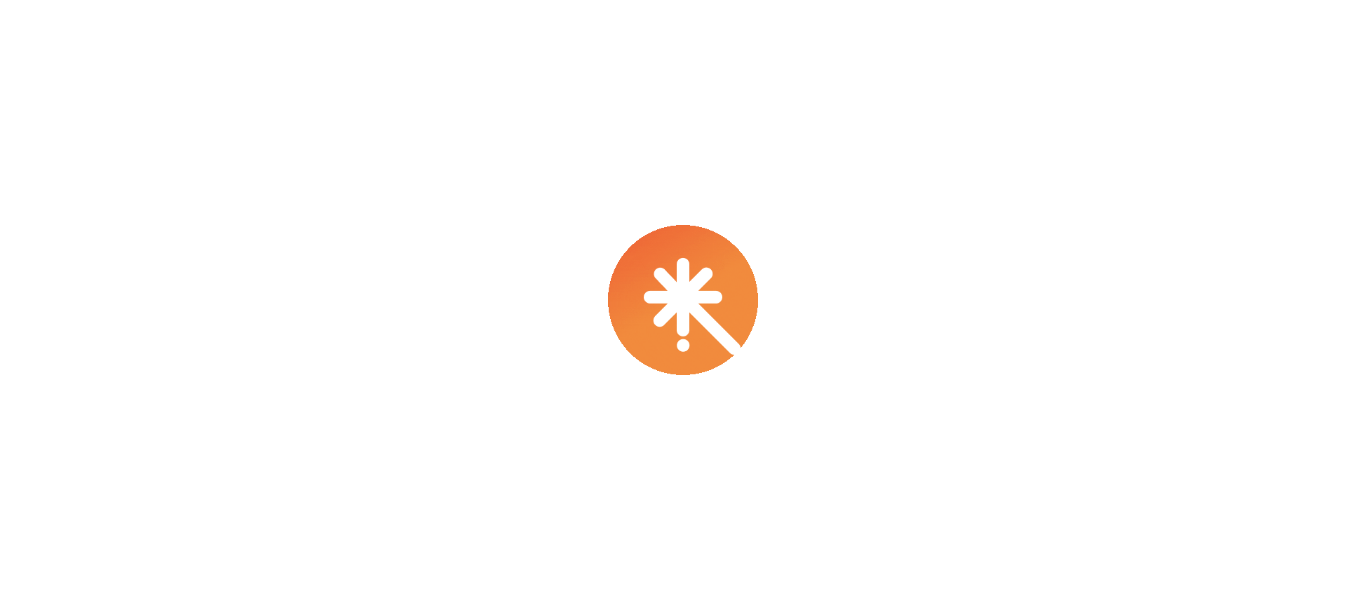 scroll, scrollTop: 0, scrollLeft: 0, axis: both 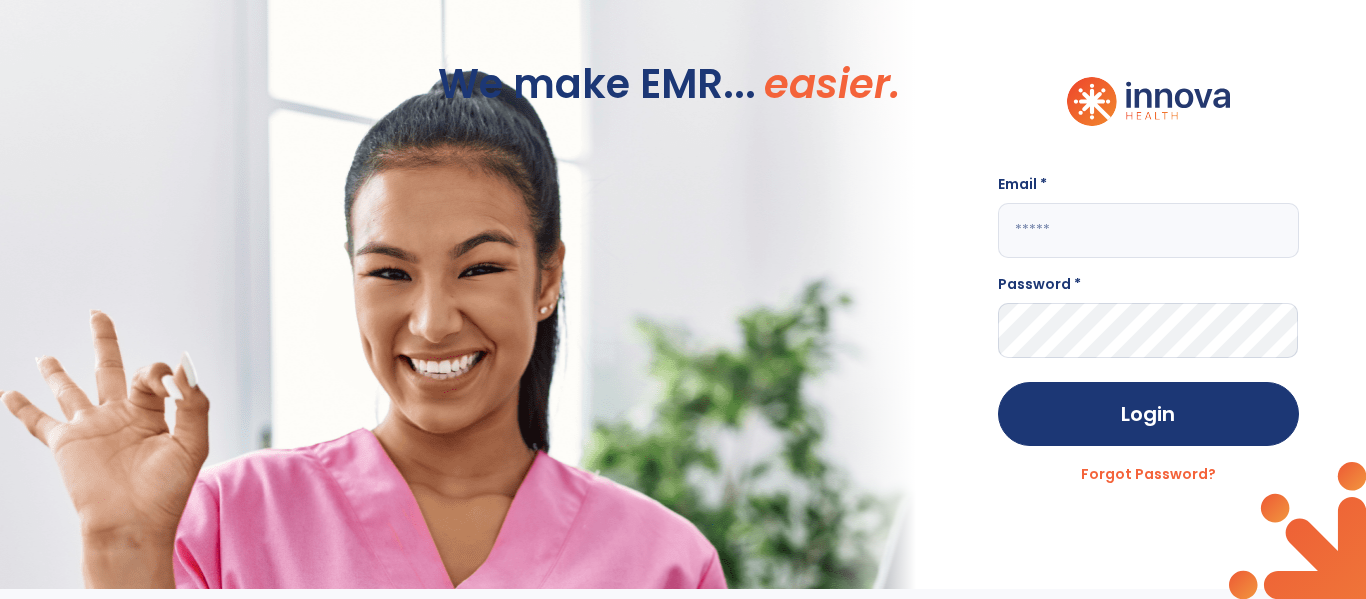 click 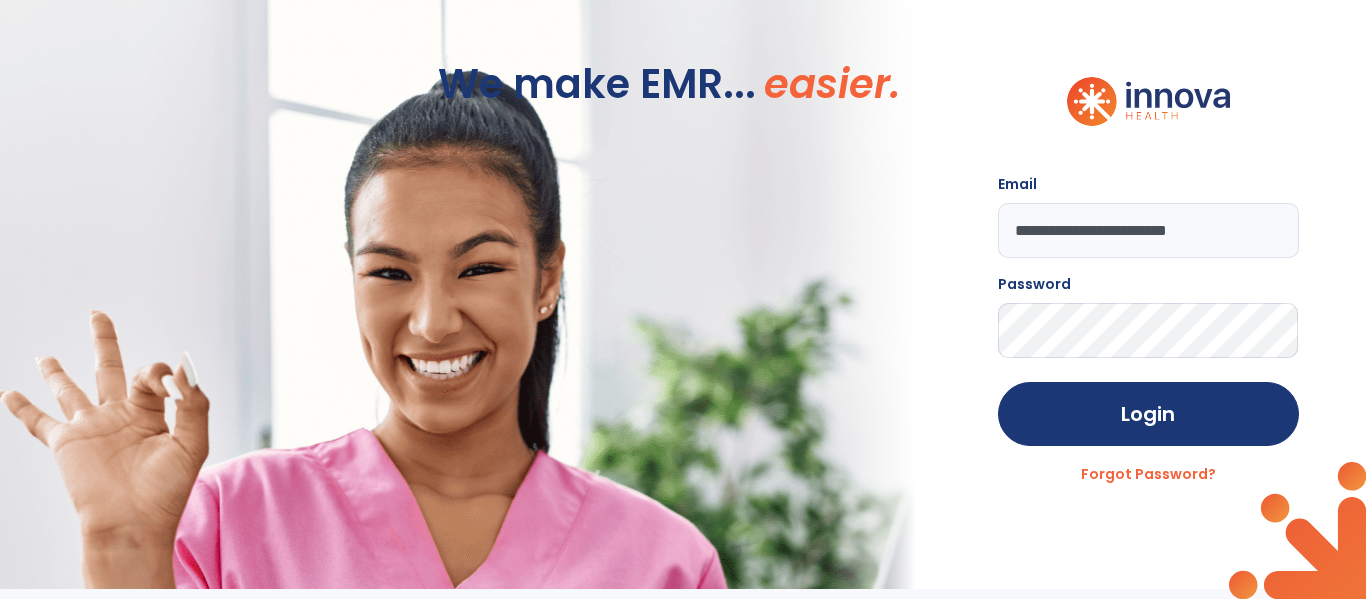 click on "Login" 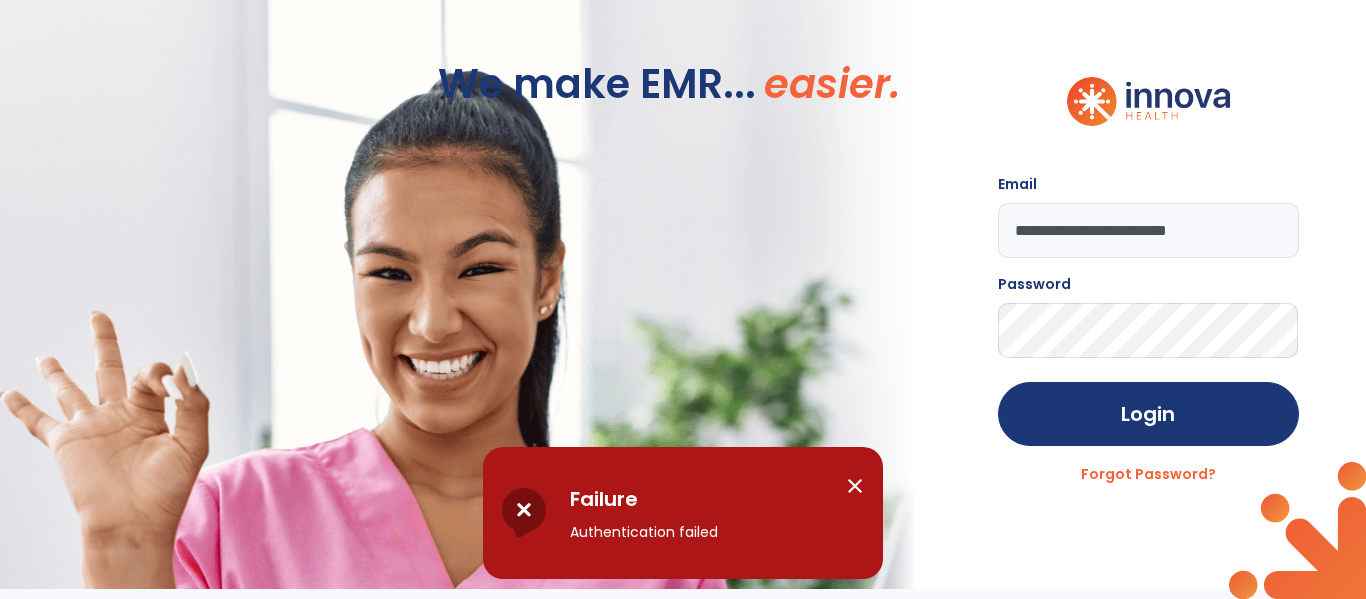 click on "**********" 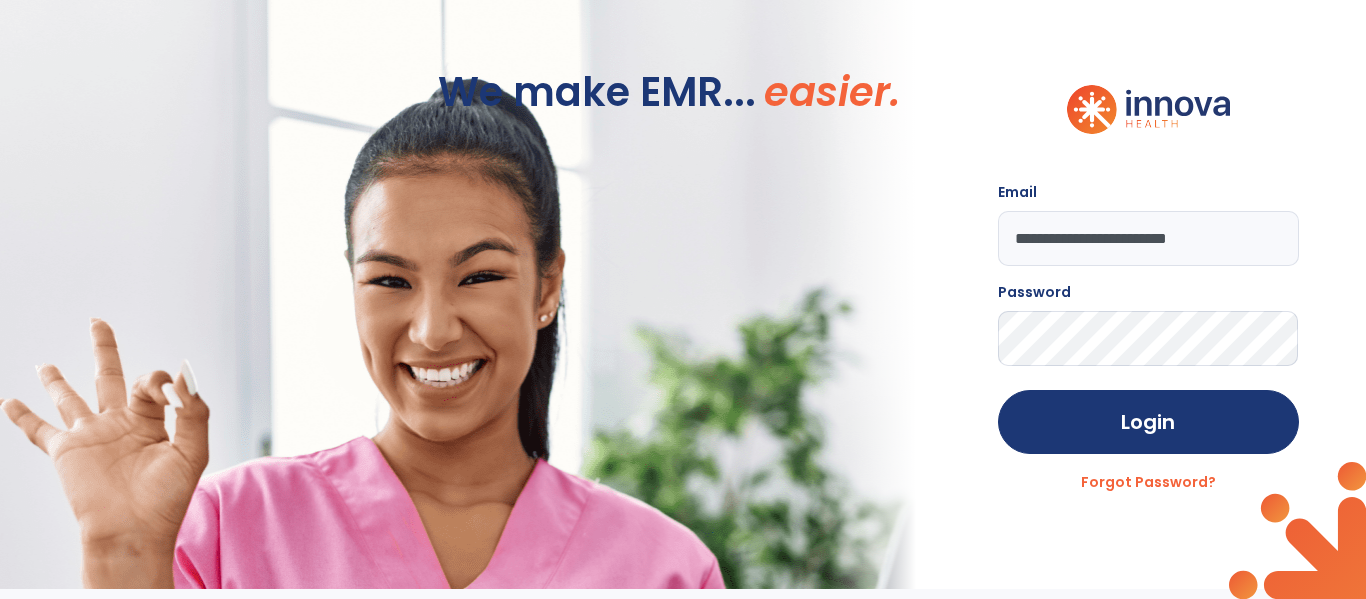 scroll, scrollTop: -10, scrollLeft: 0, axis: vertical 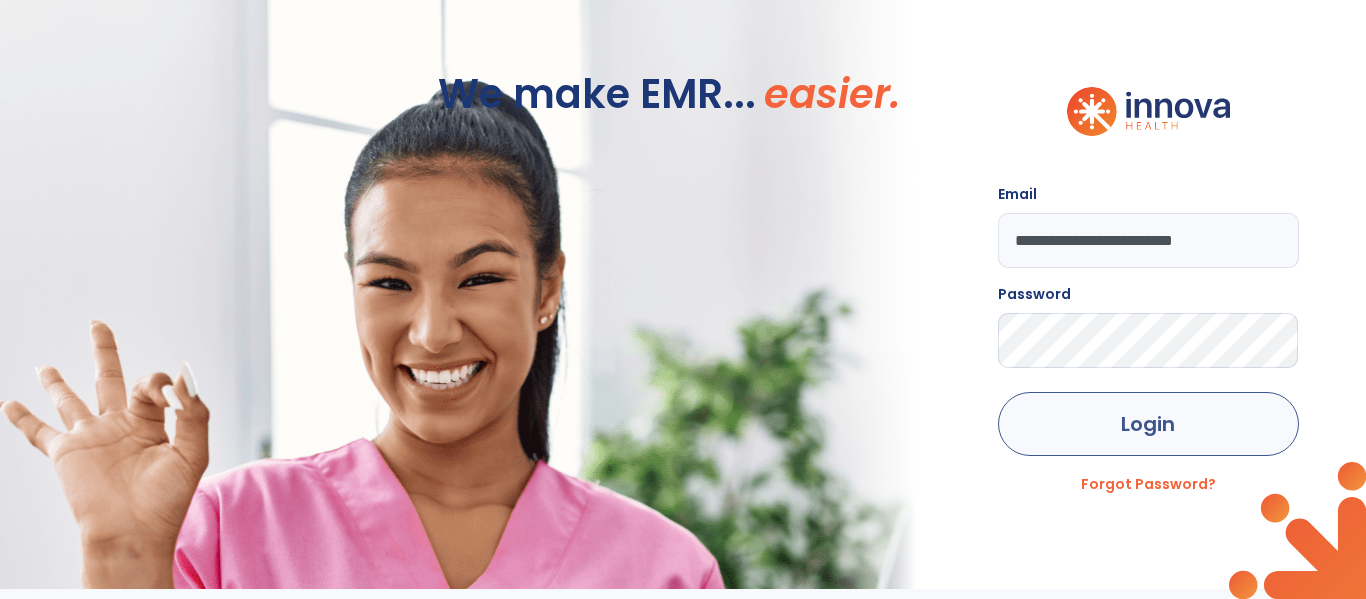 type on "**********" 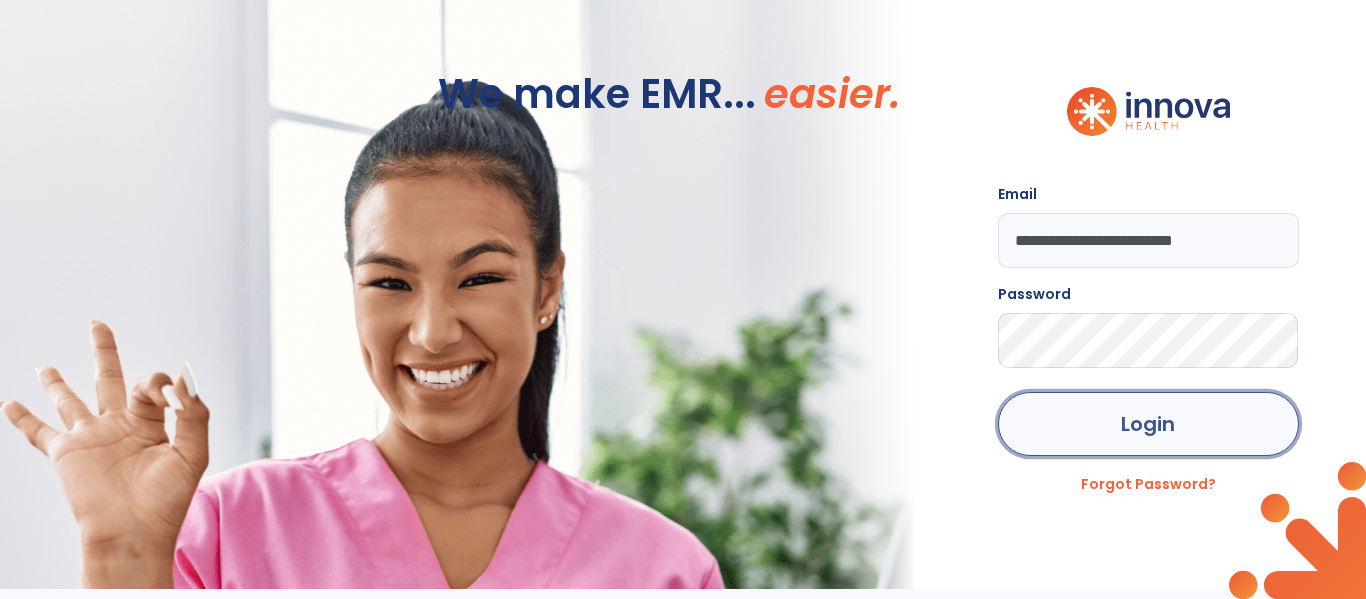 click on "Login" 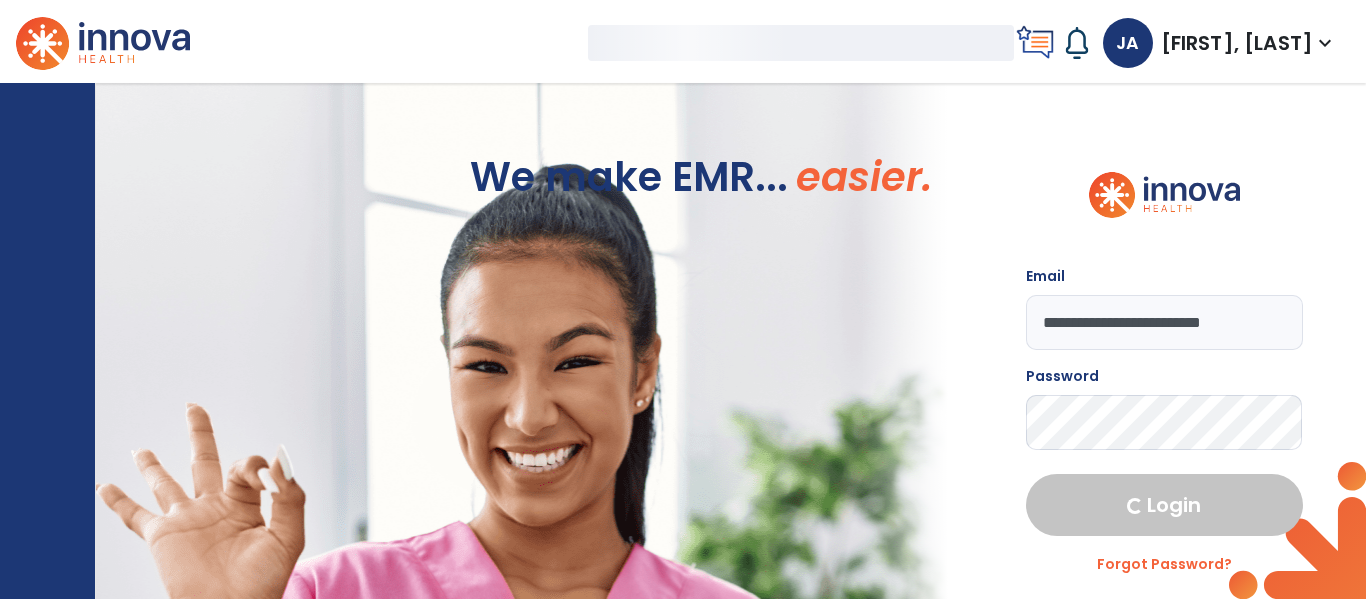 select on "****" 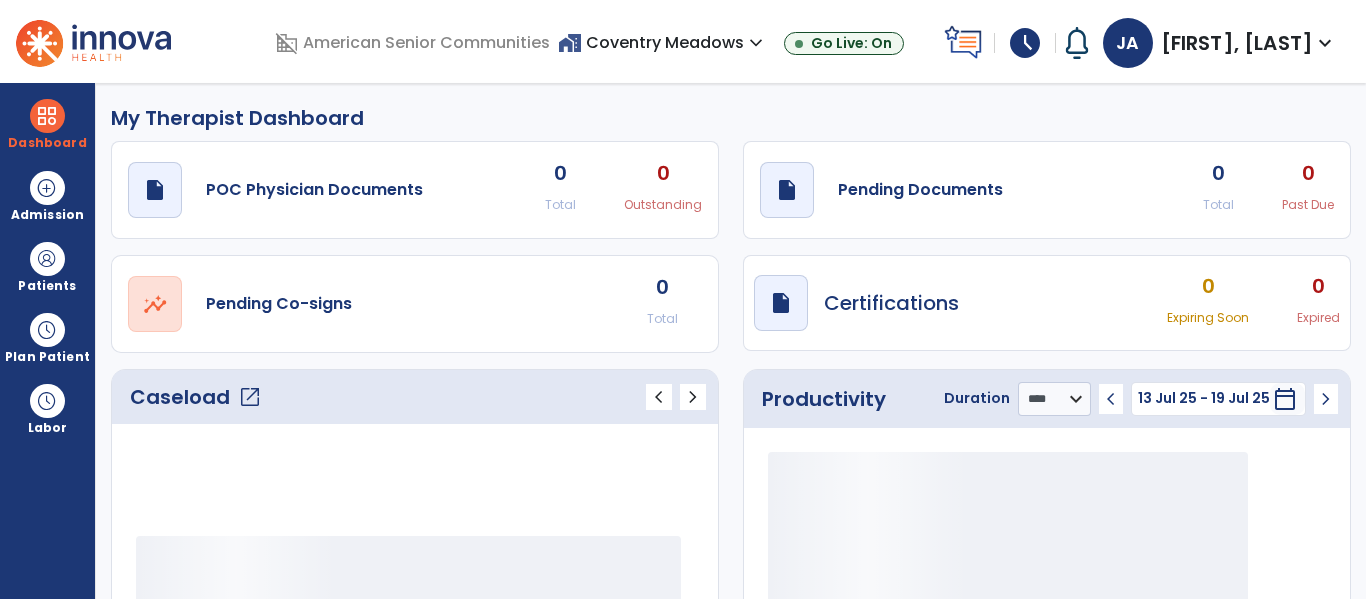 scroll, scrollTop: 0, scrollLeft: 0, axis: both 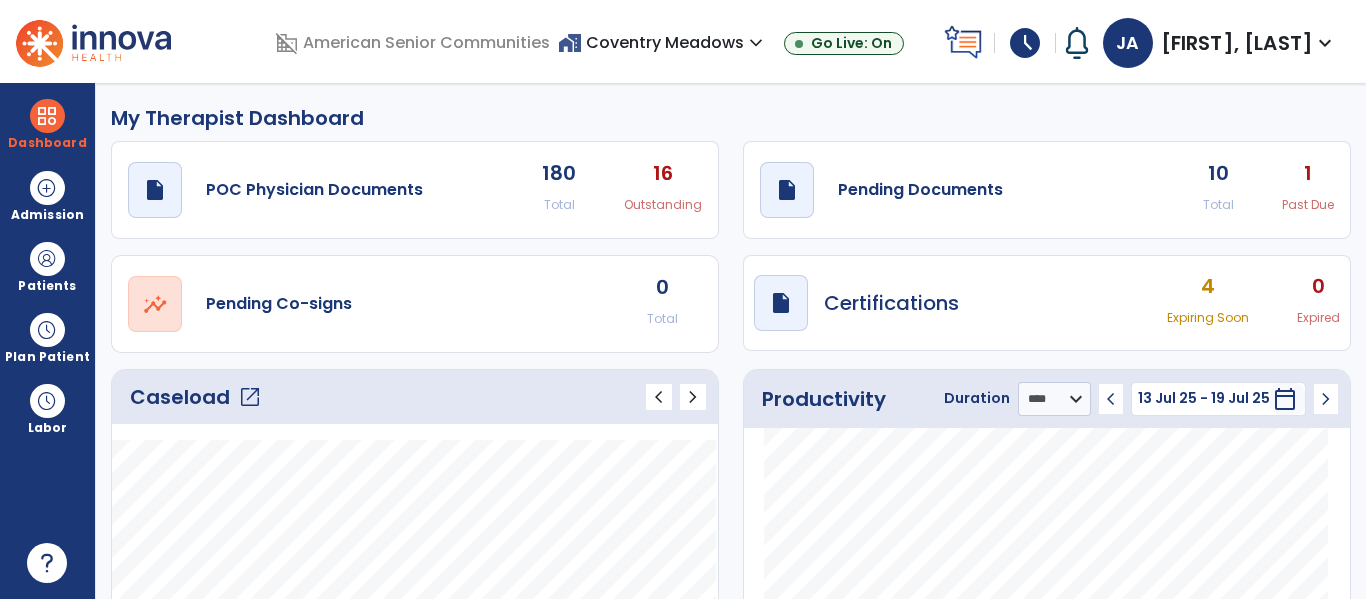 click on "Caseload   open_in_new" 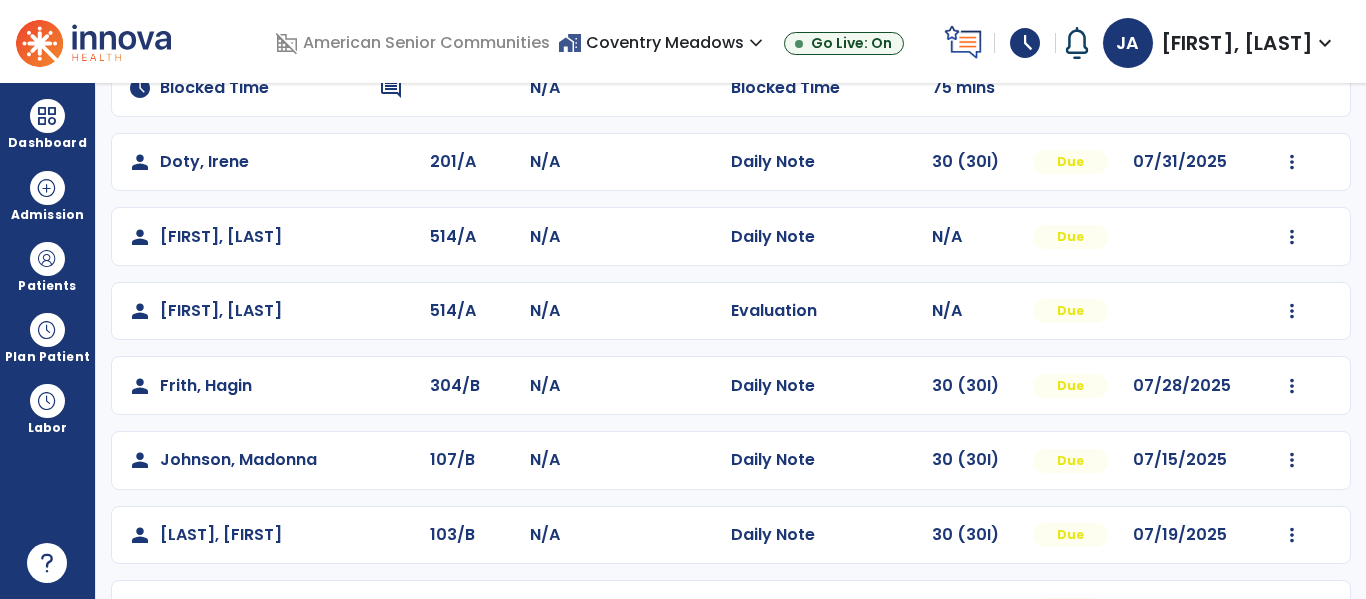 scroll, scrollTop: 210, scrollLeft: 0, axis: vertical 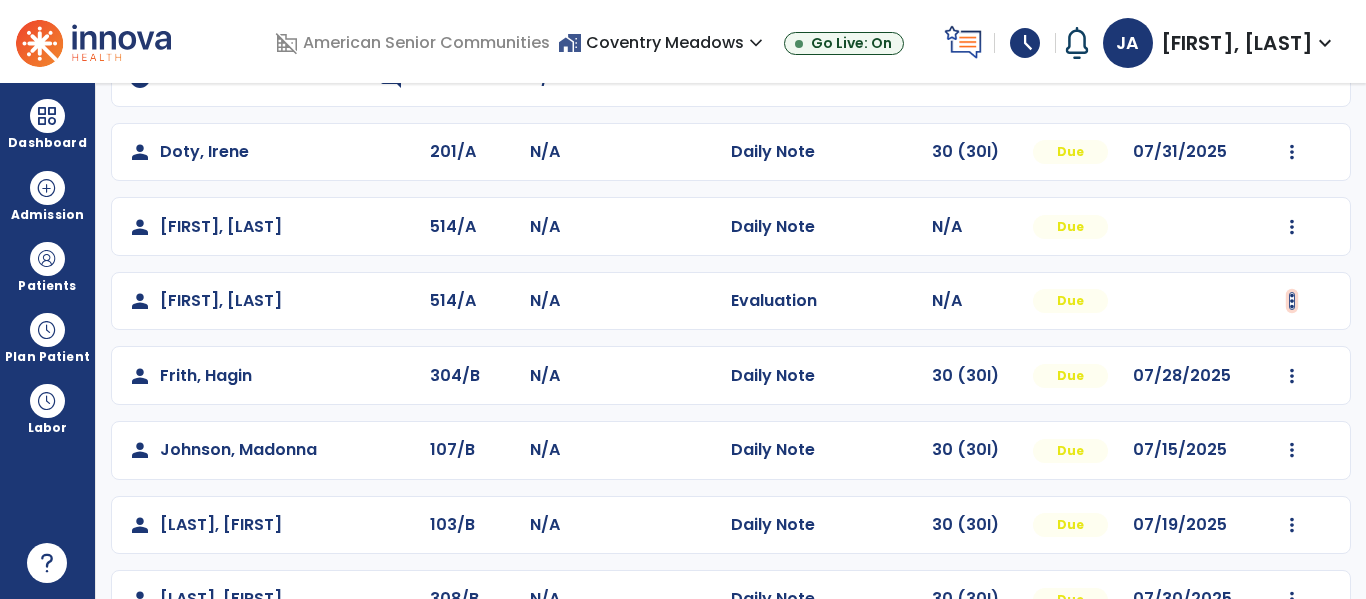 click at bounding box center (1292, 152) 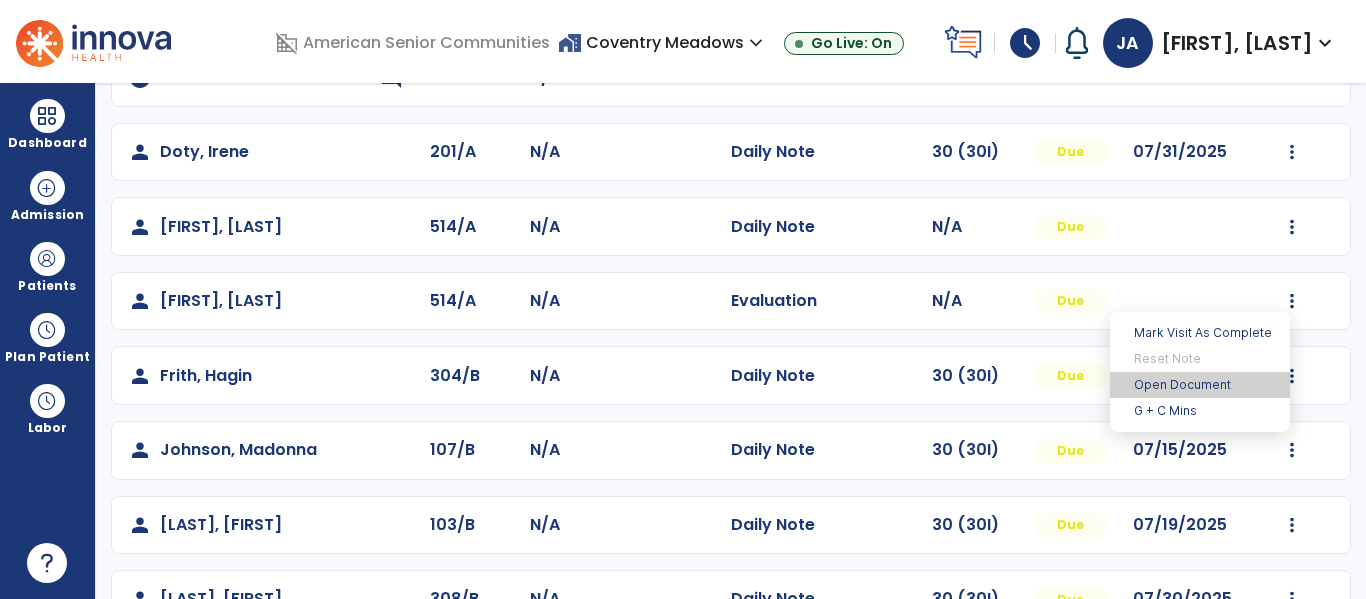 click on "Open Document" at bounding box center [1200, 385] 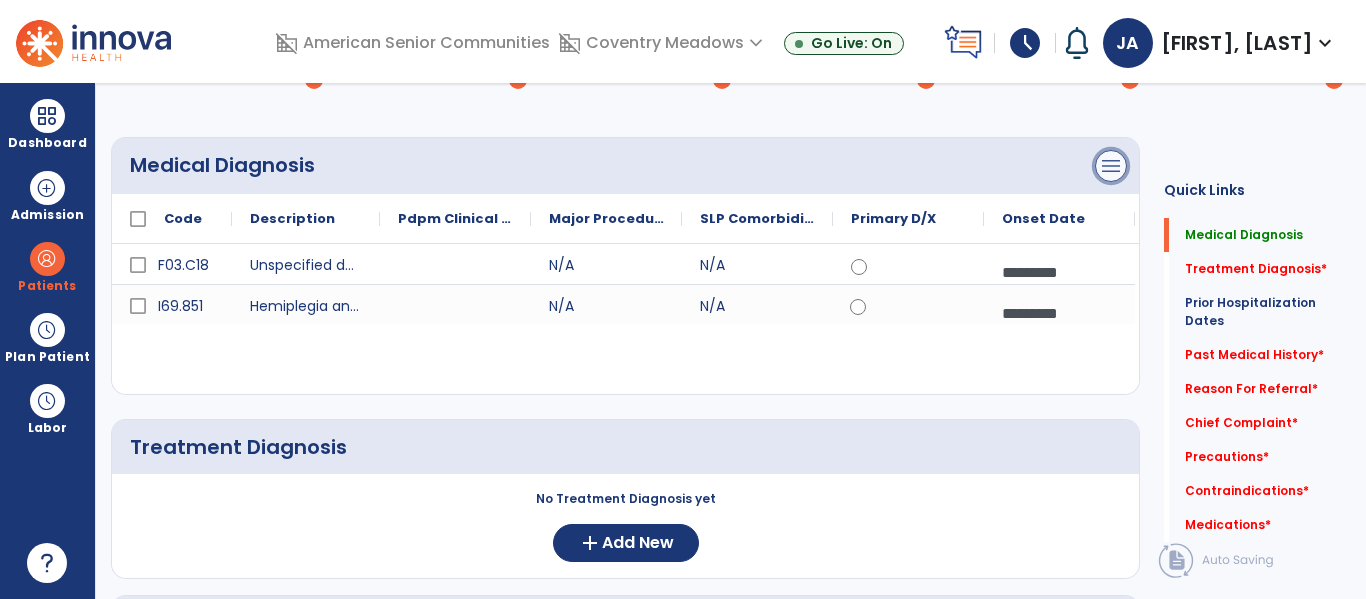 click on "menu" at bounding box center (1111, 166) 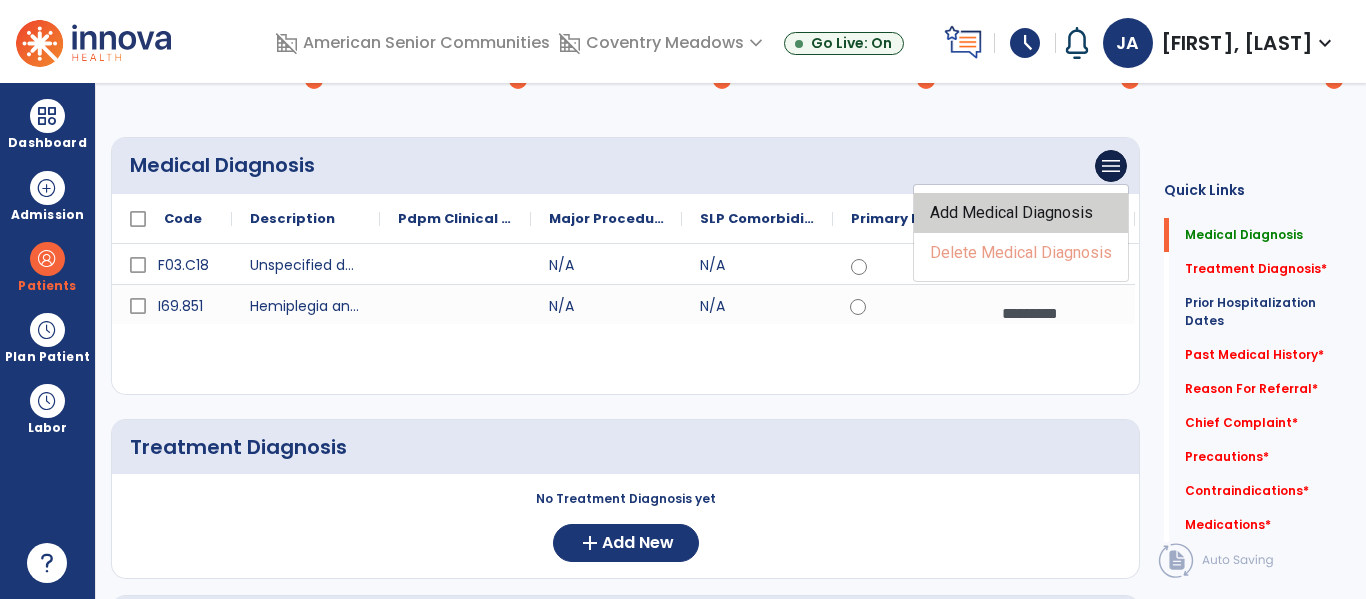 click on "Add Medical Diagnosis" 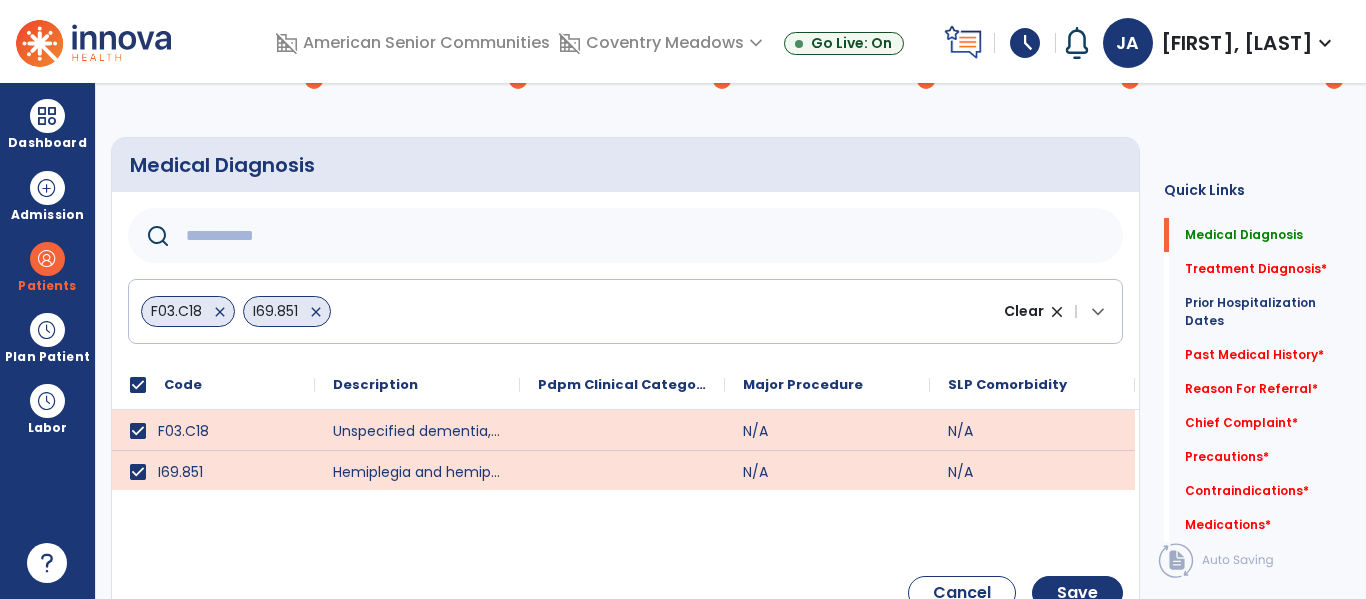 click 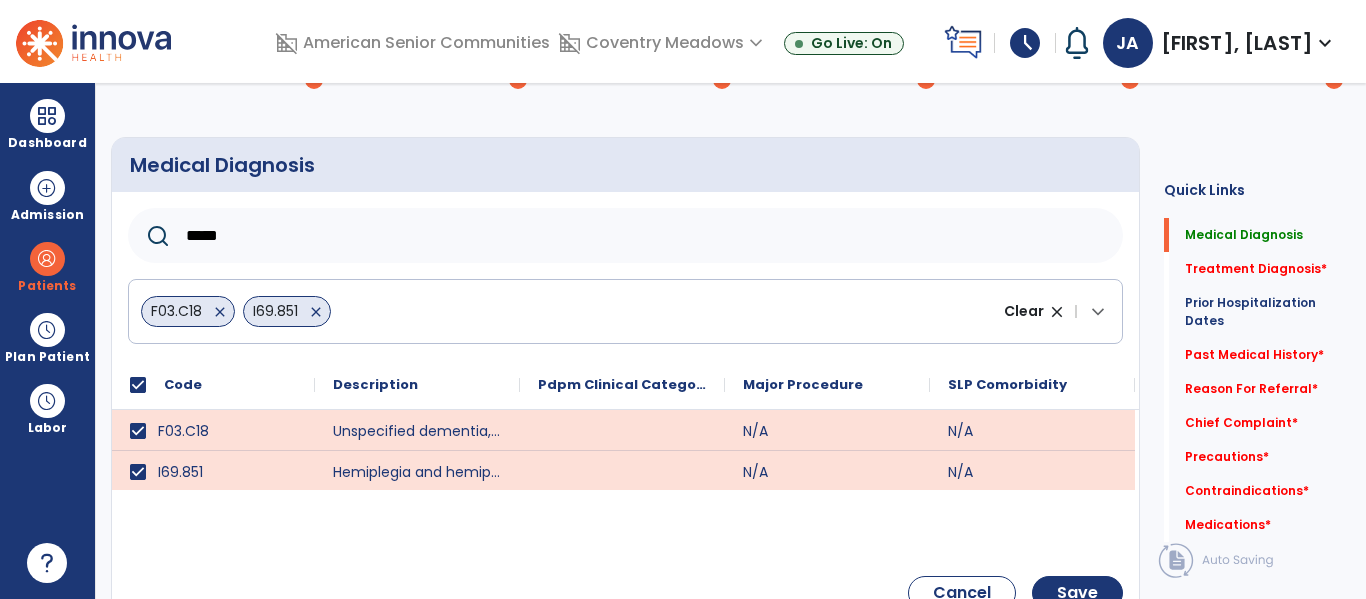 type on "*****" 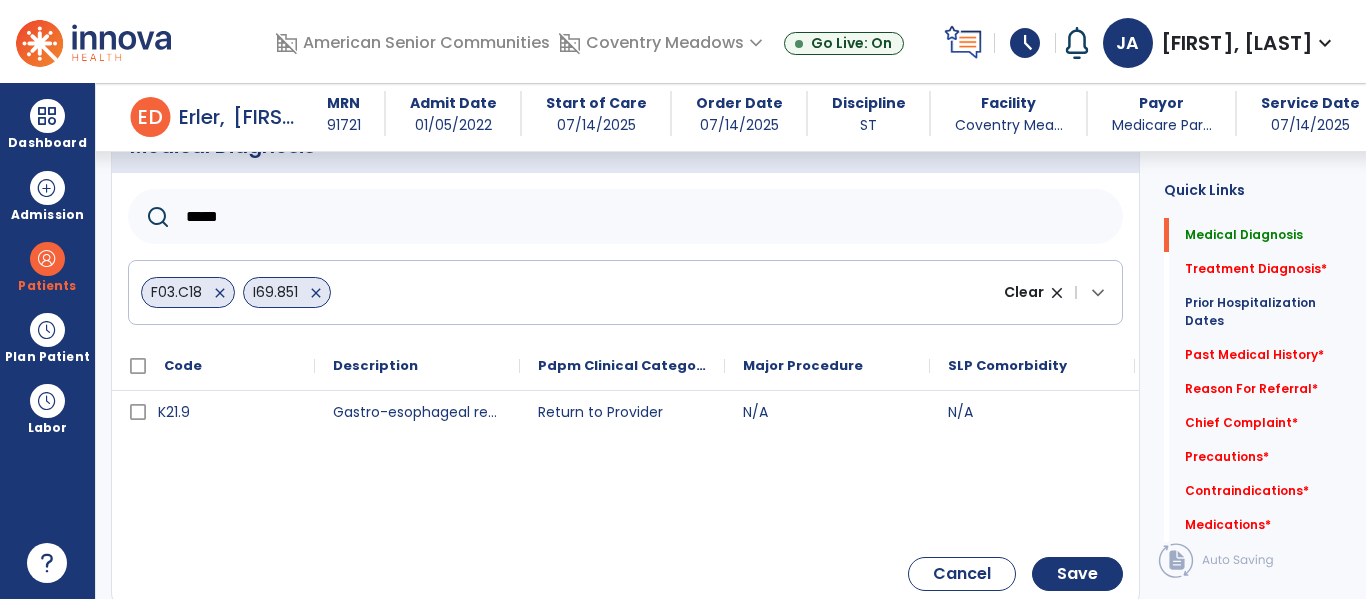 scroll, scrollTop: 241, scrollLeft: 0, axis: vertical 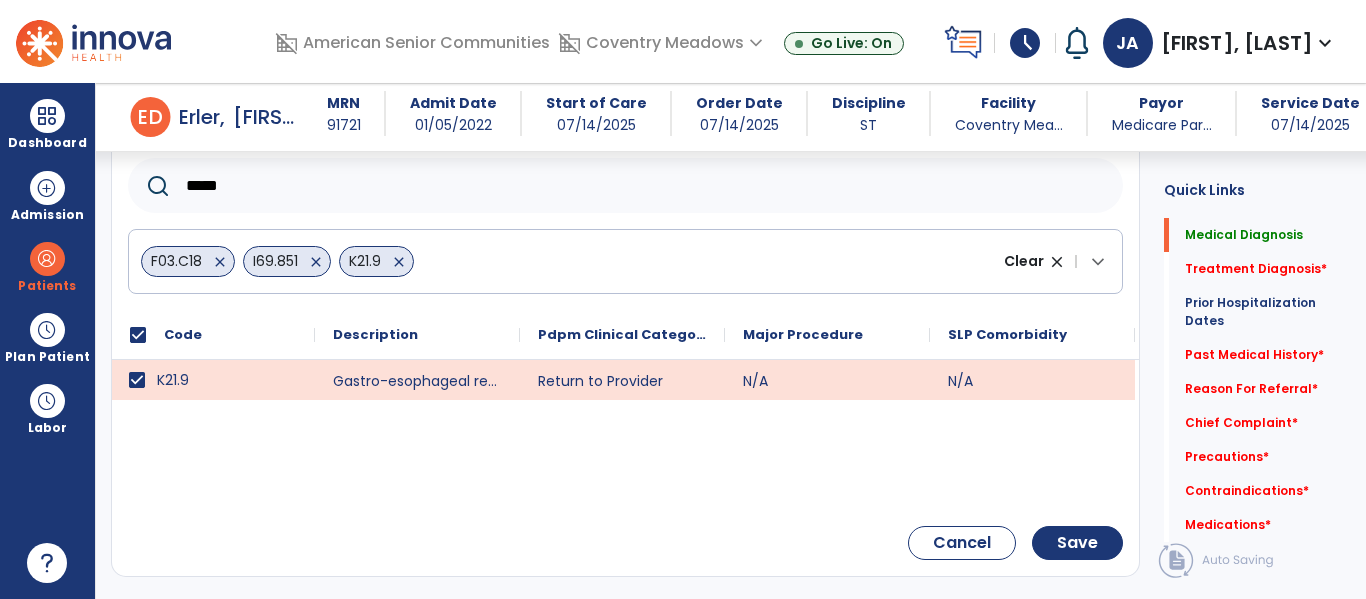 drag, startPoint x: 242, startPoint y: 191, endPoint x: 155, endPoint y: 177, distance: 88.11924 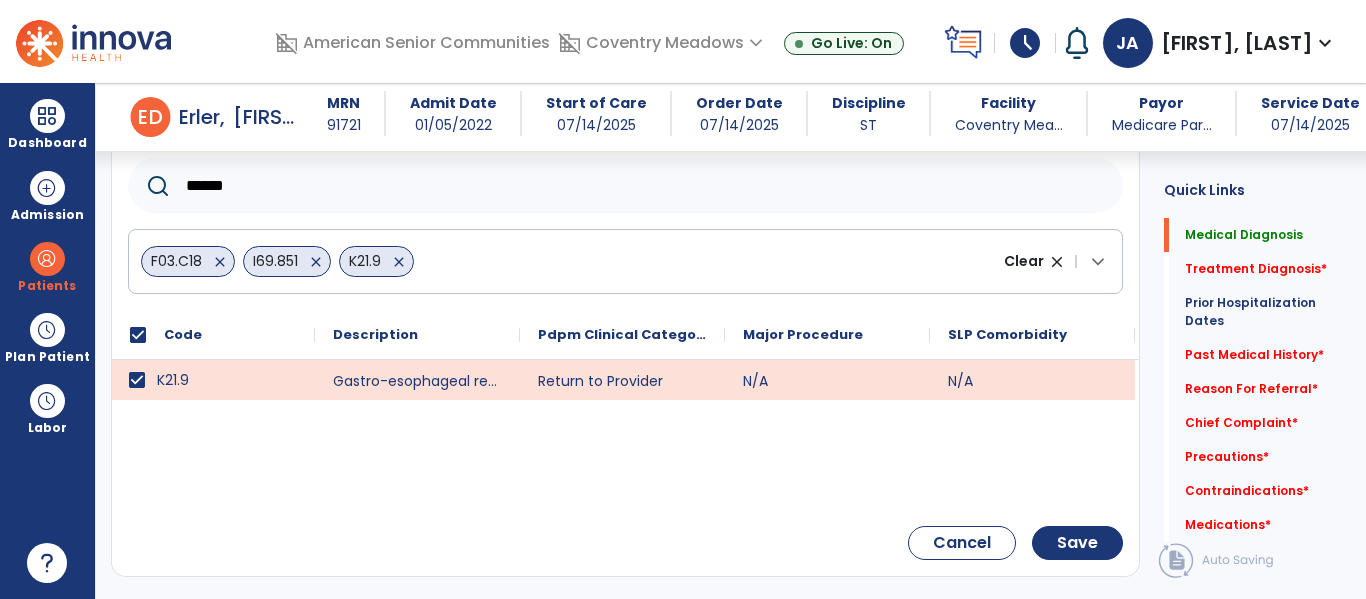 type on "******" 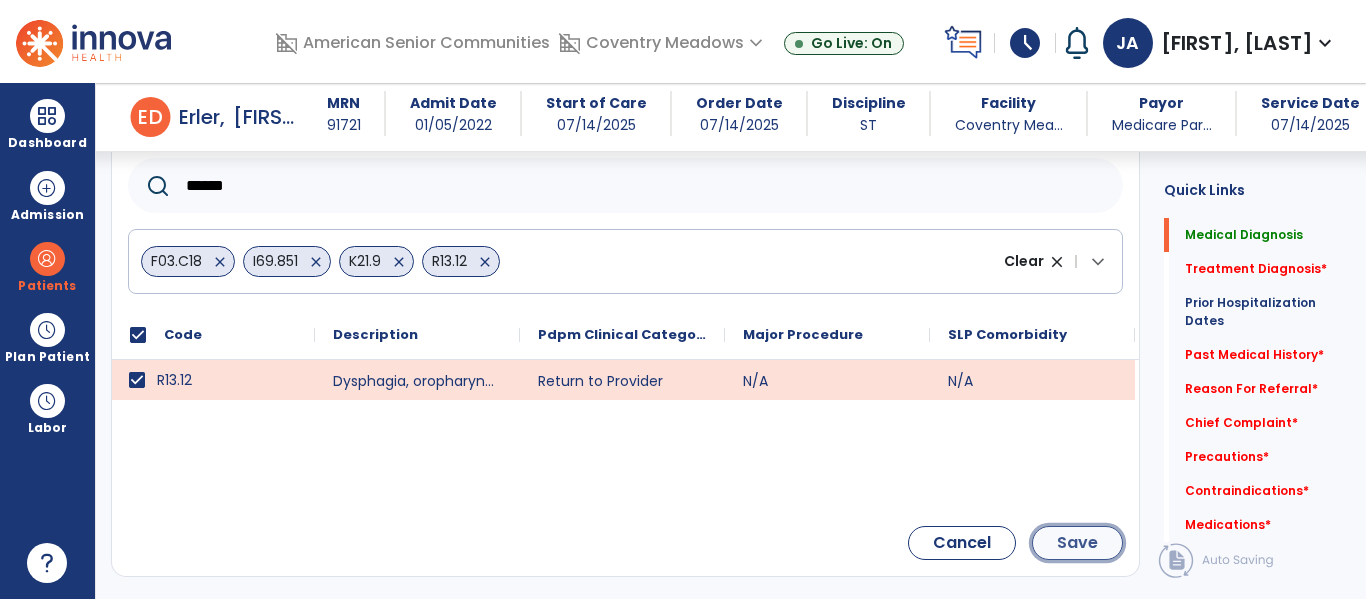 click on "Save" 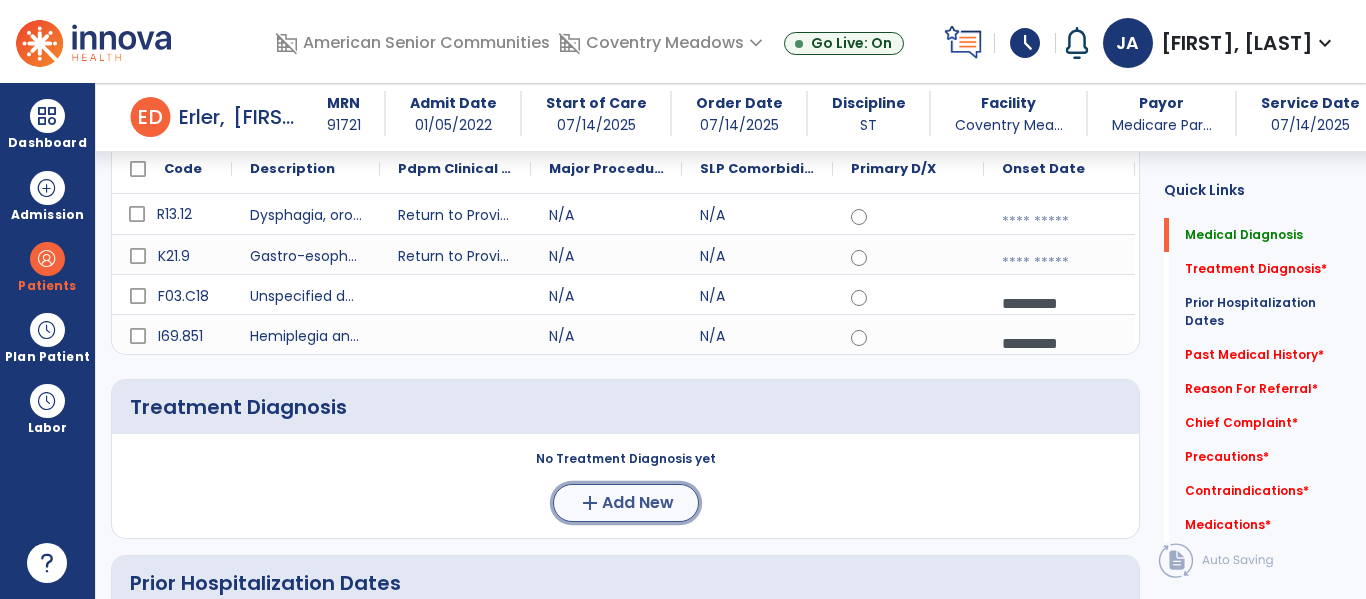 click on "Add New" 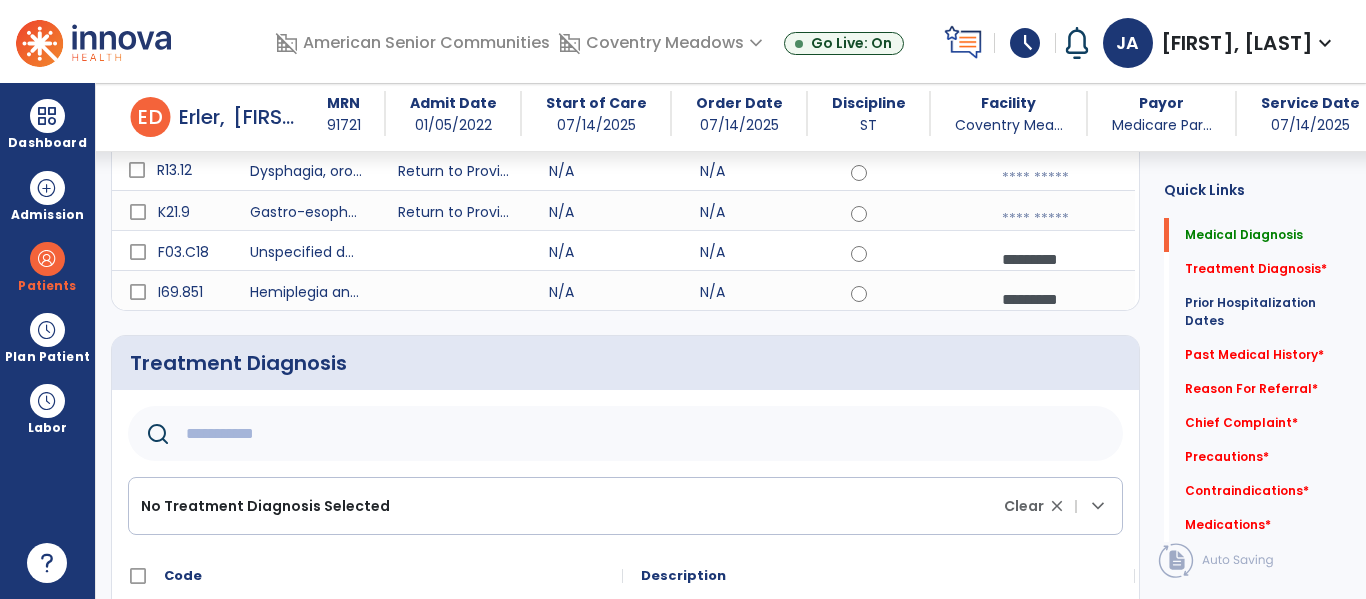 scroll, scrollTop: 300, scrollLeft: 0, axis: vertical 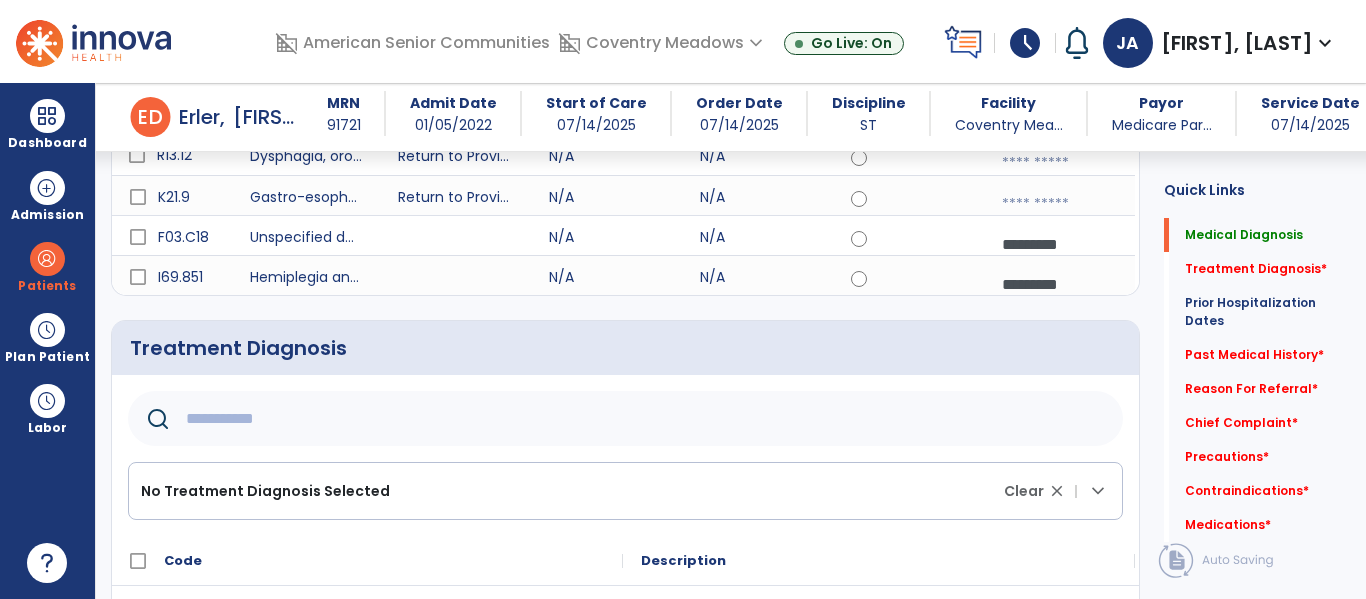 click 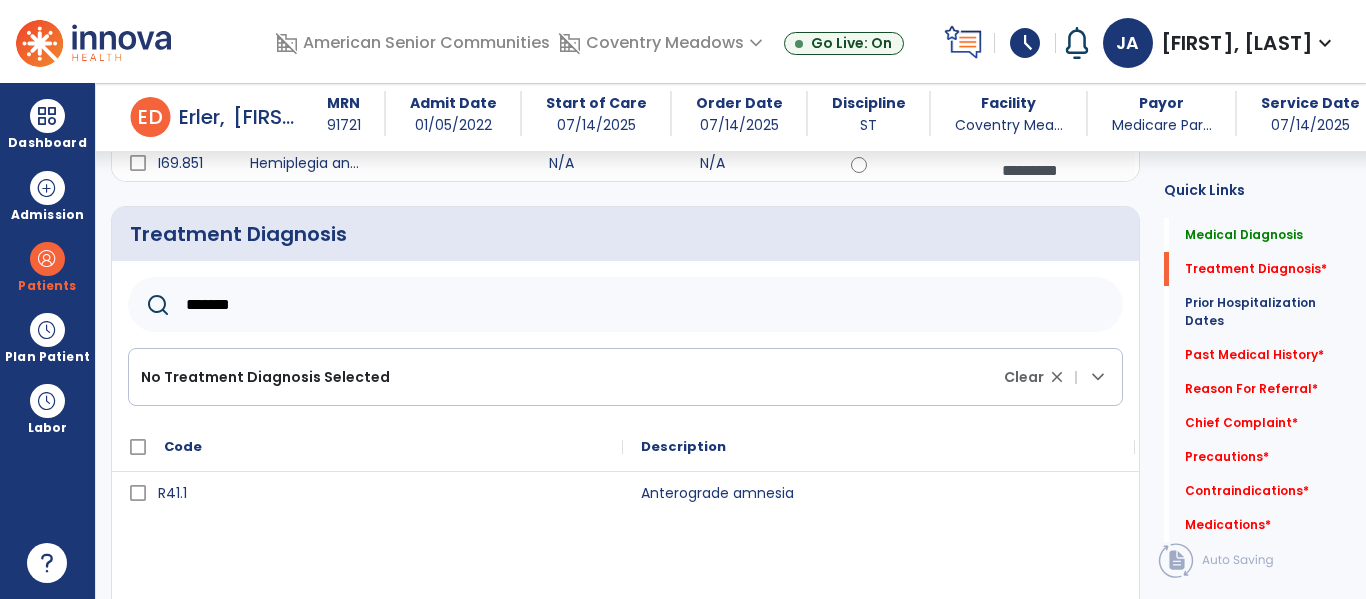 scroll, scrollTop: 418, scrollLeft: 0, axis: vertical 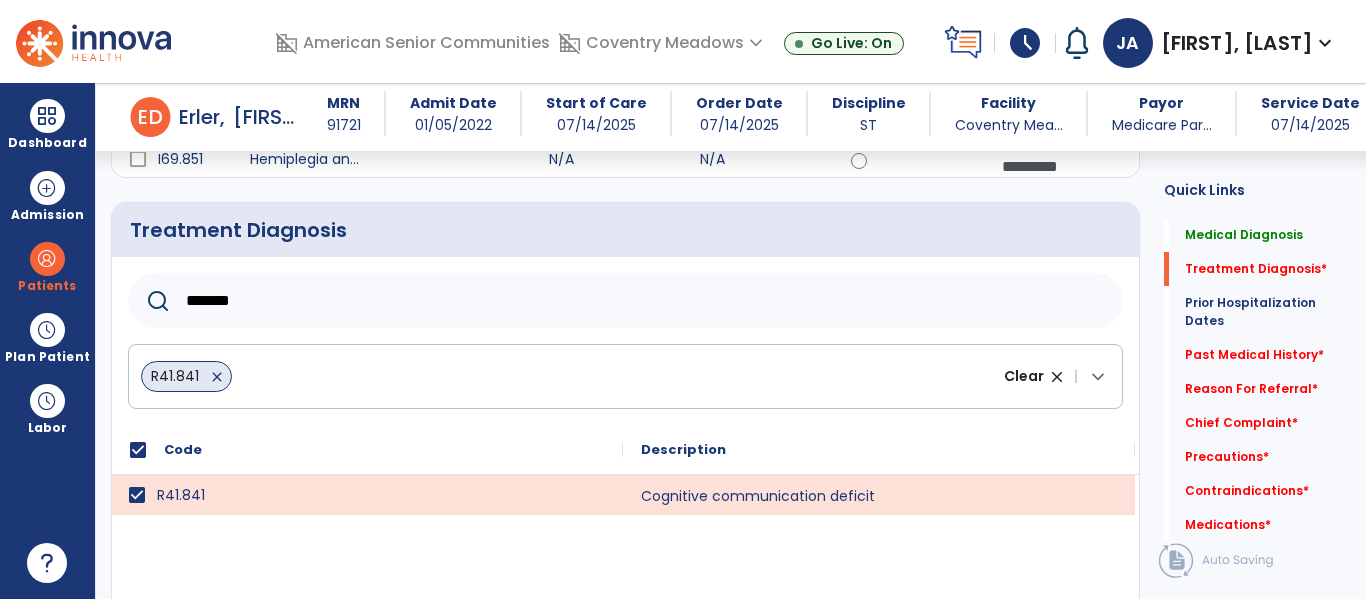 drag, startPoint x: 269, startPoint y: 296, endPoint x: 194, endPoint y: 292, distance: 75.10659 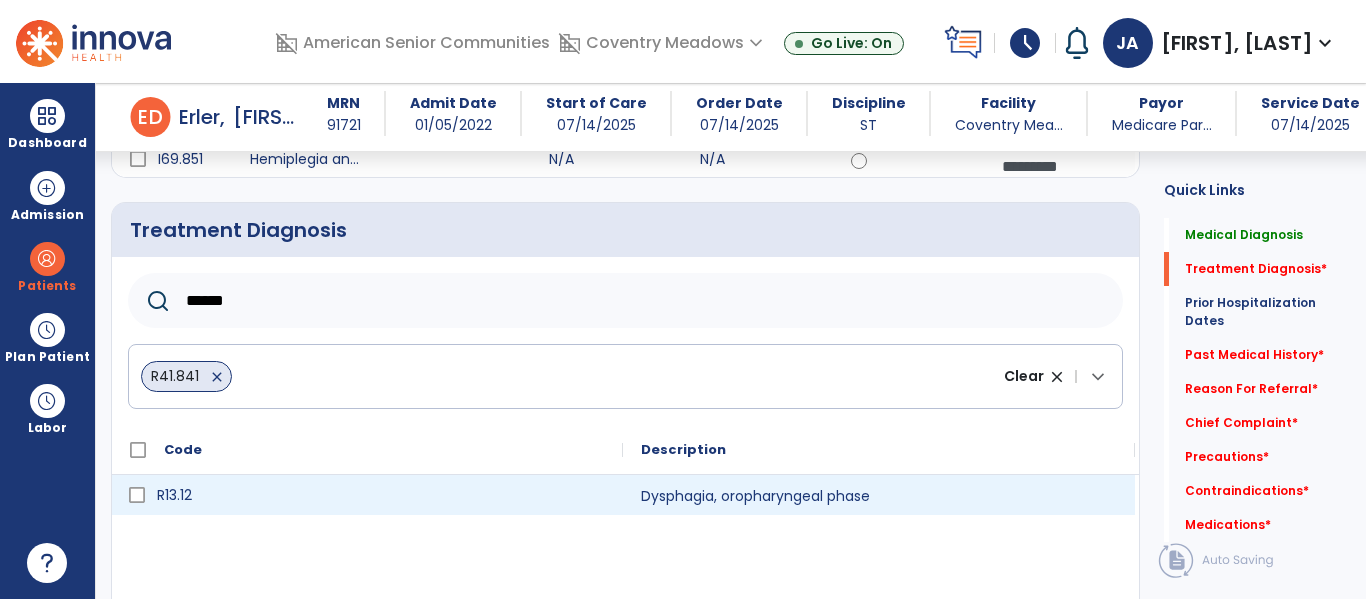 type on "******" 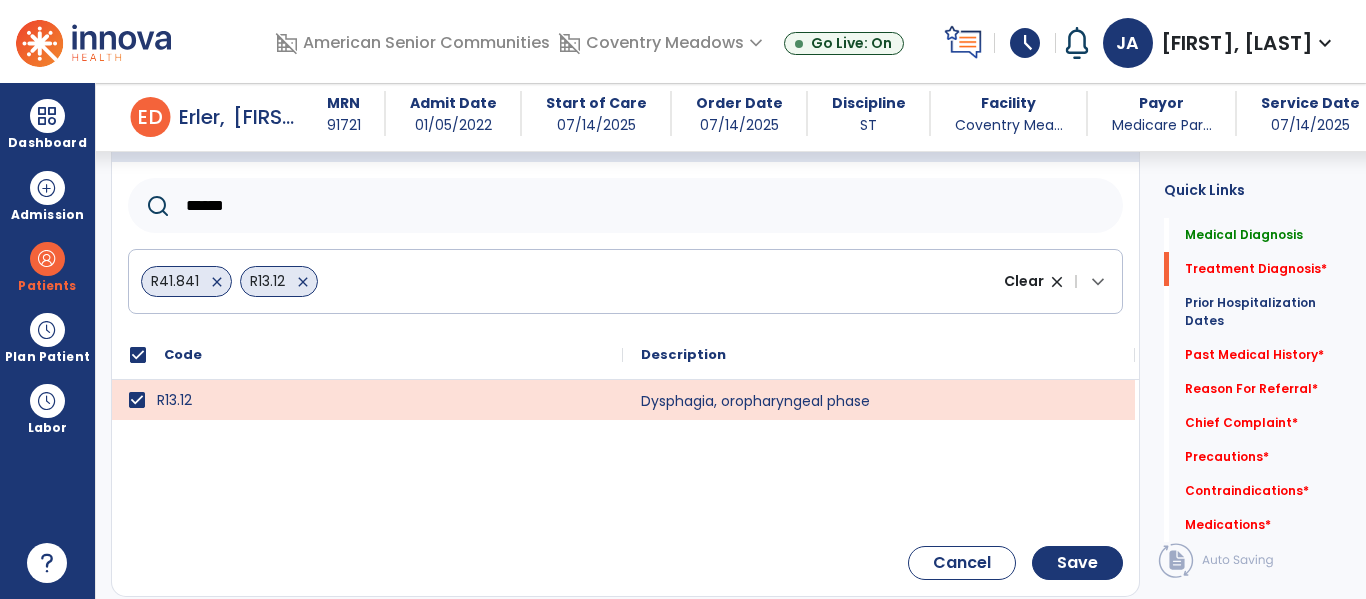 scroll, scrollTop: 516, scrollLeft: 0, axis: vertical 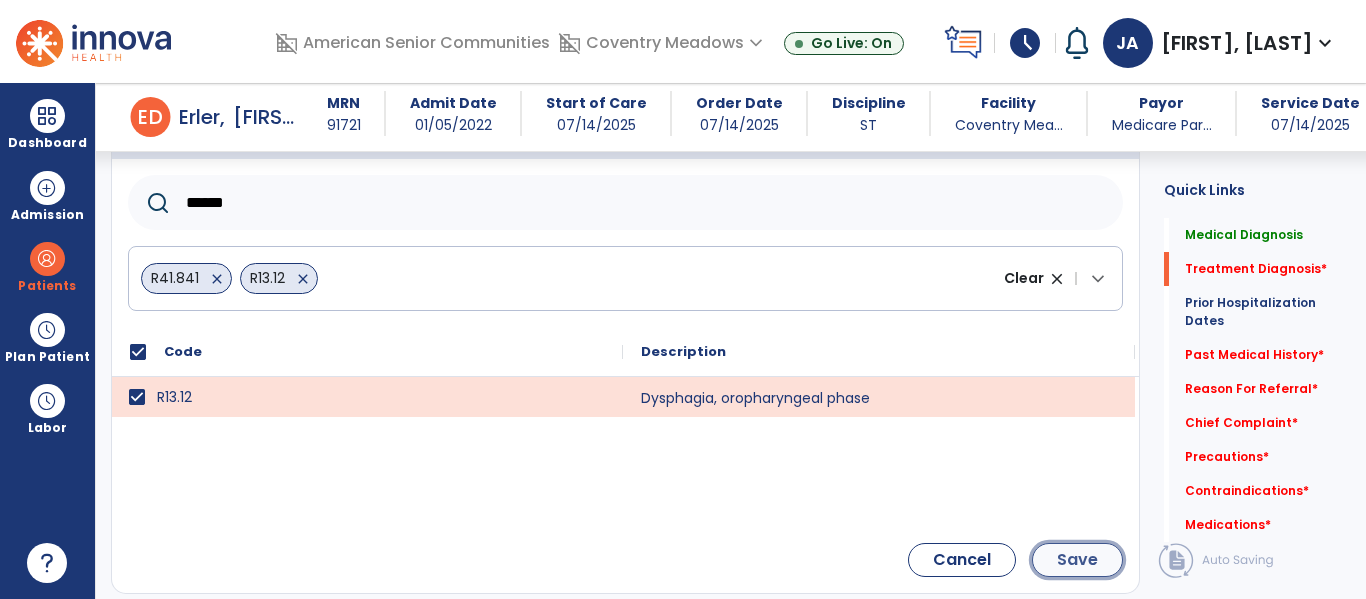 click on "Save" 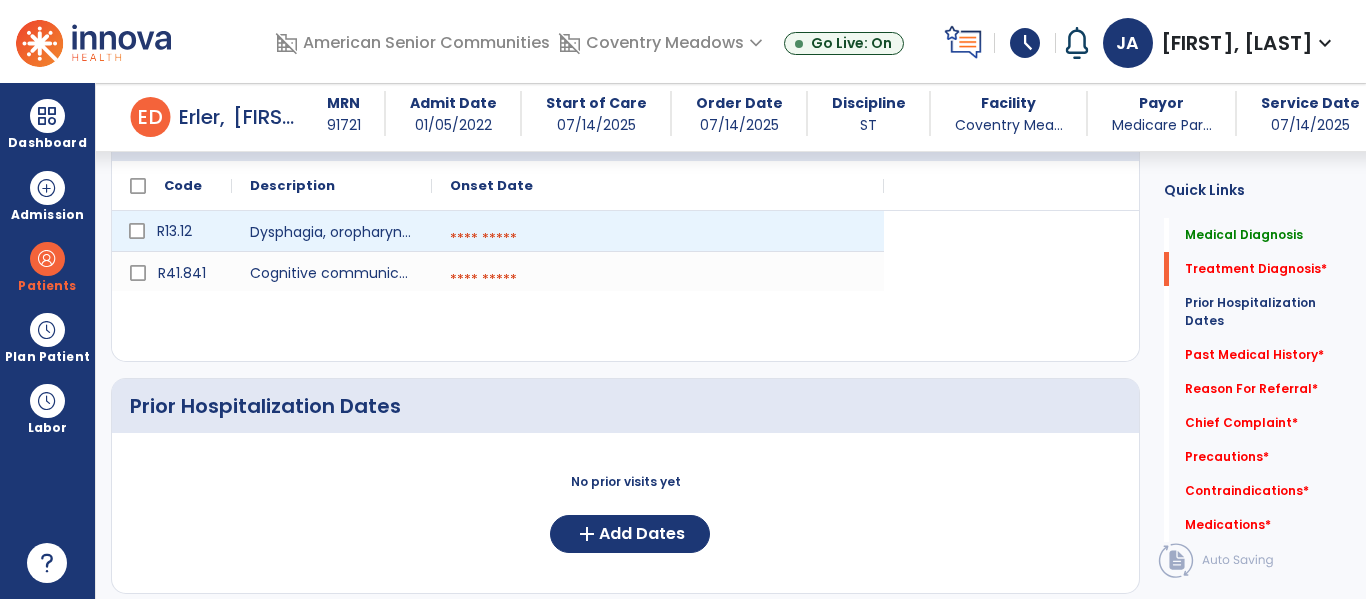 click at bounding box center [658, 239] 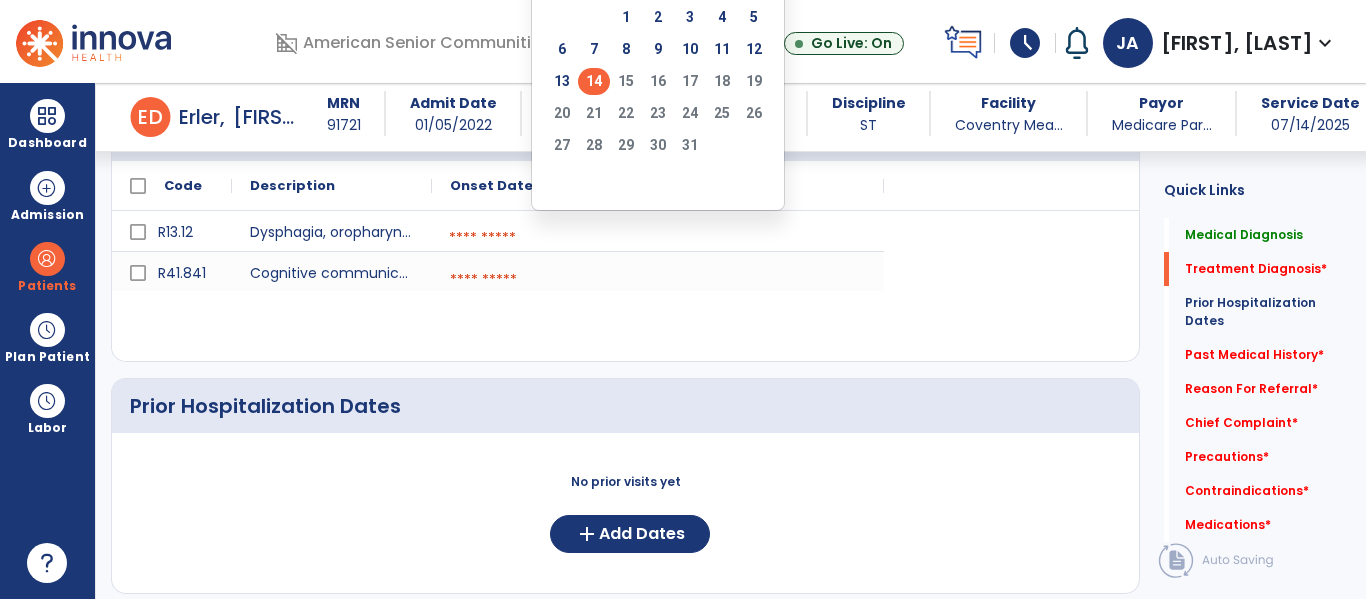 click on "14" 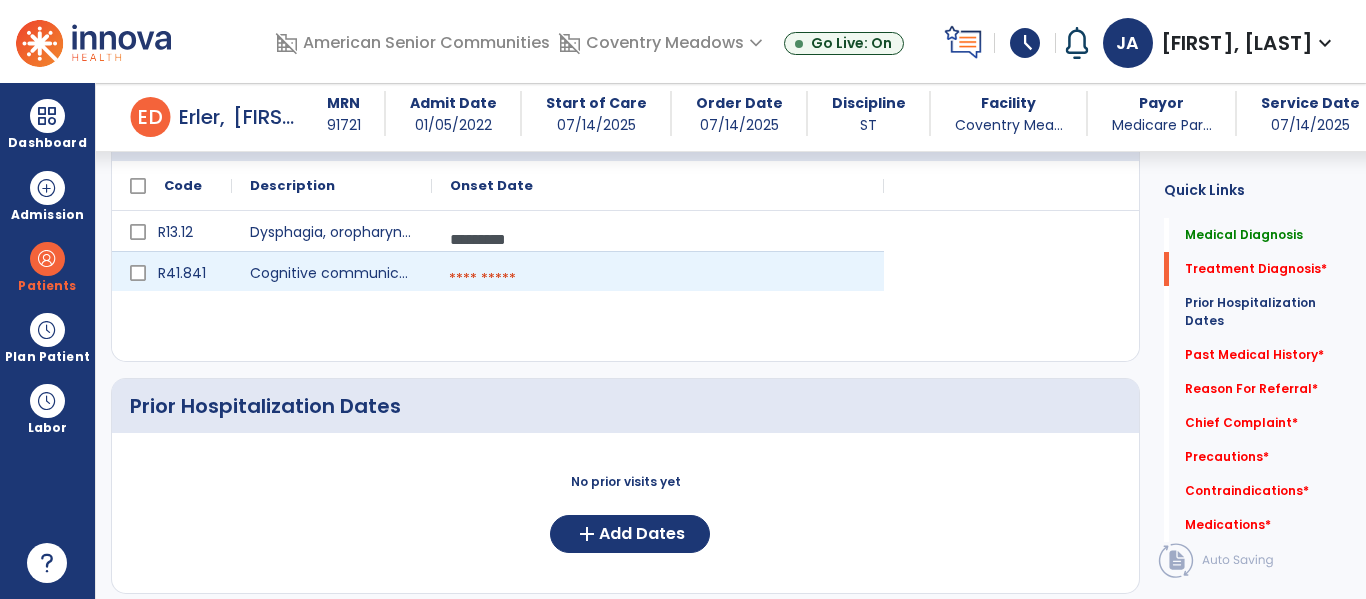 click at bounding box center [658, 279] 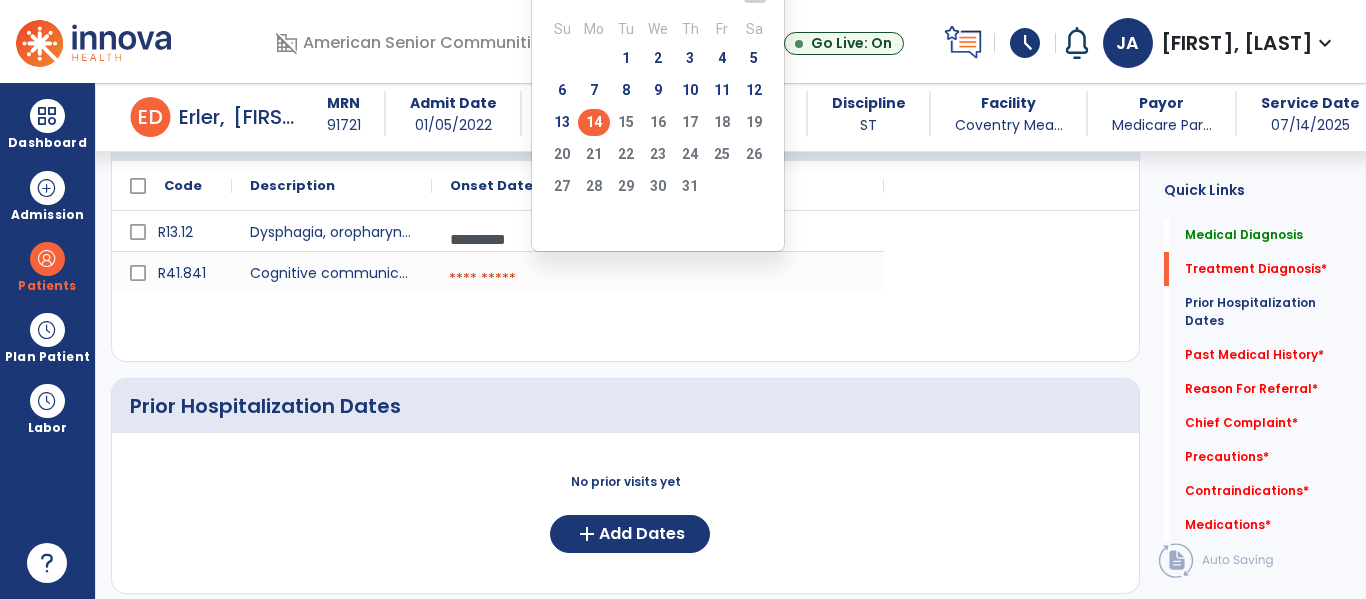 click on "14" 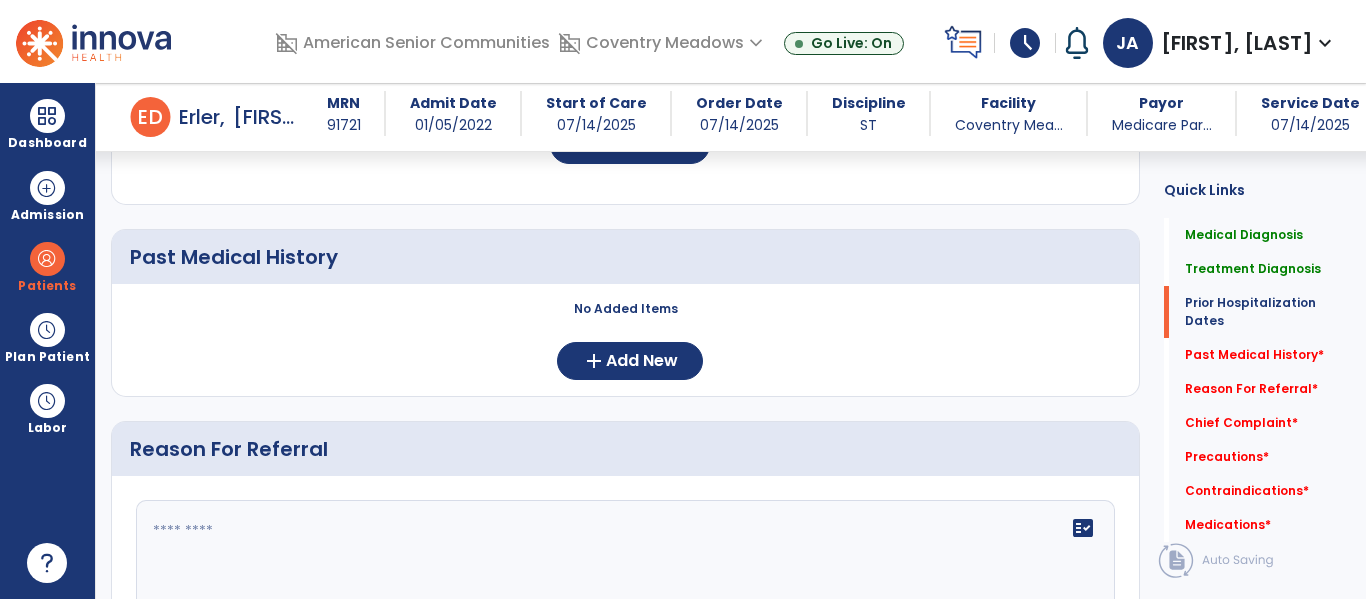 scroll, scrollTop: 910, scrollLeft: 0, axis: vertical 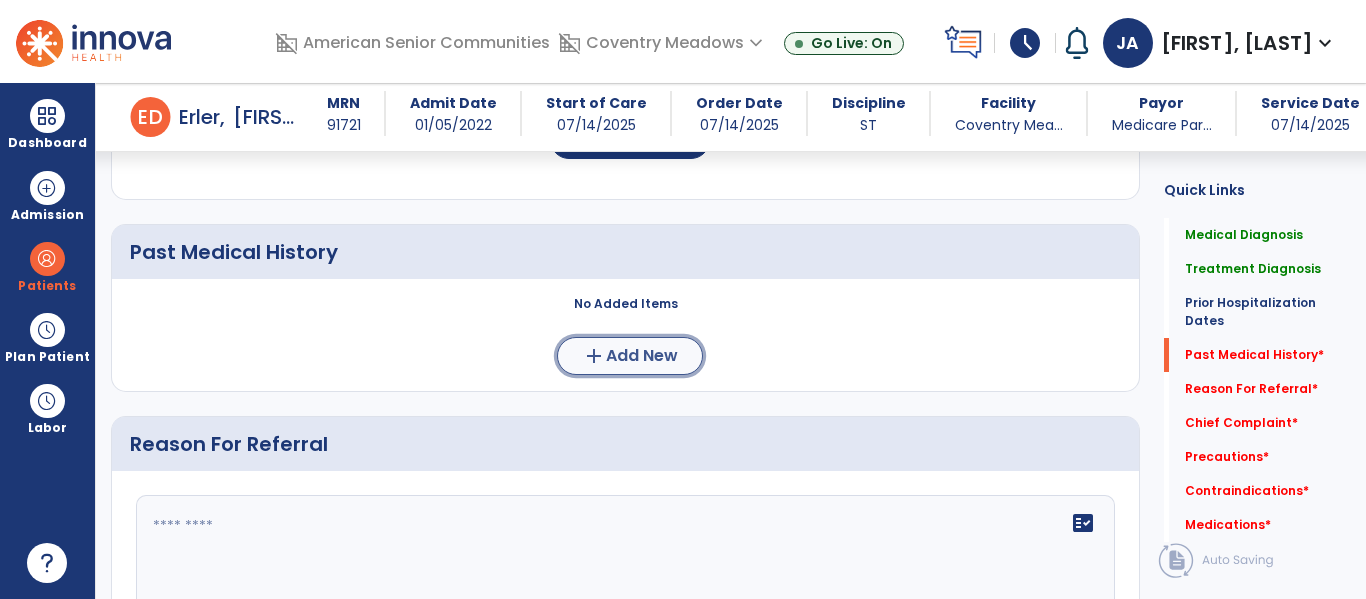 click on "Add New" 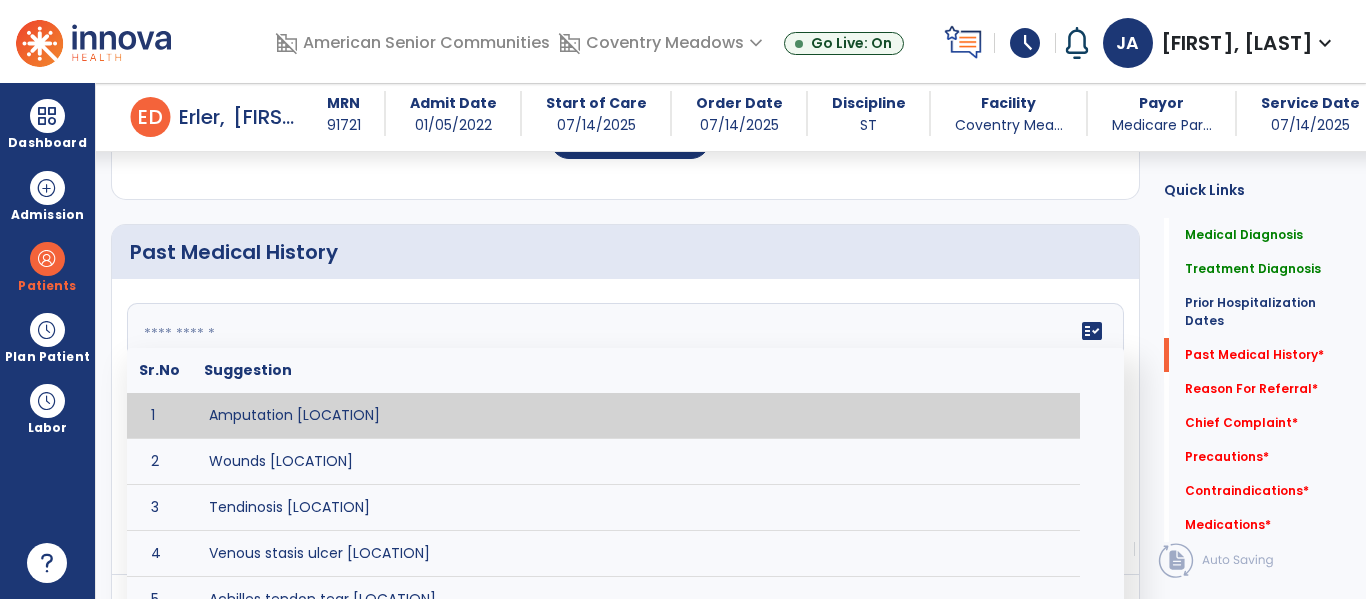 click on "fact_check  Sr.No Suggestion 1 Amputation [LOCATION] 2 Wounds [LOCATION] 3 Tendinosis [LOCATION] 4 Venous stasis ulcer [LOCATION] 5 Achilles tendon tear [LOCATION] 6 ACL tear surgically repaired [LOCATION] 7 Above knee amputation (AKA) [LOCATION] 8 Below knee amputation (BKE) [LOCATION] 9 Cancer (SITE/TYPE) 10 Surgery (TYPE) 11 AAA (Abdominal Aortic Aneurysm) 12 Achilles tendon tear [LOCATION] 13 Acute Renal Failure 14 AIDS (Acquired Immune Deficiency Syndrome) 15 Alzheimer's Disease 16 Anemia 17 Angina 18 Anxiety 19 ASHD (Arteriosclerotic Heart Disease) 20 Atrial Fibrillation 21 Bipolar Disorder 22 Bowel Obstruction 23 C-Diff 24 Coronary Artery Bypass Graft (CABG) 25 CAD (Coronary Artery Disease) 26 Carpal tunnel syndrome 27 Chronic bronchitis 28 Chronic renal failure 29 Colostomy 30 COPD (Chronic Obstructive Pulmonary Disease) 31 CRPS (Complex Regional Pain Syndrome) 32 CVA (Cerebrovascular Accident) 33 CVI (Chronic Venous Insufficiency) 34 DDD (Degenerative Disc Disease) 35 Depression 36 37 38 39 40 41 42" 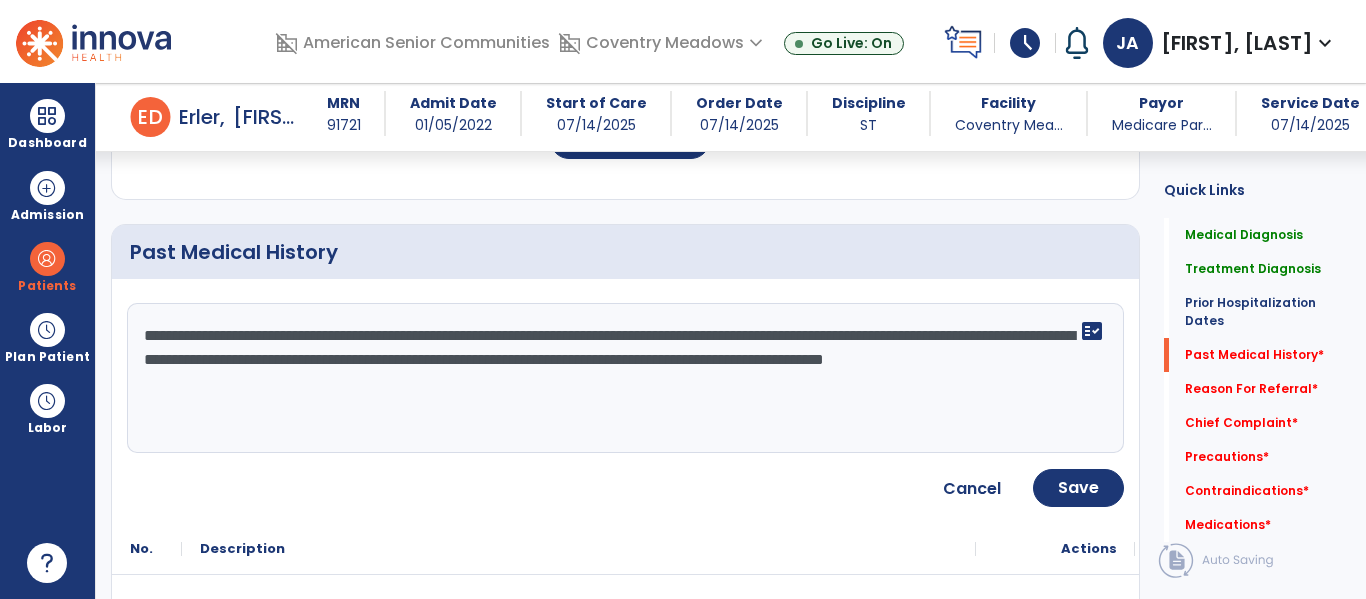 type on "**********" 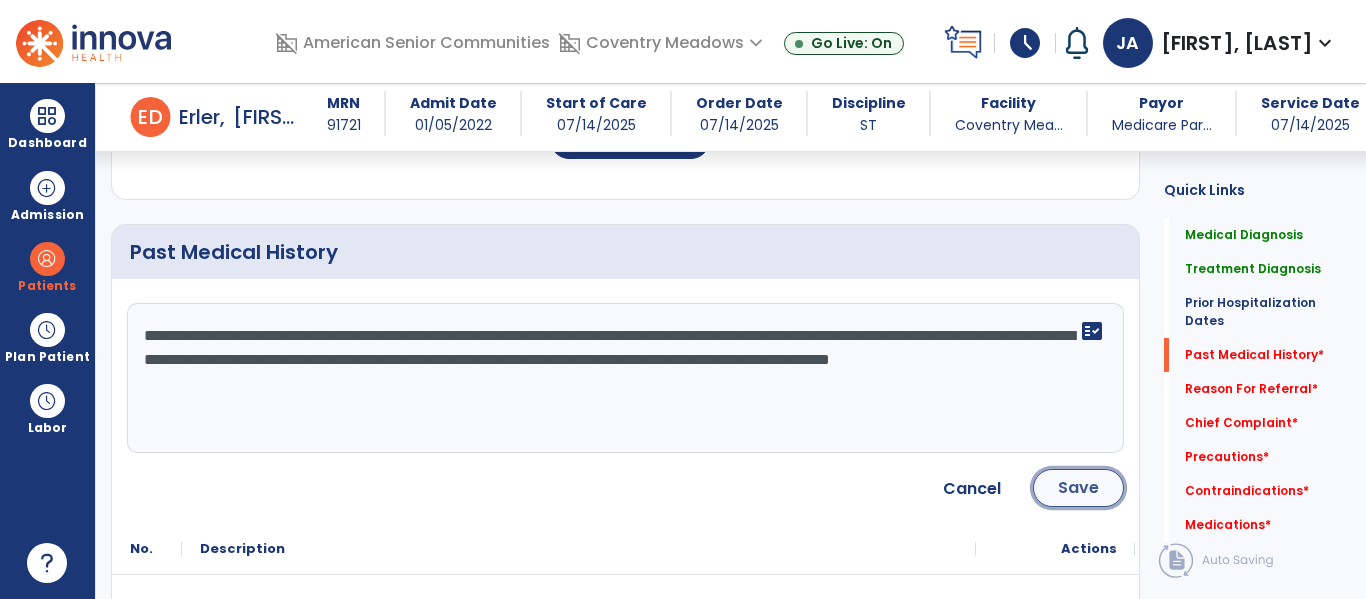 click on "Save" 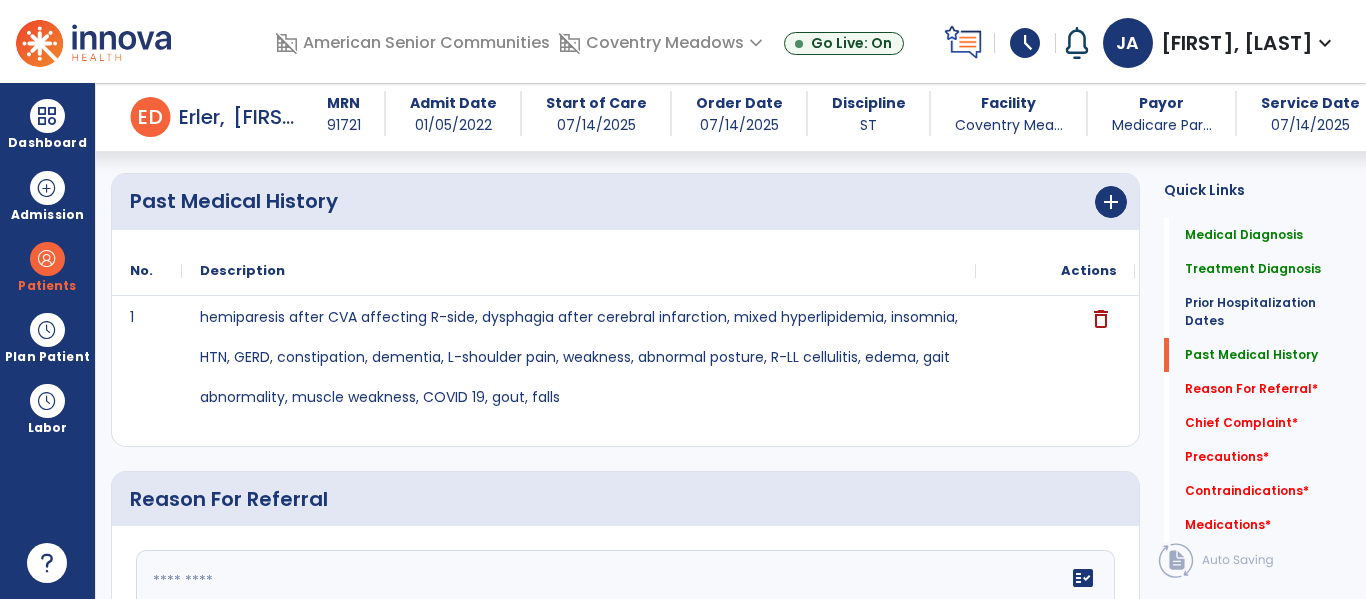 scroll, scrollTop: 1085, scrollLeft: 0, axis: vertical 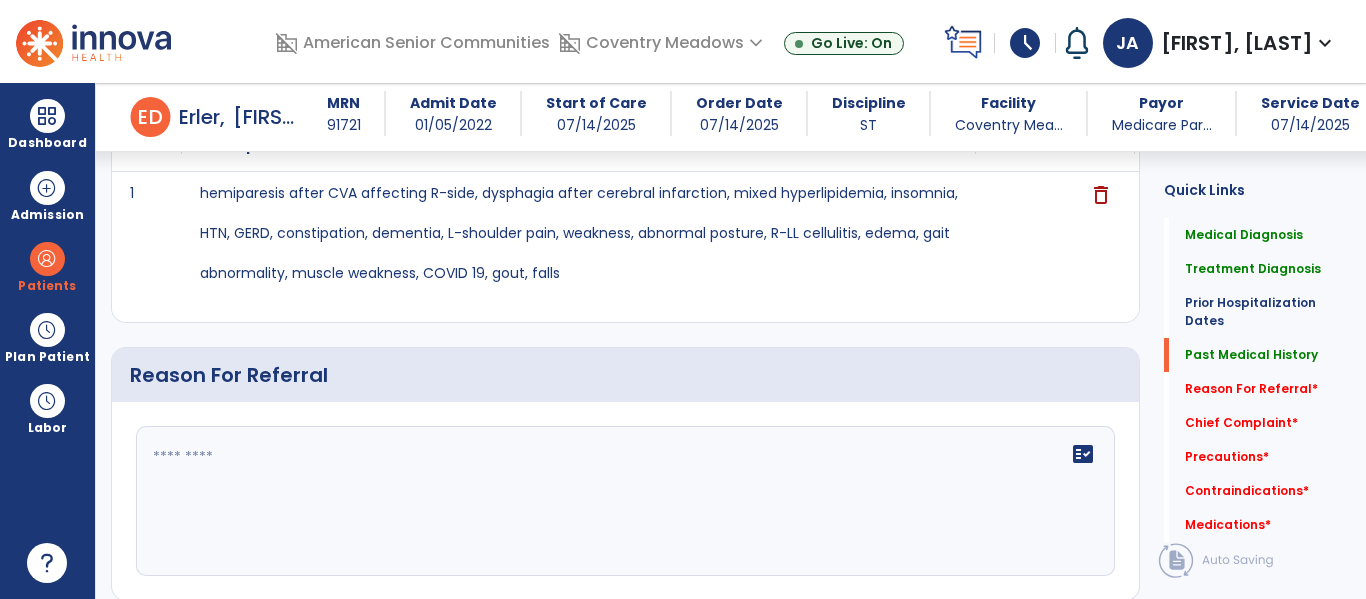 click on "fact_check" 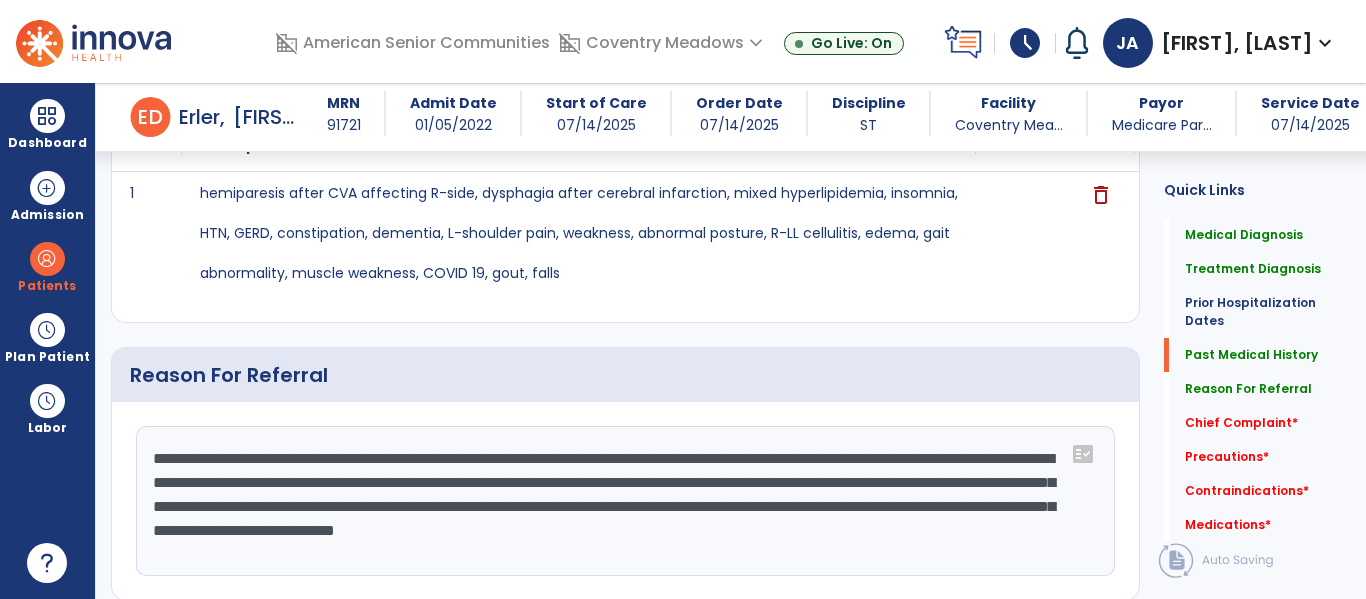 click on "**********" 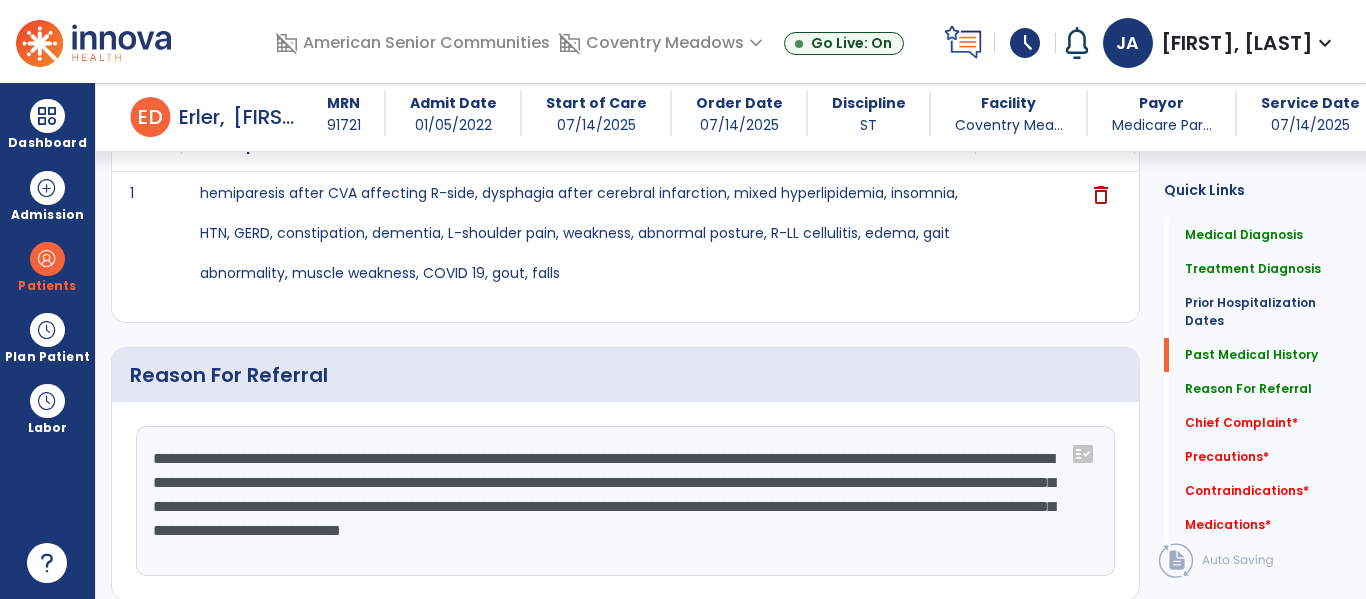 click on "**********" 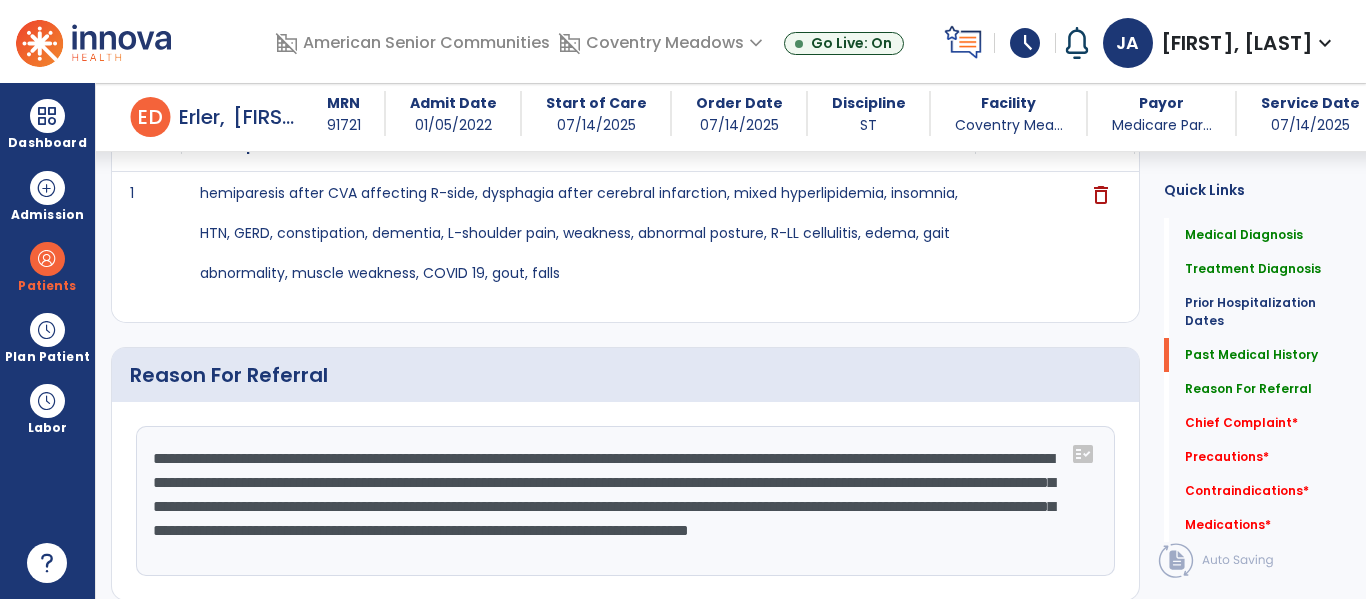 click on "**********" 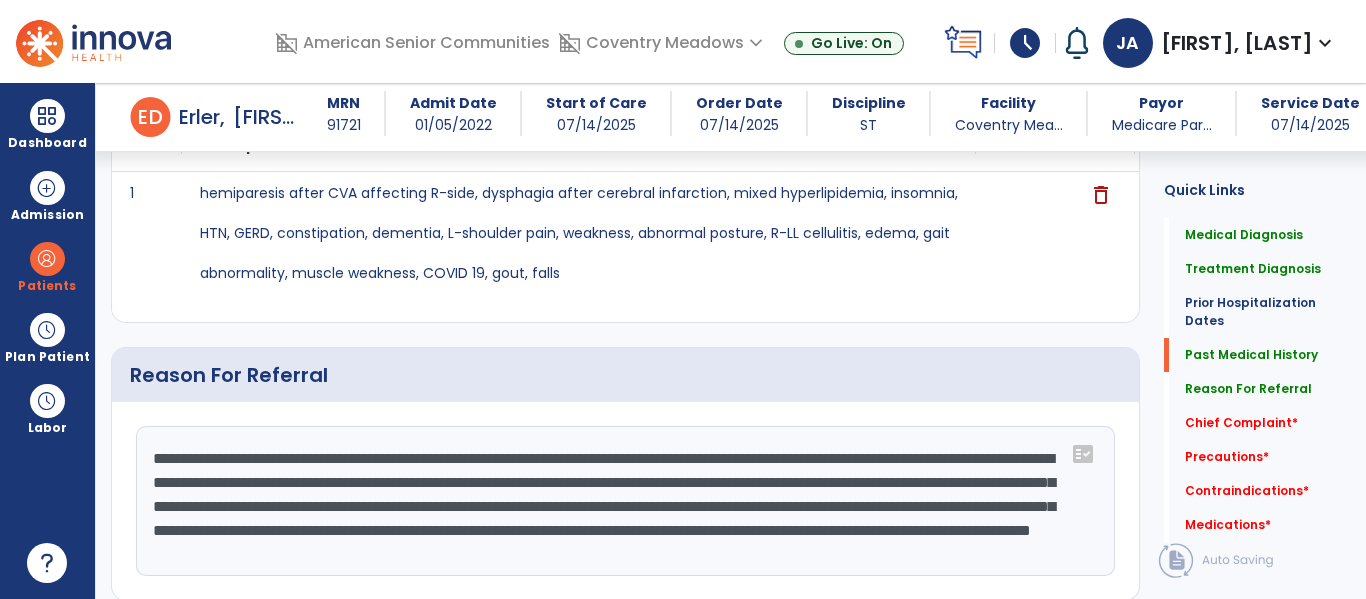 scroll, scrollTop: 24, scrollLeft: 0, axis: vertical 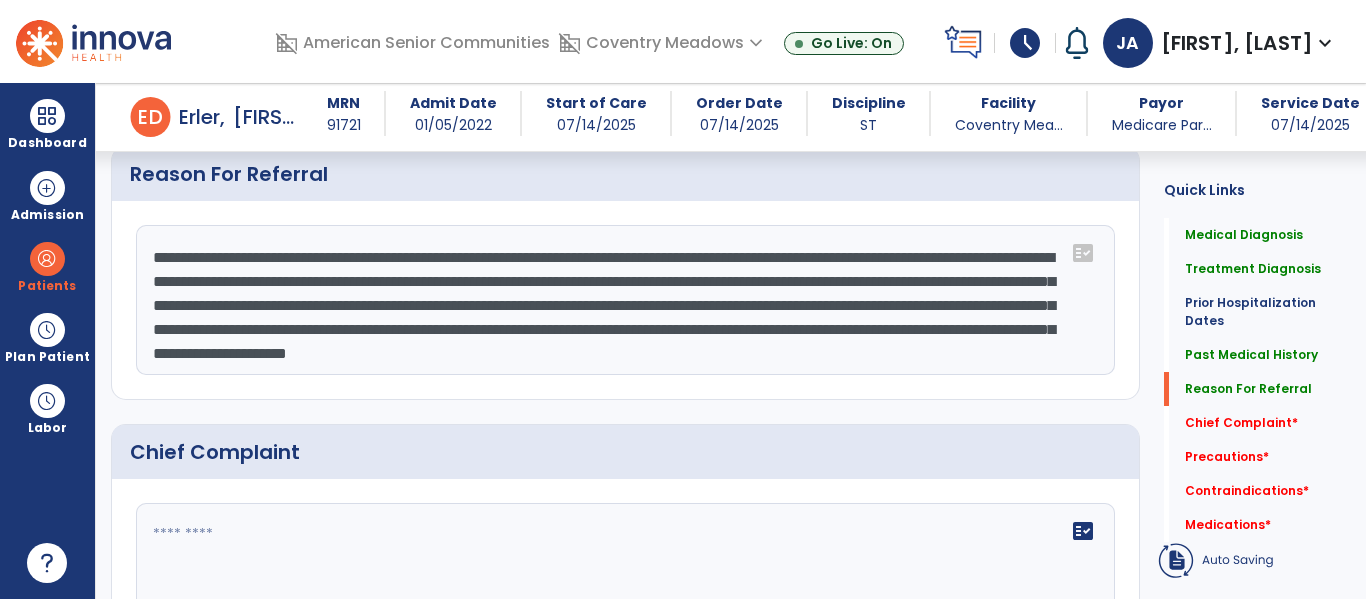 type on "**********" 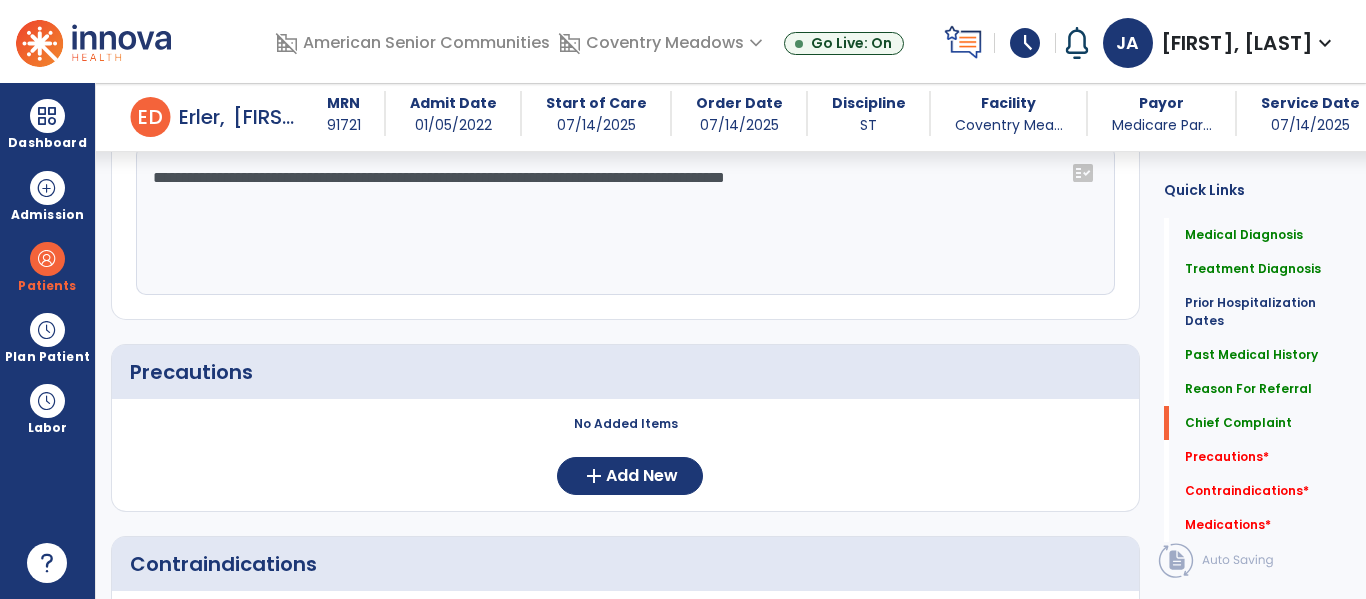 scroll, scrollTop: 1685, scrollLeft: 0, axis: vertical 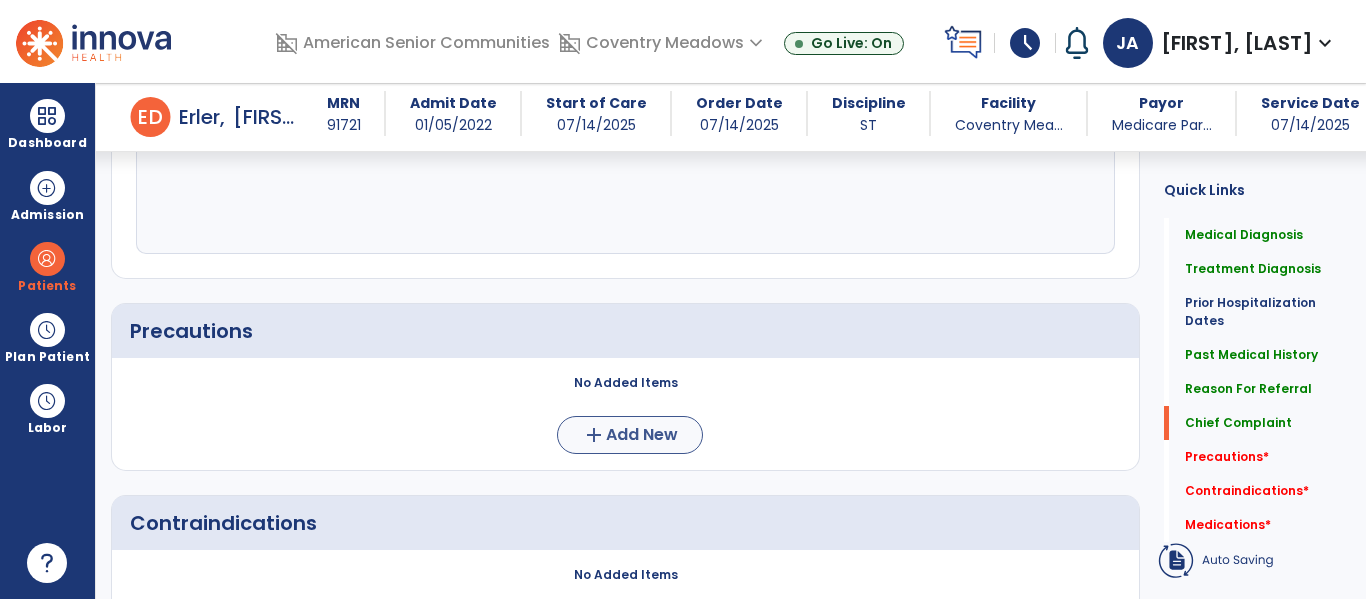 type on "**********" 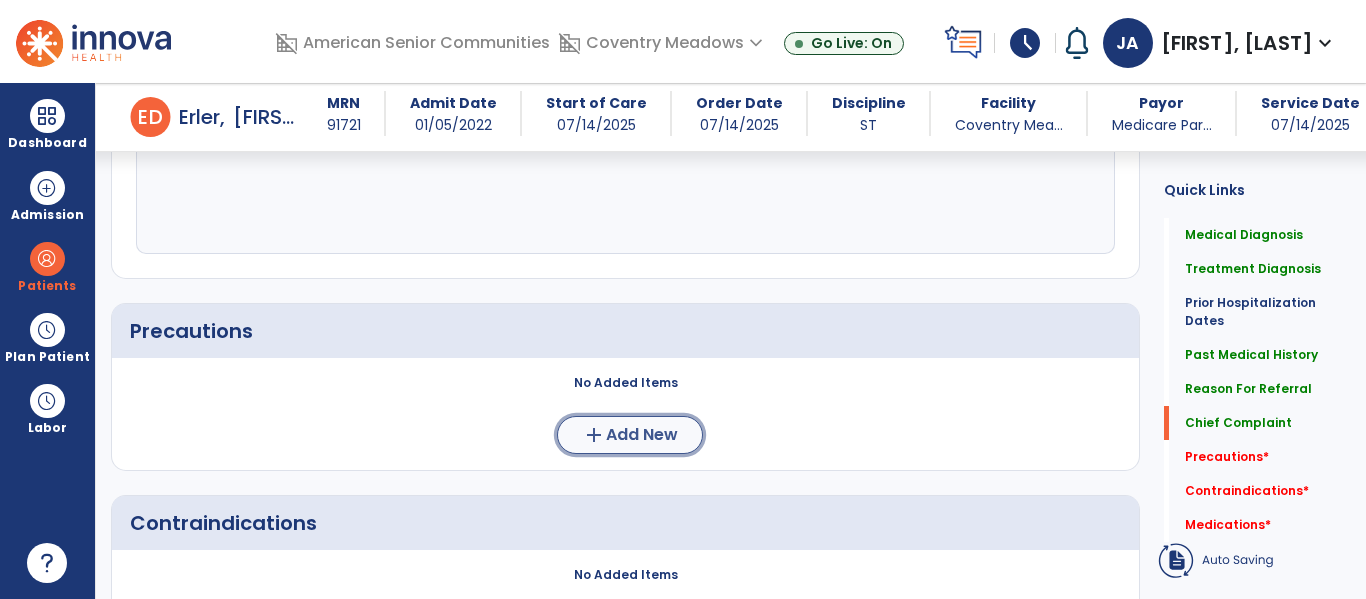 click on "Add New" 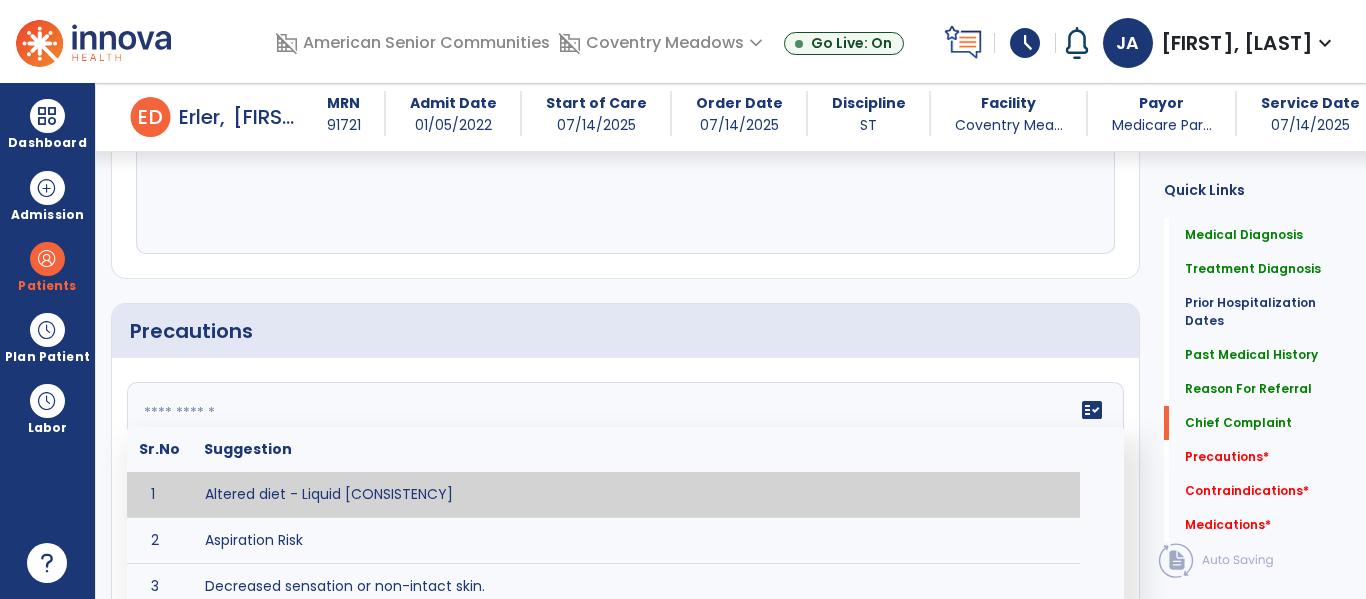 click on "fact_check  Sr.No Suggestion 1 Altered diet - Liquid [CONSISTENCY] 2 Aspiration Risk 3 Decreased sensation or non-intact skin. 4 Cardiac 5 Check for modified diet / oral intake restrictions related to swallowing impairments. 6 Check INR lab results prior to activity if patient on blood thinners. 7 Closely monitor anxiety or stress due to increased SOB/dyspnea and cease activity/exercise until patient is able to control this response 8 Code Status:  9 Confirm surgical approach and discoloration or other precautions. 10 Continuous pulse oximetry (SpO2) during all periods of sleep (day and night) and when out of line of sight of a competent caregiver. 11 Precautions for exercise include:  12 Depression 13 Diabetic diet 14 Fall risk 15 Fluid restriction 16 High fall risk related to cognitive, motor, perceptual, and sensory deficits 17 Hip precaution 18 Impulsive tendencies, restrict patient performance in unsupervised tasks 19 Isolation 20 Lymphedema 21 22 23 24 25 Monitor for respiratory dysfunction 26 27 NPO" 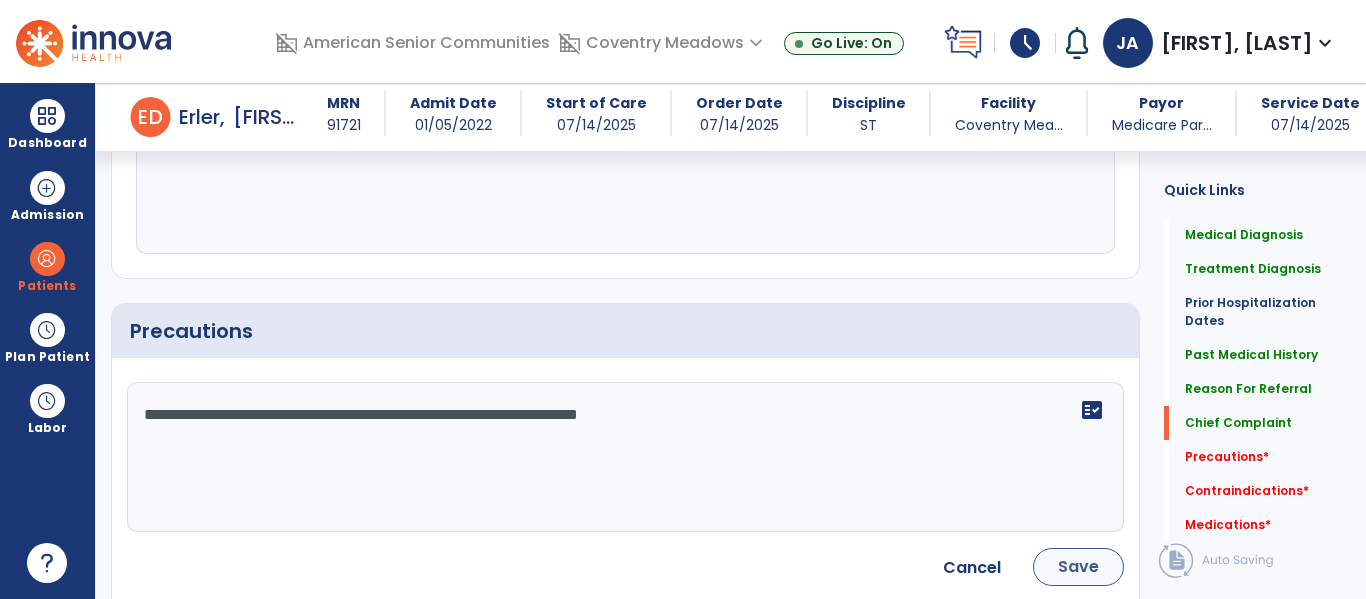 type on "**********" 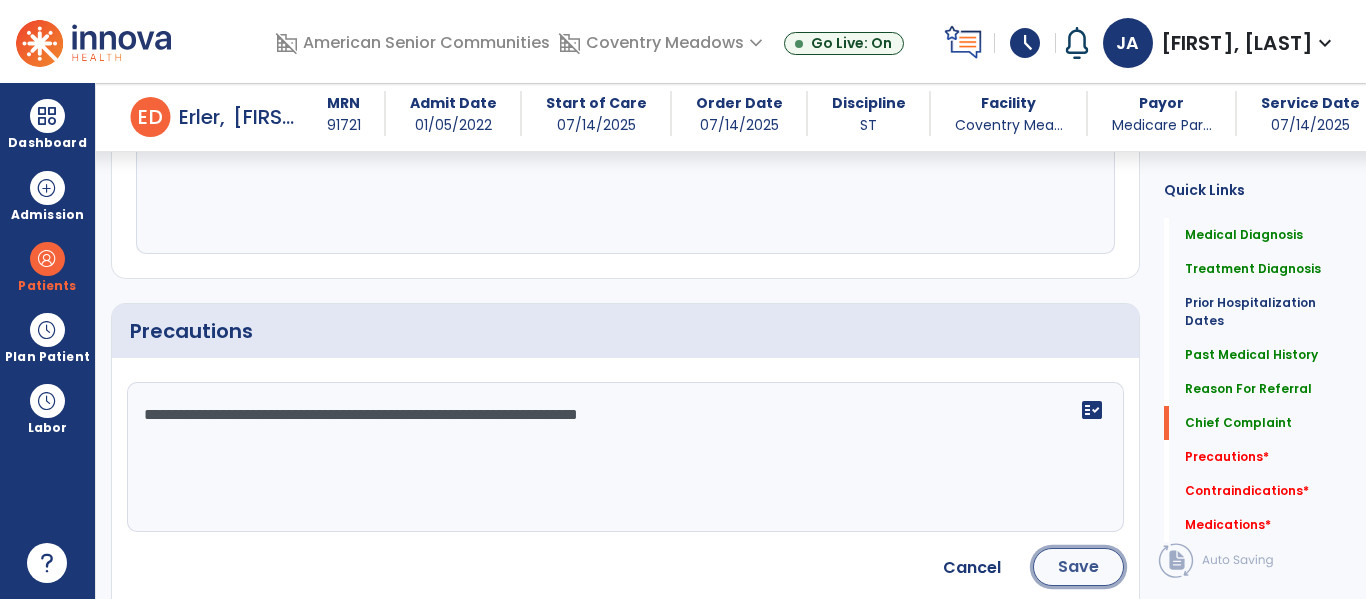 click on "Save" 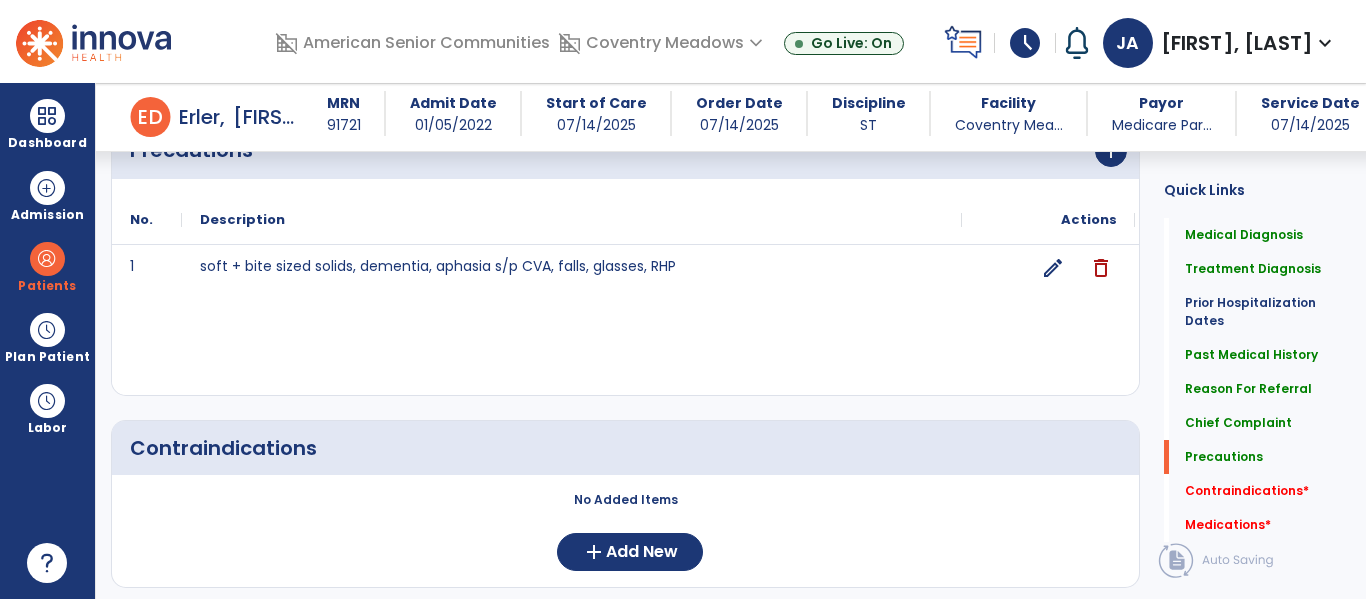 scroll, scrollTop: 1882, scrollLeft: 0, axis: vertical 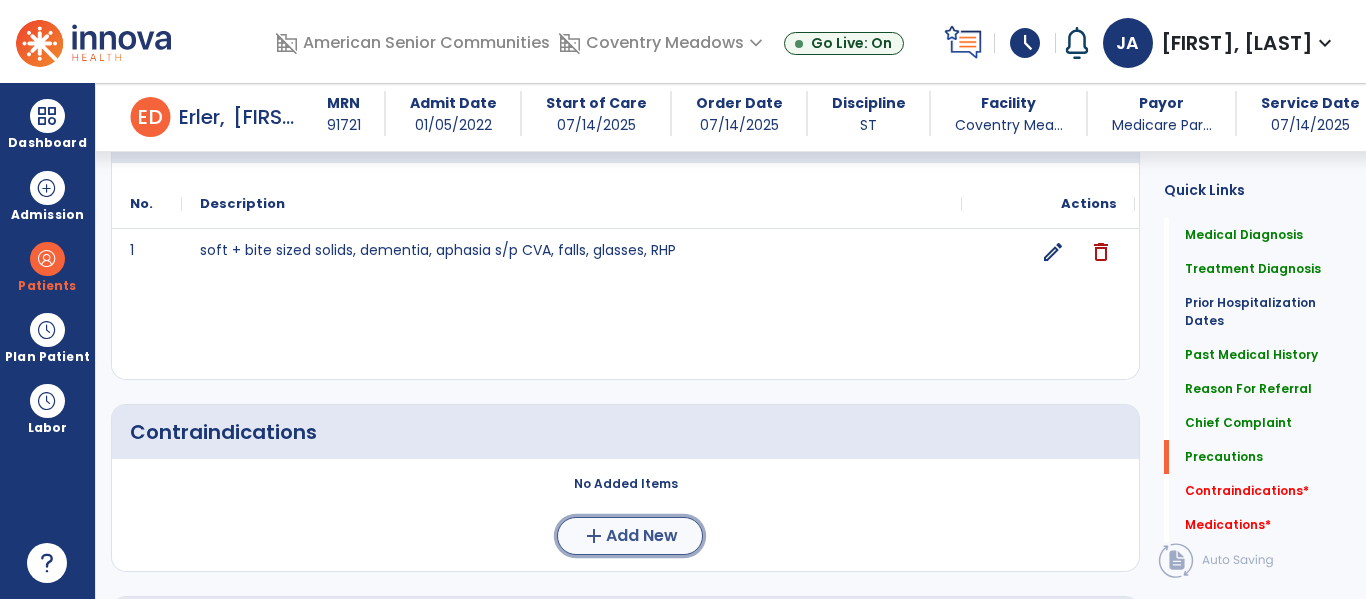 click on "Add New" 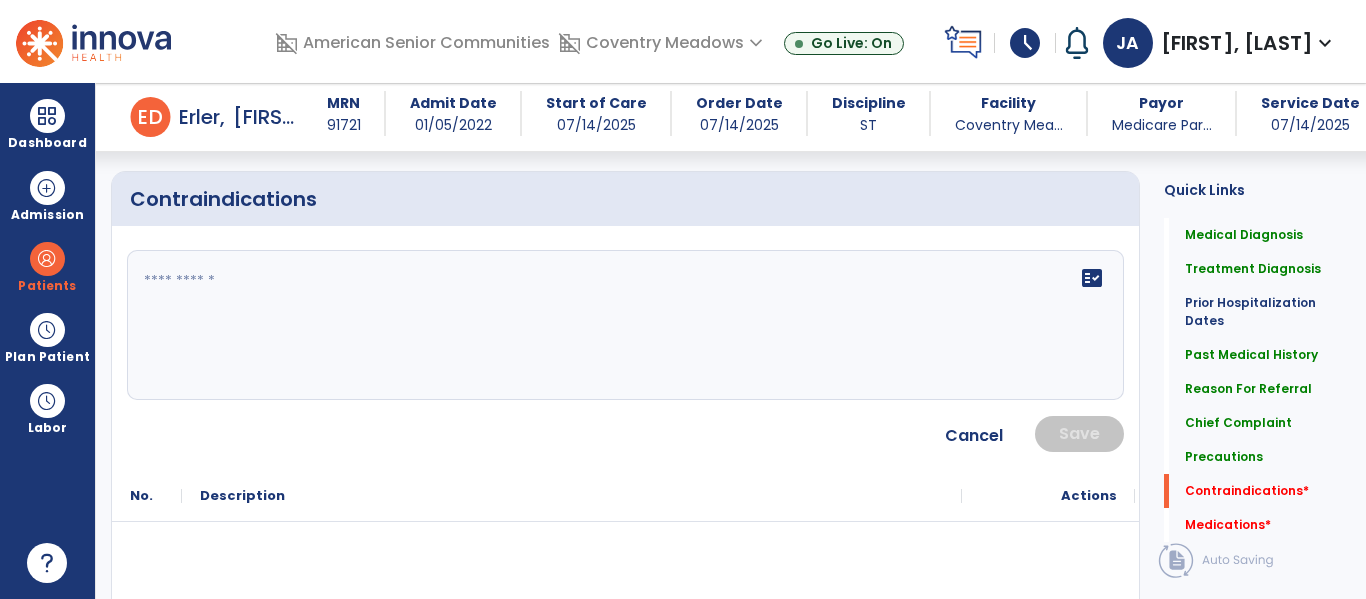 scroll, scrollTop: 2130, scrollLeft: 0, axis: vertical 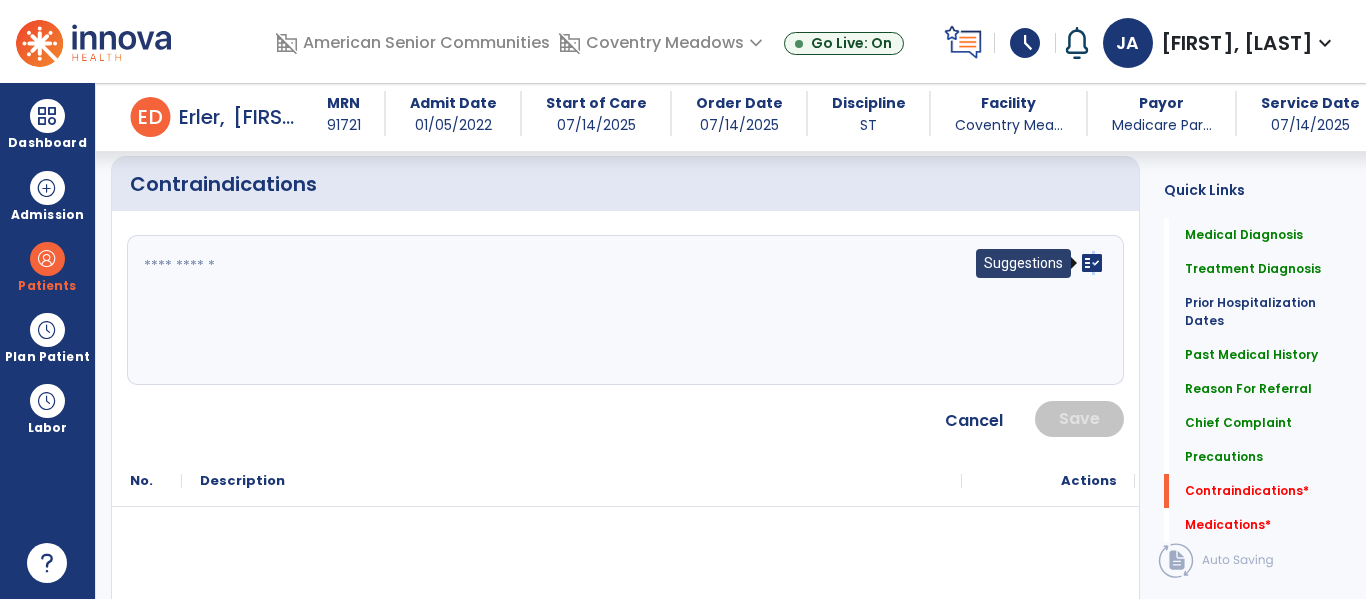click on "fact_check" 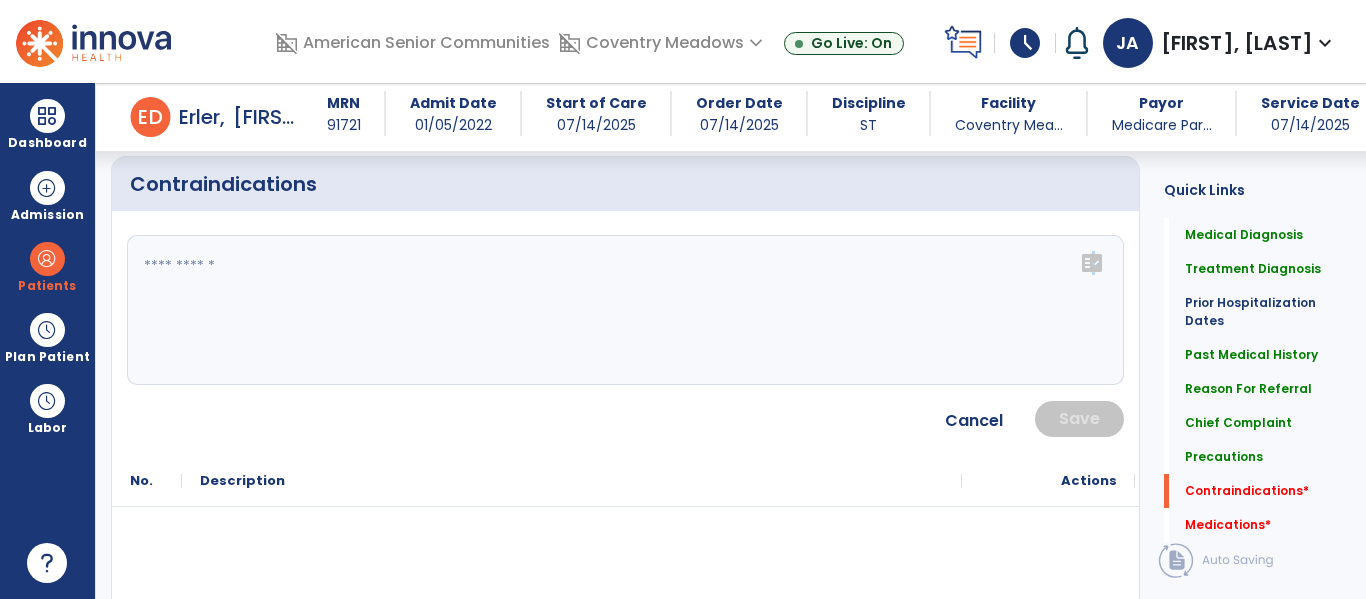 click on "fact_check" 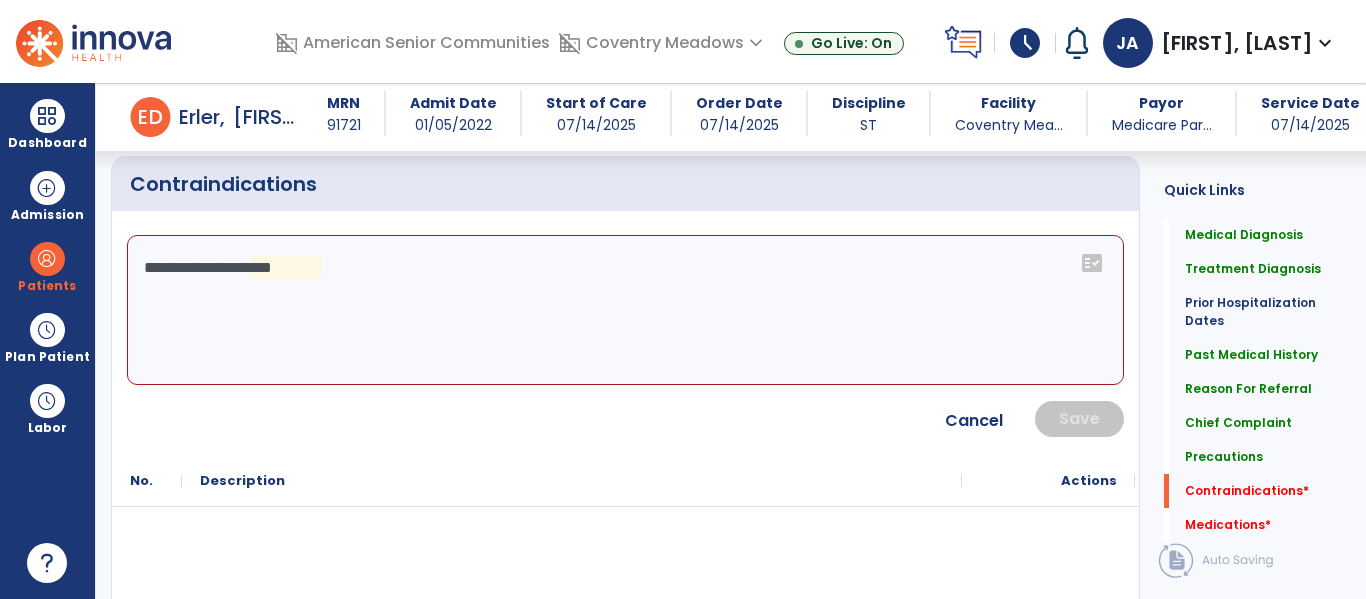 click on "**********" 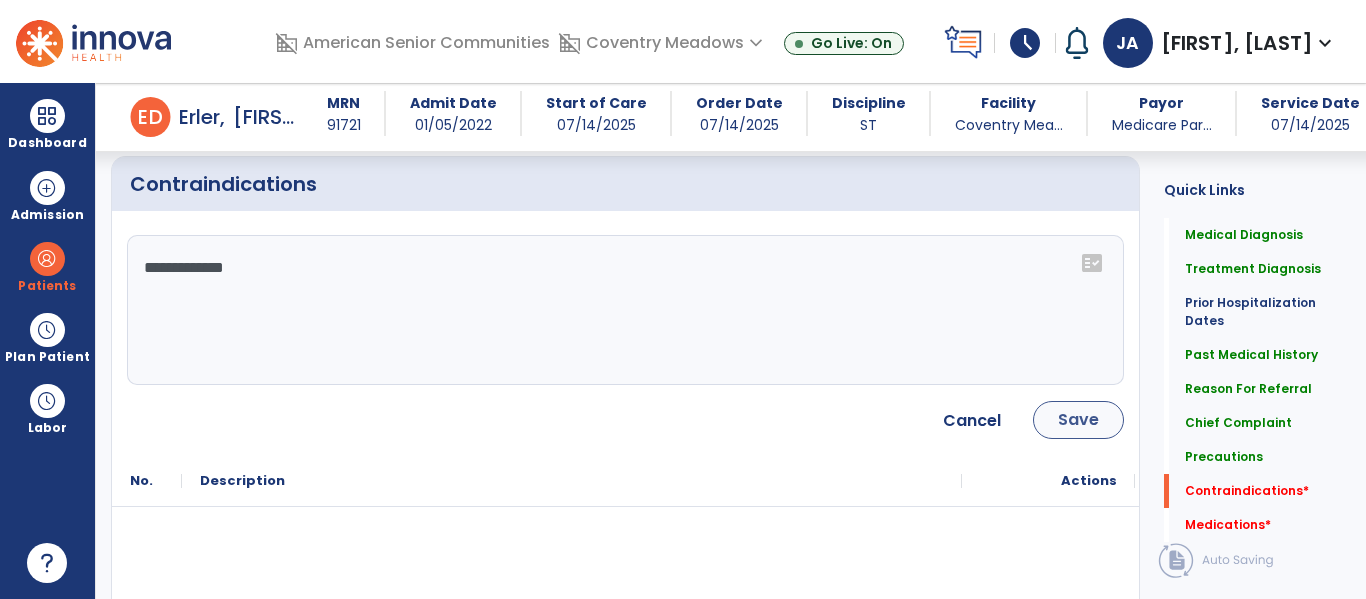 type on "**********" 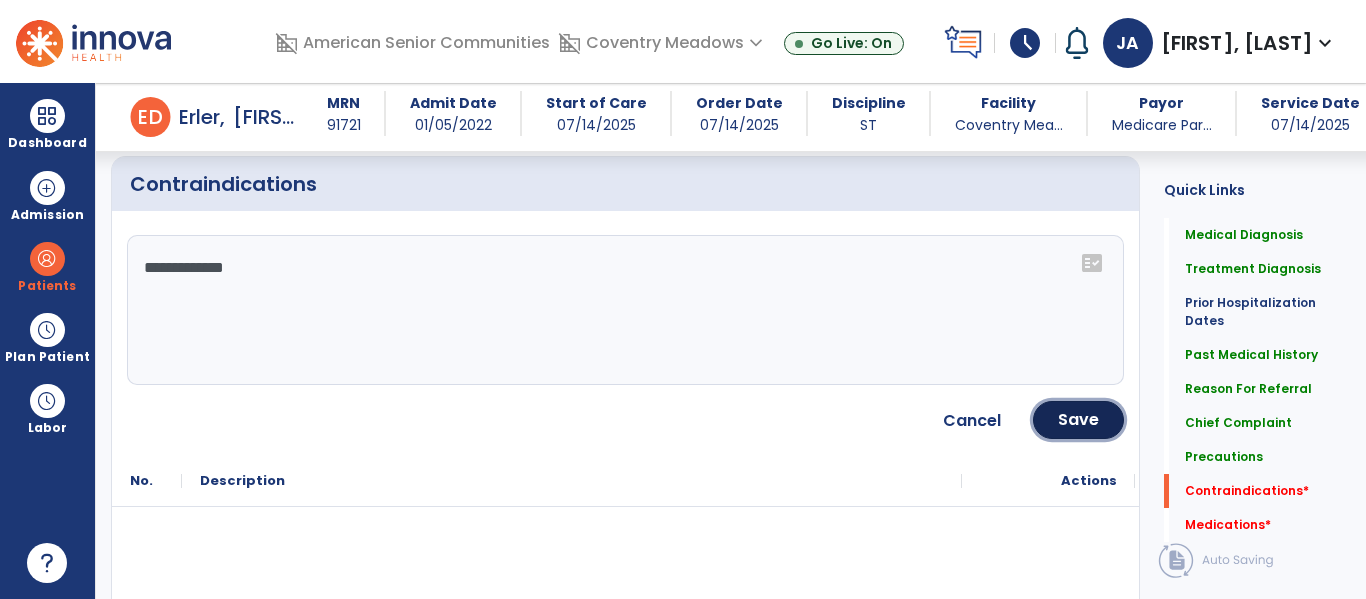 drag, startPoint x: 1081, startPoint y: 425, endPoint x: 811, endPoint y: 325, distance: 287.9236 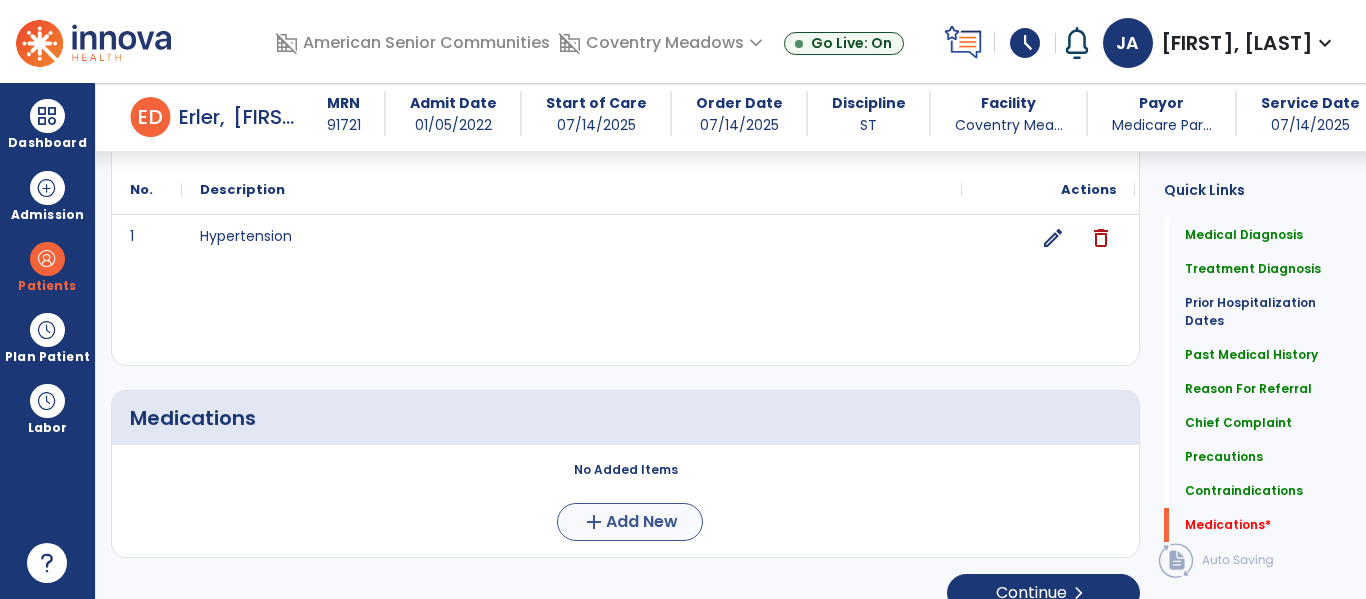 scroll, scrollTop: 2223, scrollLeft: 0, axis: vertical 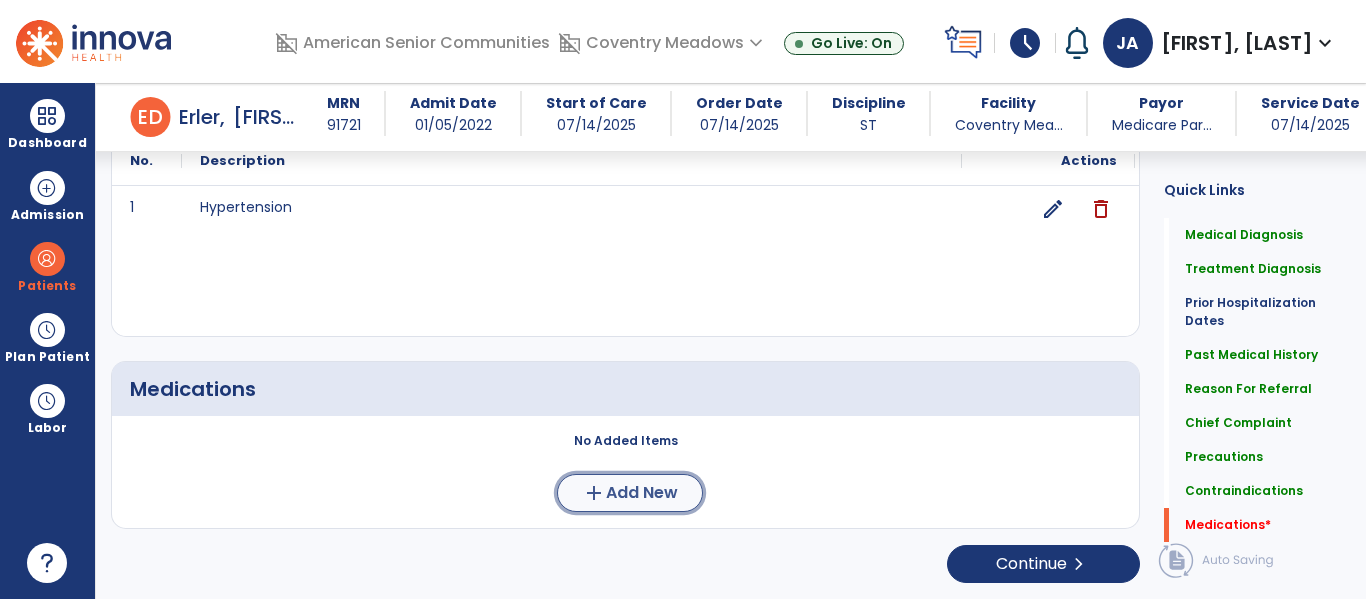 click on "Add New" 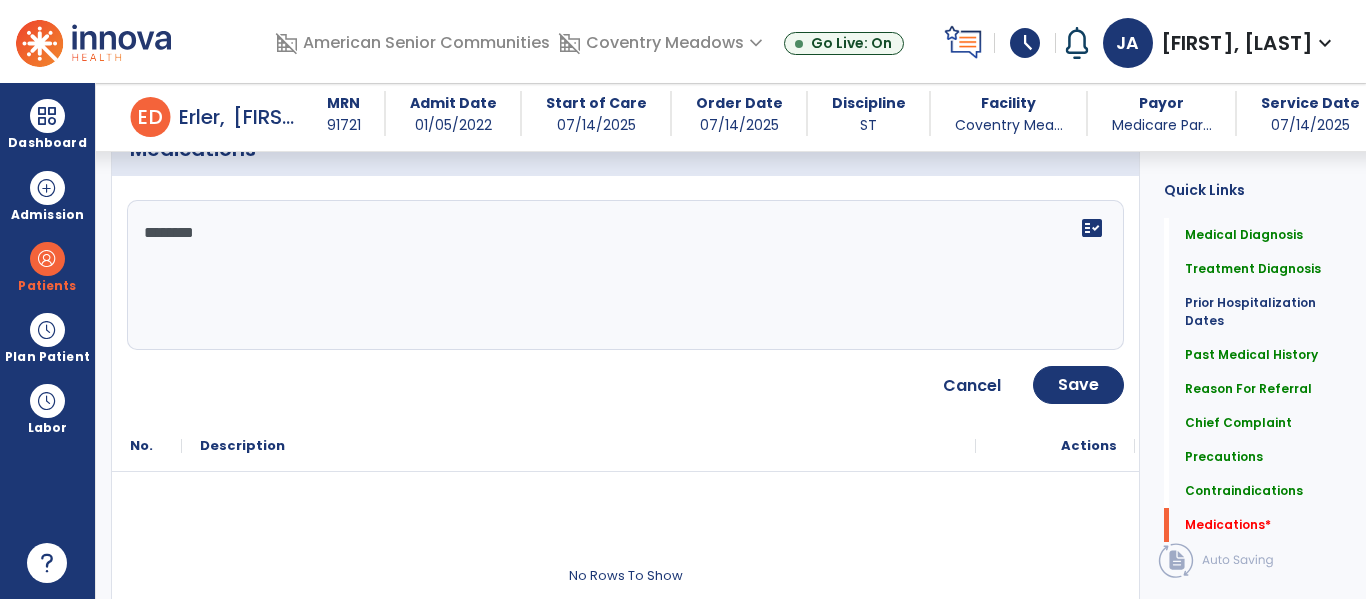 scroll, scrollTop: 2511, scrollLeft: 0, axis: vertical 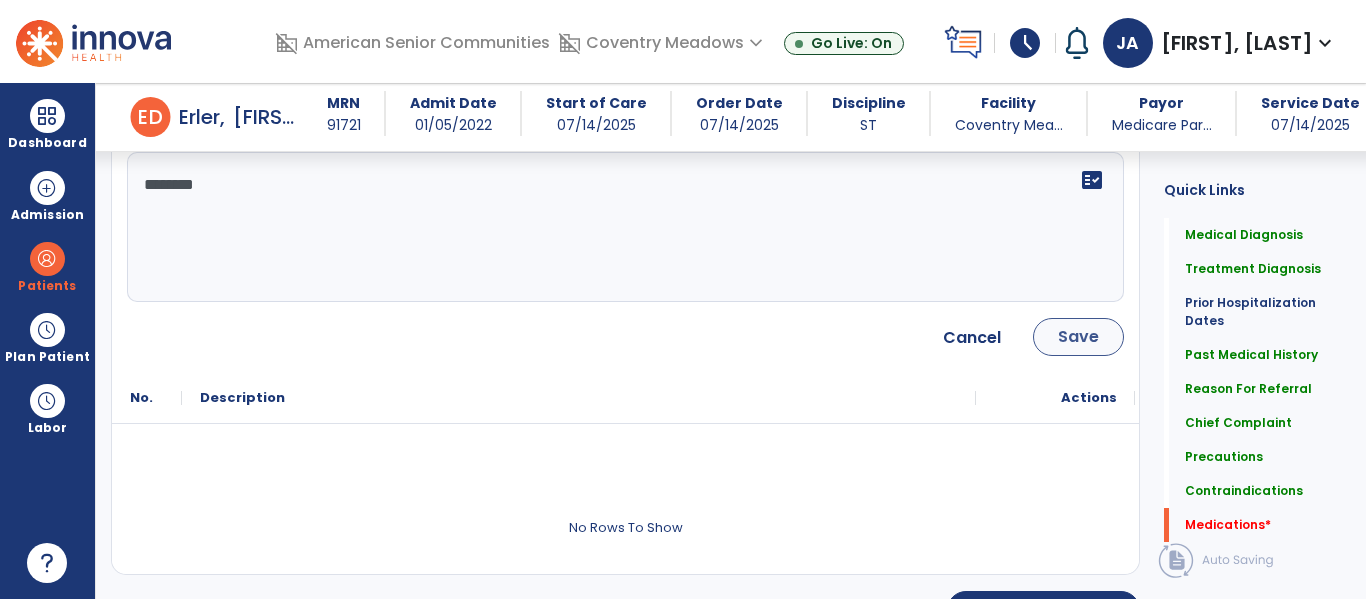 type on "*******" 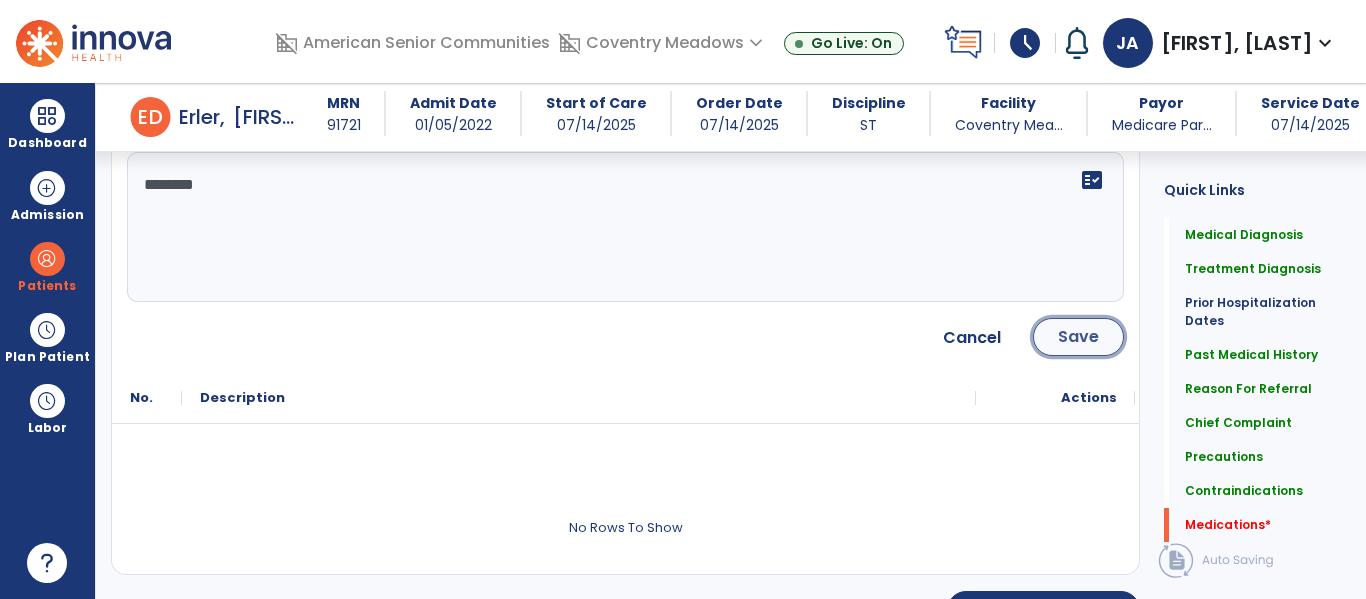 click on "Save" 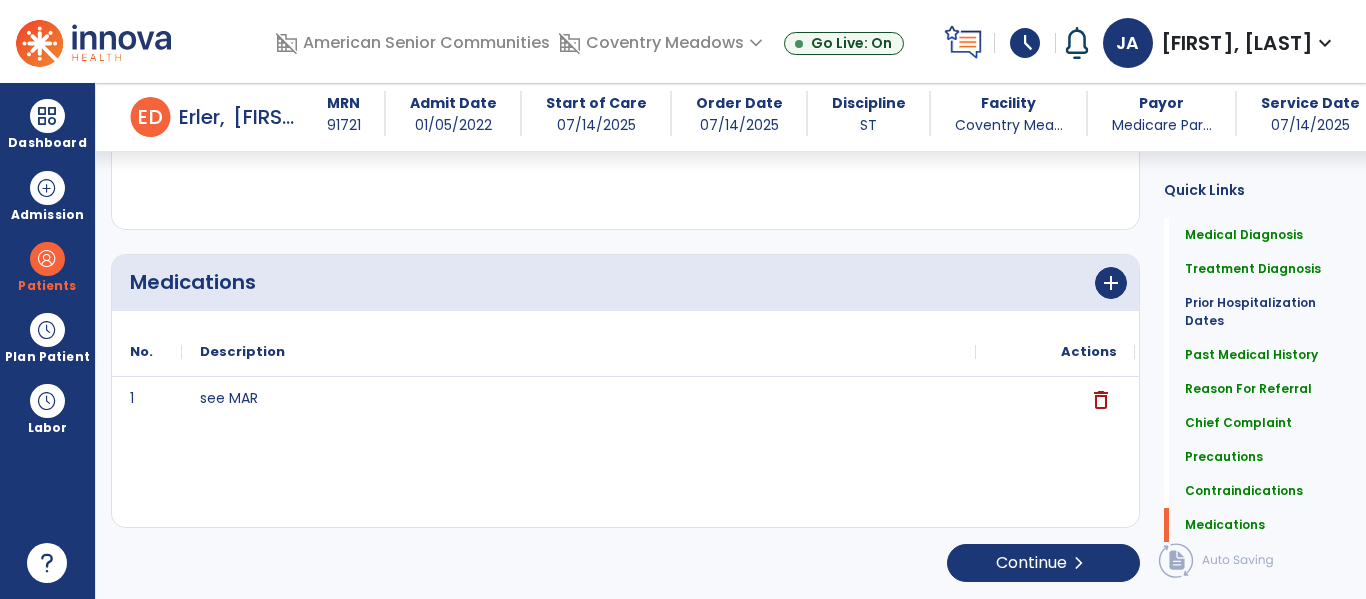 scroll, scrollTop: 2330, scrollLeft: 0, axis: vertical 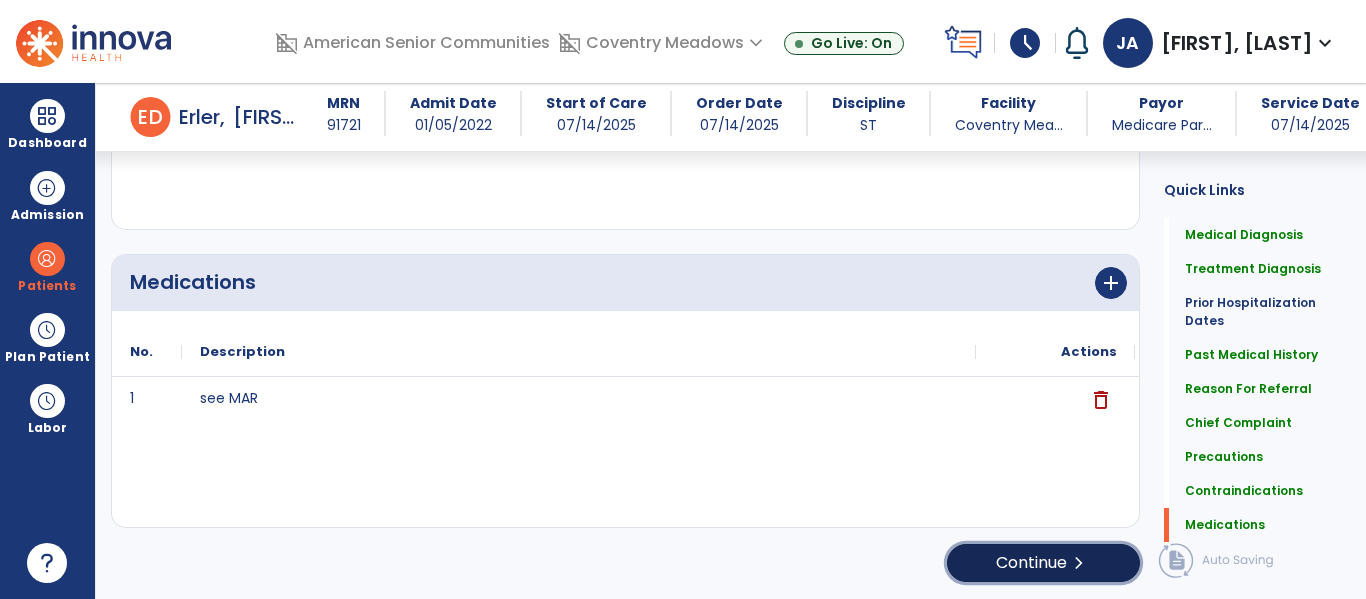click on "Continue  chevron_right" 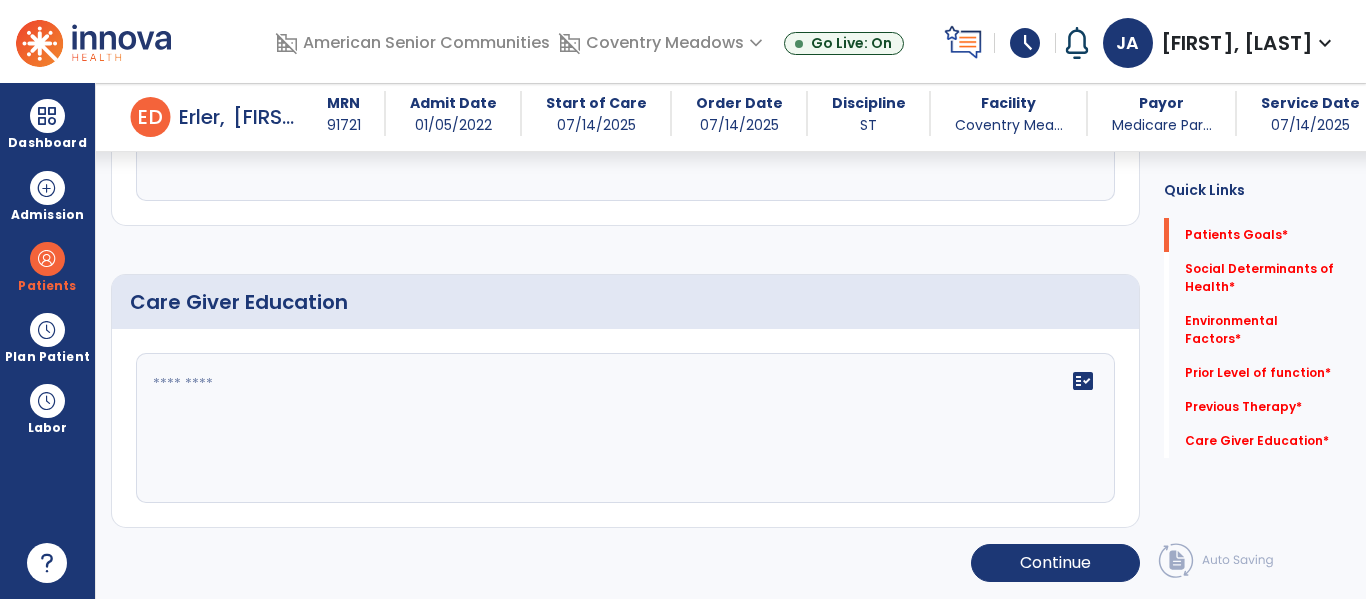 scroll, scrollTop: 106, scrollLeft: 0, axis: vertical 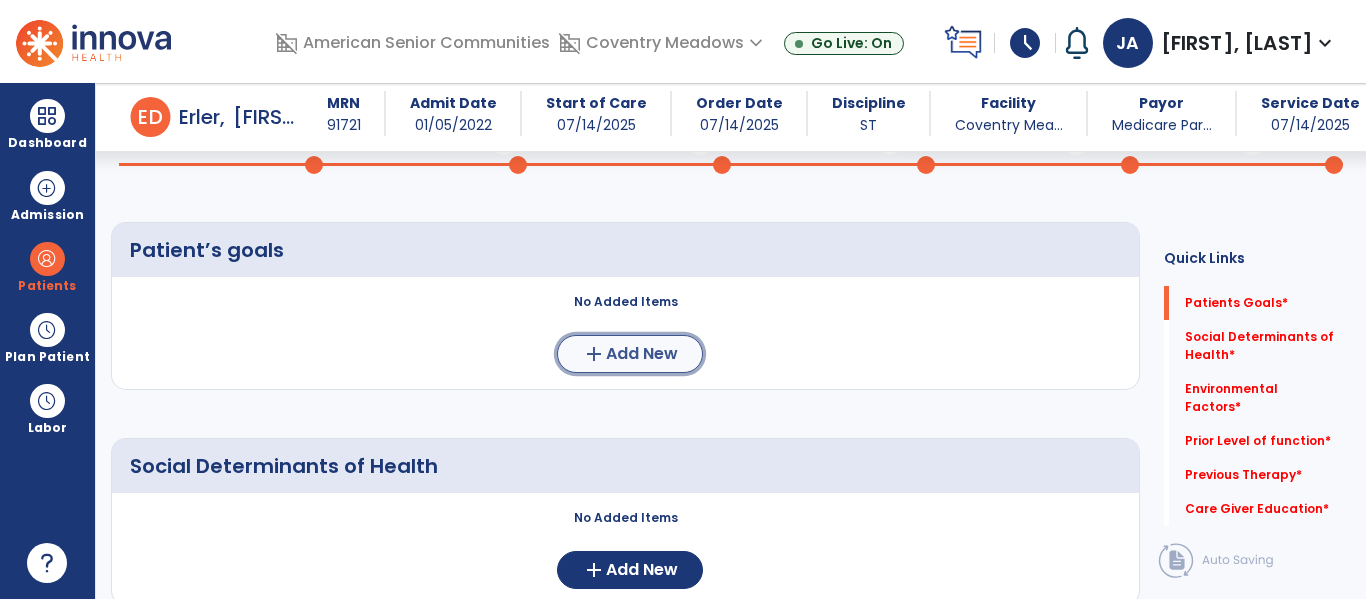click on "add" 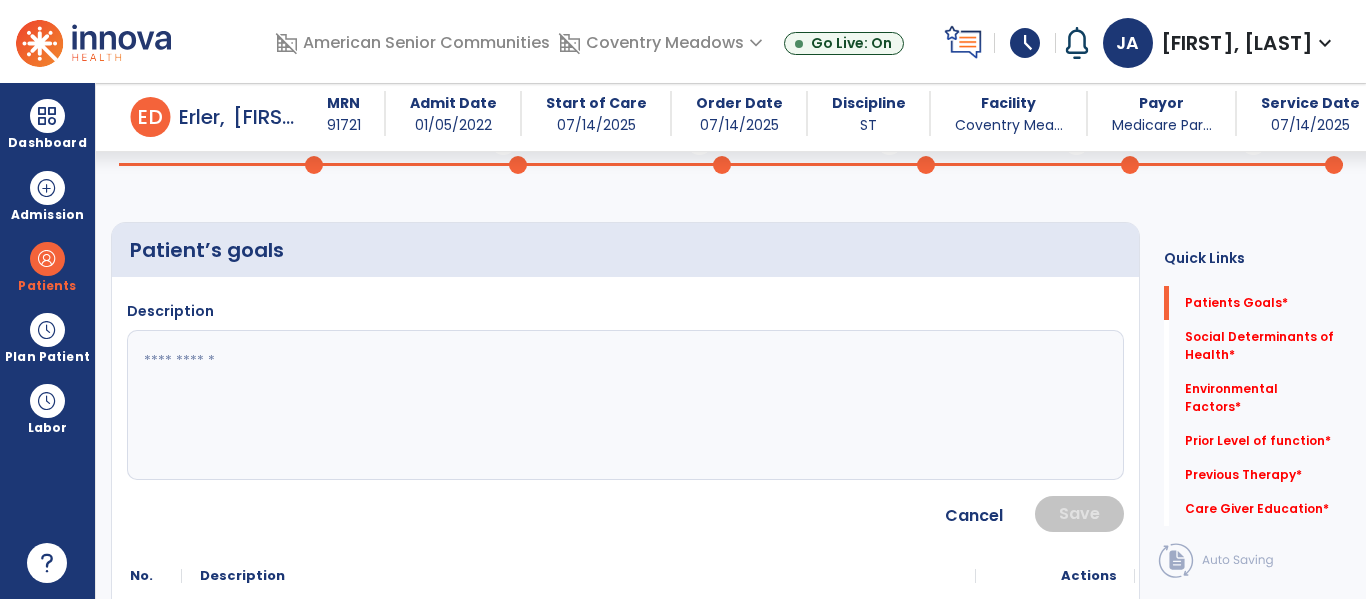 click 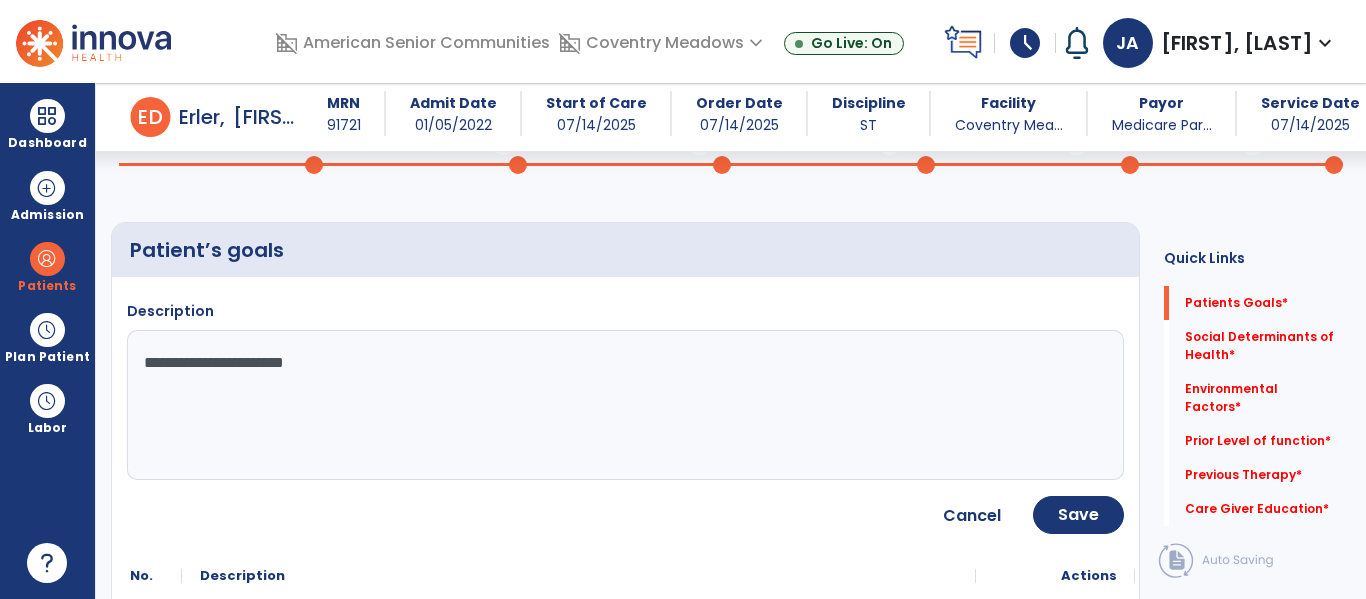 type on "**********" 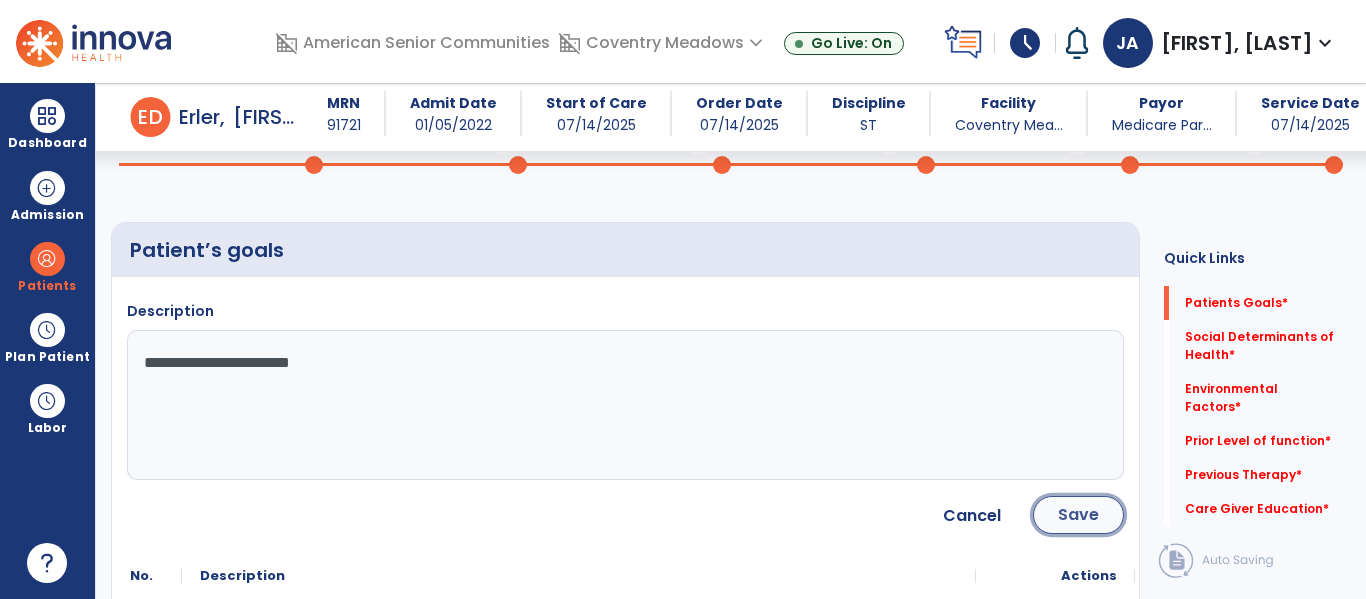 click on "Save" 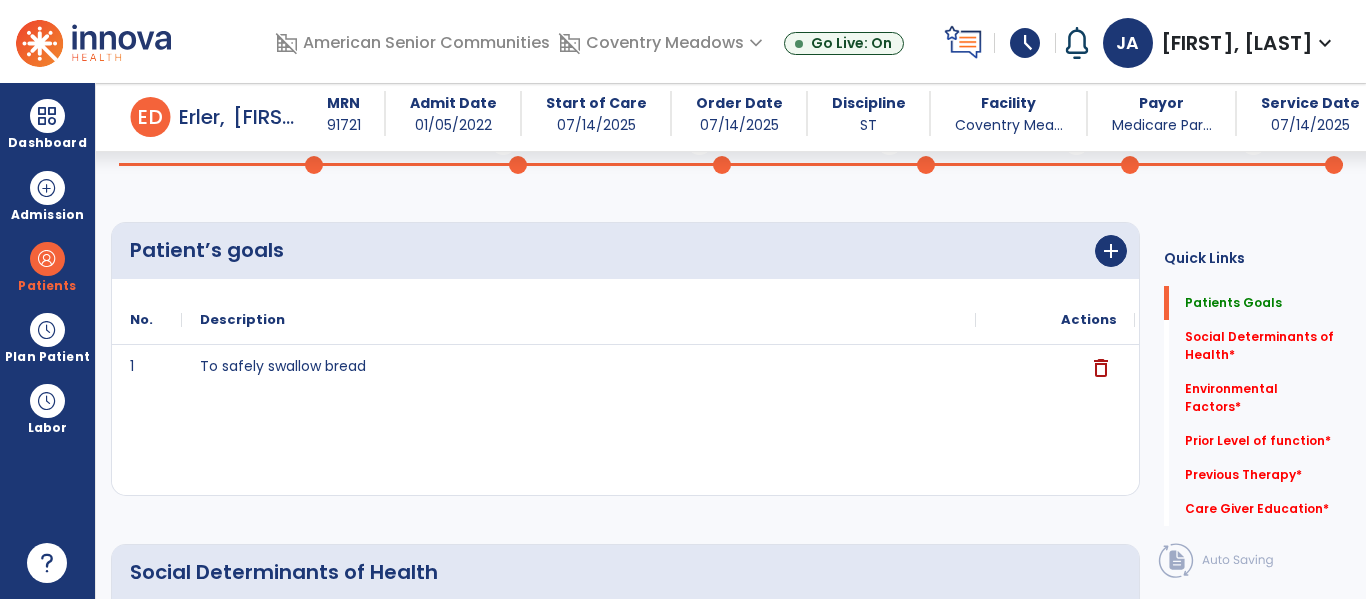 scroll, scrollTop: 341, scrollLeft: 0, axis: vertical 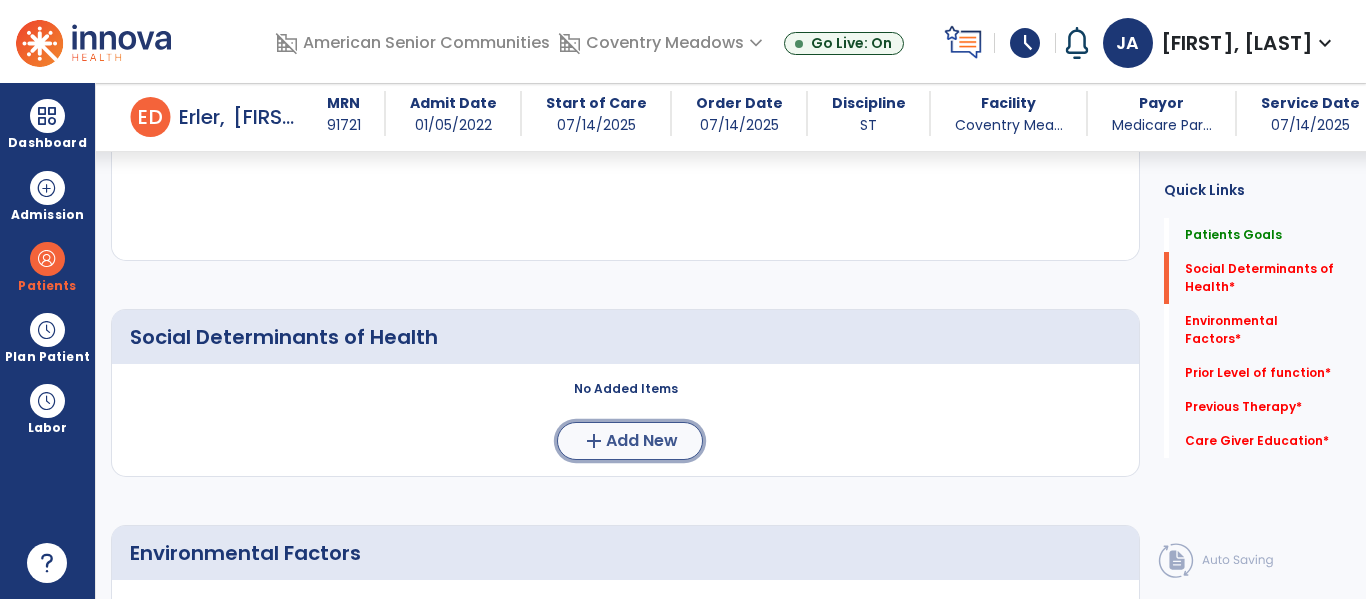 click on "add  Add New" 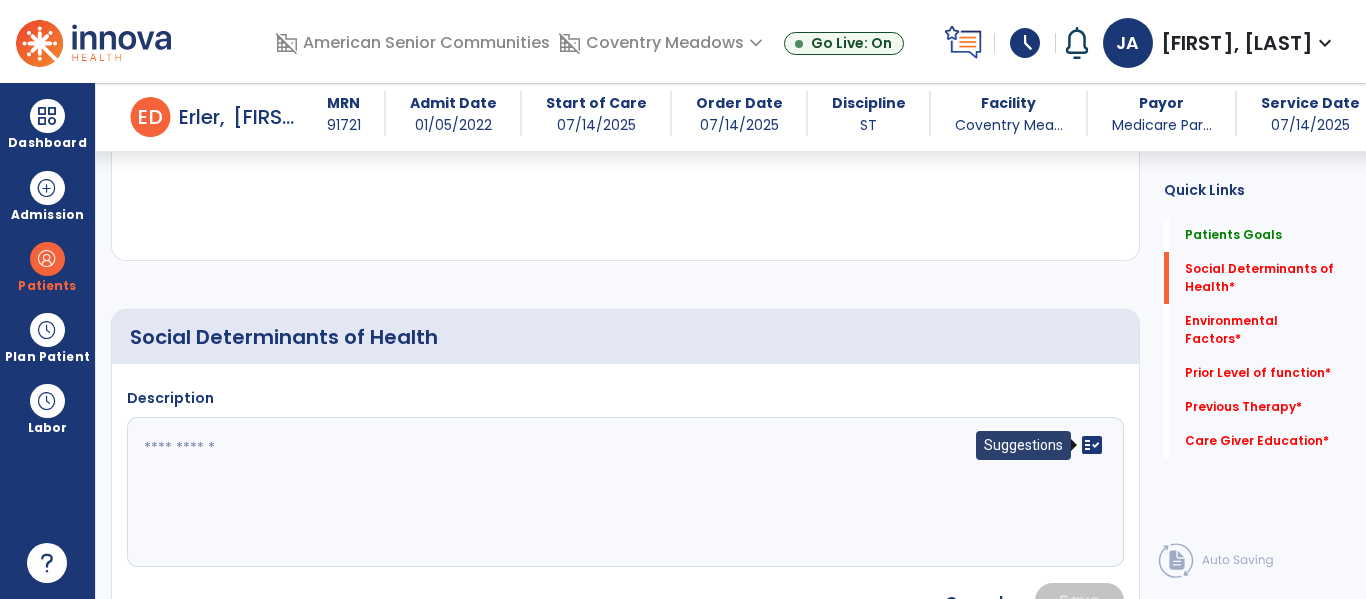 click on "fact_check" 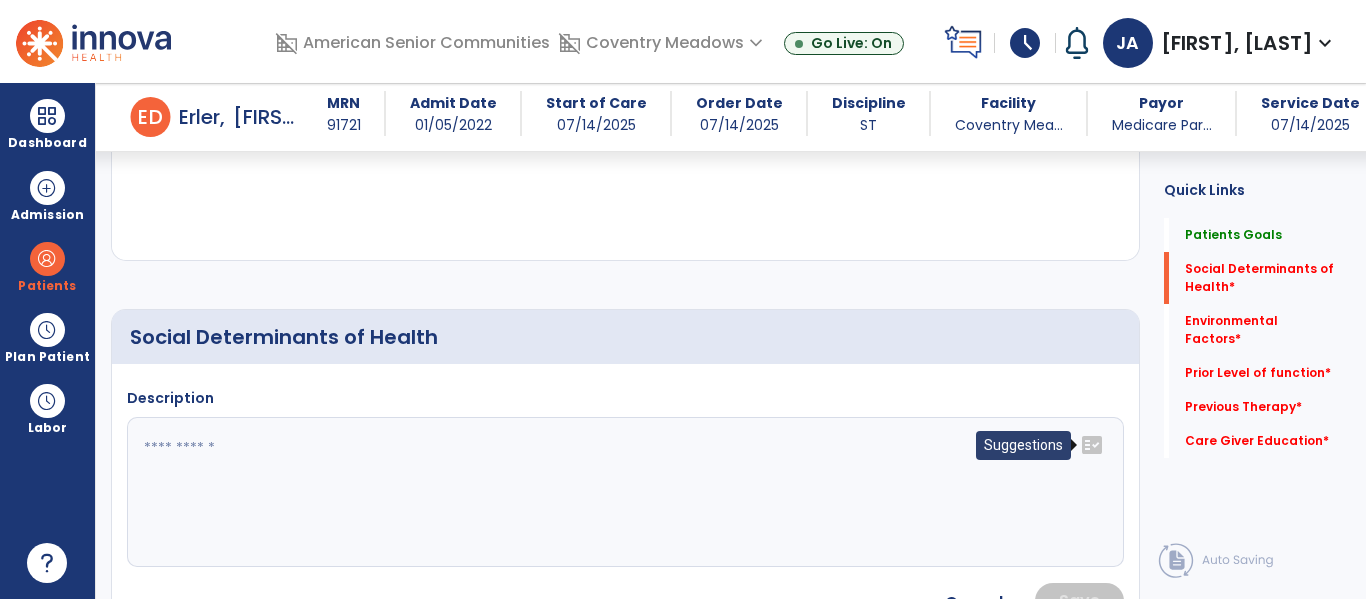click on "fact_check" 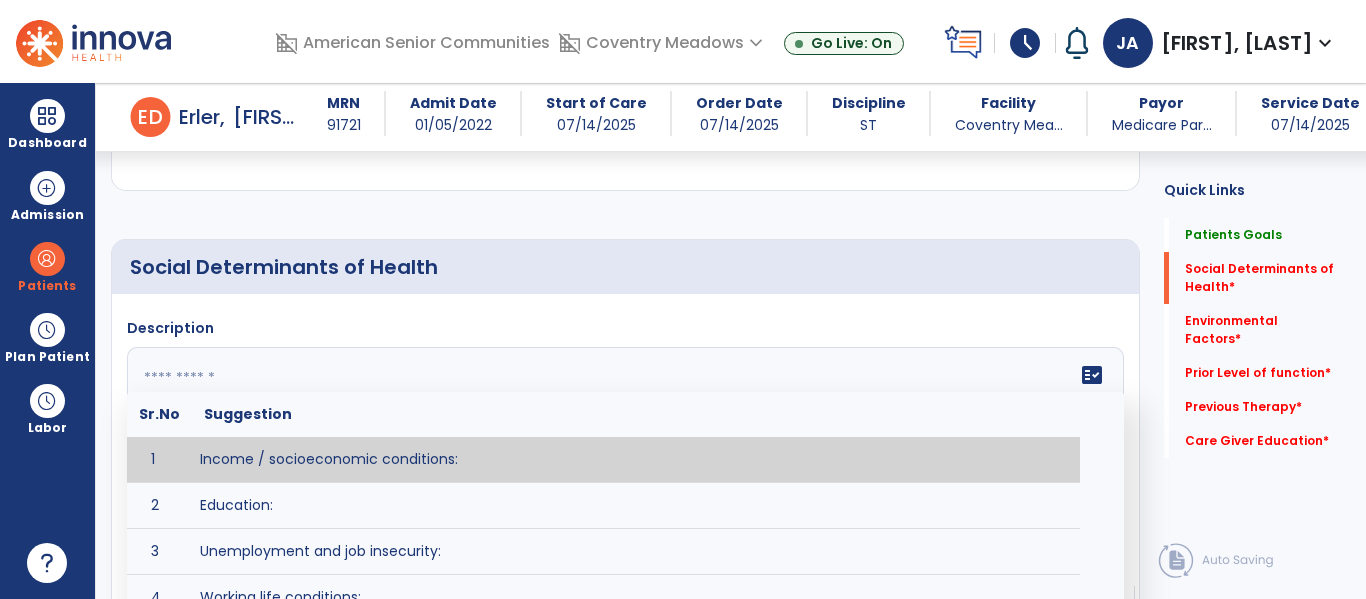 scroll, scrollTop: 486, scrollLeft: 0, axis: vertical 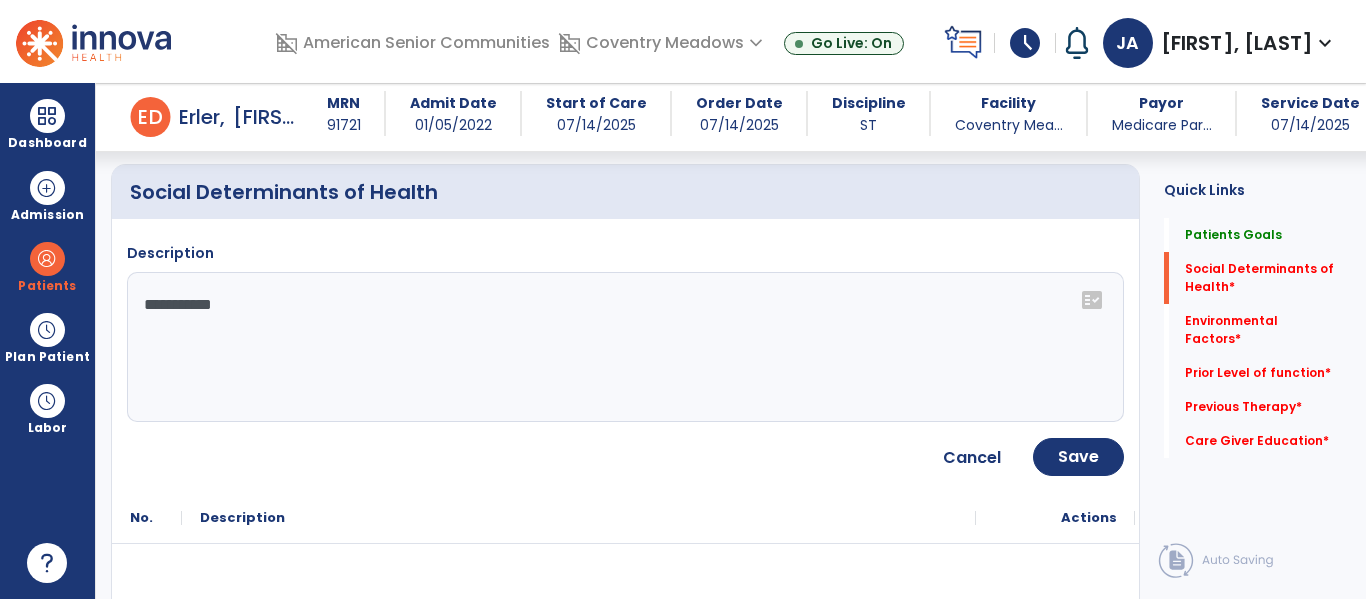 click on "**********" 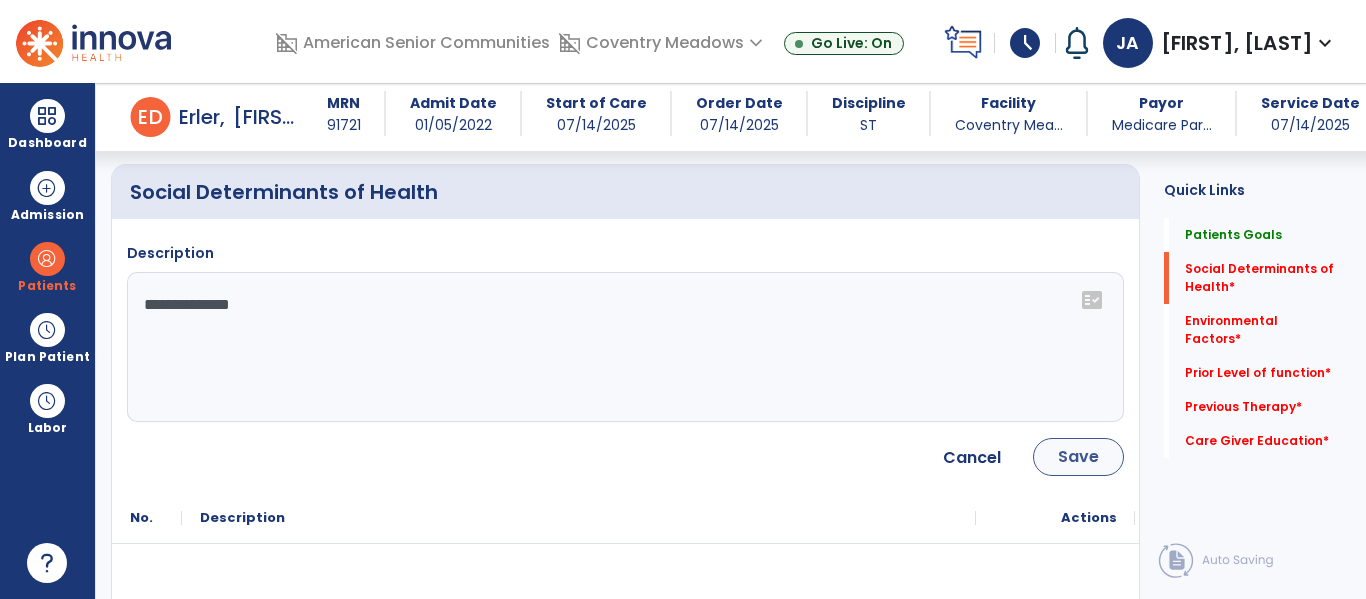 type on "**********" 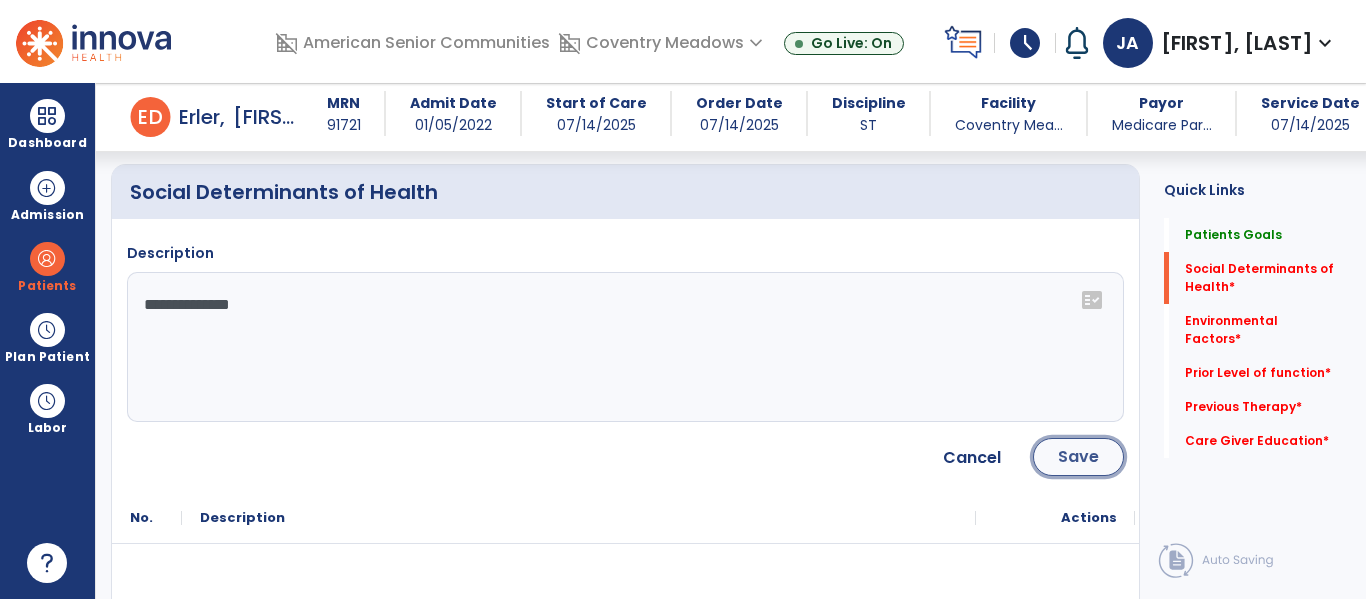click on "Save" 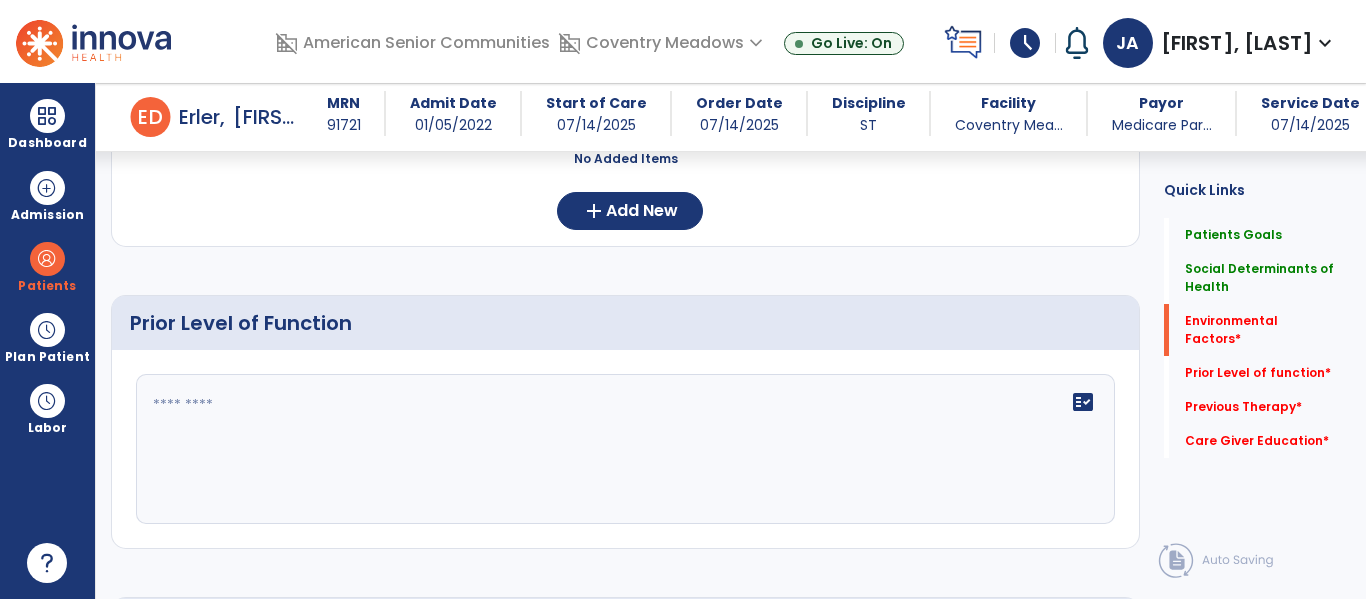 scroll, scrollTop: 883, scrollLeft: 0, axis: vertical 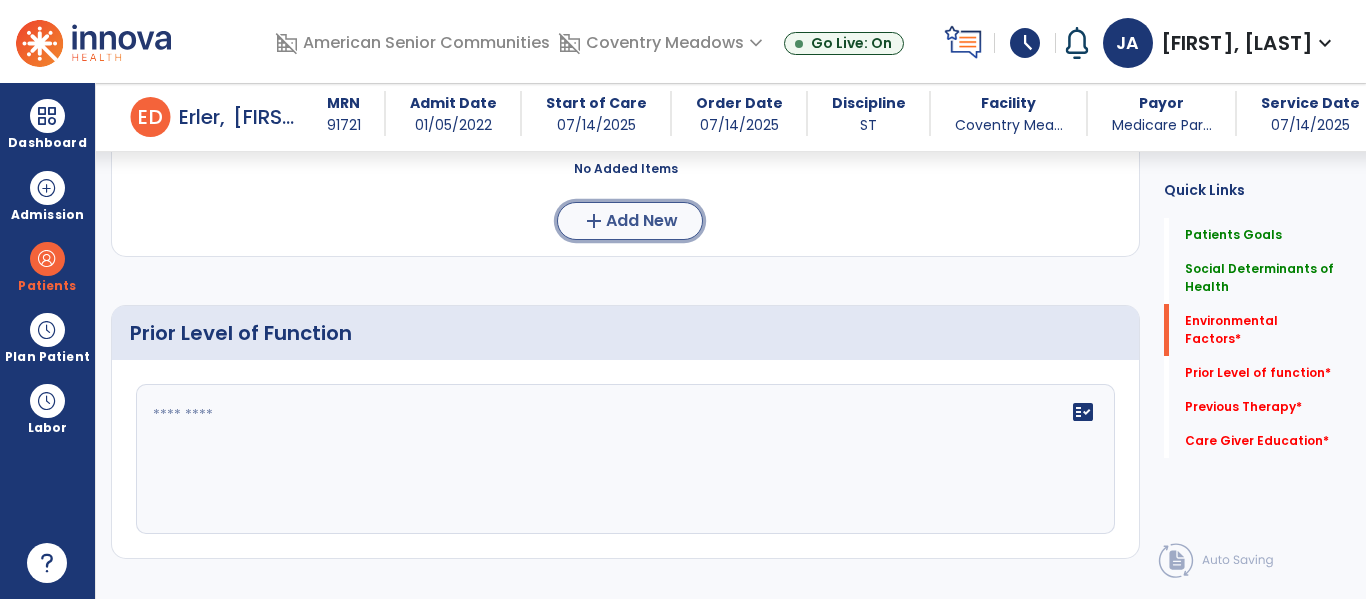 click on "add  Add New" 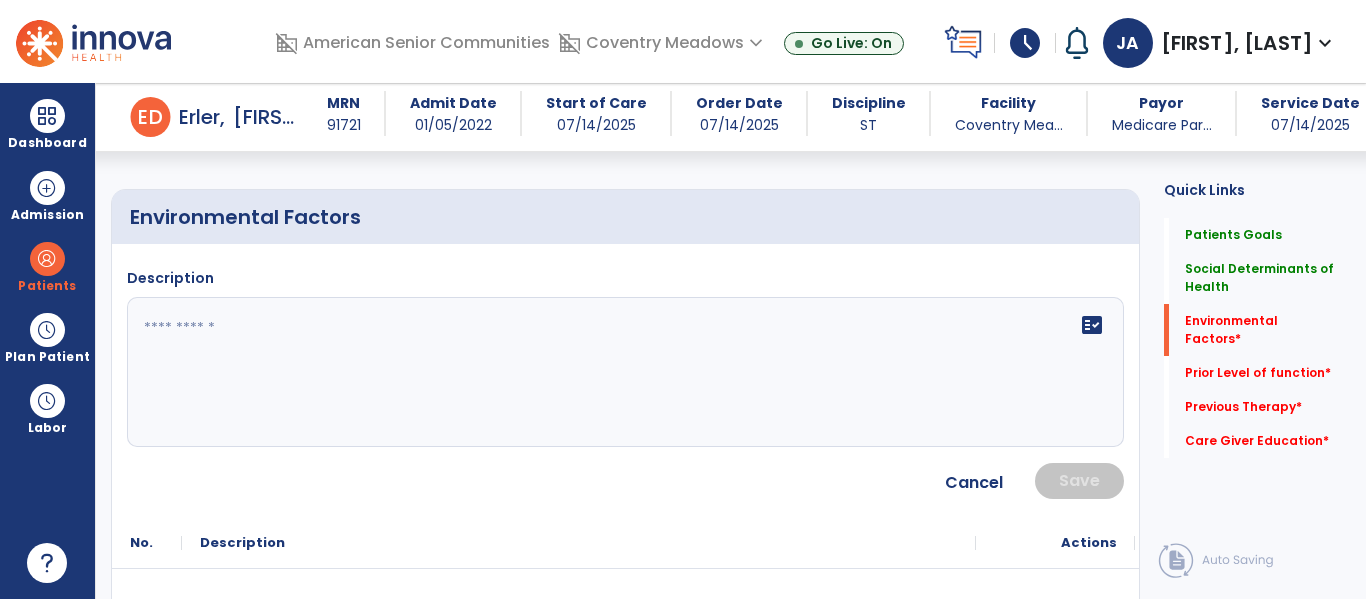 scroll, scrollTop: 792, scrollLeft: 0, axis: vertical 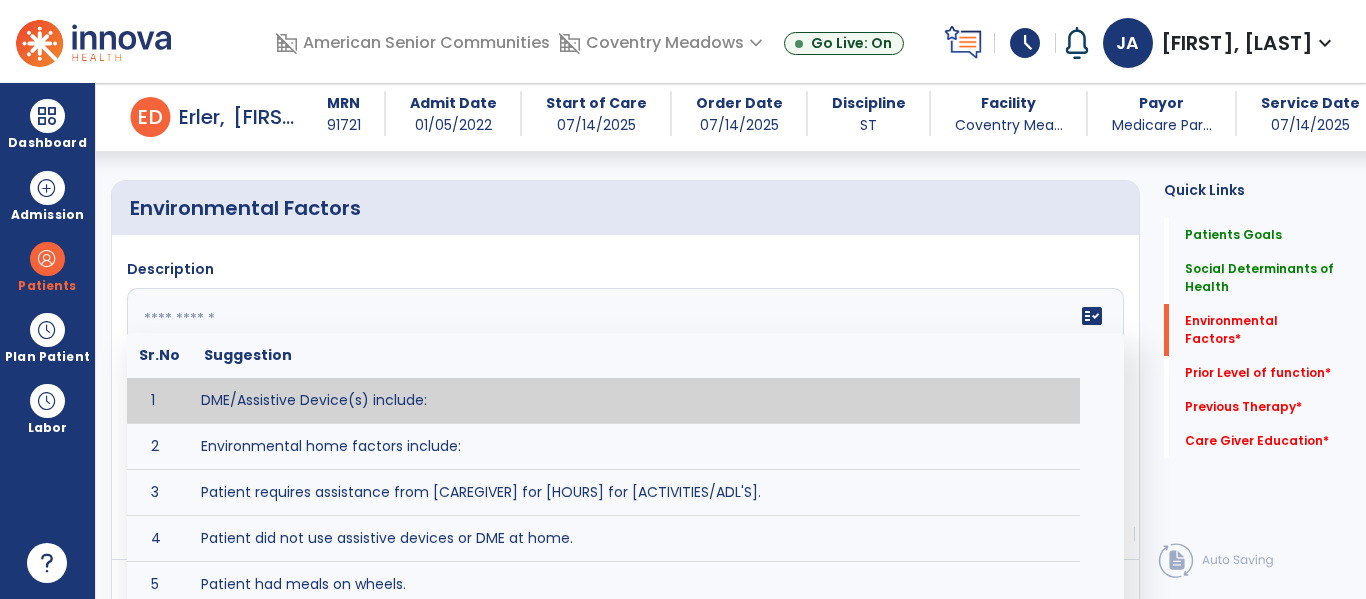 click on "fact_check  Sr.No Suggestion 1 DME/Assistive Device(s) include:  2 Environmental home factors include:  3 Patient requires assistance from [CAREGIVER] for [HOURS] for [ACTIVITIES/ADL'S]. 4 Patient did not use assistive devices or DME at home. 5 Patient had meals on wheels. 6 Patient has caregiver help at home who will be able to provide assistance upon discharge. 7 Patient lived alone at home prior to admission and will [HAVE or HAVE NOT] assistance at home from [CAREGIVER] upon discharge. 8 Patient lives alone. 9 Patient lives with caregiver who provides support/aid for ____________. 10 Patient lives with spouse/significant other. 11 Patient needs to clime [NUMBER] stairs [WITH/WITHOUT] railing in order to reach [ROOM]. 12 Patient uses adaptive equipment at home including [EQUIPMENT] and has the following home modifications __________. 13 Patient was able to complete community activities (driving, shopping, community ambulation, etc.) independently. 14 15 16 17" 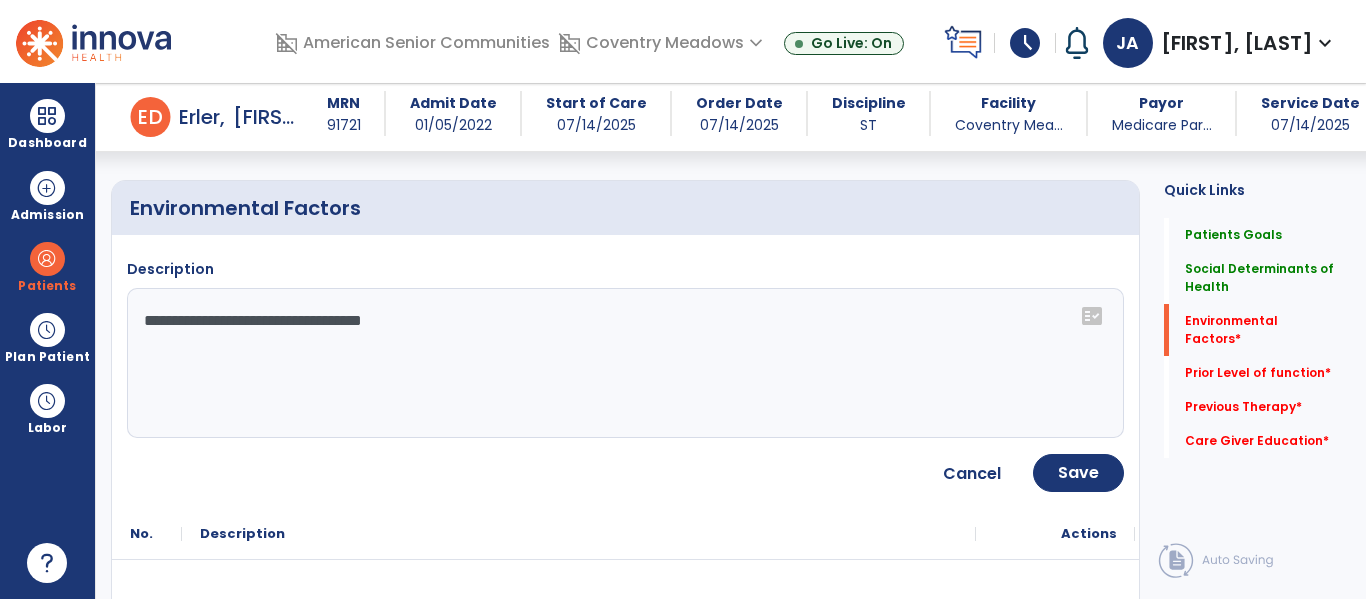 click on "**********" 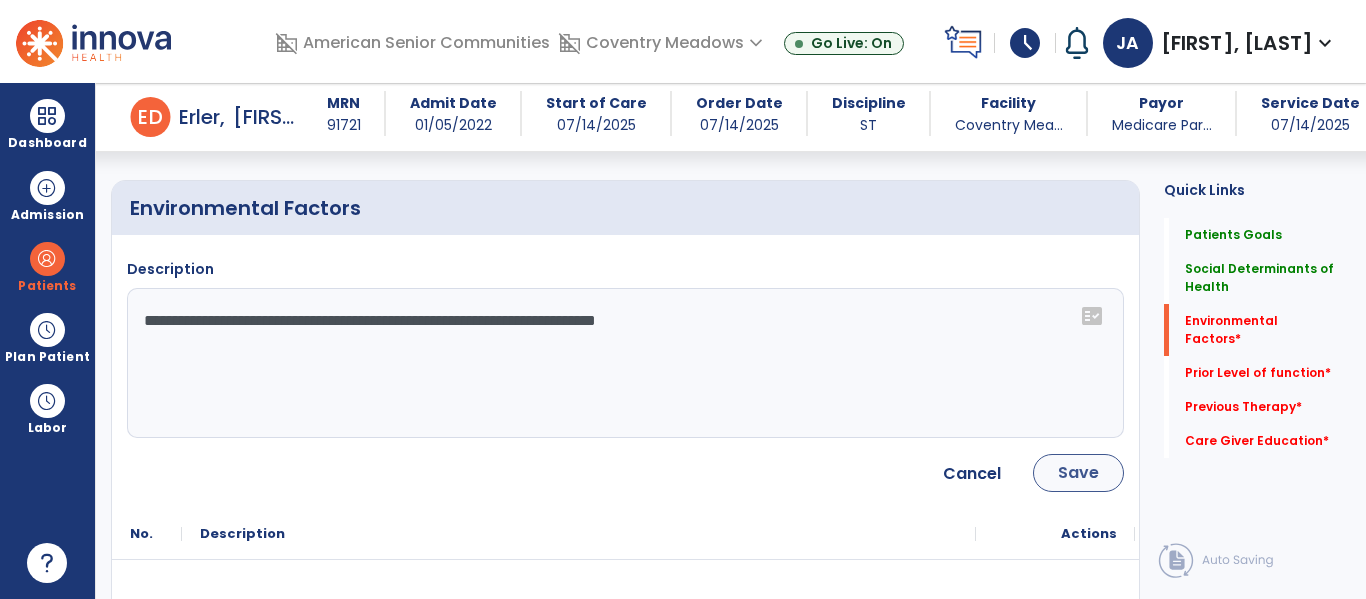 type on "**********" 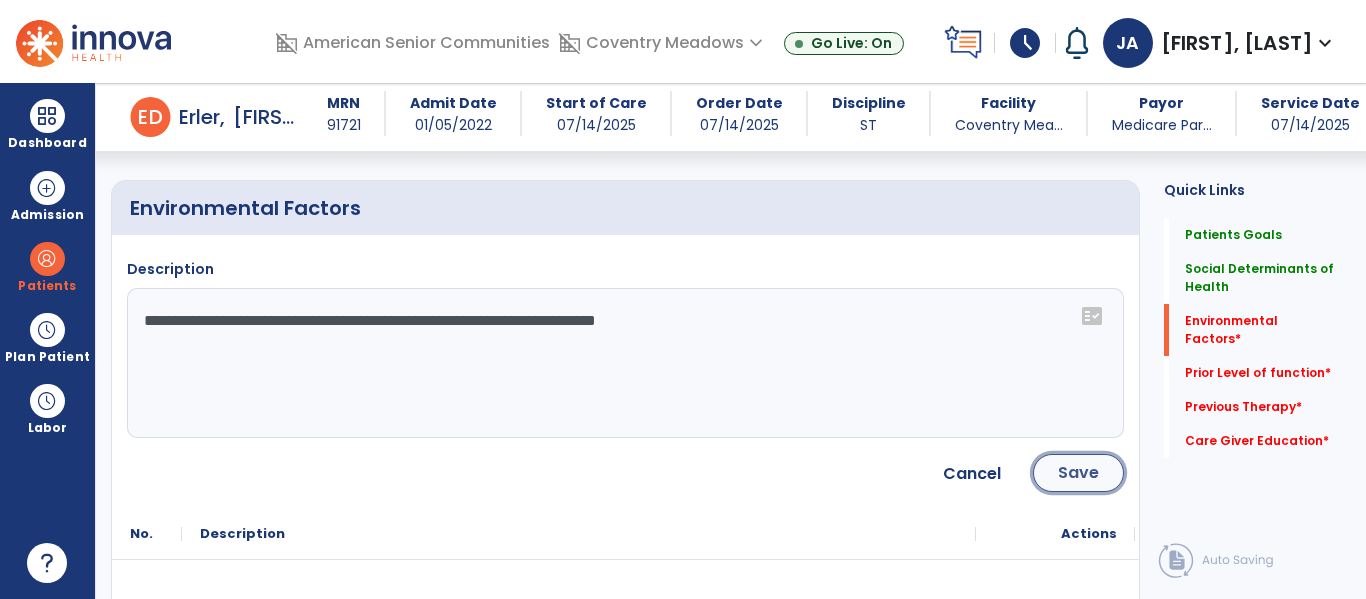 click on "Save" 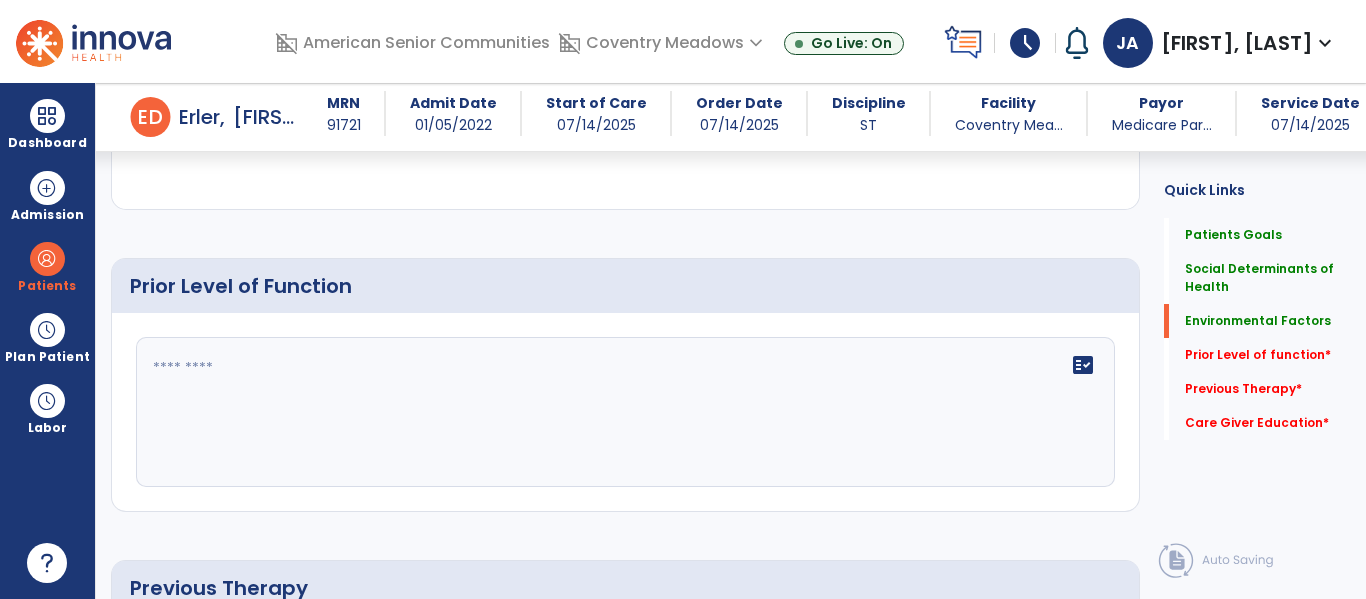 scroll, scrollTop: 1062, scrollLeft: 0, axis: vertical 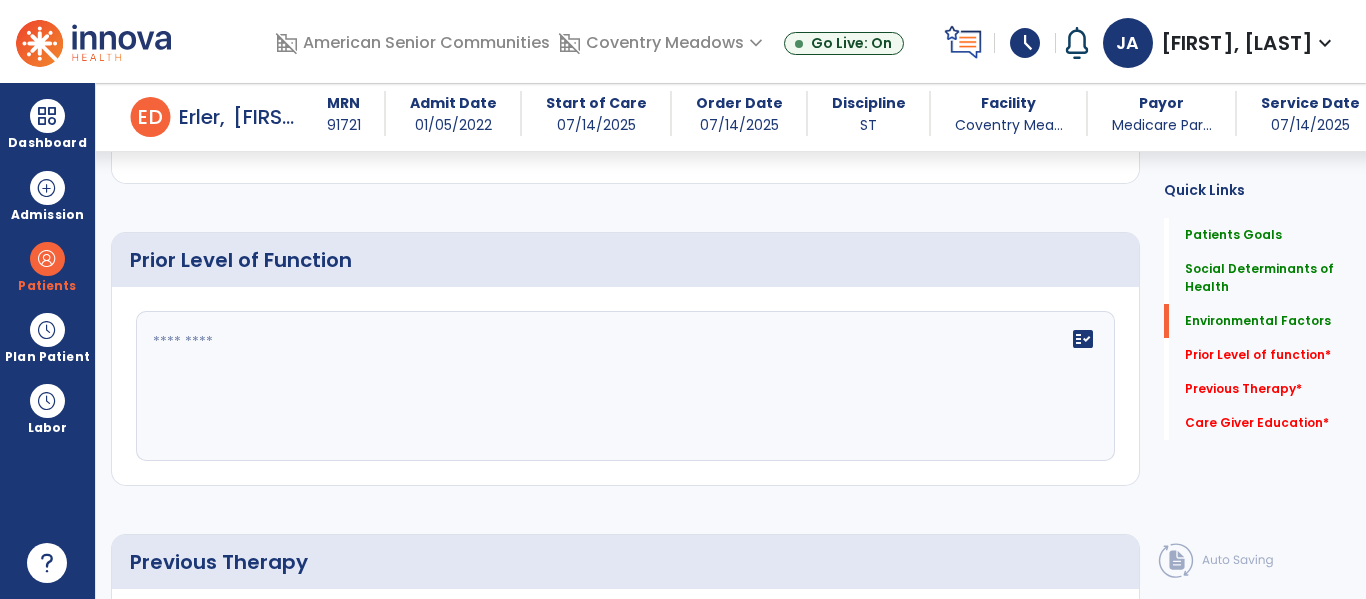 click on "fact_check" 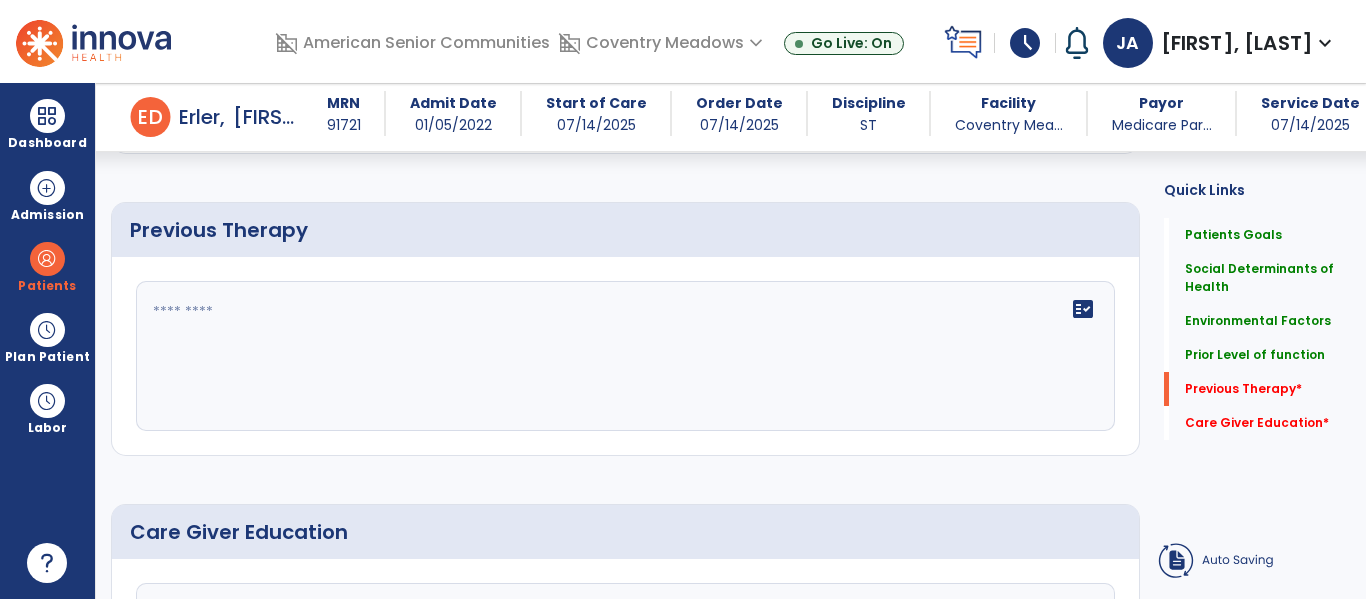 scroll, scrollTop: 1396, scrollLeft: 0, axis: vertical 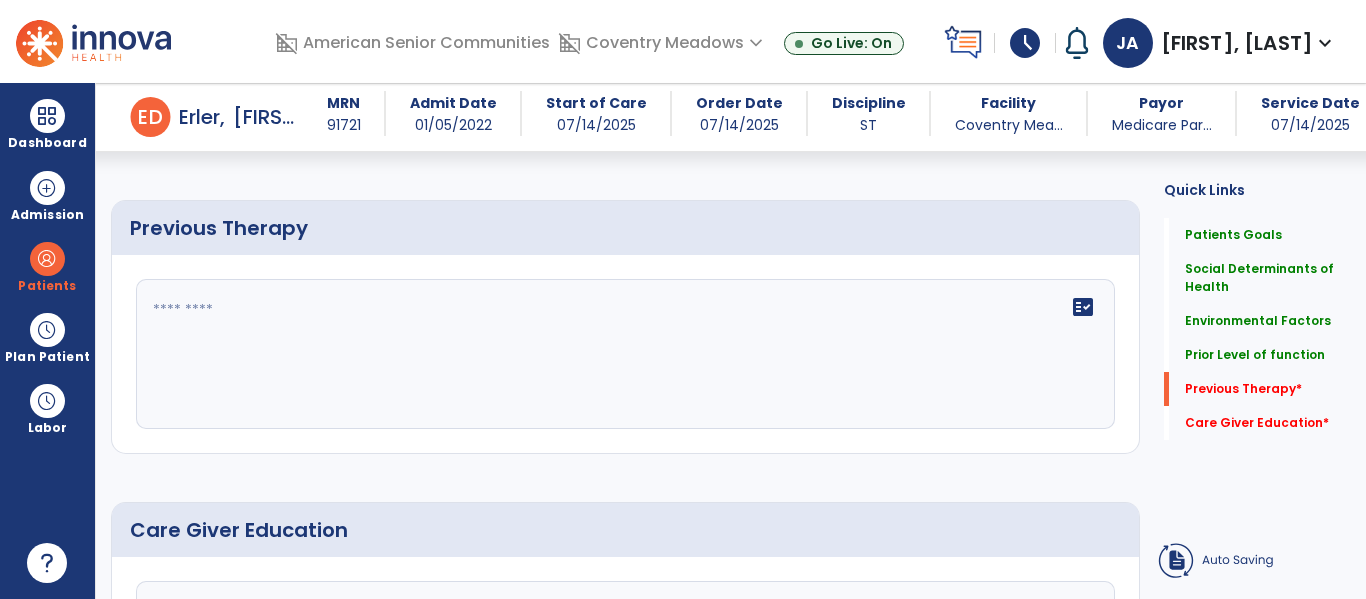 type on "**********" 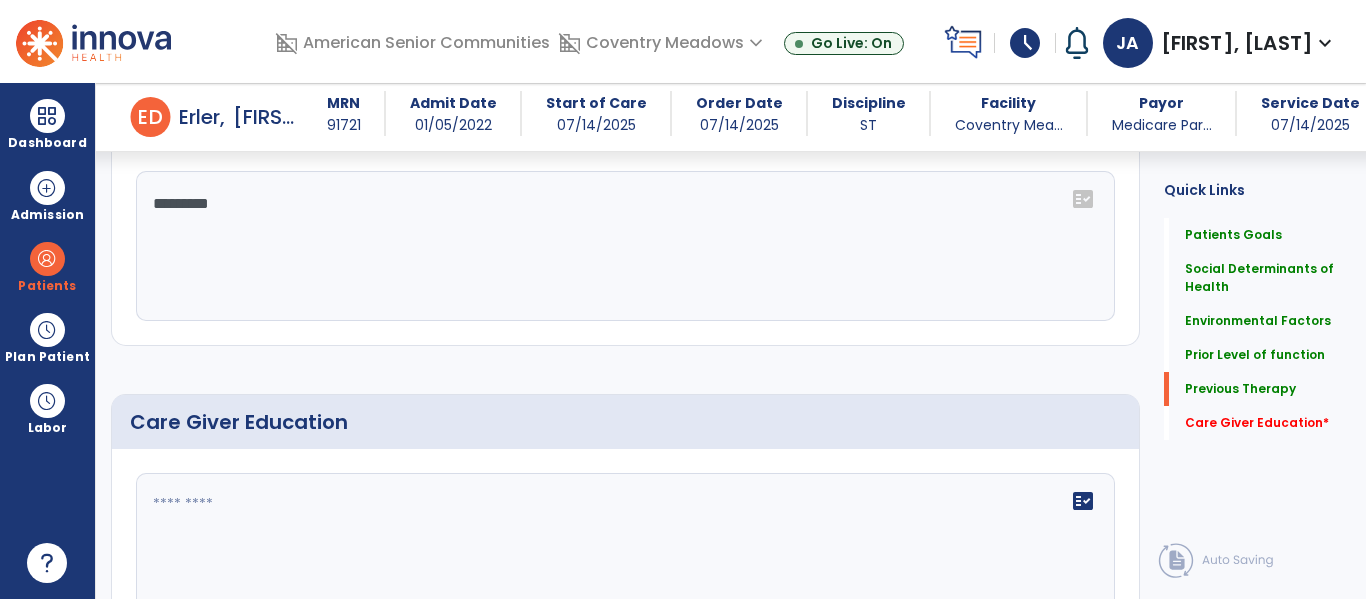 type on "********" 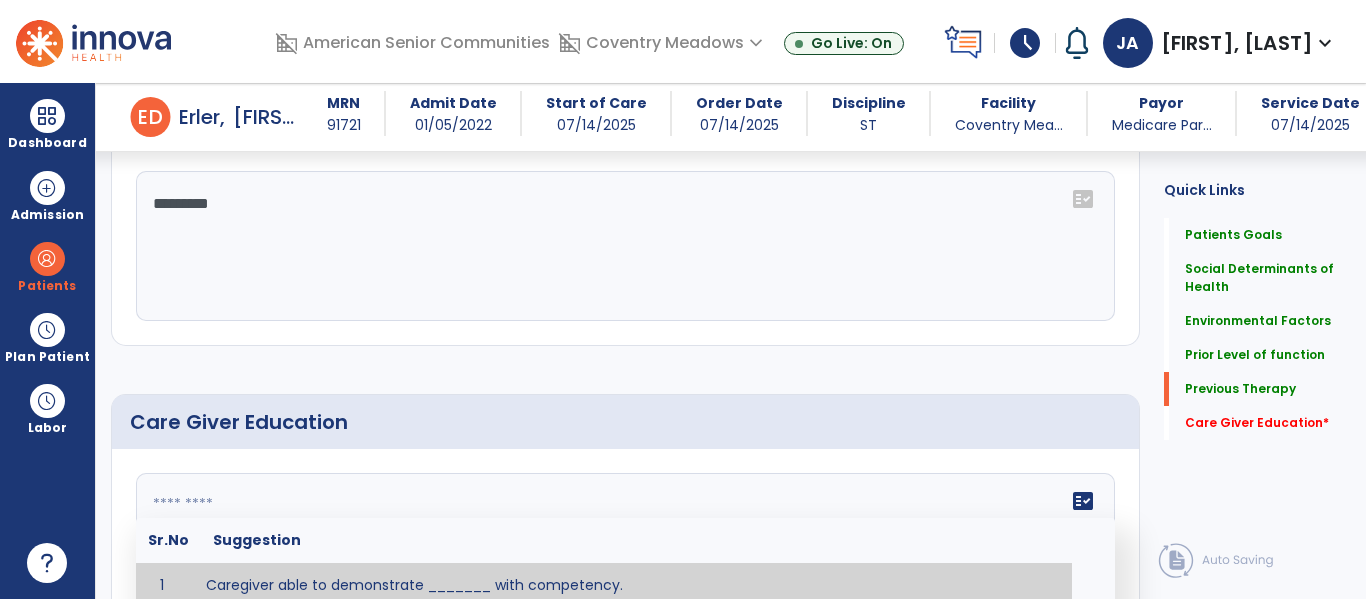 click 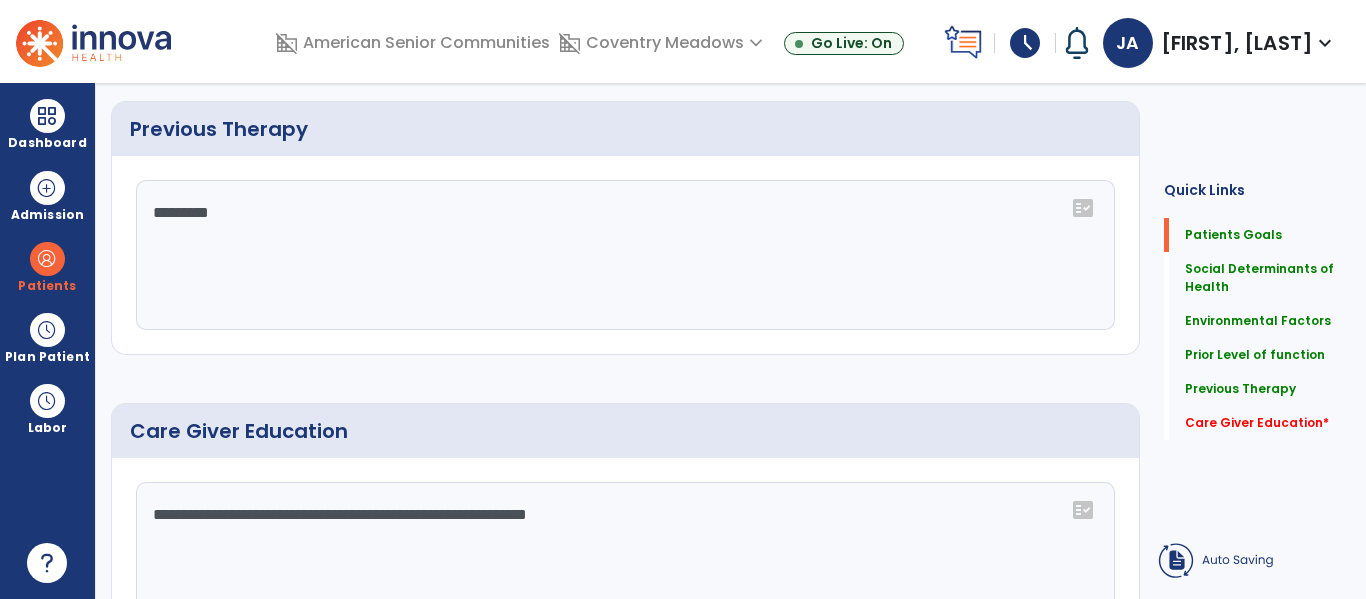 scroll, scrollTop: 0, scrollLeft: 0, axis: both 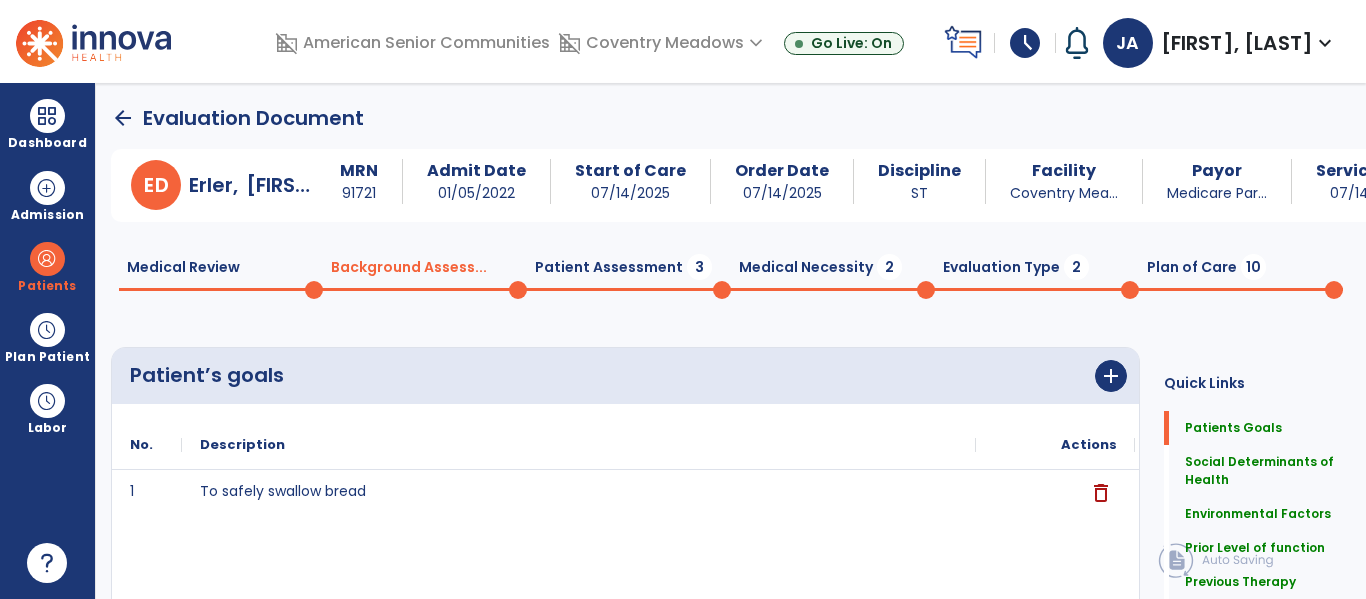 type on "**********" 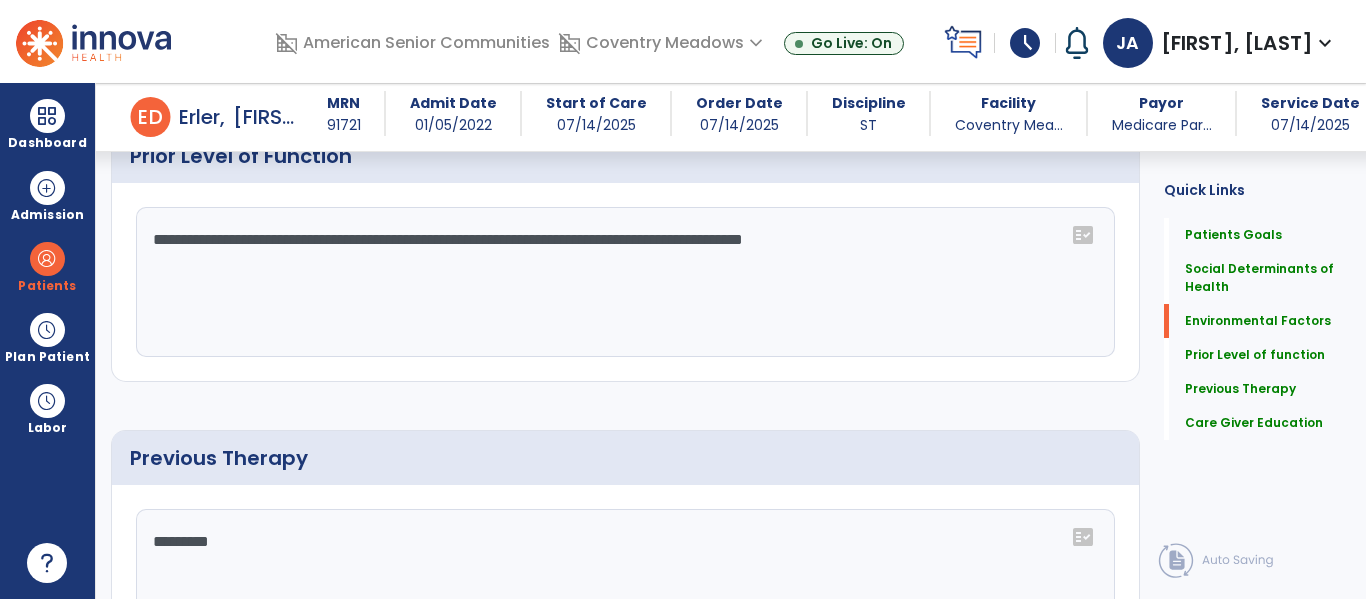 click on "********" 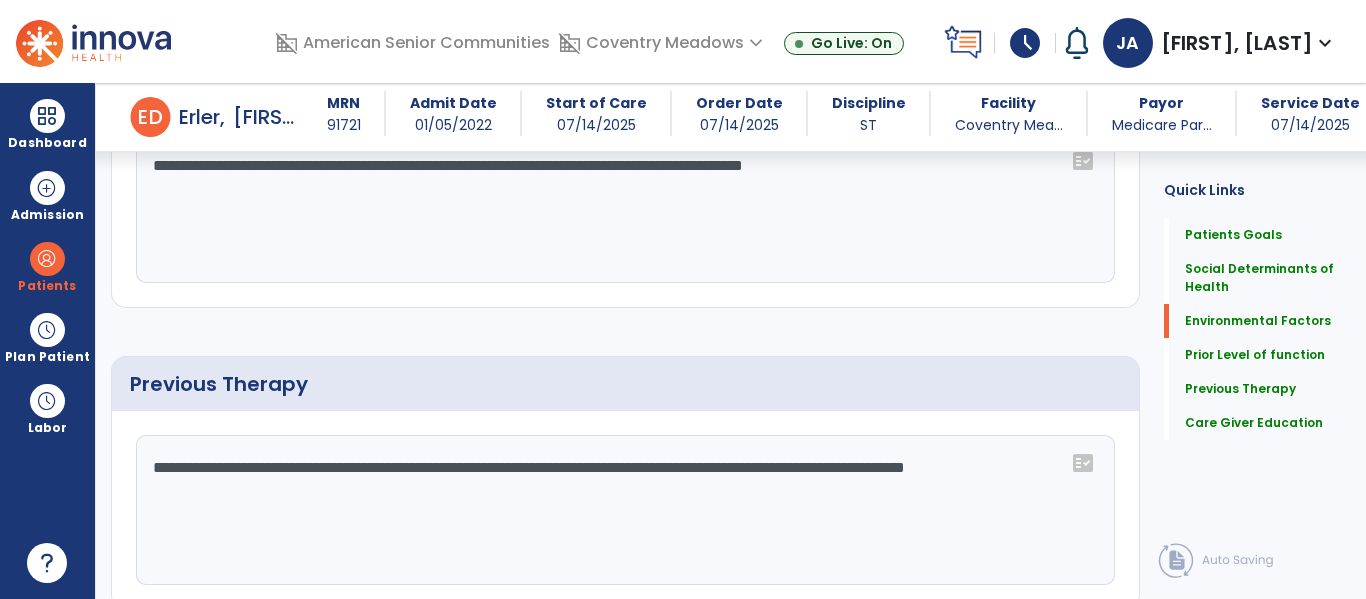 scroll, scrollTop: 1295, scrollLeft: 0, axis: vertical 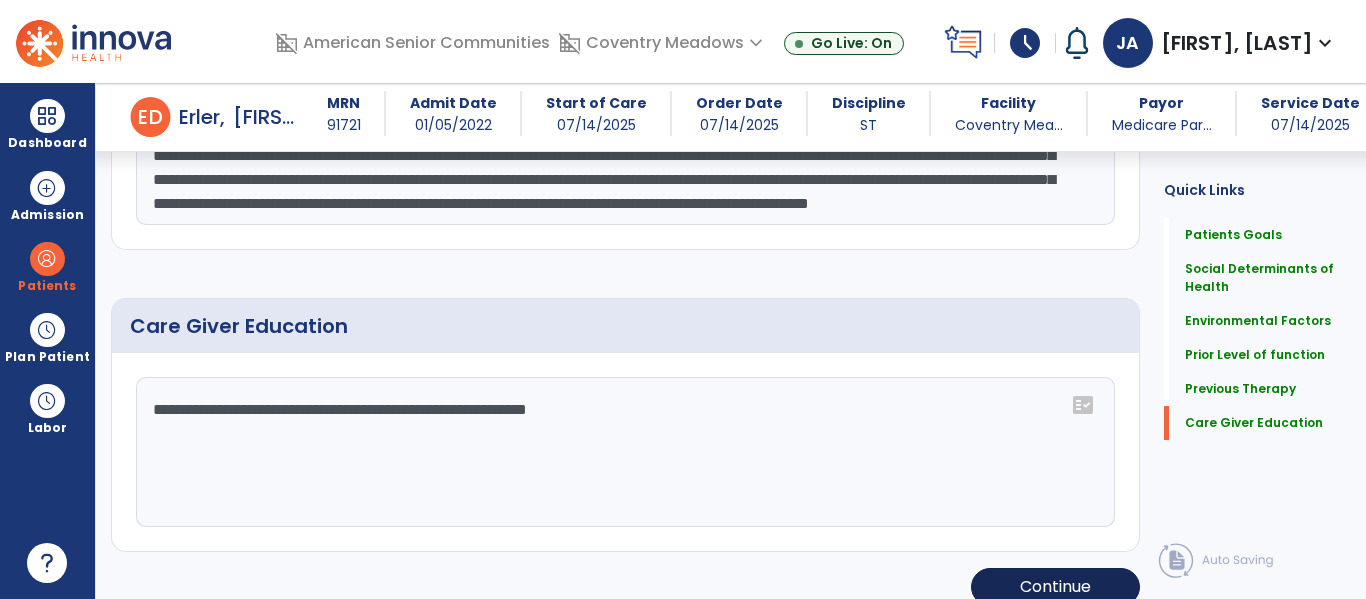 type on "**********" 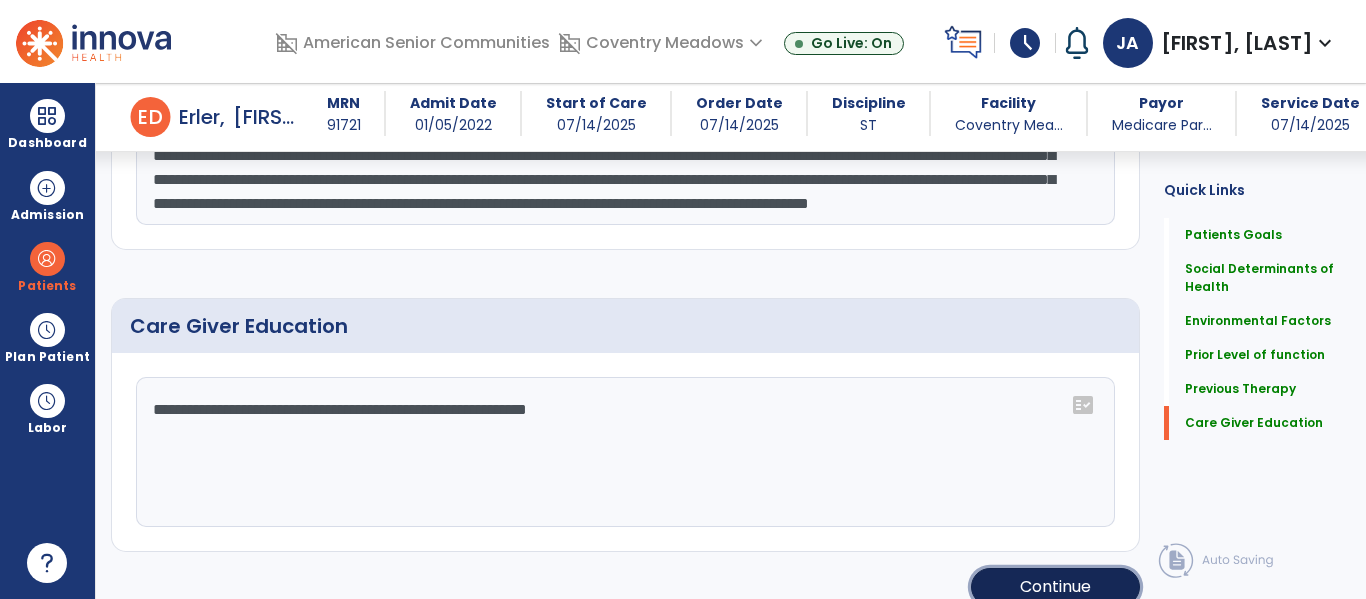 click on "Continue" 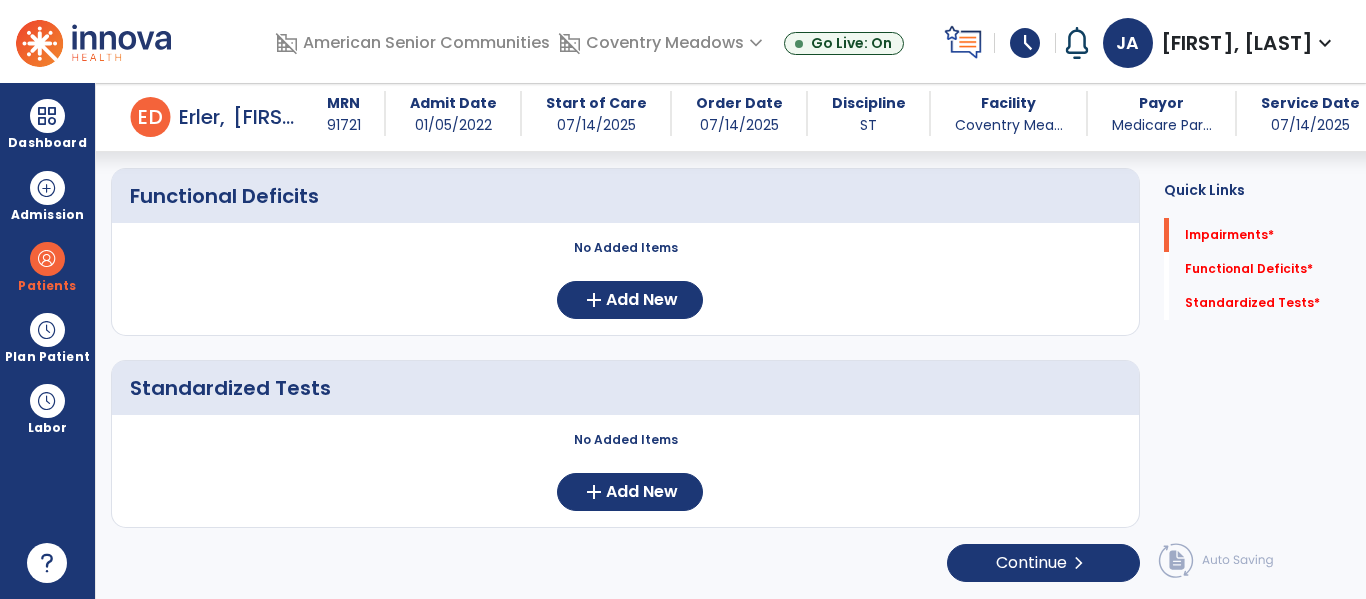 scroll, scrollTop: 352, scrollLeft: 0, axis: vertical 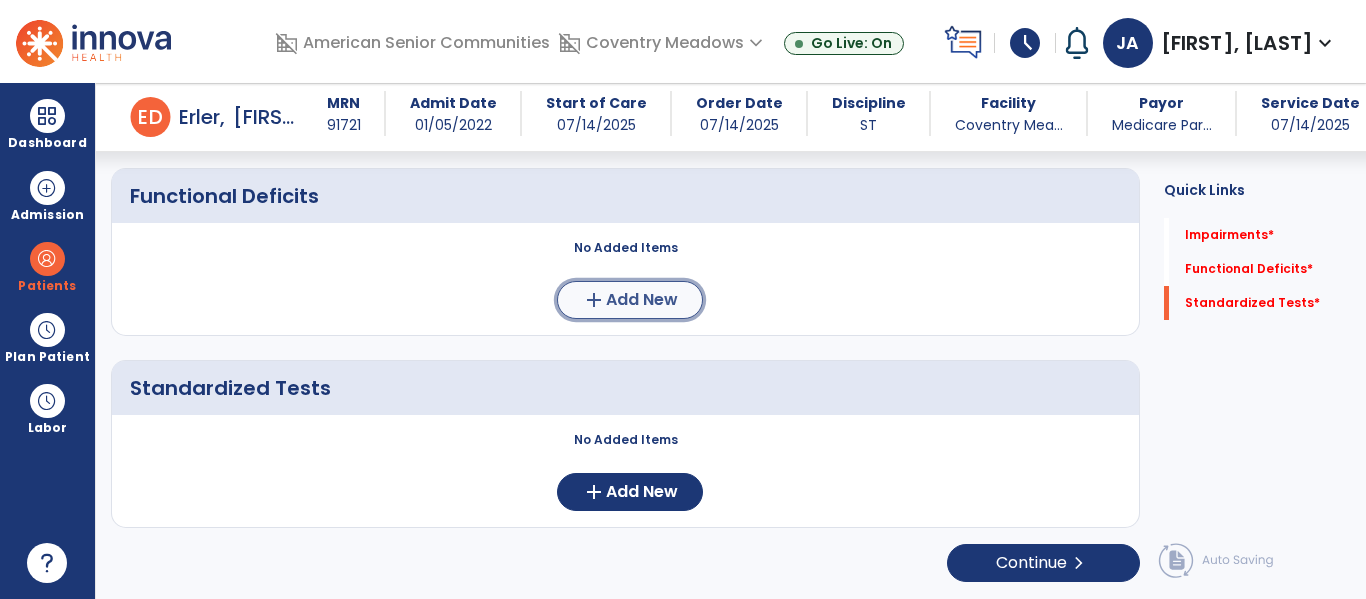 click on "Add New" 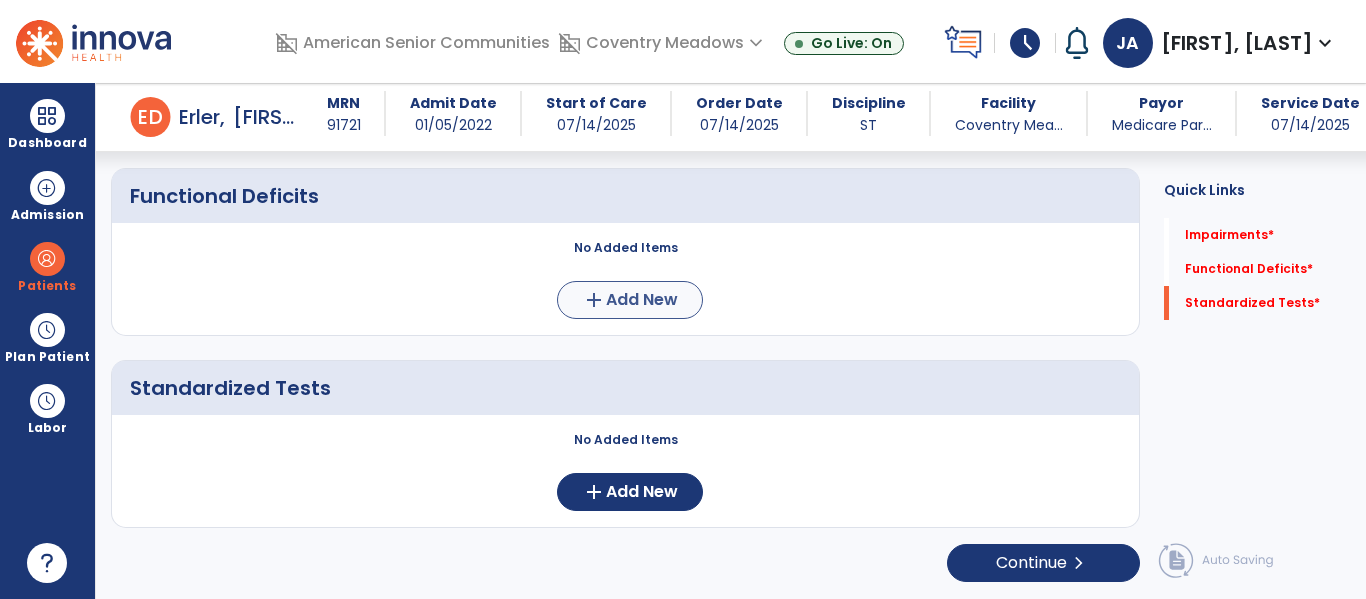 scroll, scrollTop: 0, scrollLeft: 0, axis: both 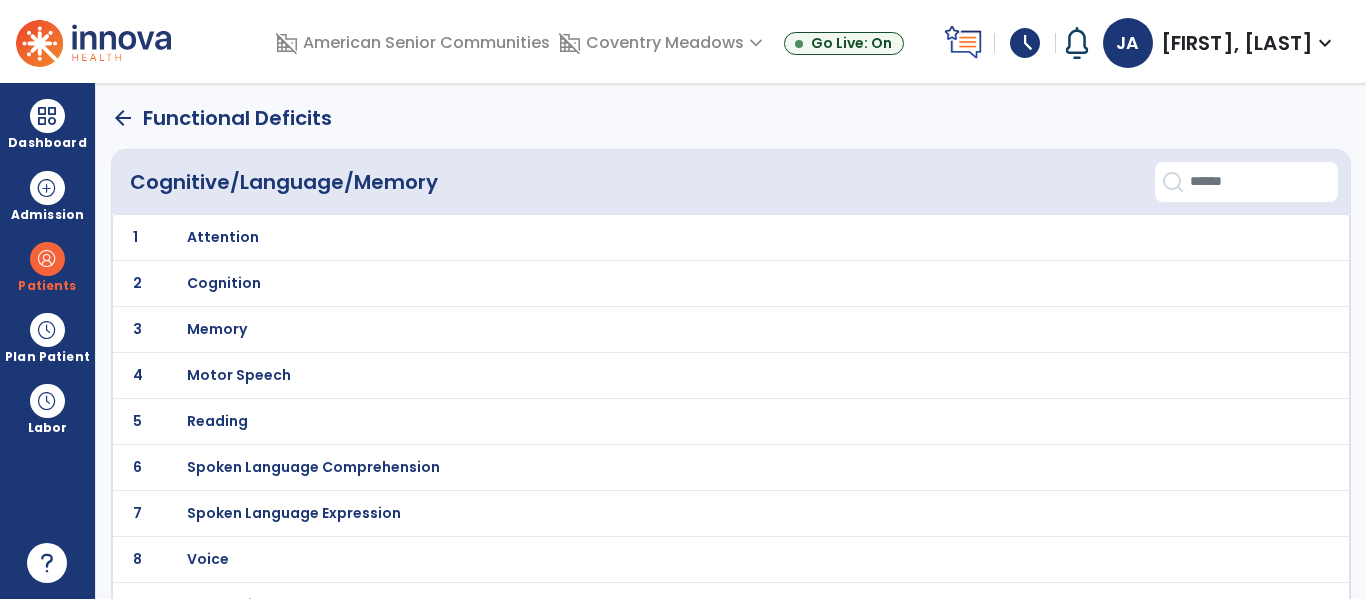 click on "Spoken Language Comprehension" at bounding box center (223, 237) 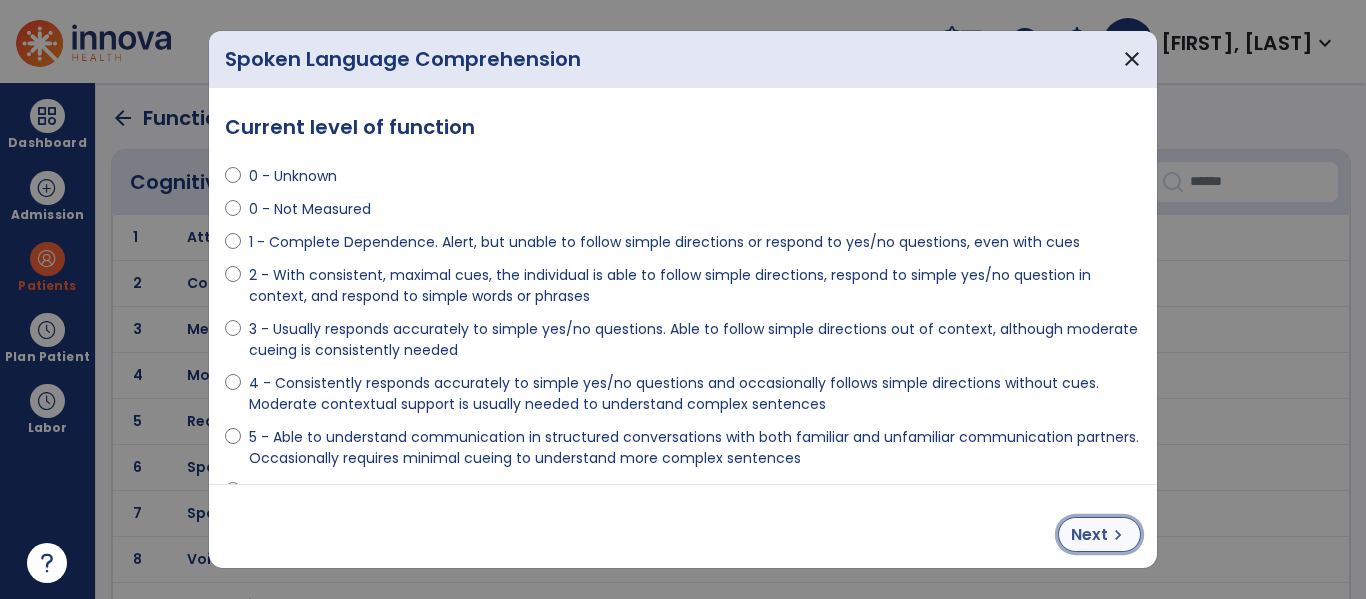 click on "Next" at bounding box center [1089, 535] 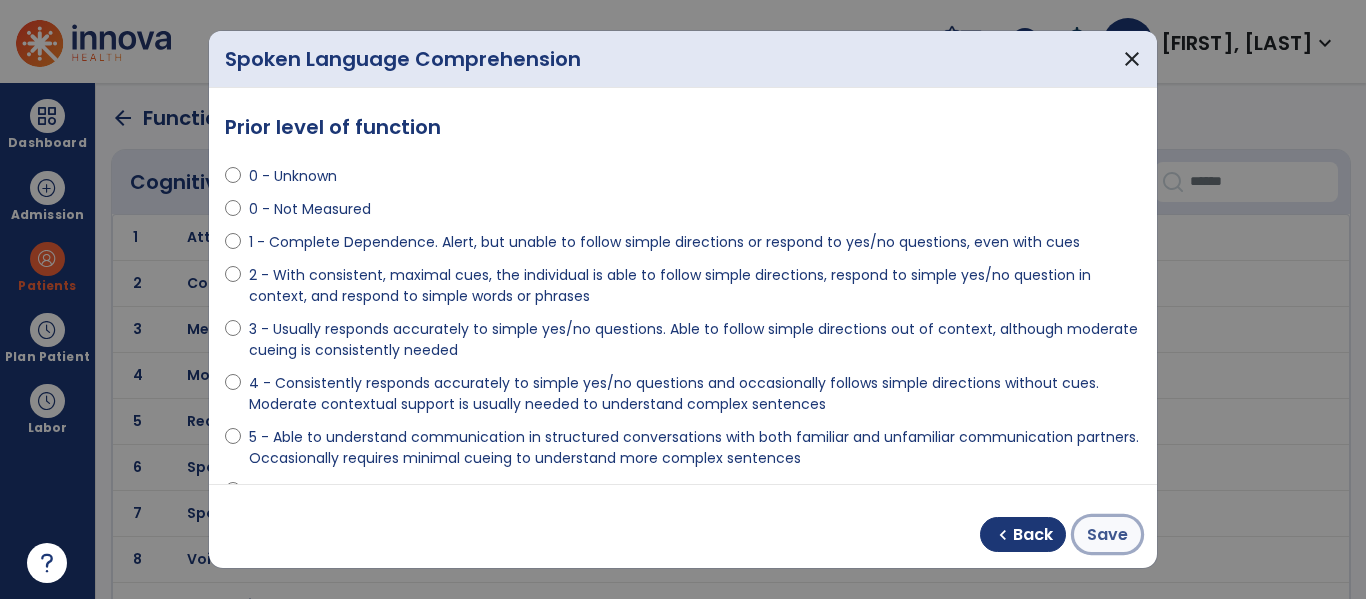 click on "Save" at bounding box center (1107, 535) 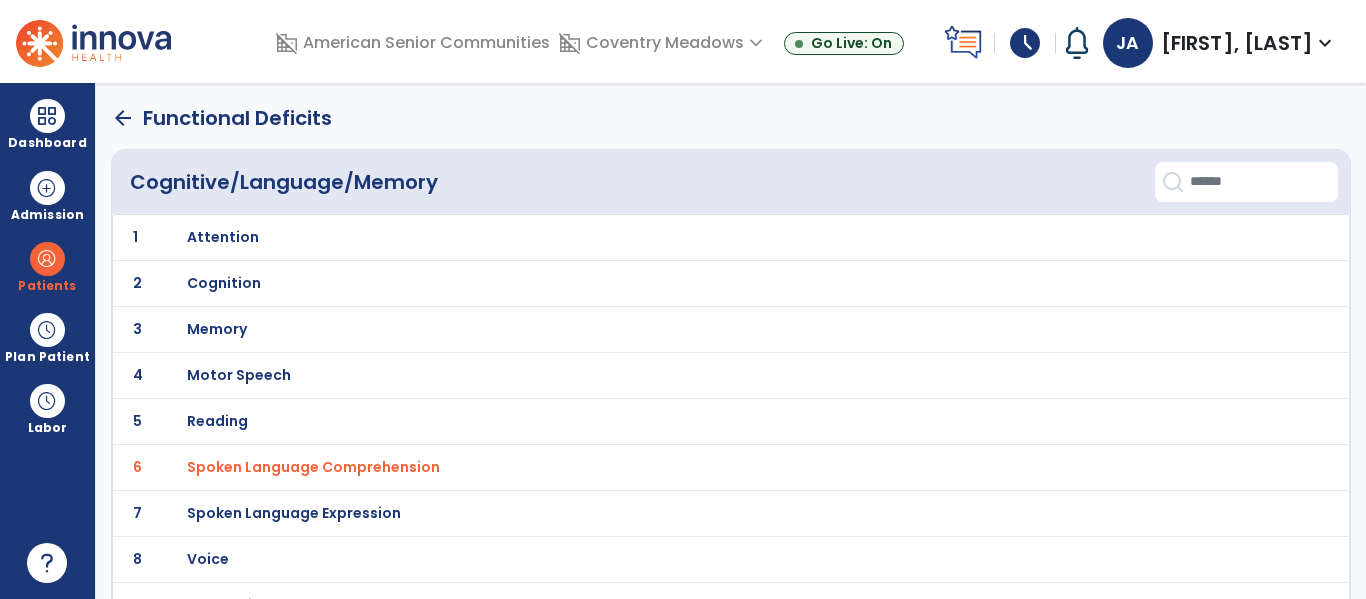 click on "Spoken Language Expression" at bounding box center (686, 237) 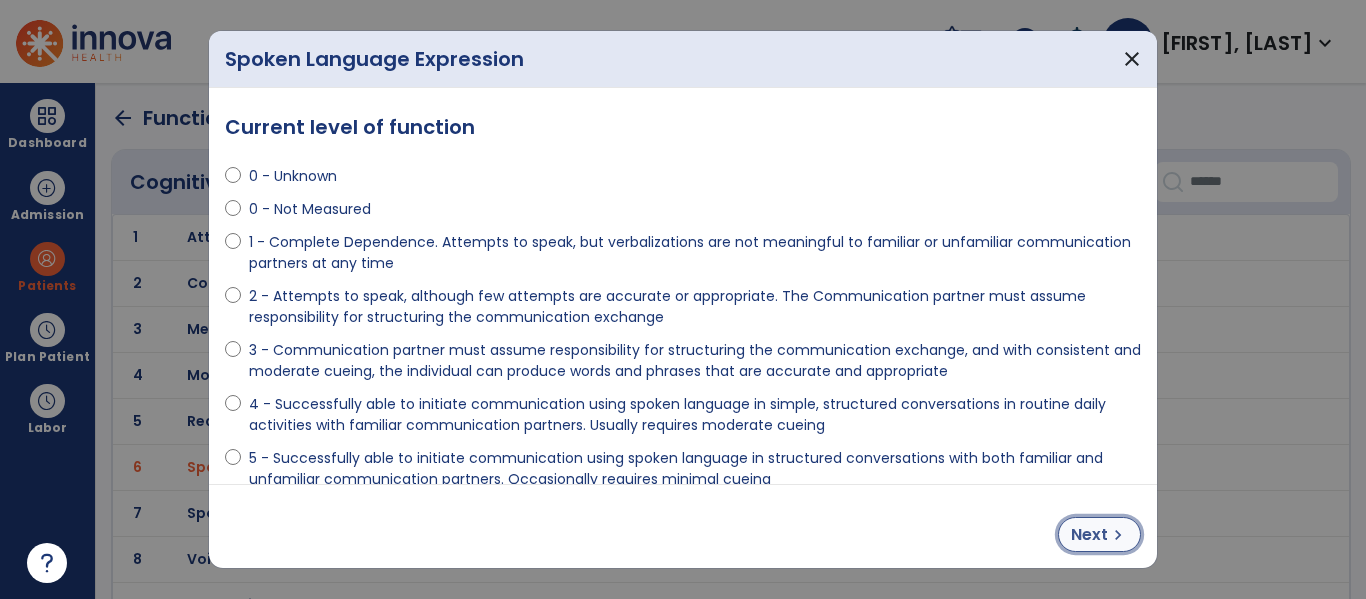 click on "Next" at bounding box center [1089, 535] 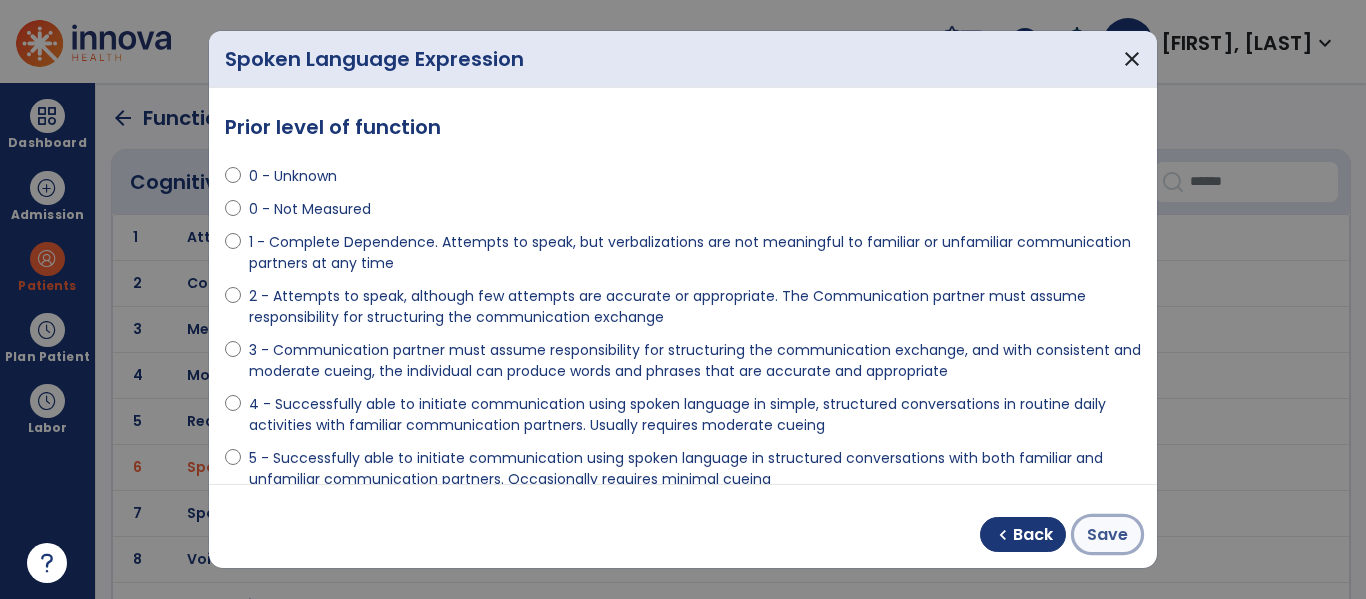 click on "Save" at bounding box center [1107, 535] 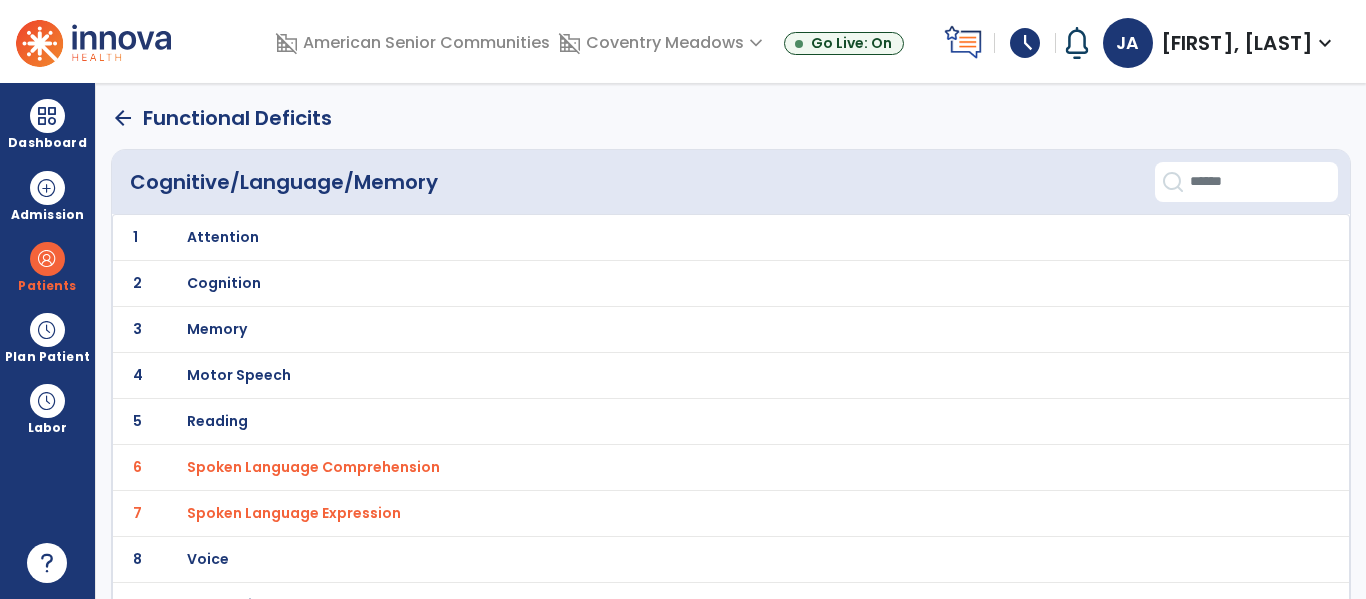click on "Spoken Language Comprehension" at bounding box center (686, 237) 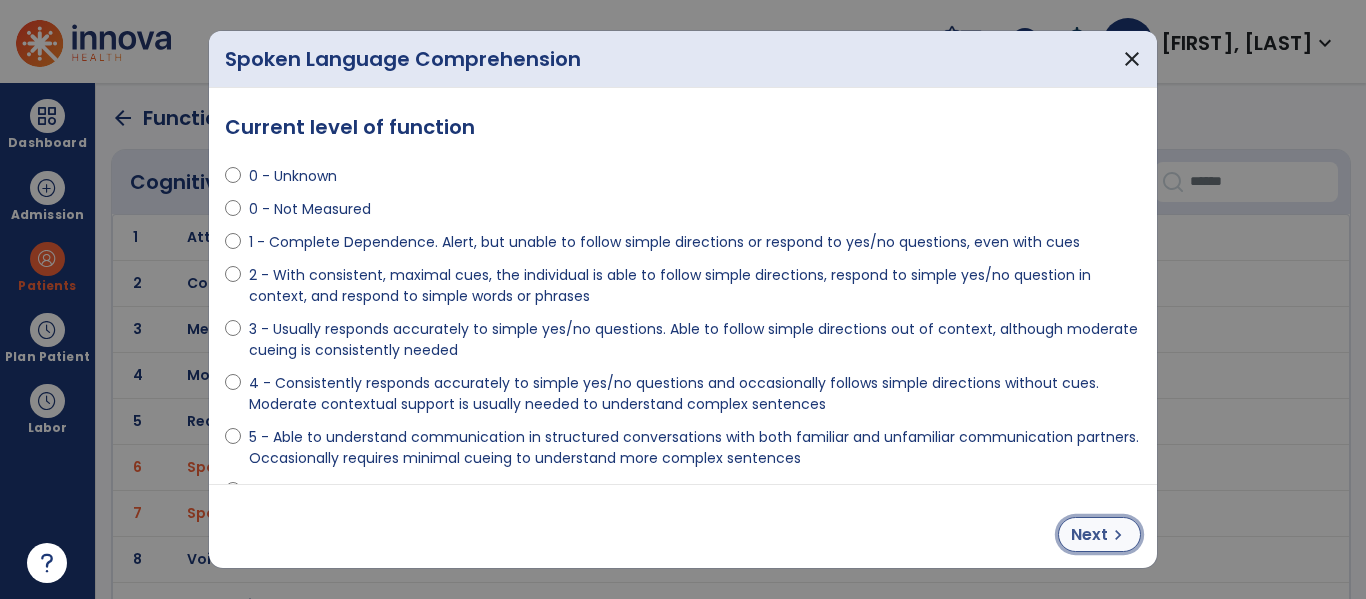 click on "chevron_right" at bounding box center (1118, 535) 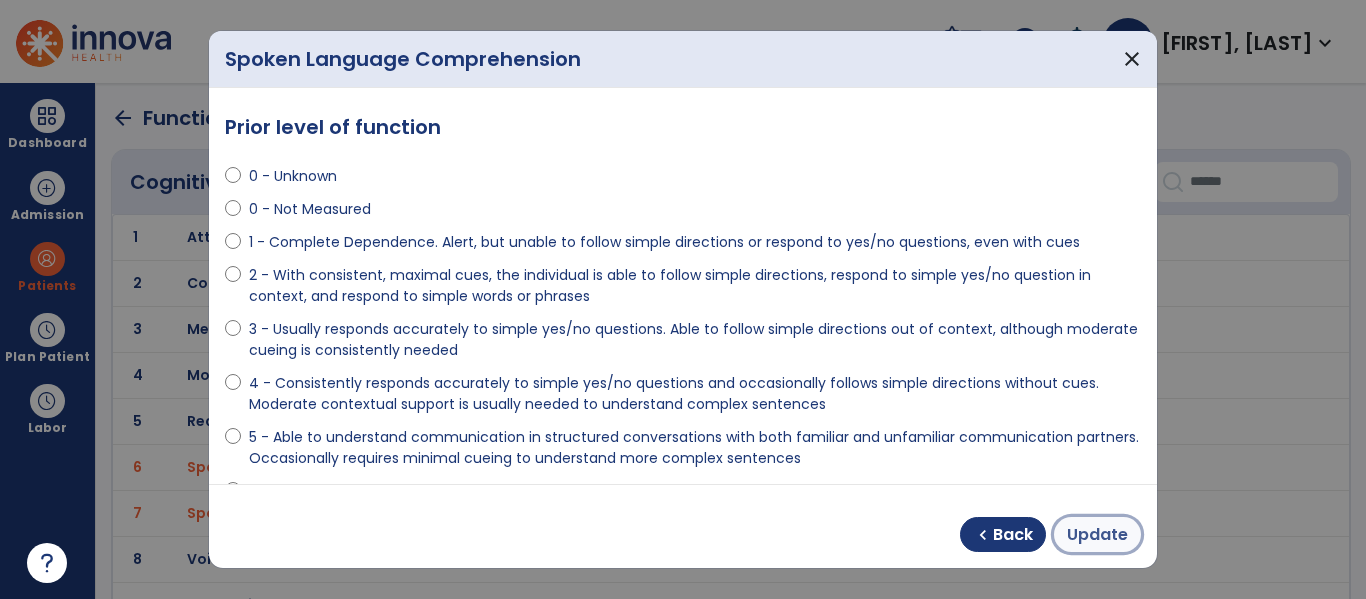 click on "Update" at bounding box center [1097, 535] 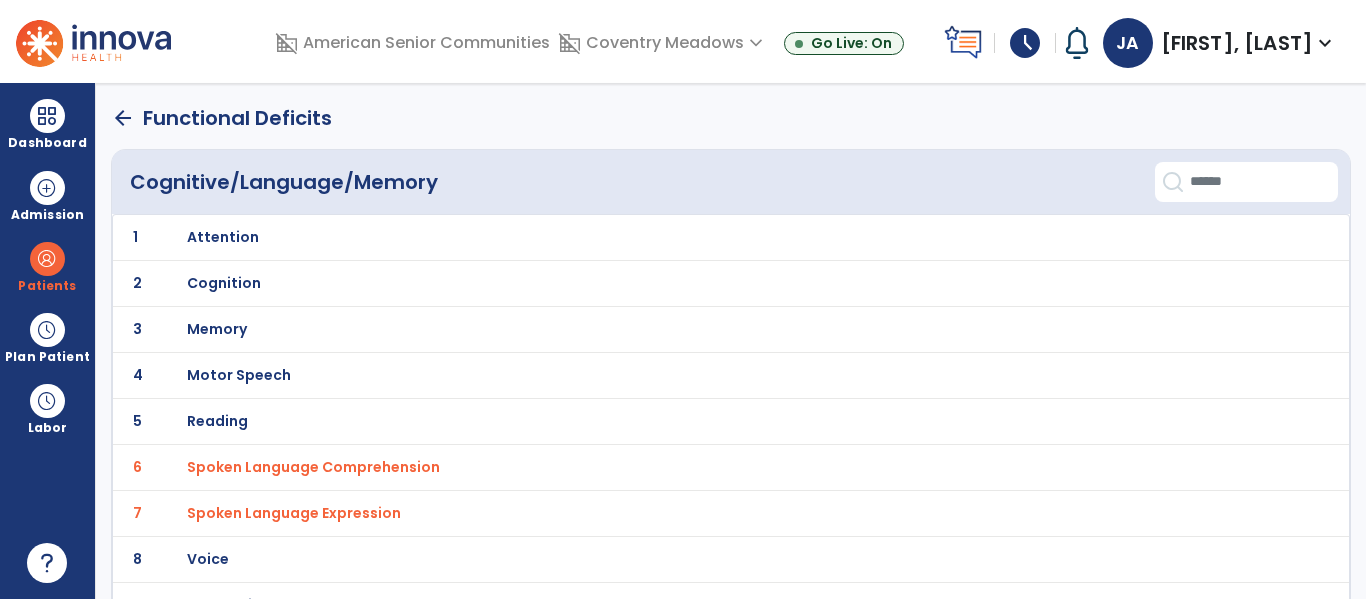 click on "Cognition" at bounding box center (223, 237) 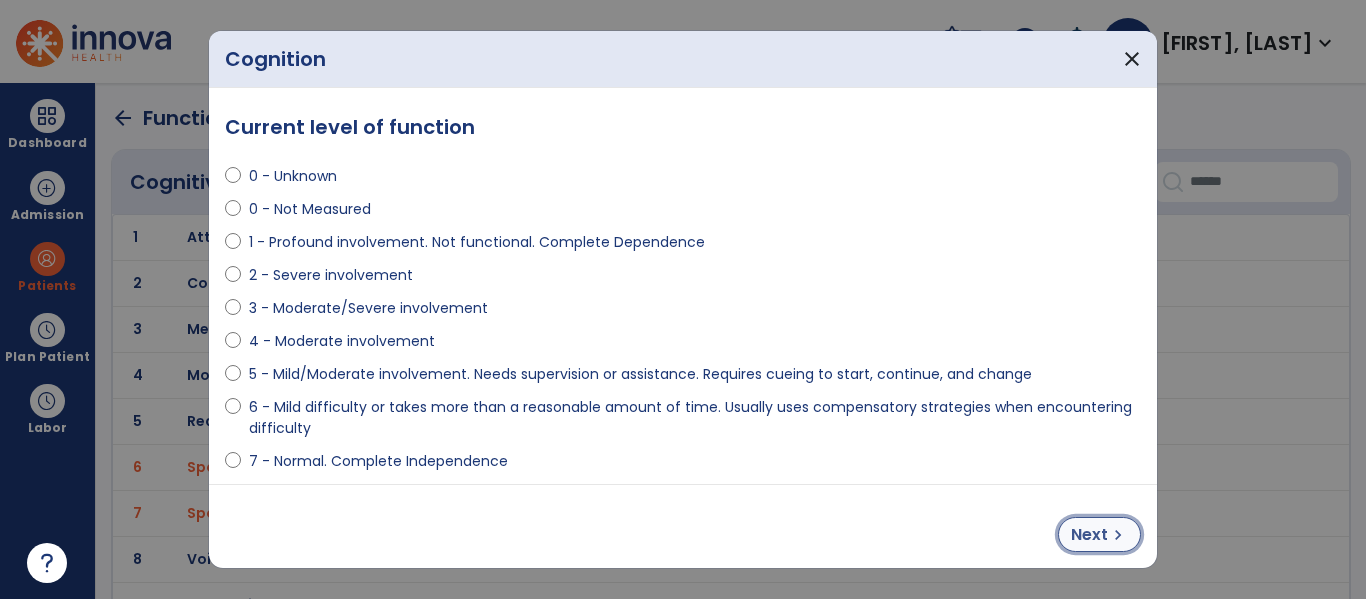 click on "Next" at bounding box center (1089, 535) 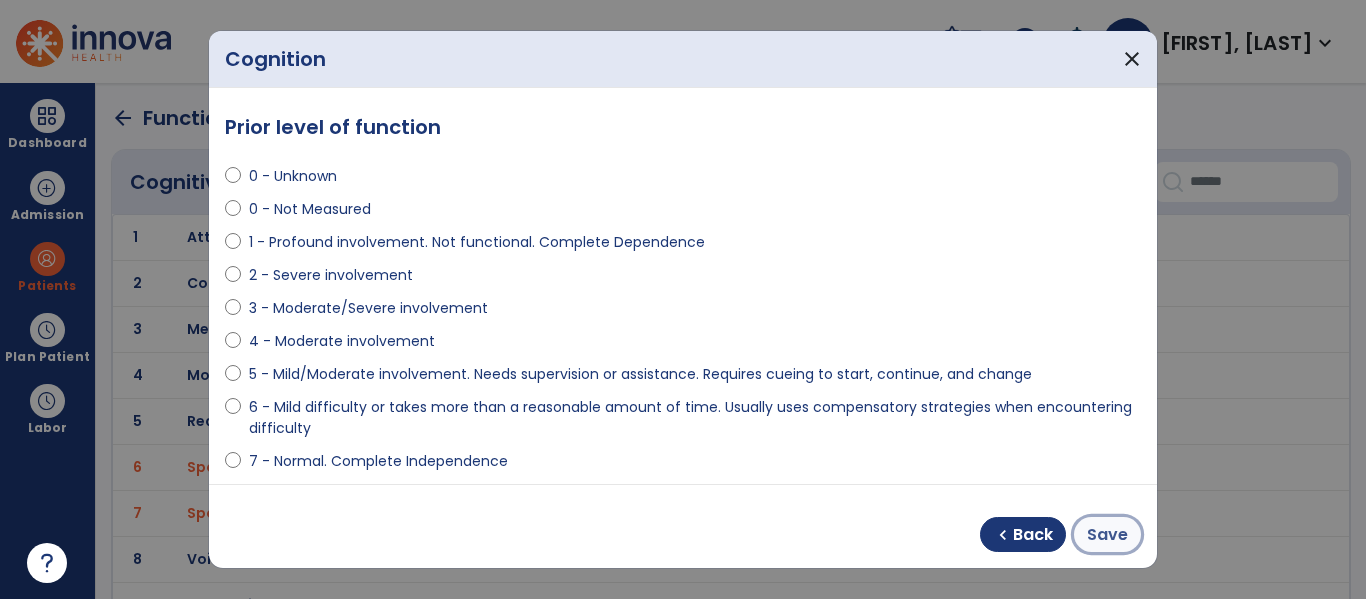 click on "Save" at bounding box center (1107, 535) 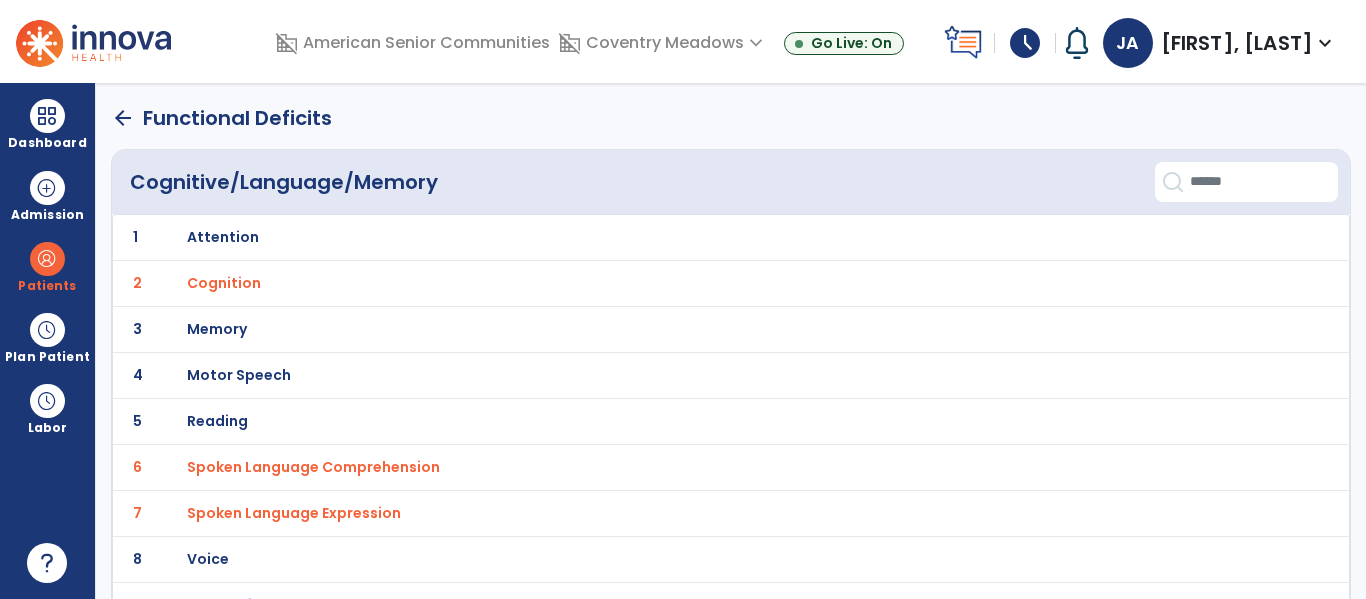 click on "Cognition" at bounding box center [686, 237] 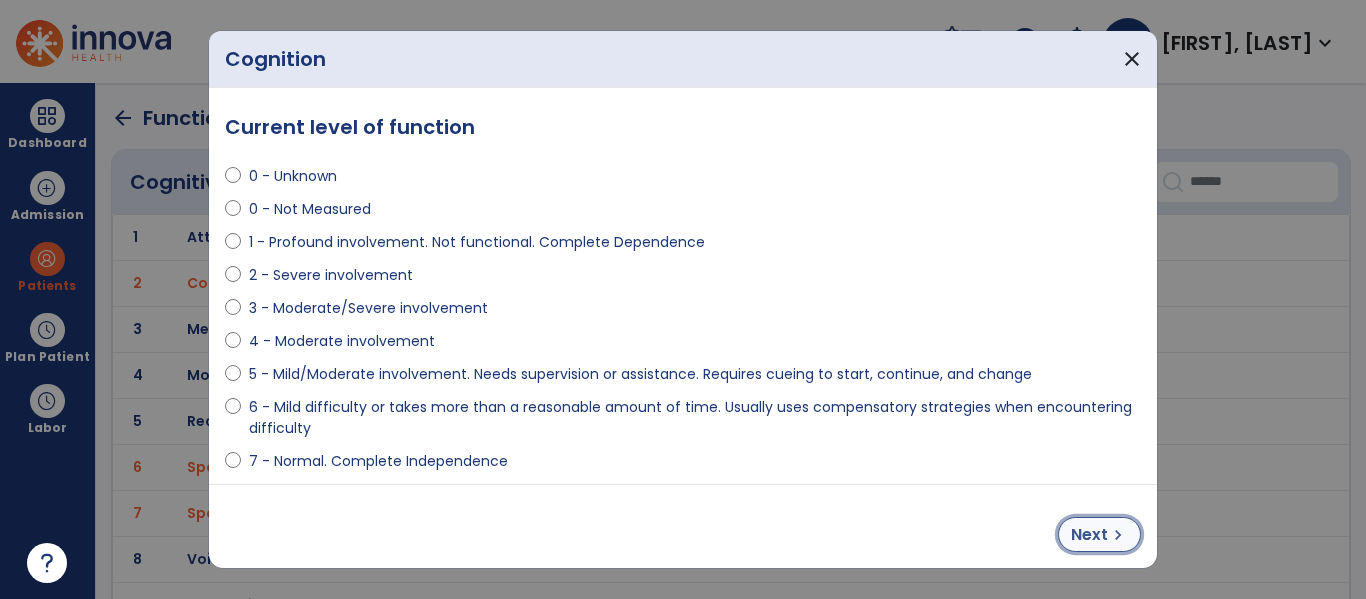 click on "chevron_right" at bounding box center (1118, 535) 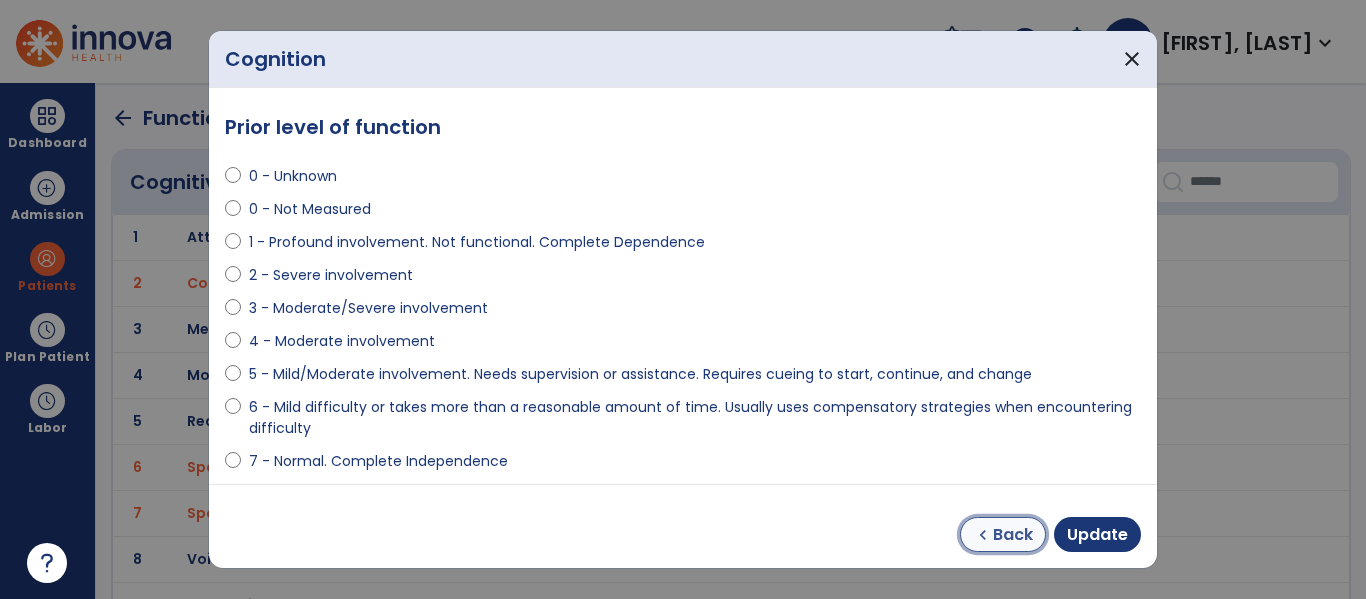 click on "Back" at bounding box center [1013, 535] 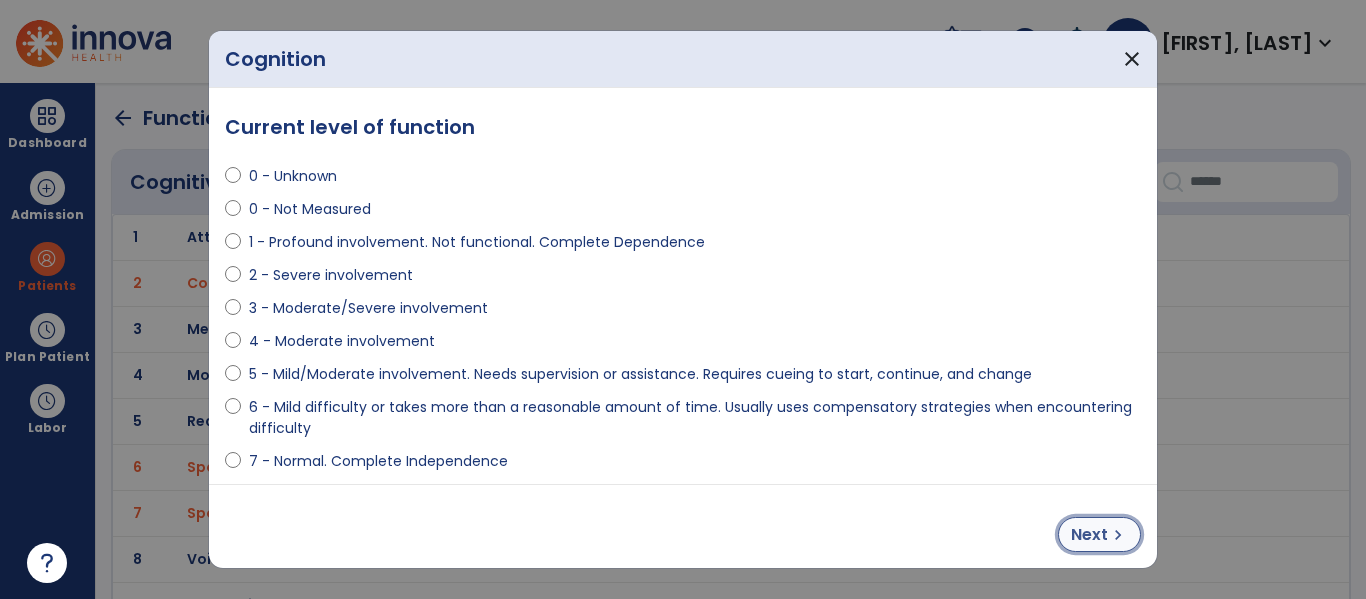 click on "Next" at bounding box center [1089, 535] 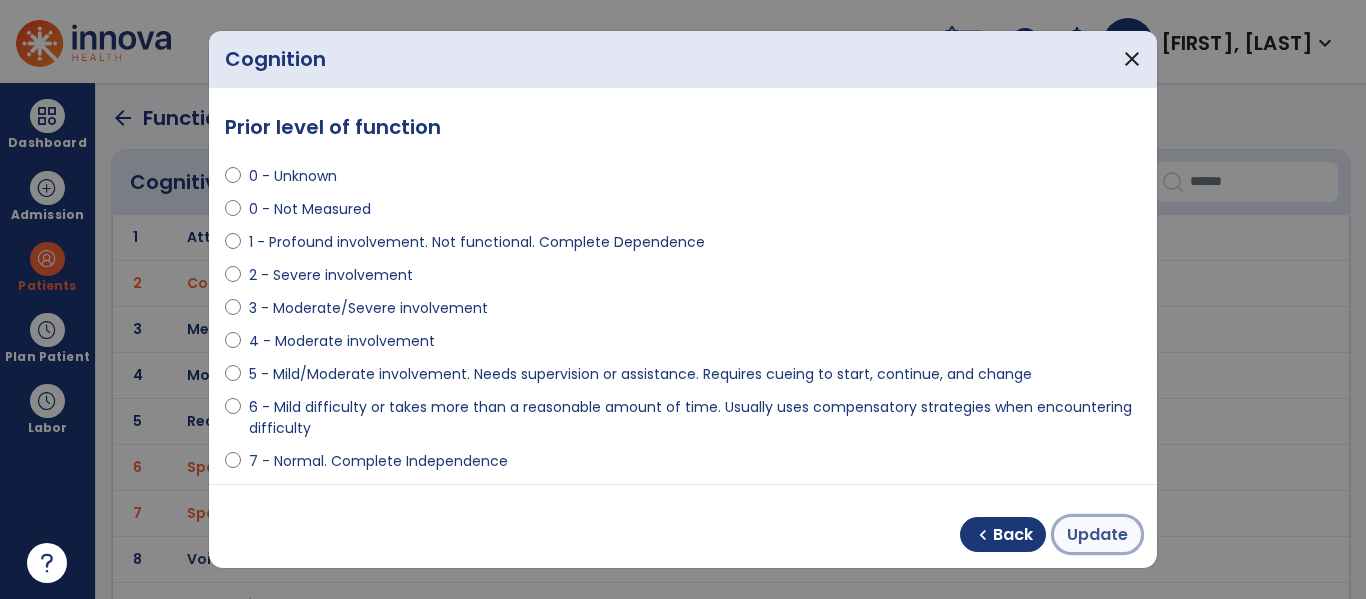 click on "Update" at bounding box center [1097, 535] 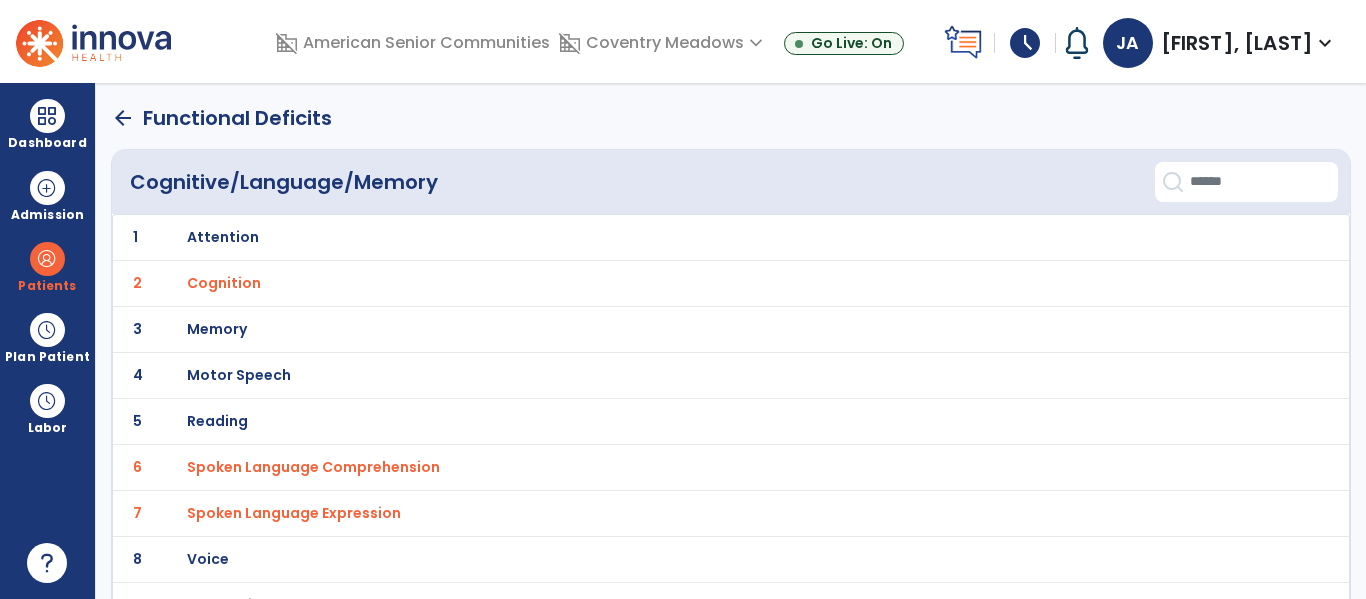 click on "Memory" at bounding box center (686, 237) 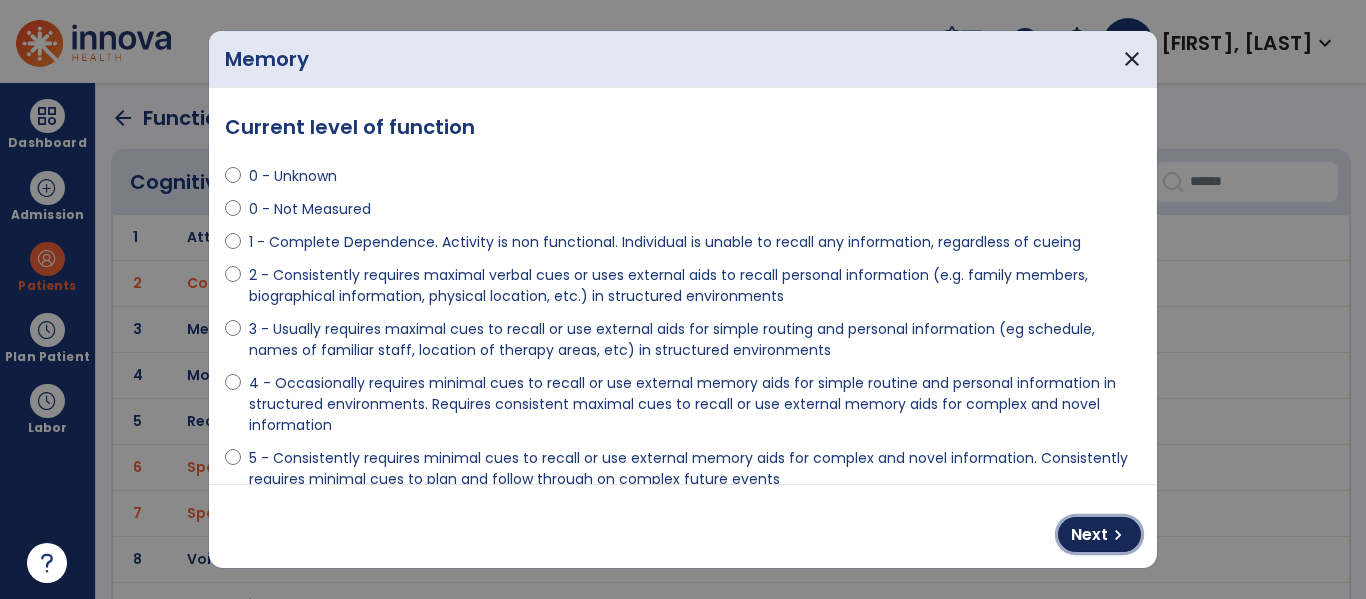 drag, startPoint x: 1093, startPoint y: 538, endPoint x: 1040, endPoint y: 514, distance: 58.18075 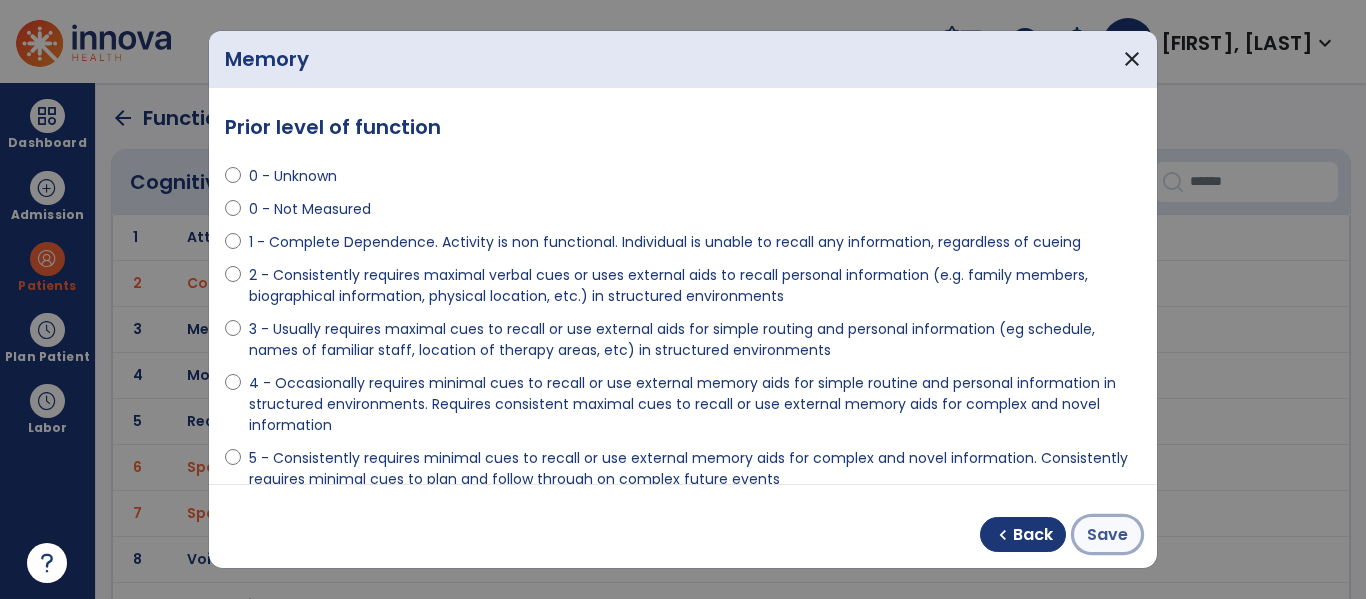 click on "Save" at bounding box center (1107, 535) 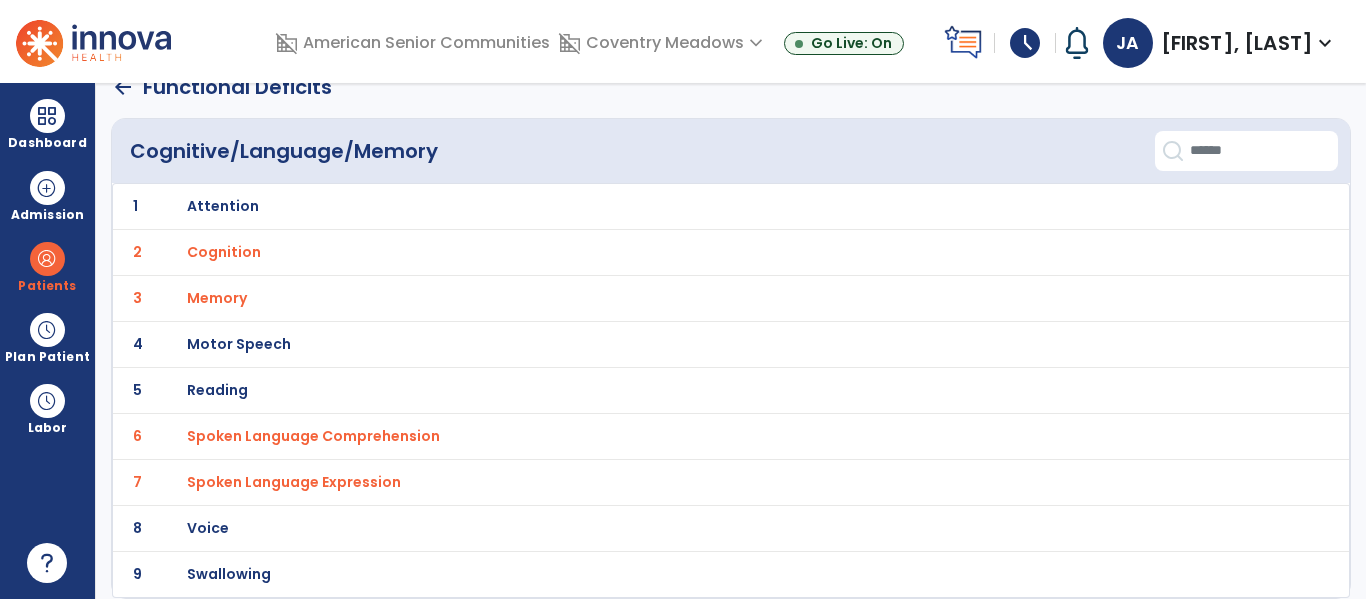 scroll, scrollTop: 0, scrollLeft: 0, axis: both 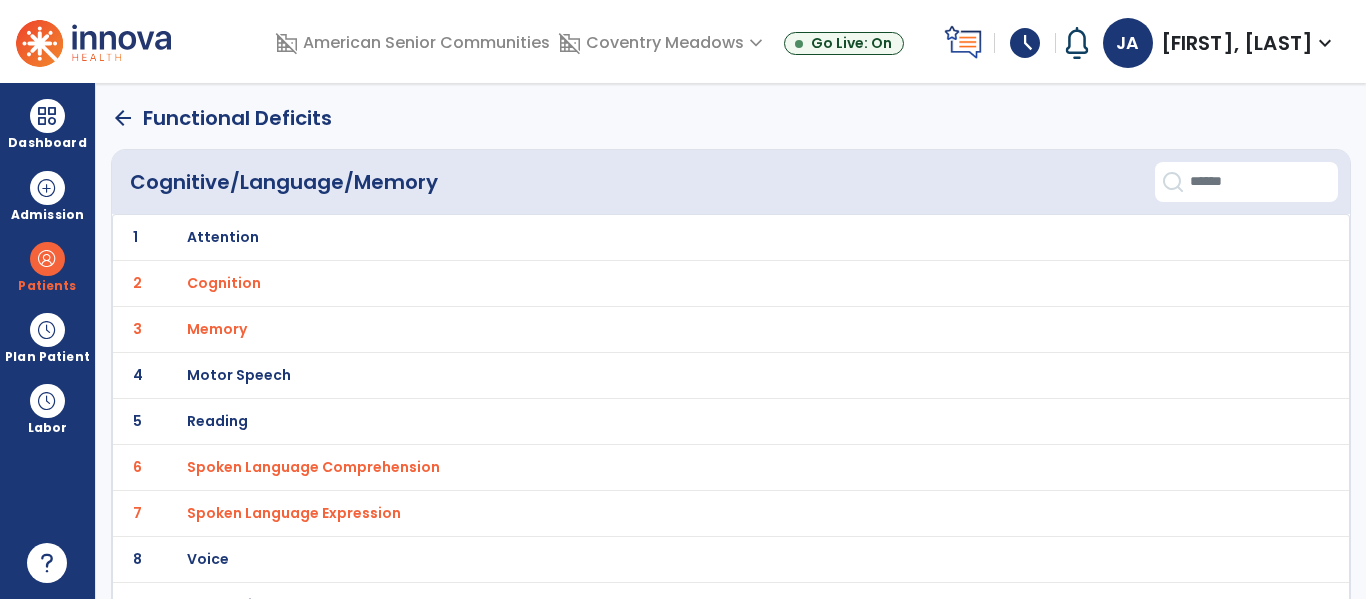click on "arrow_back" 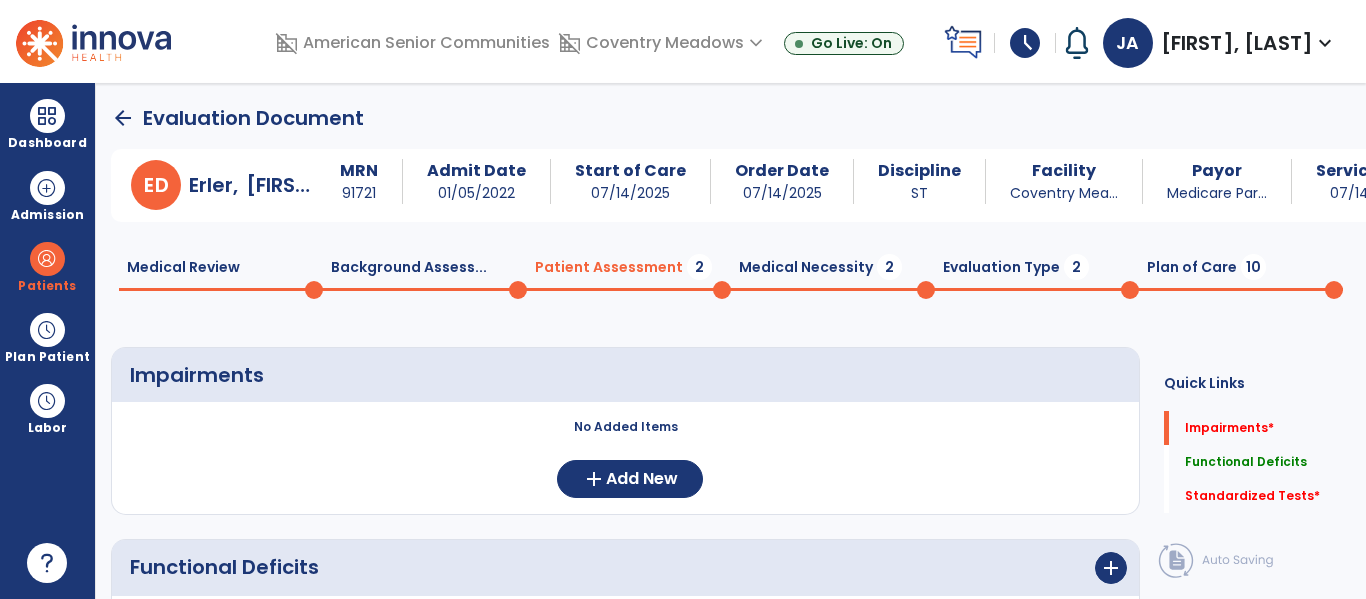 scroll, scrollTop: 20, scrollLeft: 0, axis: vertical 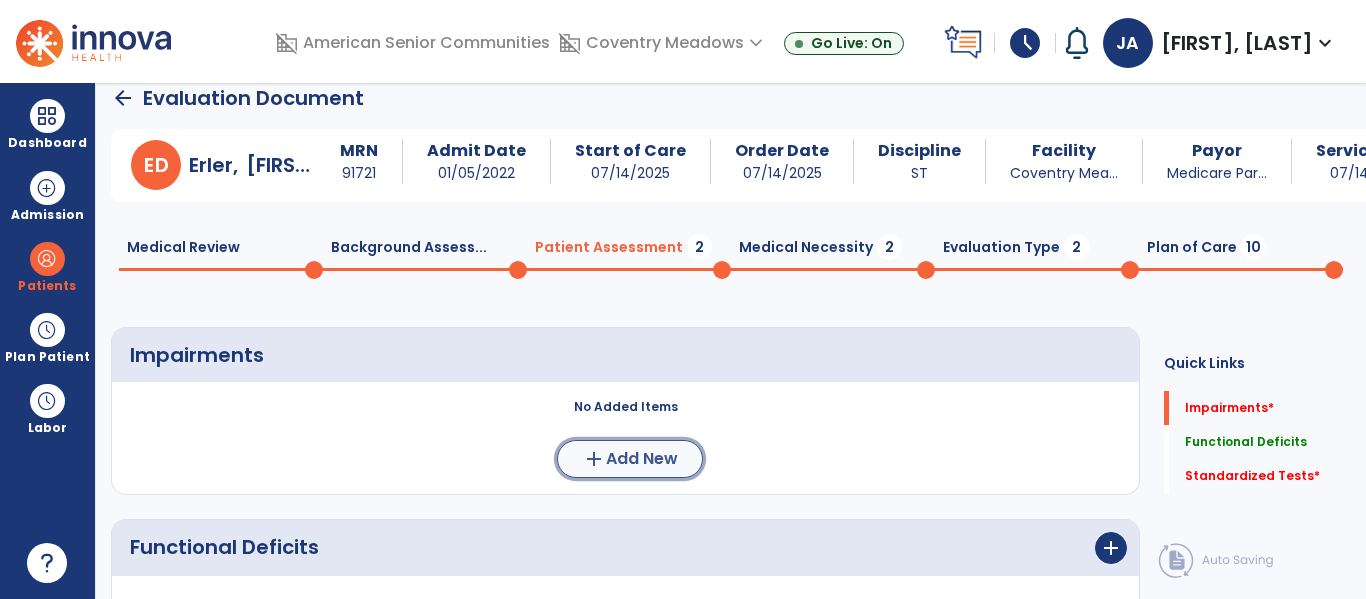click on "Add New" 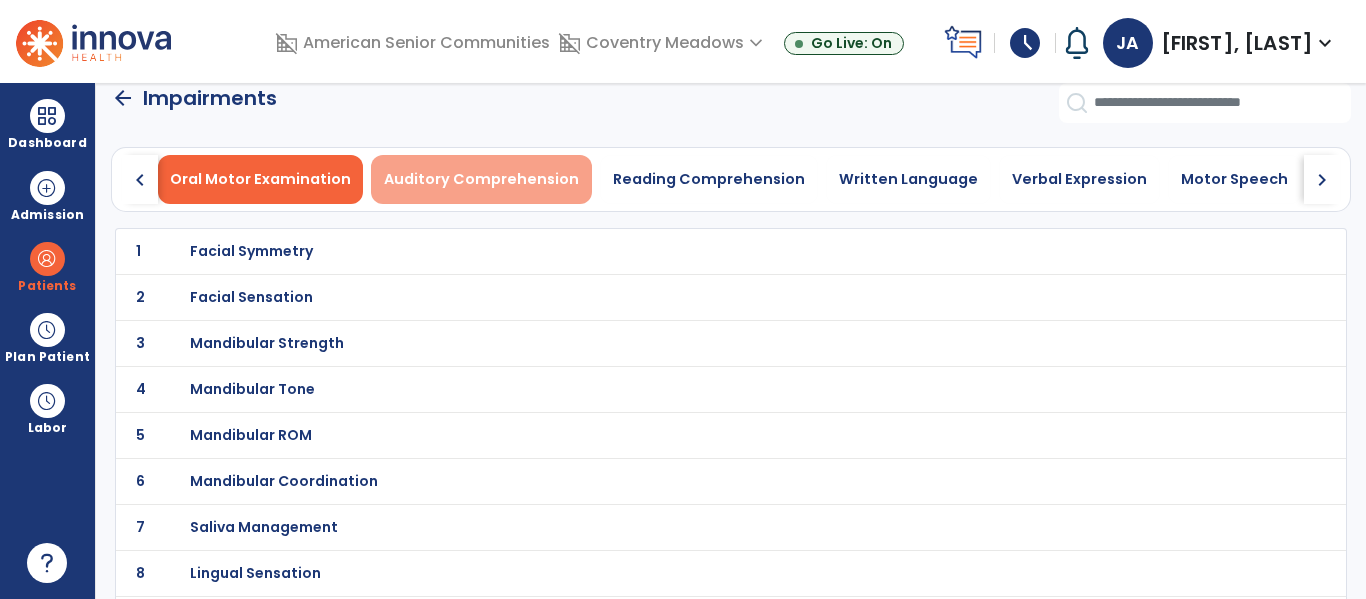 click on "Auditory Comprehension" at bounding box center [481, 179] 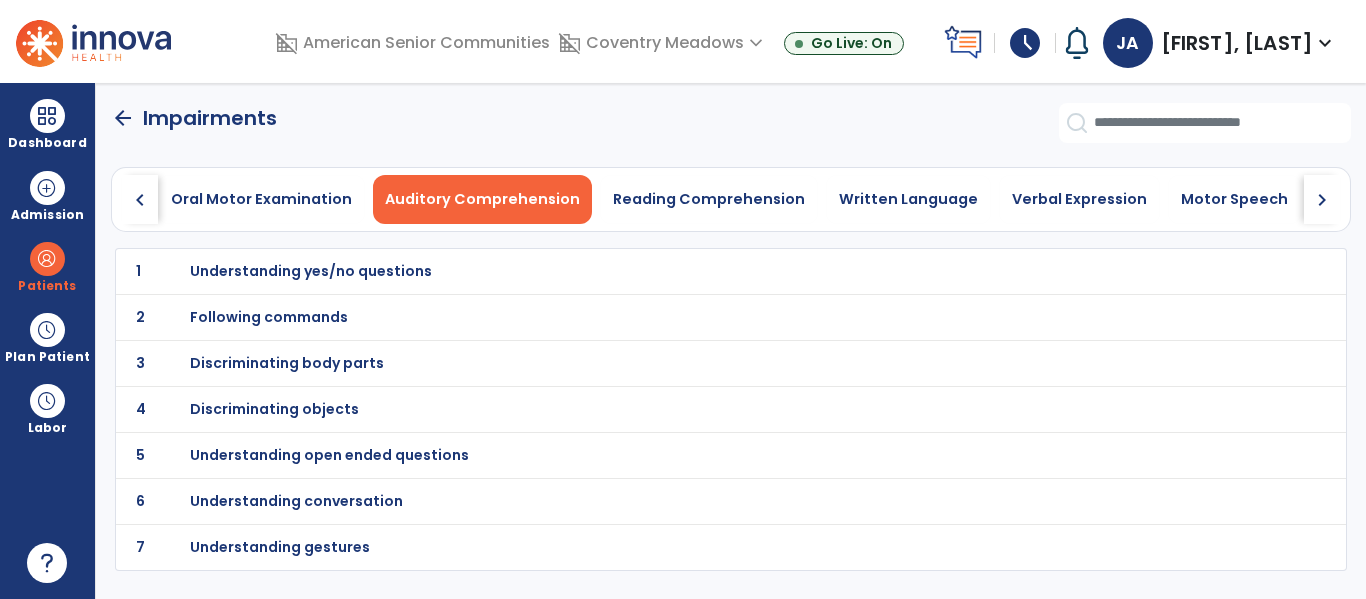 scroll, scrollTop: 0, scrollLeft: 0, axis: both 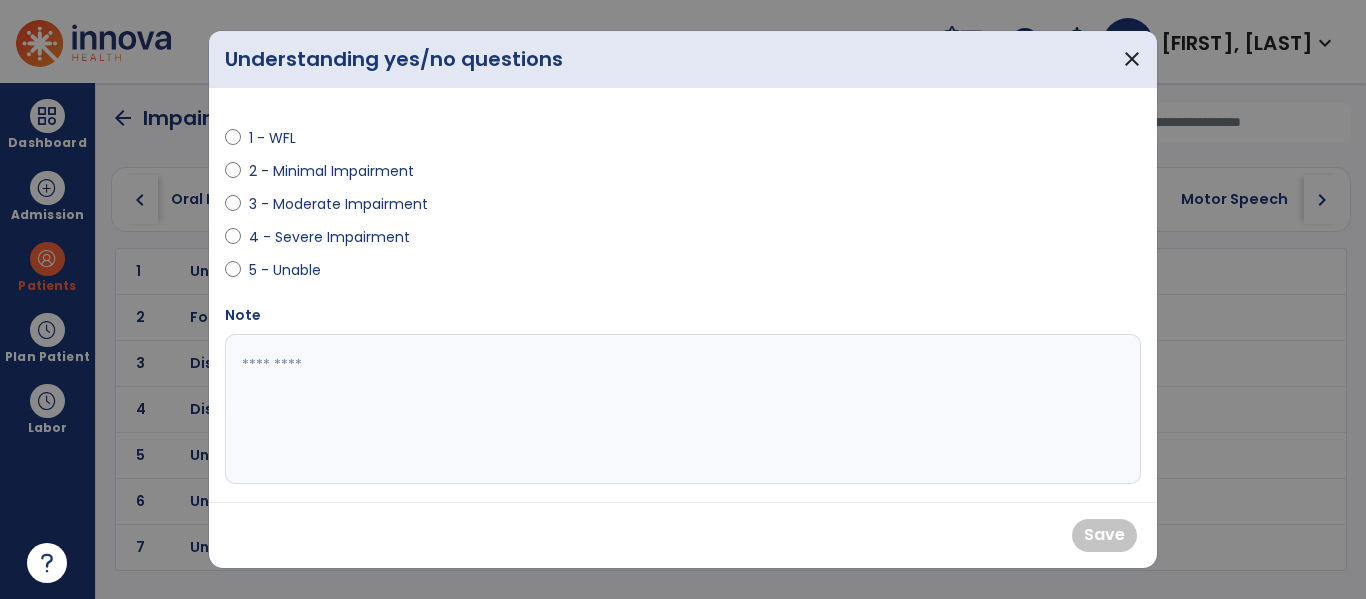 click on "2 - Minimal Impairment" at bounding box center [331, 171] 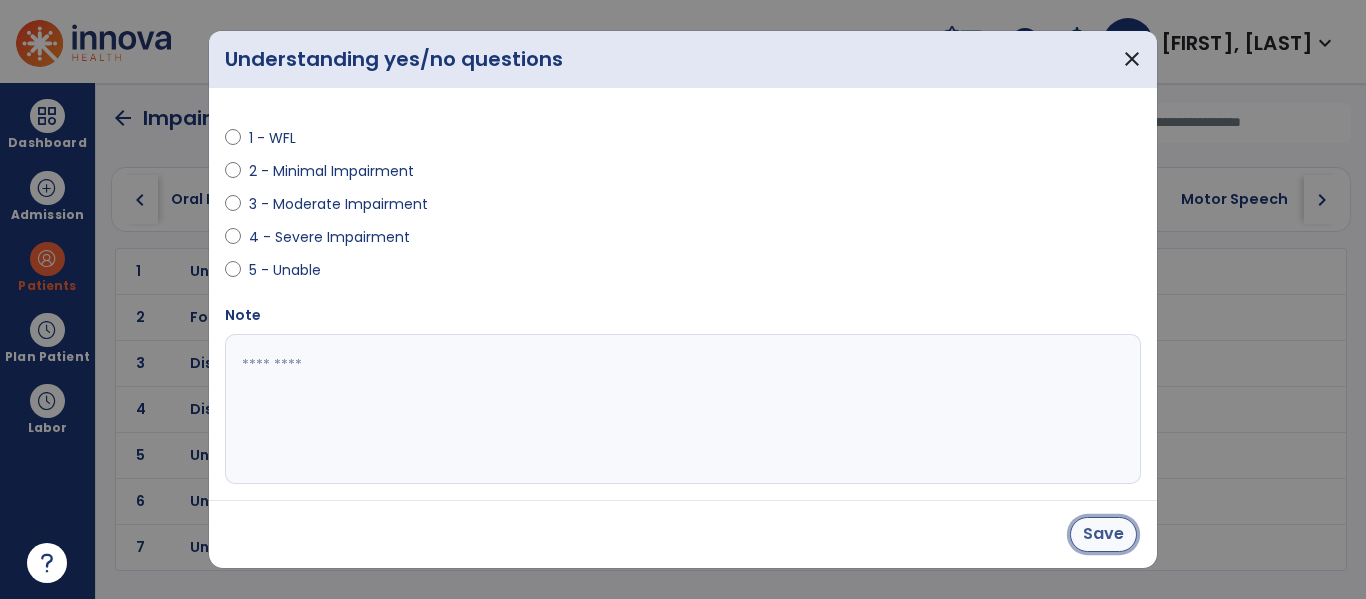 click on "Save" at bounding box center [1103, 534] 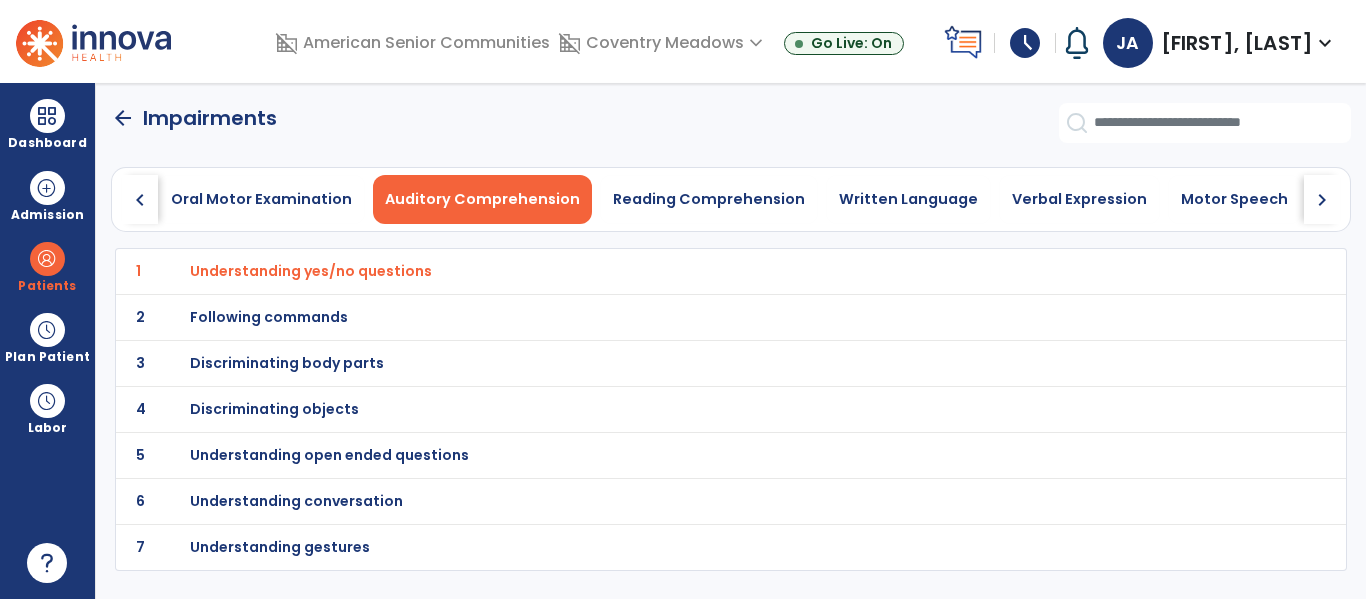 click on "Following commands" at bounding box center [687, 271] 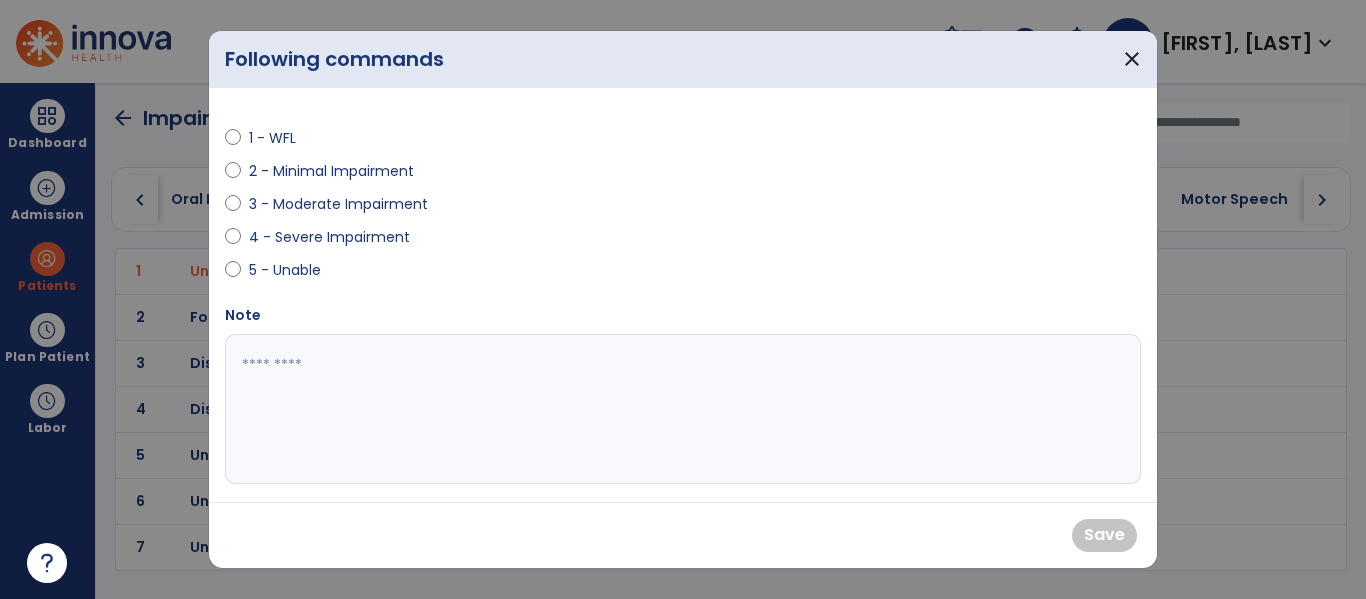 click on "3 - Moderate Impairment" at bounding box center [338, 204] 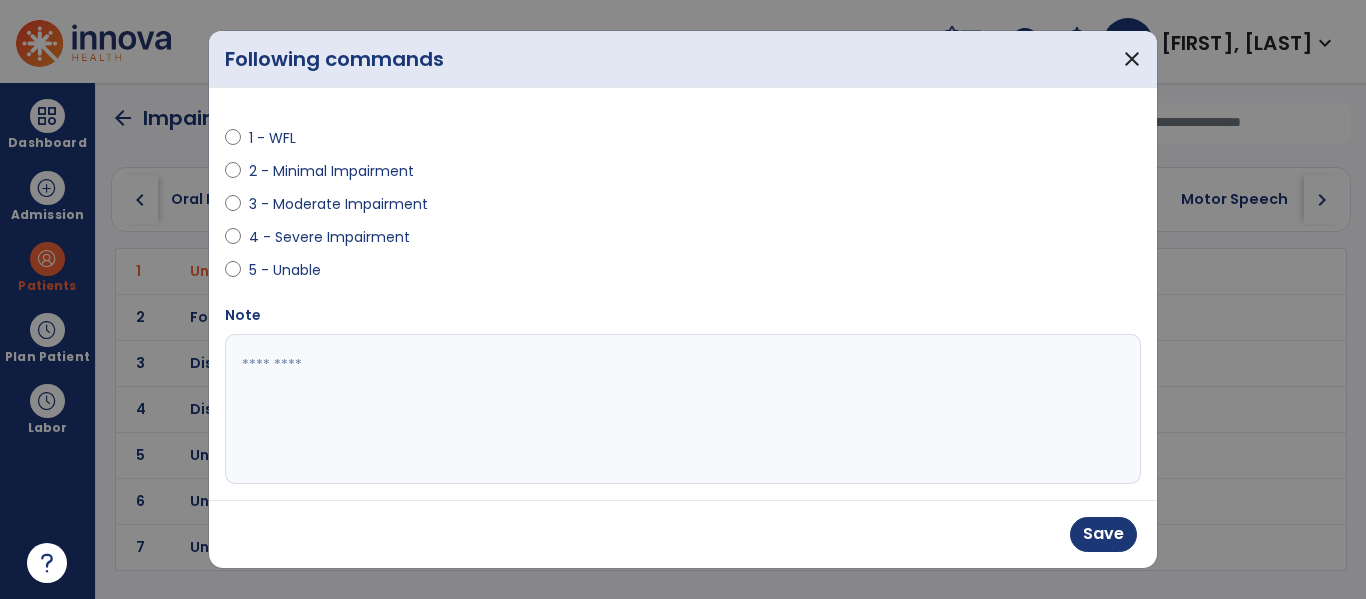 click at bounding box center (680, 409) 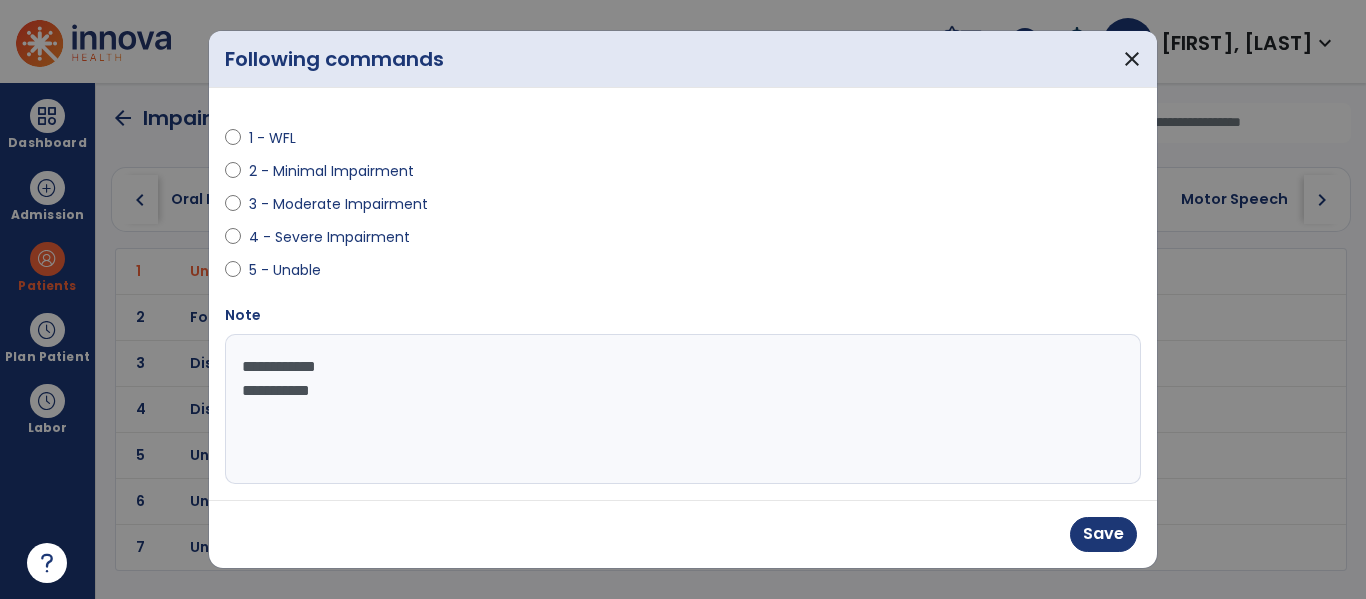 click on "**********" at bounding box center [680, 409] 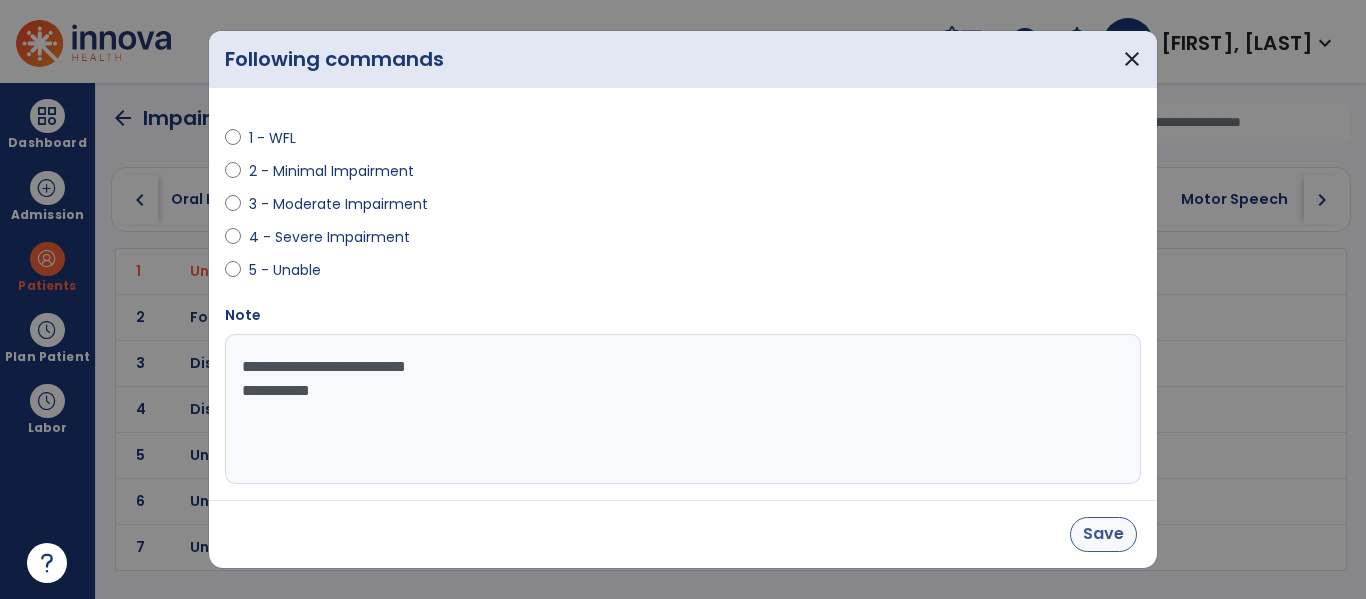 type on "**********" 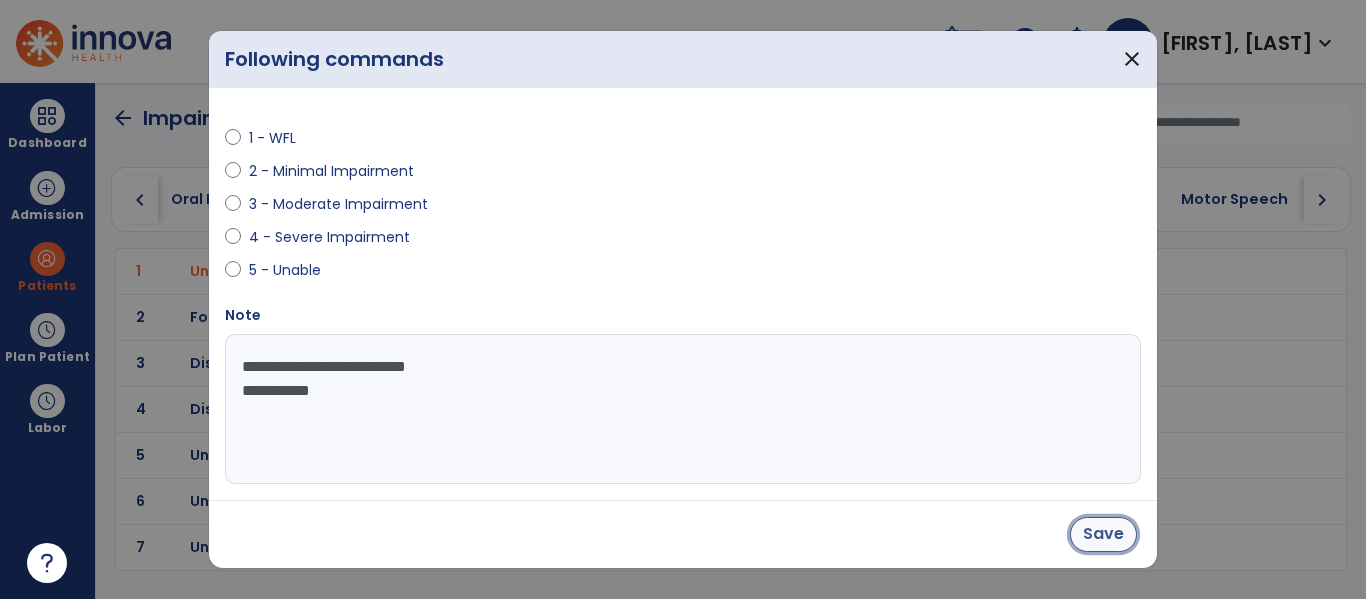 click on "Save" at bounding box center [1103, 534] 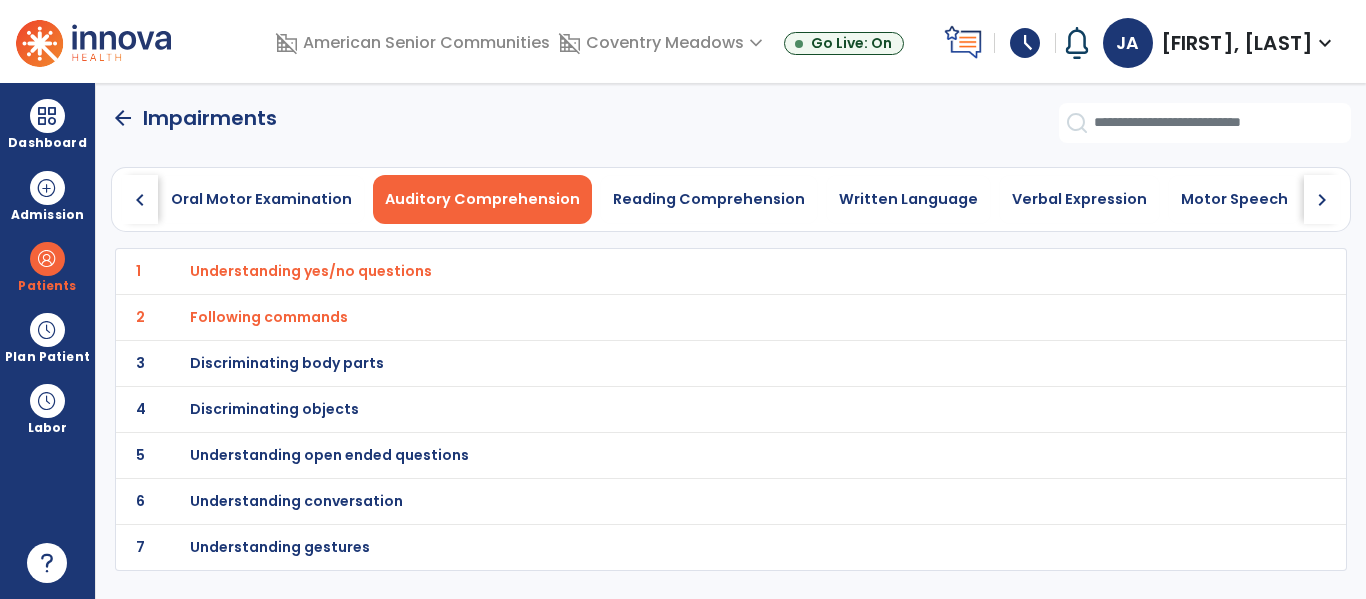 click on "chevron_left" 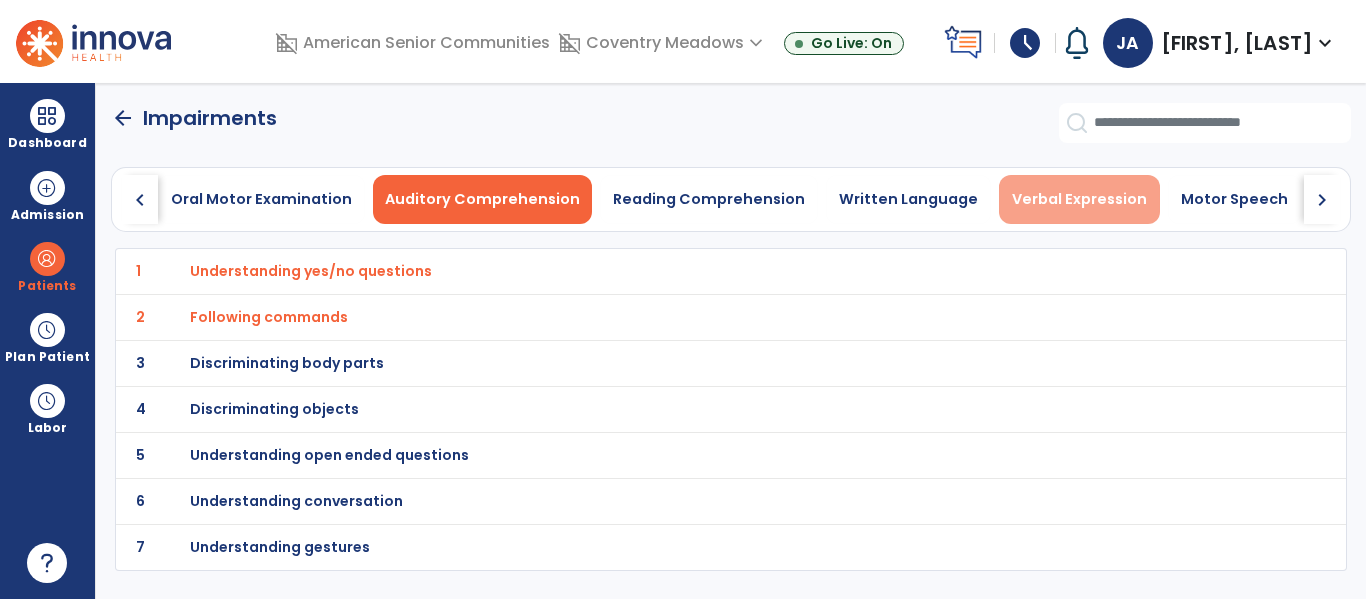 click on "Verbal Expression" at bounding box center [1079, 199] 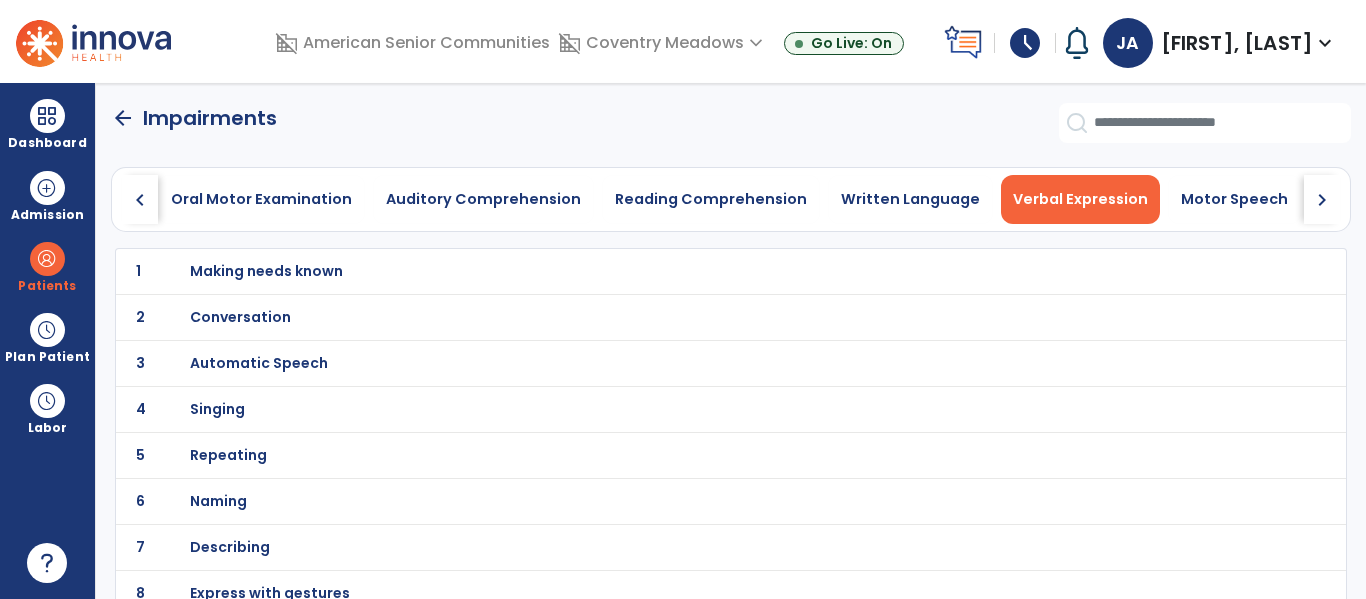 click on "Singing" at bounding box center (266, 271) 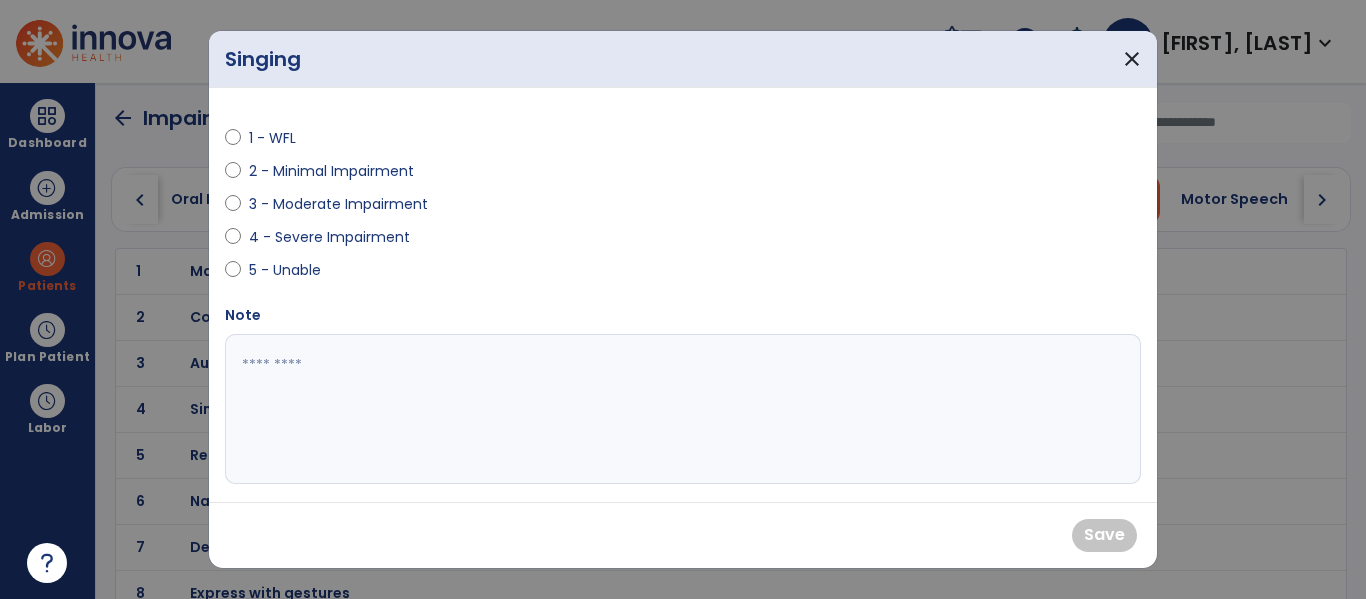 click on "3 - Moderate Impairment" at bounding box center (338, 204) 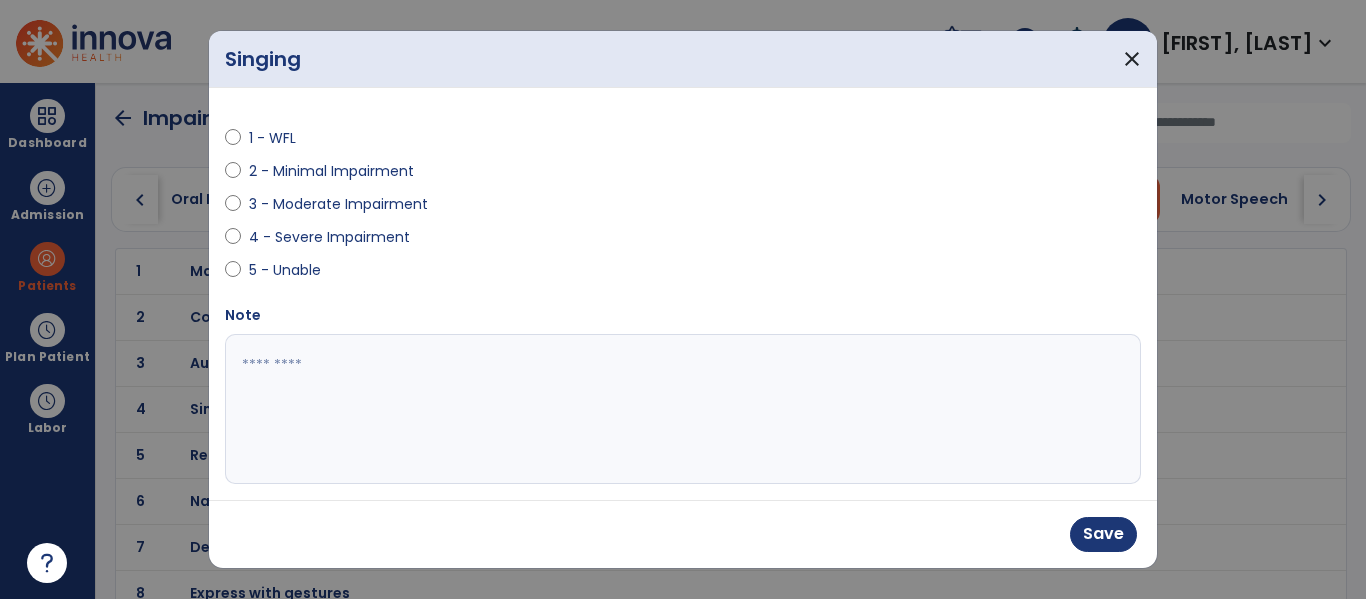 click at bounding box center [680, 409] 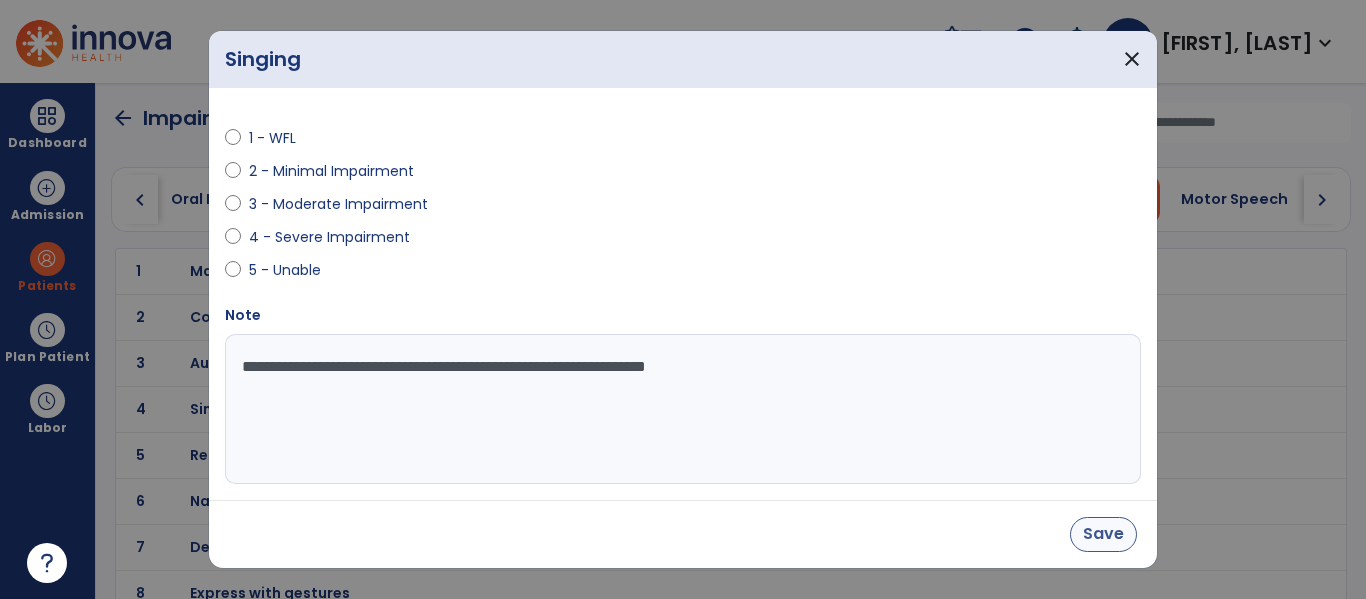 type on "**********" 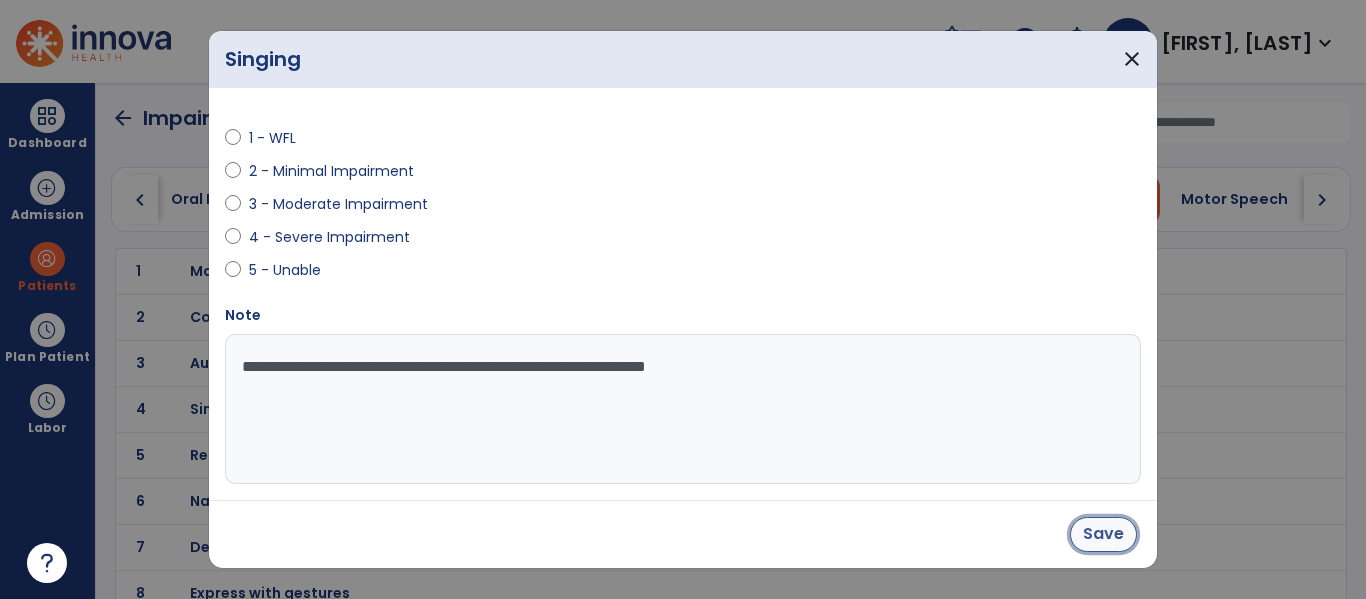 click on "Save" at bounding box center [1103, 534] 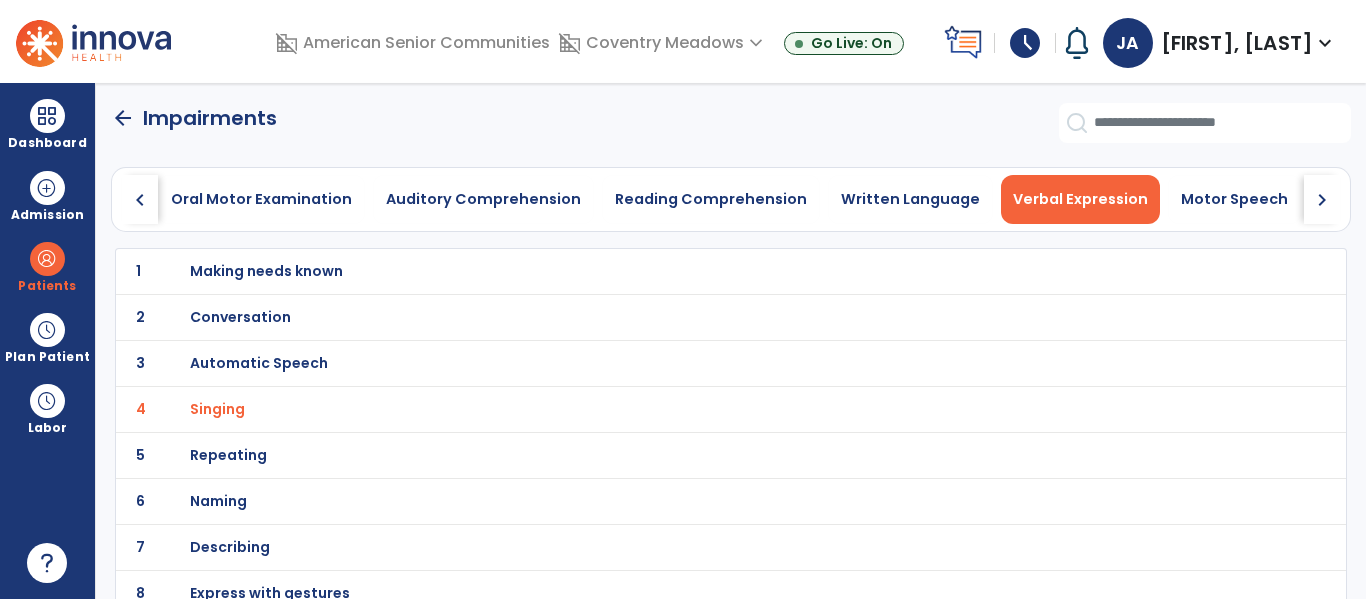 click on "Repeating" at bounding box center (266, 271) 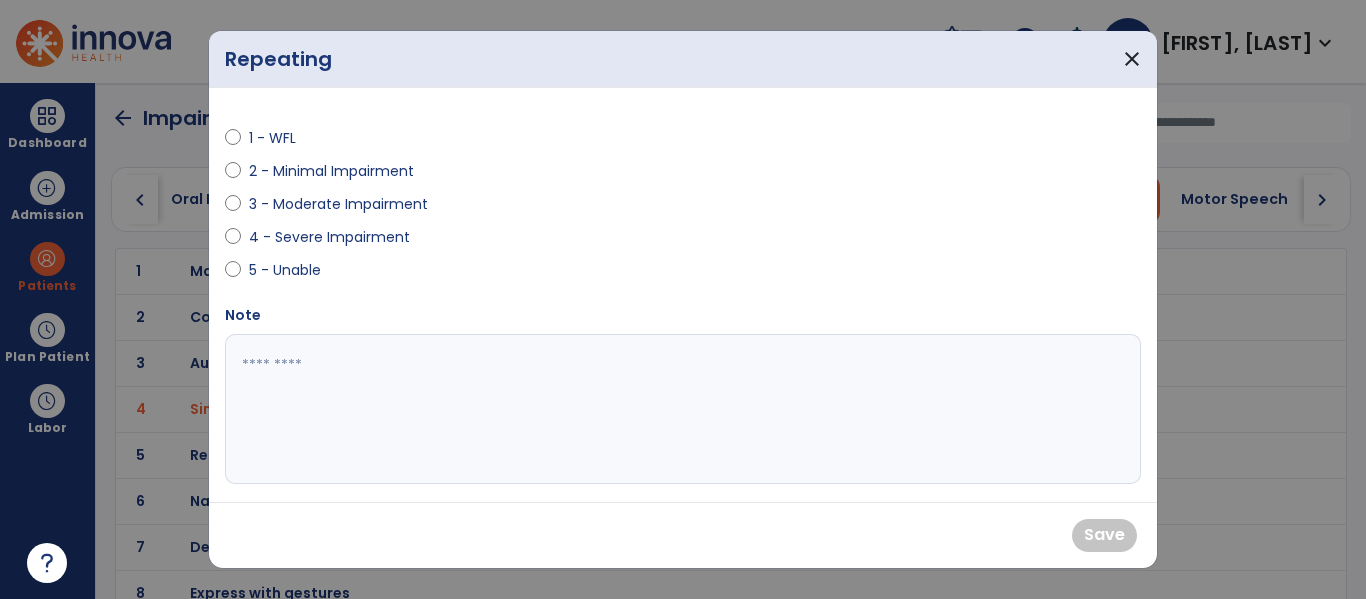 click on "3 - Moderate Impairment" at bounding box center (338, 204) 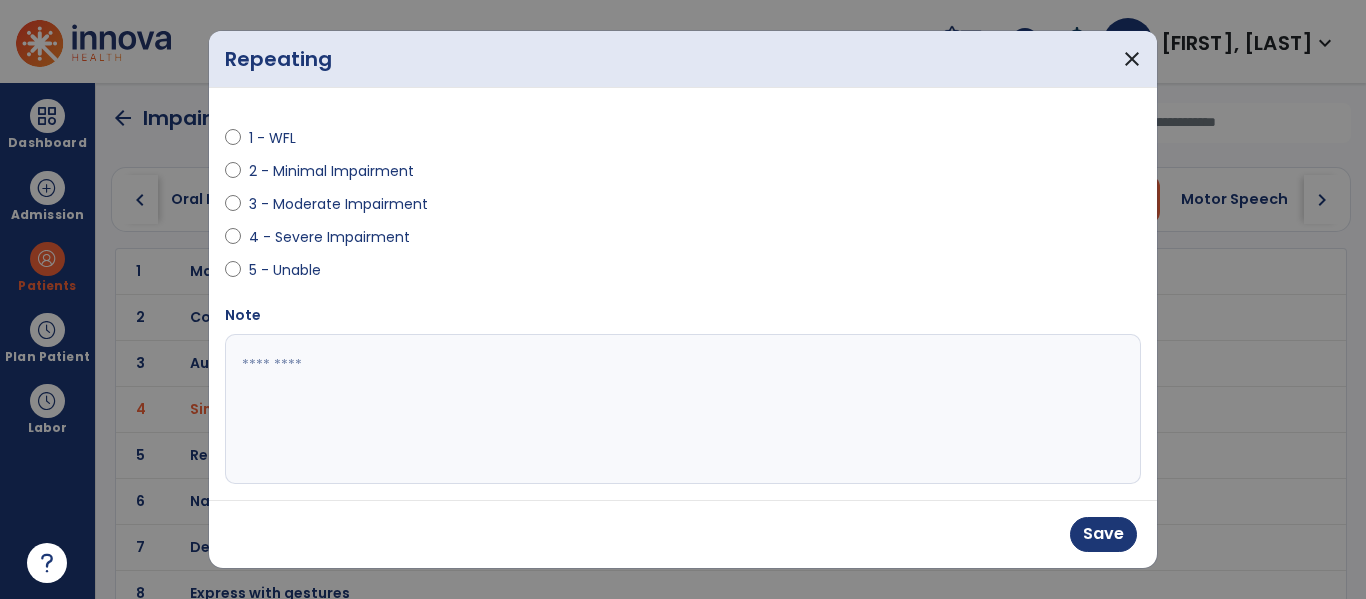 click at bounding box center [680, 409] 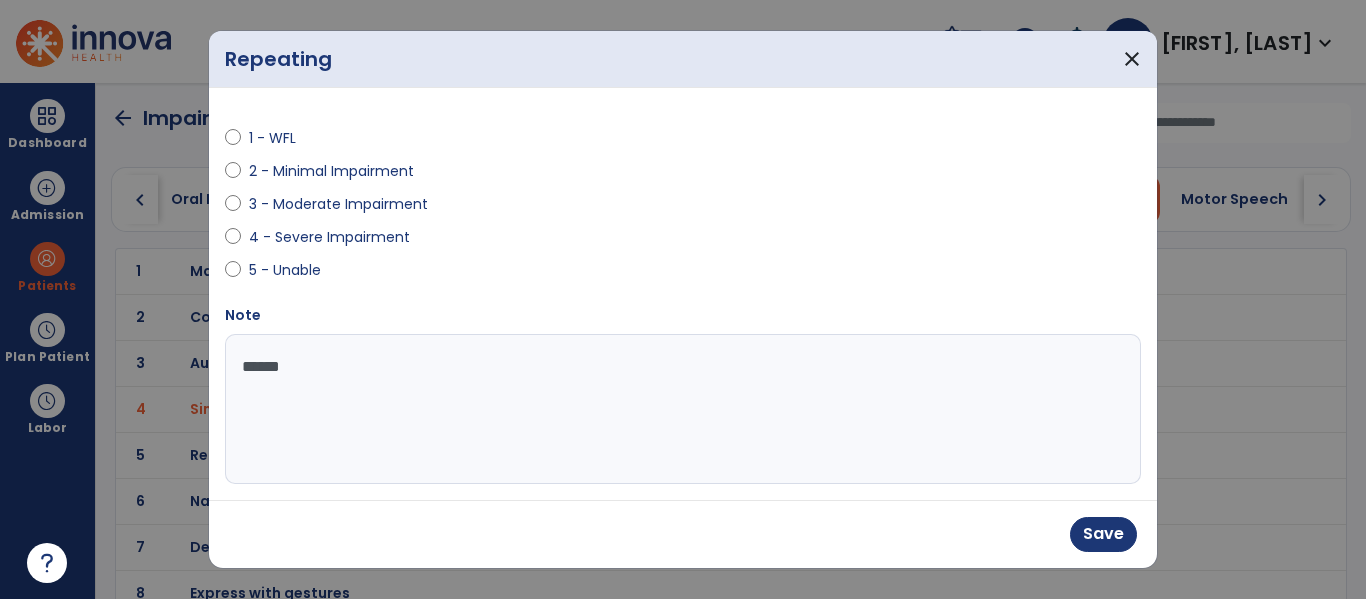 type on "*******" 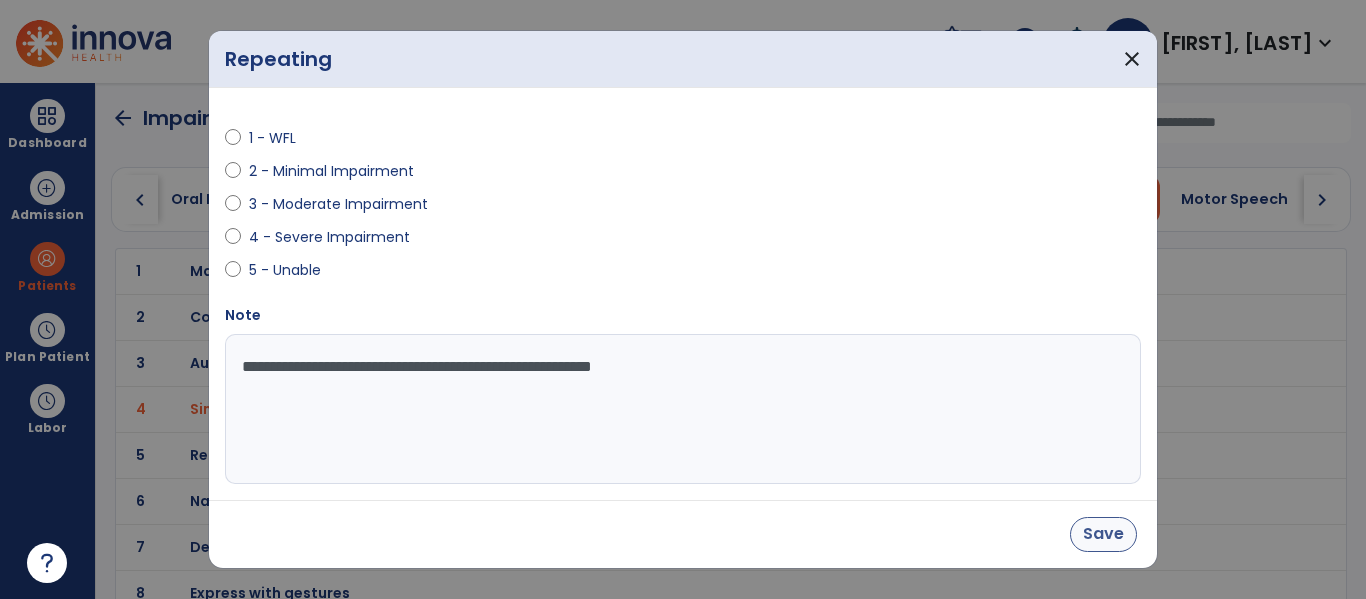 type on "**********" 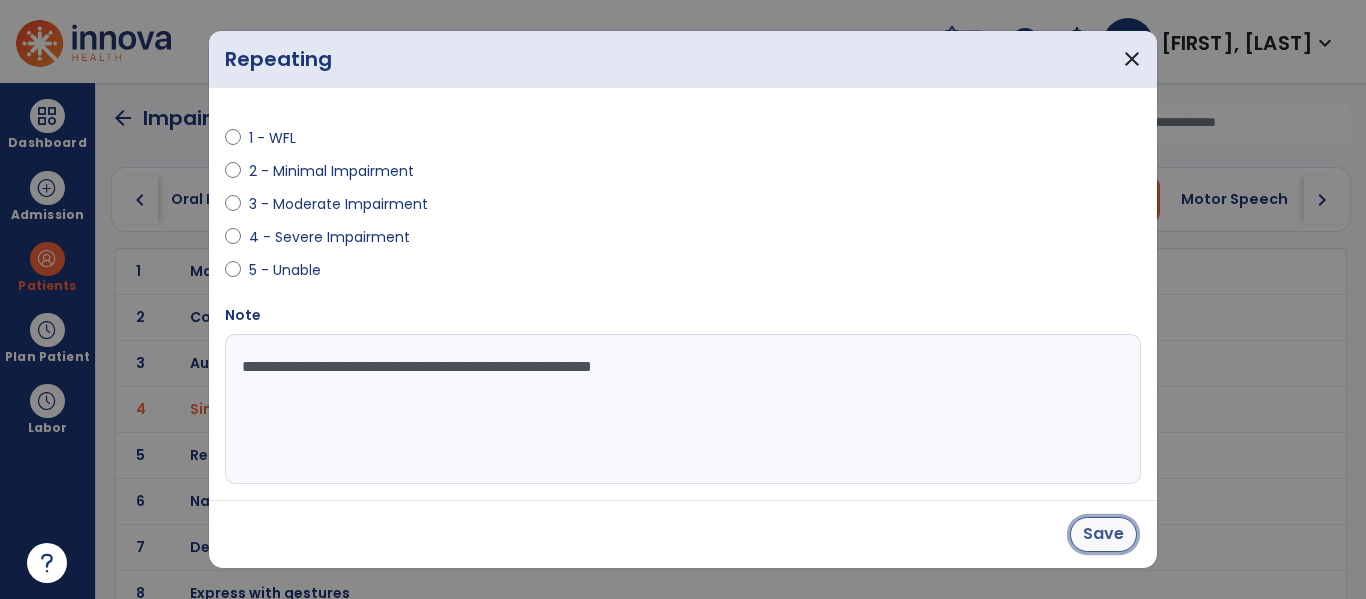 click on "Save" at bounding box center [1103, 534] 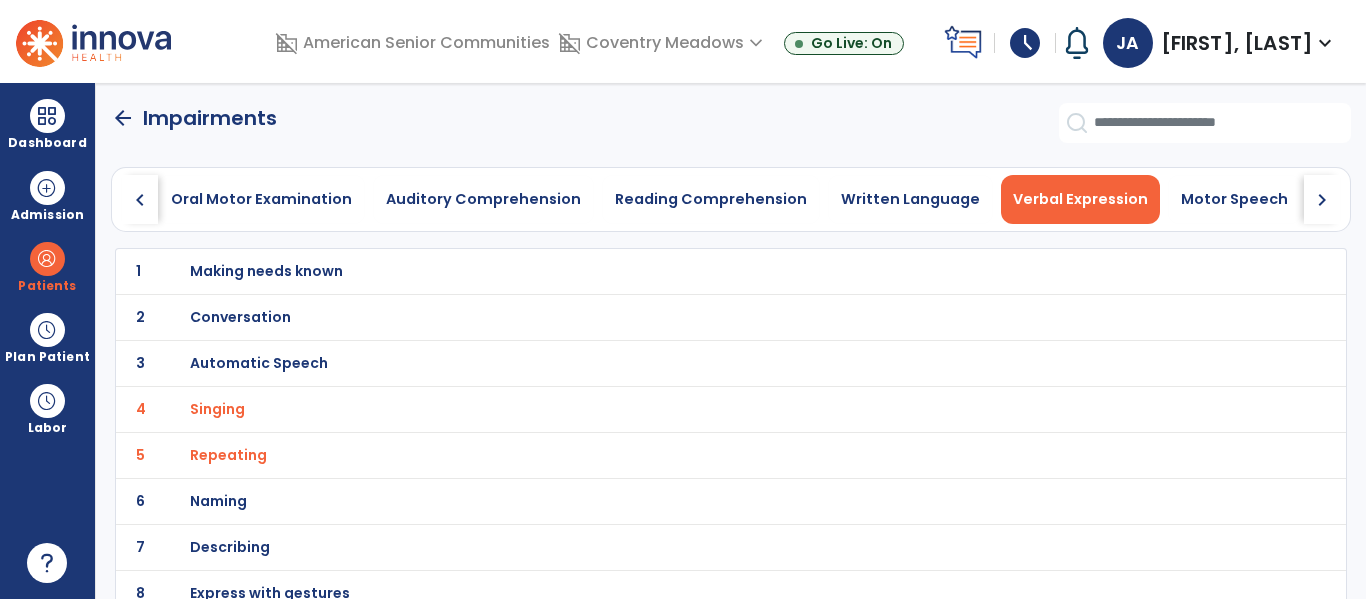 click on "Naming" at bounding box center [266, 271] 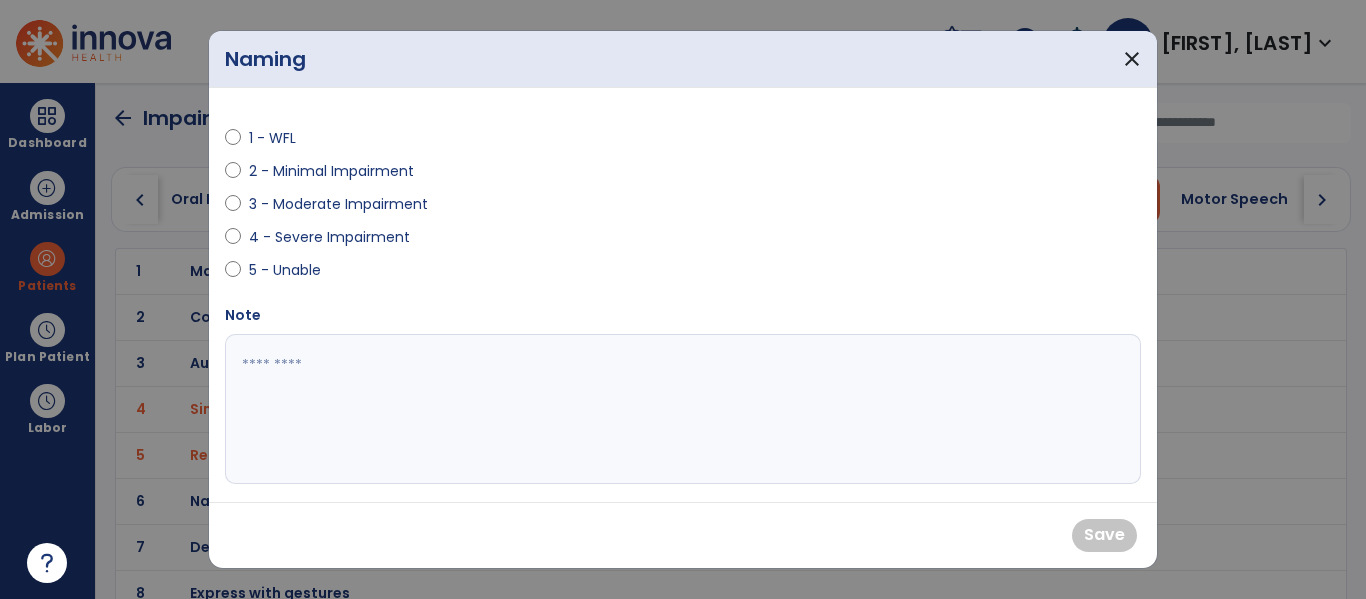 click on "2 - Minimal Impairment" at bounding box center [448, 175] 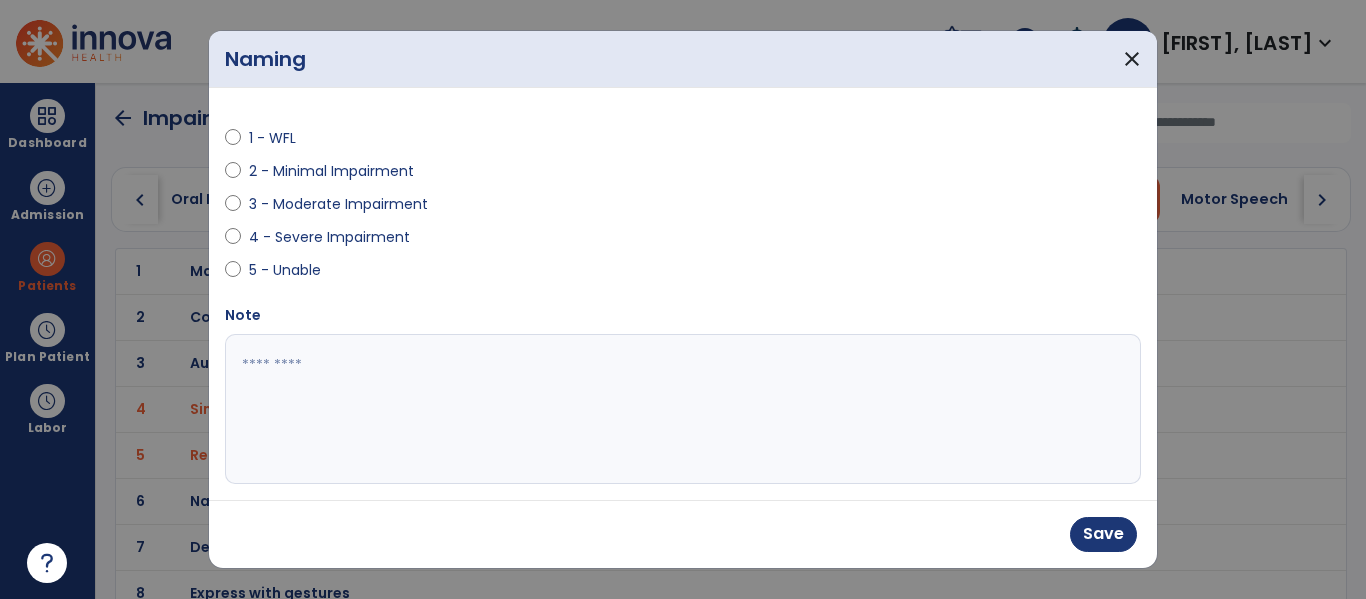 click at bounding box center (680, 409) 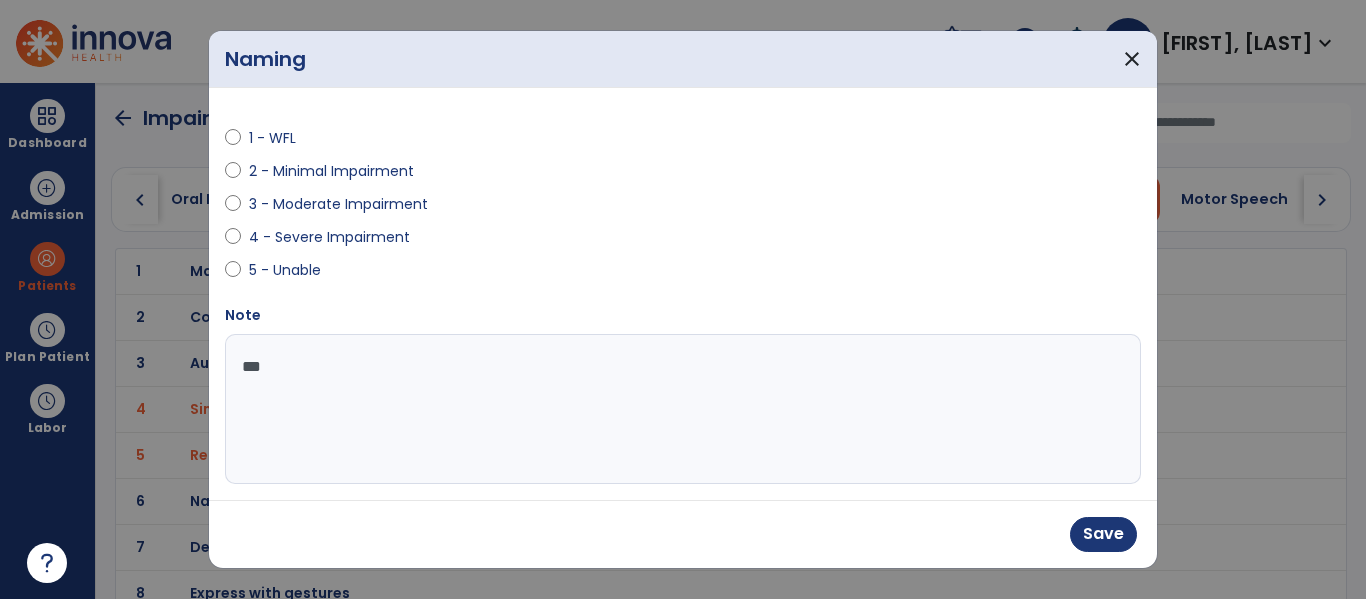 type on "****" 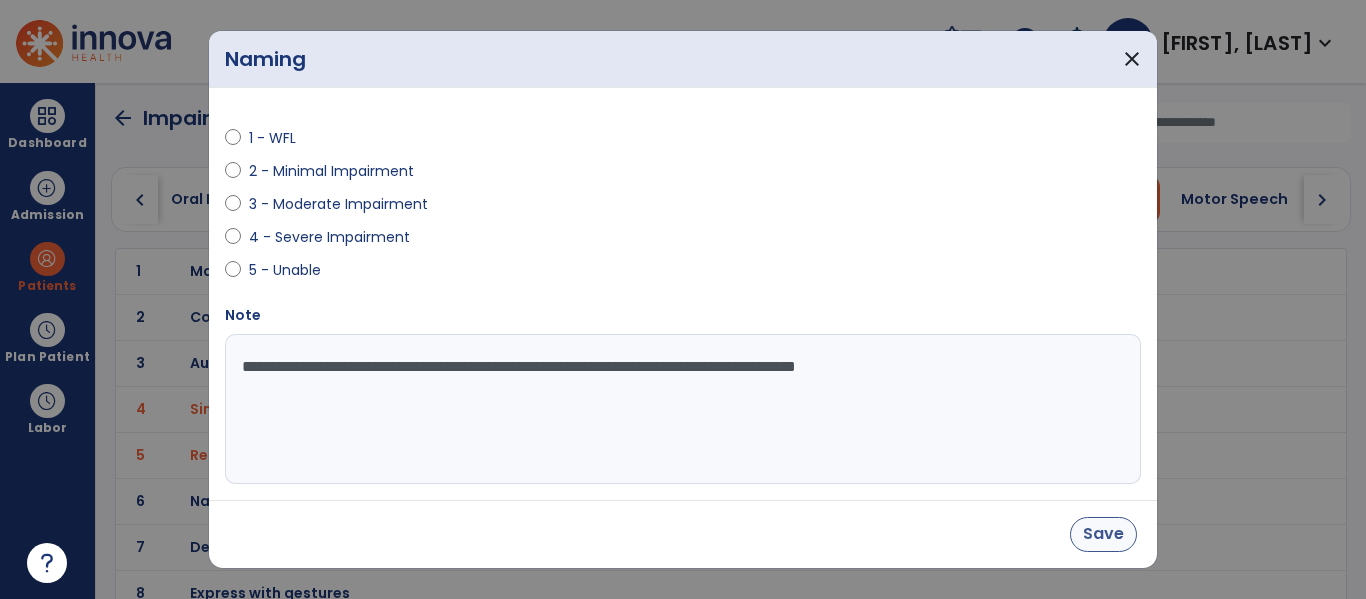 type on "**********" 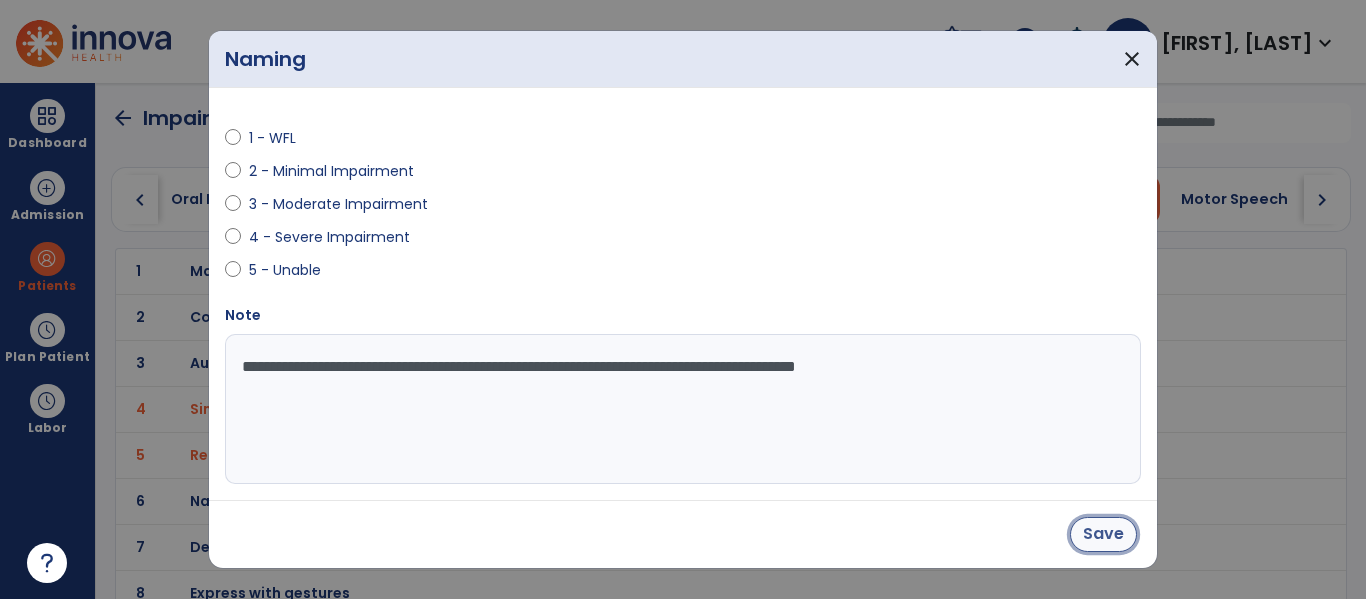 click on "Save" at bounding box center [1103, 534] 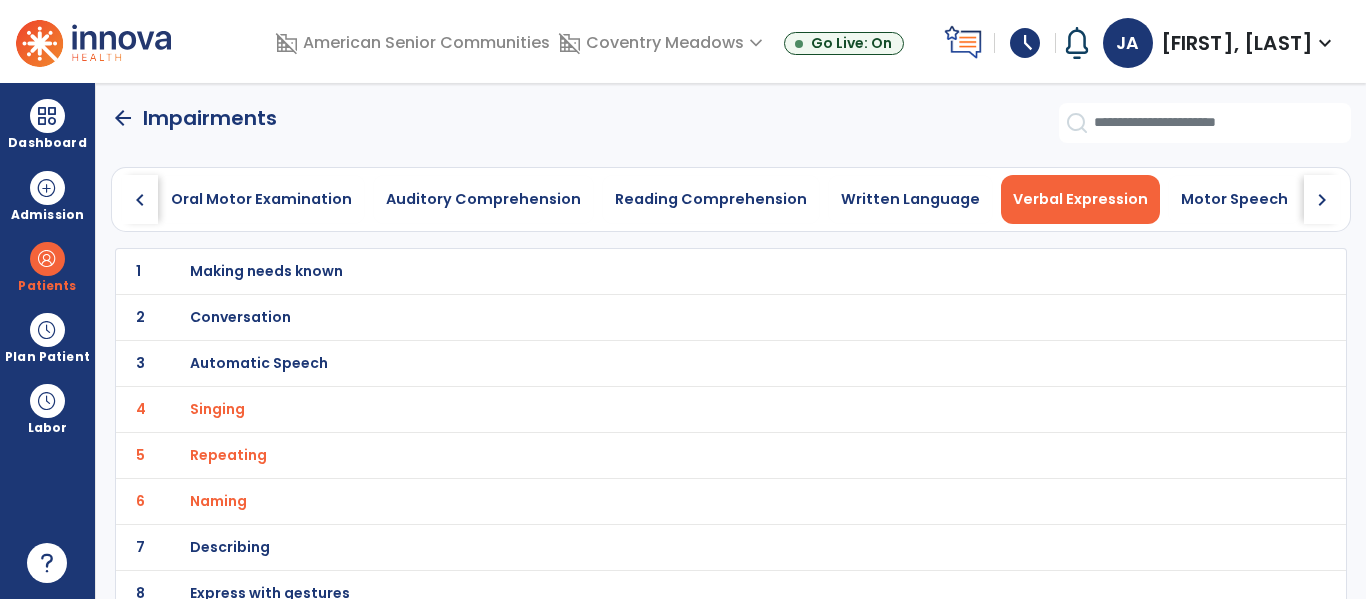 click on "chevron_right" 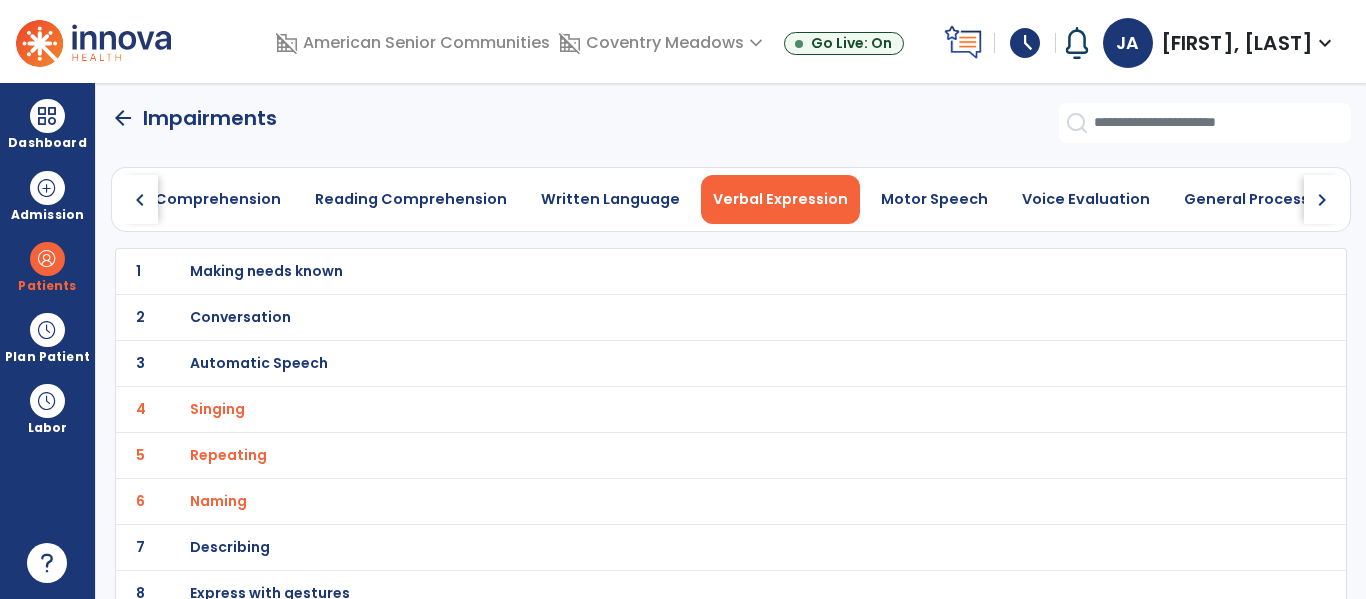 click on "chevron_right" 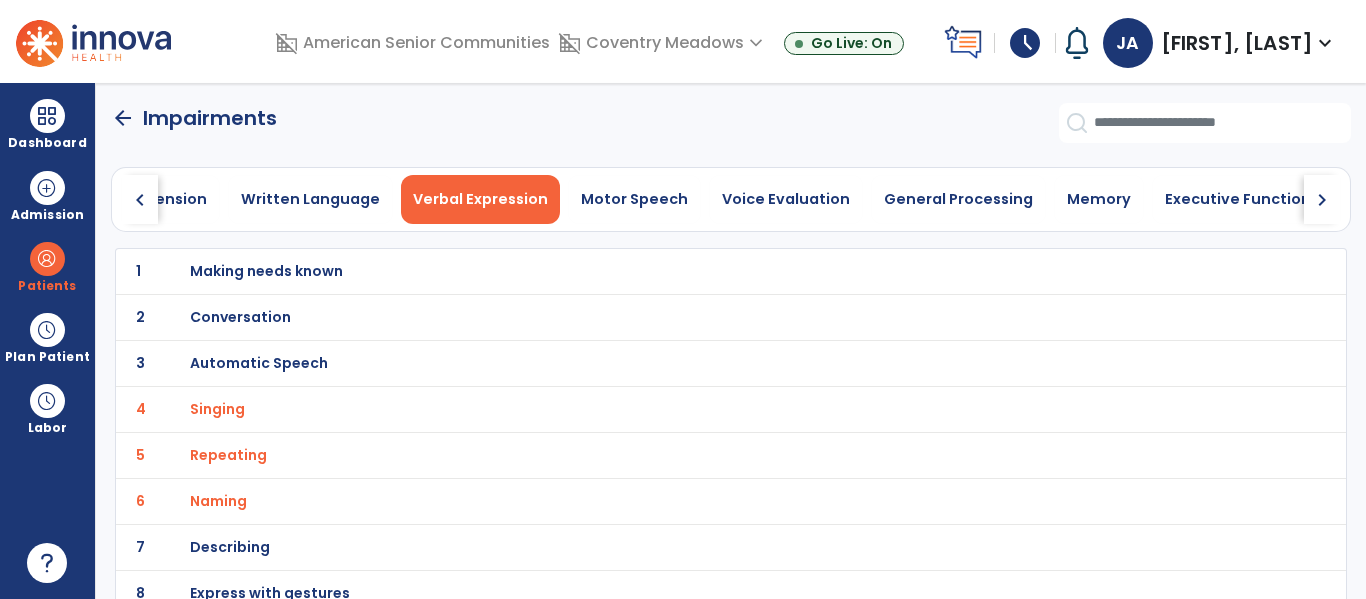 click on "chevron_right" 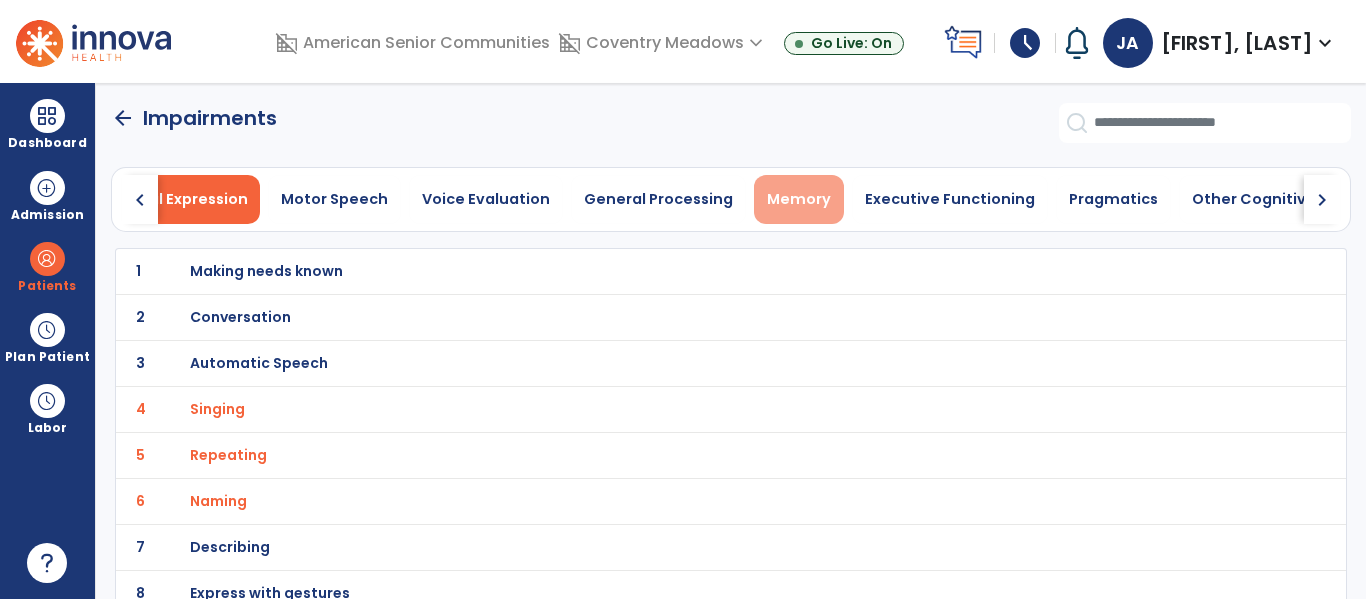 click on "Memory" at bounding box center [799, 199] 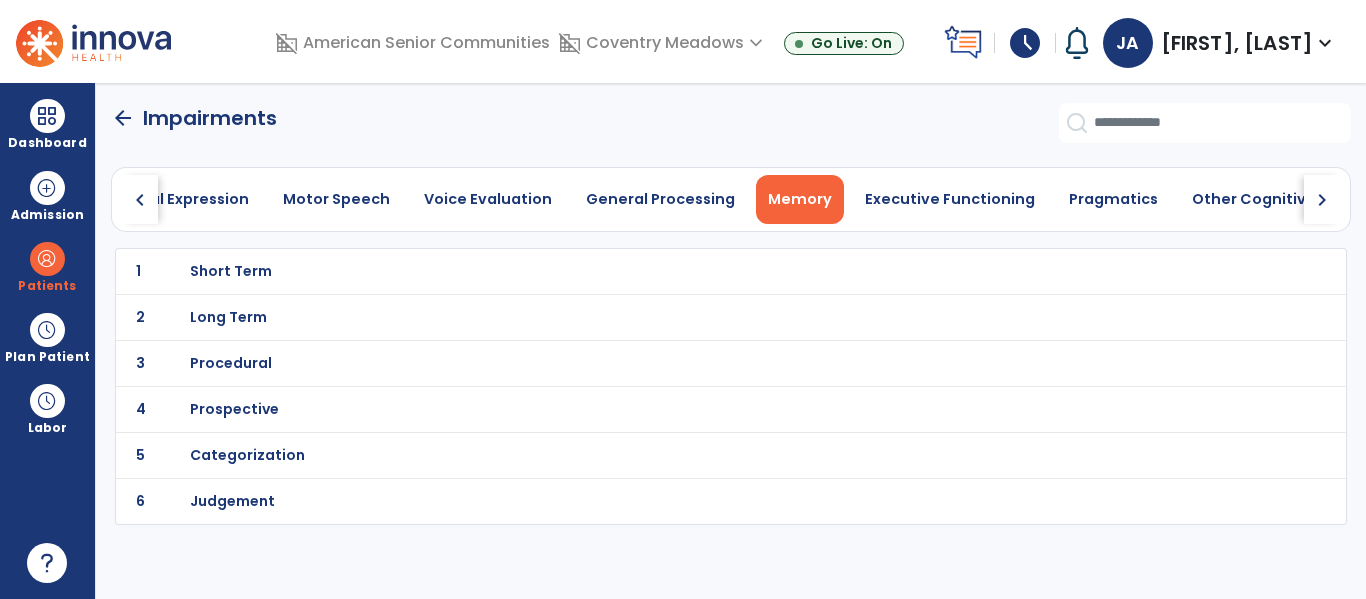 click on "Short Term" at bounding box center (687, 271) 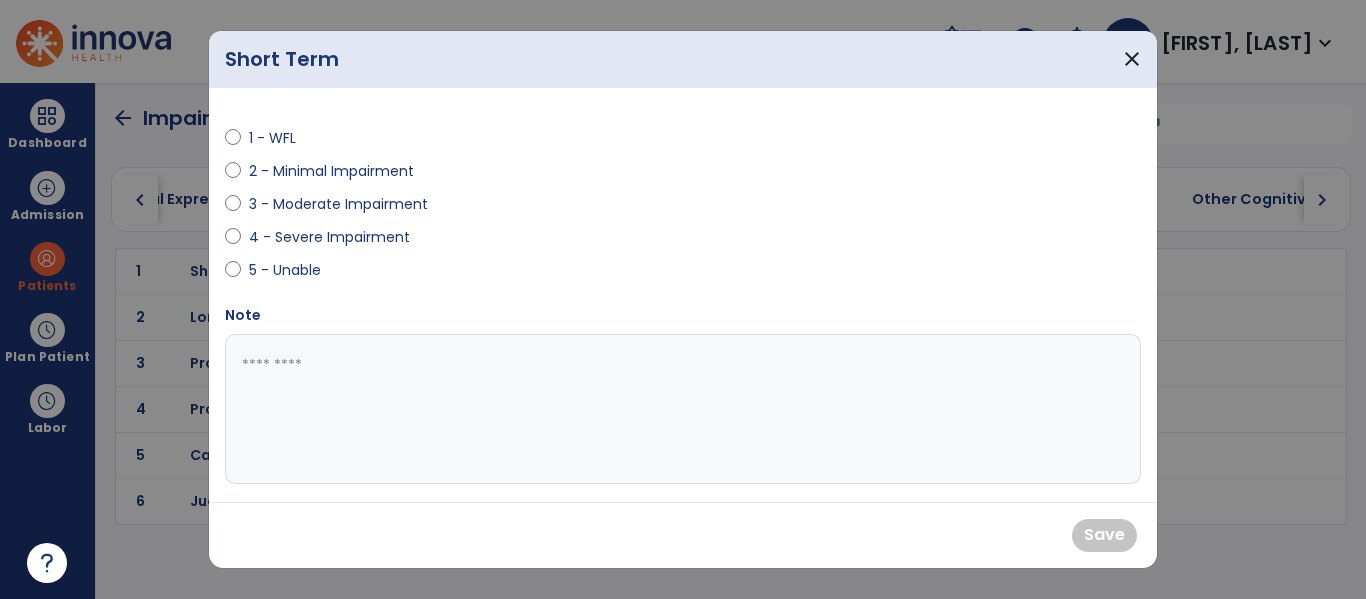 click on "4 - Severe Impairment" at bounding box center [329, 237] 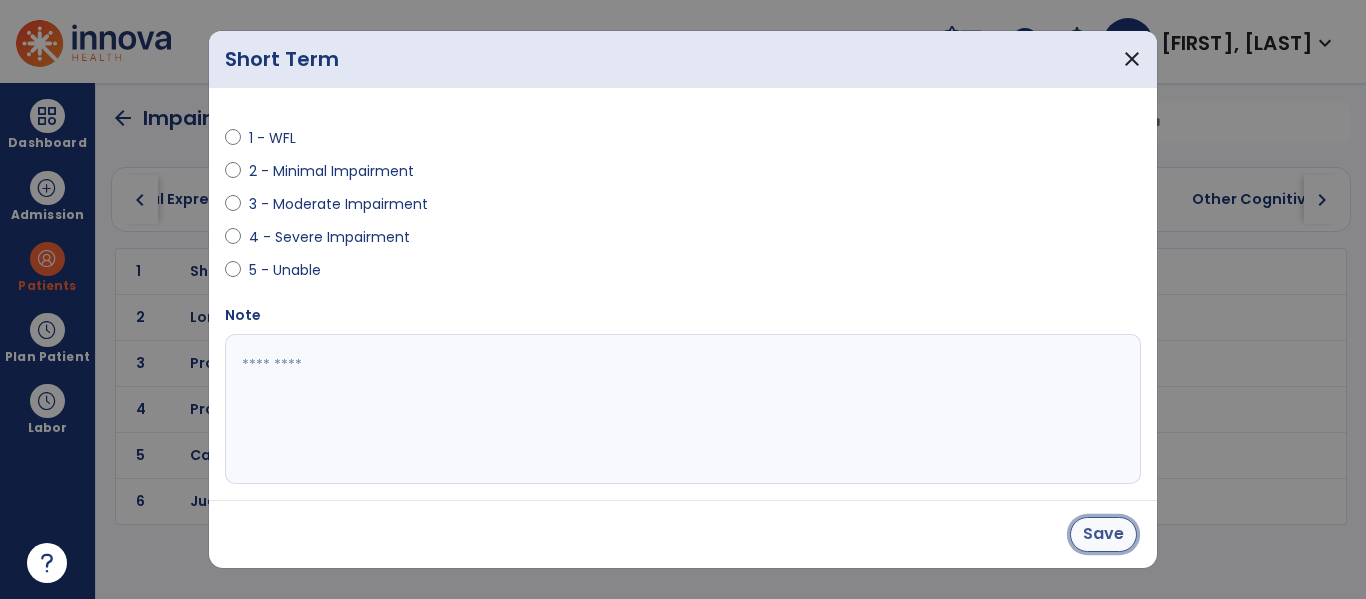 click on "Save" at bounding box center (1103, 534) 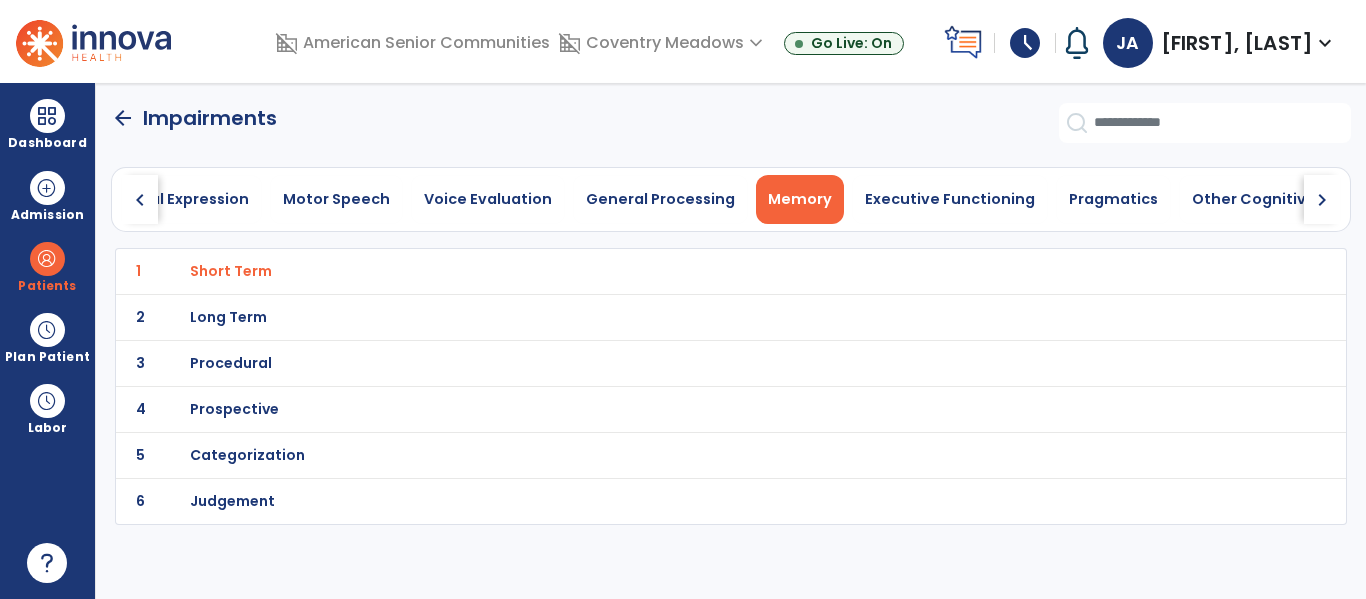 click on "Procedural" at bounding box center (231, 271) 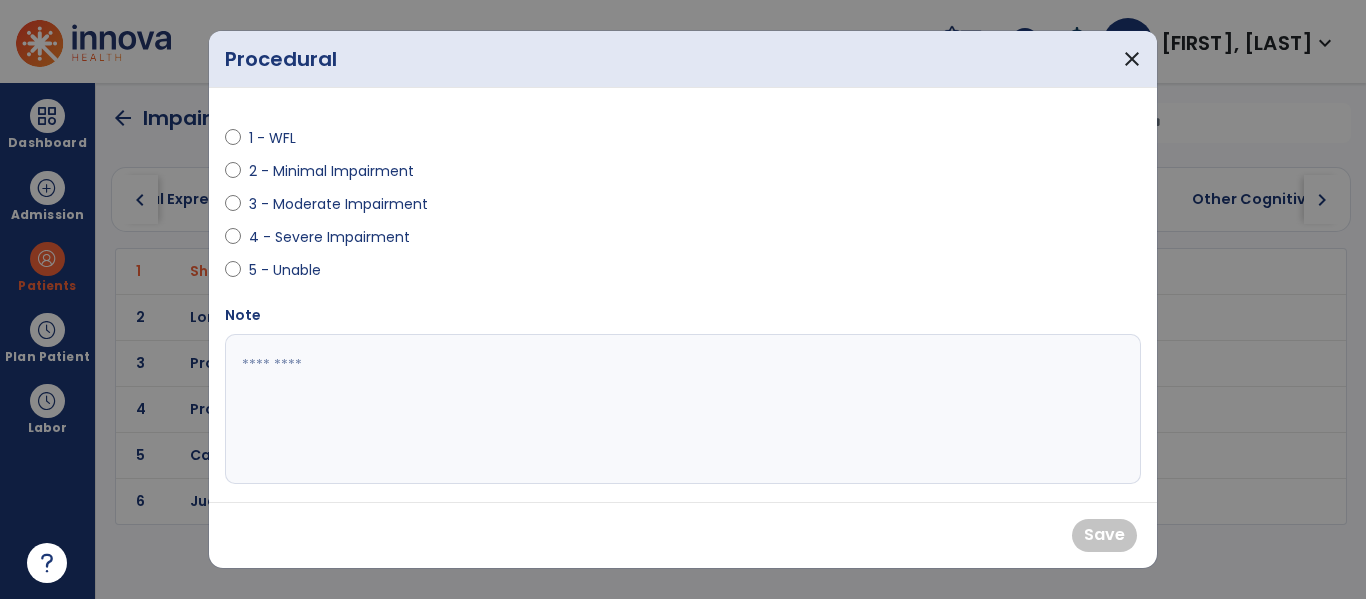 click on "2 - Minimal Impairment" at bounding box center [331, 171] 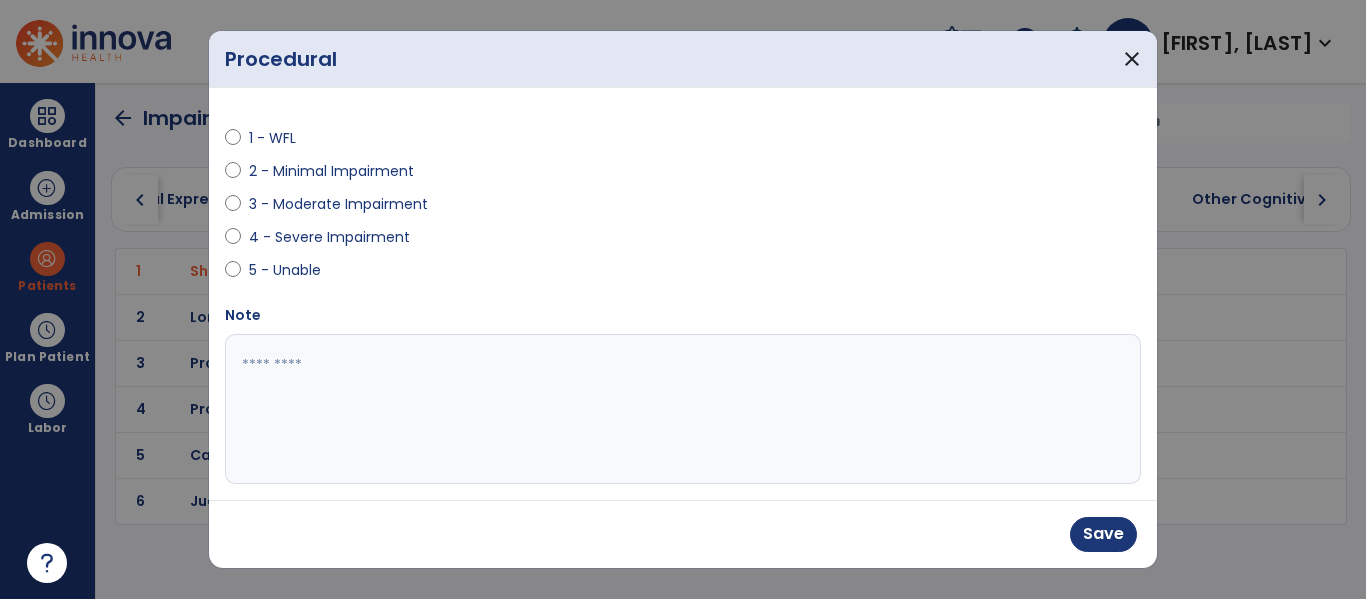 click at bounding box center (680, 409) 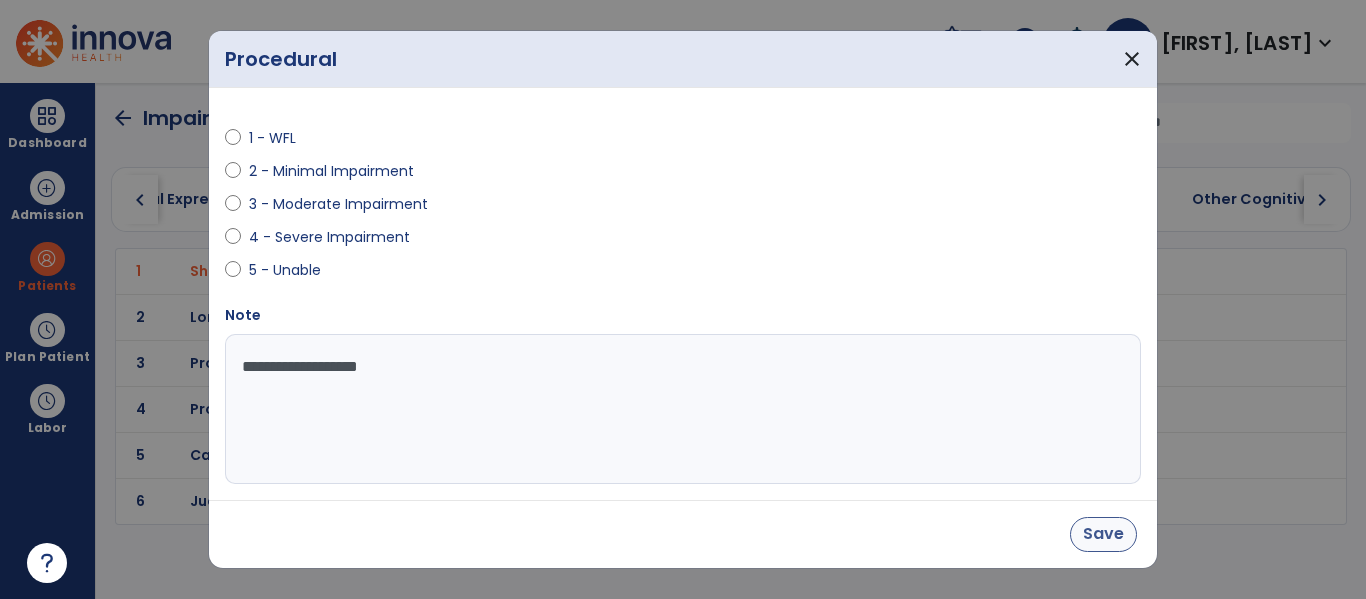 type on "**********" 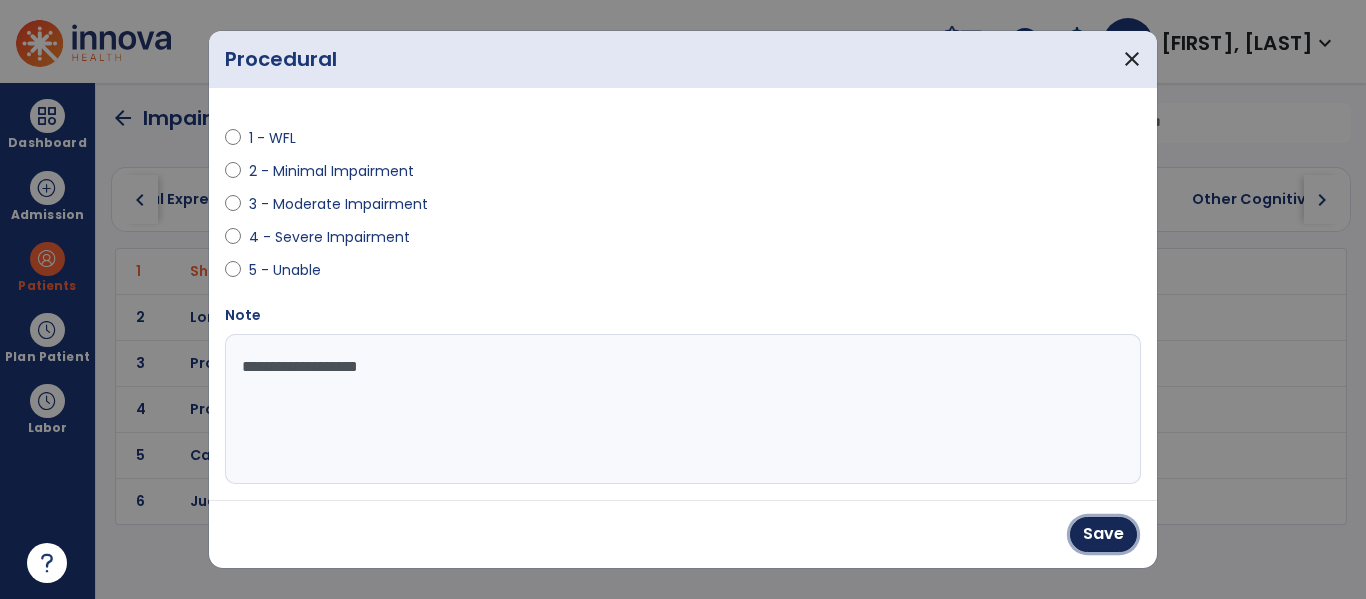 drag, startPoint x: 1097, startPoint y: 532, endPoint x: 1087, endPoint y: 530, distance: 10.198039 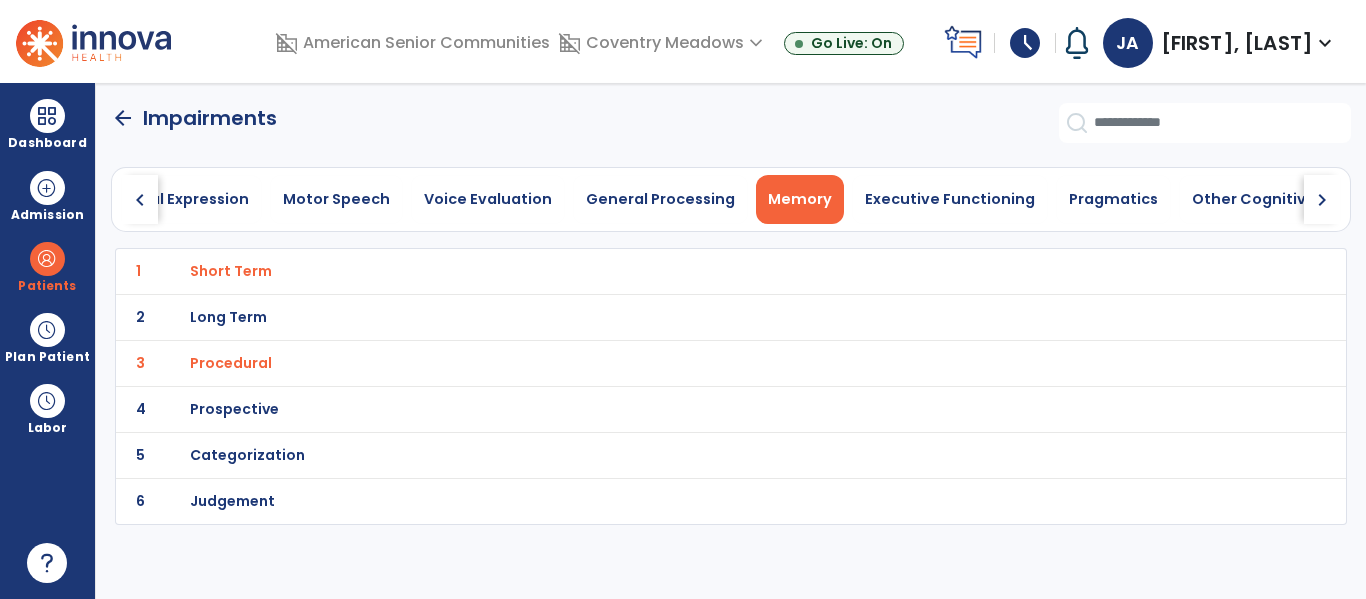 click on "Judgement" at bounding box center [231, 271] 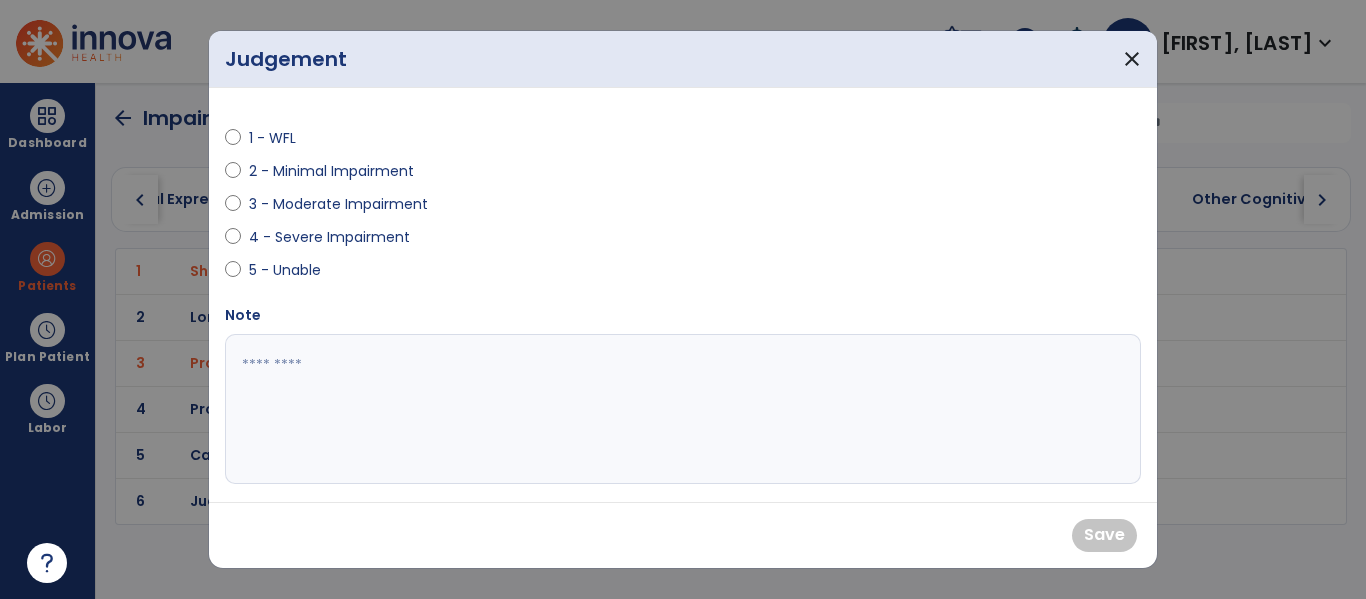 click on "3 - Moderate Impairment" at bounding box center (338, 204) 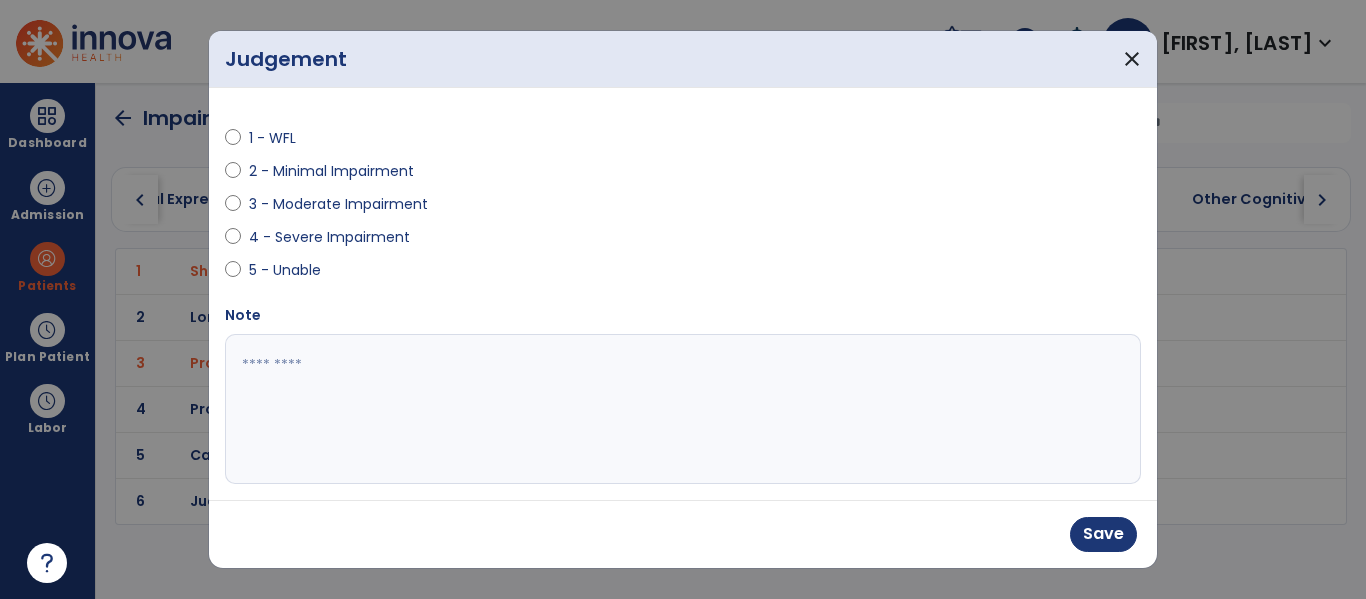 click at bounding box center [680, 409] 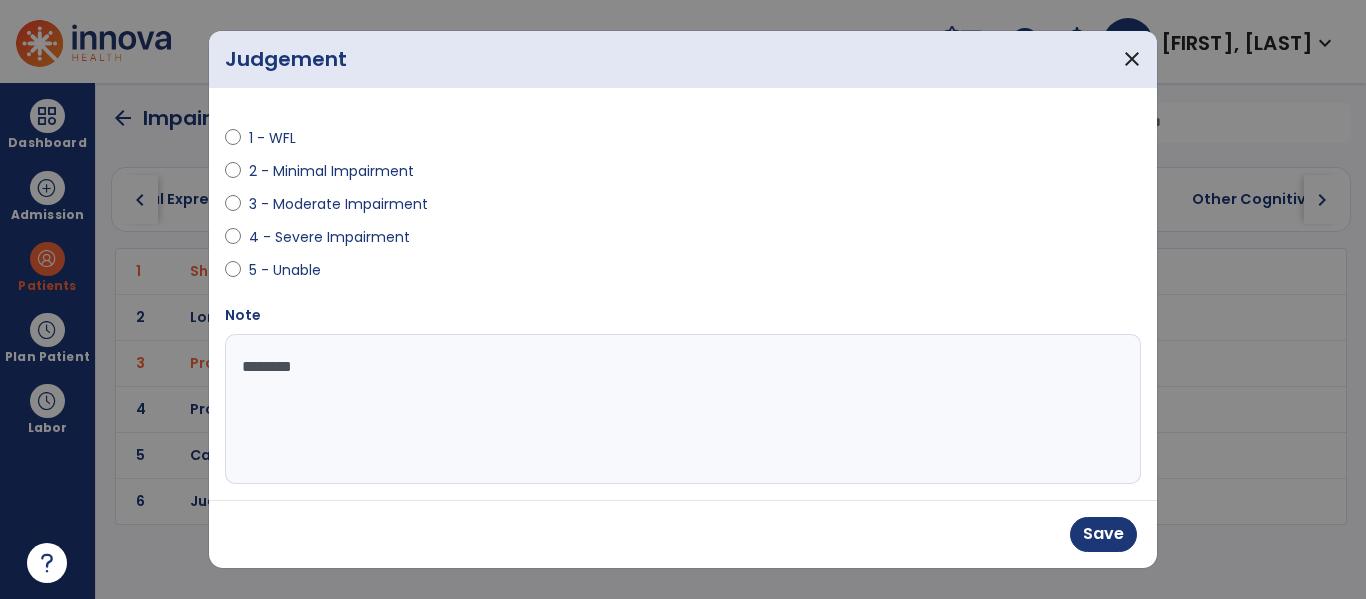 type on "*********" 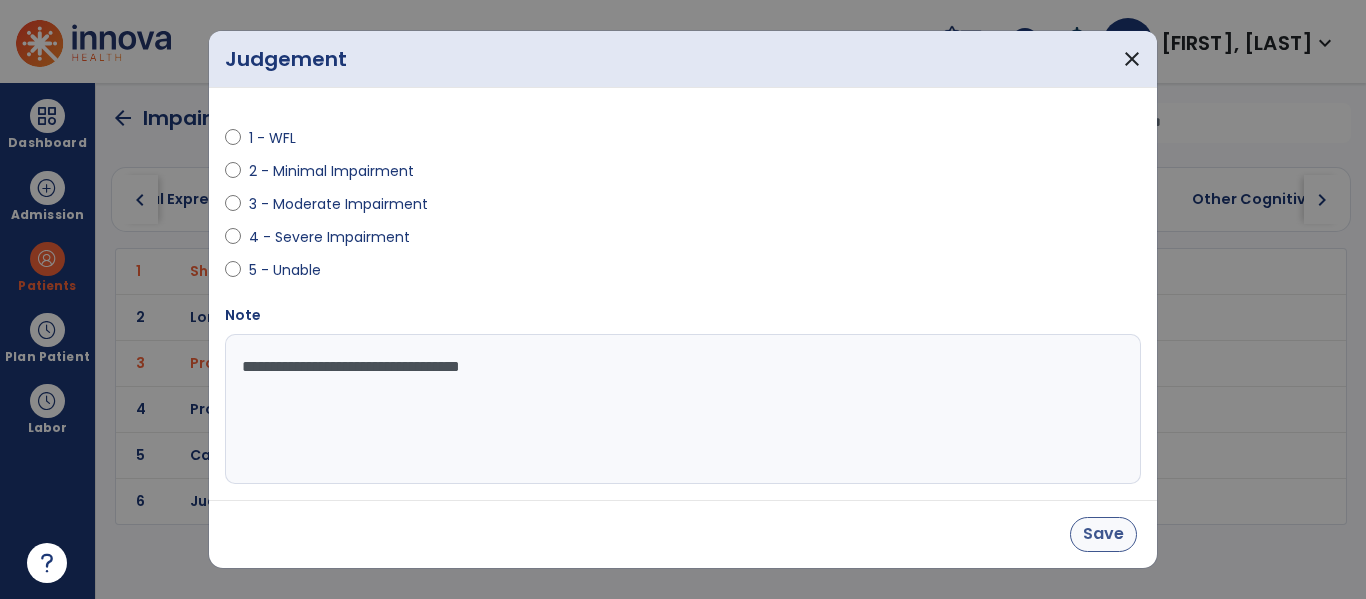 type on "**********" 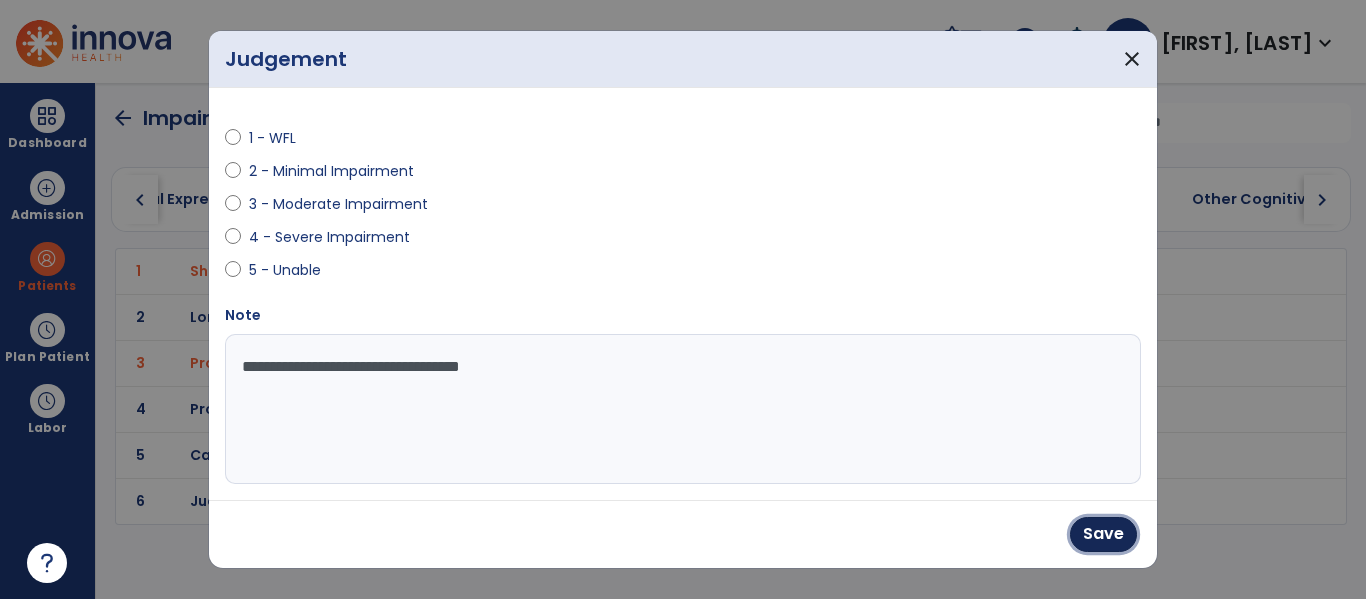 click on "Save" at bounding box center (1103, 534) 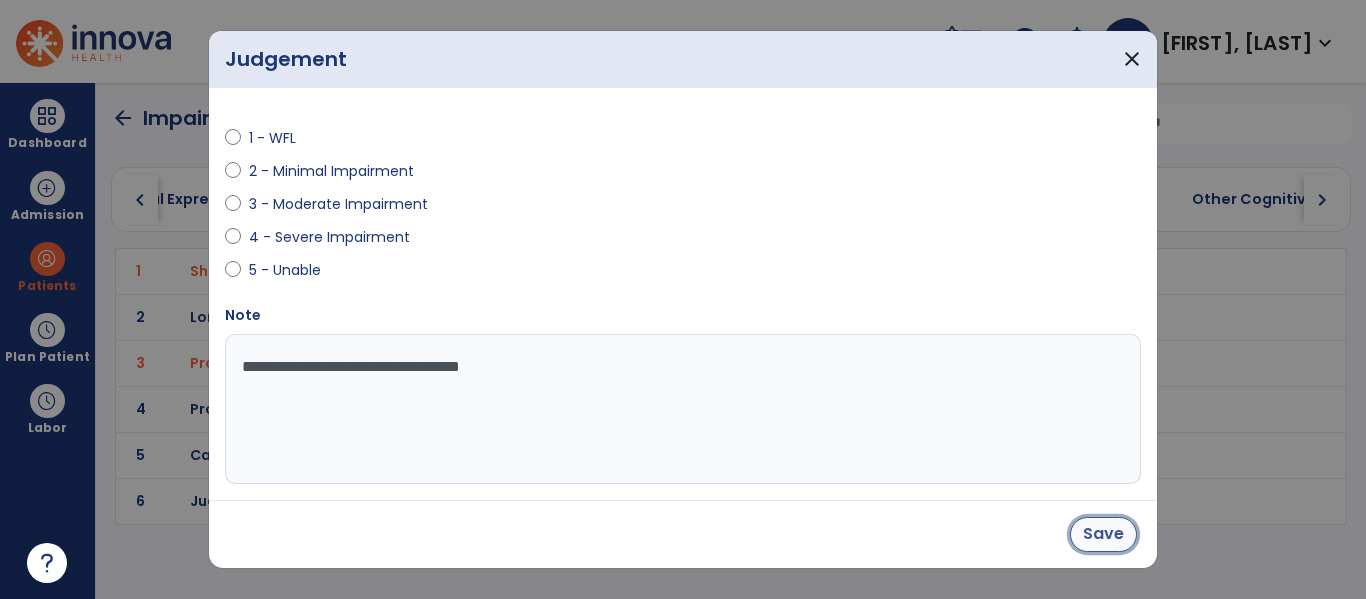click on "Save" at bounding box center [1103, 534] 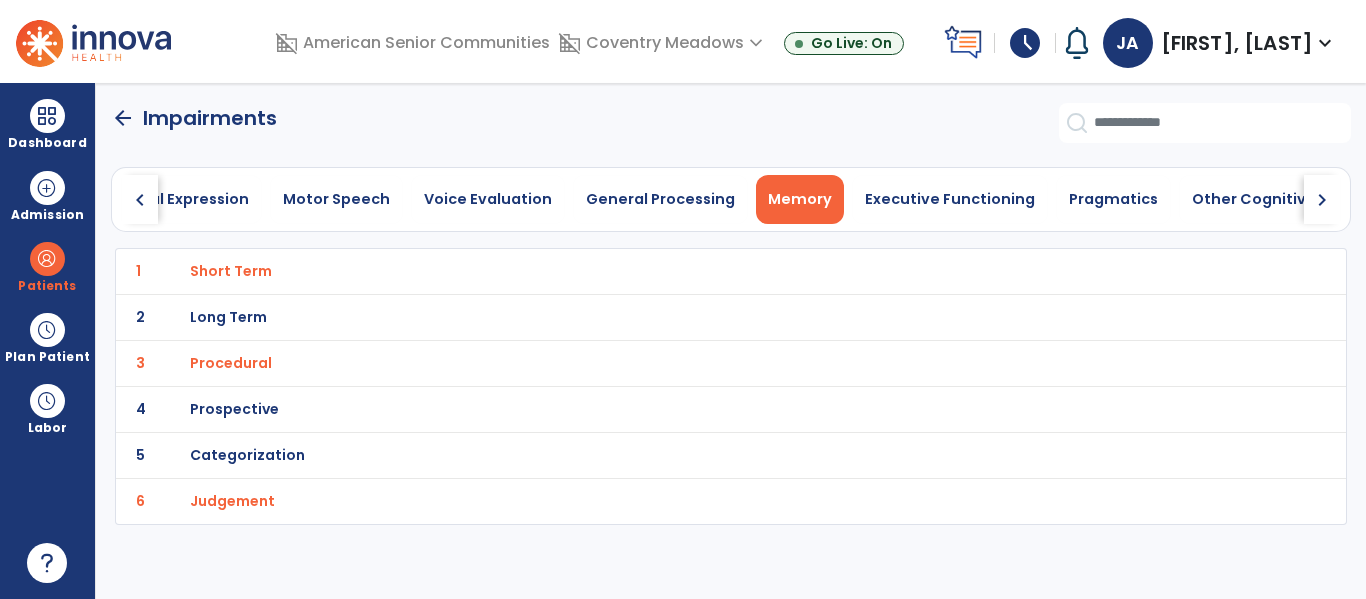 click on "chevron_right" 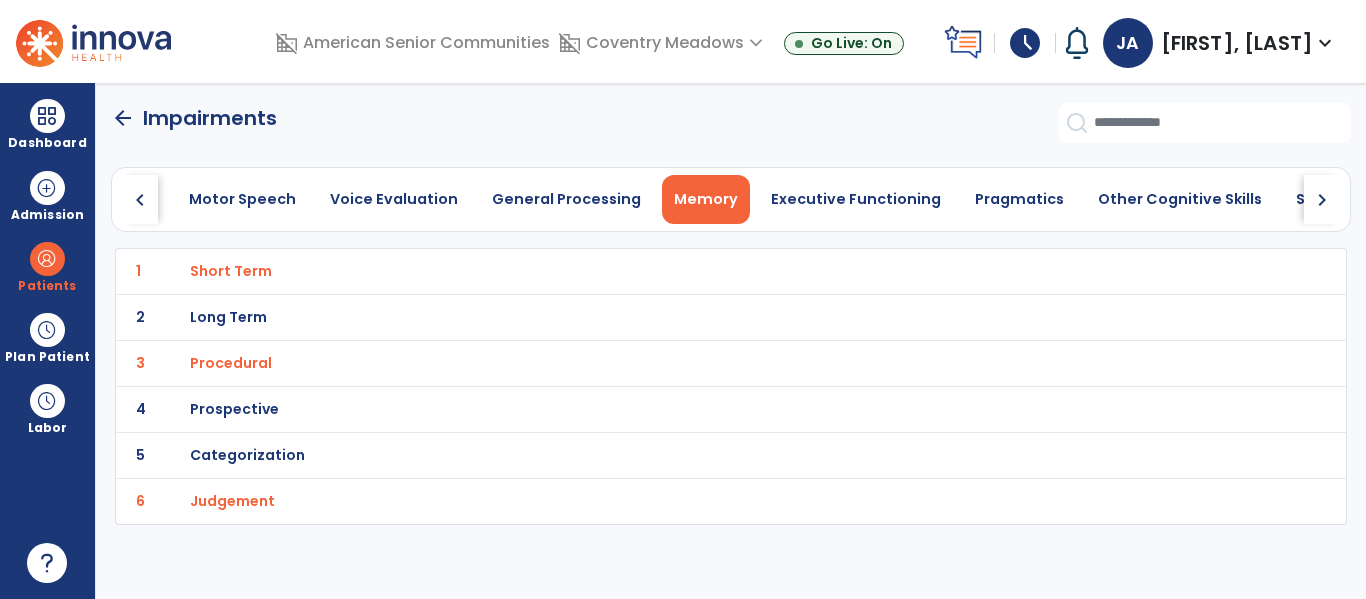 click on "chevron_right" 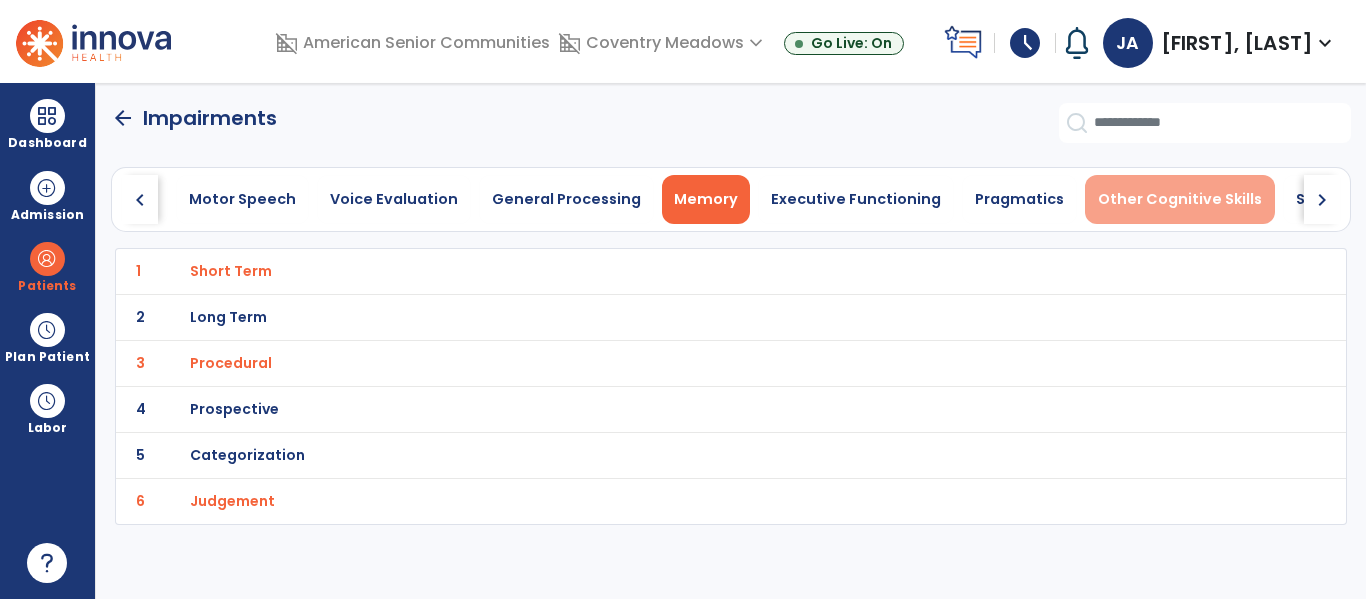 click on "Other Cognitive Skills" at bounding box center [1180, 199] 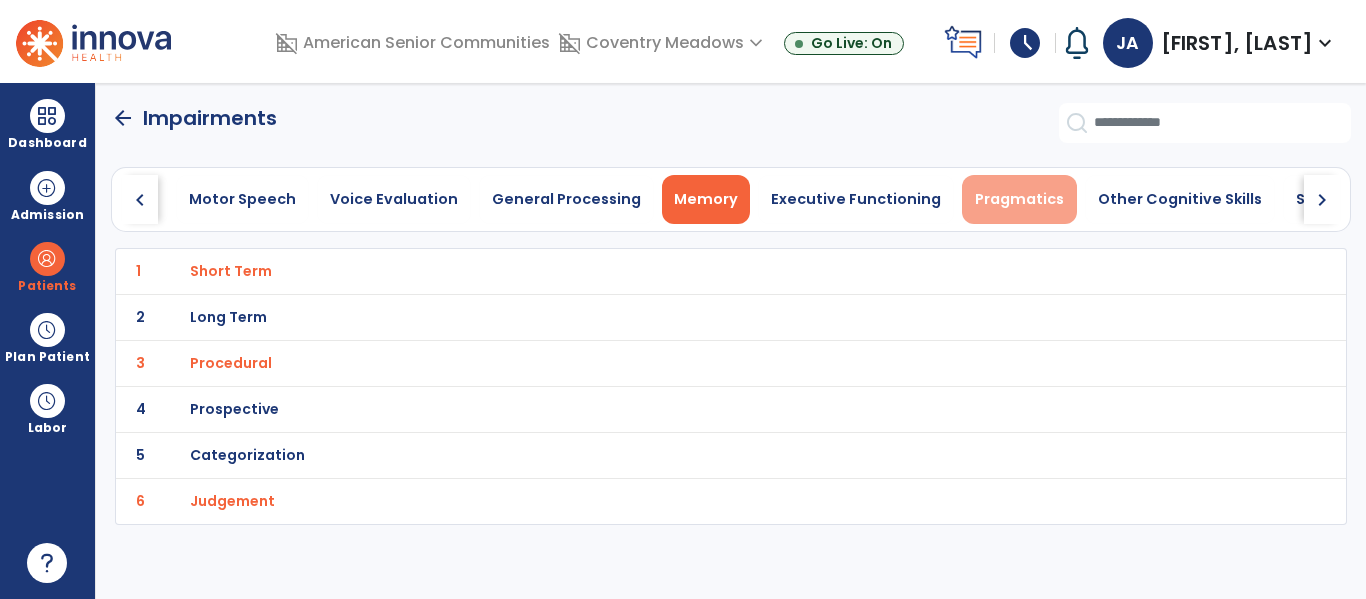 scroll, scrollTop: 0, scrollLeft: 992, axis: horizontal 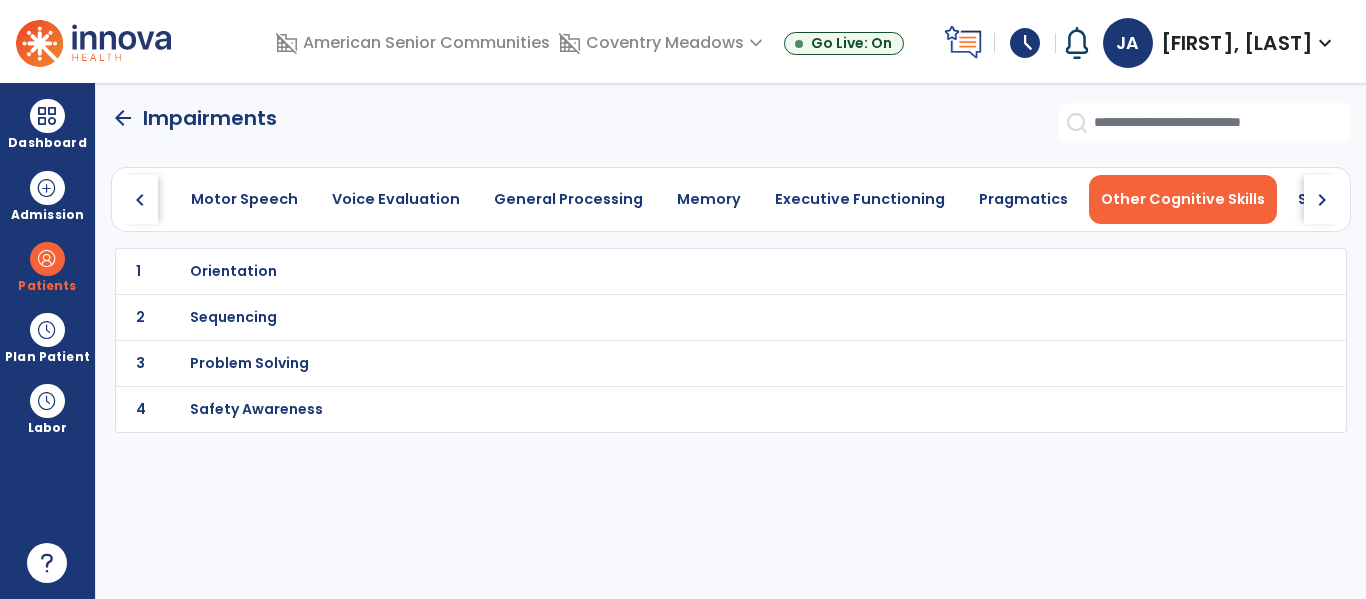 click on "Orientation" at bounding box center [233, 271] 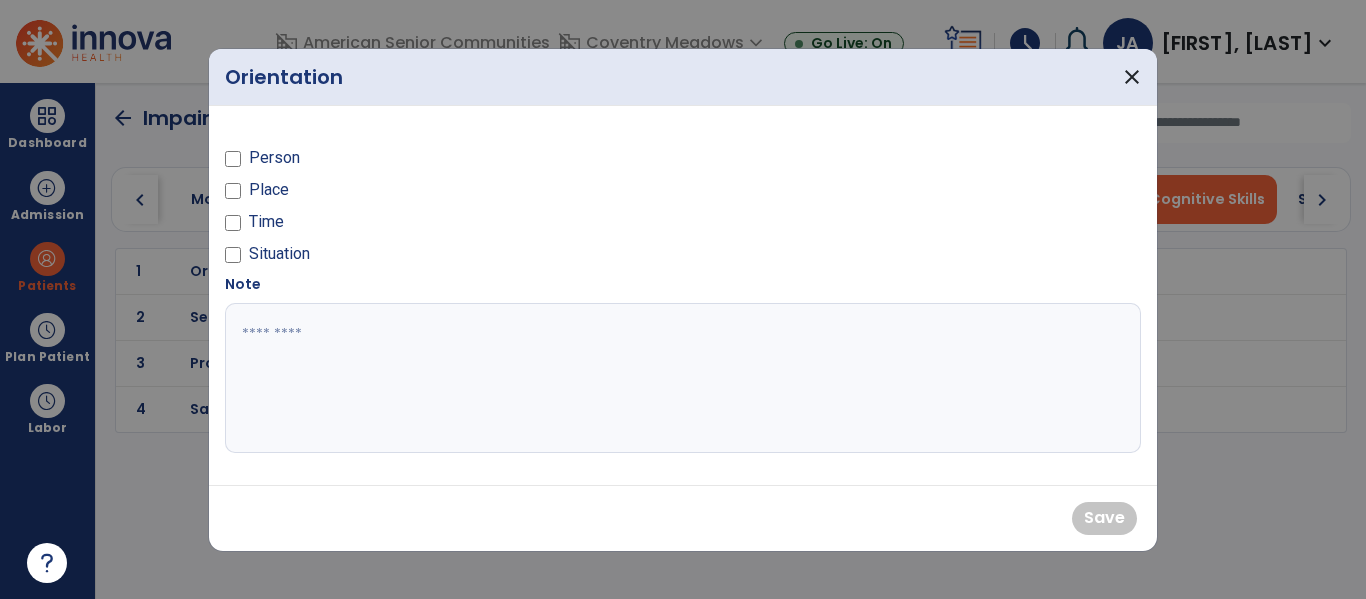 click on "Person" at bounding box center [274, 158] 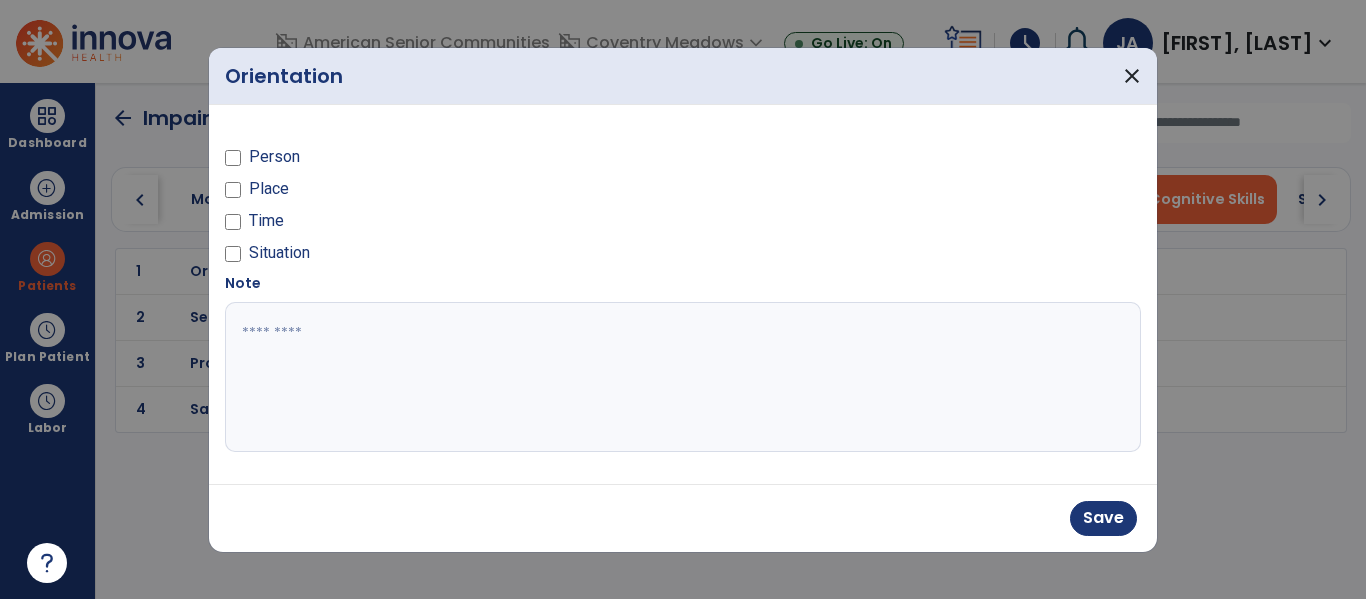 click on "Place" at bounding box center (269, 189) 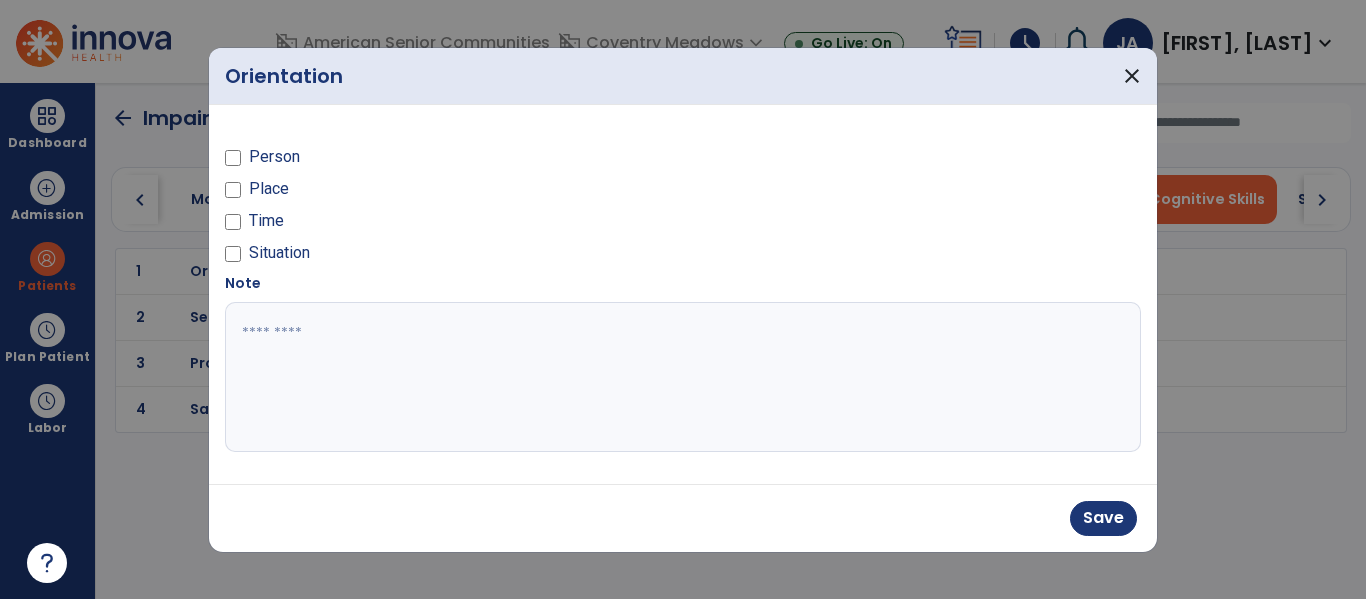 click at bounding box center (683, 377) 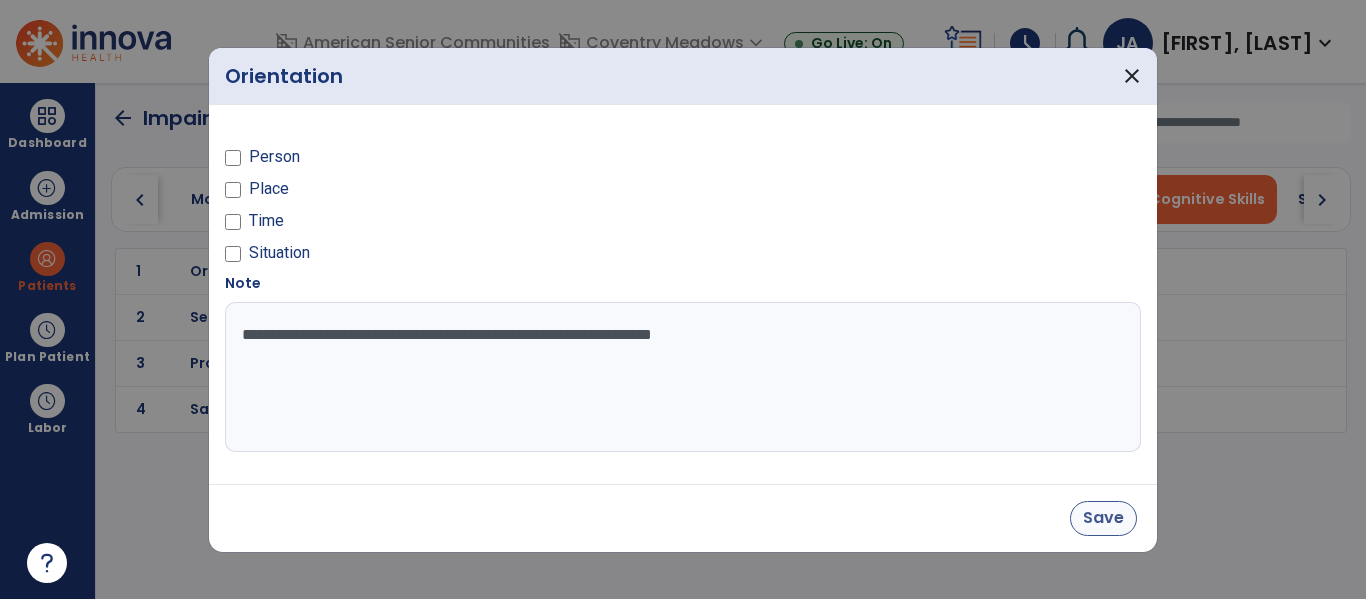 type on "**********" 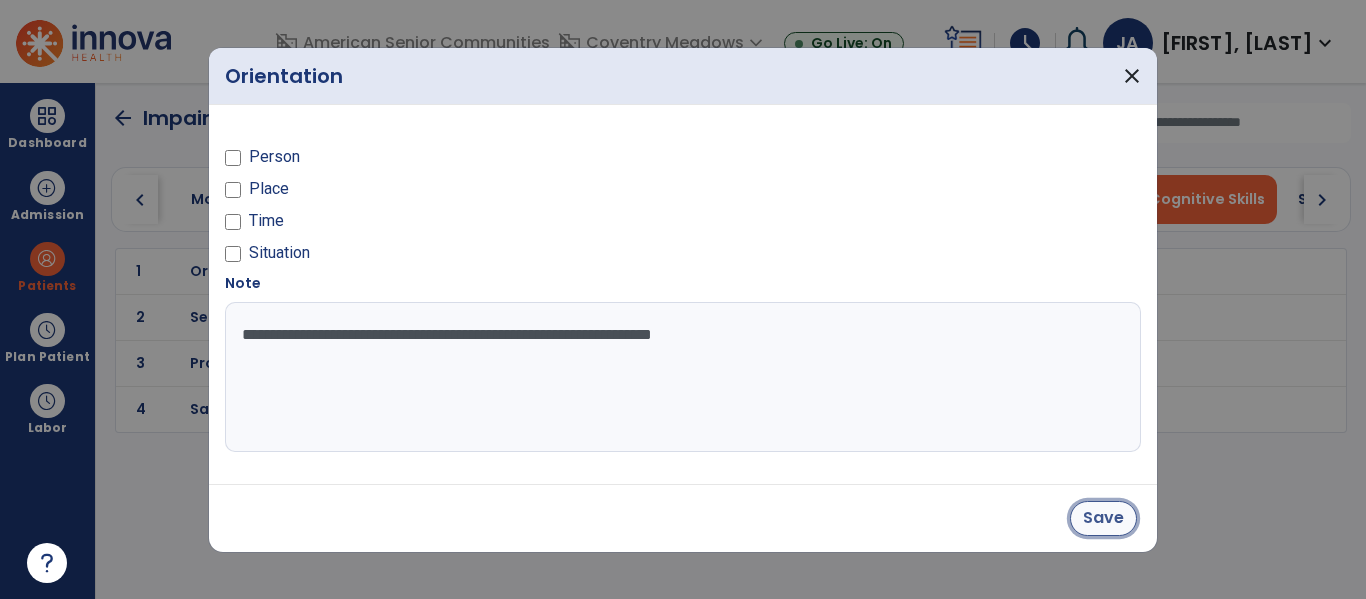 click on "Save" at bounding box center (1103, 518) 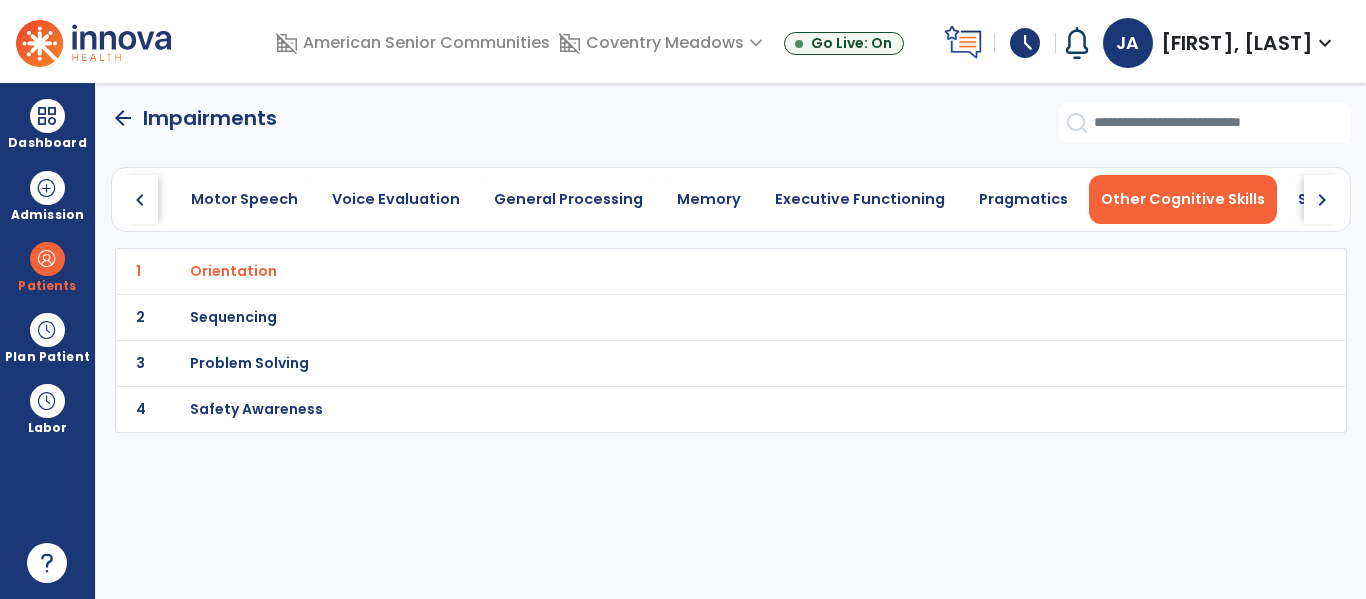 click on "Sequencing" at bounding box center [233, 271] 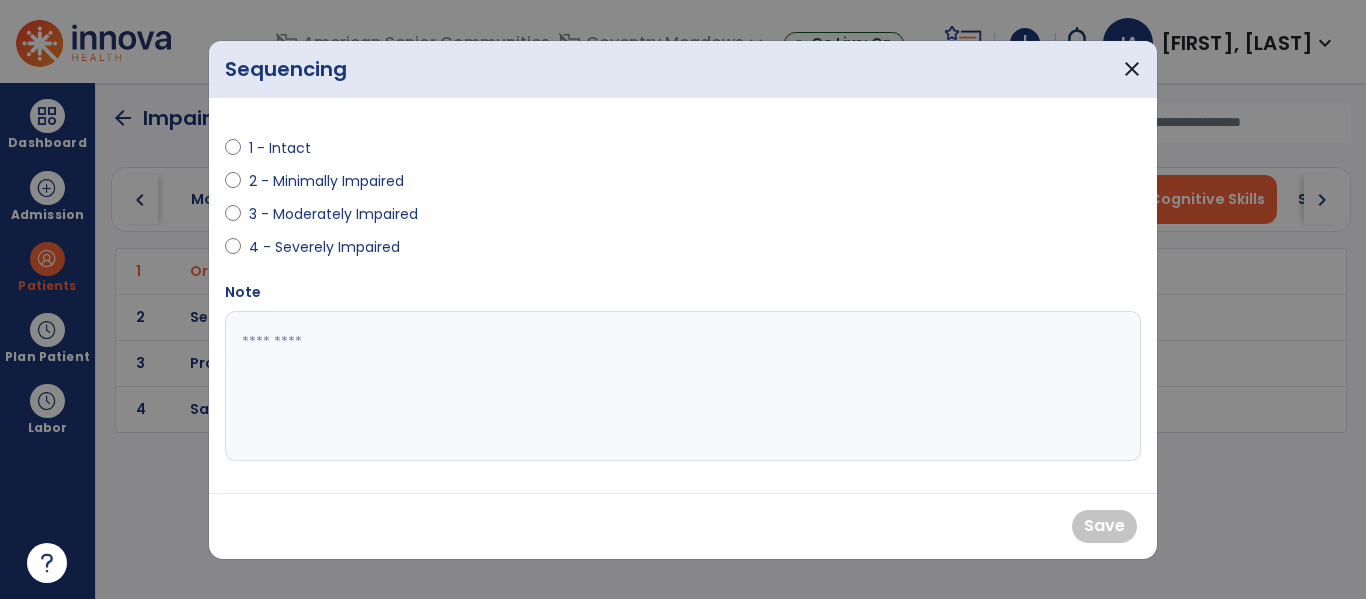 click on "1 - Intact" at bounding box center [448, 152] 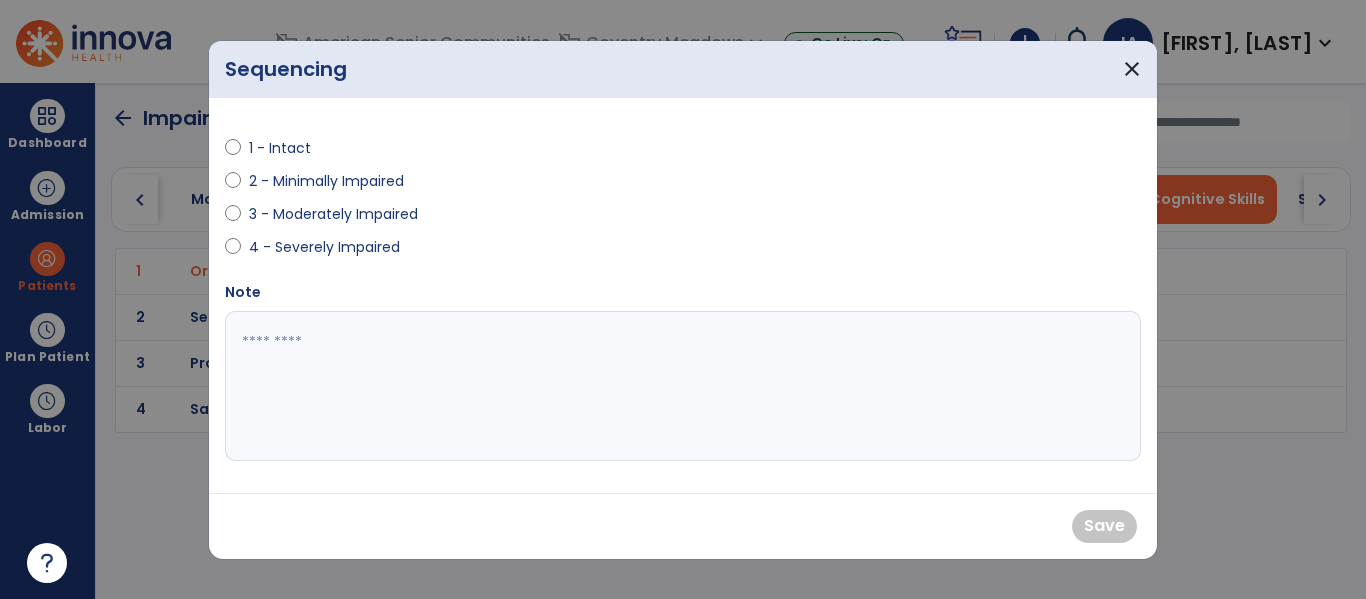 click on "2 - Minimally Impaired" at bounding box center [326, 181] 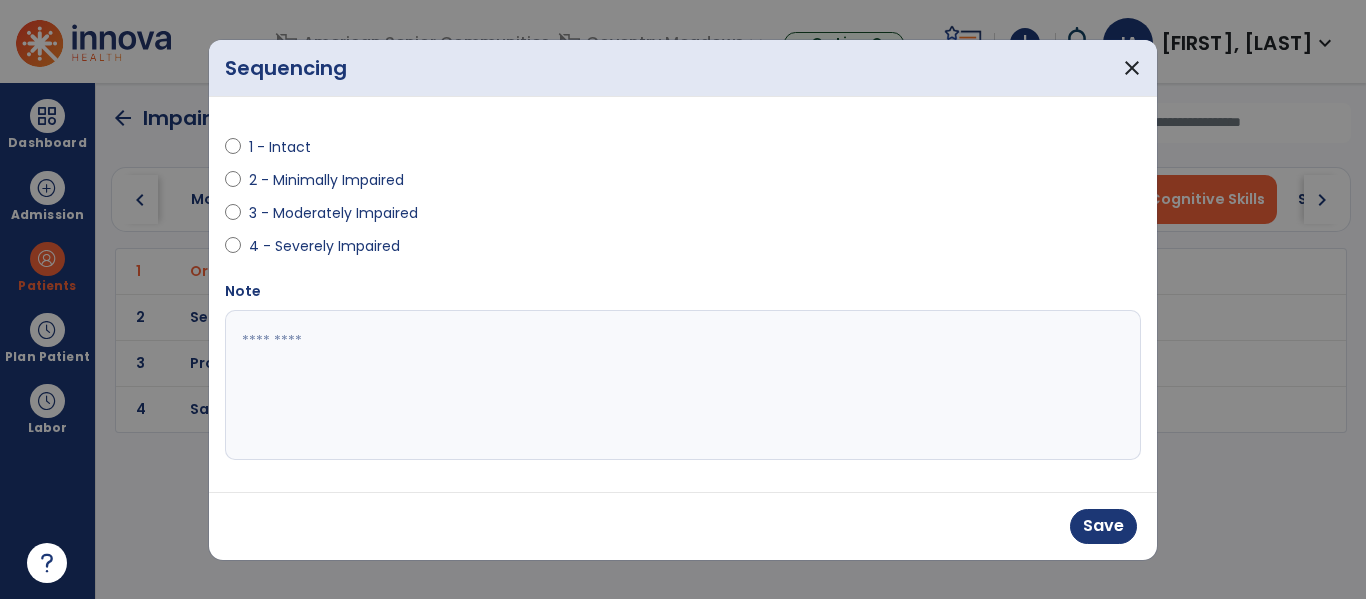 click at bounding box center (683, 385) 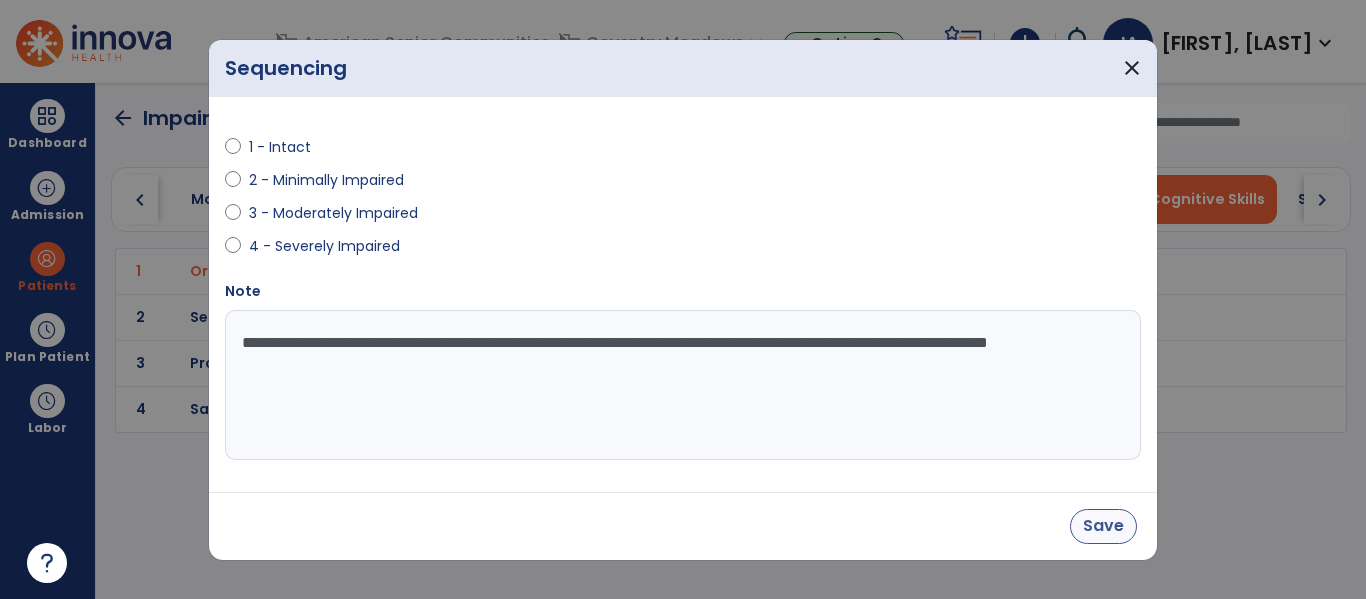 type on "**********" 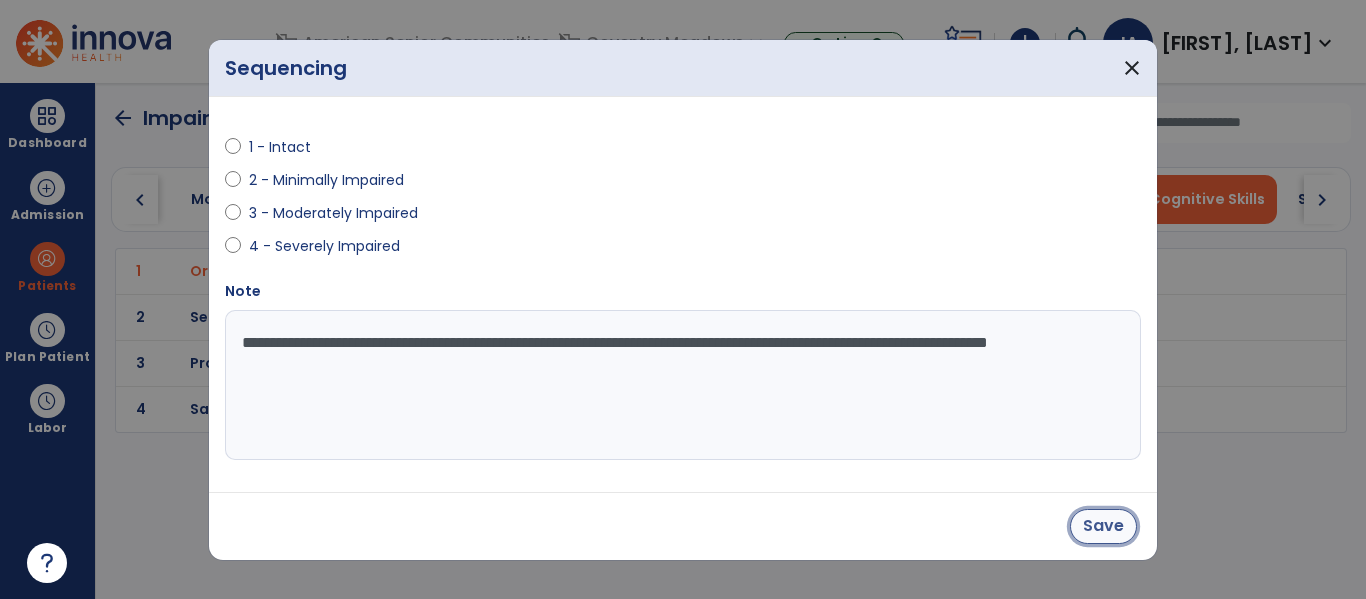 click on "Save" at bounding box center [1103, 526] 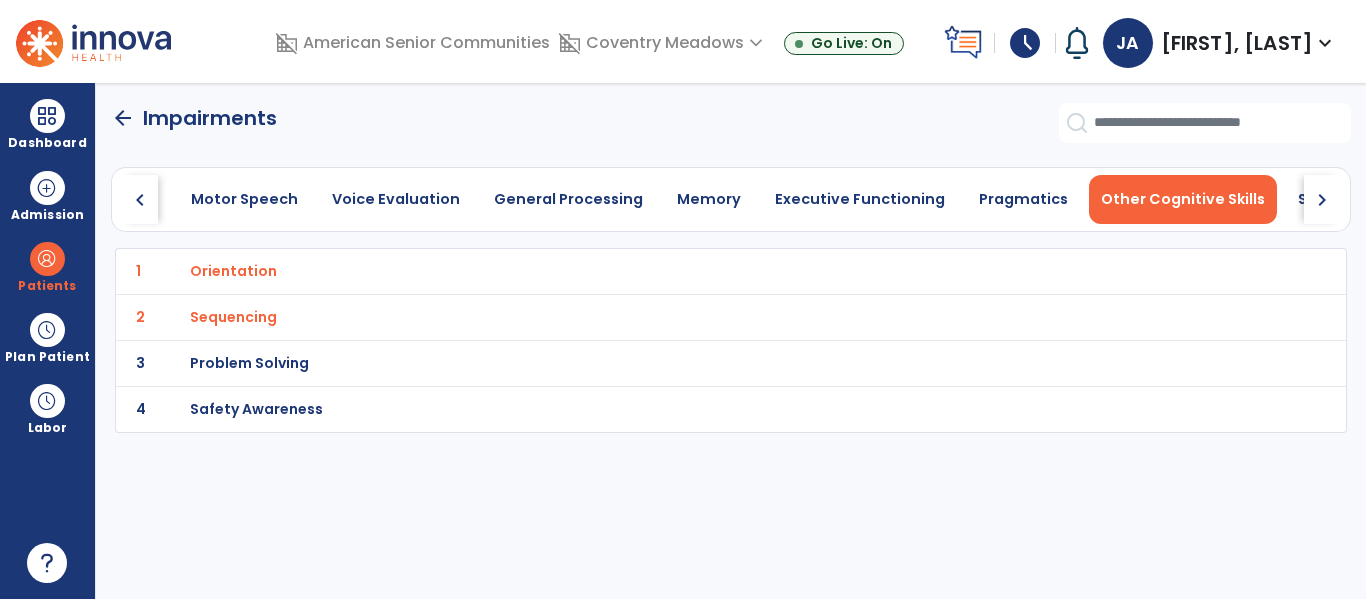 click on "Safety Awareness" at bounding box center (233, 271) 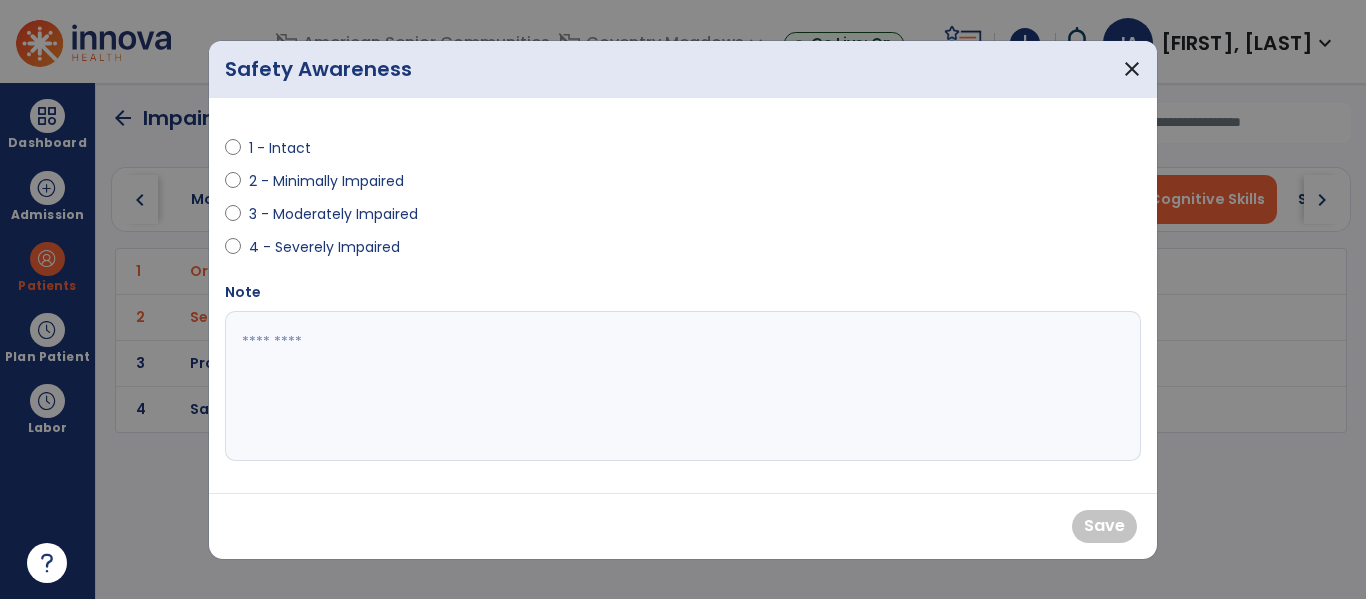 click on "3 - Moderately Impaired" at bounding box center (333, 214) 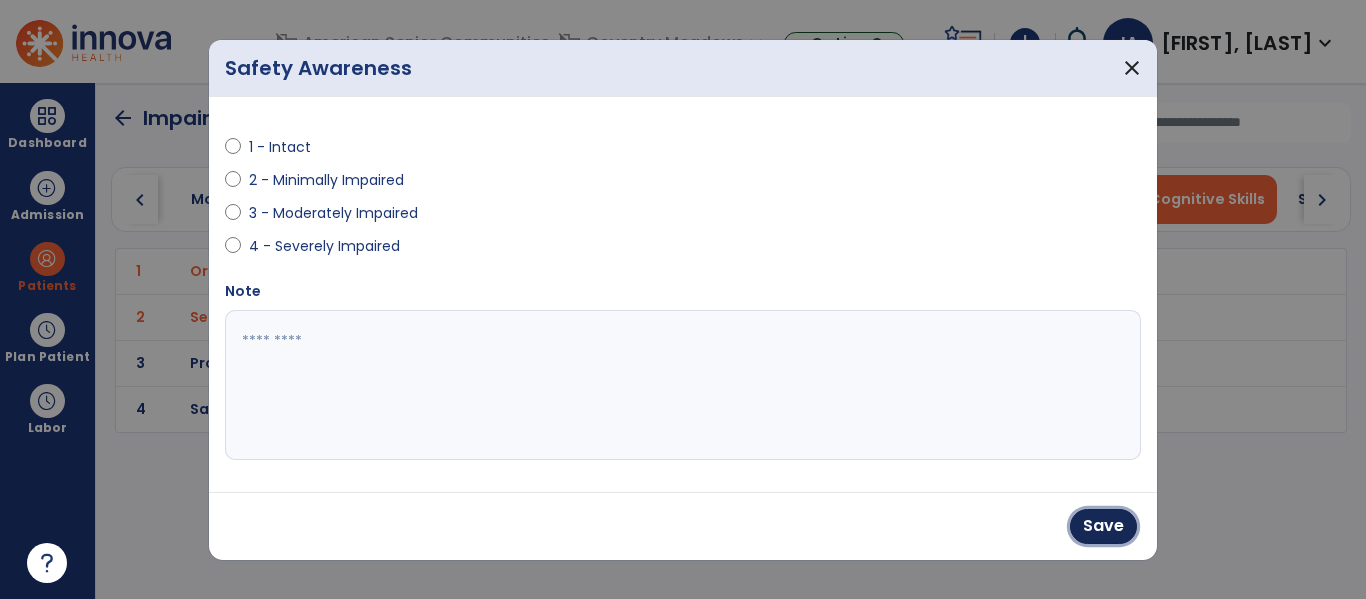 click on "Save" at bounding box center (1103, 526) 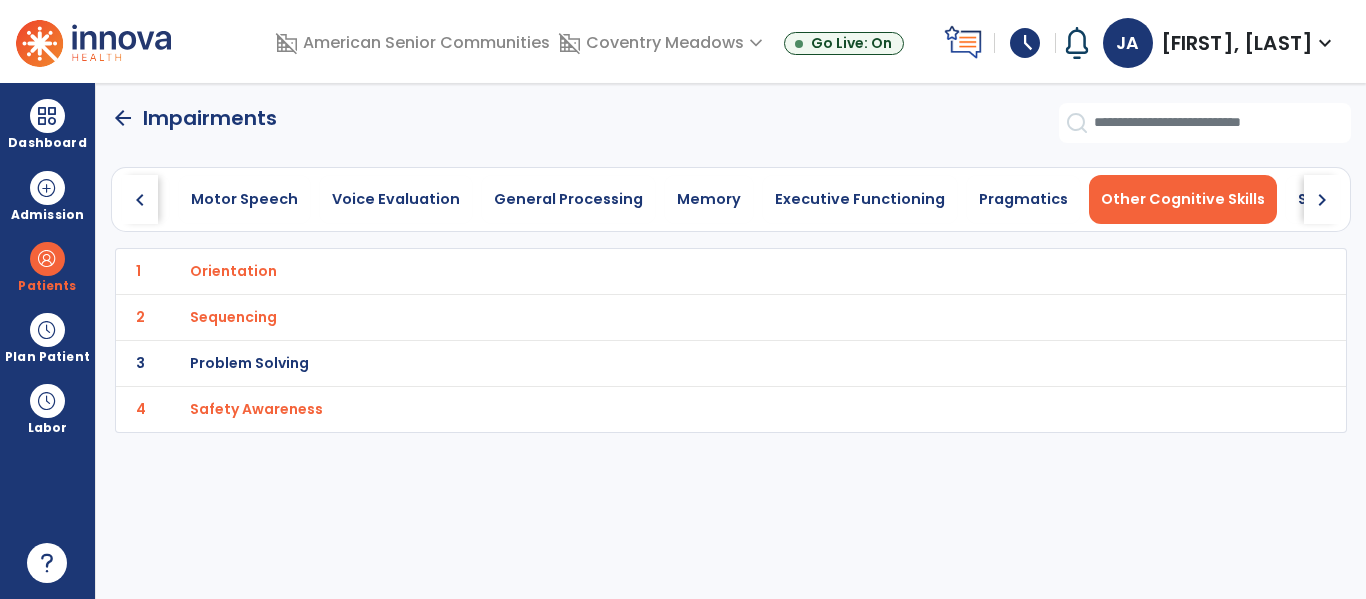 click on "3 Problem Solving" 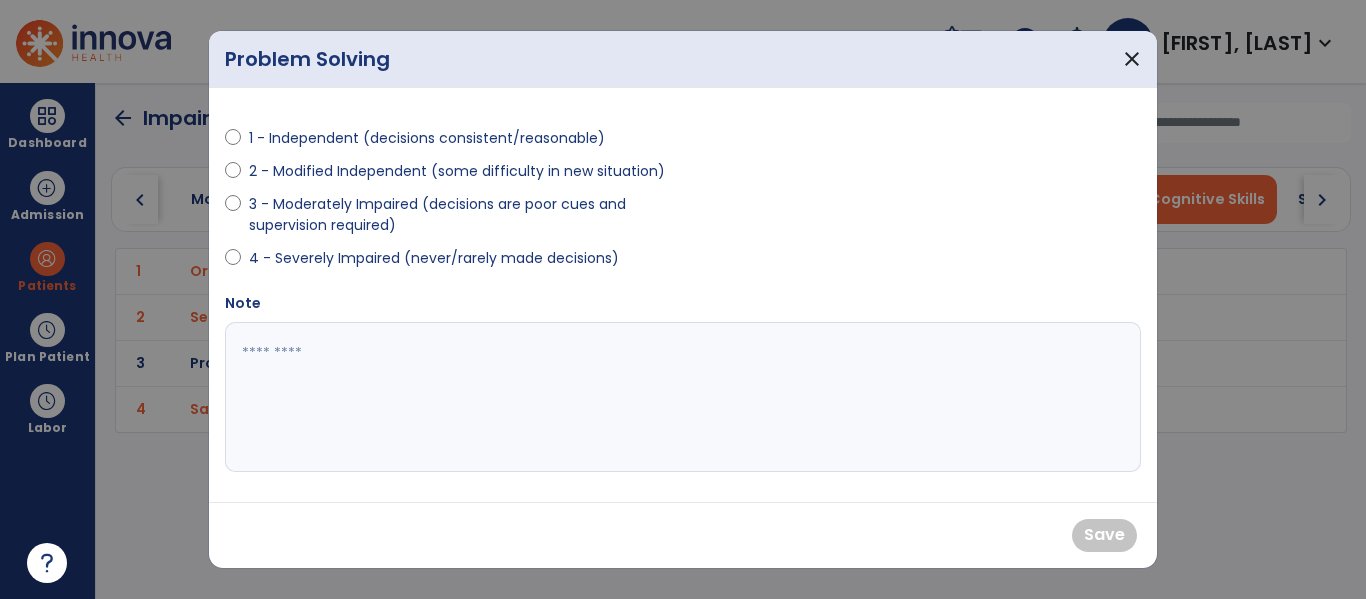 click on "3 - Moderately Impaired (decisions are poor cues and supervision required)" at bounding box center (460, 215) 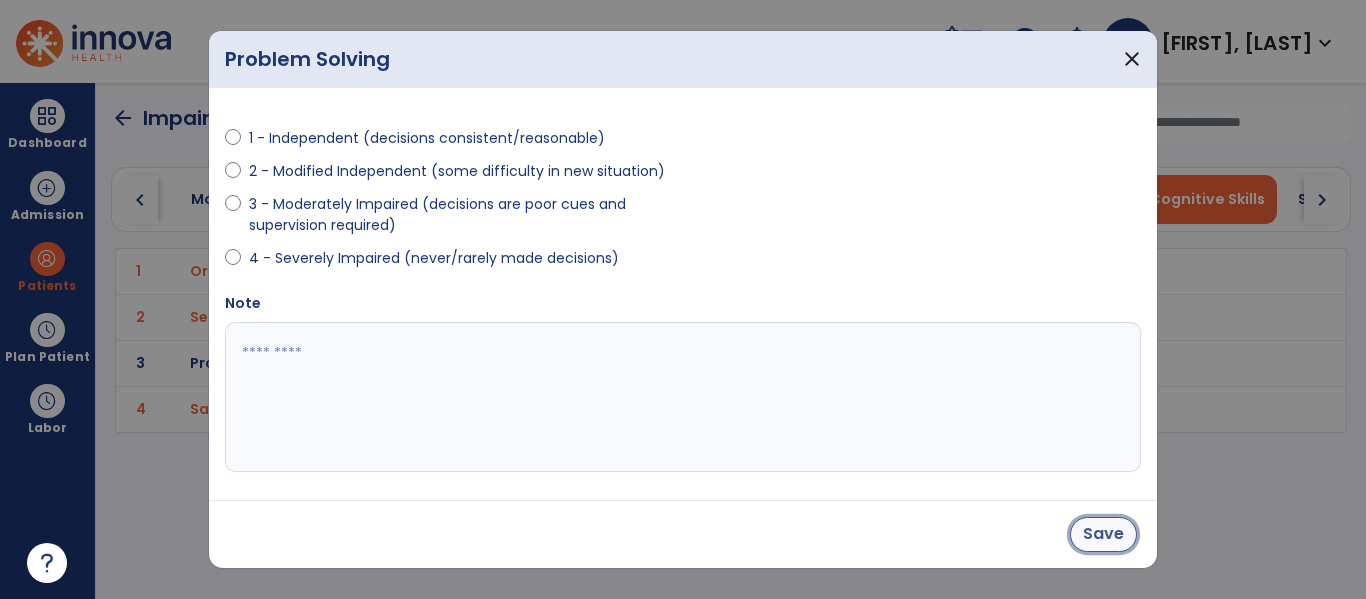 click on "Save" at bounding box center [1103, 534] 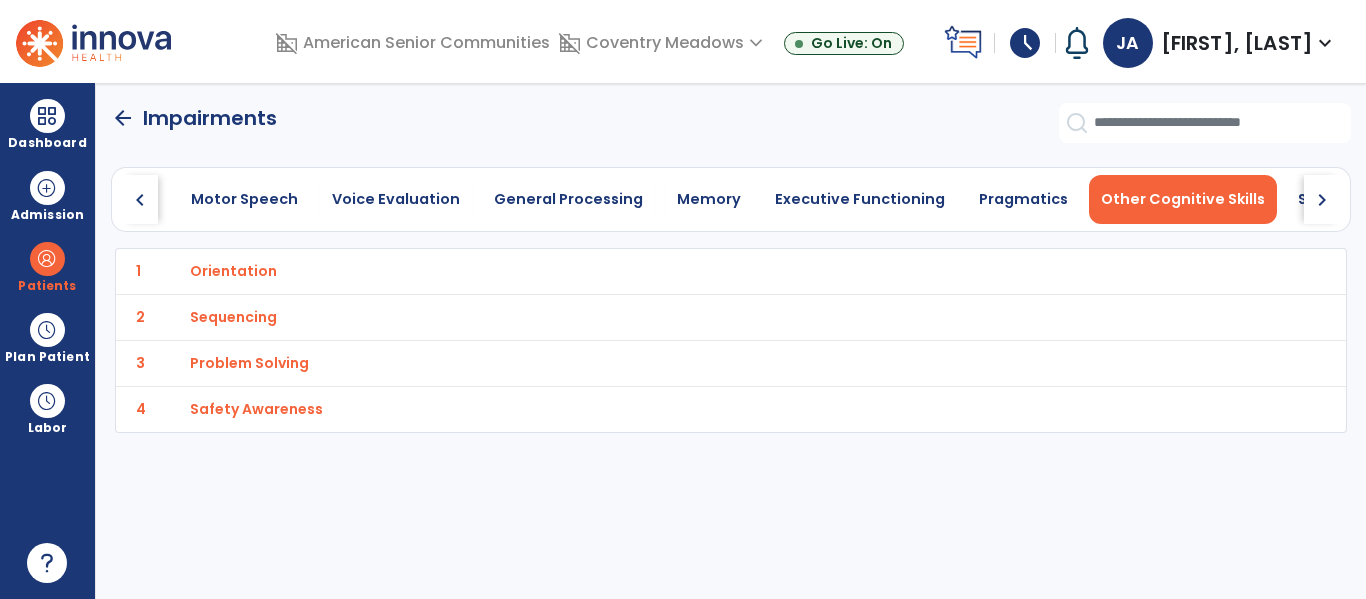 click on "chevron_right" 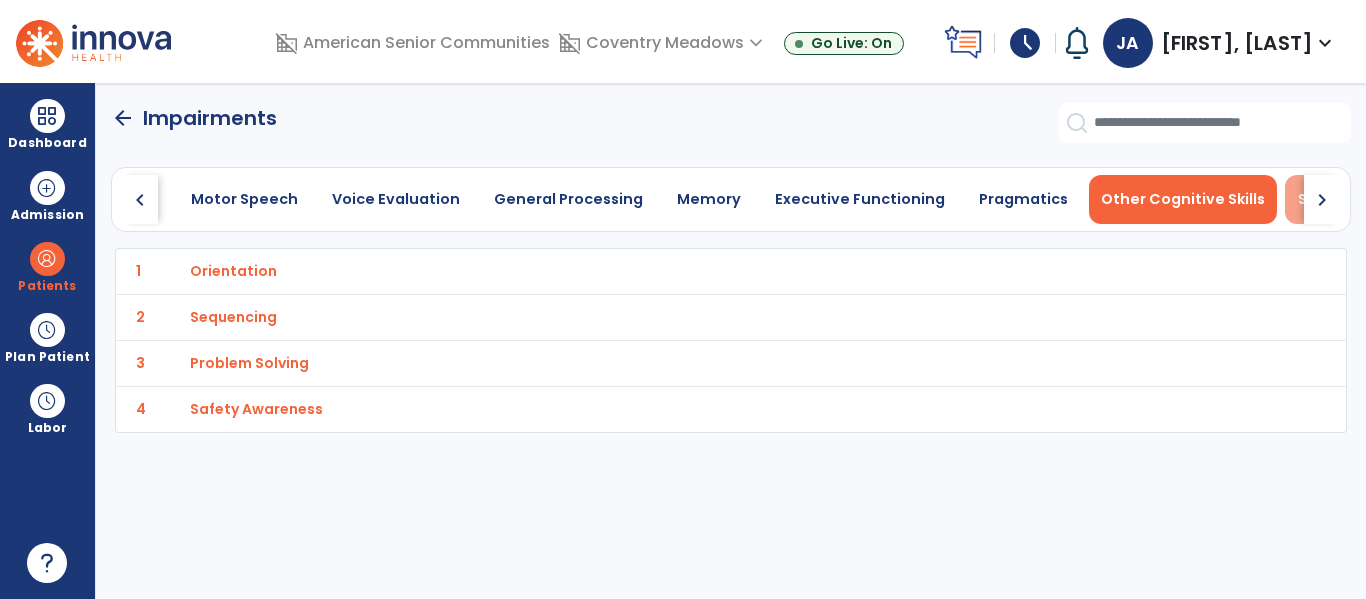 scroll, scrollTop: 0, scrollLeft: 994, axis: horizontal 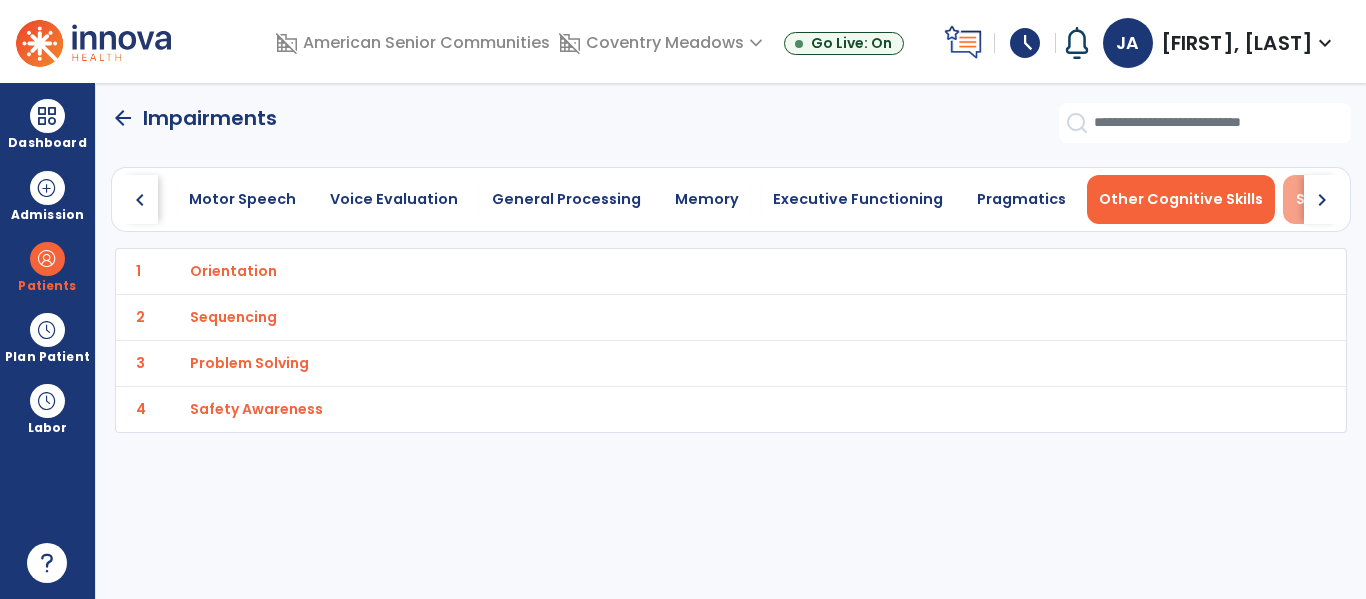 click on "Swallowing" at bounding box center [1338, 199] 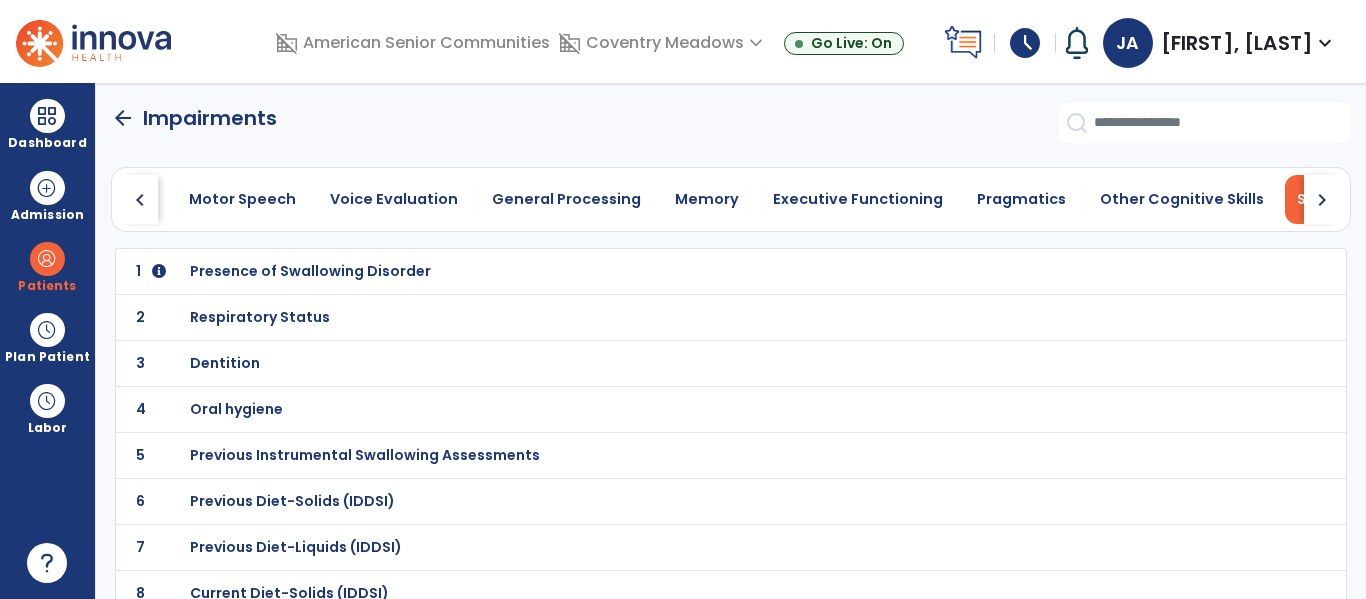 click on "Presence of Swallowing Disorder" at bounding box center [310, 271] 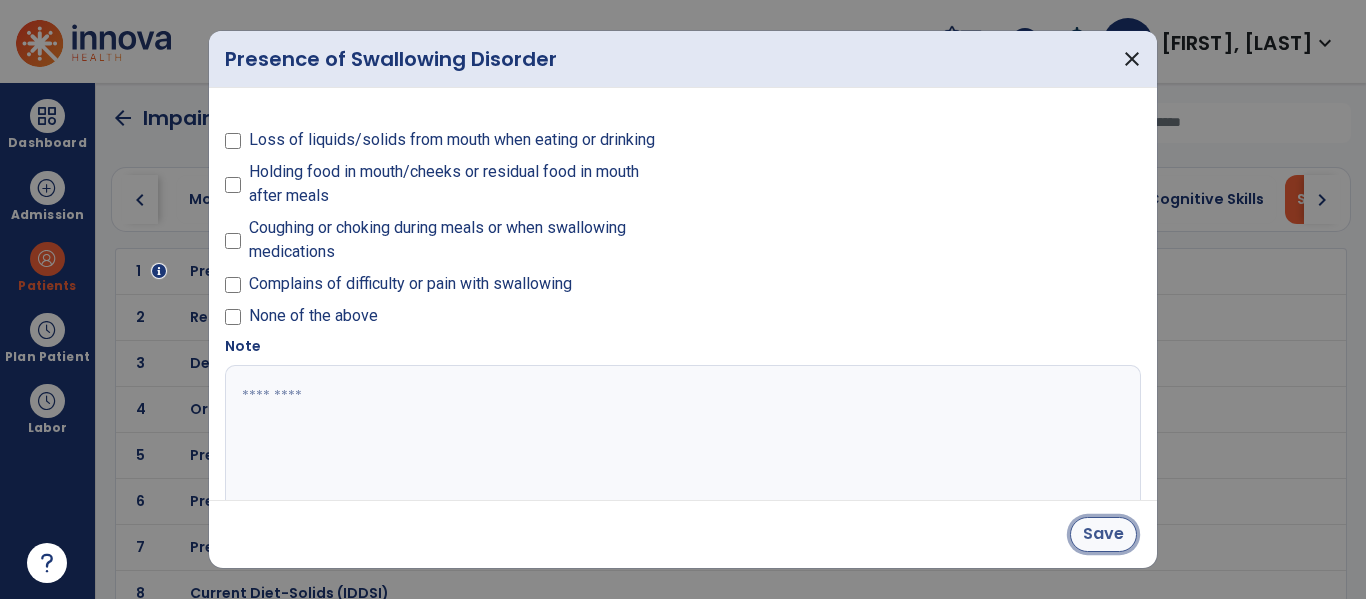 click on "Save" at bounding box center [1103, 534] 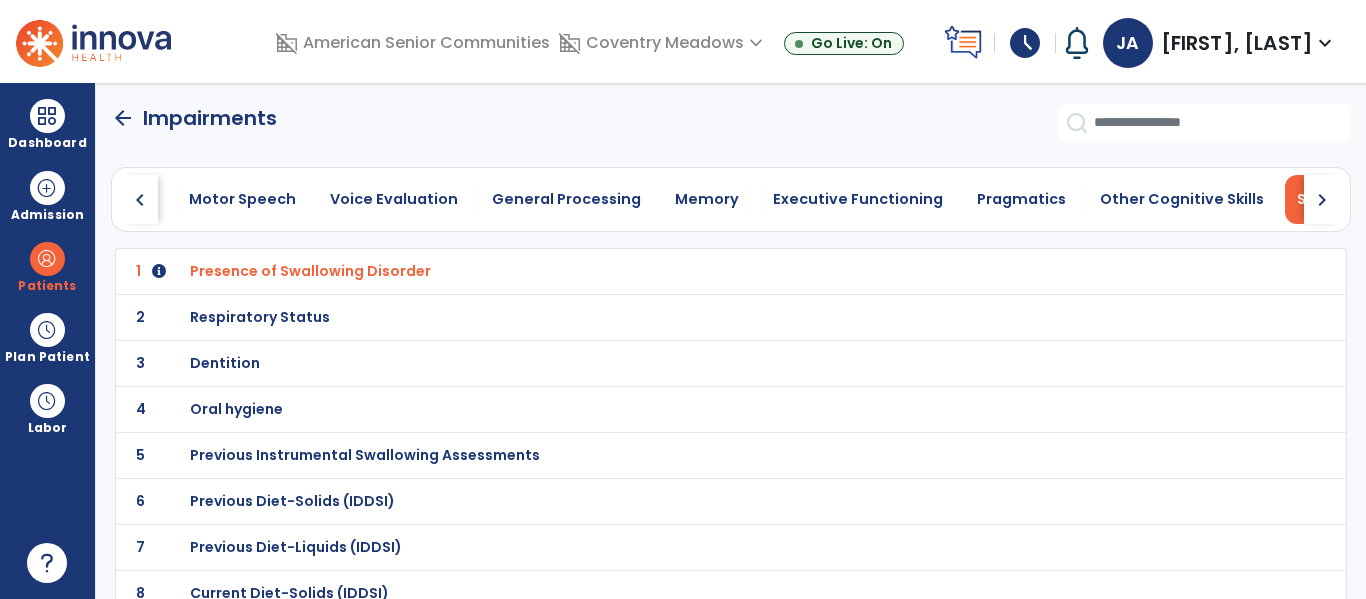click on "Dentition" at bounding box center (687, 271) 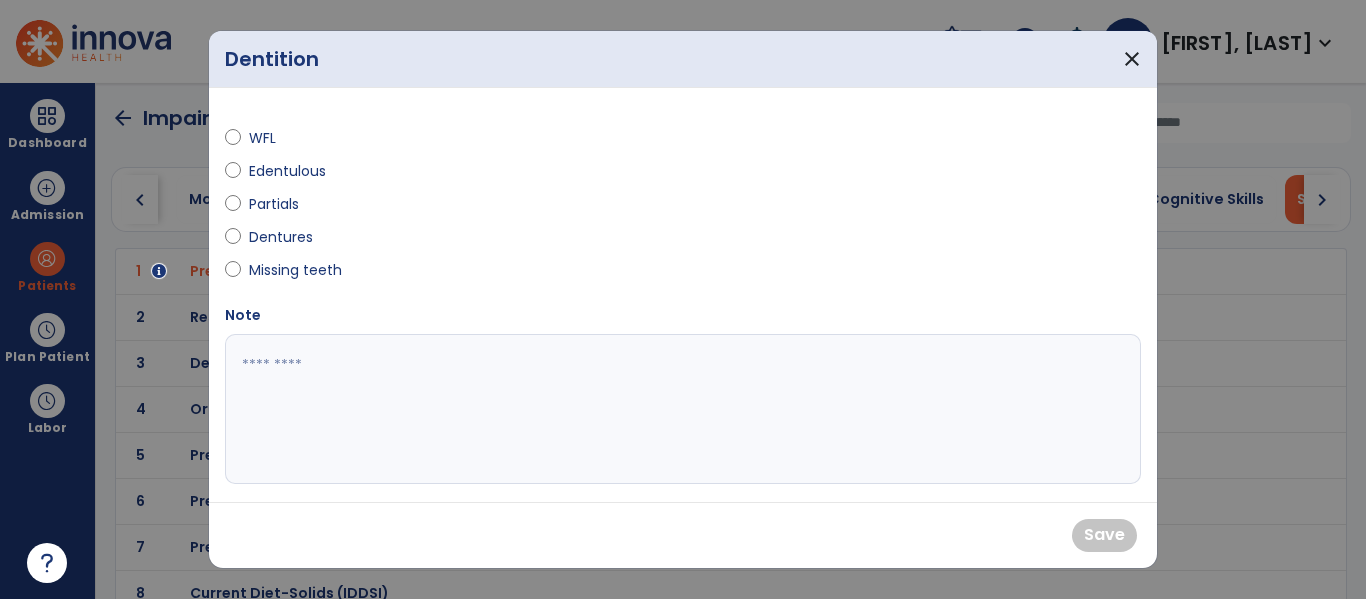 click on "Dentures" at bounding box center [284, 237] 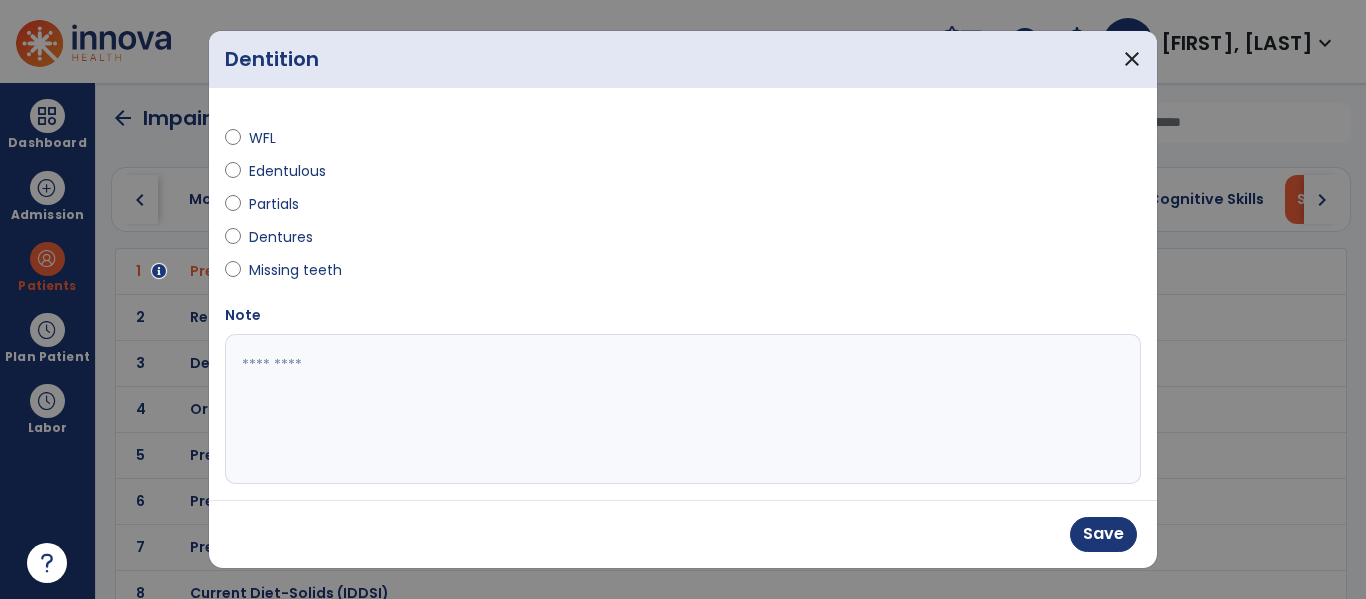 click at bounding box center (680, 409) 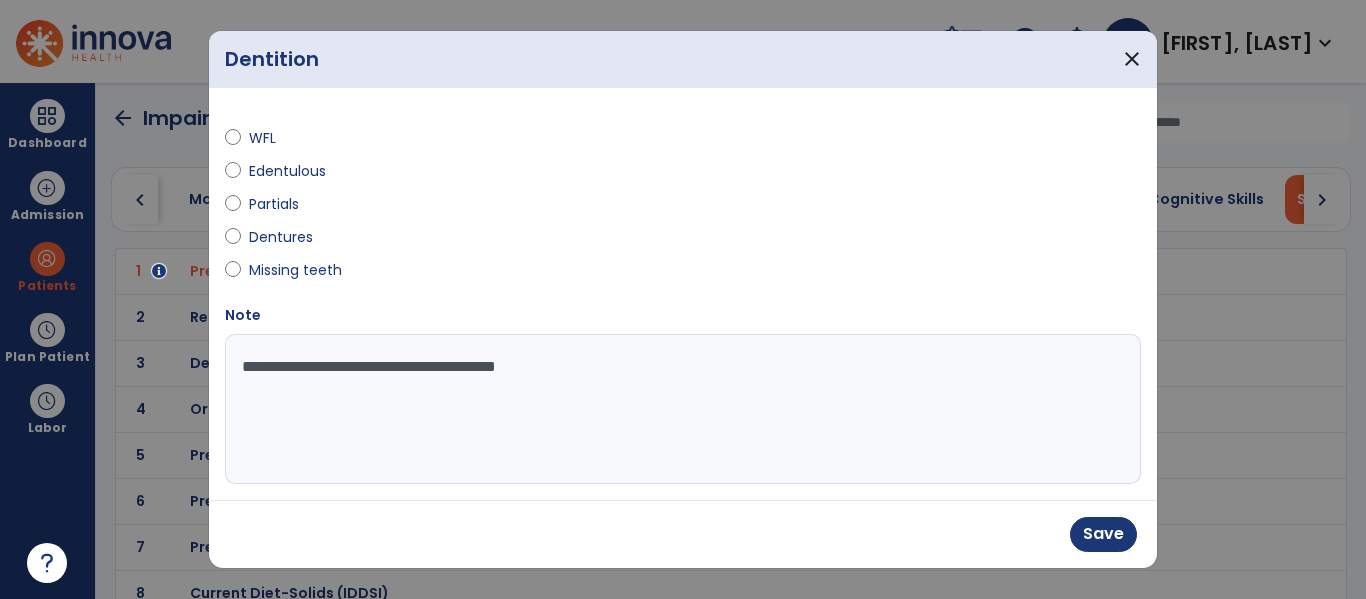 type on "**********" 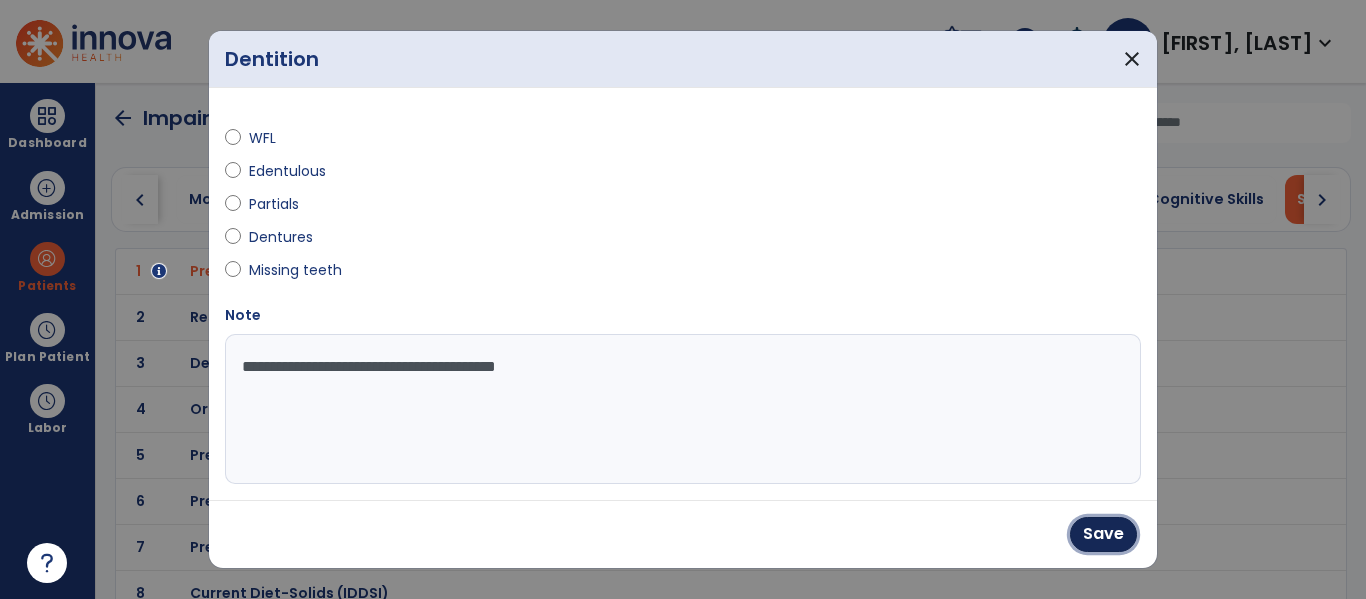 click on "Save" at bounding box center (1103, 534) 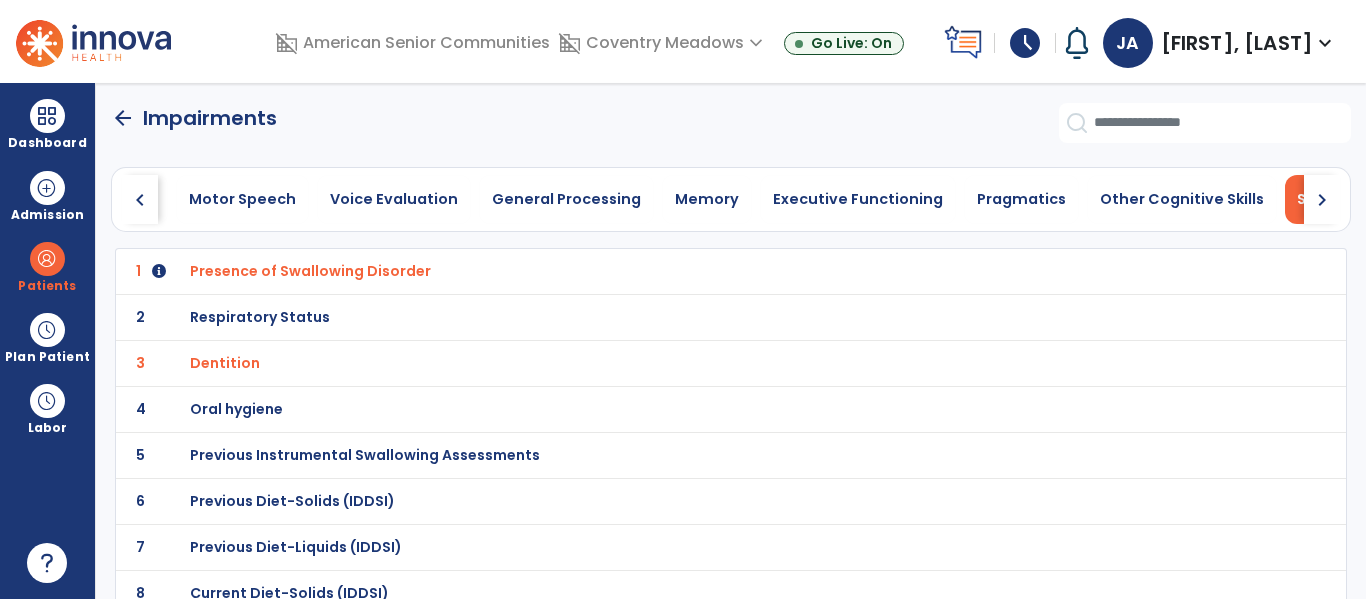 click on "Previous Diet-Solids (IDDSI)" at bounding box center [310, 271] 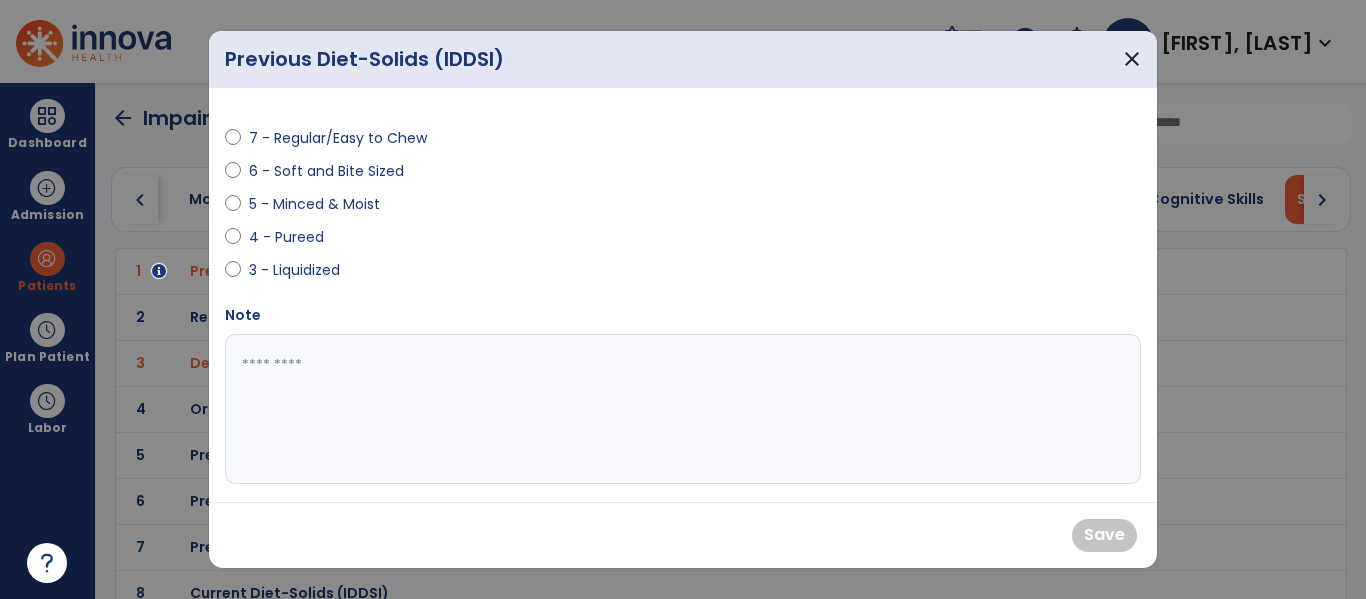 click on "6 - Soft and Bite Sized" at bounding box center (326, 171) 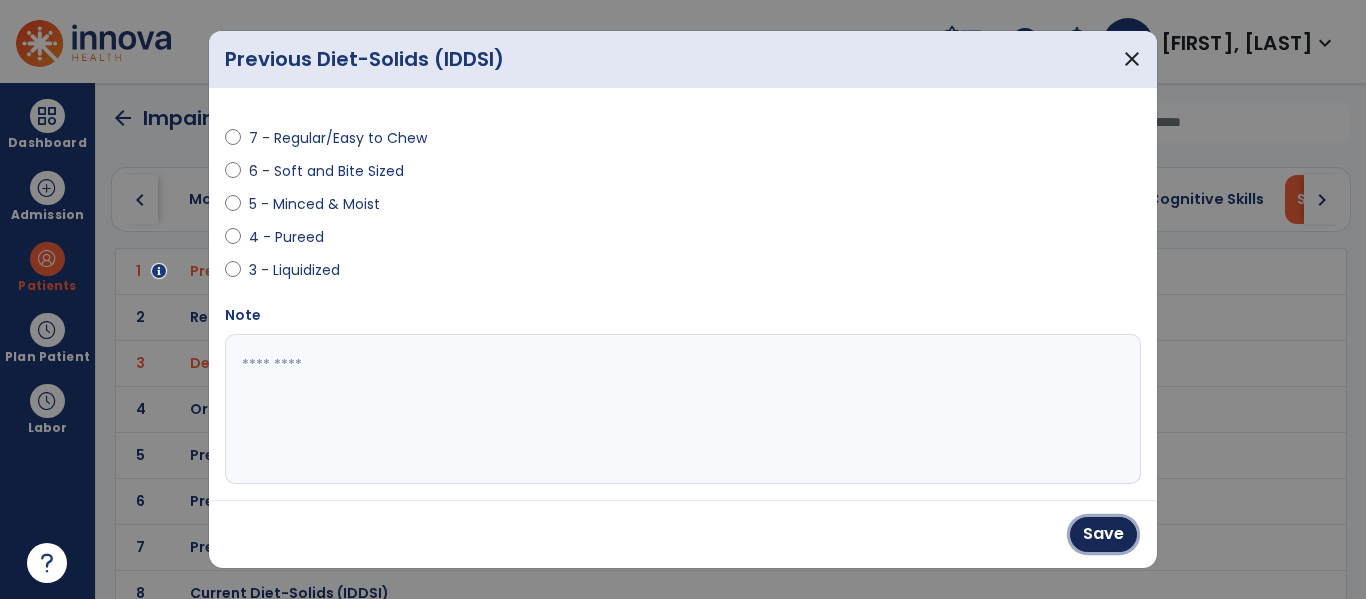 drag, startPoint x: 1104, startPoint y: 543, endPoint x: 1016, endPoint y: 516, distance: 92.0489 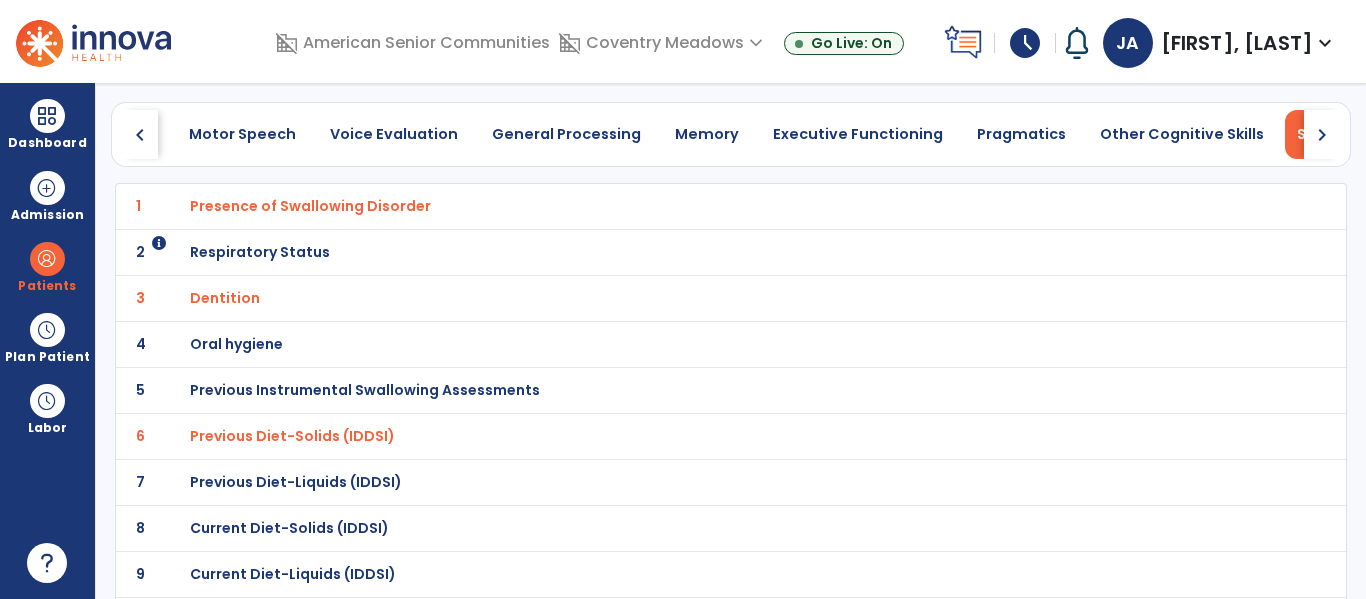 scroll, scrollTop: 82, scrollLeft: 0, axis: vertical 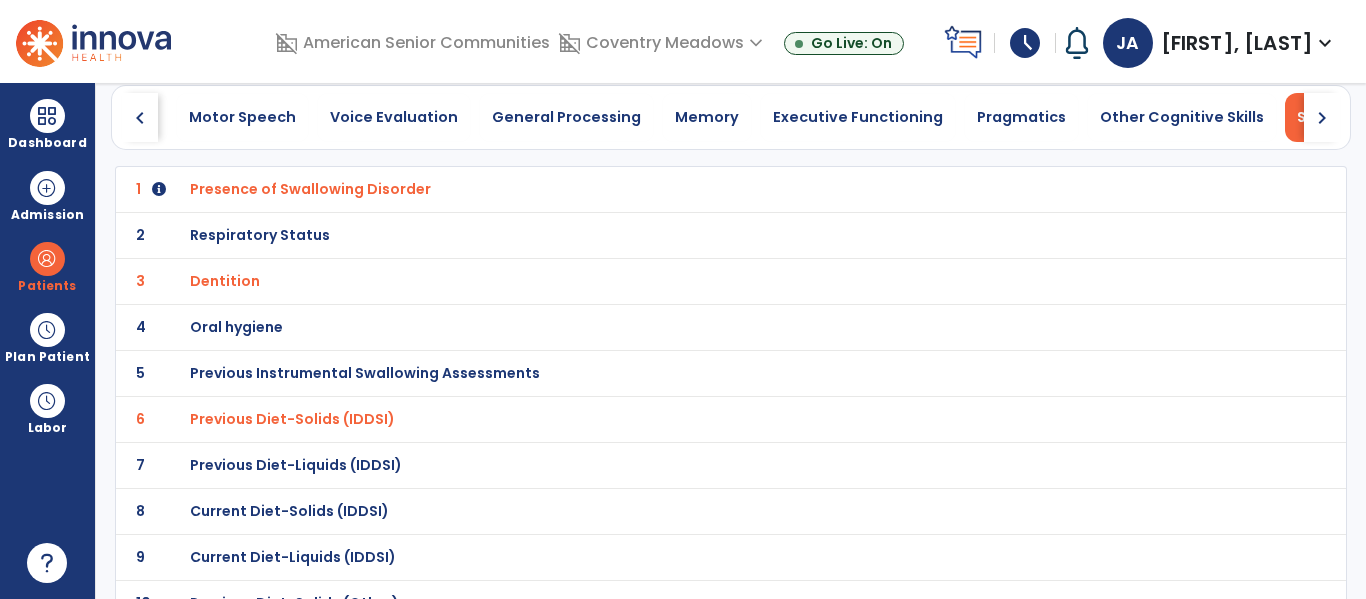 click on "Previous Diet-Liquids (IDDSI)" at bounding box center [310, 189] 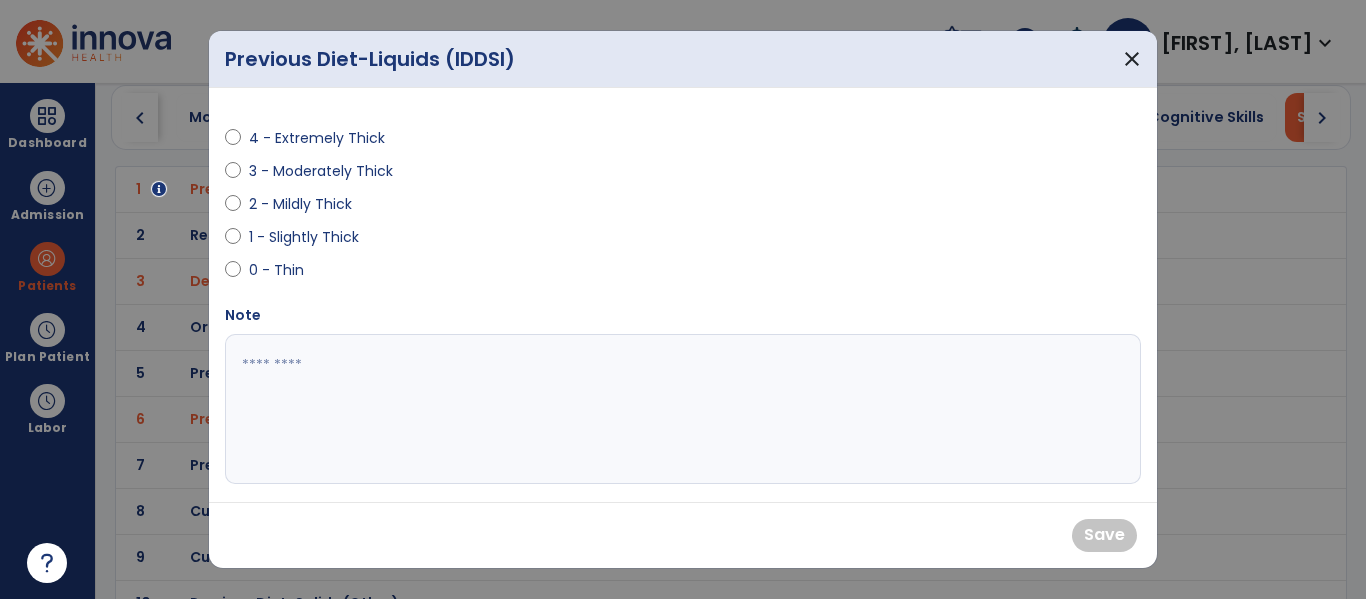 click on "0 - Thin" at bounding box center (284, 270) 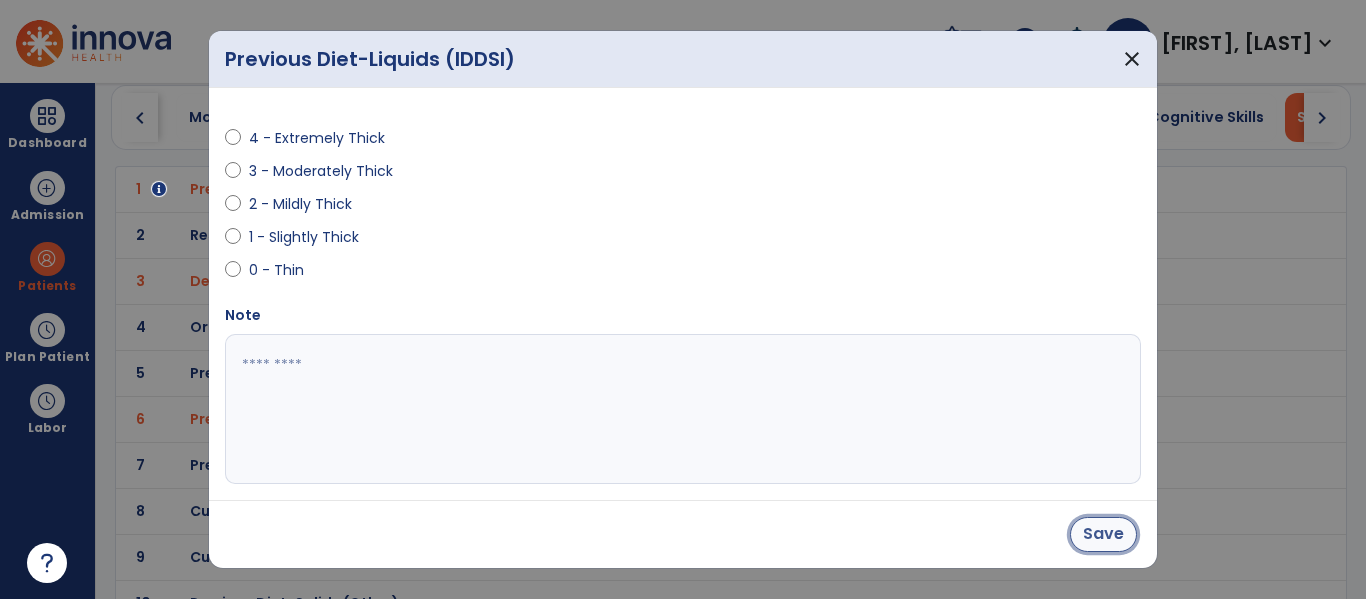 click on "Save" at bounding box center (1103, 534) 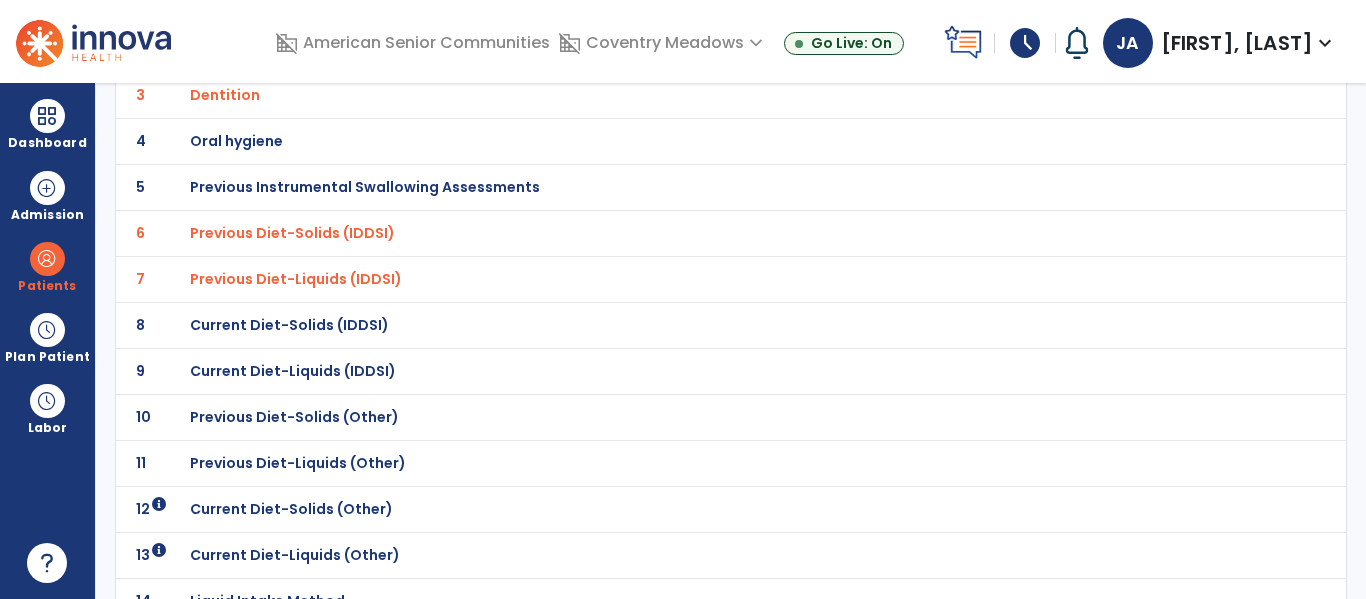 scroll, scrollTop: 275, scrollLeft: 0, axis: vertical 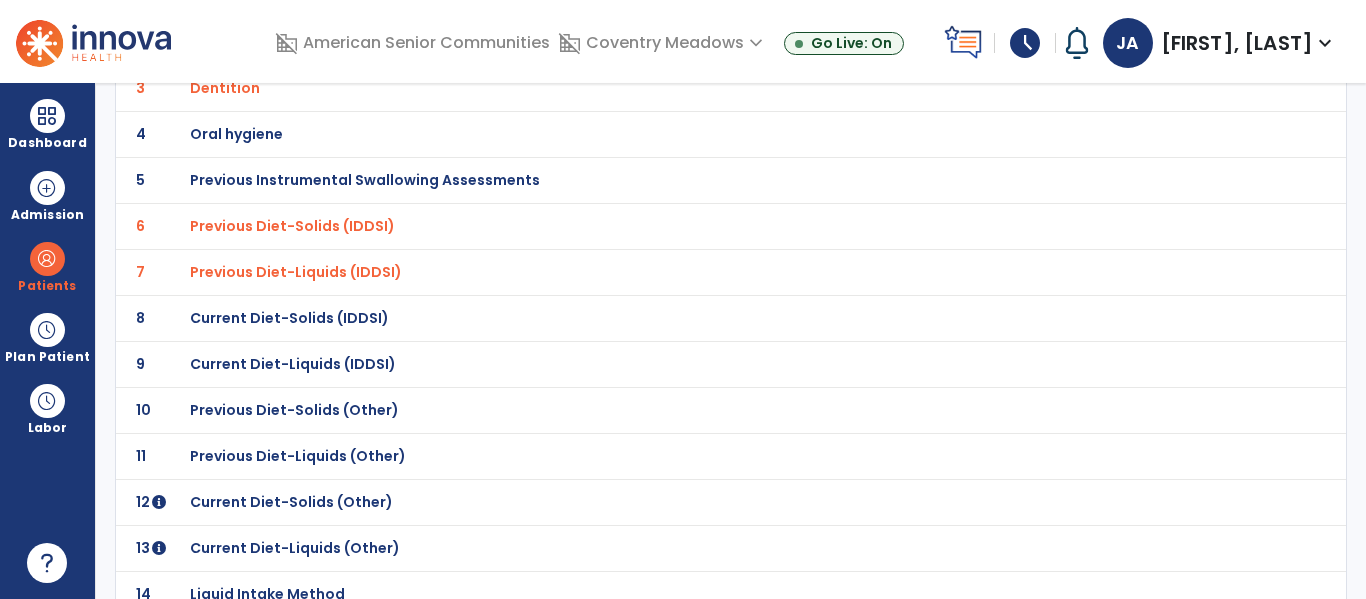 click on "Current Diet-Solids (IDDSI)" at bounding box center (687, -4) 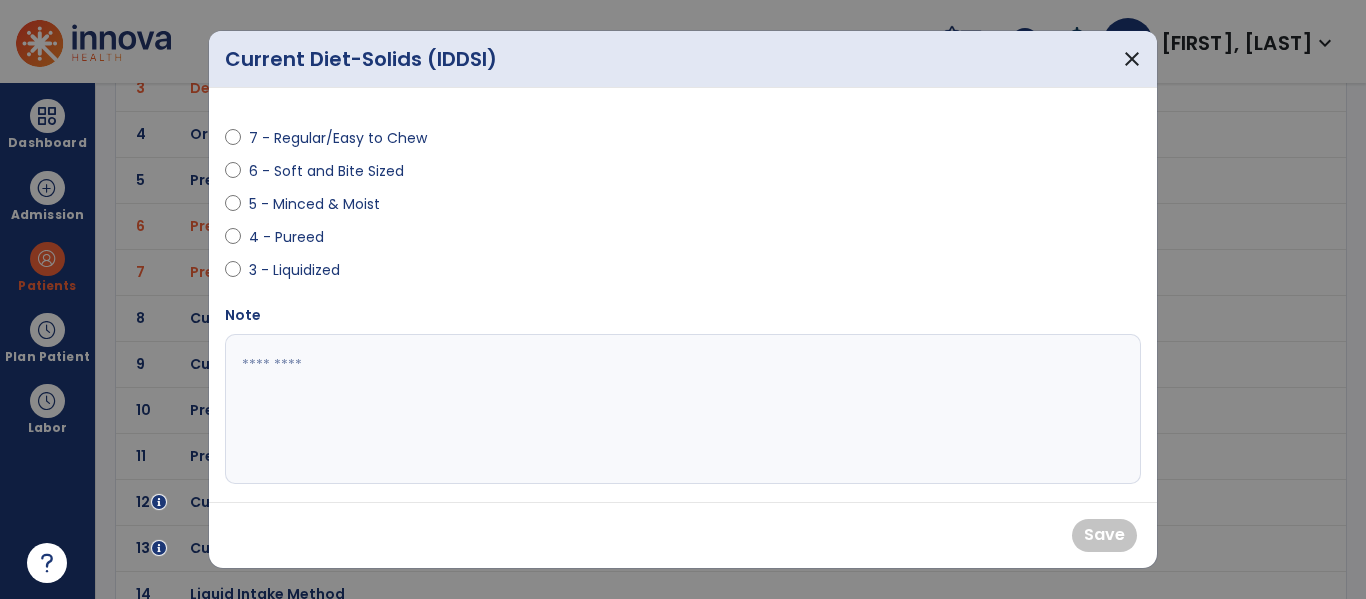 click on "6 - Soft and Bite Sized" at bounding box center (326, 171) 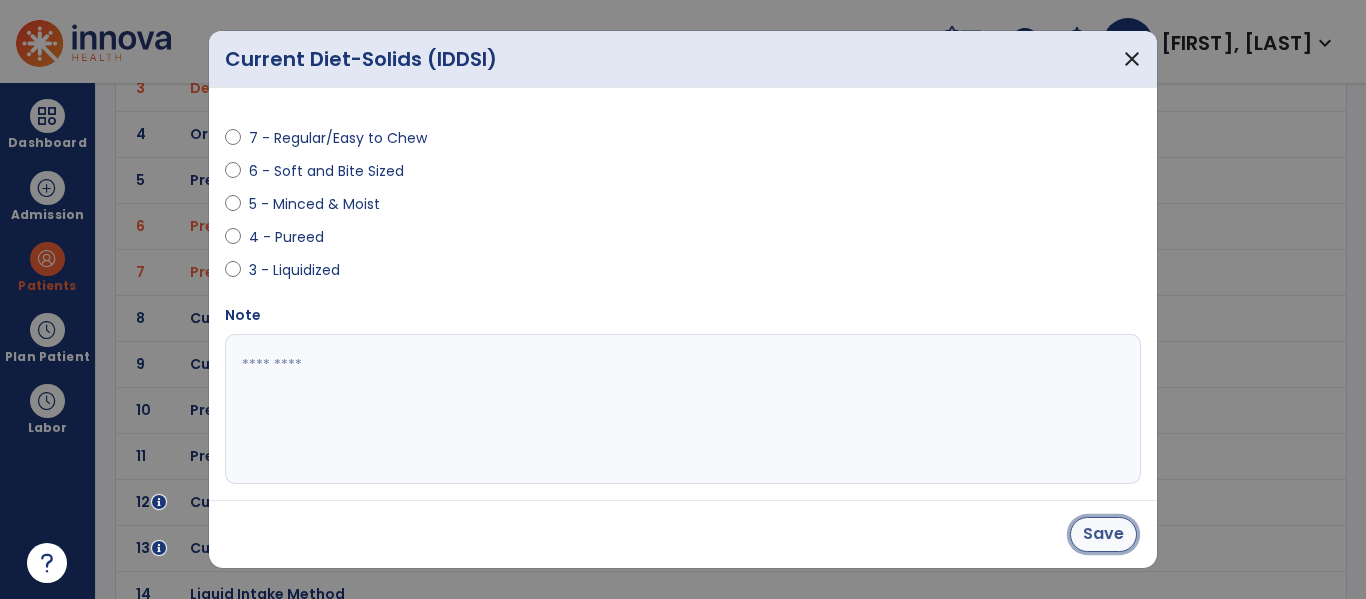click on "Save" at bounding box center [1103, 534] 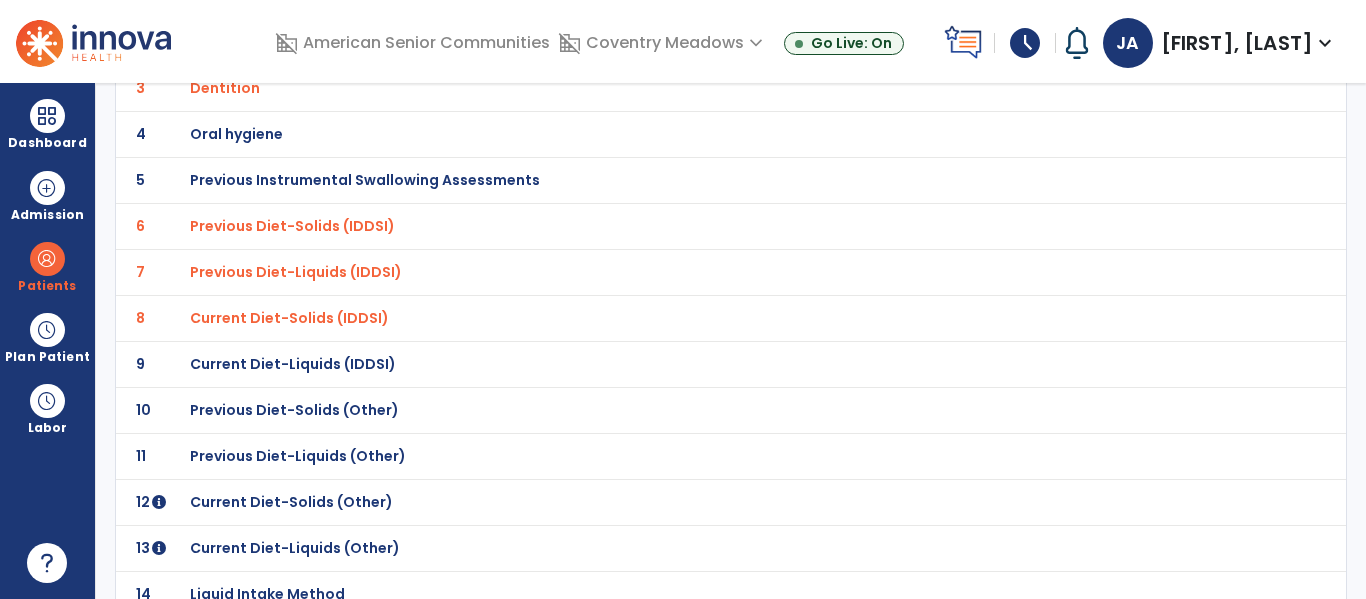 click on "Current Diet-Liquids (IDDSI)" at bounding box center (310, -4) 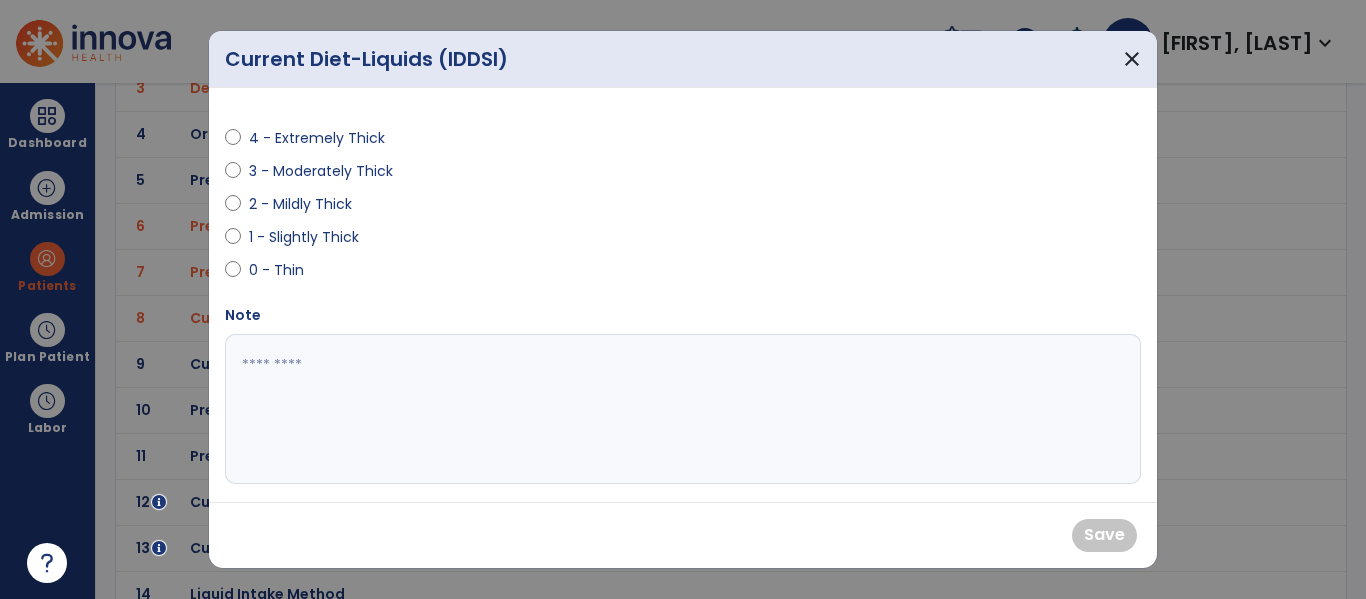 click on "0 - Thin" at bounding box center [284, 270] 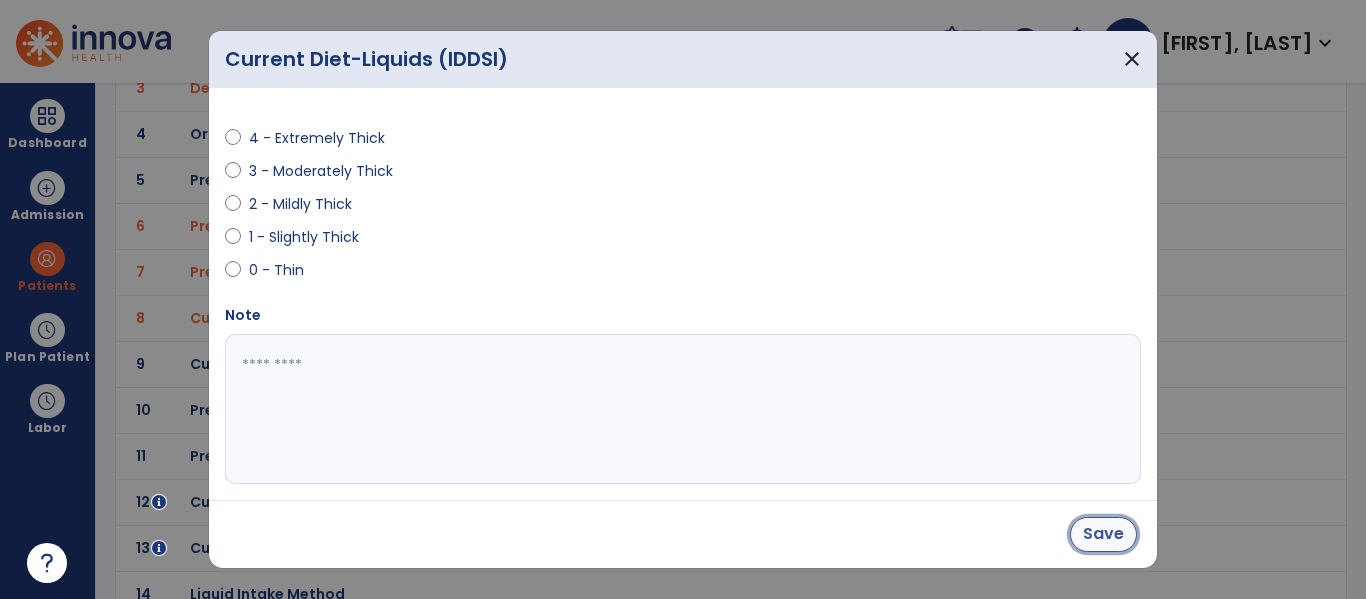 click on "Save" at bounding box center [1103, 534] 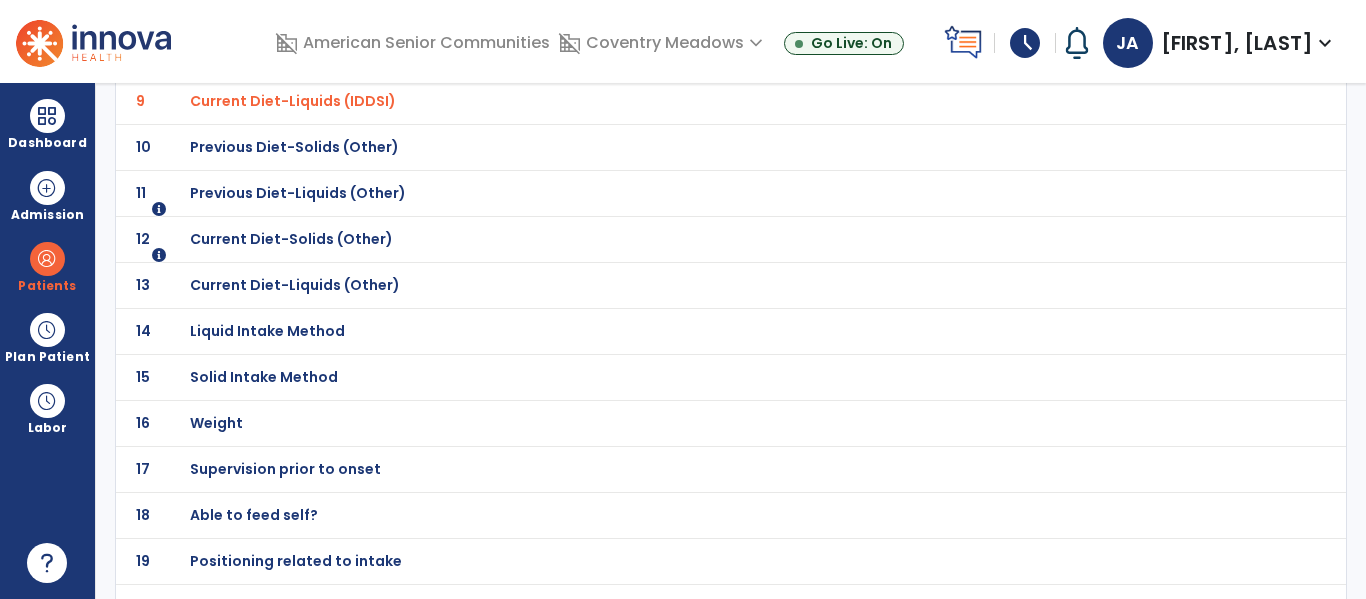 scroll, scrollTop: 570, scrollLeft: 0, axis: vertical 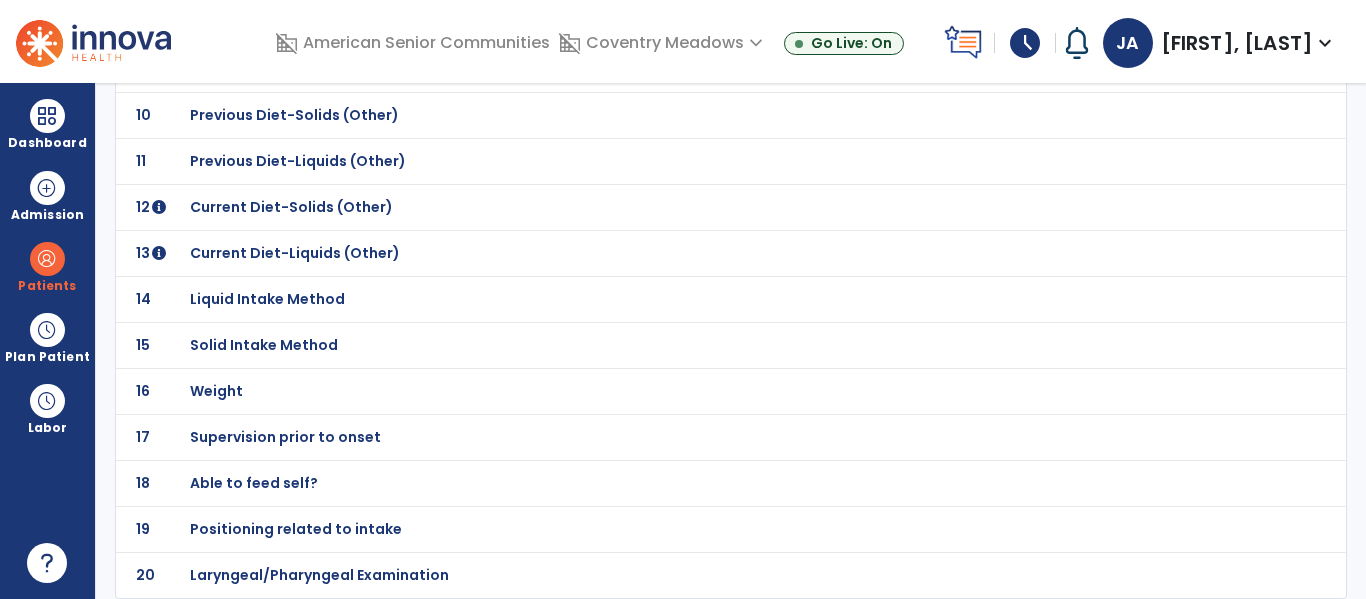 click on "Able to feed self?" at bounding box center (310, -299) 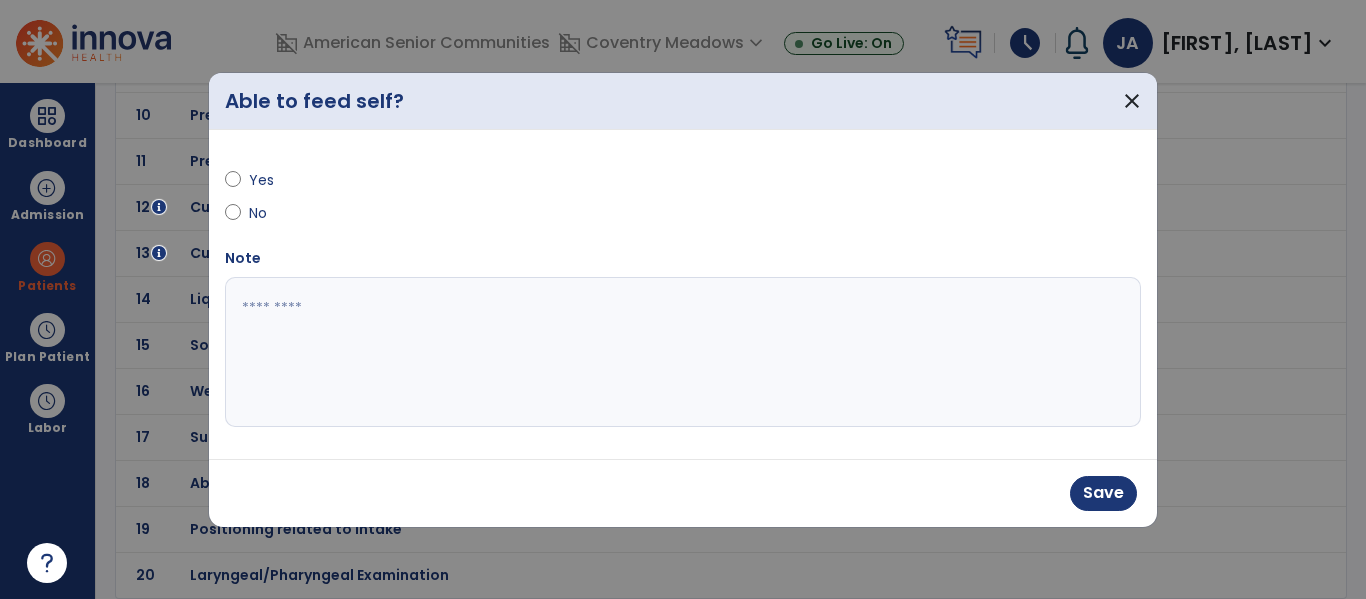 click at bounding box center (683, 352) 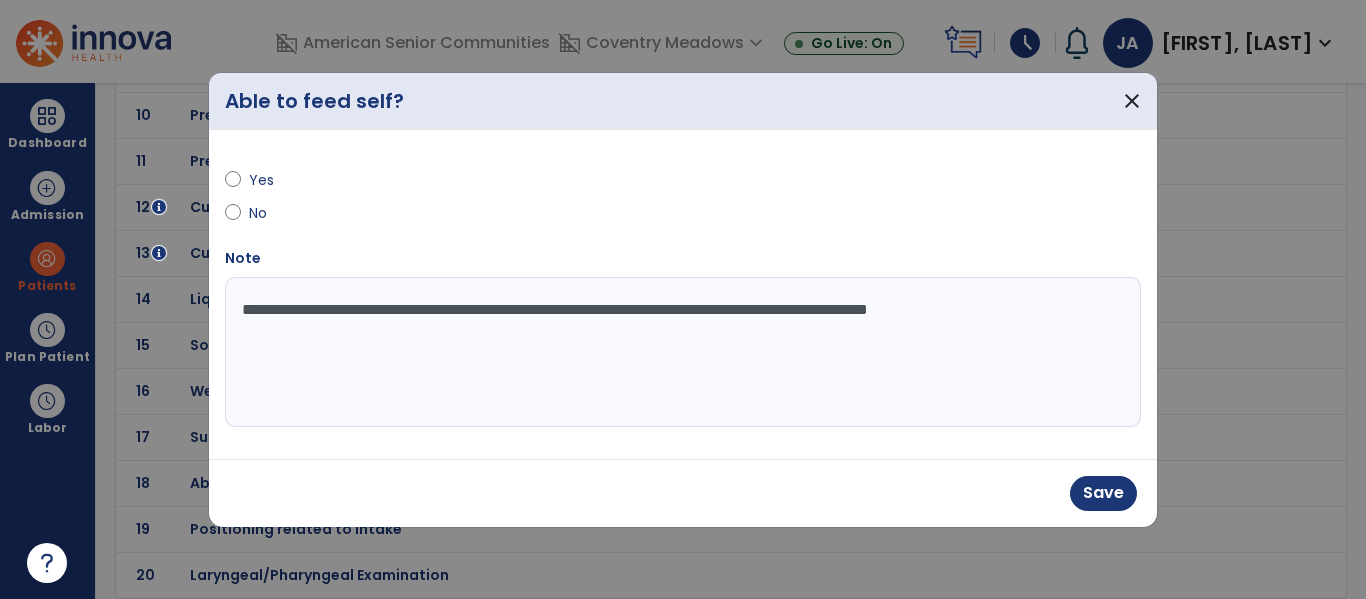drag, startPoint x: 907, startPoint y: 308, endPoint x: 887, endPoint y: 302, distance: 20.880613 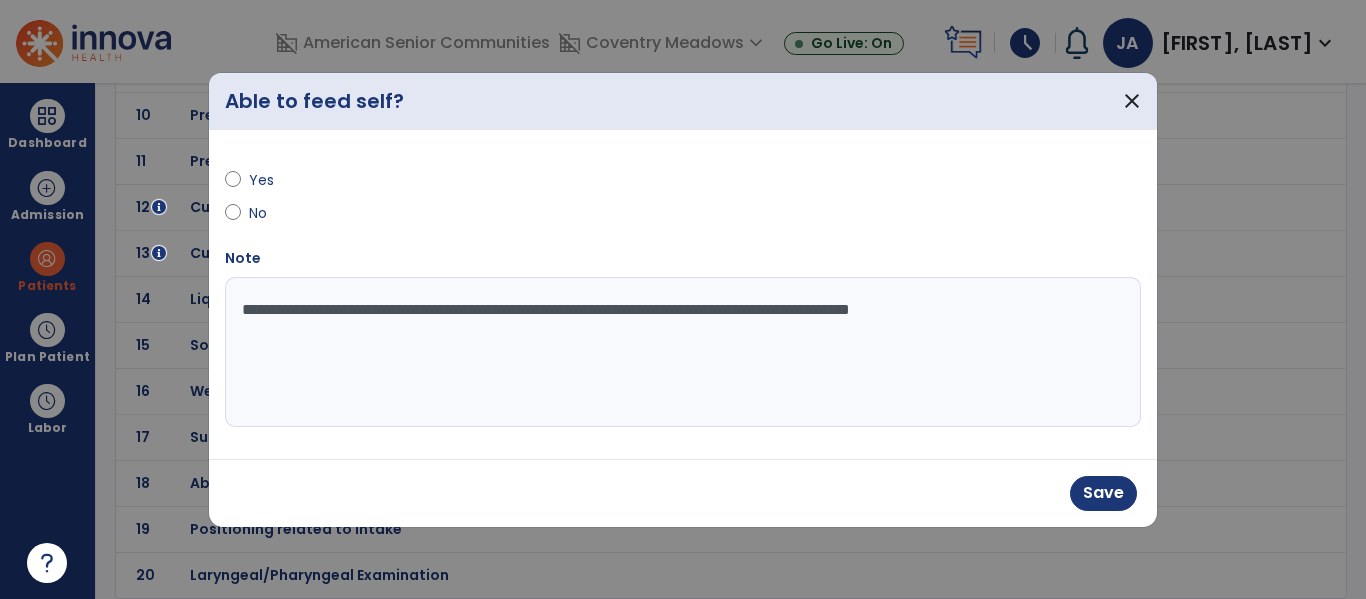 click on "**********" at bounding box center [683, 352] 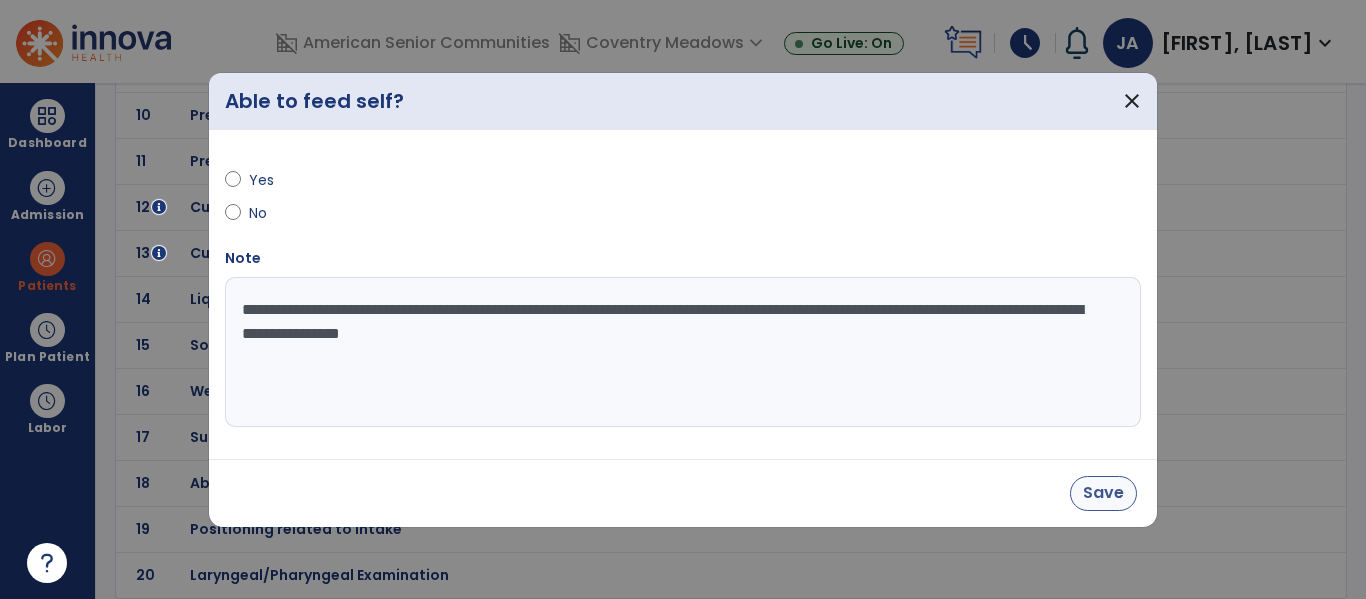 type on "**********" 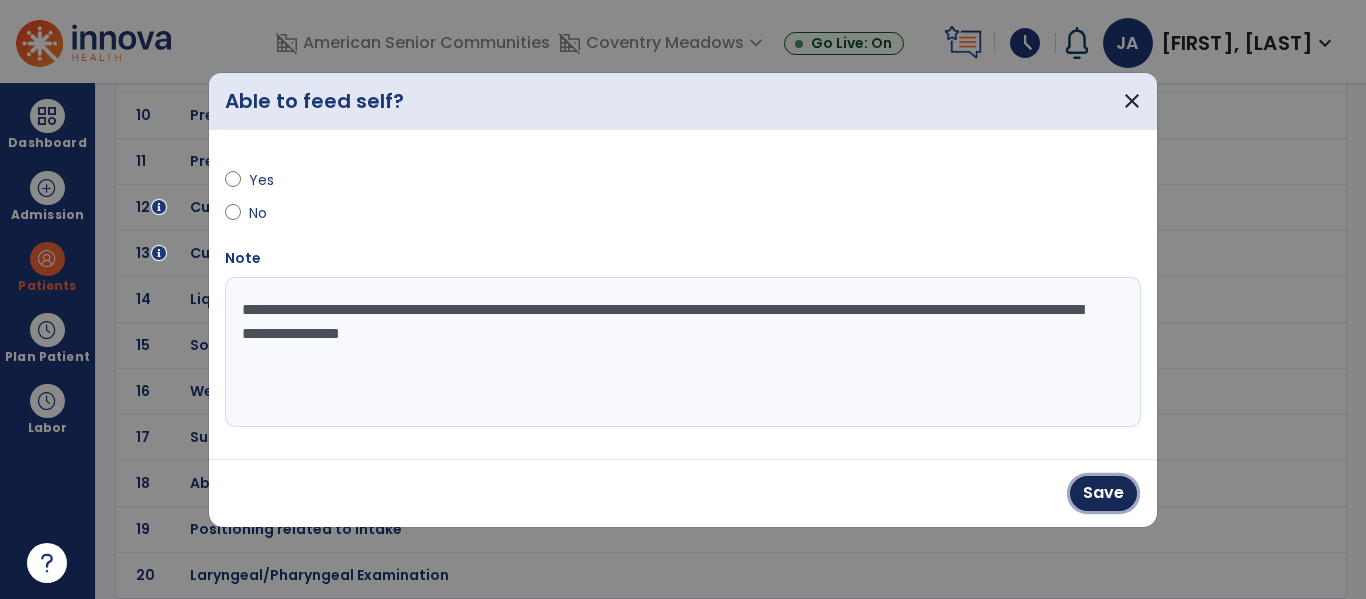 click on "Save" at bounding box center [1103, 493] 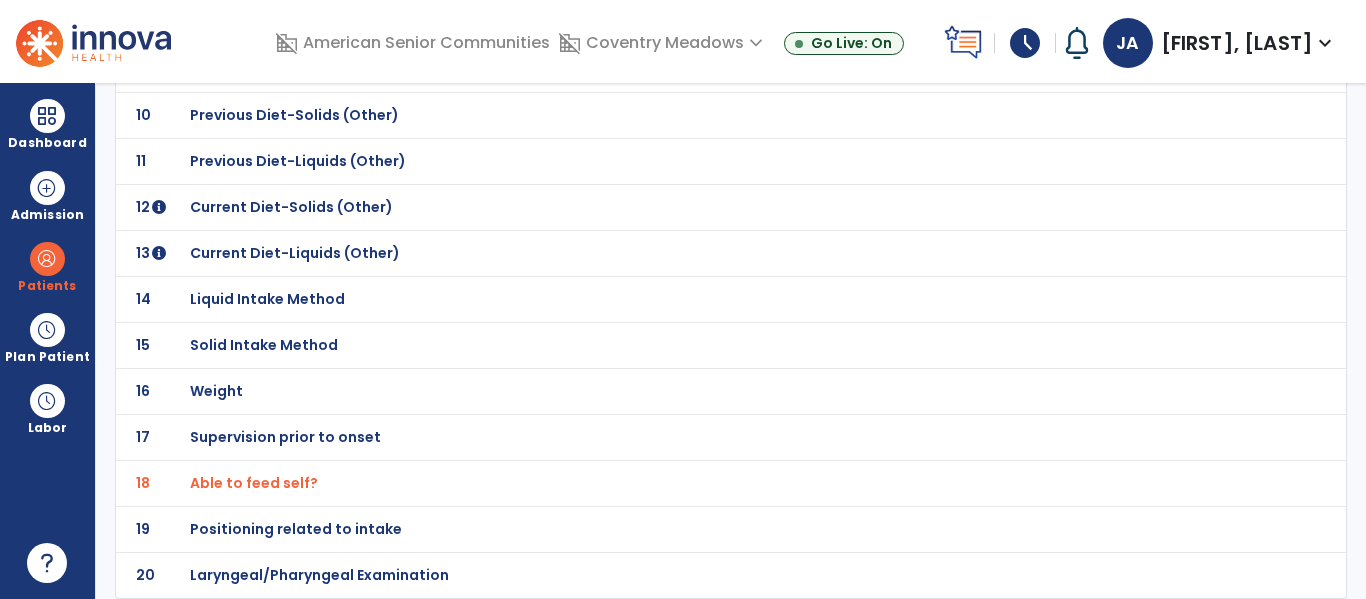 click on "Supervision prior to onset" at bounding box center [310, -299] 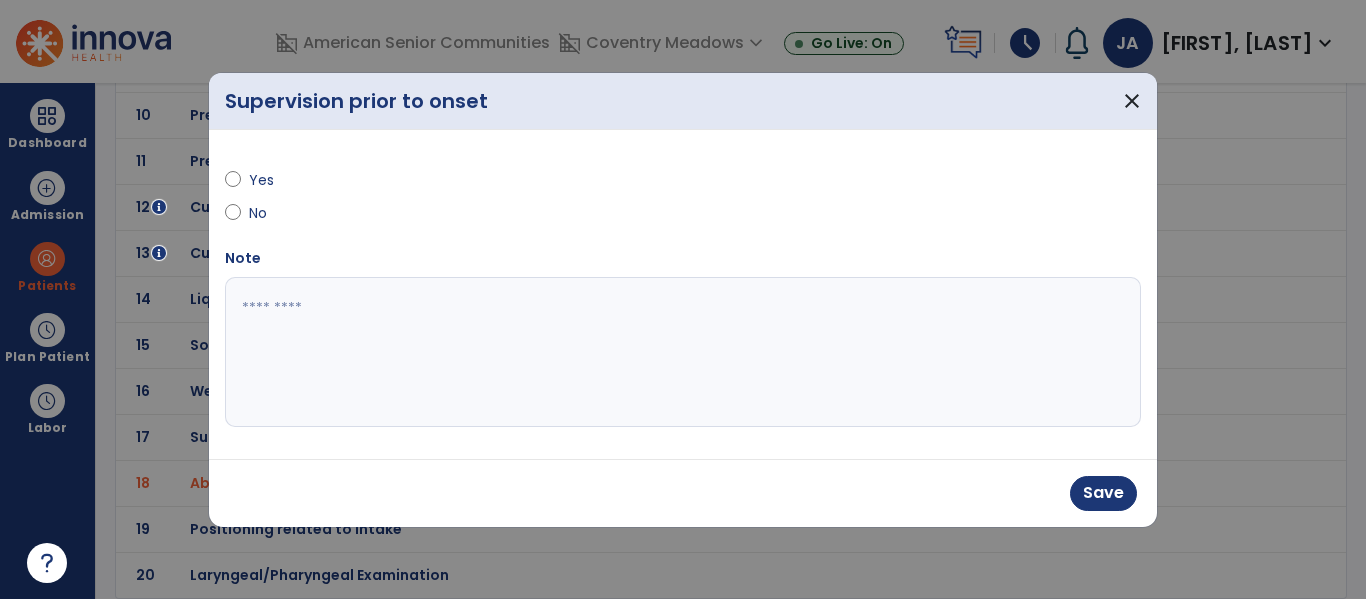 click at bounding box center [683, 352] 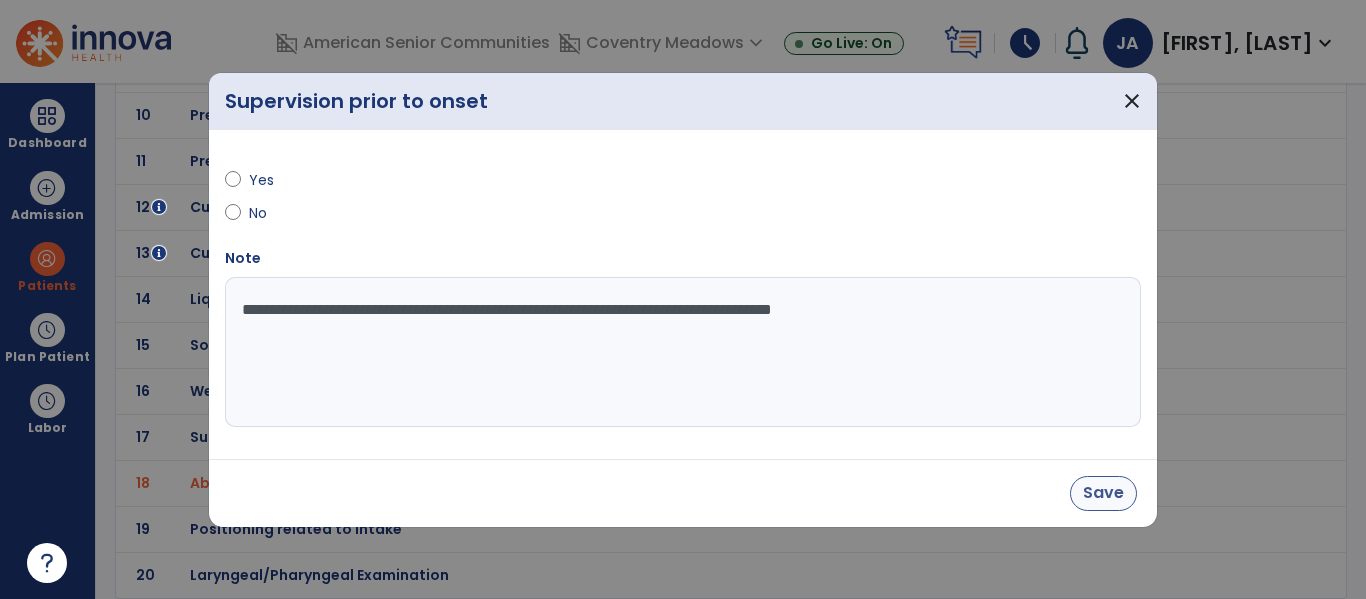 type on "**********" 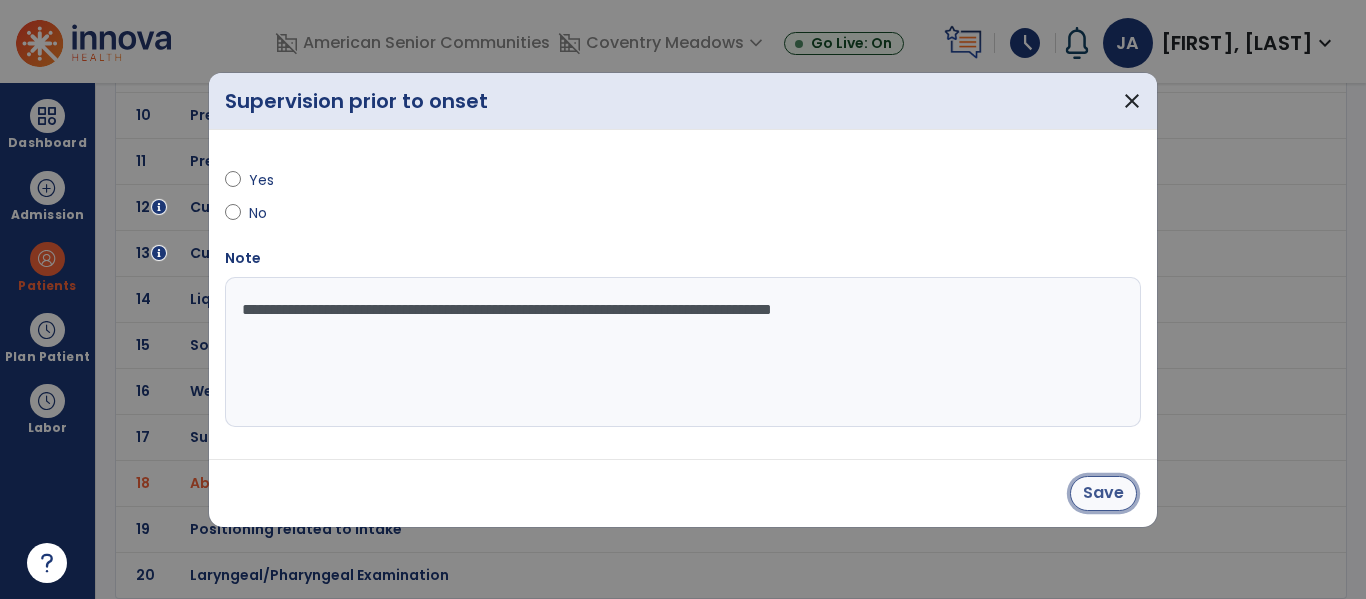click on "Save" at bounding box center (1103, 493) 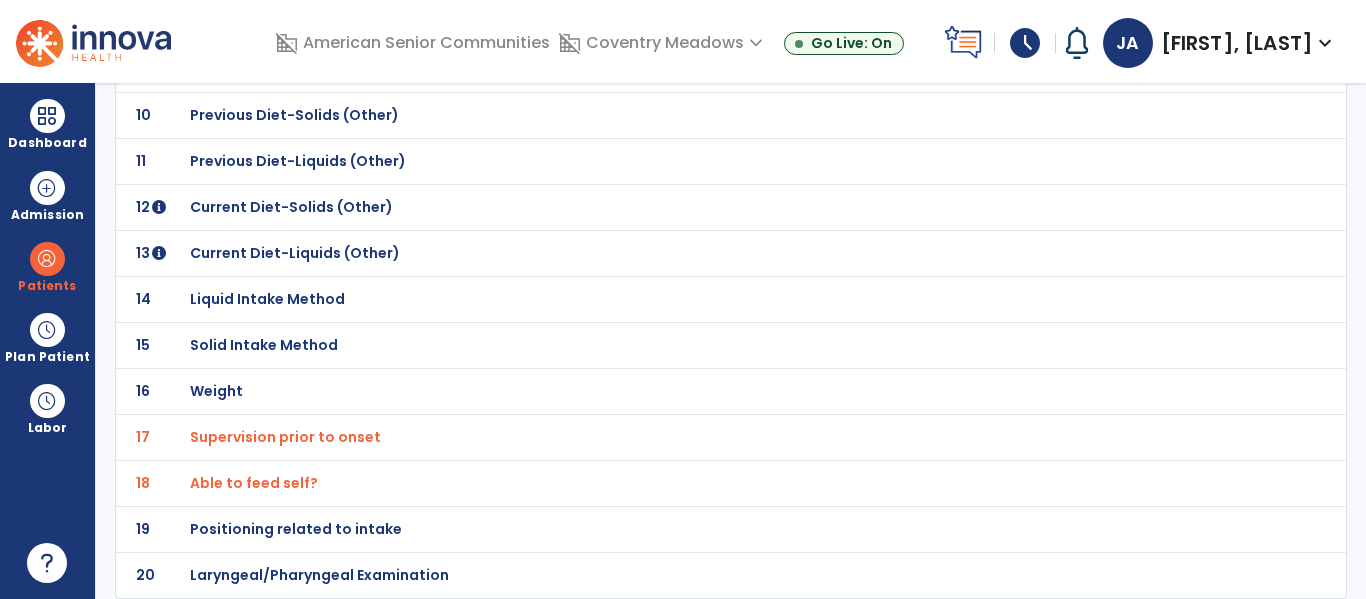 click on "Positioning related to intake" at bounding box center [687, -299] 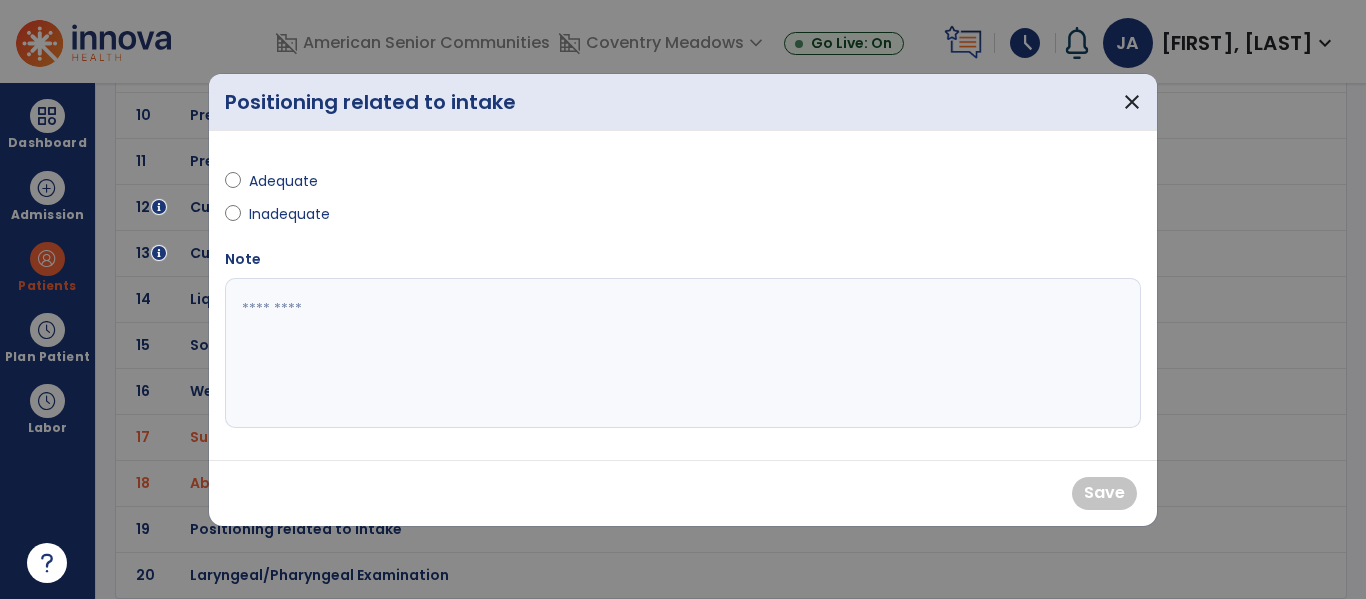 click on "Adequate" at bounding box center (284, 181) 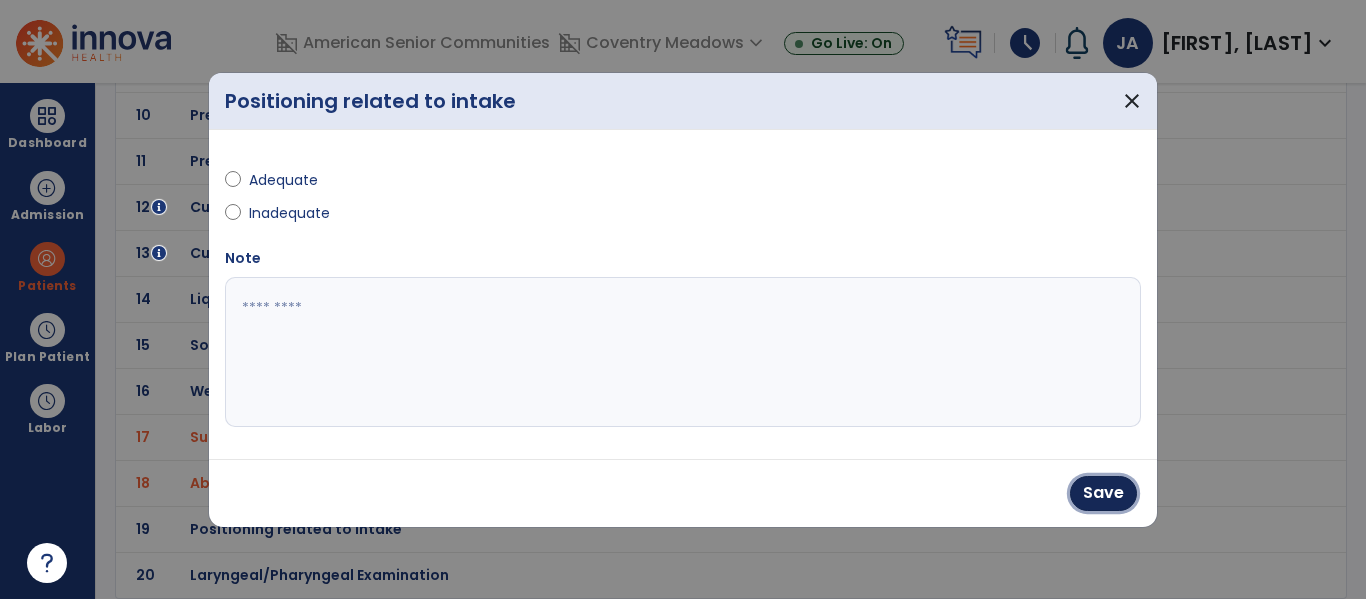 click on "Save" at bounding box center (1103, 493) 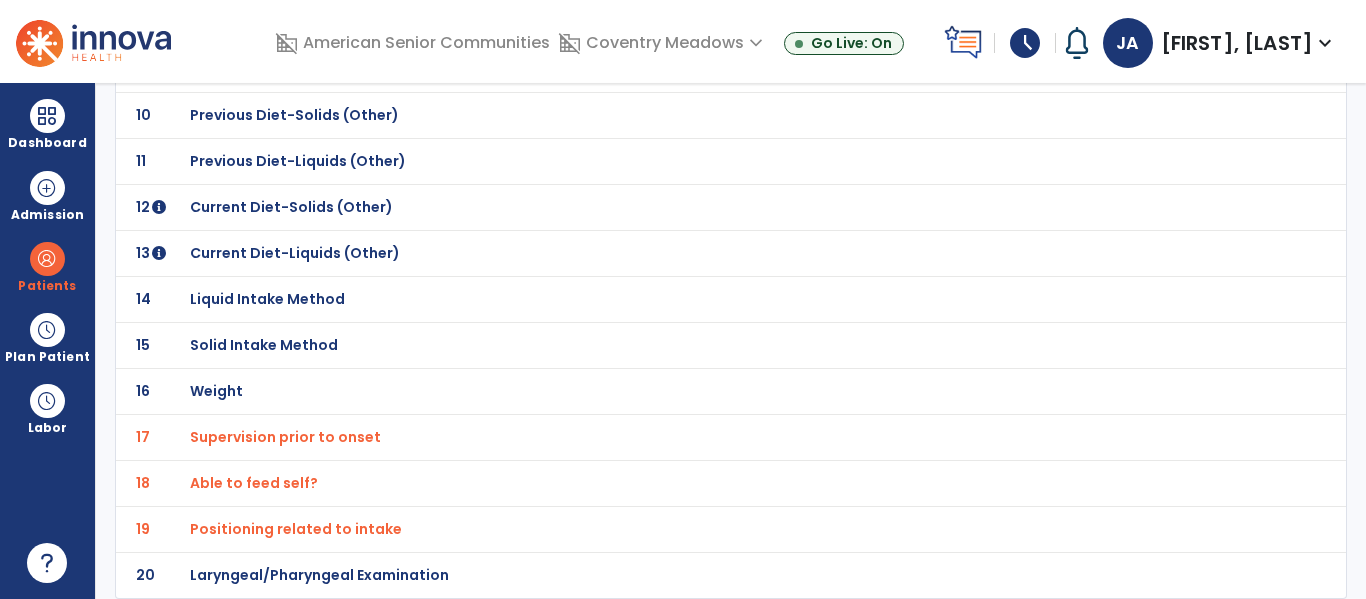 click on "Laryngeal/Pharyngeal Examination" at bounding box center [310, -299] 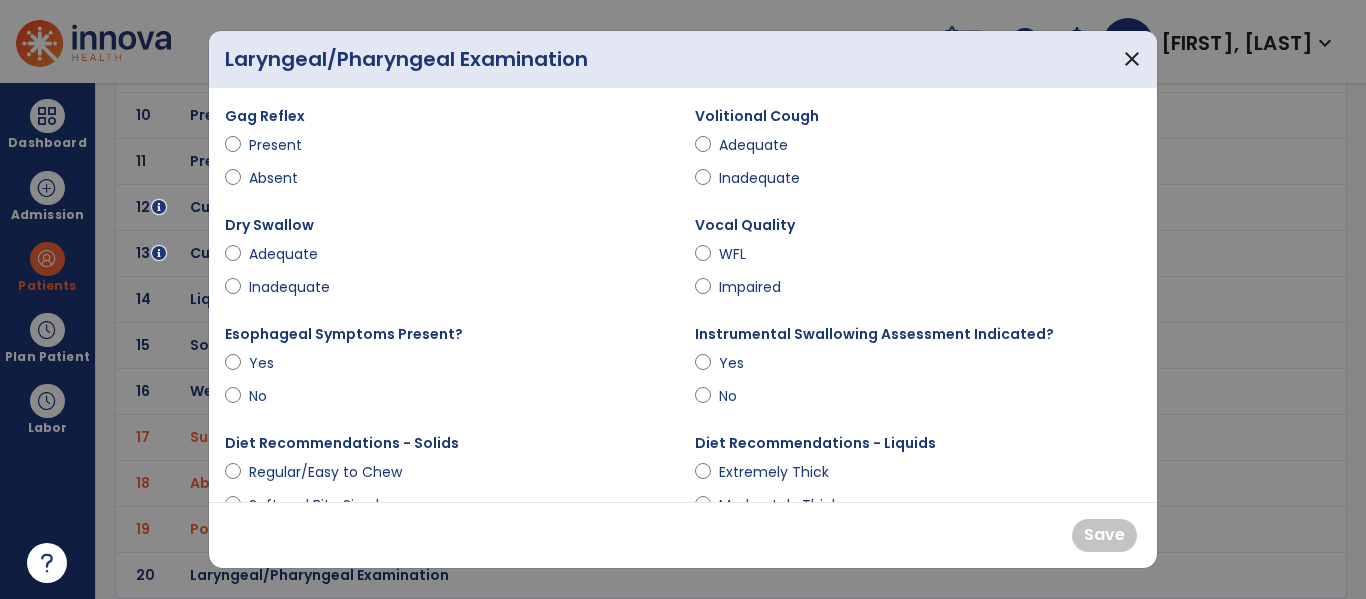 click on "Present" at bounding box center [284, 145] 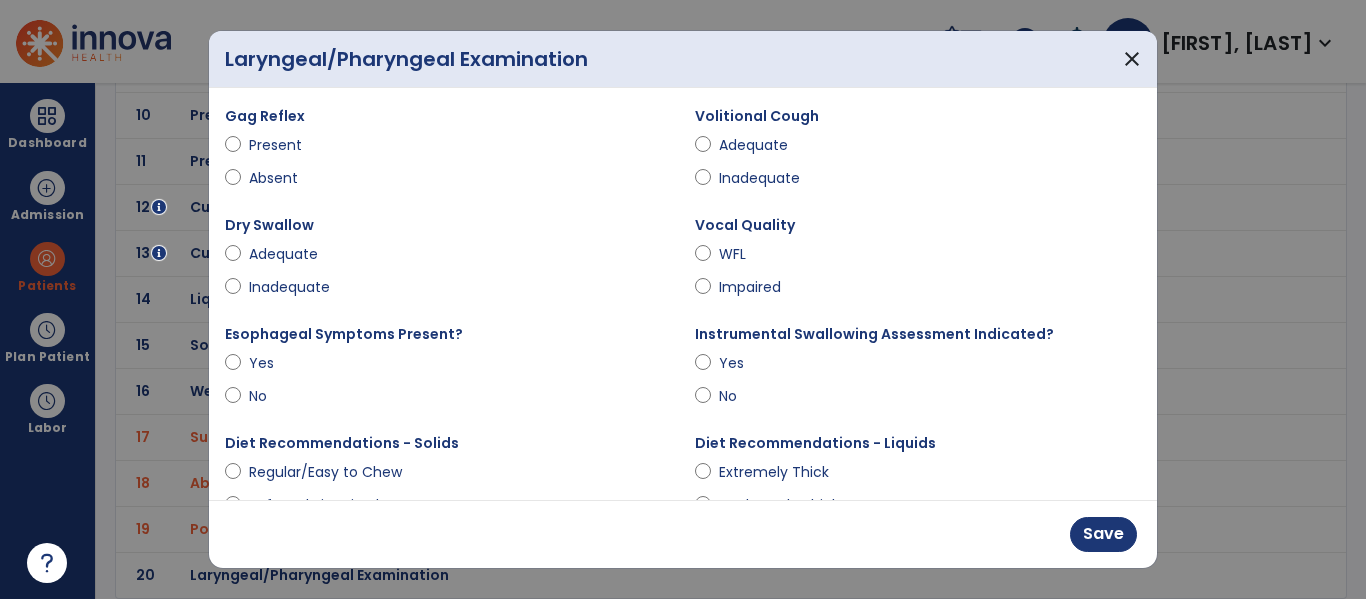 click on "Adequate" at bounding box center [754, 145] 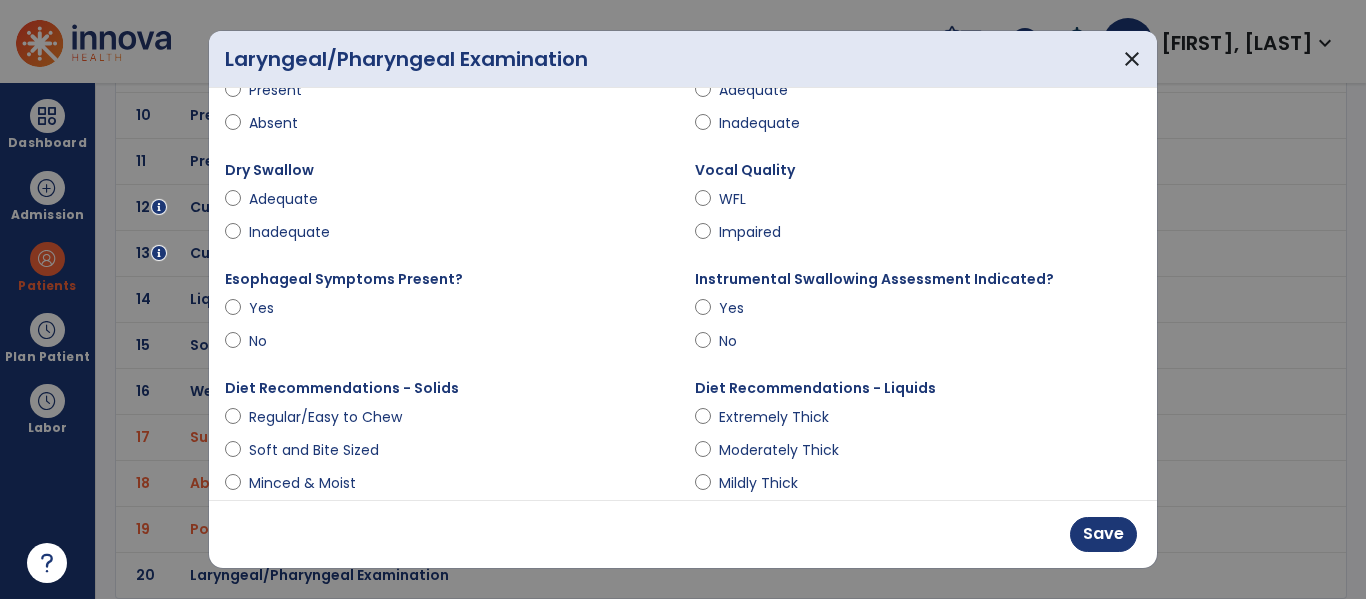 scroll, scrollTop: 171, scrollLeft: 0, axis: vertical 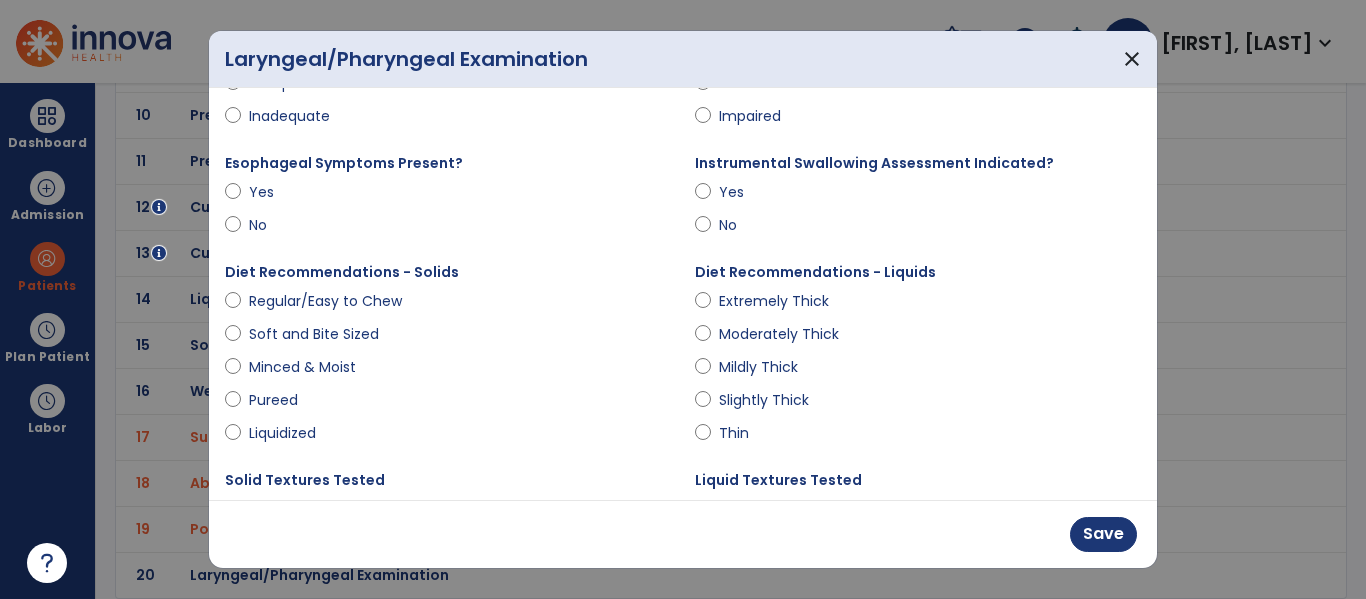 click on "Soft and Bite Sized" at bounding box center [314, 334] 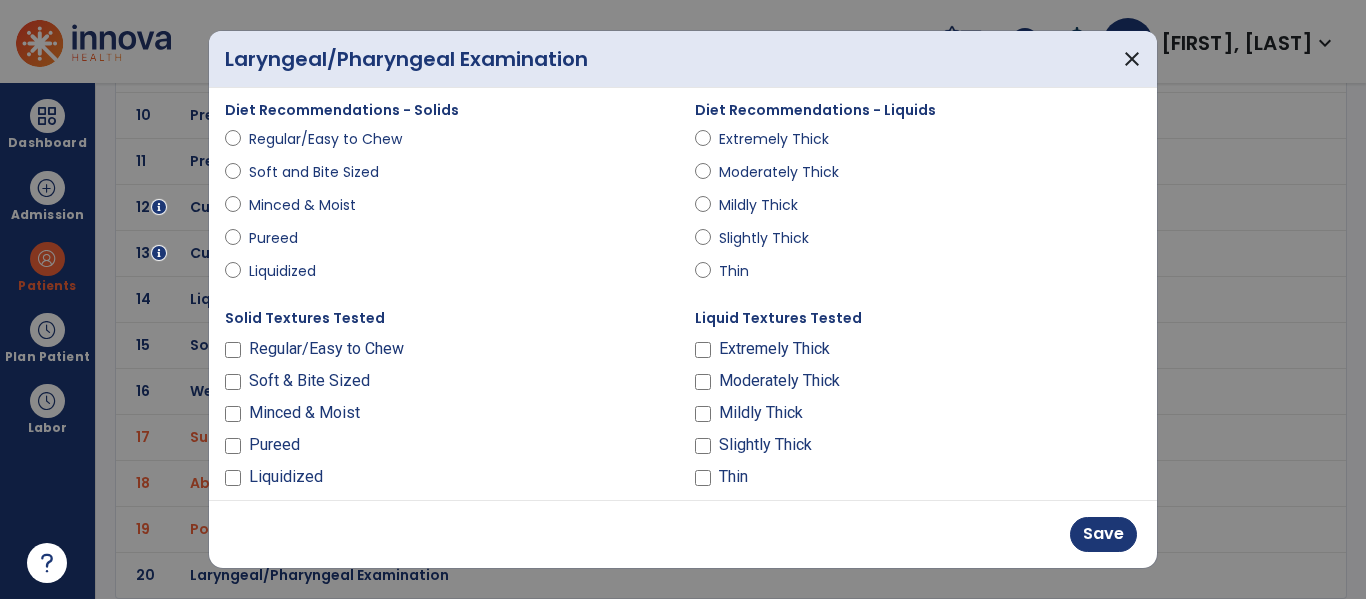 scroll, scrollTop: 356, scrollLeft: 0, axis: vertical 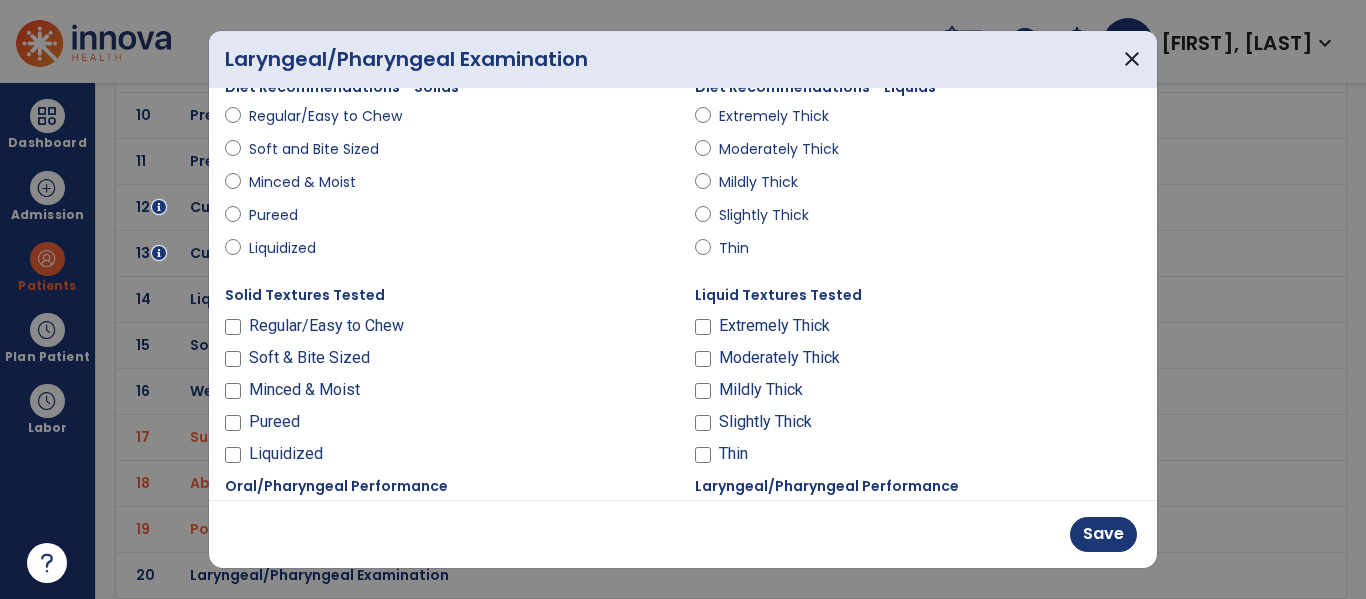 click on "Soft & Bite Sized" at bounding box center [309, 358] 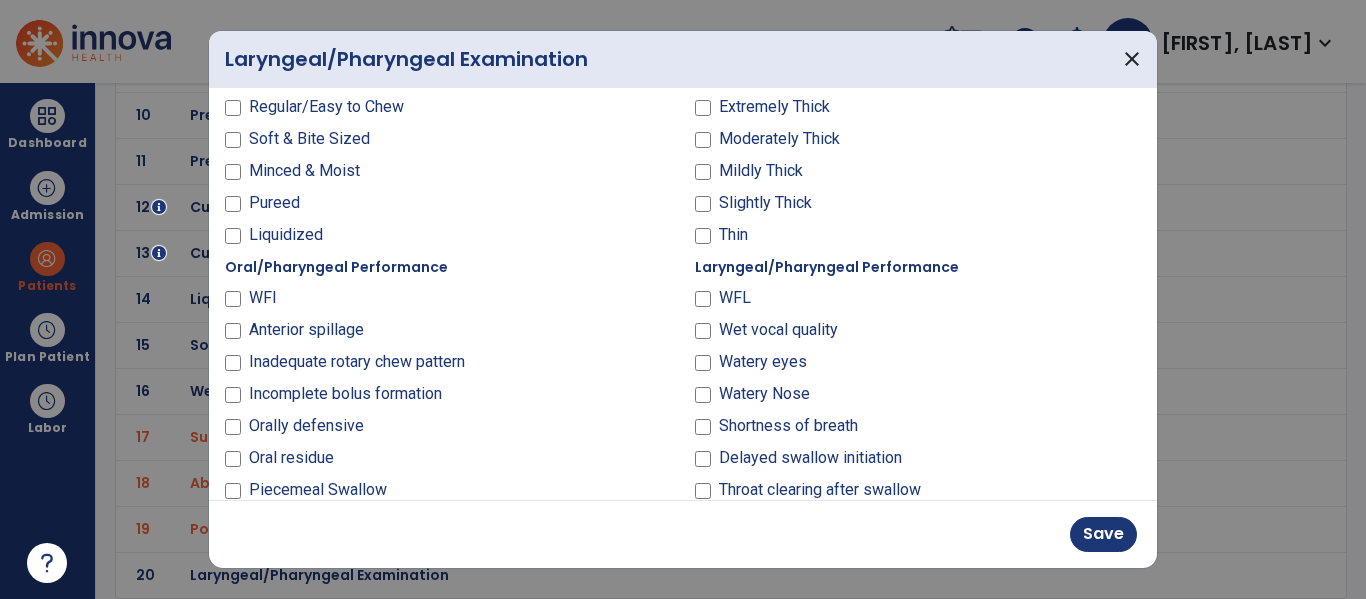 scroll, scrollTop: 602, scrollLeft: 0, axis: vertical 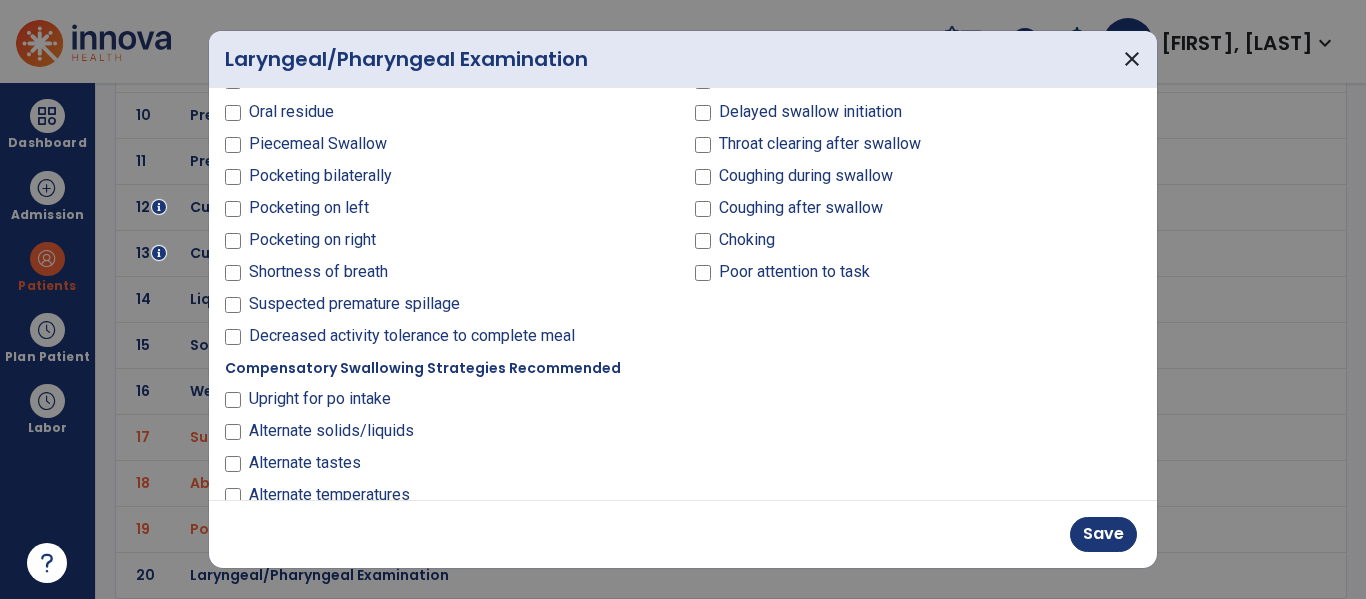 click on "Upright for po intake" at bounding box center [320, 399] 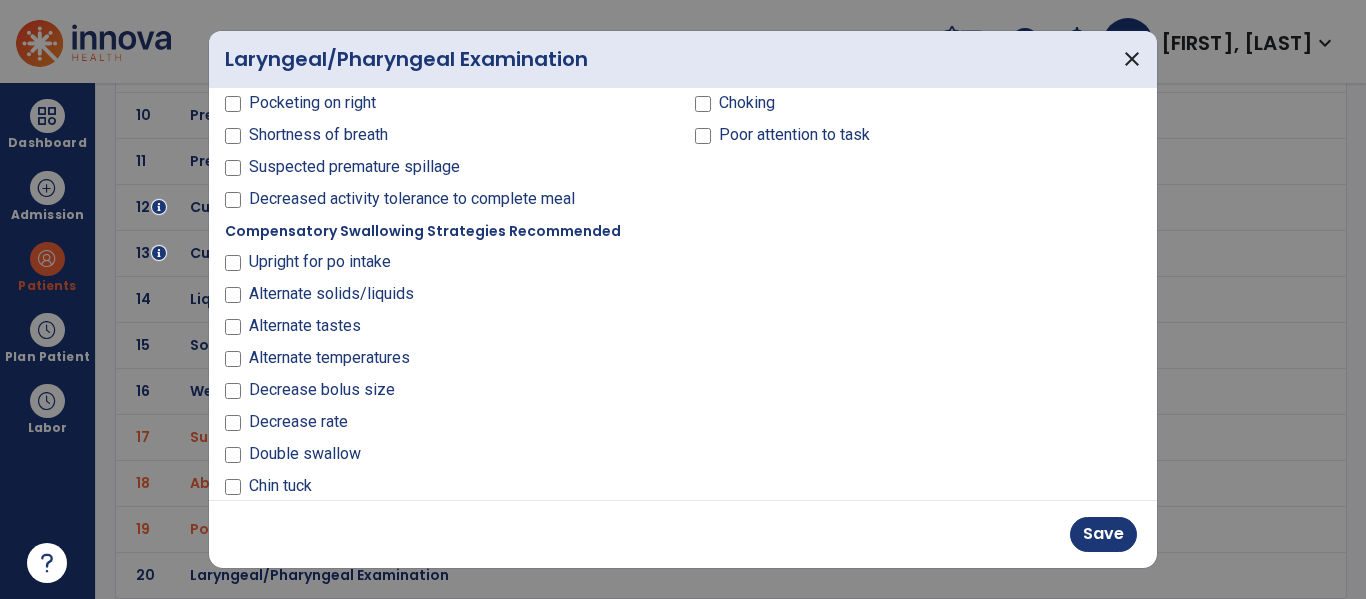 scroll, scrollTop: 1059, scrollLeft: 0, axis: vertical 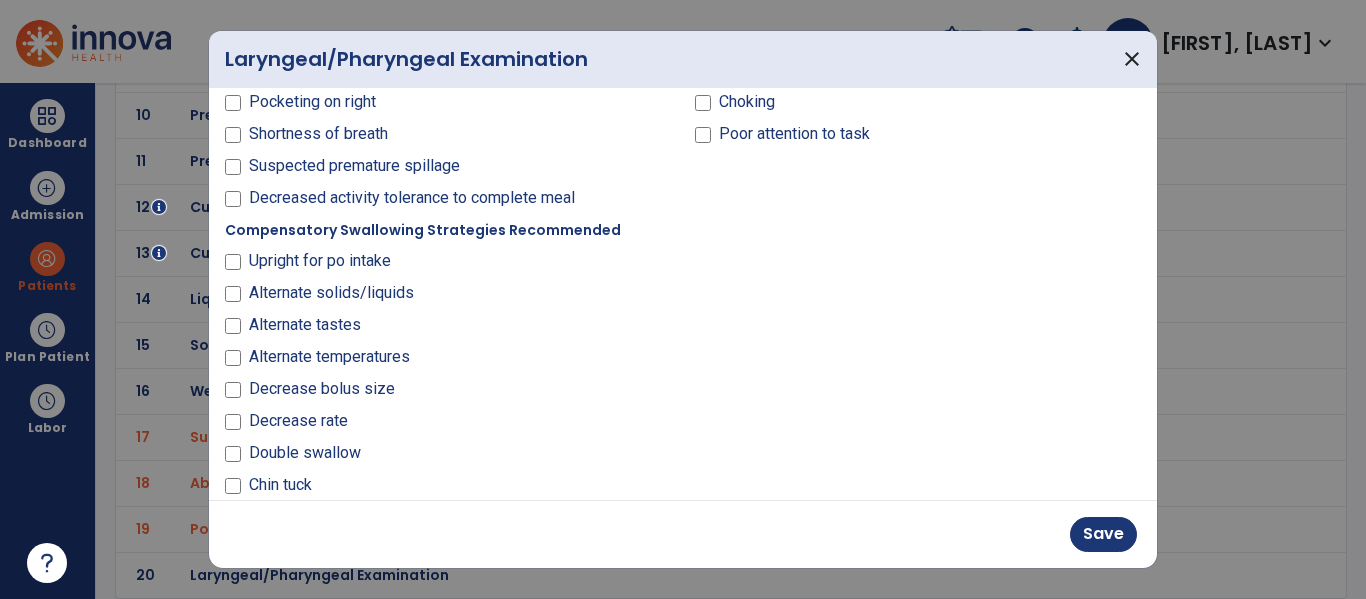 click on "Decrease rate" at bounding box center [298, 421] 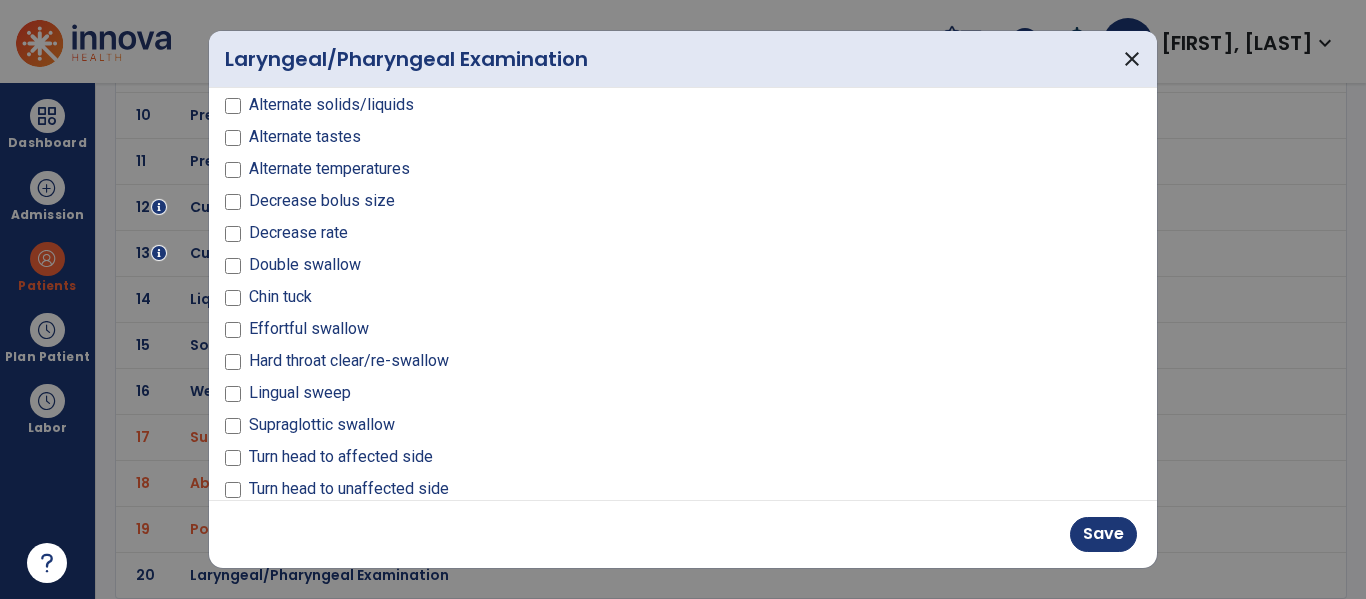 scroll, scrollTop: 1272, scrollLeft: 0, axis: vertical 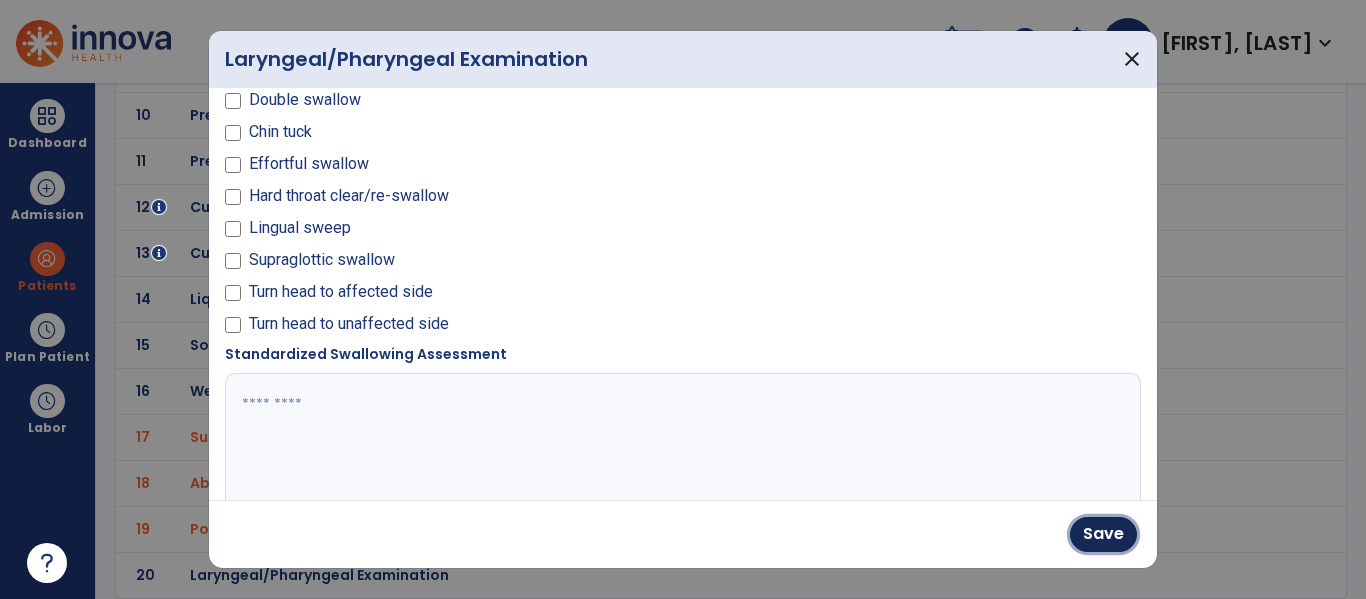 click on "Save" at bounding box center [1103, 534] 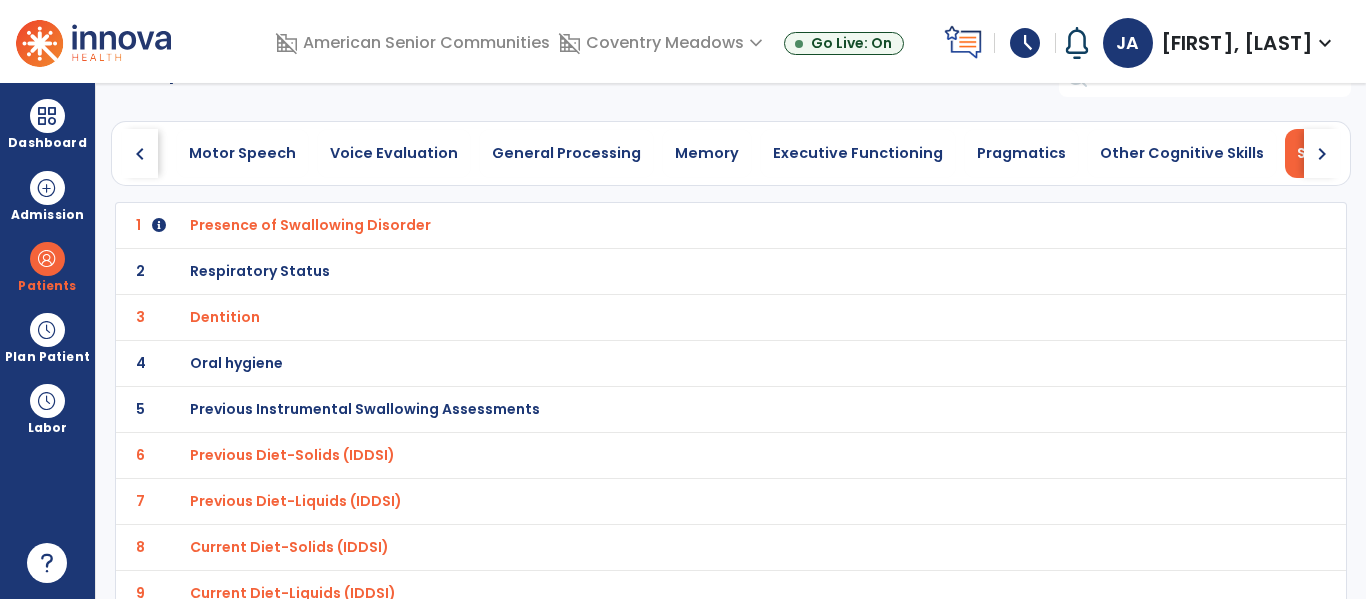 scroll, scrollTop: 0, scrollLeft: 0, axis: both 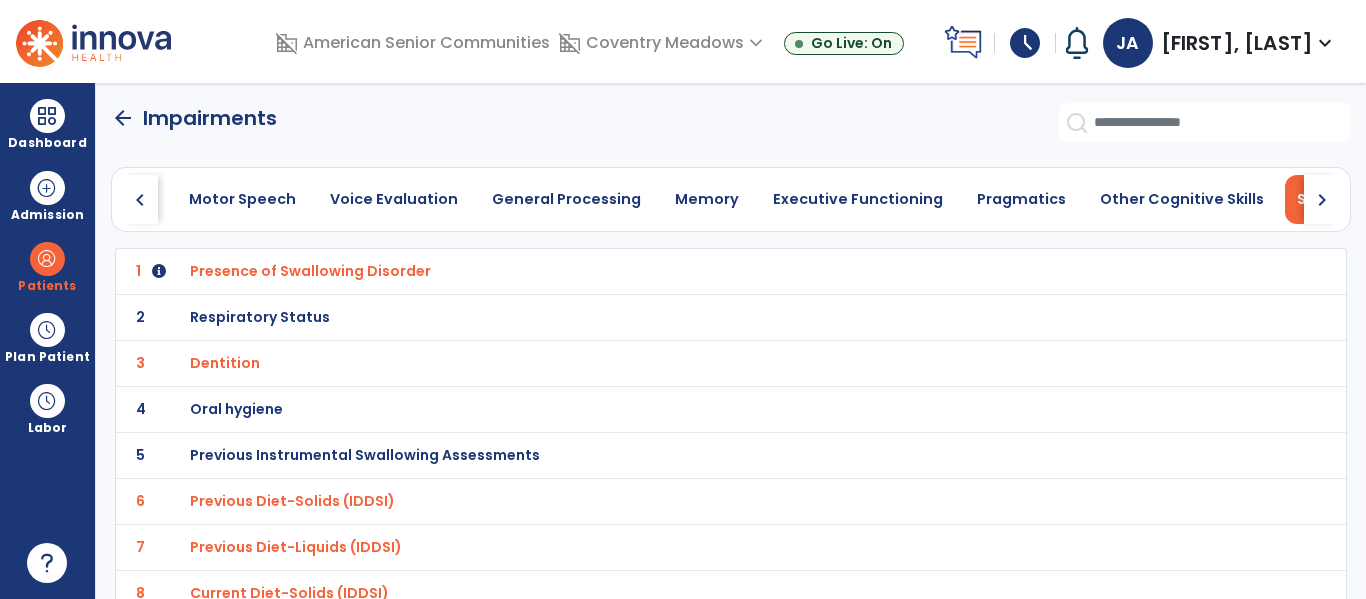 click on "arrow_back" 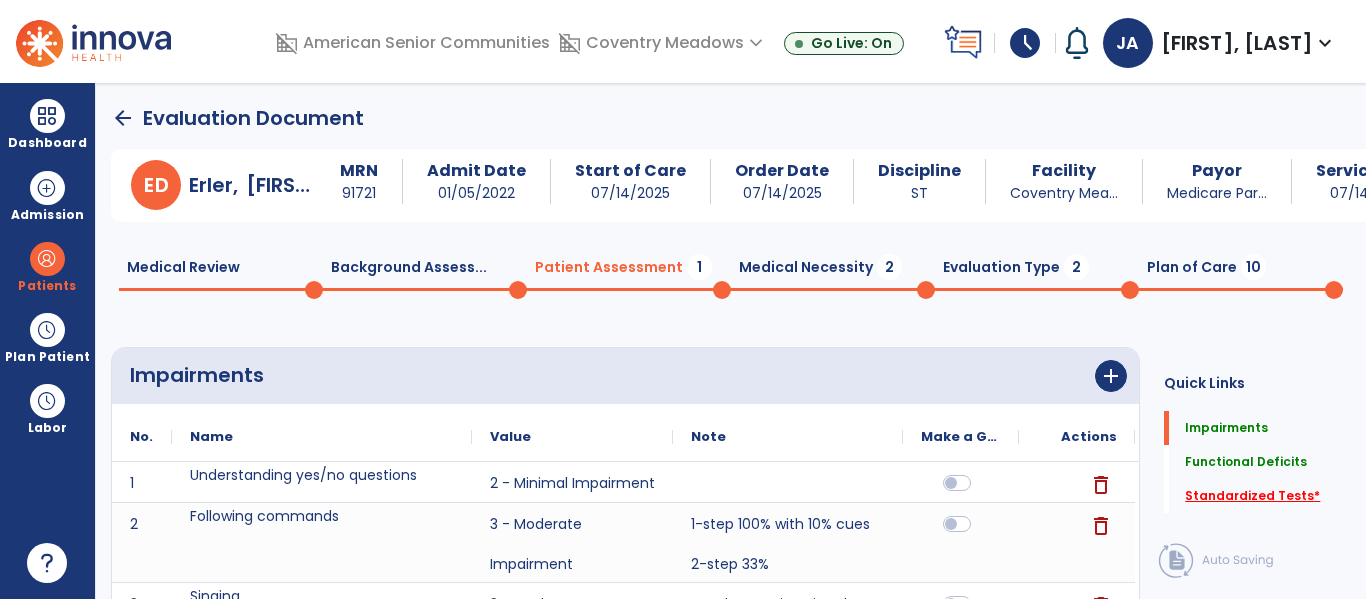 click on "Standardized Tests   *" 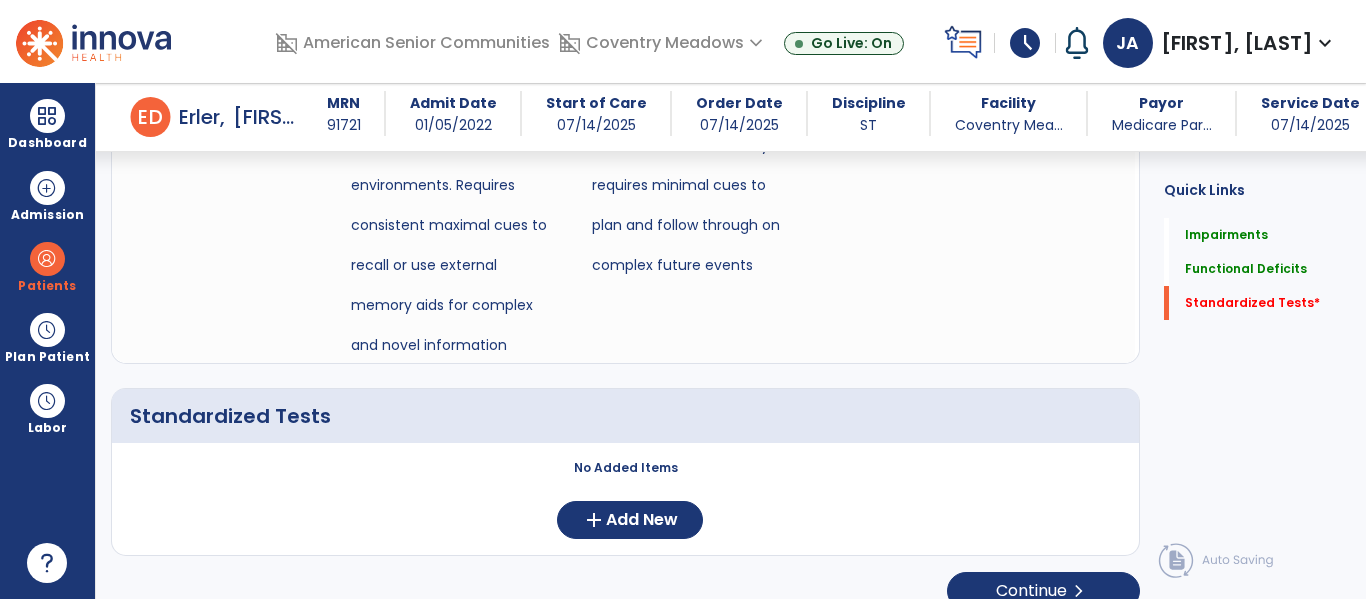 scroll, scrollTop: 4567, scrollLeft: 0, axis: vertical 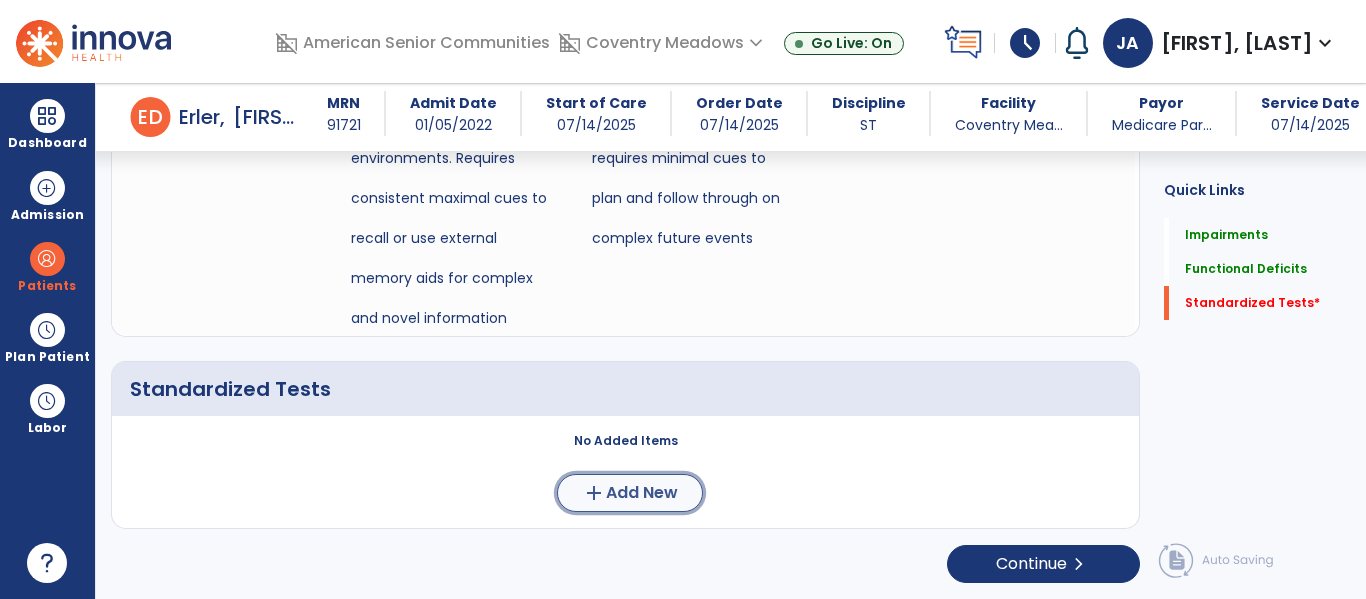 click on "Add New" 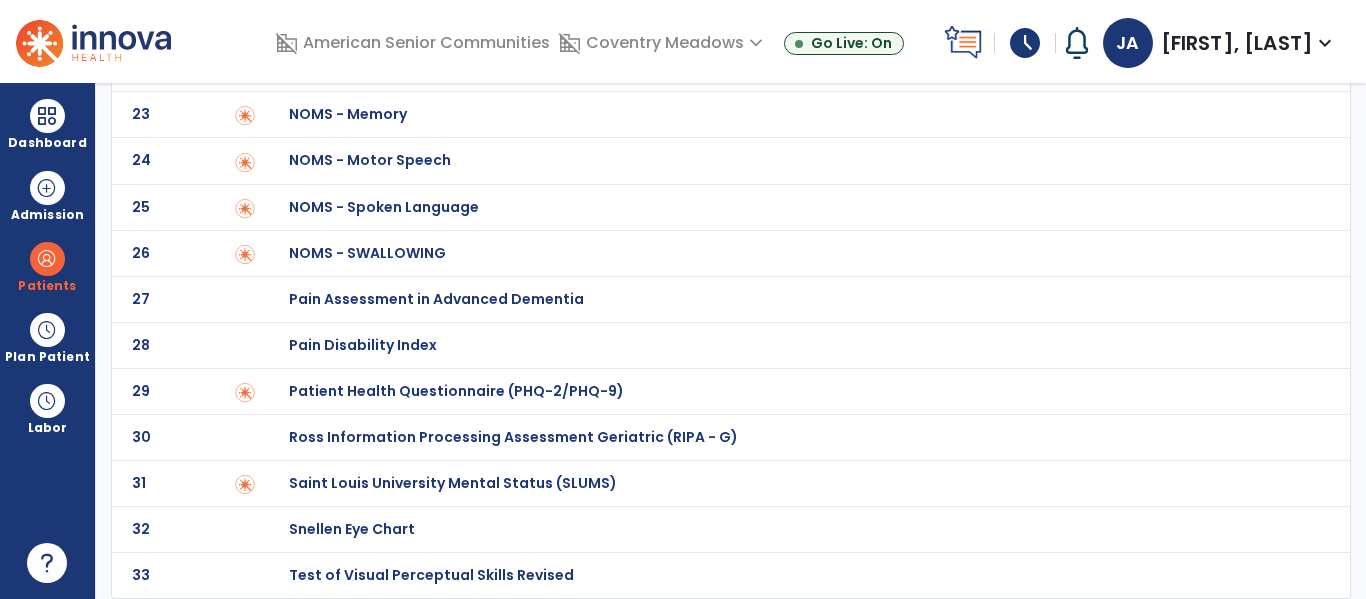 scroll, scrollTop: 0, scrollLeft: 0, axis: both 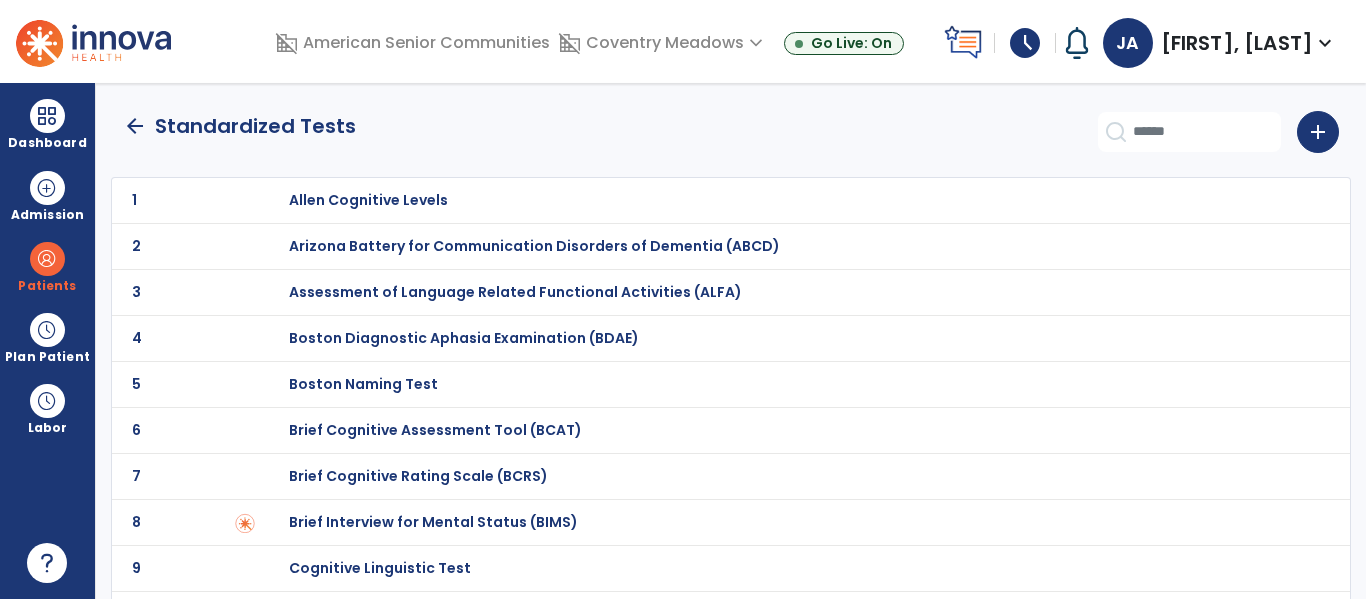 click on "4 Boston Diagnostic Aphasia Examination (BDAE)" 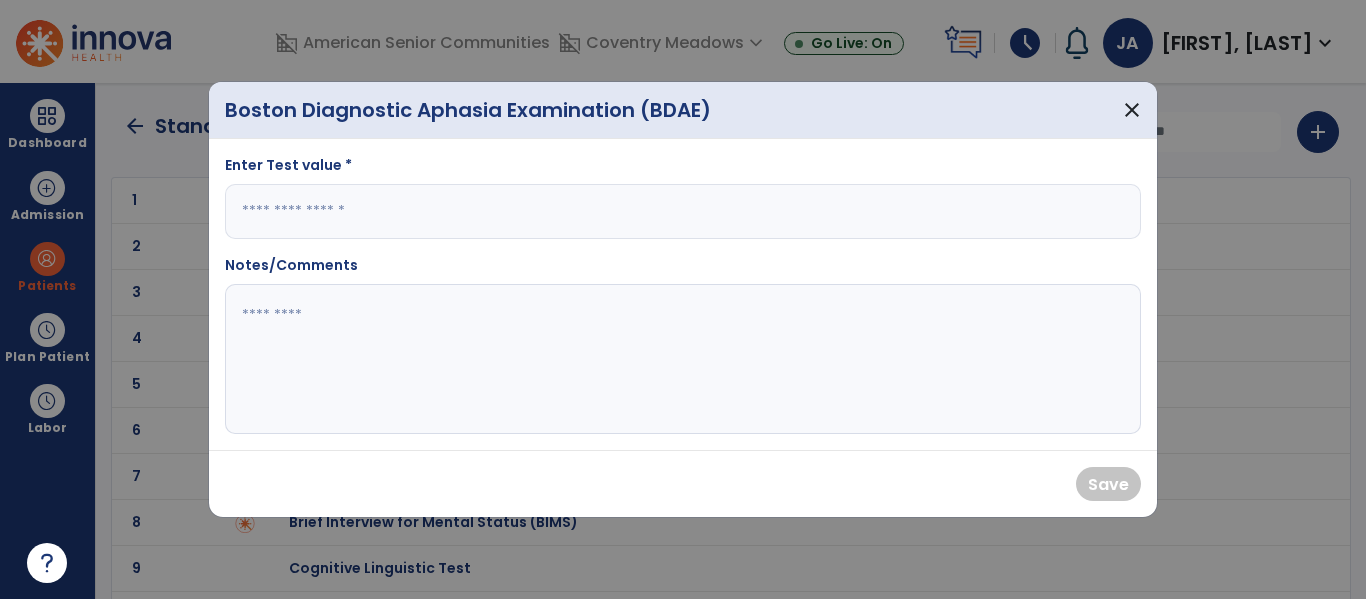 click 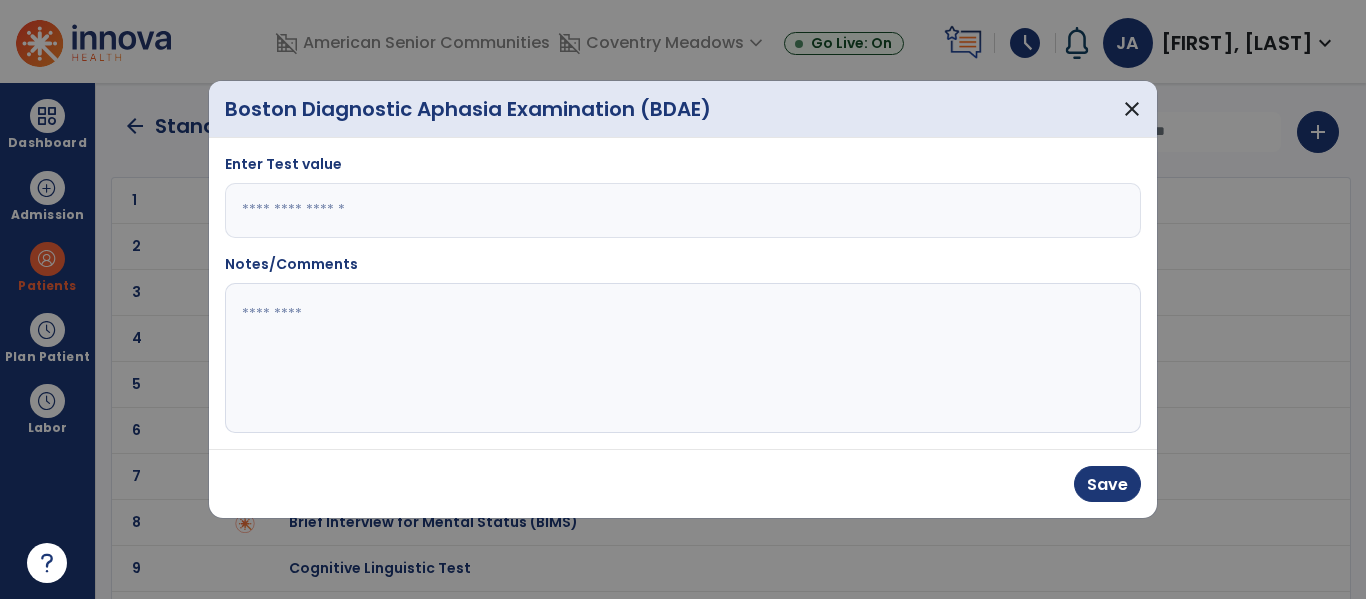 type on "**" 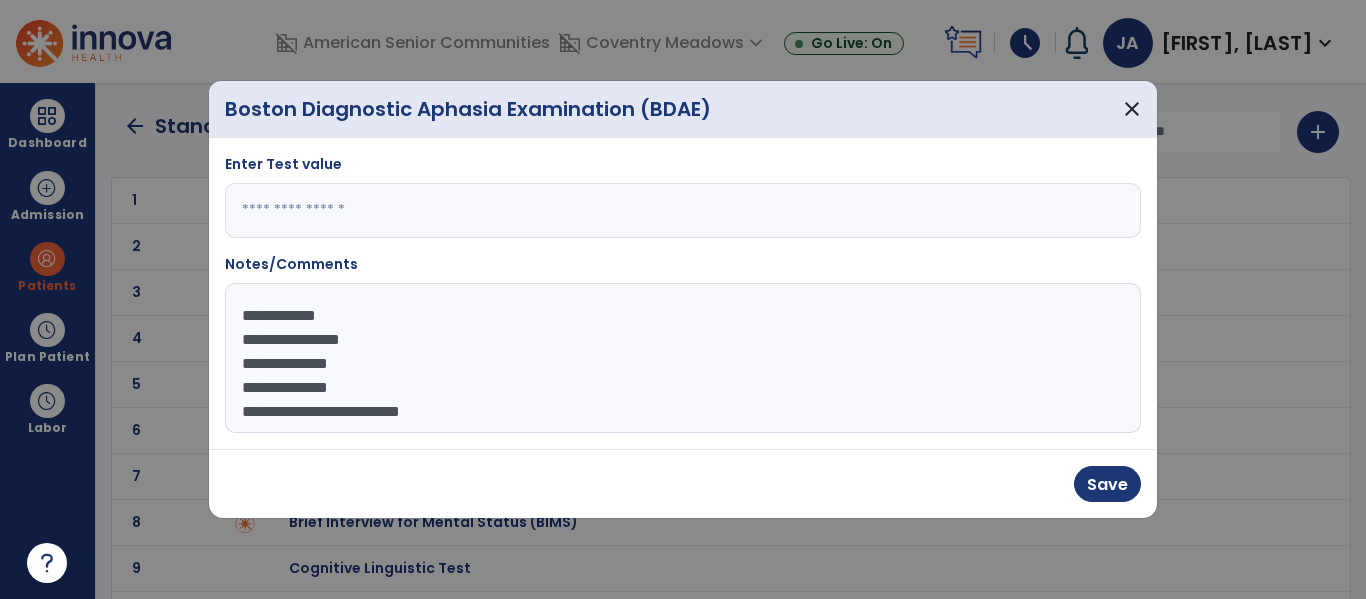 scroll, scrollTop: 15, scrollLeft: 0, axis: vertical 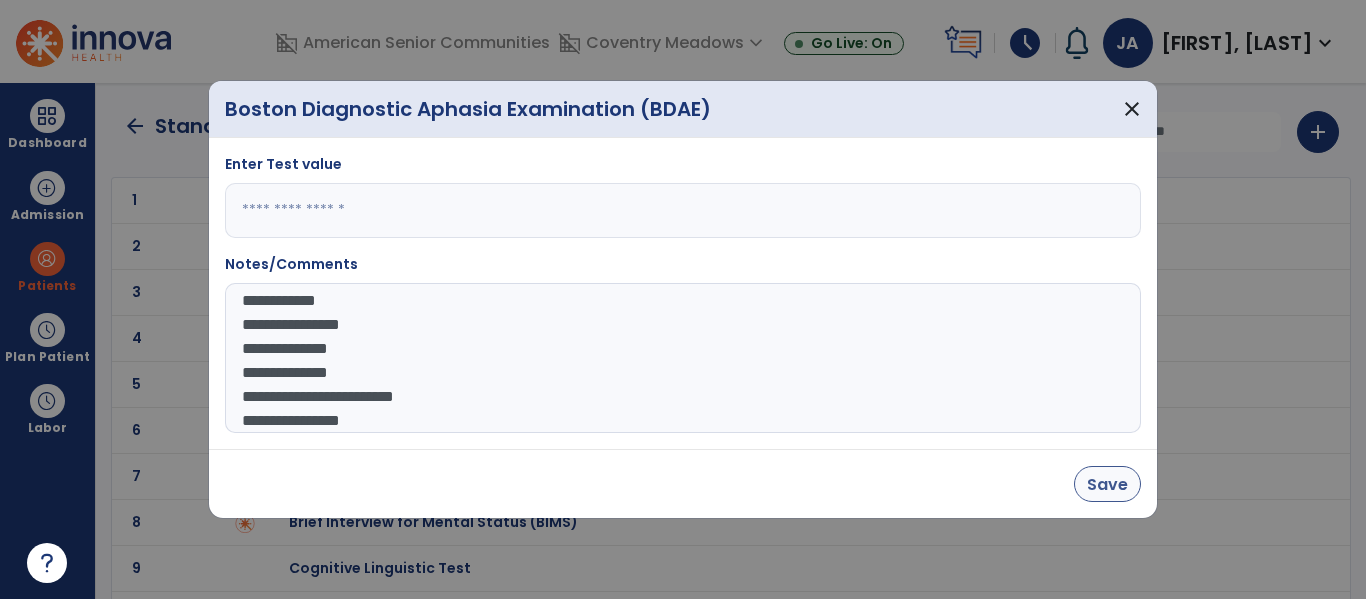 type on "**********" 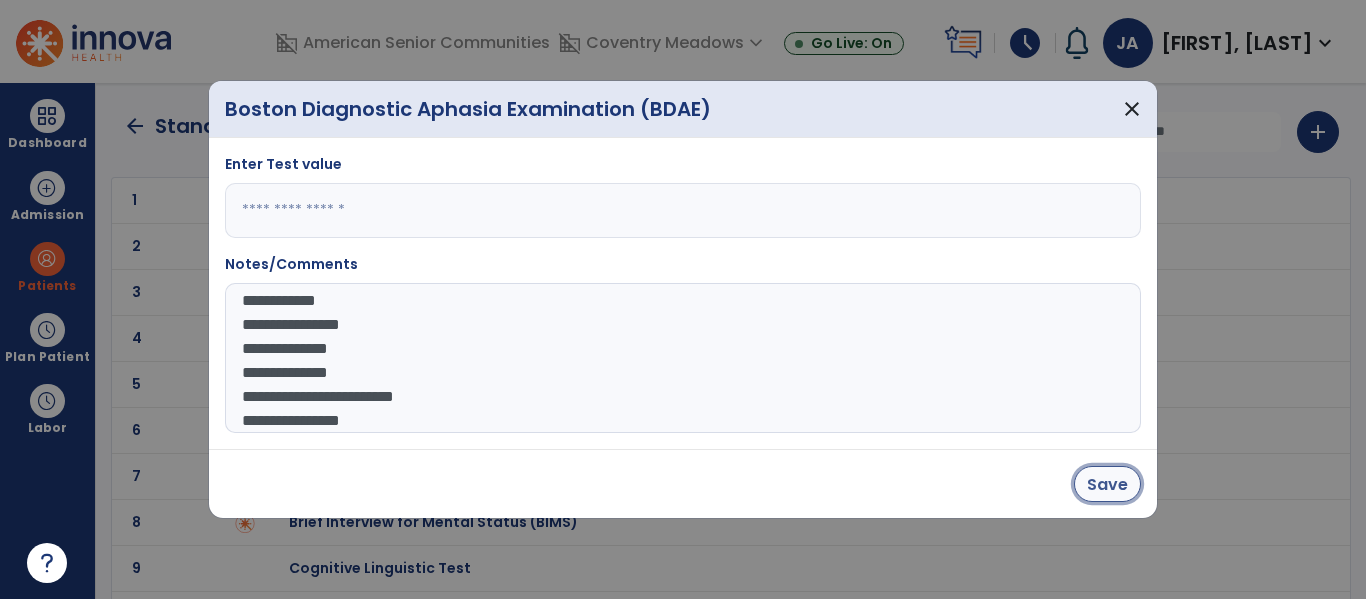 click on "Save" at bounding box center (1107, 484) 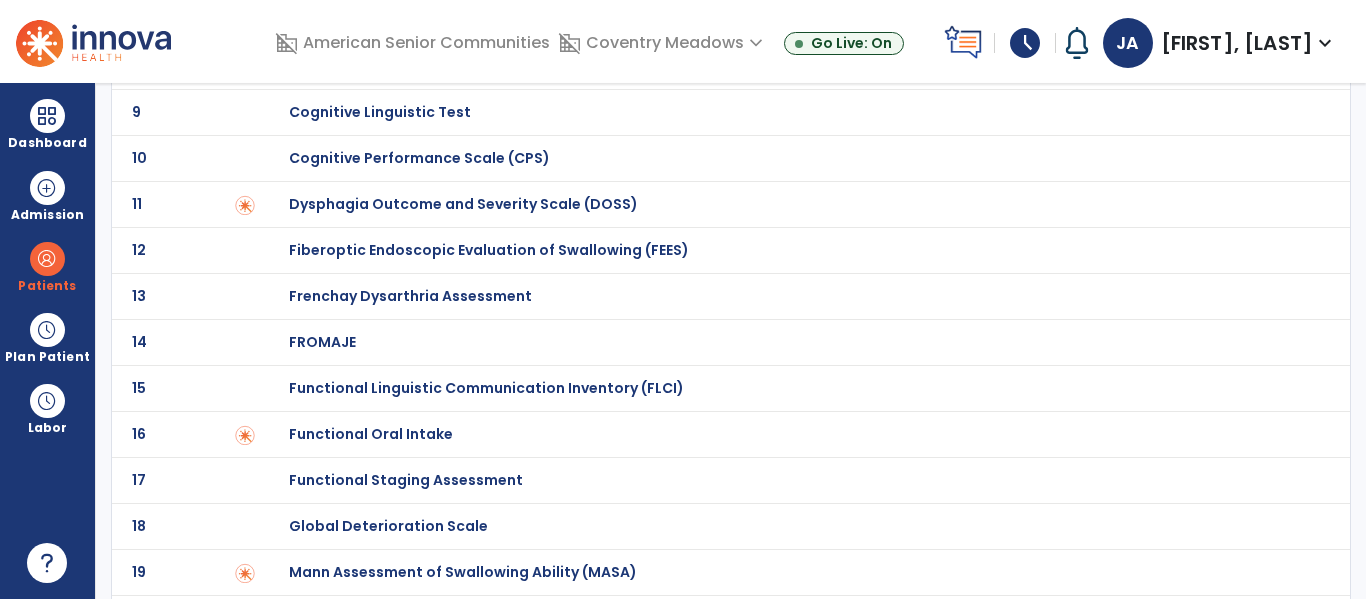 scroll, scrollTop: 467, scrollLeft: 0, axis: vertical 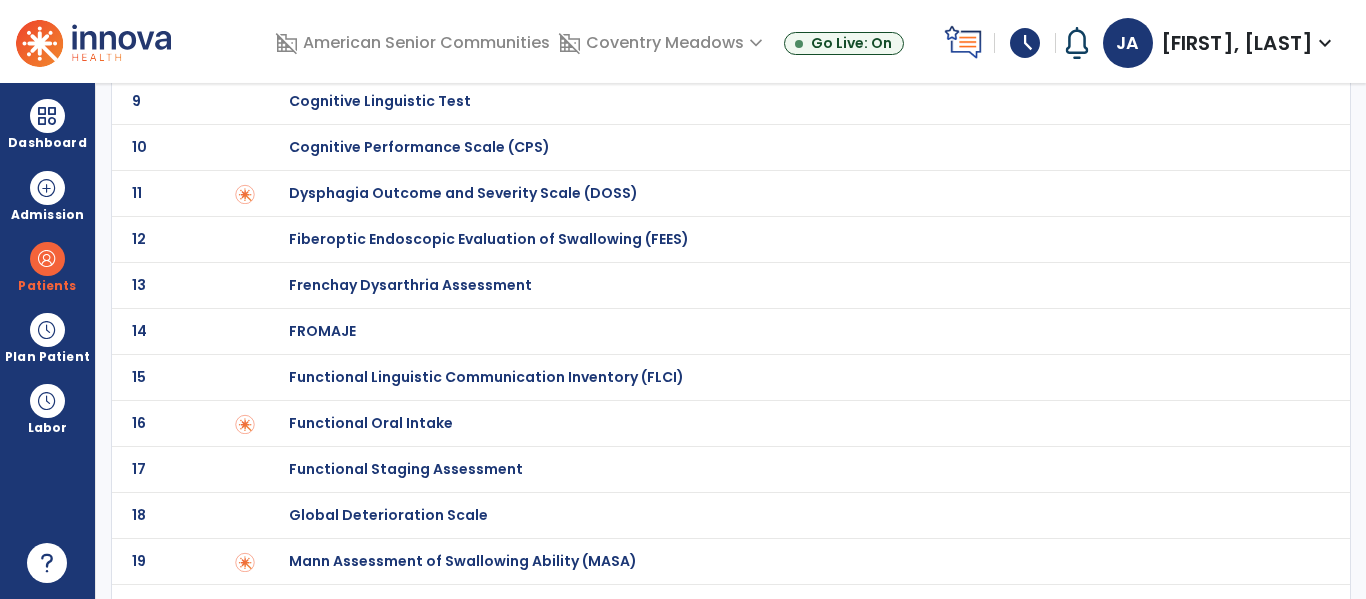 click on "Mann Assessment of Swallowing Ability (MASA)" at bounding box center (368, -267) 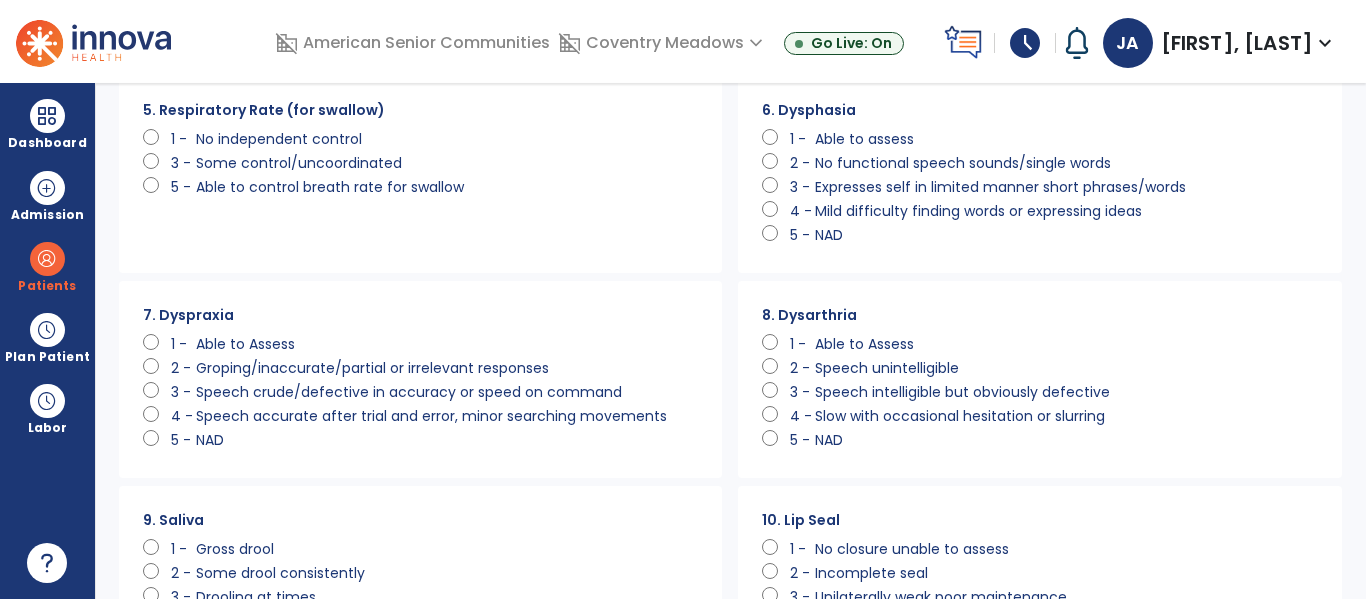 scroll, scrollTop: 0, scrollLeft: 0, axis: both 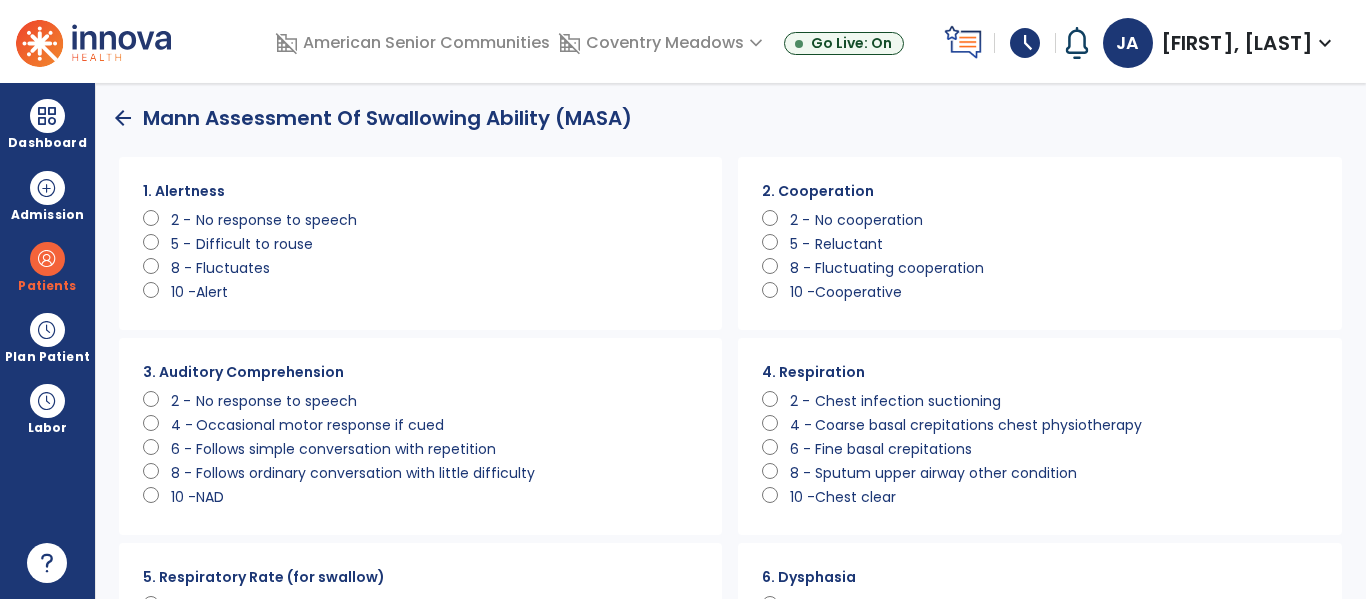 click on "10 -" 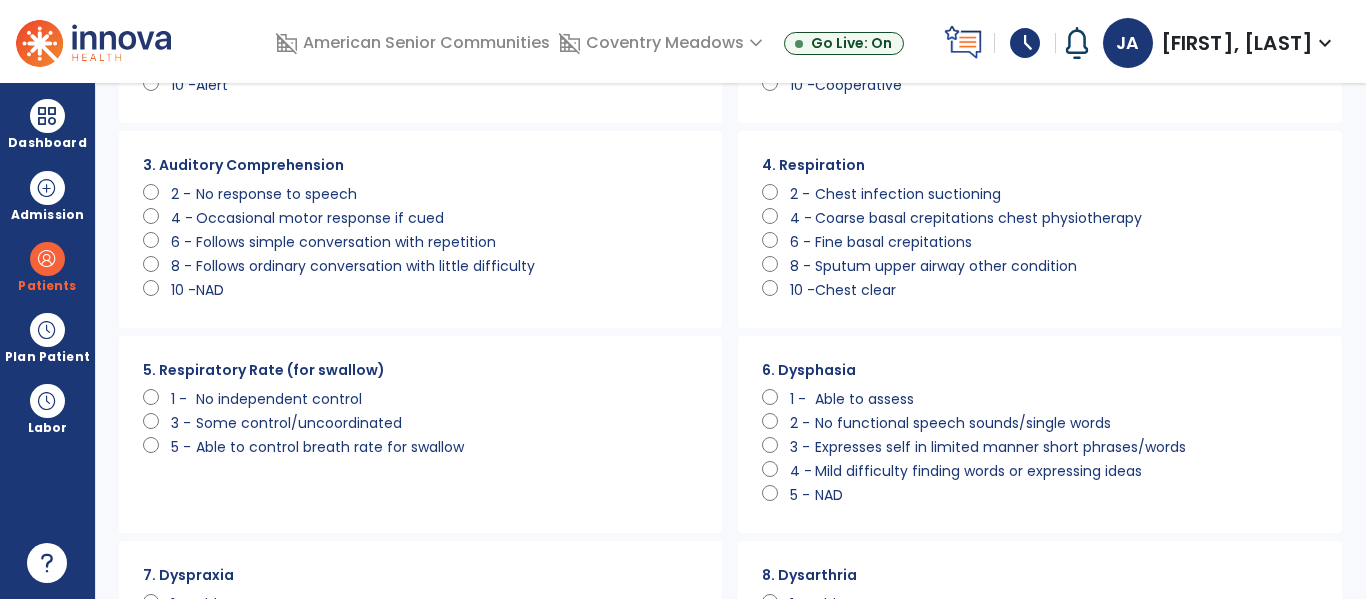 scroll, scrollTop: 199, scrollLeft: 0, axis: vertical 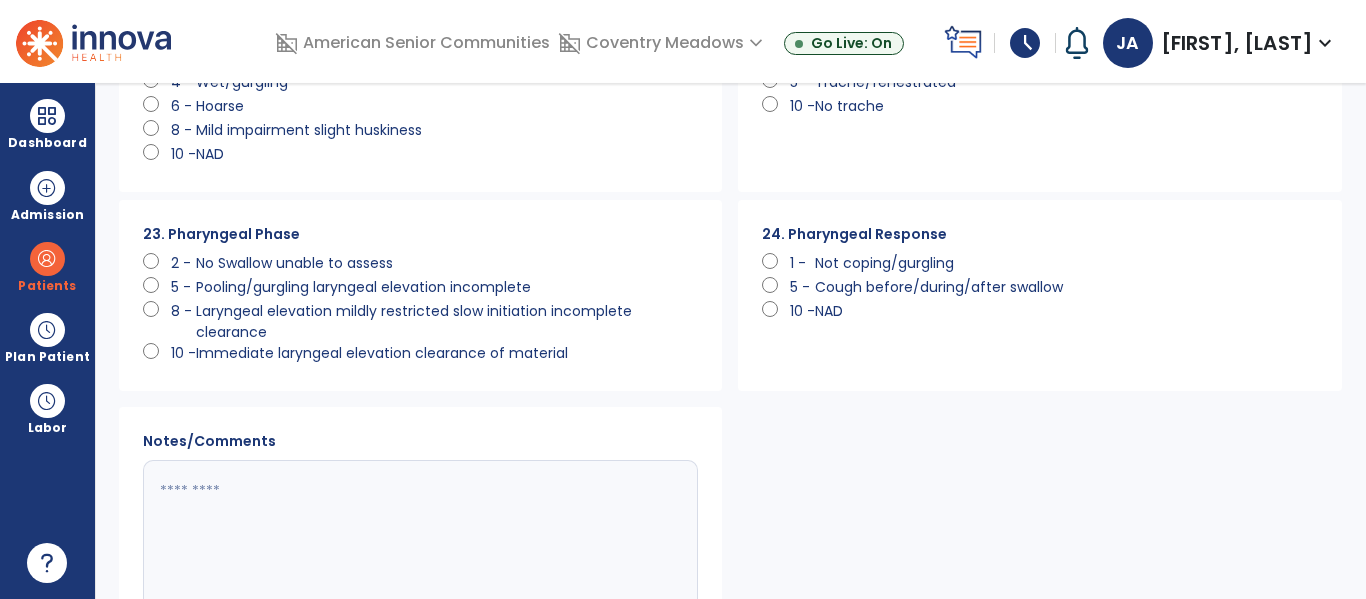 click 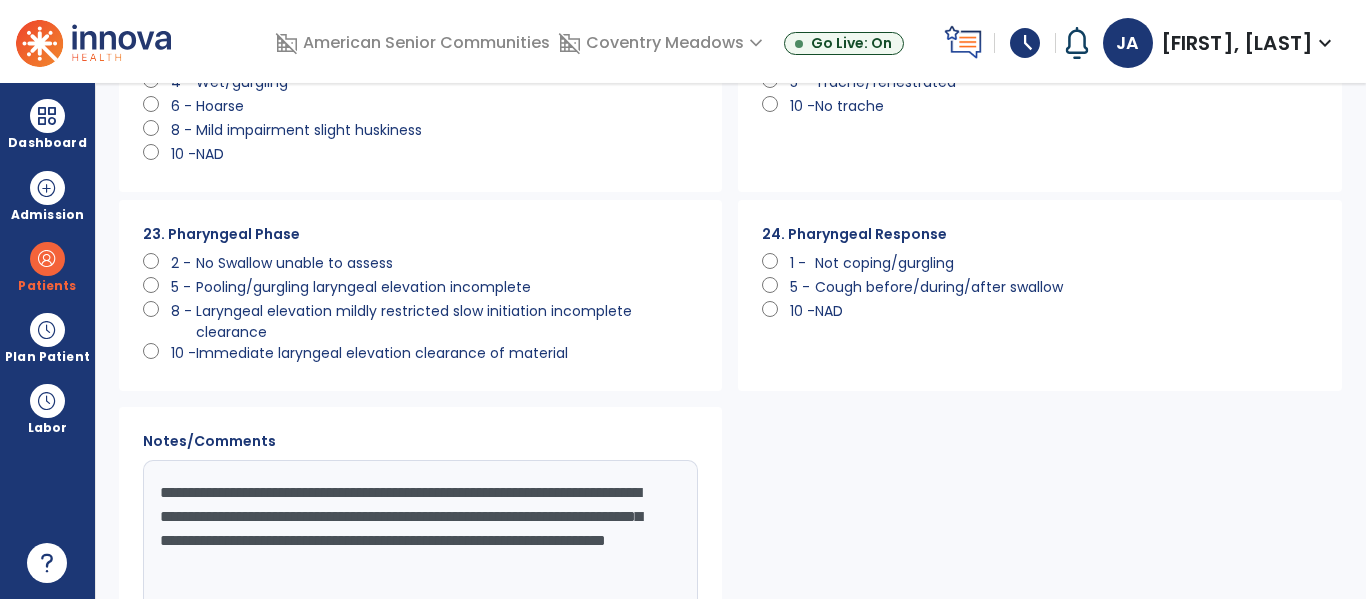 scroll, scrollTop: 2165, scrollLeft: 0, axis: vertical 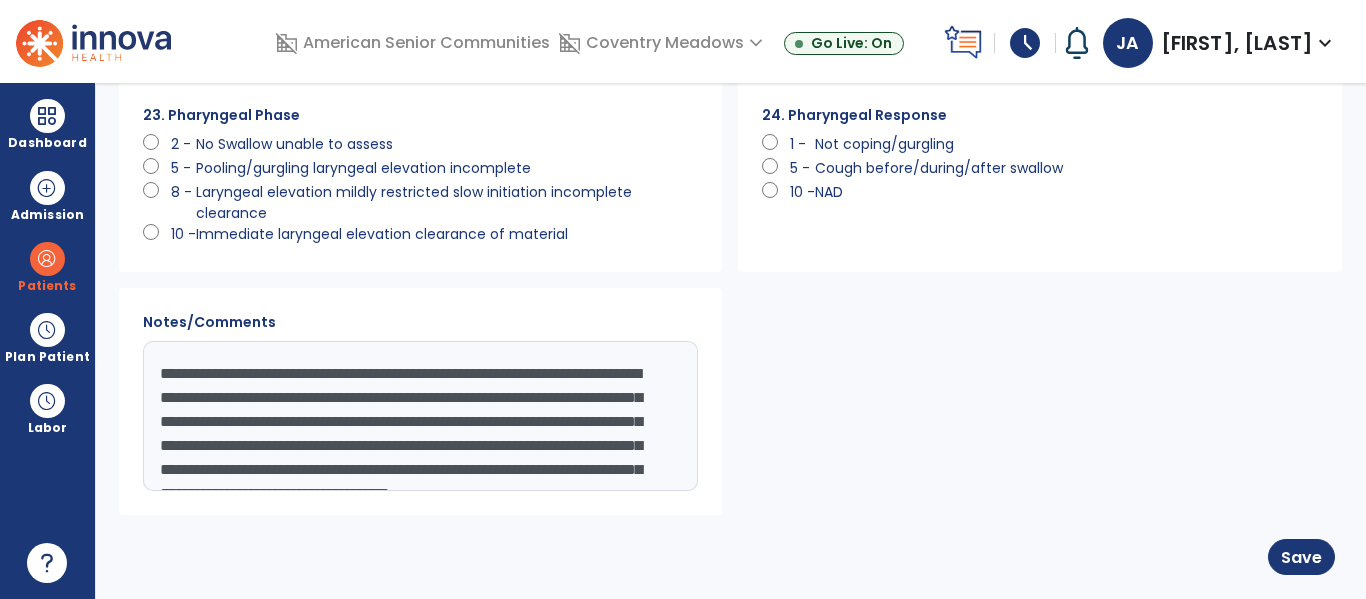 drag, startPoint x: 457, startPoint y: 467, endPoint x: 121, endPoint y: 306, distance: 372.58154 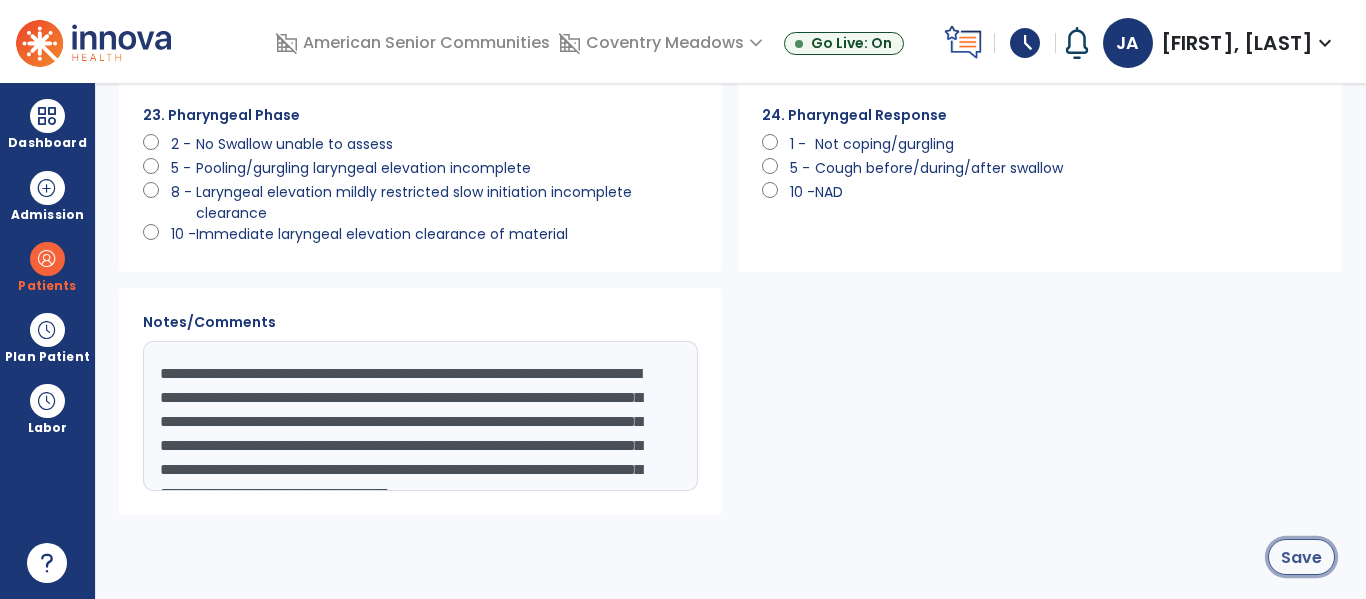click on "Save" 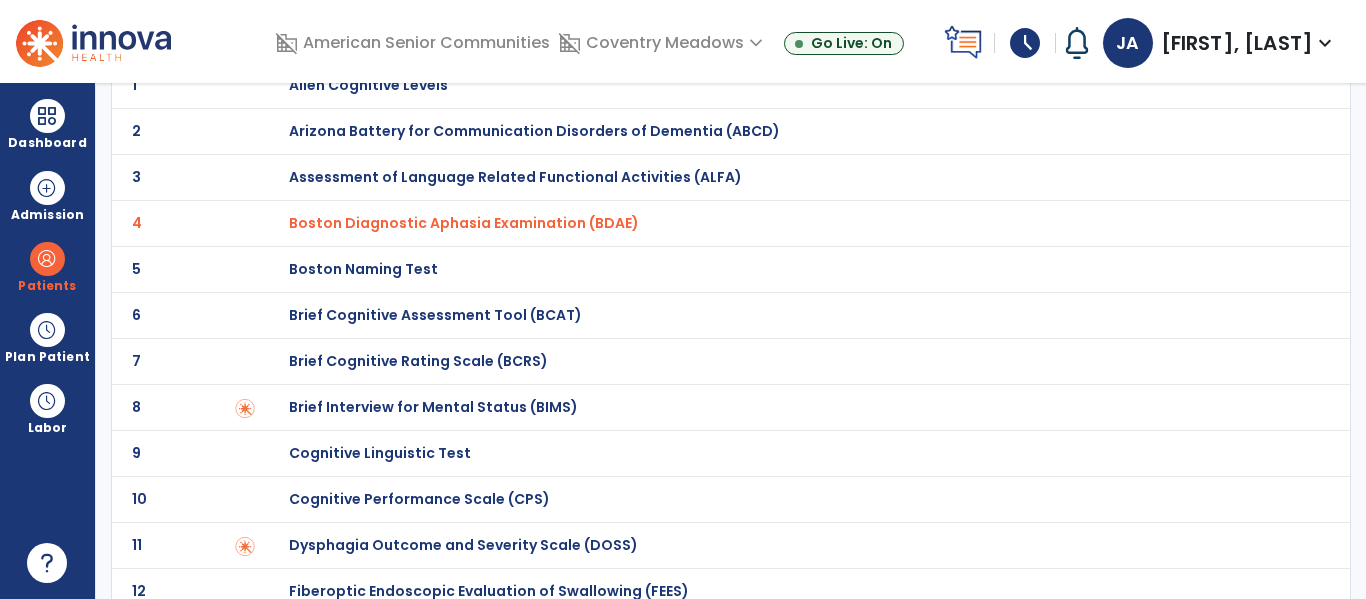 scroll, scrollTop: 0, scrollLeft: 0, axis: both 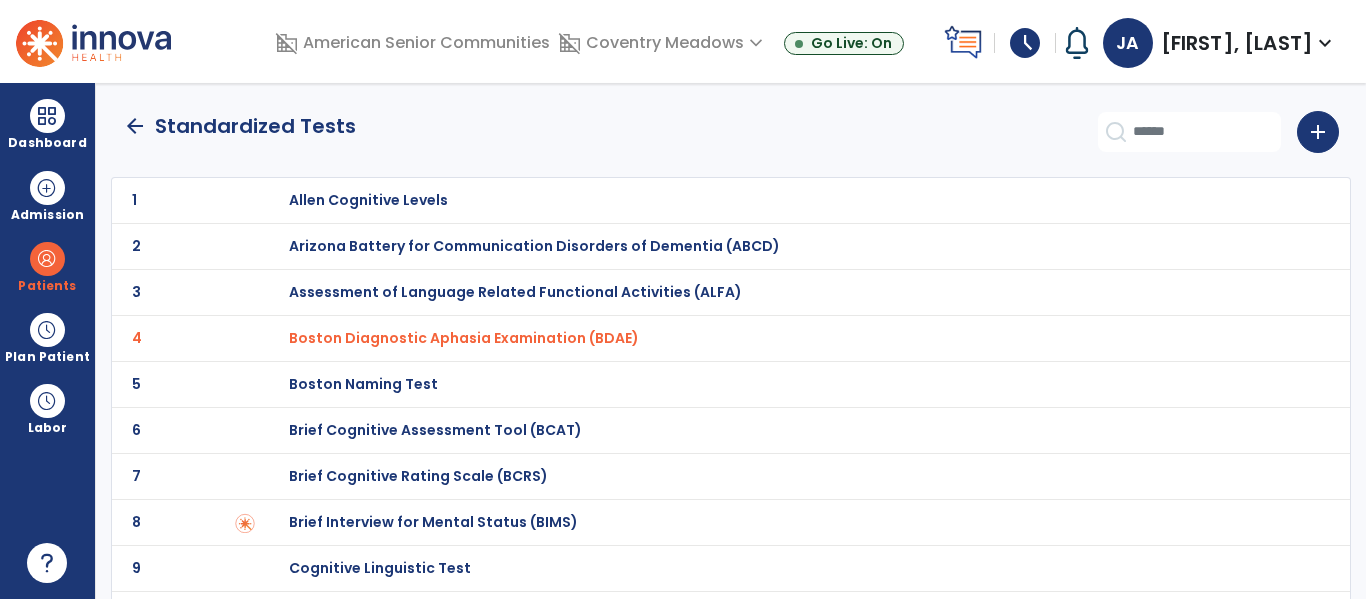click on "arrow_back" 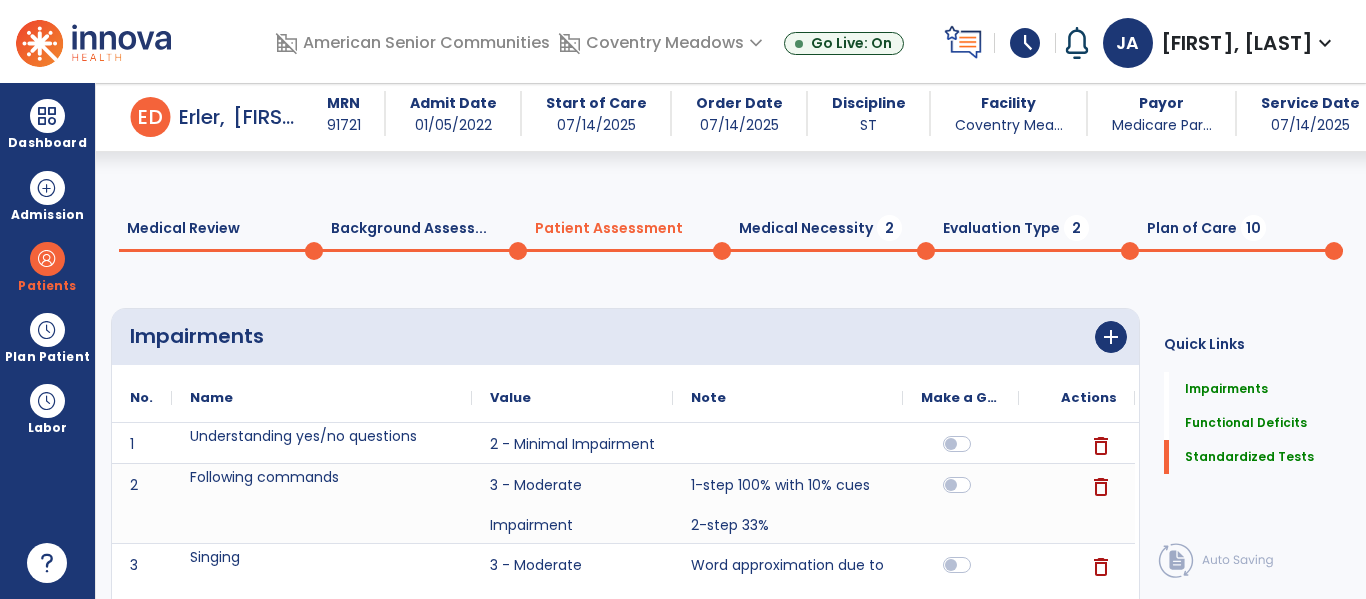 scroll, scrollTop: 4956, scrollLeft: 0, axis: vertical 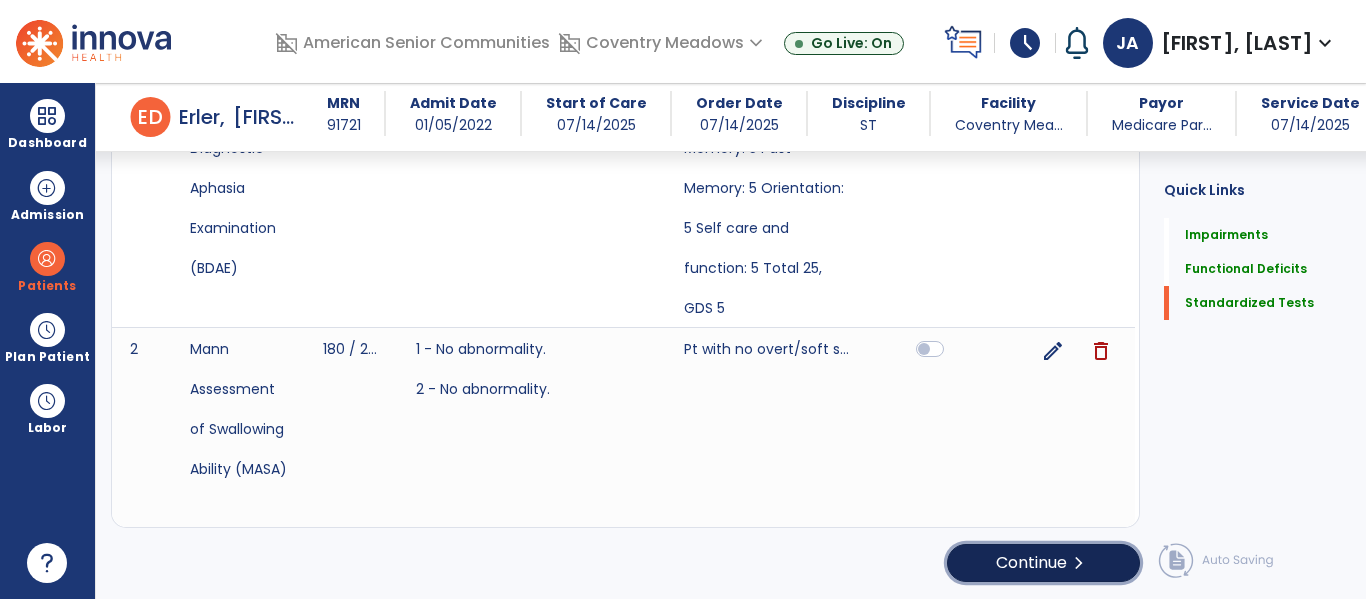 click on "Continue  chevron_right" 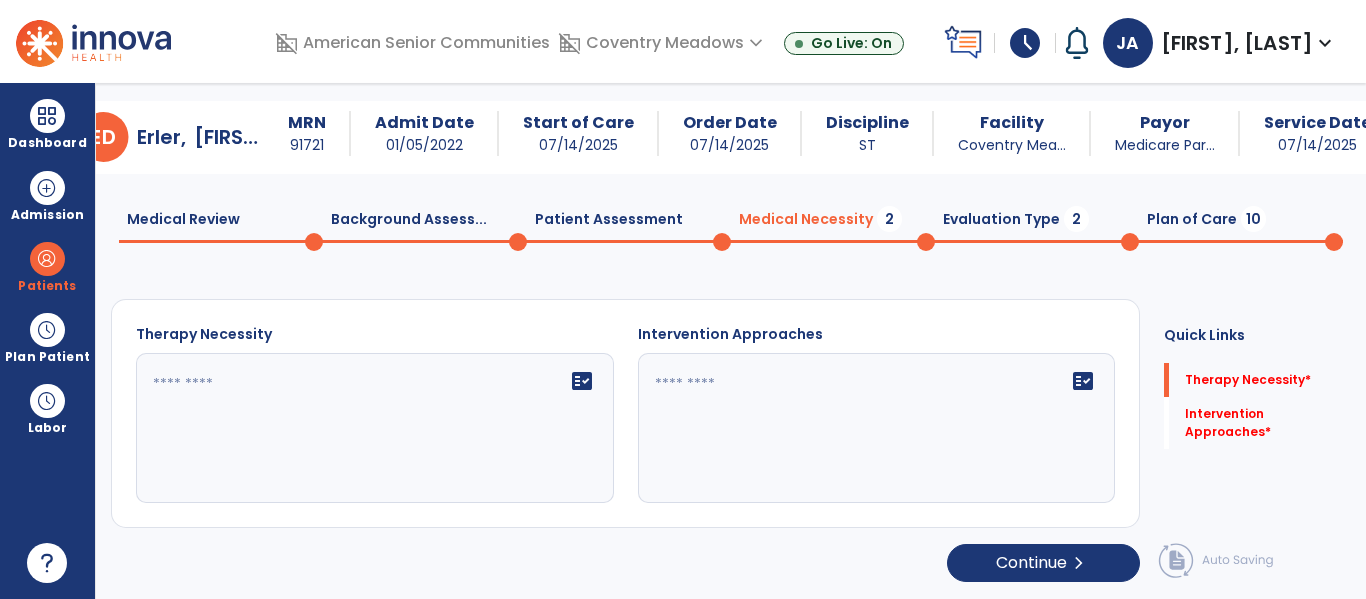scroll, scrollTop: 29, scrollLeft: 0, axis: vertical 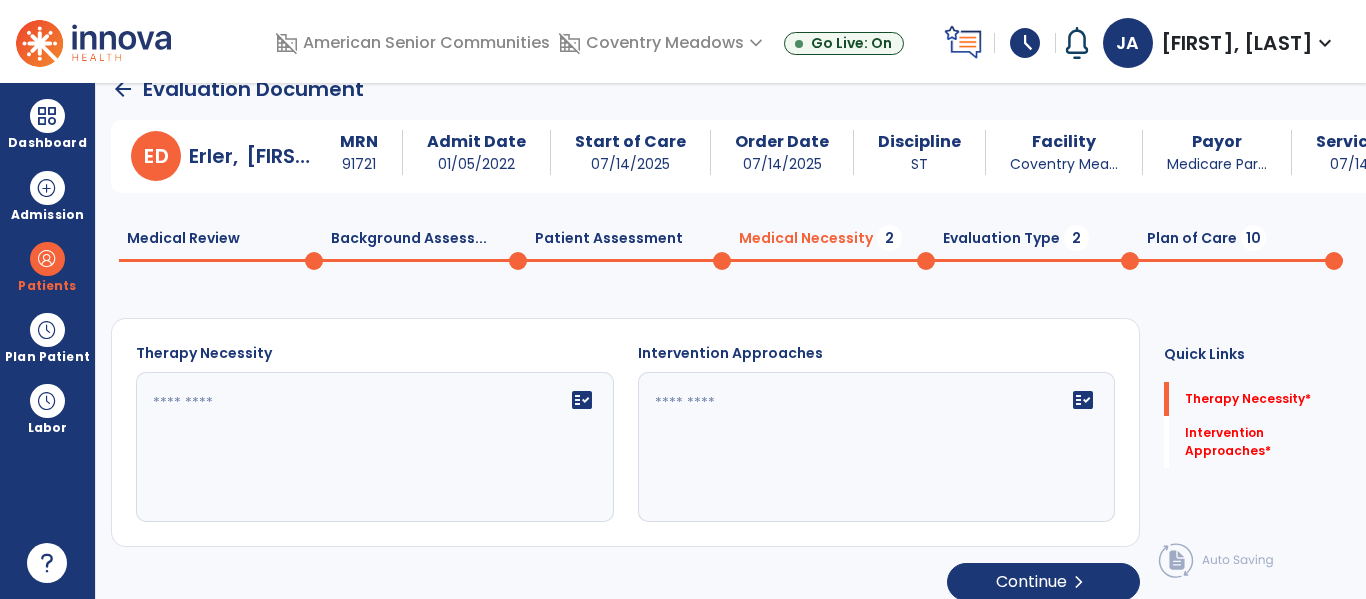 click on "fact_check" 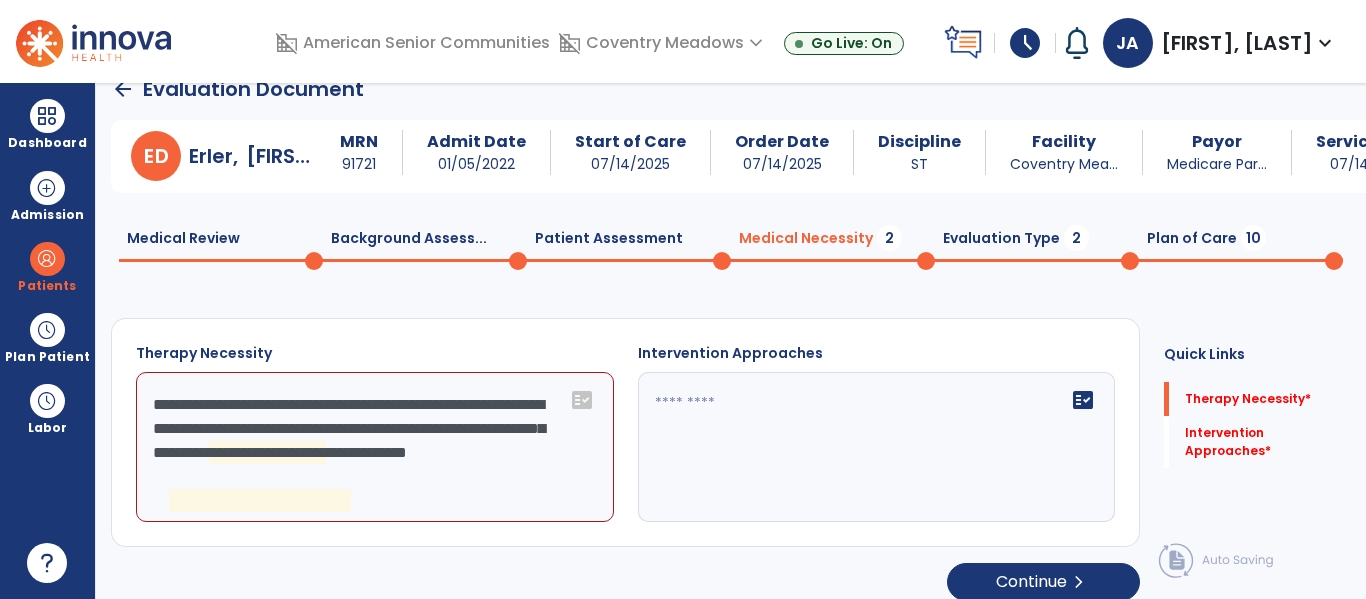 click on "**********" 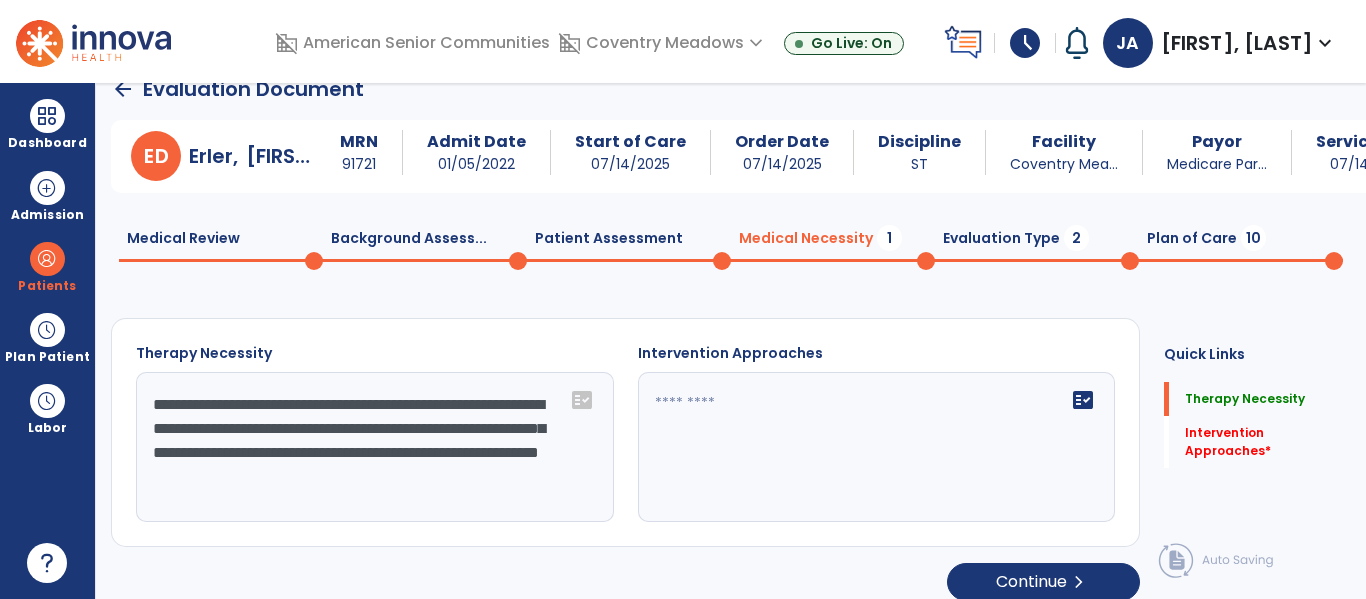 drag, startPoint x: 448, startPoint y: 431, endPoint x: 283, endPoint y: 454, distance: 166.59532 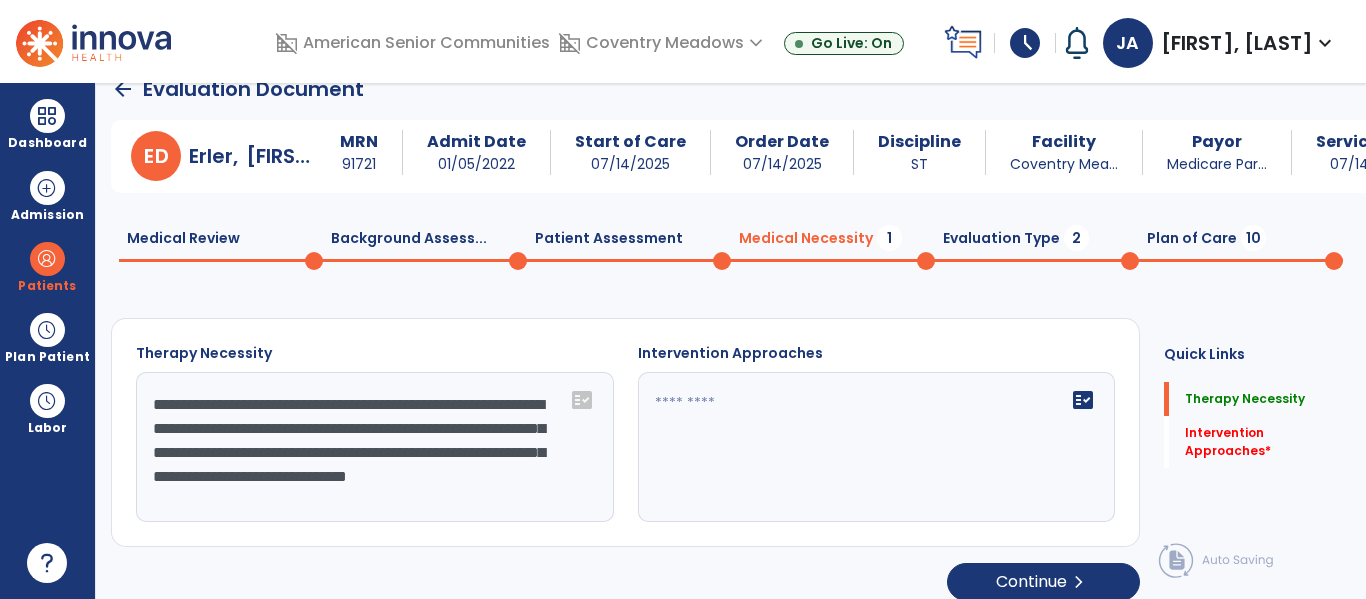 type on "**********" 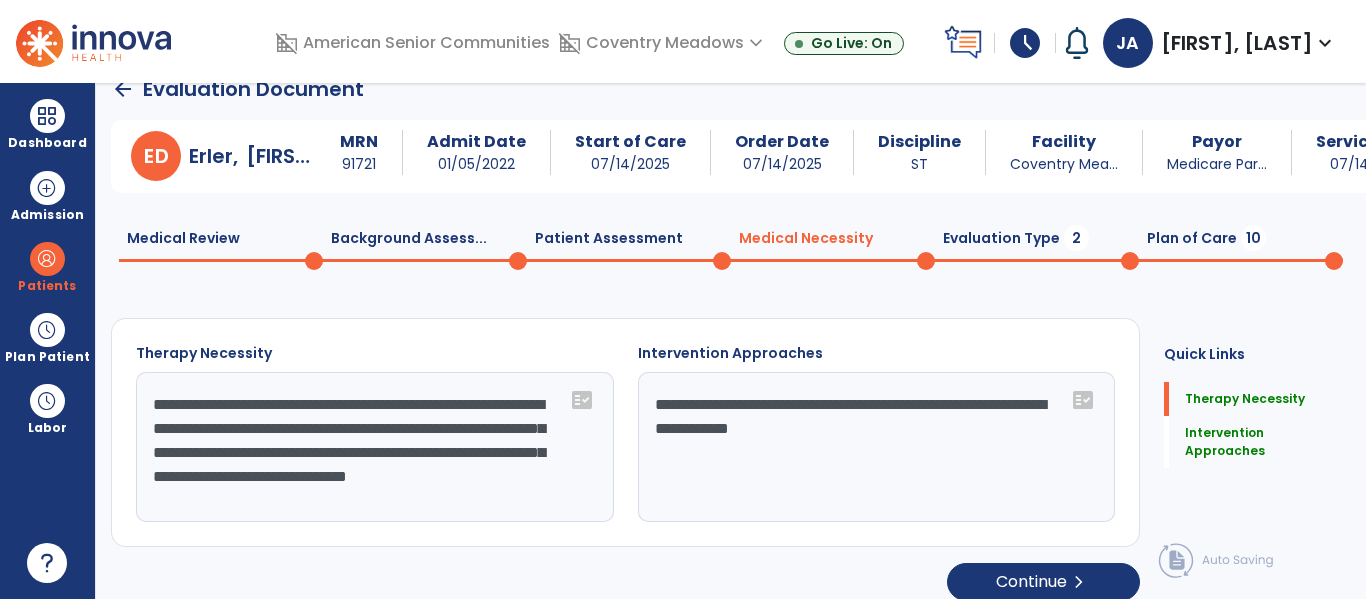 type on "**********" 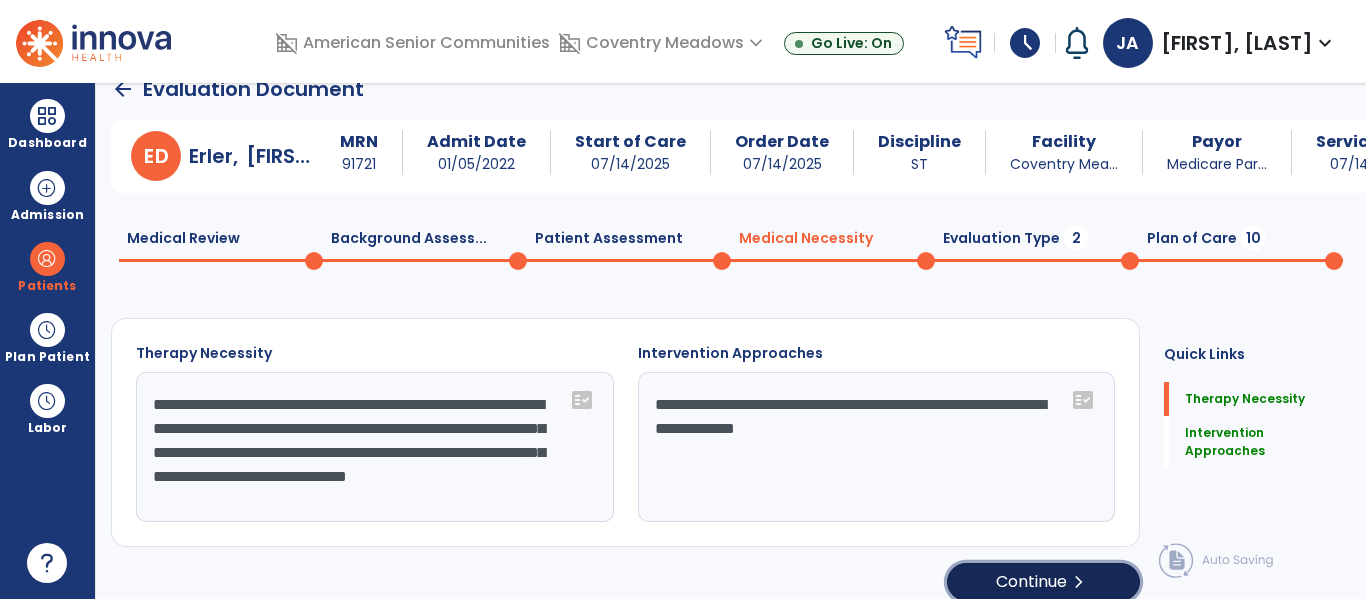 click on "chevron_right" 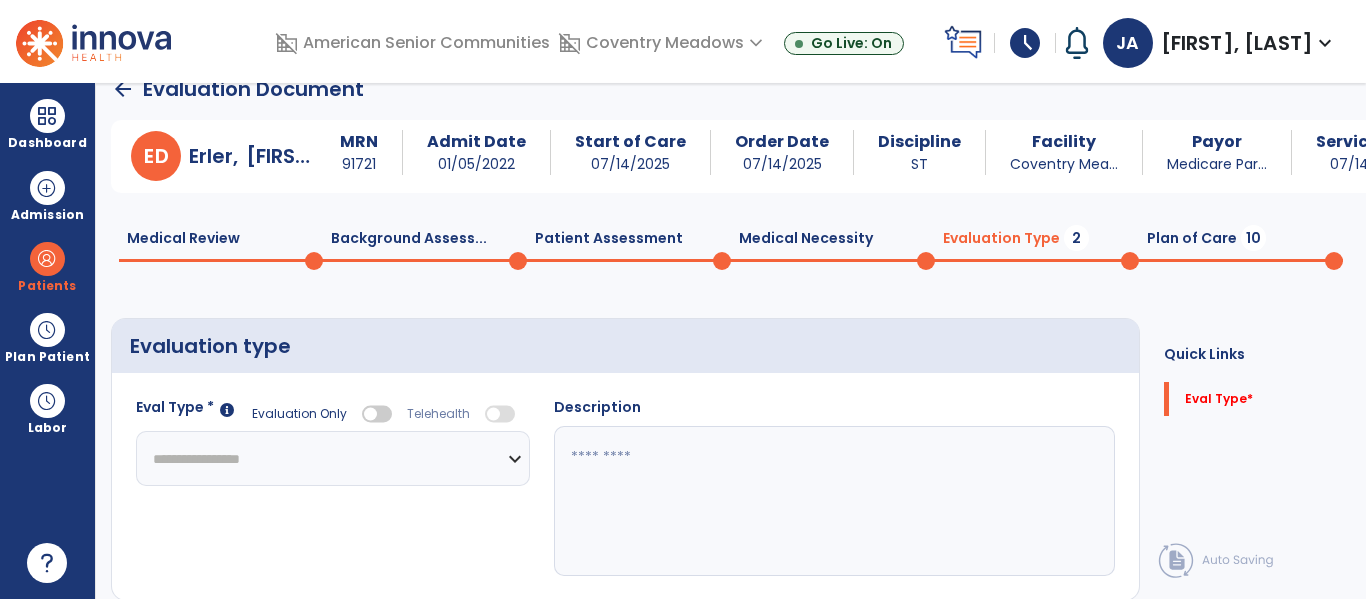 click on "**********" 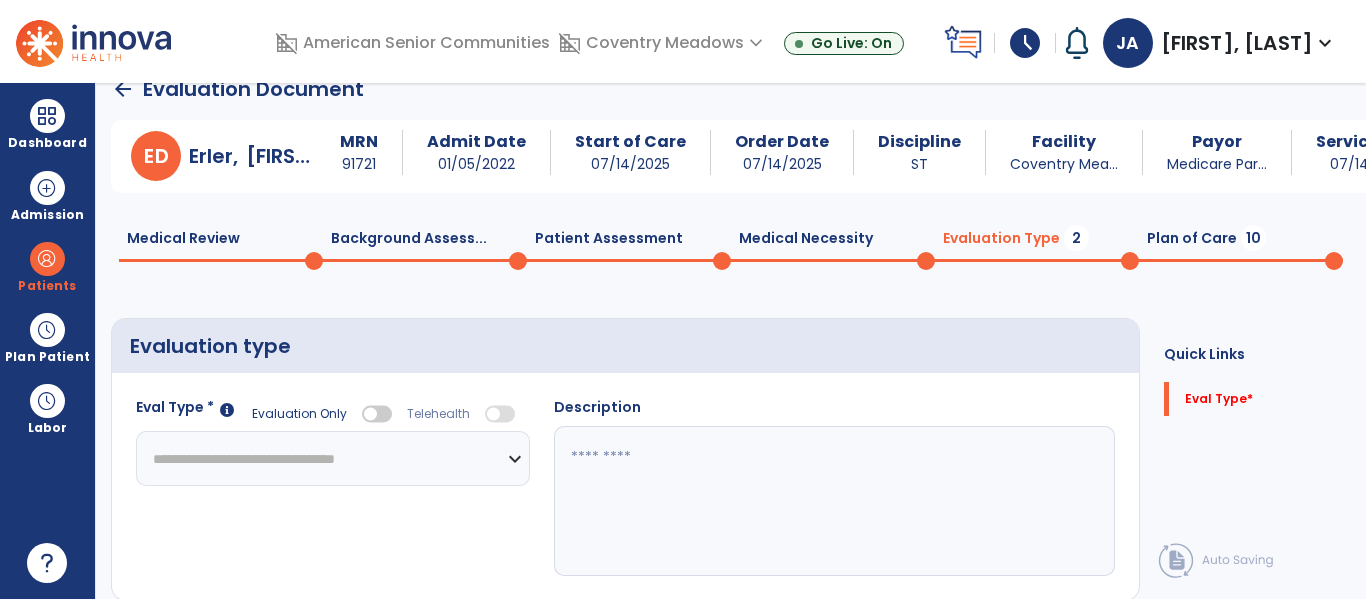 click on "**********" 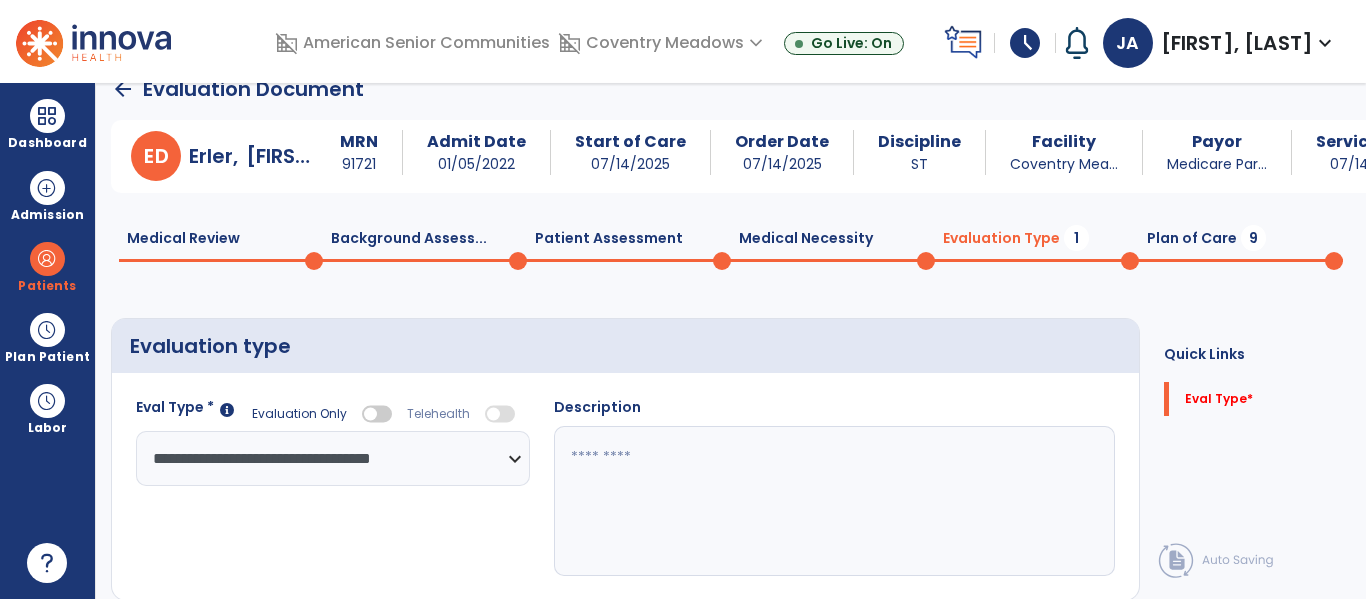 click 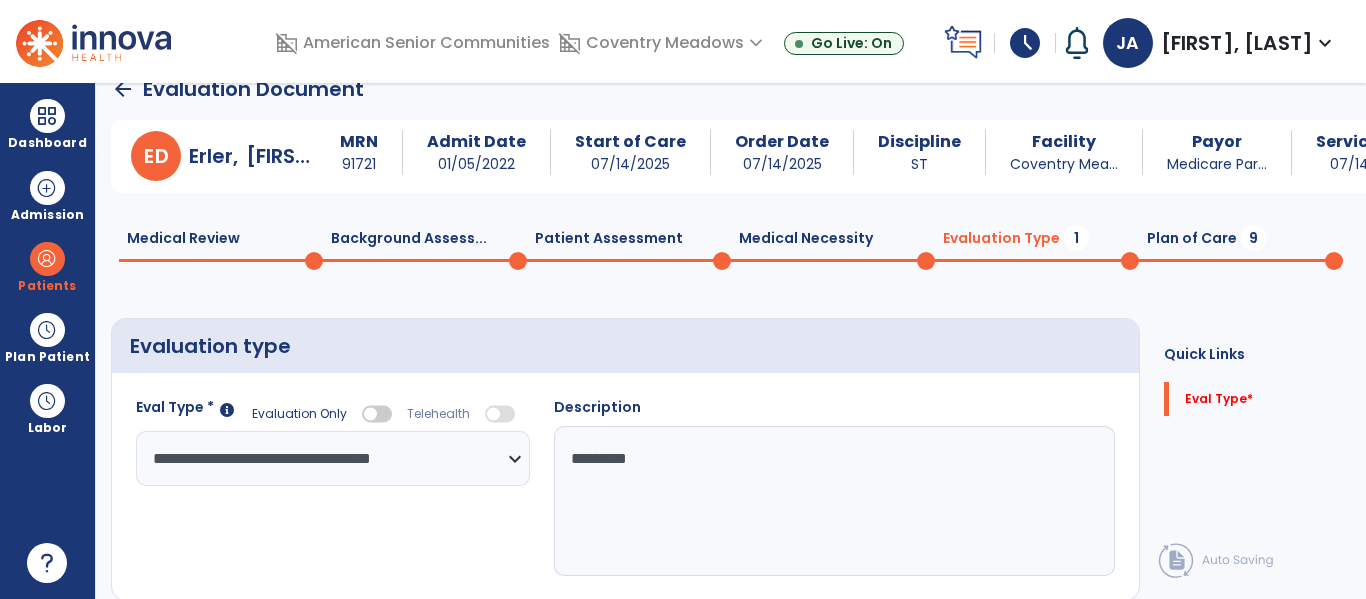 type on "**********" 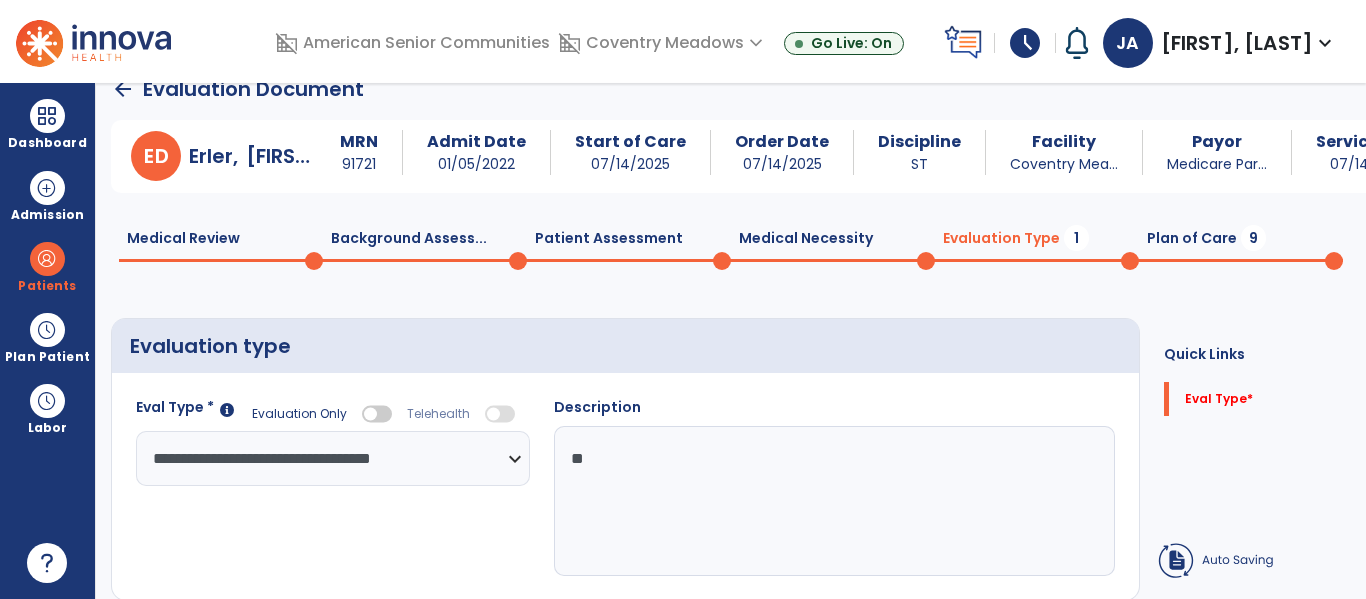 type on "*" 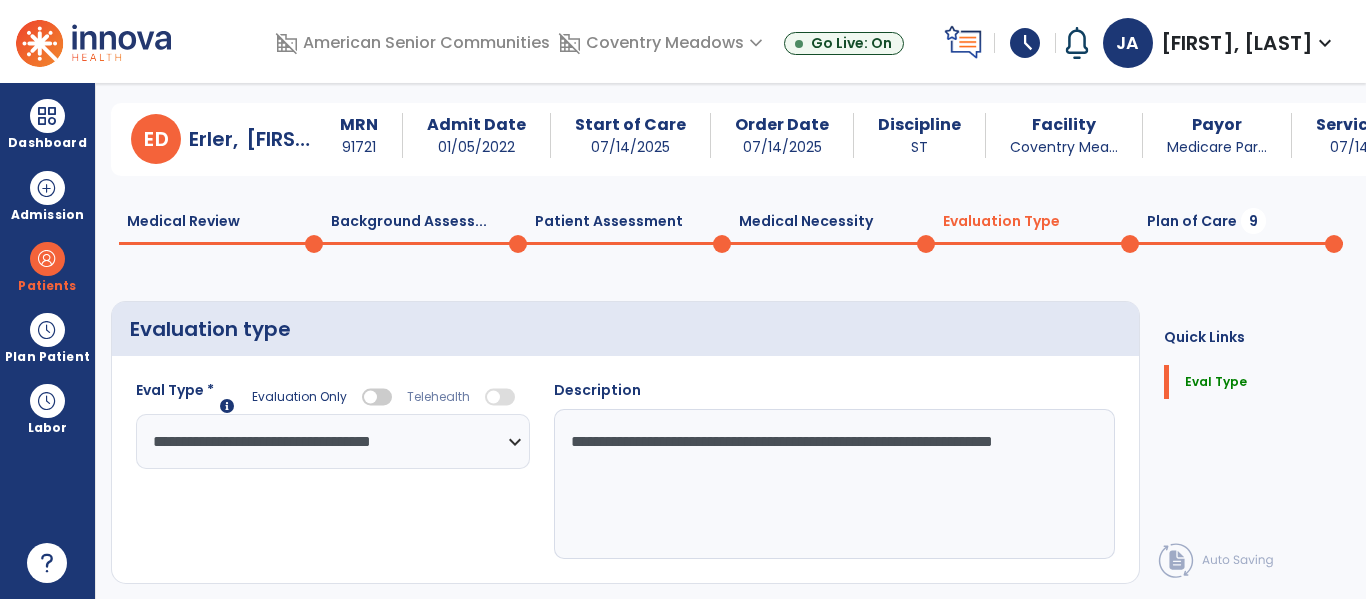 scroll, scrollTop: 82, scrollLeft: 0, axis: vertical 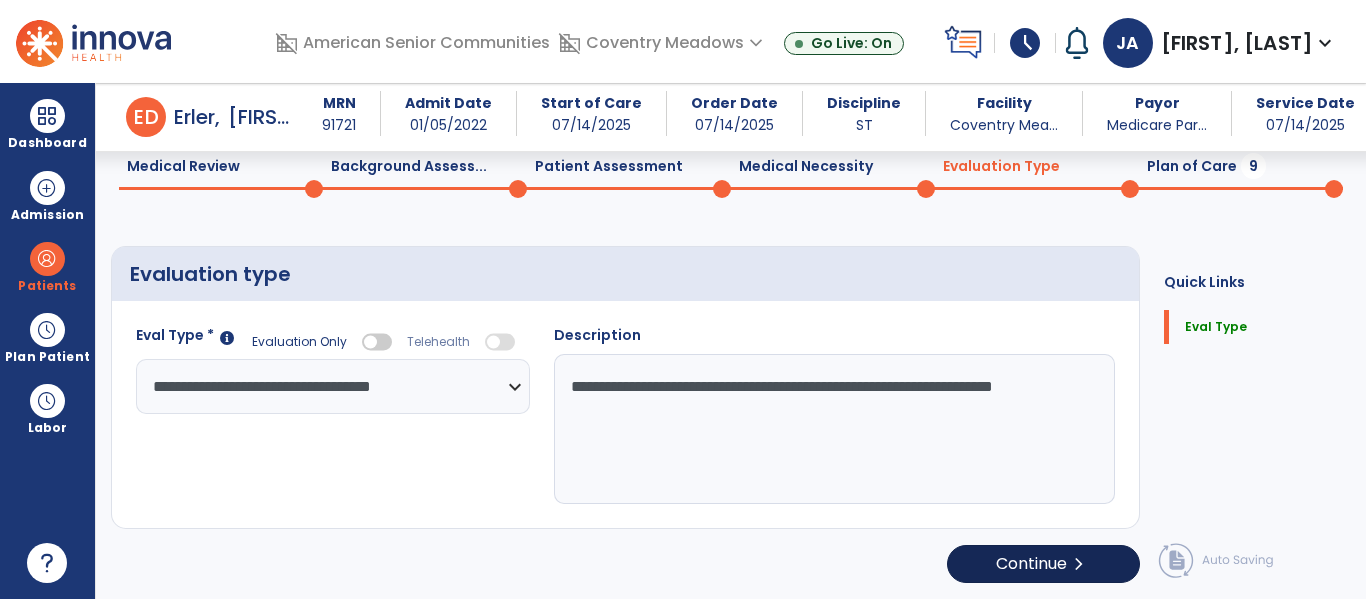 type on "**********" 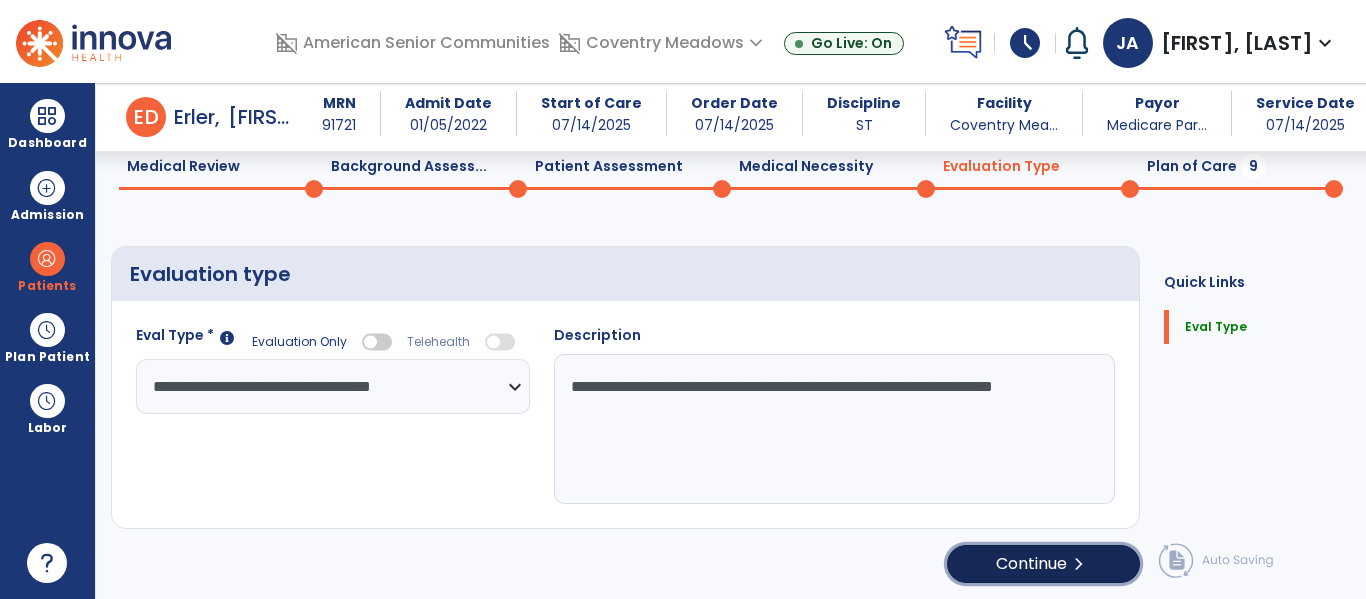 click on "Continue  chevron_right" 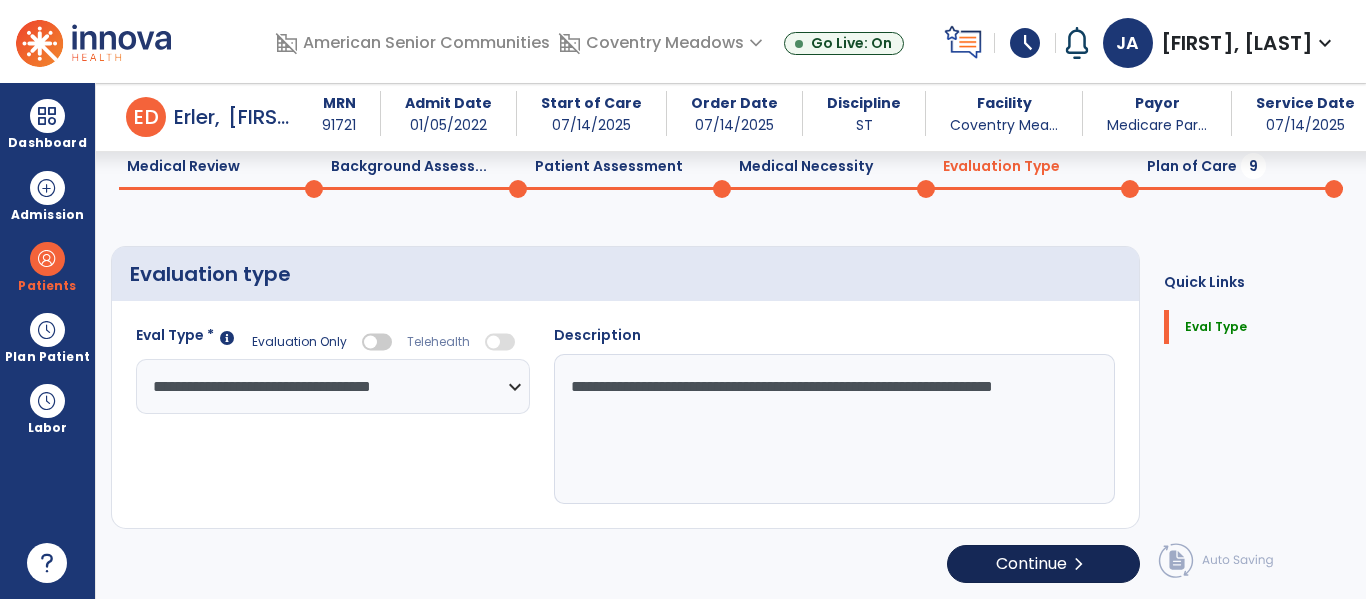 select on "*****" 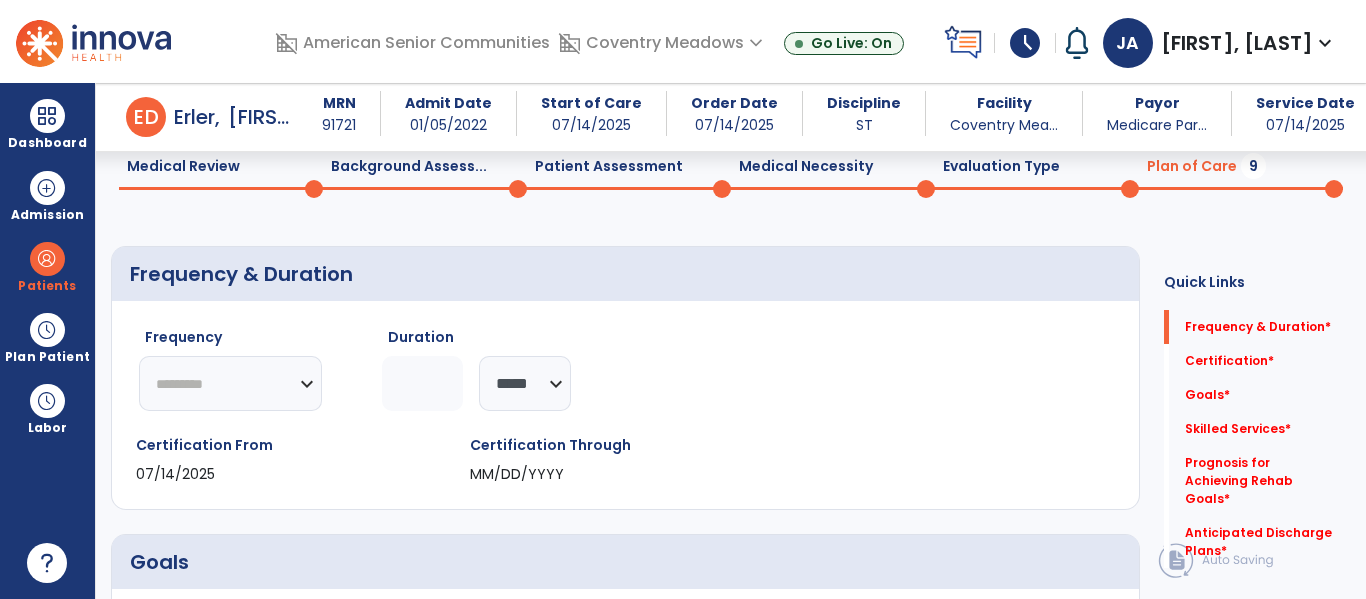 click on "********* ** ** ** ** ** ** **" 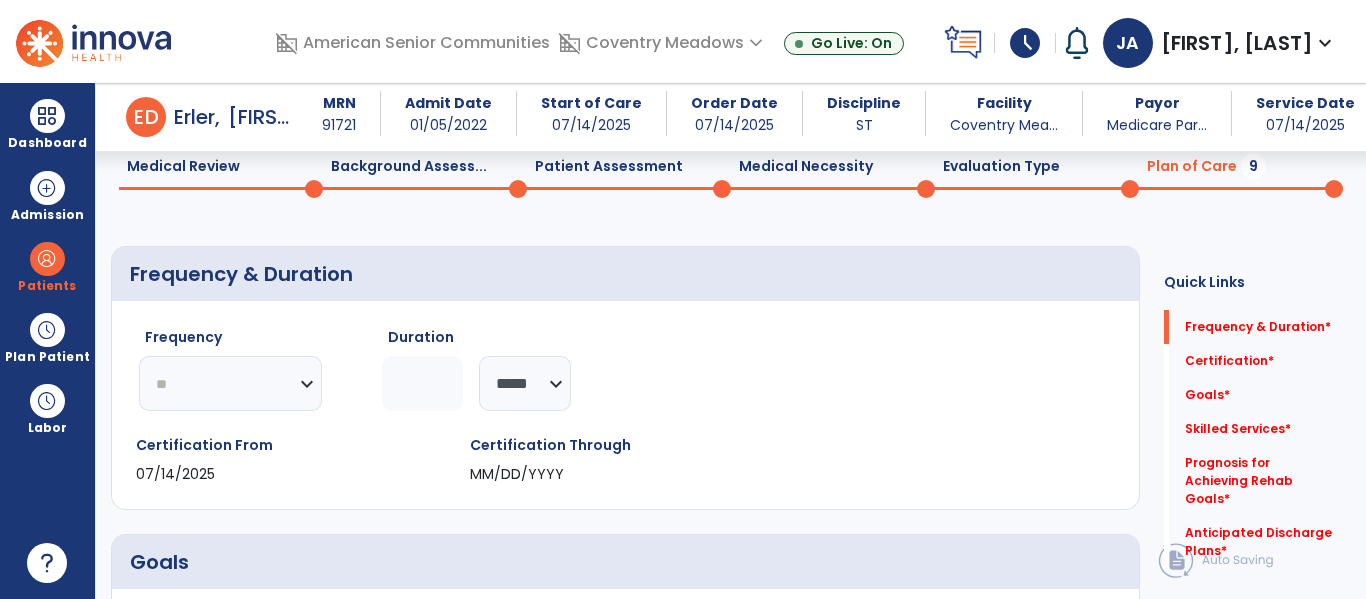click on "********* ** ** ** ** ** ** **" 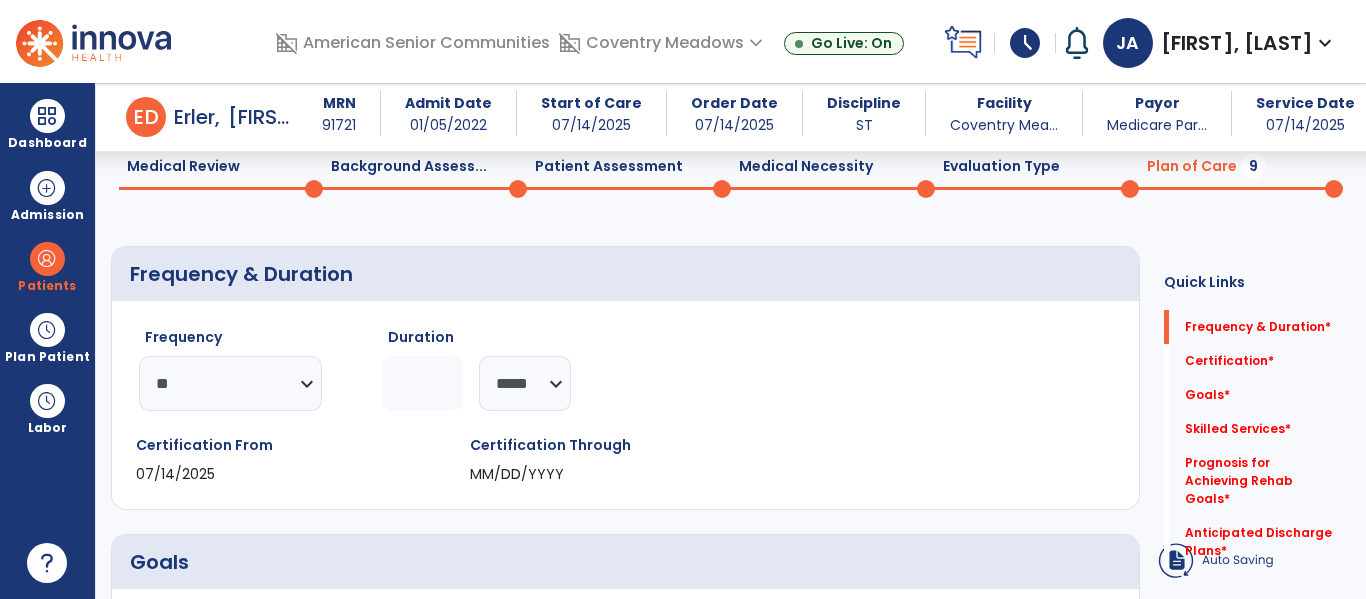 click 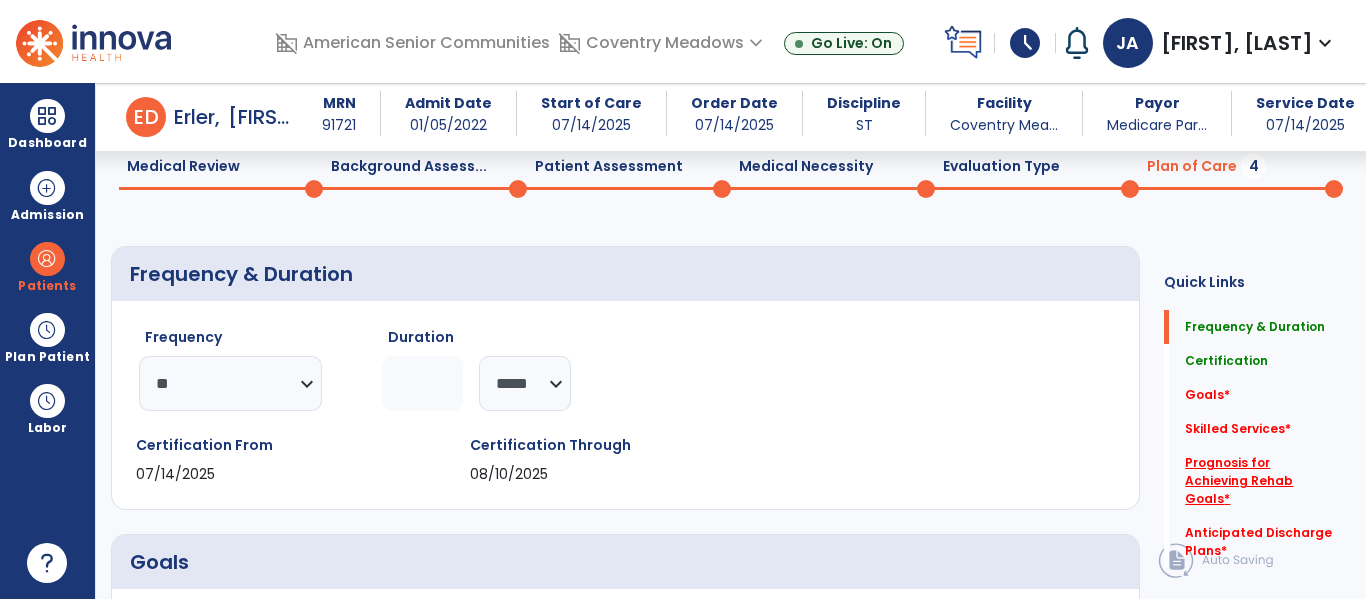 type on "*" 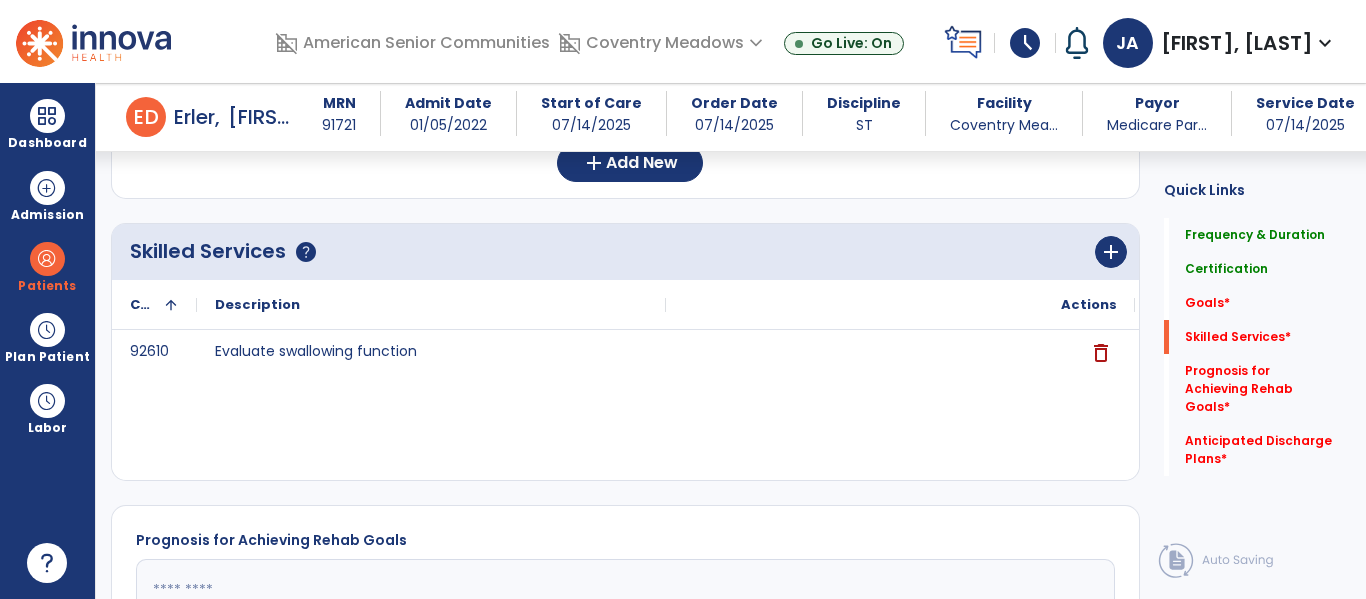 scroll, scrollTop: 750, scrollLeft: 0, axis: vertical 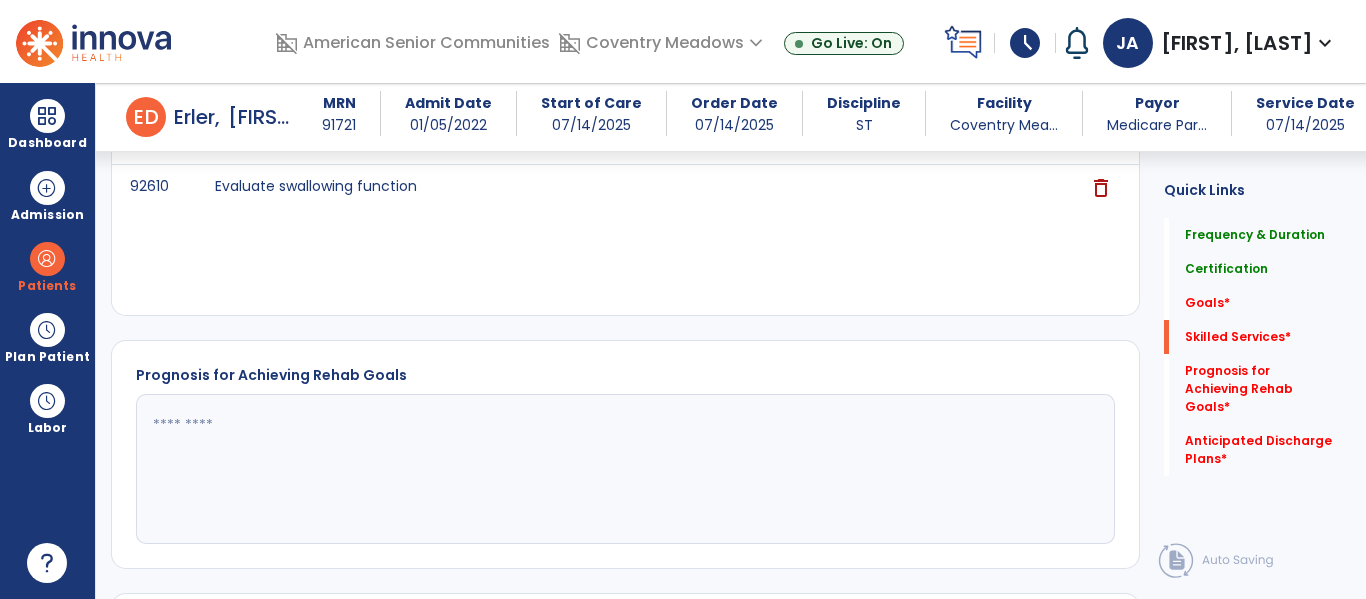 click 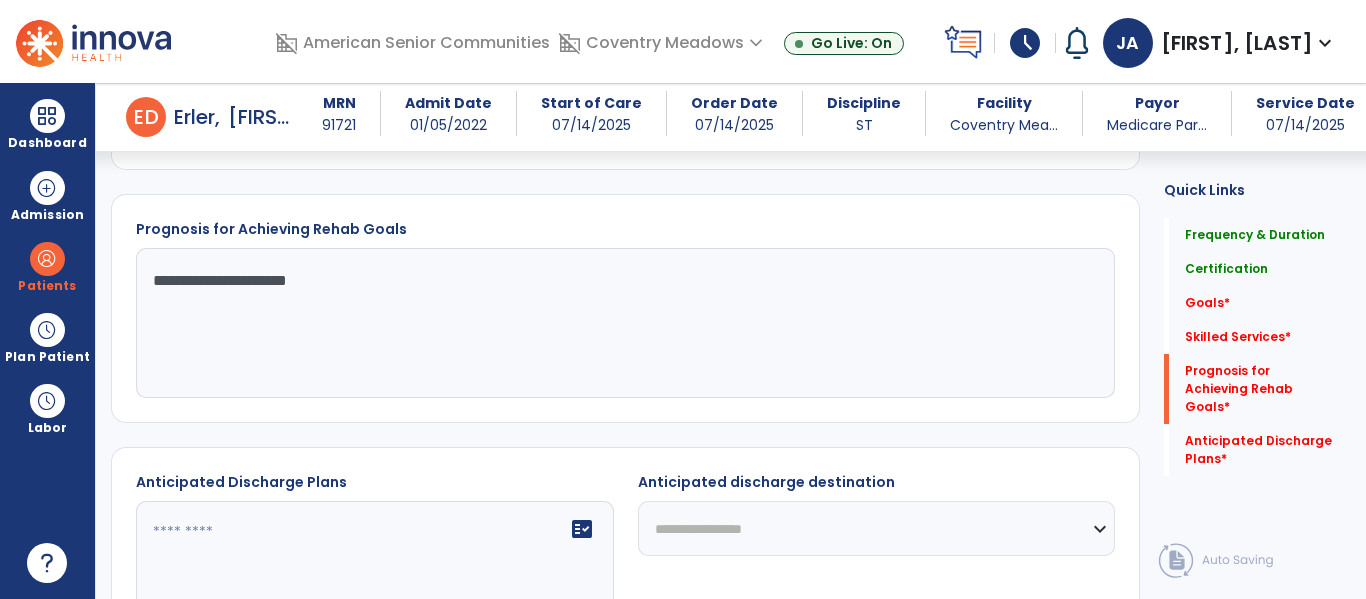 scroll, scrollTop: 947, scrollLeft: 0, axis: vertical 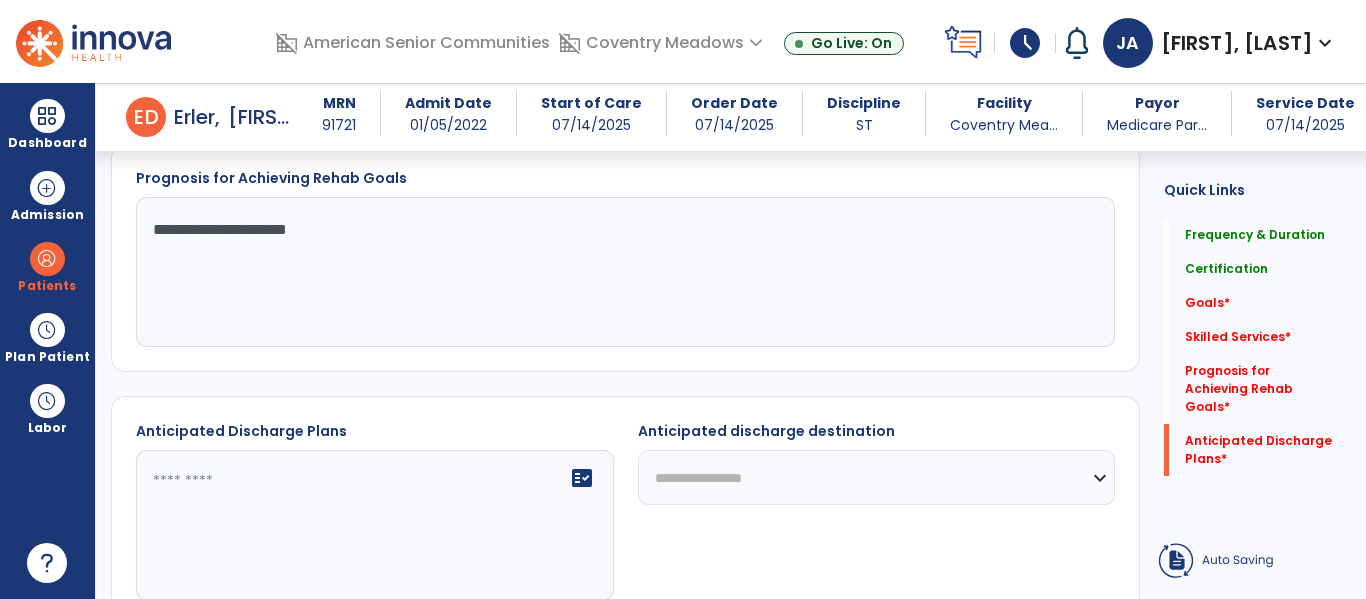 type on "**********" 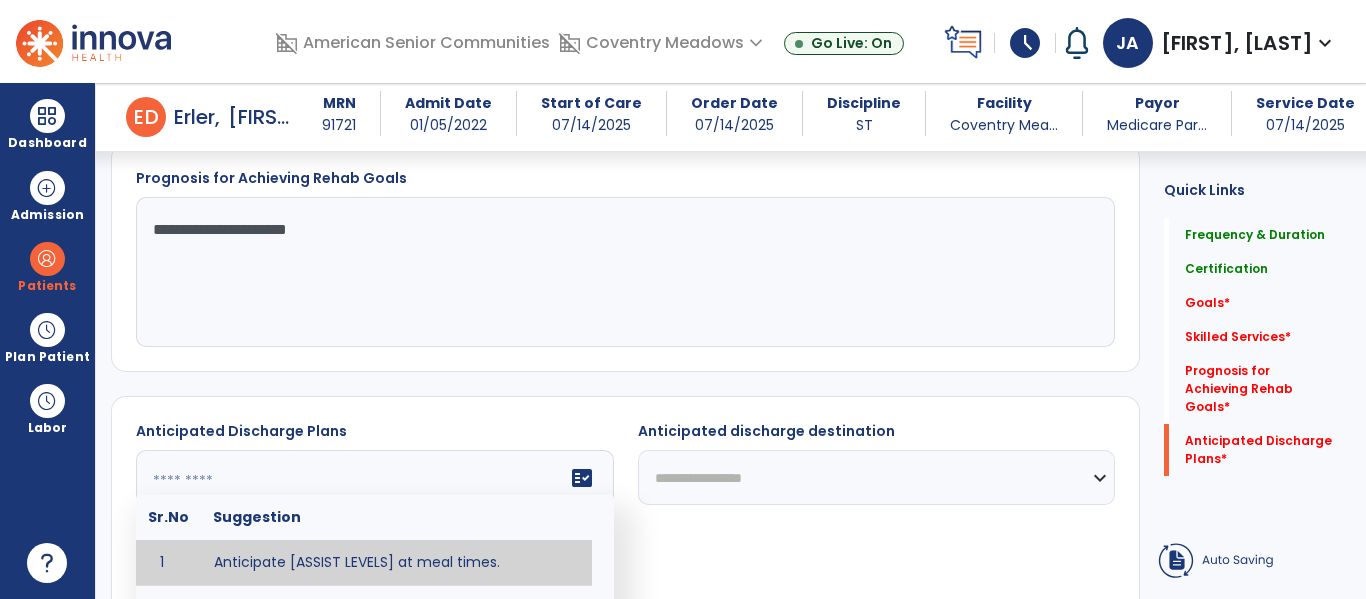 click on "fact_check  Sr.No Suggestion 1 Anticipate [ASSIST LEVELS] at meal times. 2 Anticipate an ability to use an effective communication system. 3 Anticipate assistance of external aids to communicate. 4 Anticipate diet restrictions which may include ___________. 5 Anticipate discharge to an Assisted Living Facility. 6 Anticipate discharge to another SNF. 7 Anticipate discharge to home. 8 Anticipate discharge to hospice care. 9 Anticipate discharge to this SNF. 10 Anticipate independent dining. 11 Anticipate no diet restrictions. 12 Anticipate no signs or symptoms of aspiration with least restrictive diet level. 13 Anticipate patient will need [FULL/PART TIME] caregiver assistance. 14 Anticipate patient will need [ASSISTANCE LEVEL] assistance from [CAREGIVER]. 15 Anticipate patient will need 24-hour caregiver assistance. 16 Anticipate patient will need no caregiver assistance. 17 Discharge home and independent with caregiver. 18 Discharge home and independent without caregiver. 19 20 21 22 23 24 25 26 27 28 29 30" 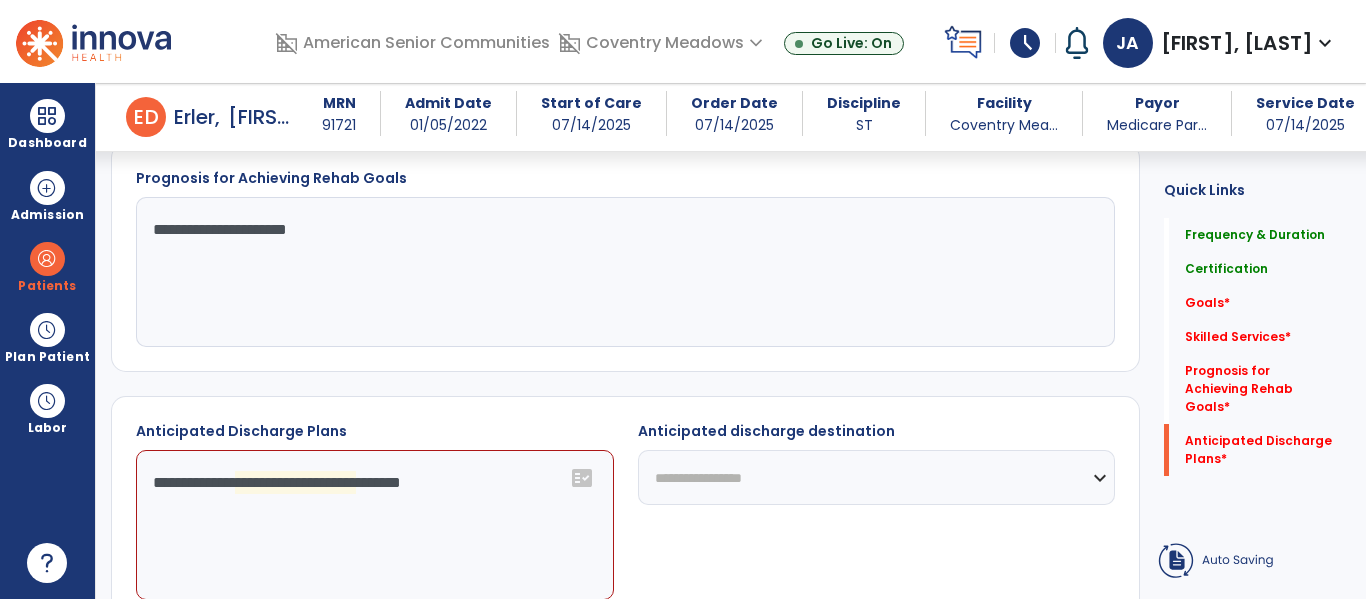 click on "**********" 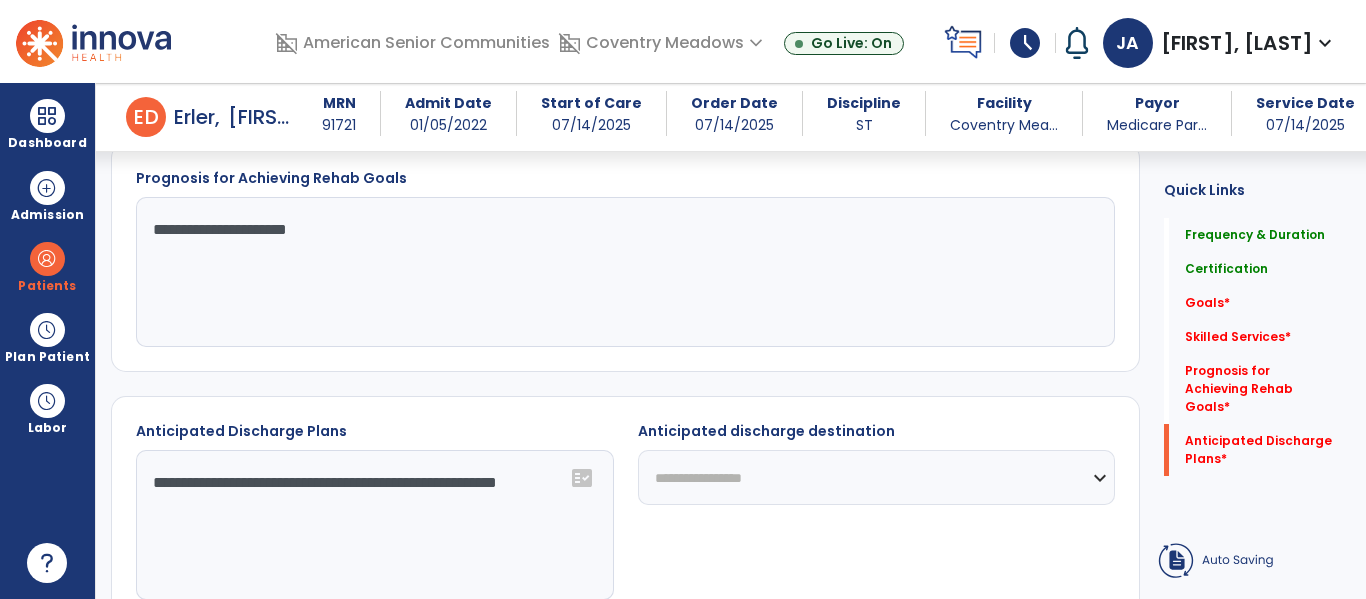 type on "**********" 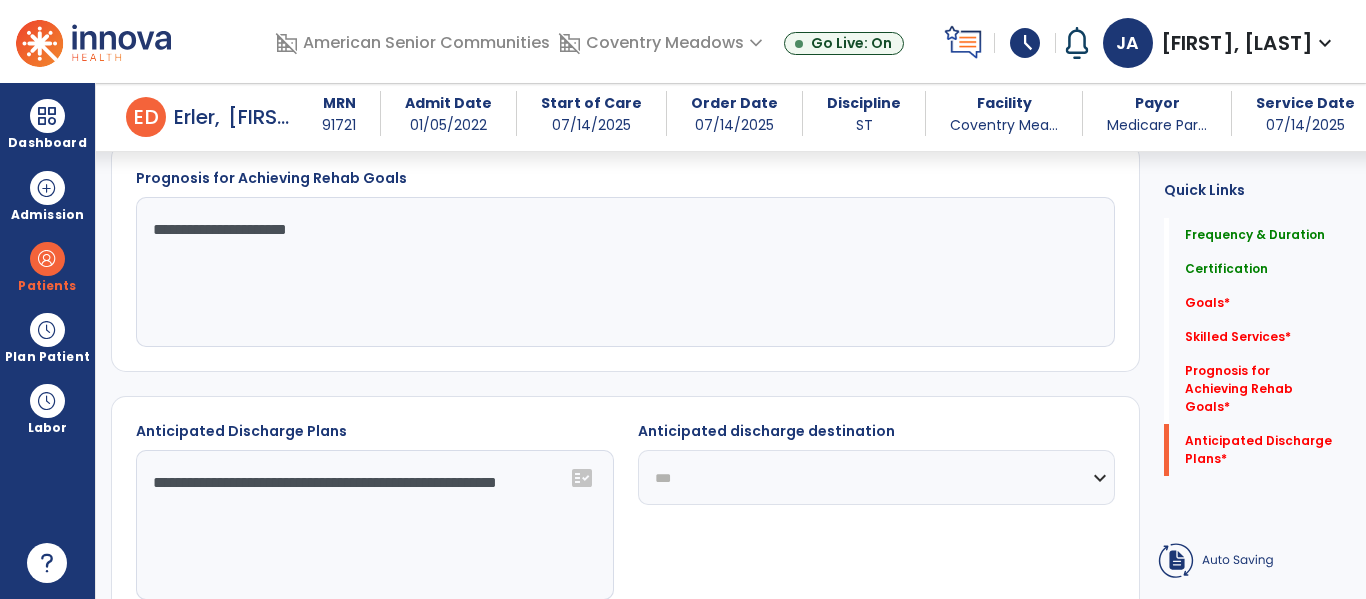 click on "**********" 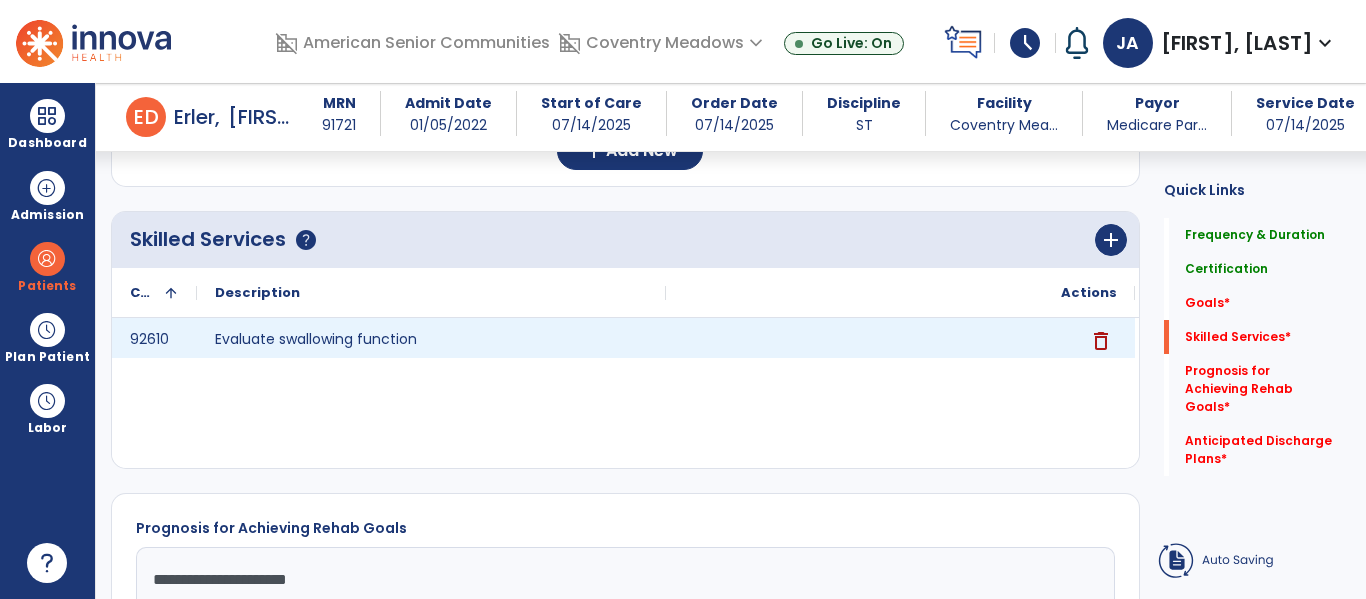 scroll, scrollTop: 583, scrollLeft: 0, axis: vertical 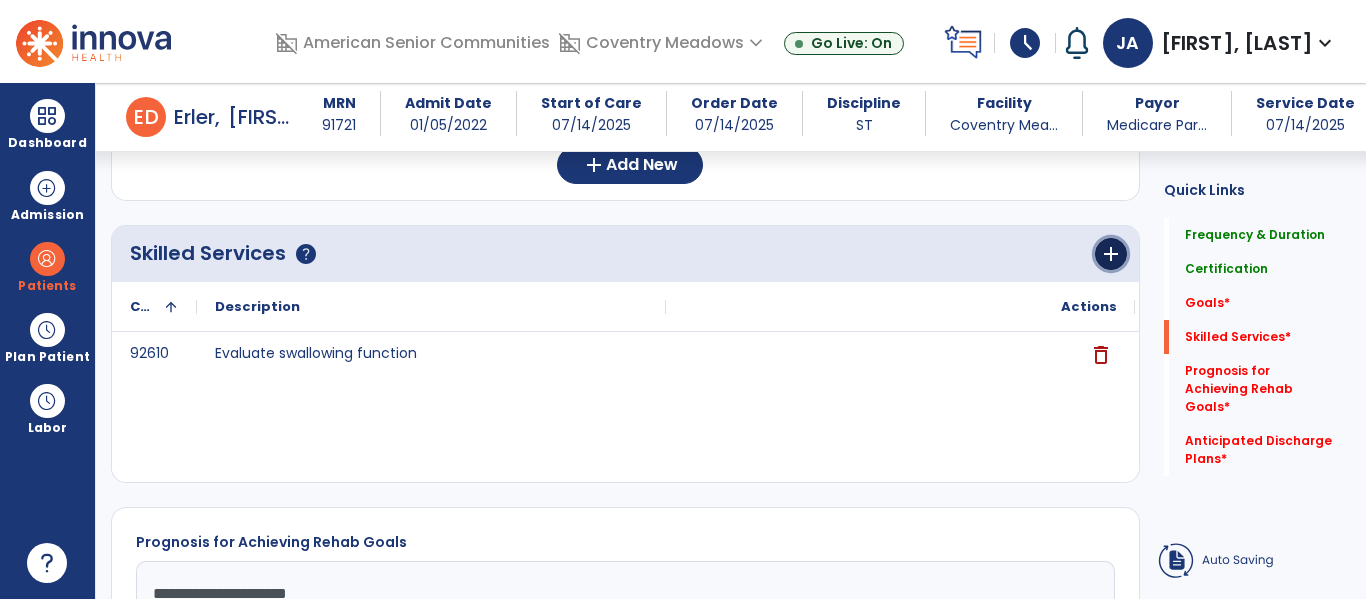 click on "add" 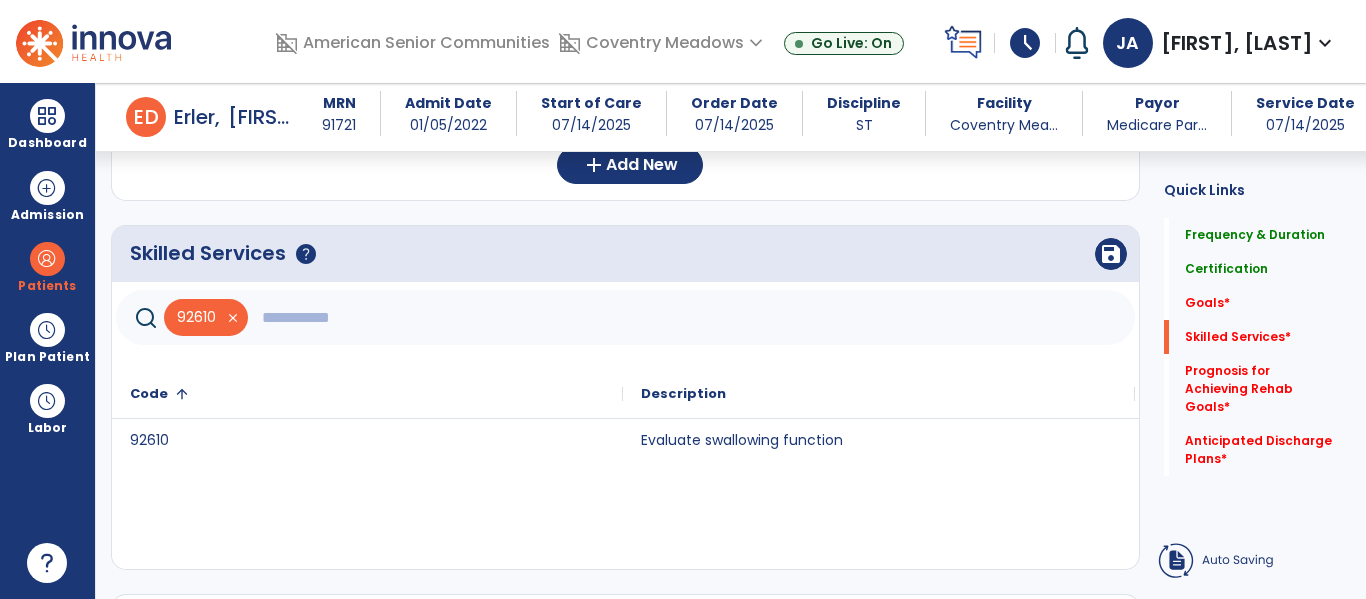 click 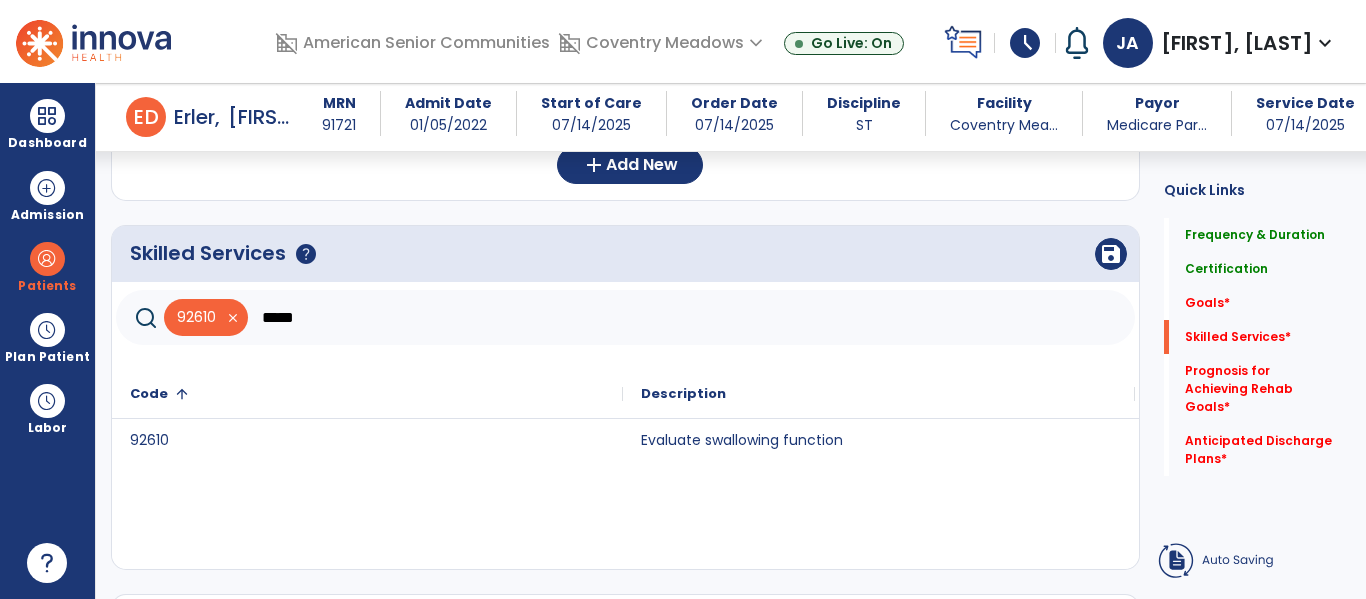 type on "*****" 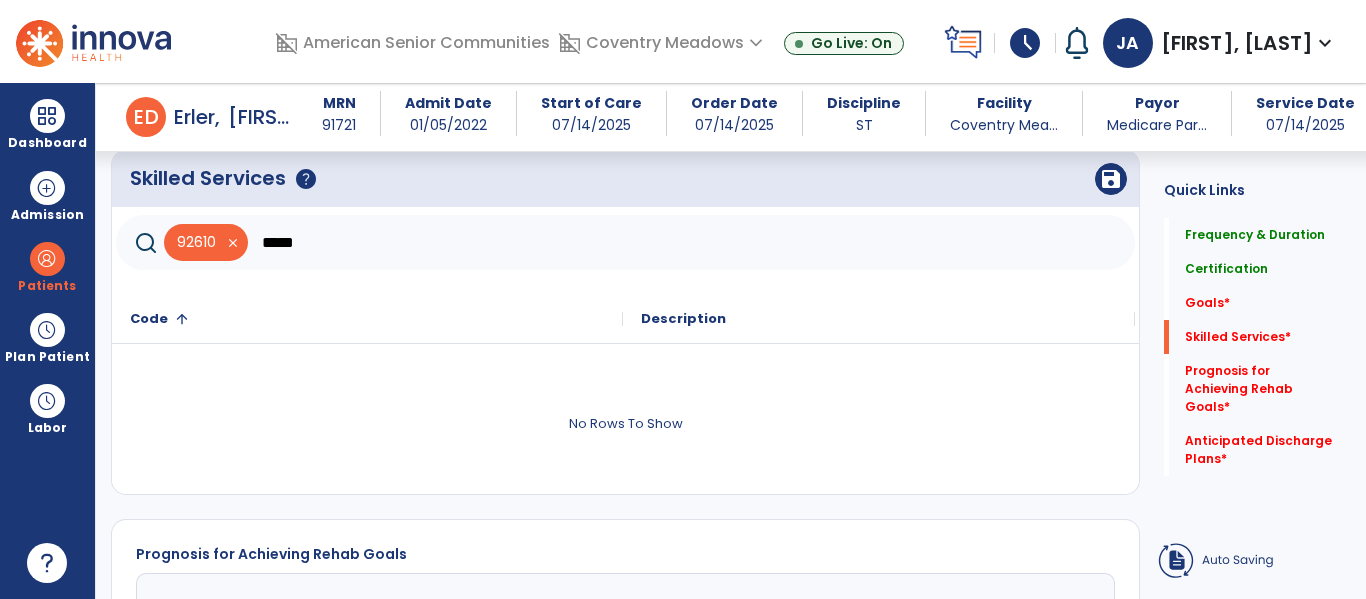 scroll, scrollTop: 662, scrollLeft: 0, axis: vertical 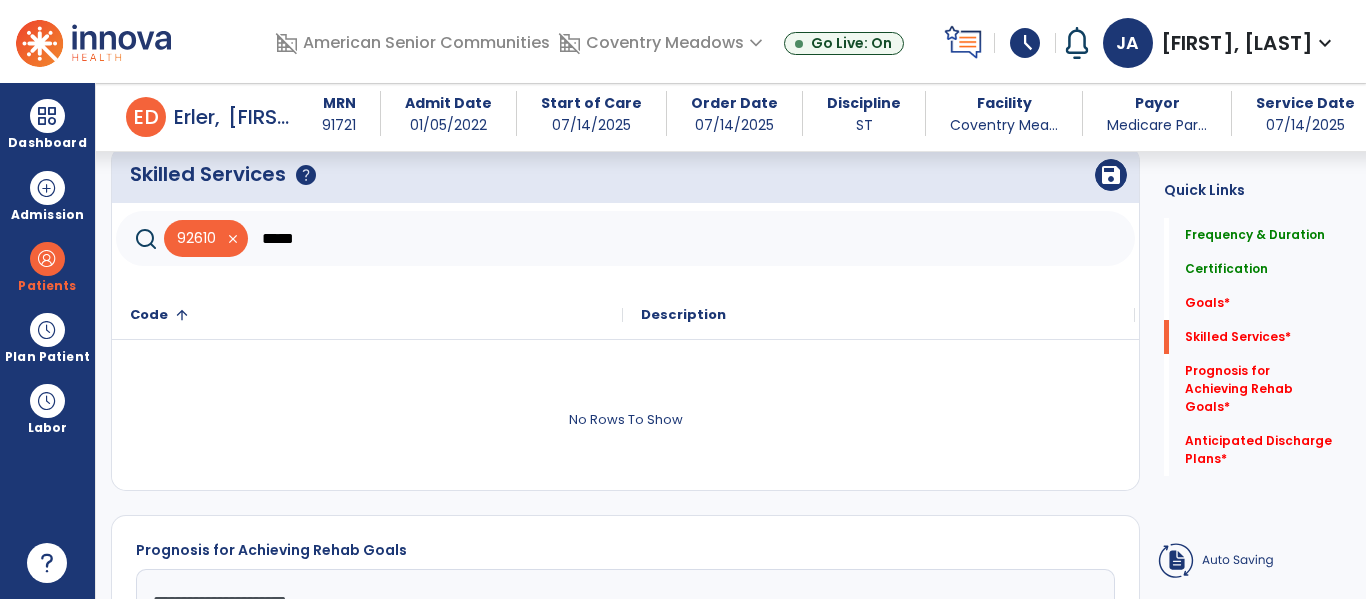 click on "*****" 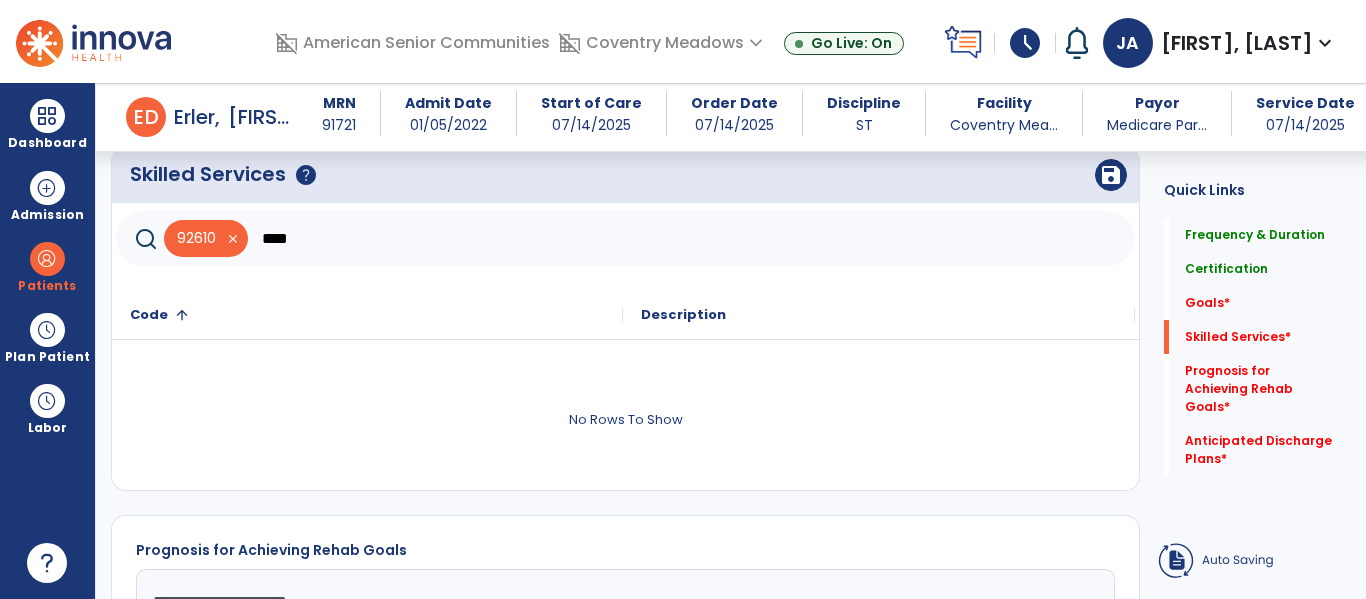 type on "*****" 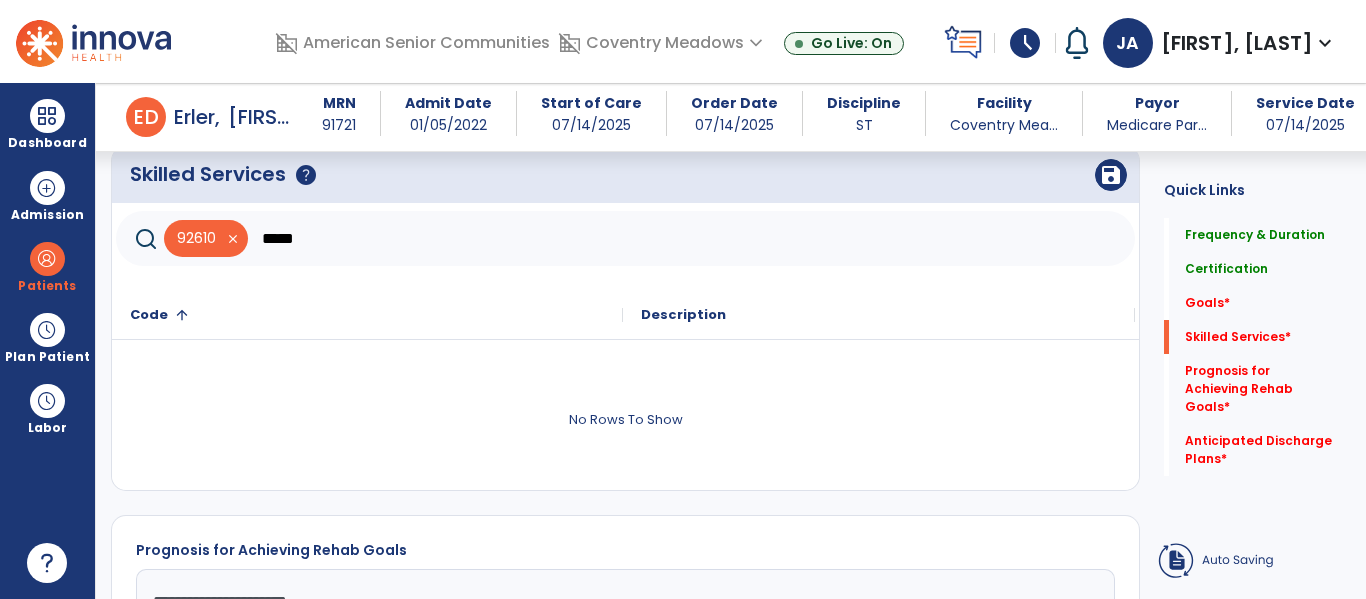 click 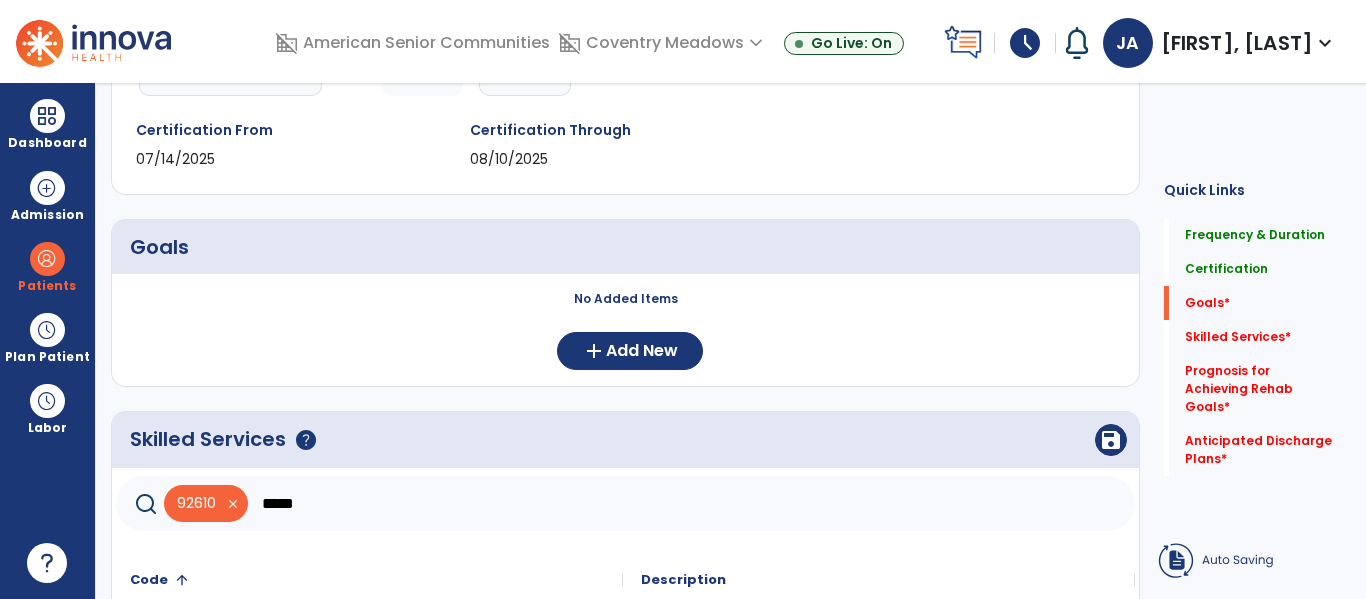scroll, scrollTop: 0, scrollLeft: 0, axis: both 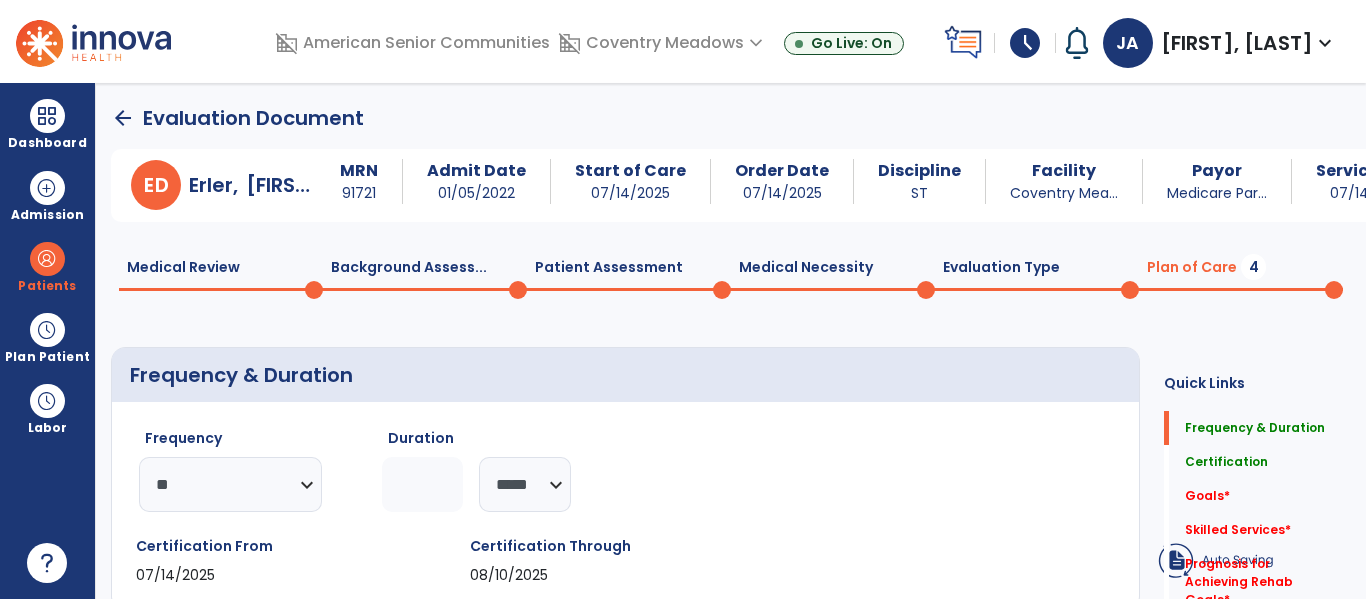 click on "Medical Review  0" 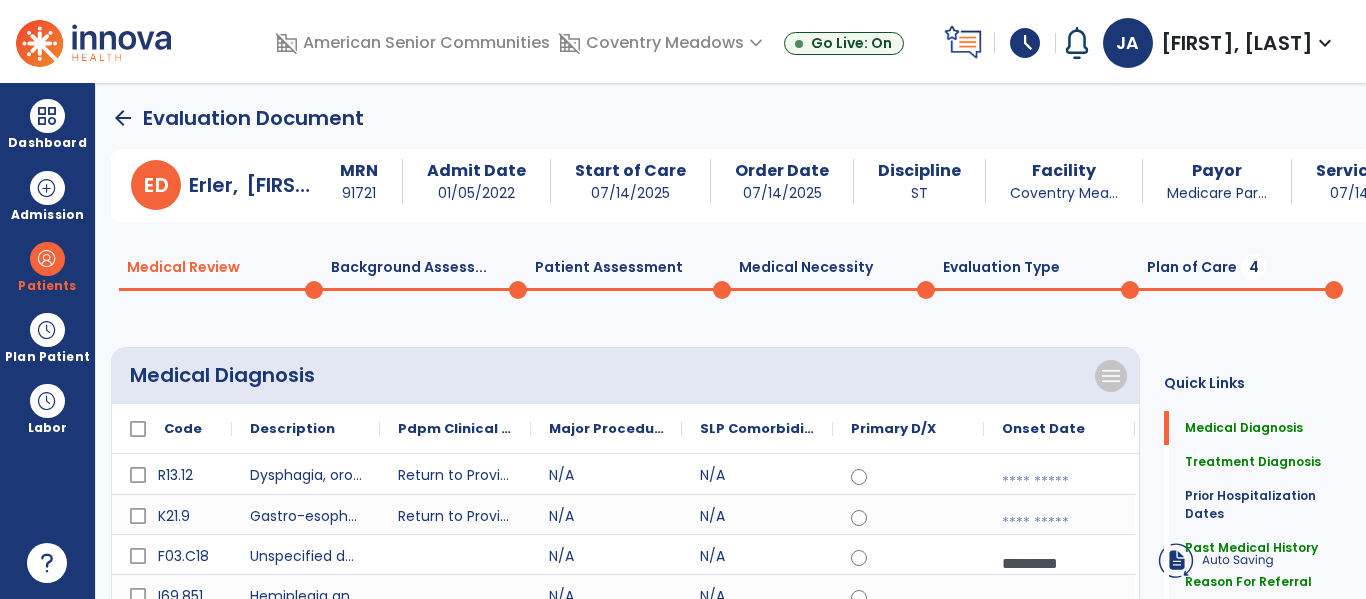 click on "Plan of Care  4" 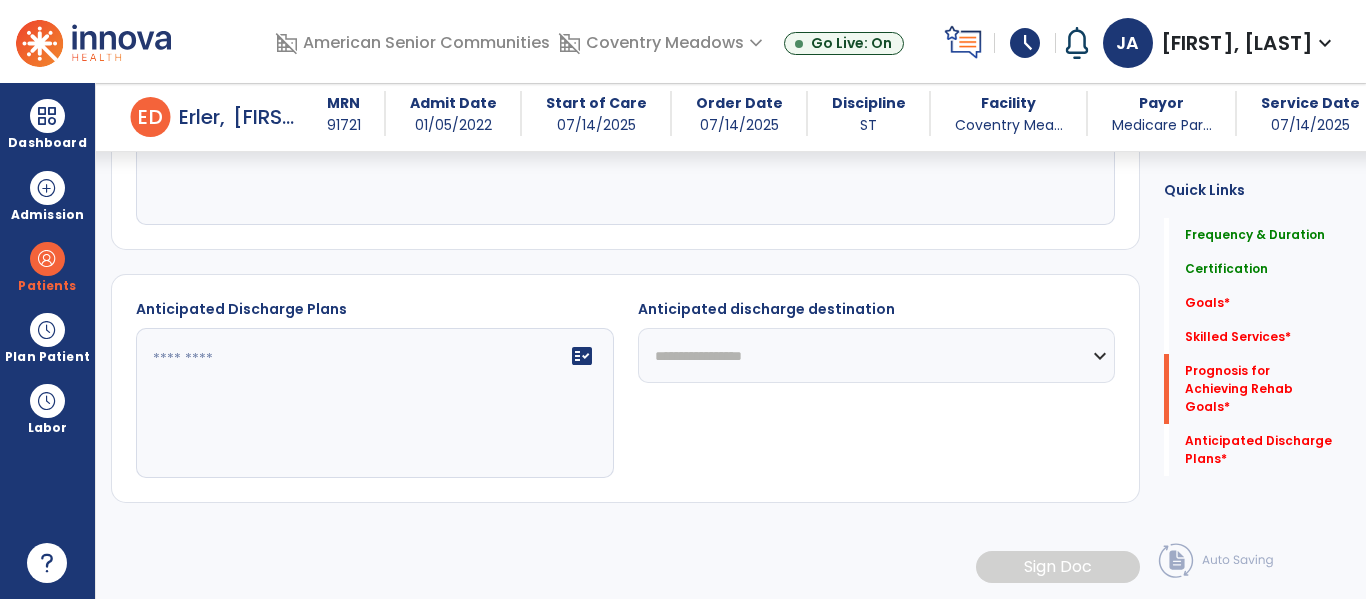 scroll, scrollTop: 0, scrollLeft: 0, axis: both 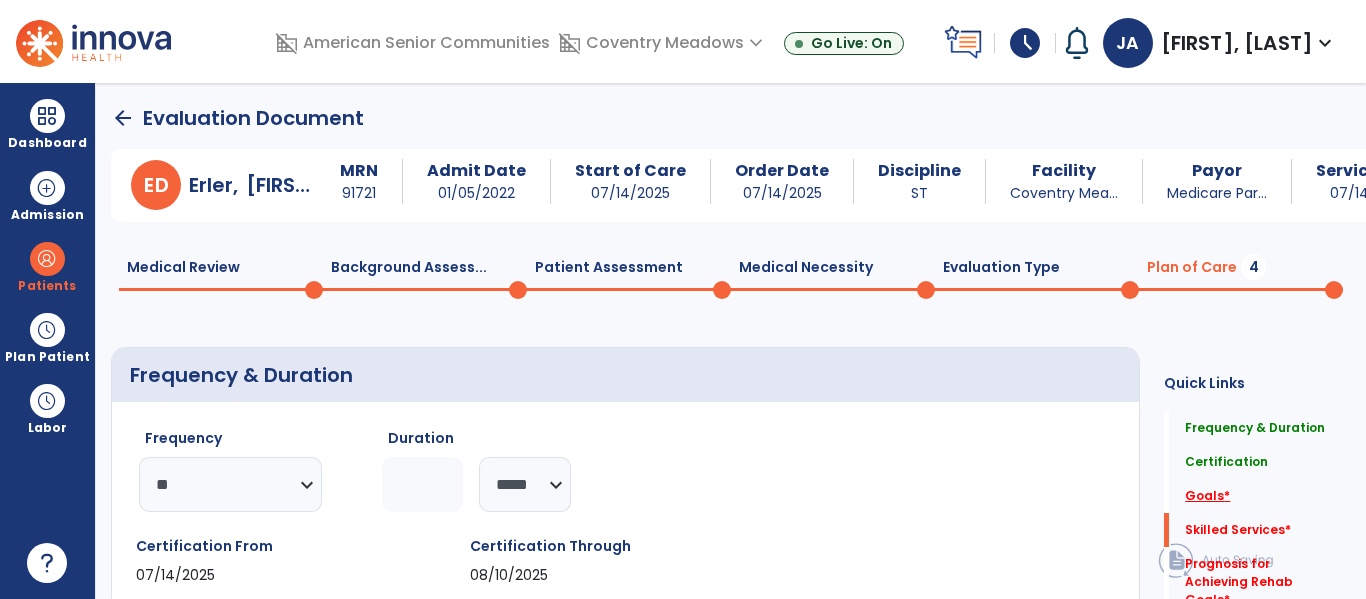 click on "Goals   *" 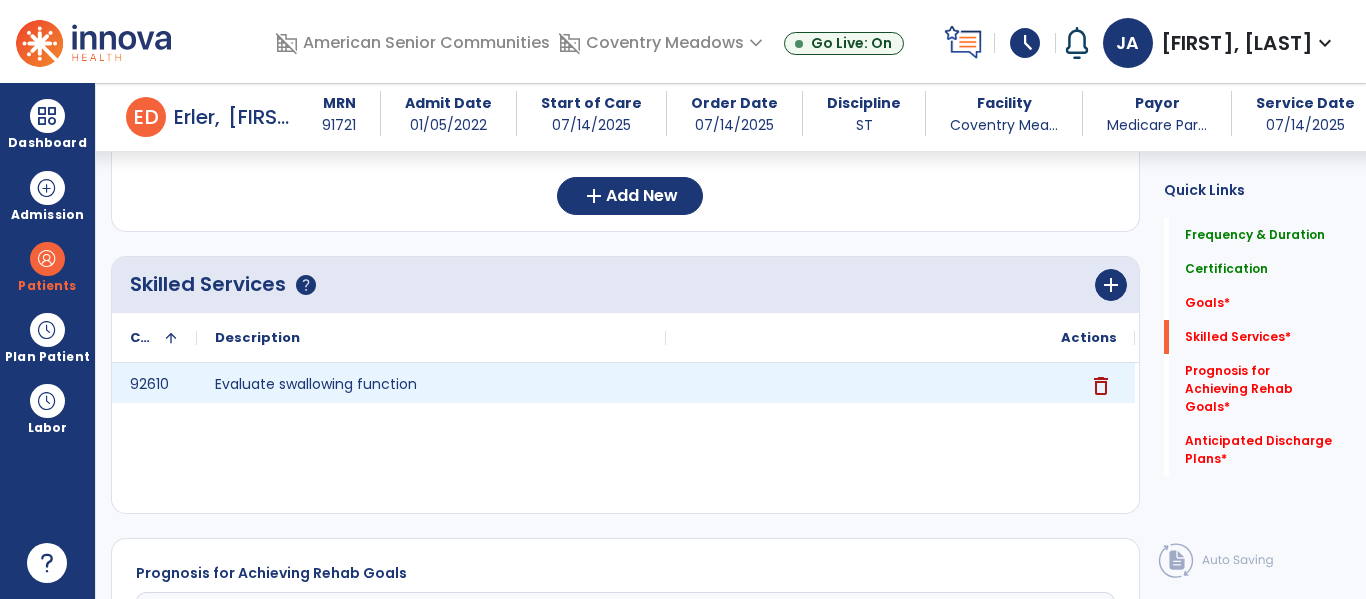 scroll, scrollTop: 553, scrollLeft: 0, axis: vertical 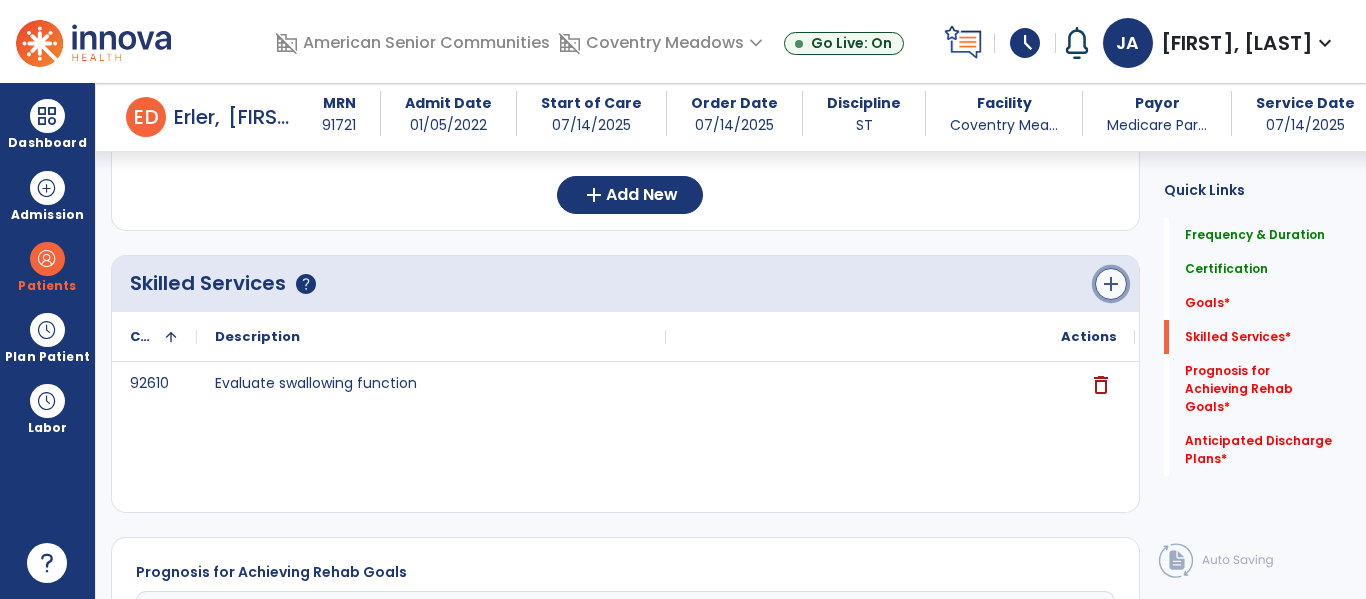 click on "add" 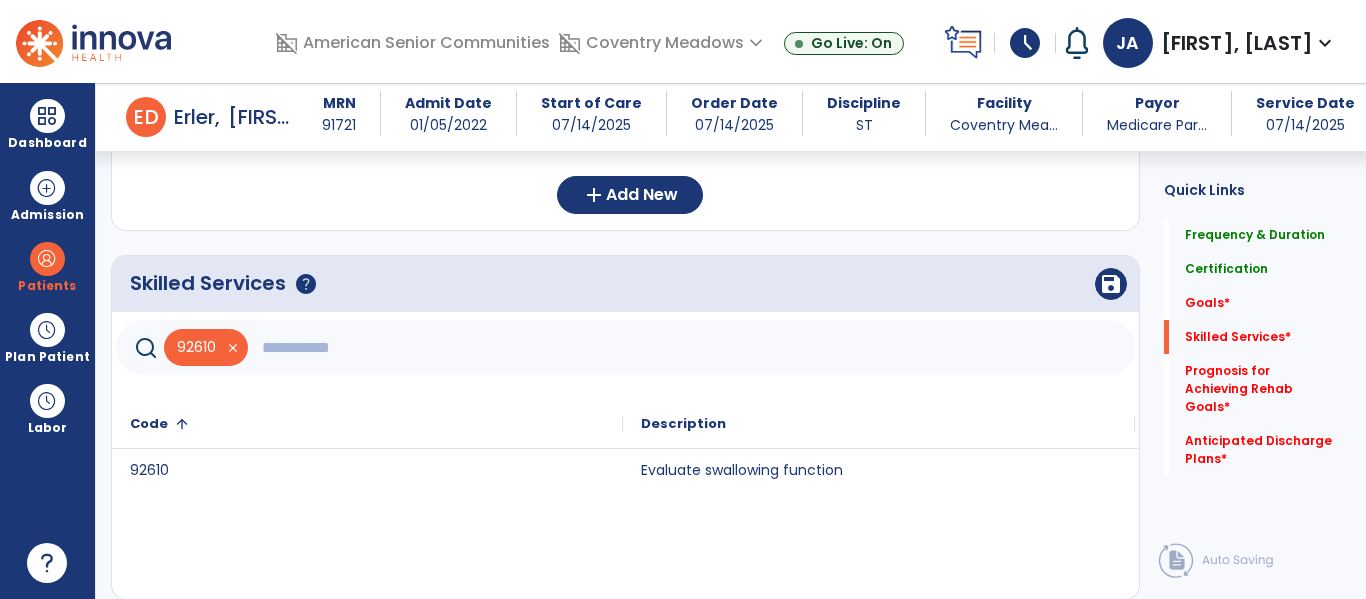 click 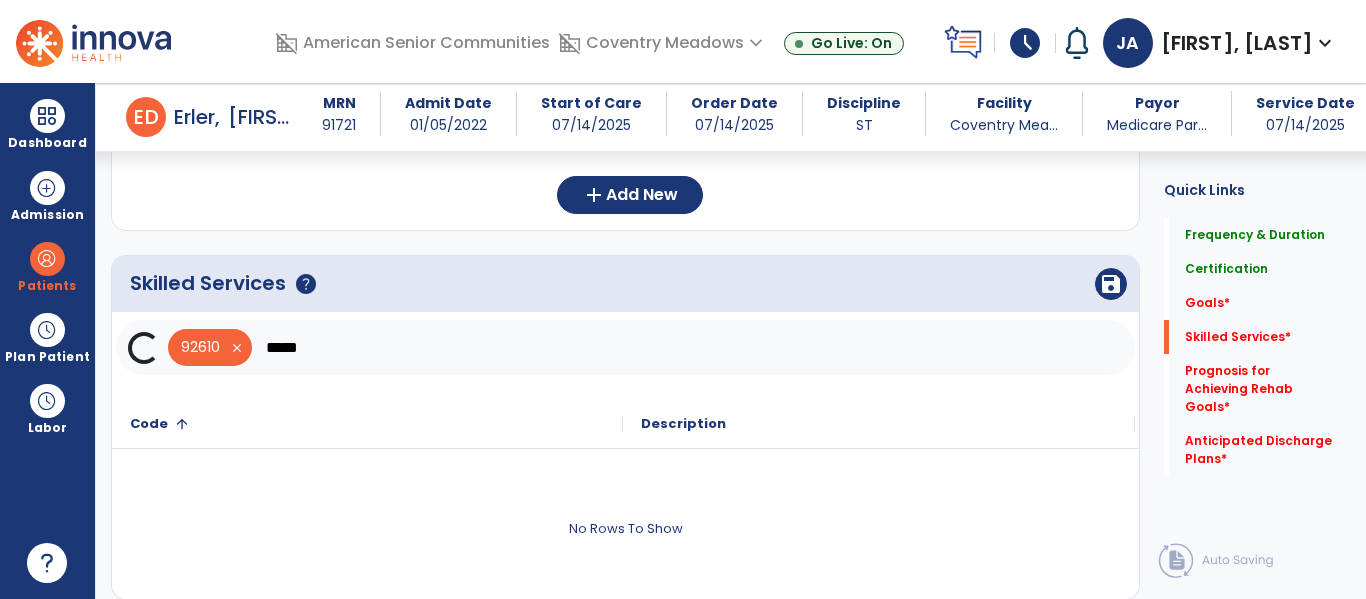 click 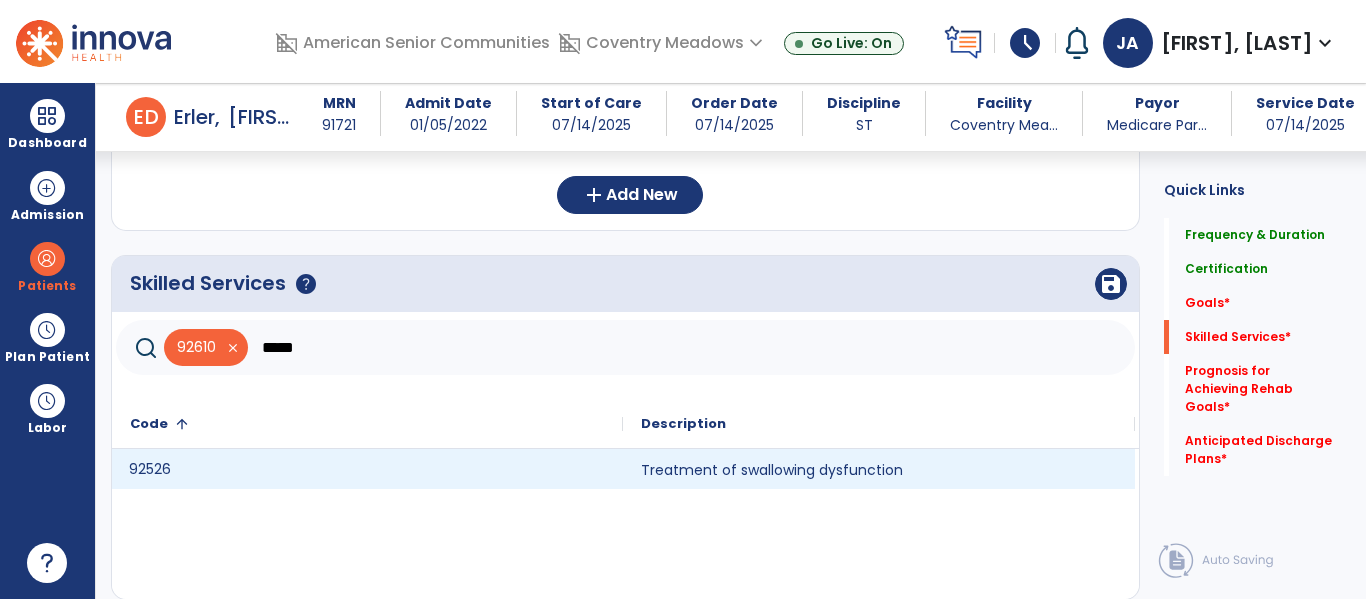 click on "92526" 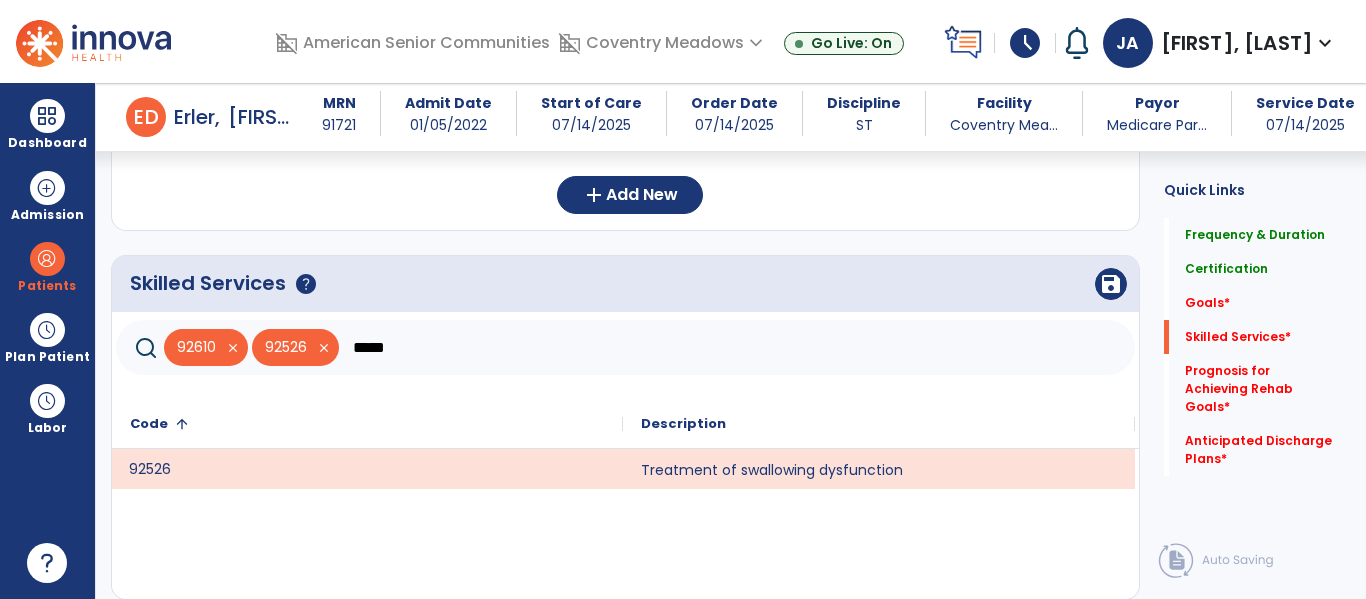 click on "*****" 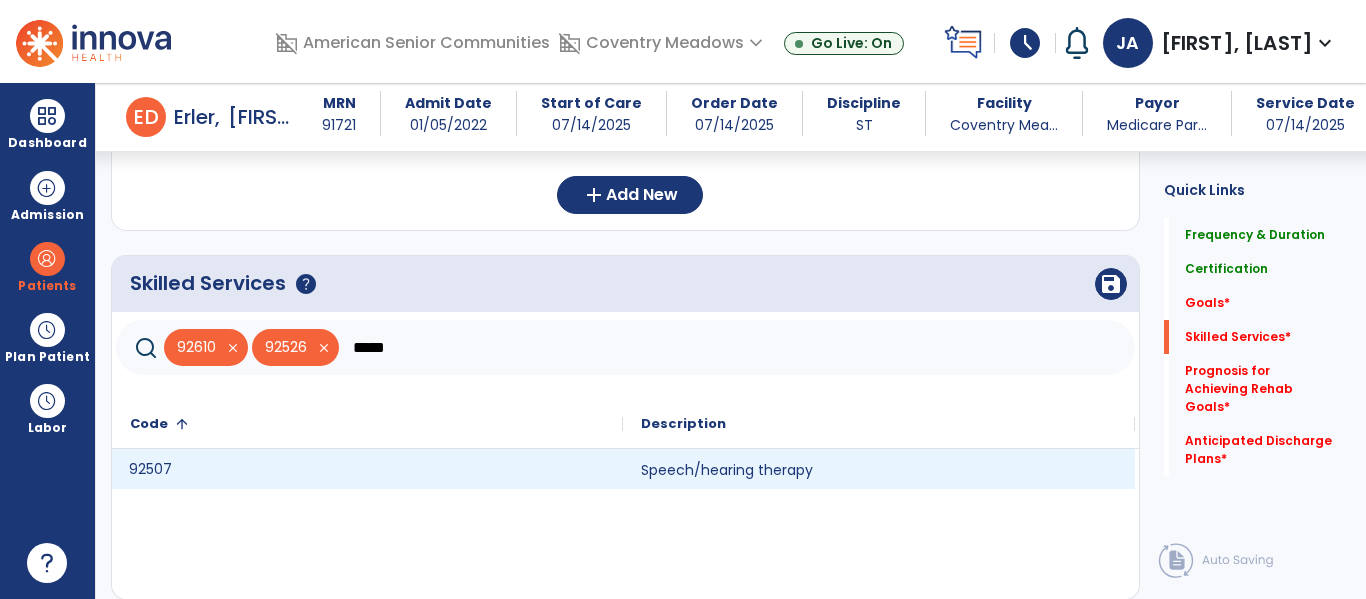 click on "92507" 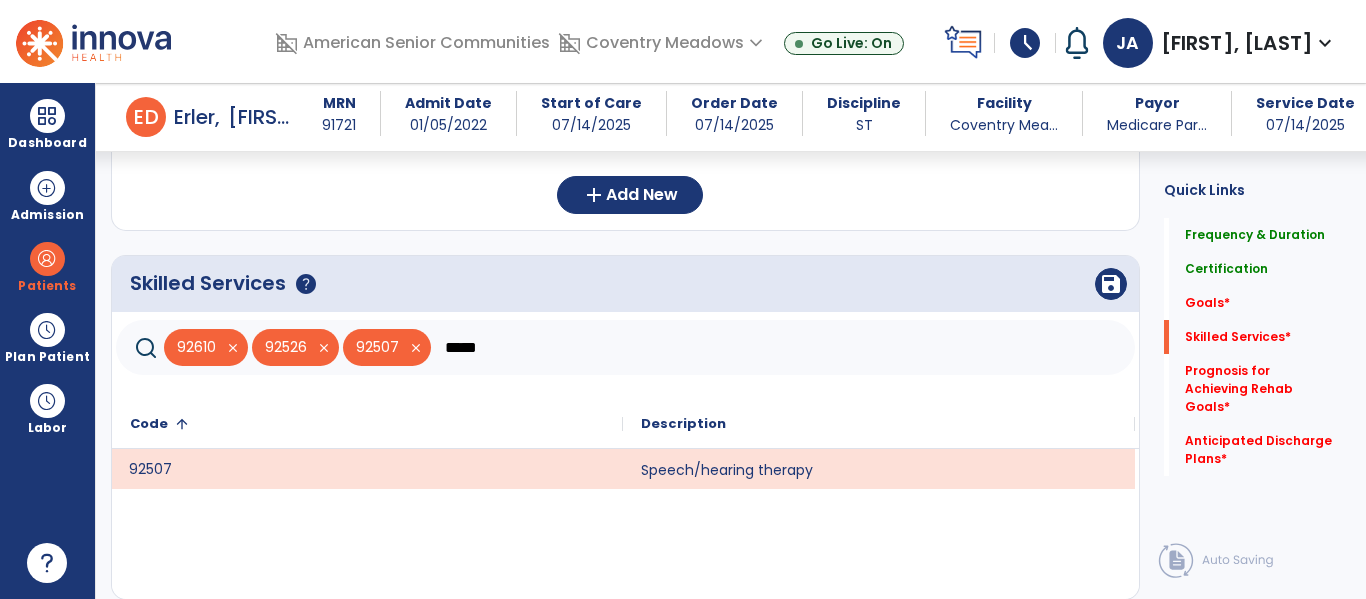 click on "*****" 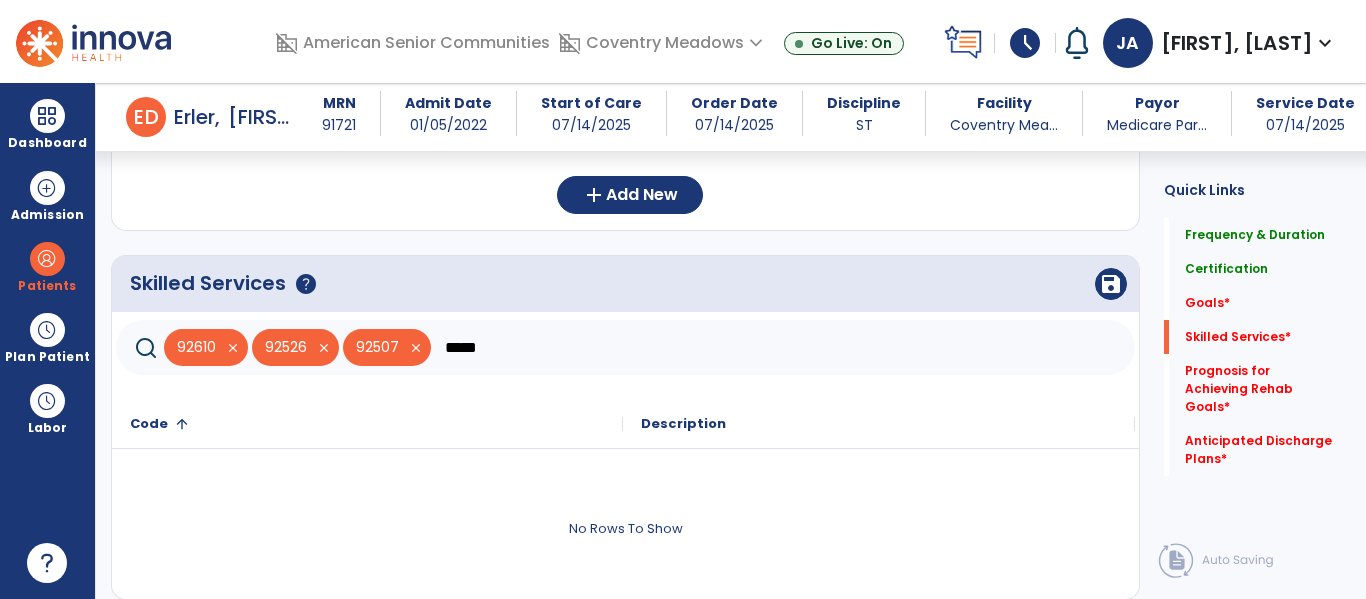 type on "*****" 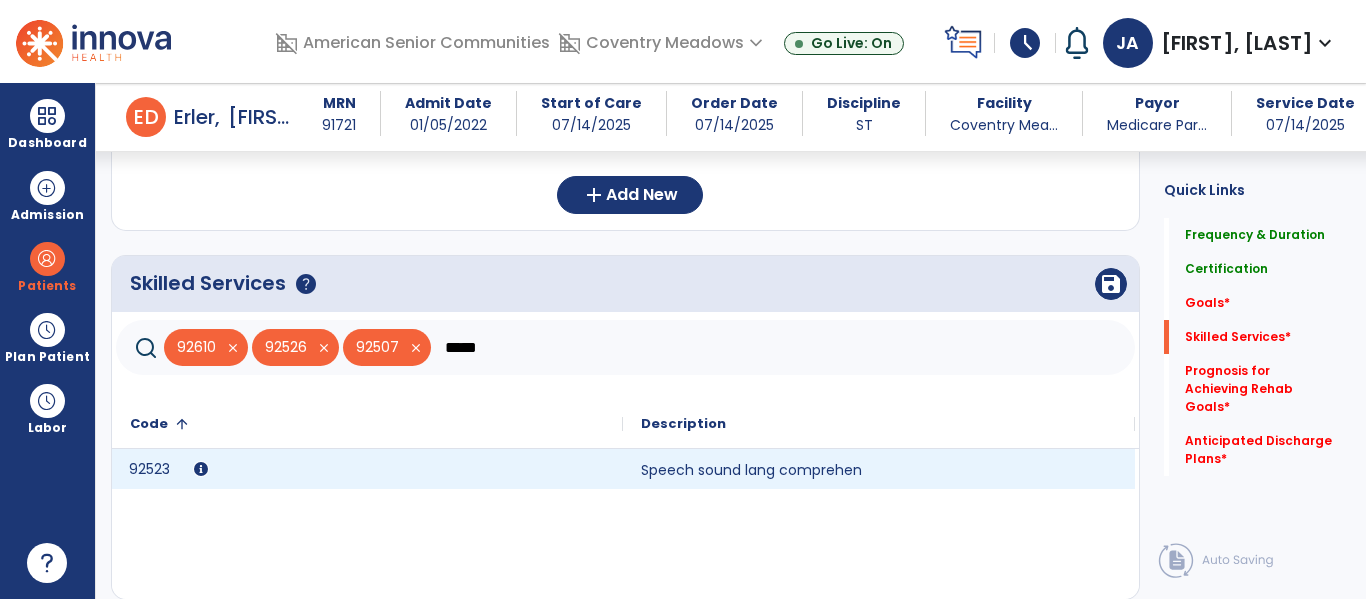 drag, startPoint x: 349, startPoint y: 463, endPoint x: 363, endPoint y: 476, distance: 19.104973 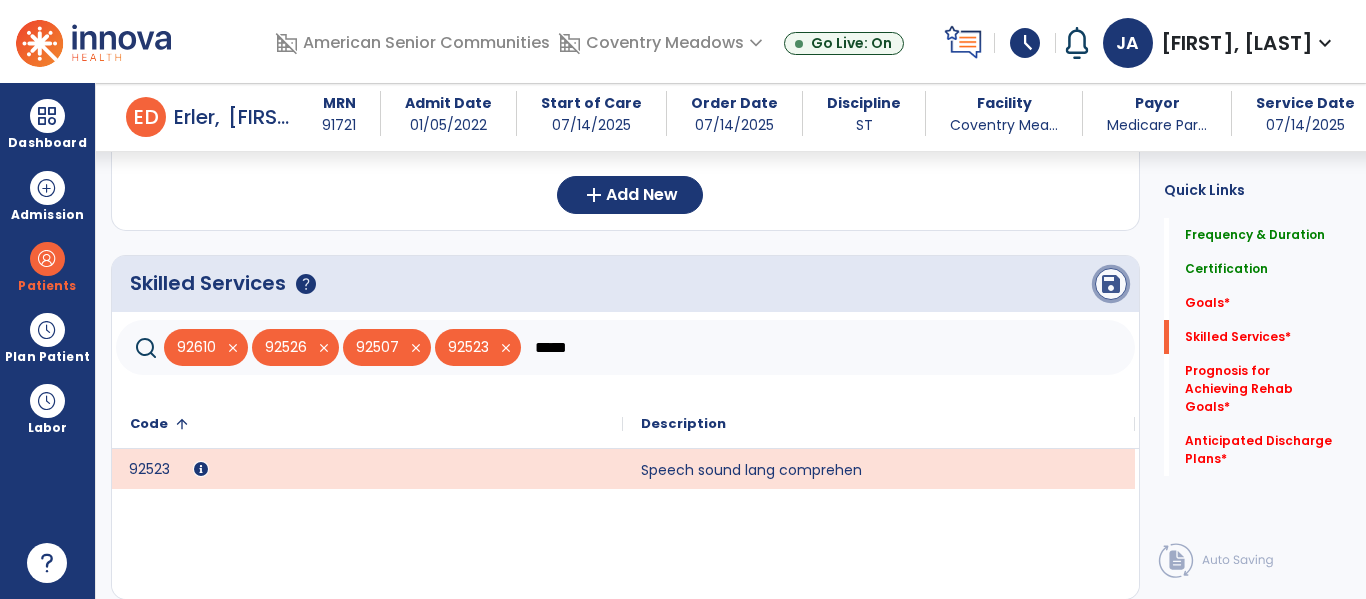 click on "save" 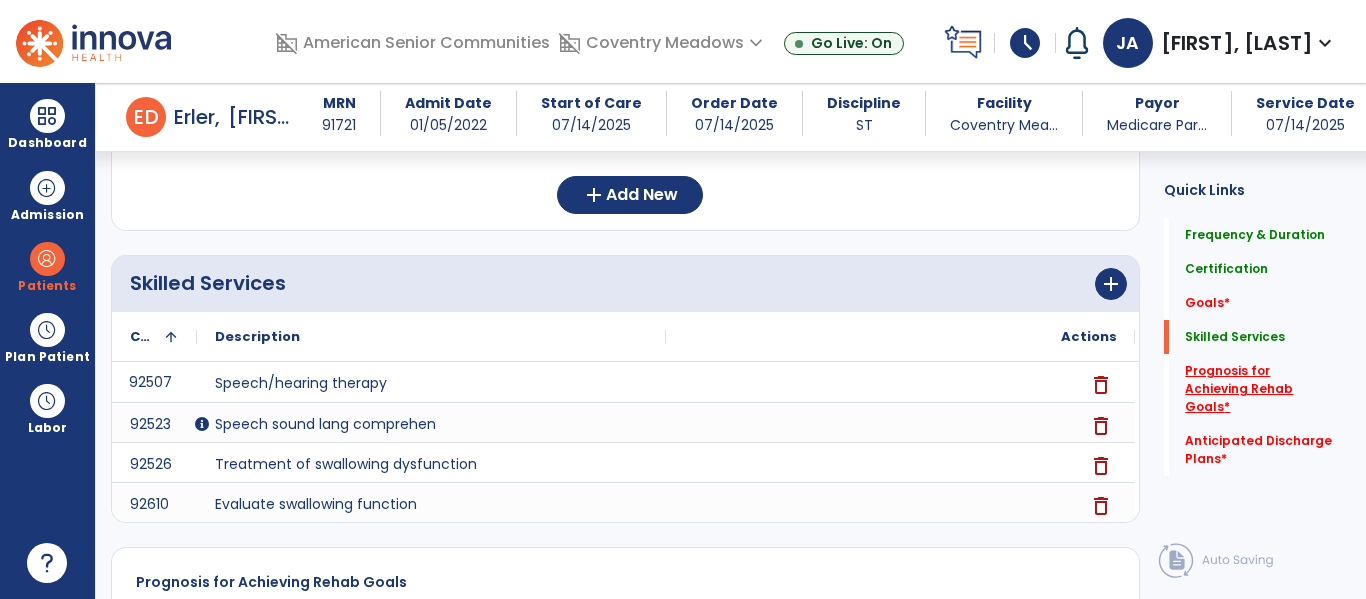 click on "Prognosis for Achieving Rehab Goals   *" 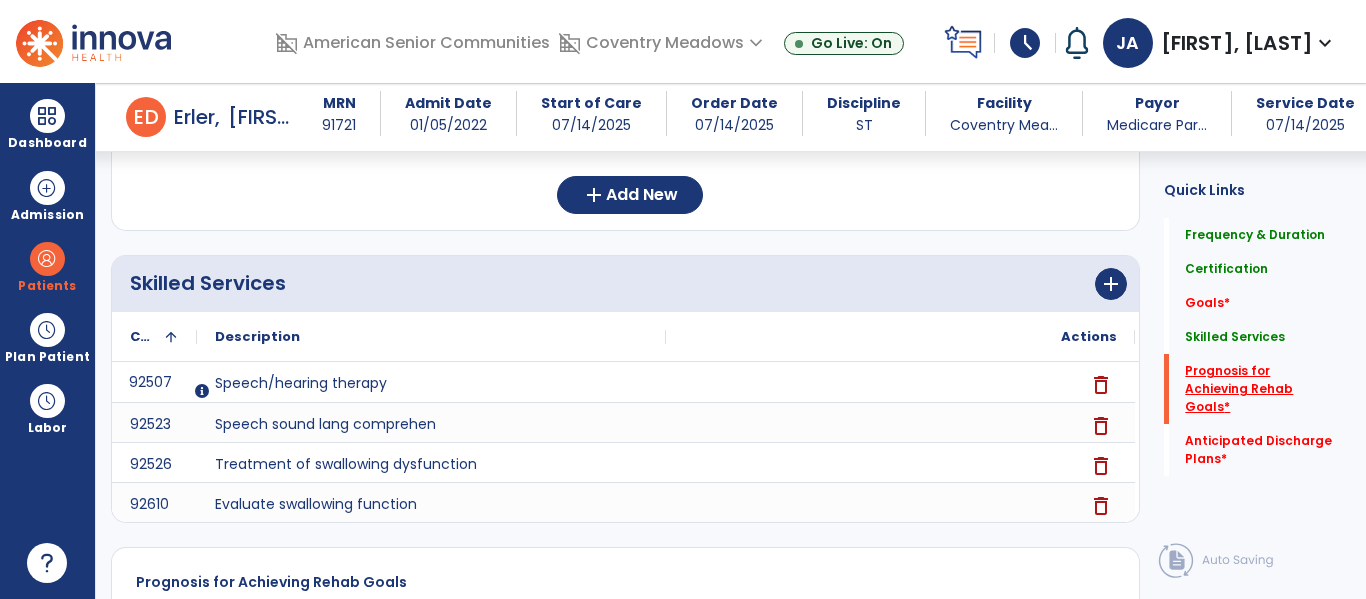 scroll, scrollTop: 760, scrollLeft: 0, axis: vertical 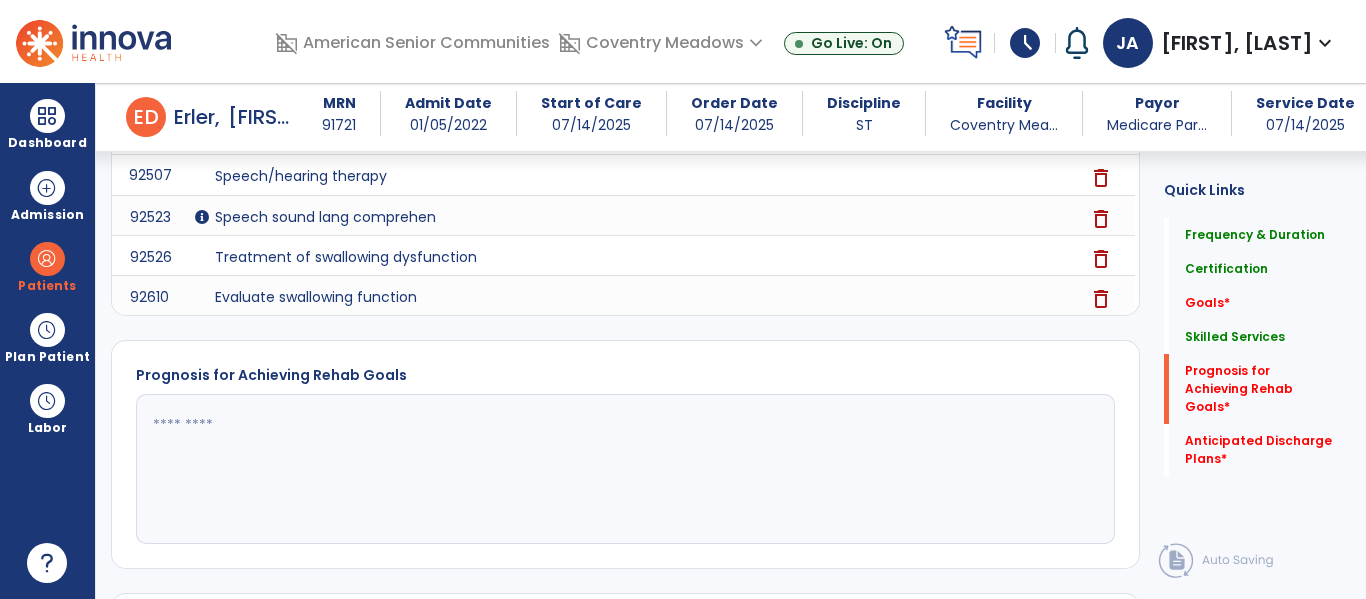 click 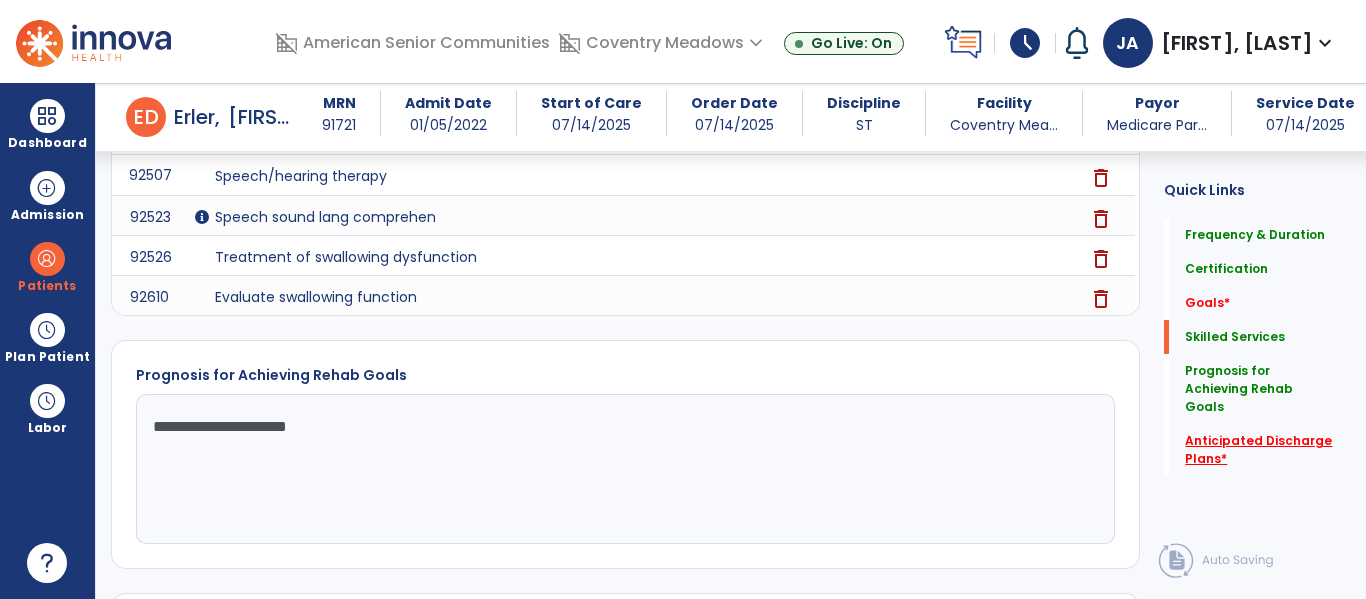 type on "**********" 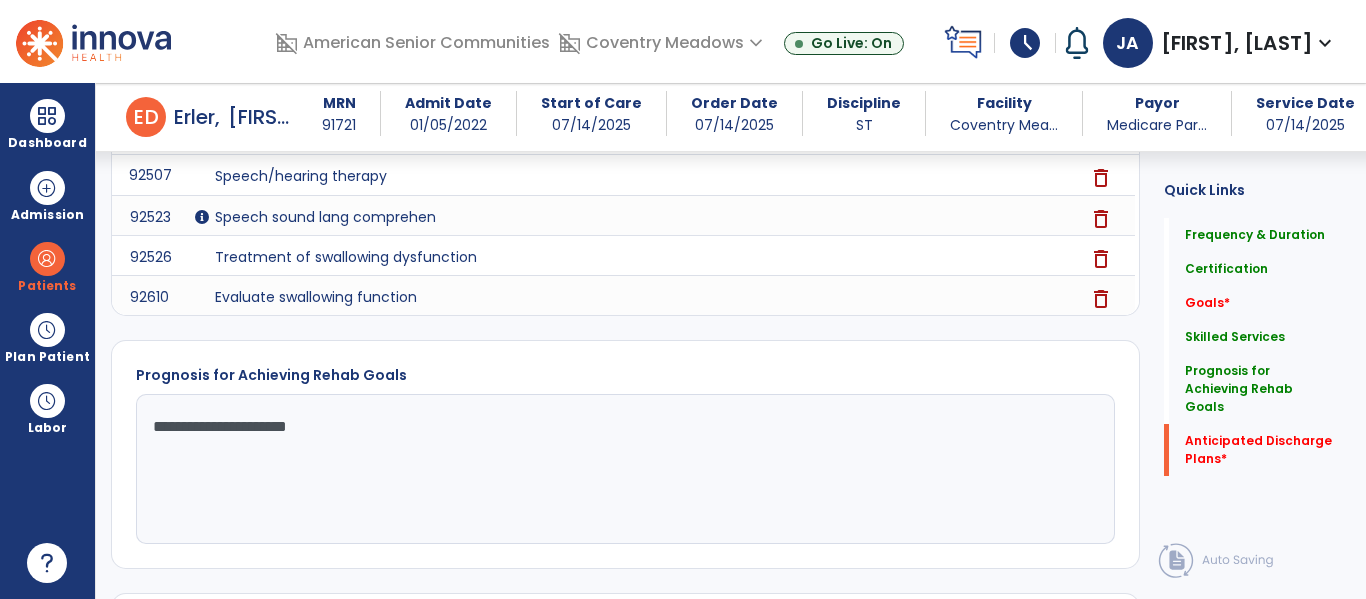 click on "Anticipated Discharge Plans   *  Anticipated Discharge Plans   *" 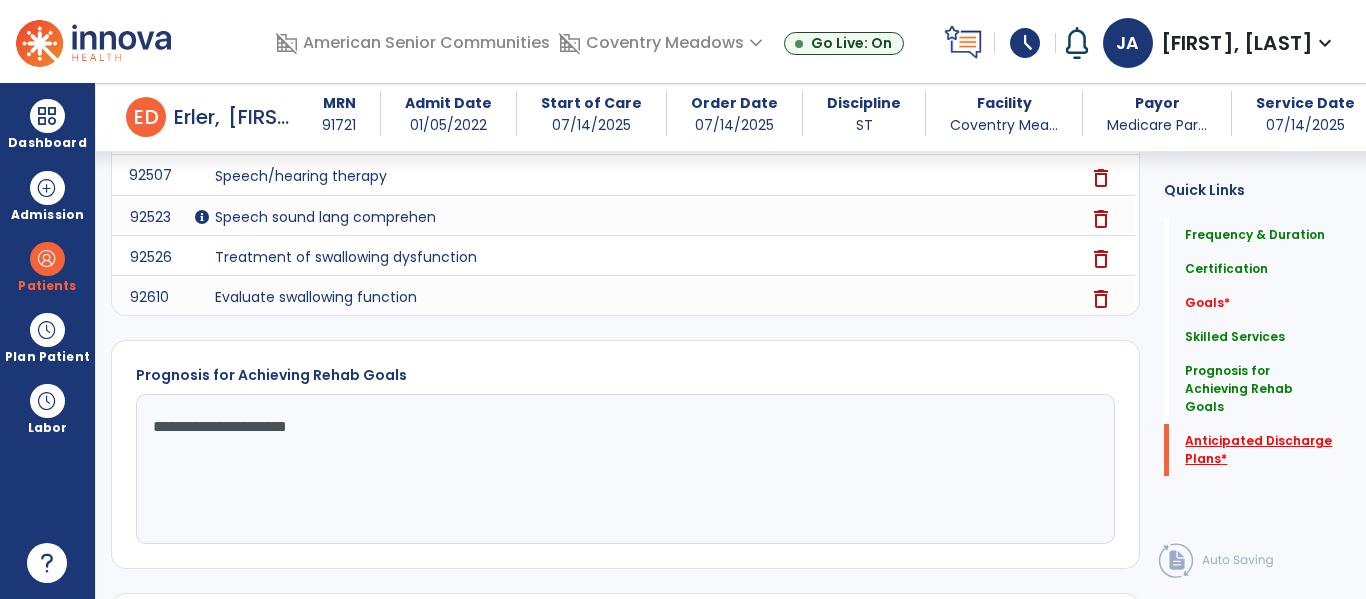 click on "Anticipated Discharge Plans   *" 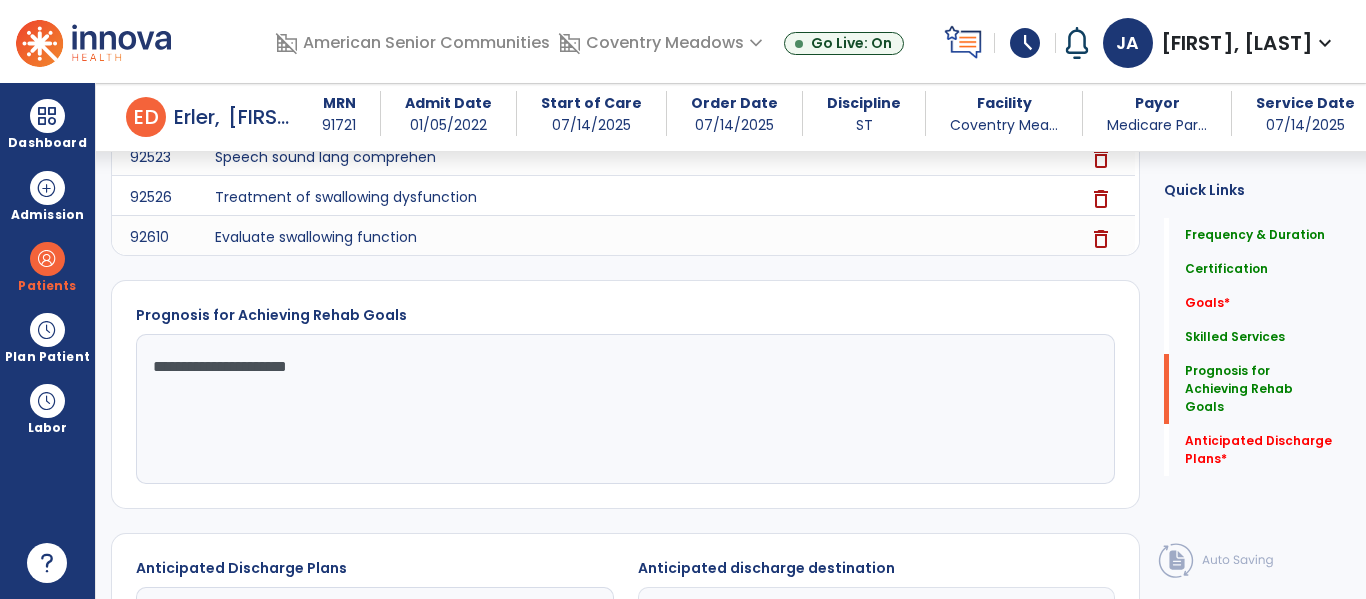 scroll, scrollTop: 1079, scrollLeft: 0, axis: vertical 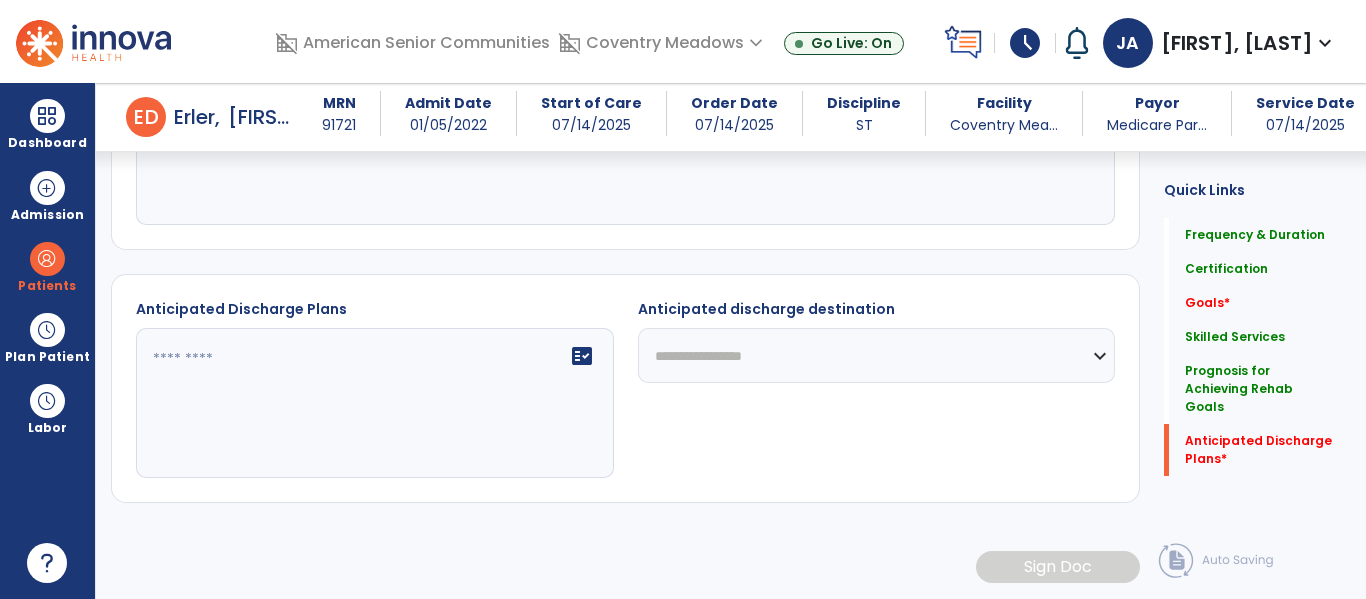 click on "fact_check" 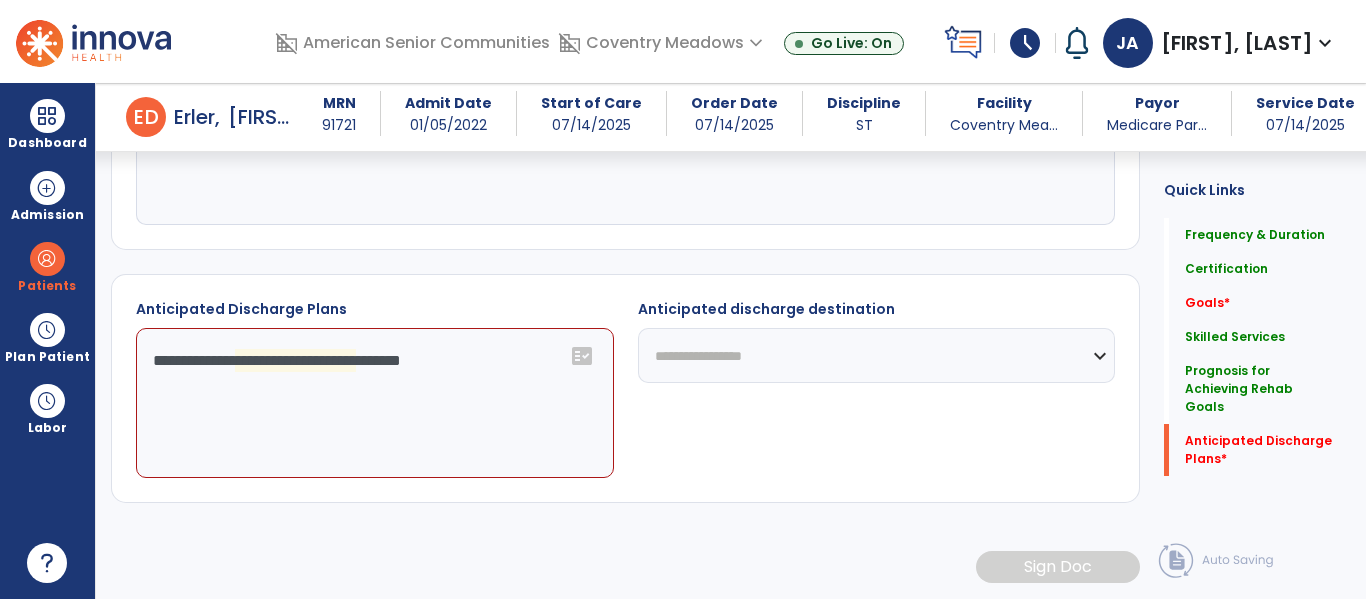 click on "**********" 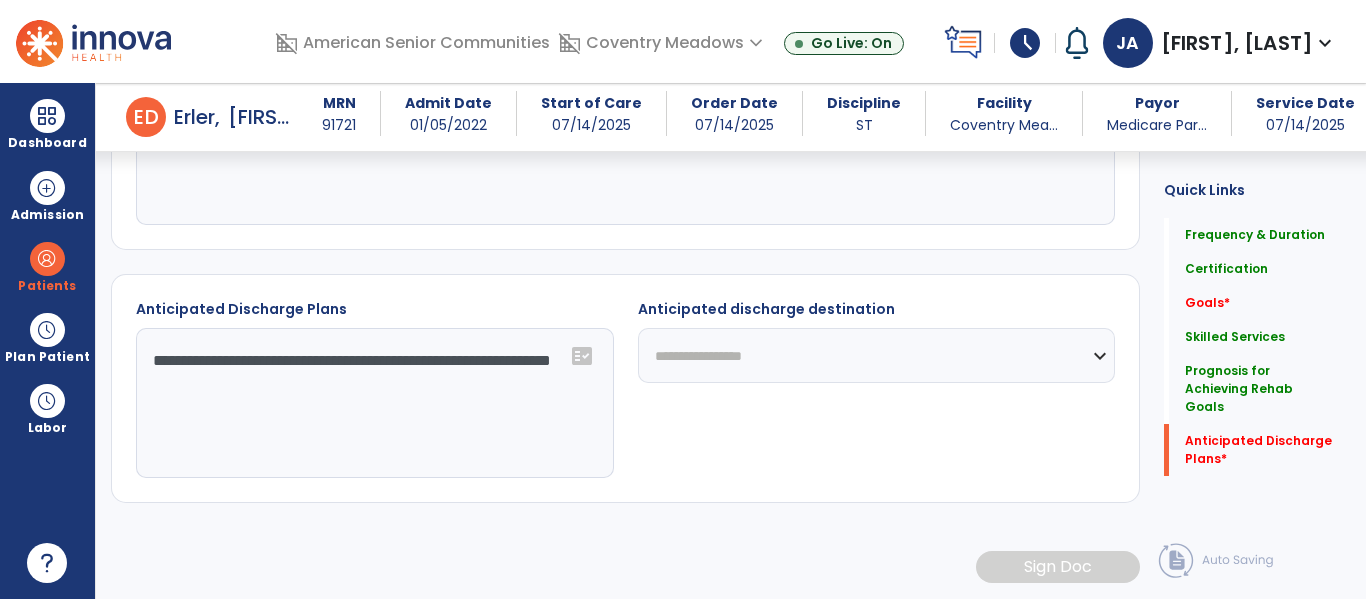 type on "**********" 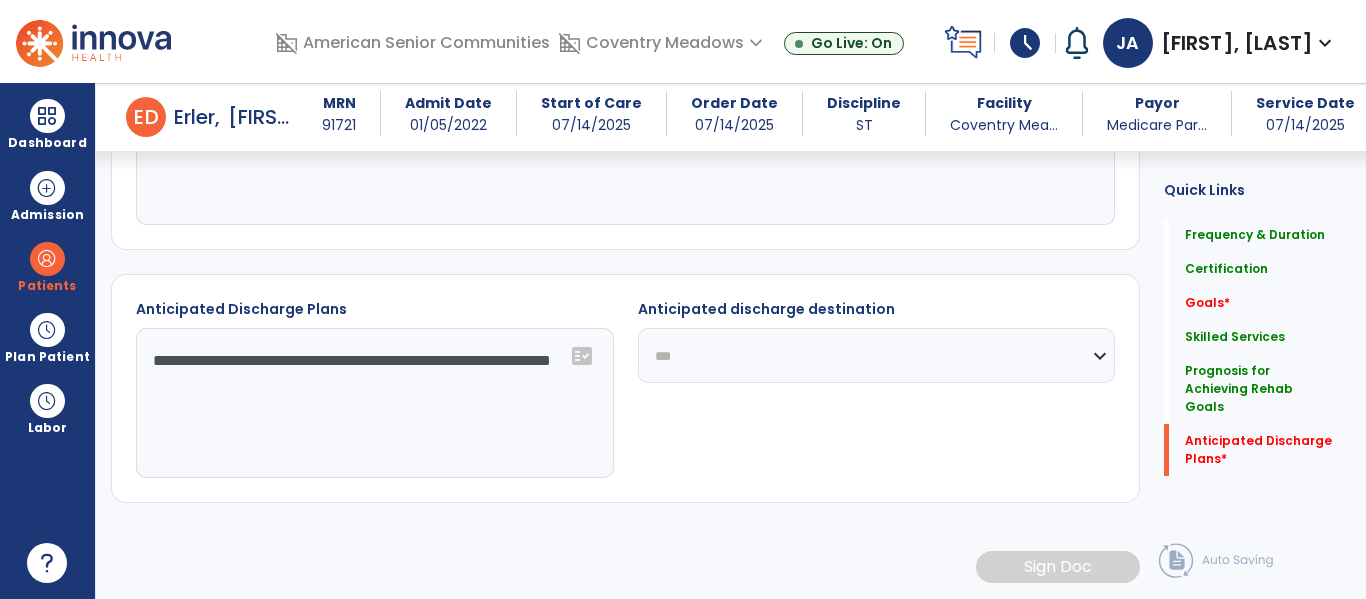 click on "**********" 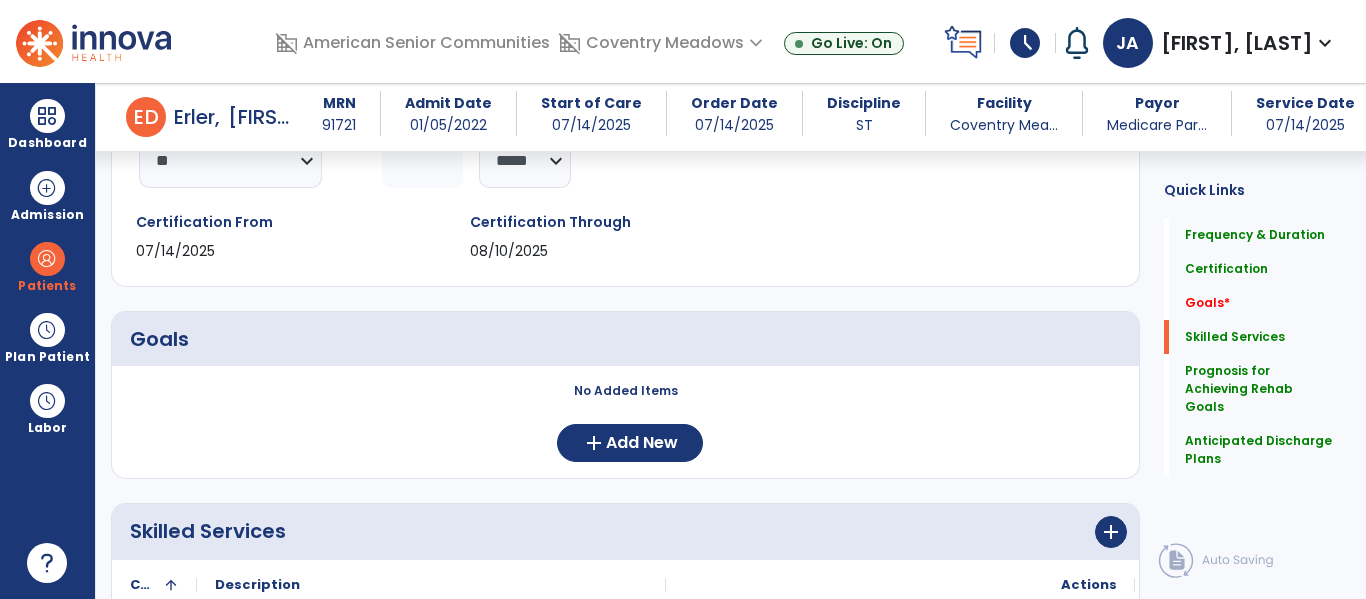 scroll, scrollTop: 303, scrollLeft: 0, axis: vertical 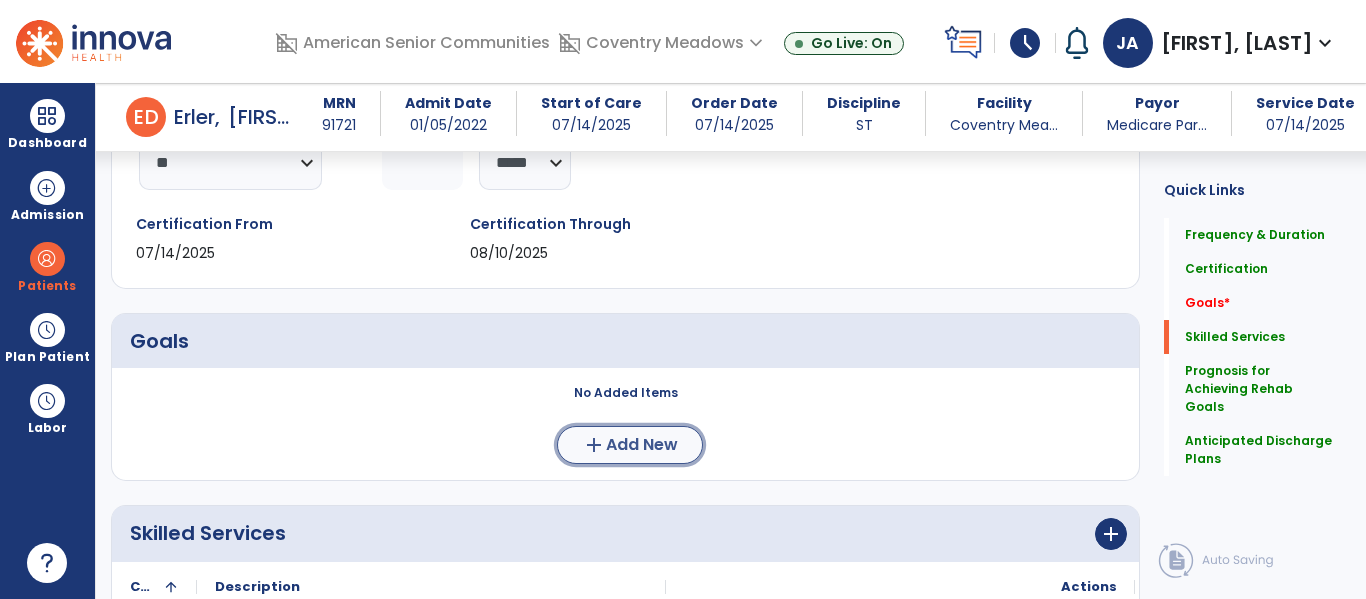 click on "Add New" at bounding box center (642, 445) 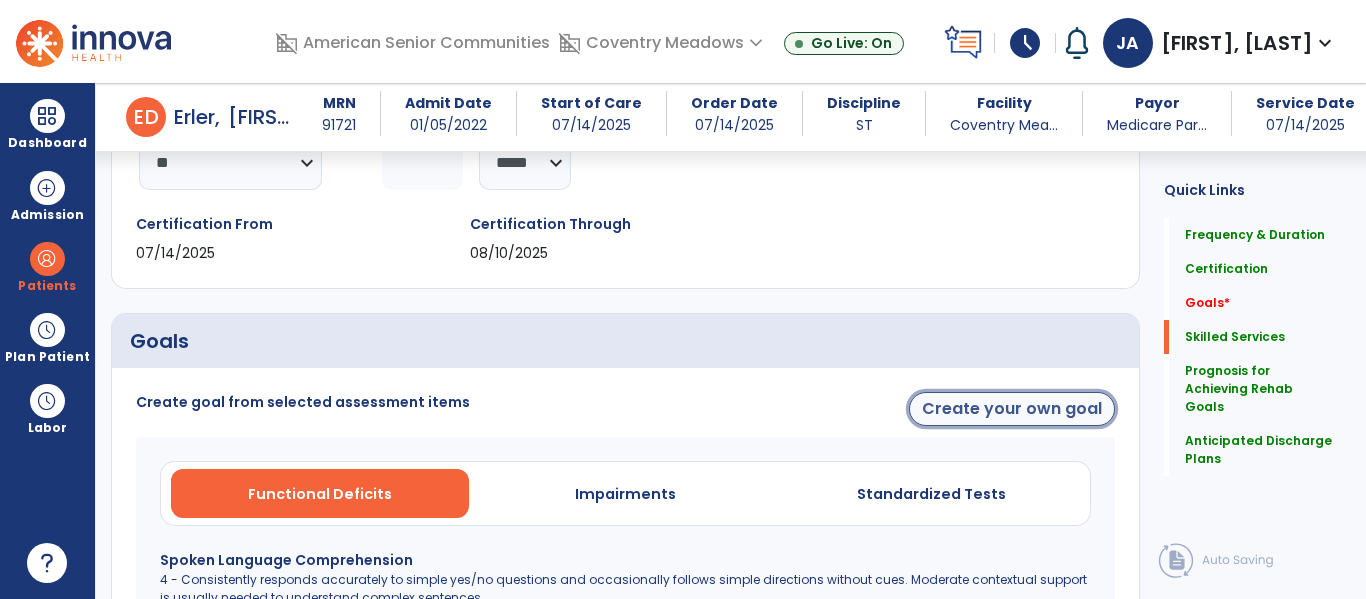 click on "Create your own goal" at bounding box center (1012, 409) 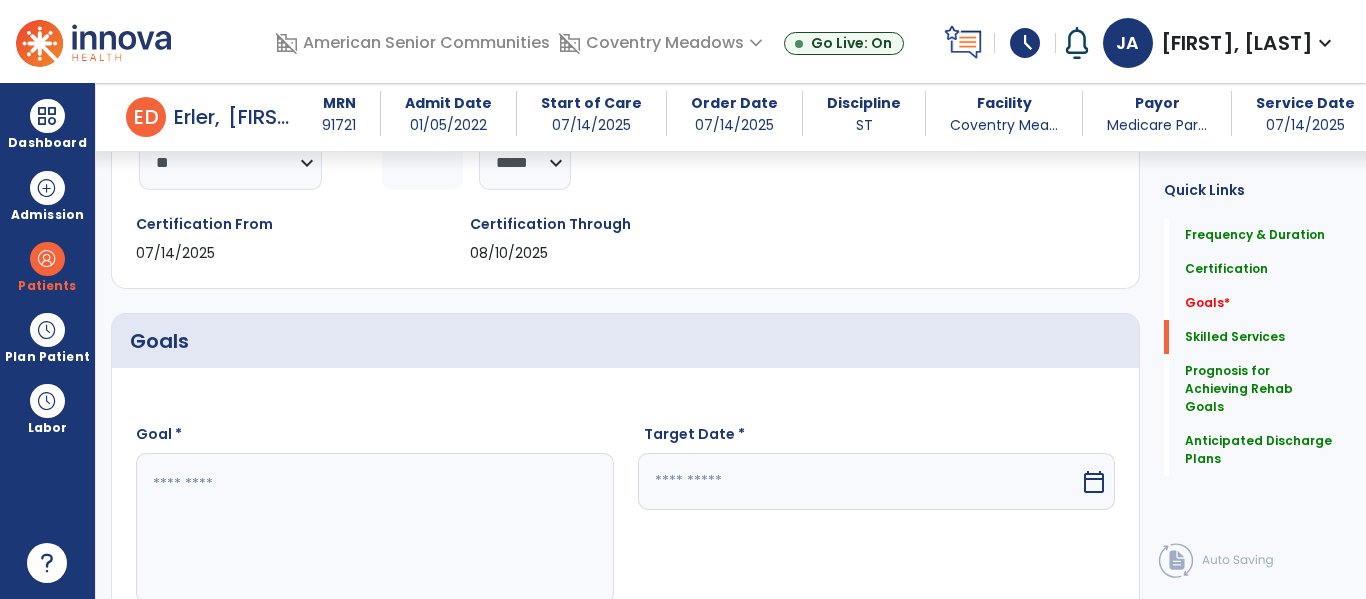 click at bounding box center (374, 528) 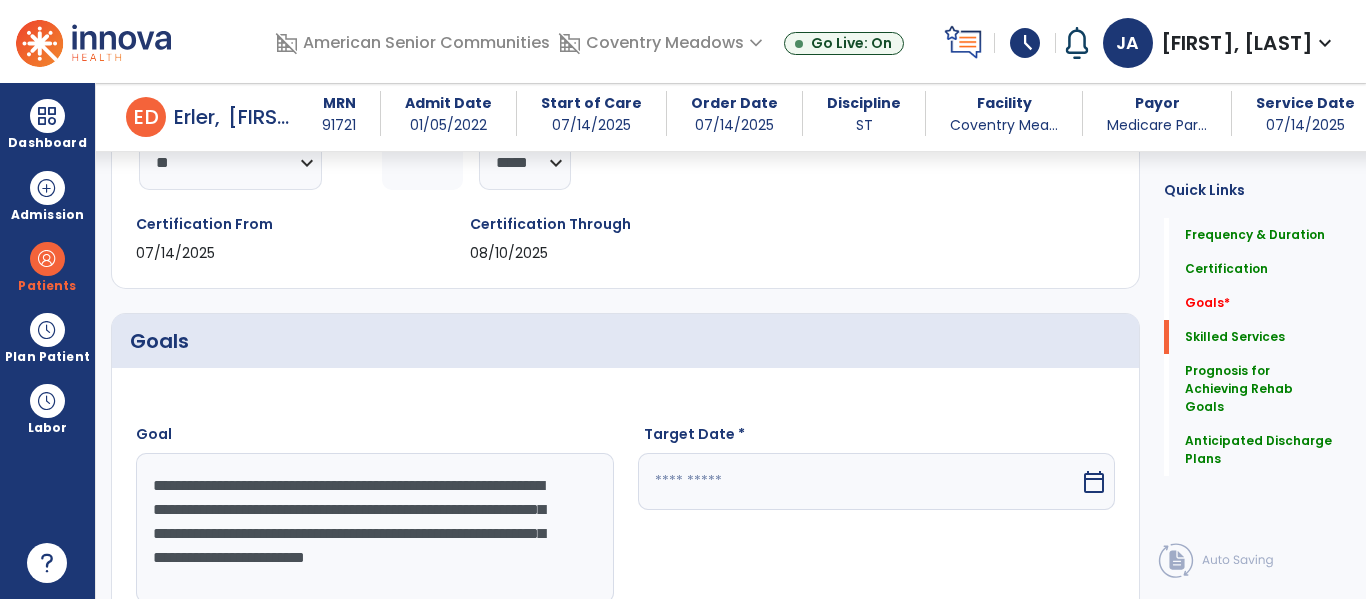 type on "**********" 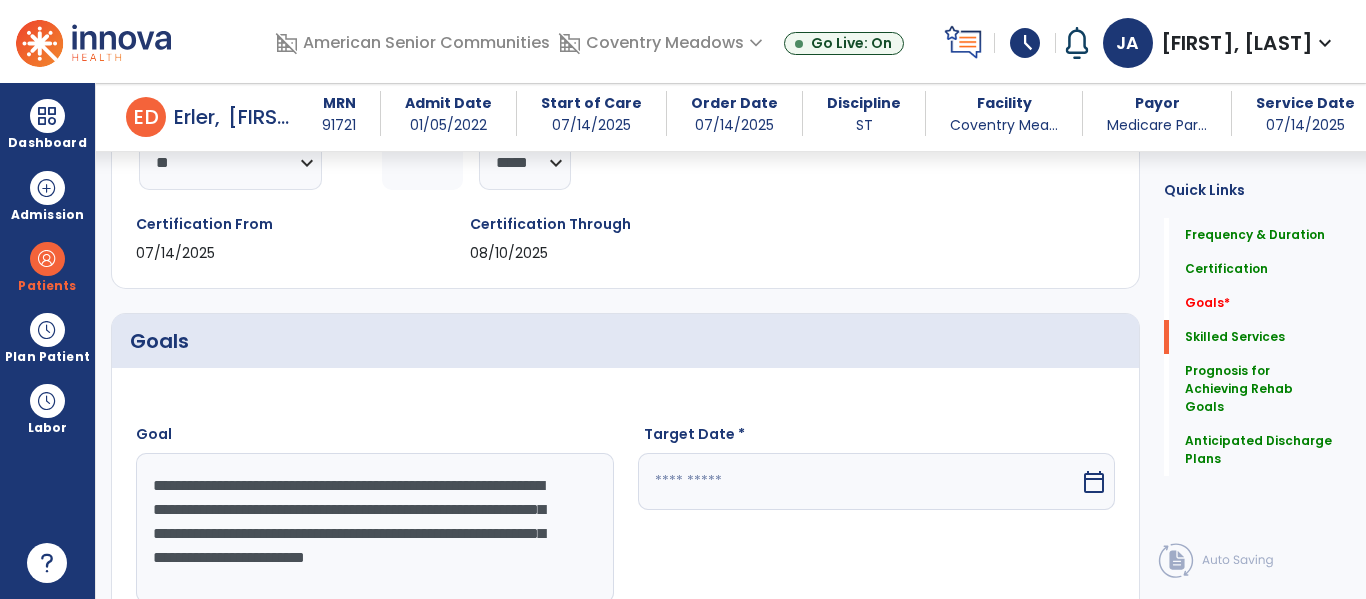 click at bounding box center (859, 481) 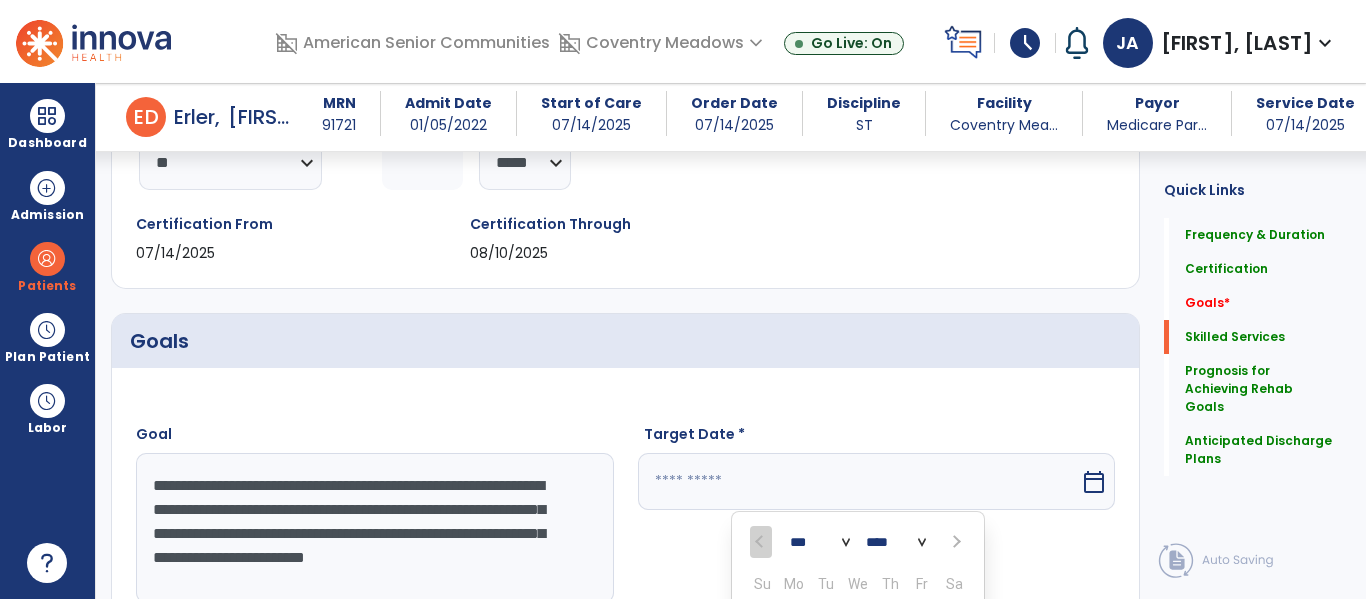 scroll, scrollTop: 643, scrollLeft: 0, axis: vertical 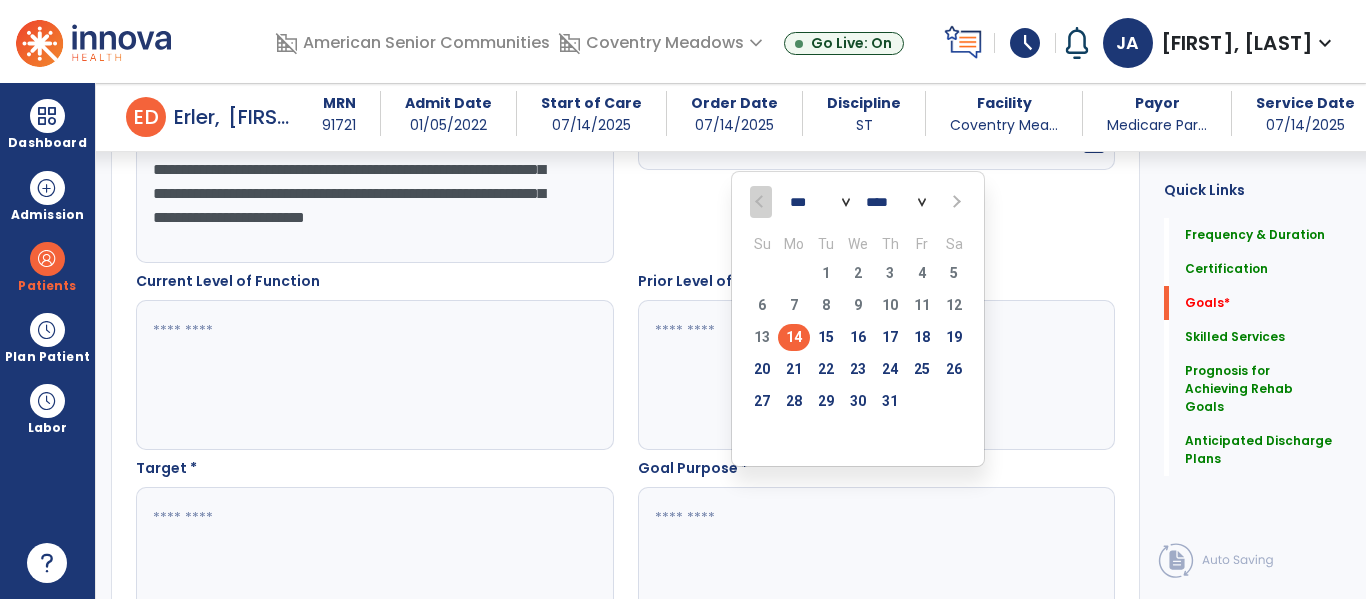 click at bounding box center (955, 202) 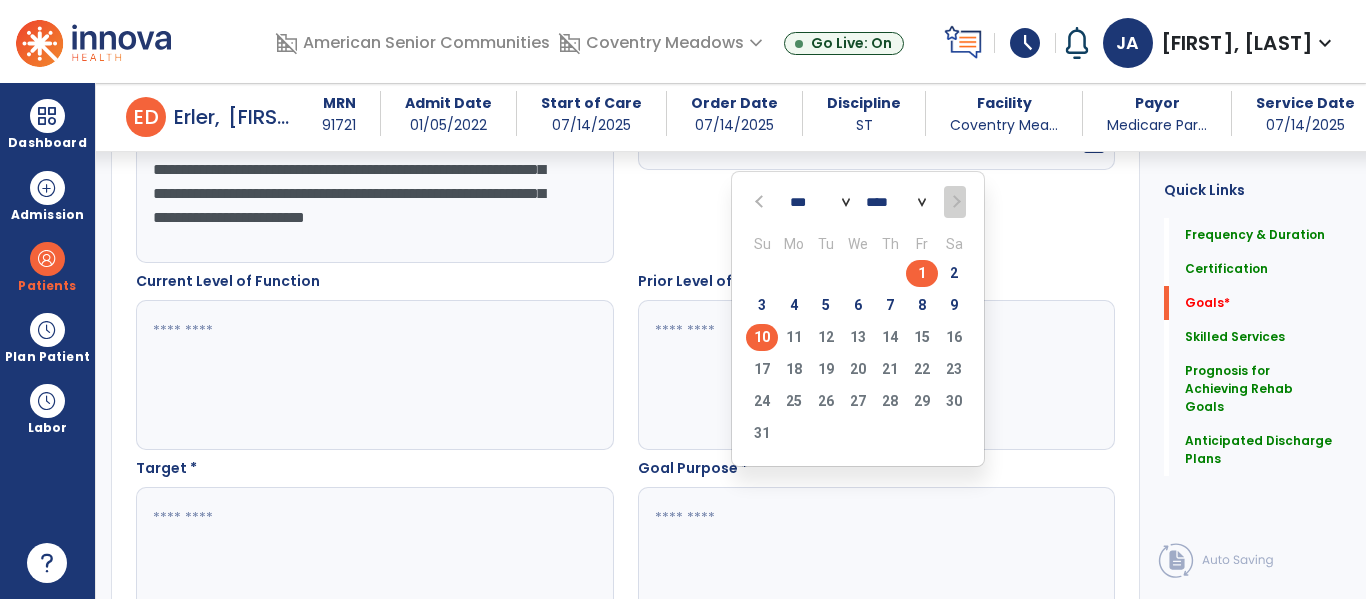 click on "10" at bounding box center [762, 337] 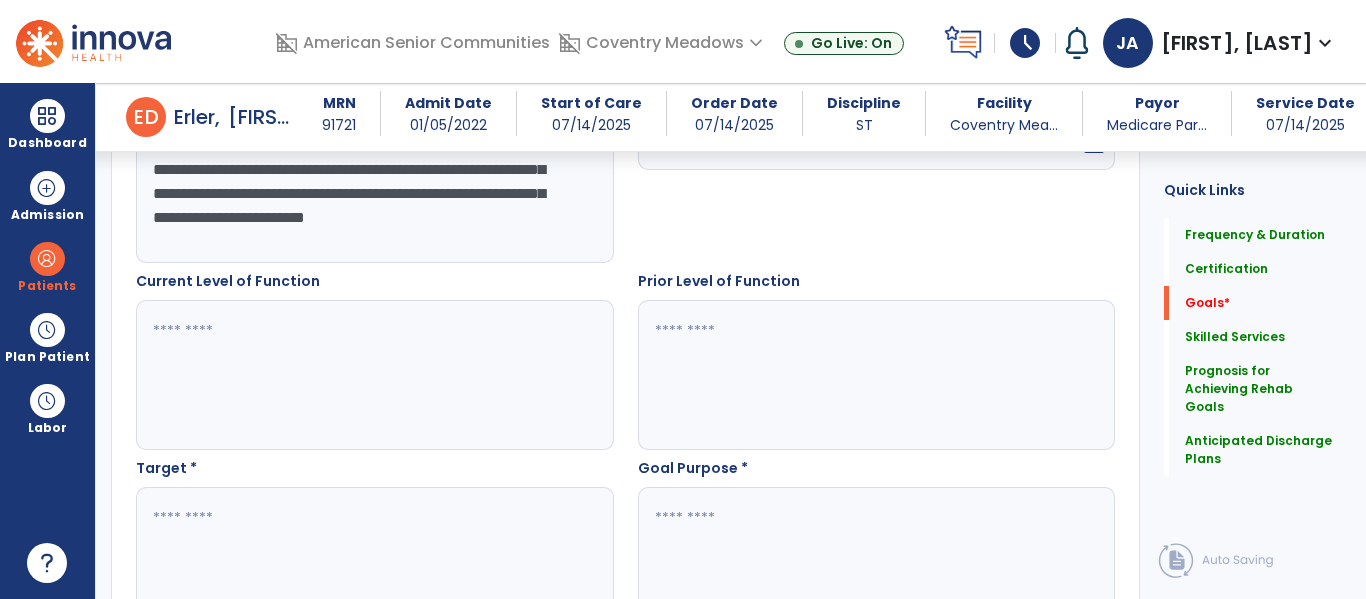 click at bounding box center [374, 375] 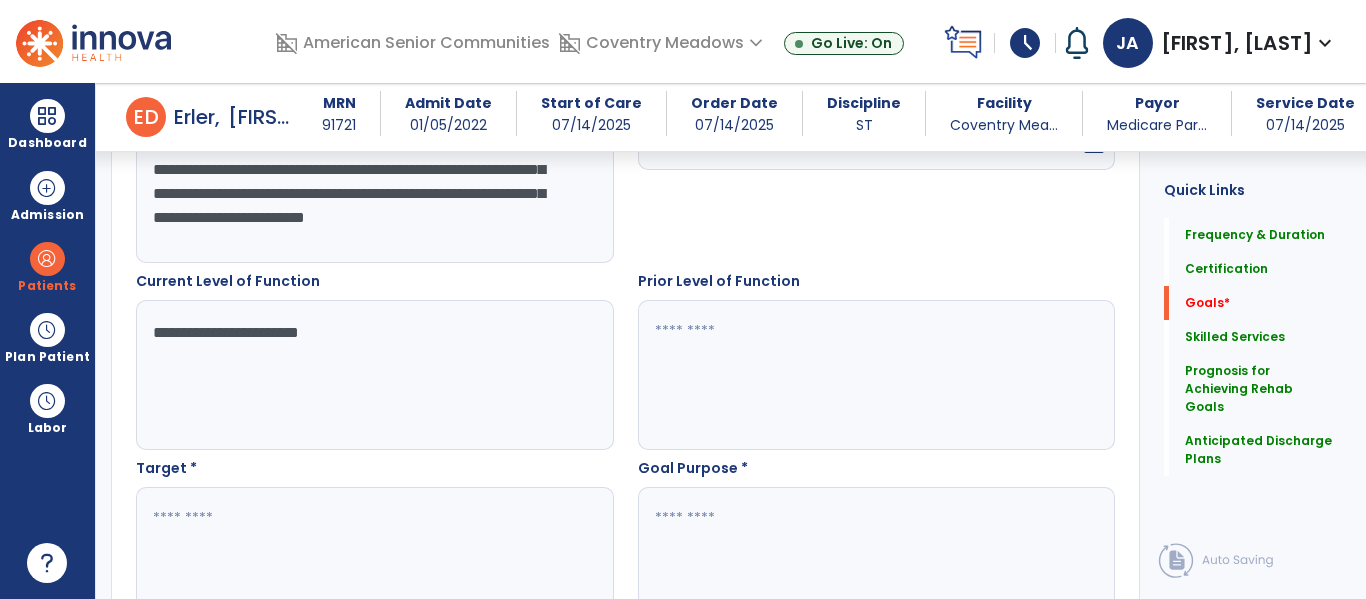 type on "**********" 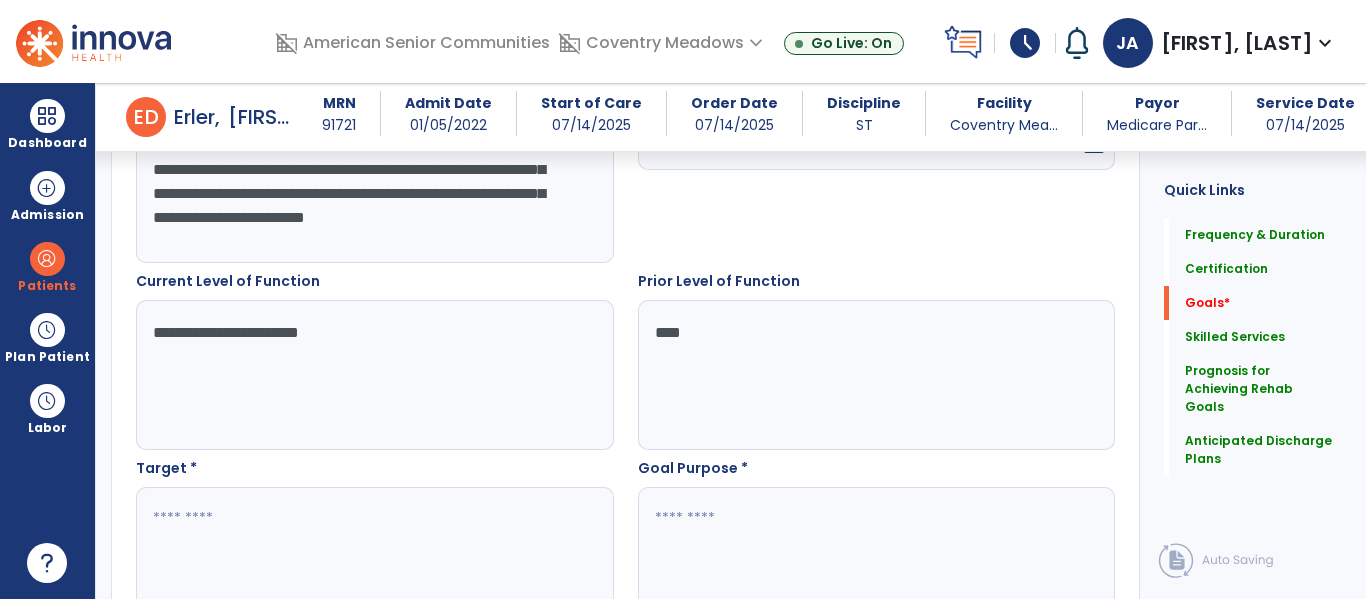 type on "****" 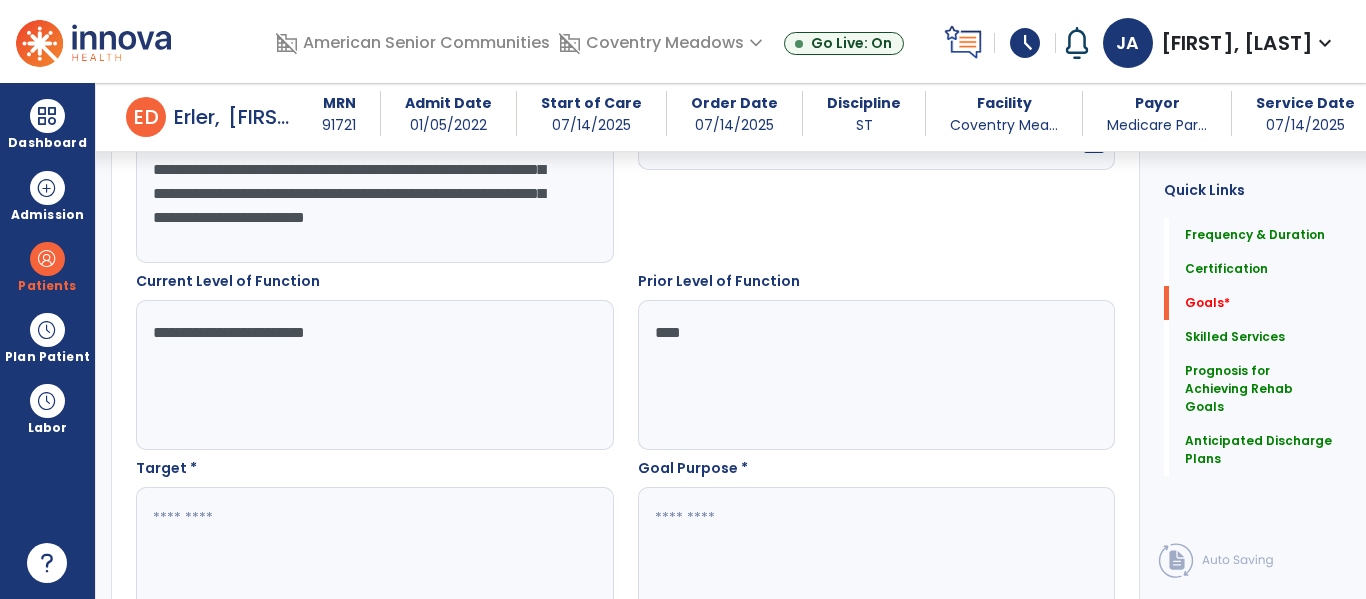 type on "**********" 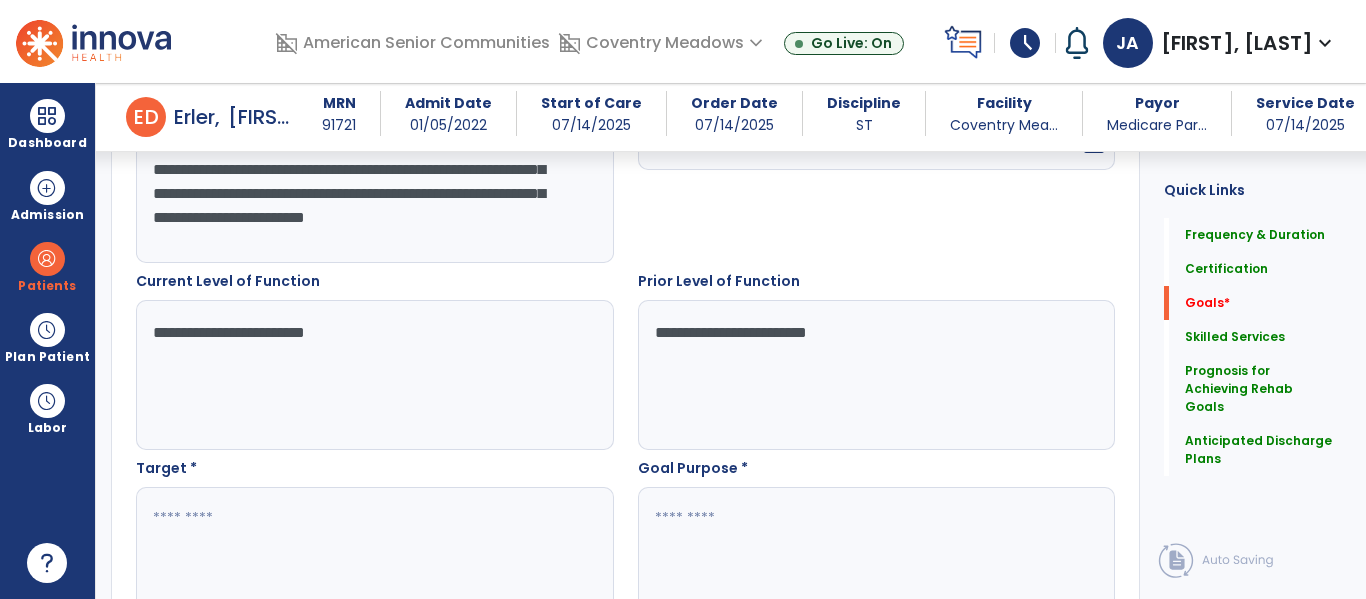 type on "**********" 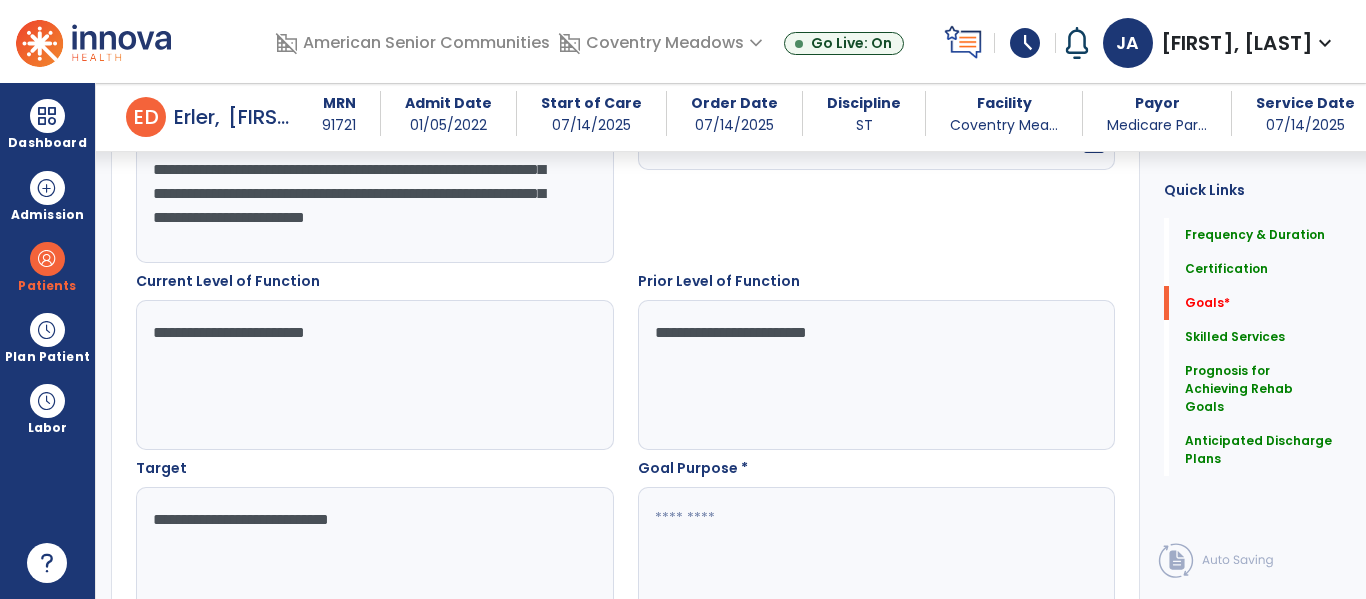 type on "**********" 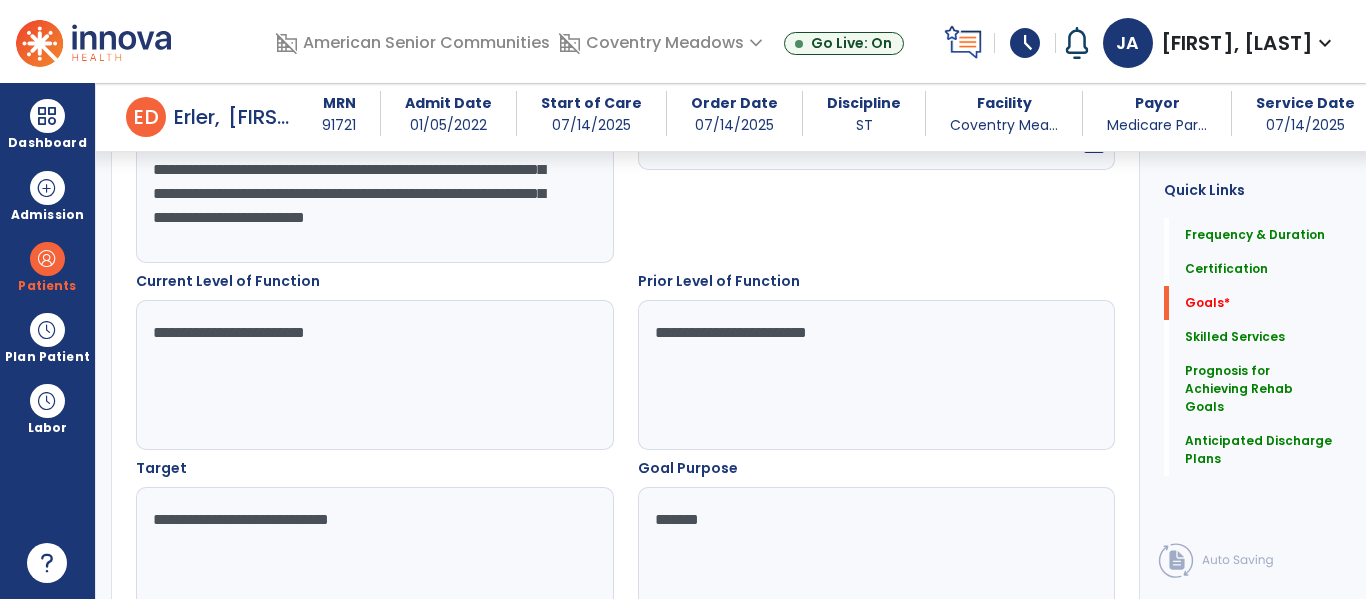 type on "********" 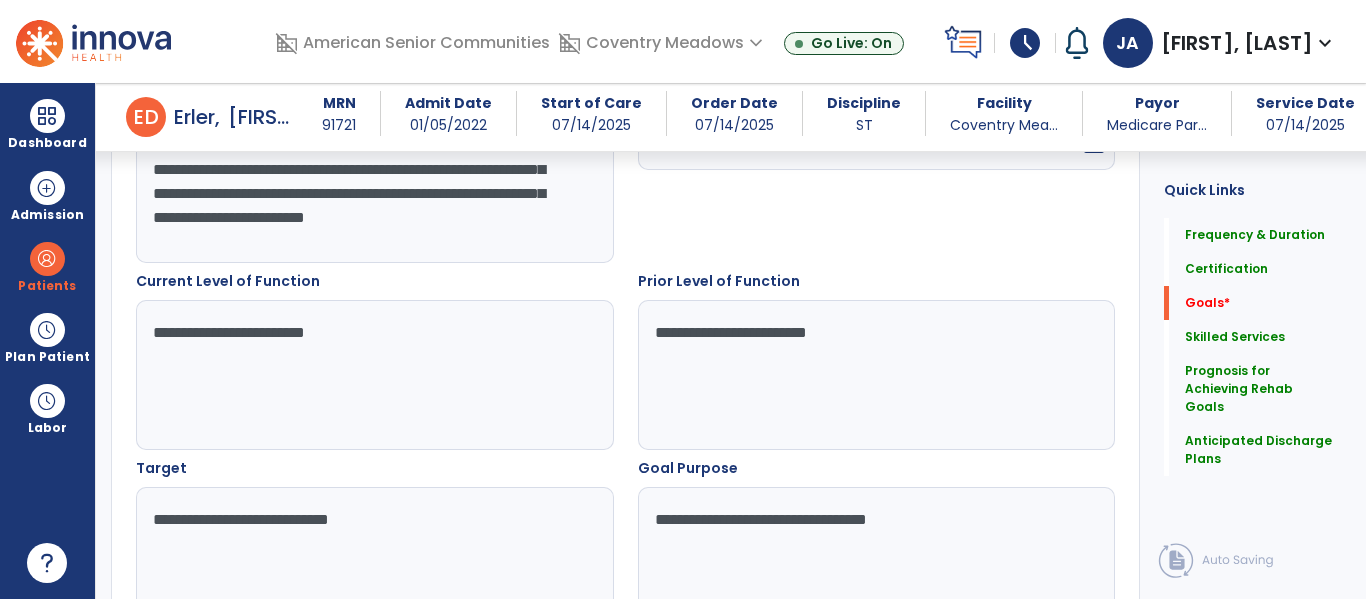 click on "**********" at bounding box center [876, 562] 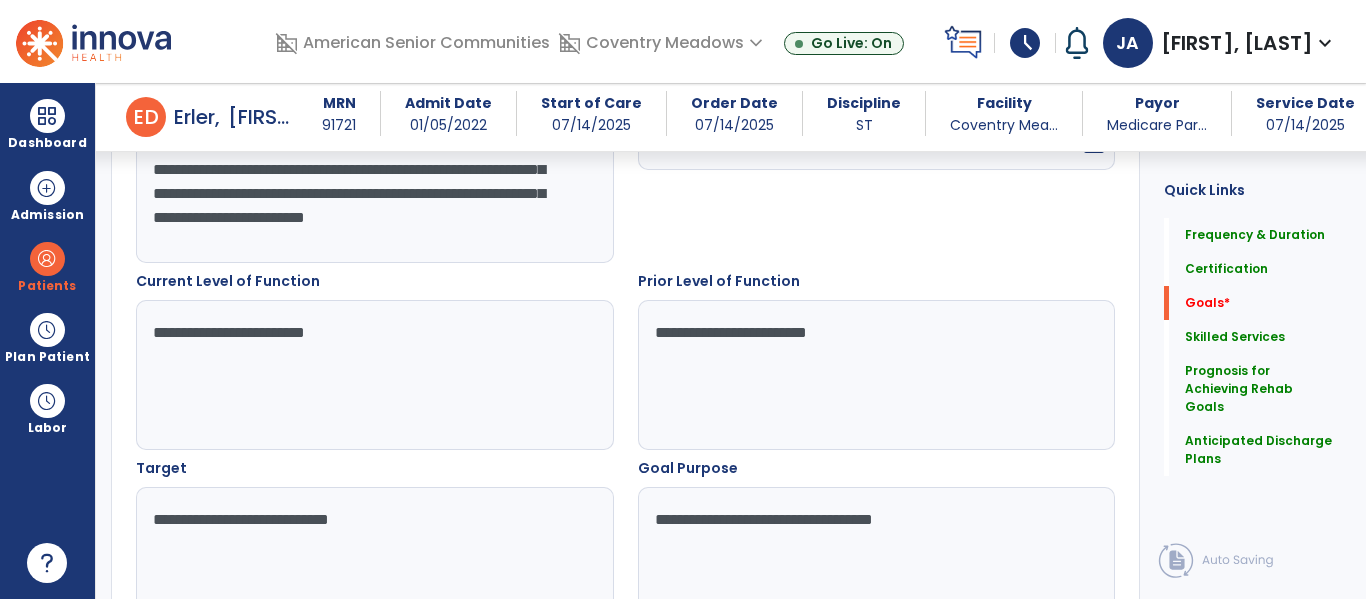 scroll, scrollTop: 663, scrollLeft: 0, axis: vertical 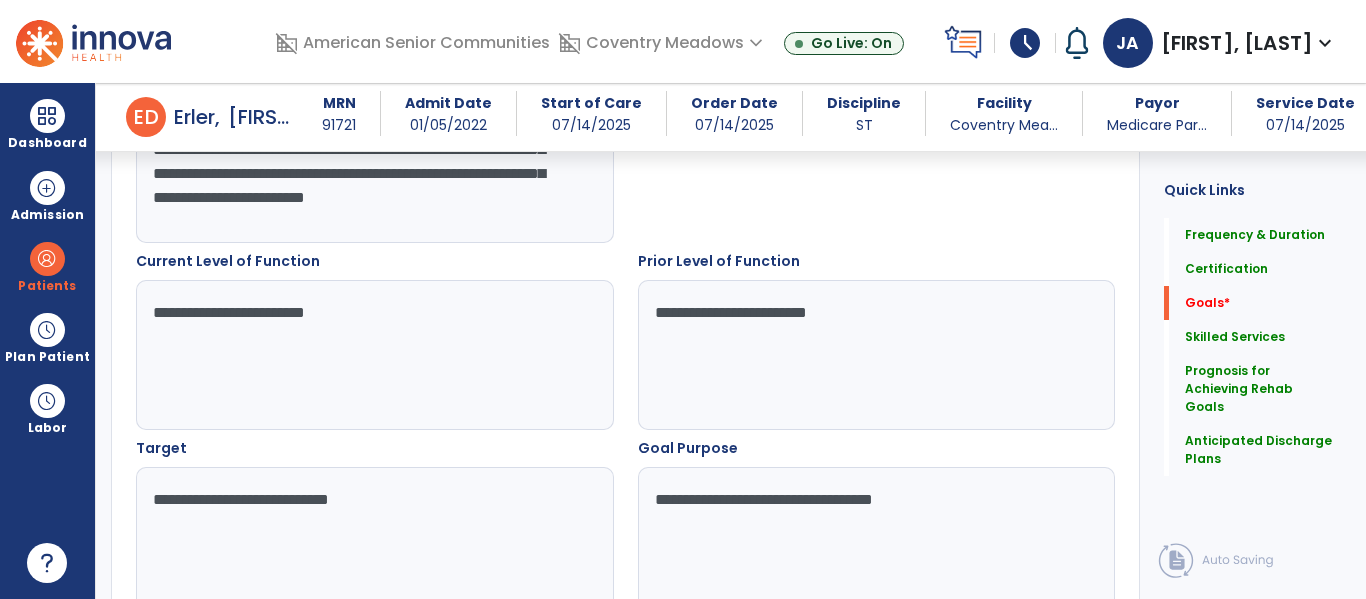 type on "**********" 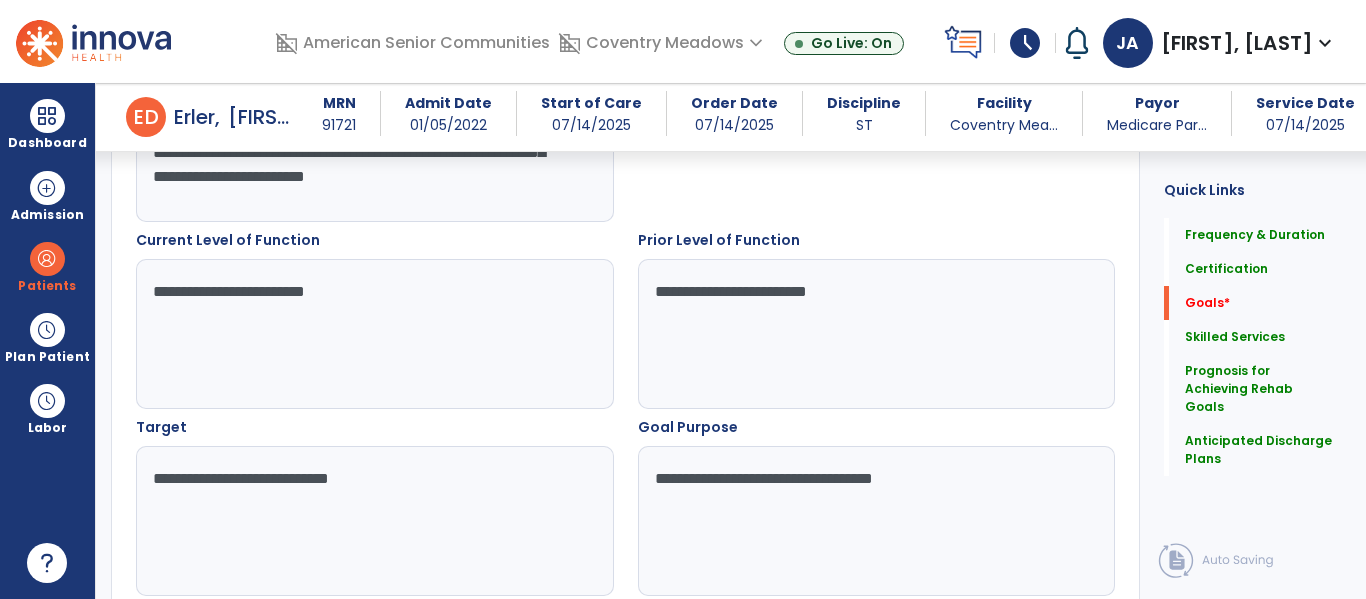 scroll, scrollTop: 695, scrollLeft: 0, axis: vertical 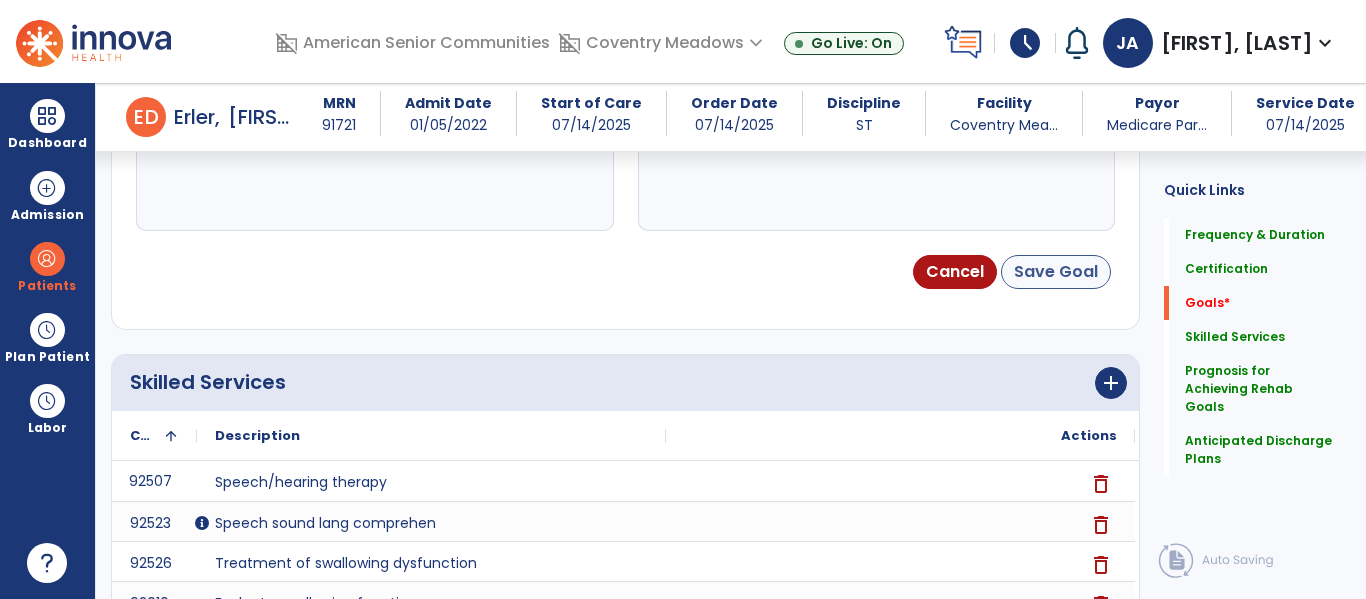 type on "**********" 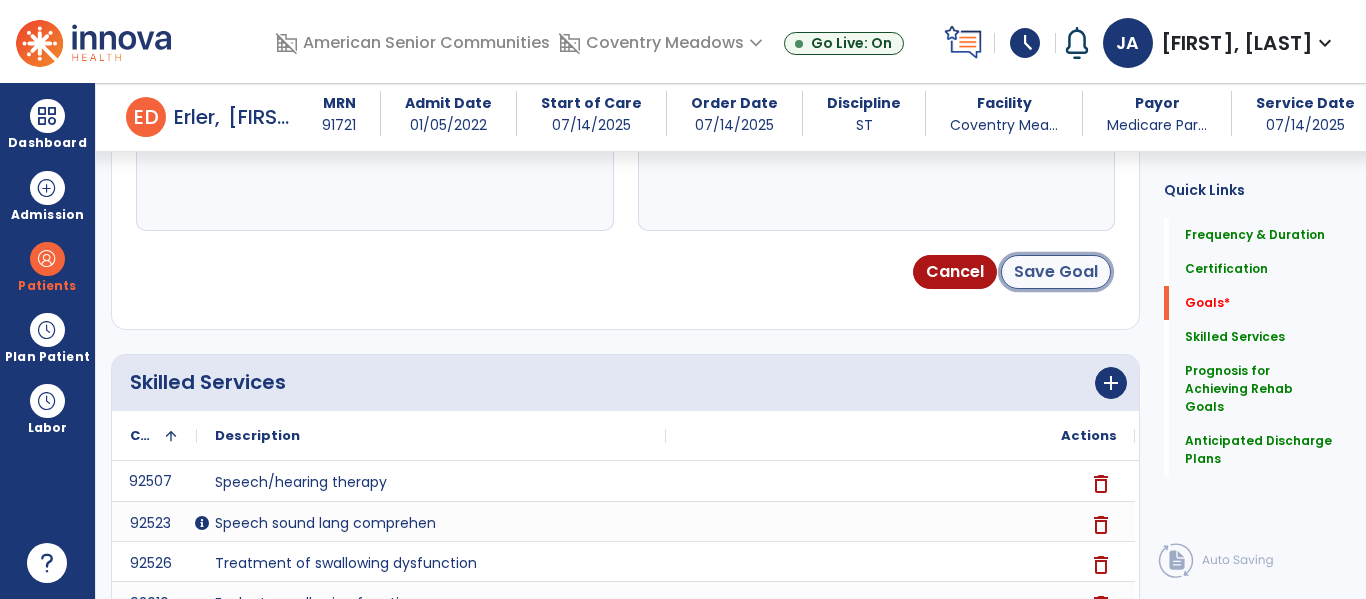 click on "Save Goal" at bounding box center (1056, 272) 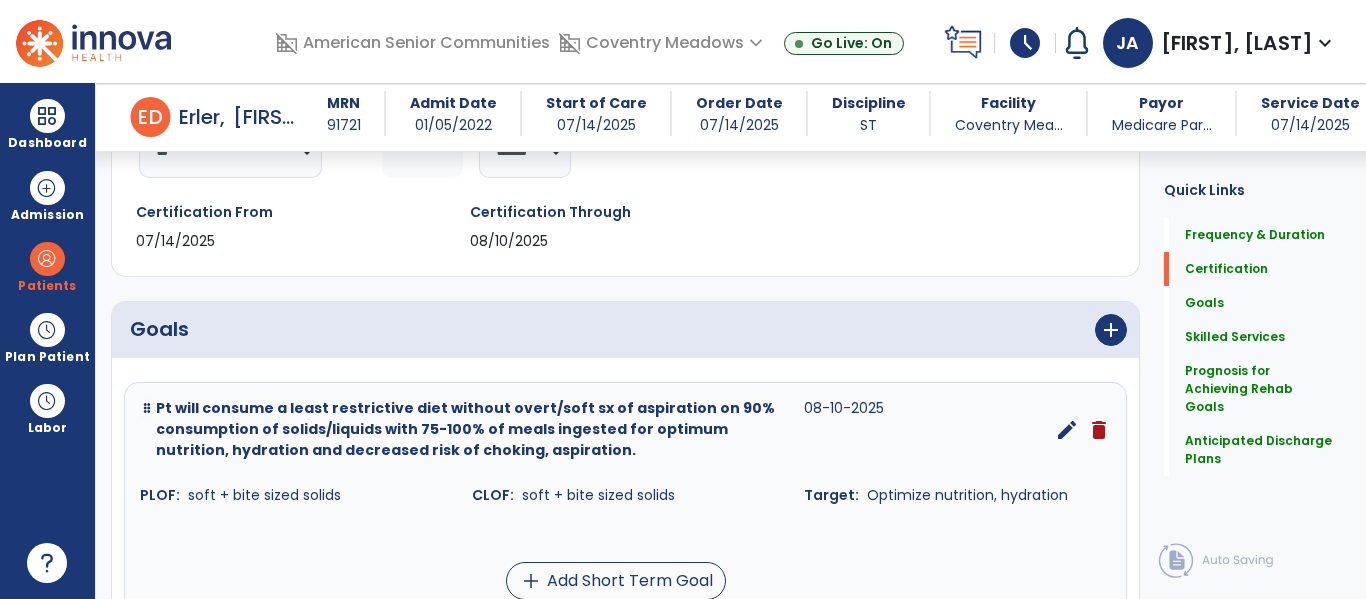 scroll, scrollTop: 320, scrollLeft: 0, axis: vertical 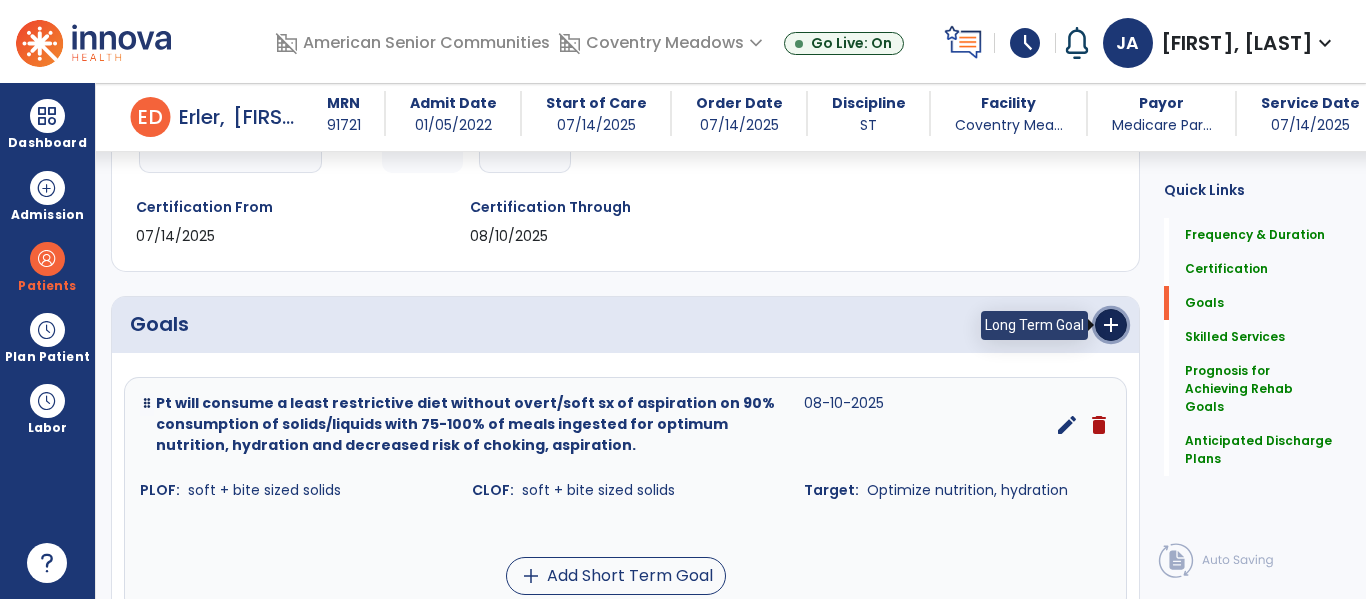 click on "add" at bounding box center [1111, 325] 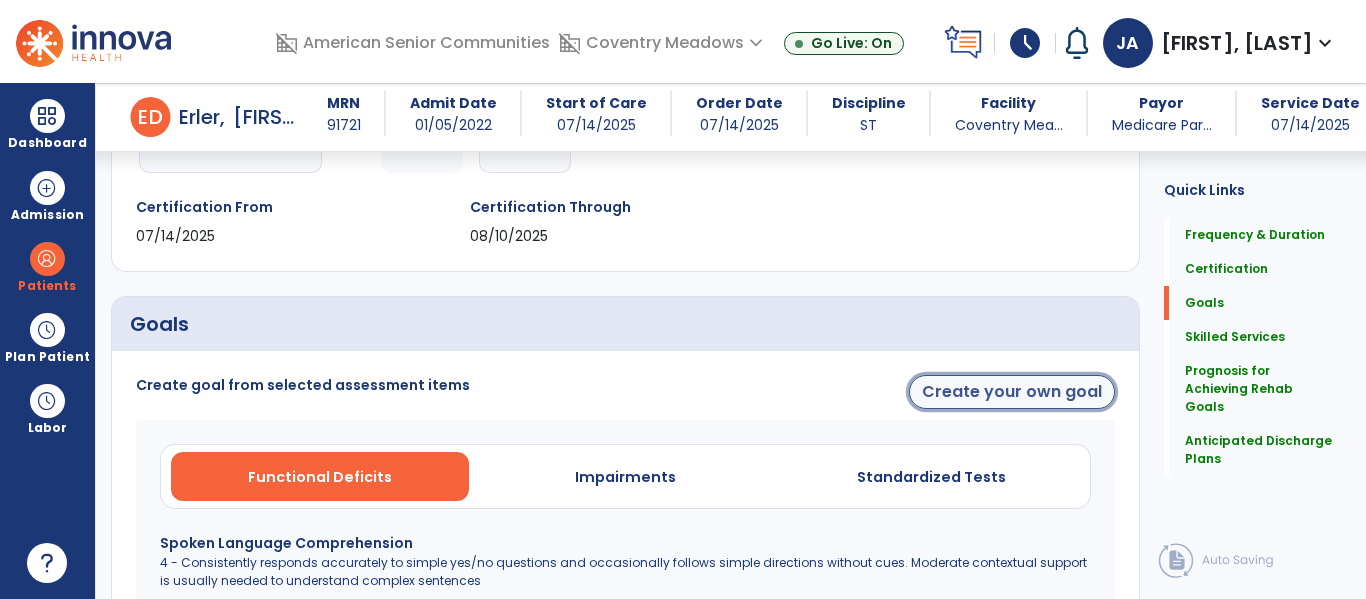 click on "Create your own goal" at bounding box center (1012, 392) 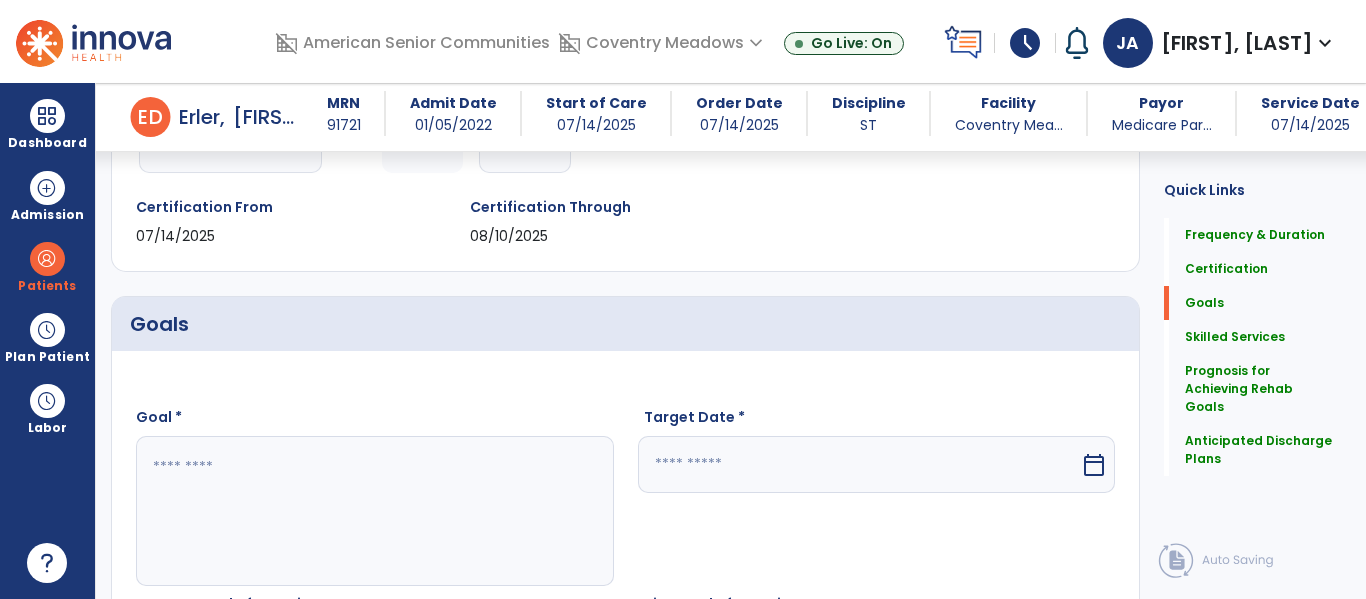 click at bounding box center (374, 511) 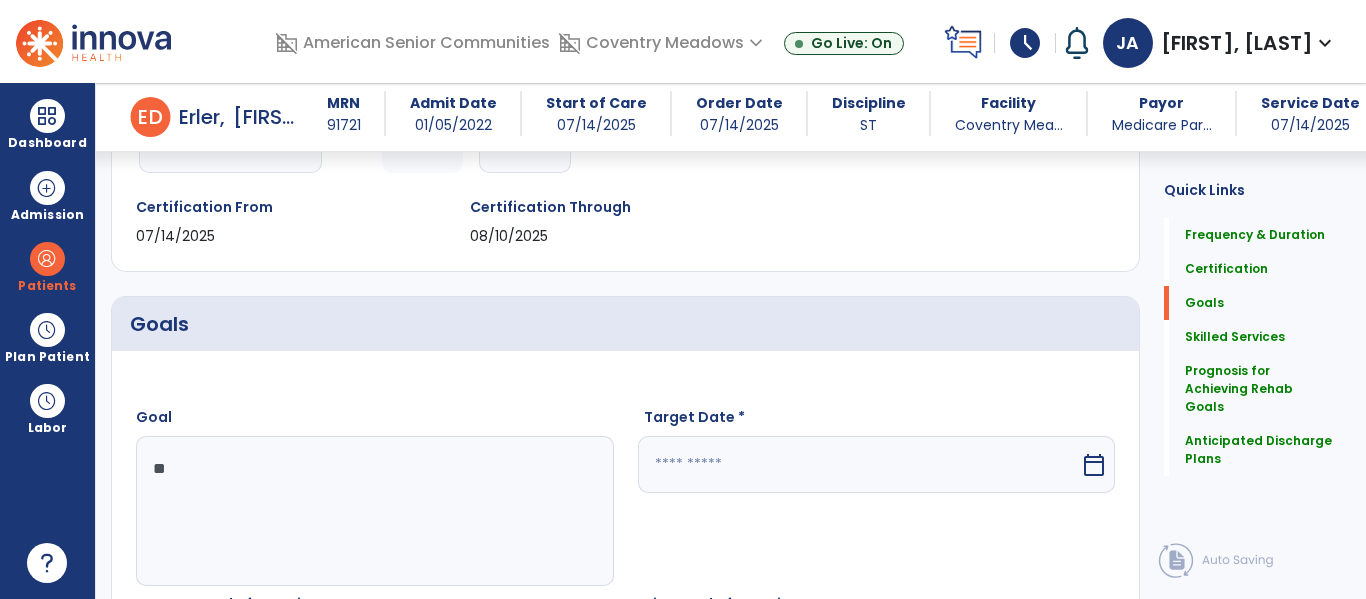 type on "*" 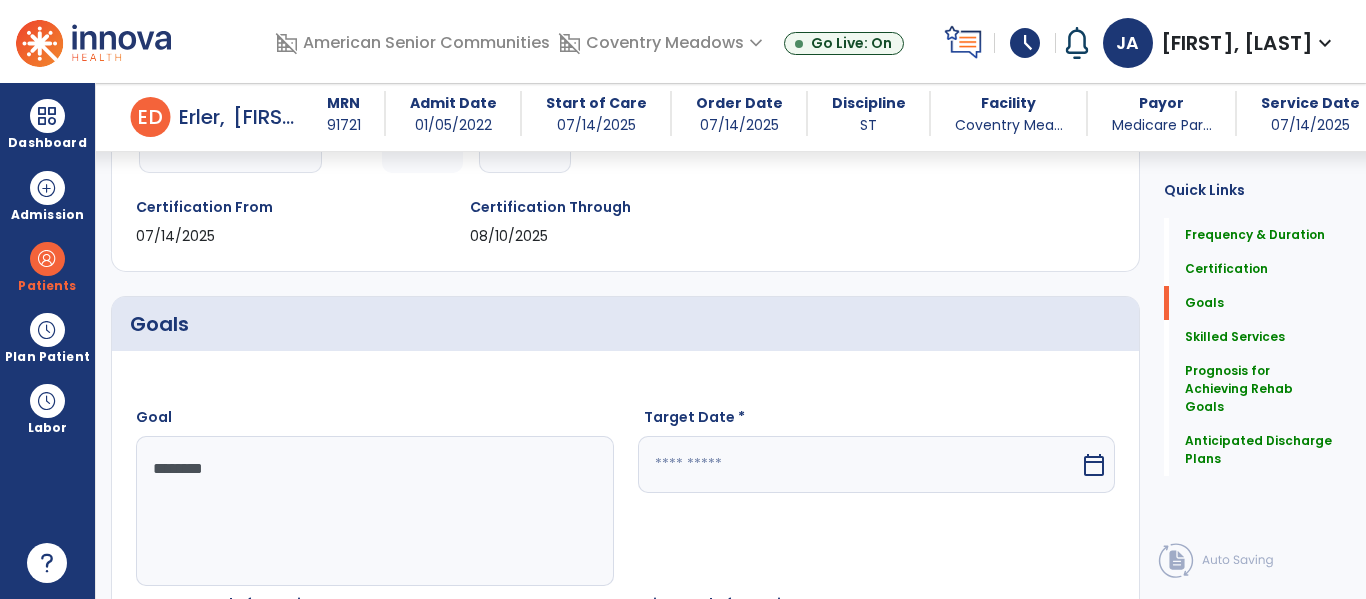 type on "*********" 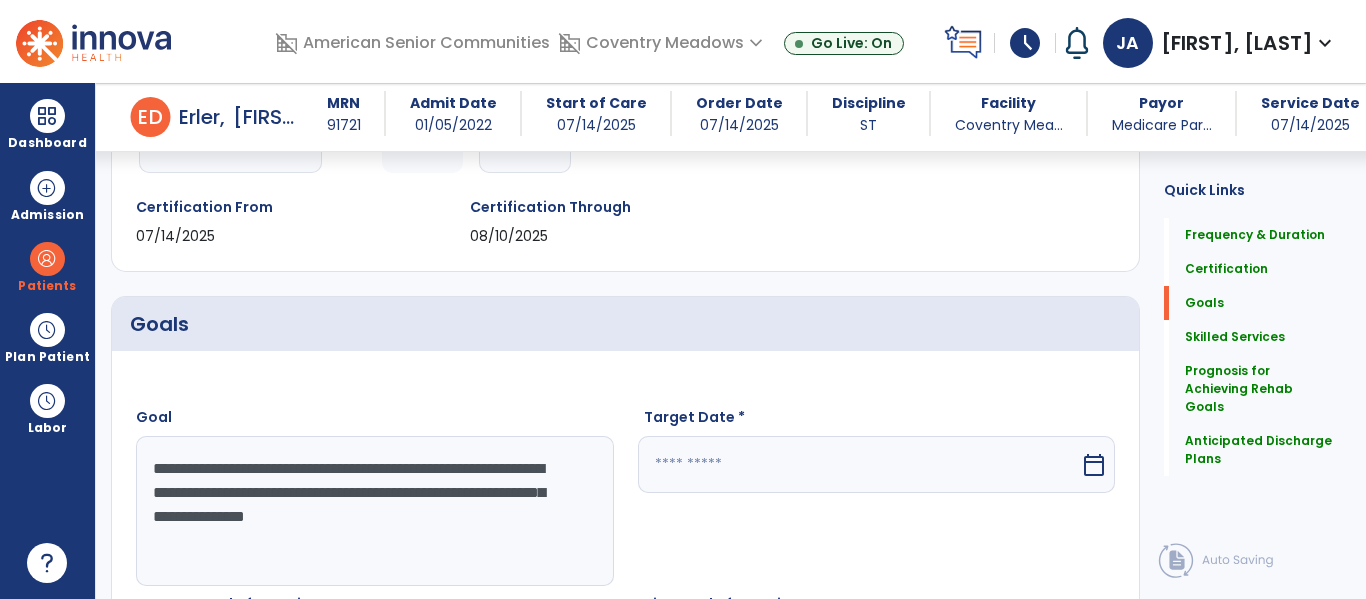 type on "**********" 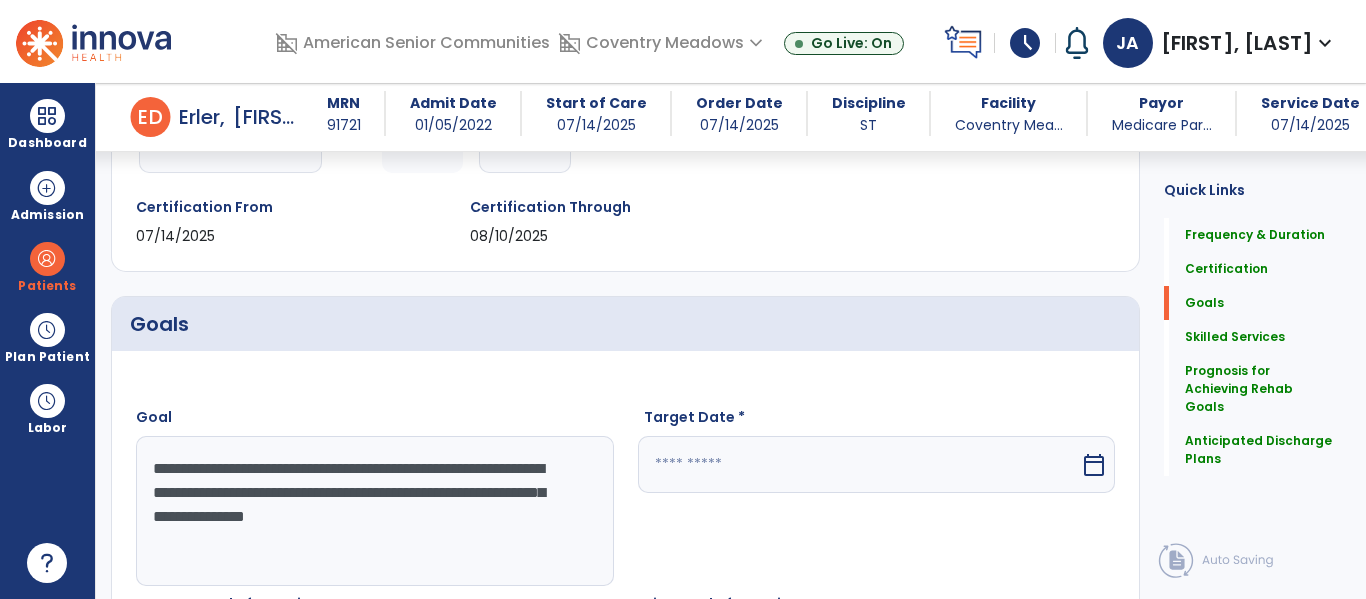 click at bounding box center [859, 464] 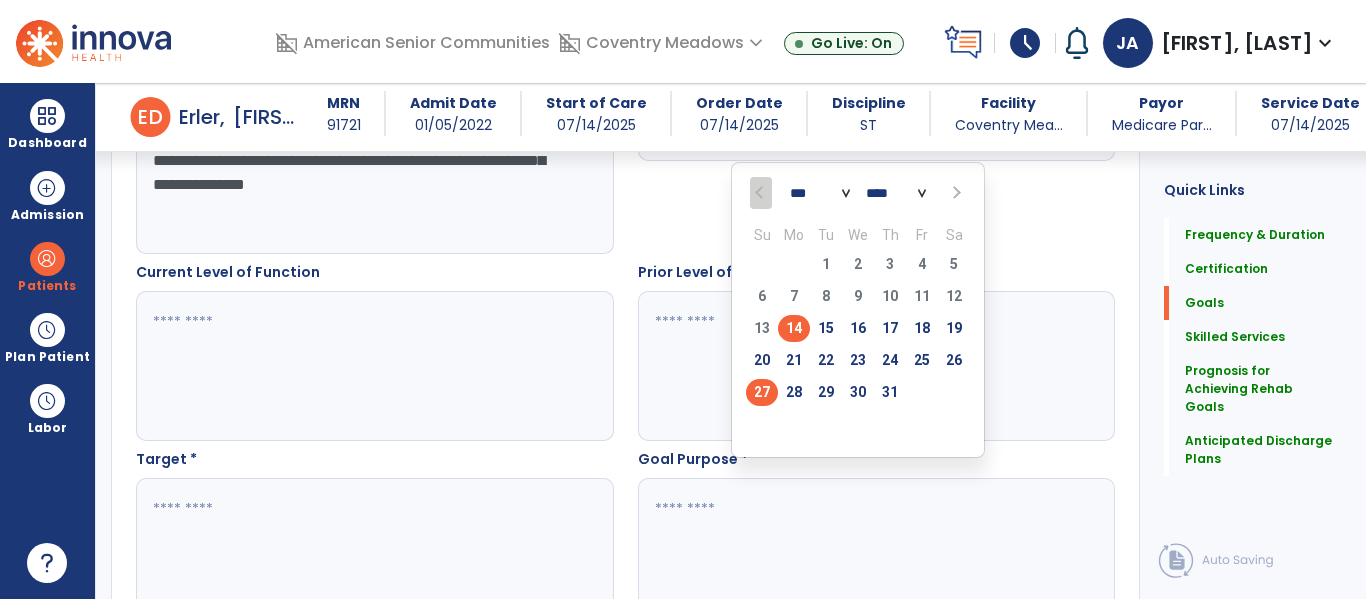 scroll, scrollTop: 653, scrollLeft: 0, axis: vertical 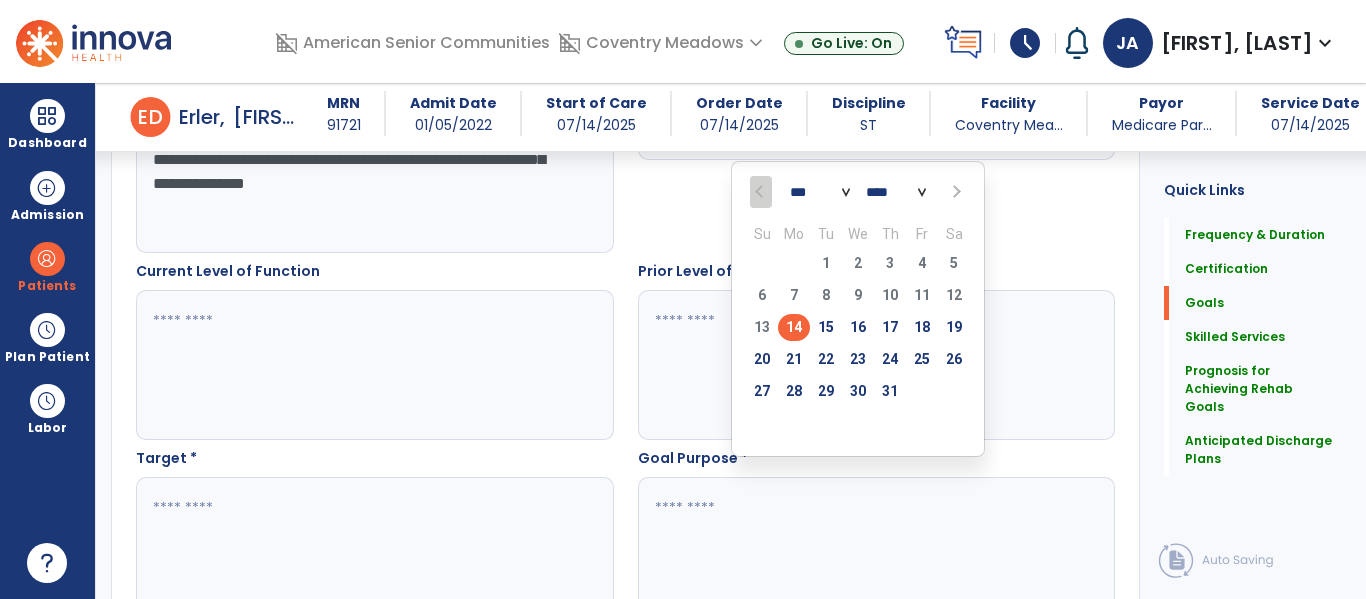 click at bounding box center (954, 192) 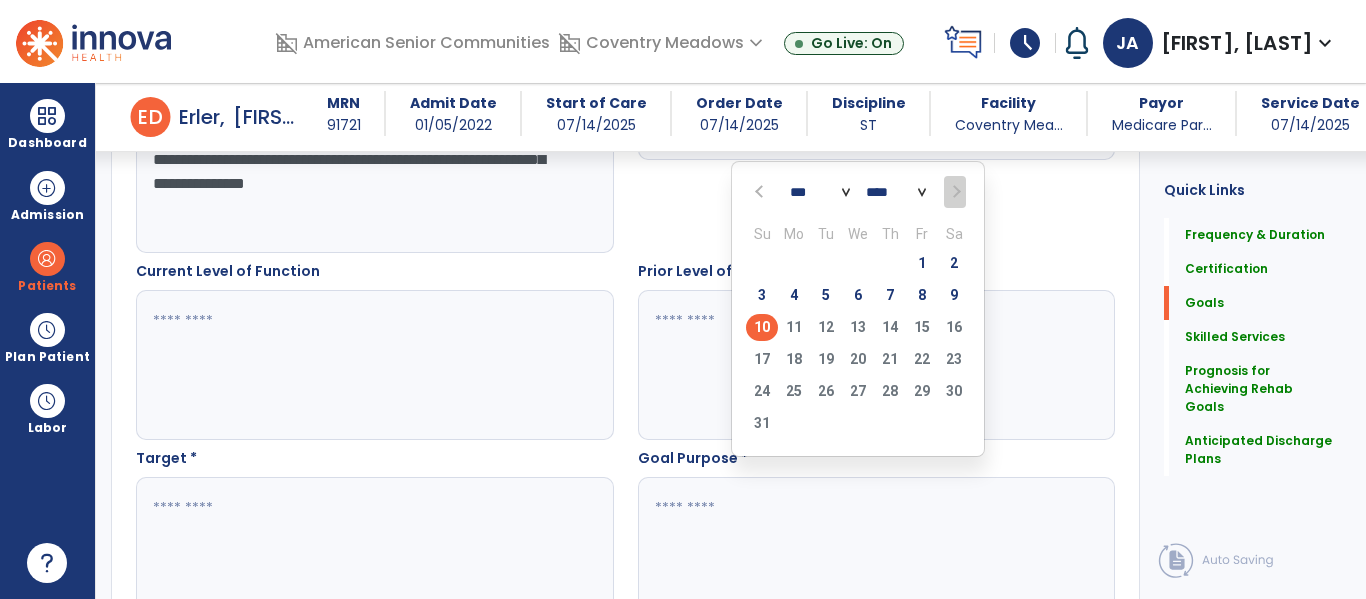 click on "10" at bounding box center (762, 327) 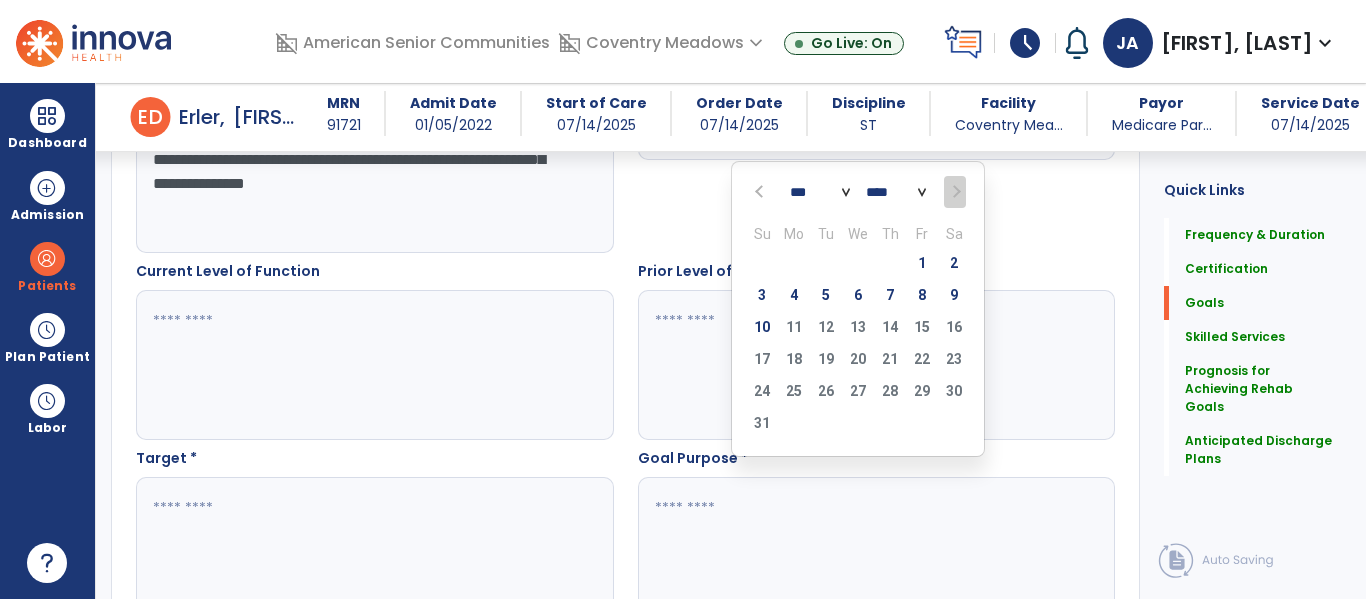 type on "*********" 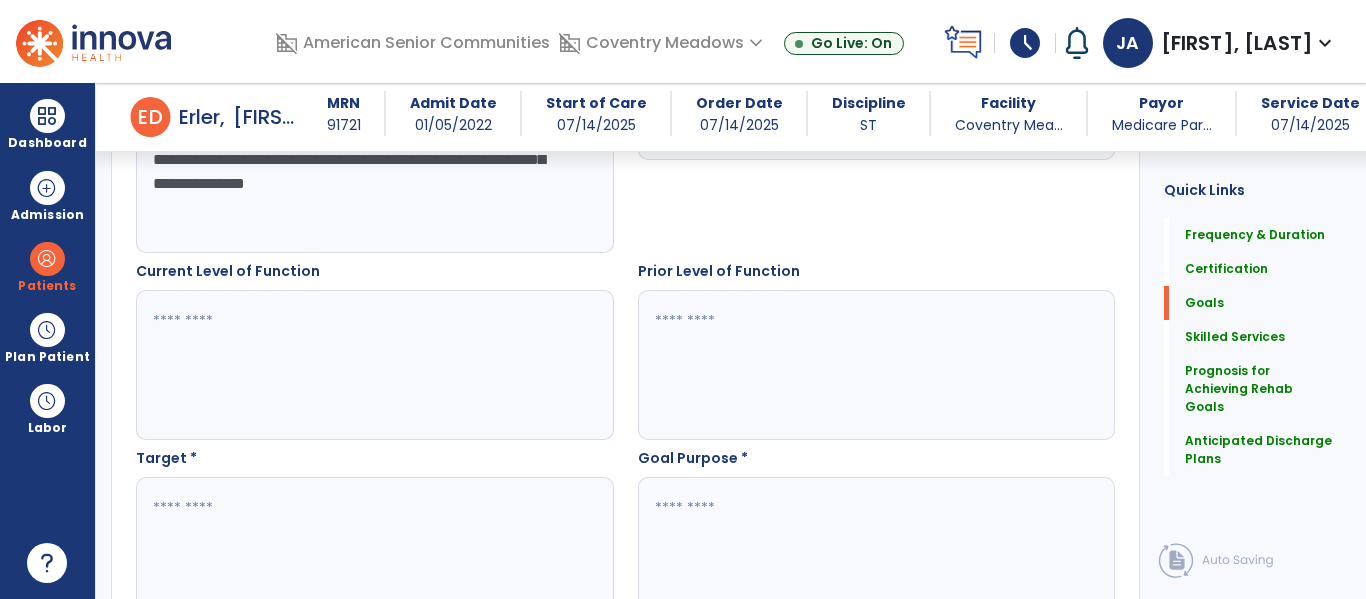 click at bounding box center [374, 365] 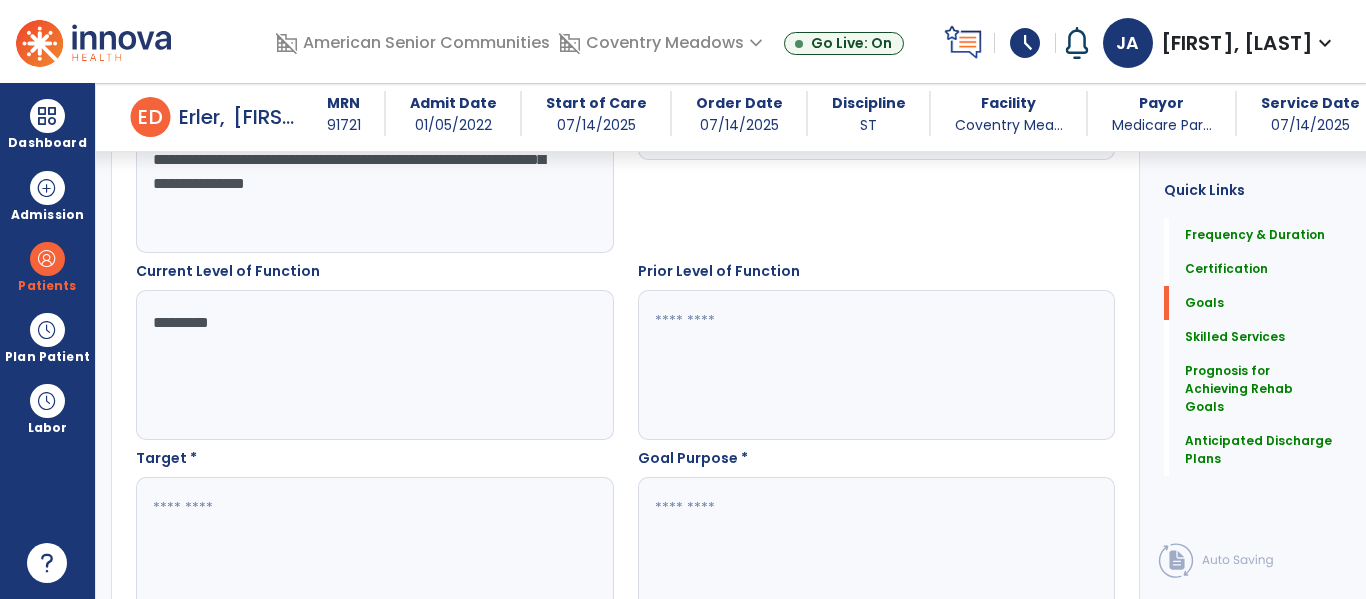 type on "**********" 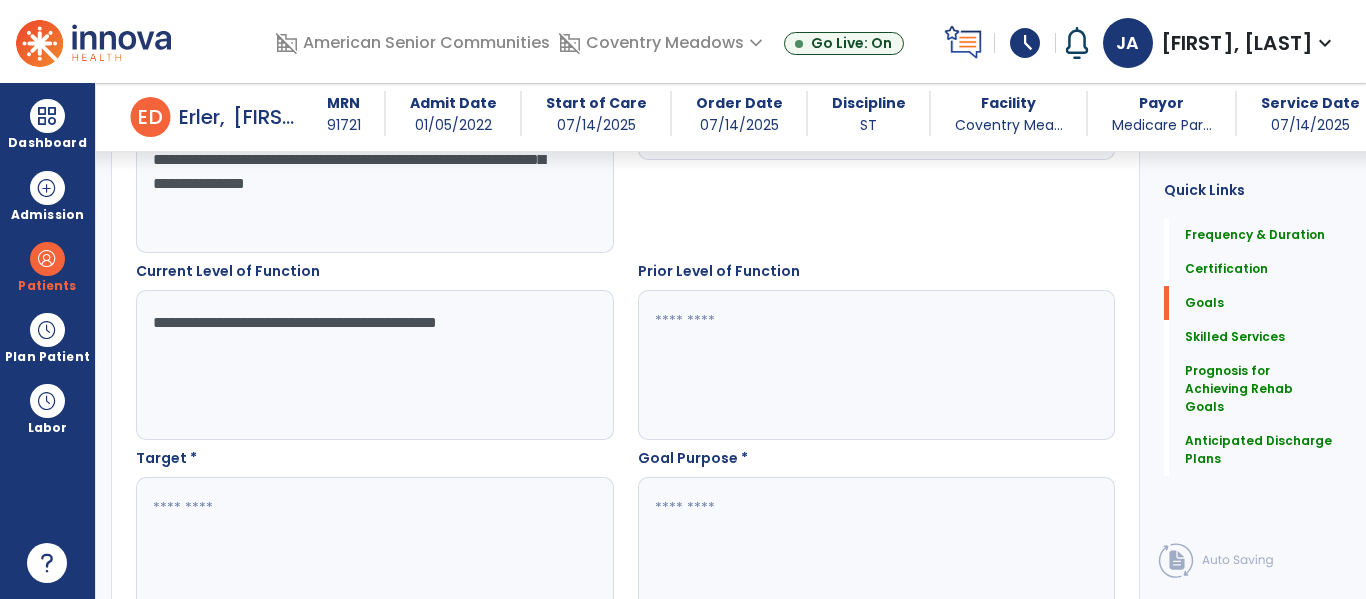 type on "**********" 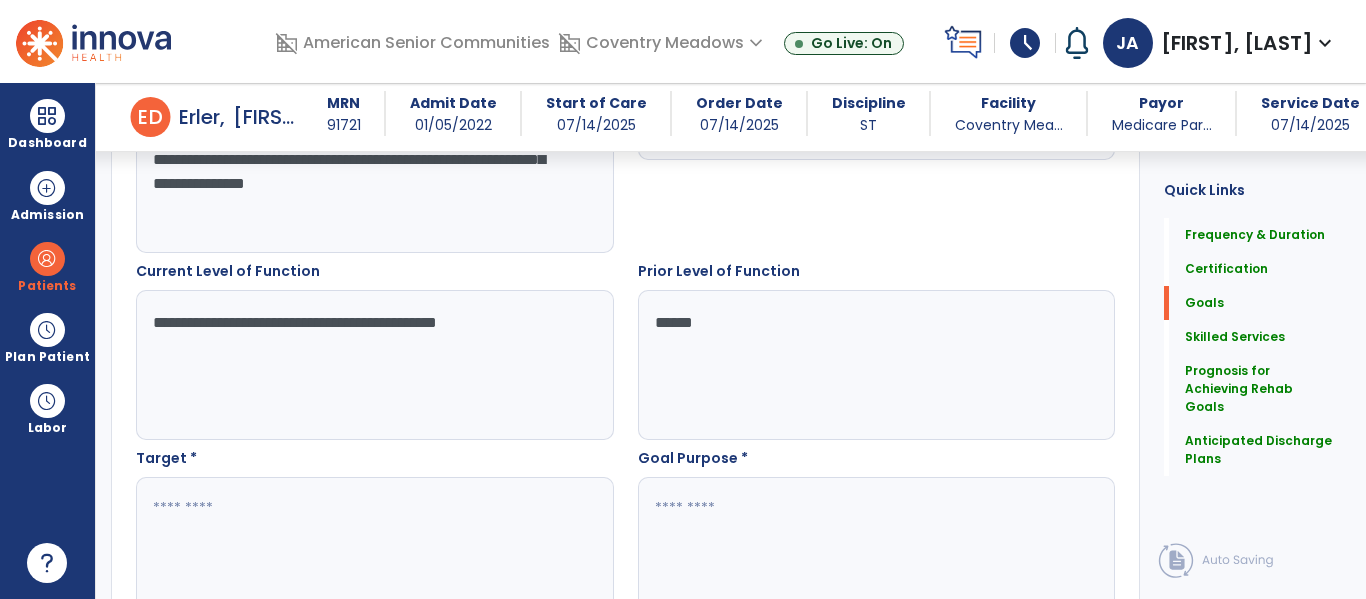 type on "*******" 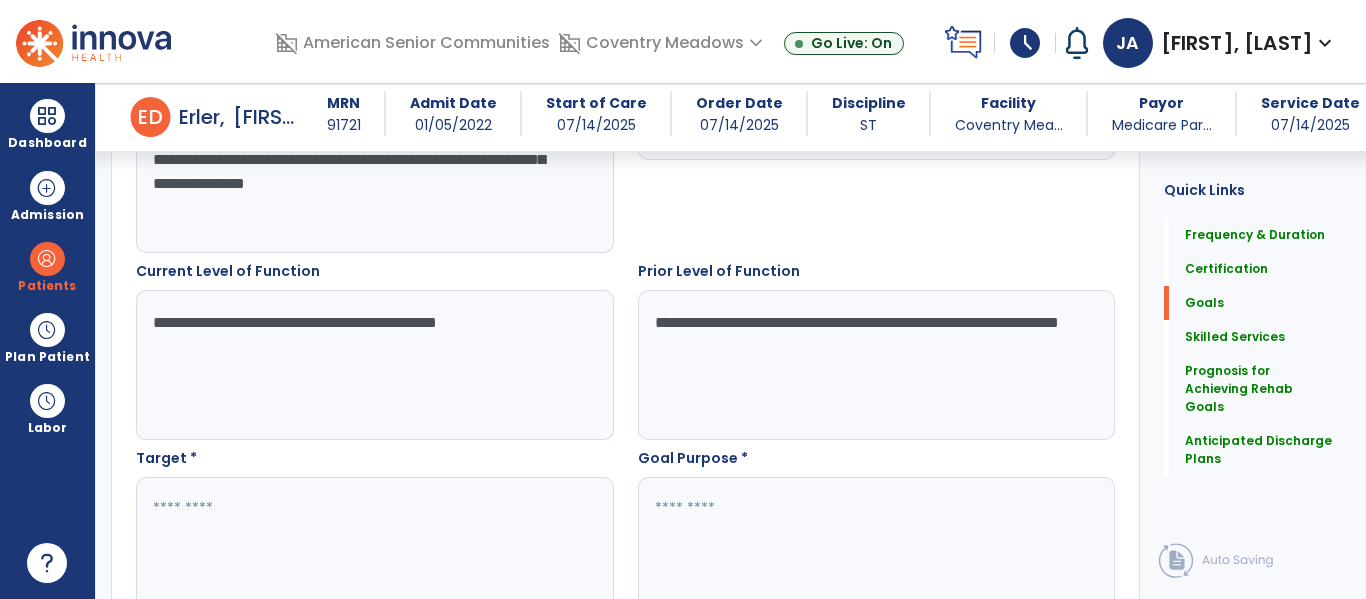type on "**********" 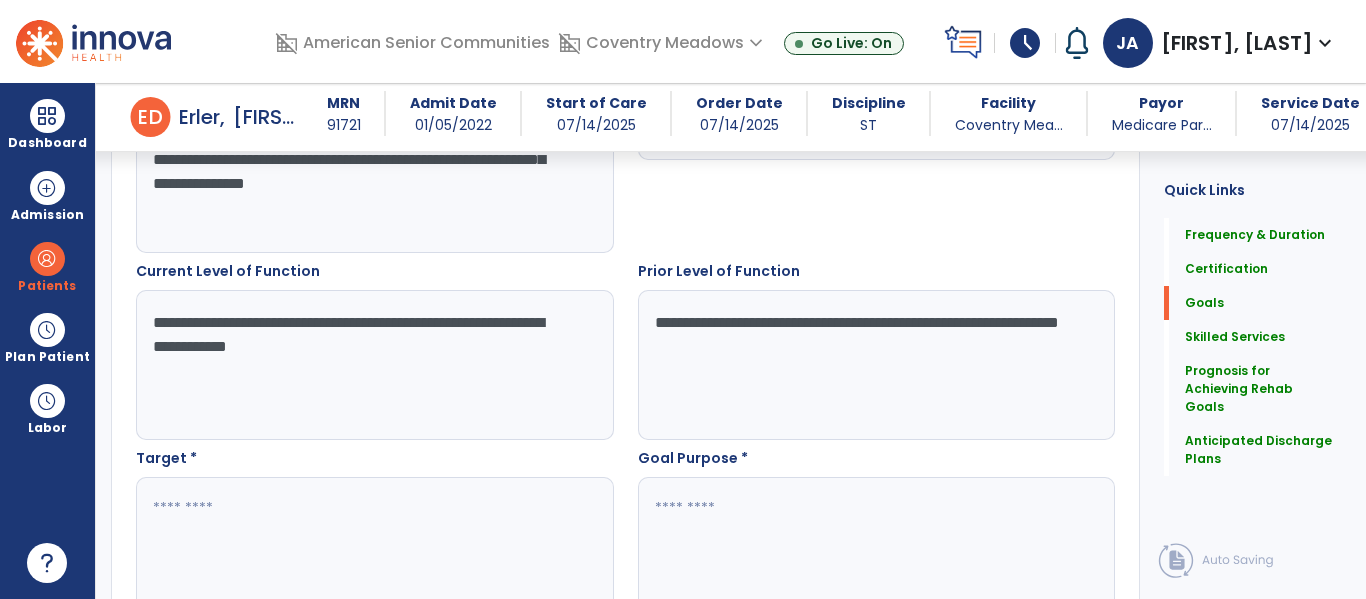 type on "**********" 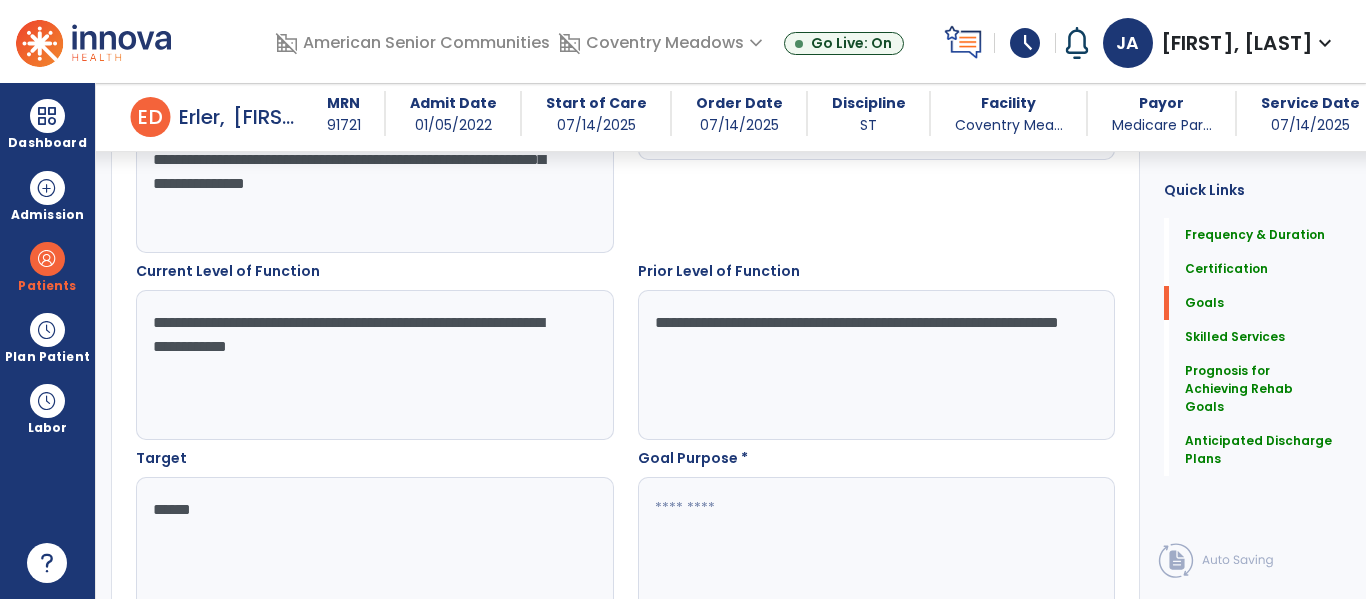 type on "*******" 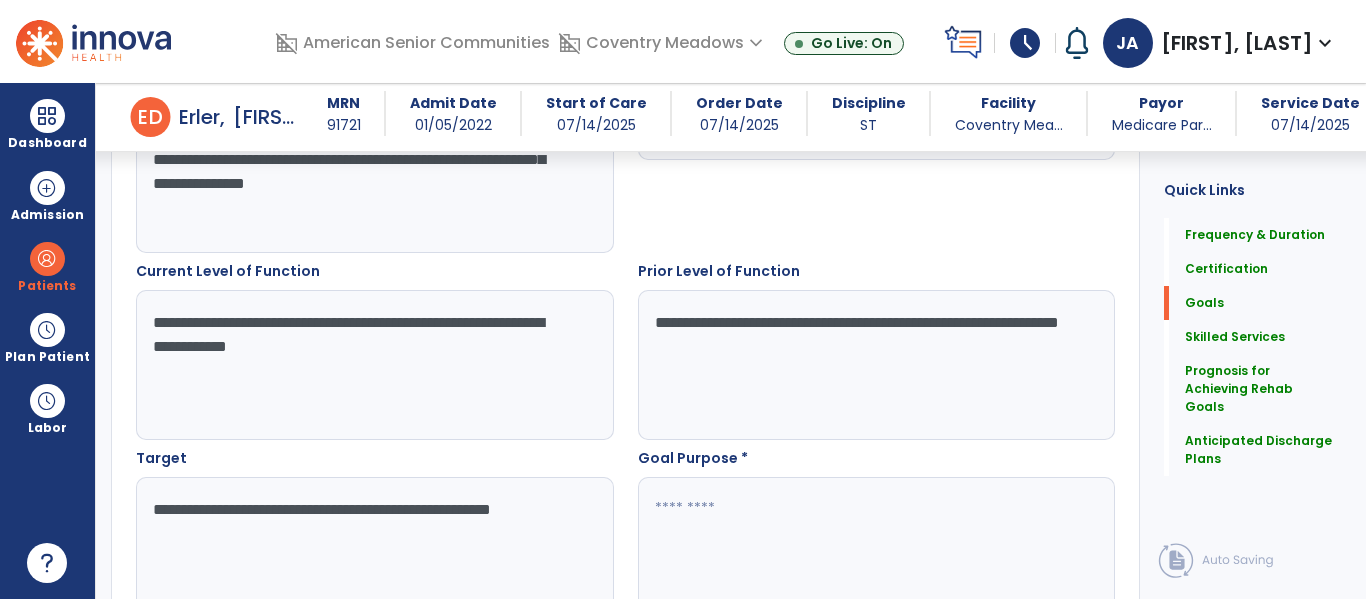 drag, startPoint x: 219, startPoint y: 533, endPoint x: 114, endPoint y: 523, distance: 105.47511 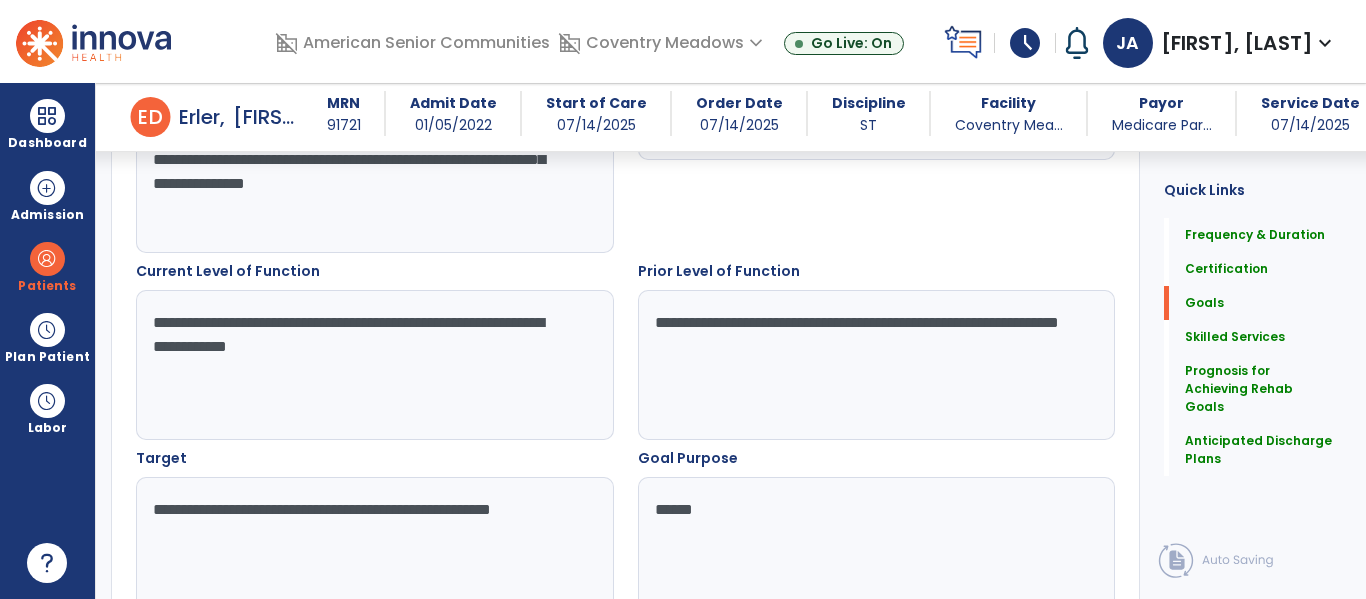 type on "*******" 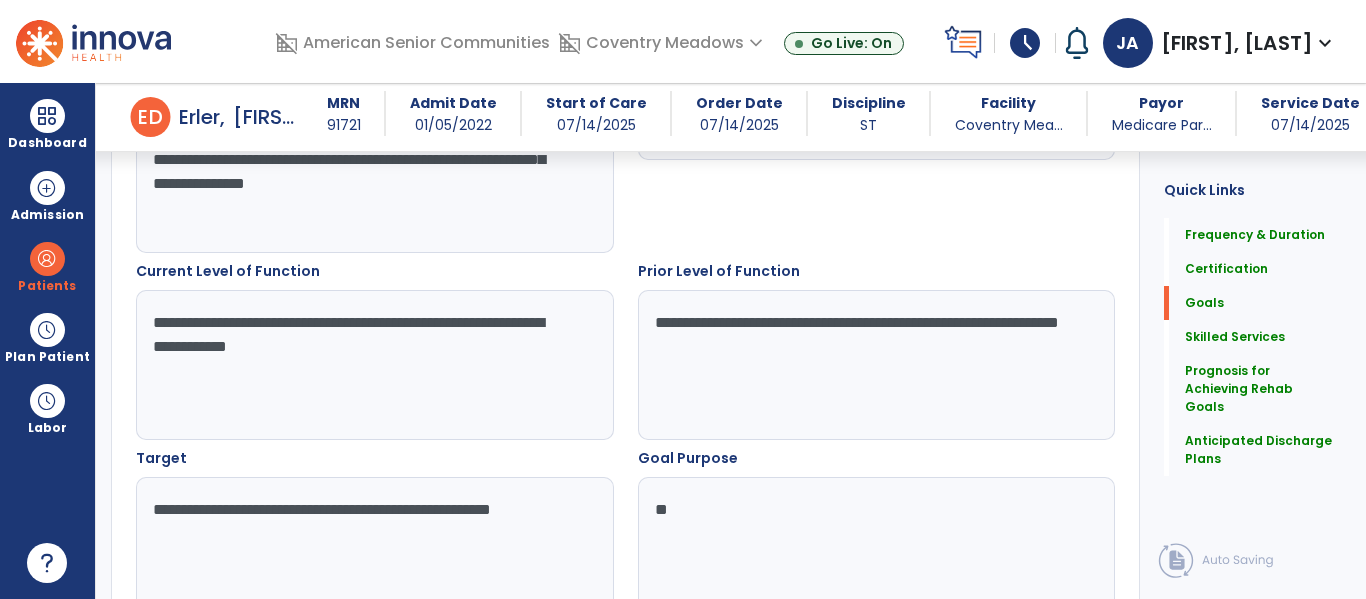 type on "*" 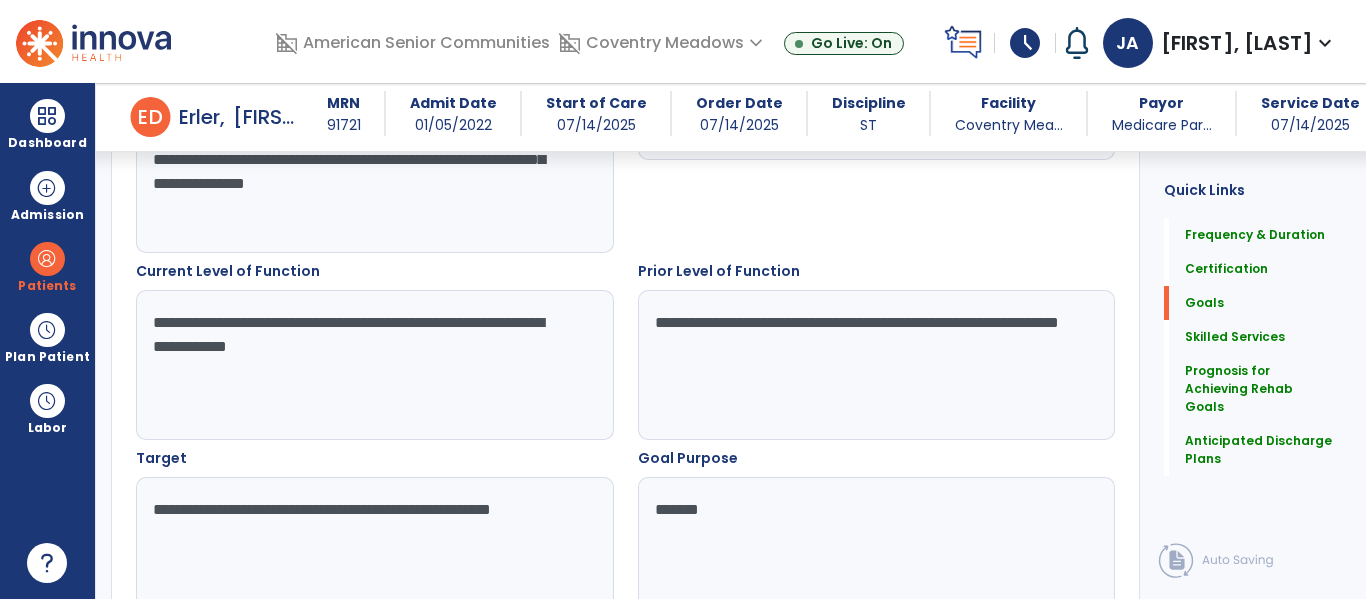 type on "********" 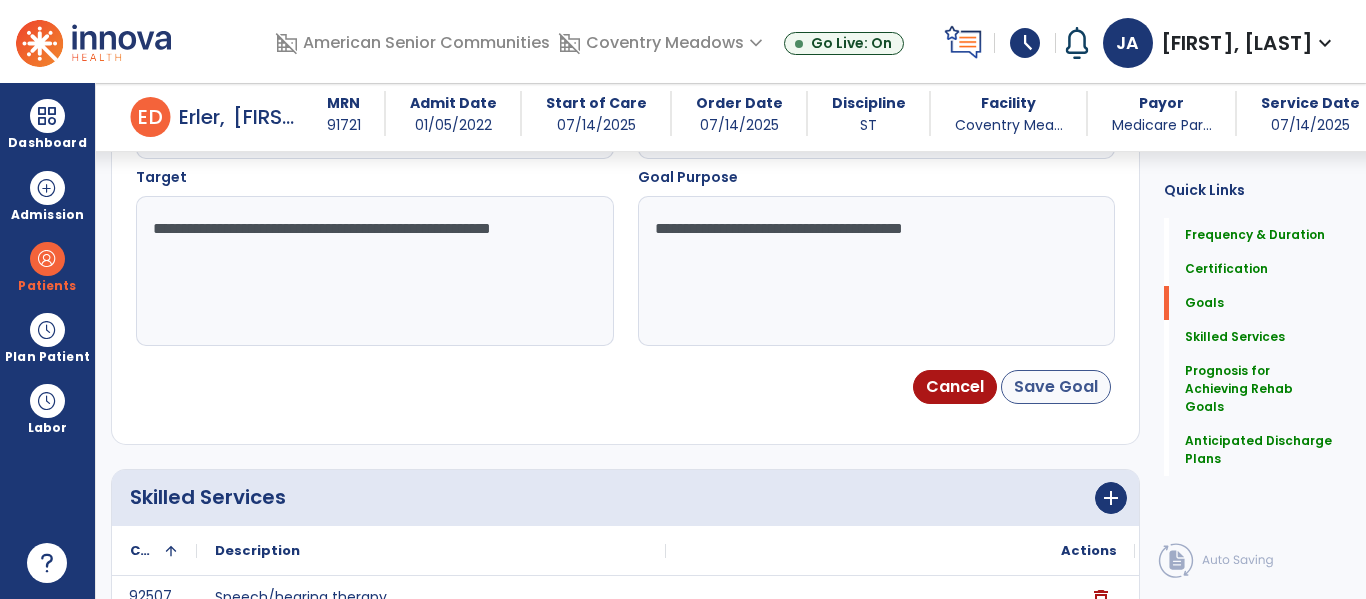 type on "**********" 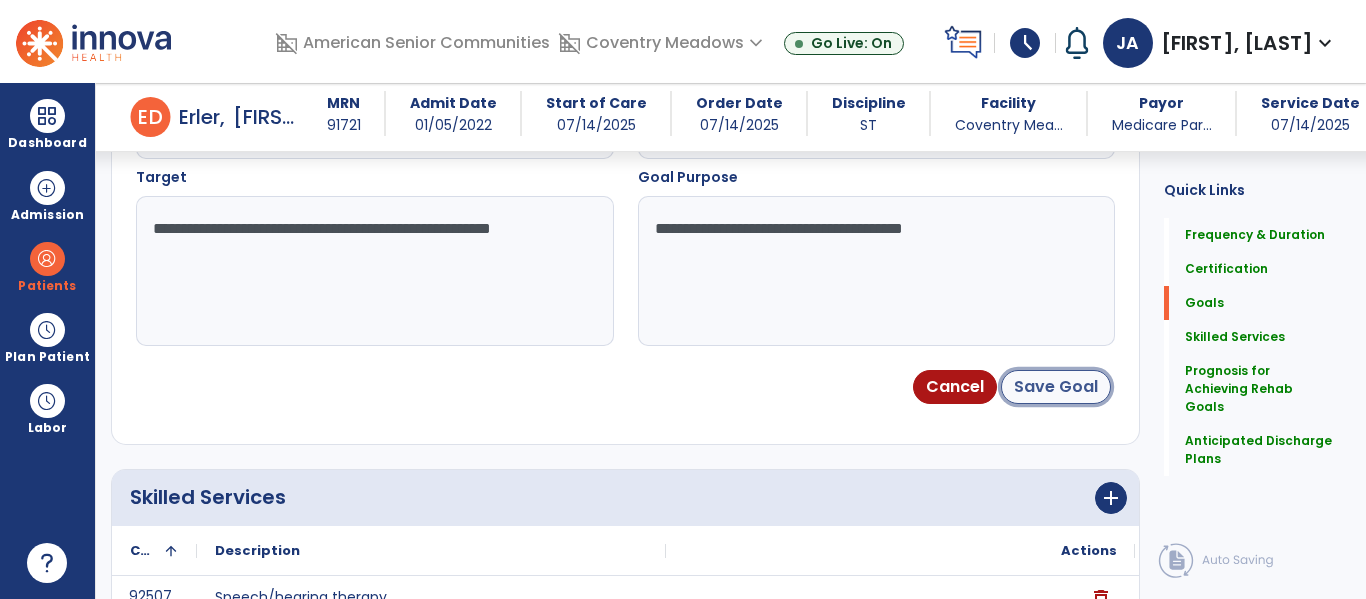 click on "Save Goal" at bounding box center [1056, 387] 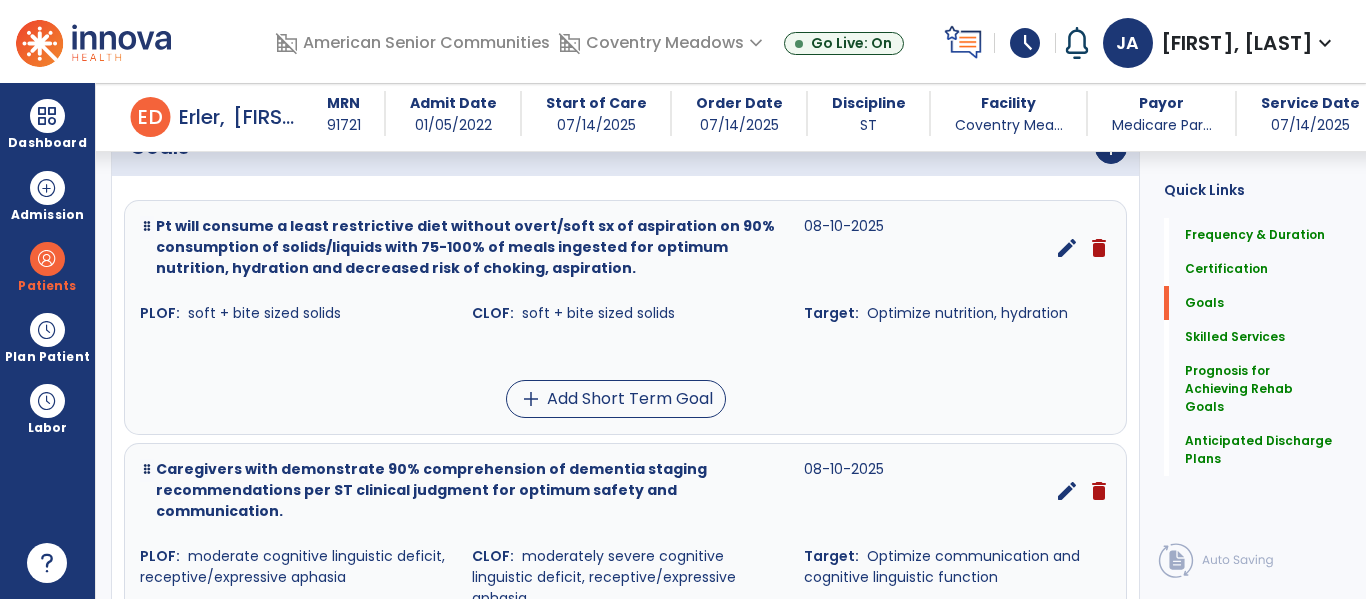 scroll, scrollTop: 557, scrollLeft: 0, axis: vertical 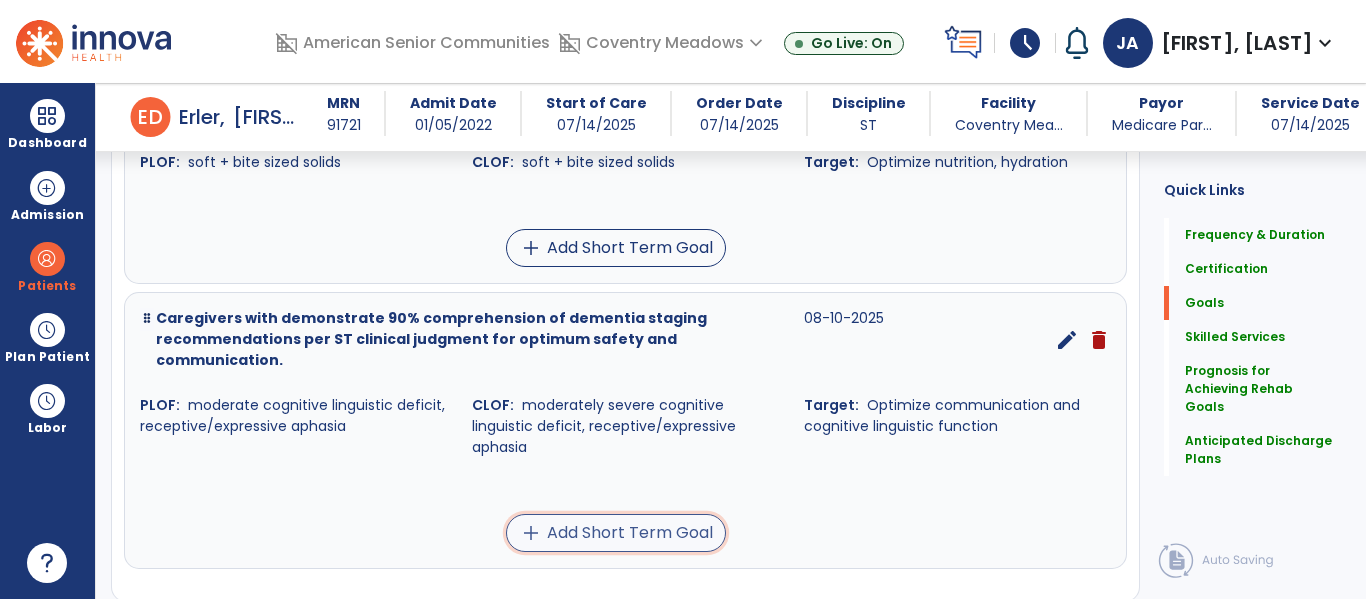 click on "add  Add Short Term Goal" at bounding box center (616, 533) 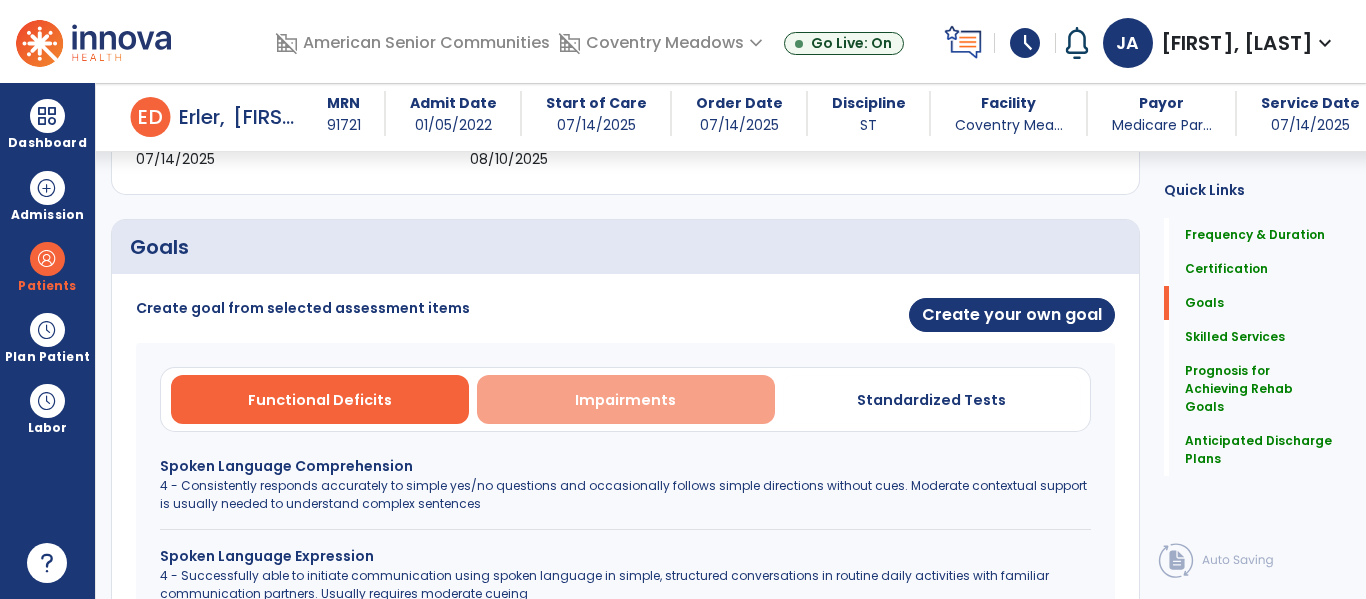 scroll, scrollTop: 394, scrollLeft: 0, axis: vertical 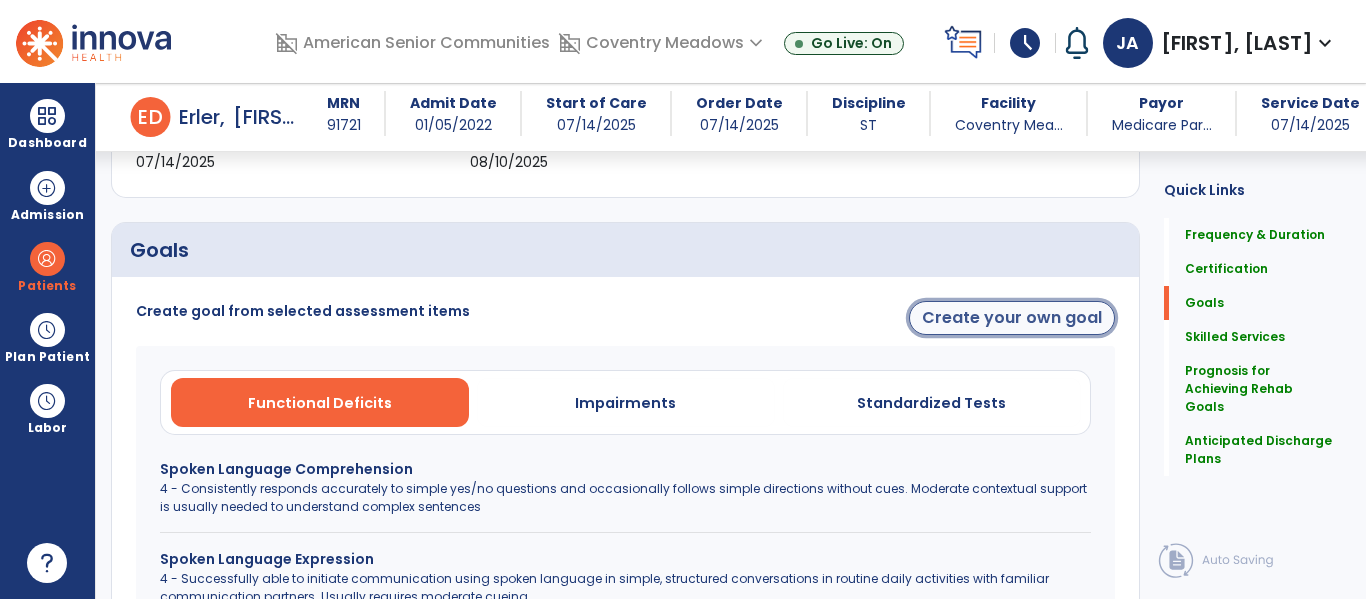 click on "Create your own goal" at bounding box center (1012, 318) 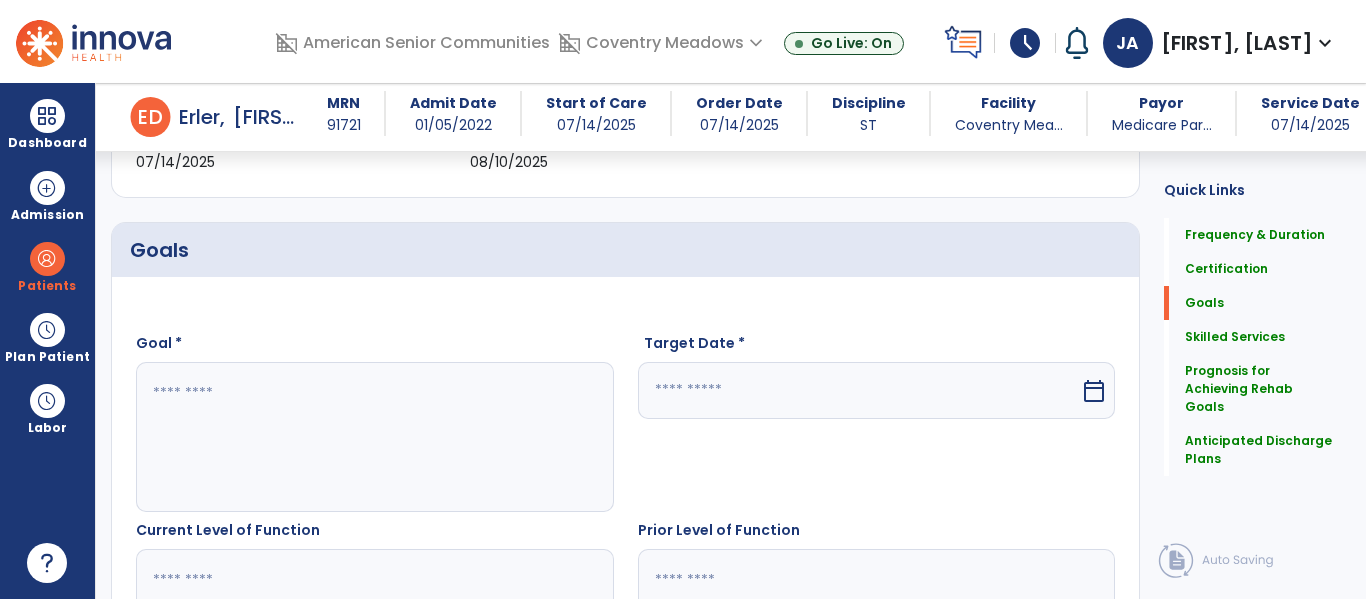 click at bounding box center (374, 437) 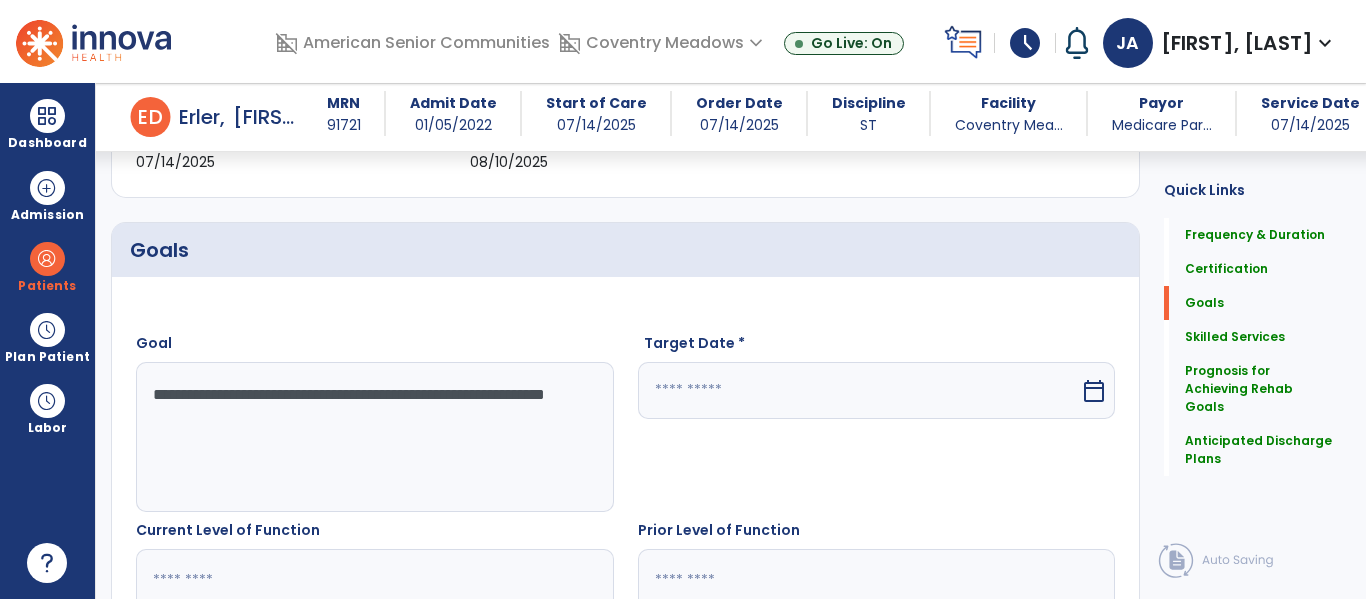 type on "**********" 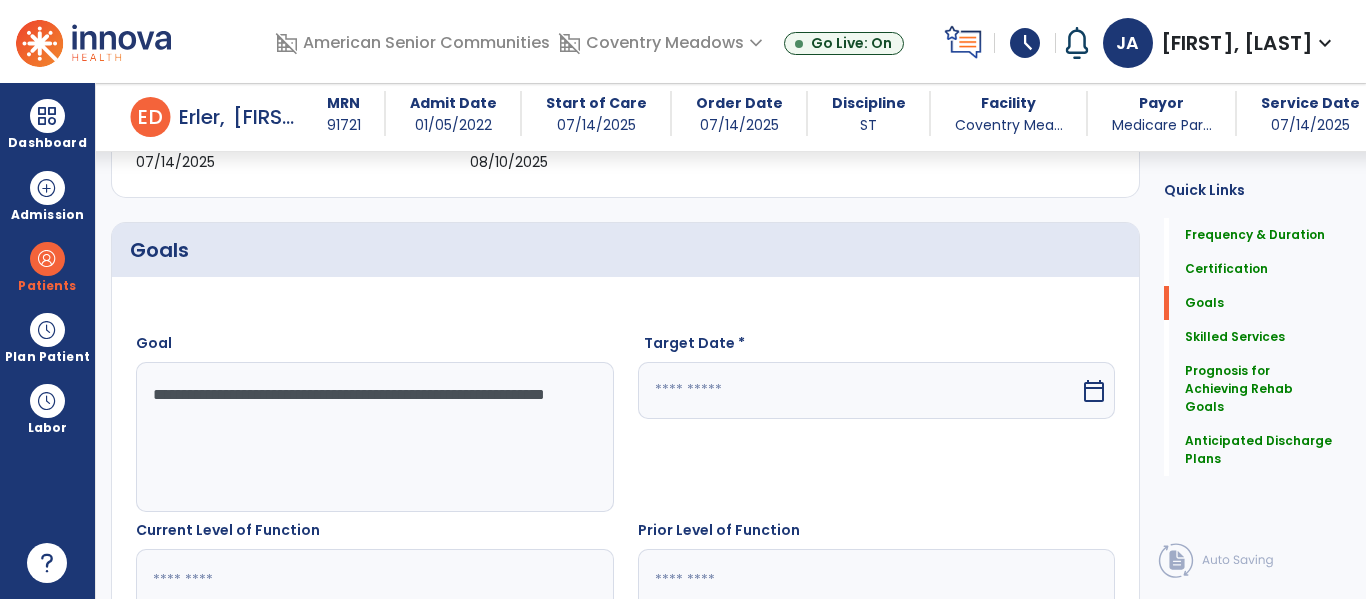 click at bounding box center [859, 390] 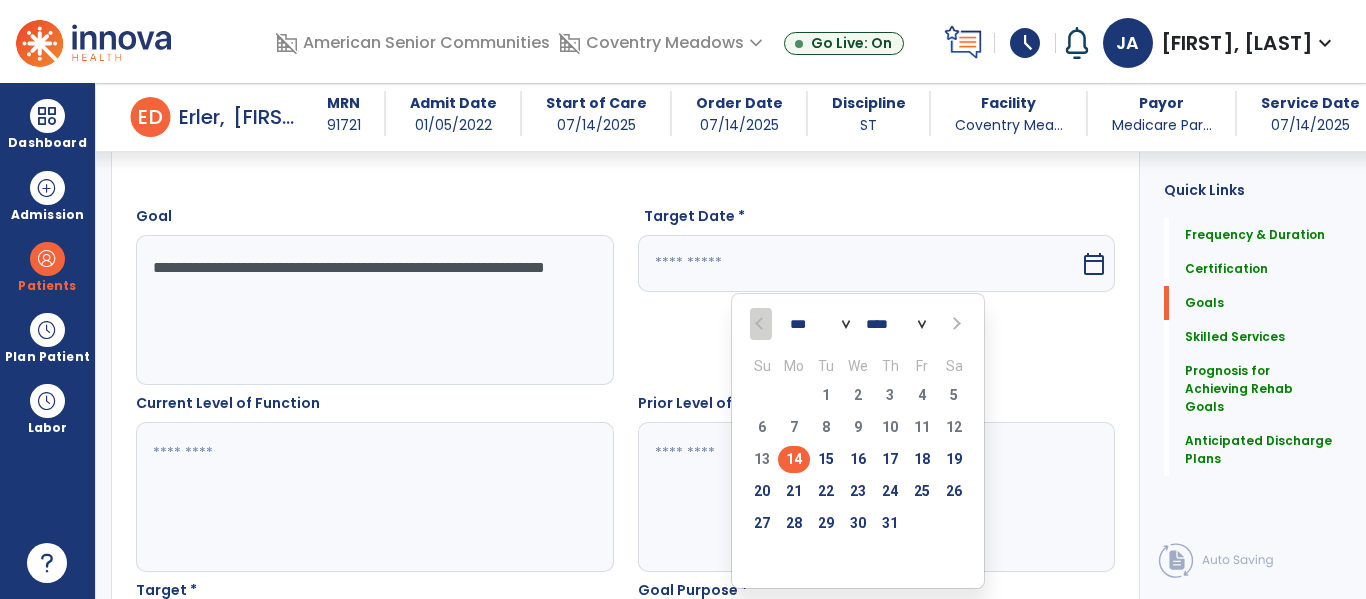 scroll, scrollTop: 522, scrollLeft: 0, axis: vertical 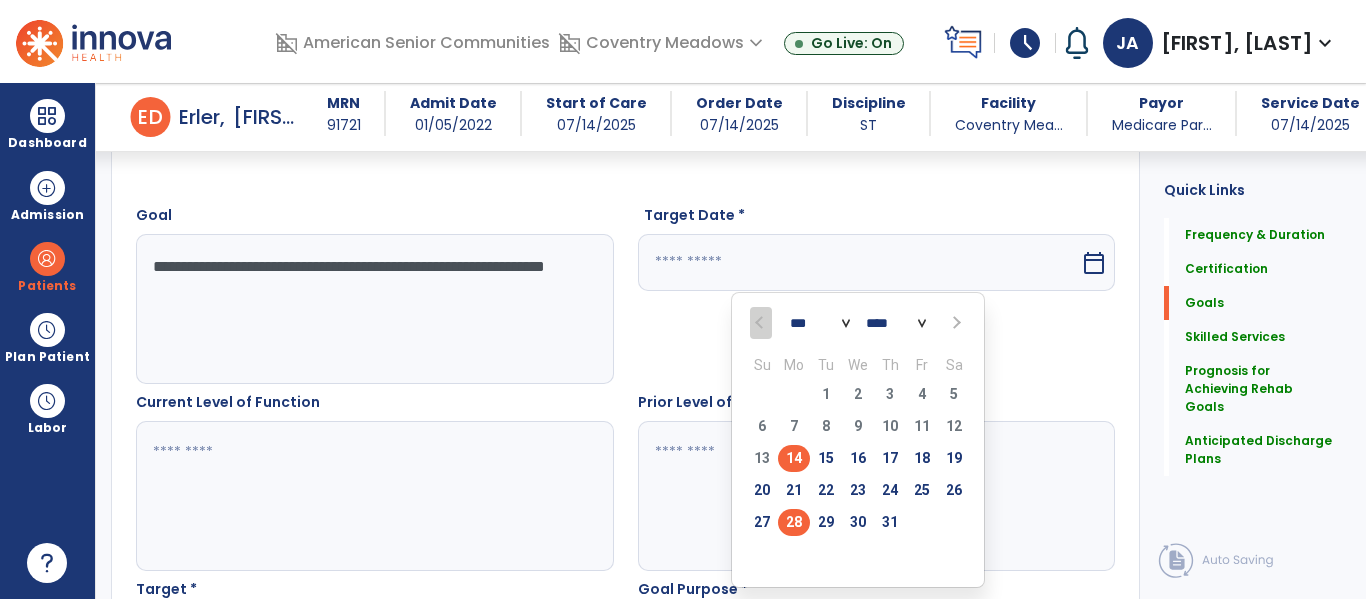click on "28" at bounding box center (794, 522) 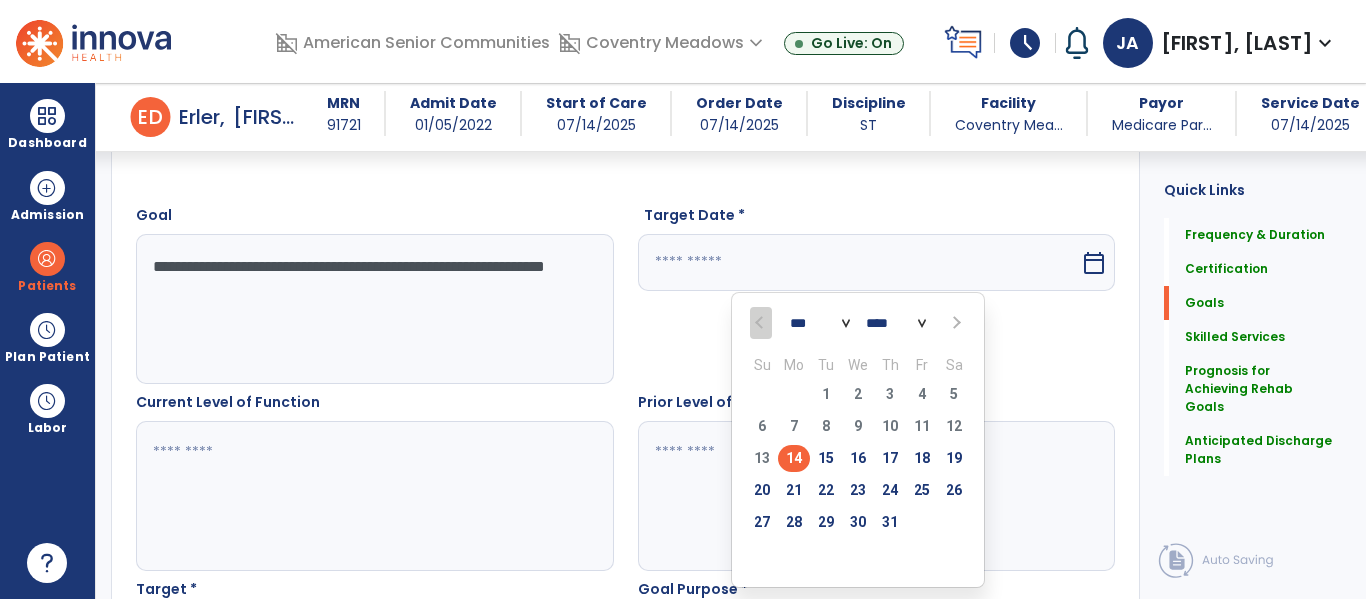 type on "*********" 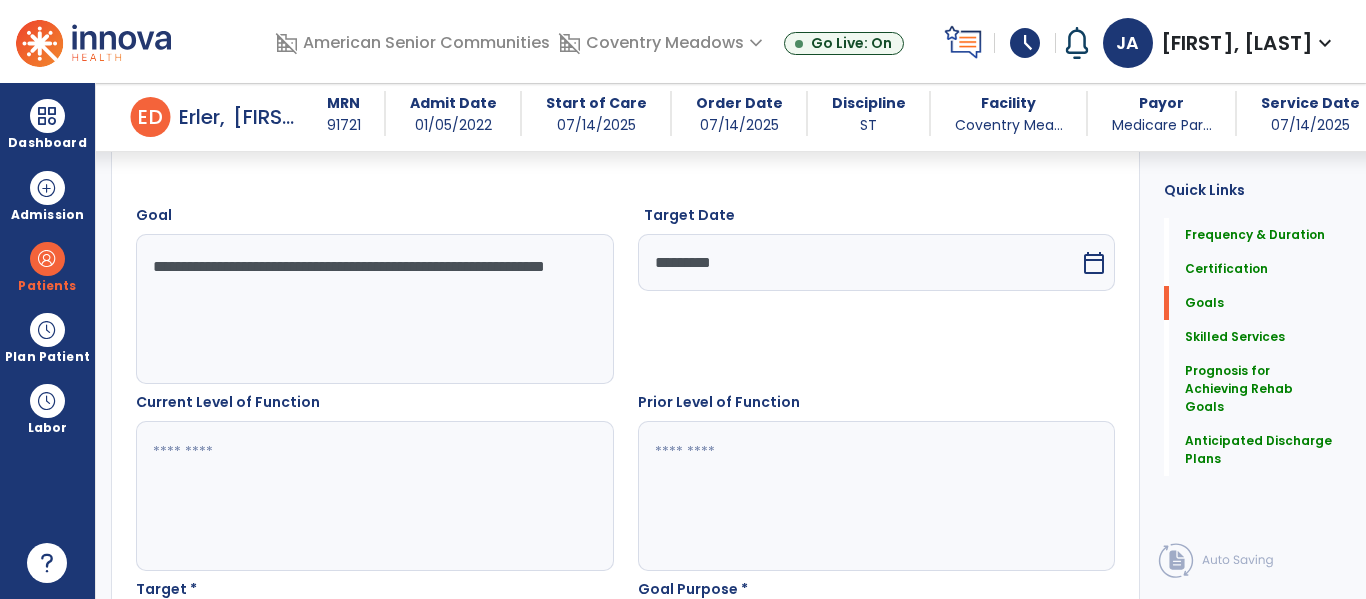 click at bounding box center [374, 496] 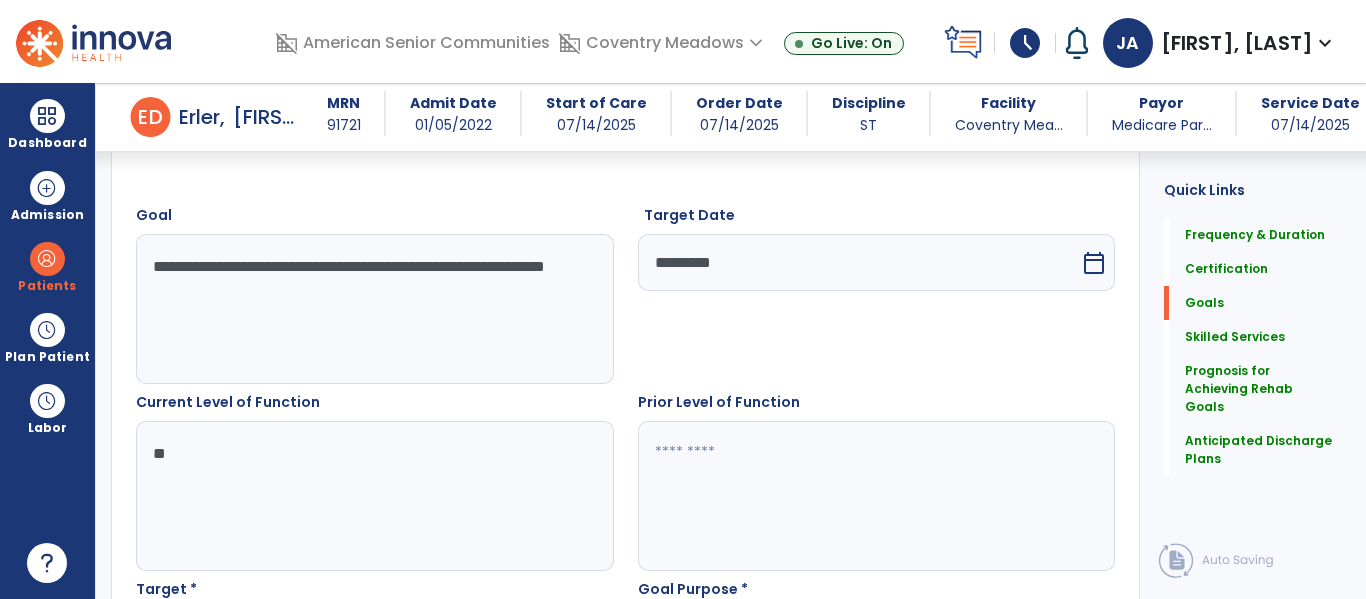 type on "*" 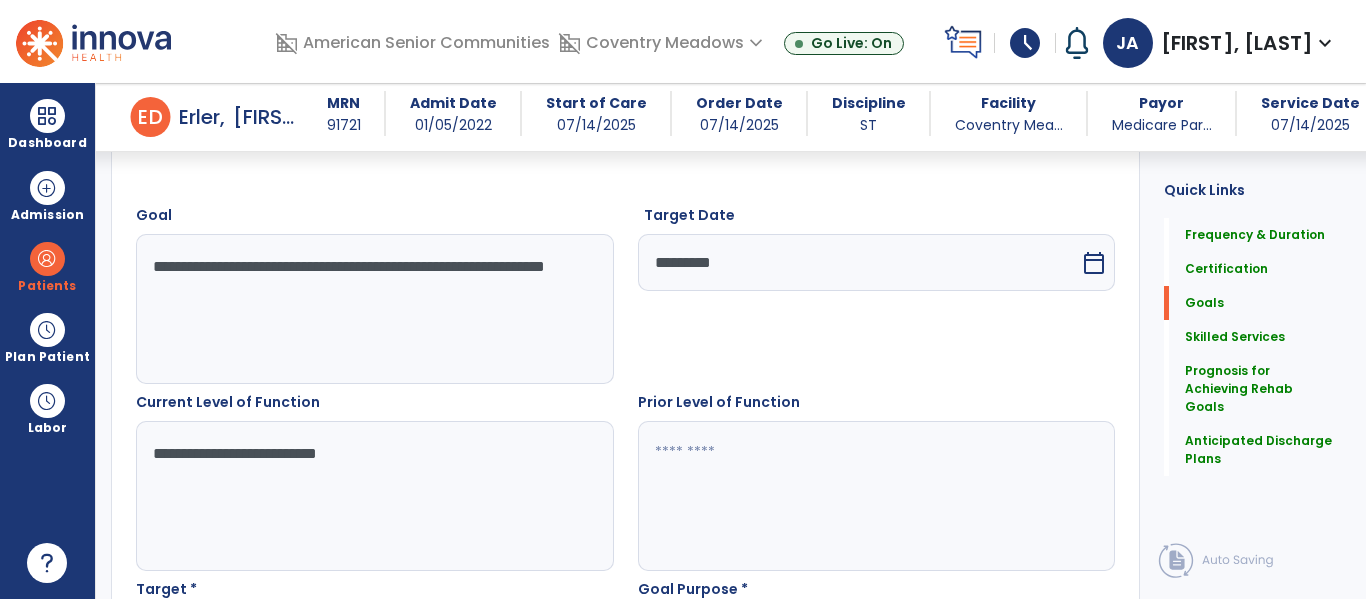 type on "**********" 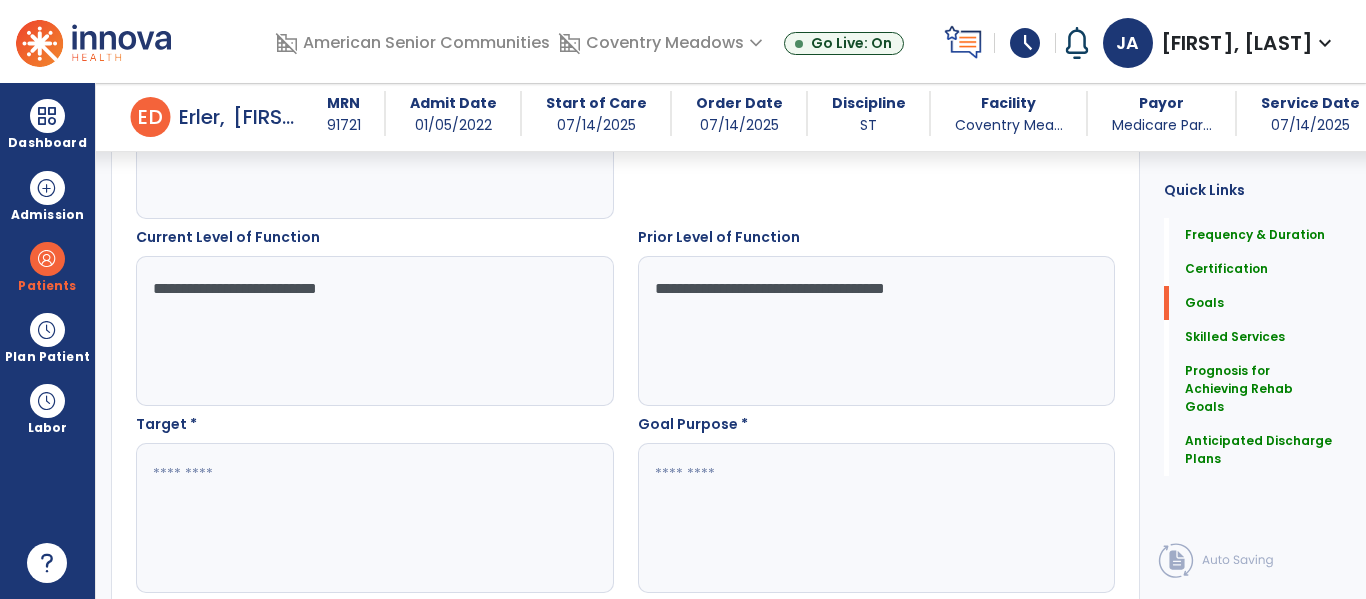 scroll, scrollTop: 783, scrollLeft: 0, axis: vertical 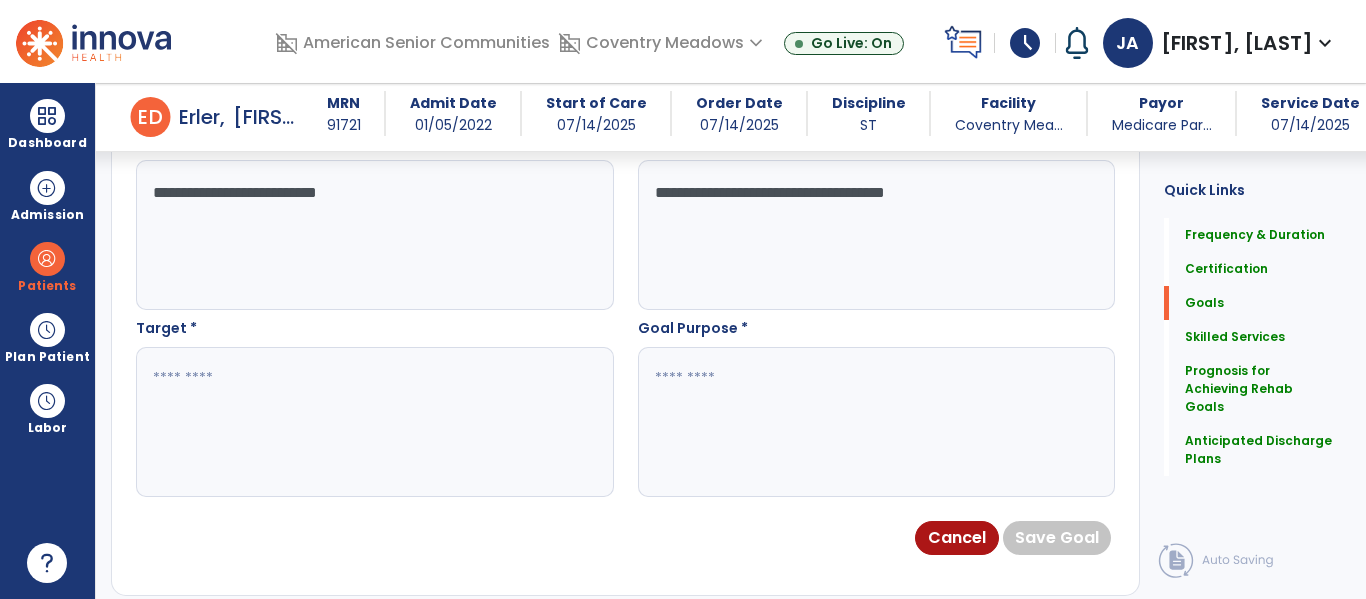 type on "**********" 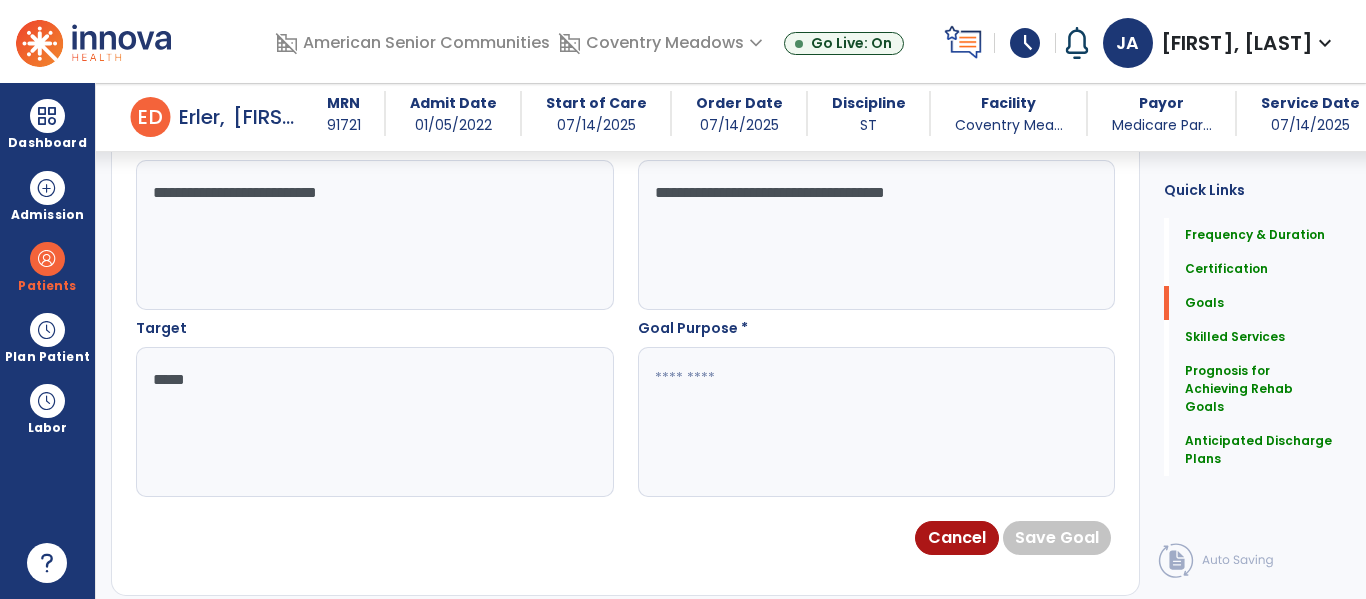 type on "******" 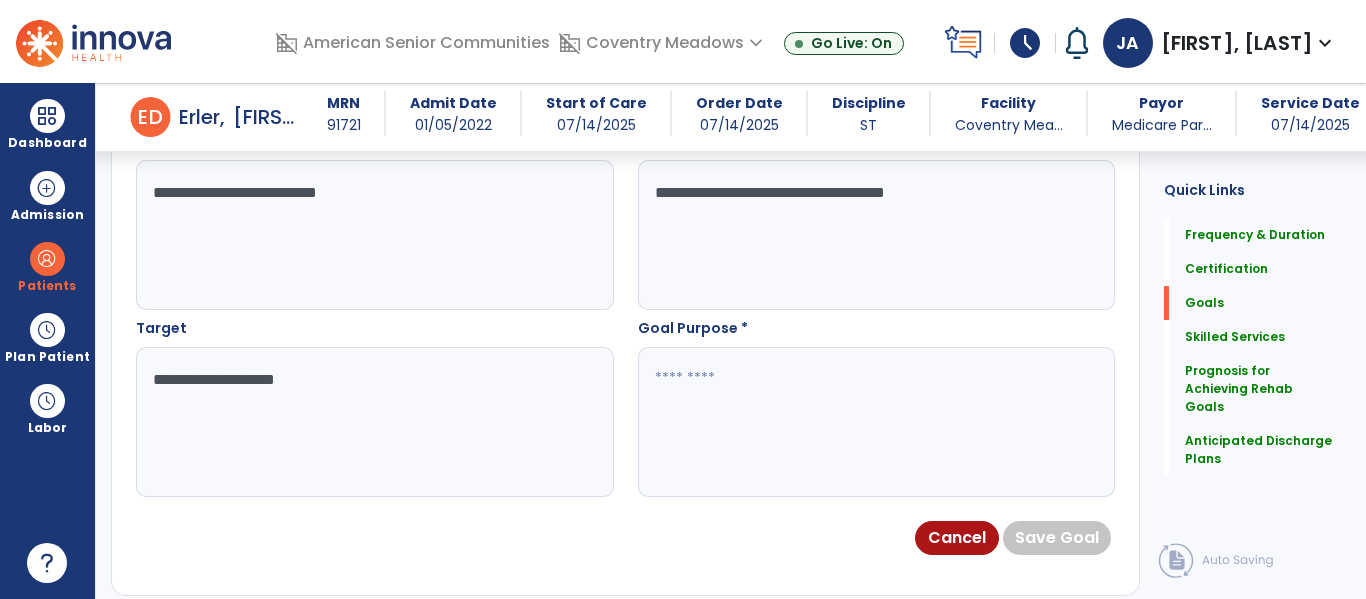 type on "**********" 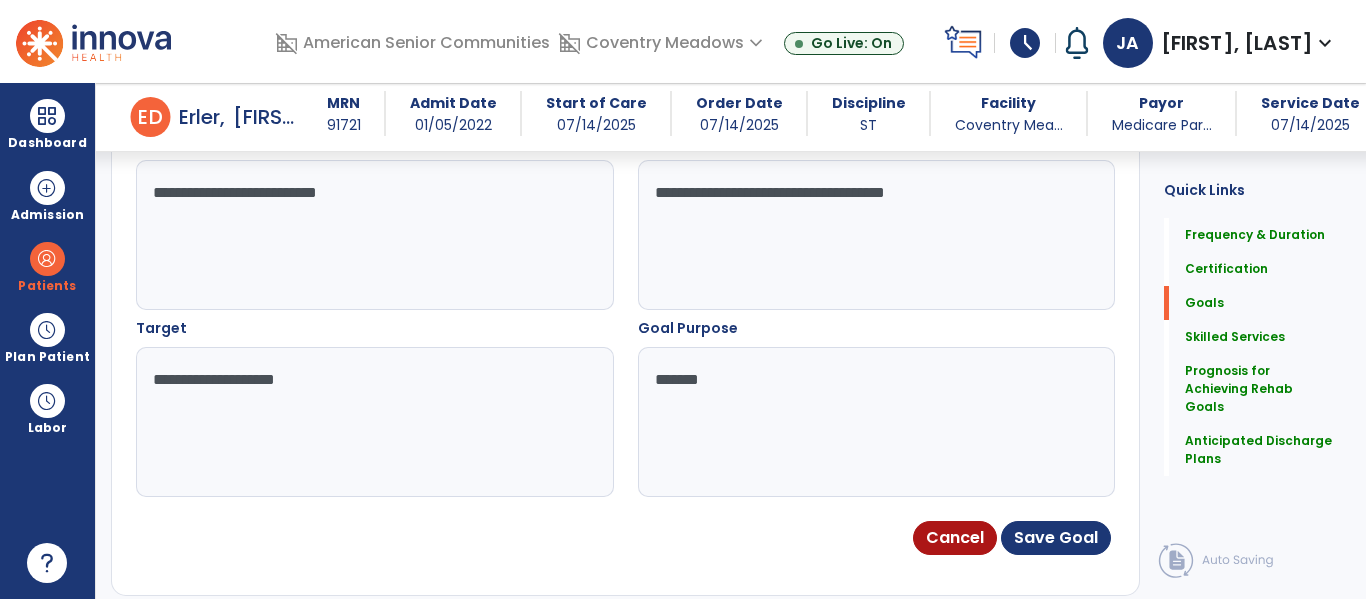 type on "********" 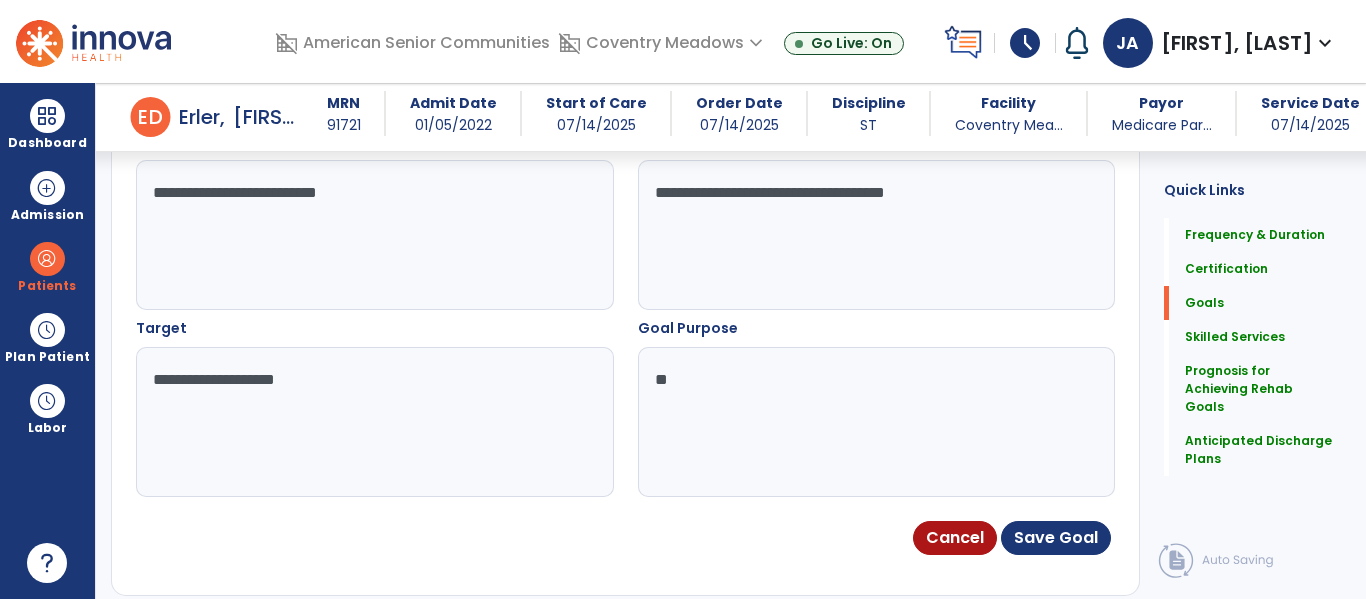type on "*" 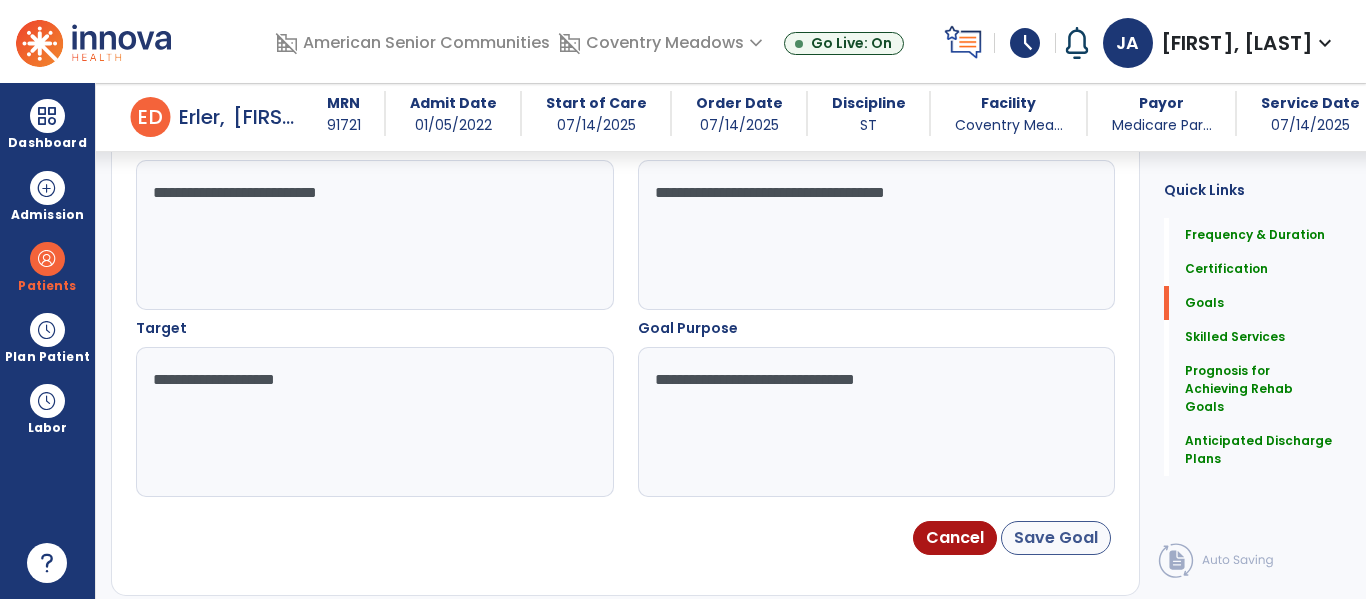 type on "**********" 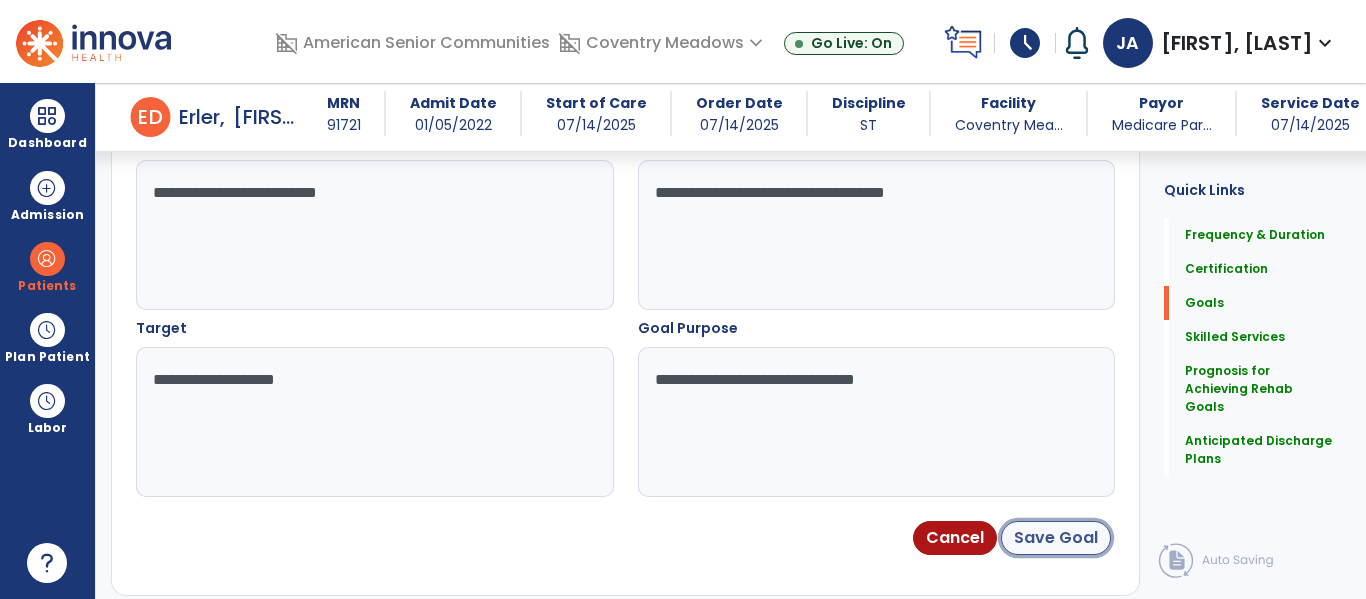 click on "Save Goal" at bounding box center [1056, 538] 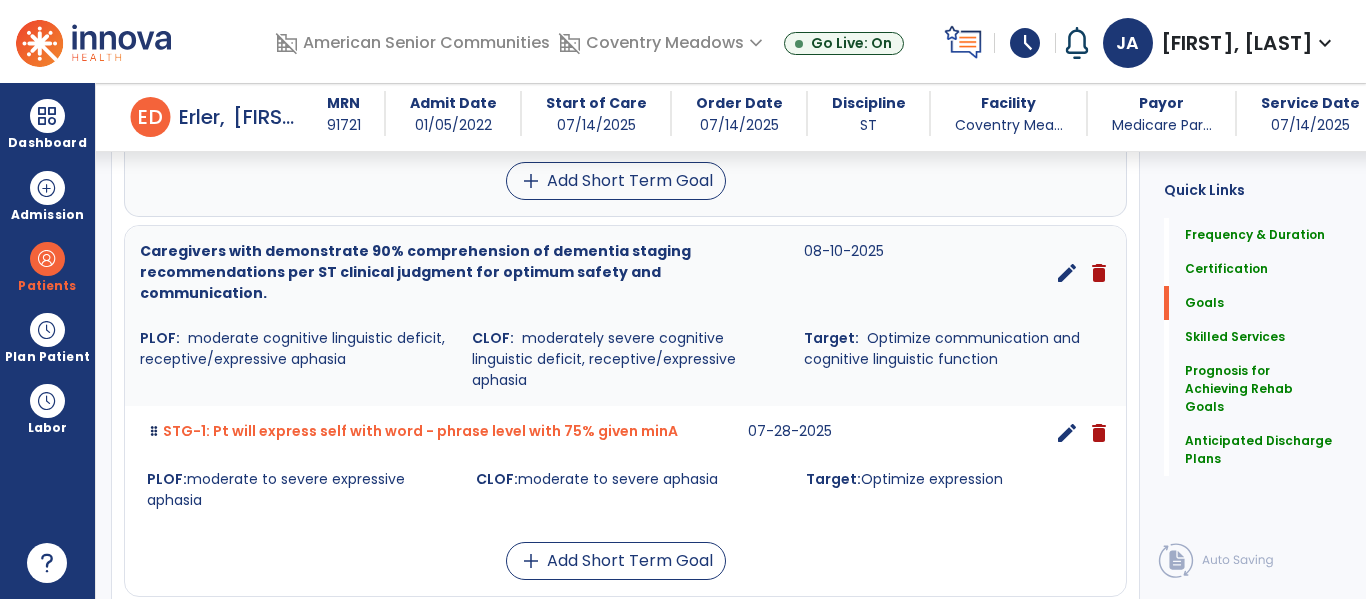 scroll, scrollTop: 729, scrollLeft: 0, axis: vertical 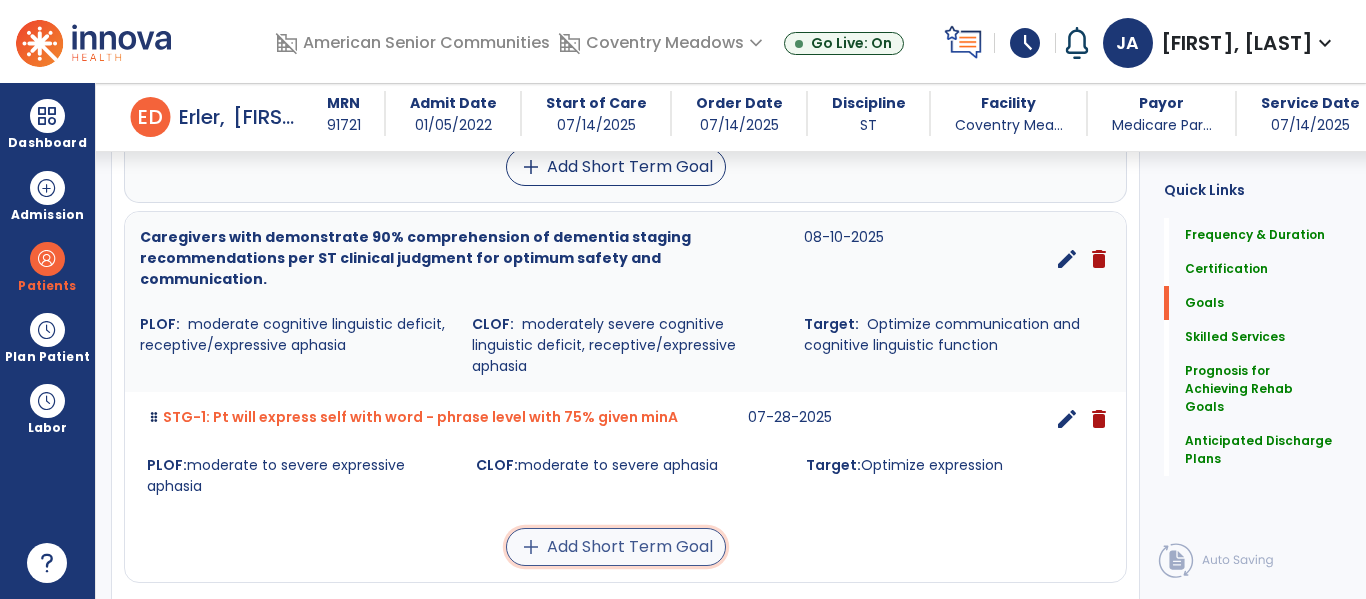 click on "add  Add Short Term Goal" at bounding box center (616, 547) 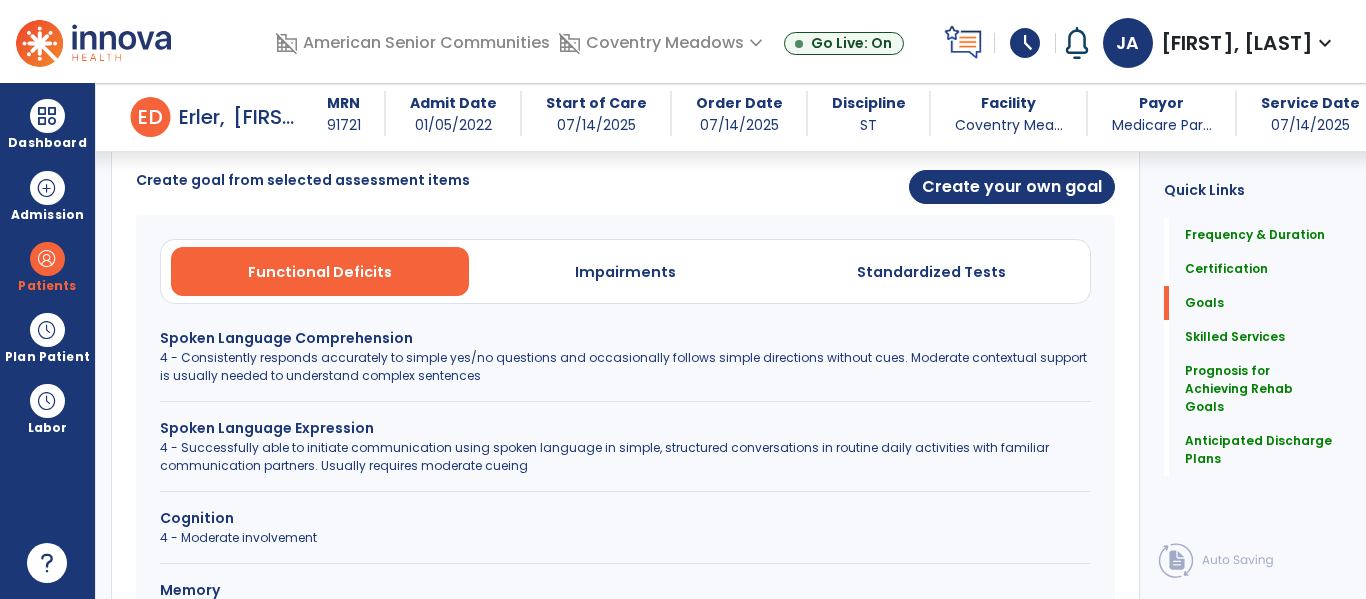 scroll, scrollTop: 504, scrollLeft: 0, axis: vertical 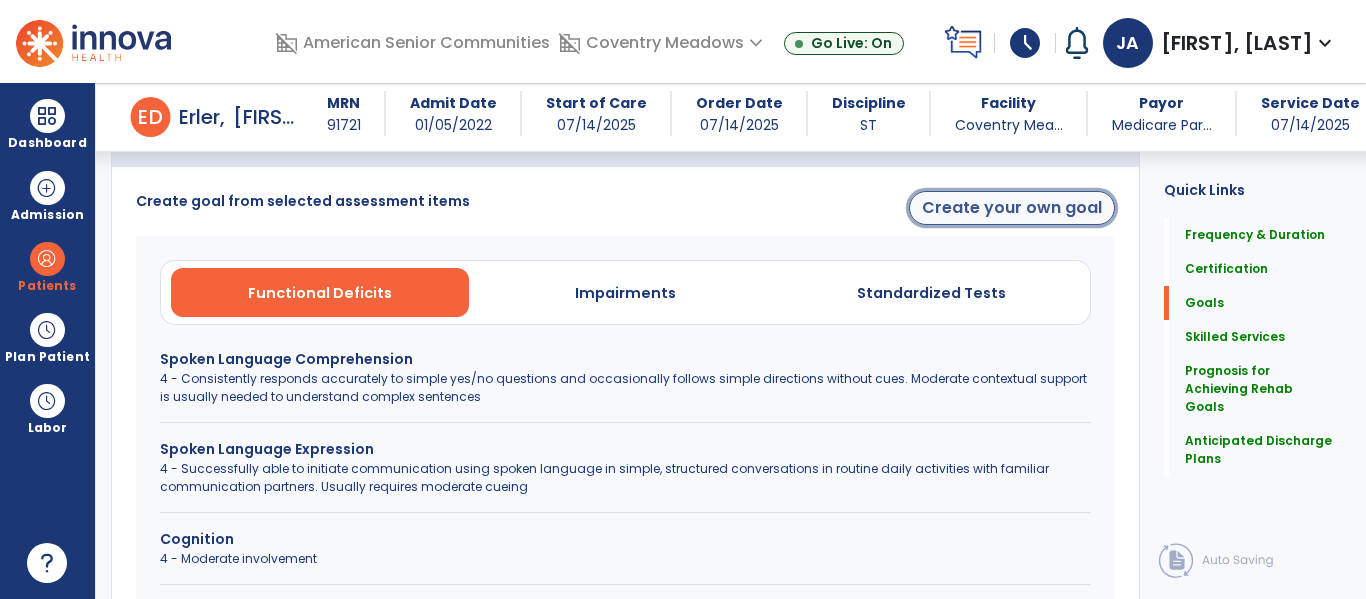 click on "Create your own goal" at bounding box center (1012, 208) 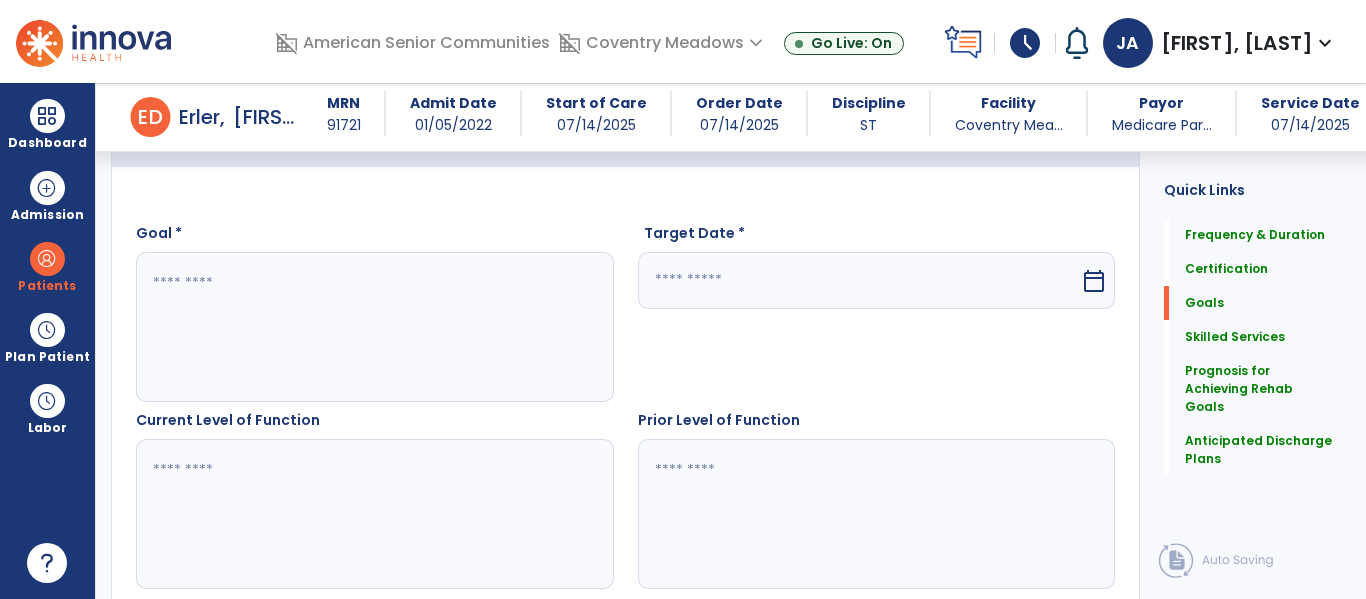 click at bounding box center [374, 327] 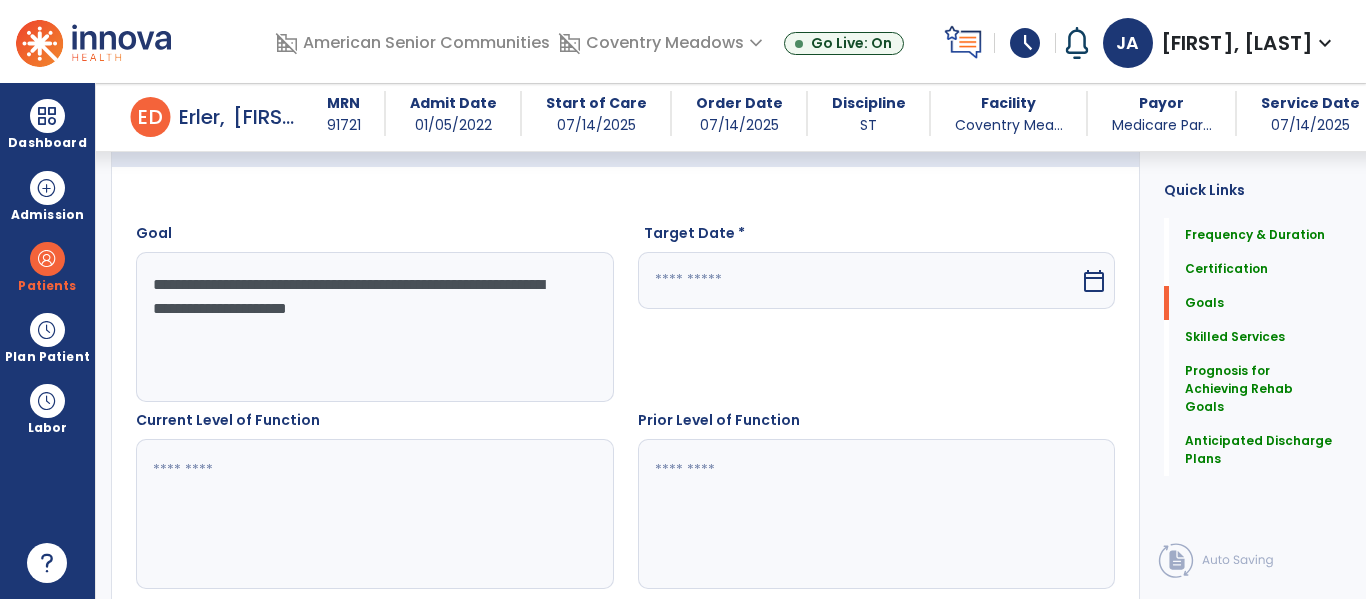 click on "**********" at bounding box center (374, 327) 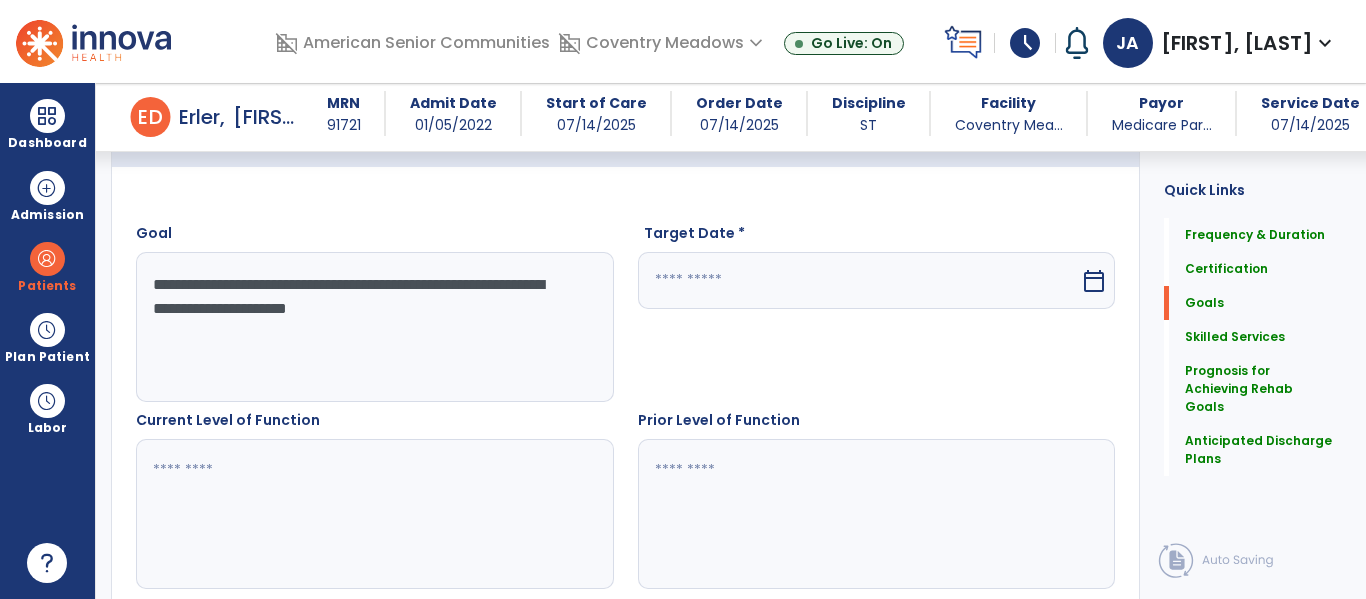 click at bounding box center (859, 280) 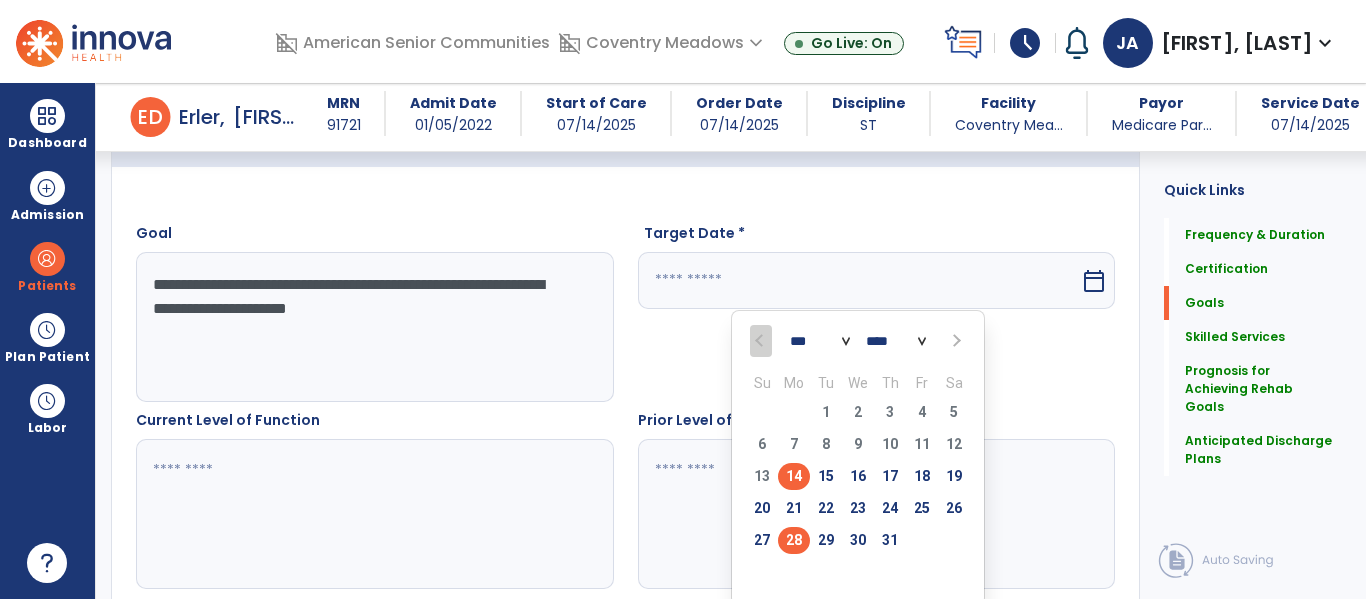 click on "28" at bounding box center (794, 540) 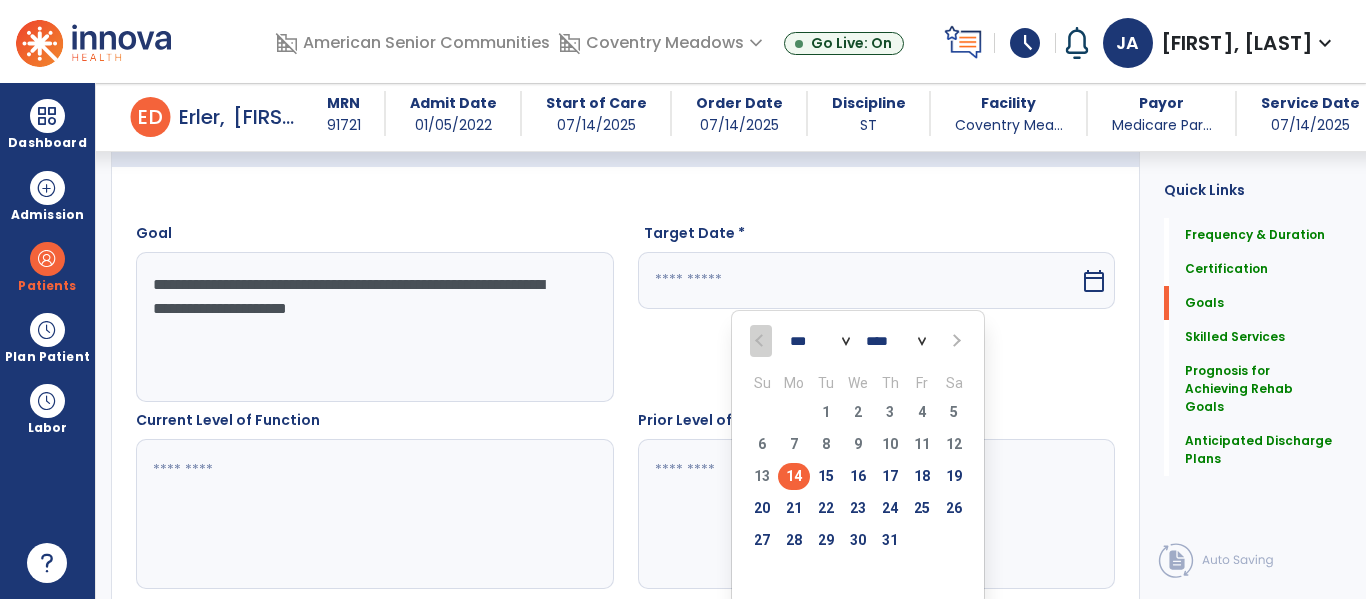 type on "*********" 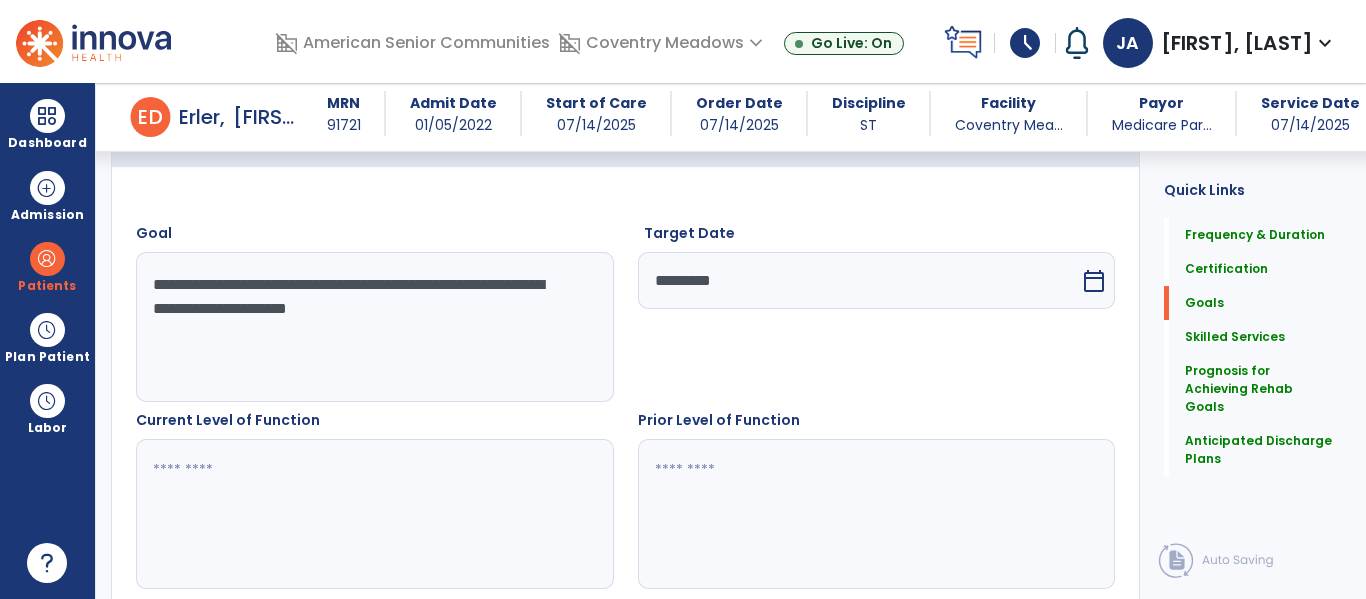 click at bounding box center [374, 514] 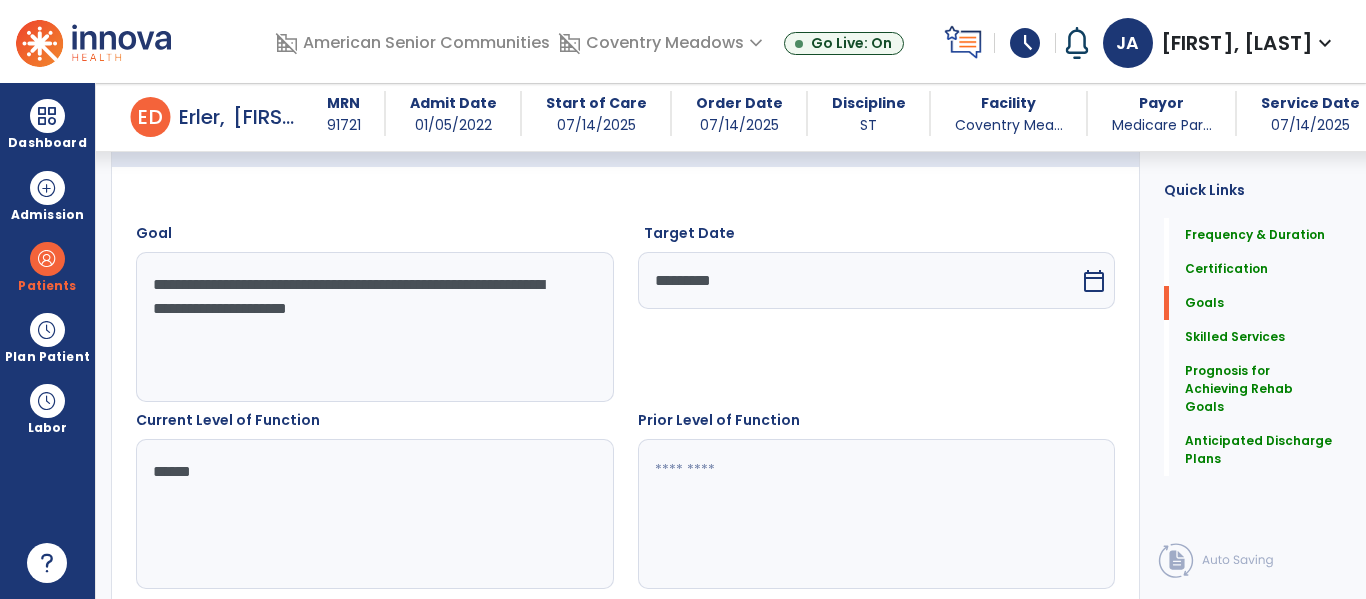 type on "*******" 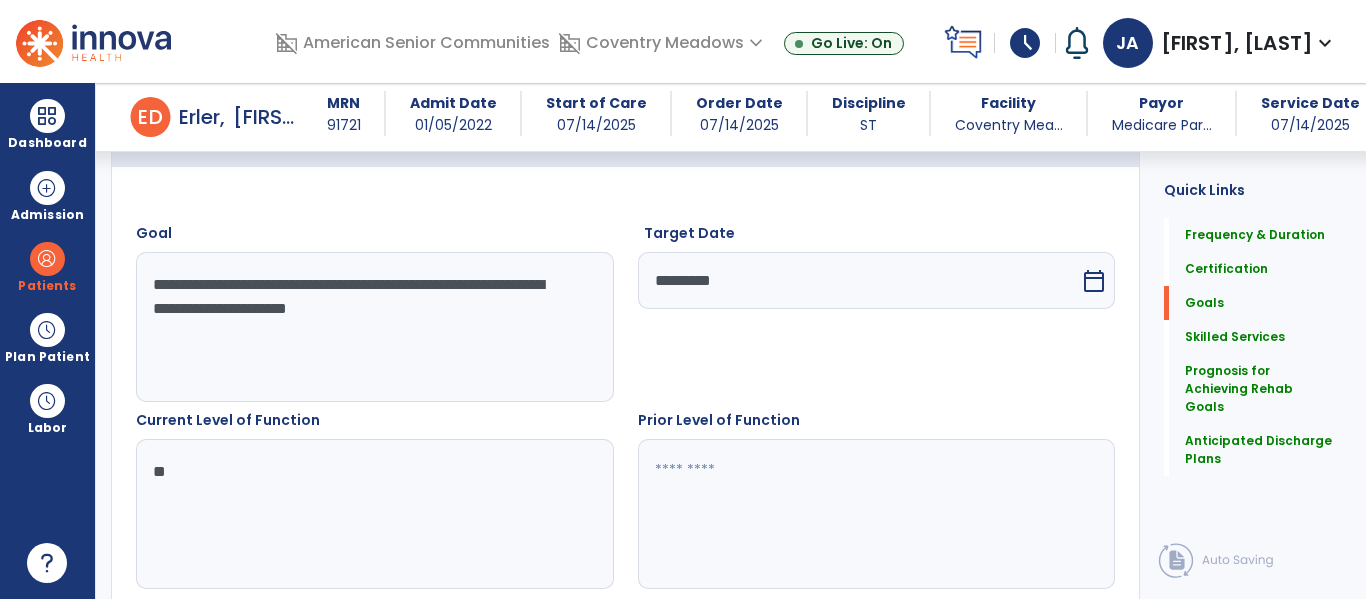 type on "*" 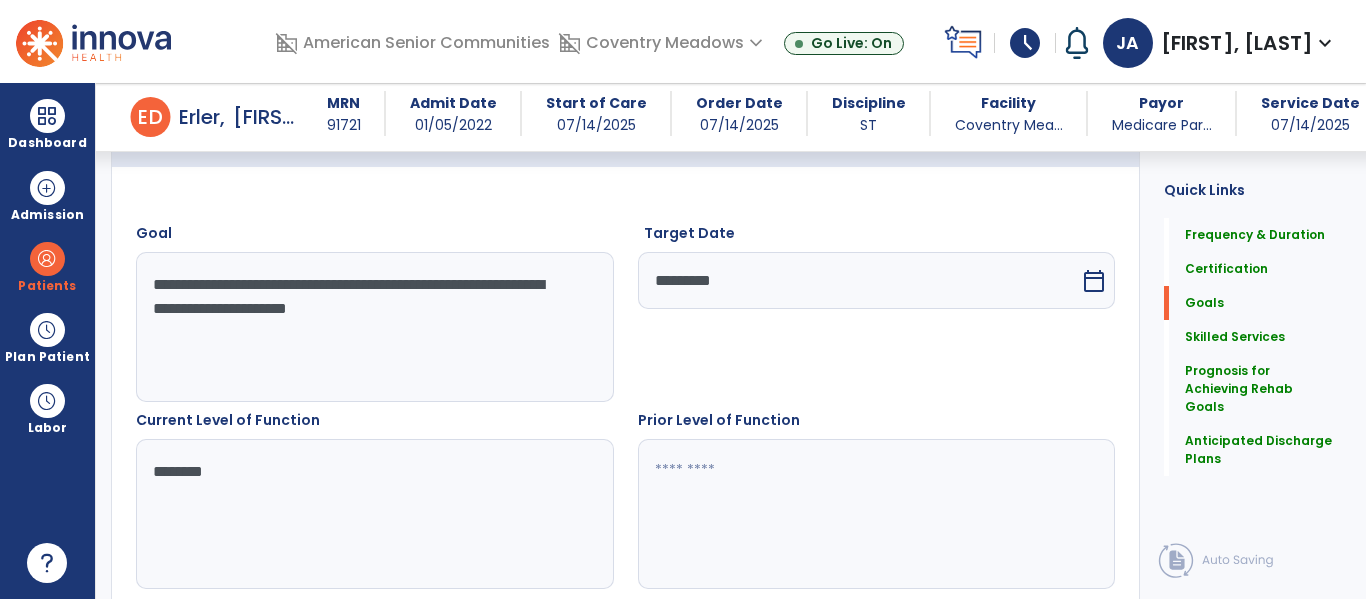 type on "*********" 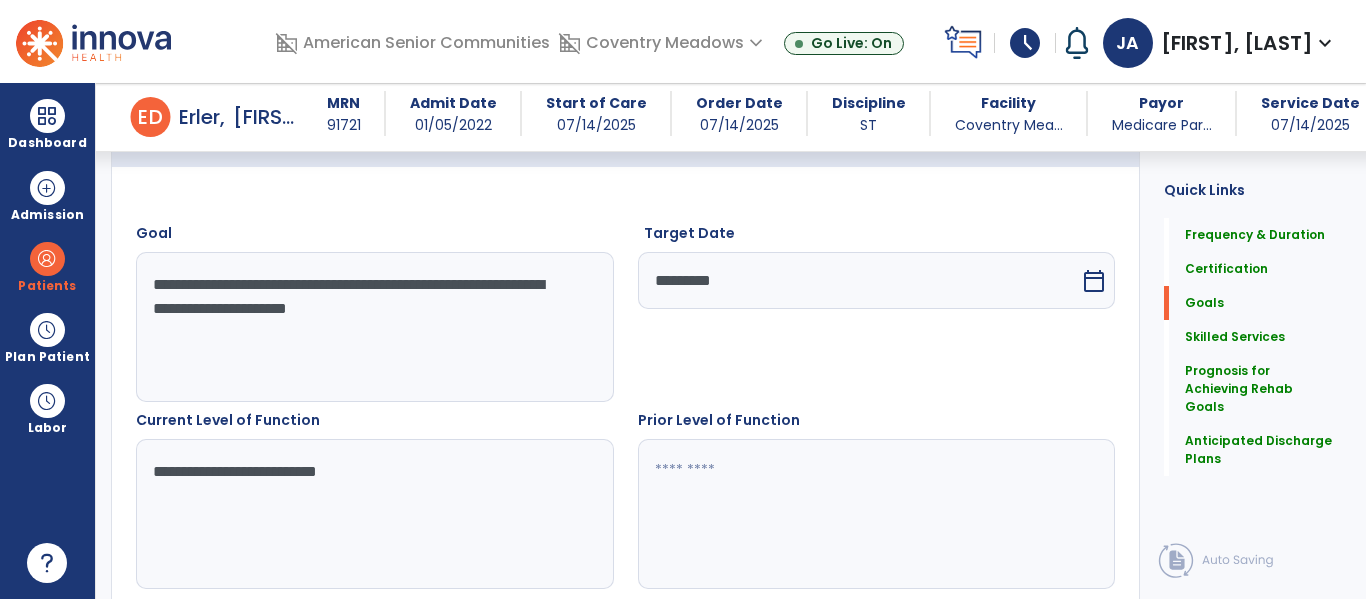 drag, startPoint x: 392, startPoint y: 469, endPoint x: 321, endPoint y: 468, distance: 71.00704 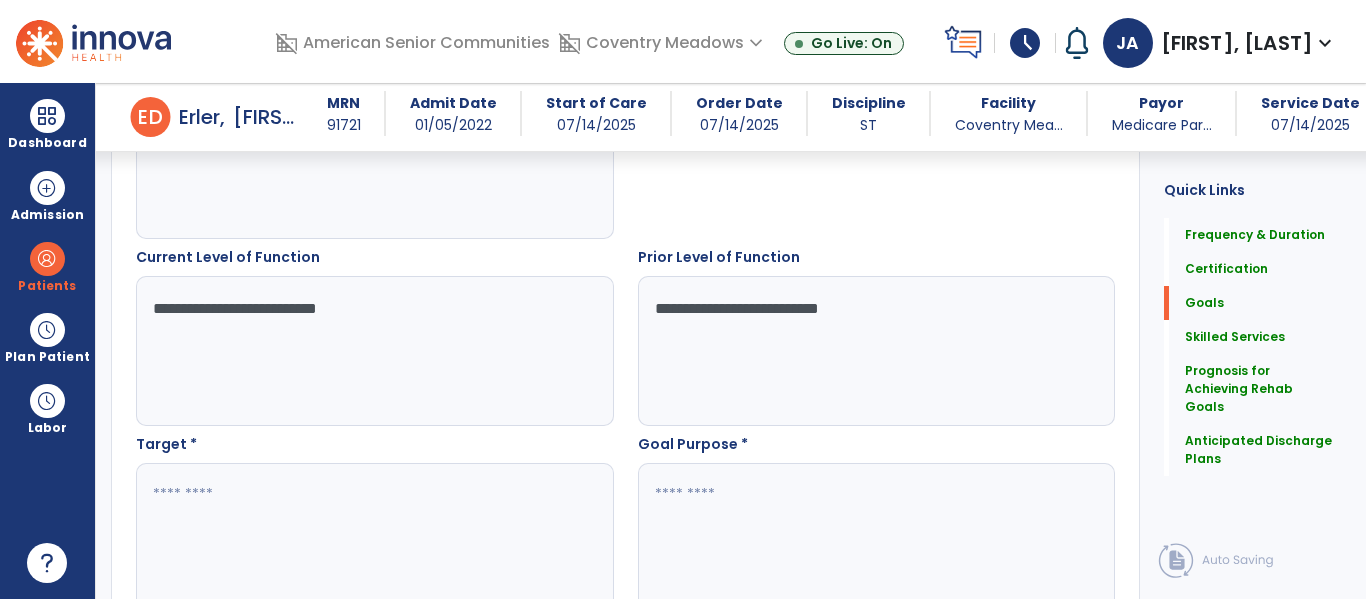 scroll, scrollTop: 680, scrollLeft: 0, axis: vertical 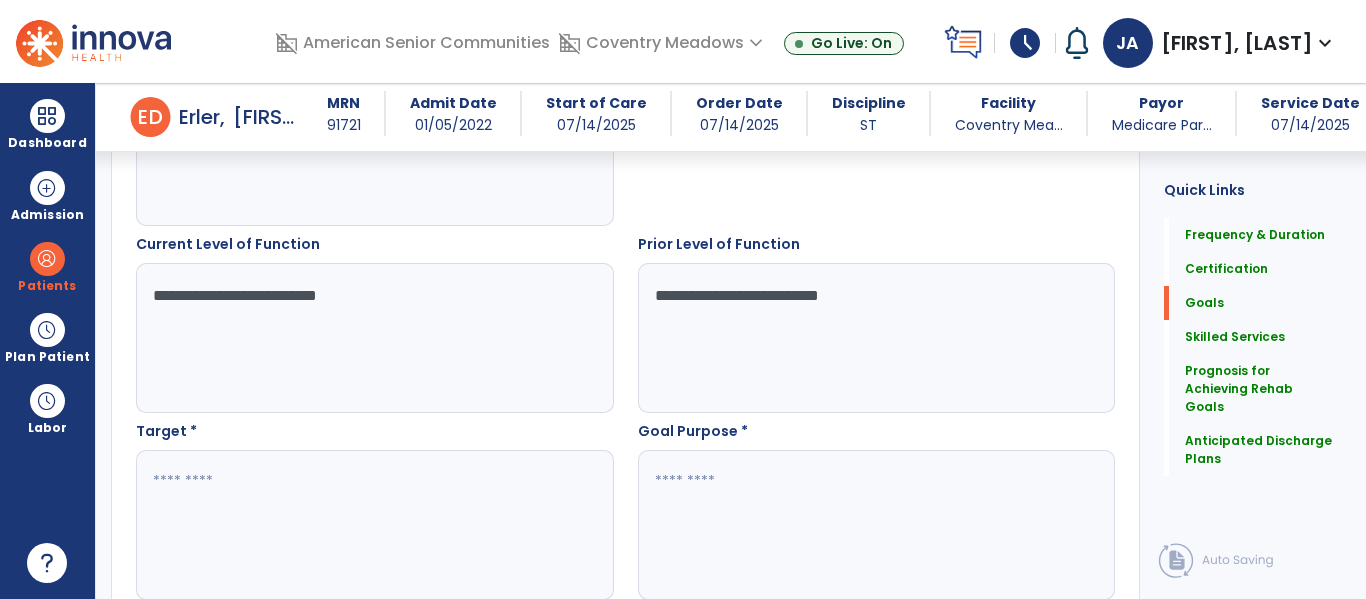 type on "**********" 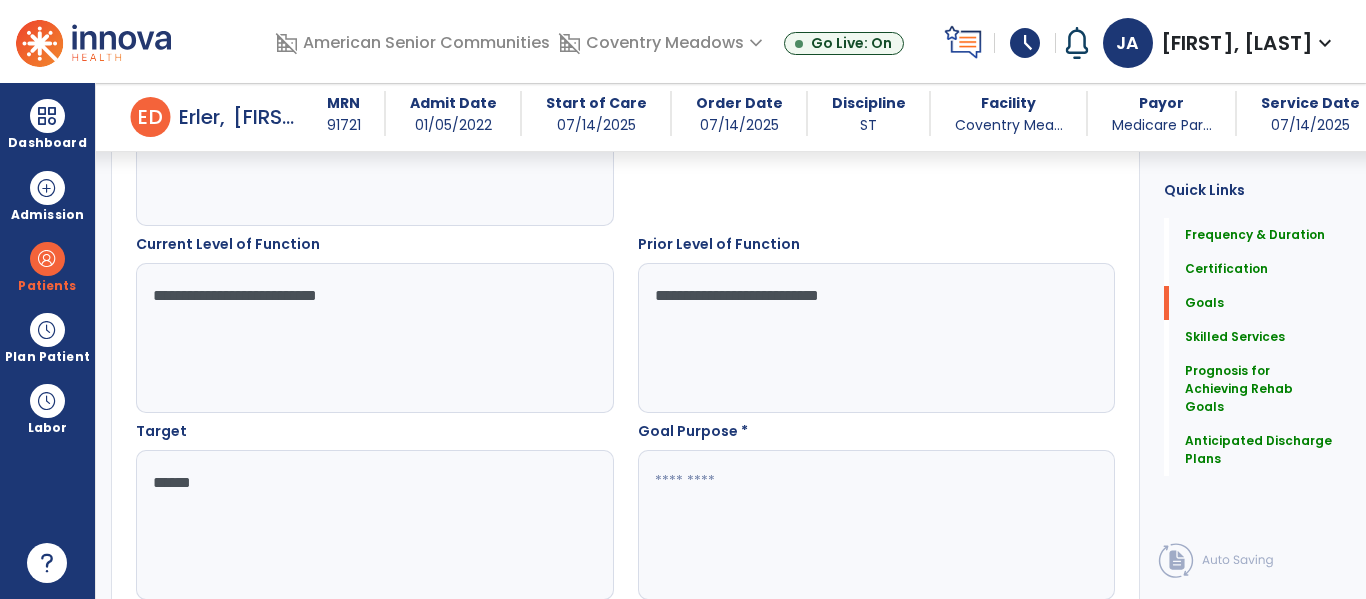 type on "*******" 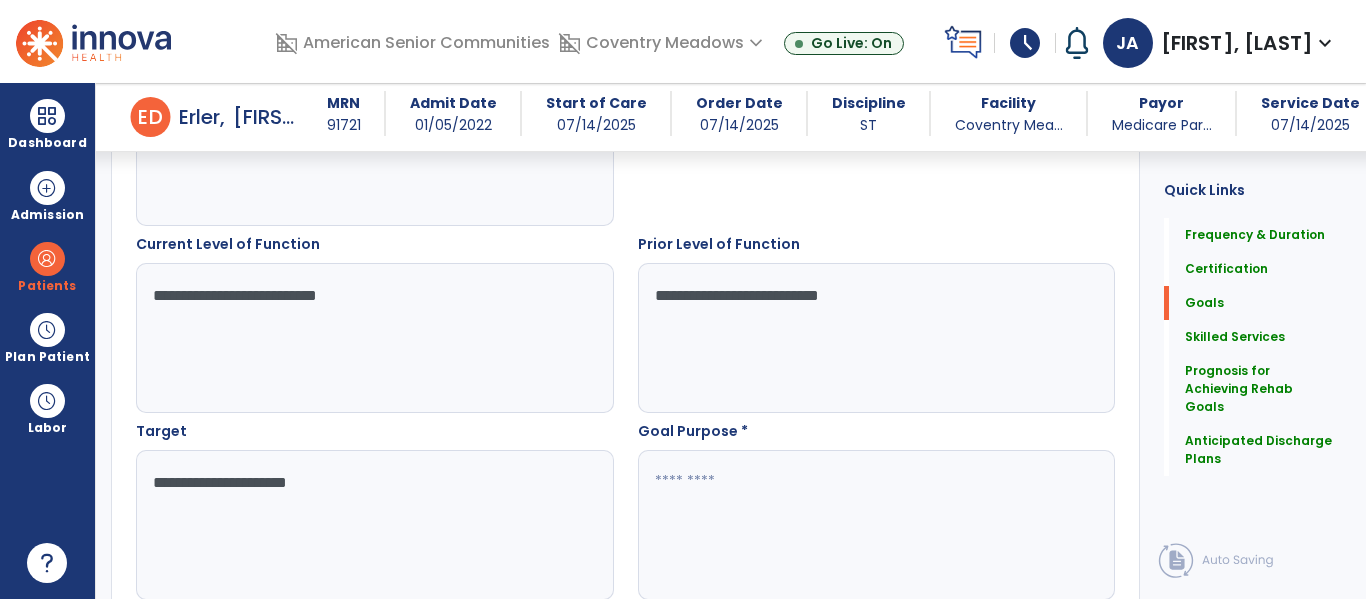 type on "**********" 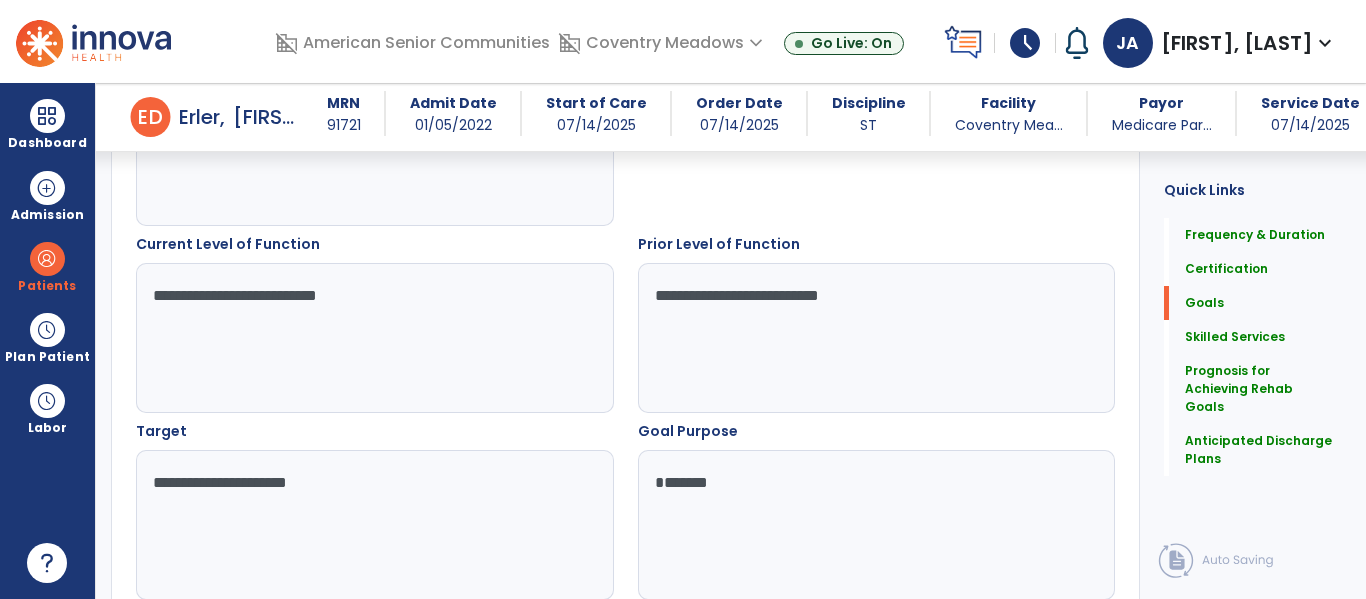 type on "********" 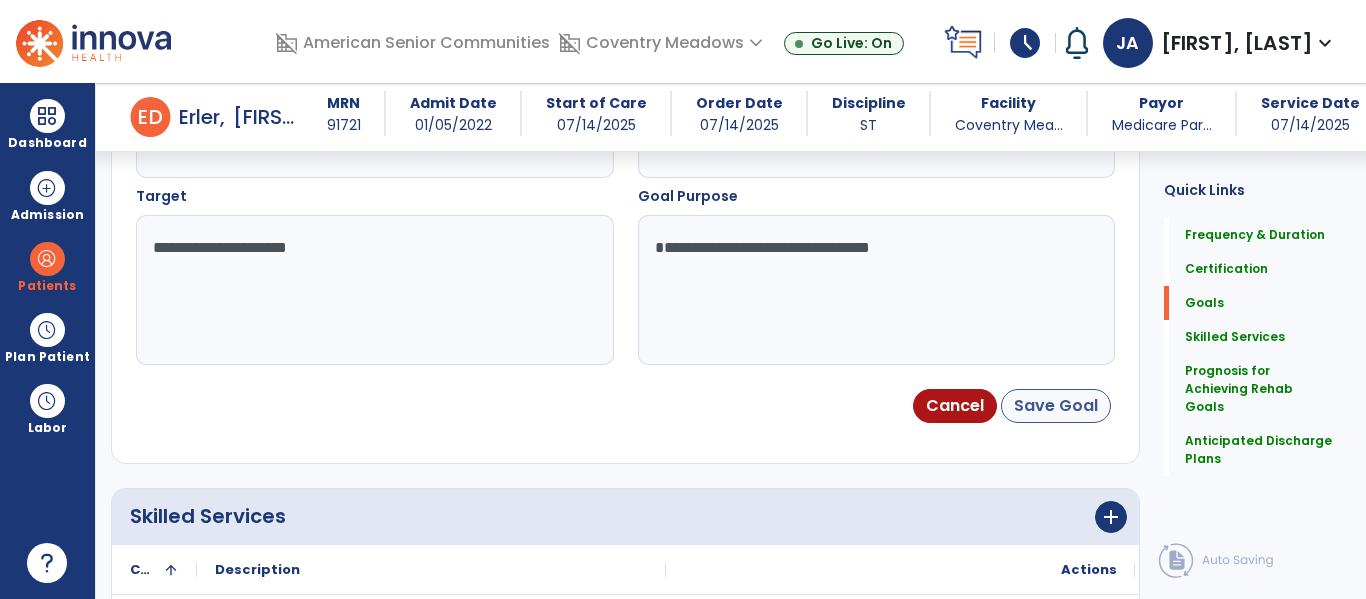 type on "**********" 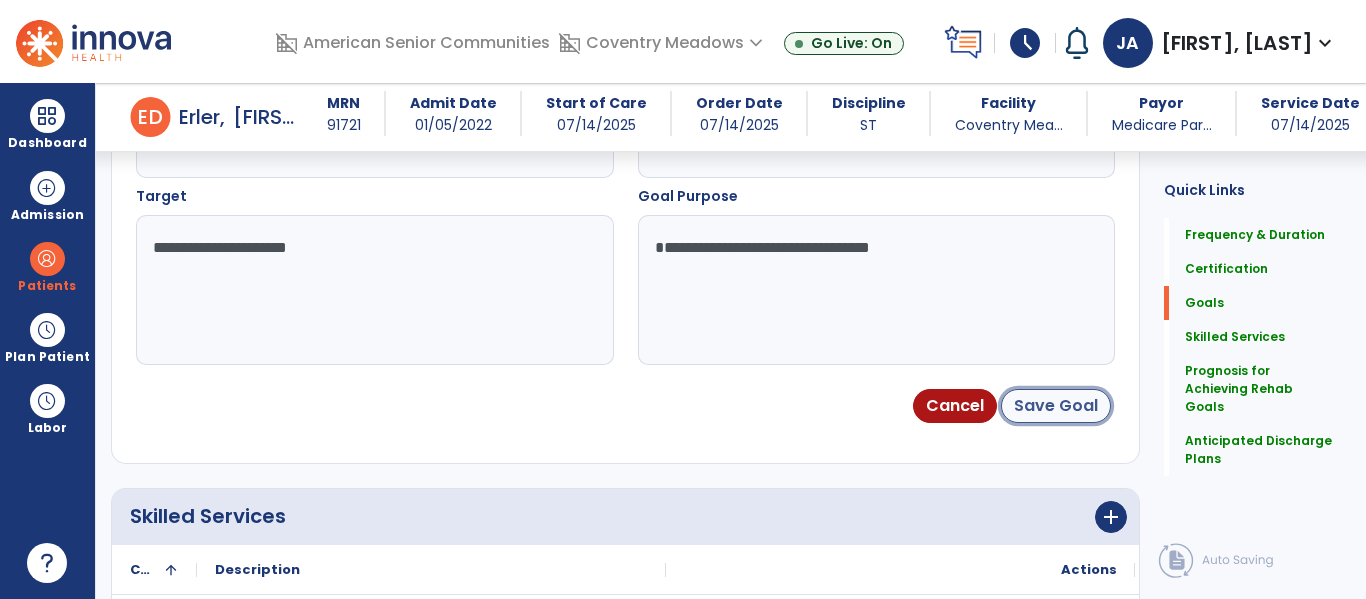 click on "Save Goal" at bounding box center (1056, 406) 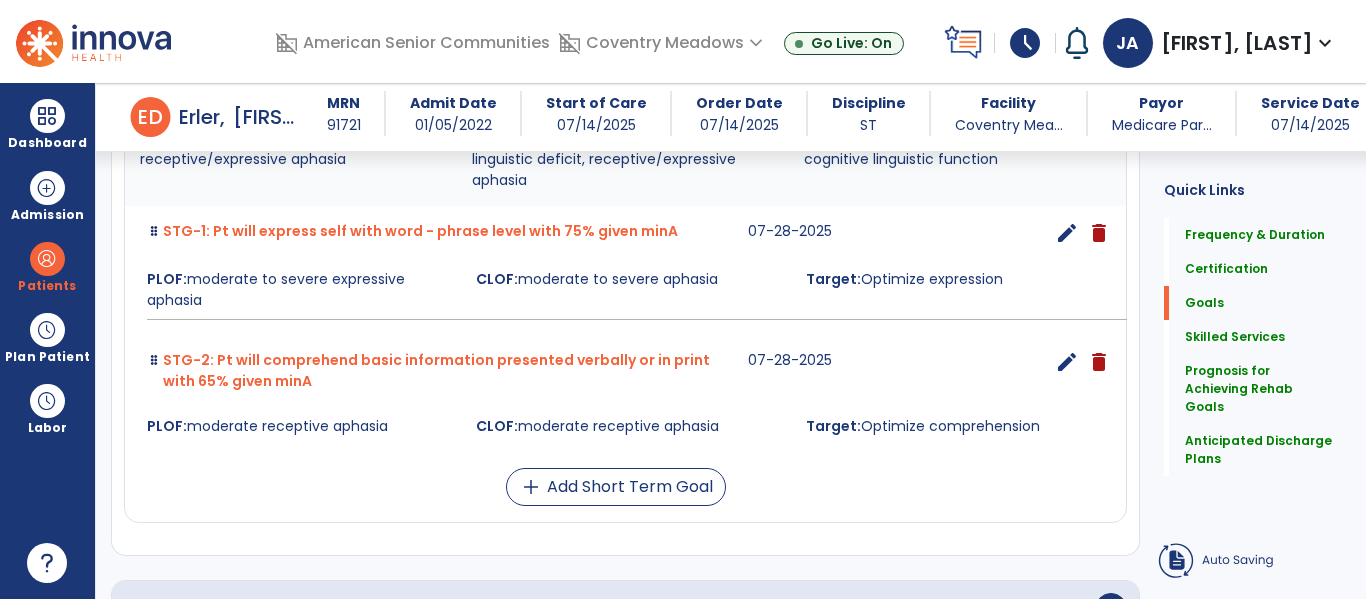 scroll, scrollTop: 210, scrollLeft: 0, axis: vertical 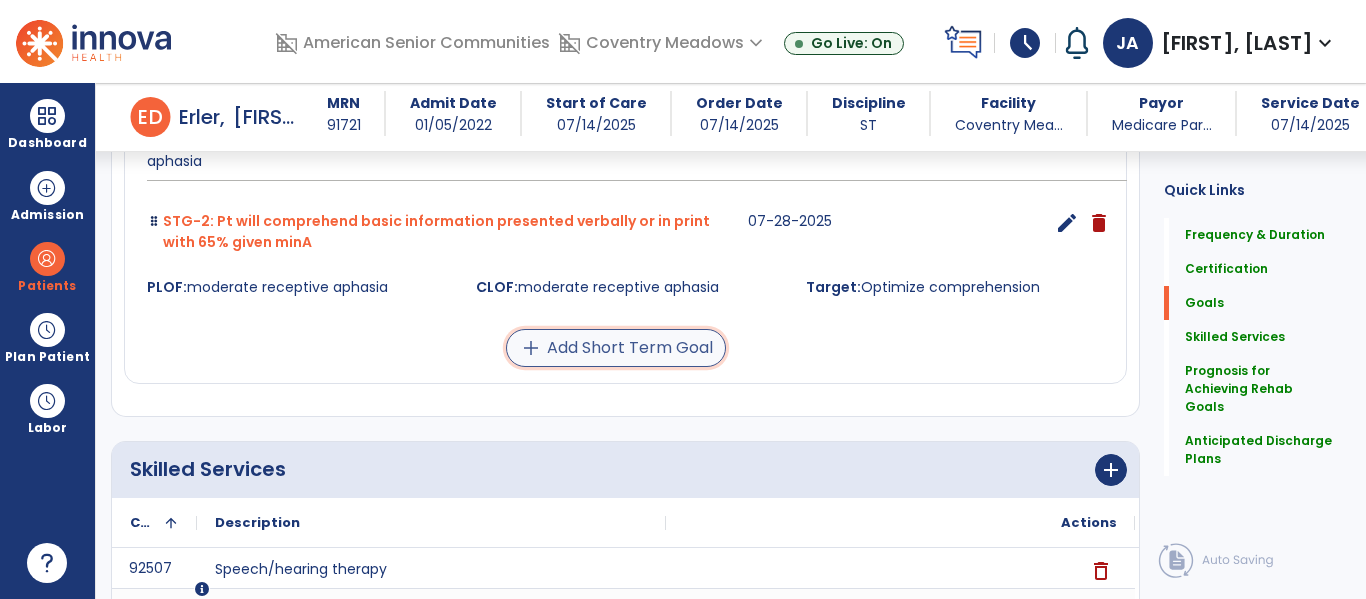 click on "add  Add Short Term Goal" at bounding box center (616, 348) 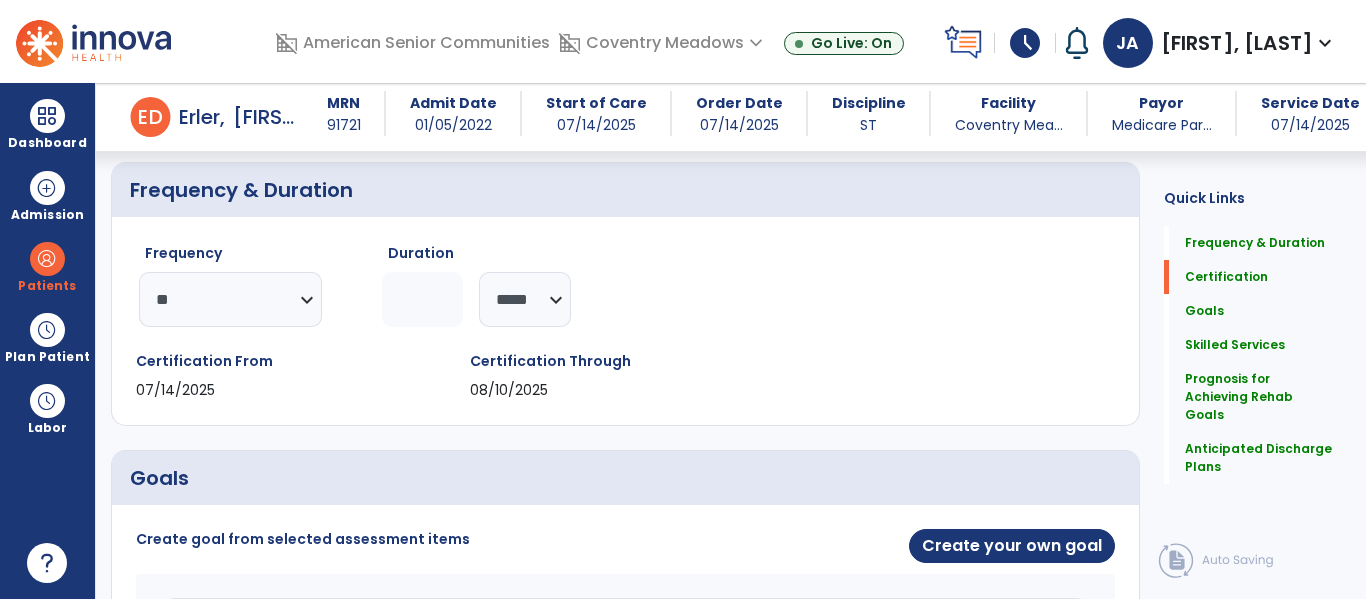 scroll, scrollTop: 165, scrollLeft: 0, axis: vertical 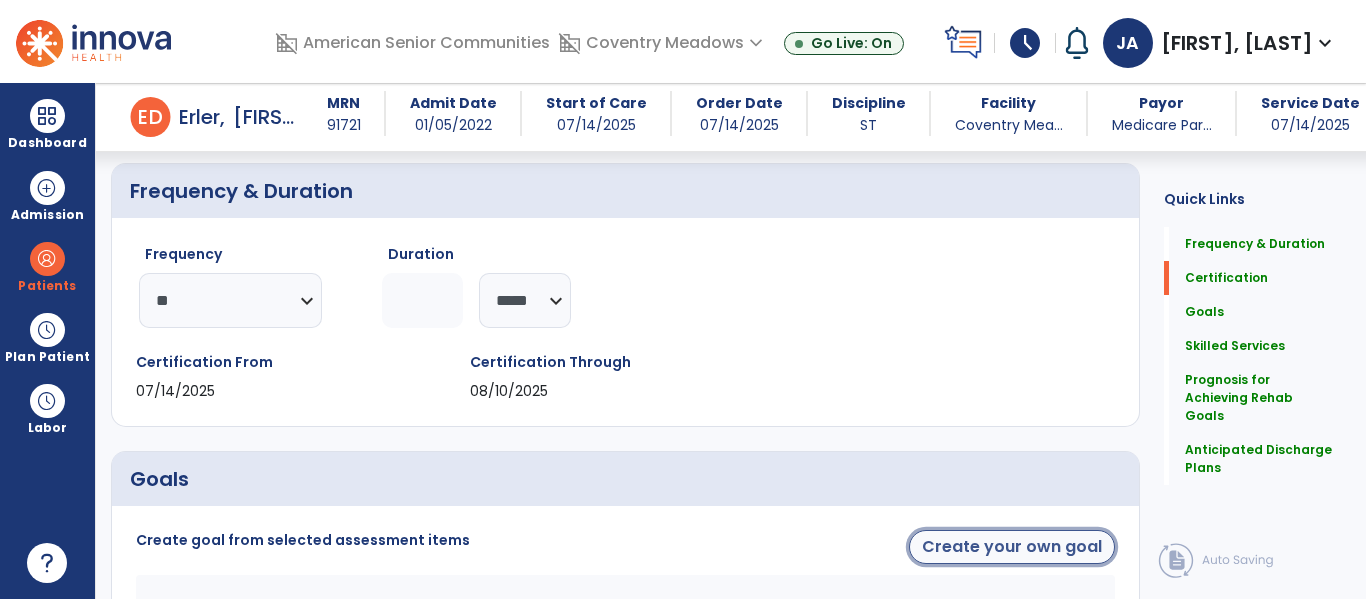 click on "Create your own goal" at bounding box center [1012, 547] 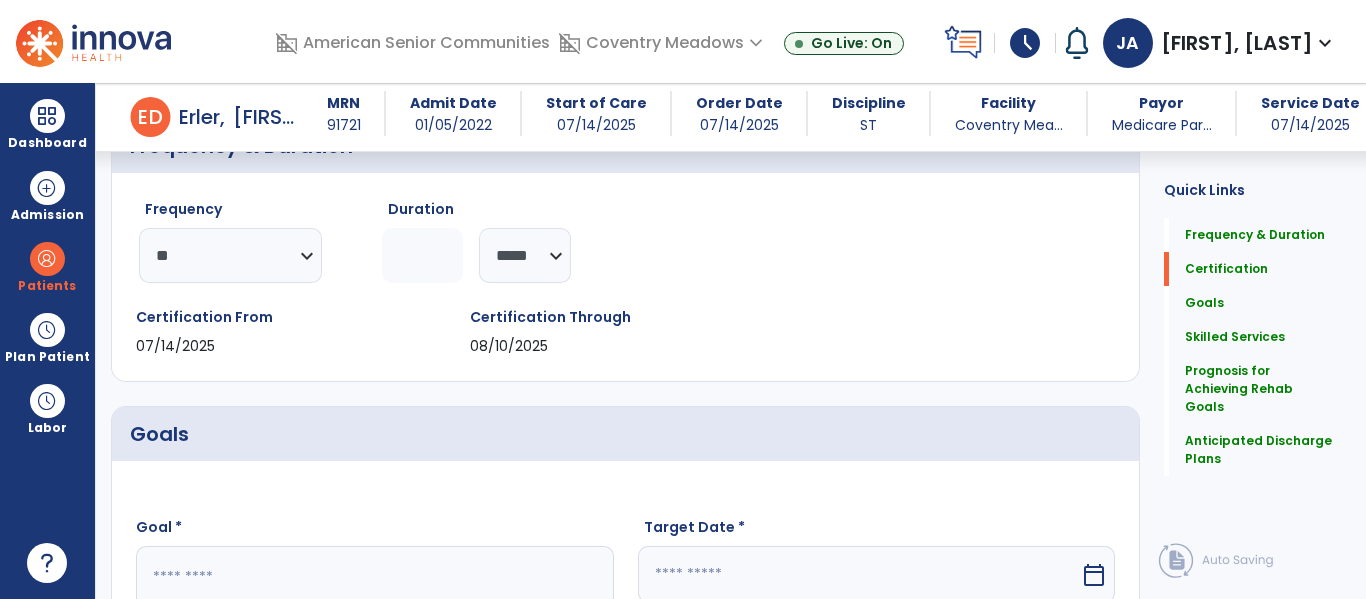 scroll, scrollTop: 484, scrollLeft: 0, axis: vertical 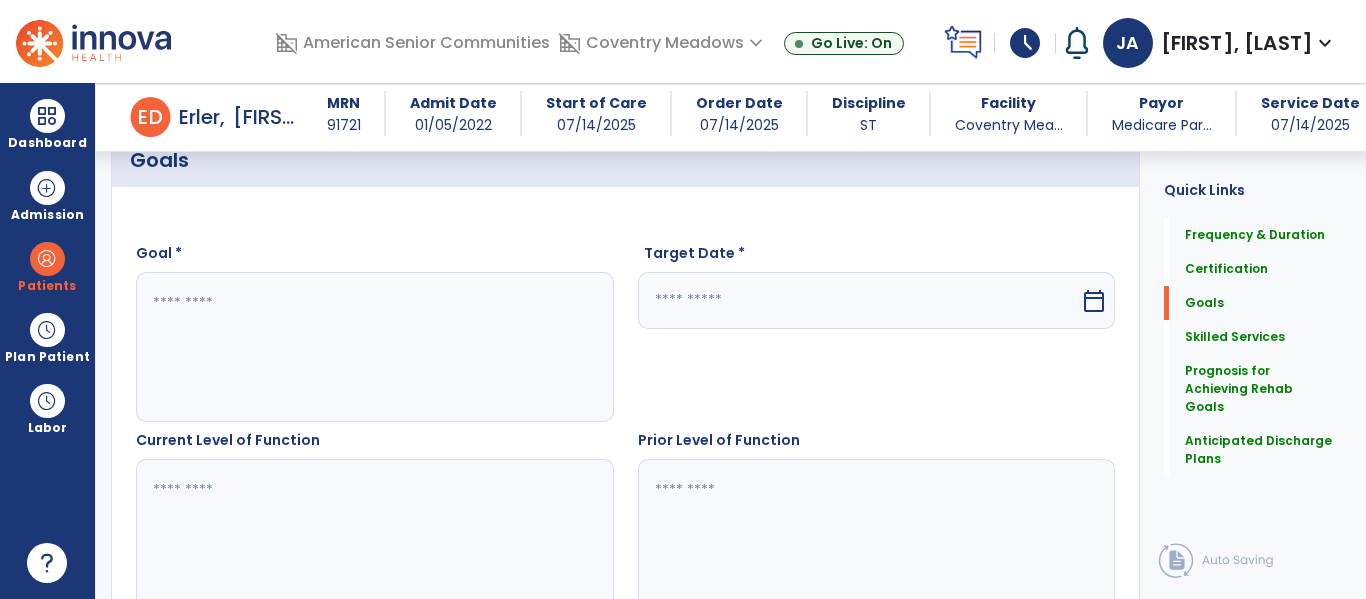 click at bounding box center [374, 347] 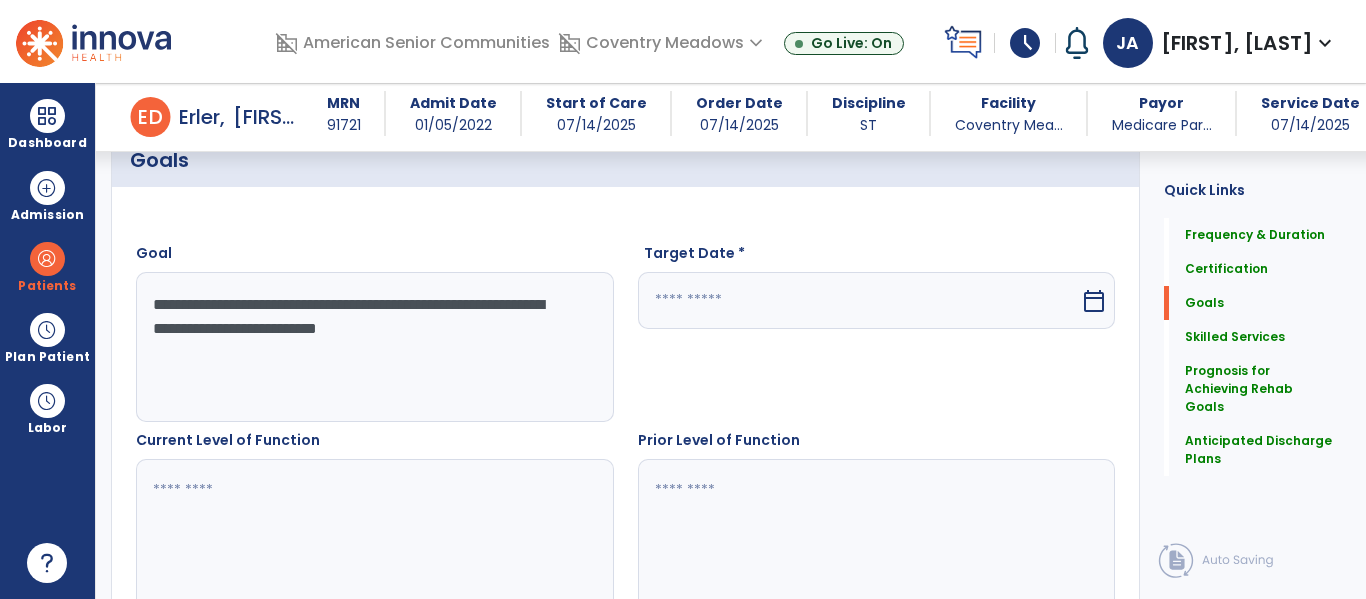 type on "**********" 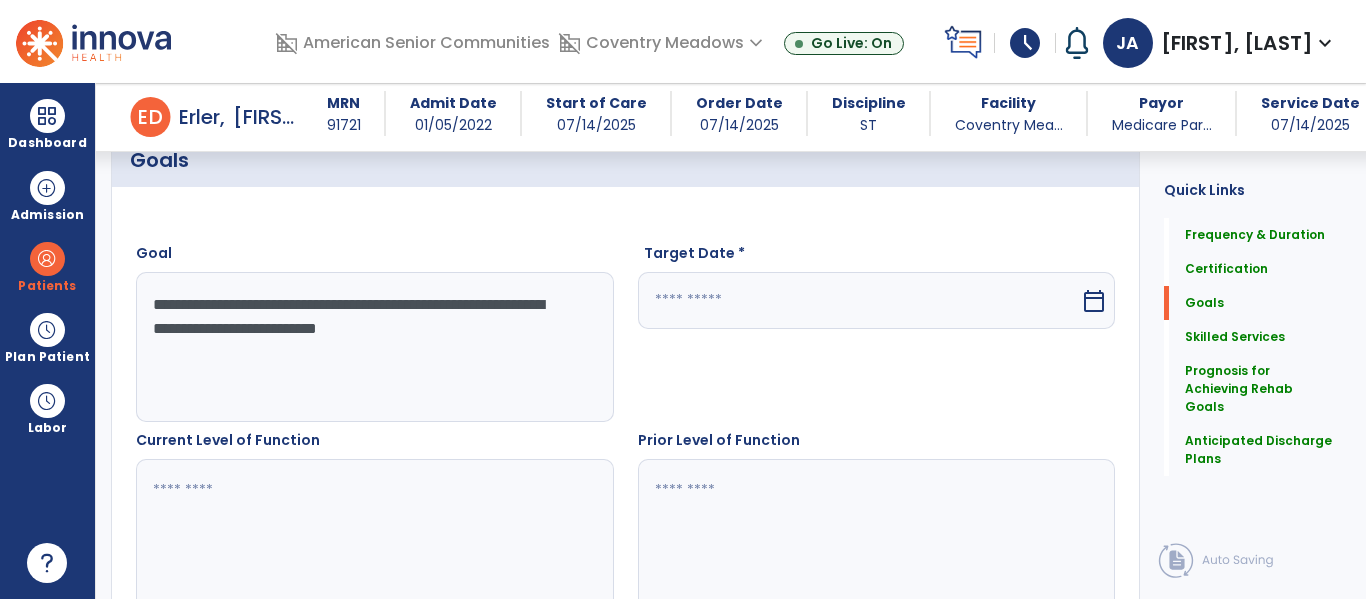 click at bounding box center [859, 300] 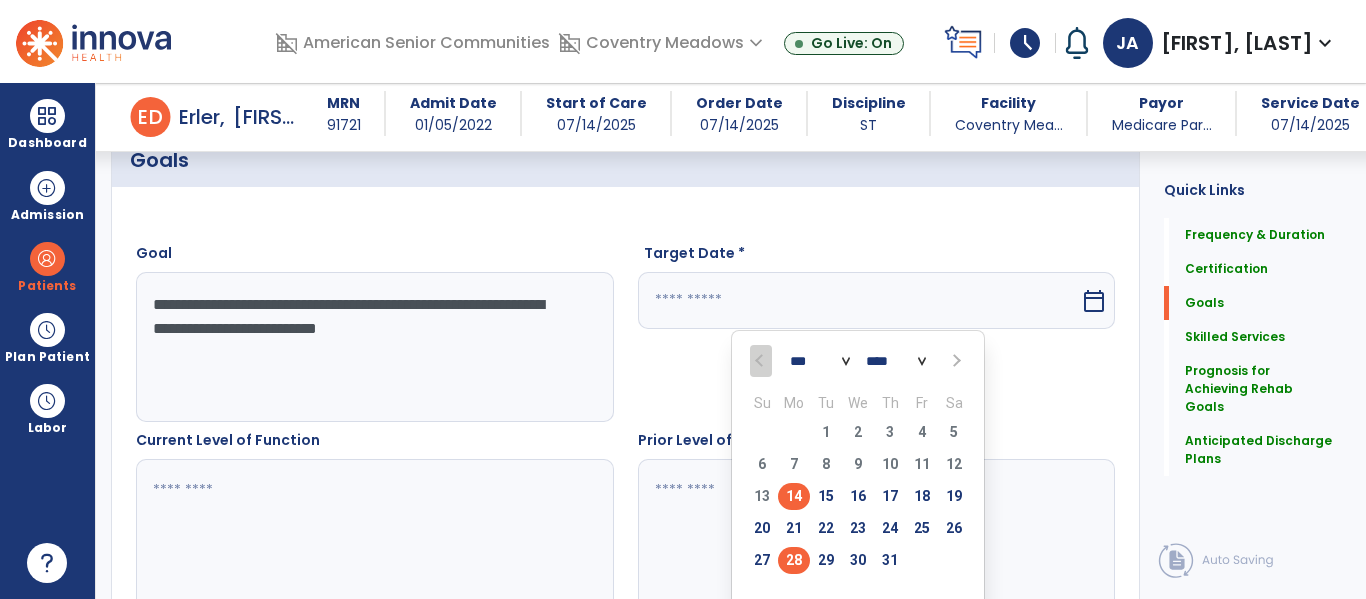 click on "28" at bounding box center [794, 560] 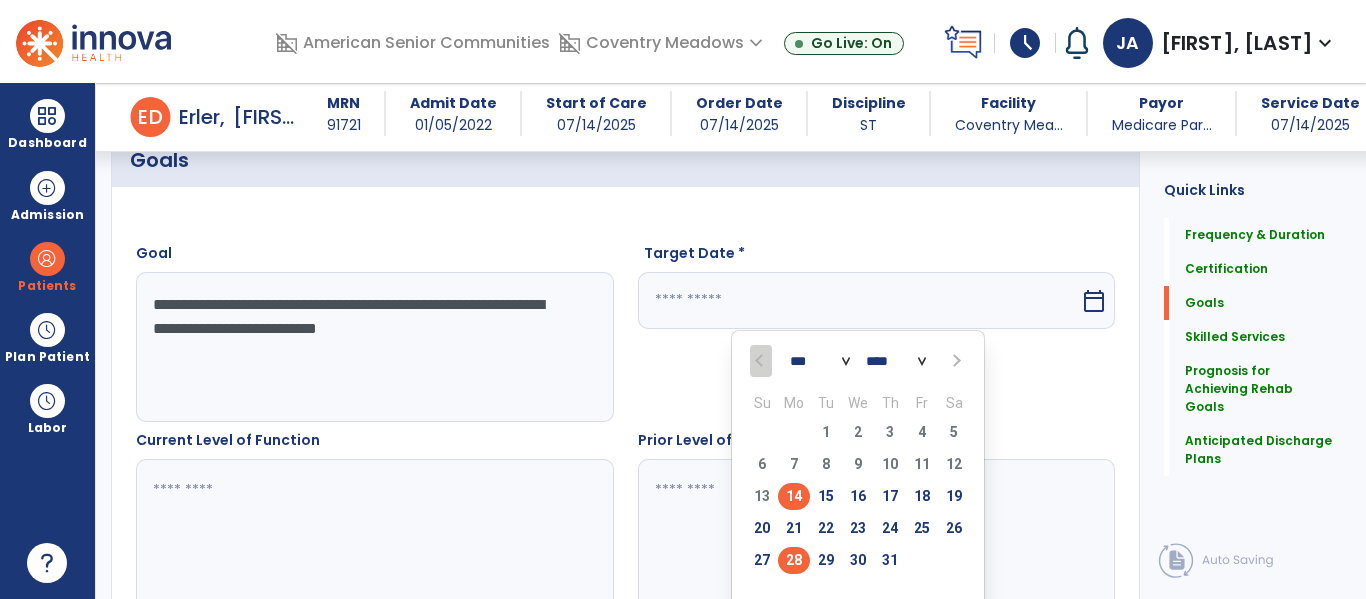 type on "*********" 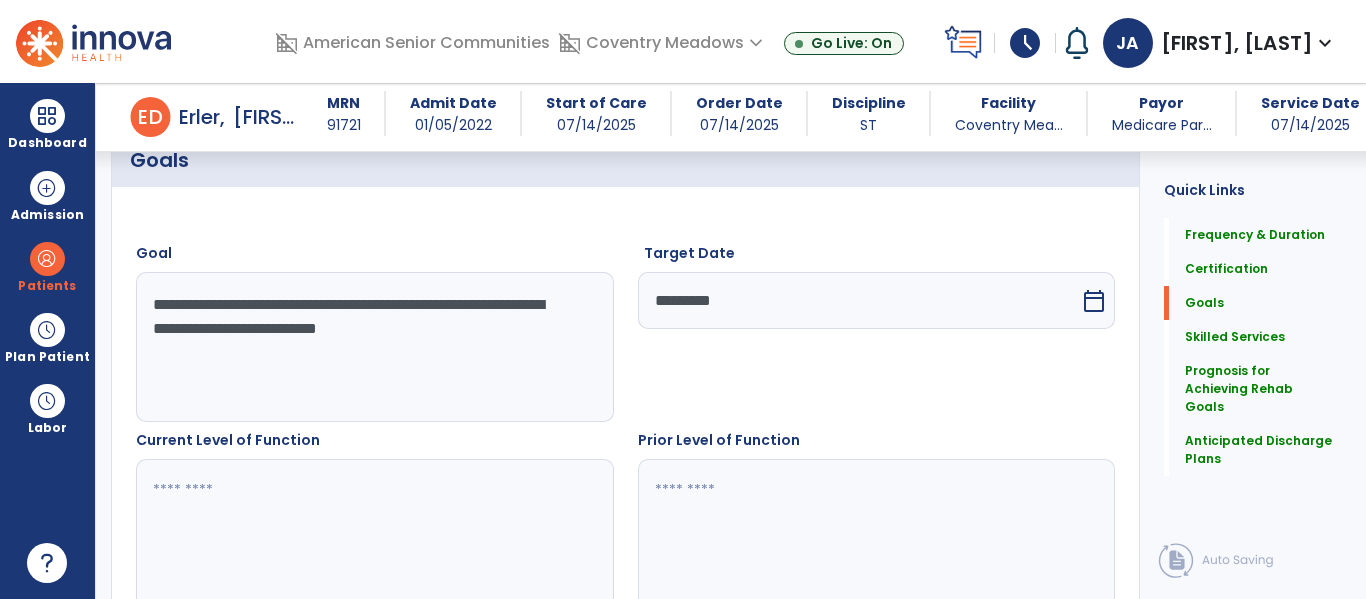 click at bounding box center (374, 534) 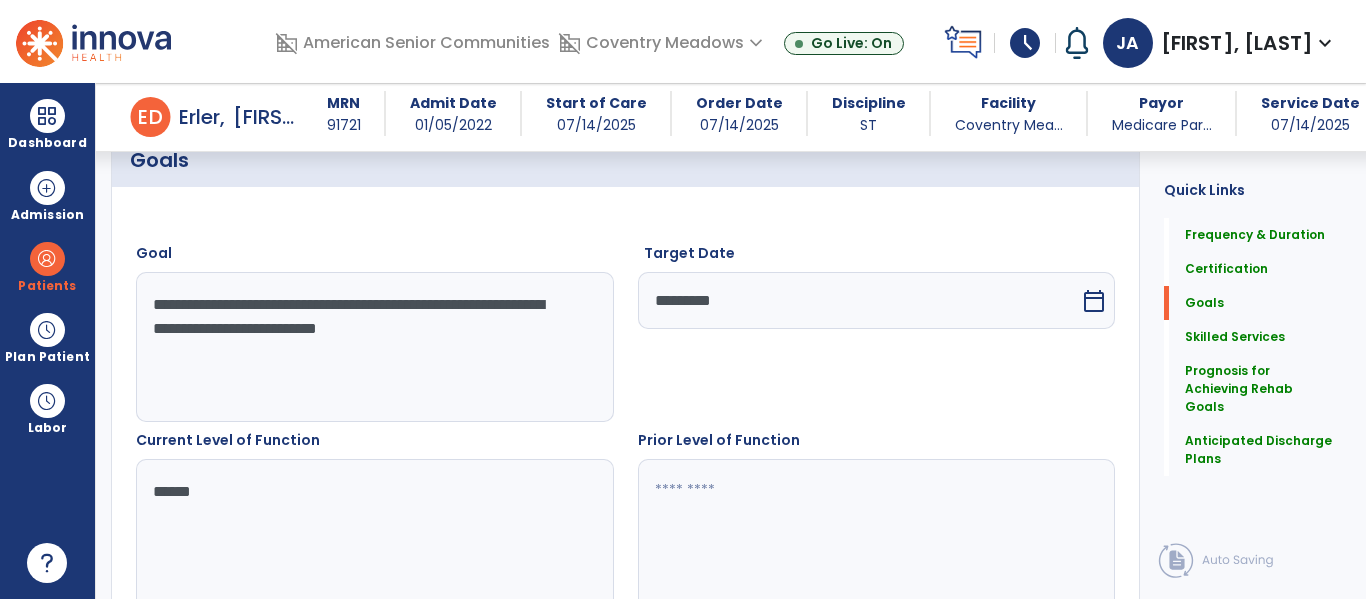 type on "*******" 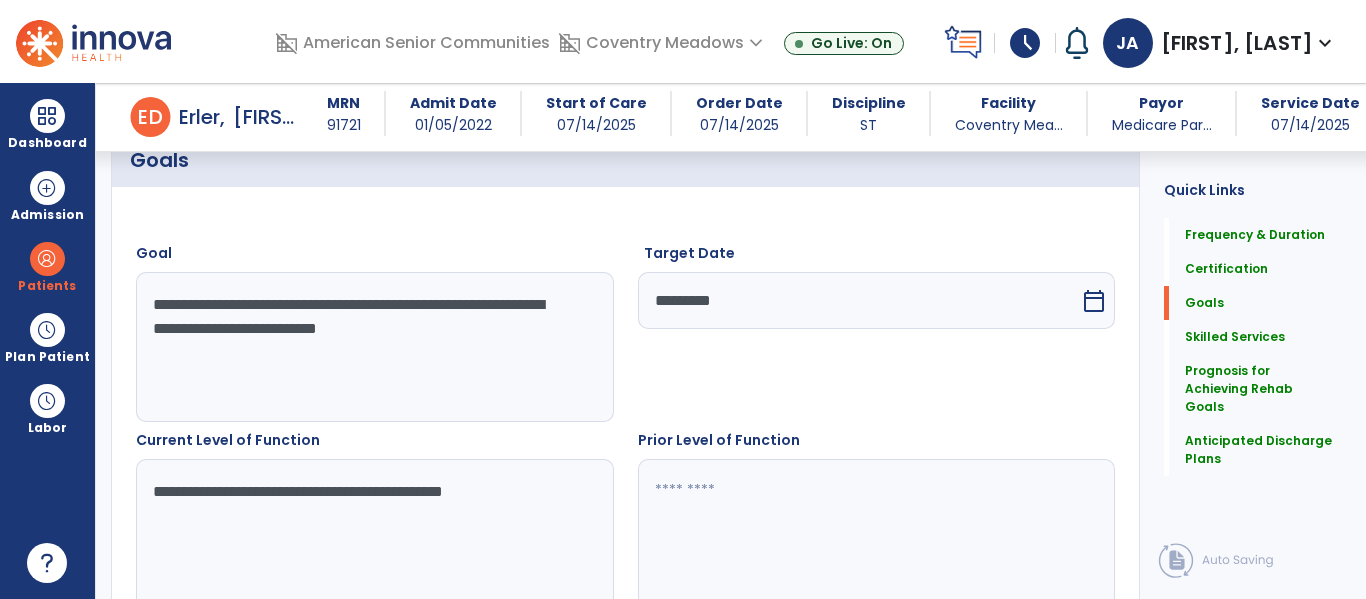 type on "**********" 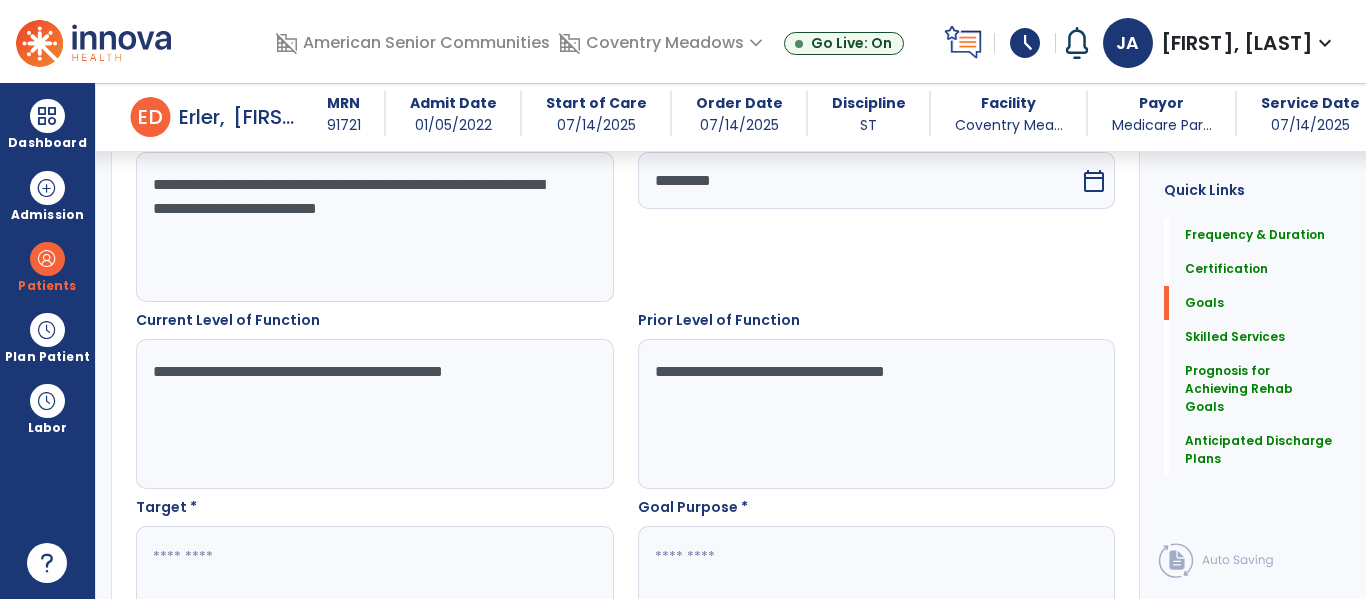 scroll, scrollTop: 715, scrollLeft: 0, axis: vertical 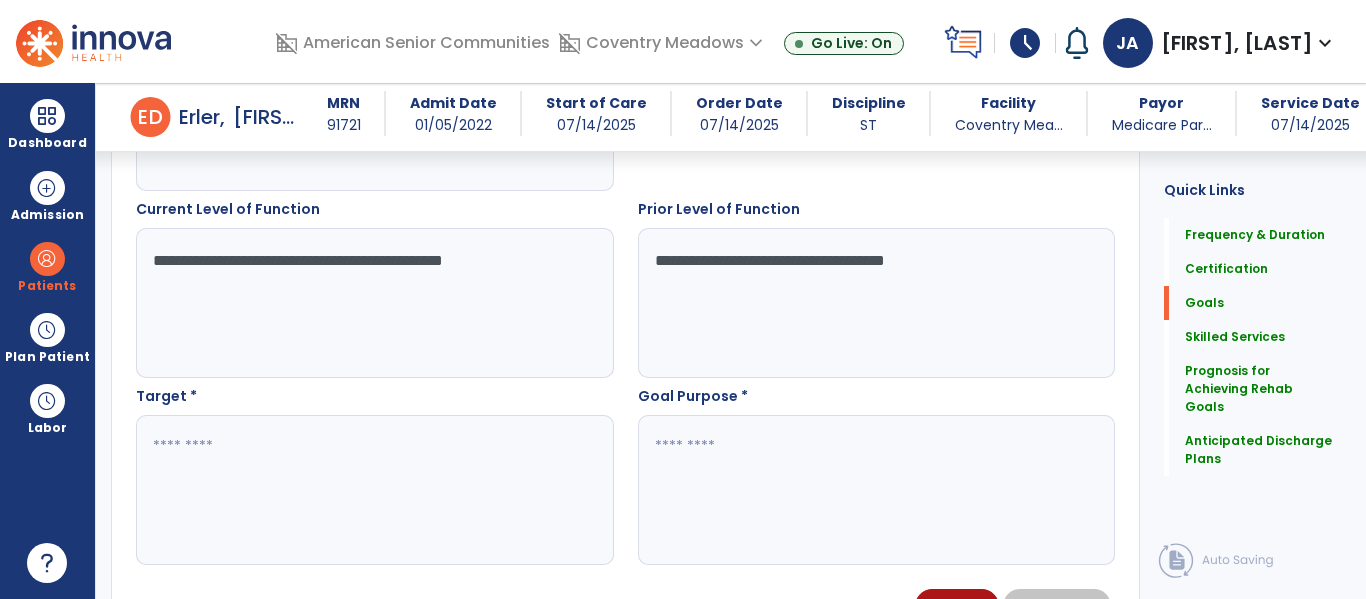 type on "**********" 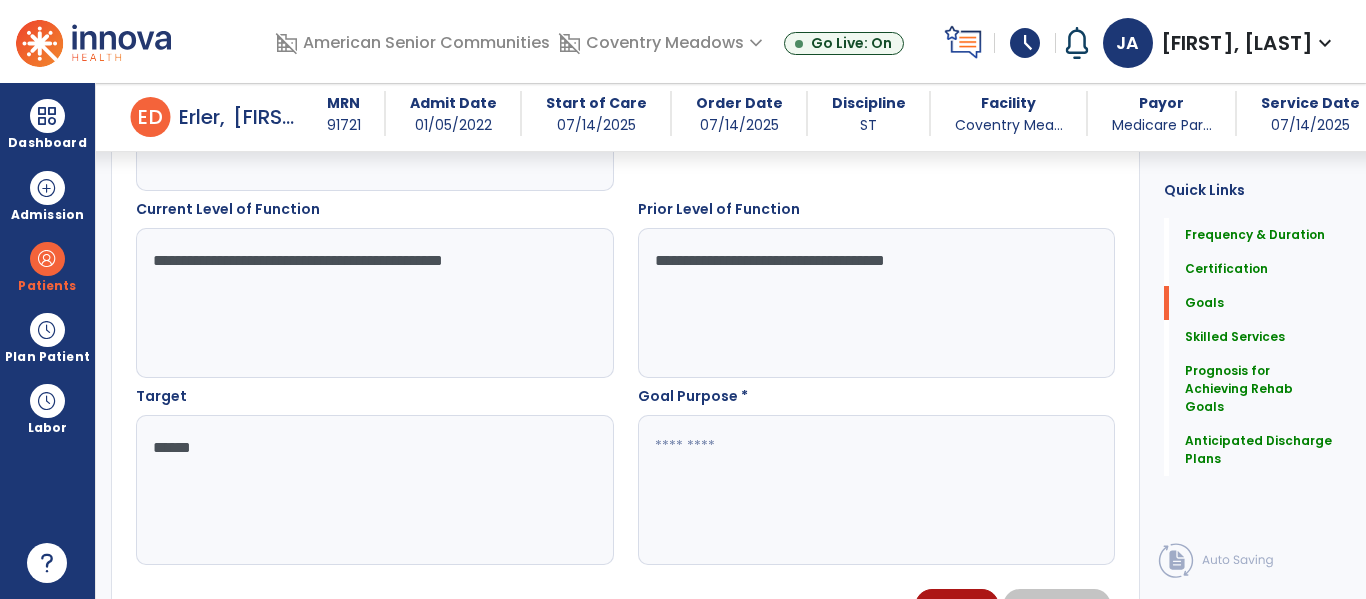 type on "*******" 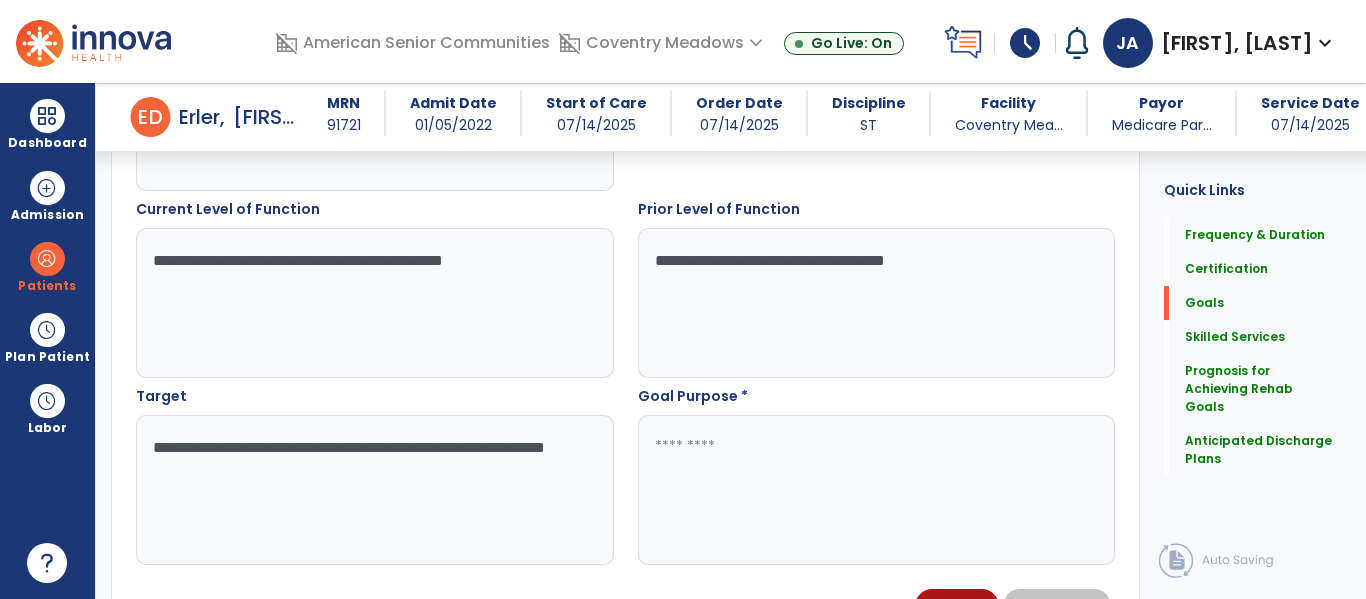 type on "**********" 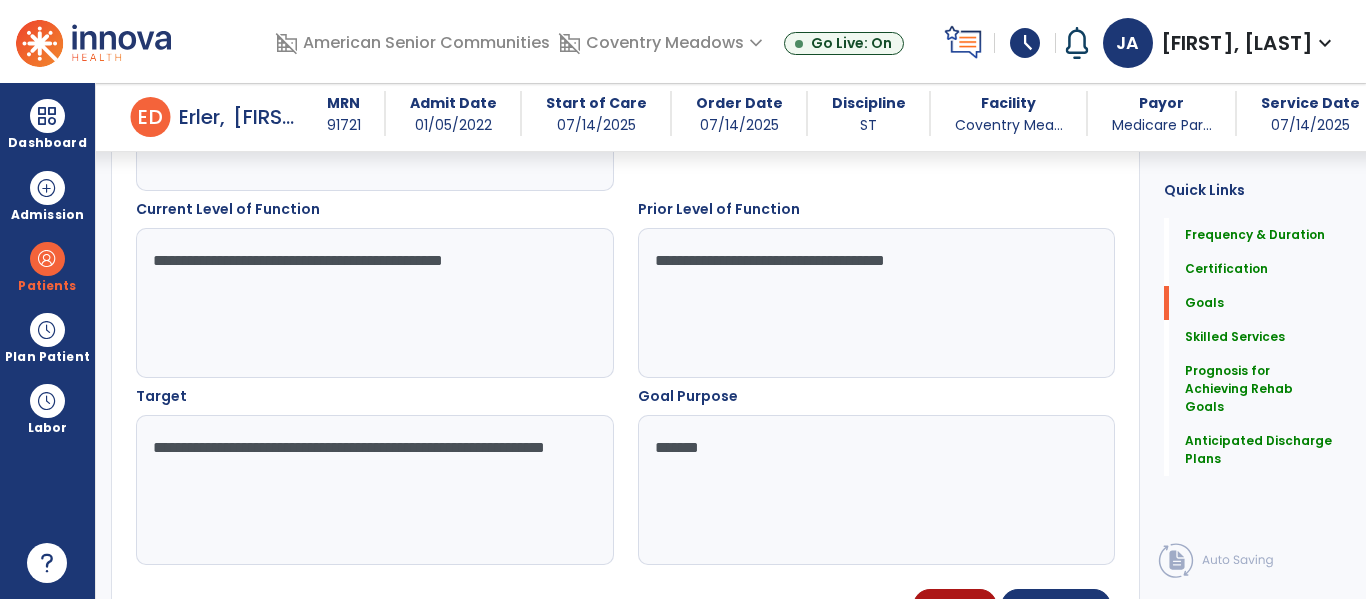 type on "********" 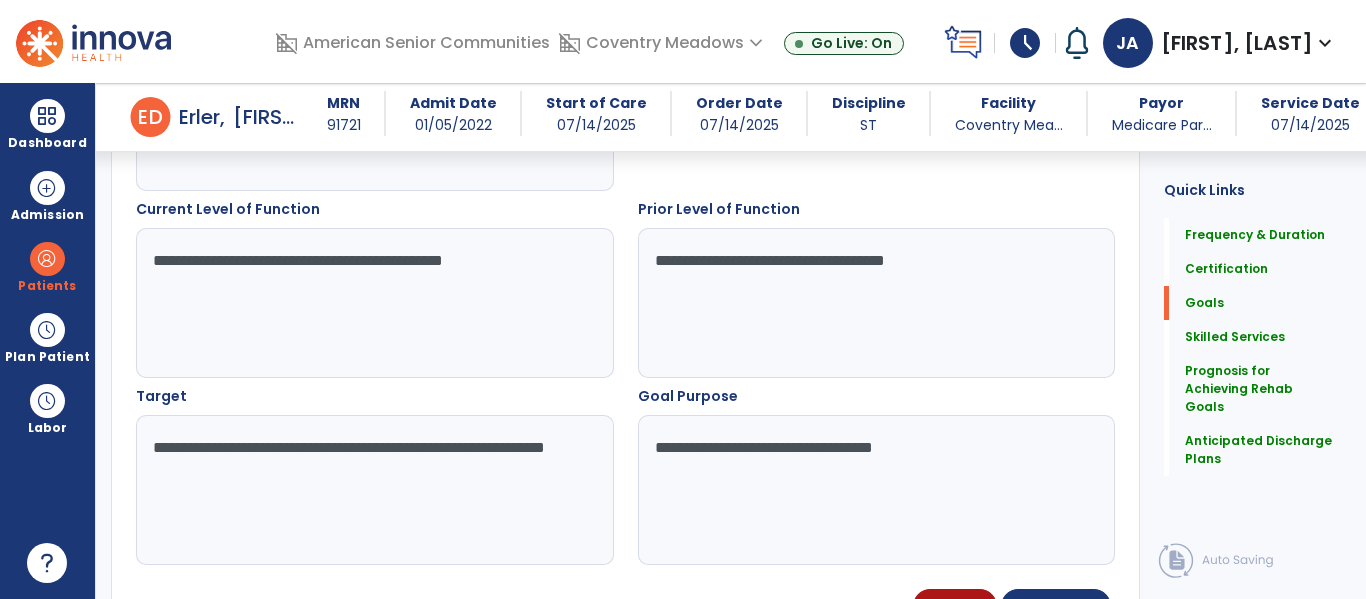 type on "**********" 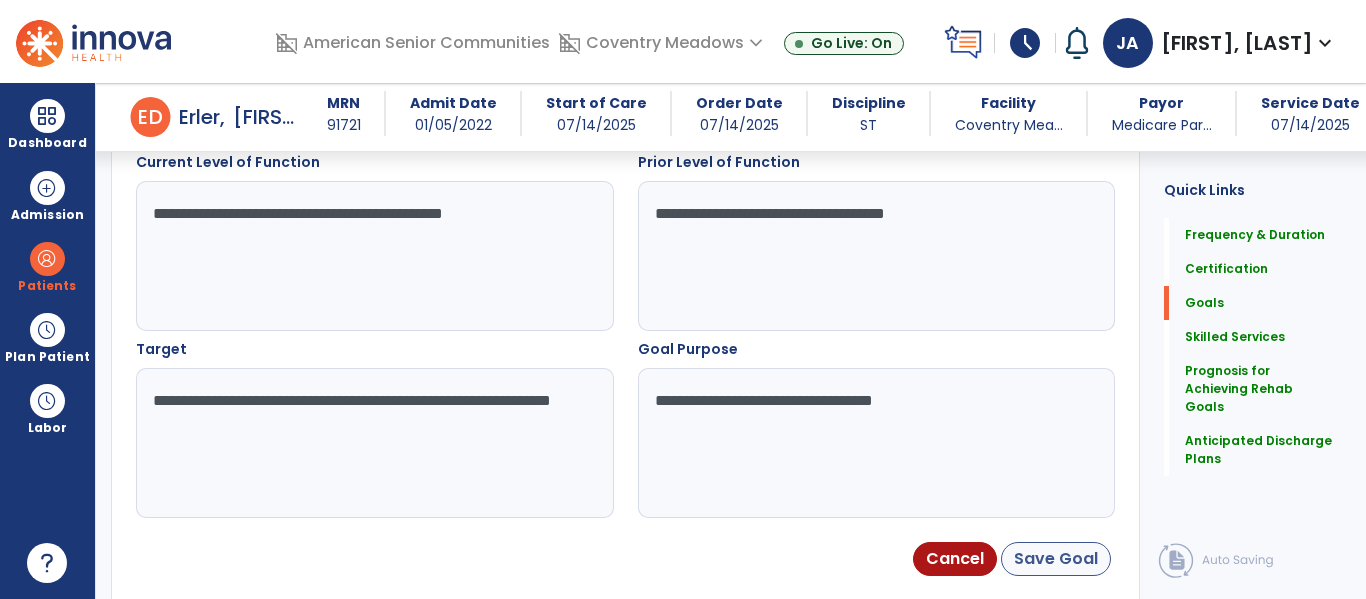 type on "**********" 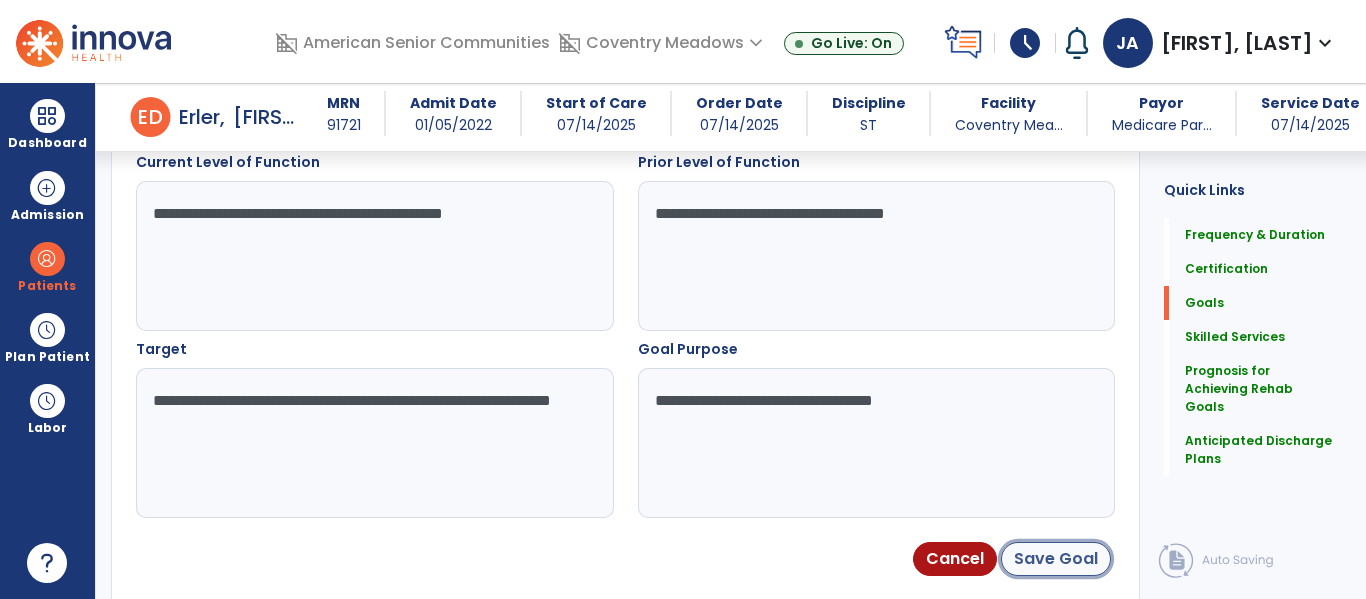 click on "Save Goal" at bounding box center (1056, 559) 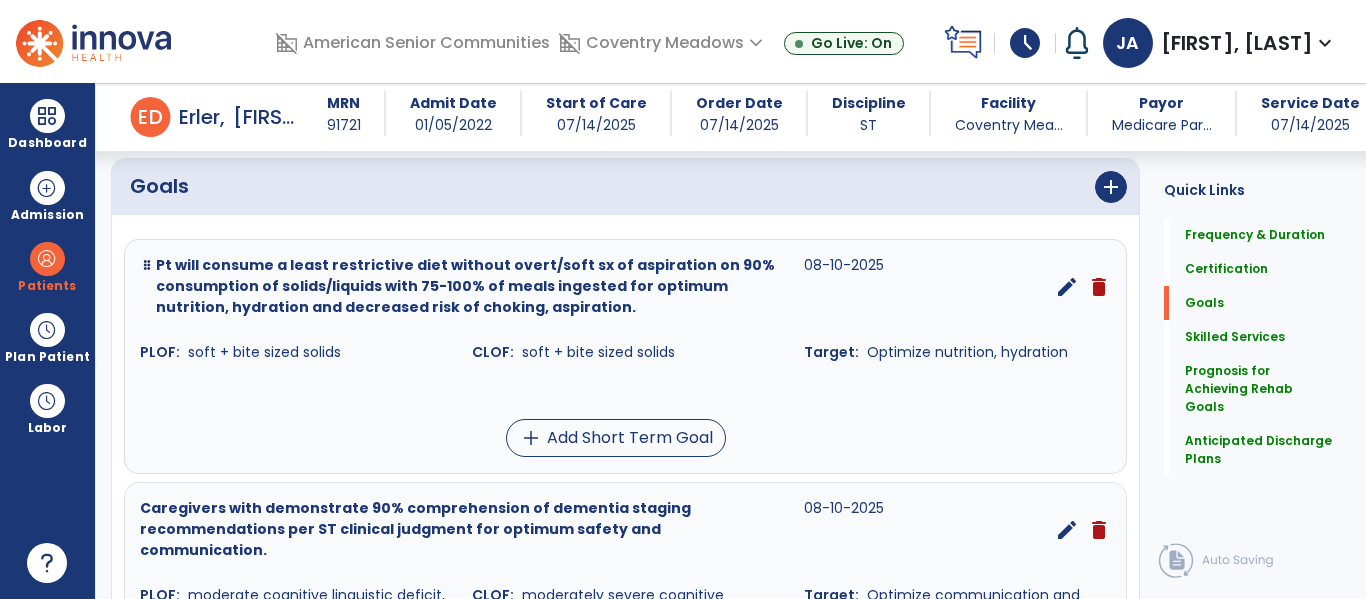 scroll, scrollTop: 457, scrollLeft: 0, axis: vertical 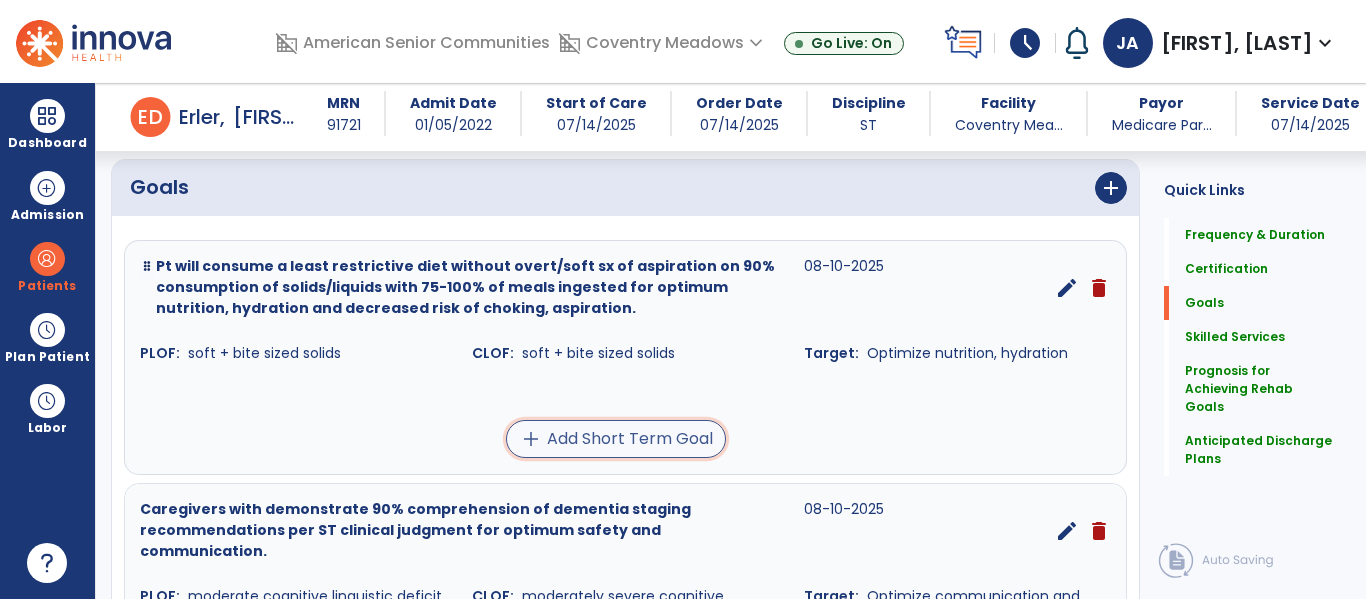 click on "add  Add Short Term Goal" at bounding box center (616, 439) 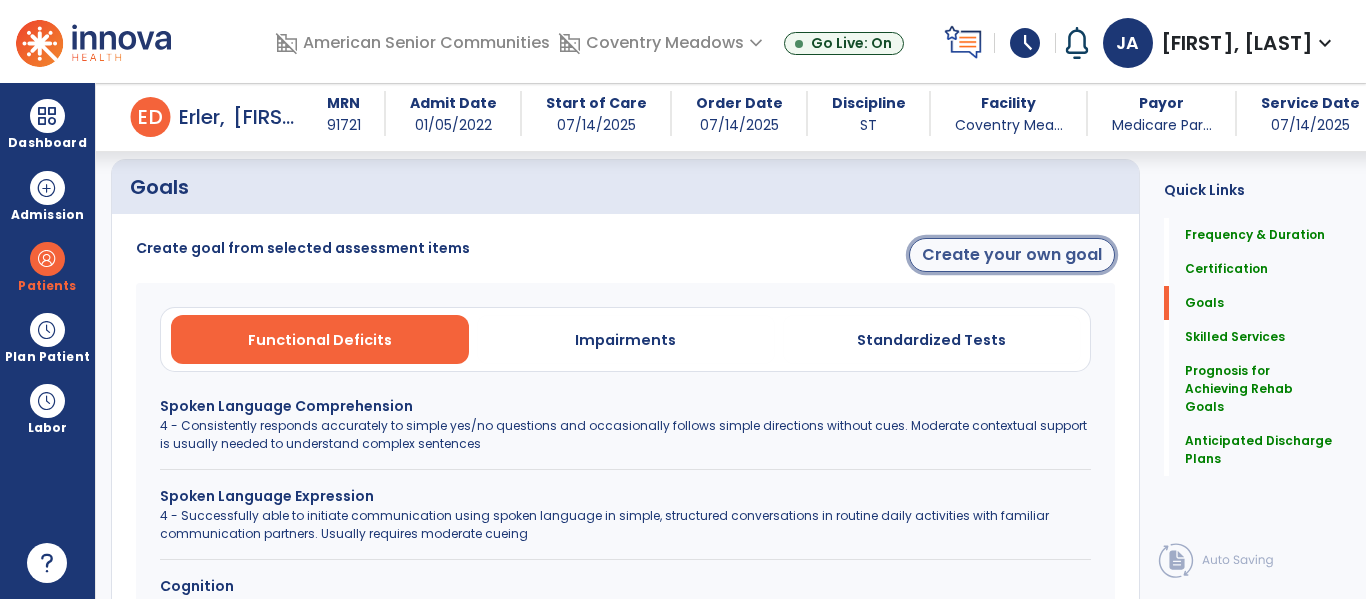 click on "Create your own goal" at bounding box center (1012, 255) 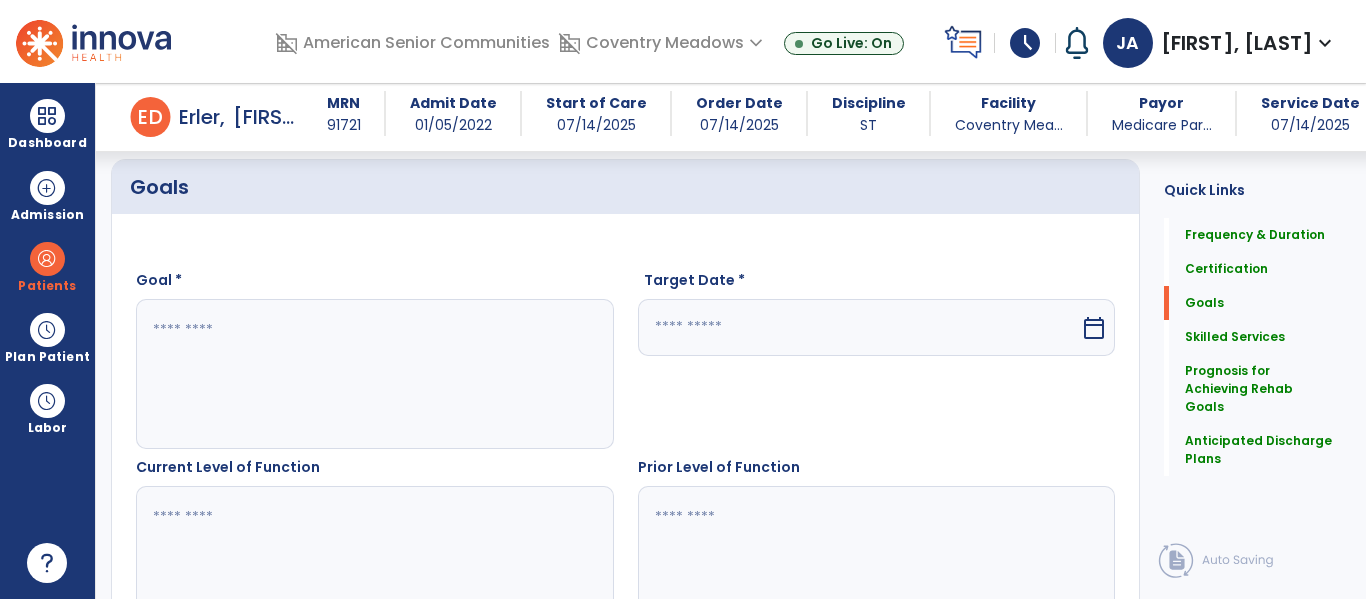 click at bounding box center [374, 374] 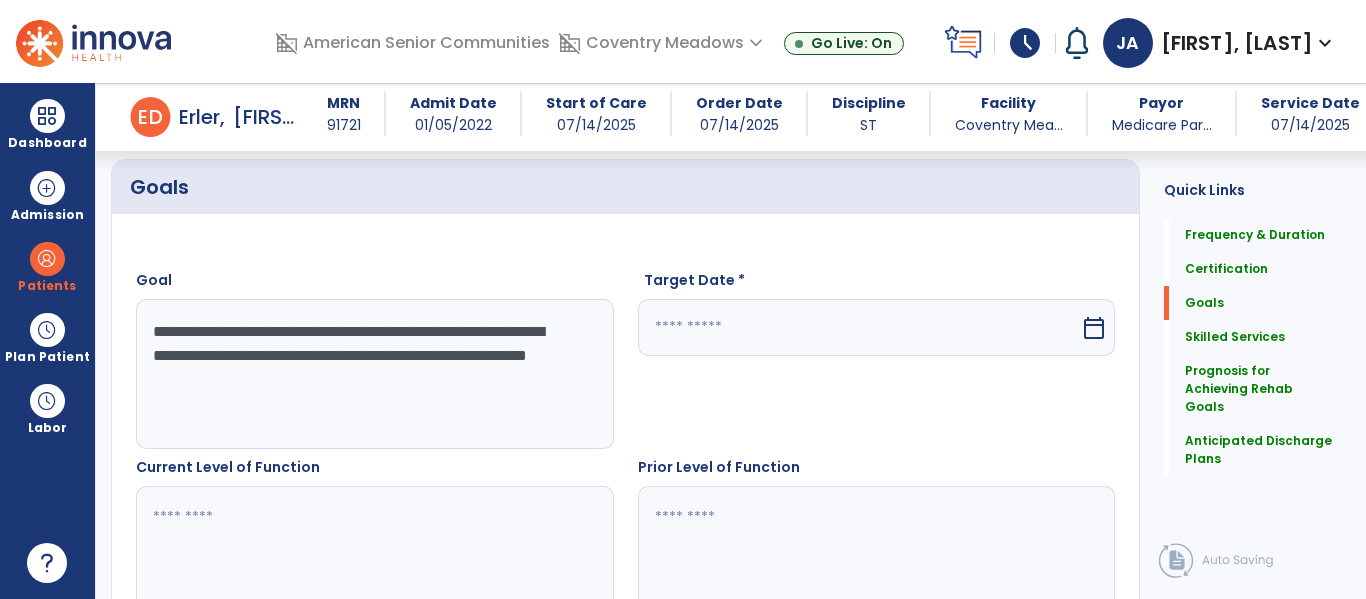 click at bounding box center (859, 327) 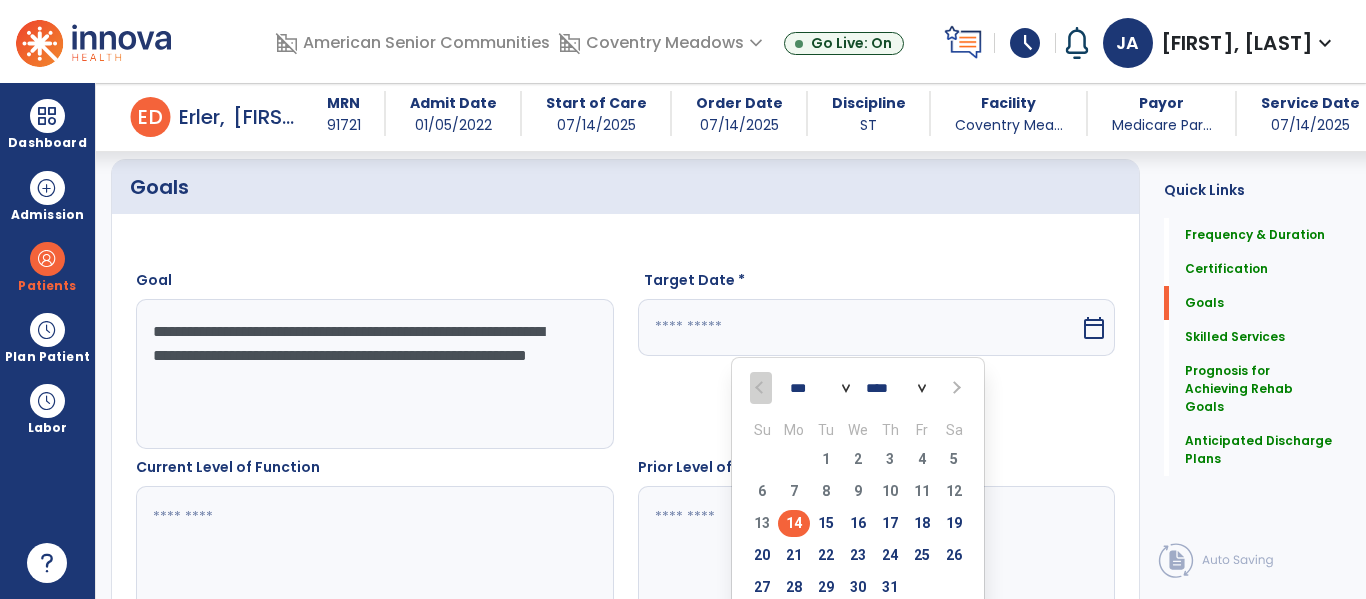 click on "**********" at bounding box center [374, 374] 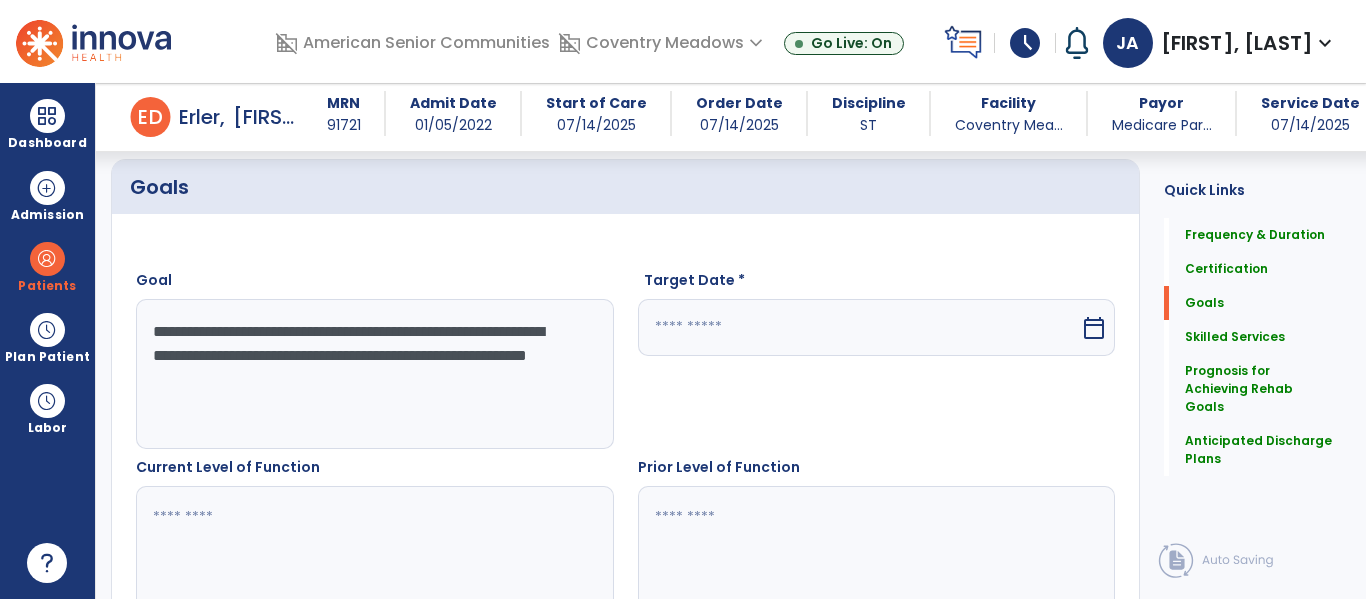 click on "**********" at bounding box center [374, 374] 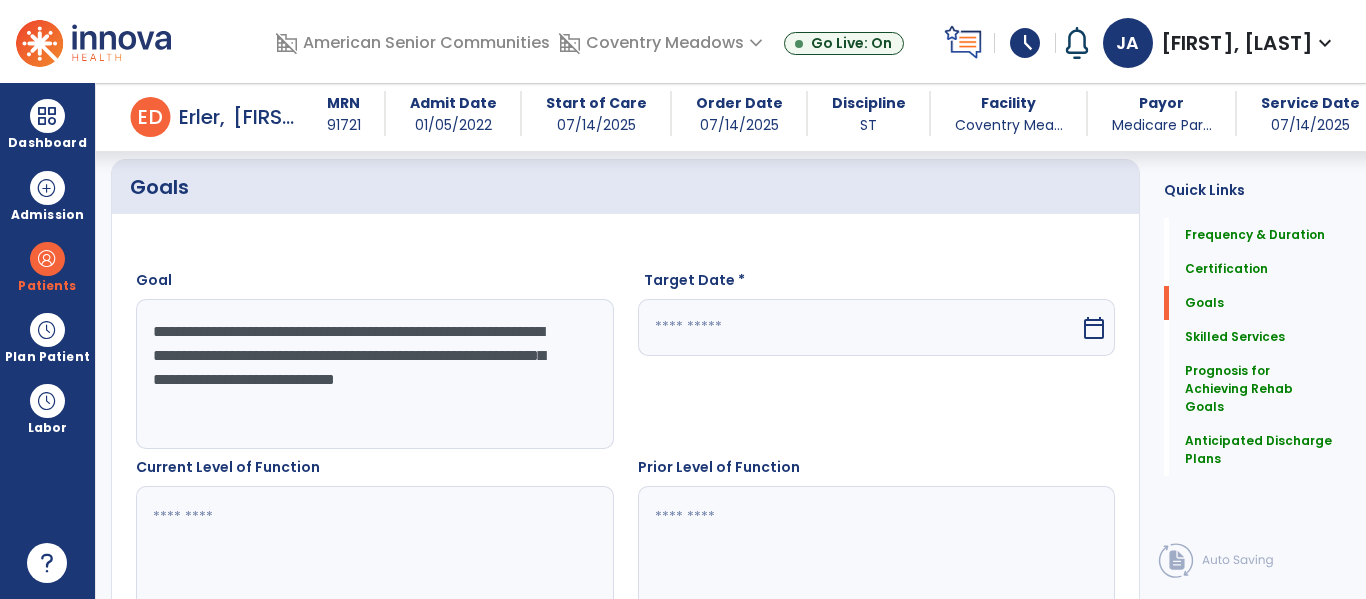click at bounding box center [859, 327] 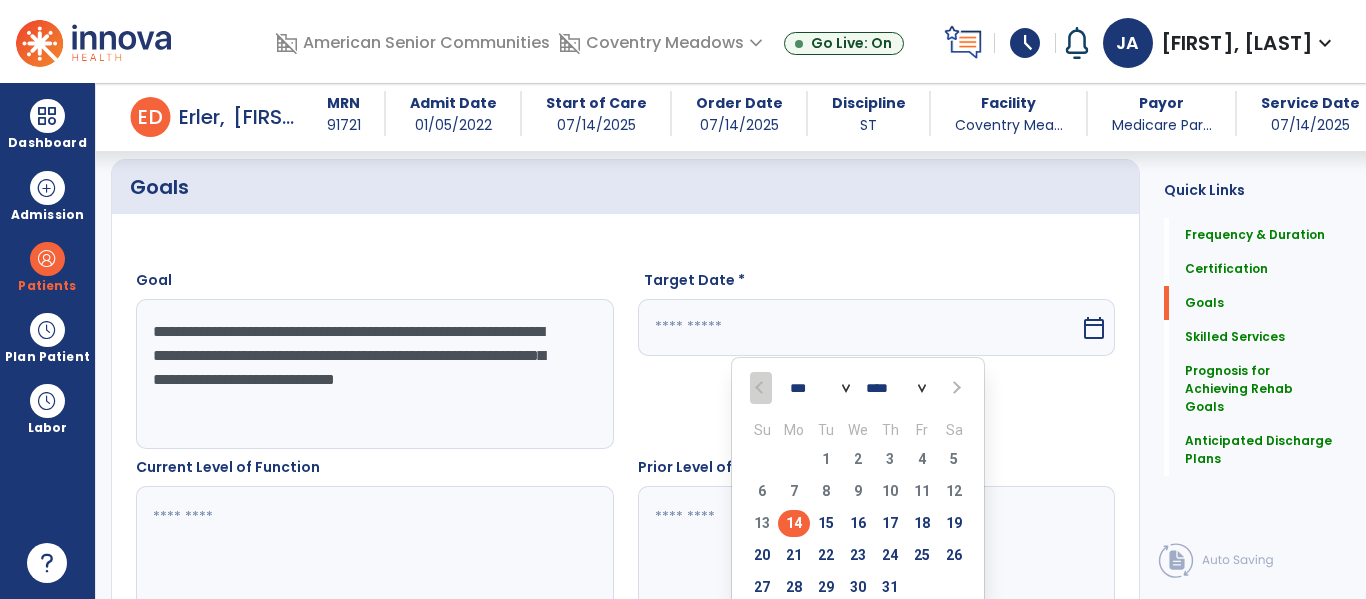 click on "**********" at bounding box center (374, 374) 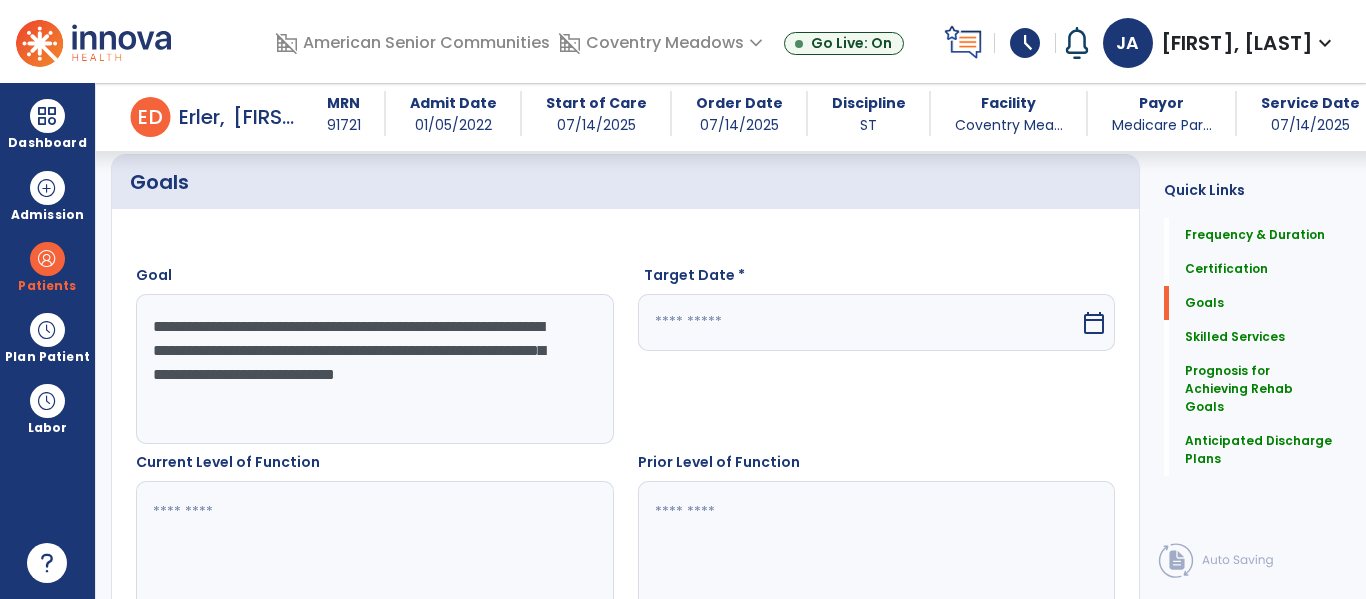 scroll, scrollTop: 460, scrollLeft: 0, axis: vertical 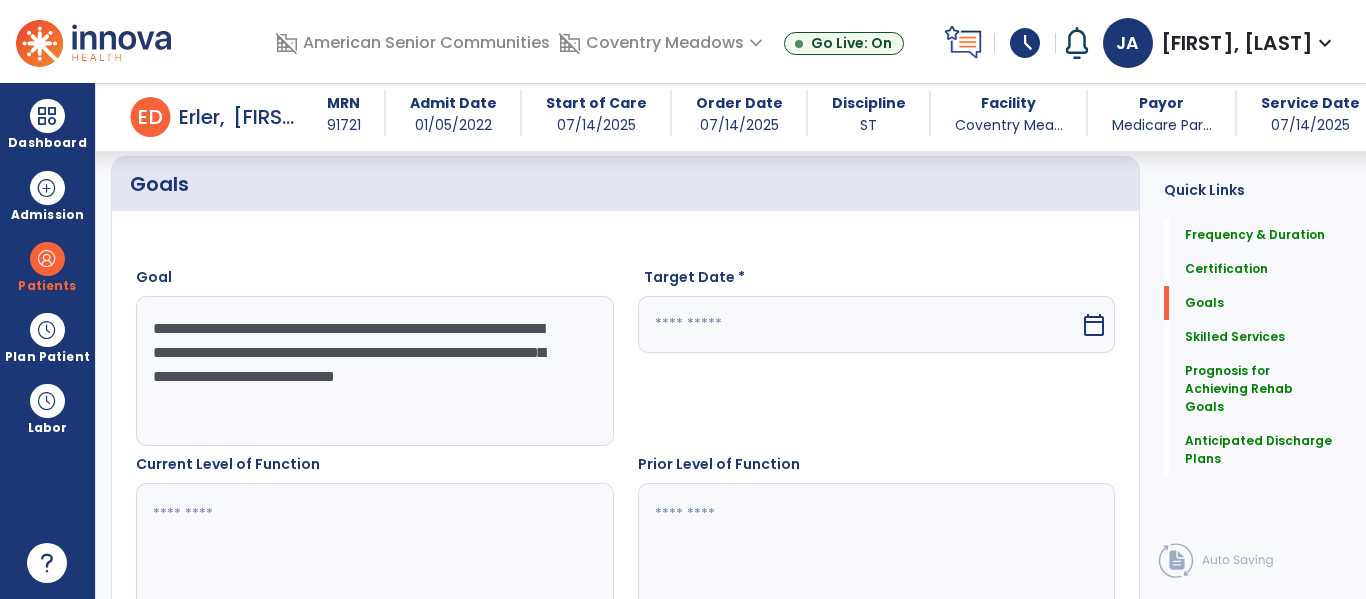 click on "**********" at bounding box center [374, 371] 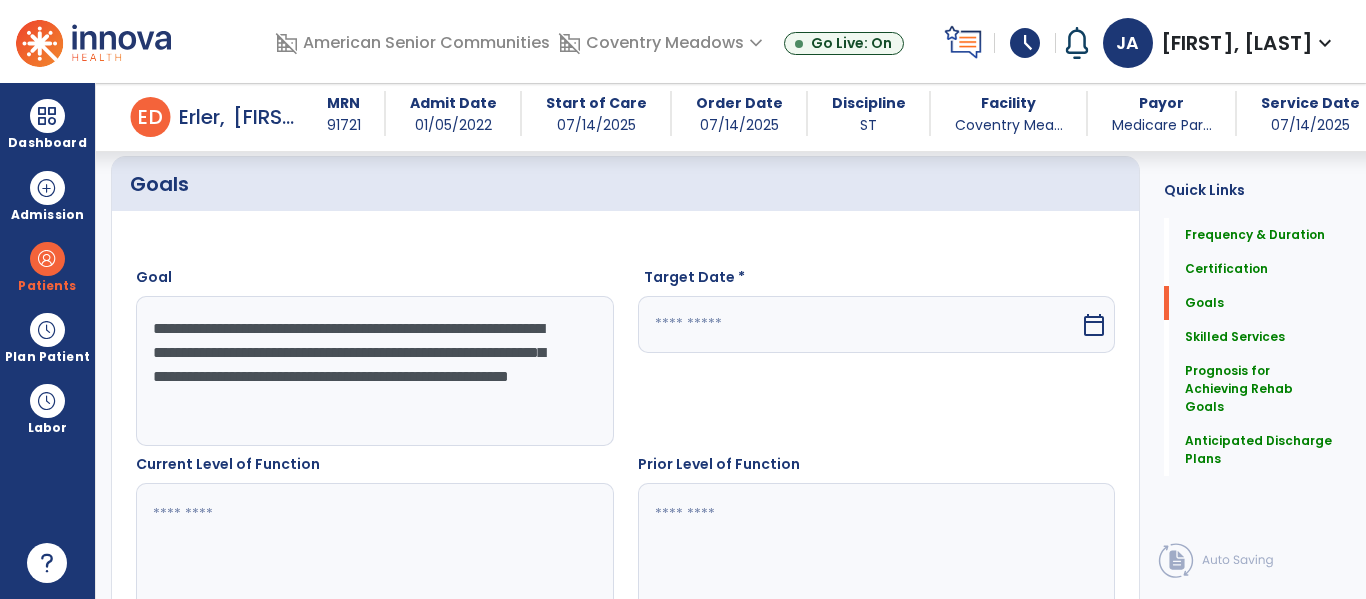 type on "**********" 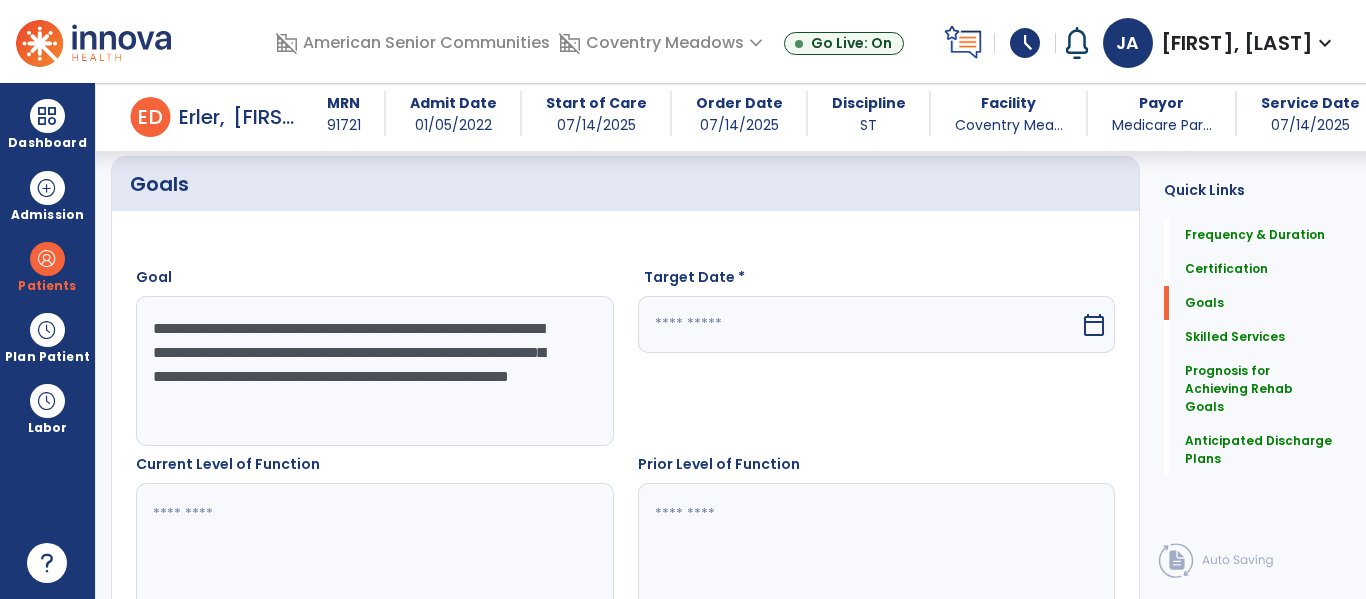 click at bounding box center [859, 324] 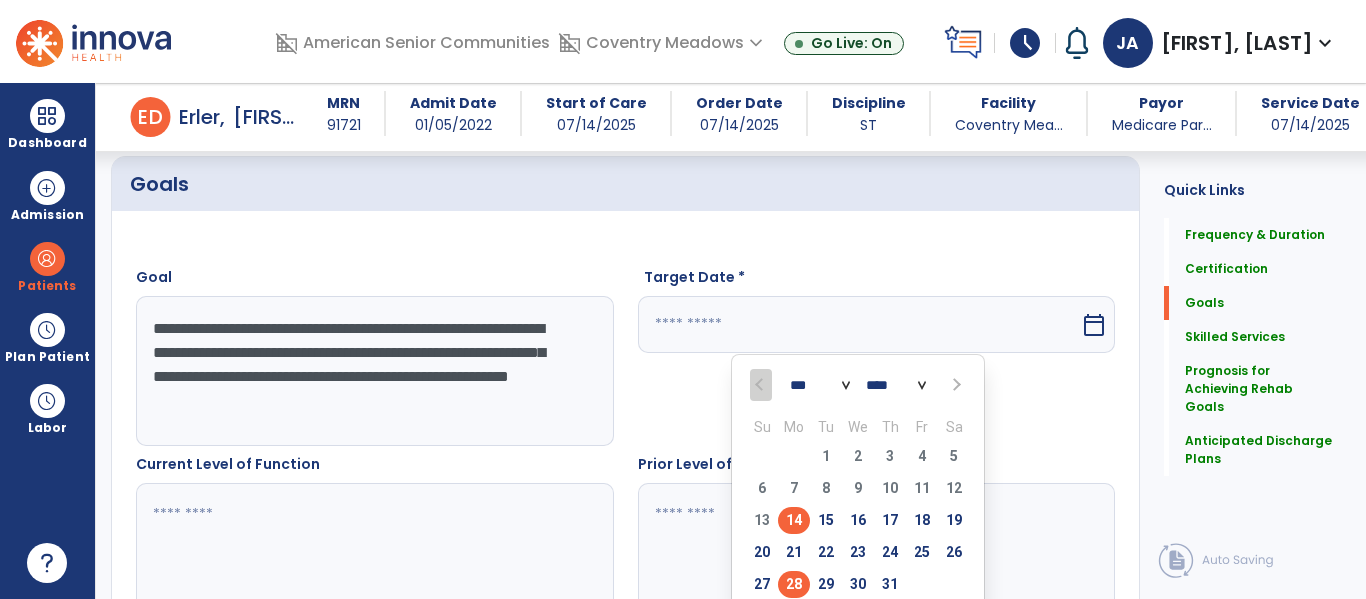 click on "28" at bounding box center (794, 584) 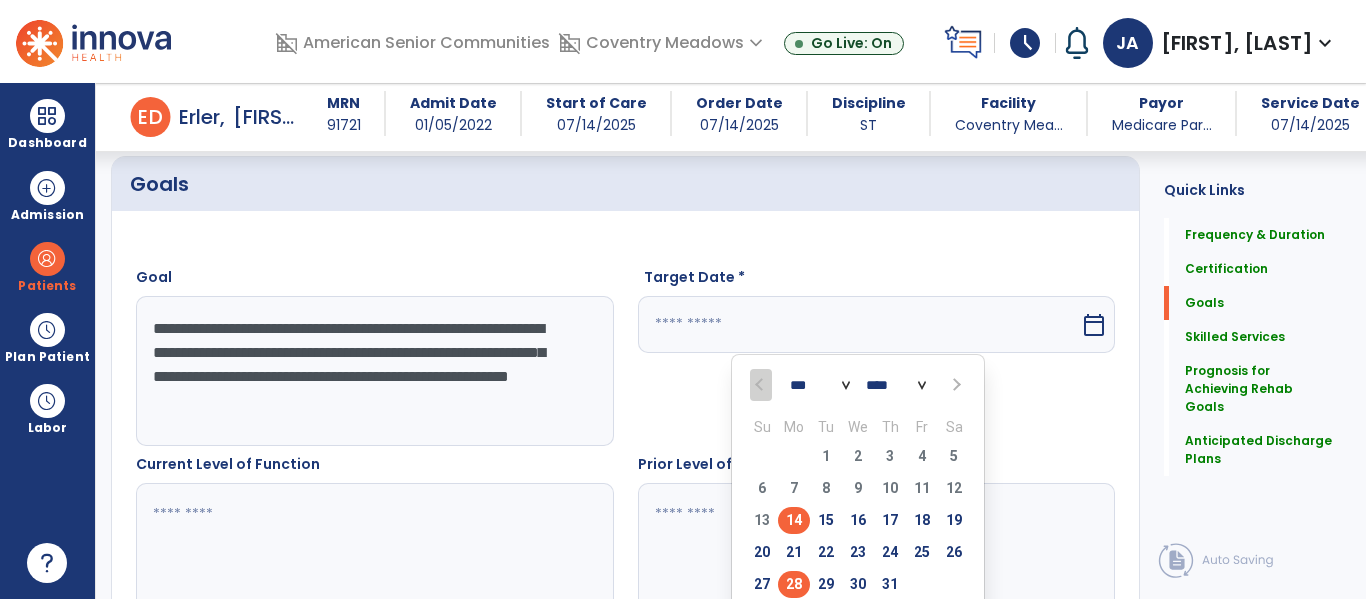type on "*********" 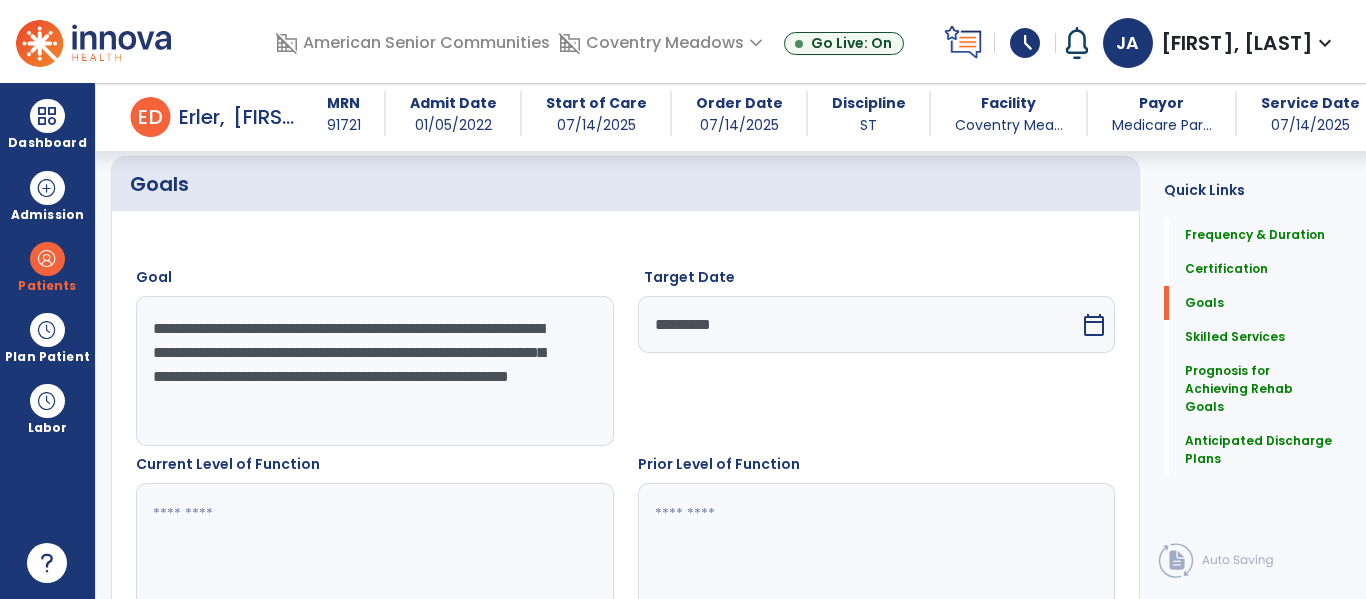 click at bounding box center (374, 558) 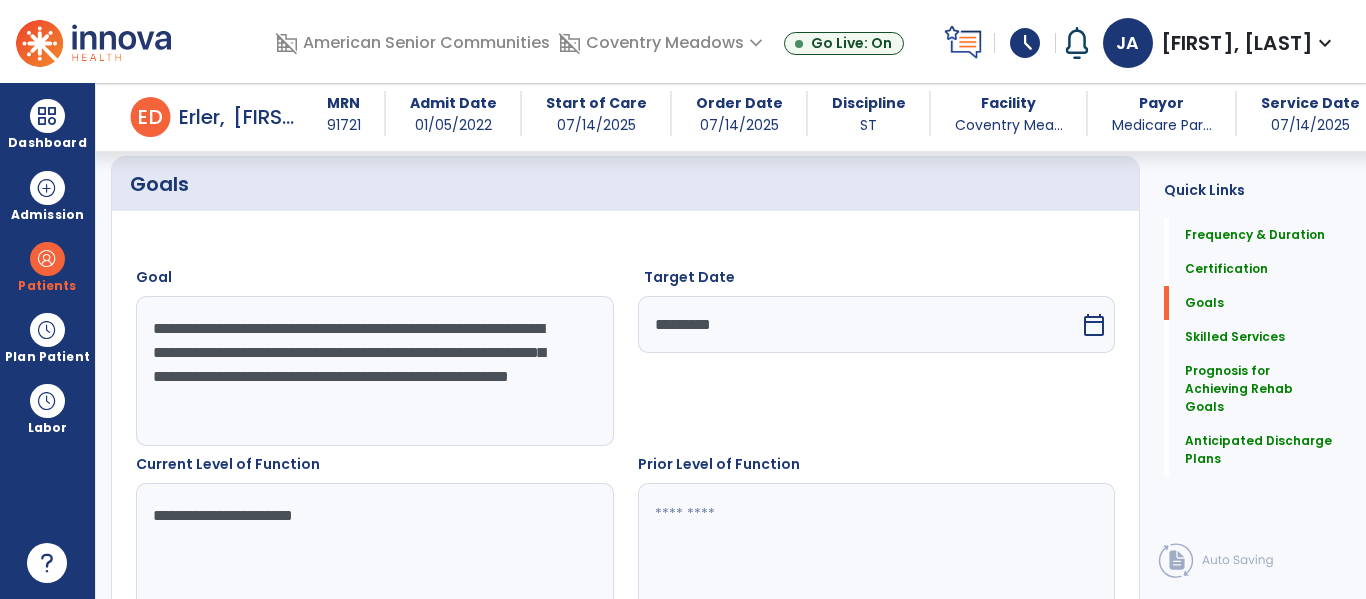 type on "**********" 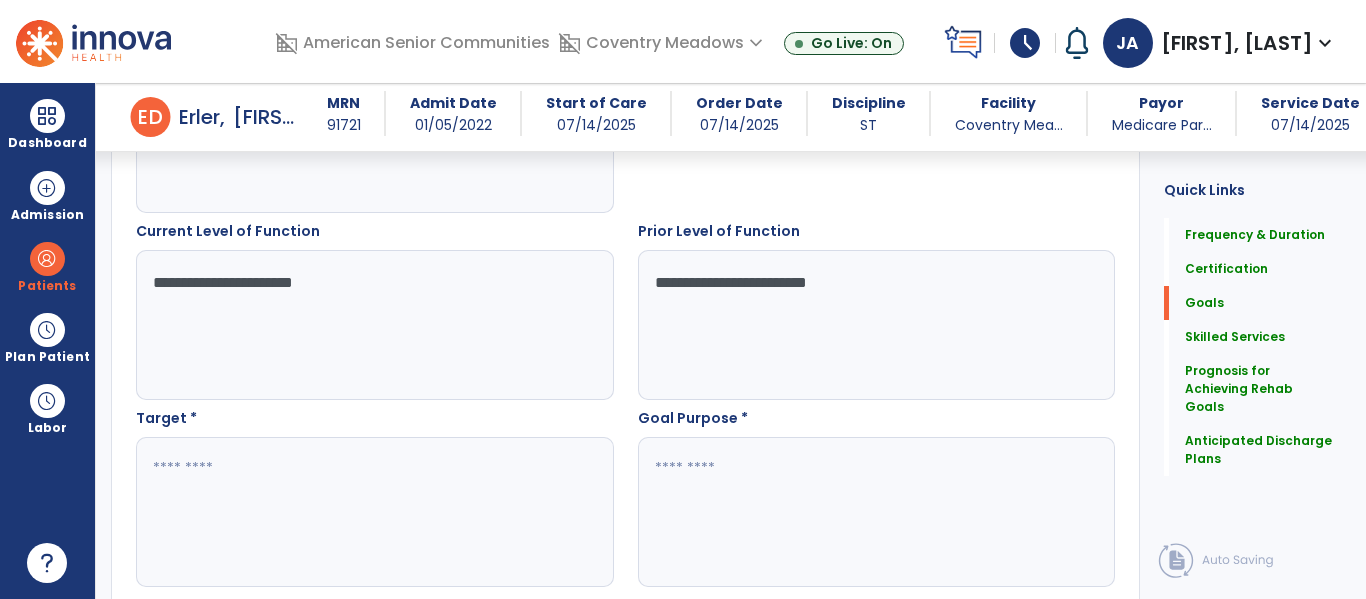 scroll, scrollTop: 718, scrollLeft: 0, axis: vertical 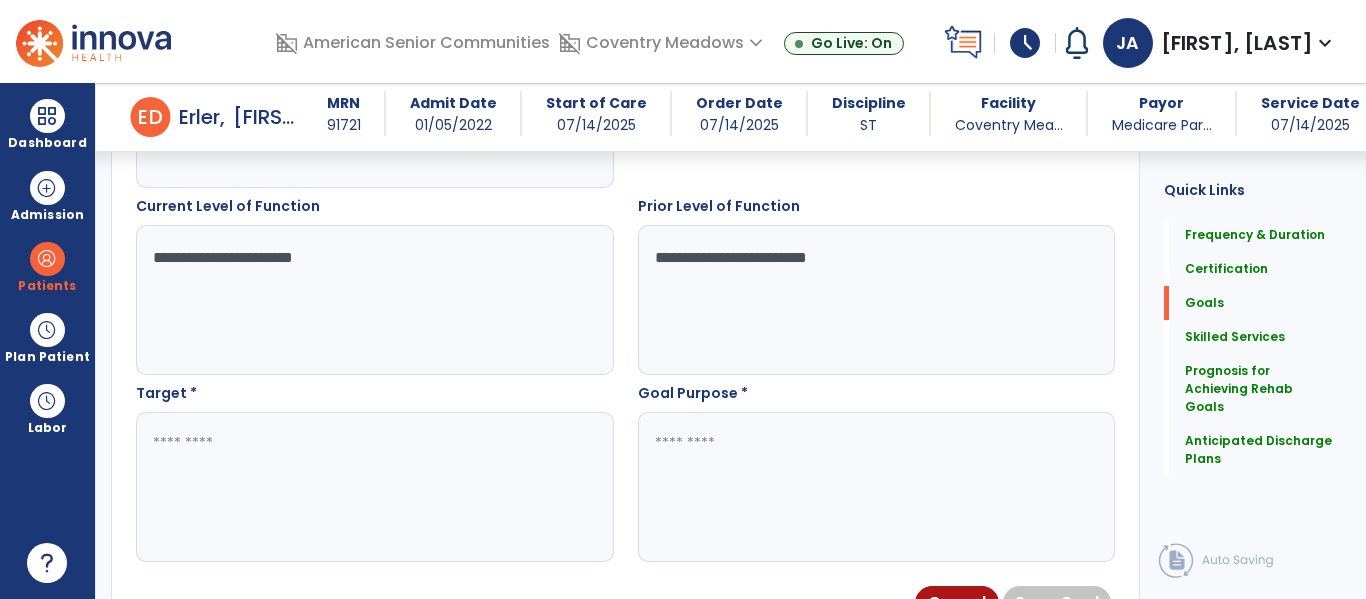type on "**********" 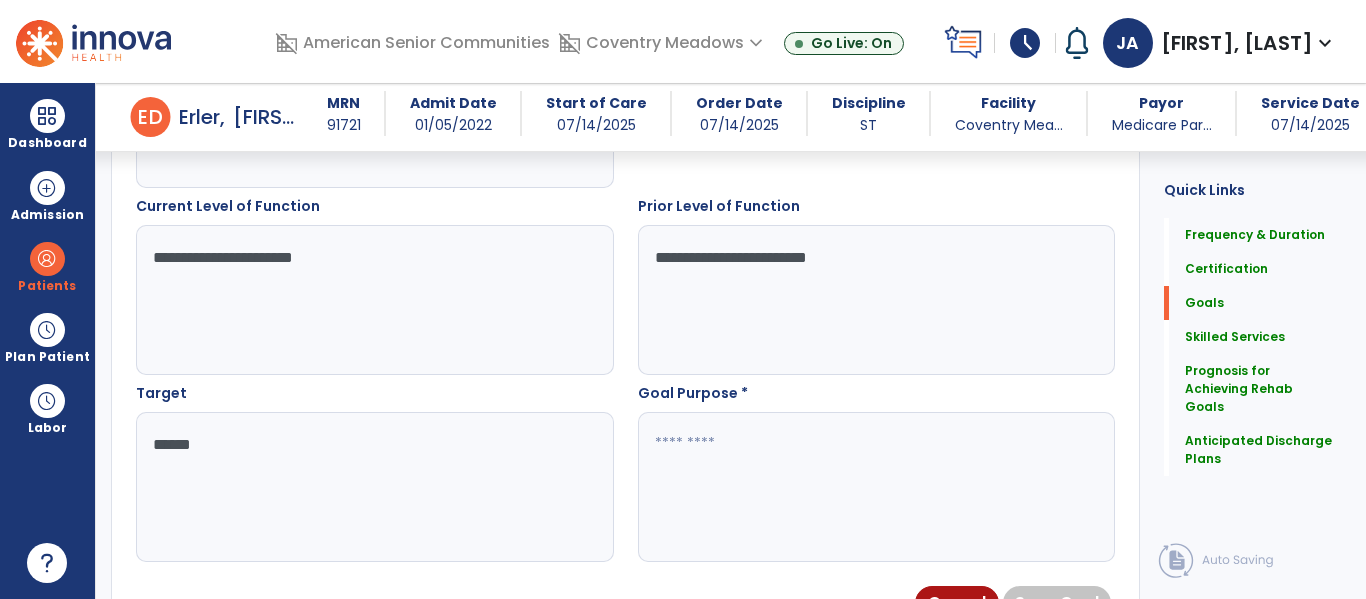 type on "*******" 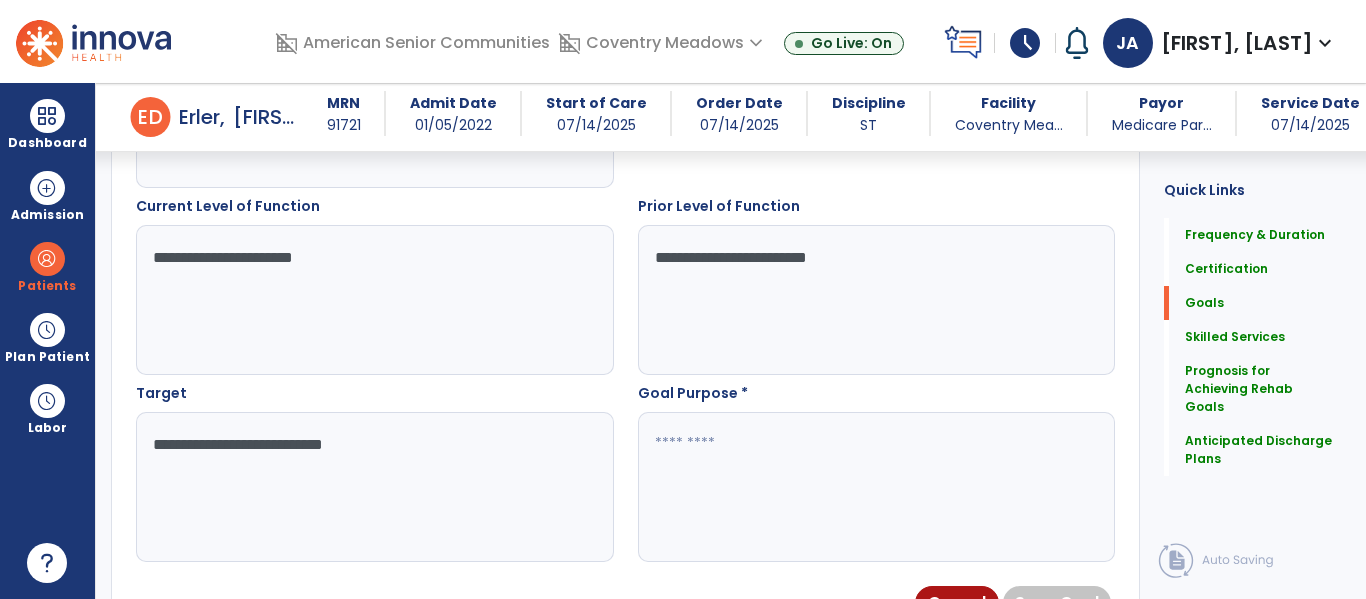 type on "**********" 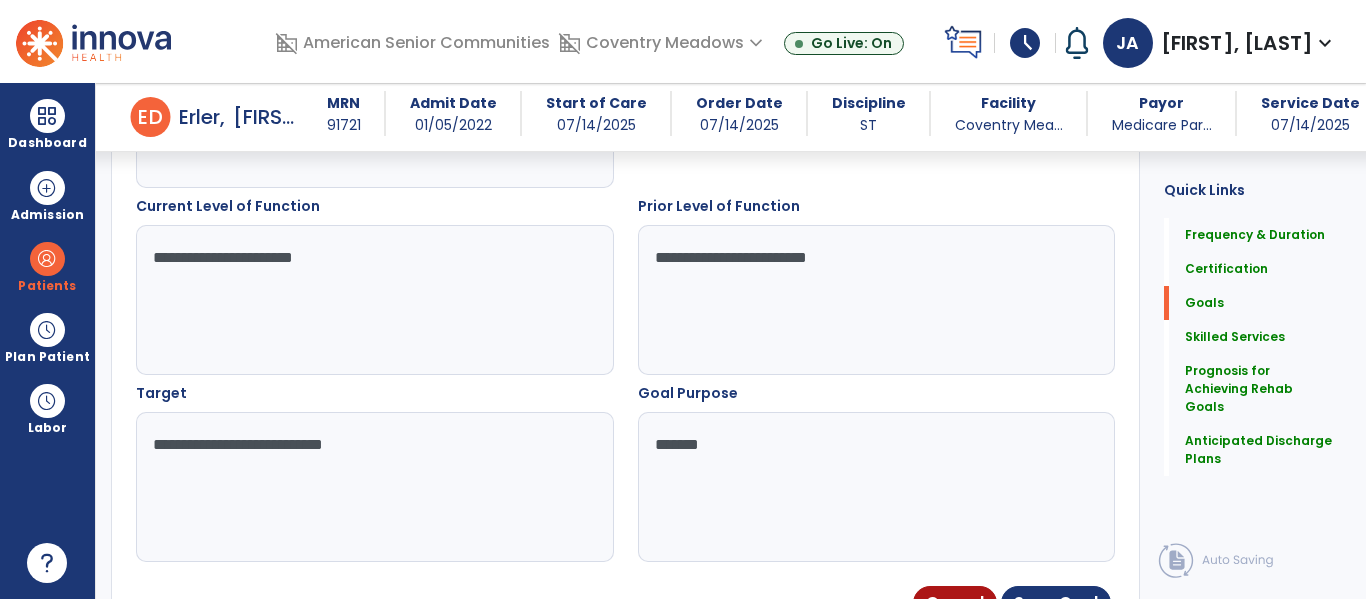 type on "********" 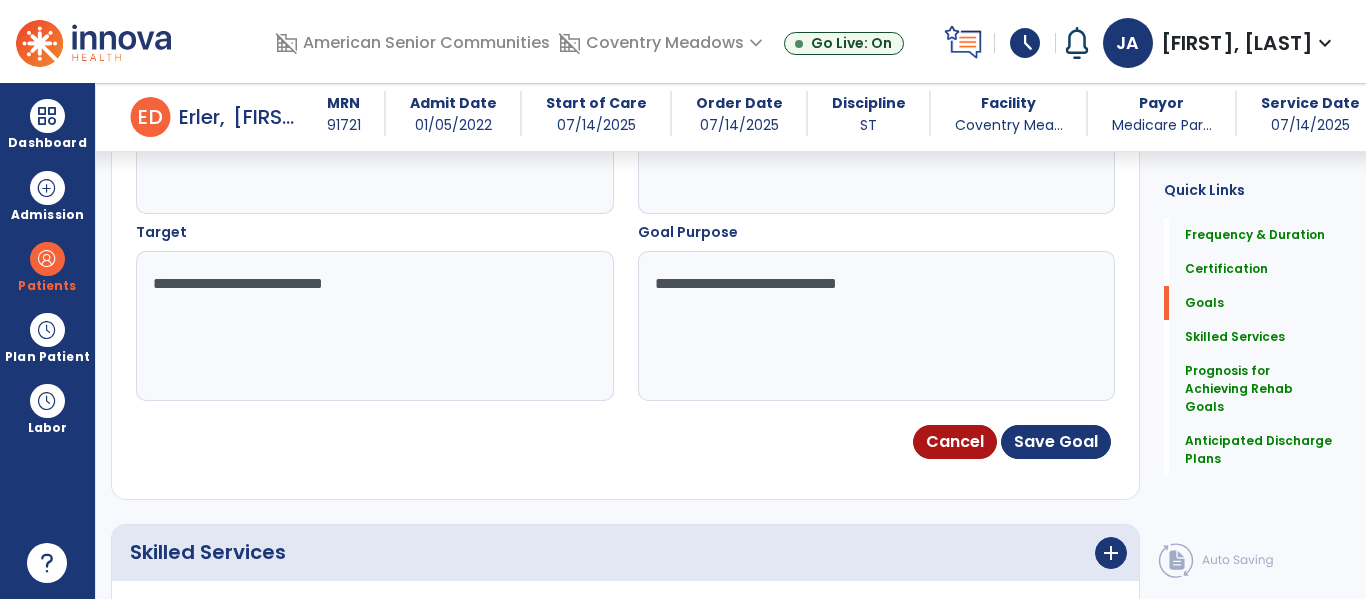 scroll, scrollTop: 999, scrollLeft: 0, axis: vertical 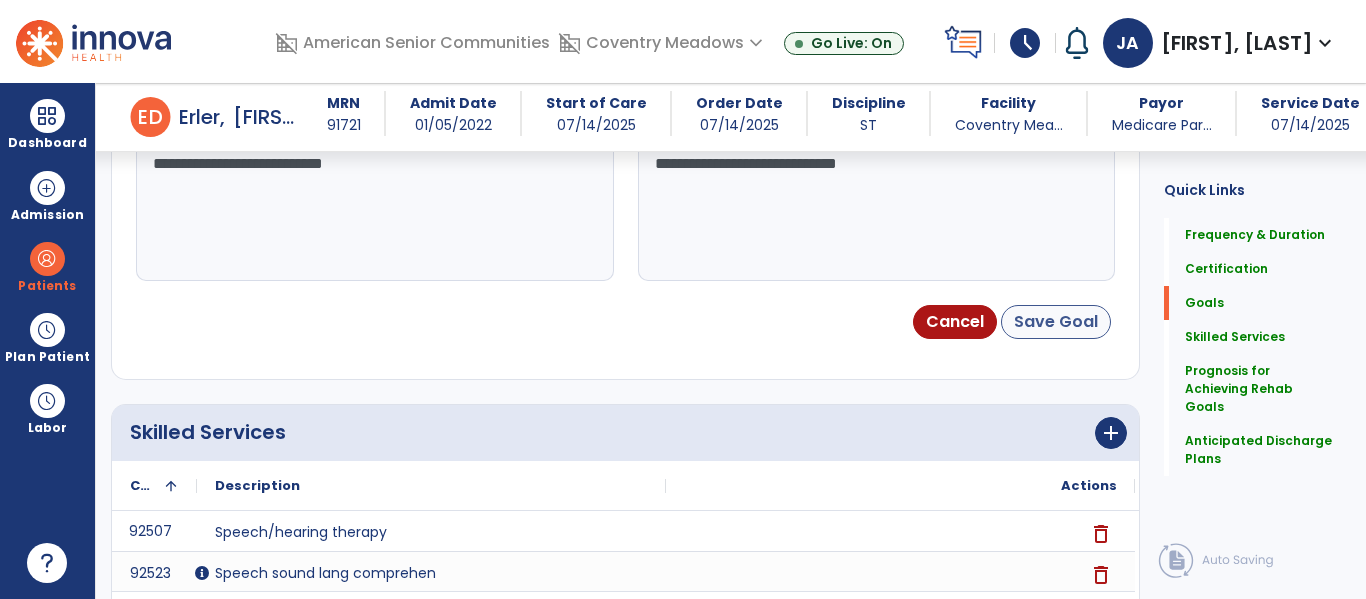 type on "**********" 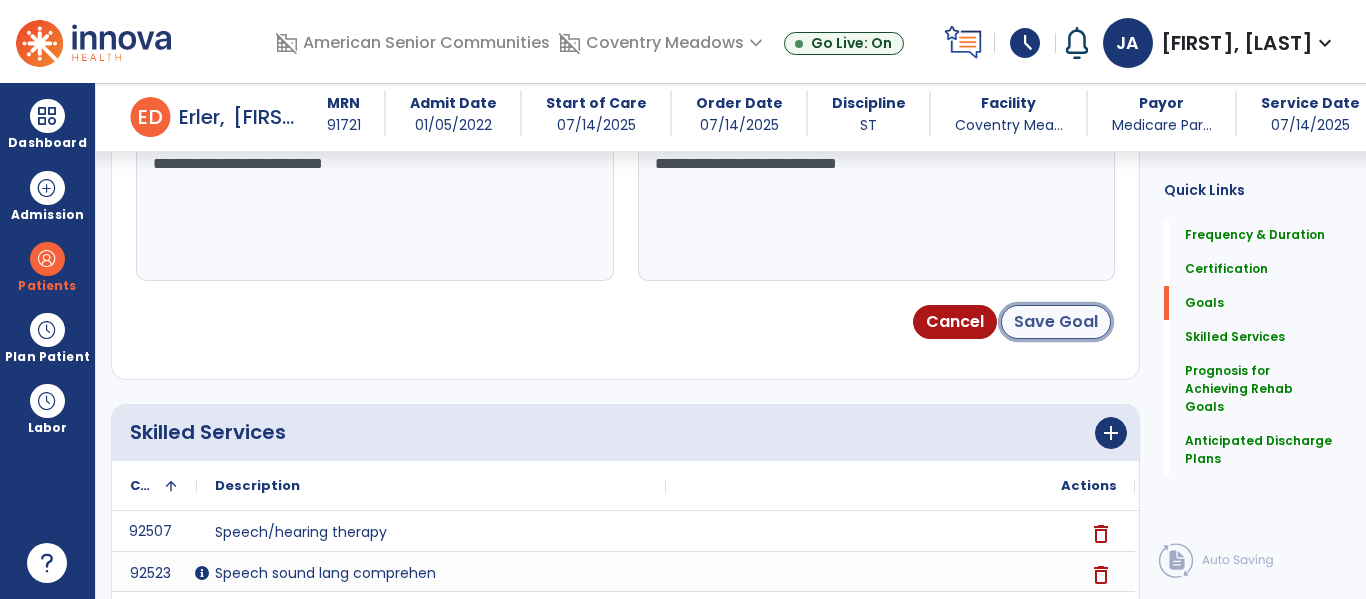 click on "Save Goal" at bounding box center (1056, 322) 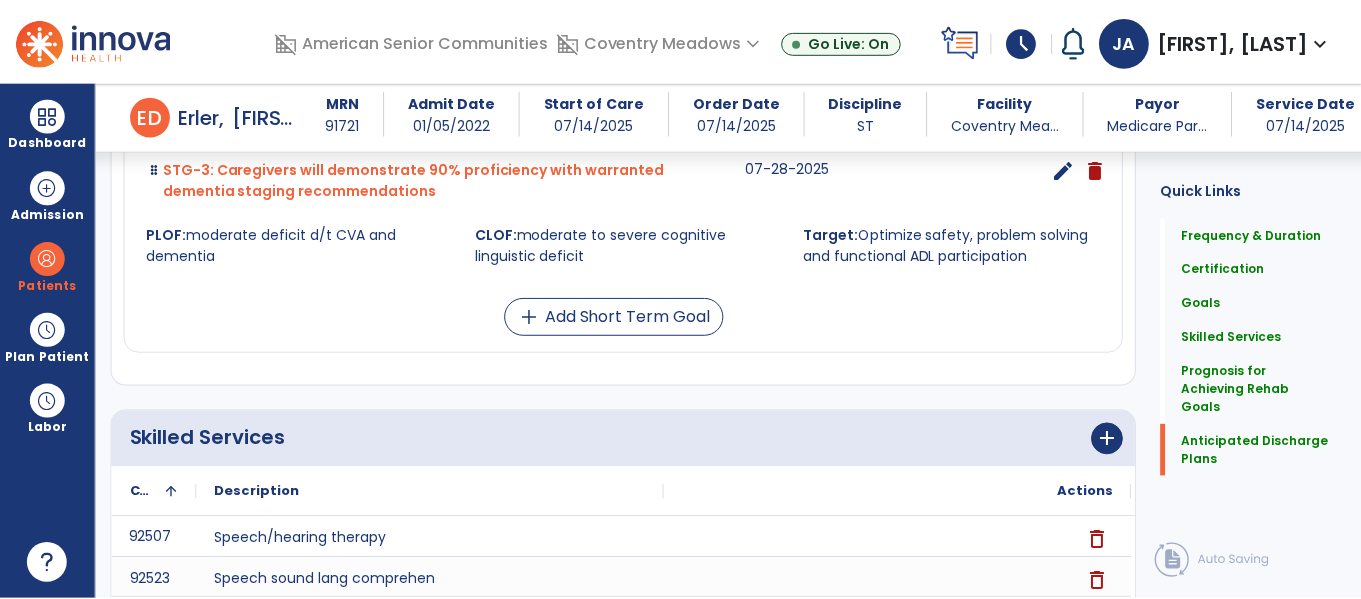 scroll, scrollTop: 2007, scrollLeft: 0, axis: vertical 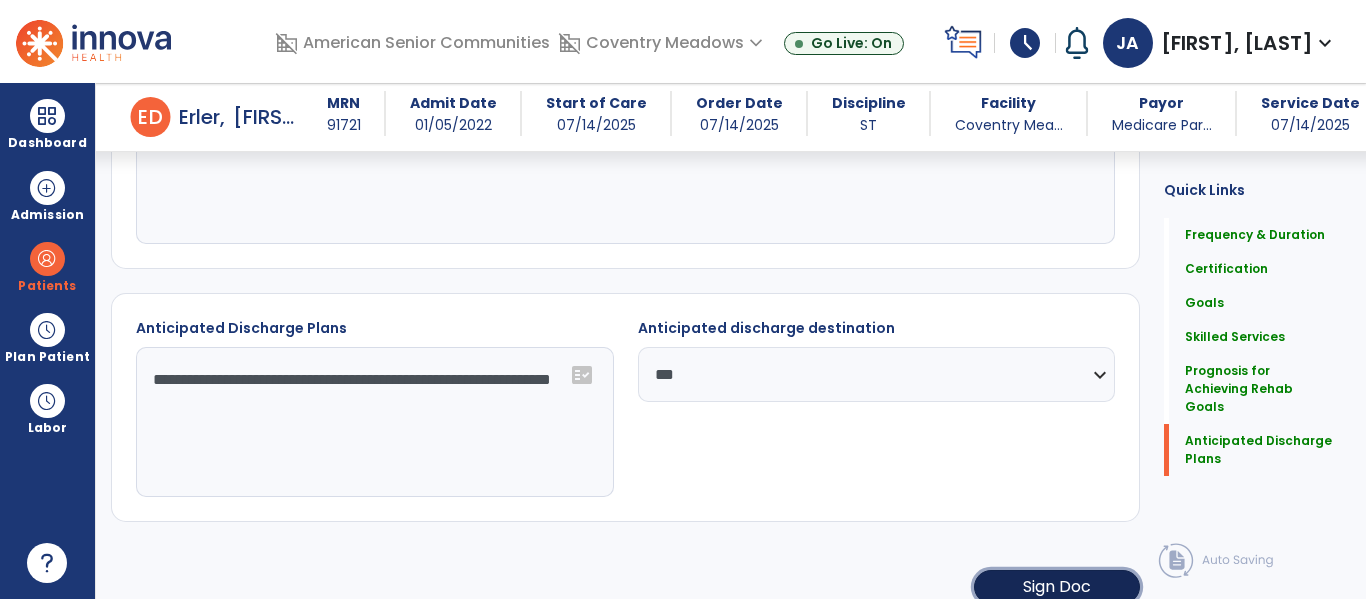 click on "Sign Doc" 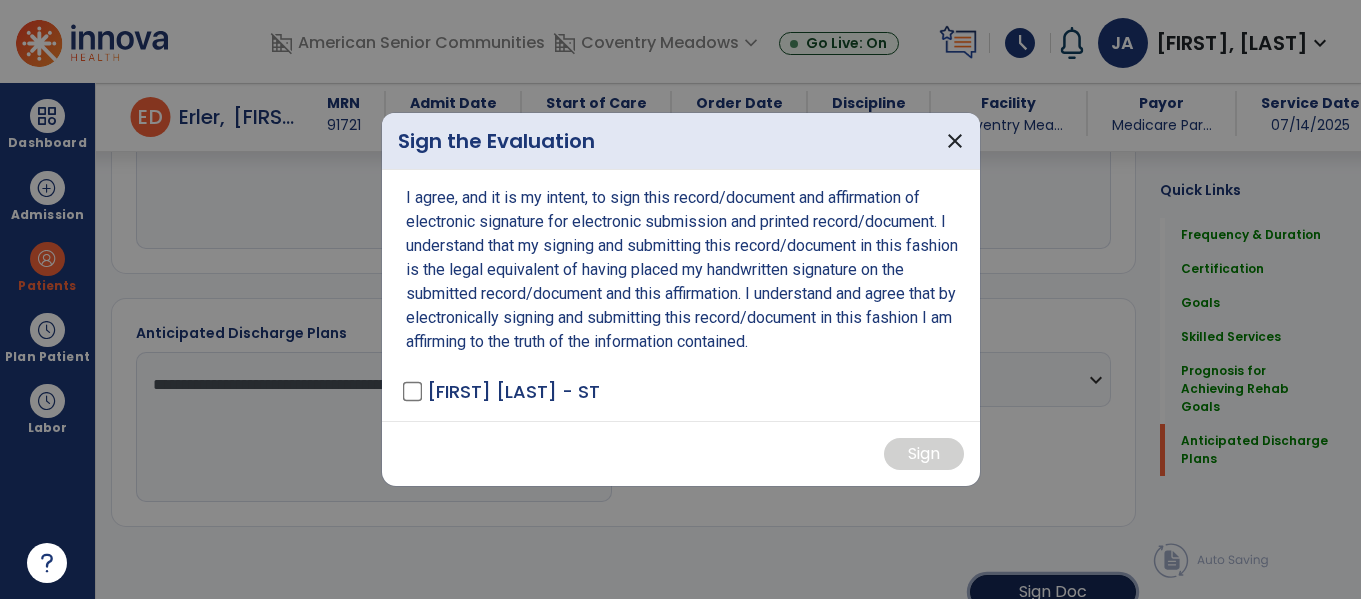 scroll, scrollTop: 2007, scrollLeft: 0, axis: vertical 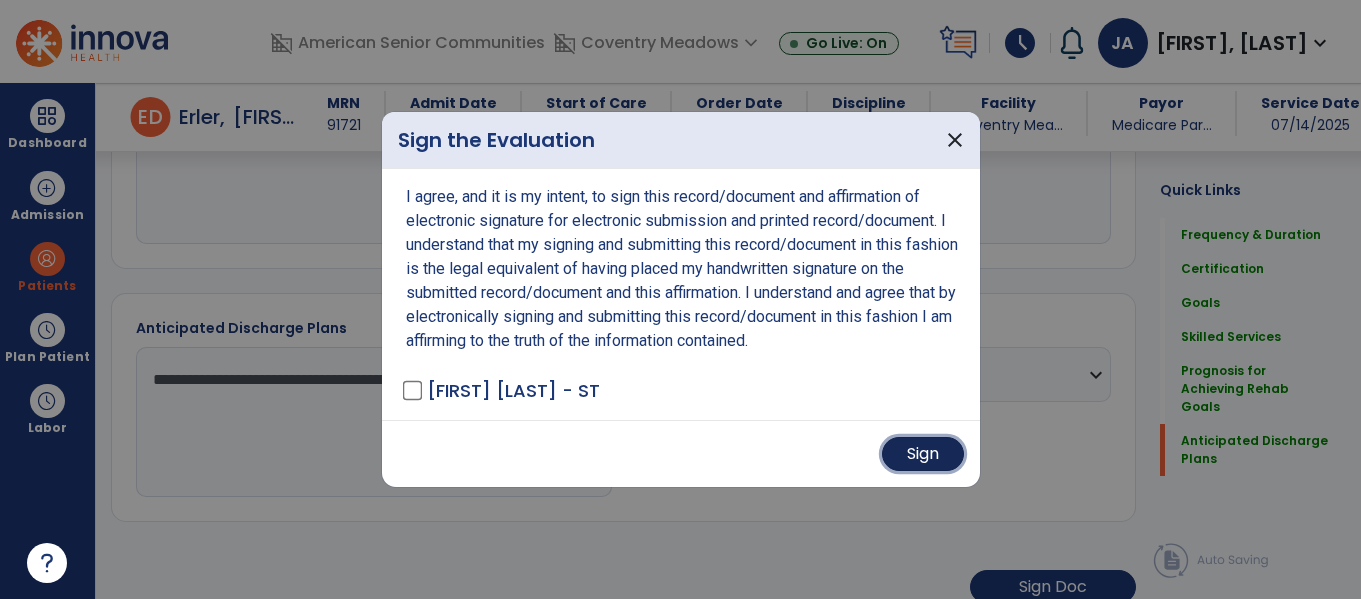 click on "Sign" at bounding box center (923, 454) 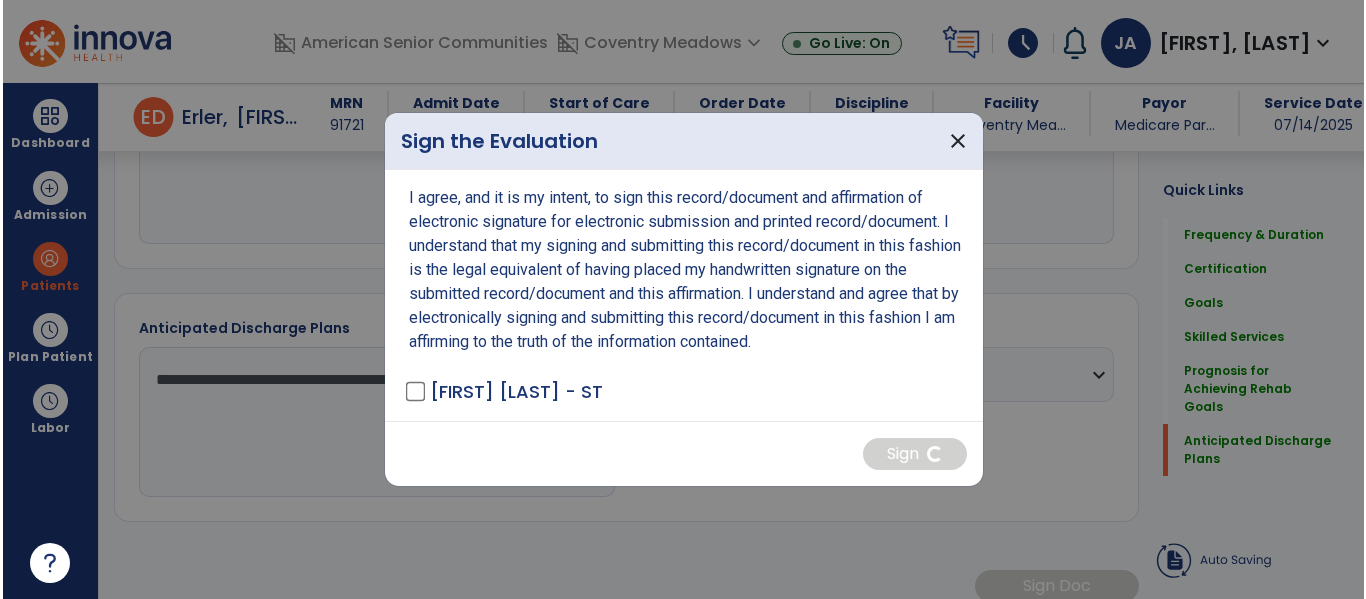 scroll, scrollTop: 2006, scrollLeft: 0, axis: vertical 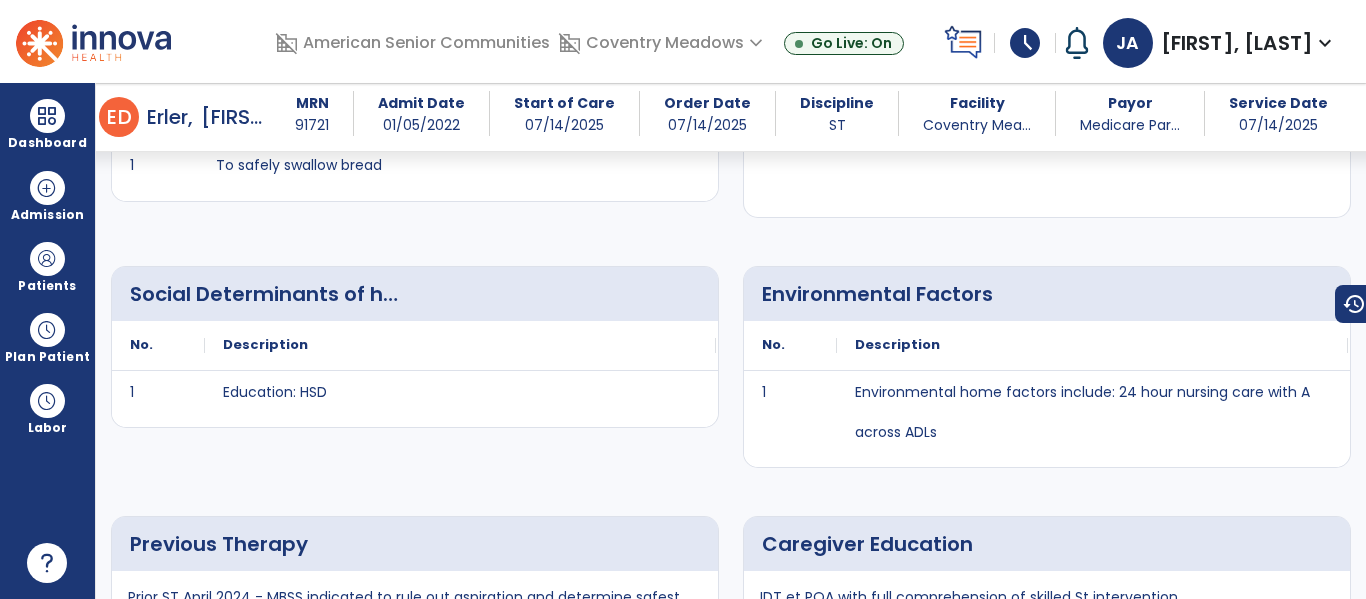 drag, startPoint x: 672, startPoint y: 237, endPoint x: 689, endPoint y: 277, distance: 43.462627 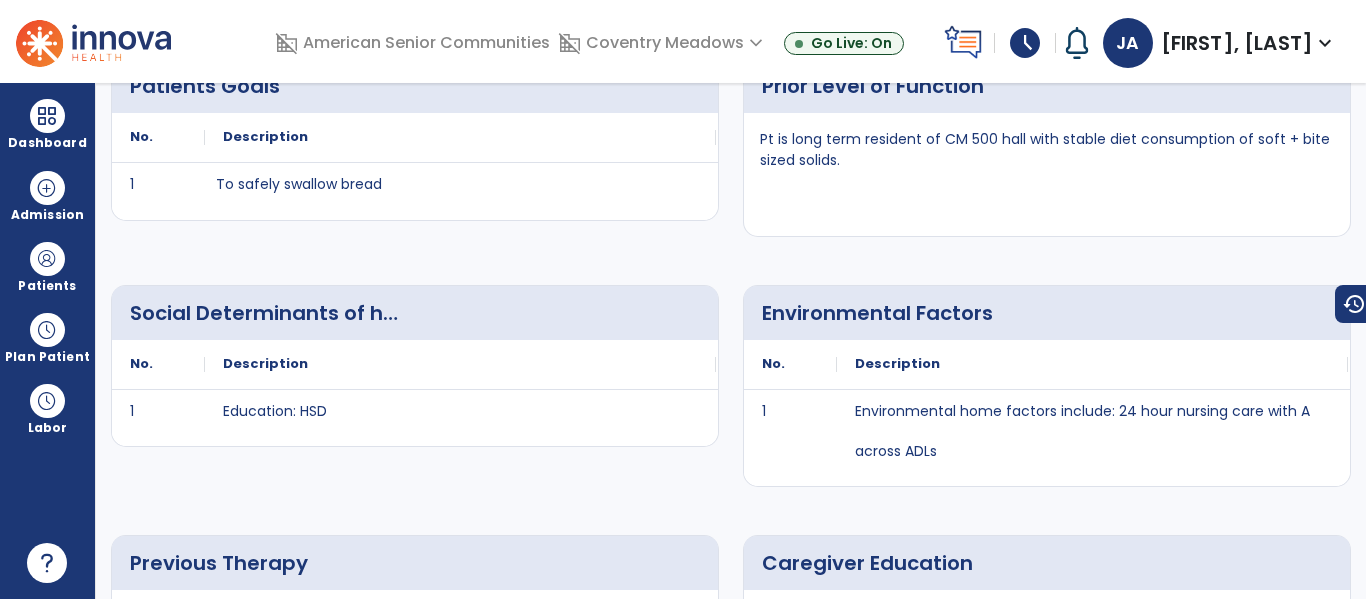 scroll, scrollTop: 0, scrollLeft: 0, axis: both 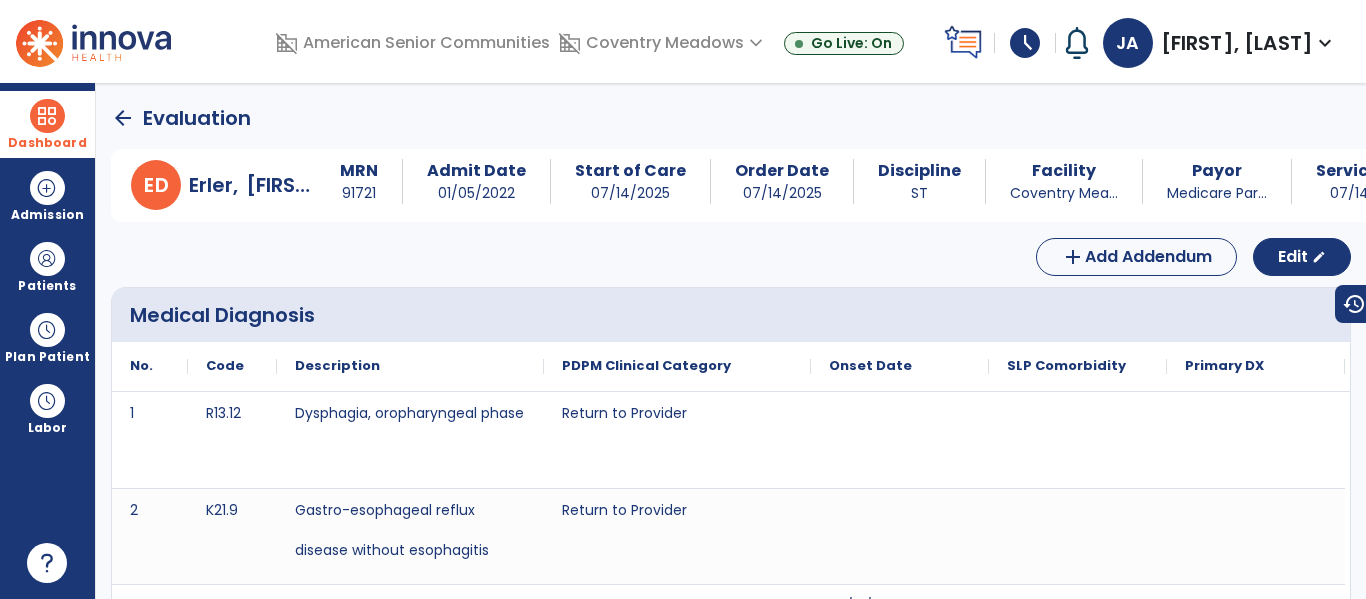 click at bounding box center [47, 116] 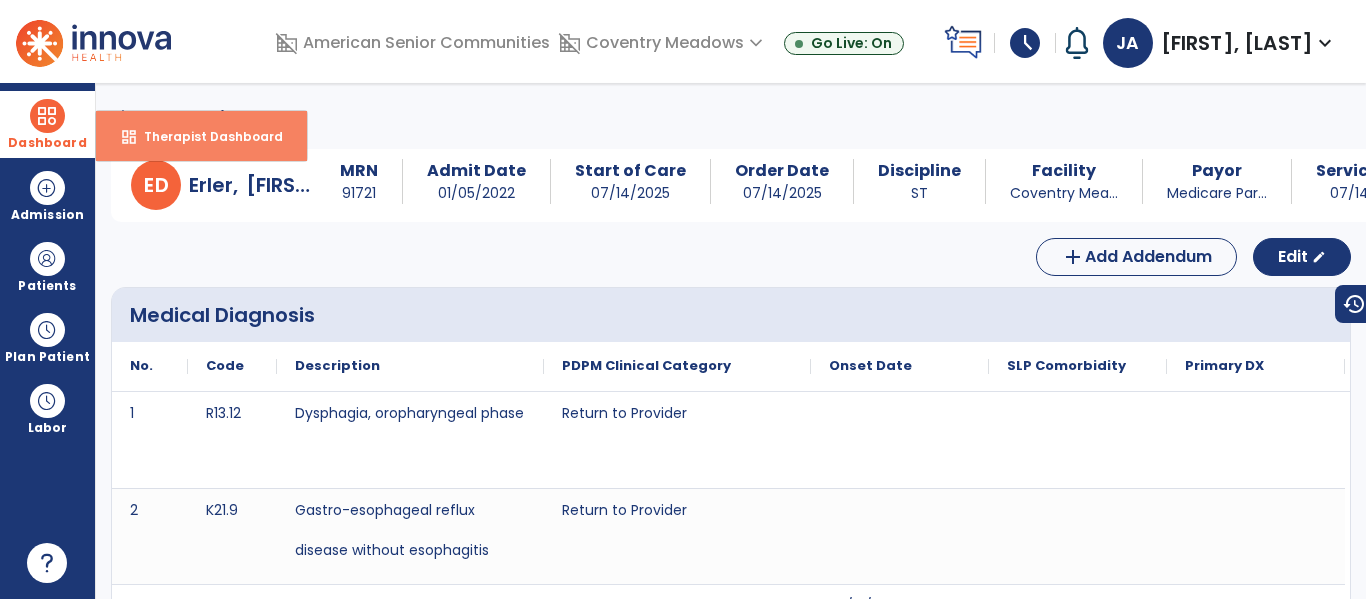 click on "Therapist Dashboard" at bounding box center (205, 136) 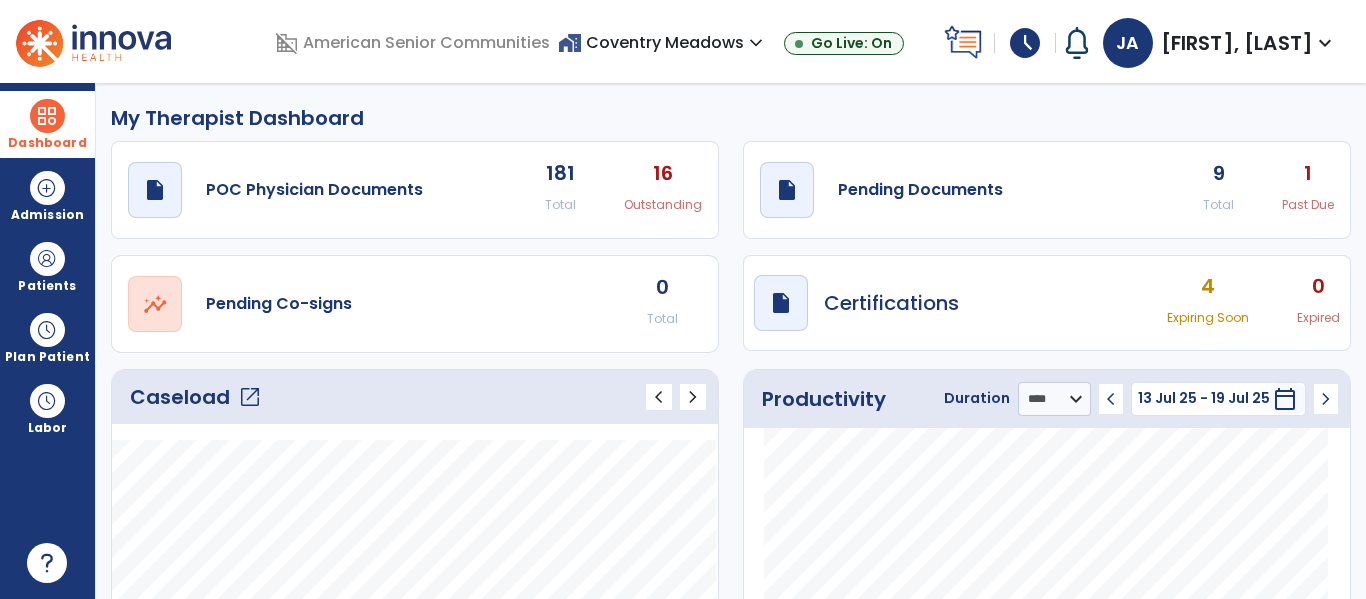 click on "open_in_new" 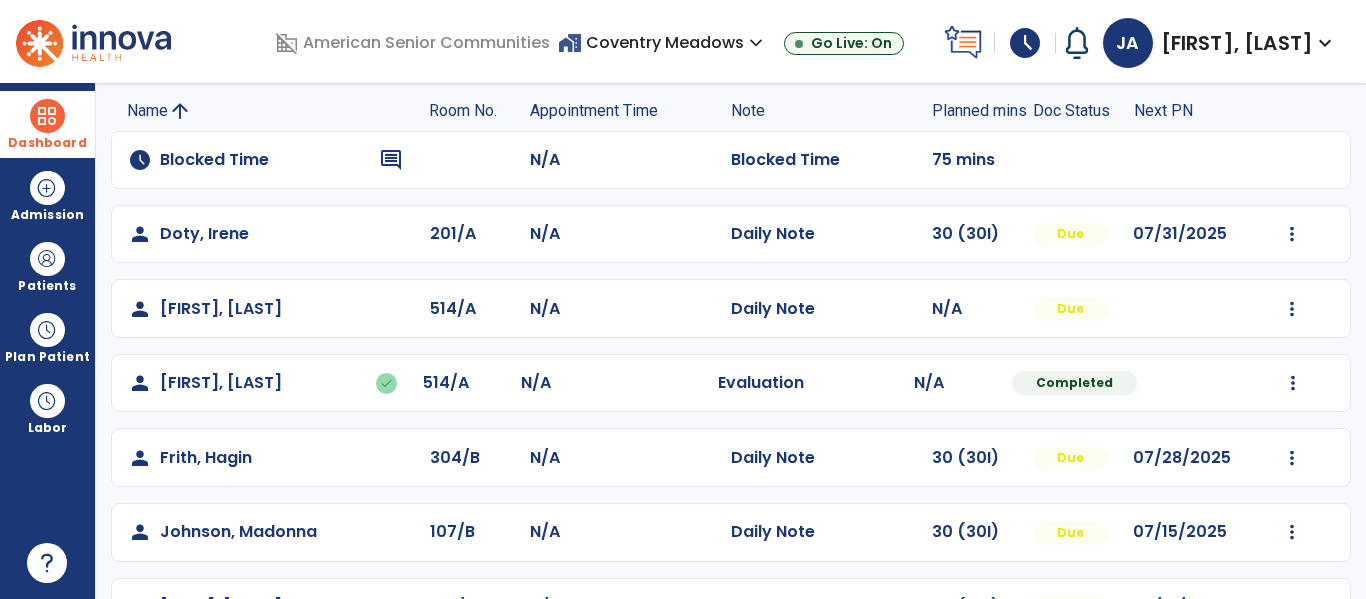 scroll, scrollTop: 136, scrollLeft: 0, axis: vertical 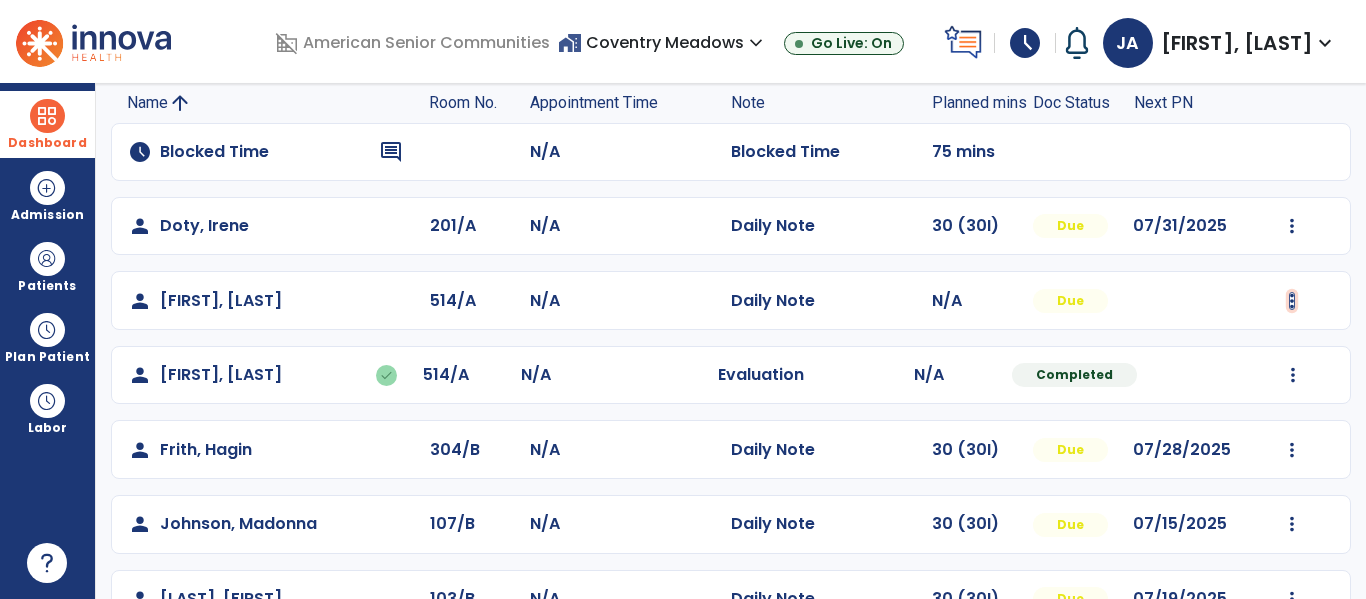 click at bounding box center (1292, 226) 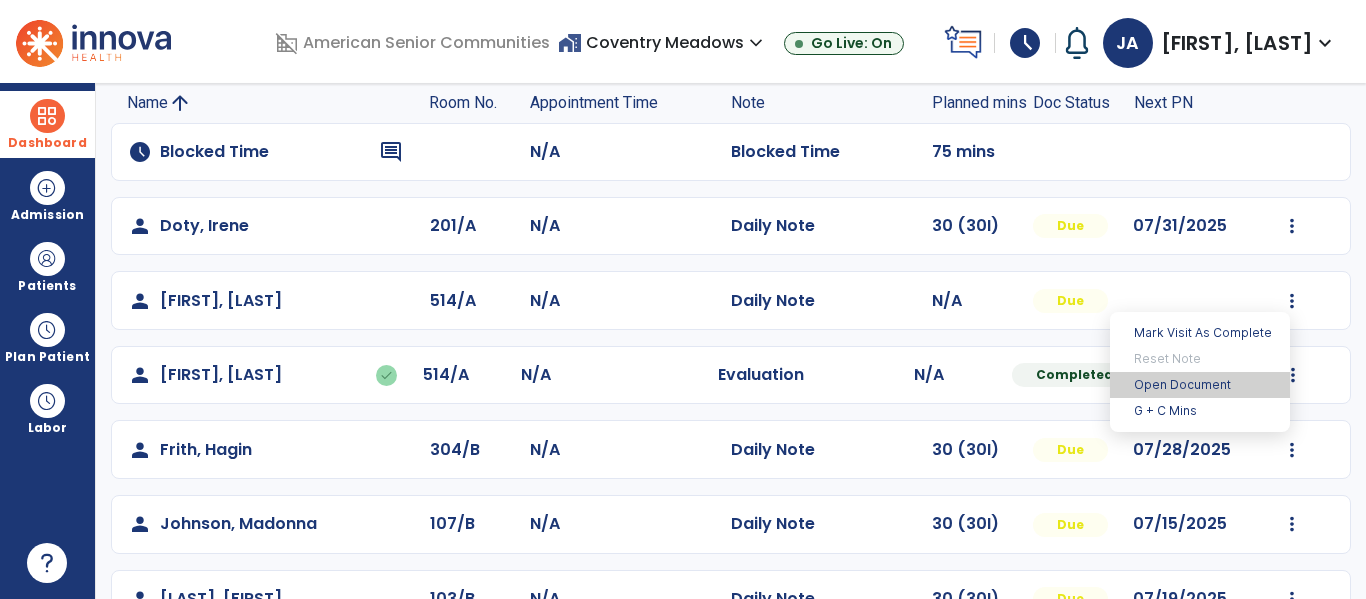 click on "Open Document" at bounding box center [1200, 385] 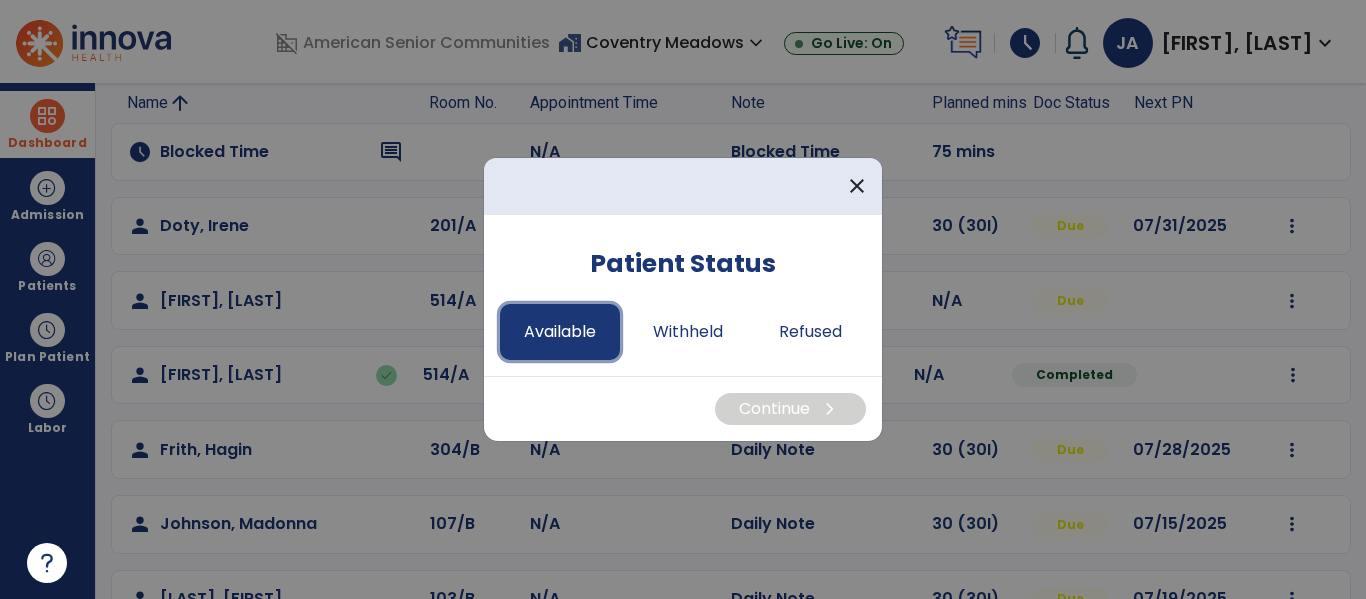 click on "Available" at bounding box center [560, 332] 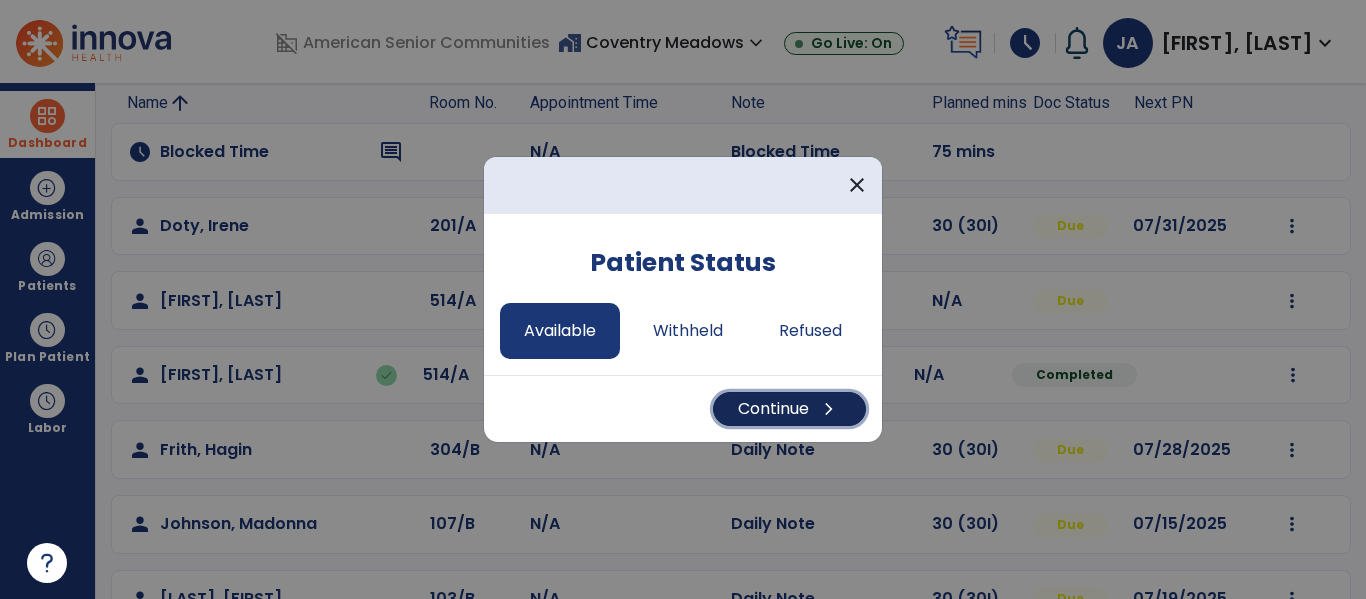 click on "Continue   chevron_right" at bounding box center (789, 409) 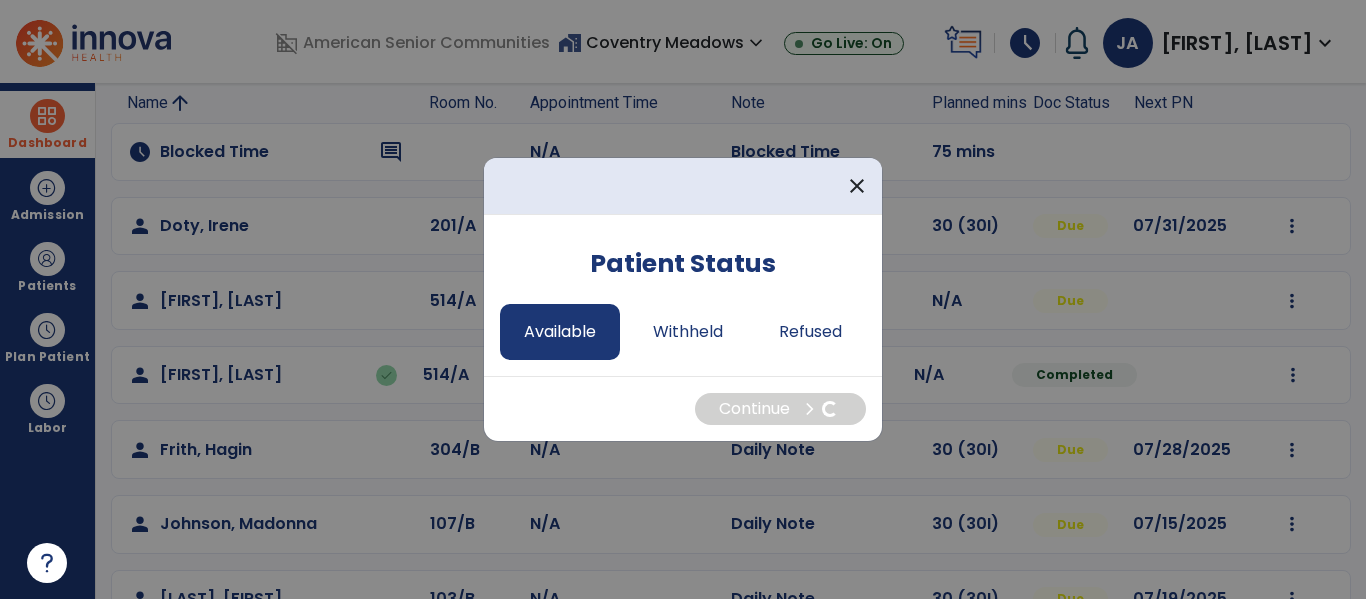 select on "*" 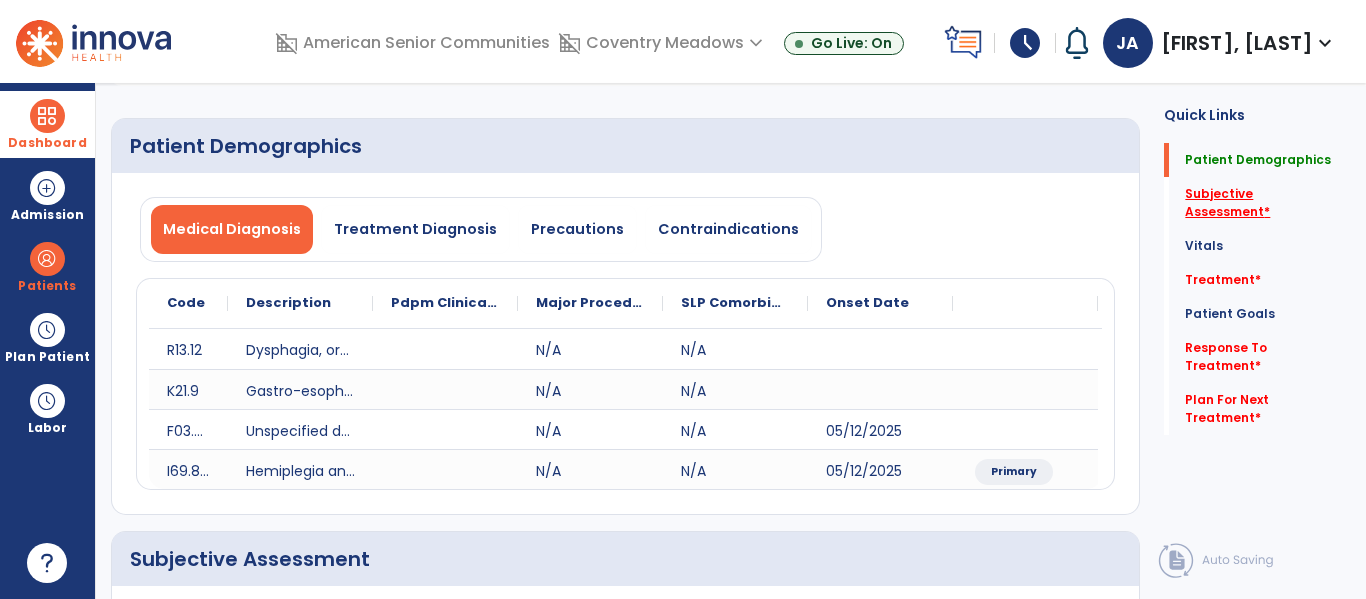 click on "Subjective Assessment   *" 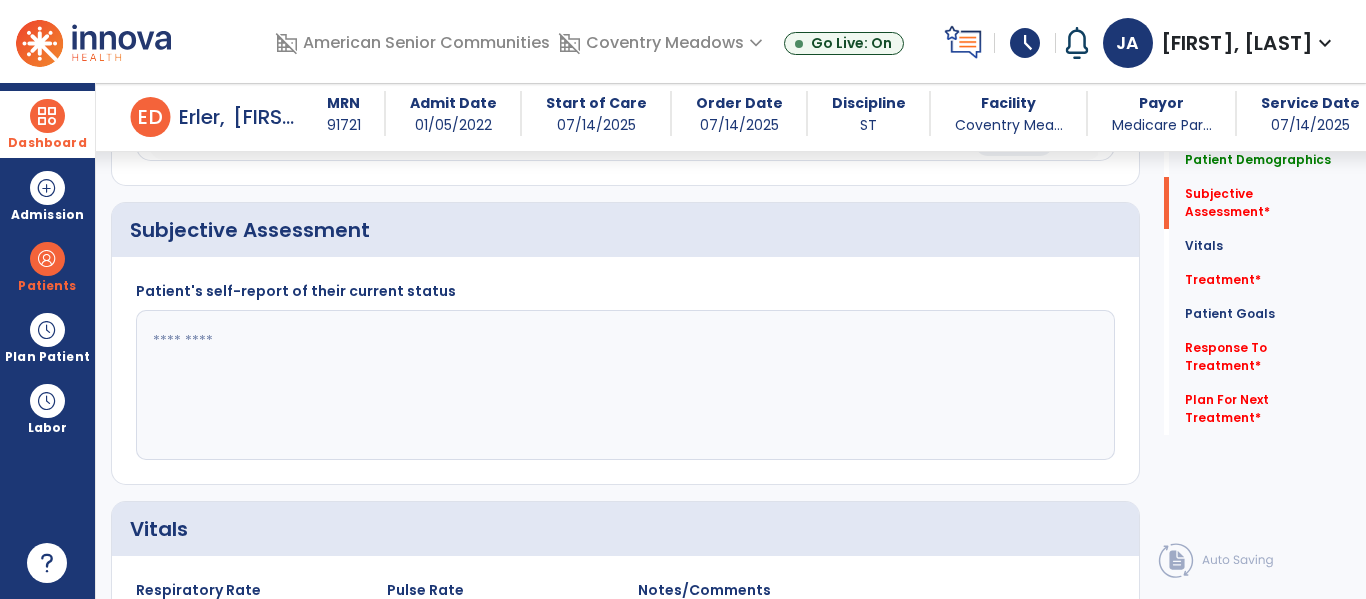 scroll, scrollTop: 467, scrollLeft: 0, axis: vertical 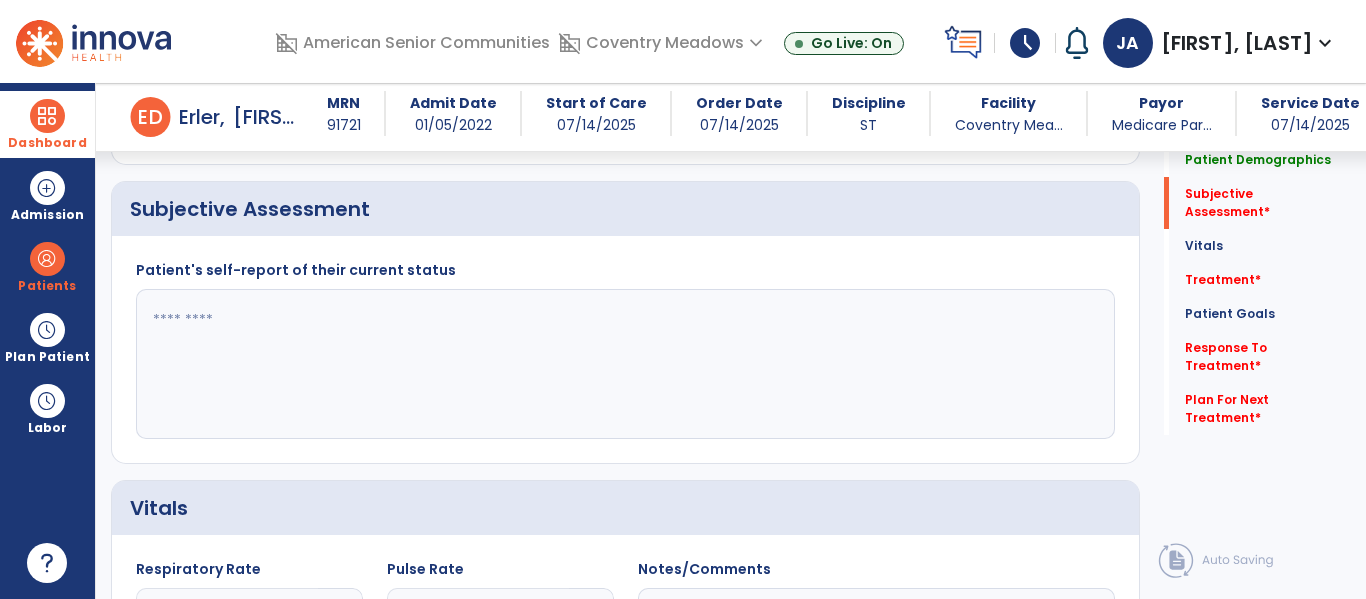 click 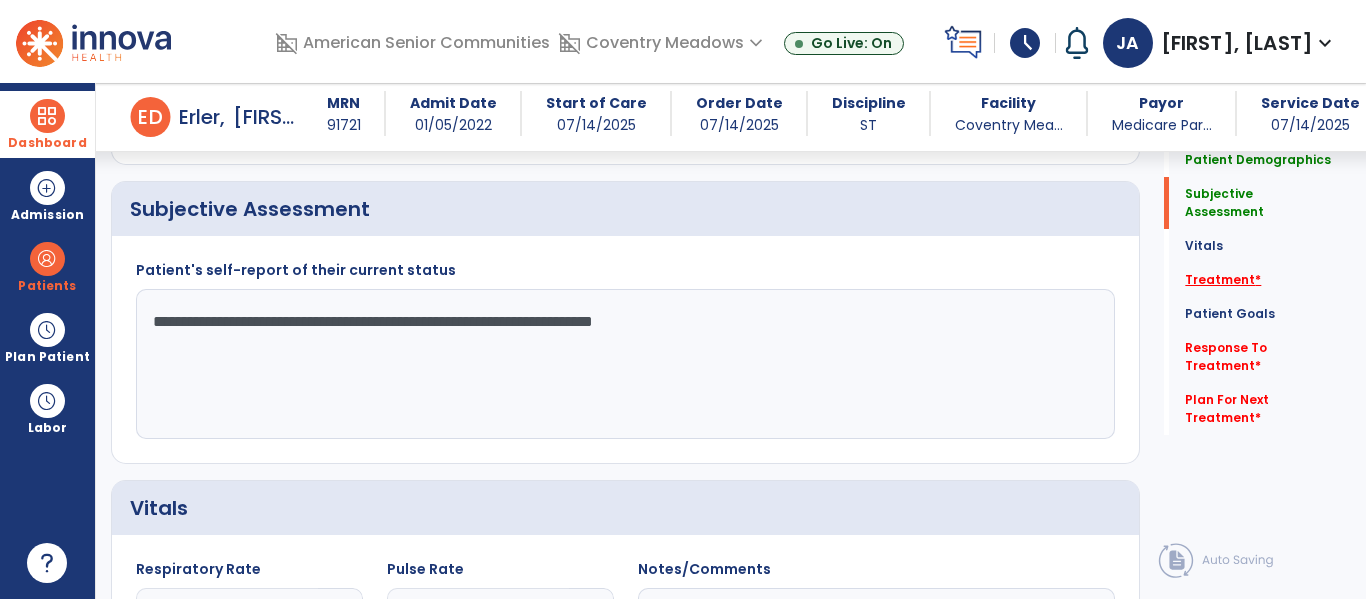 type on "**********" 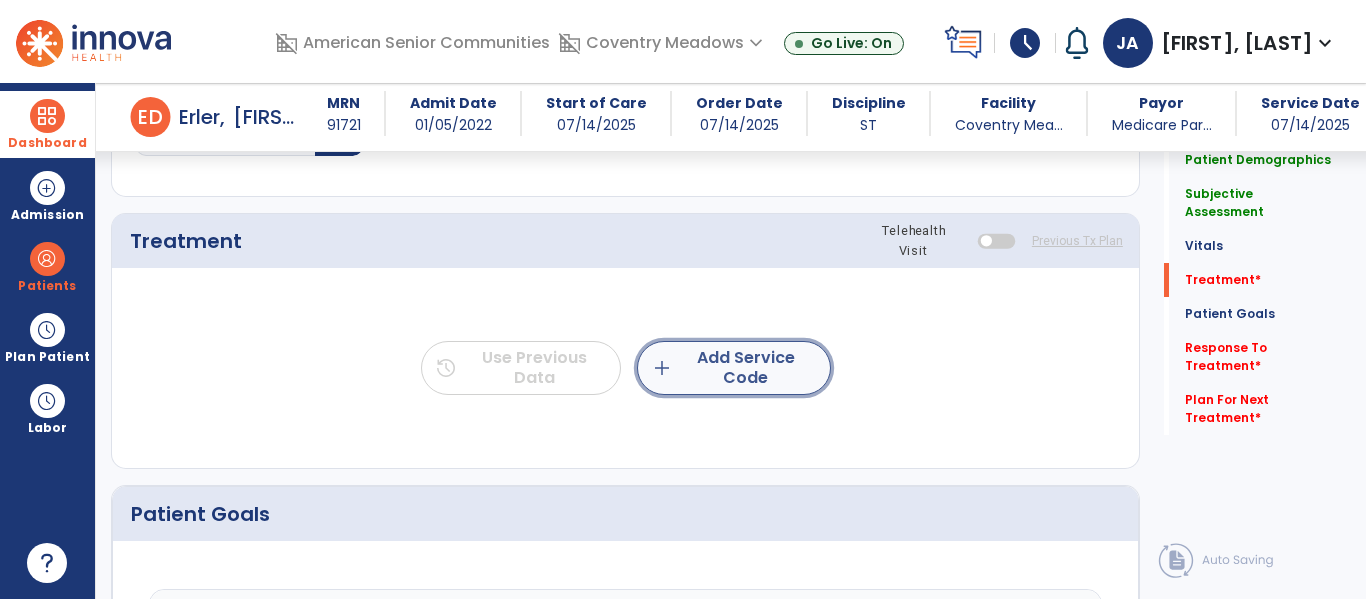 click on "add  Add Service Code" 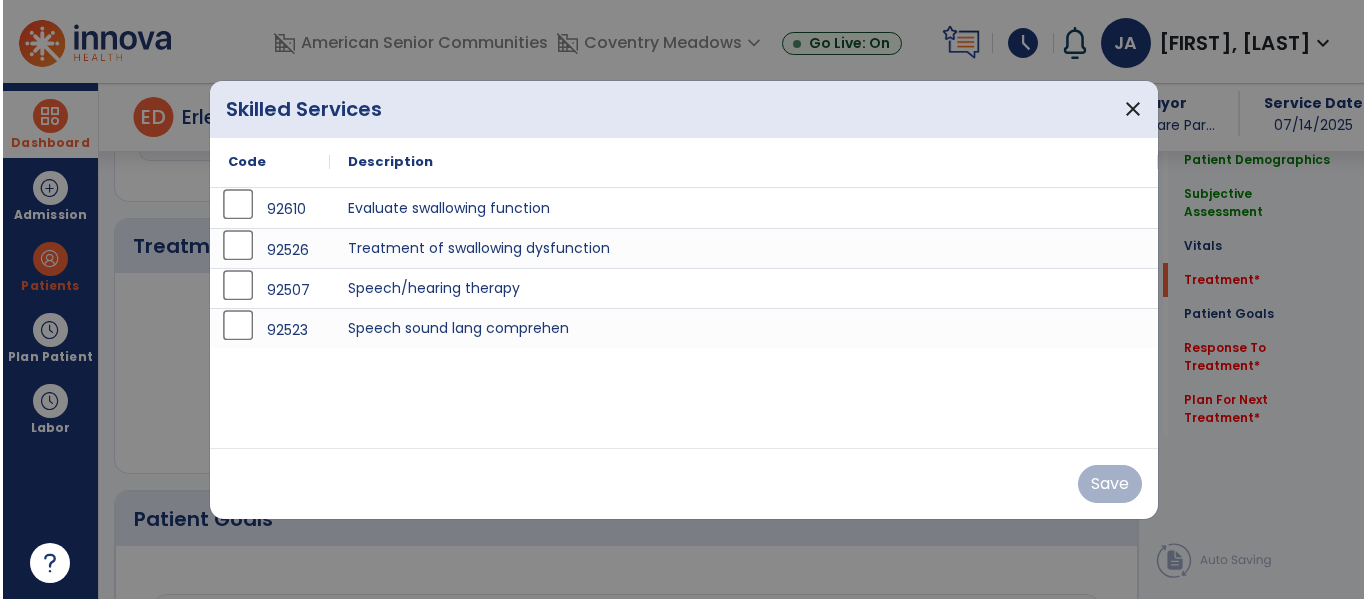 scroll, scrollTop: 1156, scrollLeft: 0, axis: vertical 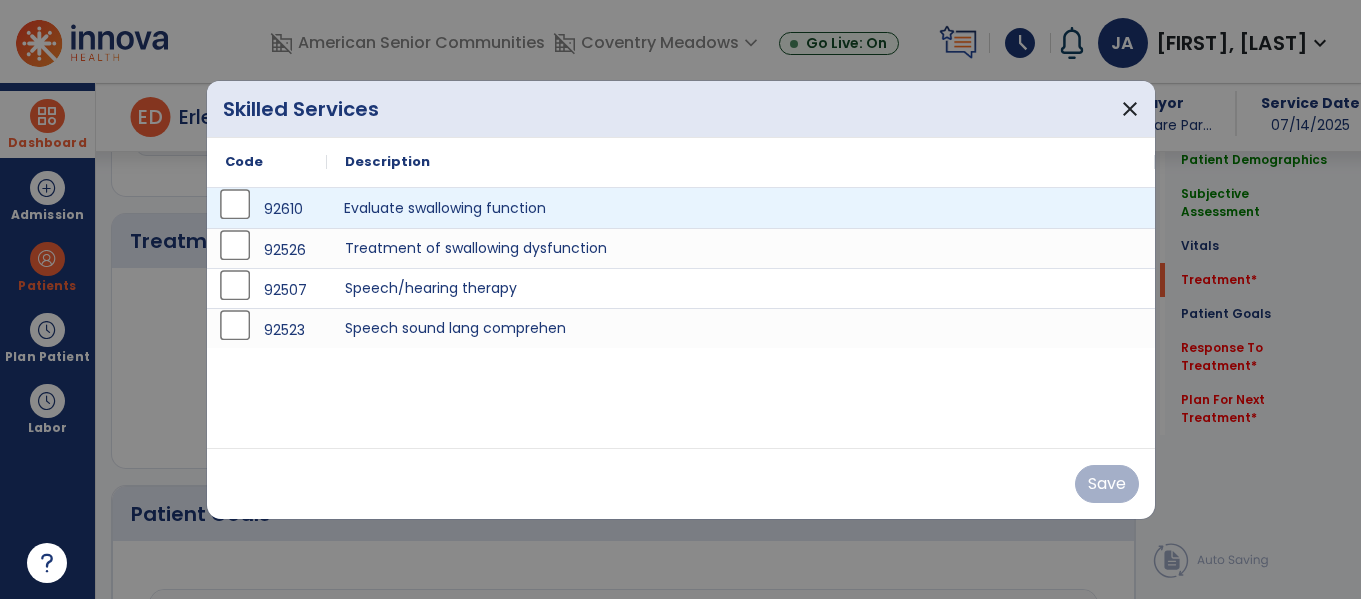 click on "Evaluate swallowing function" at bounding box center (741, 208) 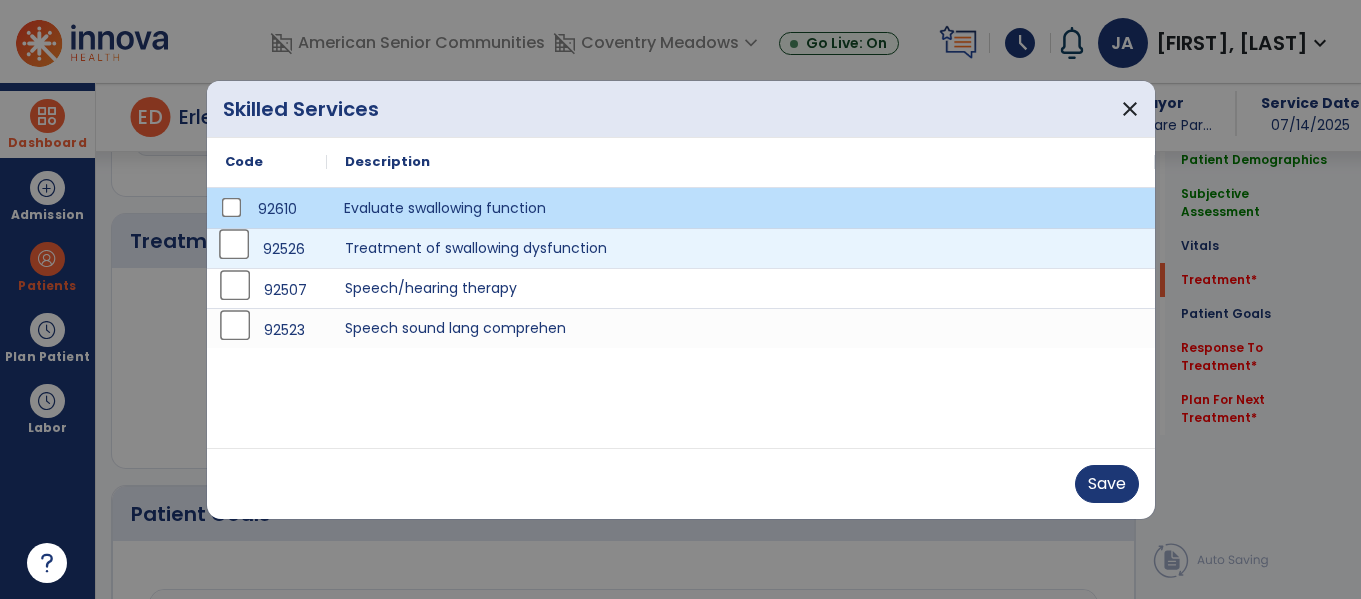 click on "92526" at bounding box center (284, 249) 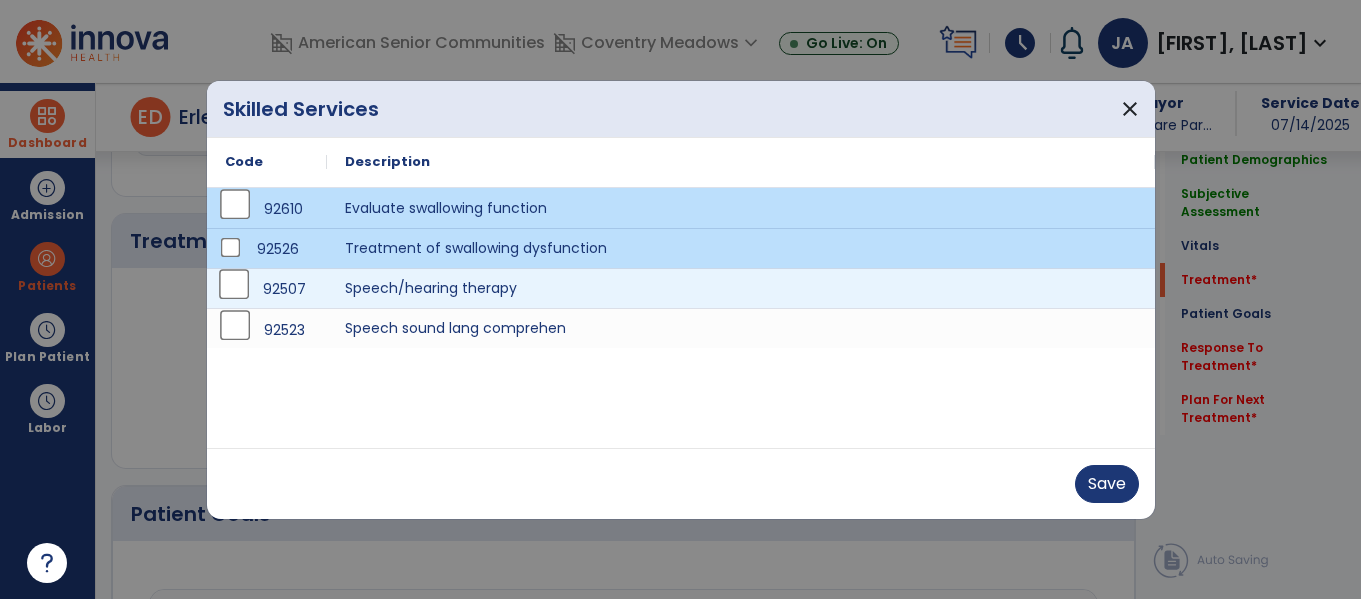 click on "92507" at bounding box center [284, 289] 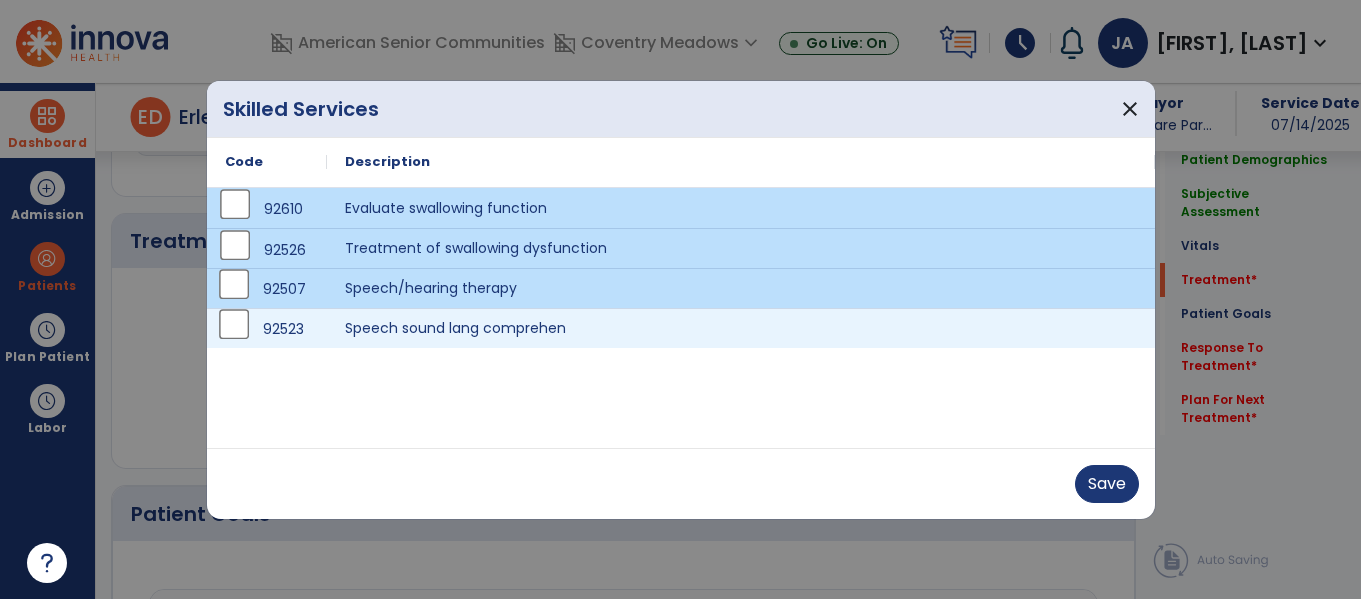 click on "92523" at bounding box center [283, 329] 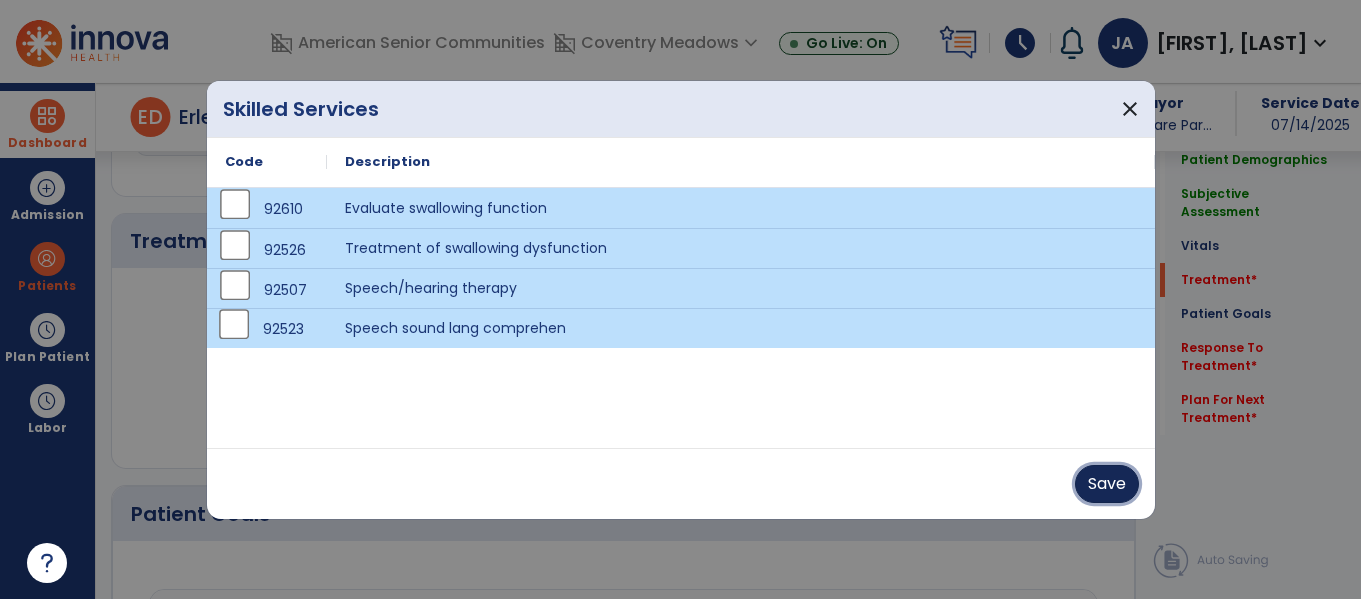 click on "Save" at bounding box center (1107, 484) 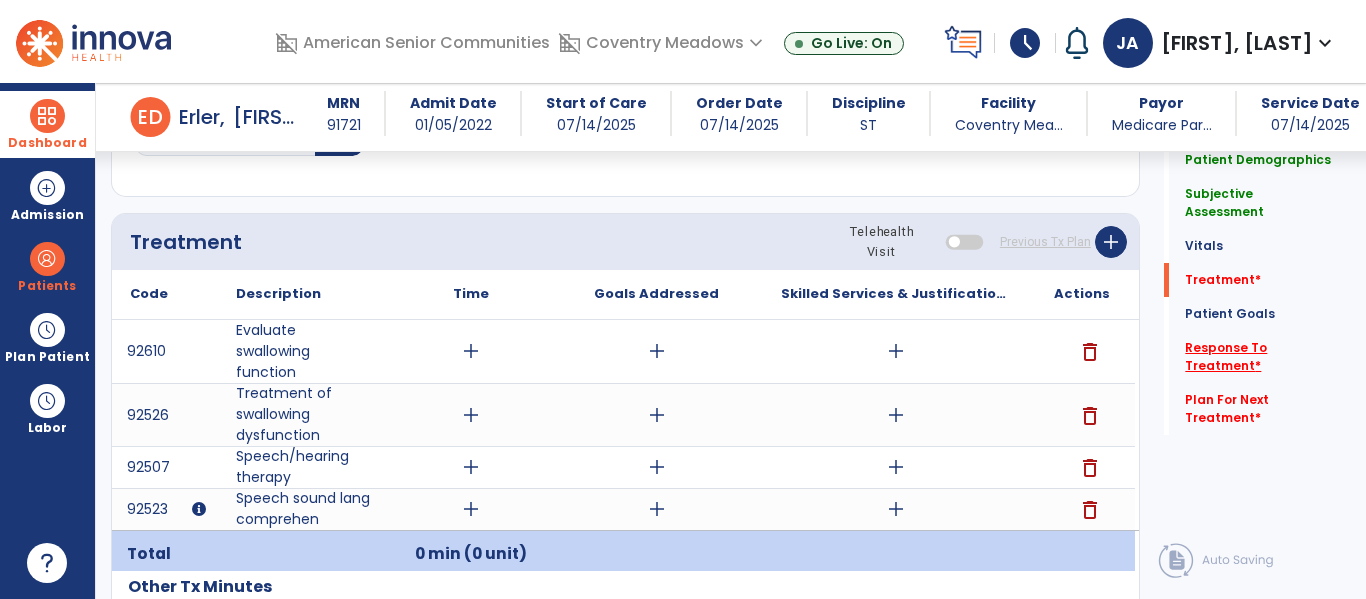 click on "Response To Treatment   *" 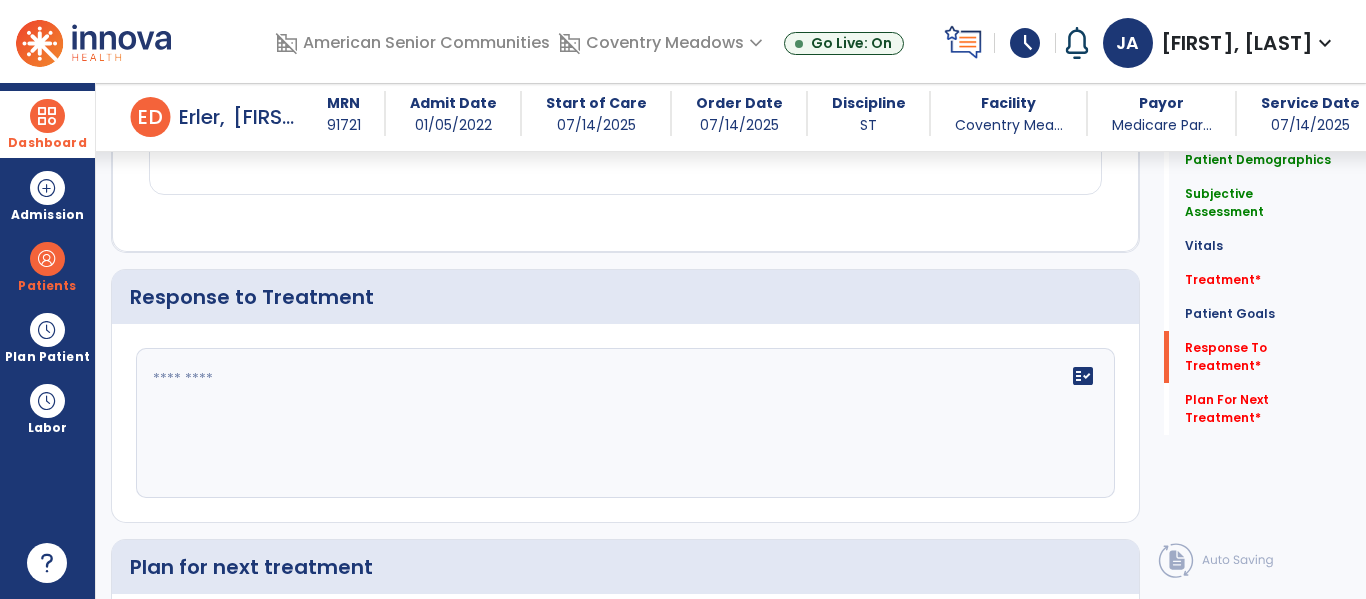 scroll, scrollTop: 2772, scrollLeft: 0, axis: vertical 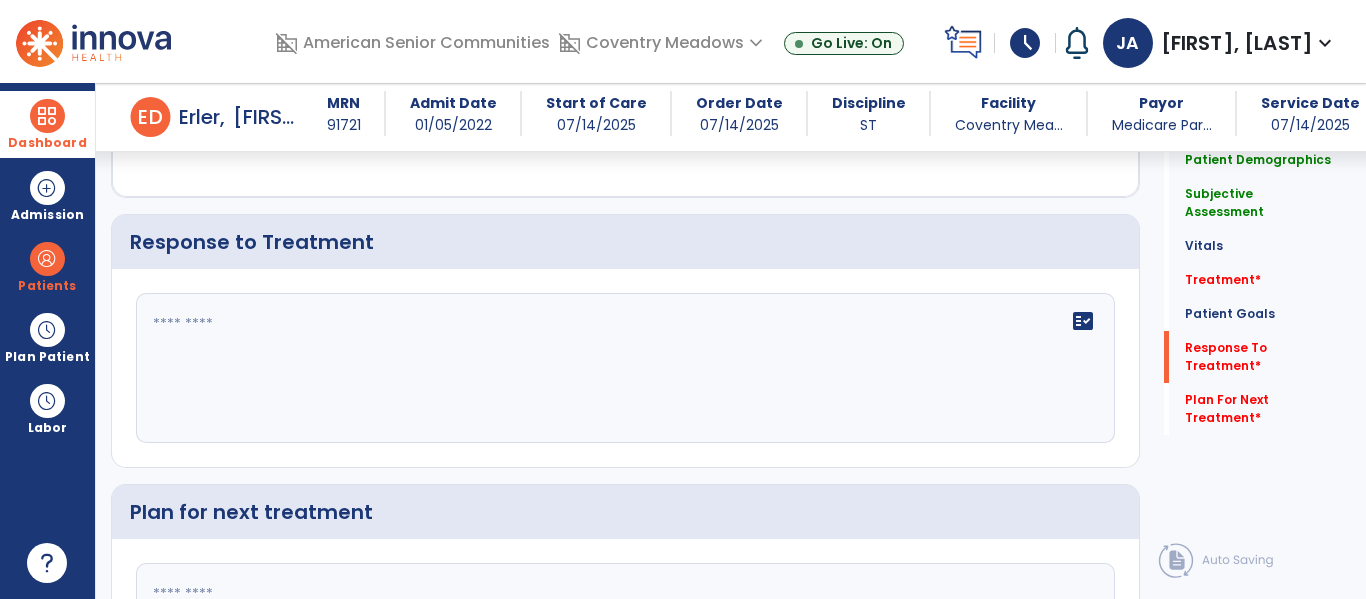 click on "fact_check" 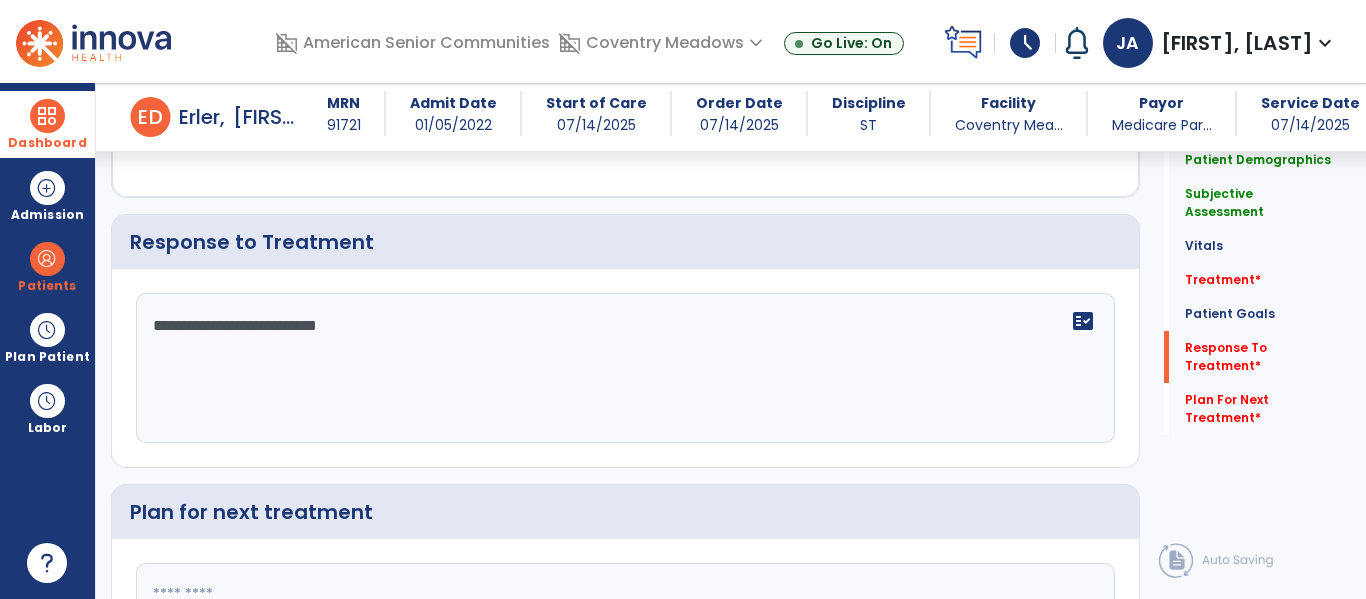 type on "**********" 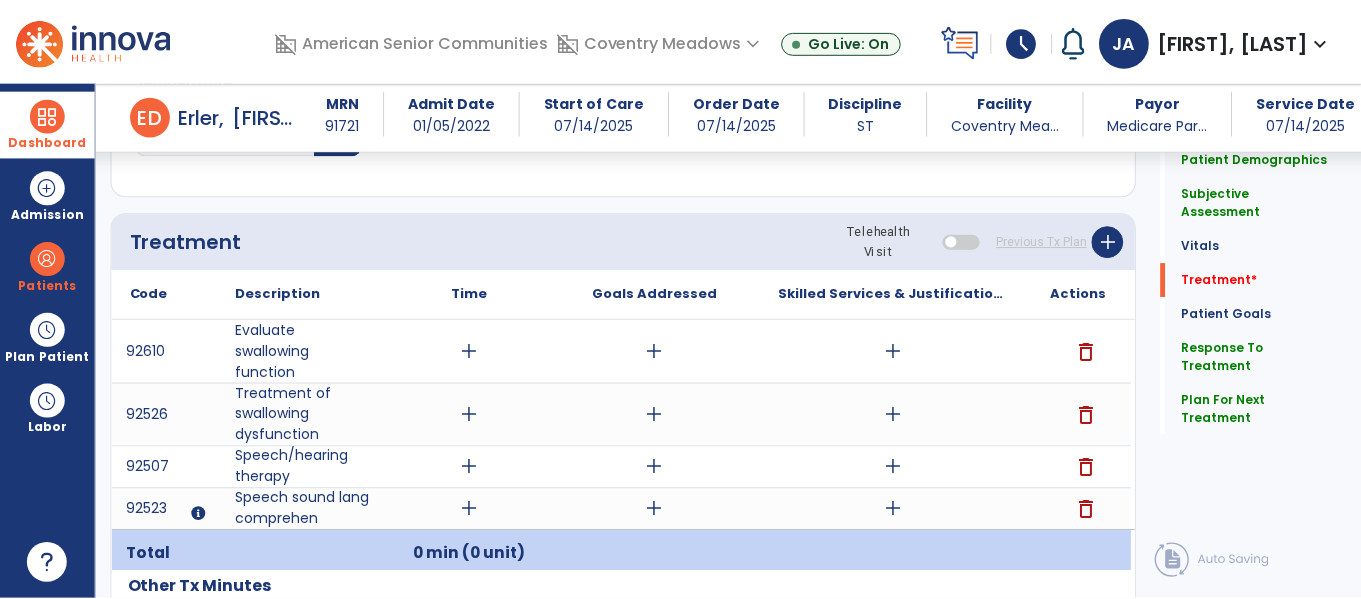 scroll, scrollTop: 1151, scrollLeft: 0, axis: vertical 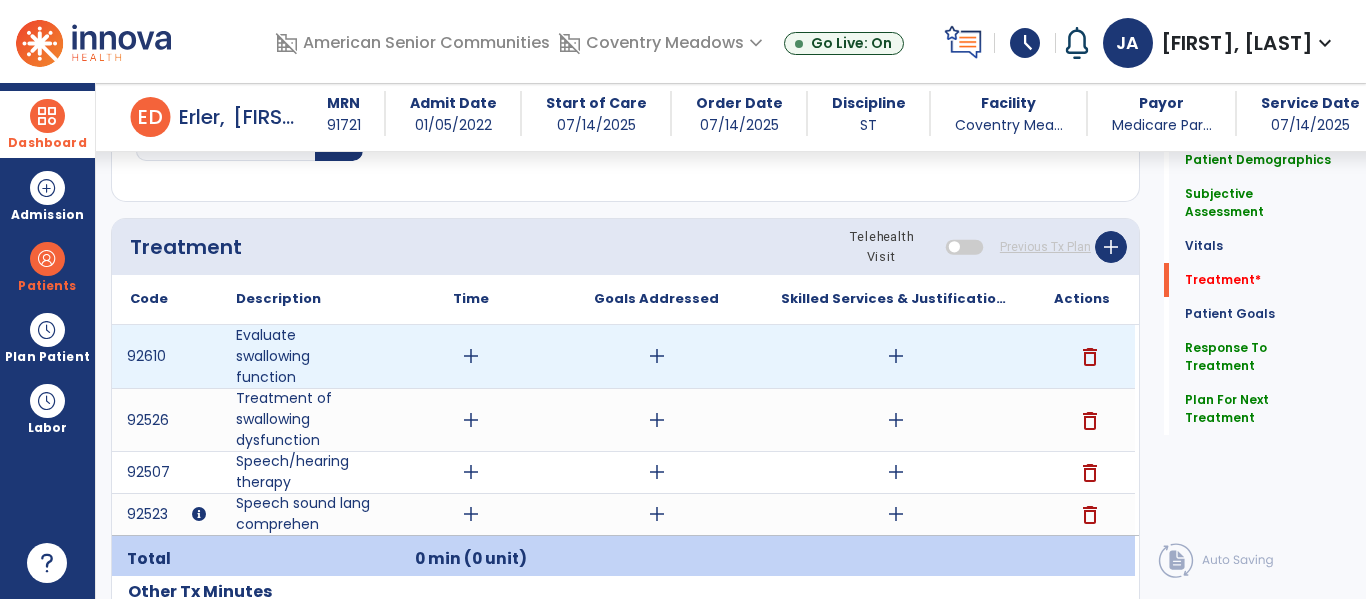 type on "**********" 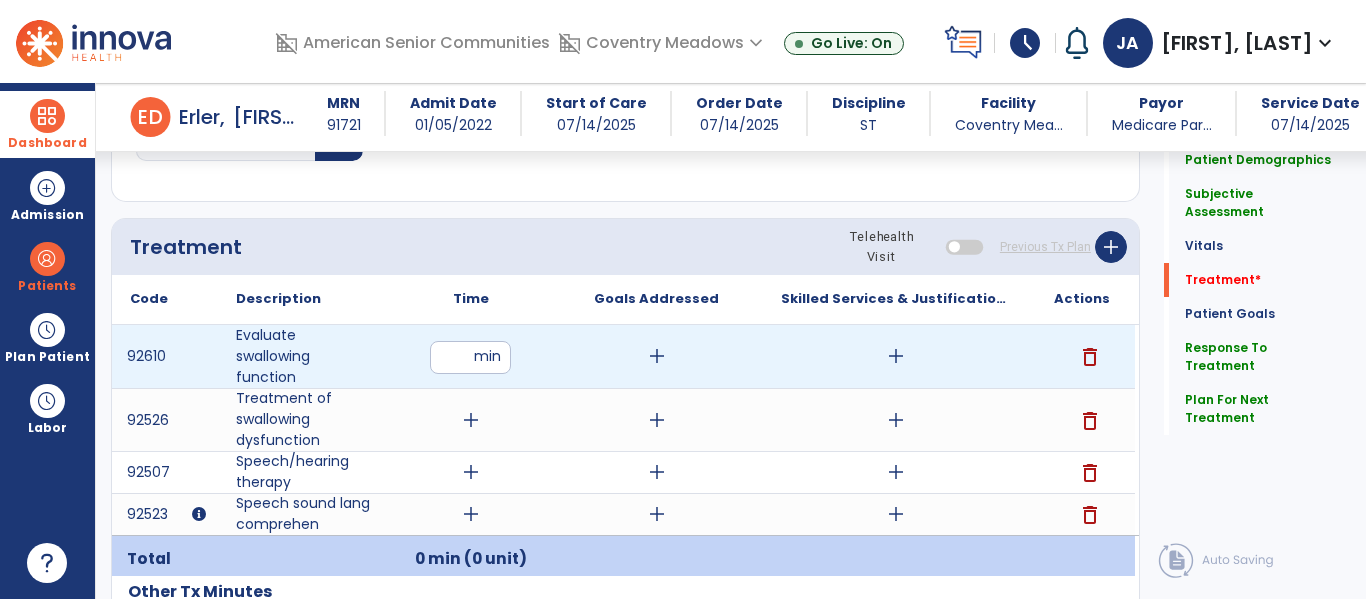 type on "**" 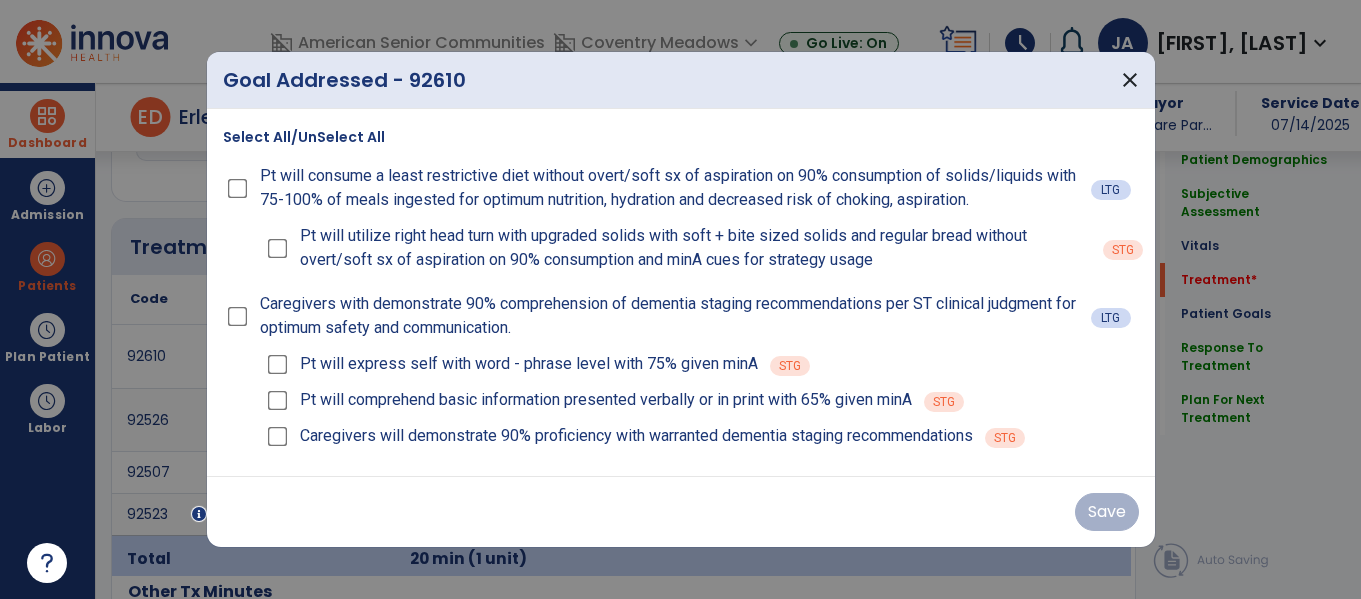 scroll, scrollTop: 1151, scrollLeft: 0, axis: vertical 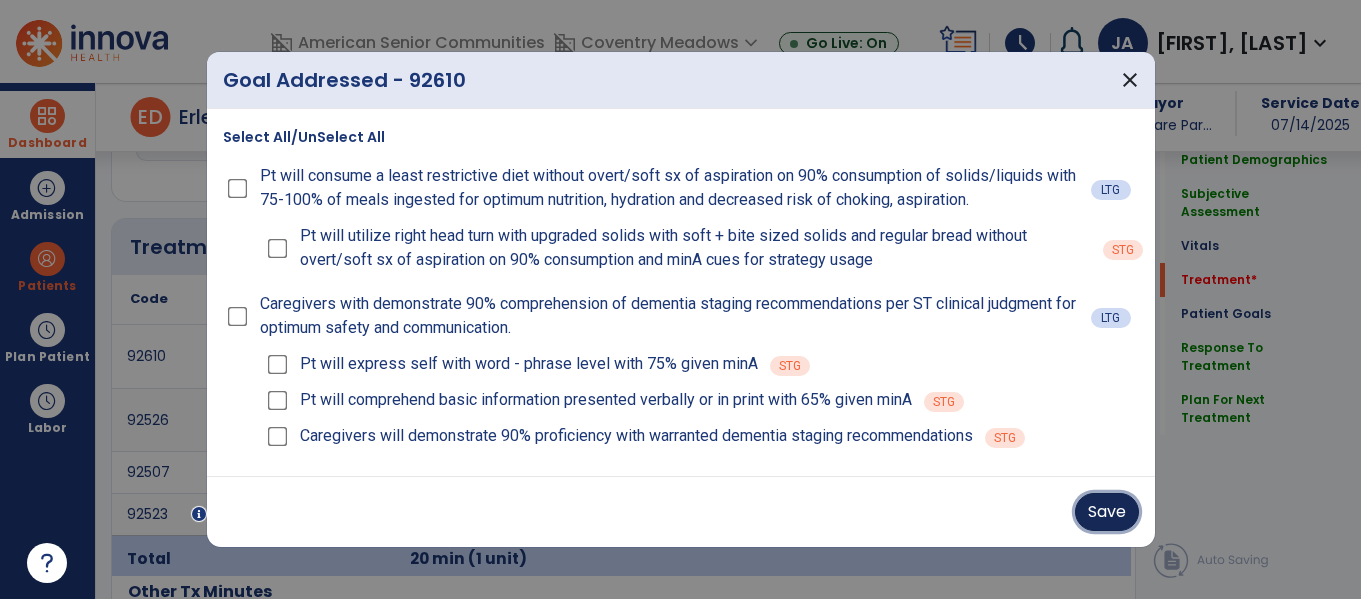 click on "Save" at bounding box center [1107, 512] 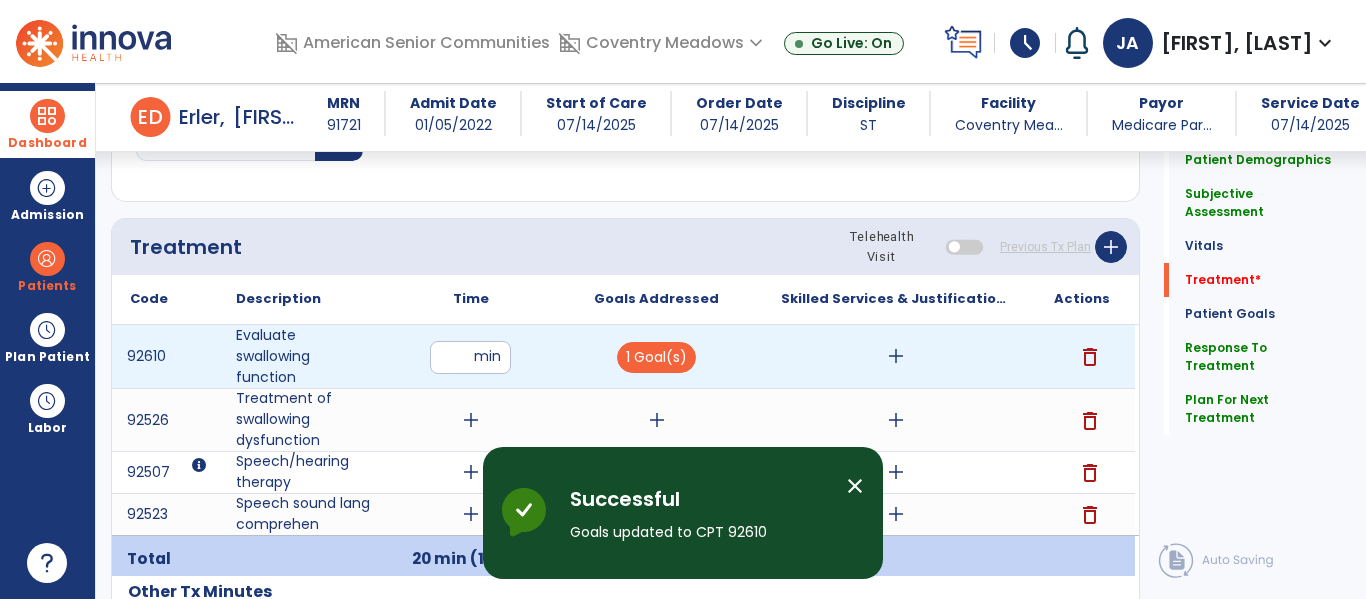 click on "add" at bounding box center [896, 356] 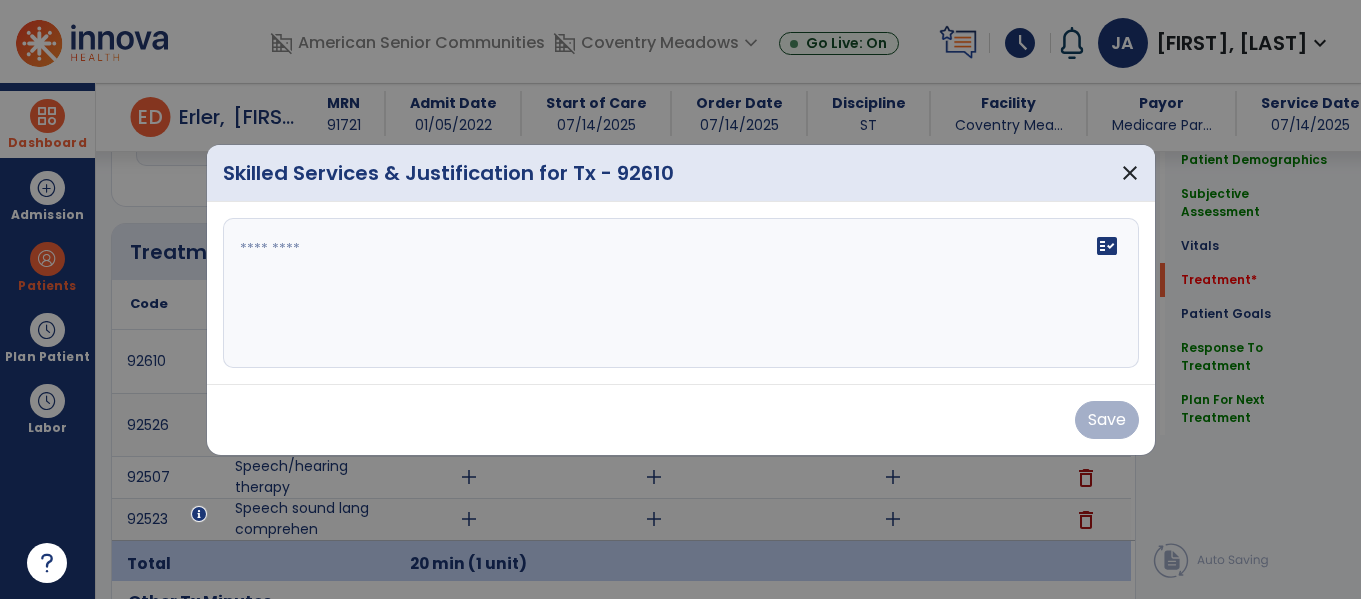 scroll, scrollTop: 1151, scrollLeft: 0, axis: vertical 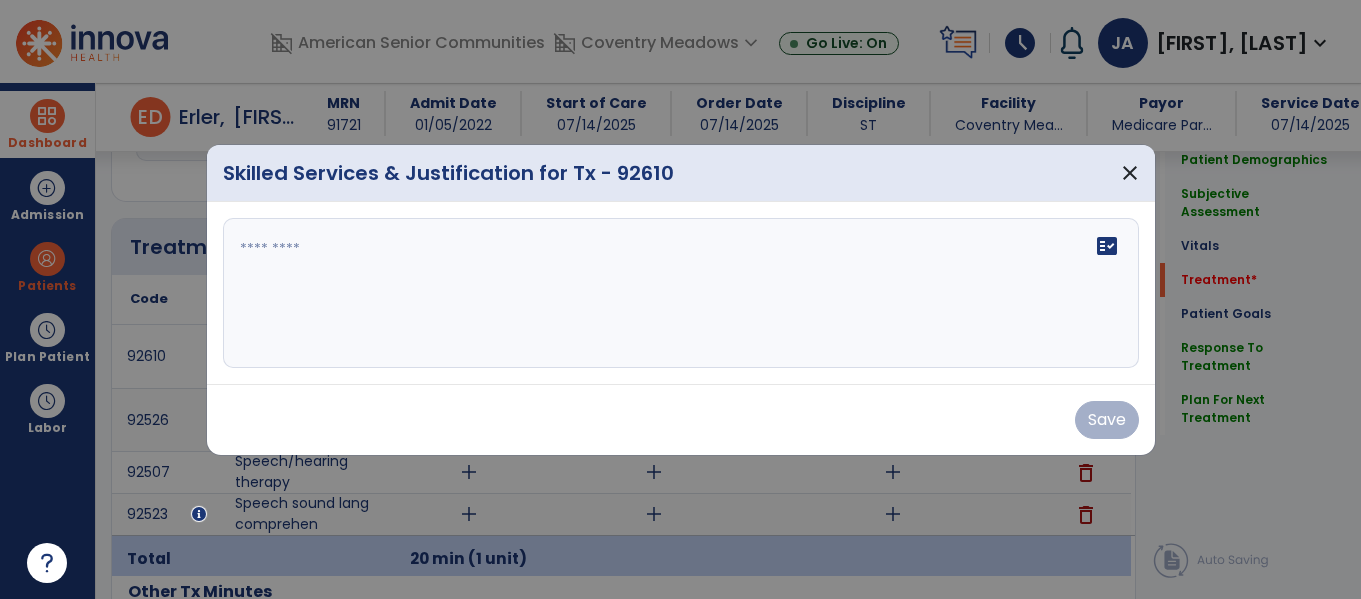 click on "fact_check" at bounding box center [681, 293] 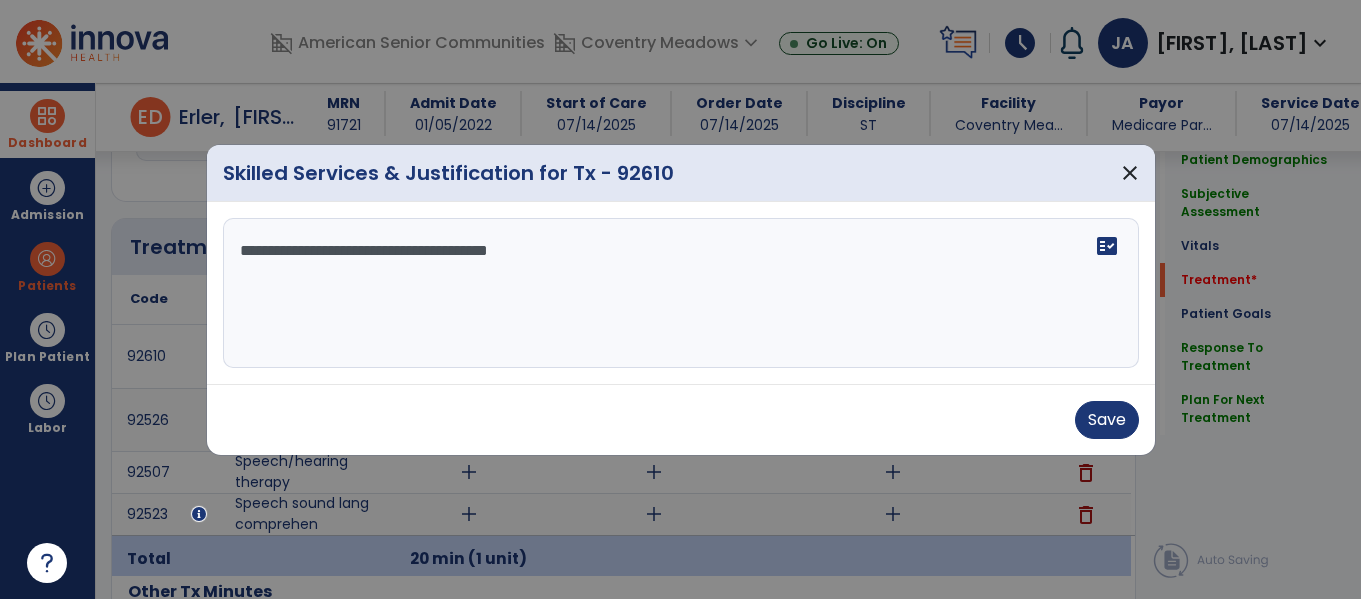type on "**********" 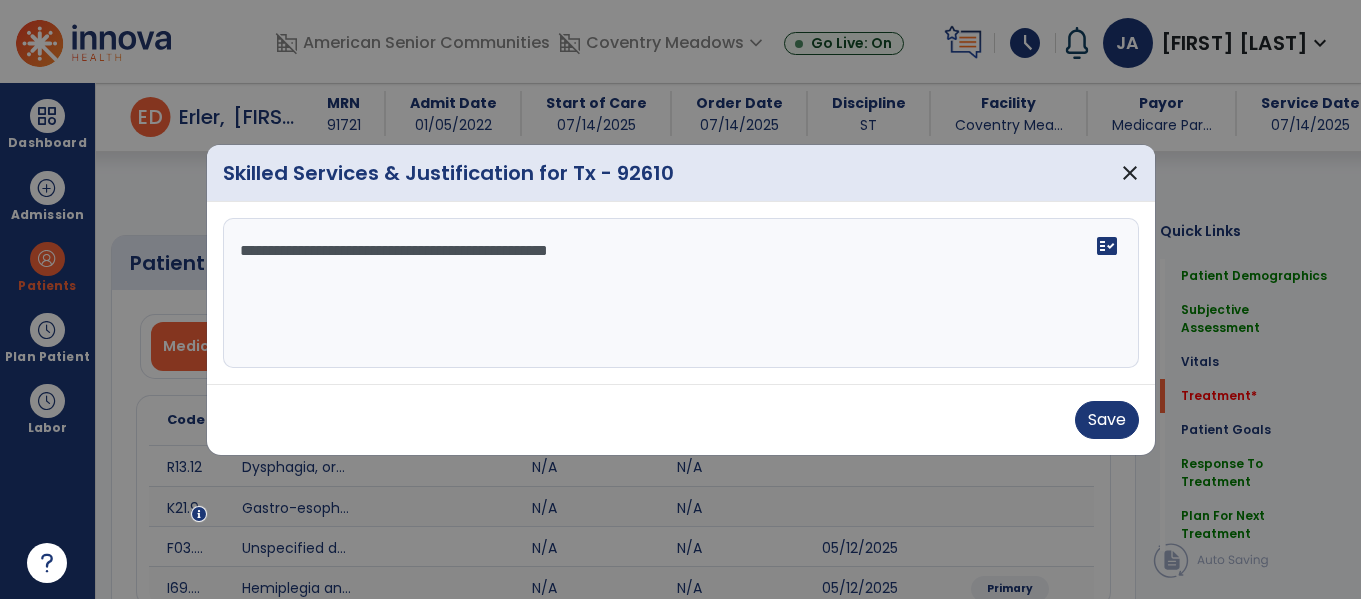 select on "*" 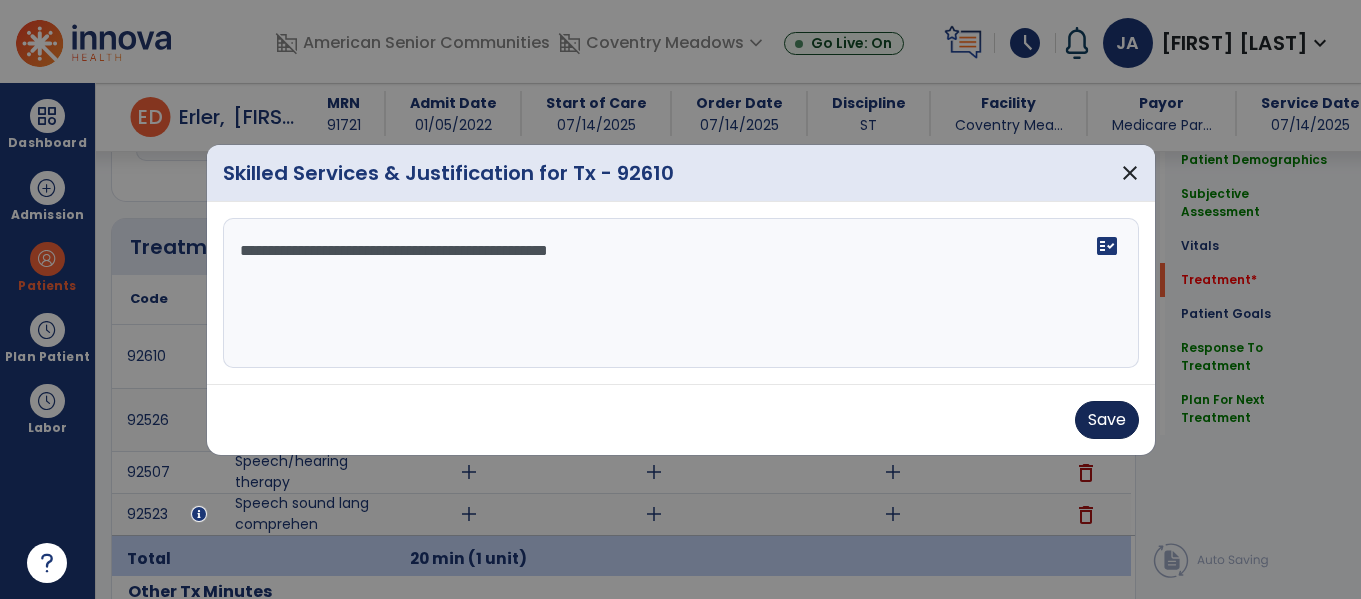type on "**********" 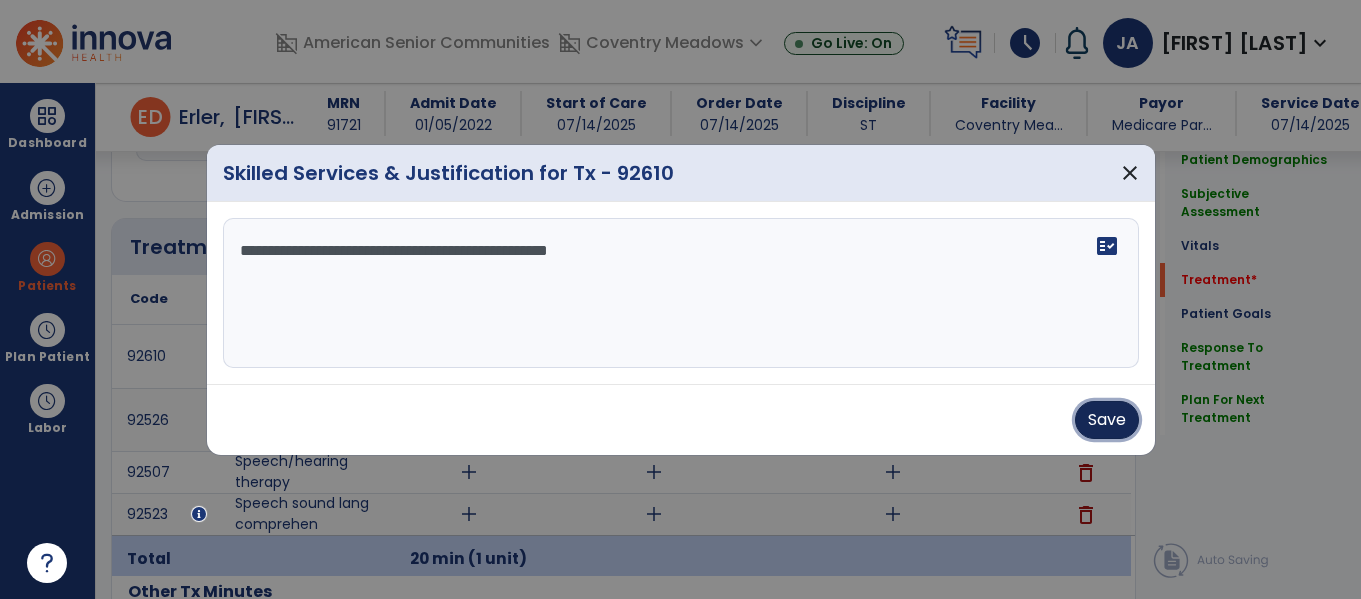 click on "Save" at bounding box center [1107, 420] 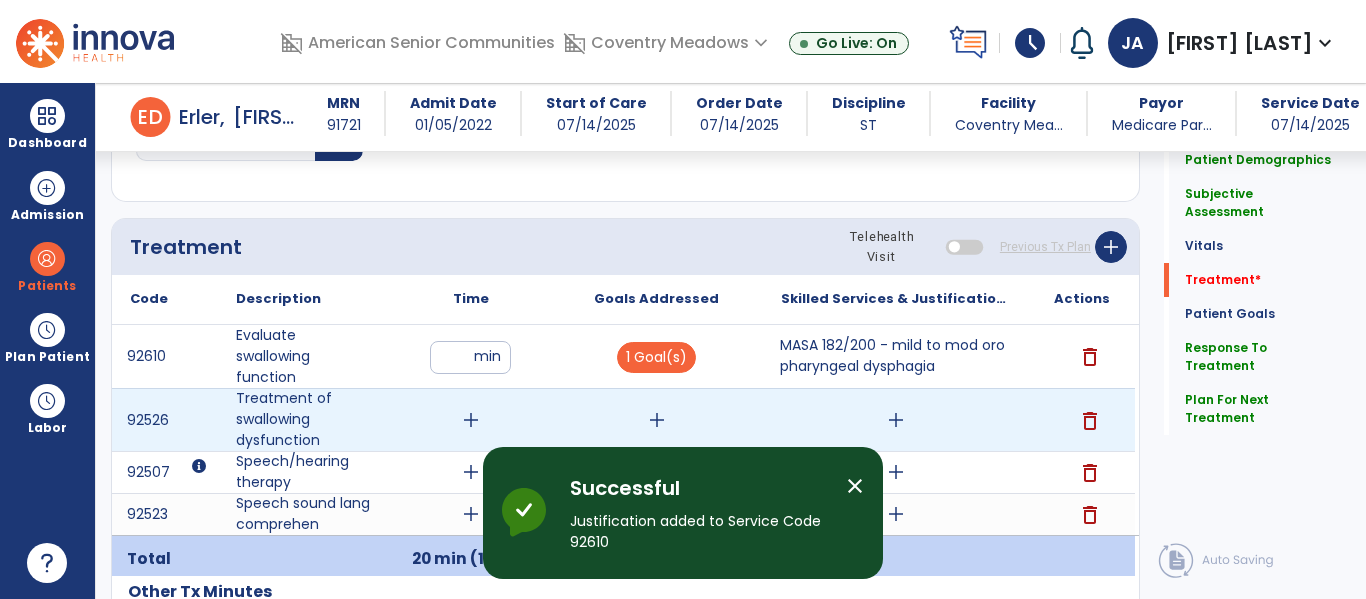 click on "add" at bounding box center (471, 420) 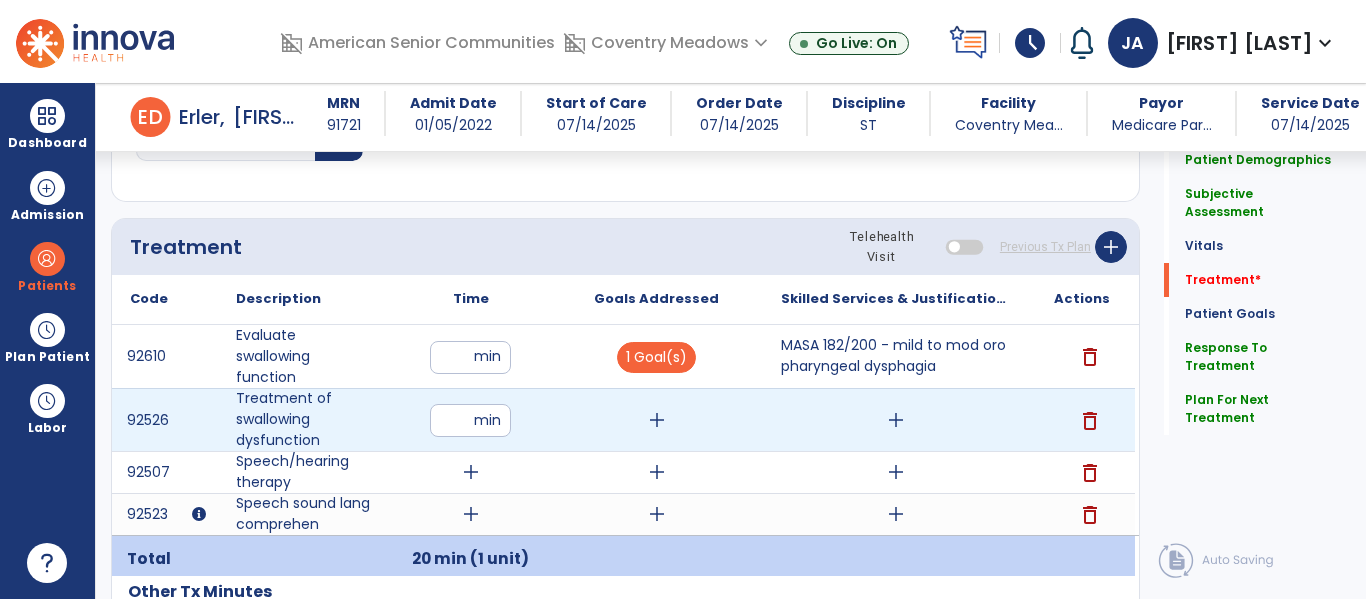 type on "**" 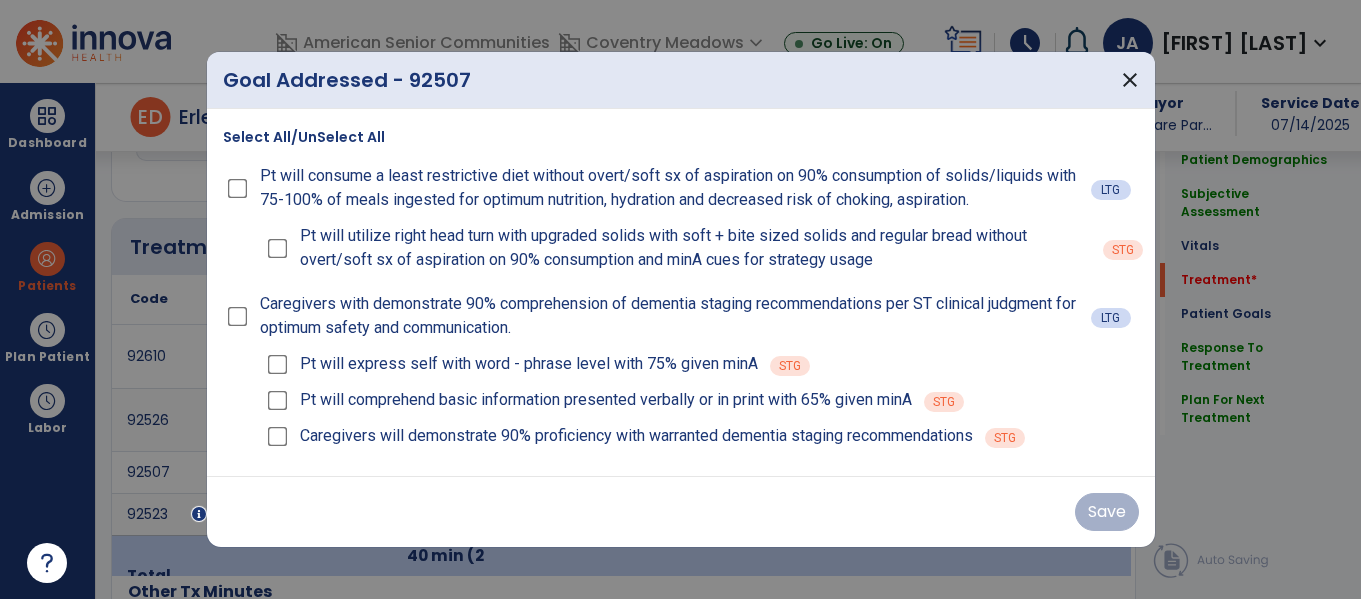 scroll, scrollTop: 1151, scrollLeft: 0, axis: vertical 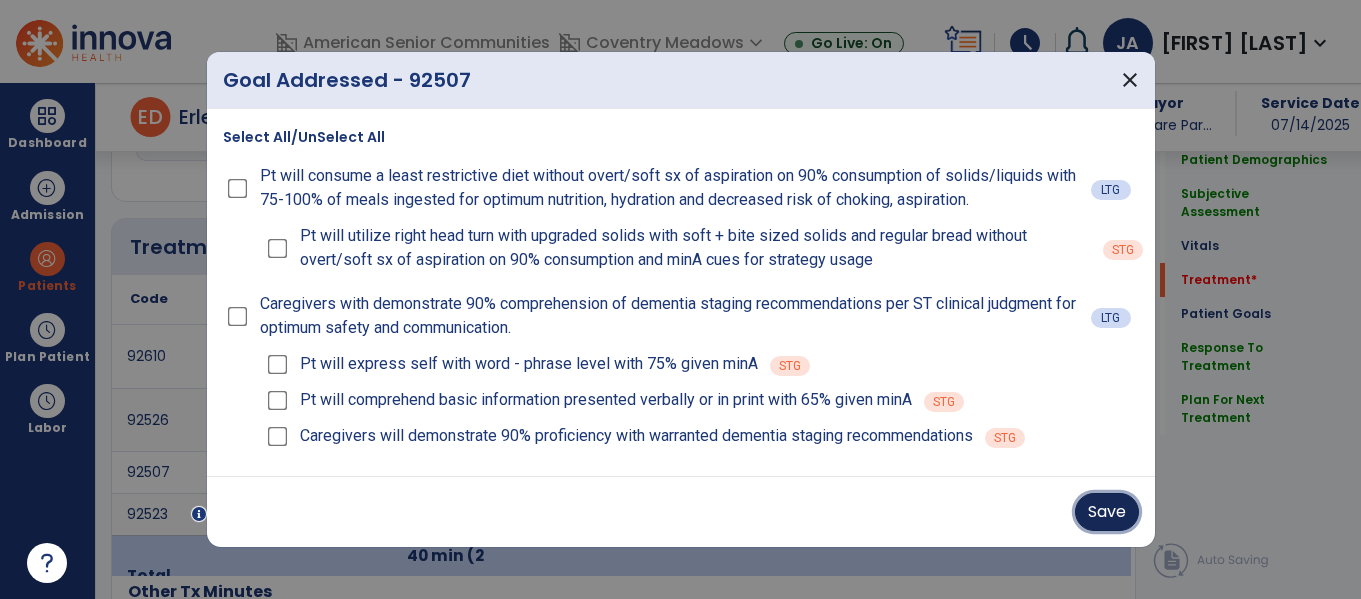 click on "Save" at bounding box center [1107, 512] 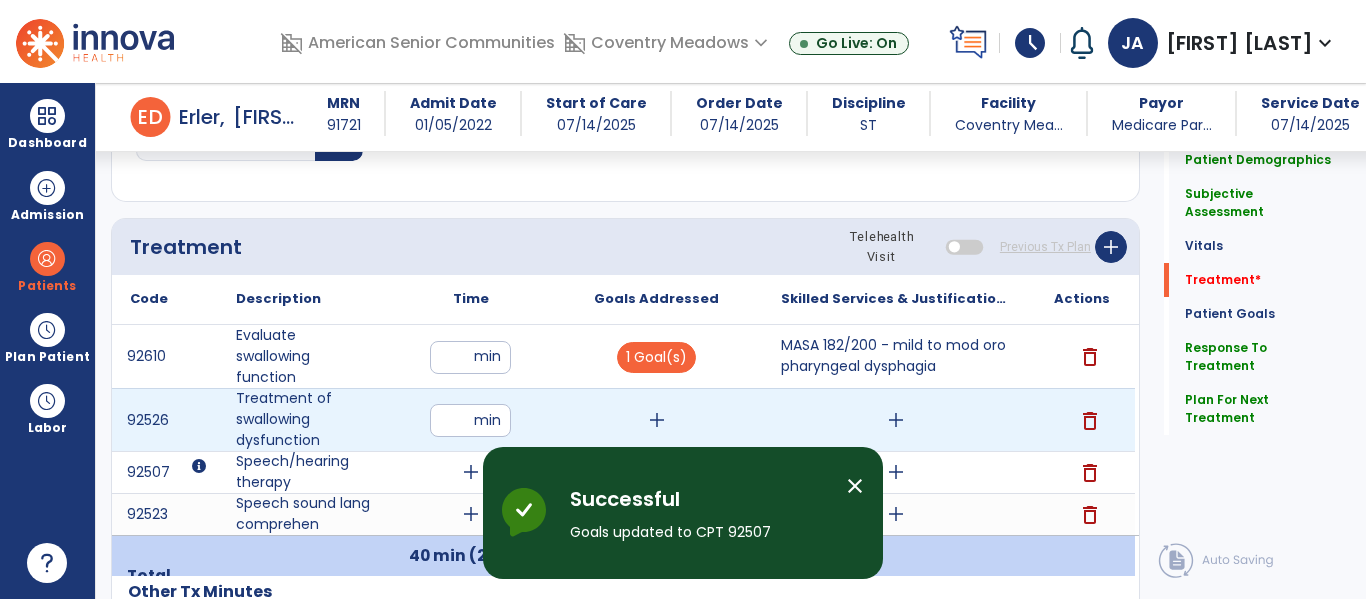 click on "add" at bounding box center (657, 420) 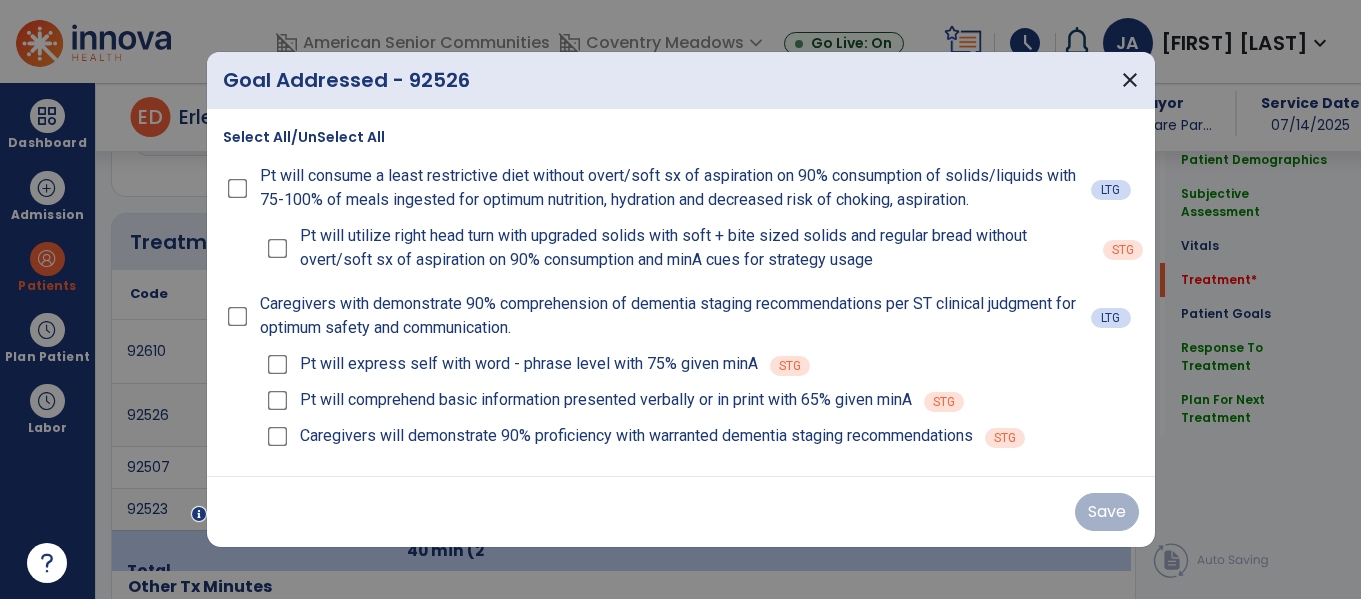 scroll, scrollTop: 1151, scrollLeft: 0, axis: vertical 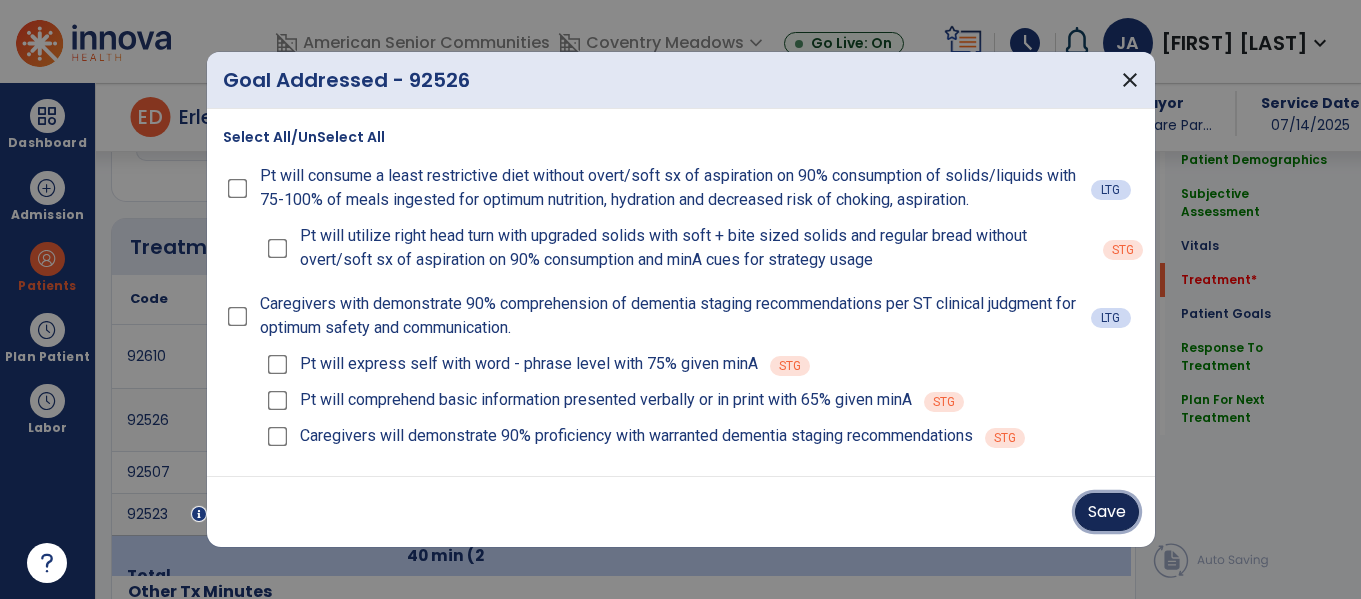 click on "Save" at bounding box center [1107, 512] 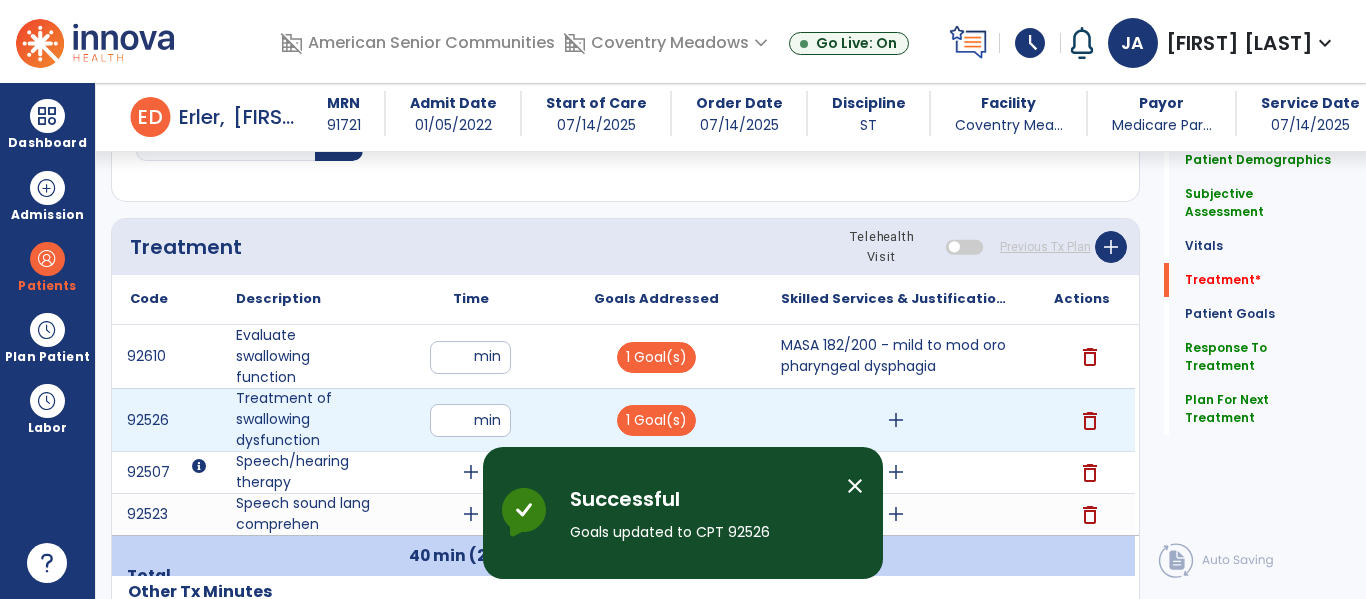 click on "add" at bounding box center (896, 420) 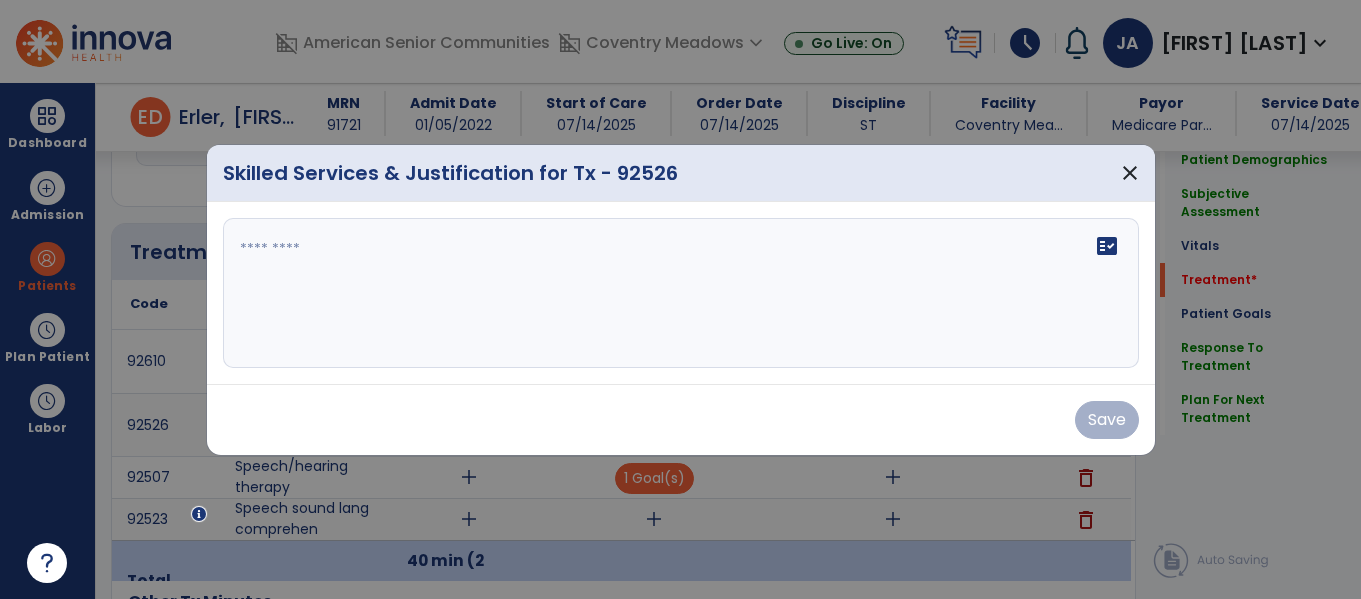 scroll, scrollTop: 1151, scrollLeft: 0, axis: vertical 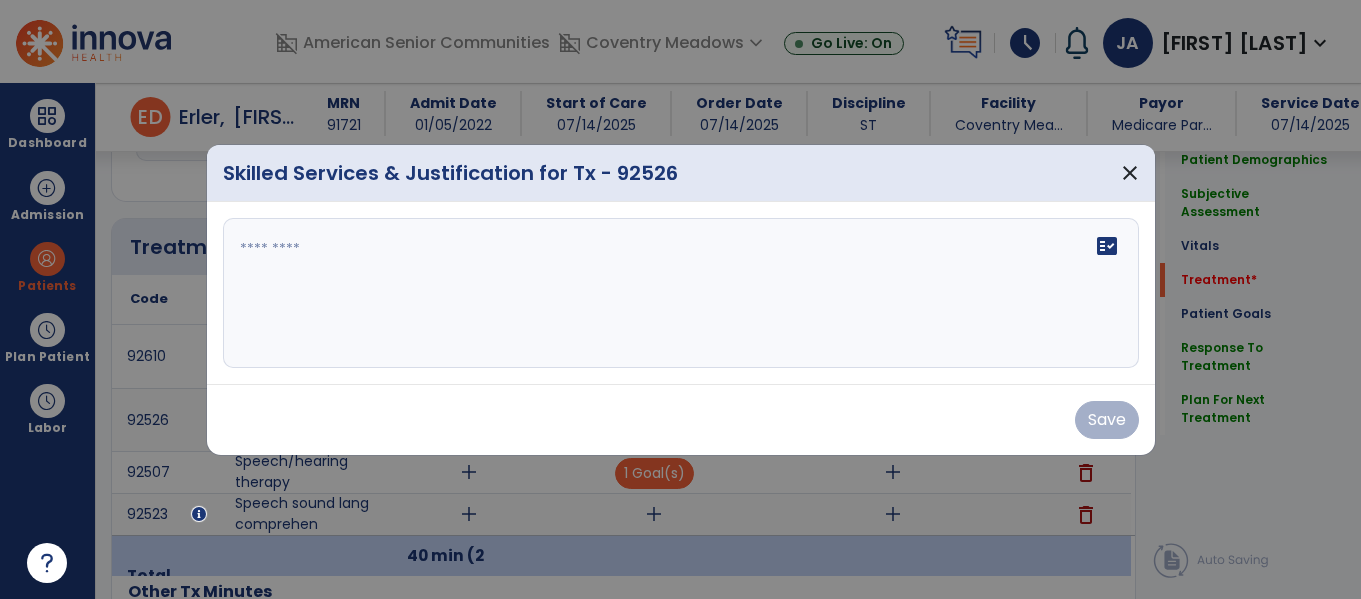 click on "fact_check" at bounding box center [681, 293] 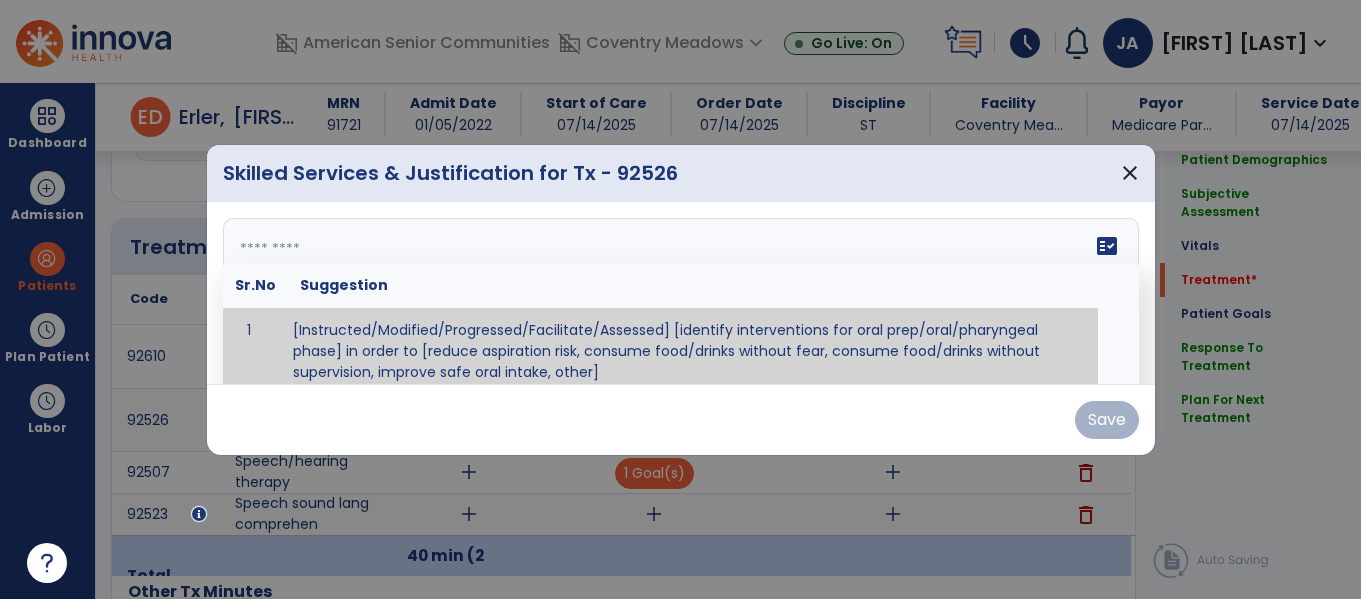 scroll, scrollTop: 12, scrollLeft: 0, axis: vertical 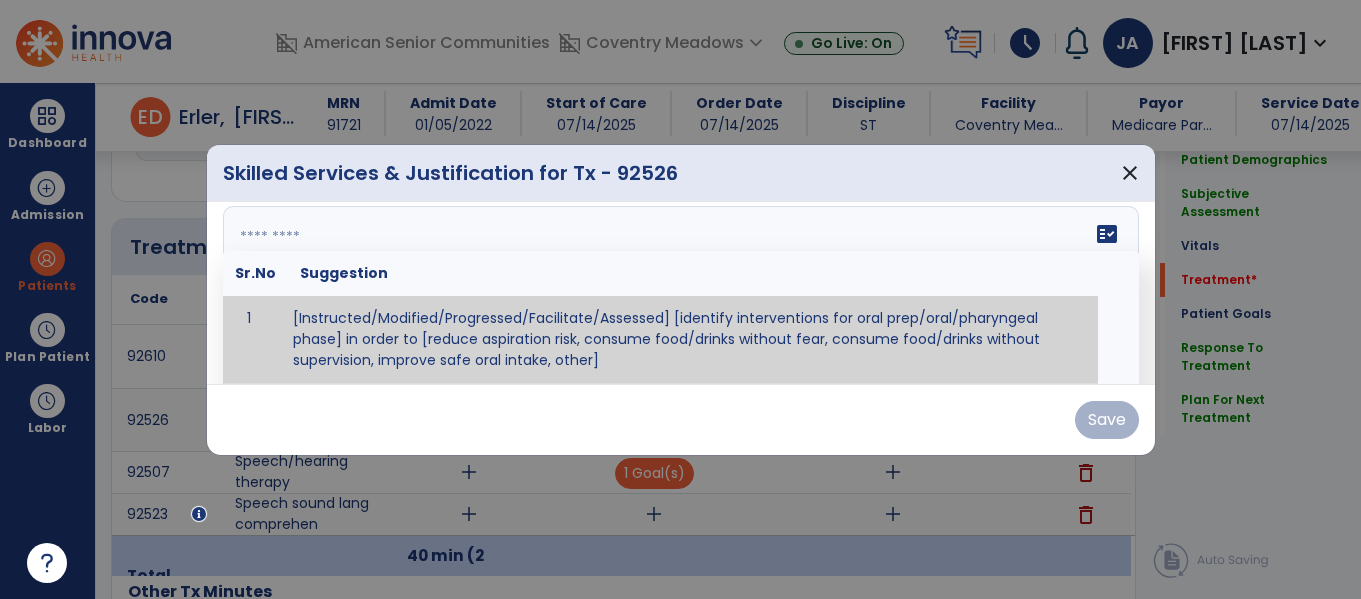 paste on "**********" 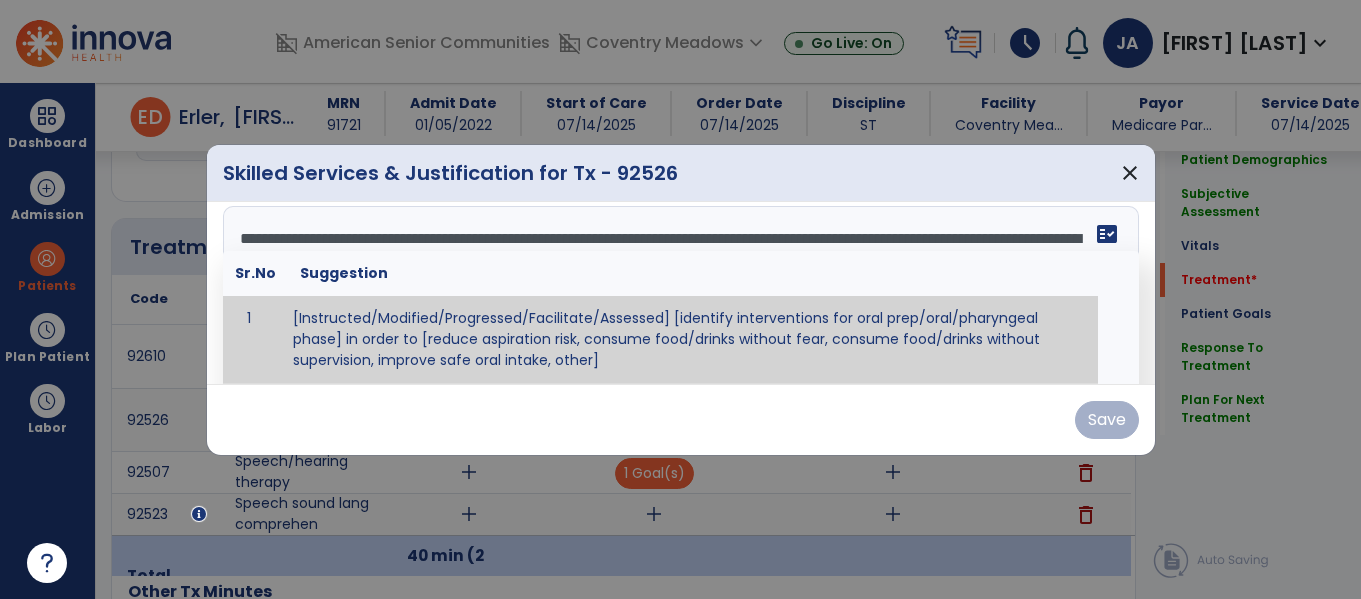 scroll, scrollTop: 0, scrollLeft: 0, axis: both 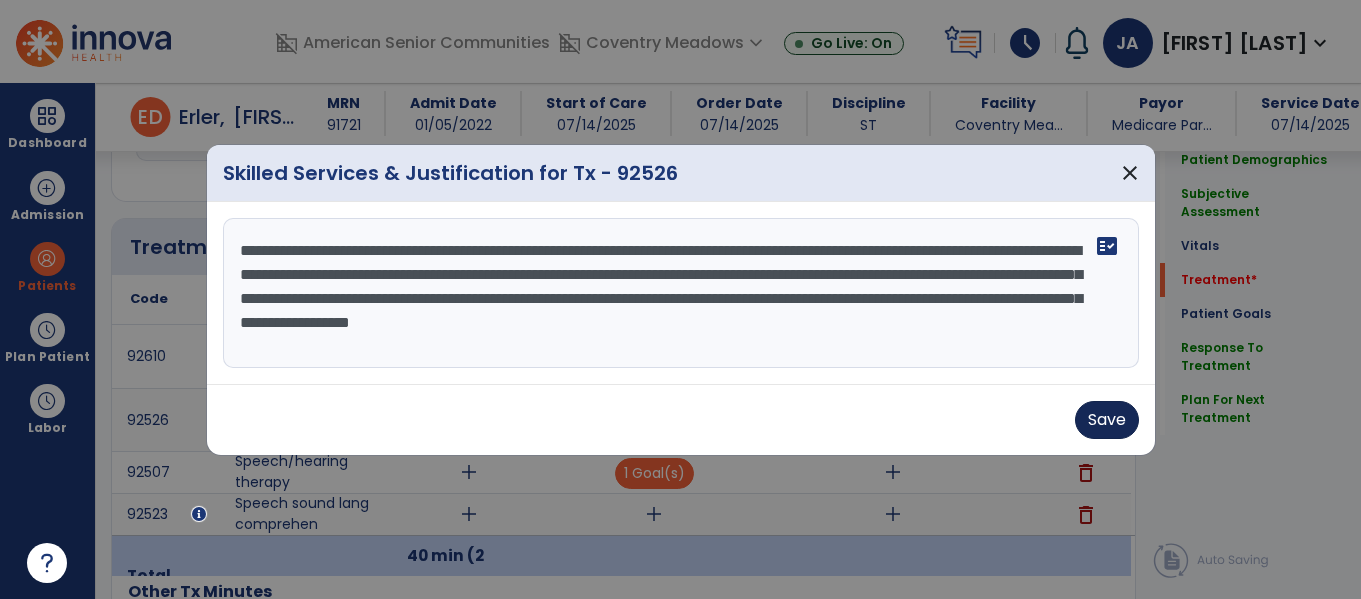type on "**********" 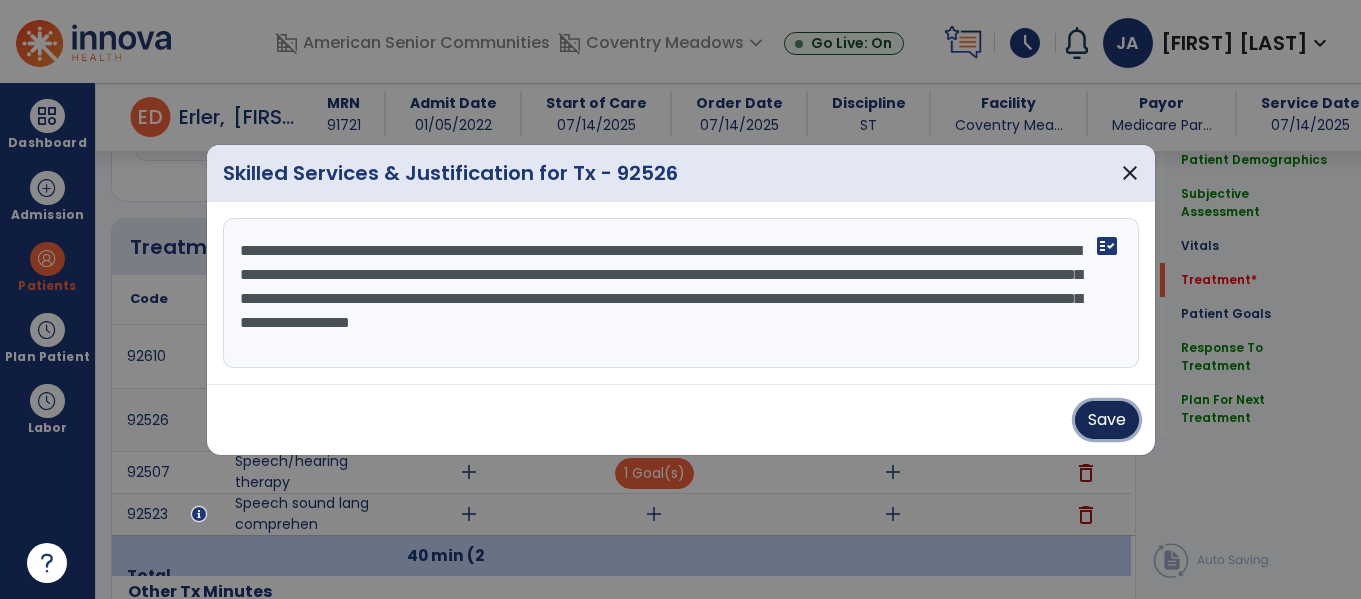 click on "Save" at bounding box center (1107, 420) 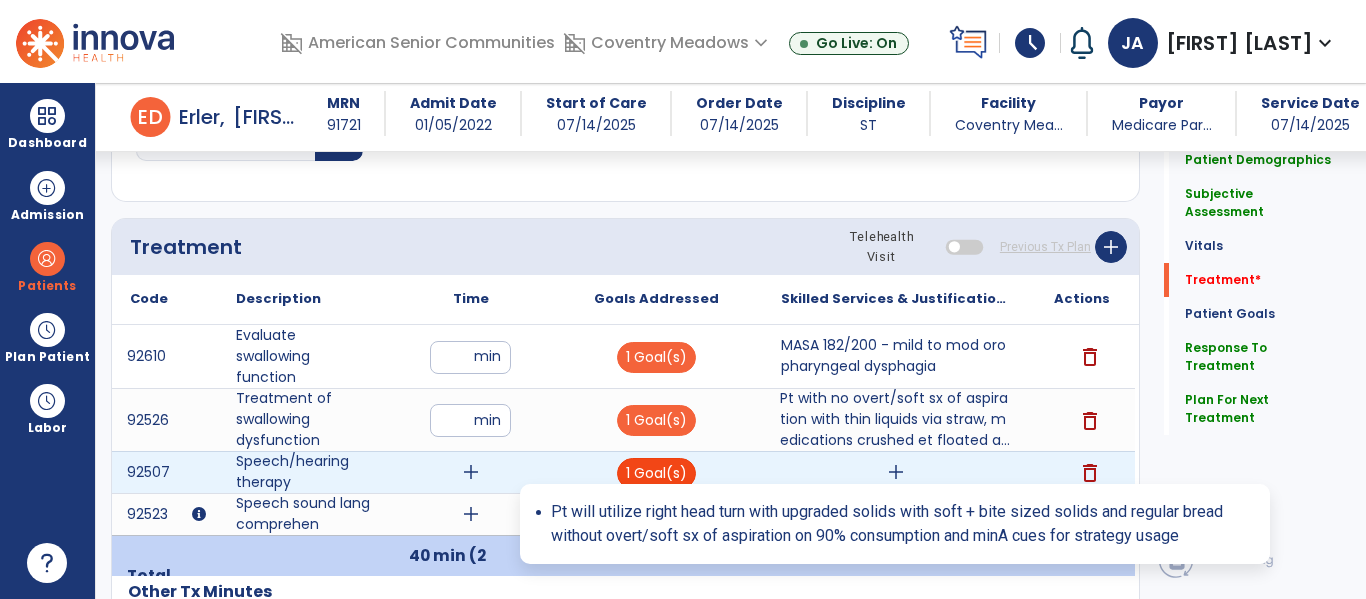 click on "1 Goal(s)" at bounding box center [656, 473] 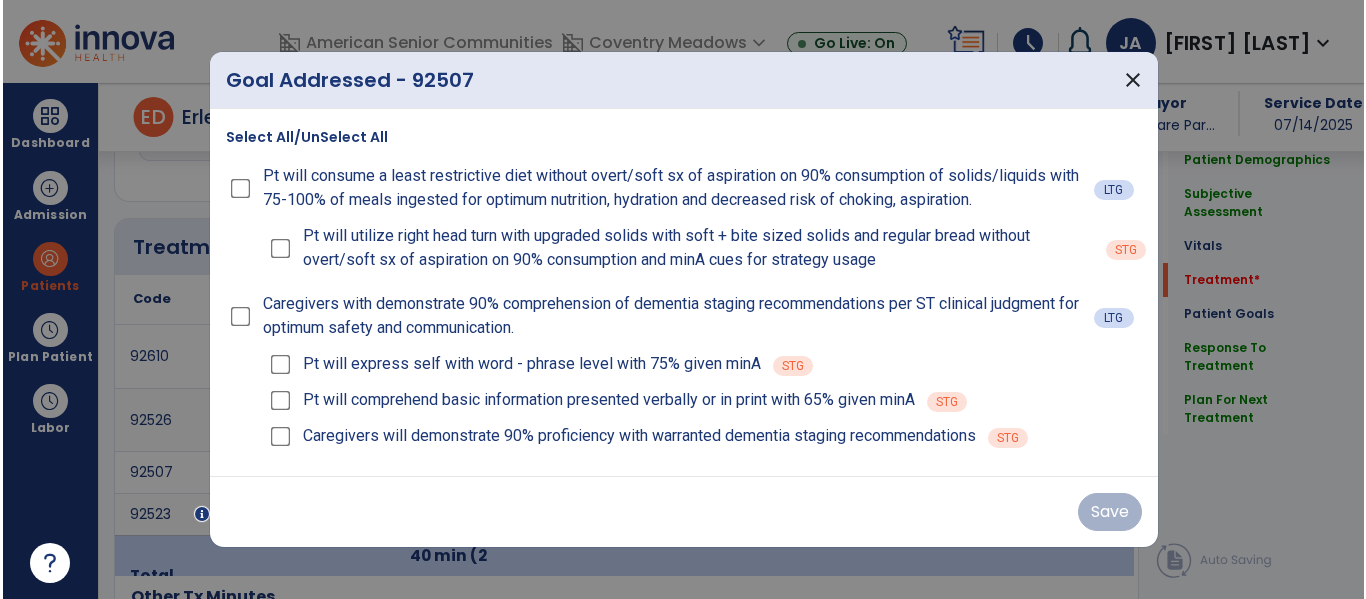 scroll, scrollTop: 1151, scrollLeft: 0, axis: vertical 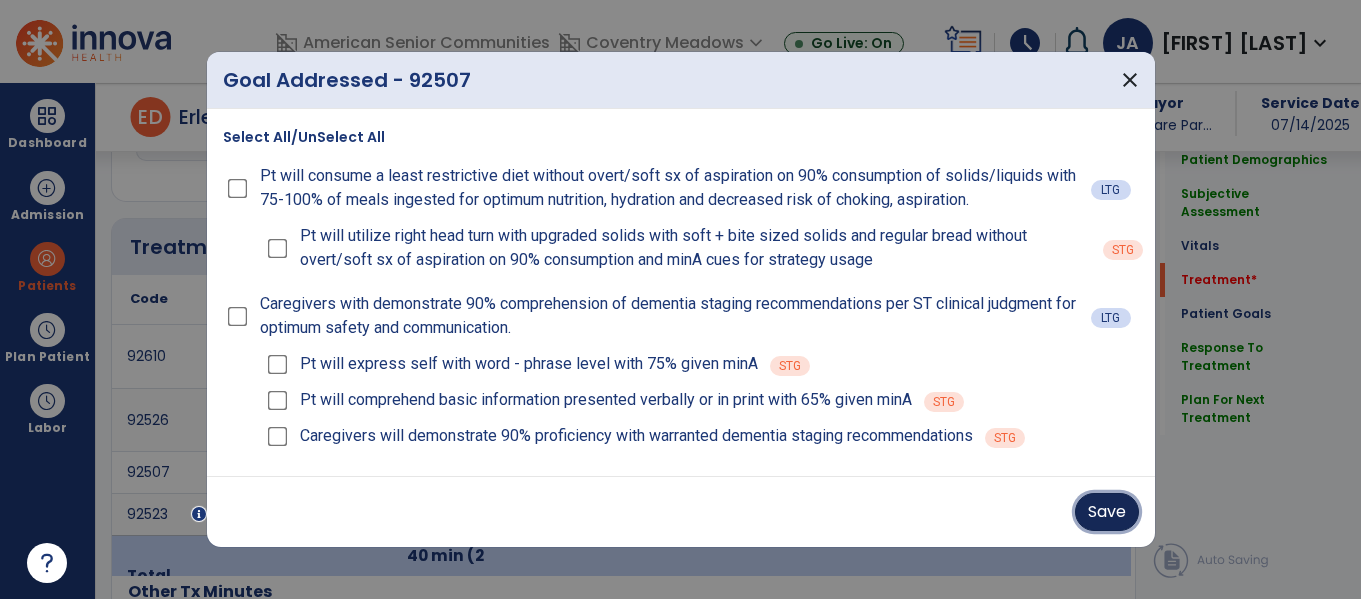 click on "Save" at bounding box center (1107, 512) 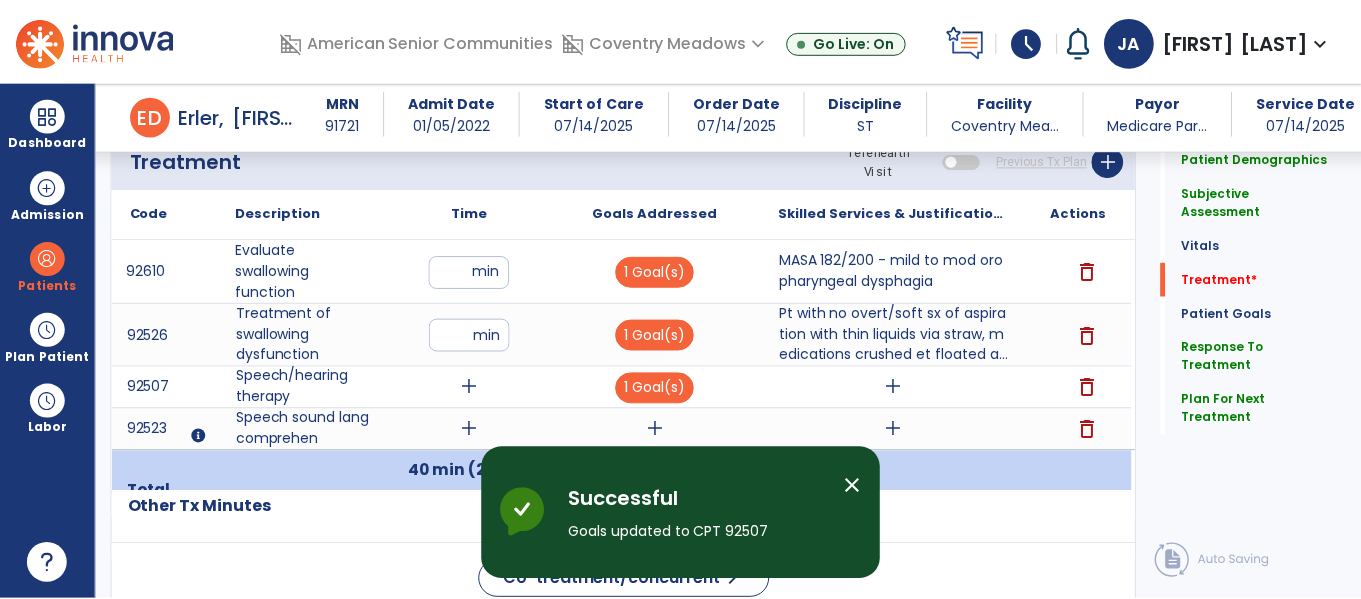 scroll, scrollTop: 1262, scrollLeft: 0, axis: vertical 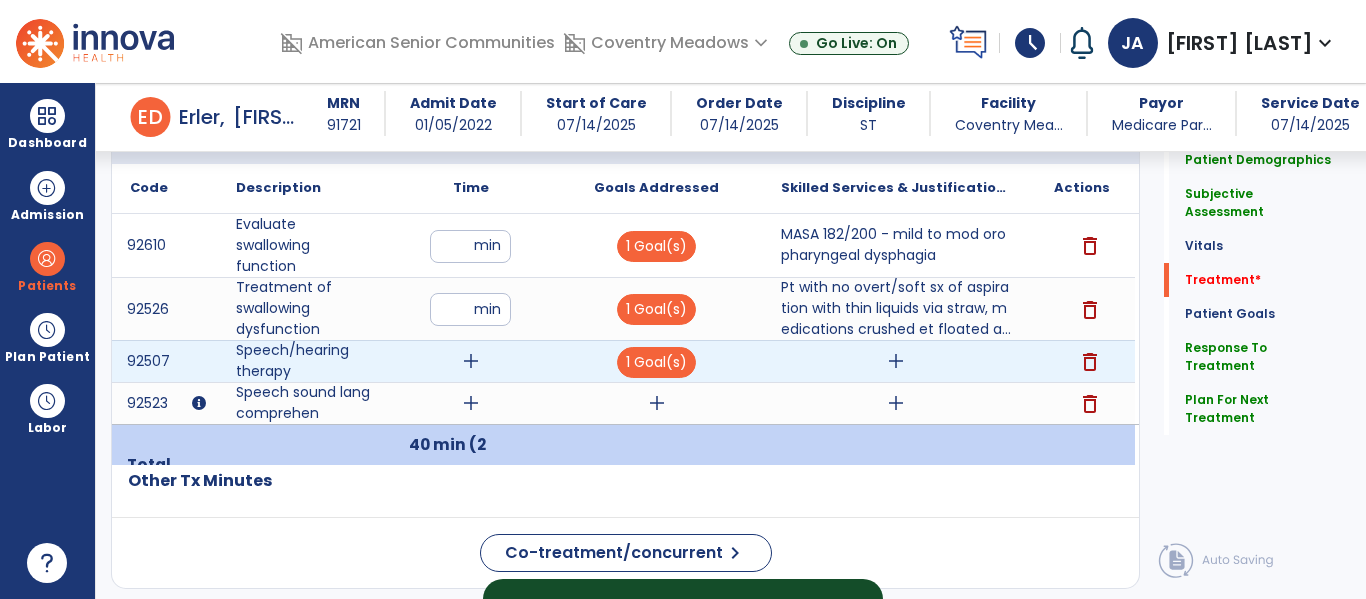 click on "add" at bounding box center (471, 361) 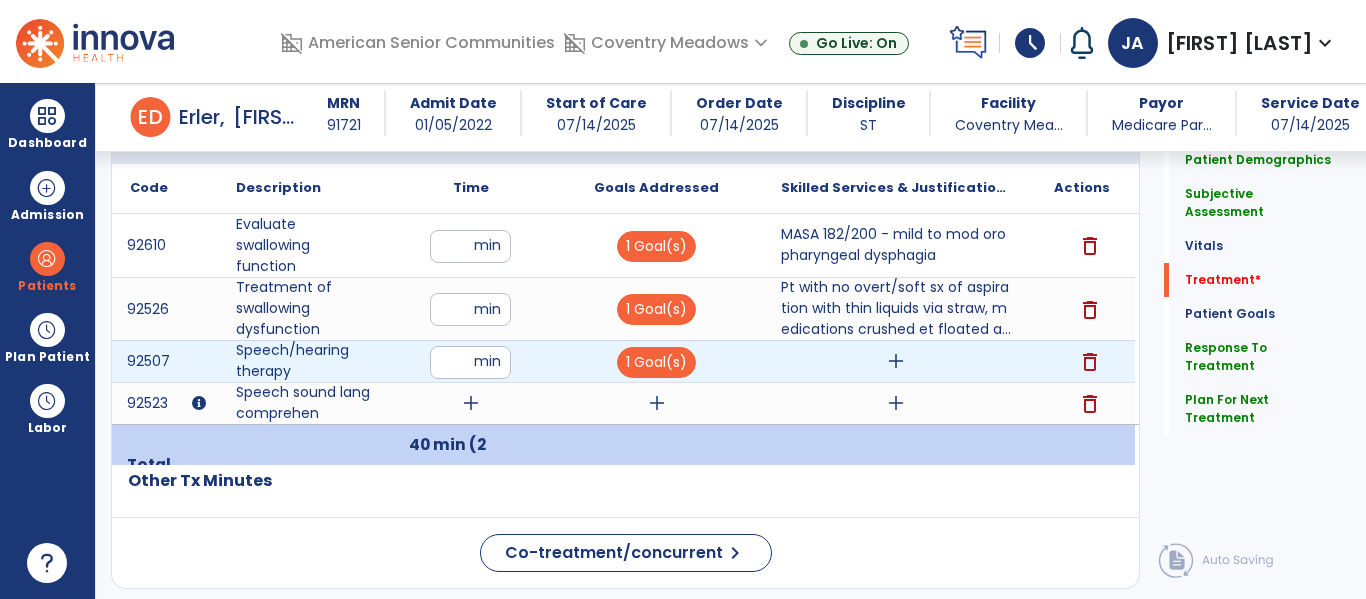 type on "**" 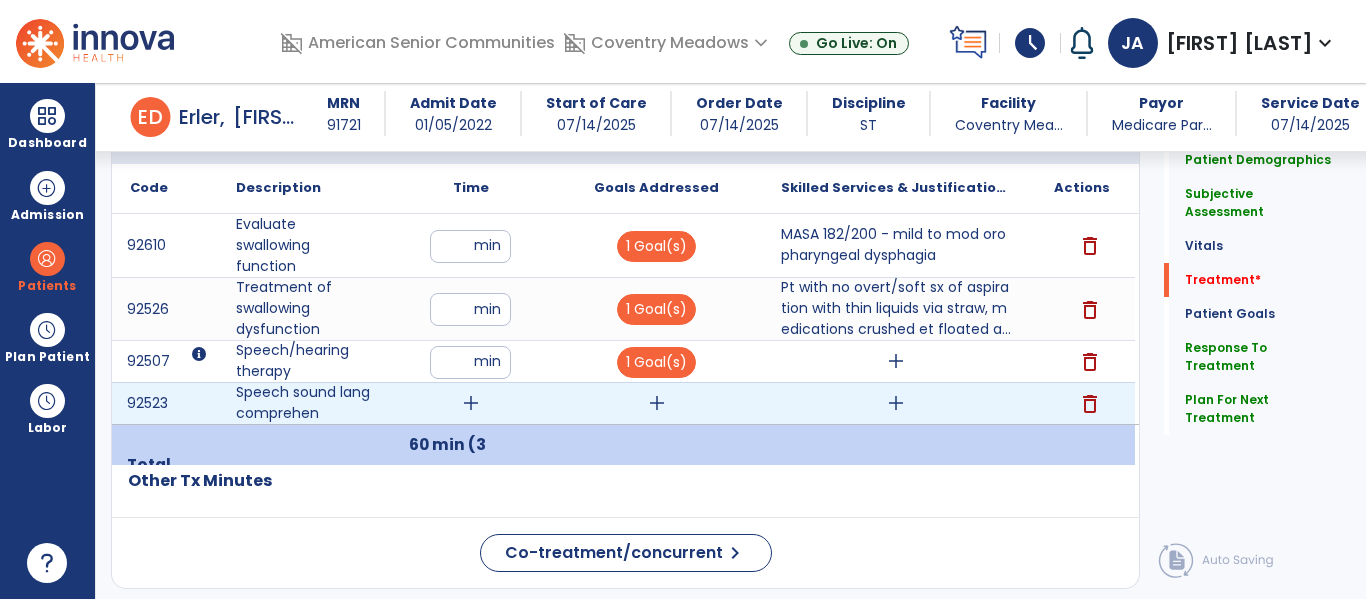 click on "add" at bounding box center (471, 403) 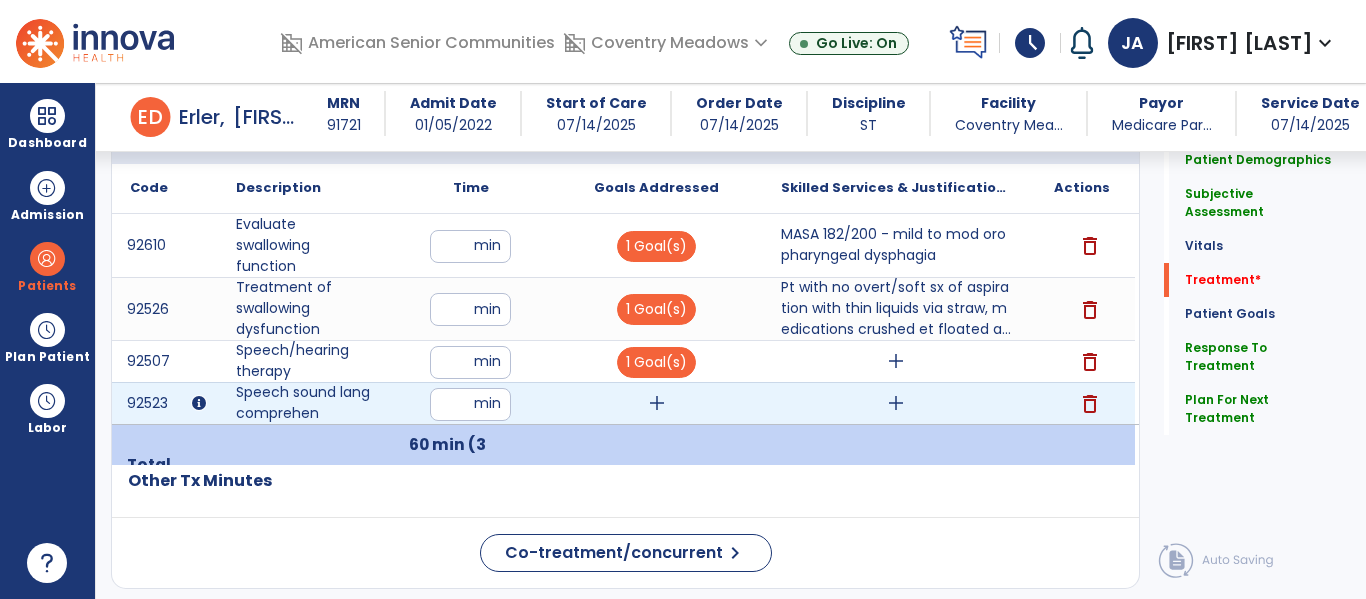 type on "**" 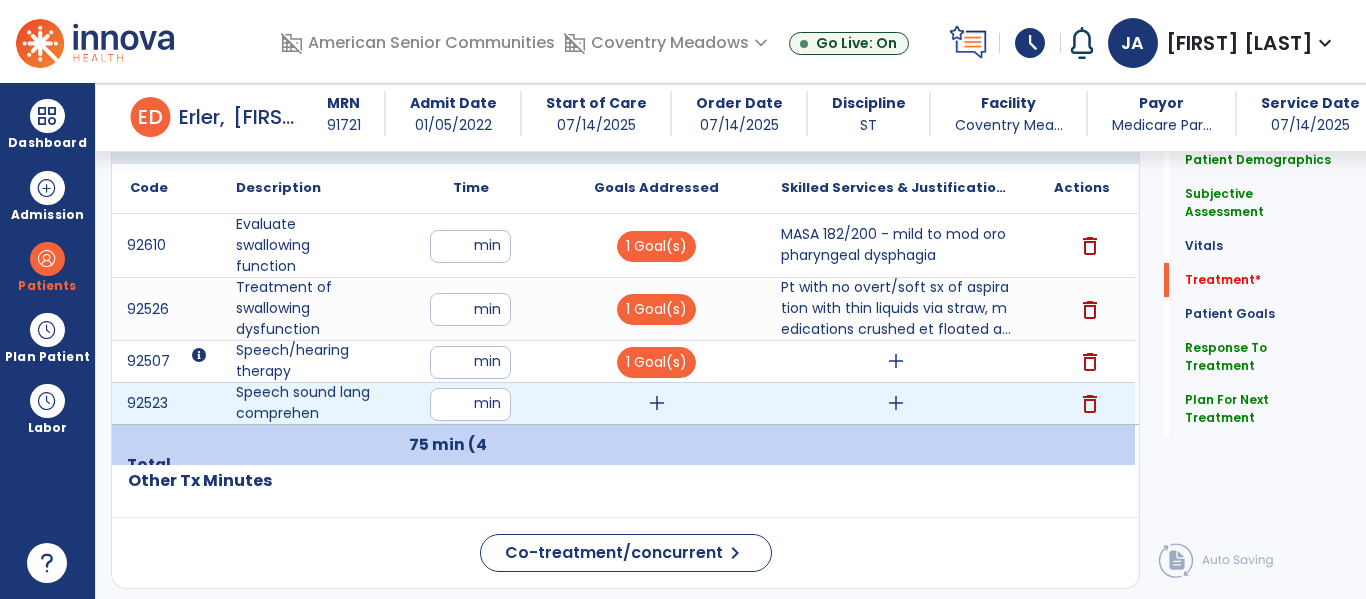 click on "add" at bounding box center [657, 403] 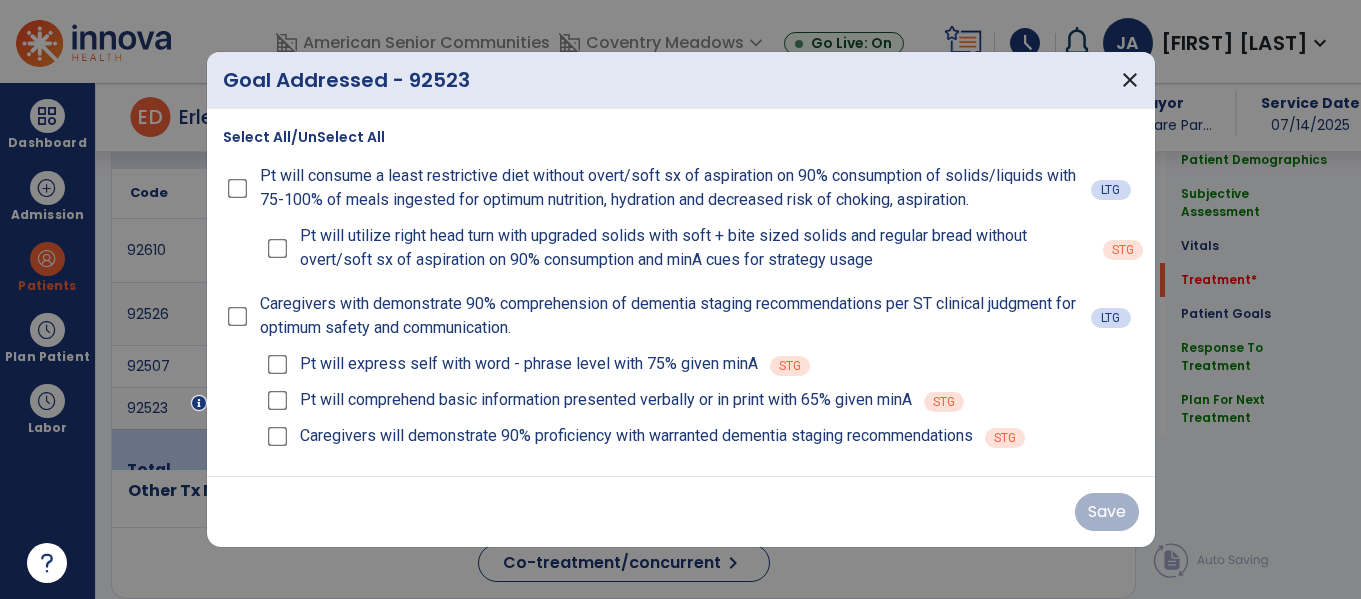 scroll, scrollTop: 1262, scrollLeft: 0, axis: vertical 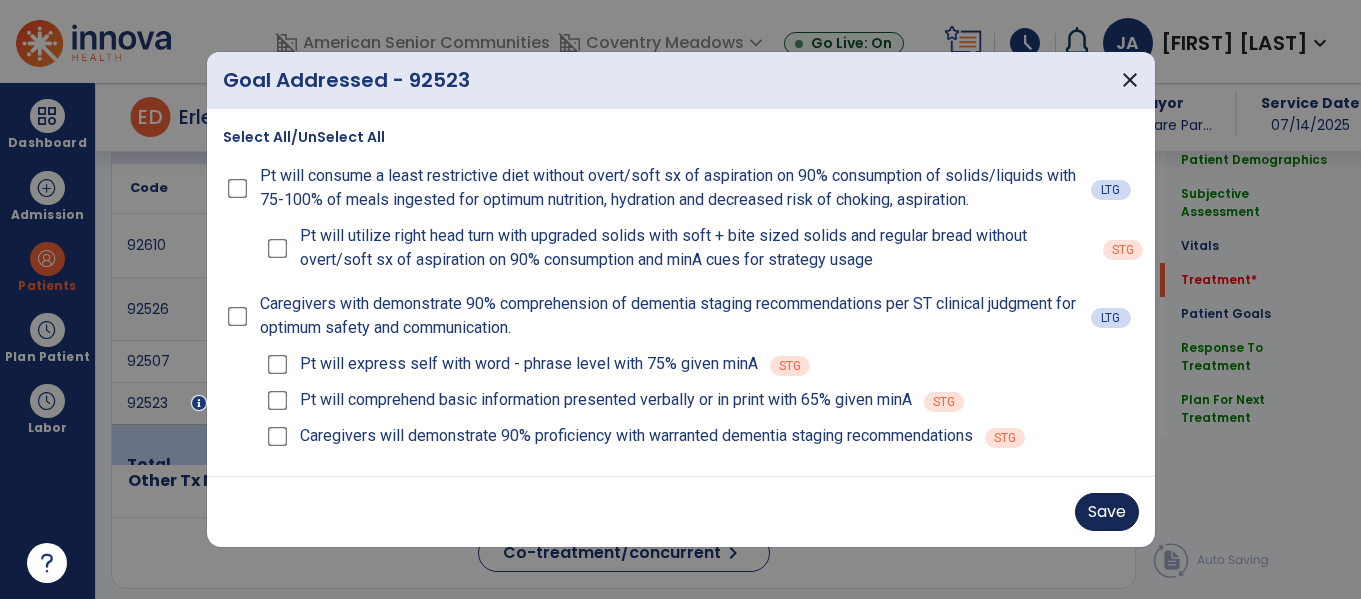 drag, startPoint x: 1140, startPoint y: 508, endPoint x: 1119, endPoint y: 513, distance: 21.587032 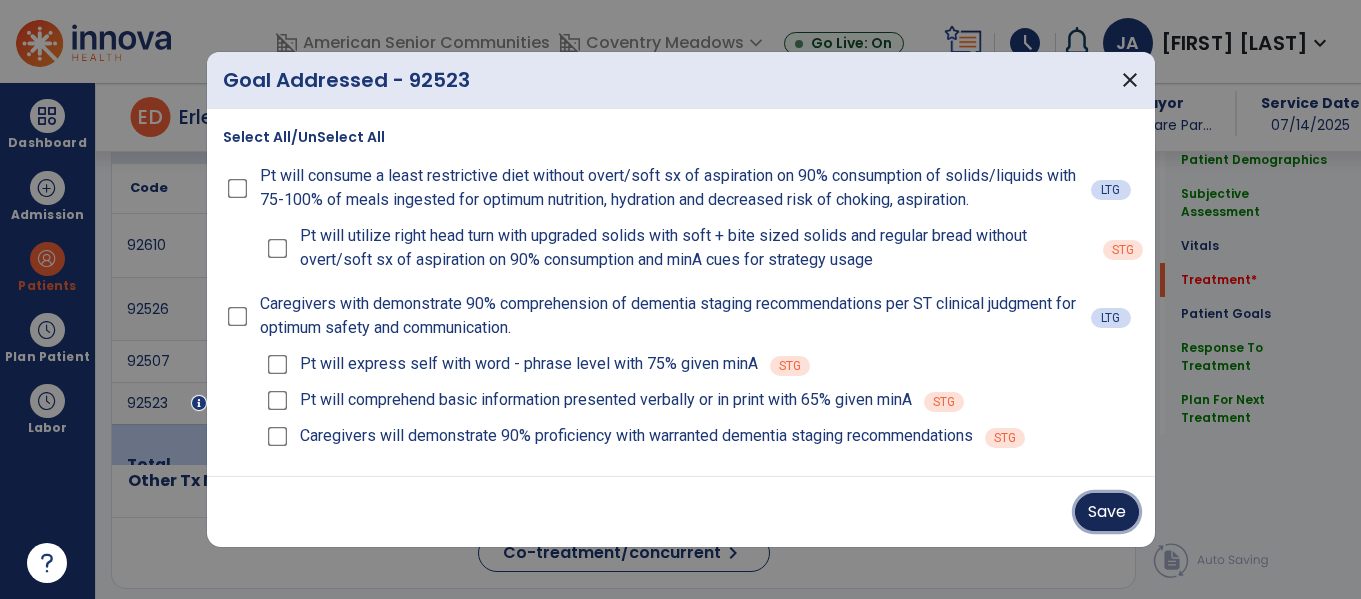 click on "Save" at bounding box center [1107, 512] 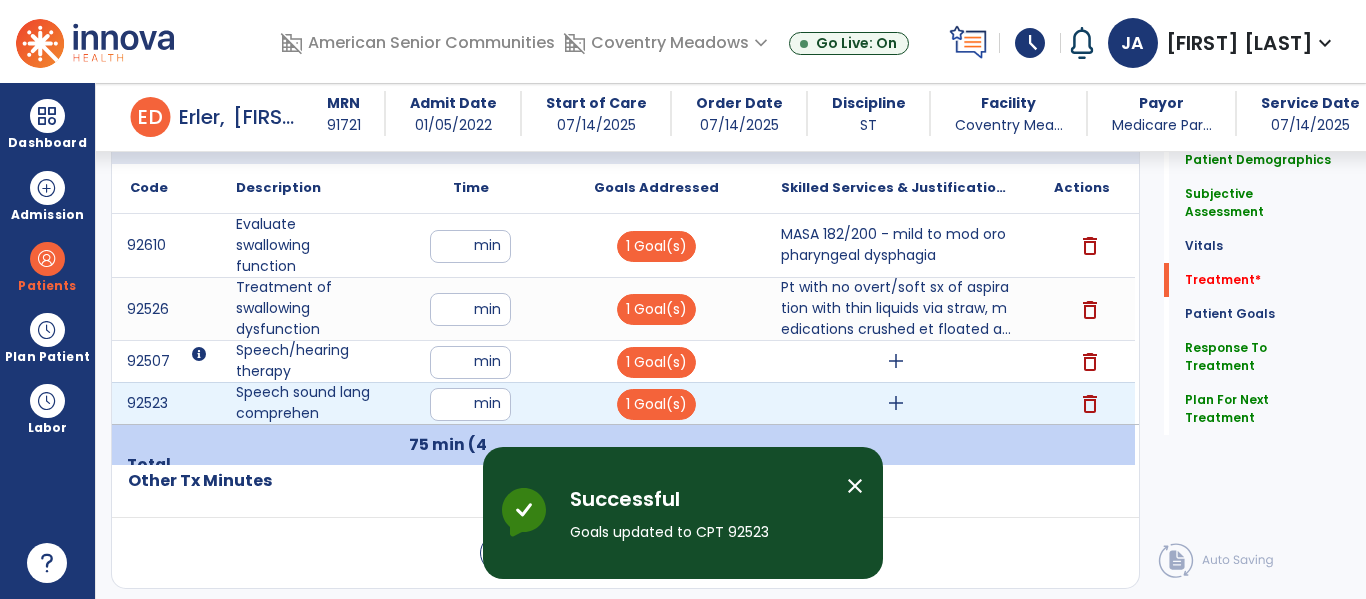 click on "add" at bounding box center [896, 403] 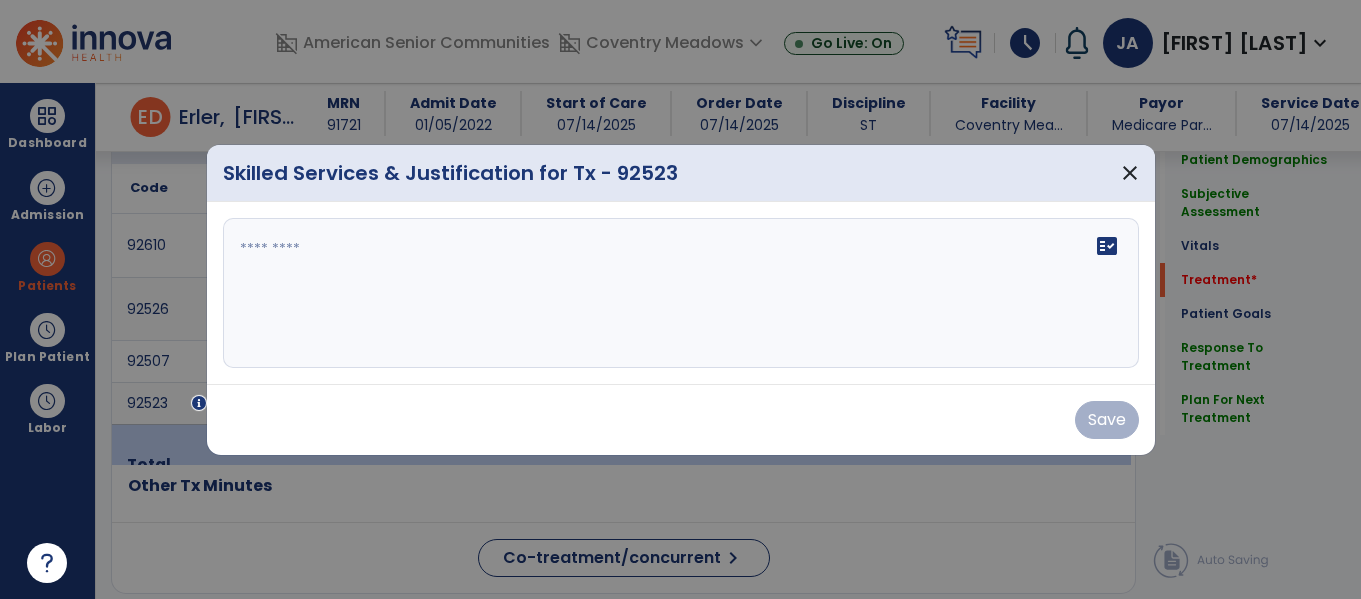scroll, scrollTop: 1262, scrollLeft: 0, axis: vertical 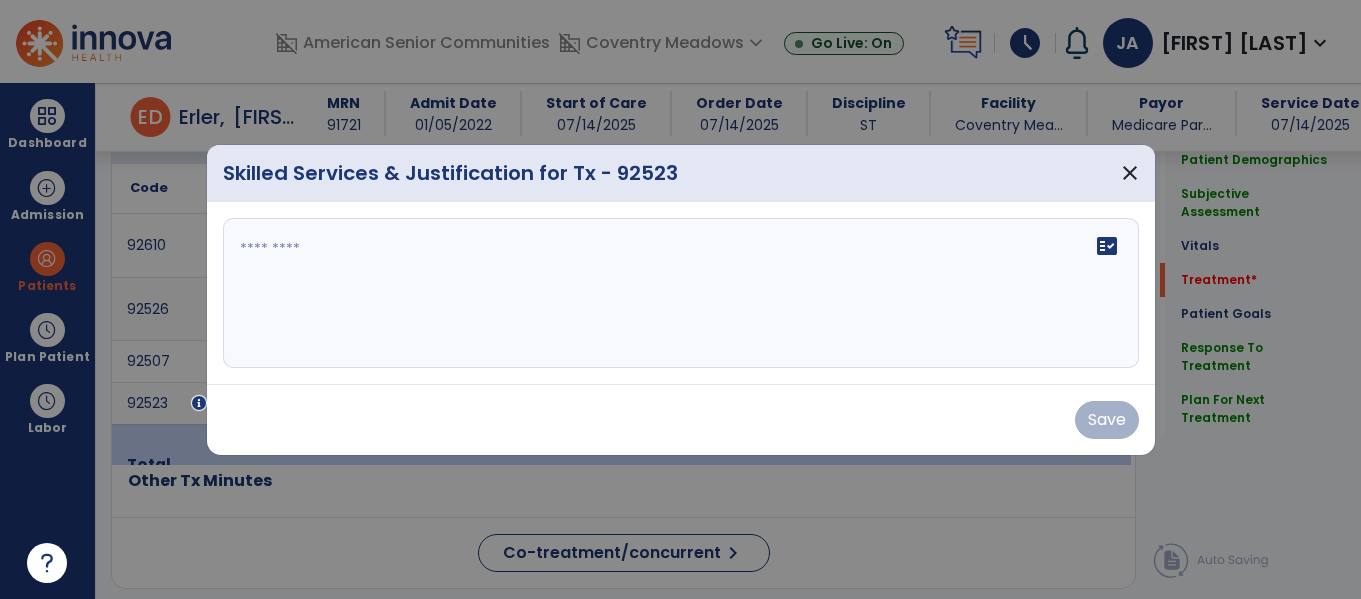 click at bounding box center [681, 293] 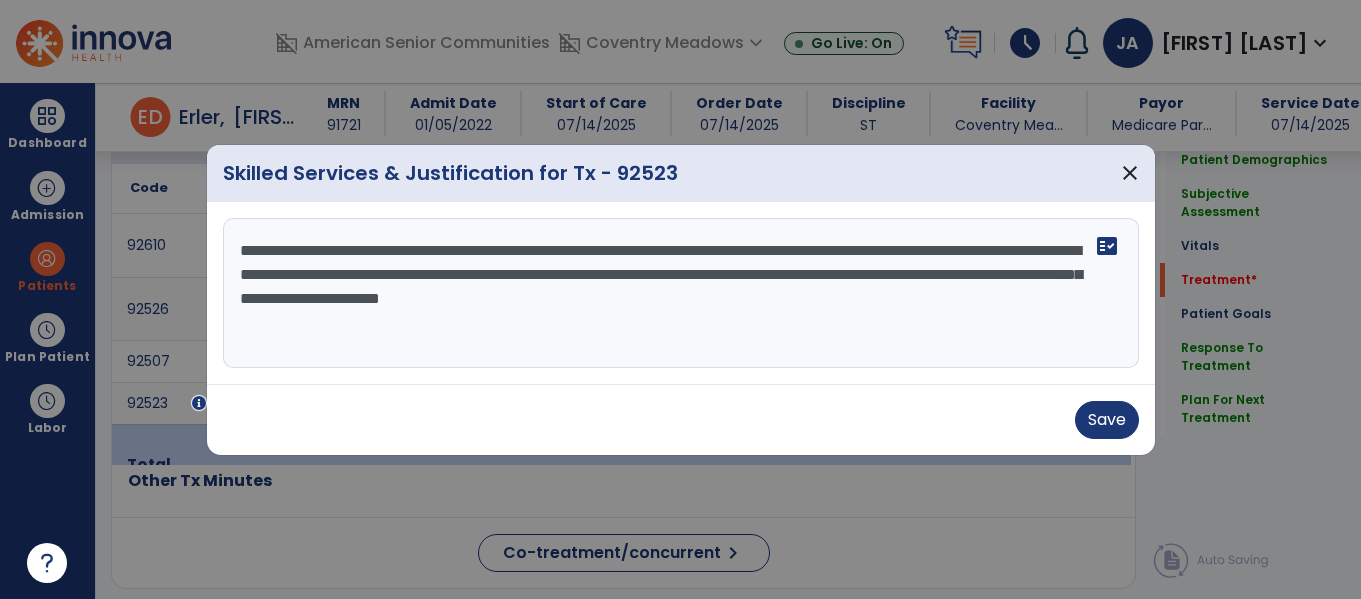 click on "**********" at bounding box center (681, 293) 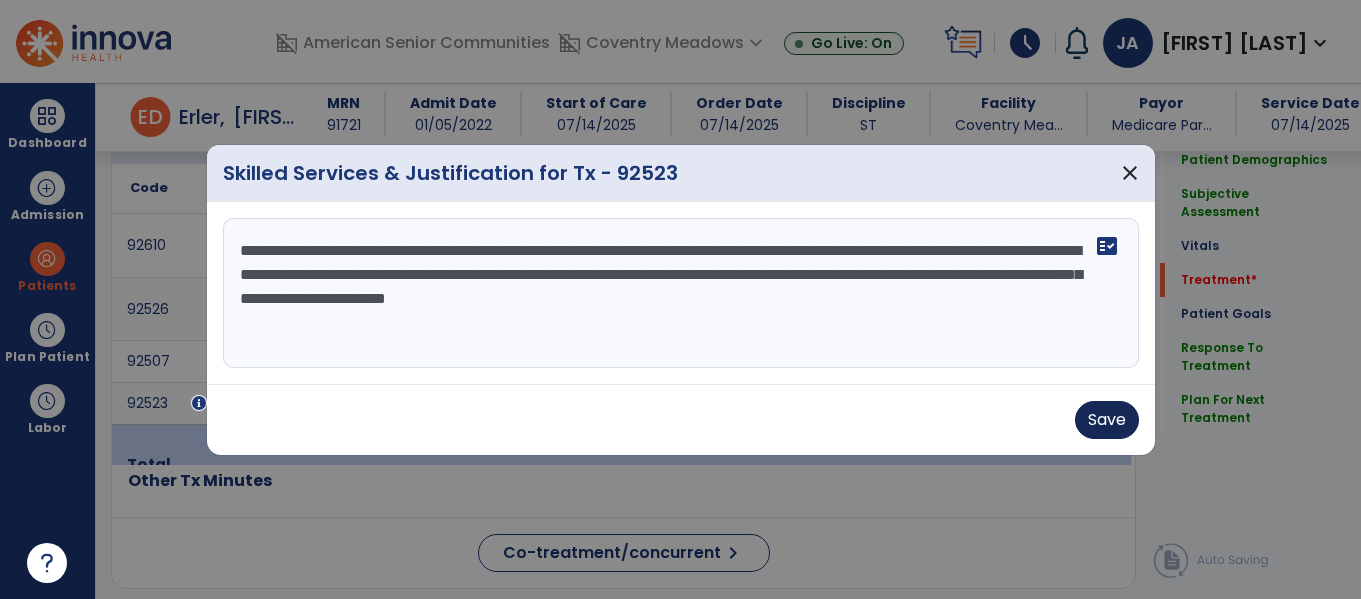 type on "**********" 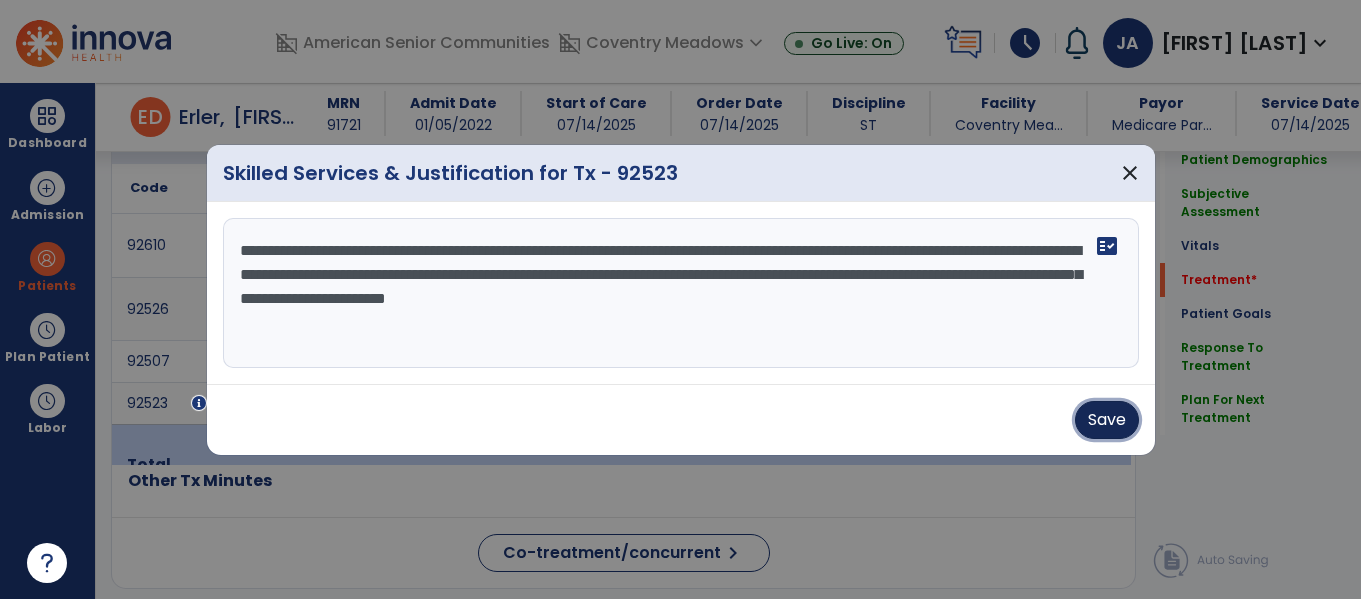 click on "Save" at bounding box center [1107, 420] 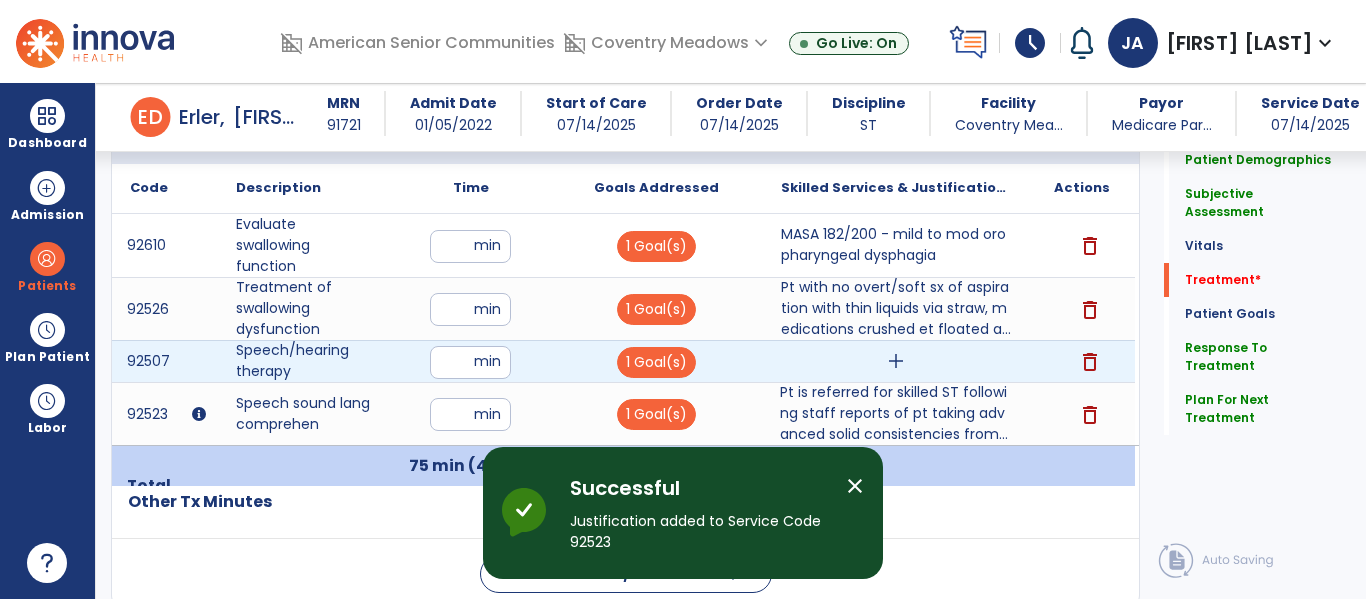 click on "add" at bounding box center (896, 361) 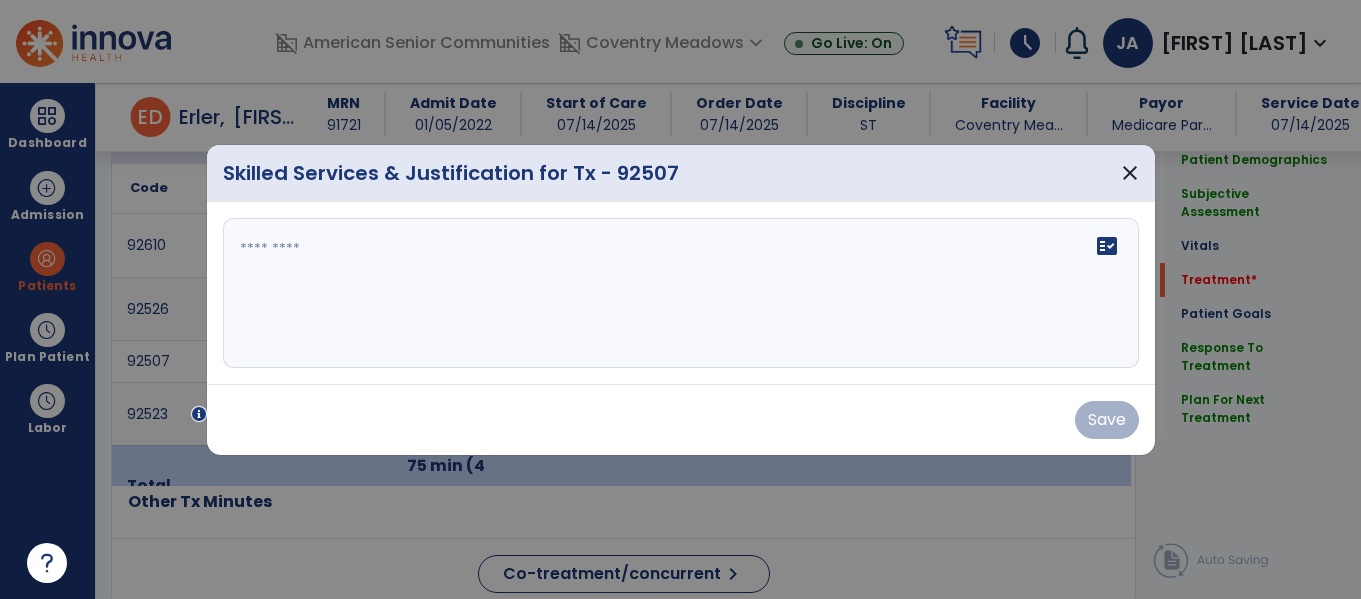 scroll, scrollTop: 1262, scrollLeft: 0, axis: vertical 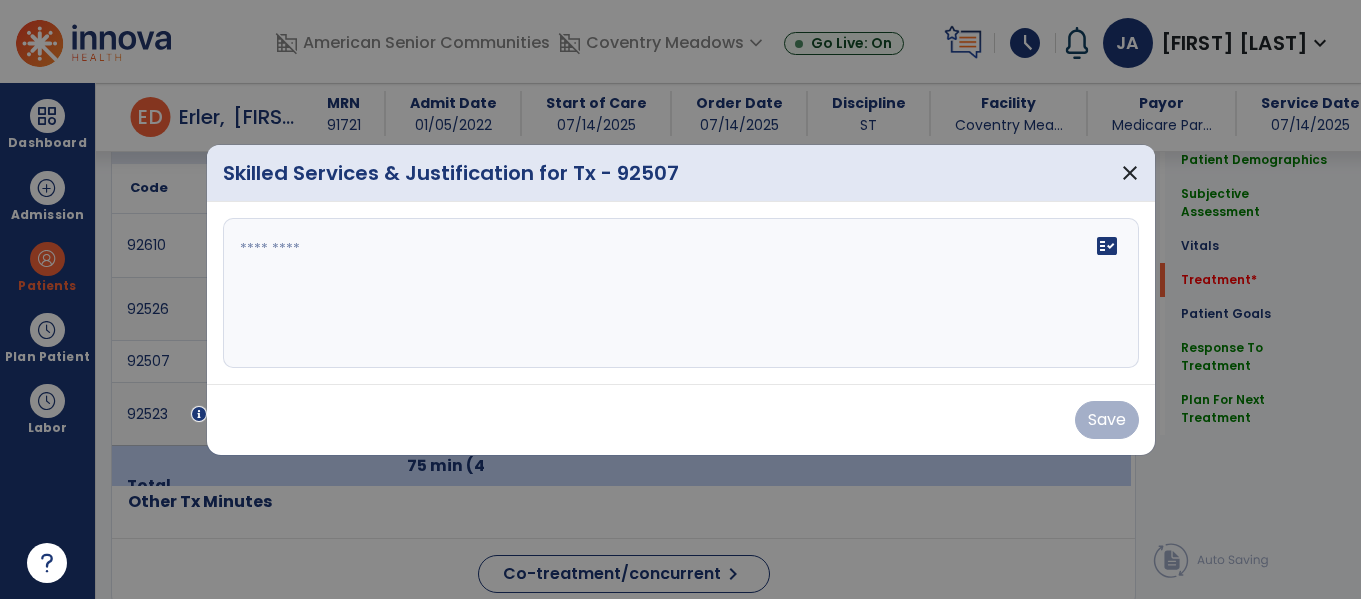 click on "fact_check" at bounding box center [681, 293] 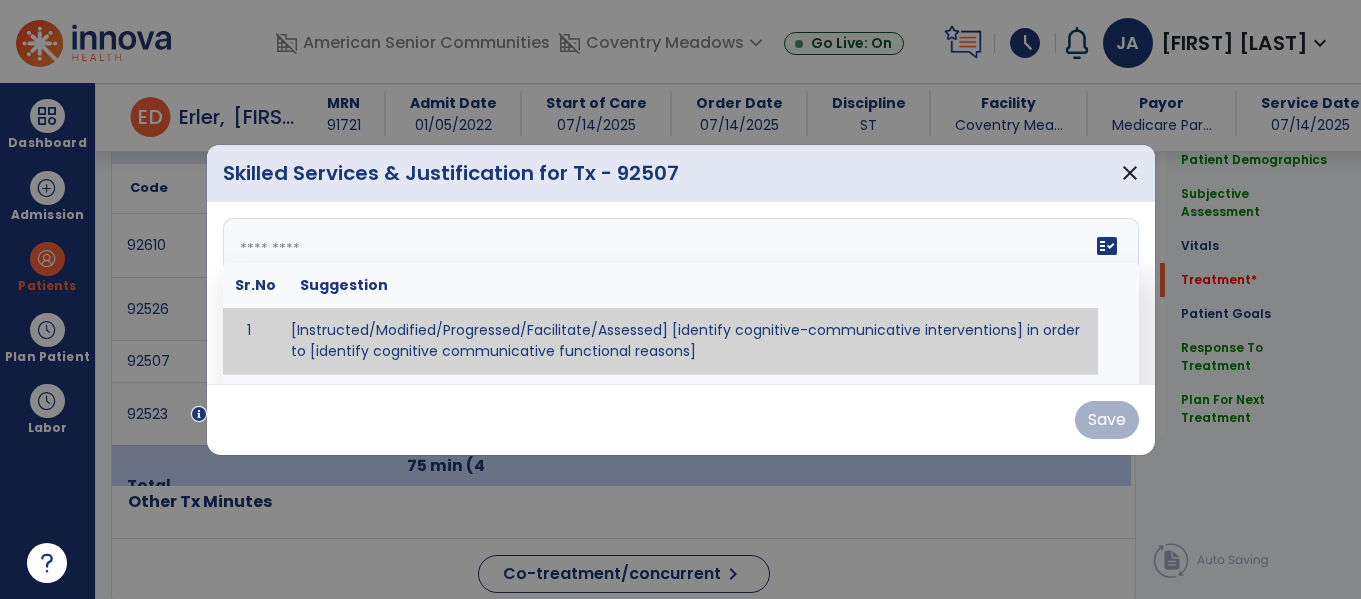 type on "*" 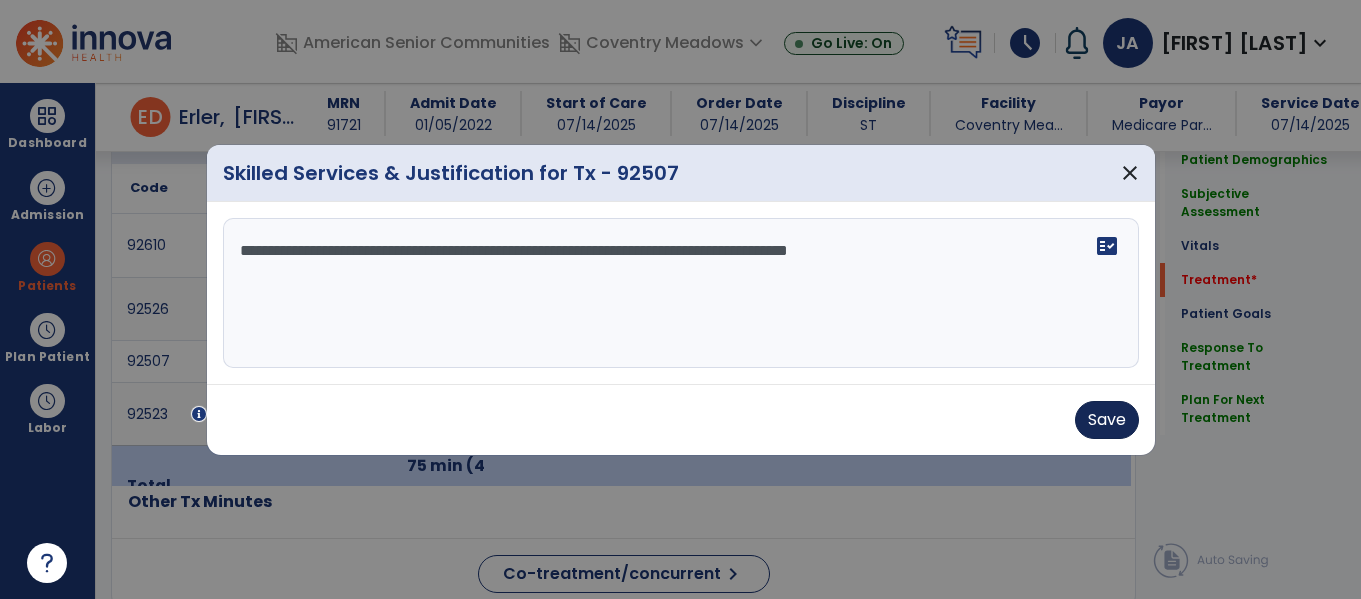 type on "**********" 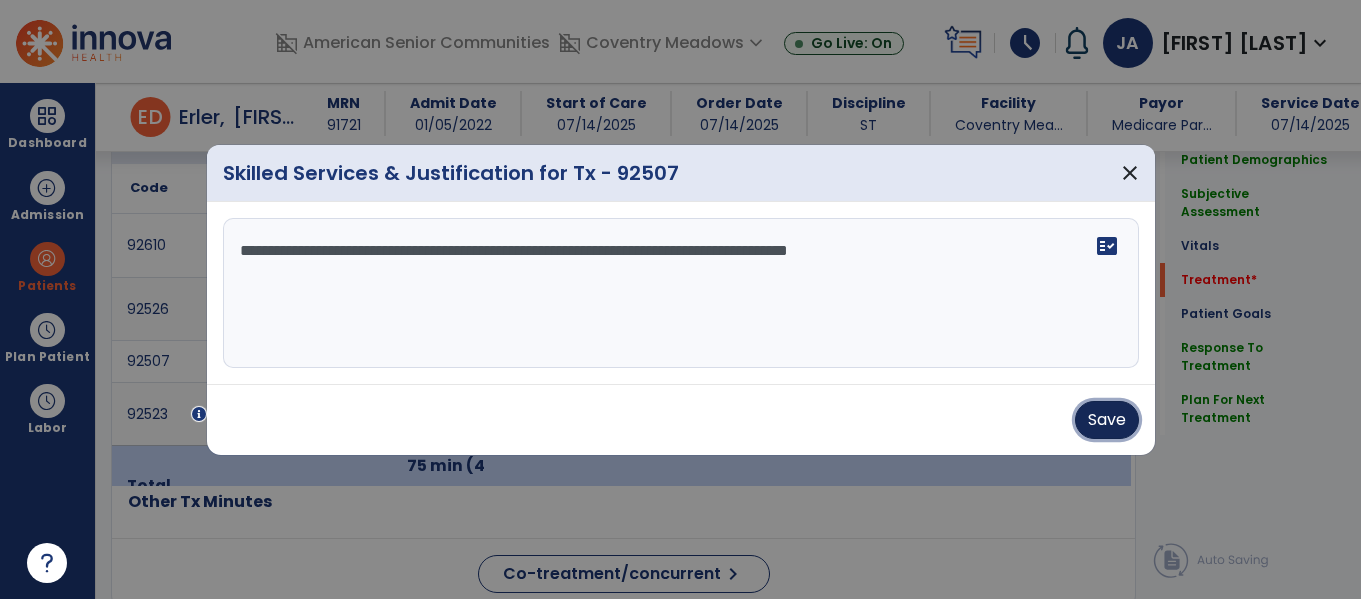 click on "Save" at bounding box center (1107, 420) 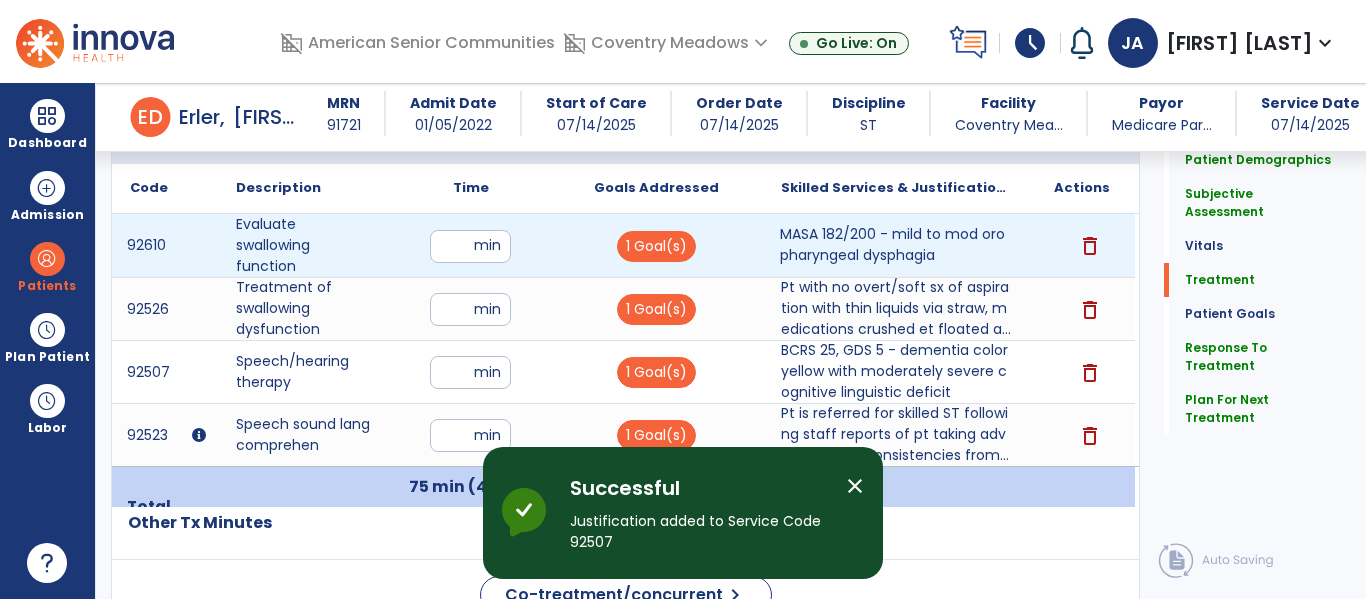 click on "MASA 182/200 - mild to mod oropharyngeal dysphagia" at bounding box center [896, 245] 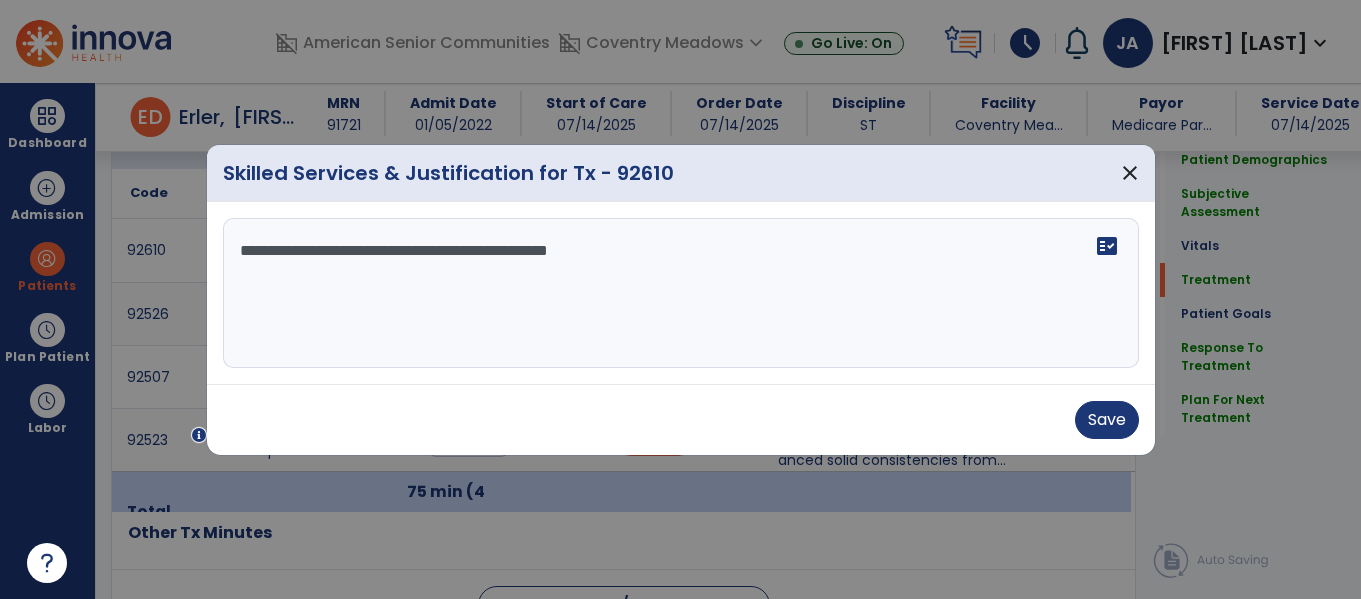 scroll, scrollTop: 1262, scrollLeft: 0, axis: vertical 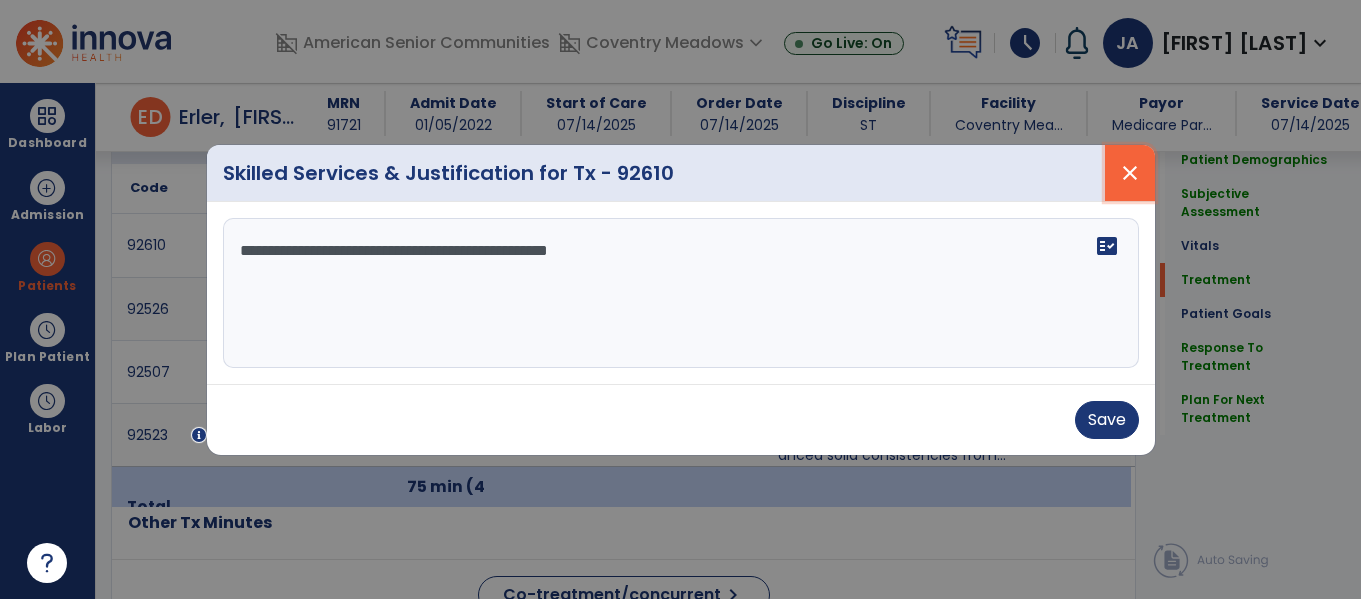 click on "close" at bounding box center (1130, 173) 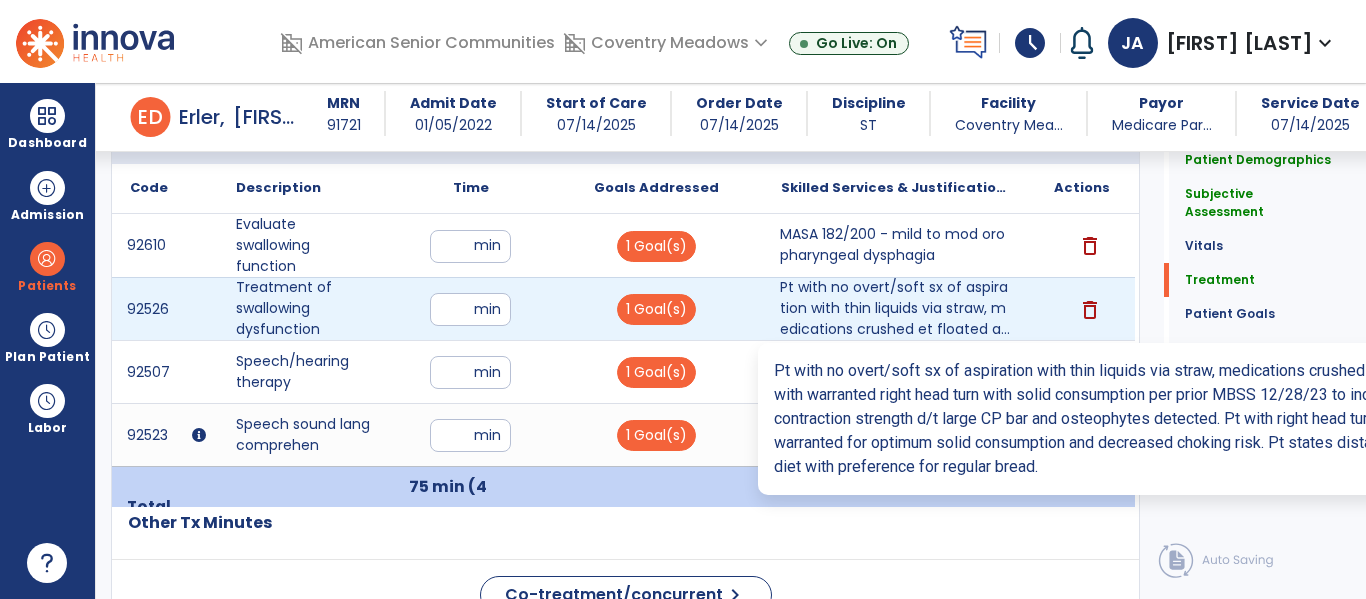 click on "Pt with no overt/soft sx of aspiration with thin liquids via straw, medications crushed et floated a..." at bounding box center [896, 308] 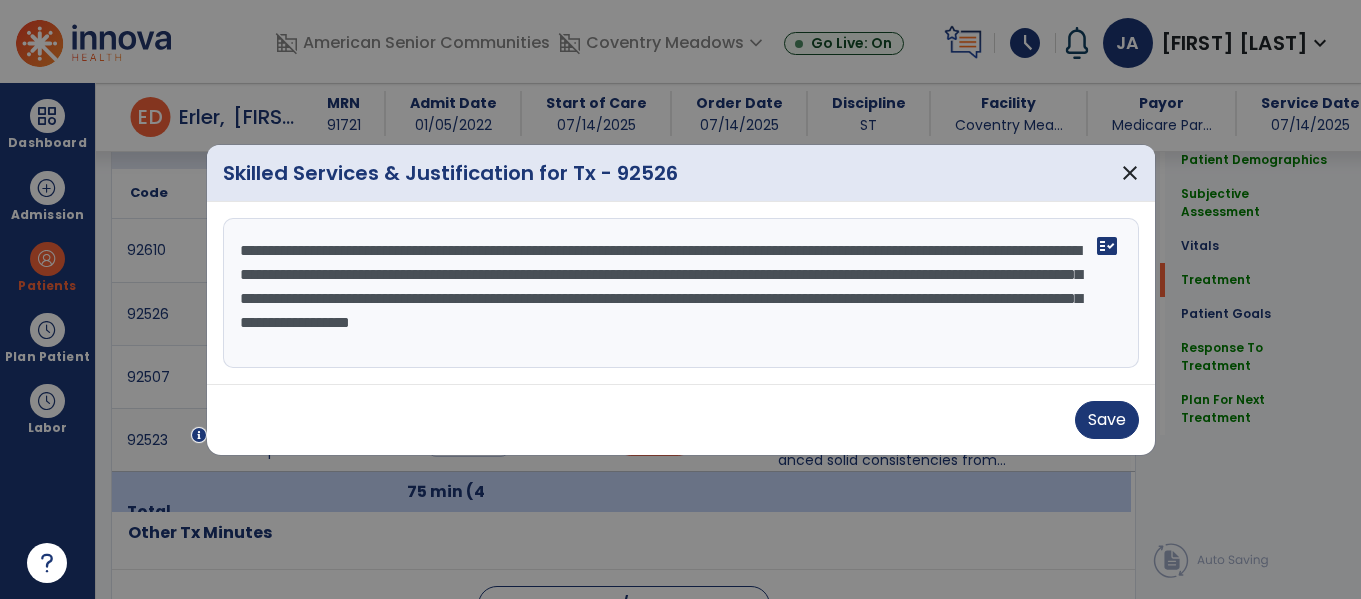 scroll, scrollTop: 1262, scrollLeft: 0, axis: vertical 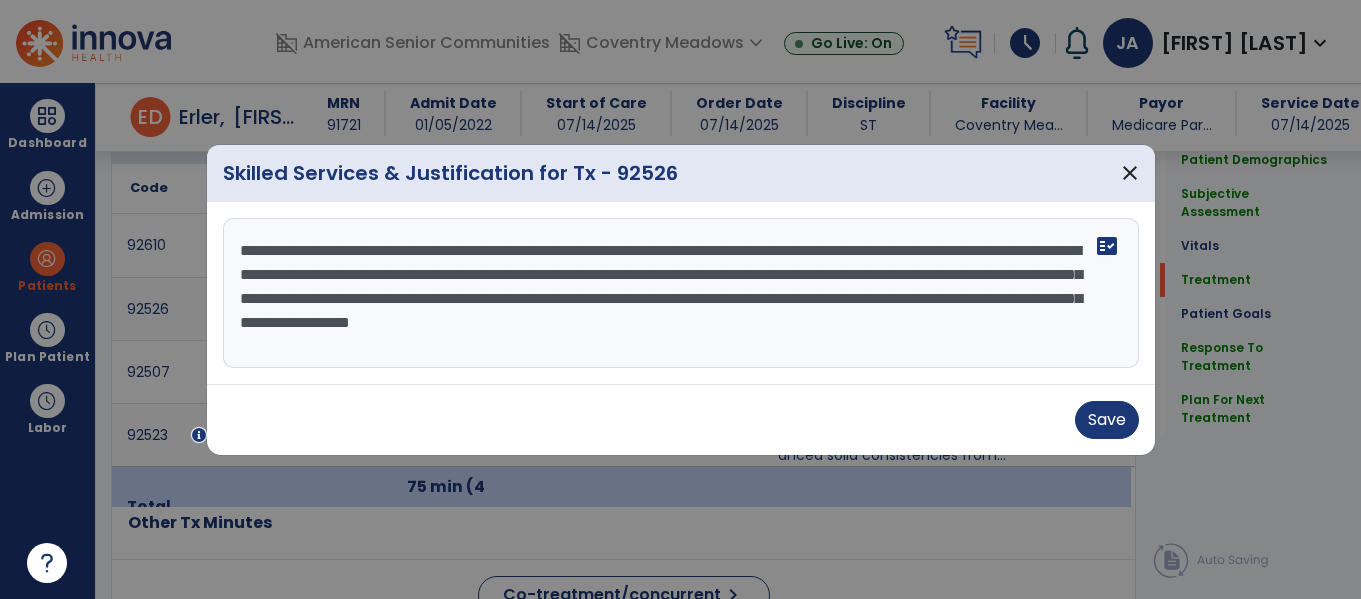 click on "**********" at bounding box center [681, 293] 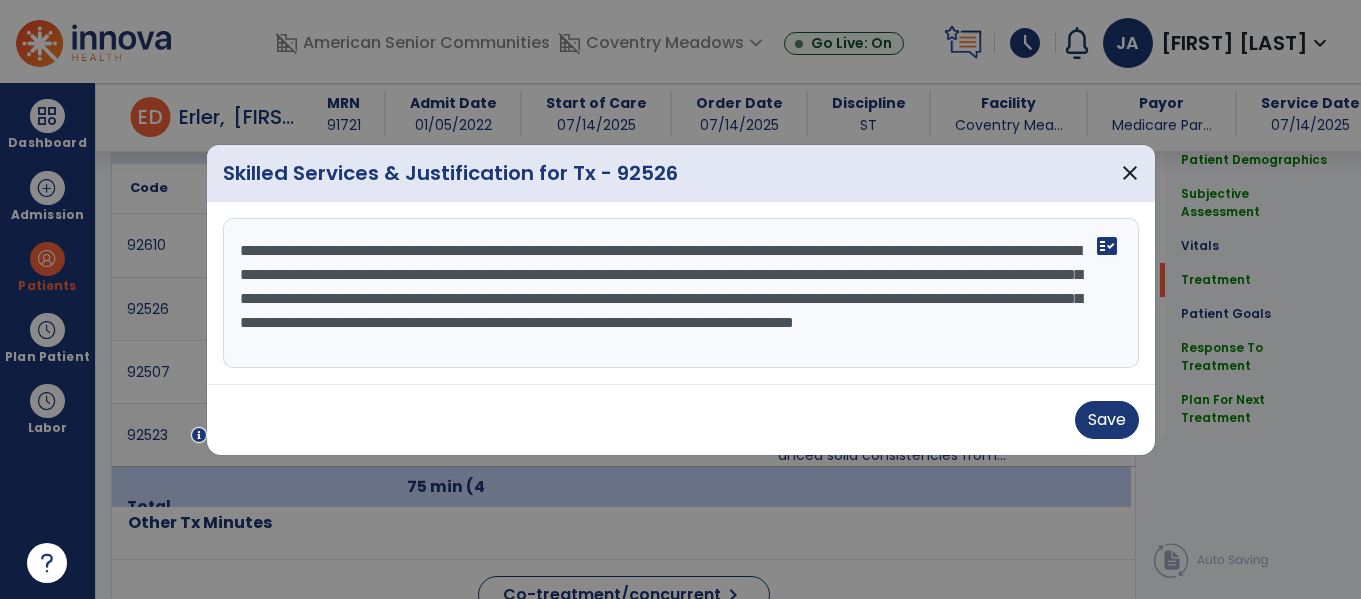scroll, scrollTop: 16, scrollLeft: 0, axis: vertical 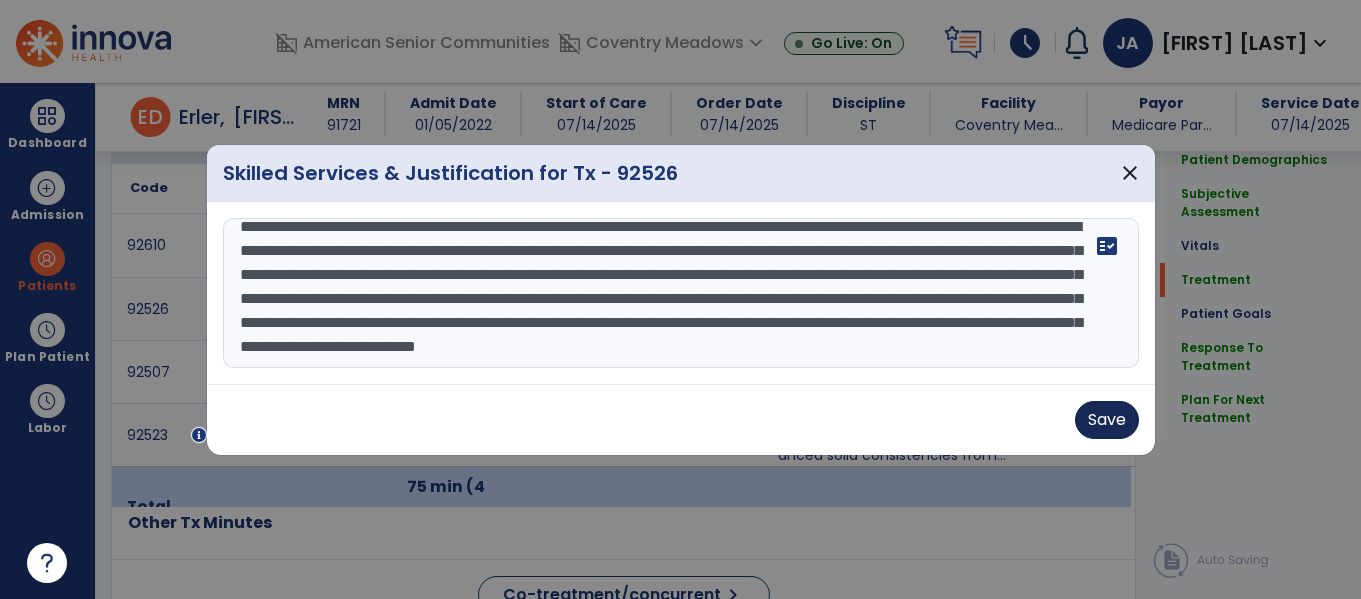 type on "**********" 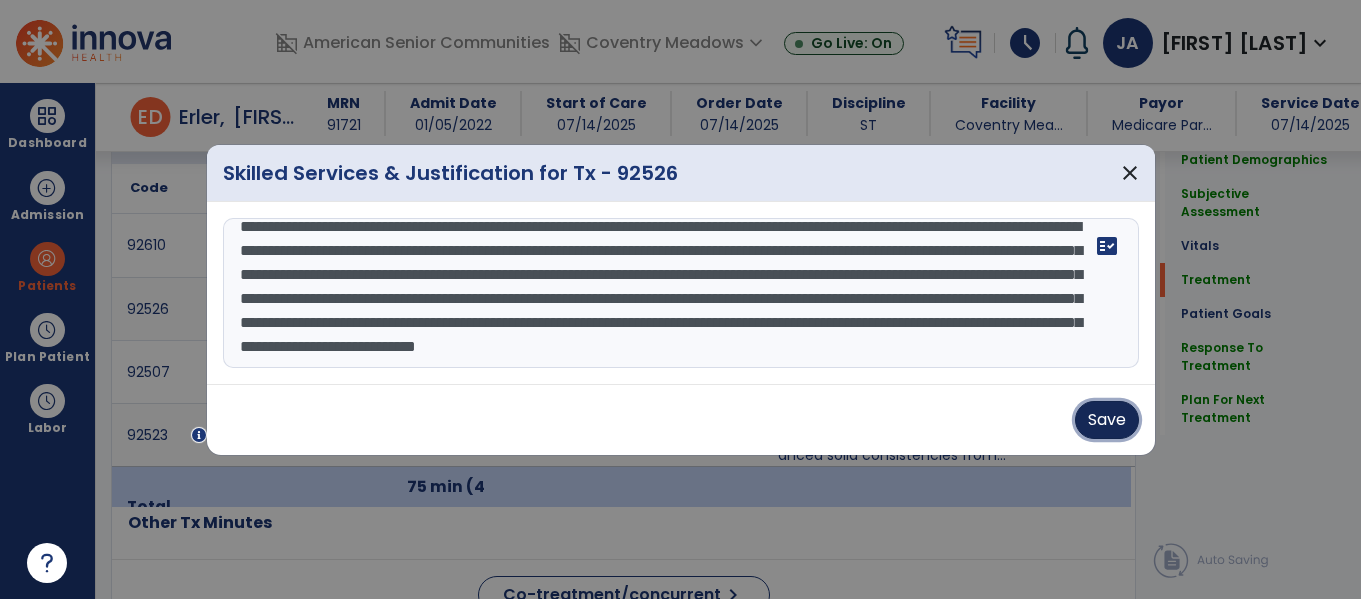 click on "Save" at bounding box center (1107, 420) 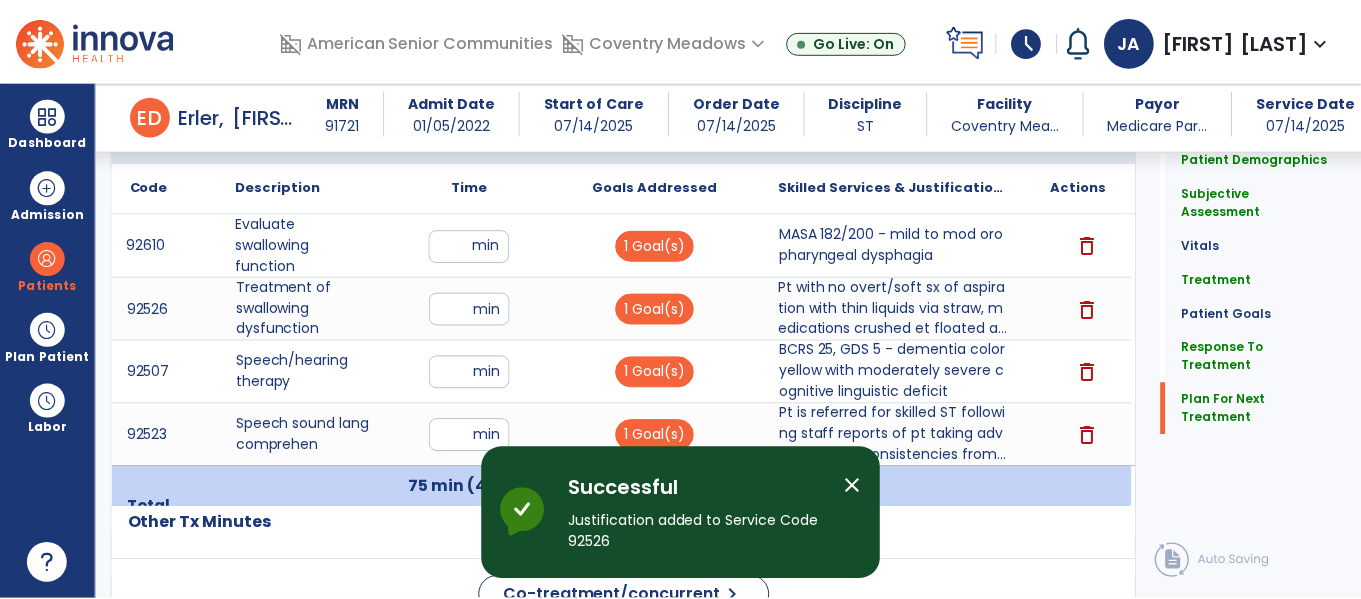 scroll, scrollTop: 3019, scrollLeft: 0, axis: vertical 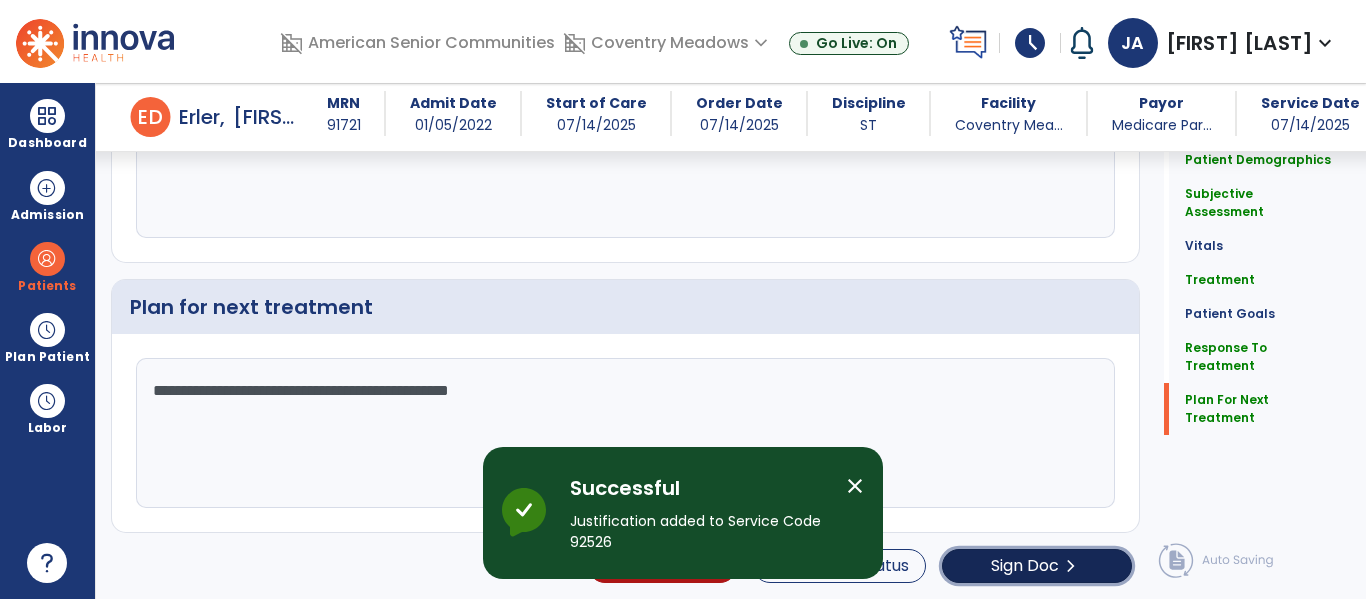 click on "Sign Doc  chevron_right" 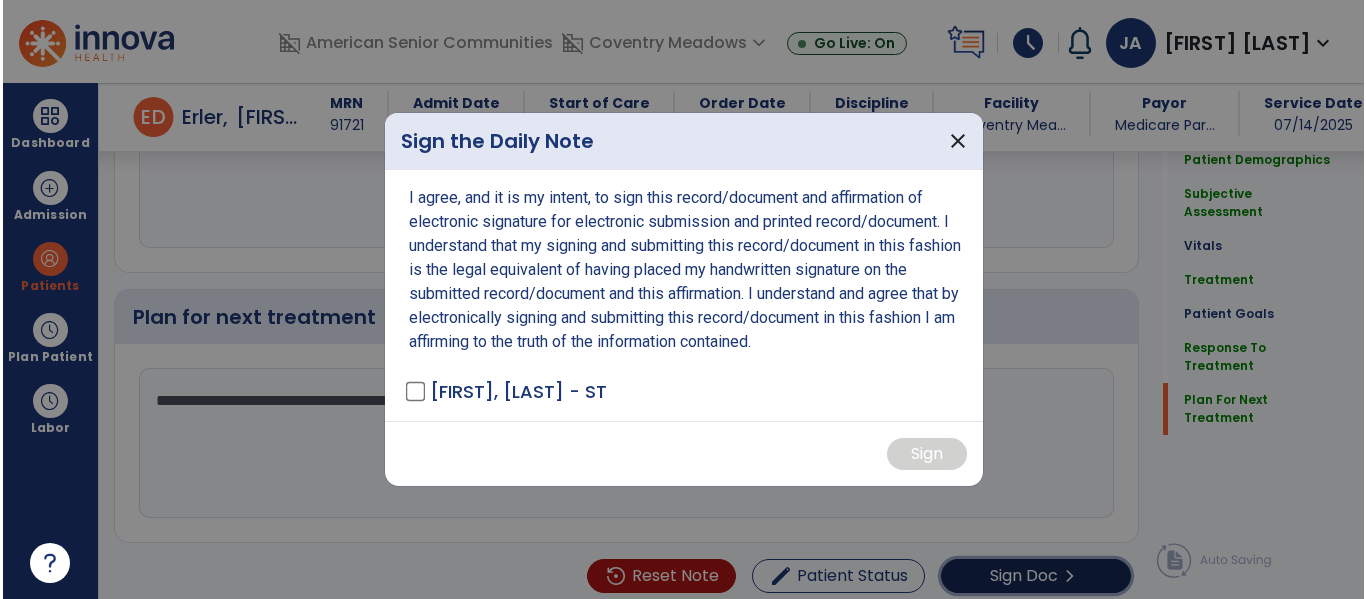 scroll, scrollTop: 3019, scrollLeft: 0, axis: vertical 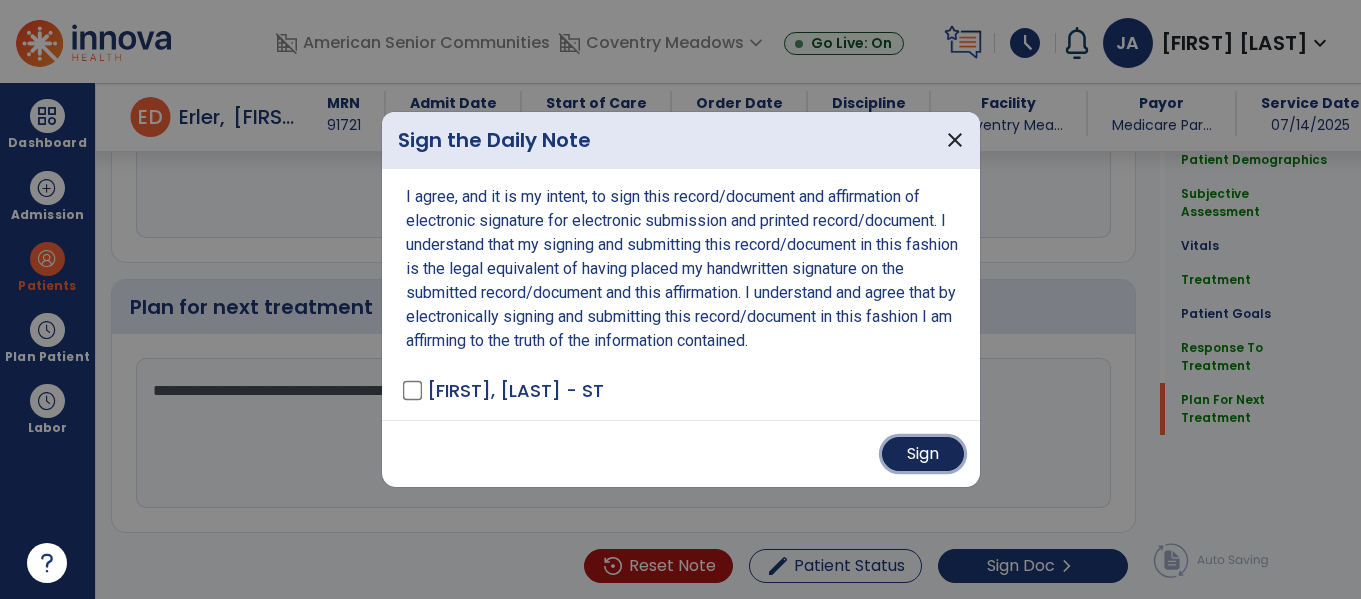 click on "Sign" at bounding box center (923, 454) 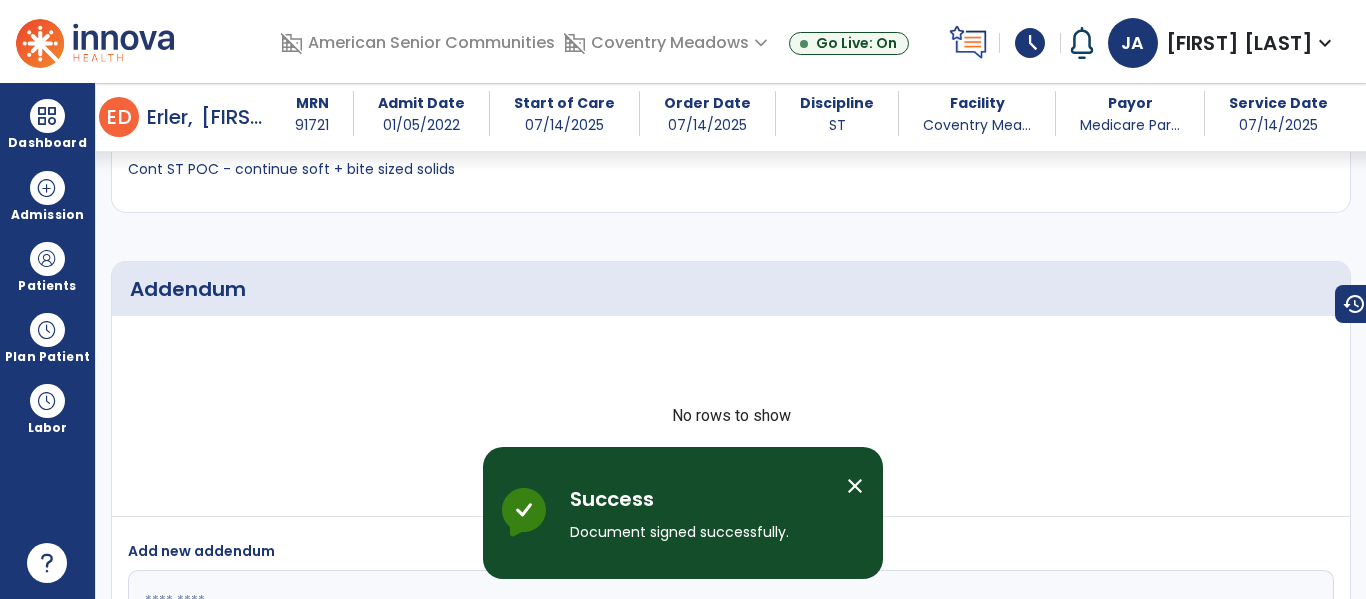 scroll, scrollTop: 5106, scrollLeft: 0, axis: vertical 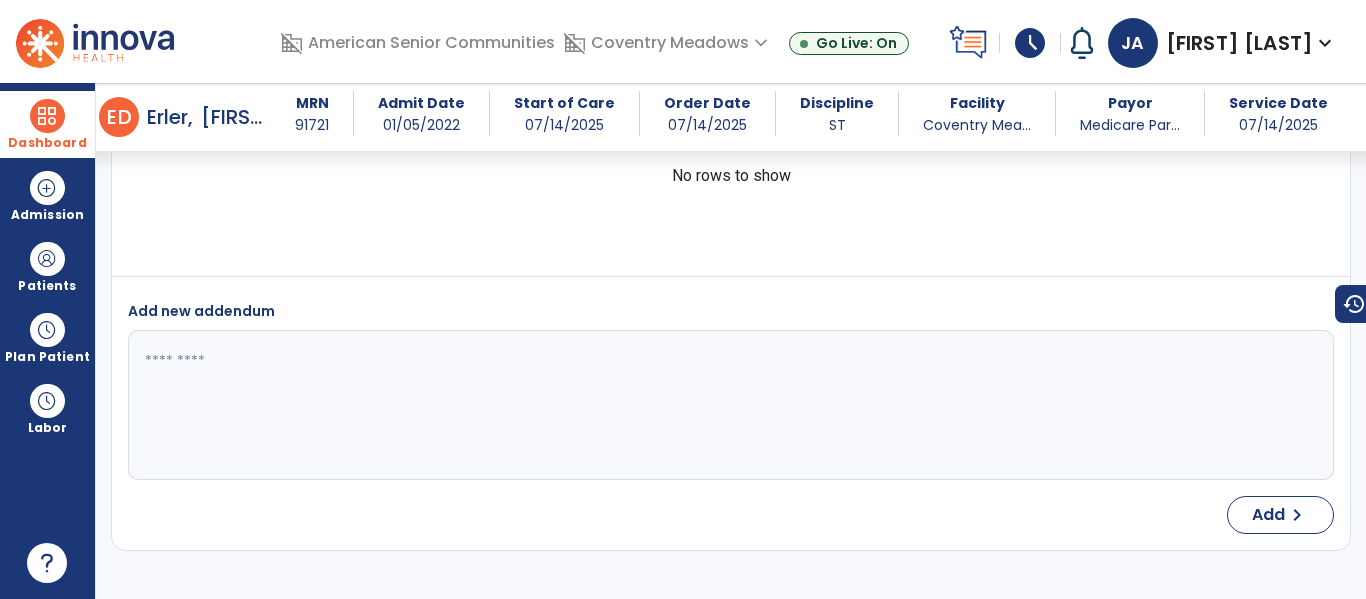 click at bounding box center [47, 116] 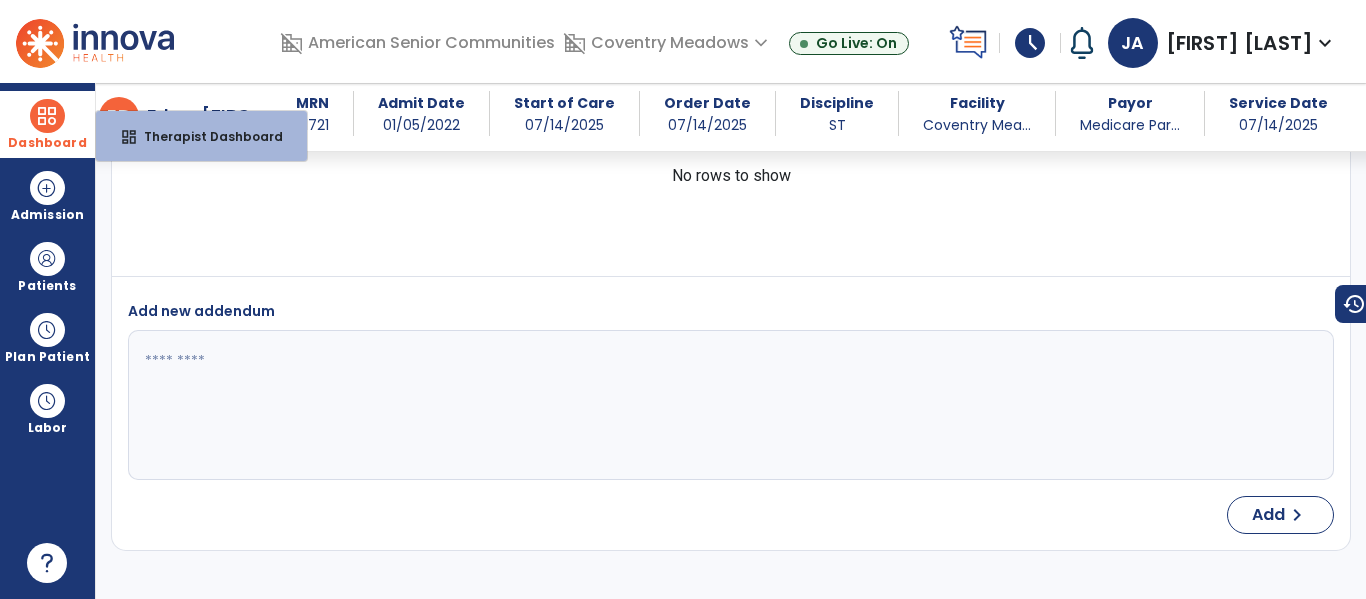 click at bounding box center [47, 116] 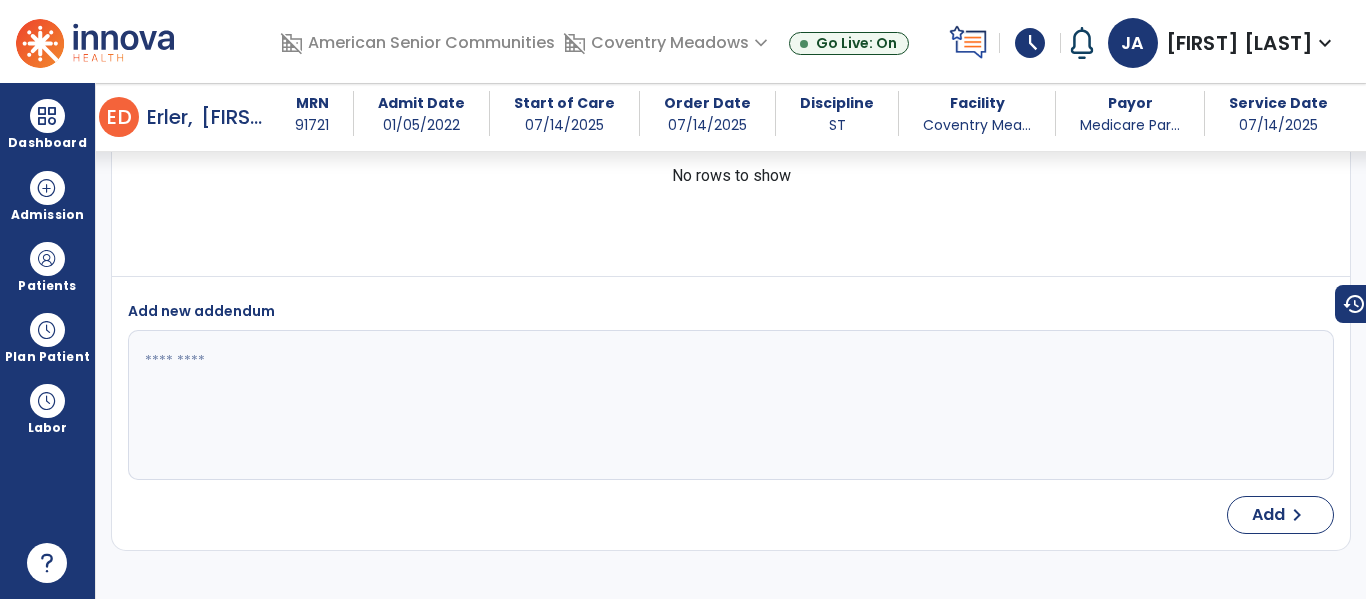 click on "arrow_back      E  D  Erler,   Diane" at bounding box center [157, 117] 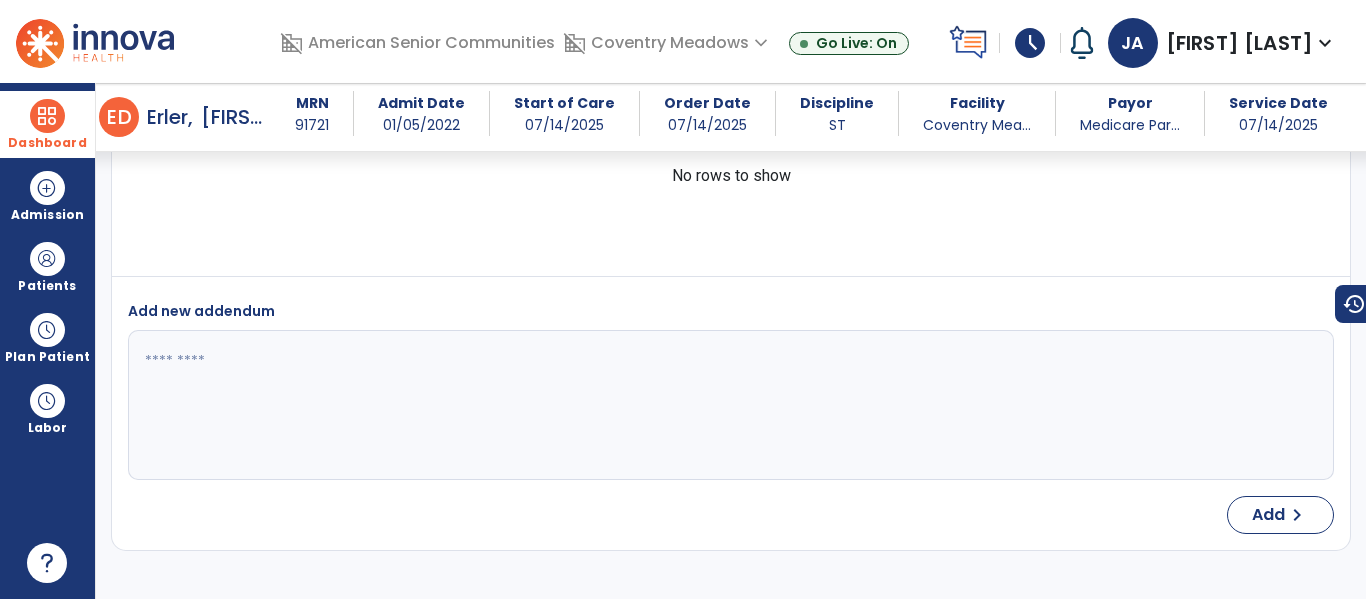 click at bounding box center [47, 116] 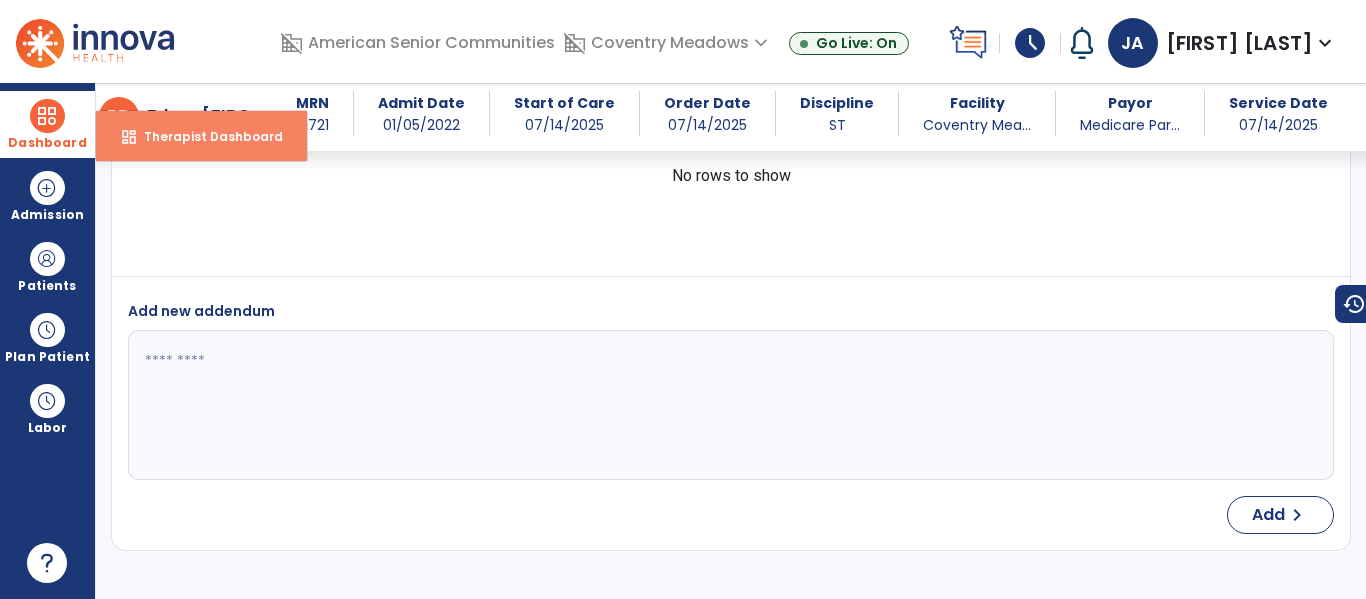 click on "dashboard  Therapist Dashboard" at bounding box center (201, 136) 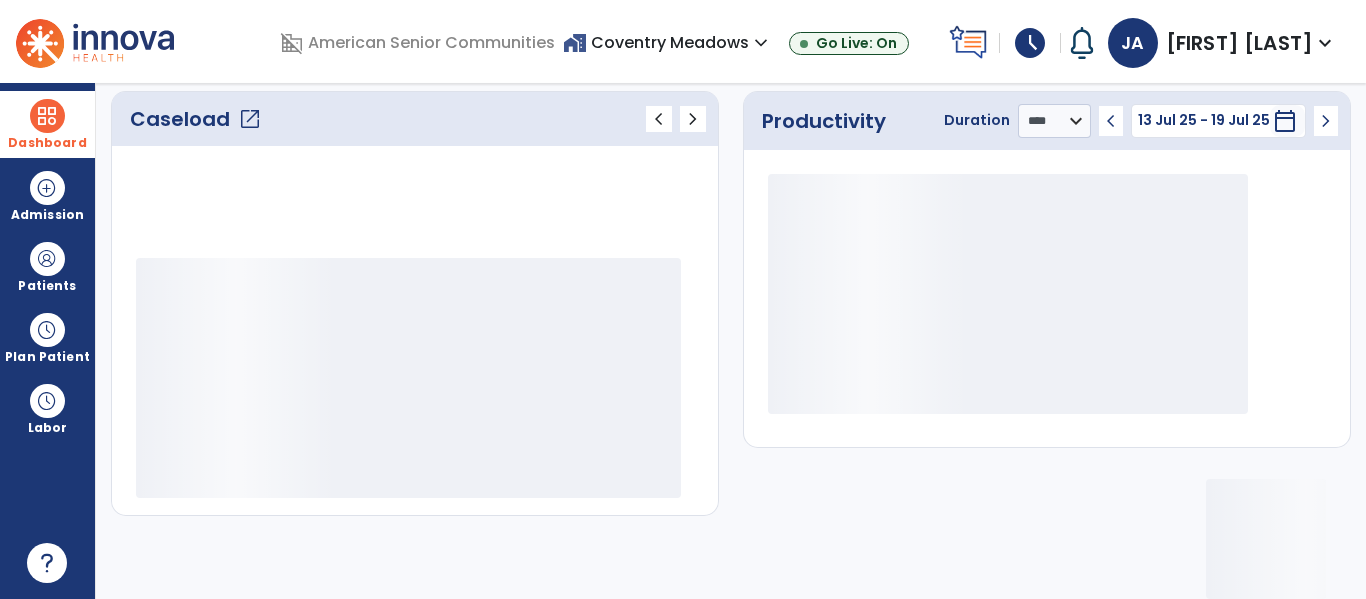 scroll, scrollTop: 278, scrollLeft: 0, axis: vertical 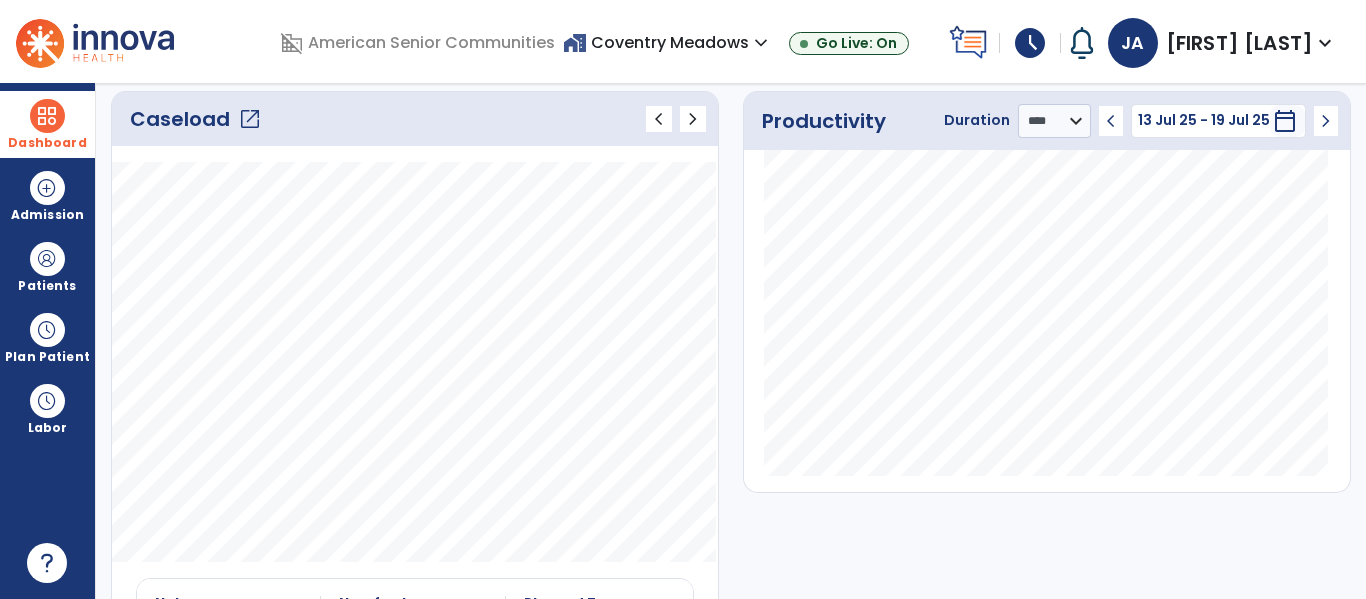 click on "open_in_new" 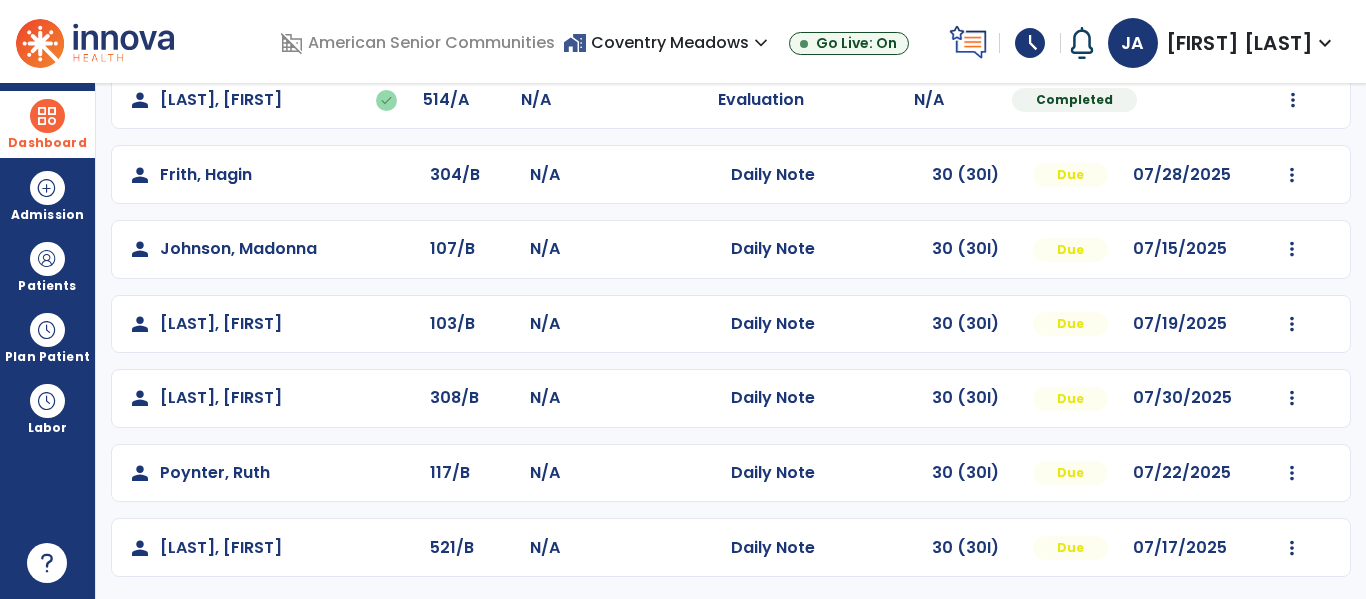 scroll, scrollTop: 413, scrollLeft: 0, axis: vertical 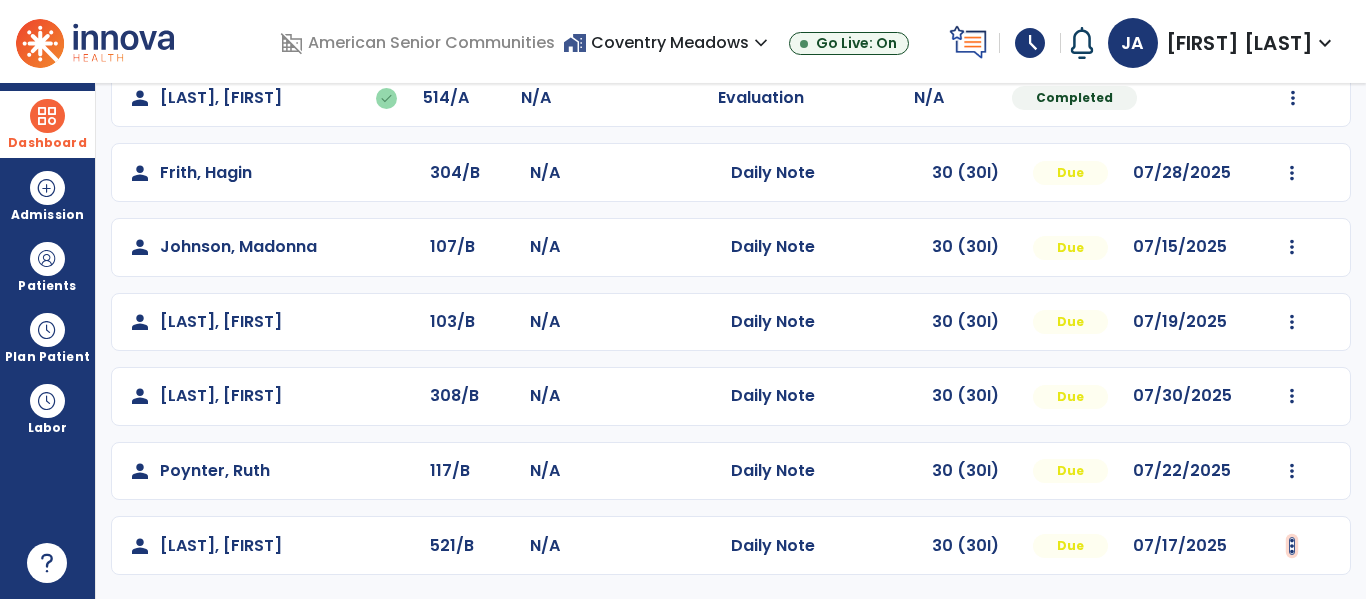 click at bounding box center (1292, -51) 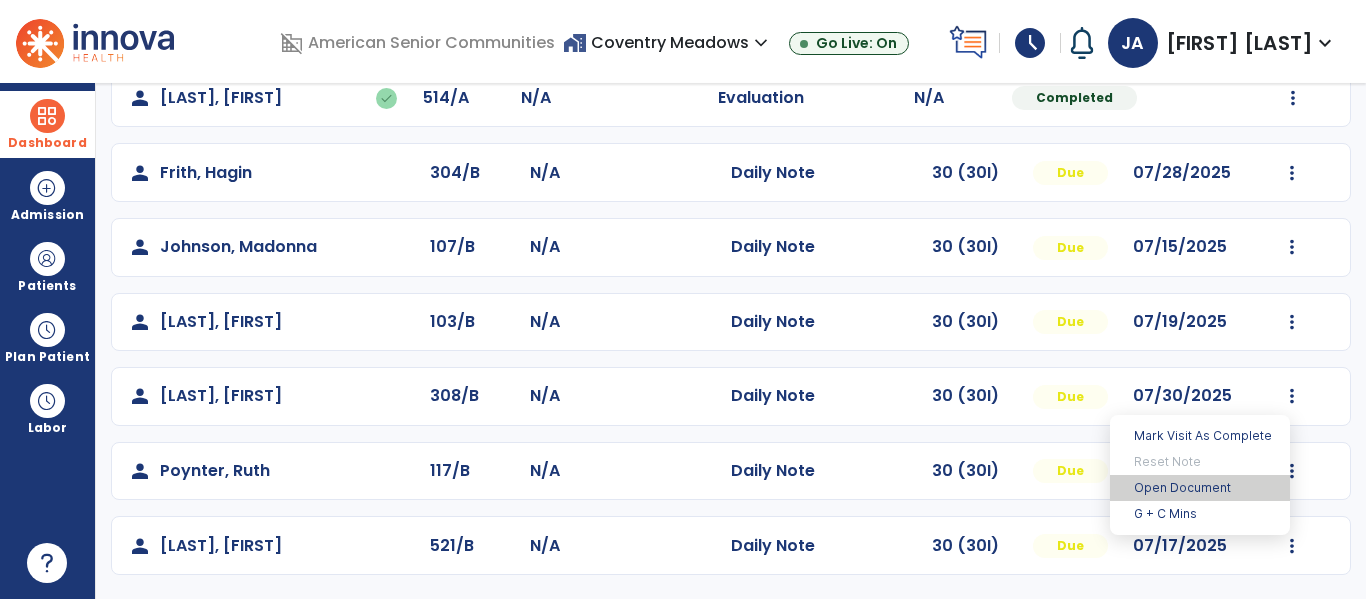 click on "Open Document" at bounding box center (1200, 488) 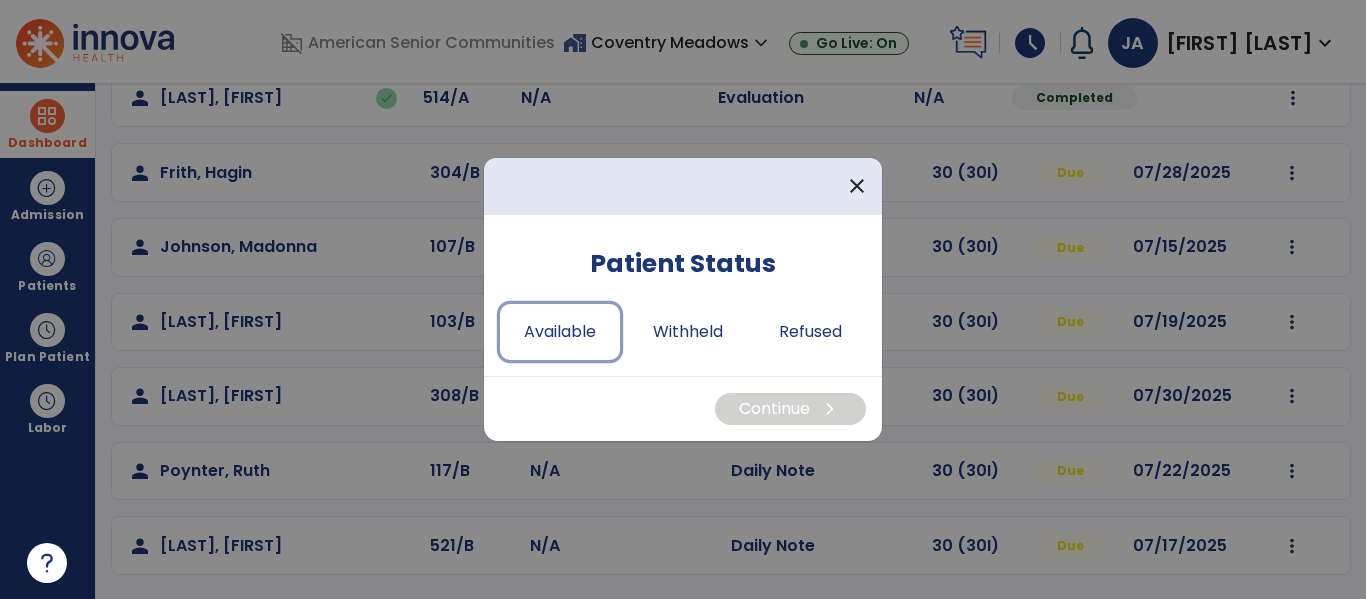 drag, startPoint x: 566, startPoint y: 333, endPoint x: 585, endPoint y: 364, distance: 36.359318 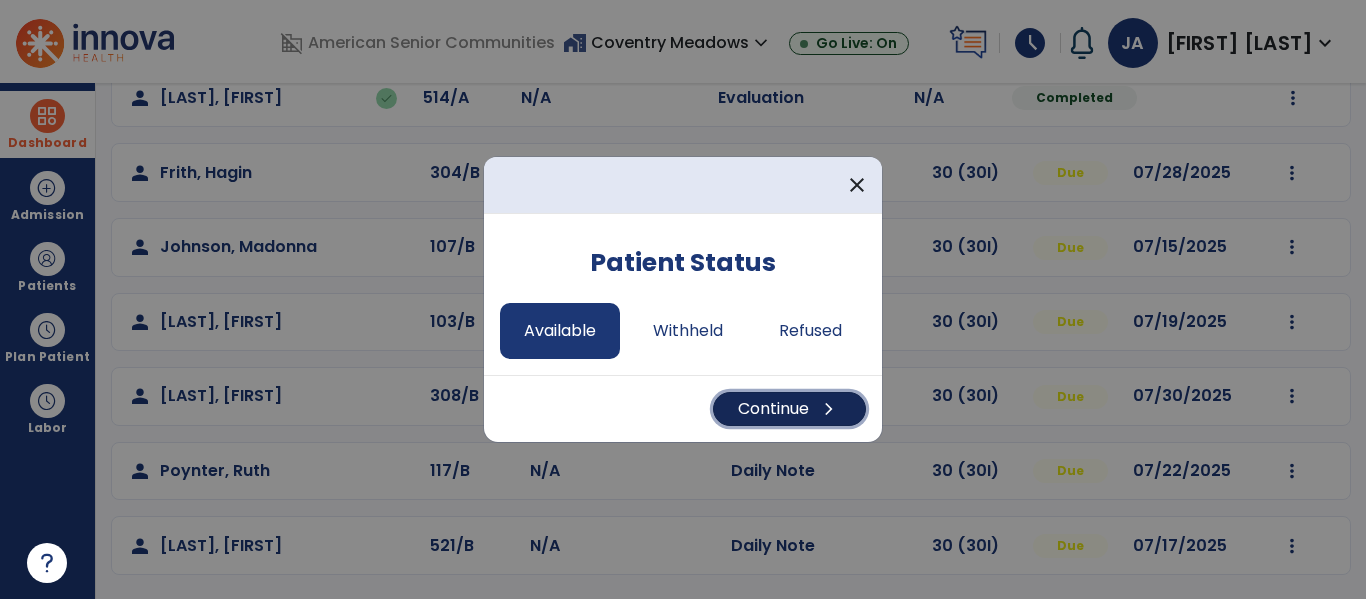 click on "chevron_right" at bounding box center (829, 409) 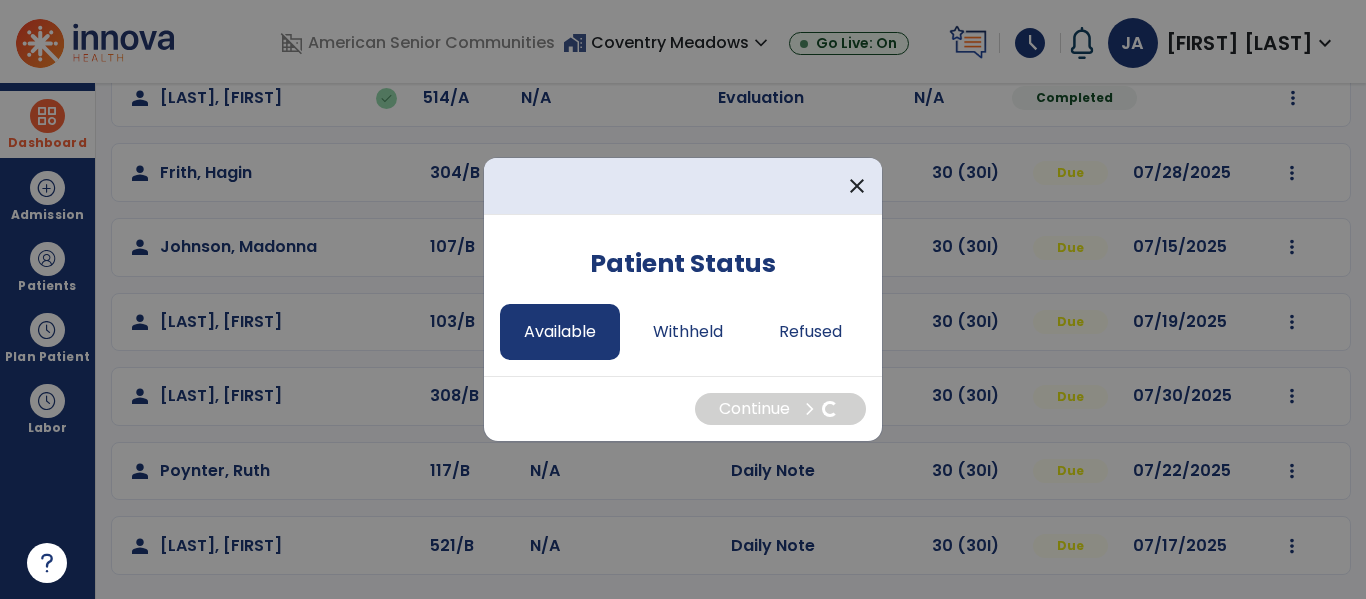 select on "*" 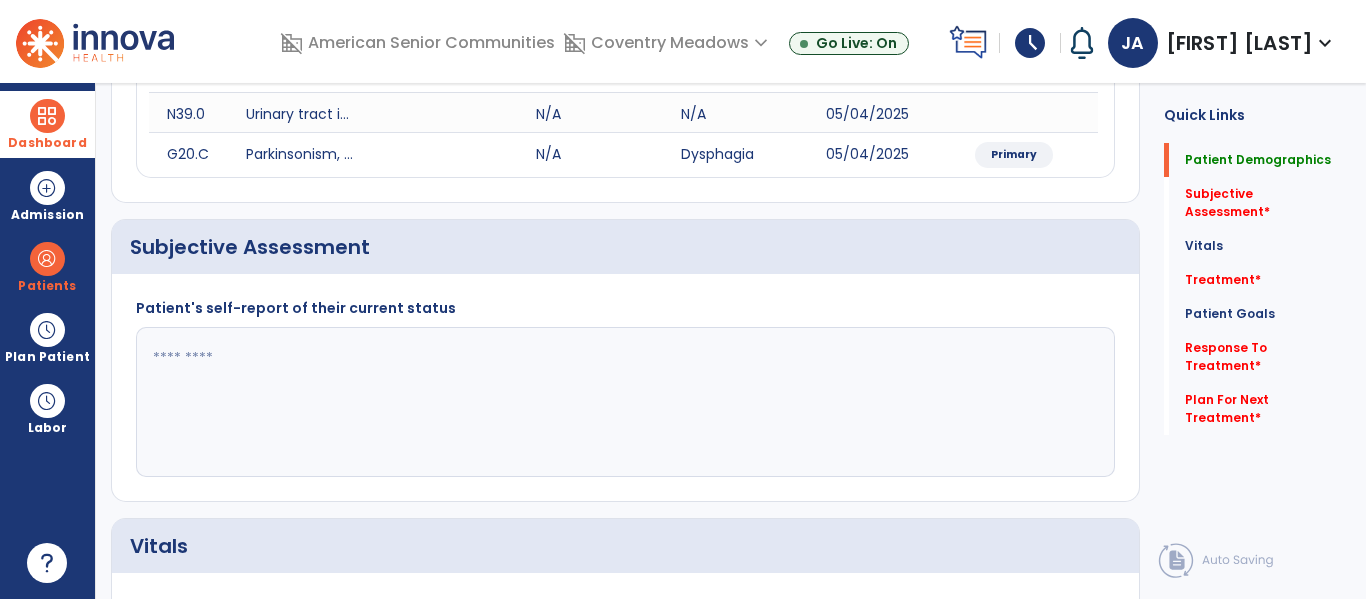 scroll, scrollTop: 0, scrollLeft: 0, axis: both 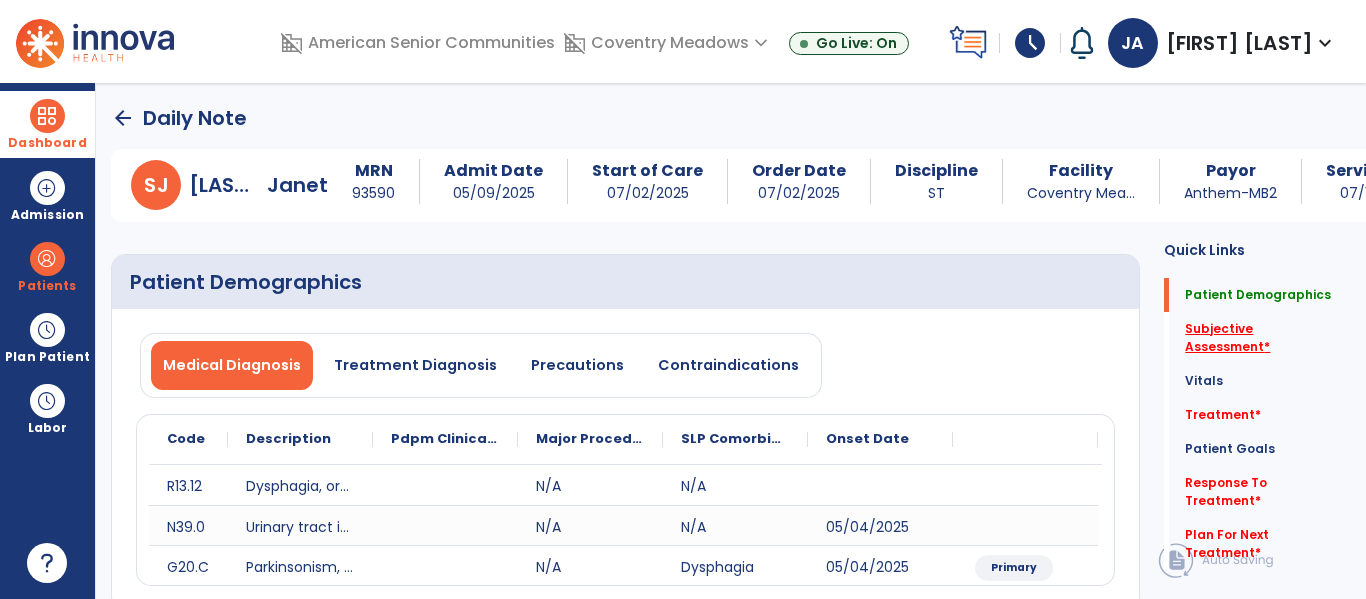 click on "Subjective Assessment   *" 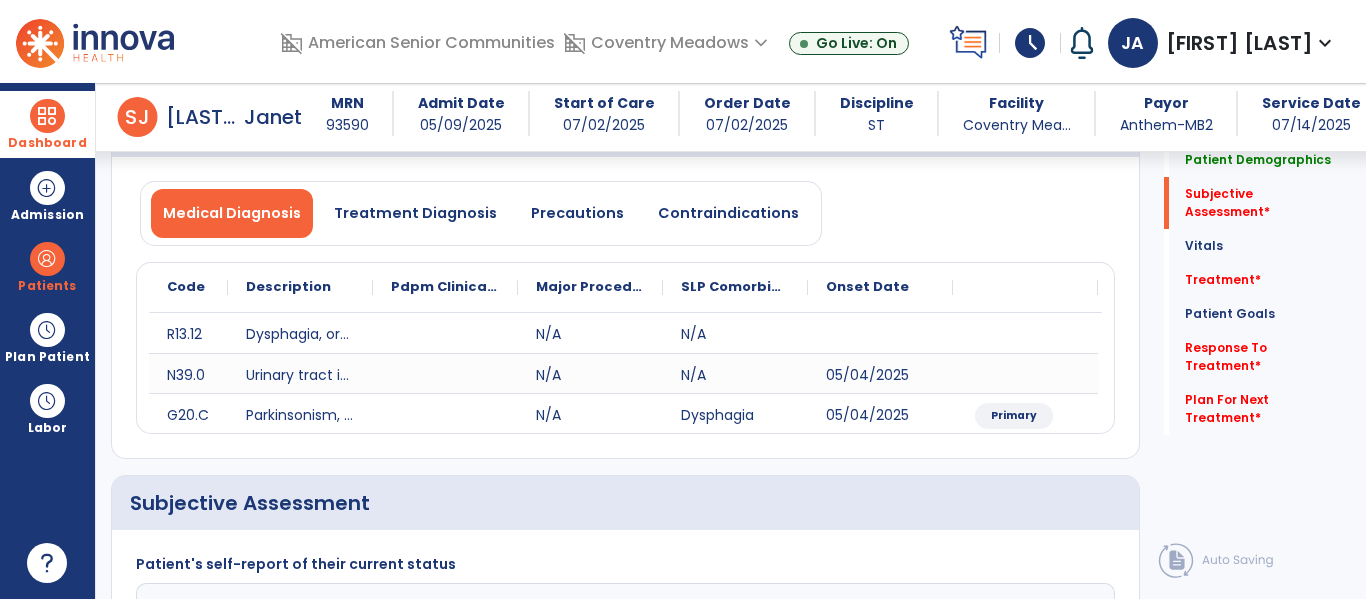 scroll, scrollTop: 427, scrollLeft: 0, axis: vertical 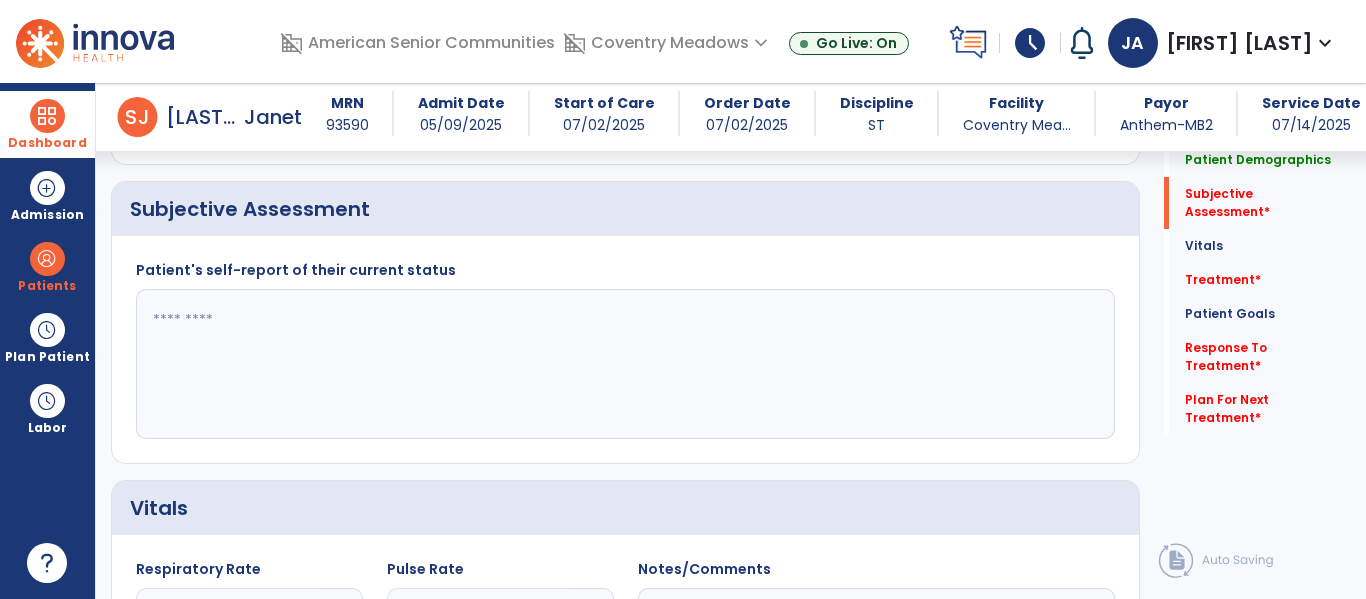 click 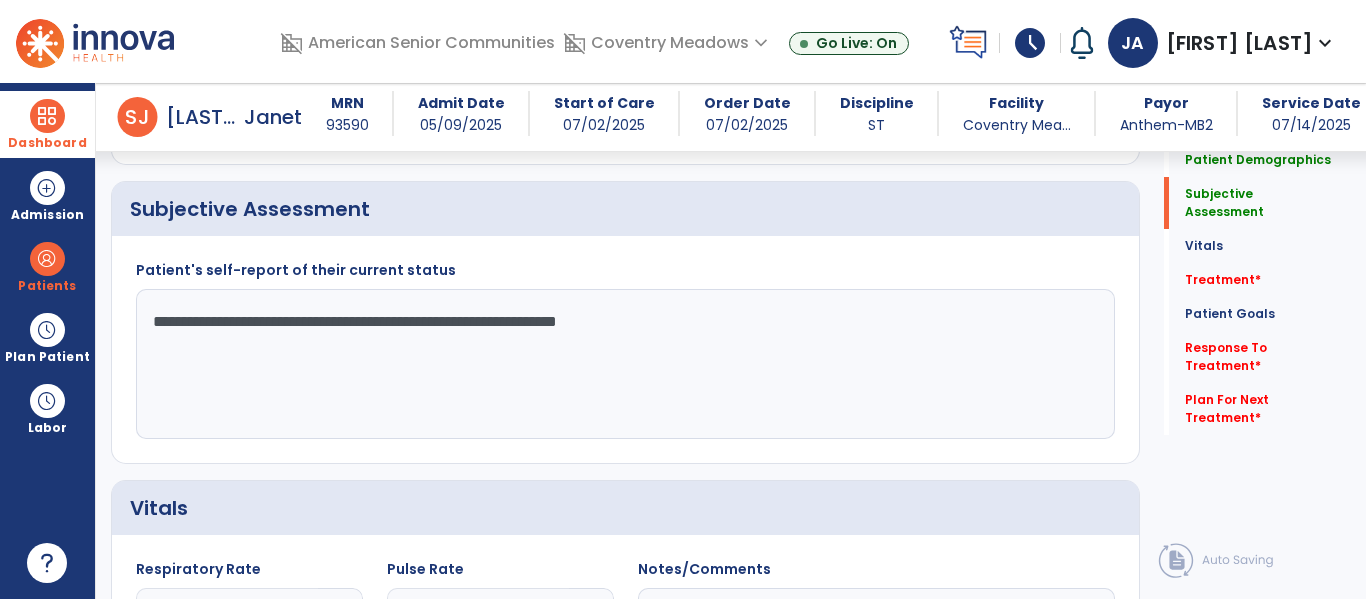 click on "**********" 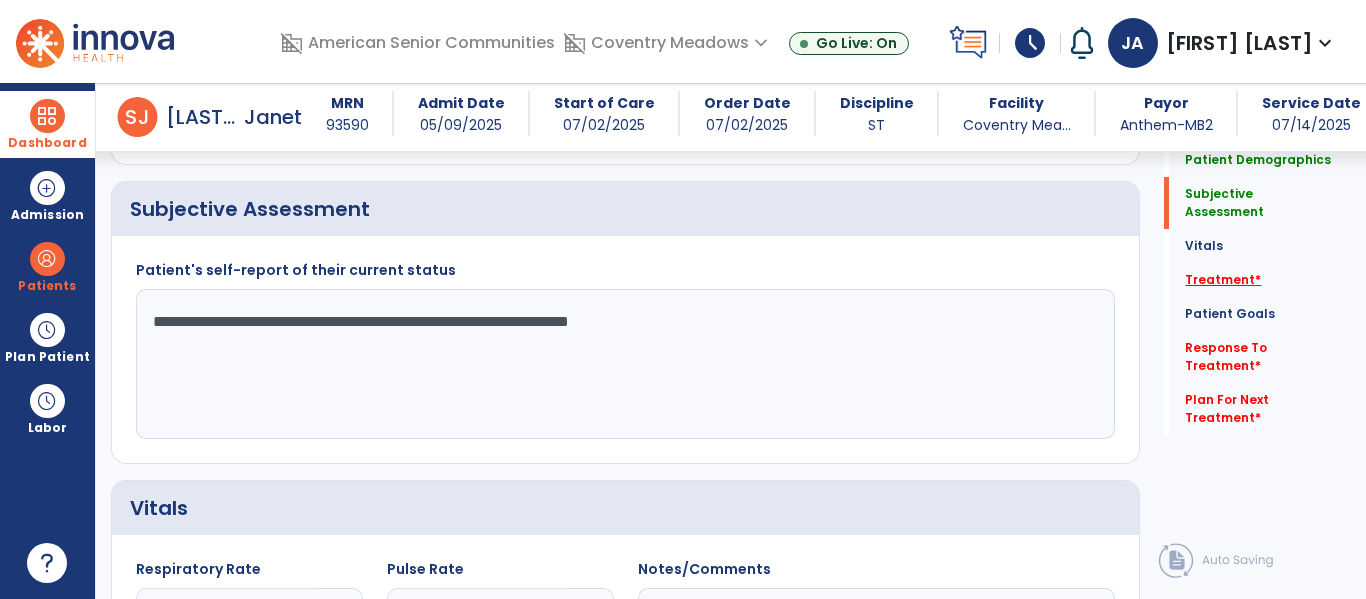 type on "**********" 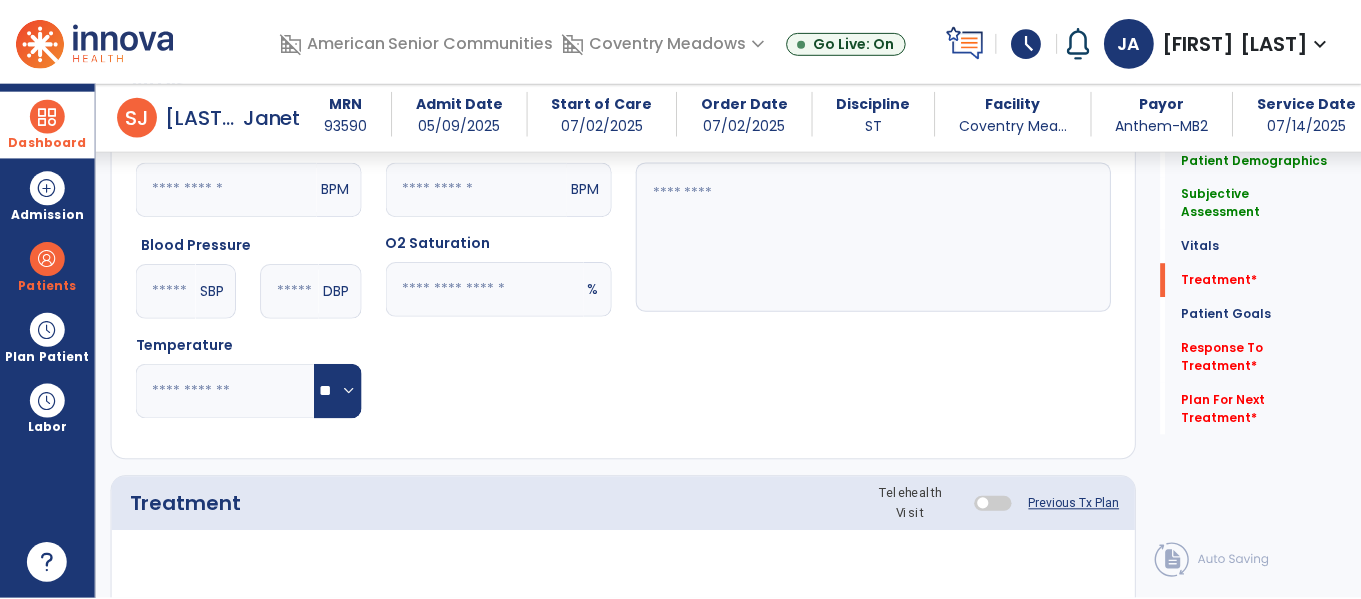 scroll, scrollTop: 1116, scrollLeft: 0, axis: vertical 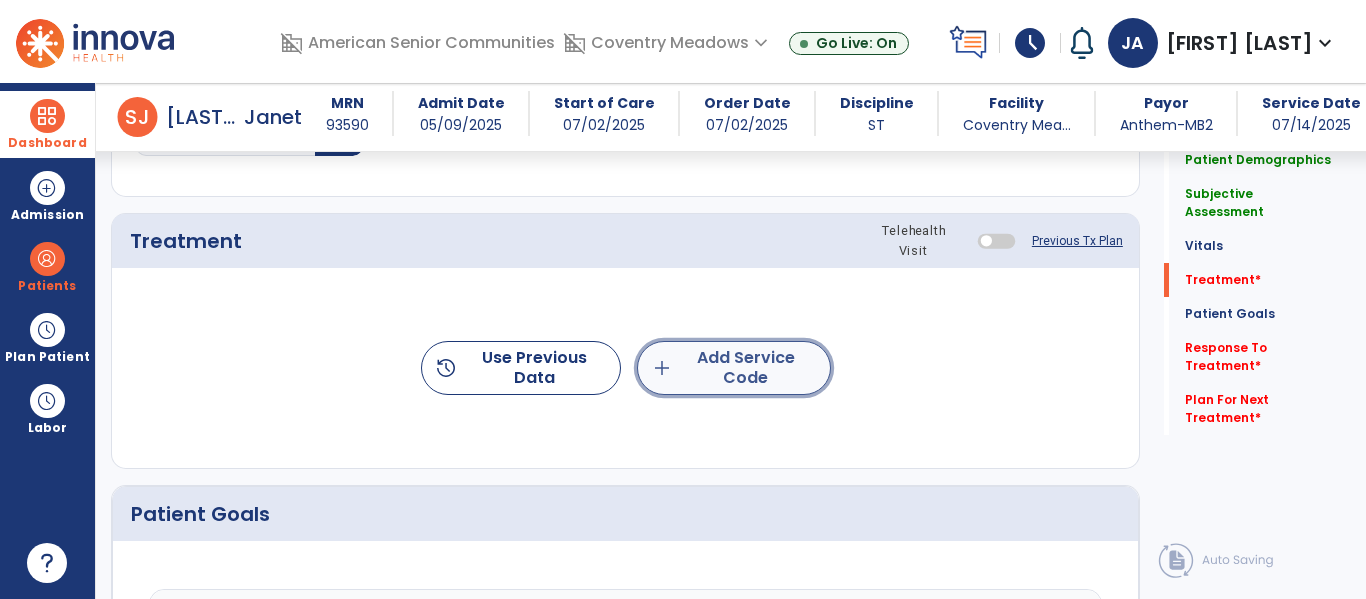 click on "add  Add Service Code" 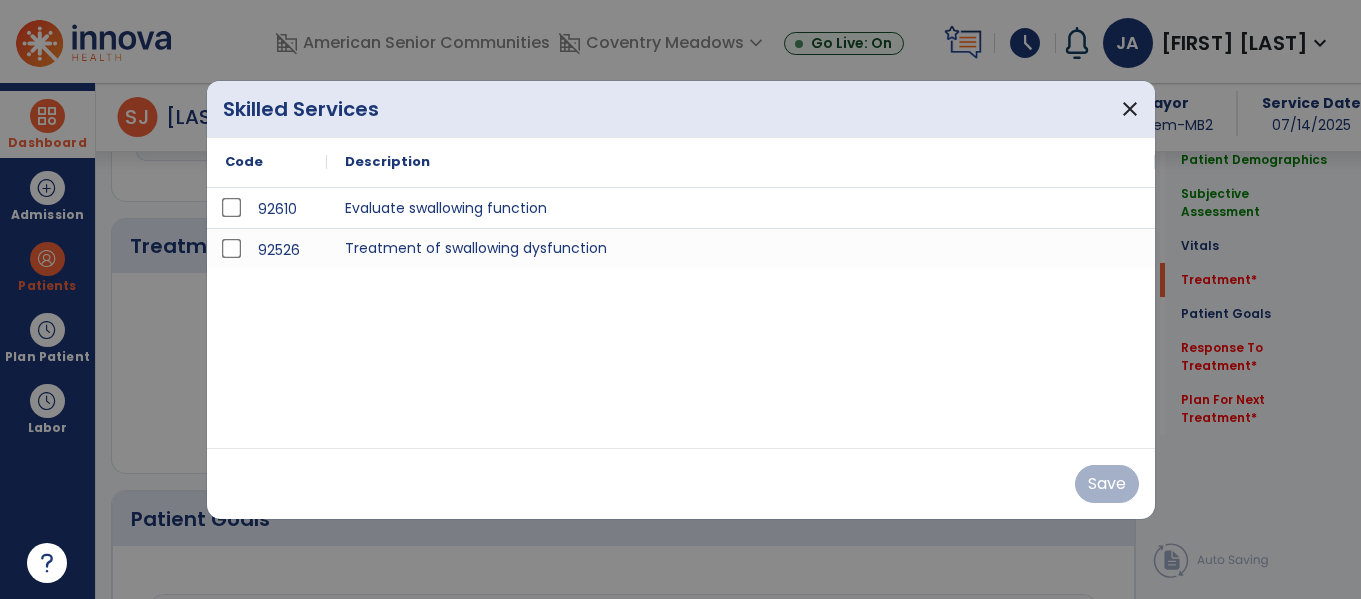 scroll, scrollTop: 1116, scrollLeft: 0, axis: vertical 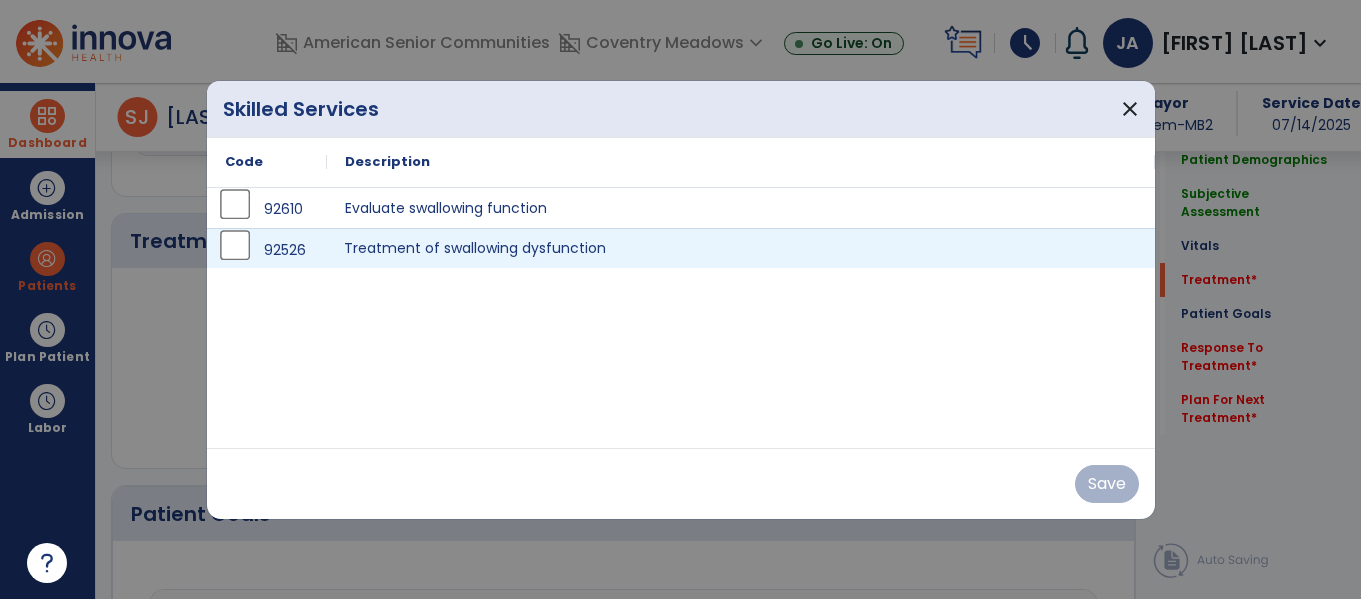 click on "Treatment of swallowing dysfunction" at bounding box center [741, 248] 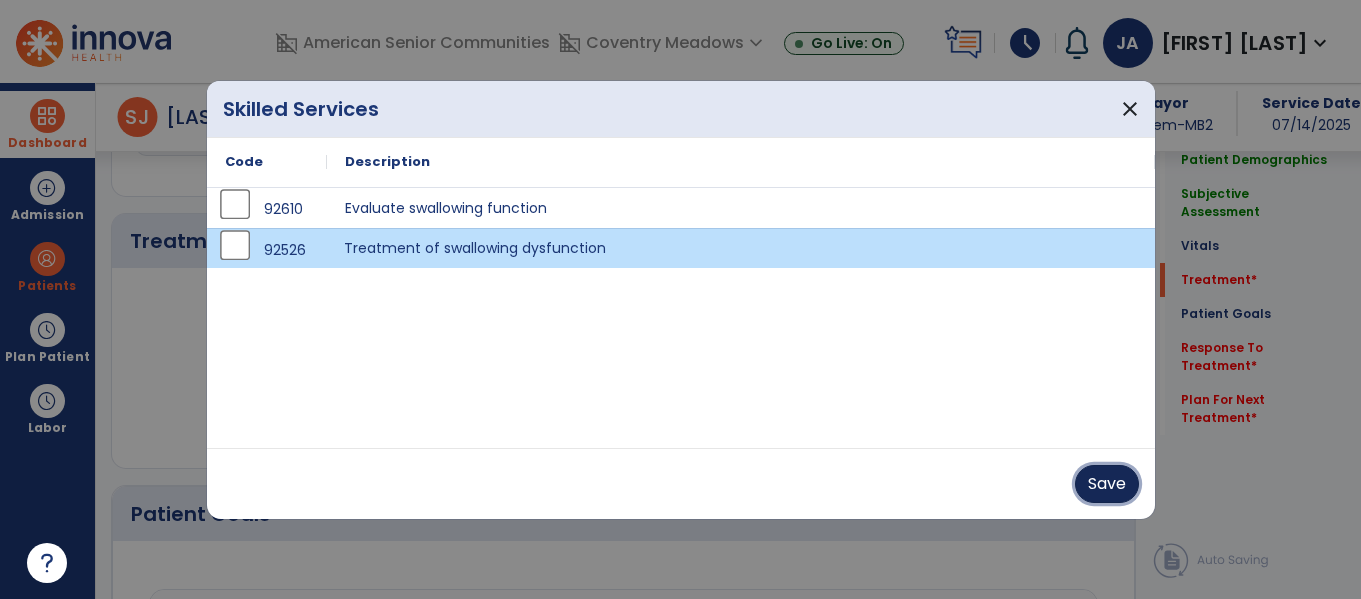 click on "Save" at bounding box center (1107, 484) 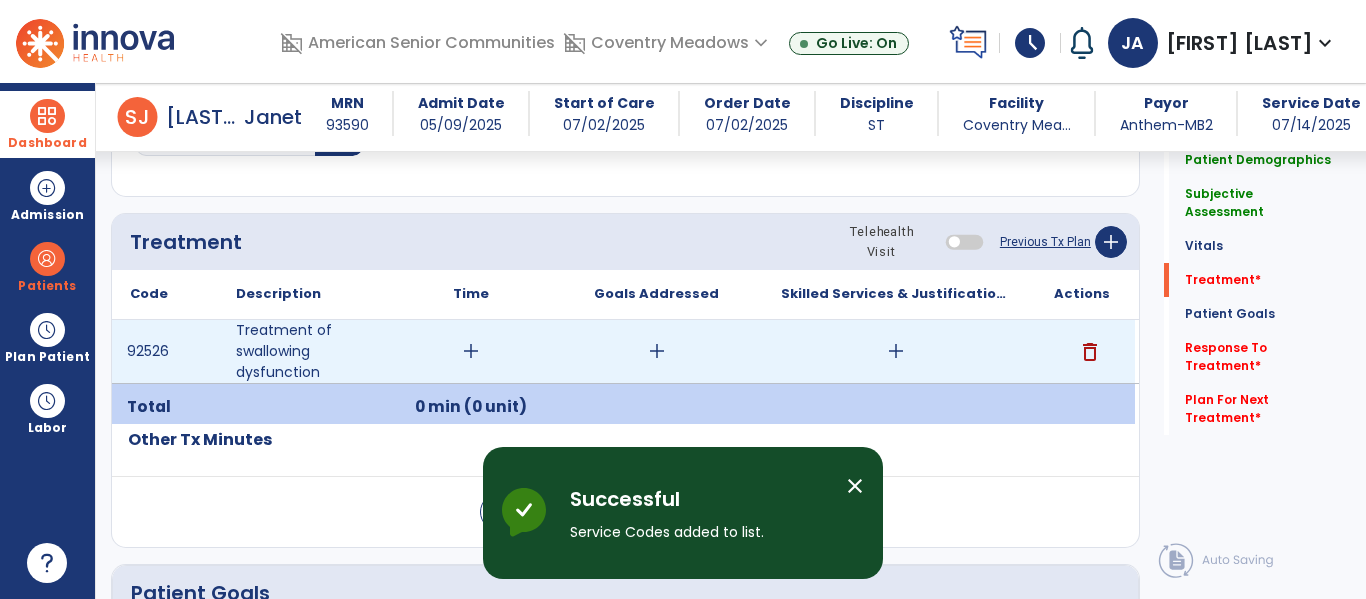 click on "add" at bounding box center (471, 351) 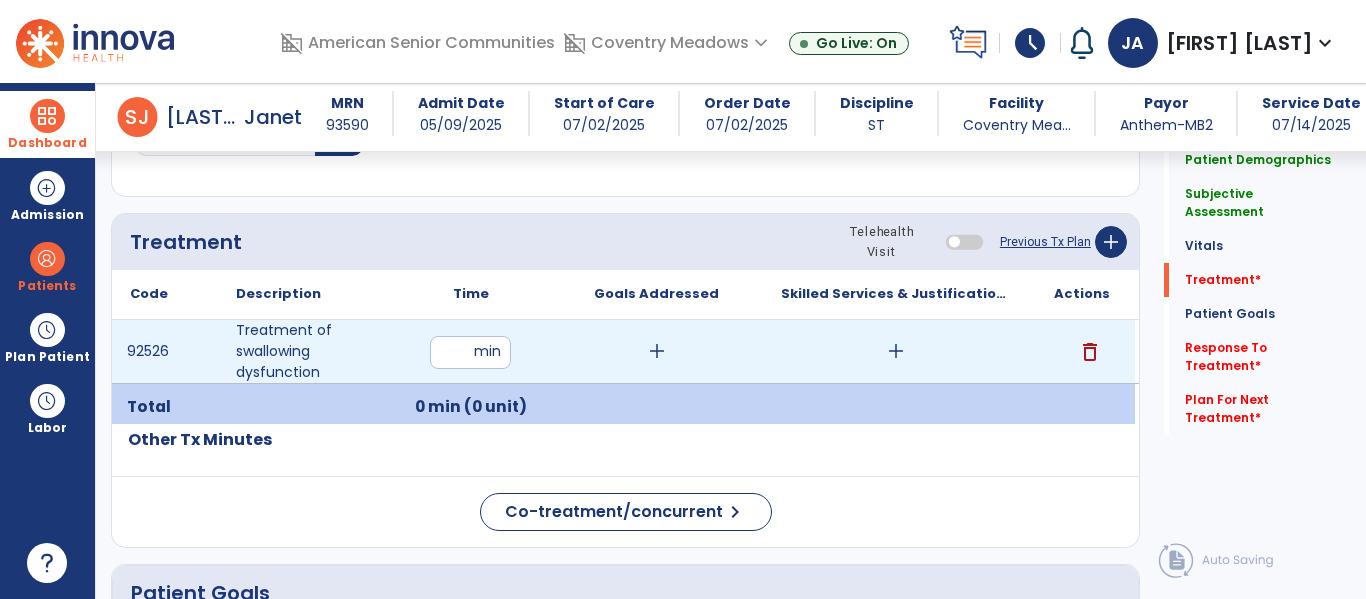 type on "**" 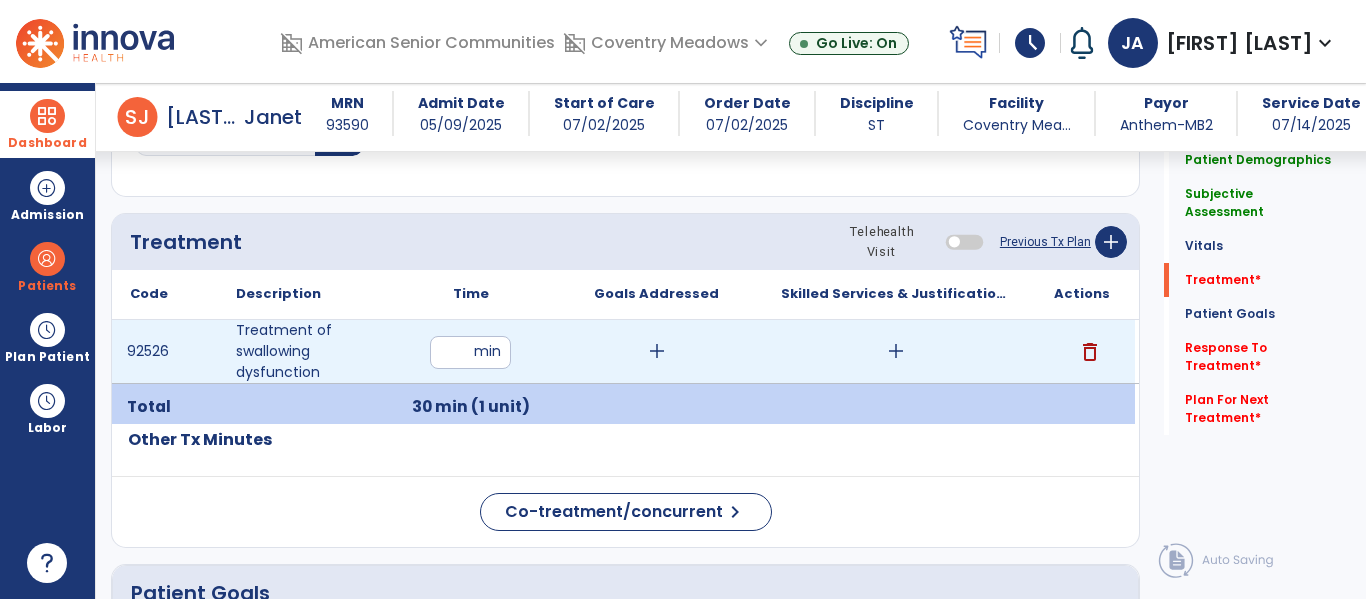 click on "add" at bounding box center [657, 351] 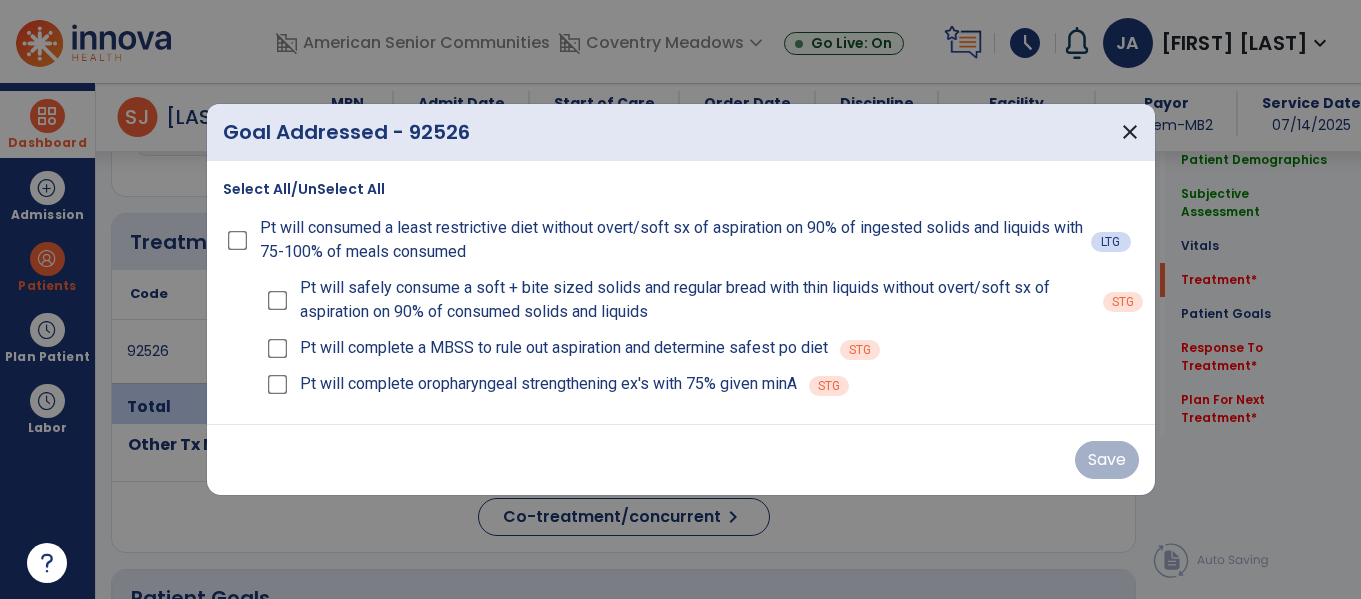 scroll, scrollTop: 1116, scrollLeft: 0, axis: vertical 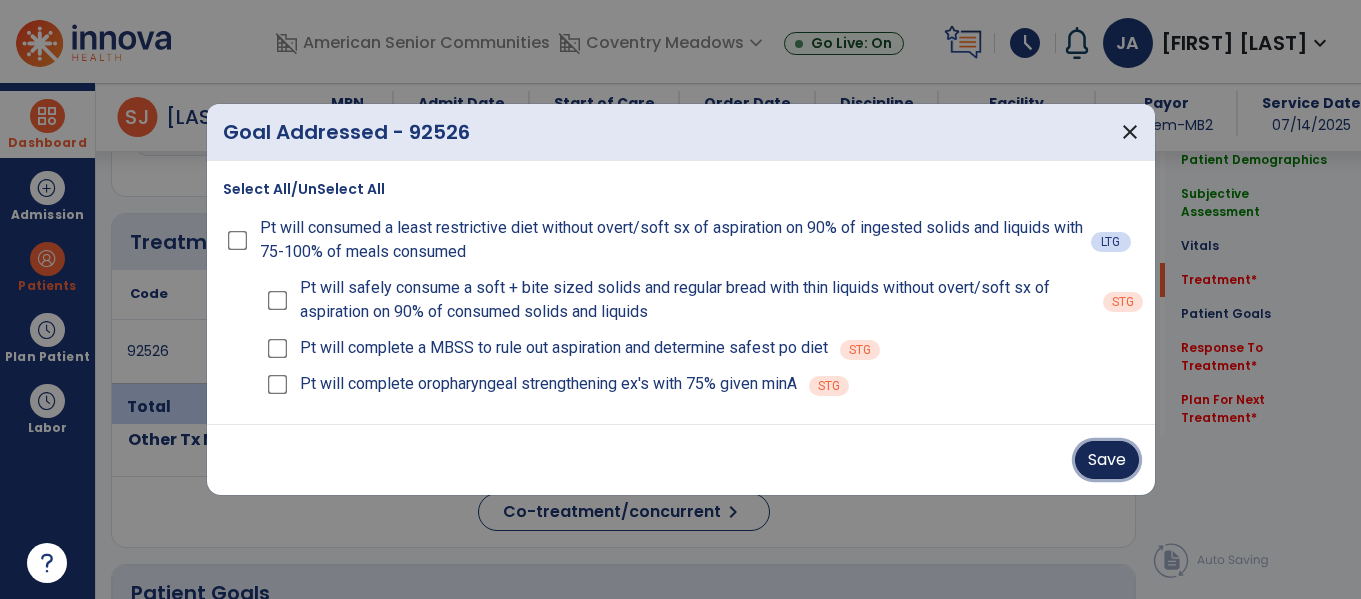 click on "Save" at bounding box center [1107, 460] 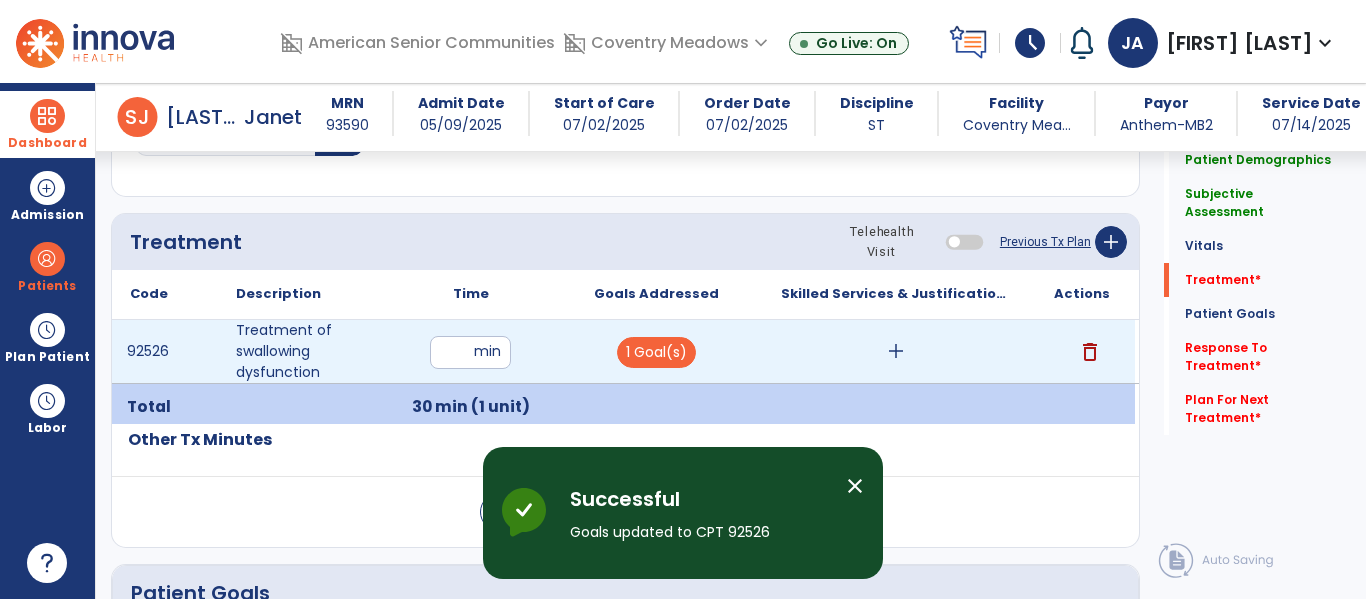 click on "add" at bounding box center (896, 351) 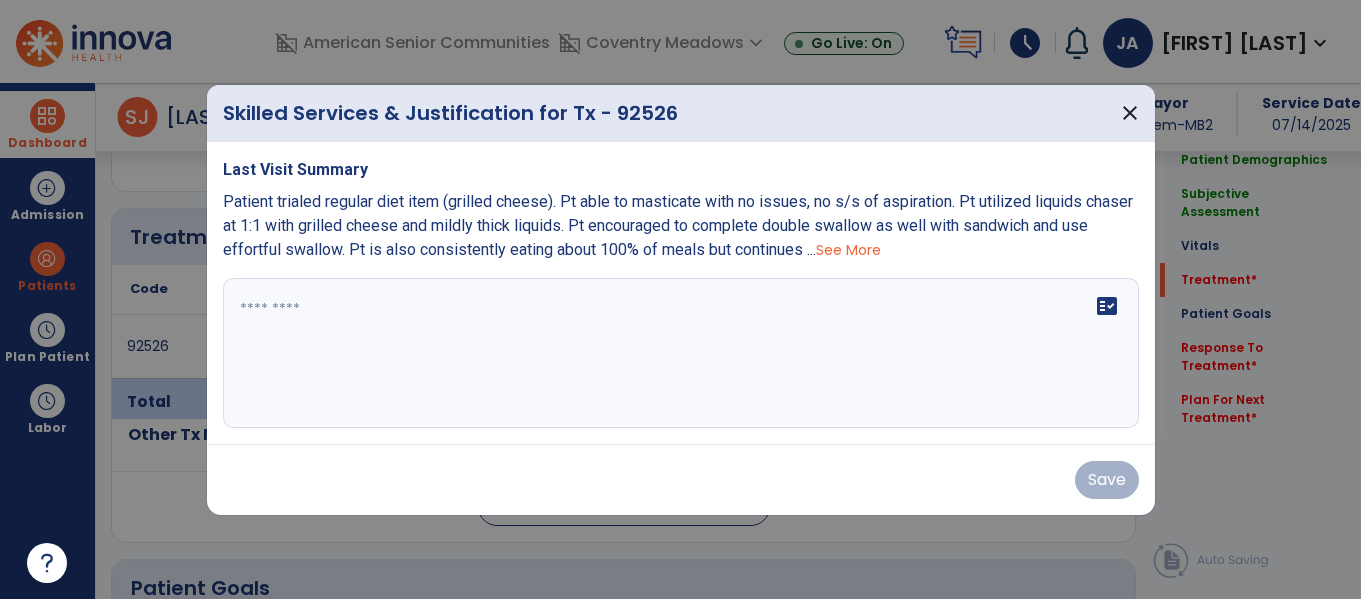 scroll, scrollTop: 1116, scrollLeft: 0, axis: vertical 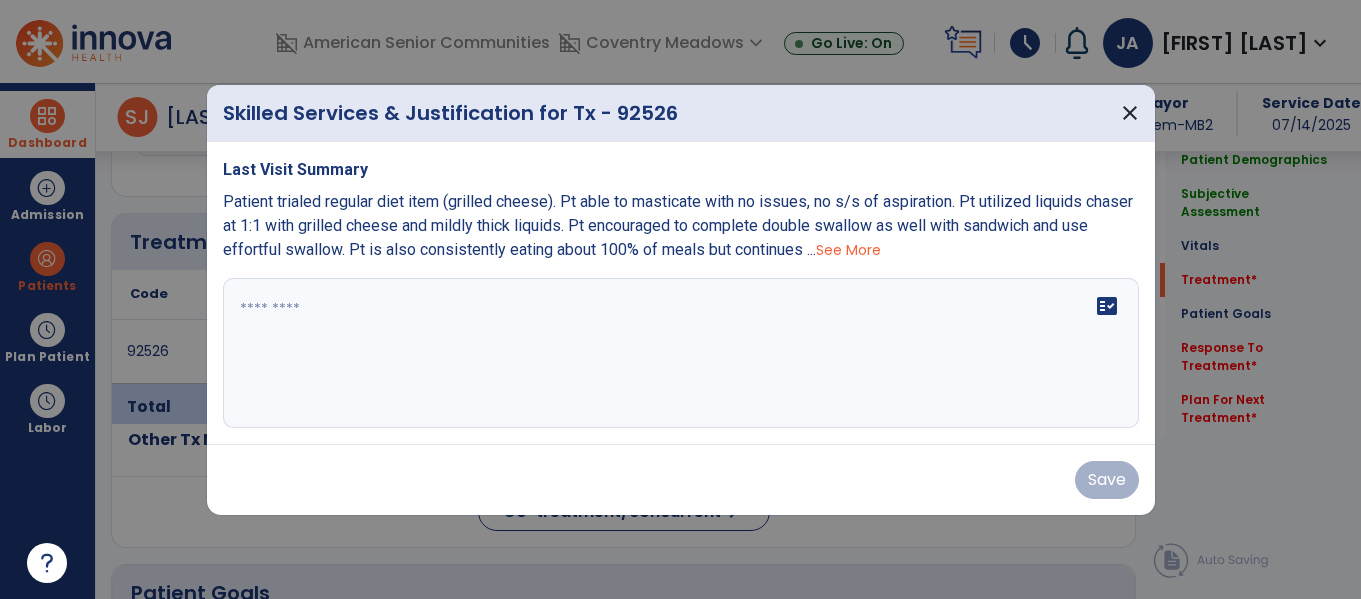 click on "See More" at bounding box center (848, 250) 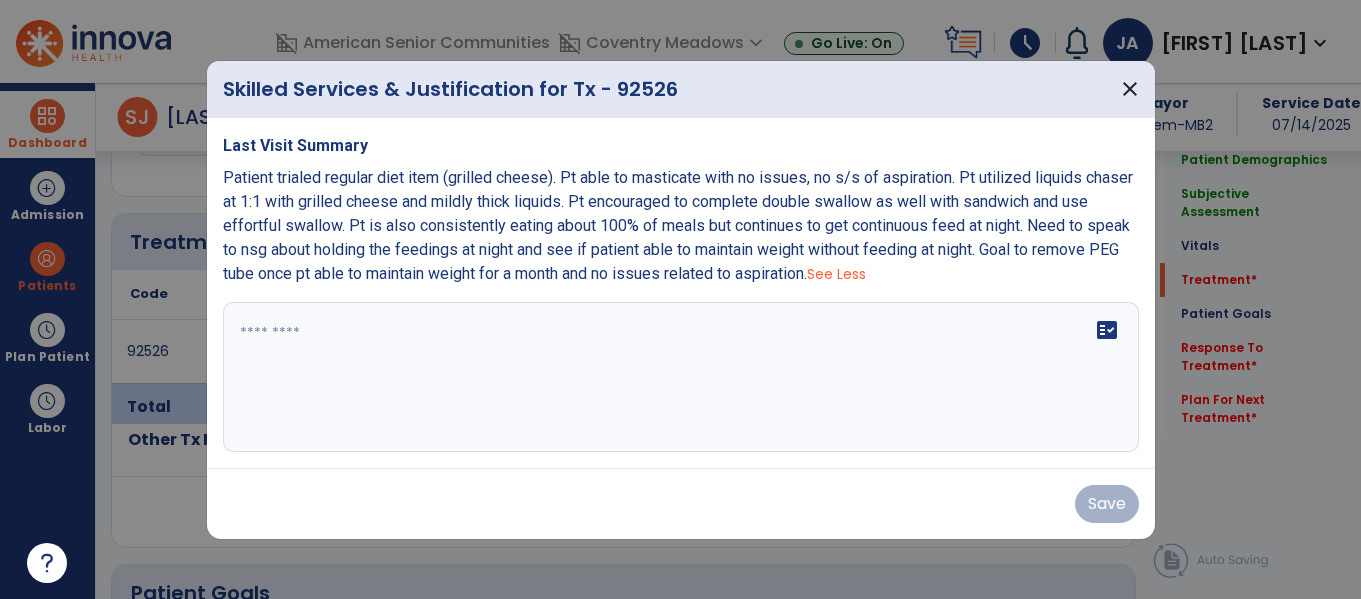 click at bounding box center (681, 377) 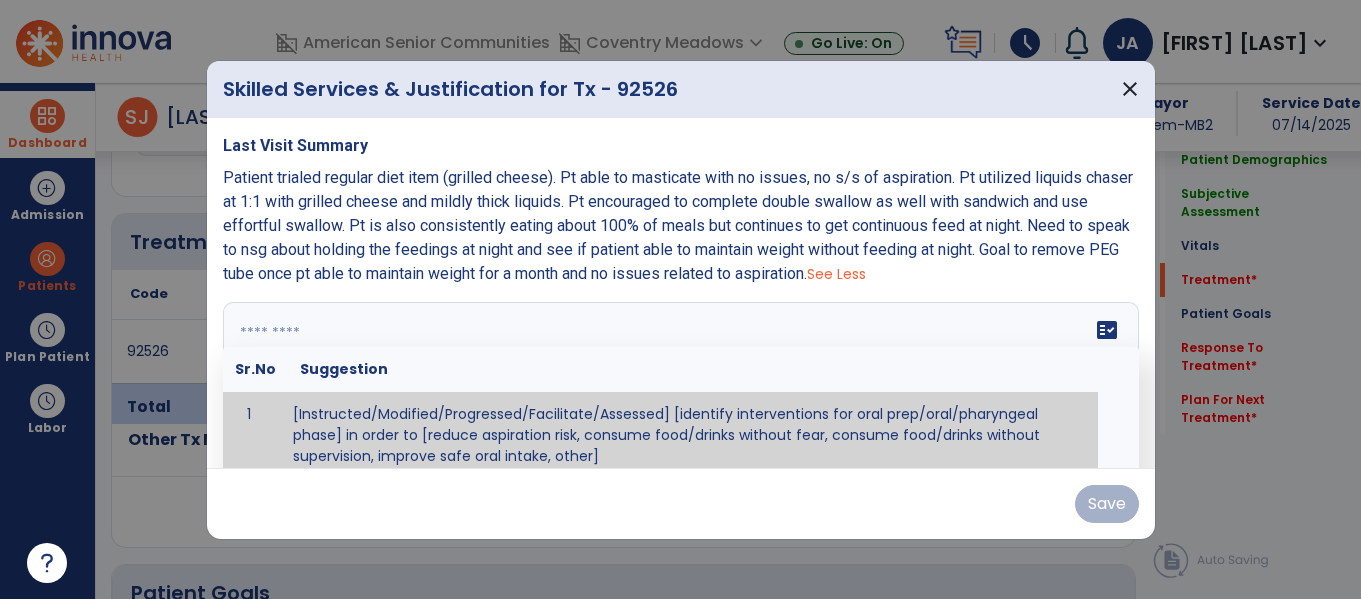 click at bounding box center (678, 377) 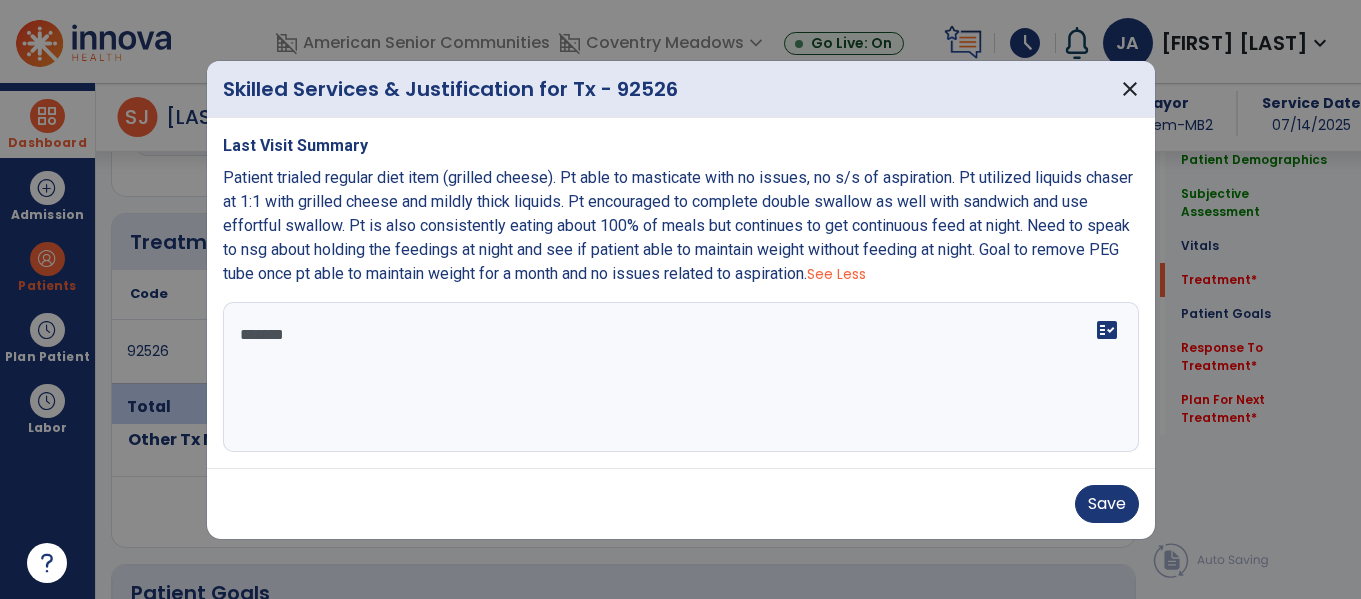 scroll, scrollTop: 0, scrollLeft: 0, axis: both 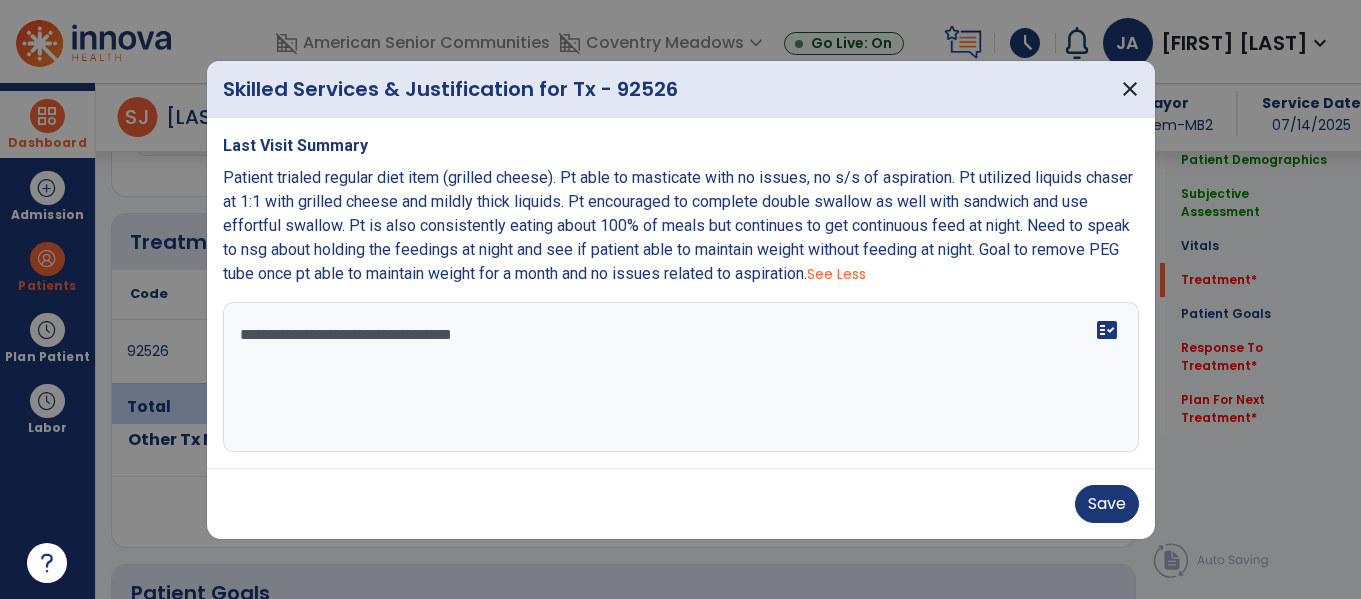 click on "**********" at bounding box center [681, 377] 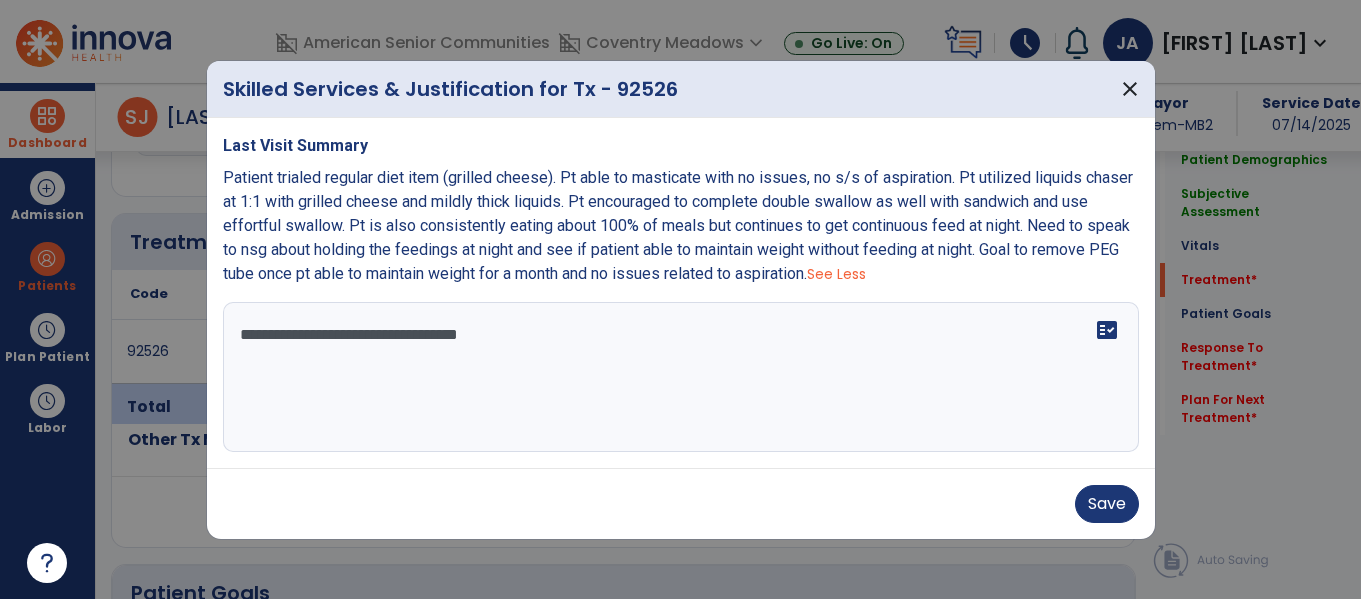 click on "**********" at bounding box center [681, 377] 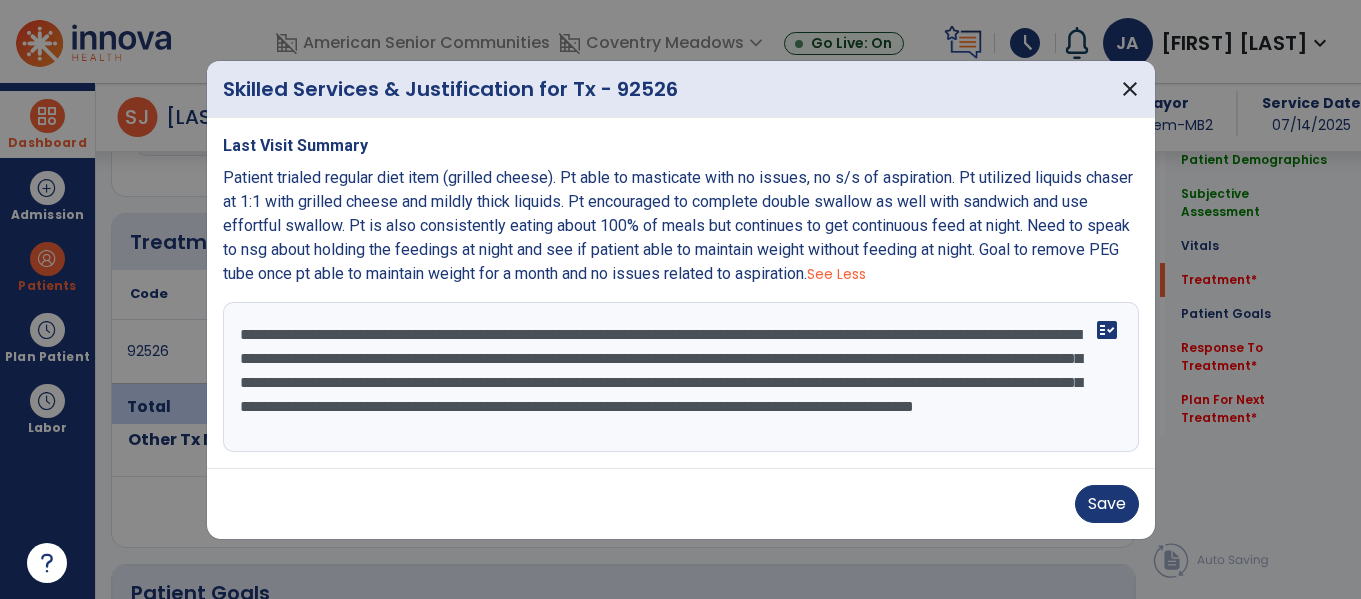 scroll, scrollTop: 16, scrollLeft: 0, axis: vertical 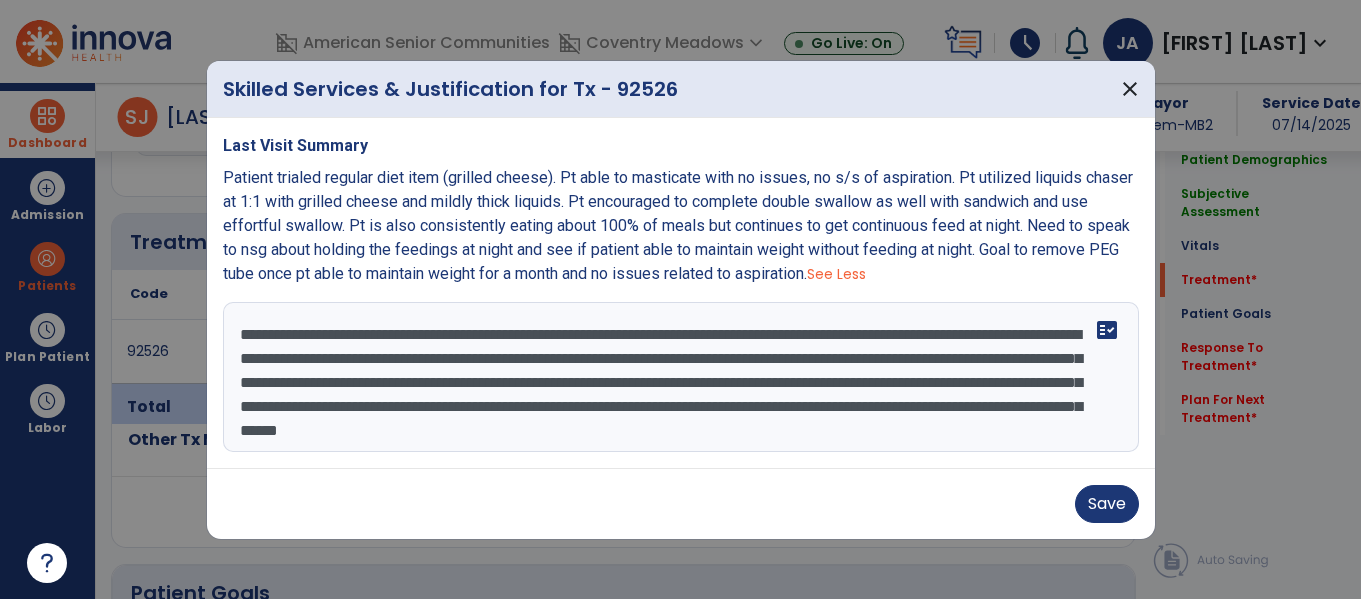 type on "**********" 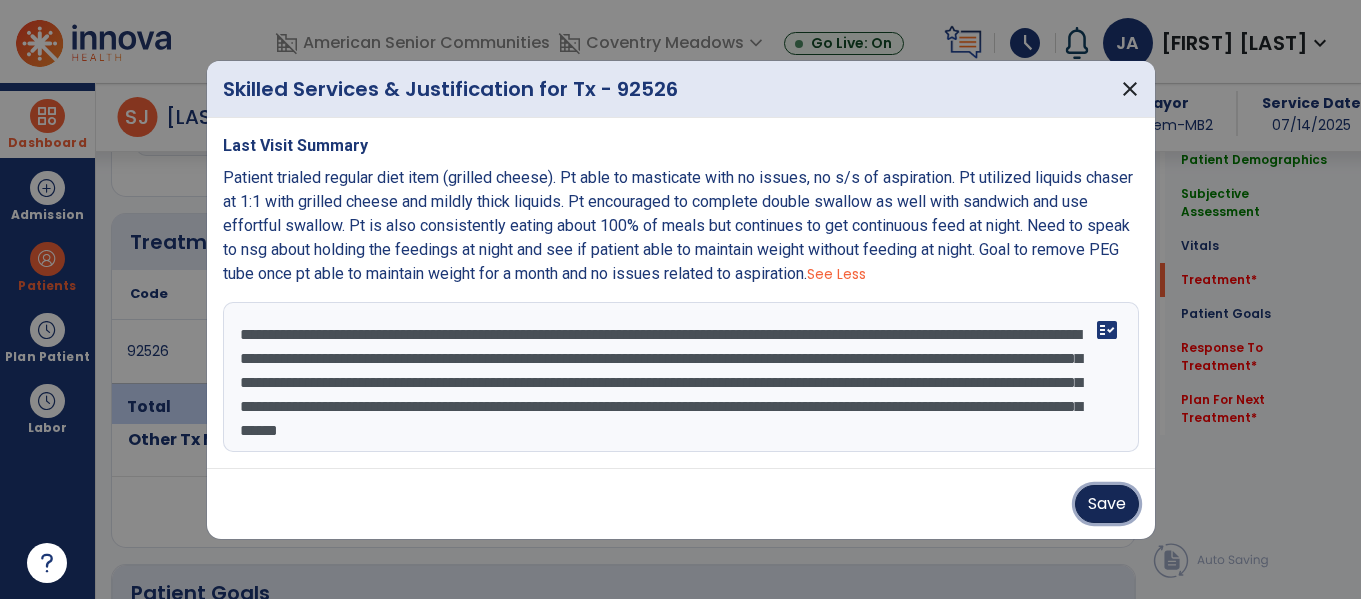 click on "Save" at bounding box center (1107, 504) 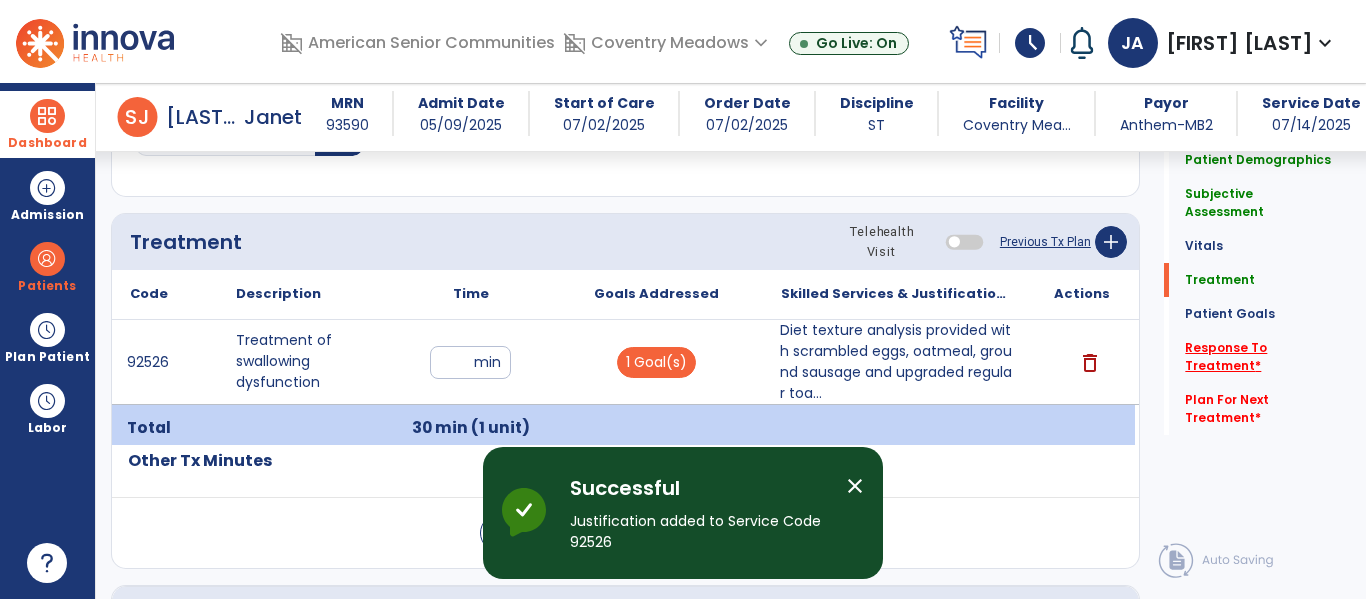click on "Response To Treatment   *" 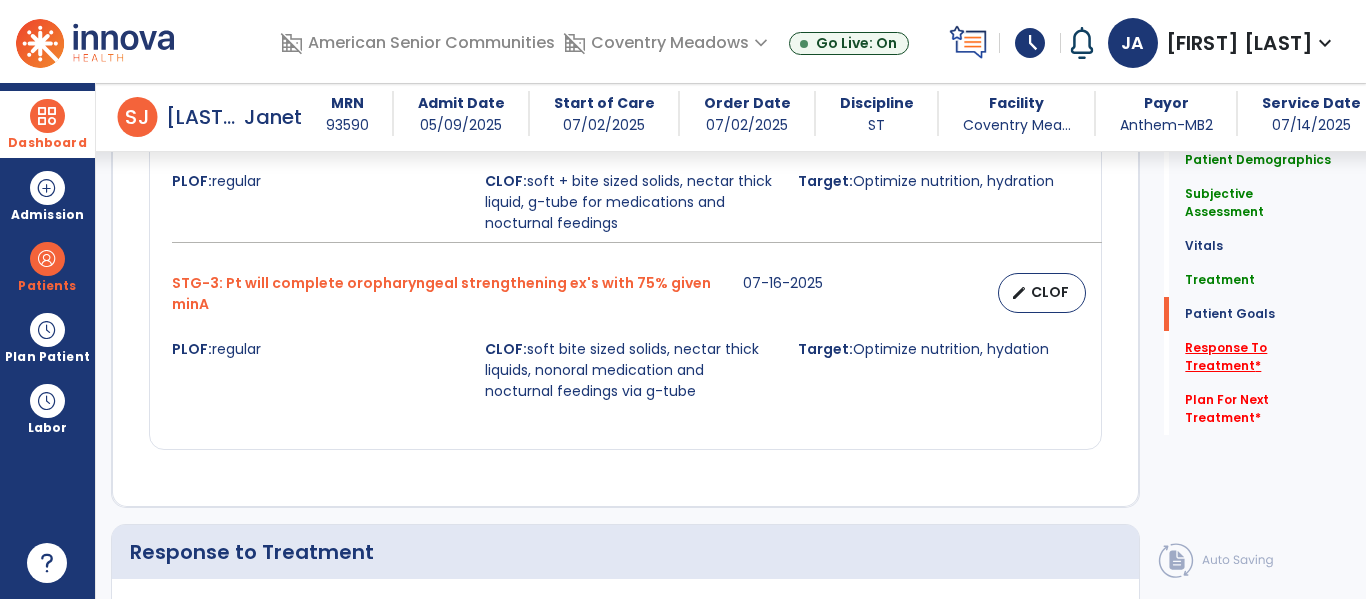 scroll, scrollTop: 2353, scrollLeft: 0, axis: vertical 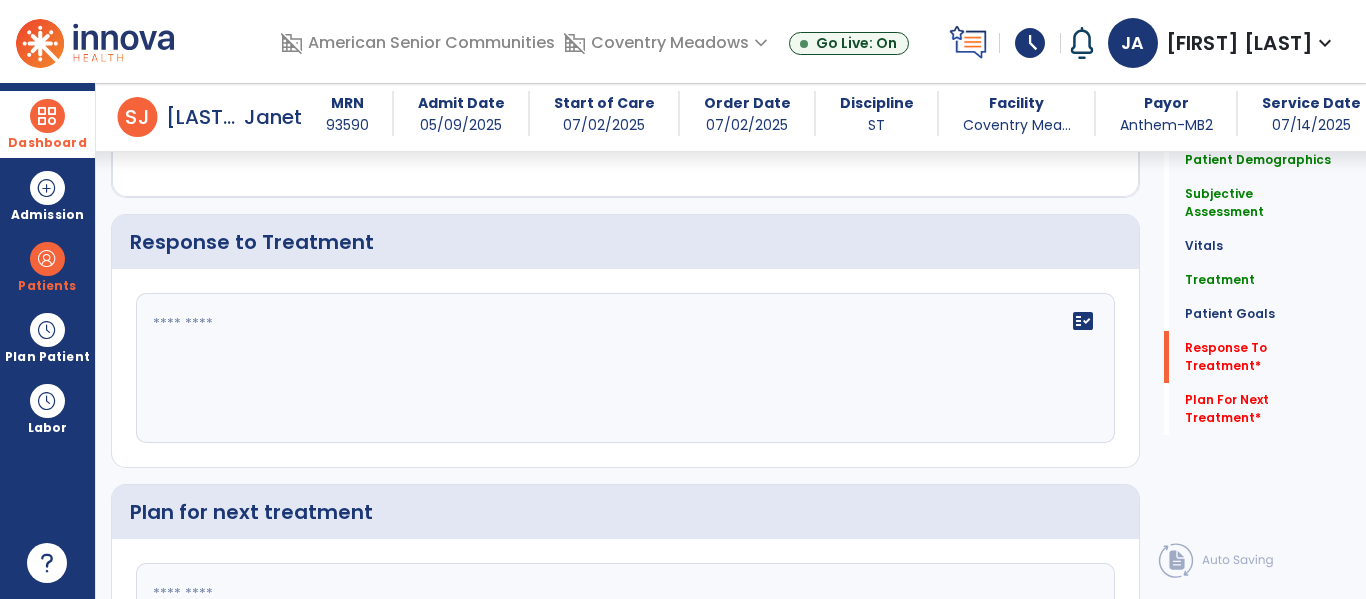 click on "fact_check" 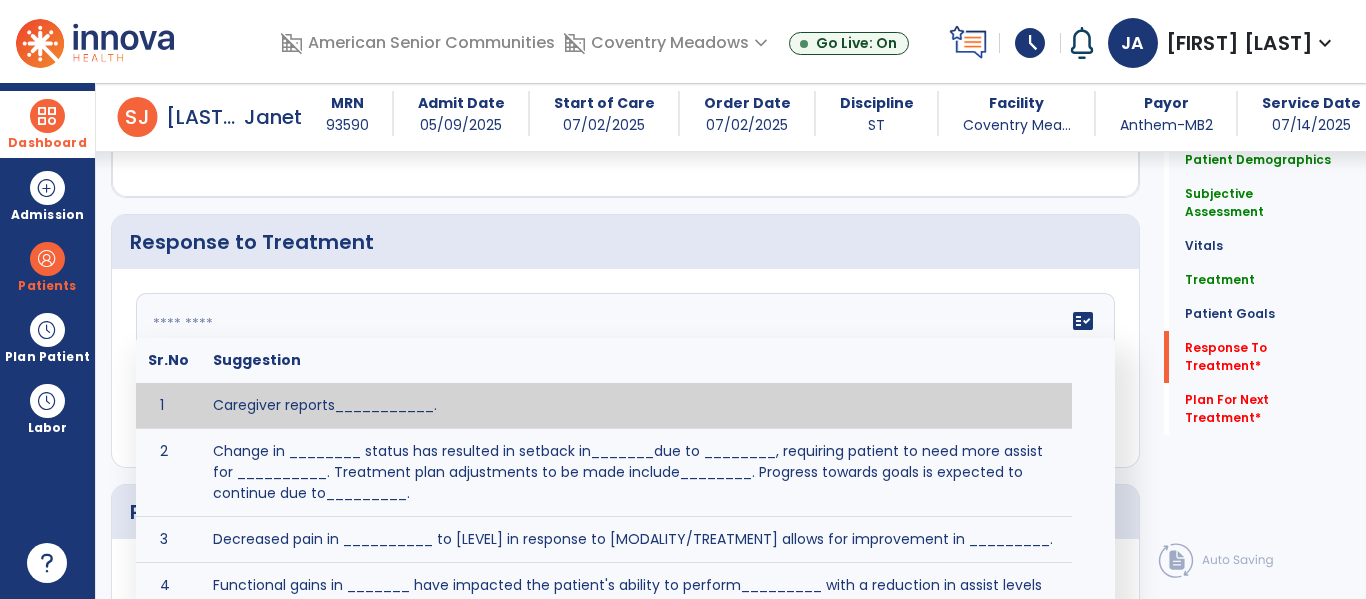 click 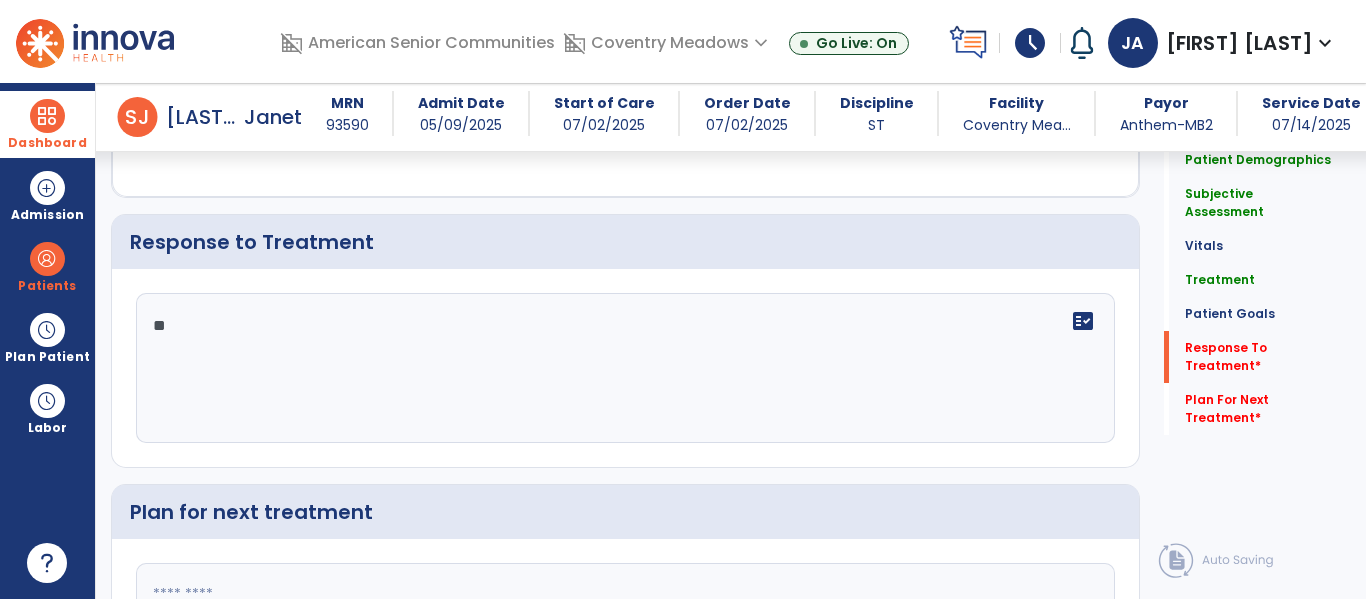 type on "*" 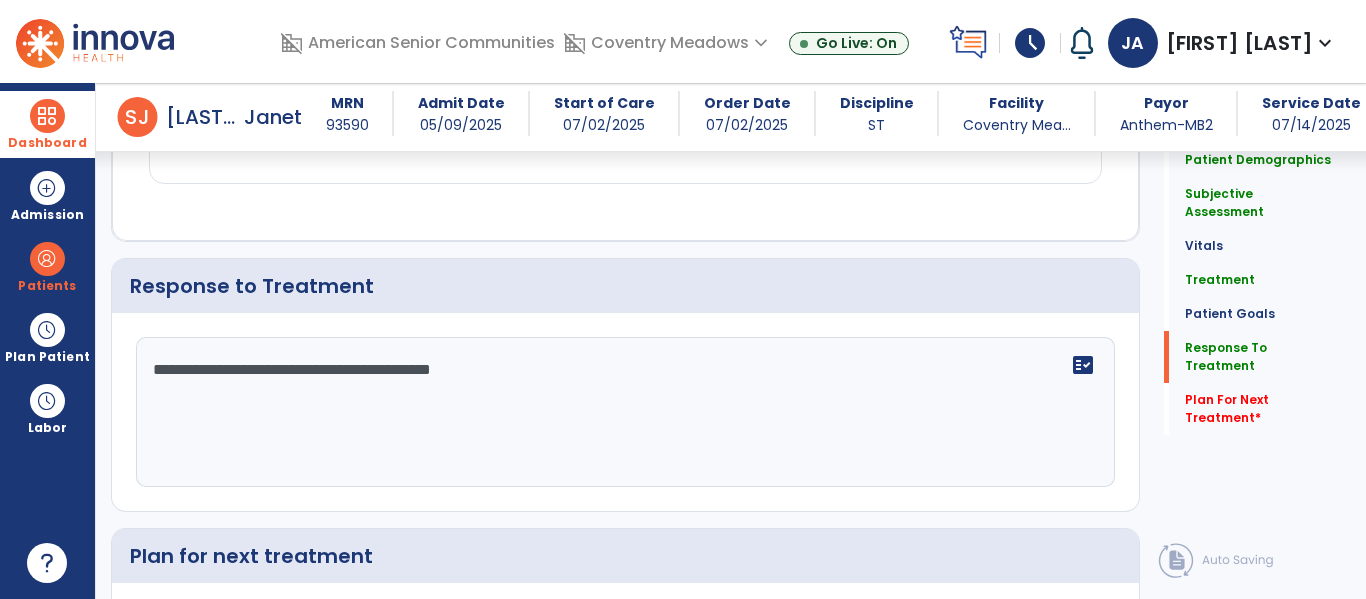 scroll, scrollTop: 2353, scrollLeft: 0, axis: vertical 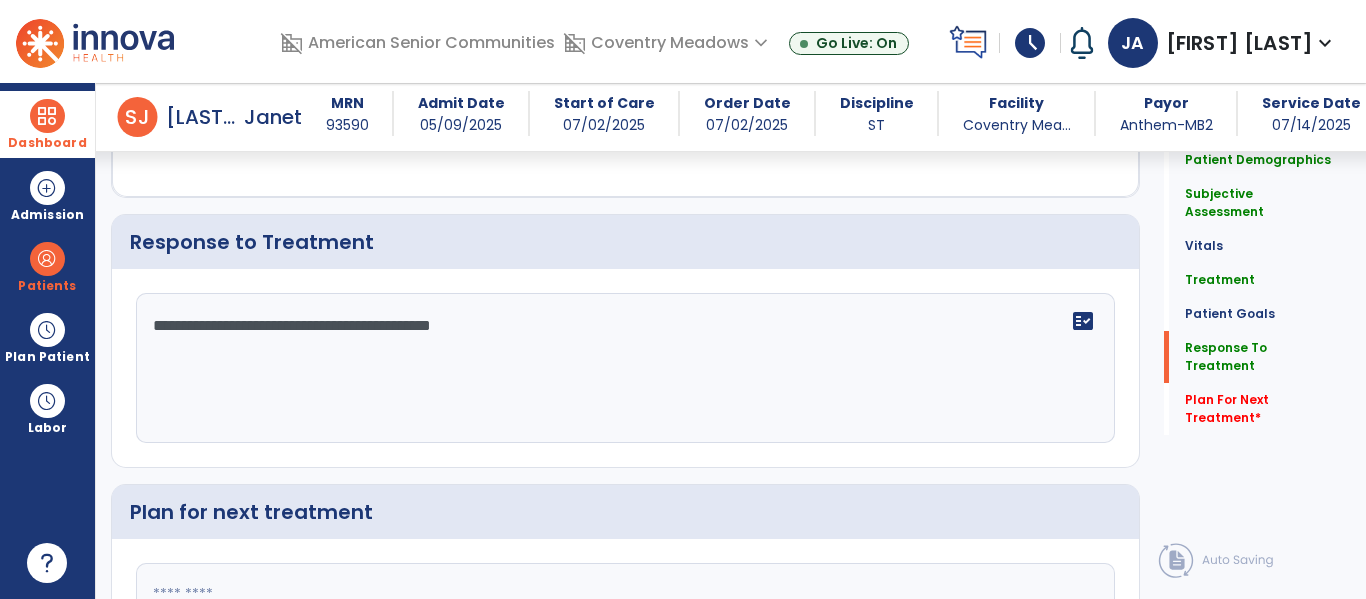 type on "**********" 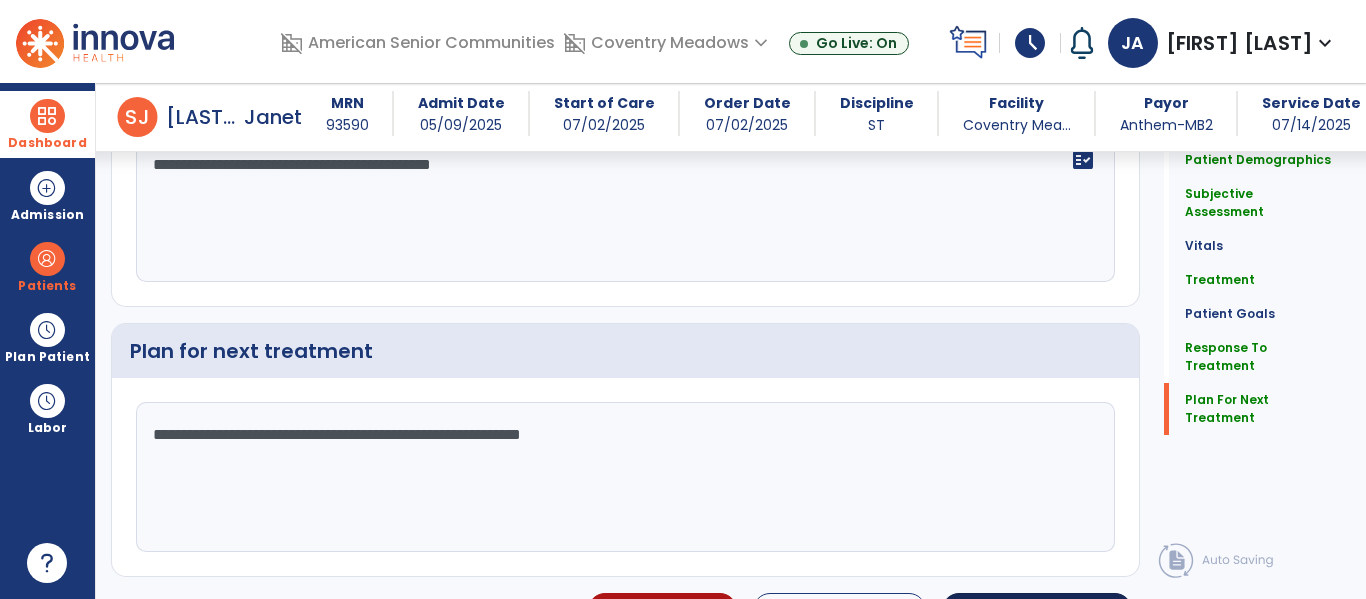scroll, scrollTop: 2558, scrollLeft: 0, axis: vertical 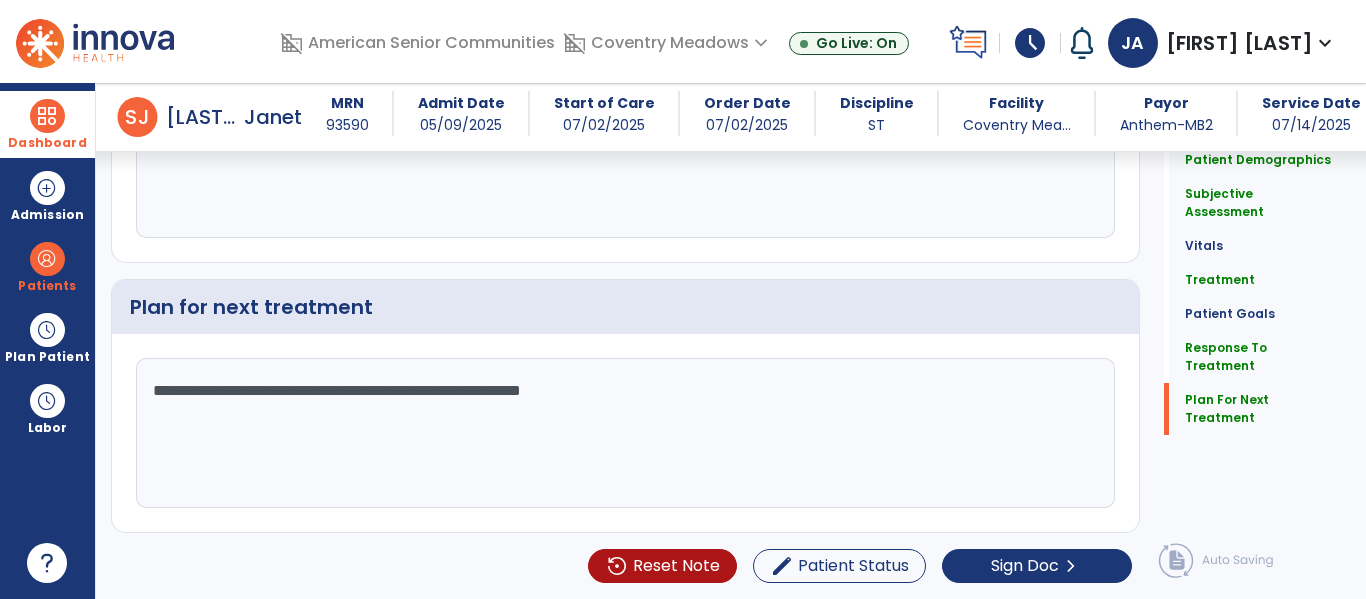 click on "**********" 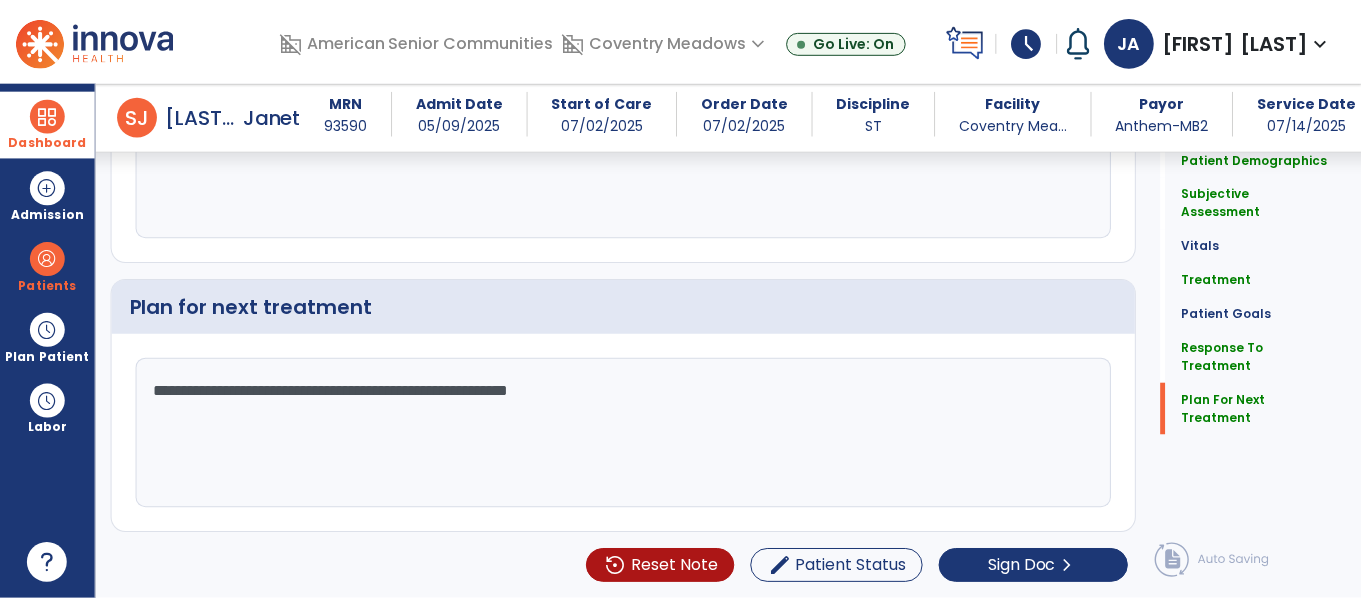 scroll, scrollTop: 2558, scrollLeft: 0, axis: vertical 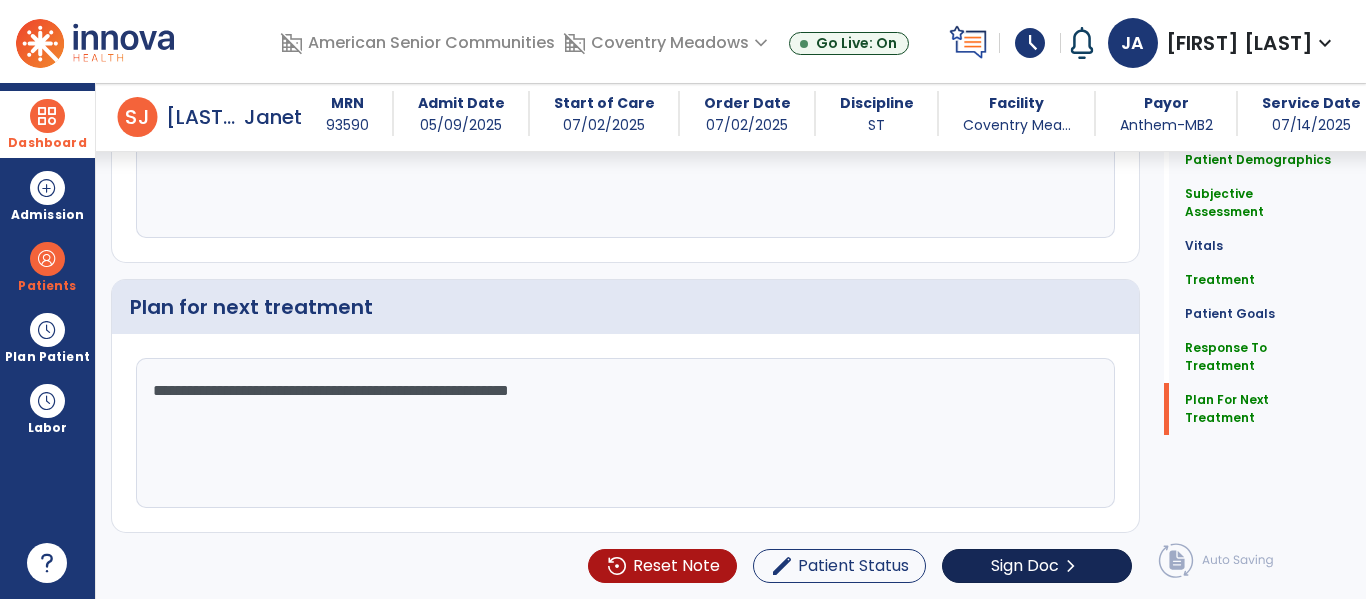 type on "**********" 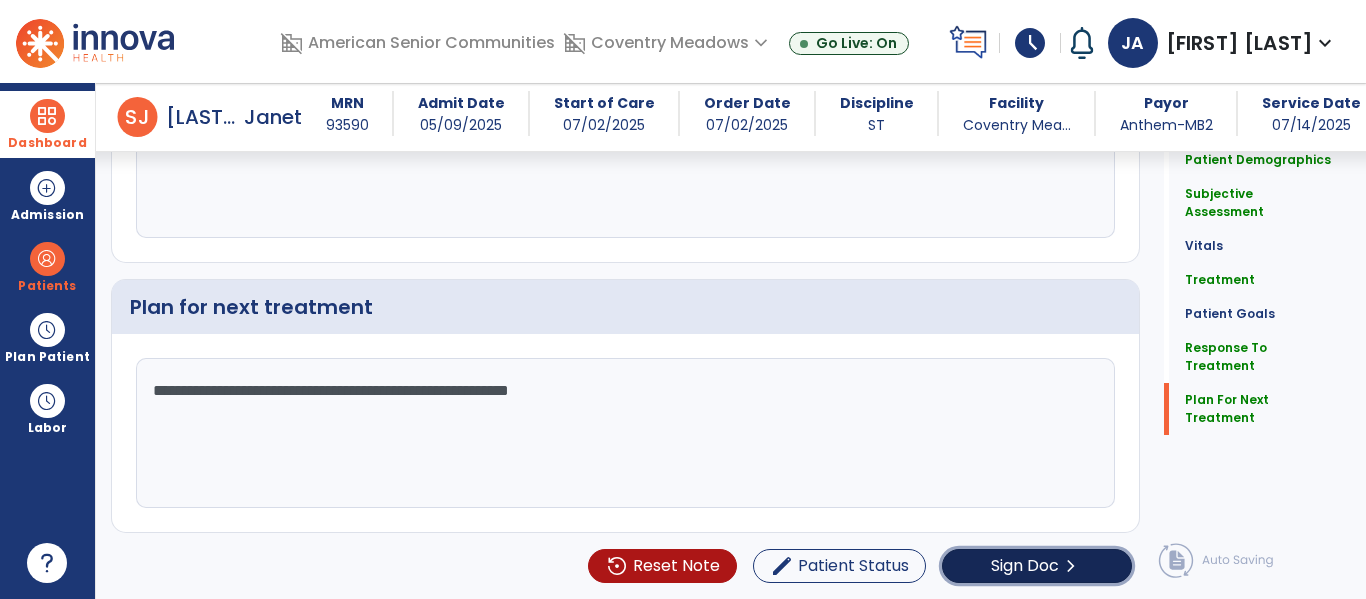 click on "Sign Doc" 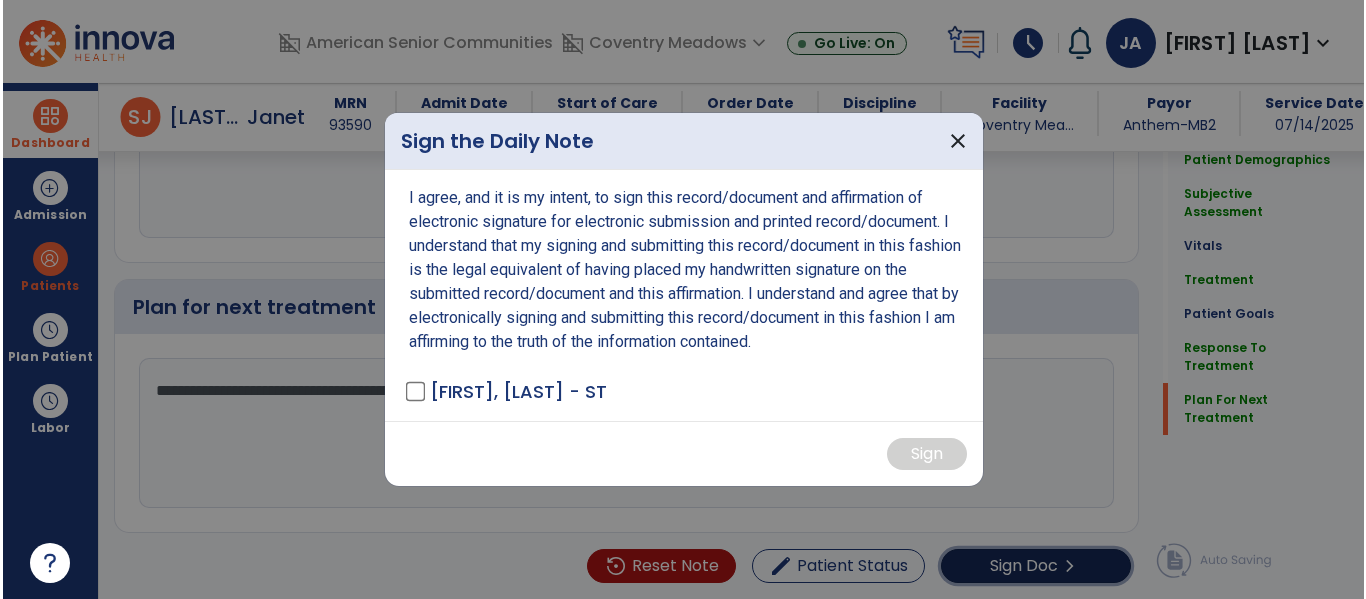 scroll, scrollTop: 2558, scrollLeft: 0, axis: vertical 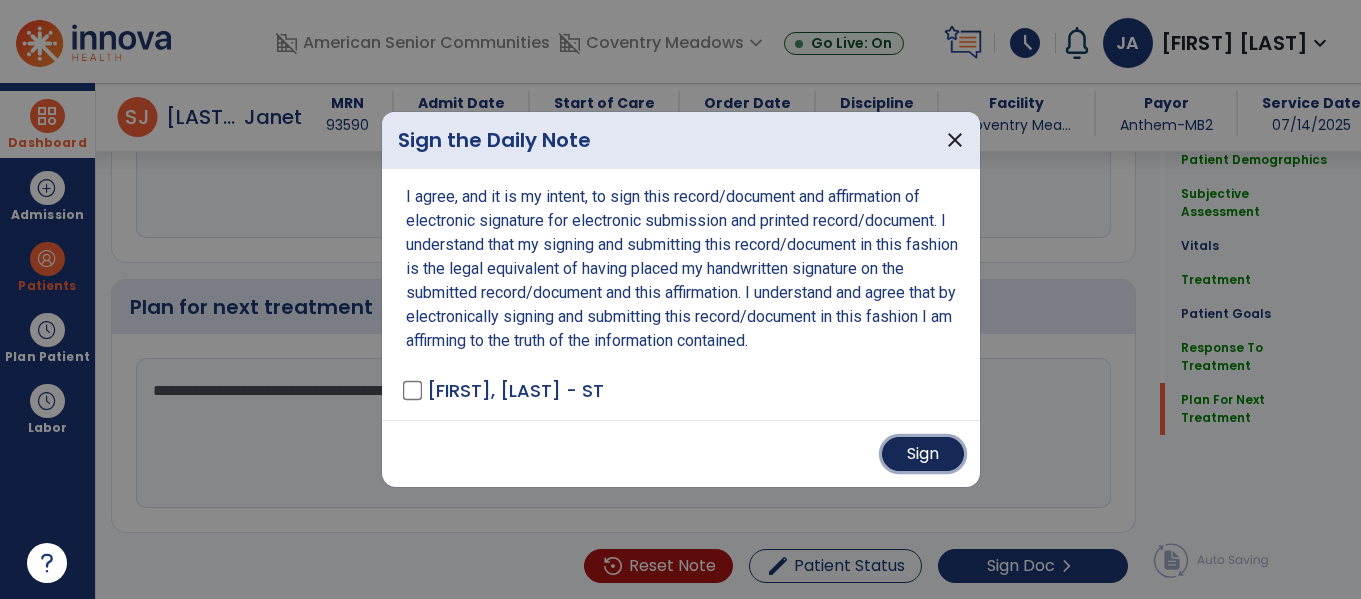 click on "Sign" at bounding box center [923, 454] 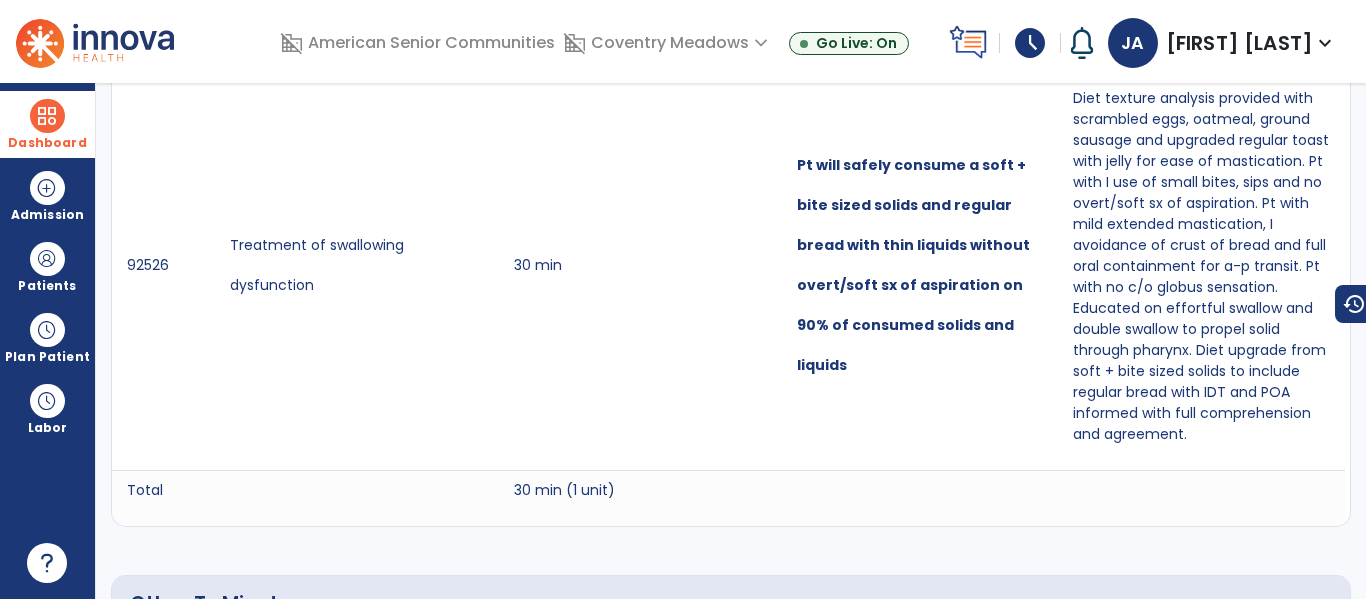 scroll, scrollTop: 0, scrollLeft: 0, axis: both 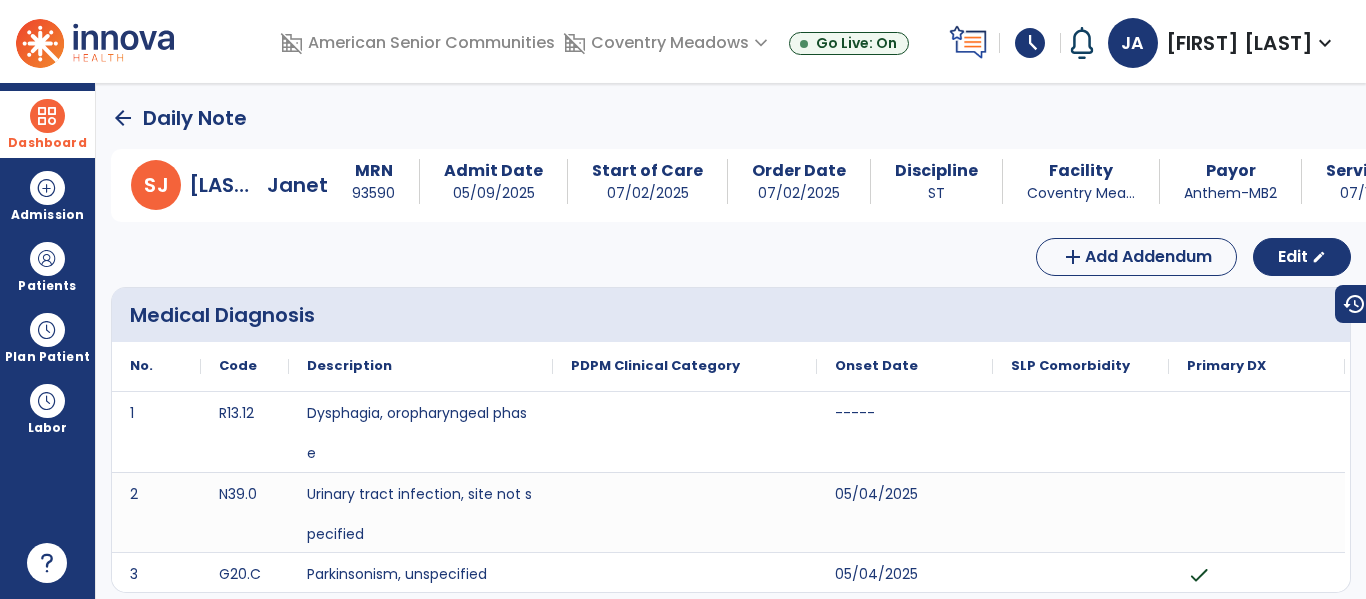 click on "Dashboard" at bounding box center (47, 124) 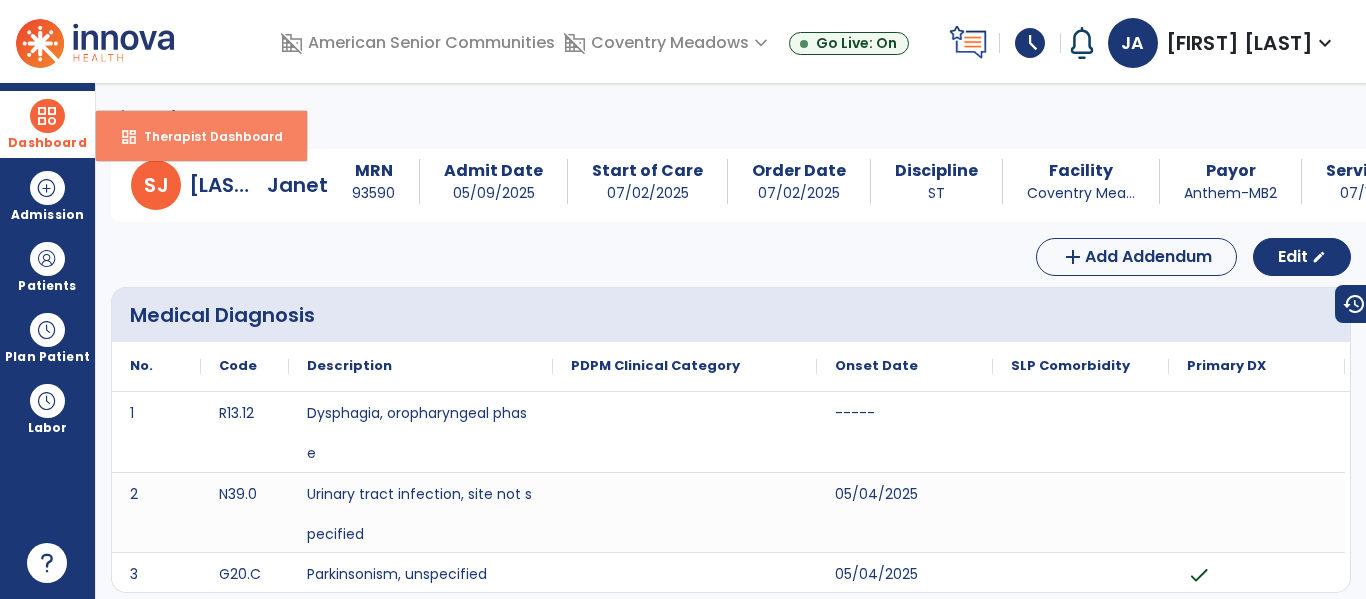 click on "dashboard  Therapist Dashboard" at bounding box center [201, 136] 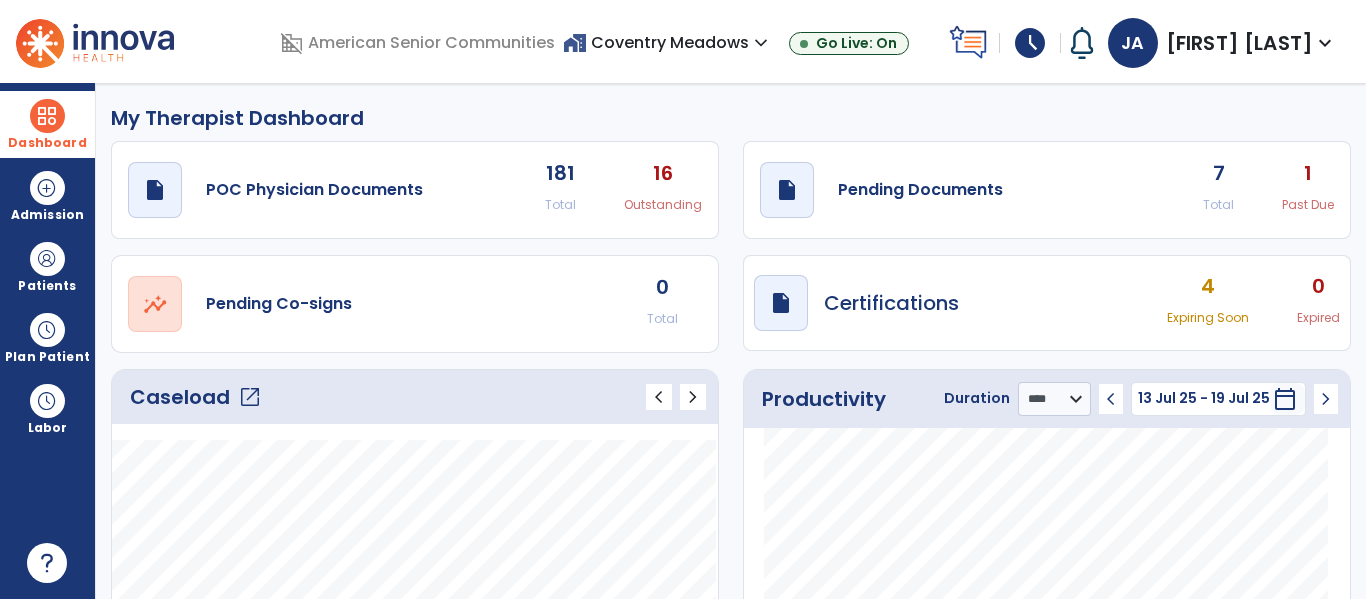 click on "open_in_new" 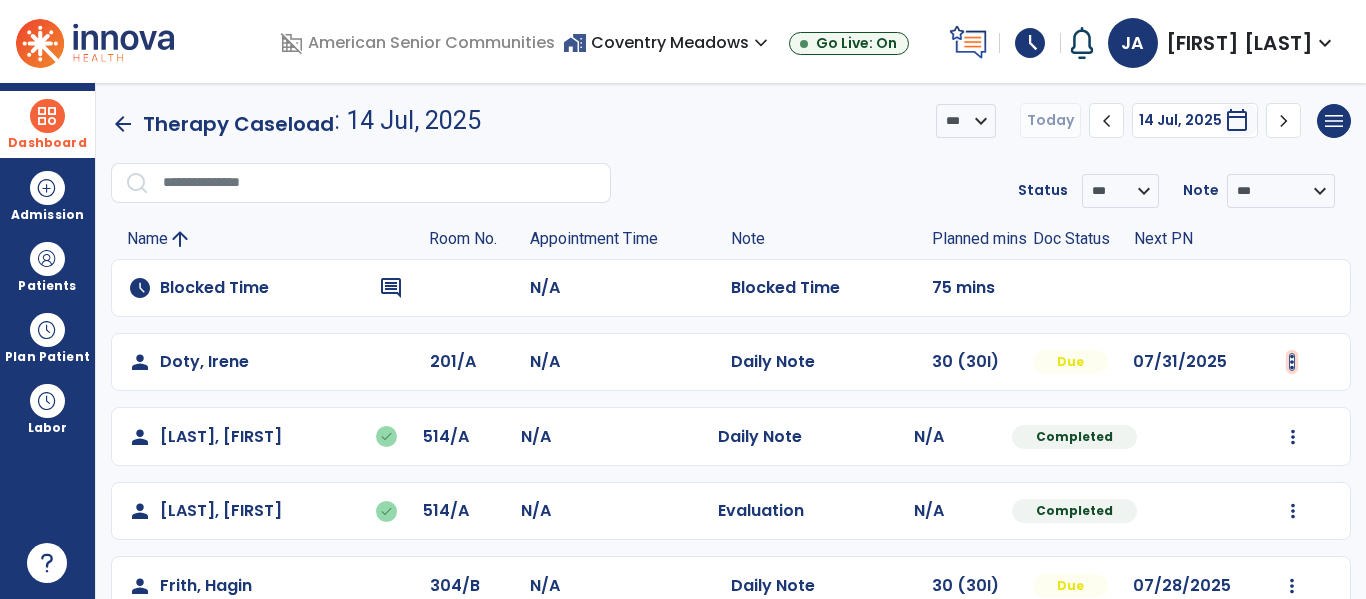 click at bounding box center (1292, 362) 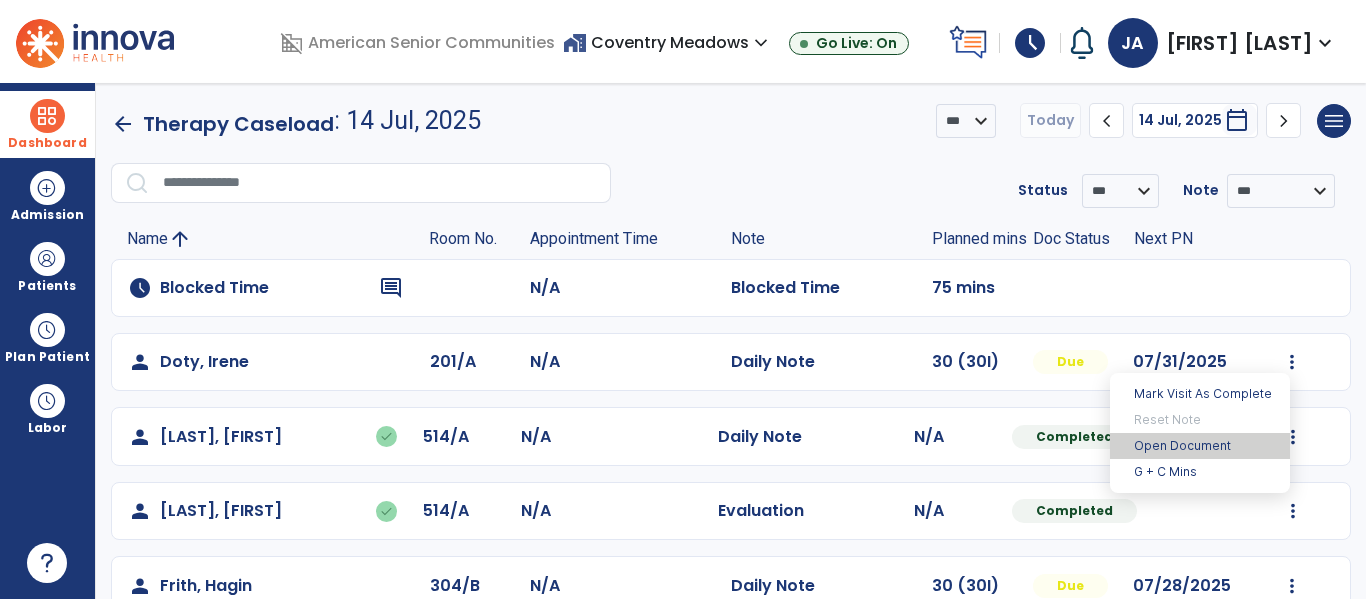 click on "Open Document" at bounding box center (1200, 446) 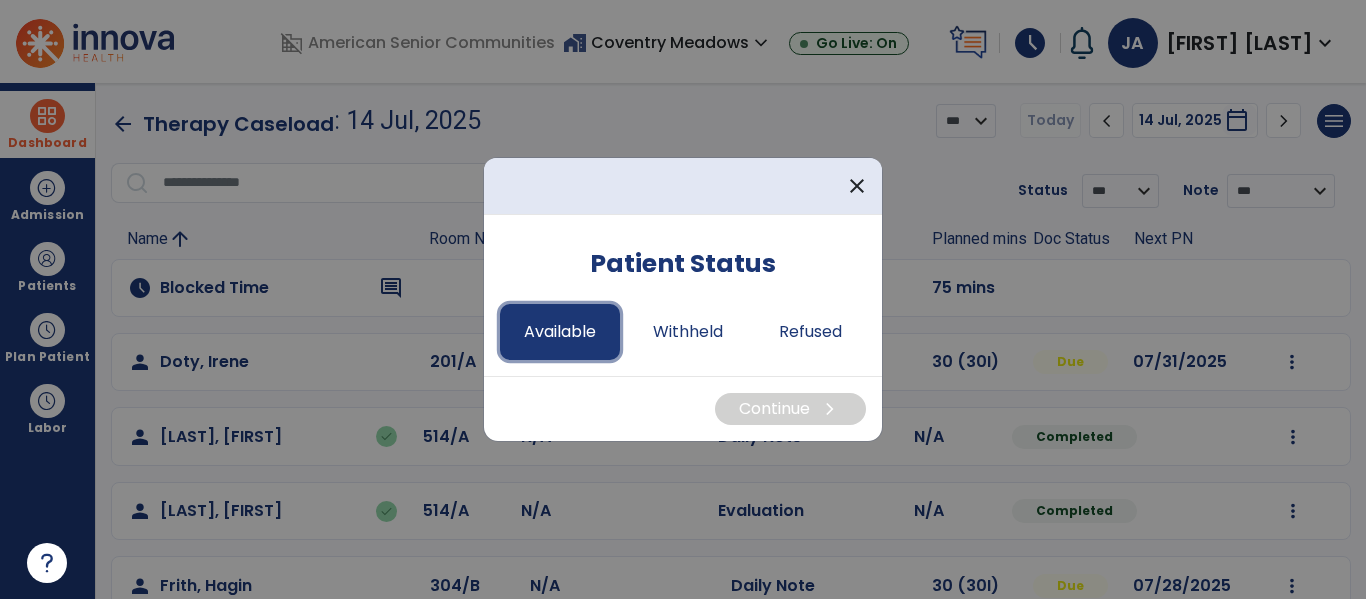 click on "Available" at bounding box center (560, 332) 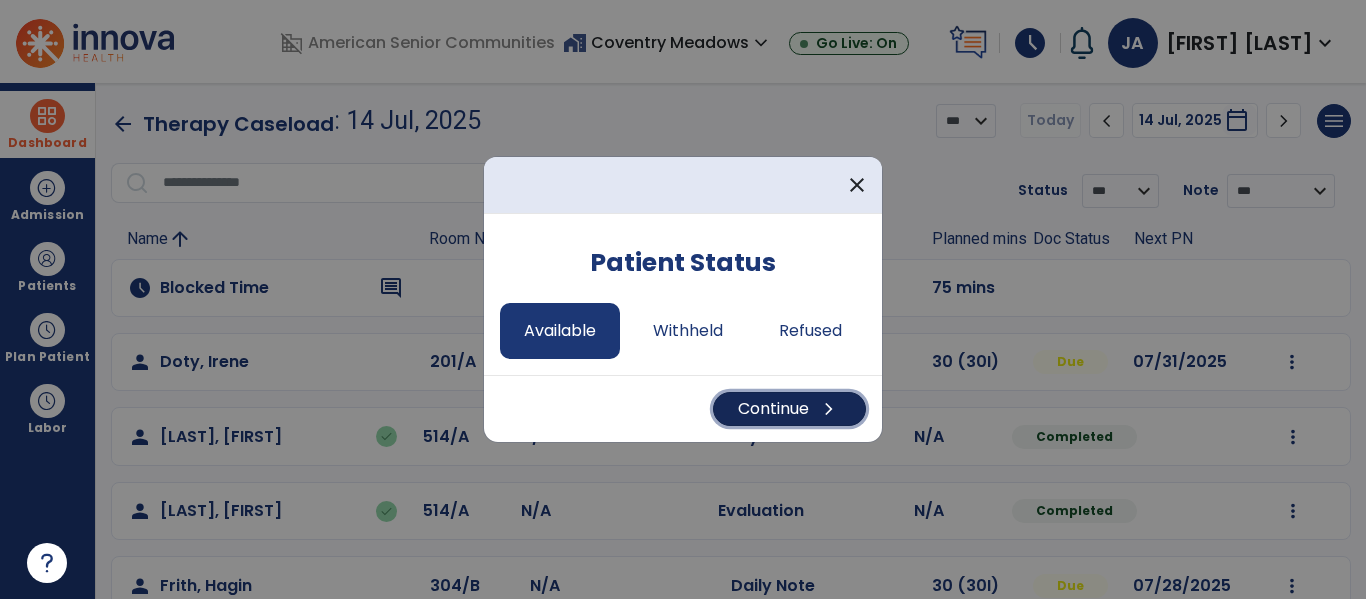 click on "Continue   chevron_right" at bounding box center (789, 409) 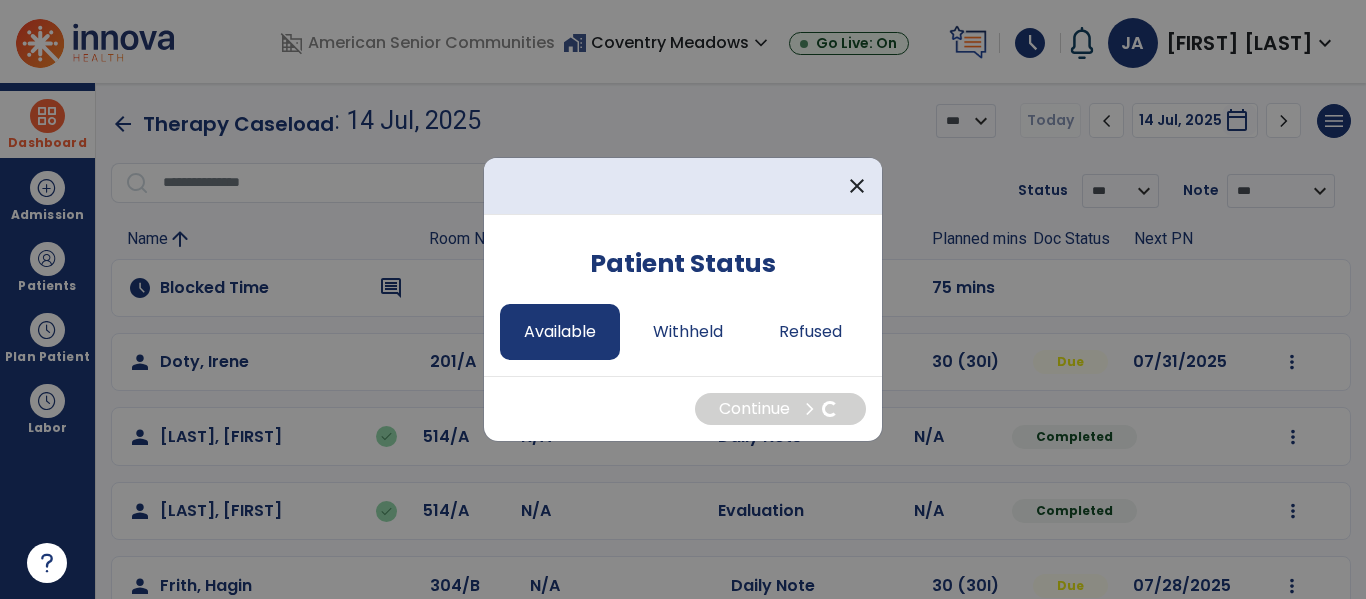 select on "*" 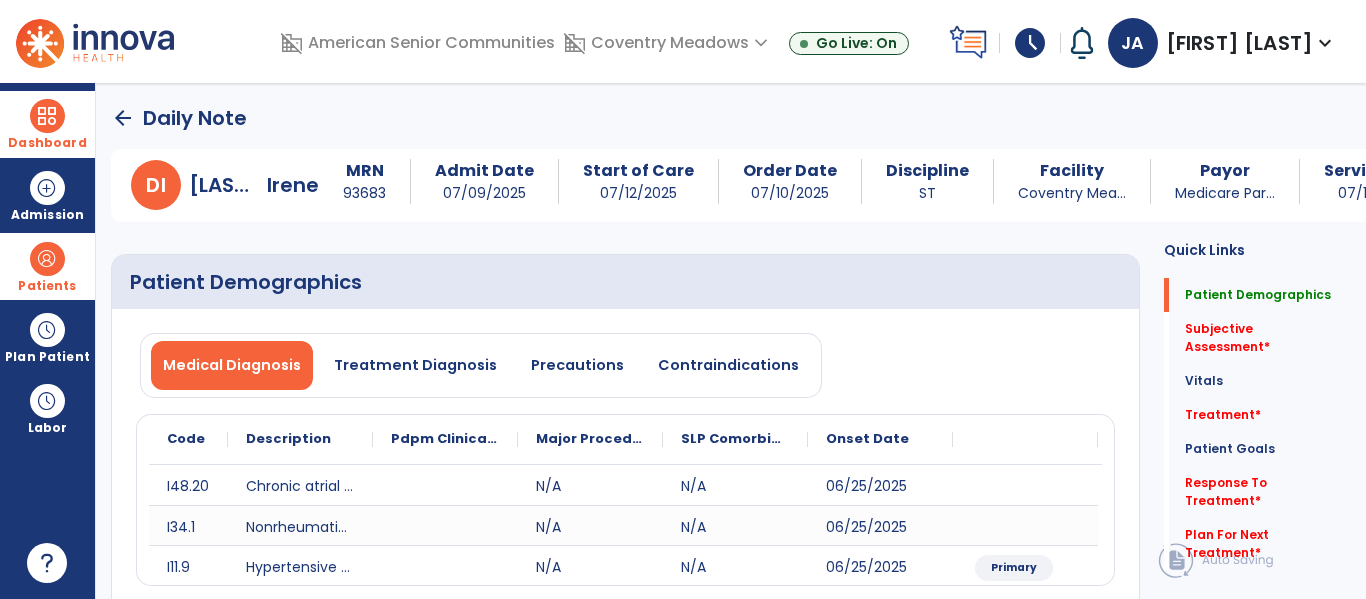 click at bounding box center (47, 259) 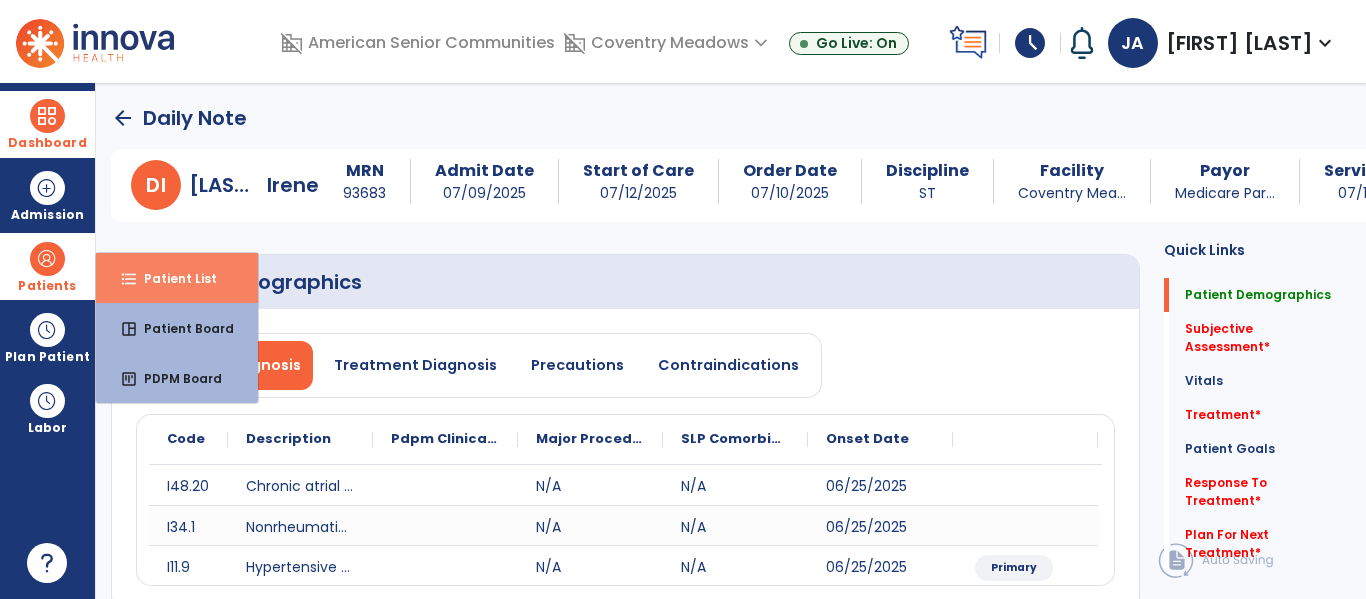 click on "Patient List" at bounding box center [172, 278] 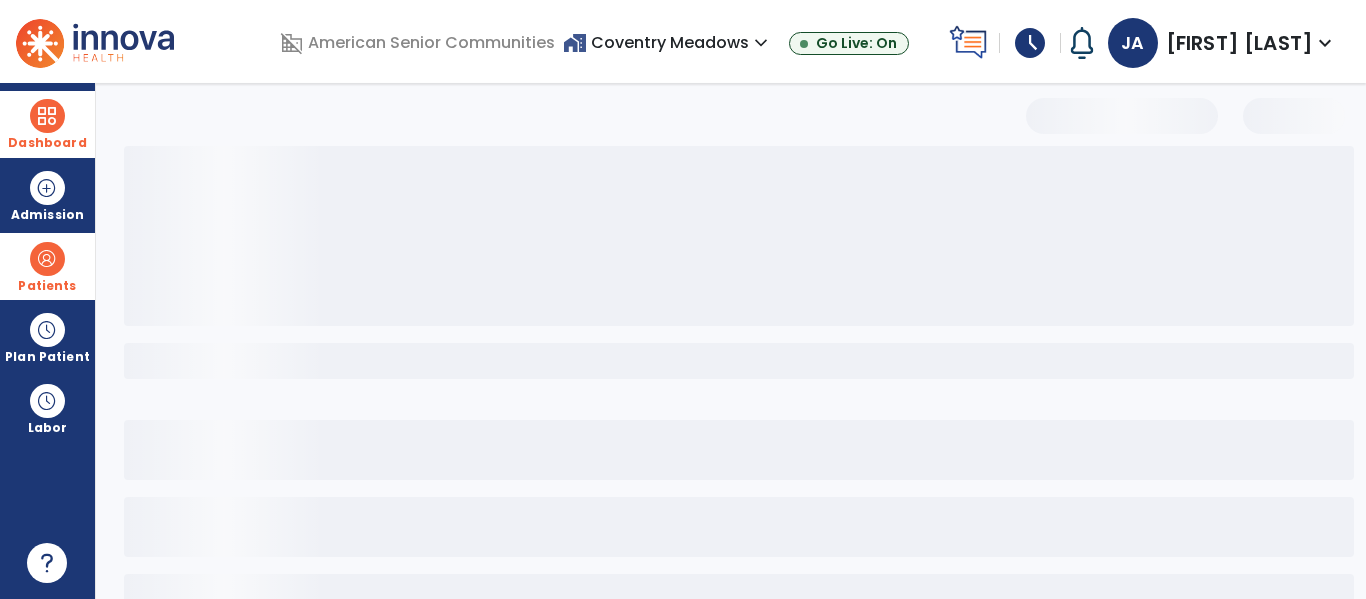 select on "***" 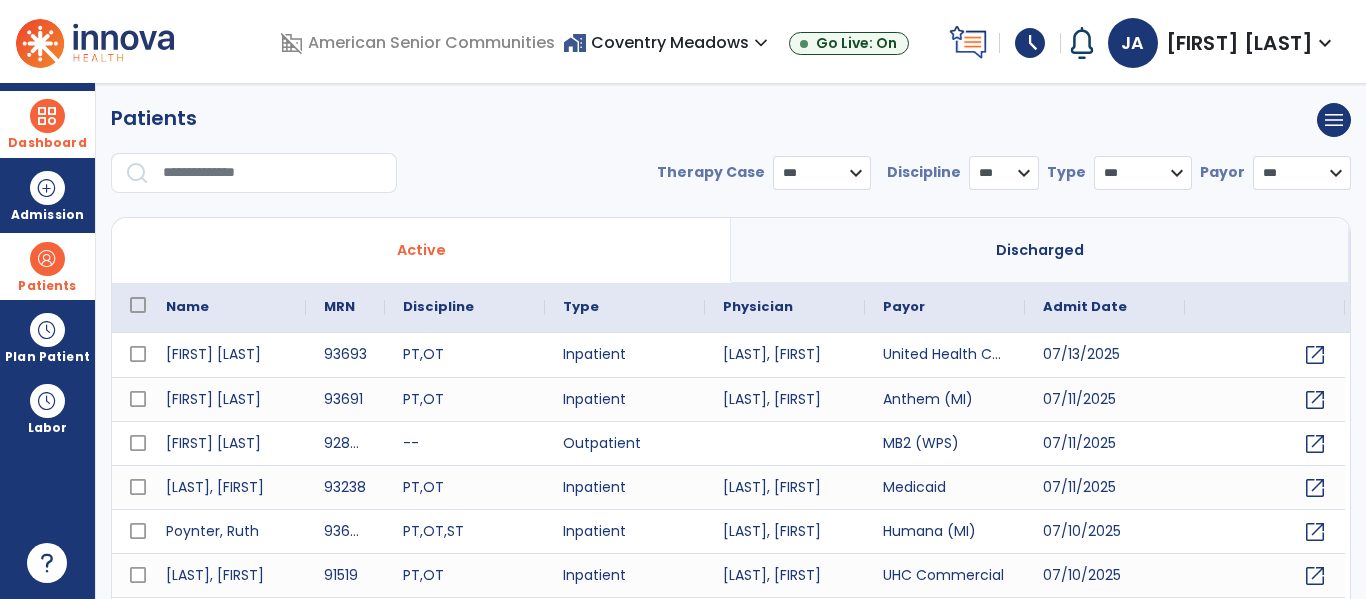click at bounding box center [273, 173] 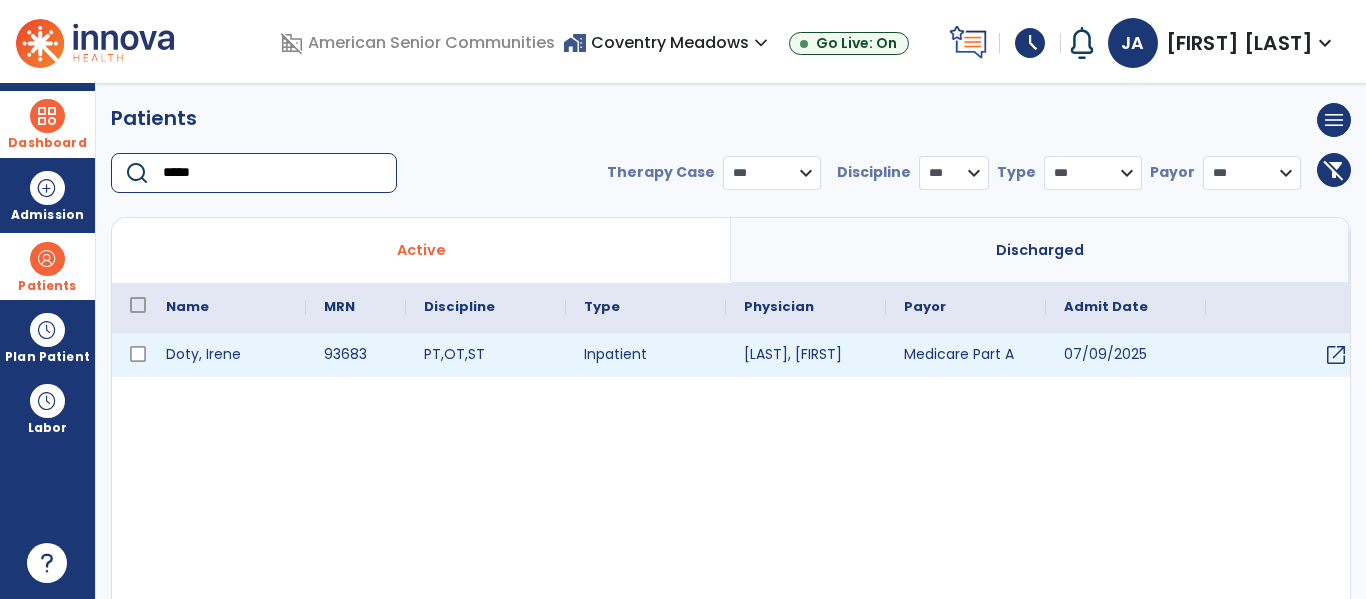 type on "*****" 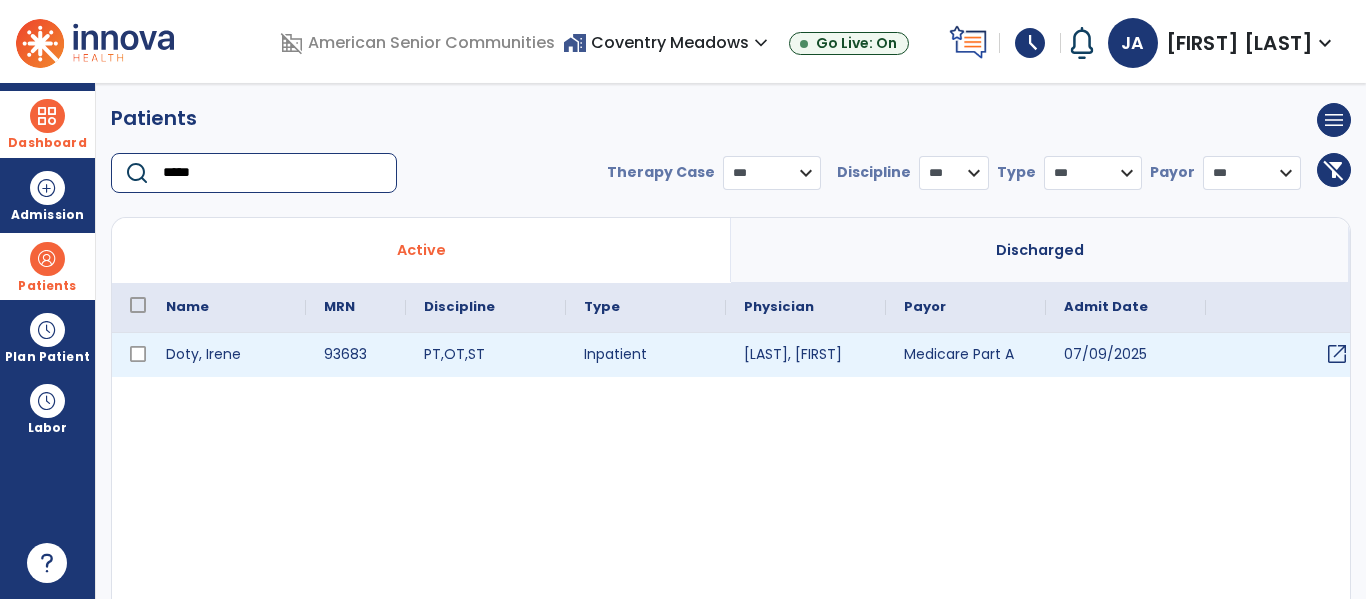 click on "open_in_new" at bounding box center [1337, 354] 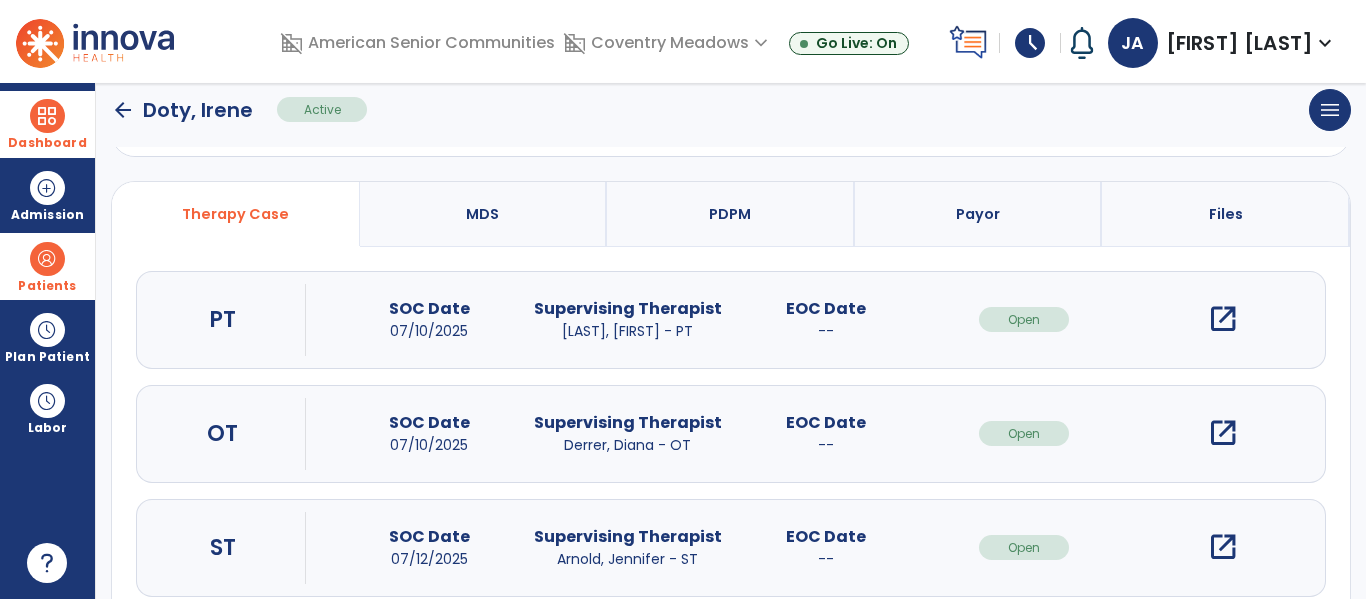 scroll, scrollTop: 162, scrollLeft: 0, axis: vertical 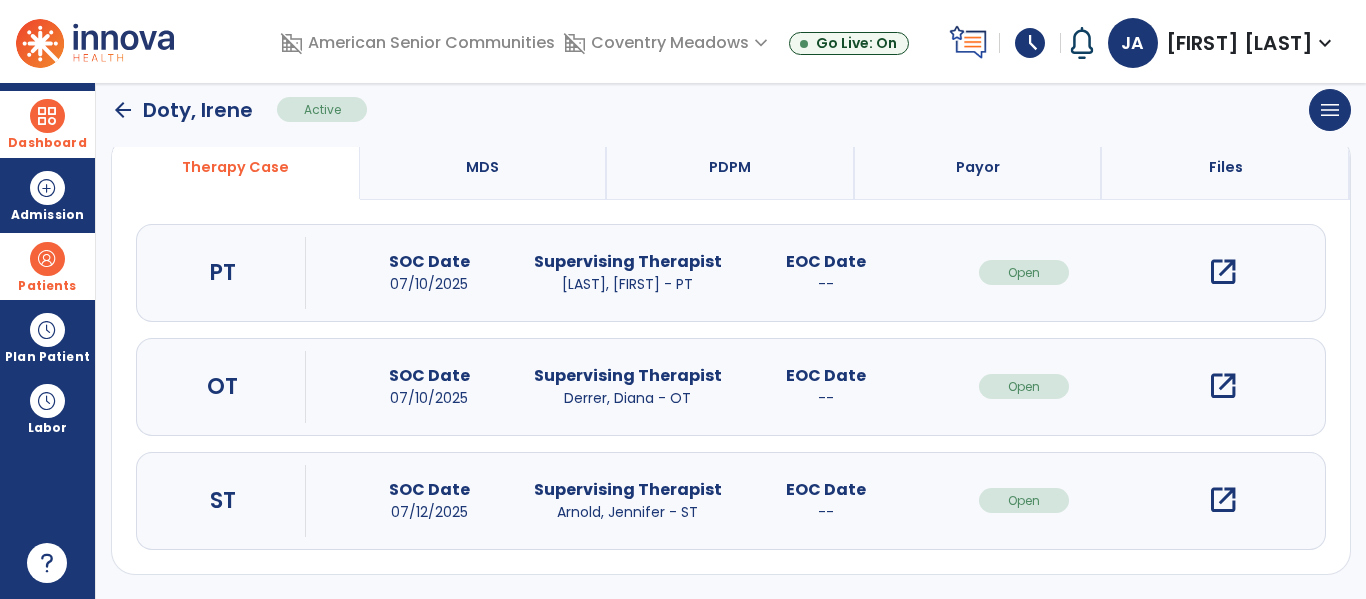 click on "open_in_new" at bounding box center (1223, 500) 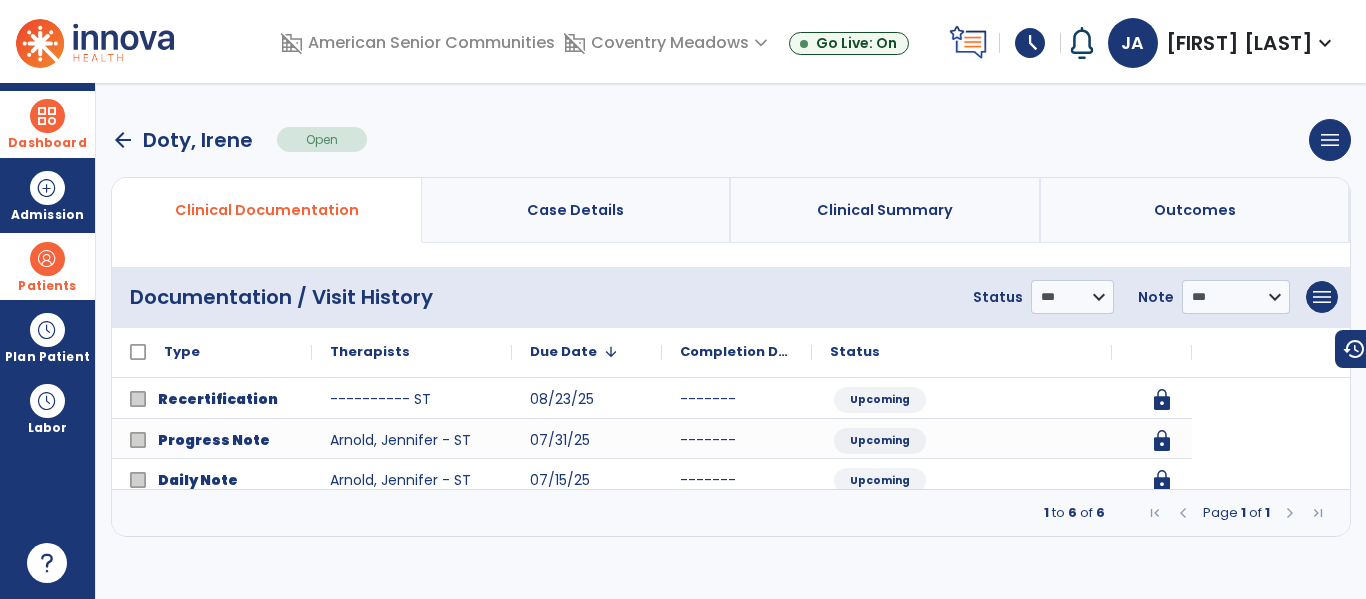 scroll, scrollTop: 0, scrollLeft: 0, axis: both 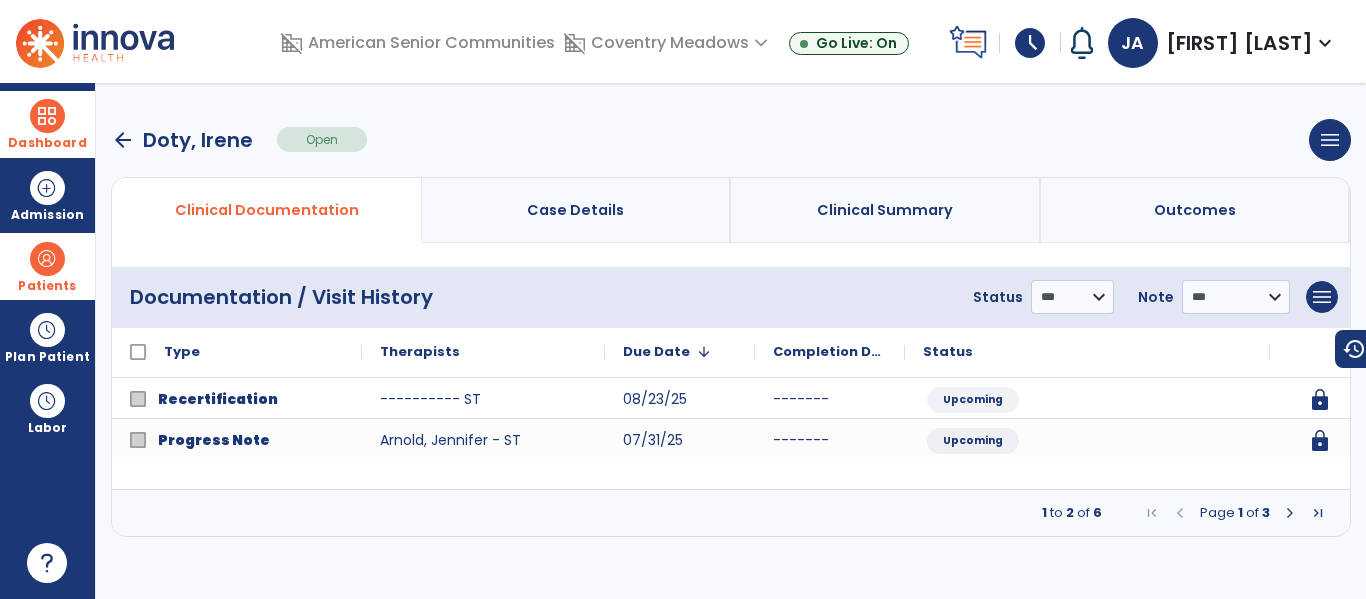 click at bounding box center (1290, 513) 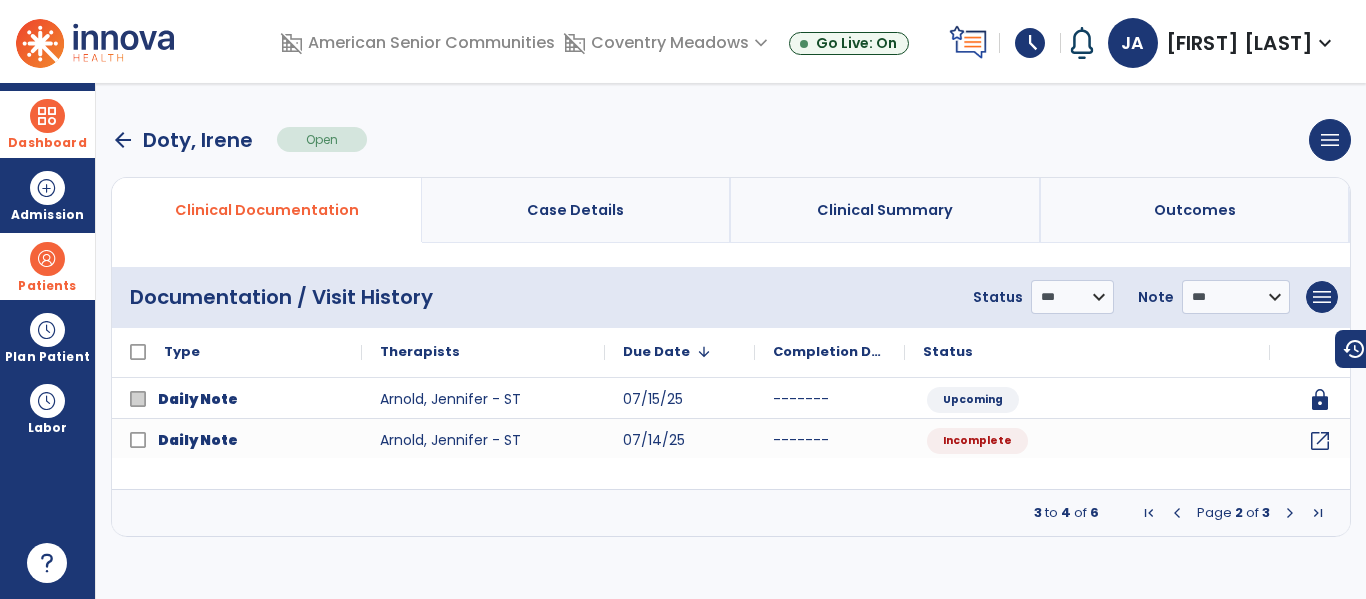 click at bounding box center (1290, 513) 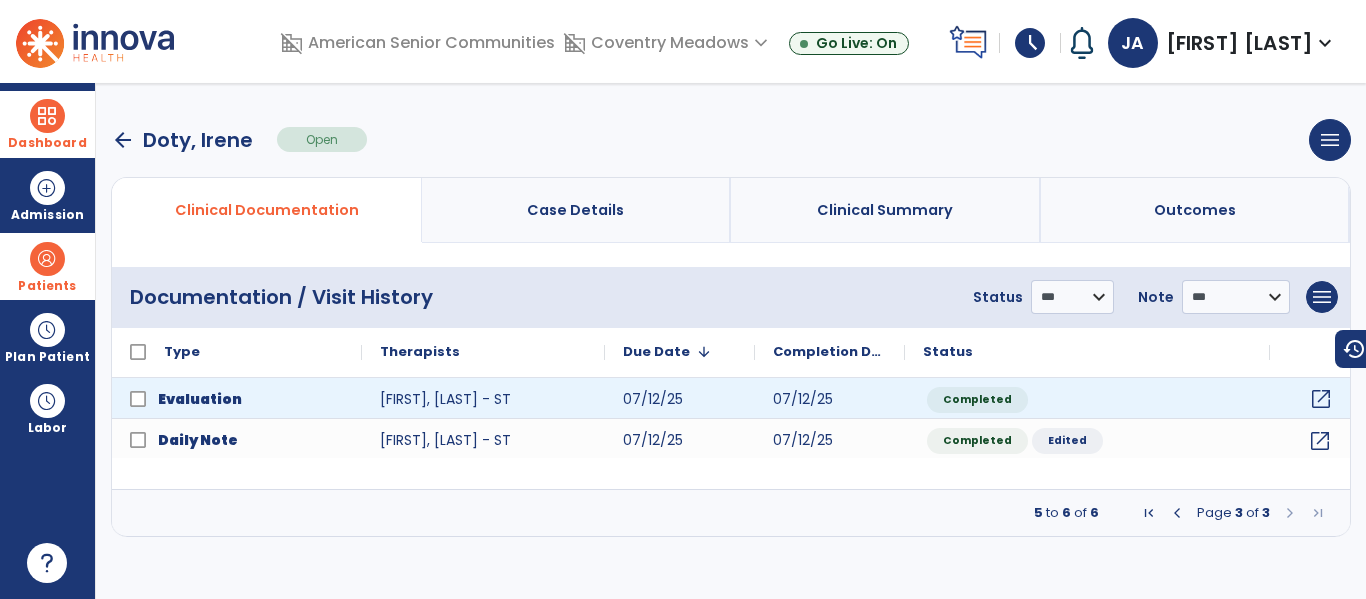 click on "open_in_new" 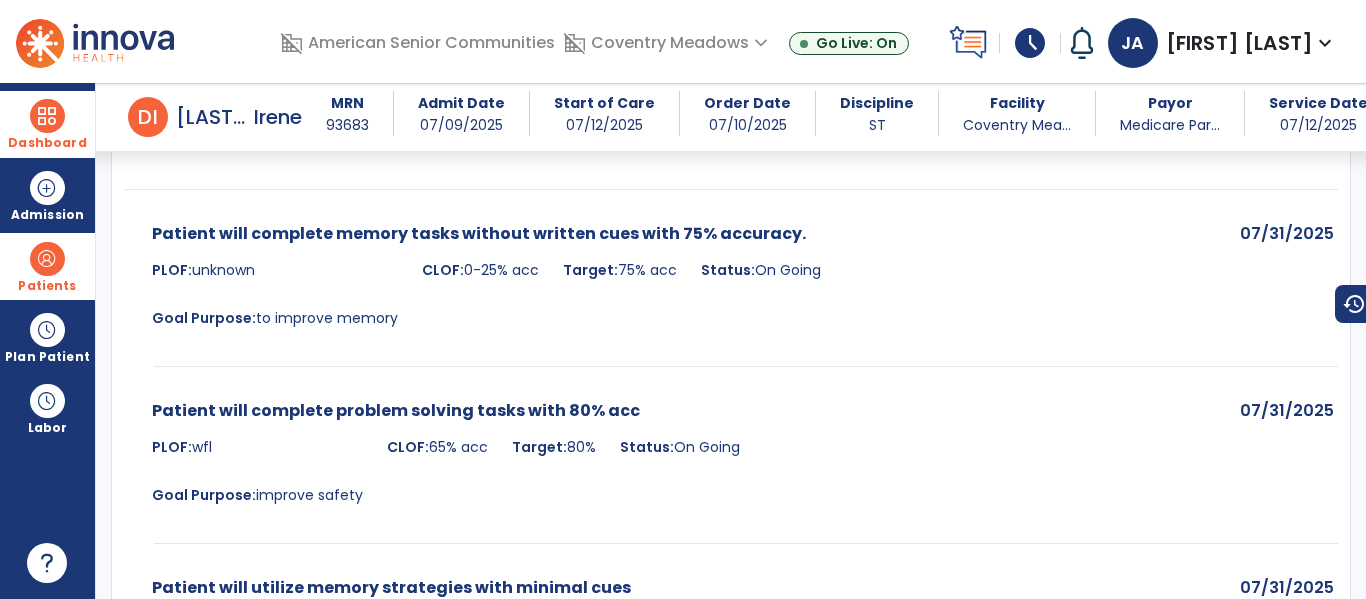scroll, scrollTop: 3019, scrollLeft: 0, axis: vertical 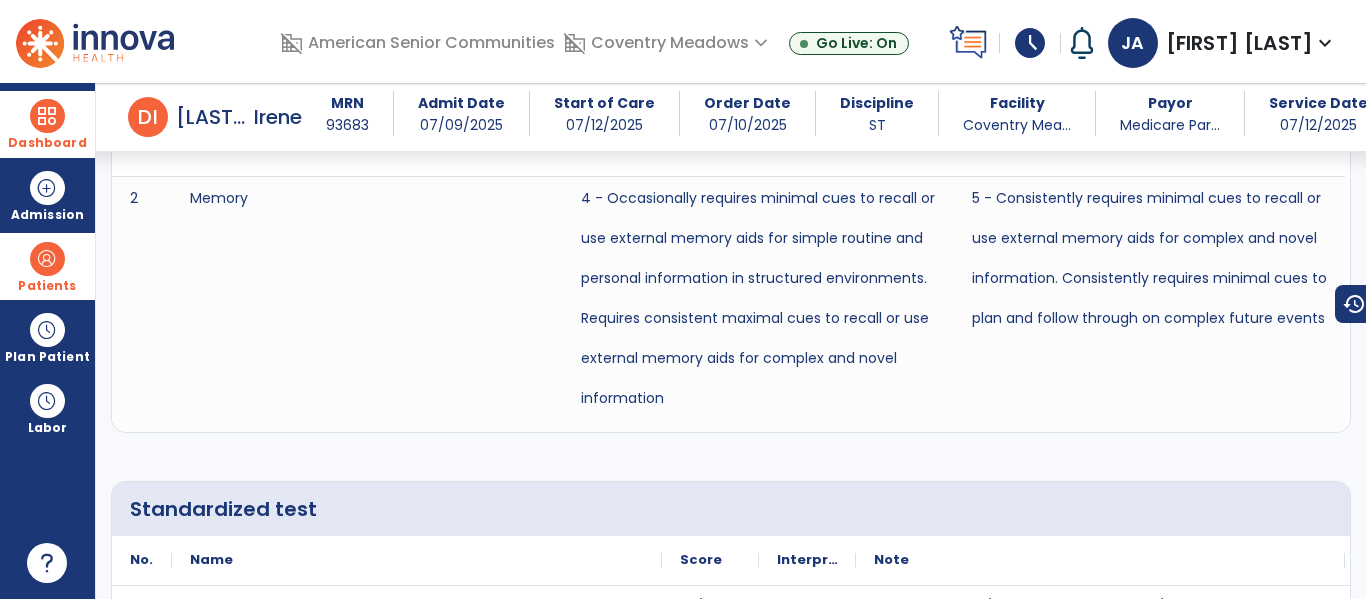 click on "Dashboard" at bounding box center [47, 124] 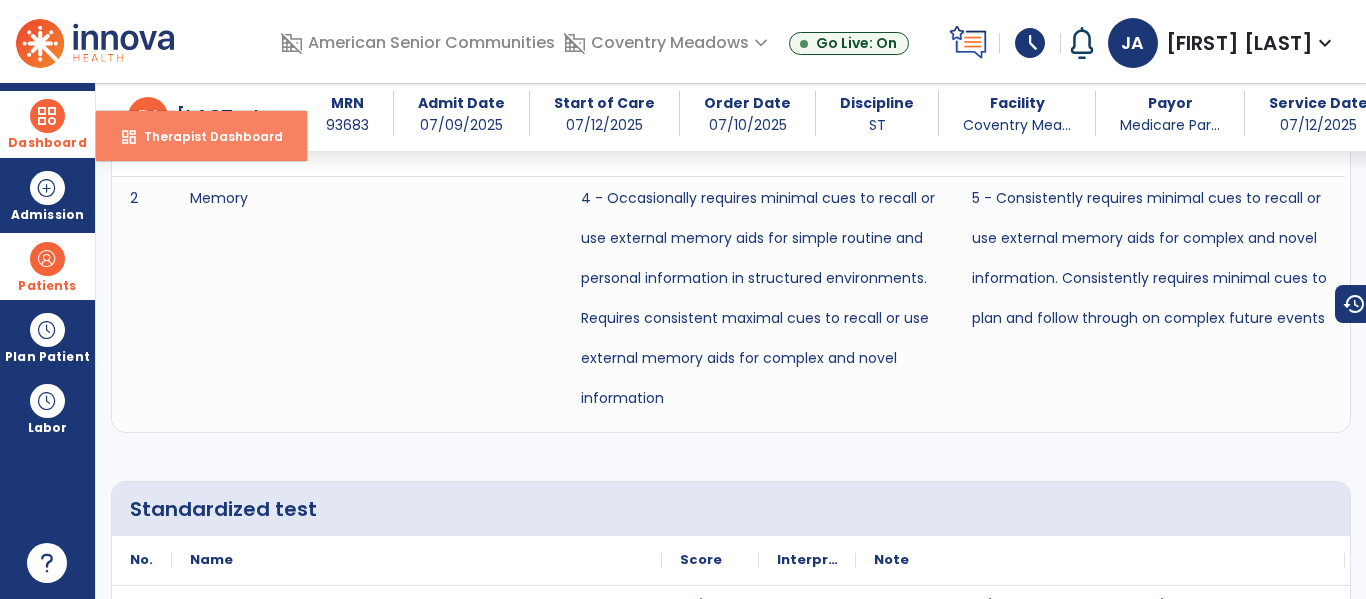 click on "Therapist Dashboard" at bounding box center [205, 136] 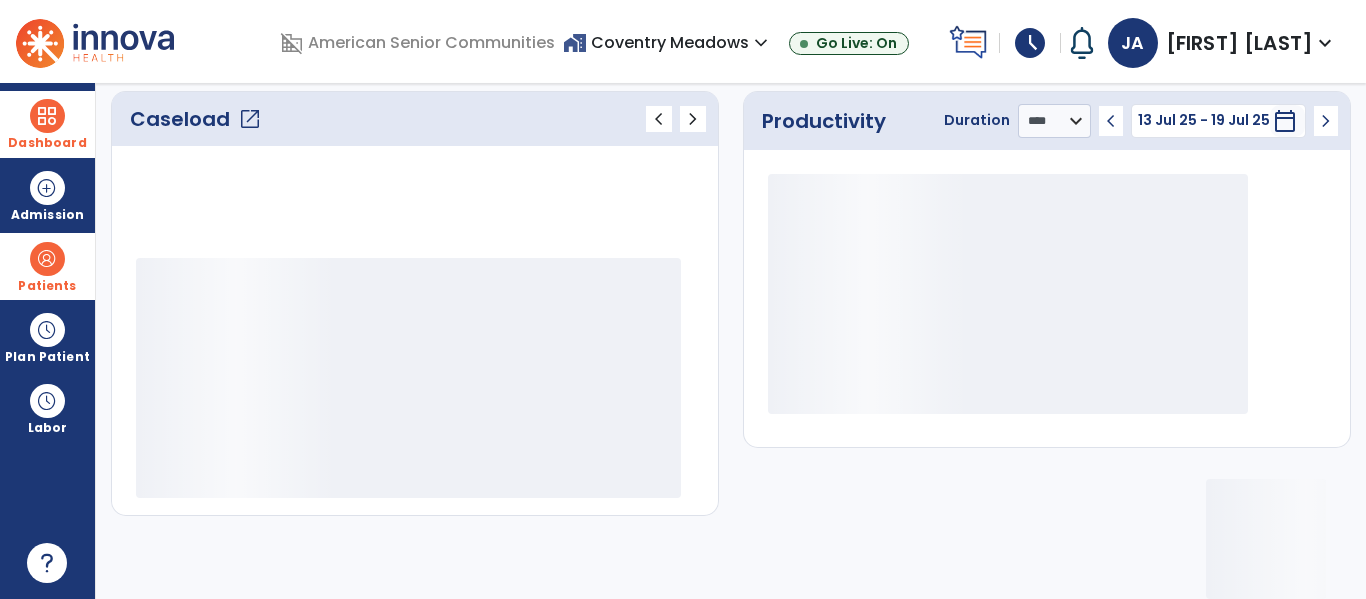scroll, scrollTop: 278, scrollLeft: 0, axis: vertical 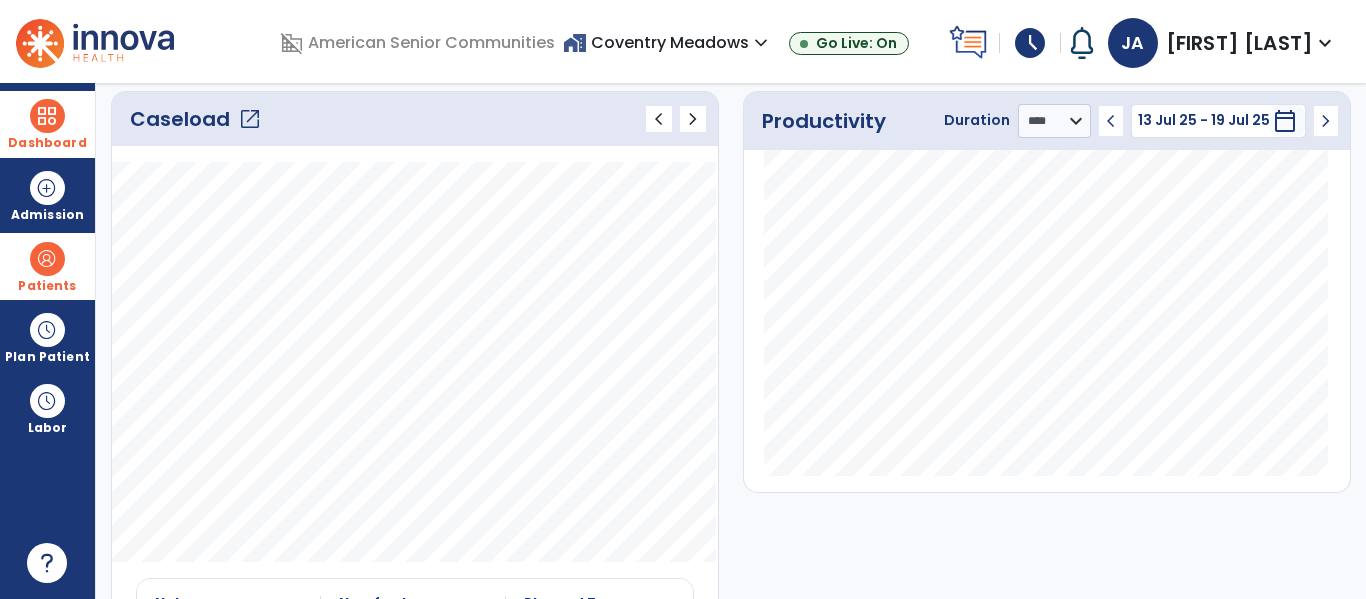 click on "open_in_new" 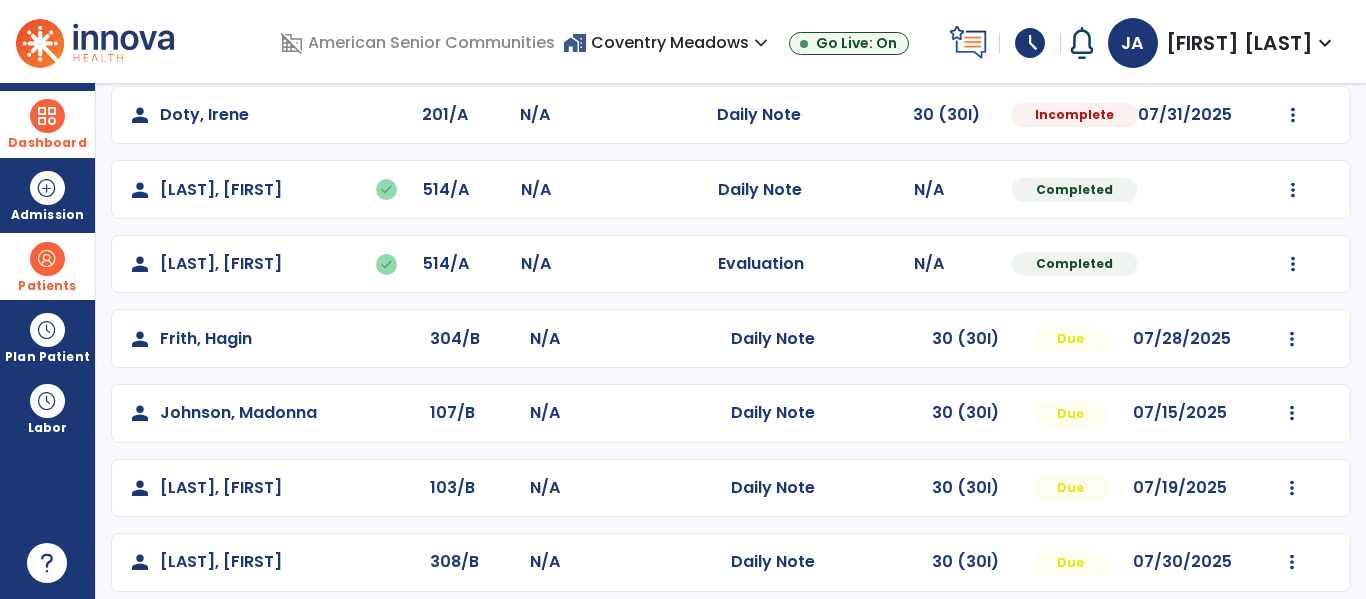 scroll, scrollTop: 334, scrollLeft: 0, axis: vertical 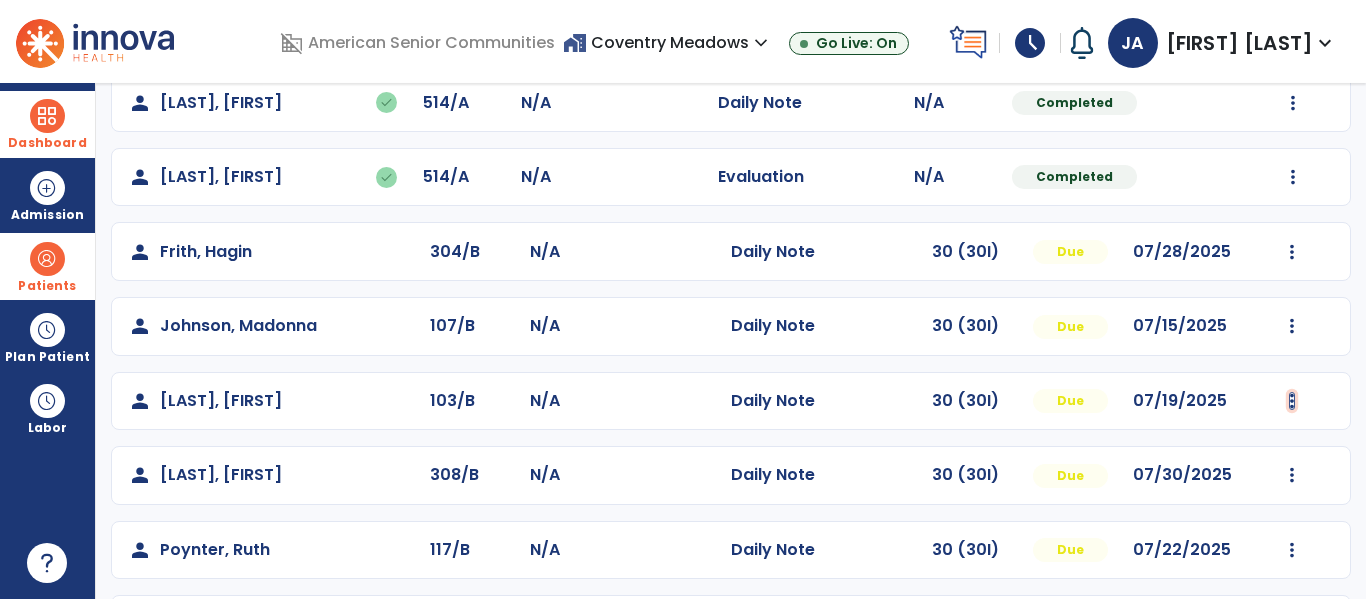 click at bounding box center [1293, 28] 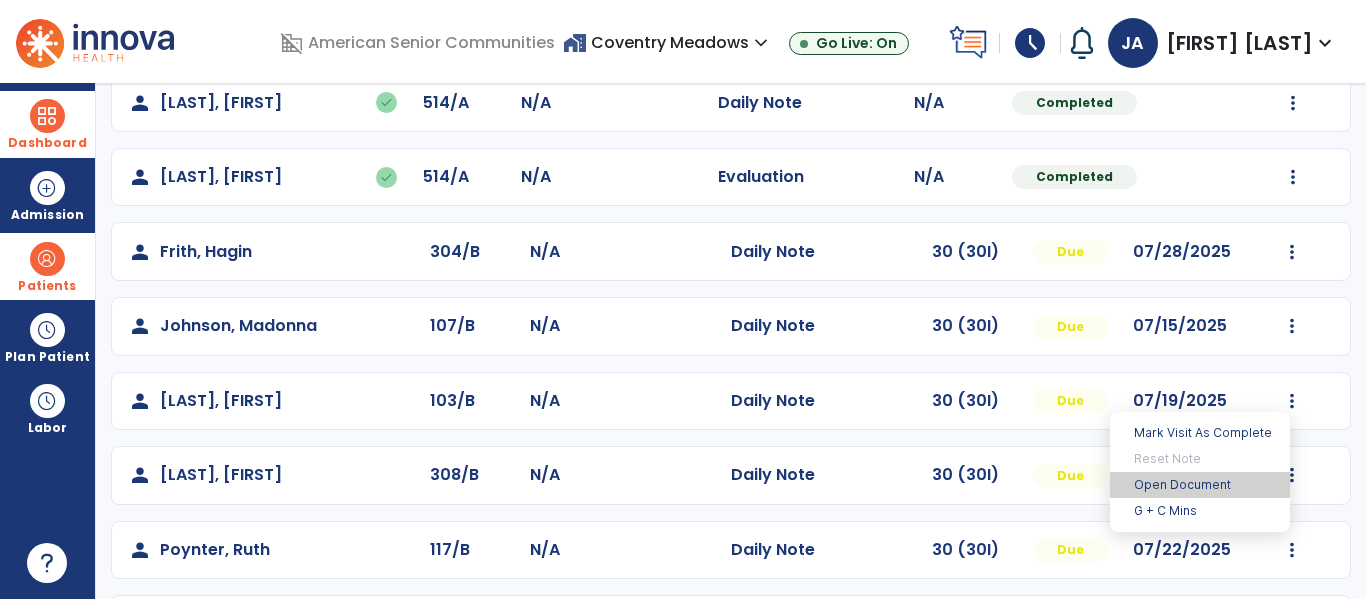 click on "Open Document" at bounding box center [1200, 485] 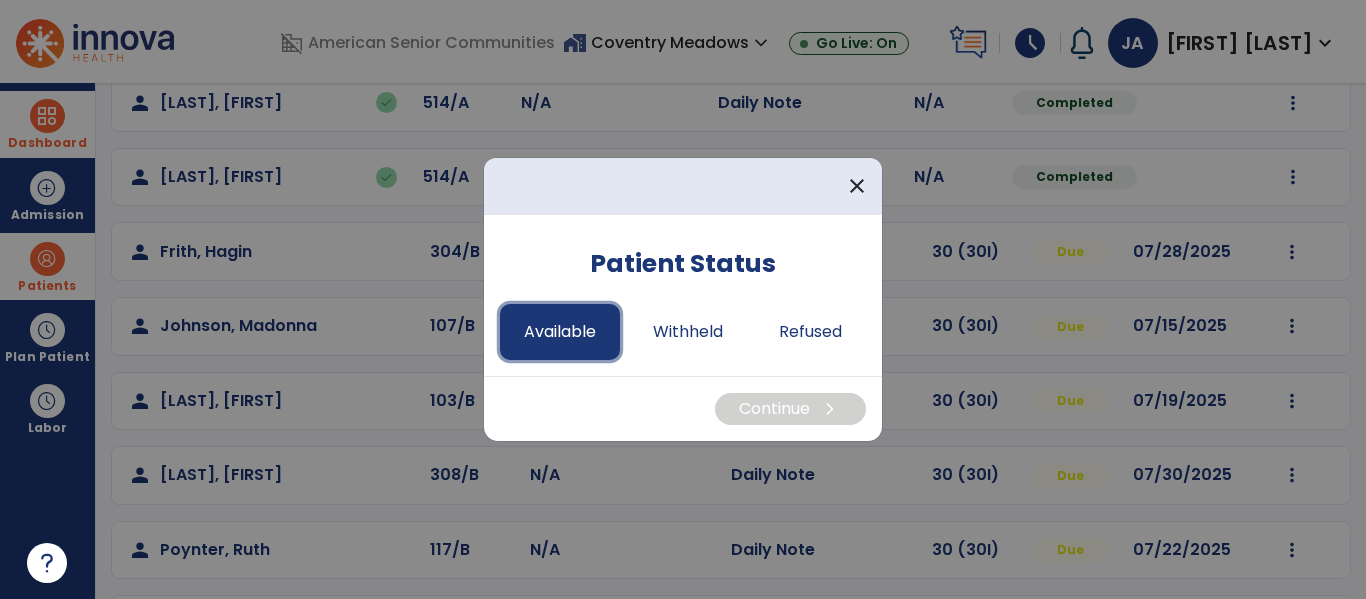 click on "Available" at bounding box center [560, 332] 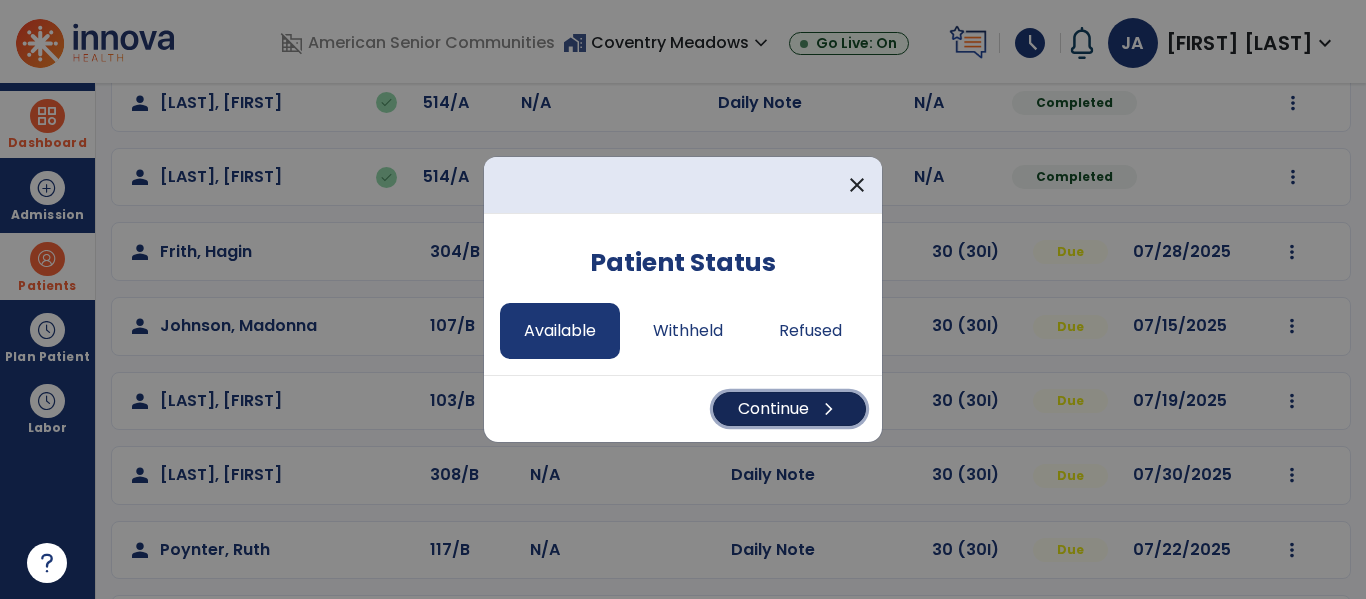 click on "chevron_right" at bounding box center [829, 409] 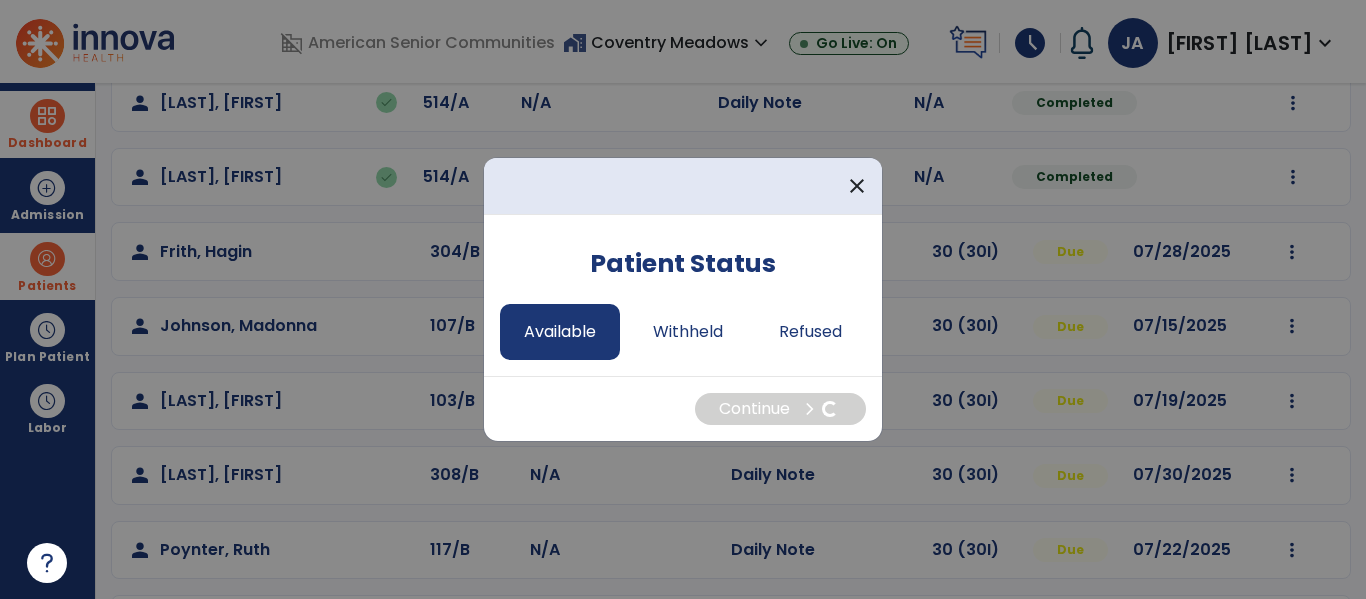 select on "*" 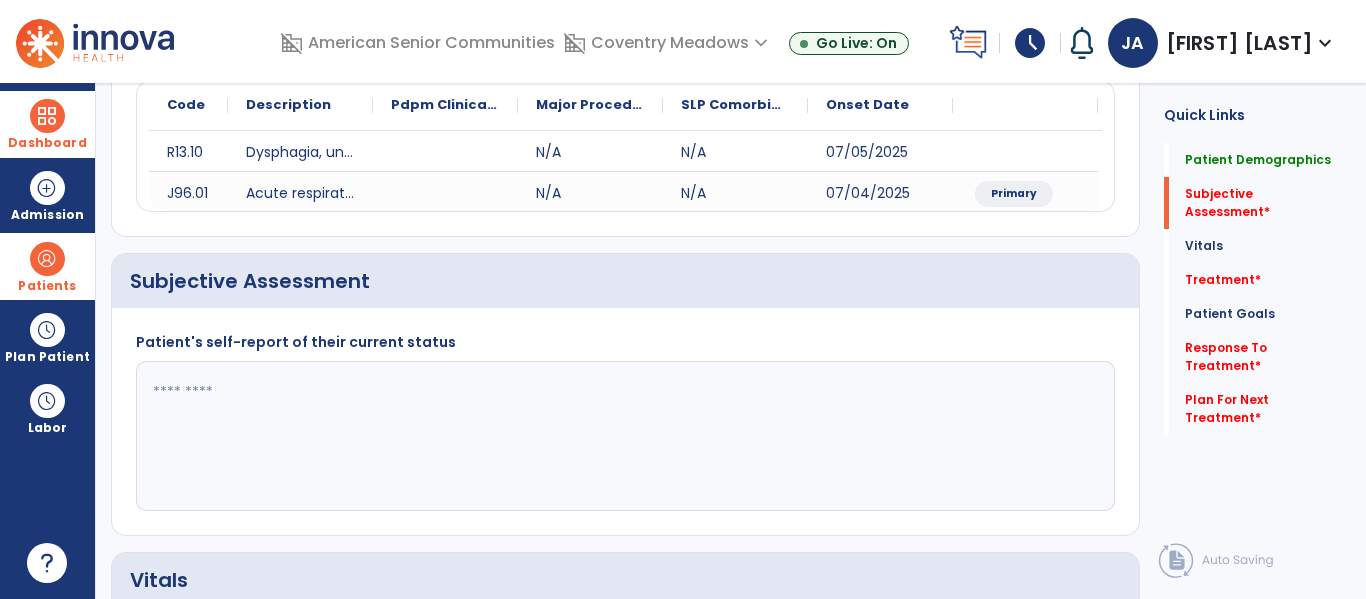 click at bounding box center (47, 116) 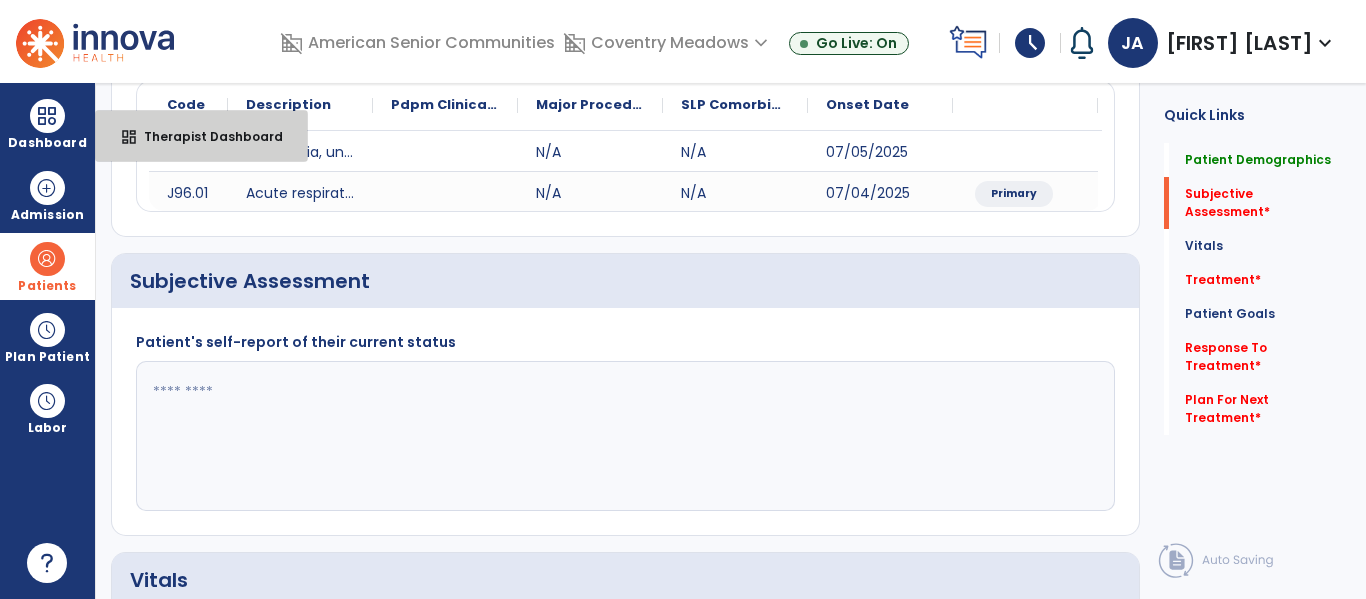 click on "dashboard  Therapist Dashboard" at bounding box center (201, 136) 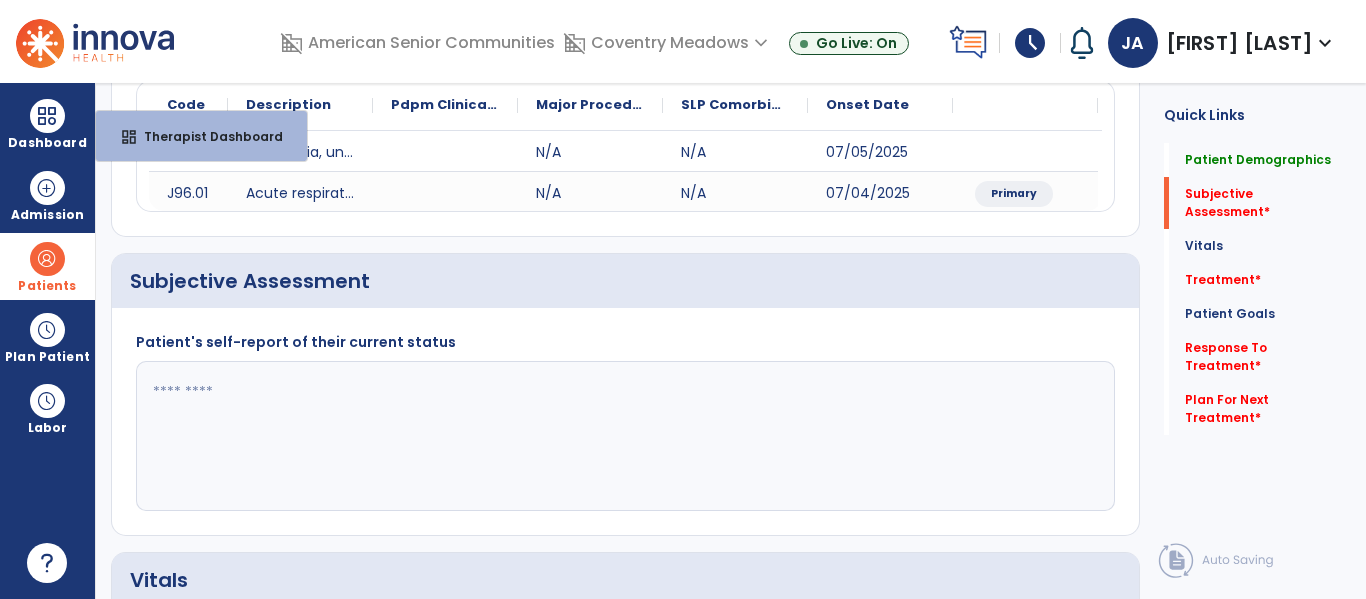 select on "****" 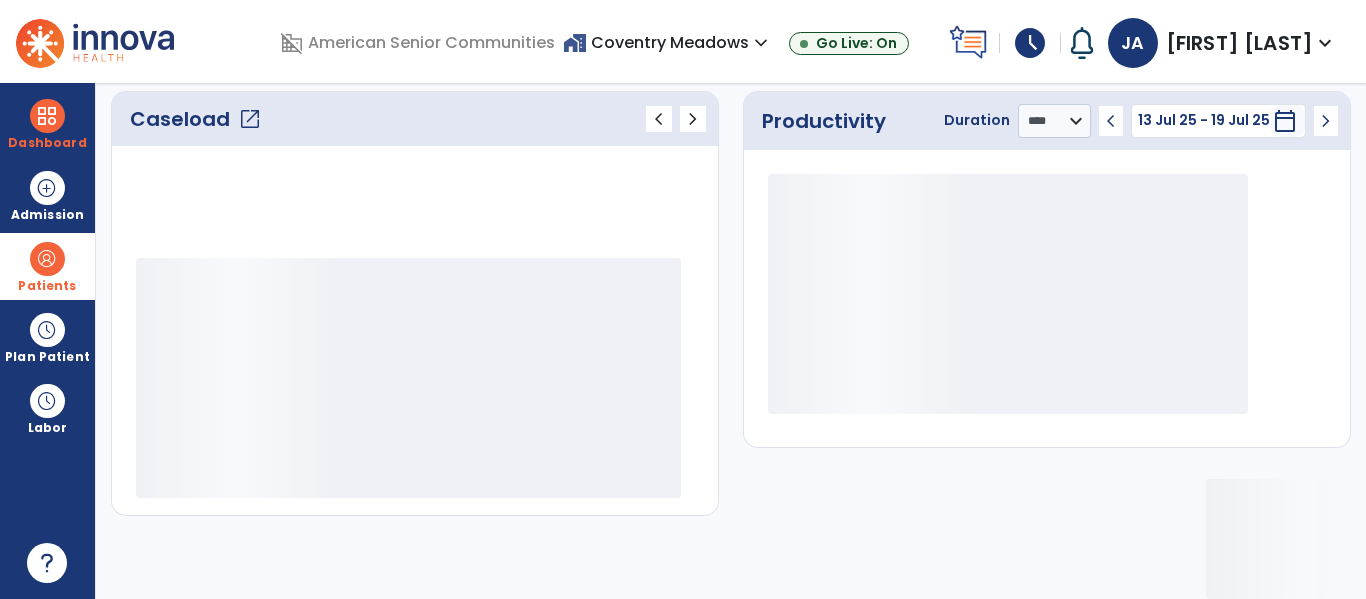 scroll, scrollTop: 278, scrollLeft: 0, axis: vertical 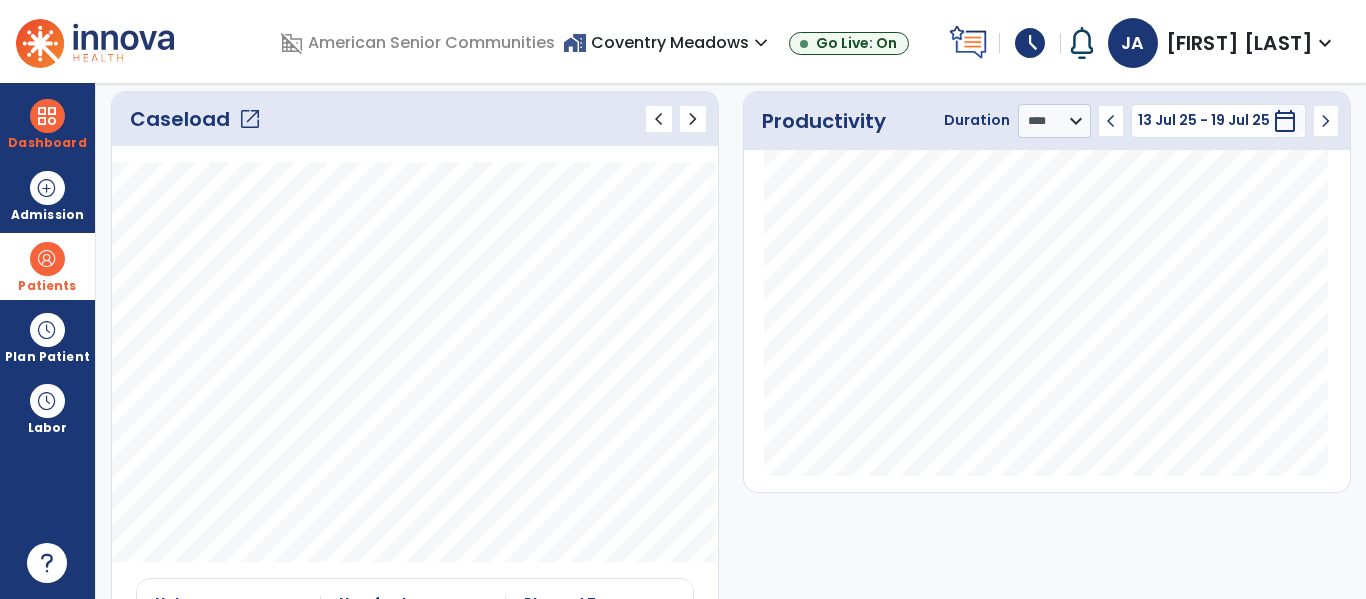 click on "open_in_new" 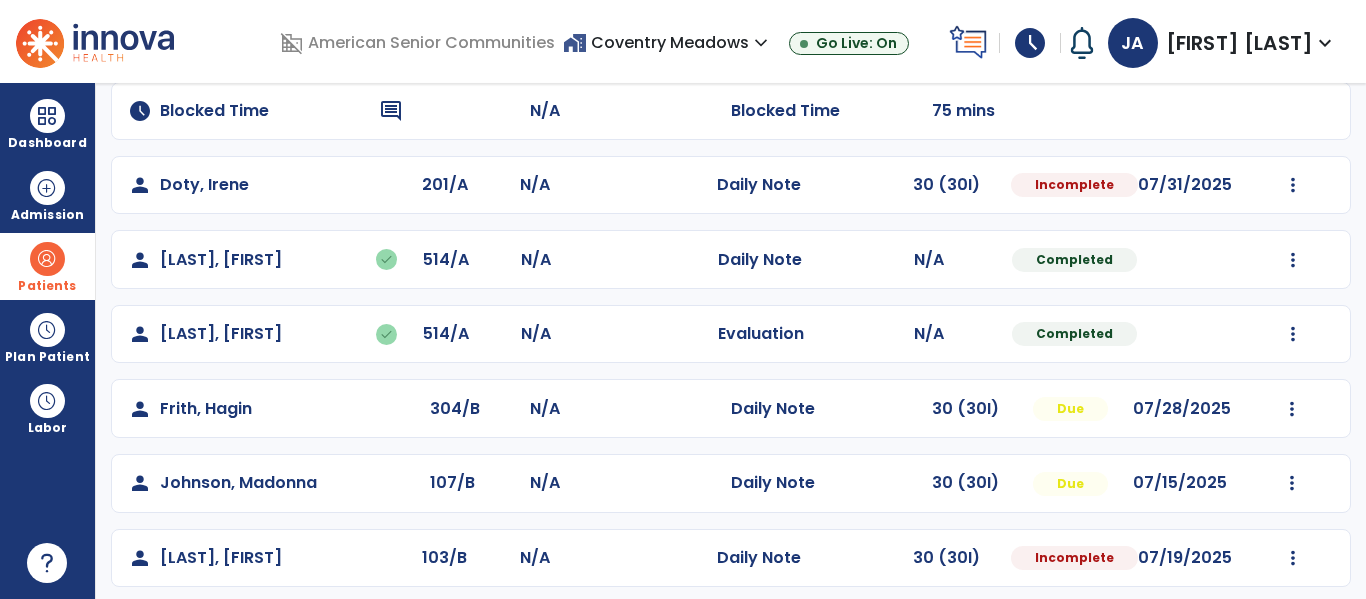 scroll, scrollTop: 413, scrollLeft: 0, axis: vertical 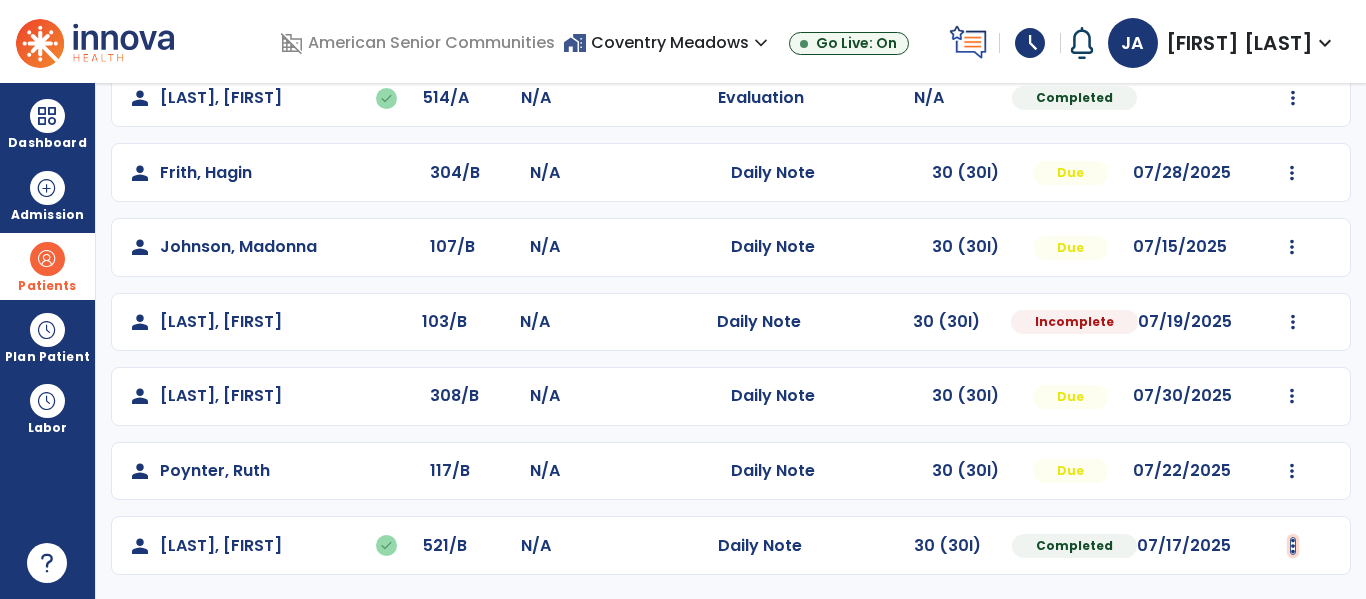 click at bounding box center (1293, -51) 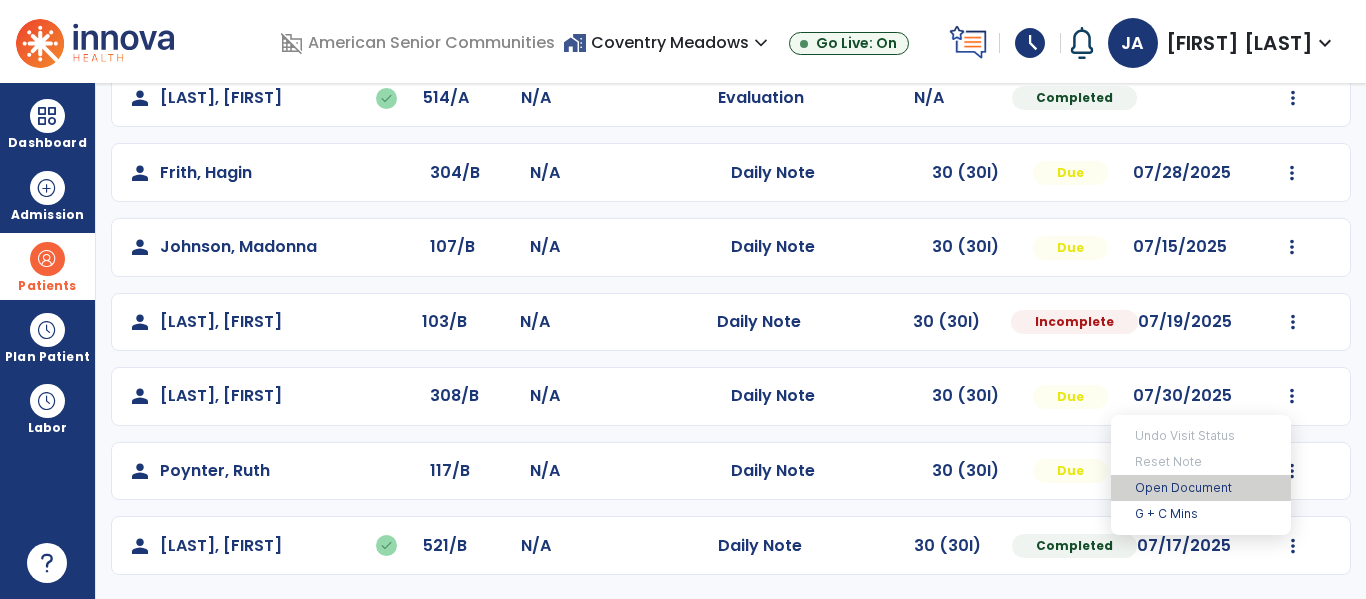 click on "Open Document" at bounding box center [1201, 488] 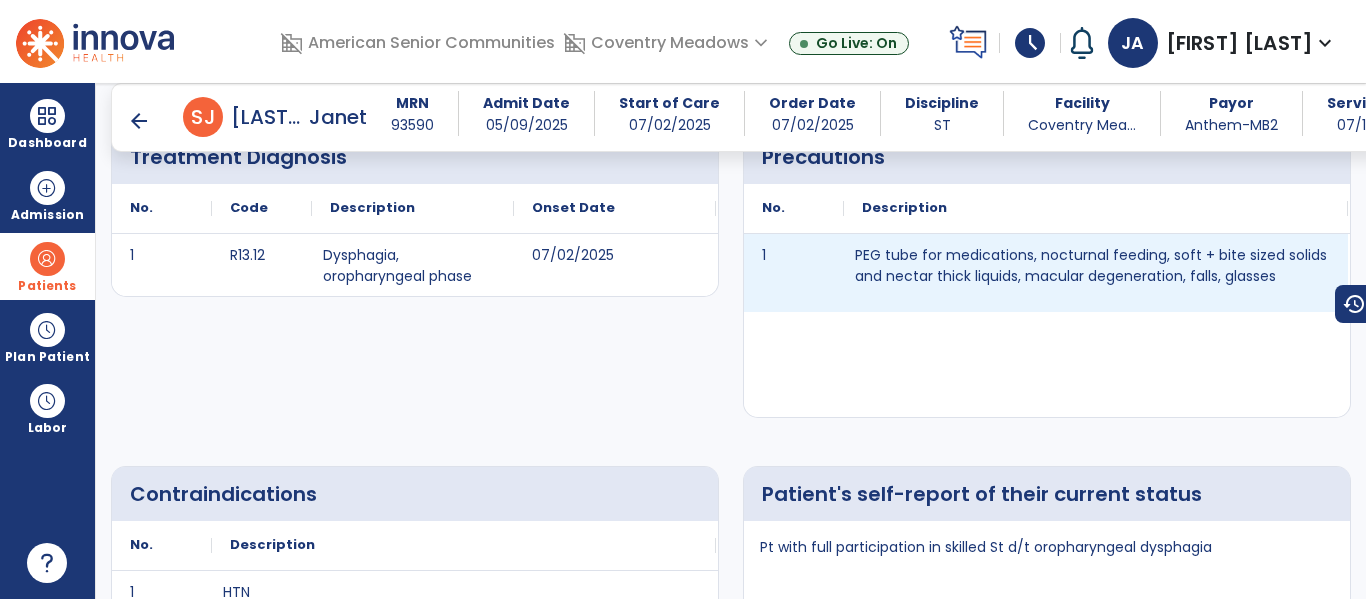 scroll, scrollTop: 0, scrollLeft: 0, axis: both 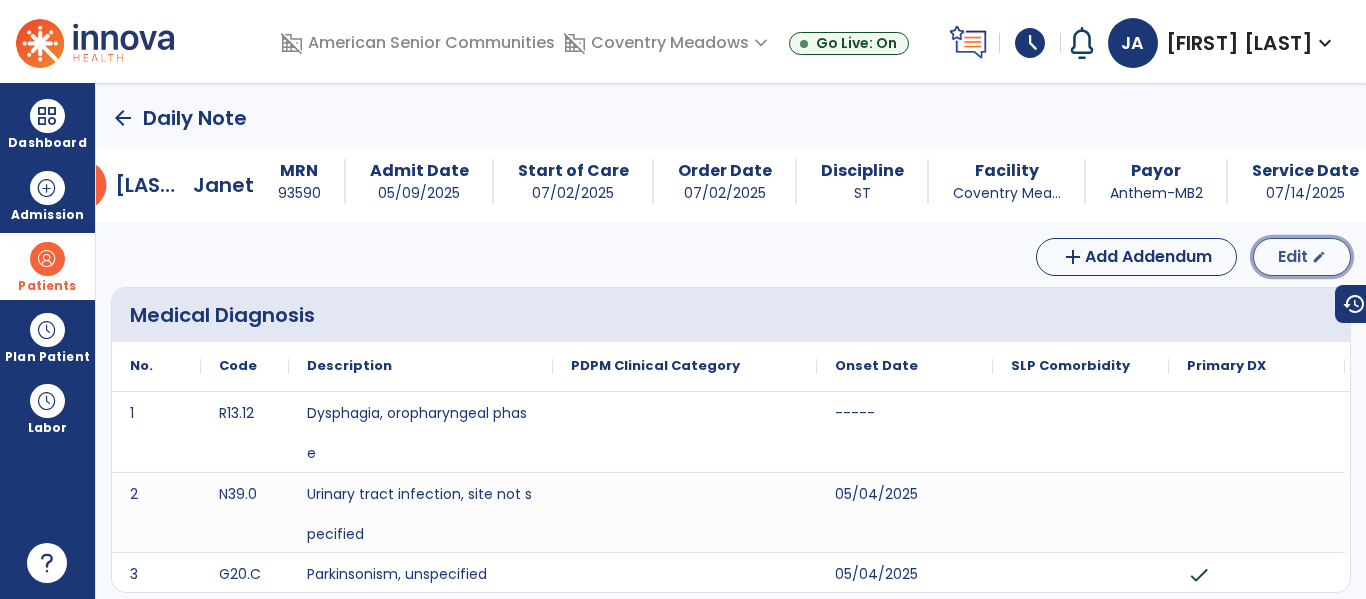 click on "Edit" 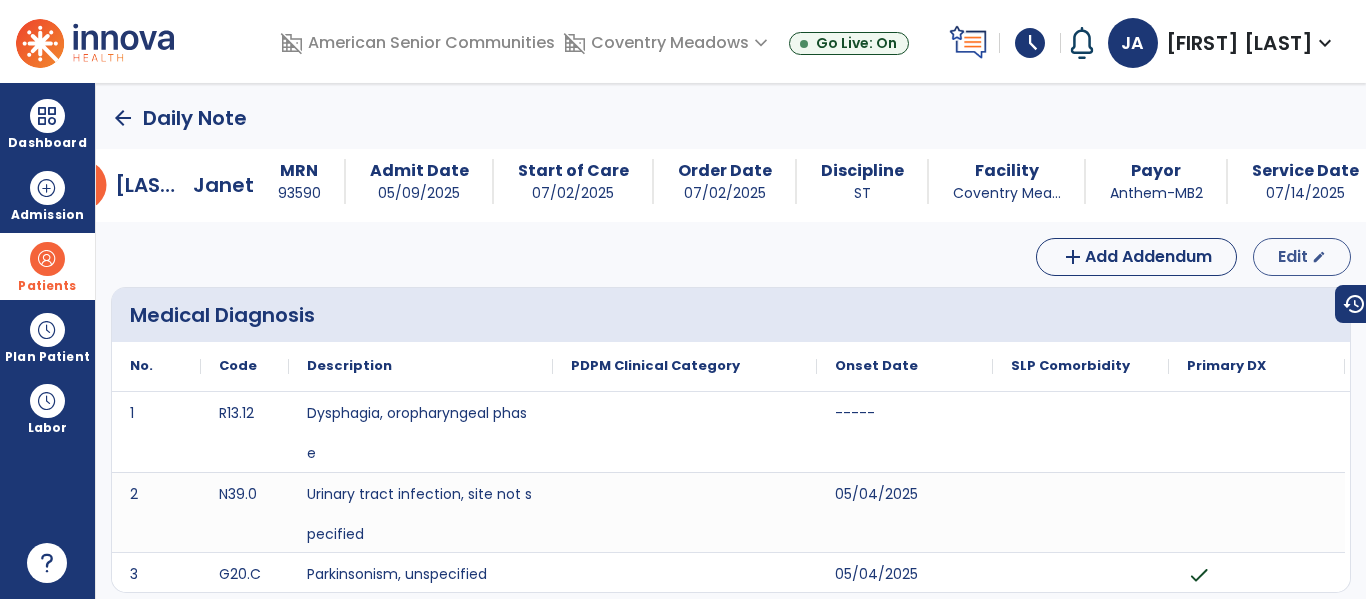 select on "*" 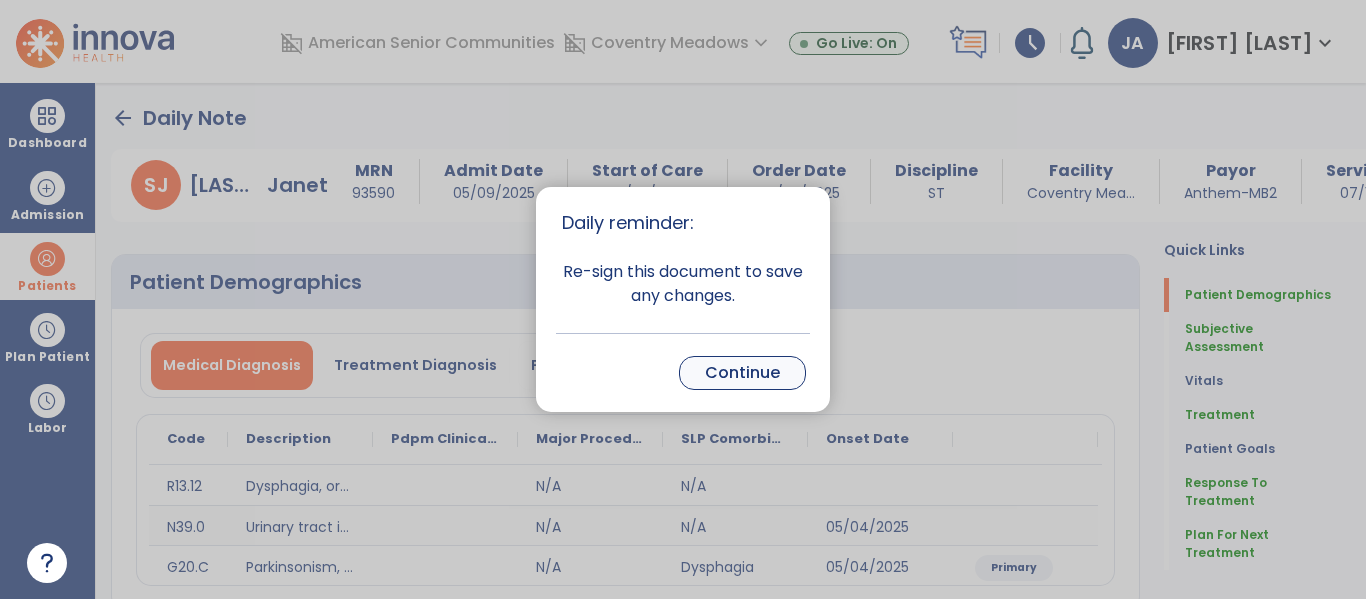 click on "Continue" at bounding box center (742, 373) 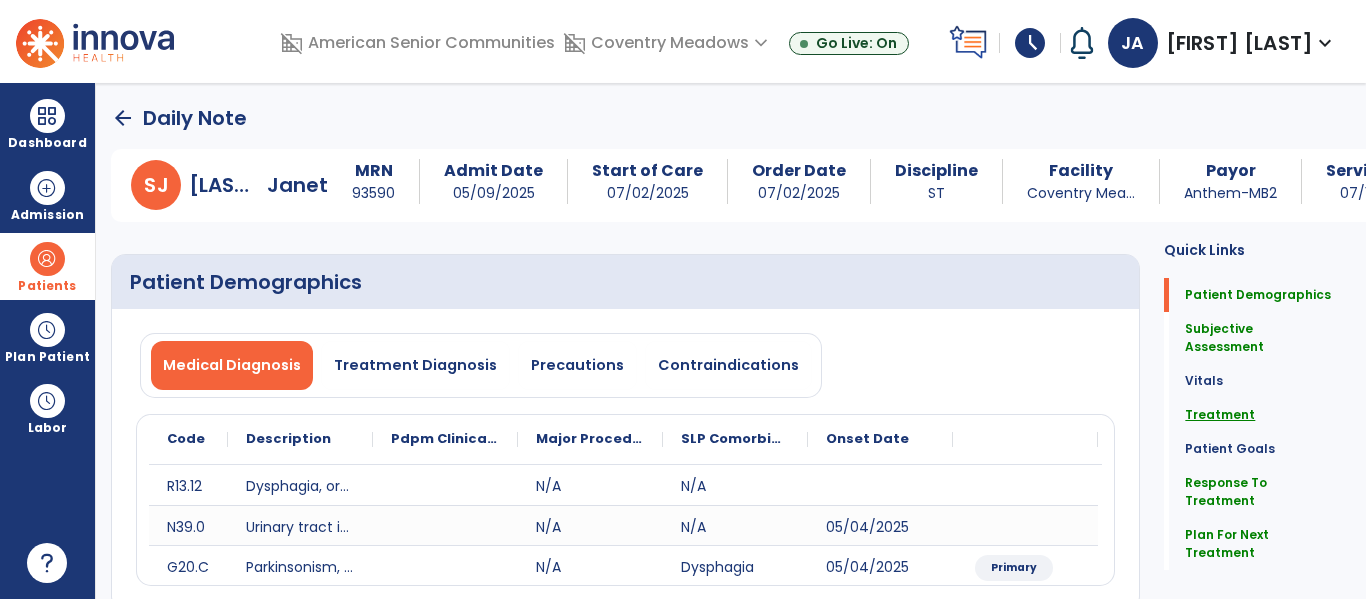 click on "Treatment" 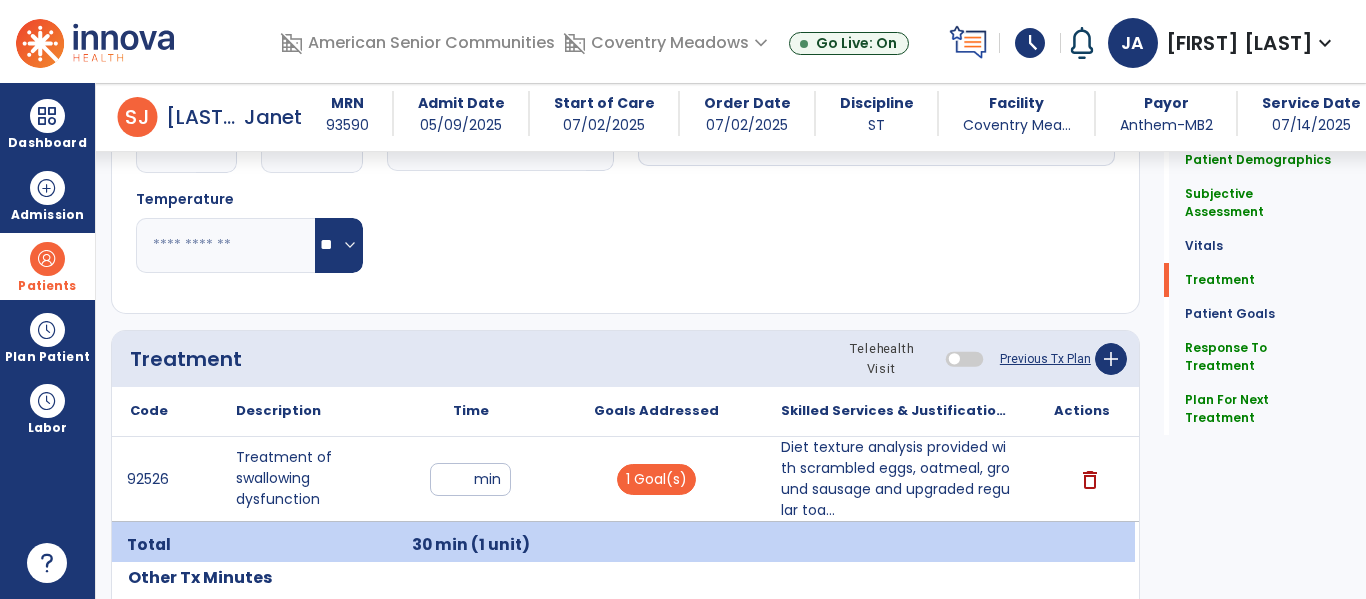 scroll, scrollTop: 1185, scrollLeft: 0, axis: vertical 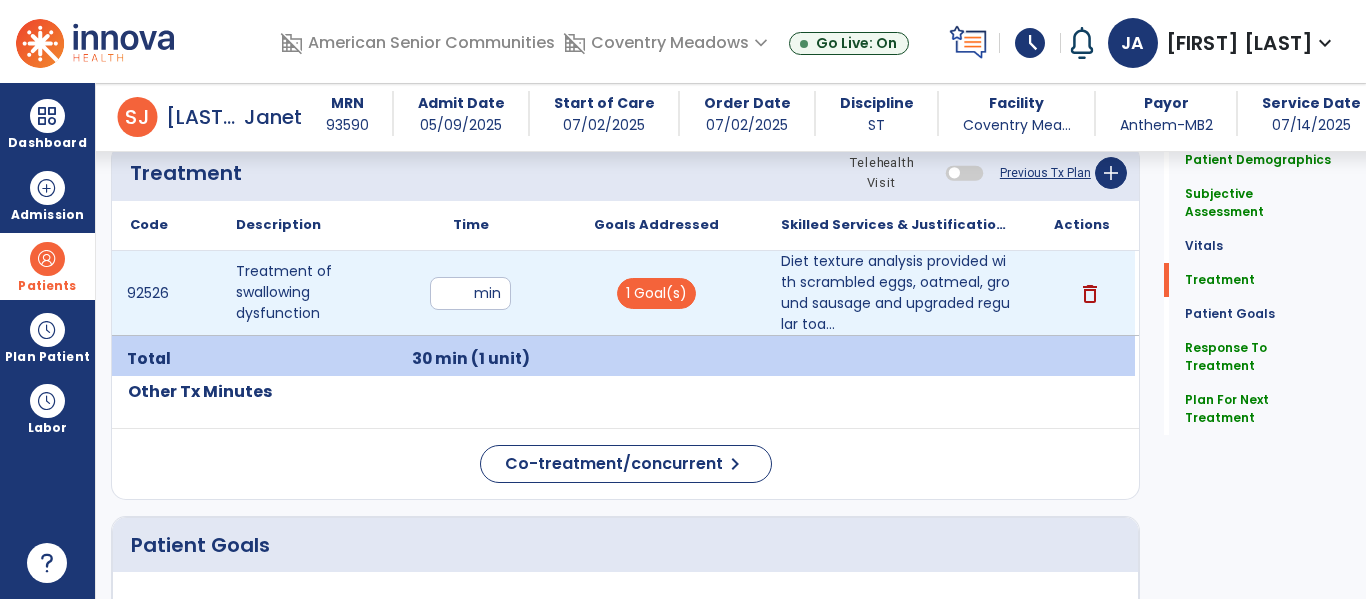 click on "**" at bounding box center (470, 293) 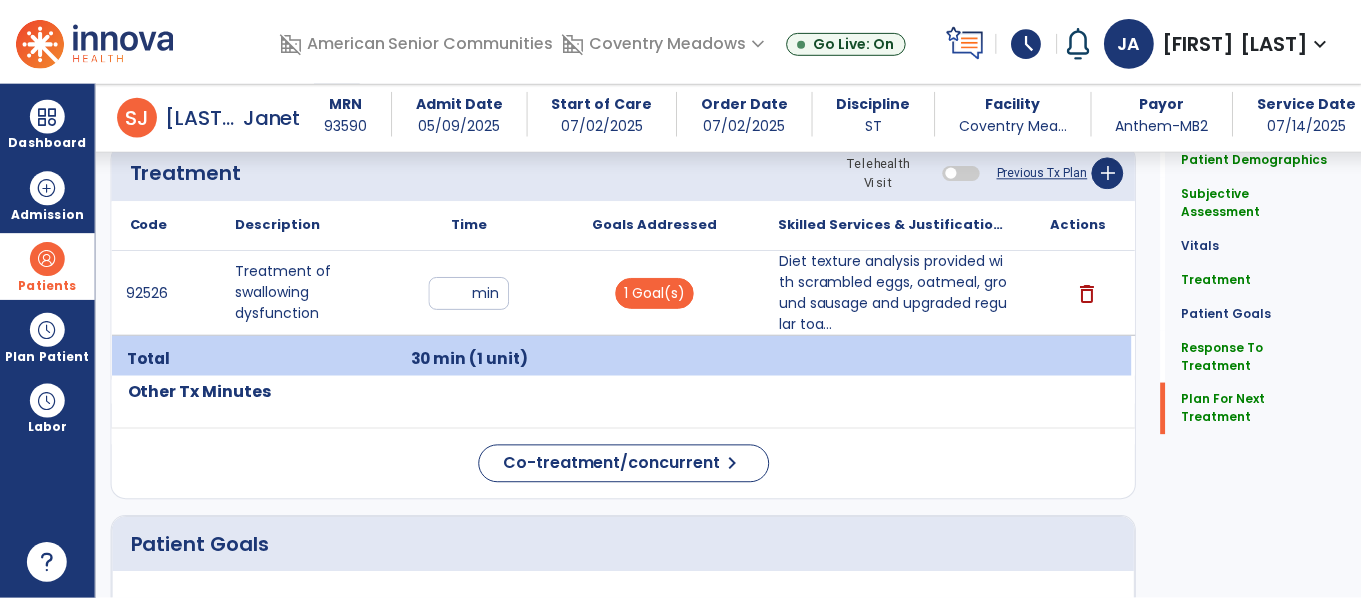 scroll, scrollTop: 2558, scrollLeft: 0, axis: vertical 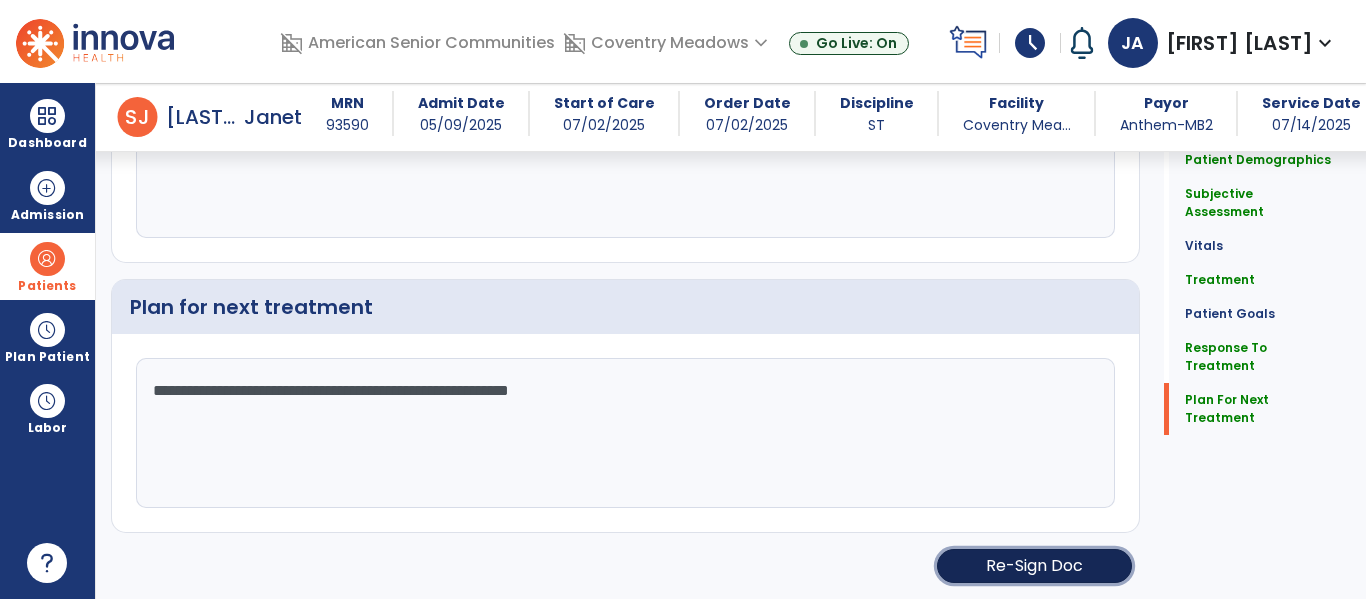 click on "Re-Sign Doc" 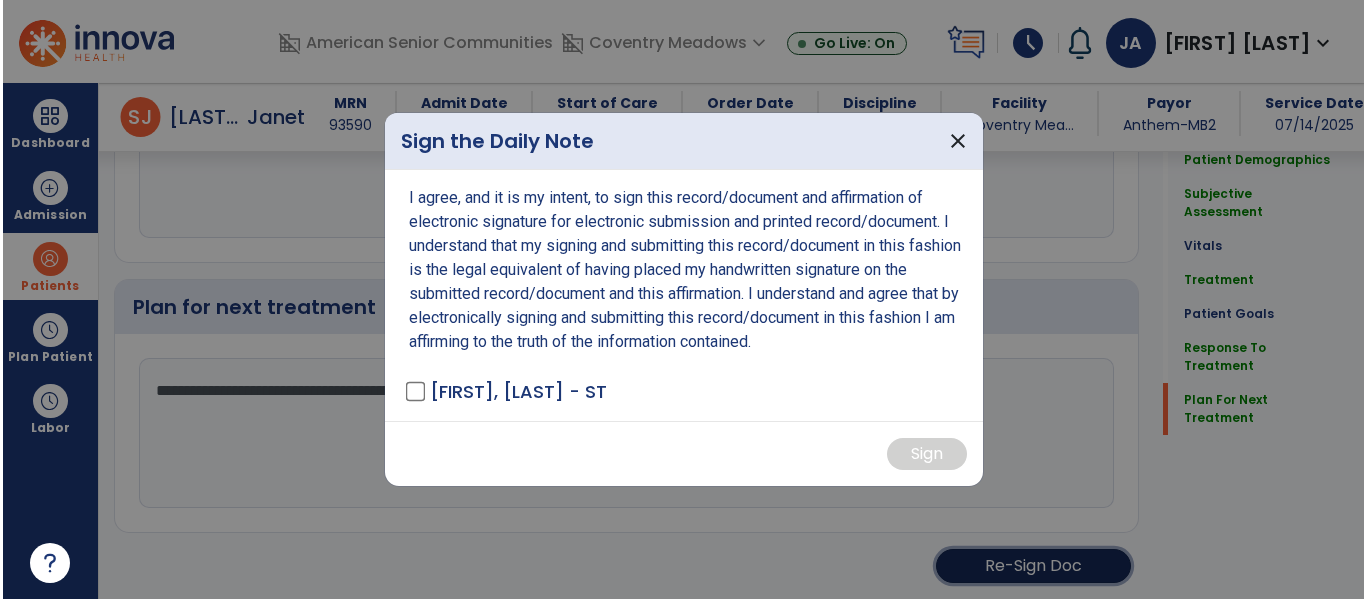 scroll, scrollTop: 2558, scrollLeft: 0, axis: vertical 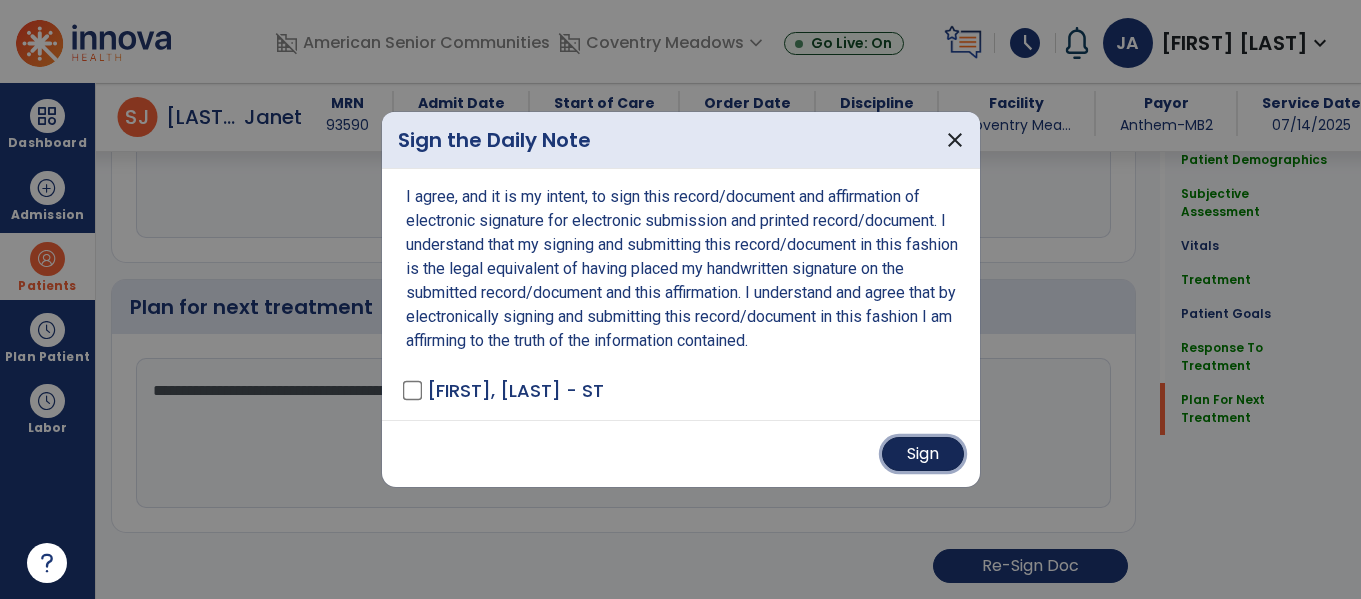 click on "Sign" at bounding box center (923, 454) 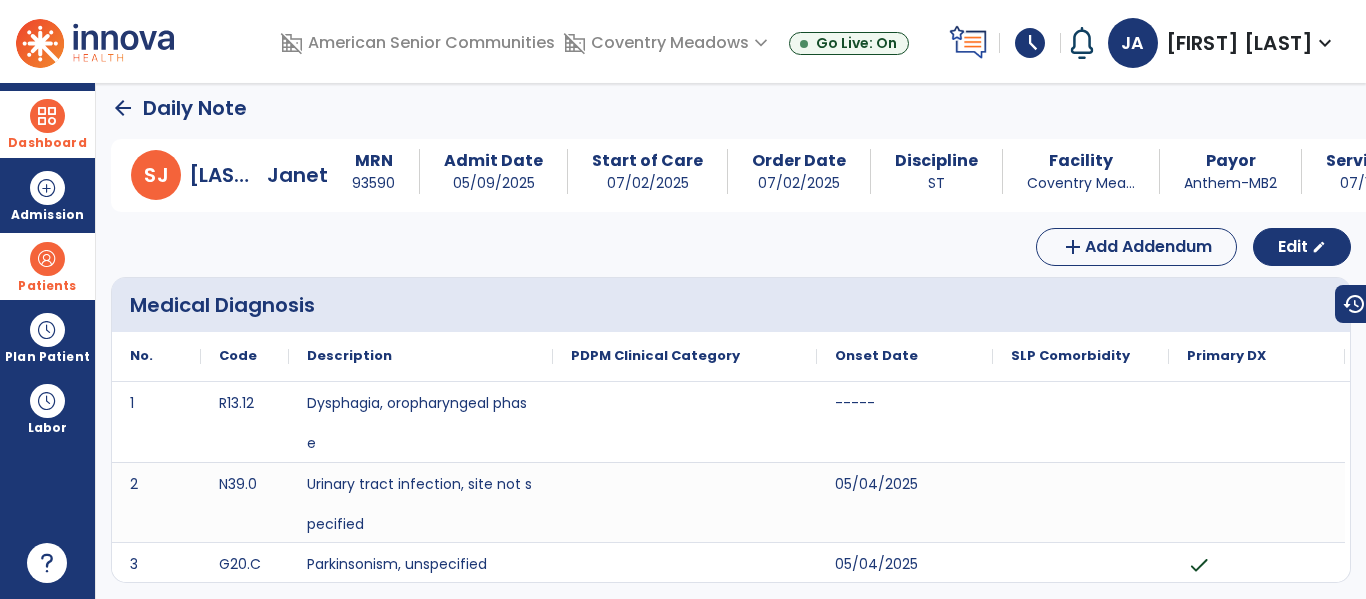 scroll, scrollTop: 0, scrollLeft: 0, axis: both 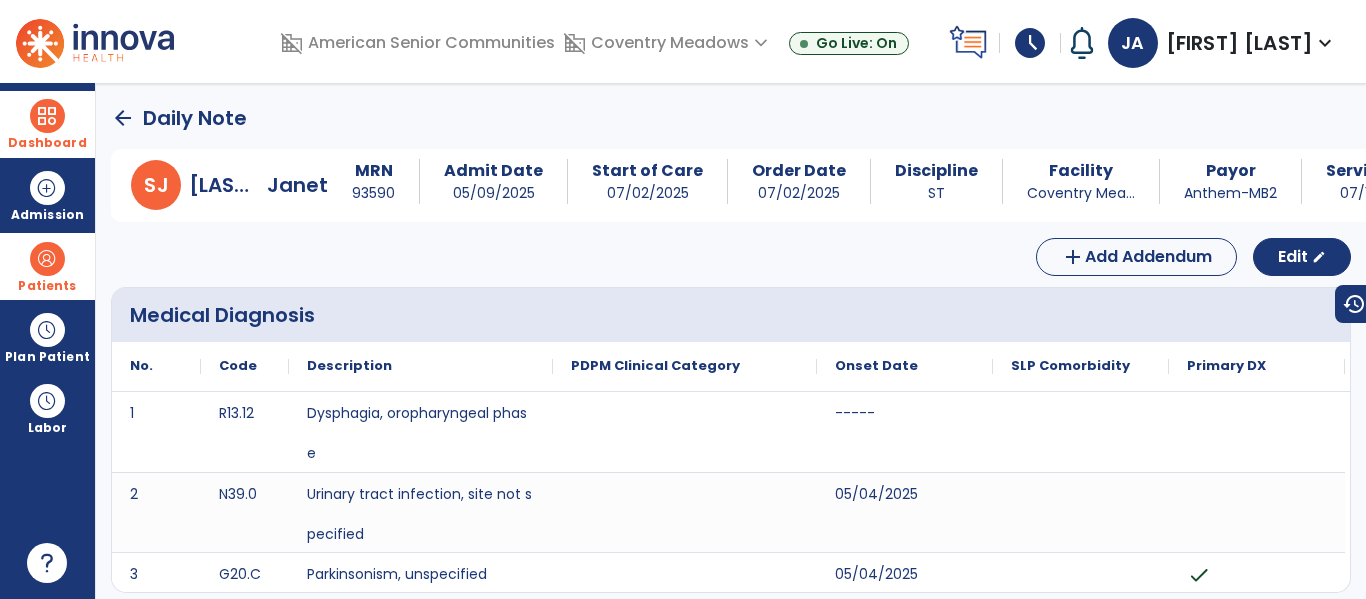click at bounding box center [47, 116] 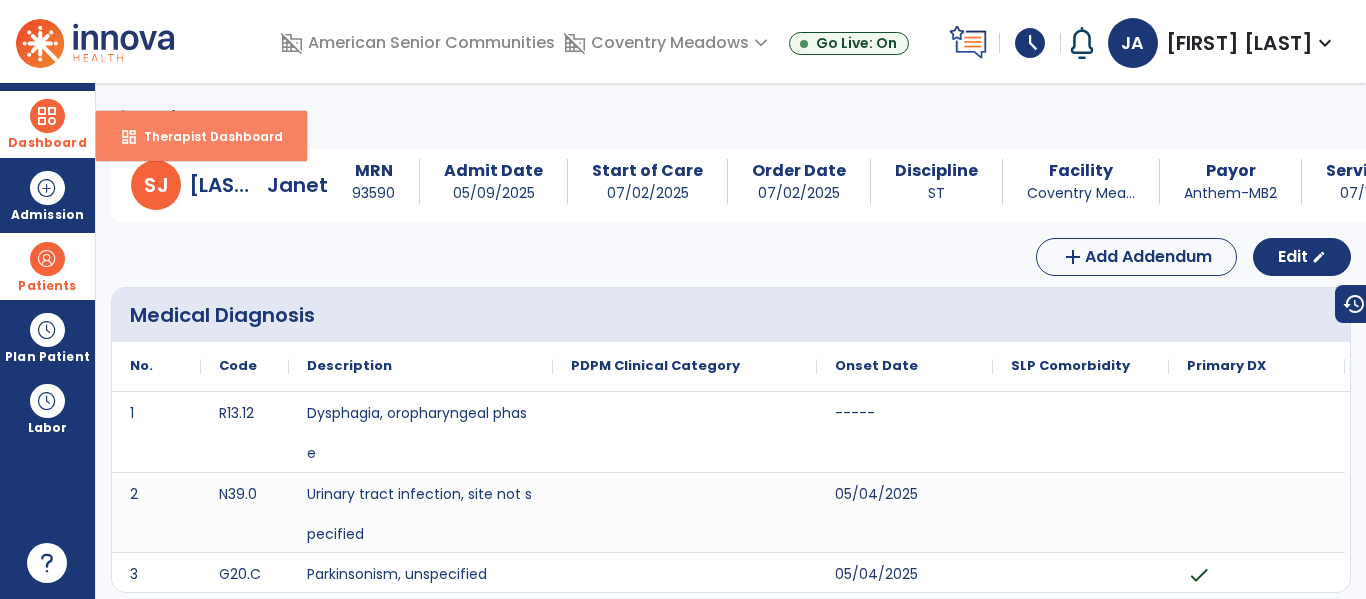 click on "dashboard  Therapist Dashboard" at bounding box center (201, 136) 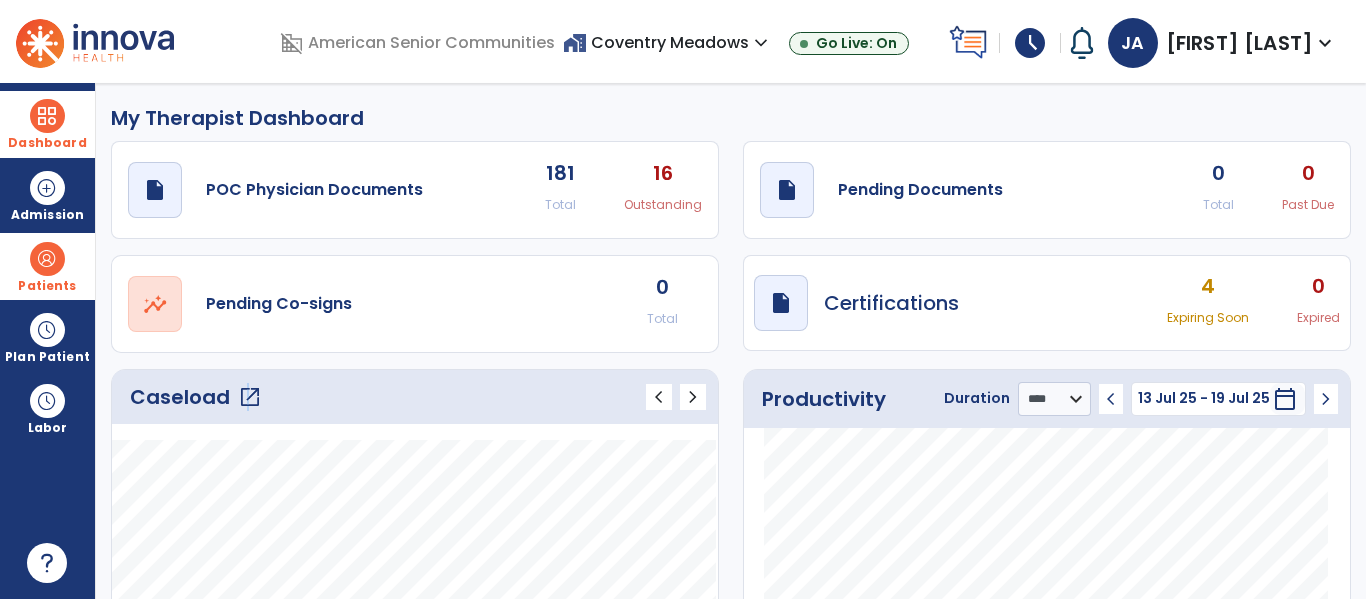 click on "open_in_new" 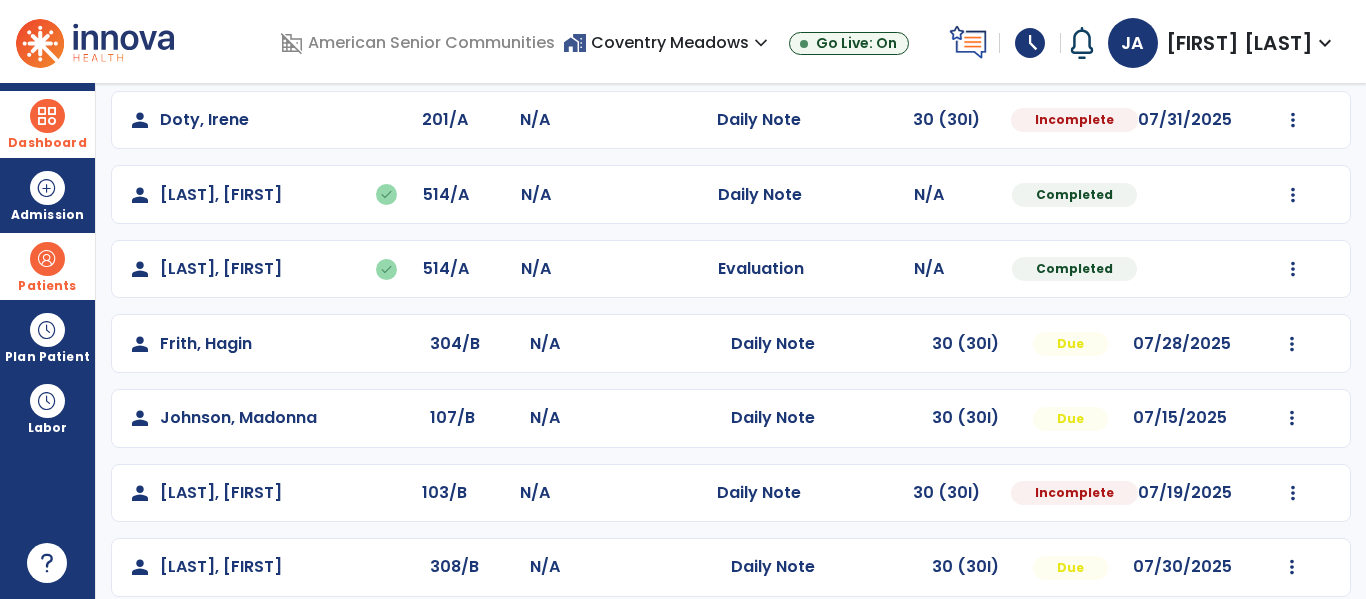 scroll, scrollTop: 249, scrollLeft: 0, axis: vertical 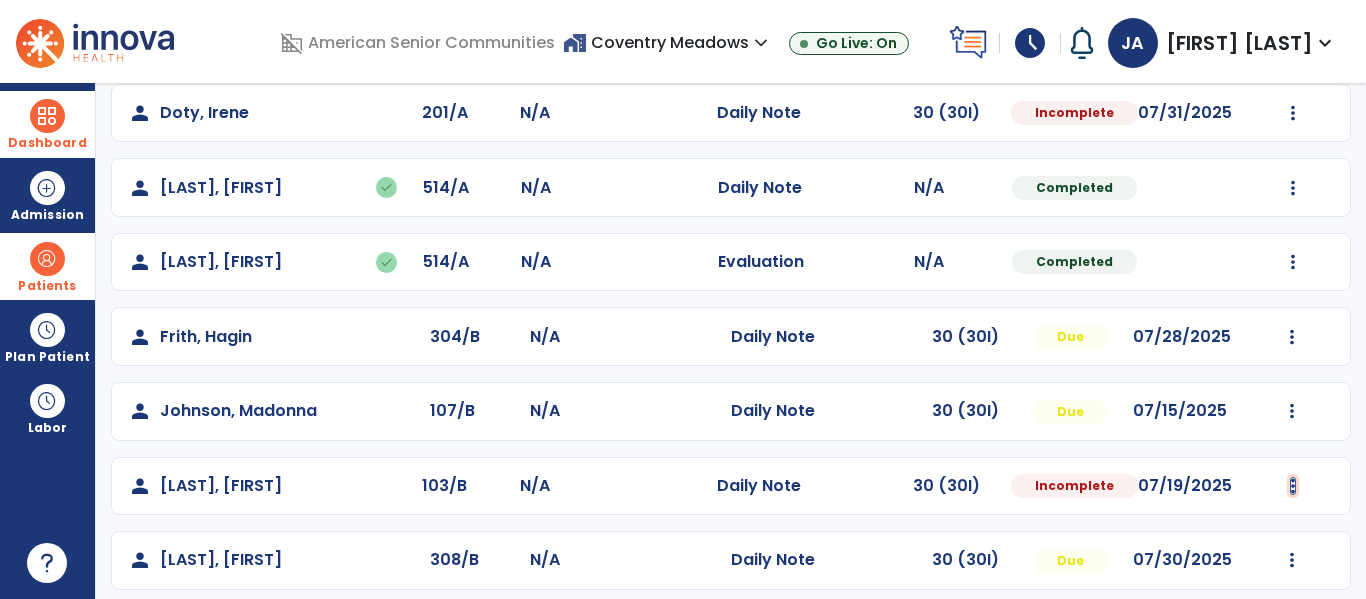 click at bounding box center (1293, 113) 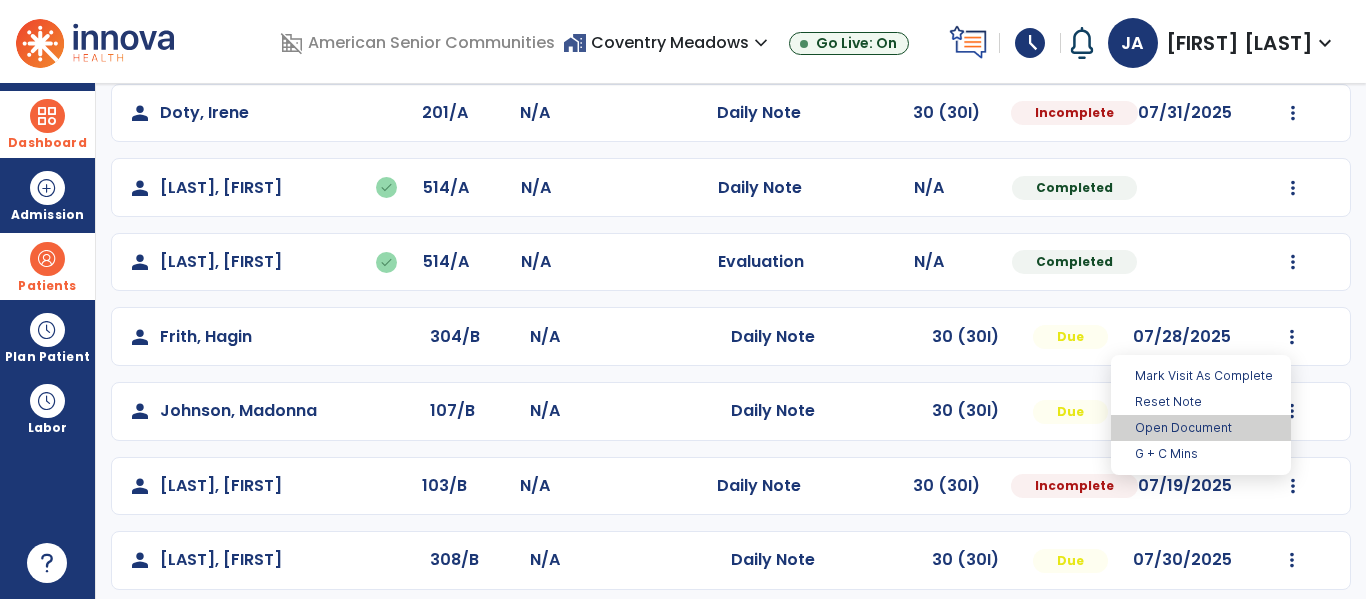 click on "Open Document" at bounding box center (1201, 428) 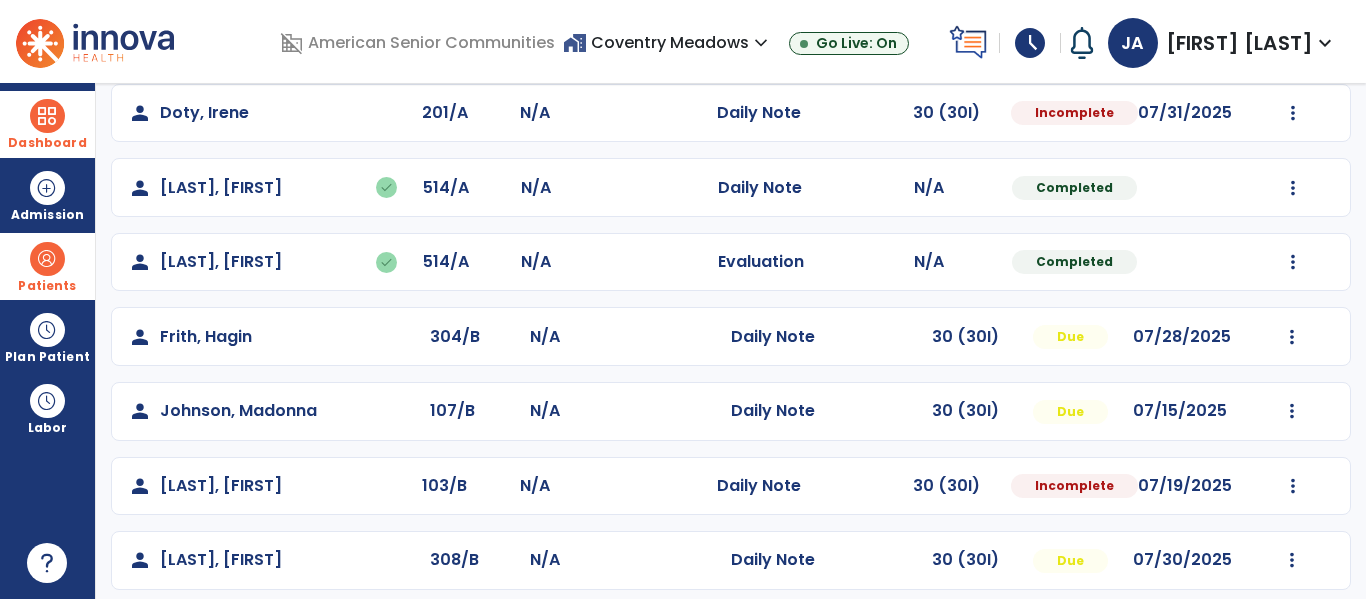 select on "*" 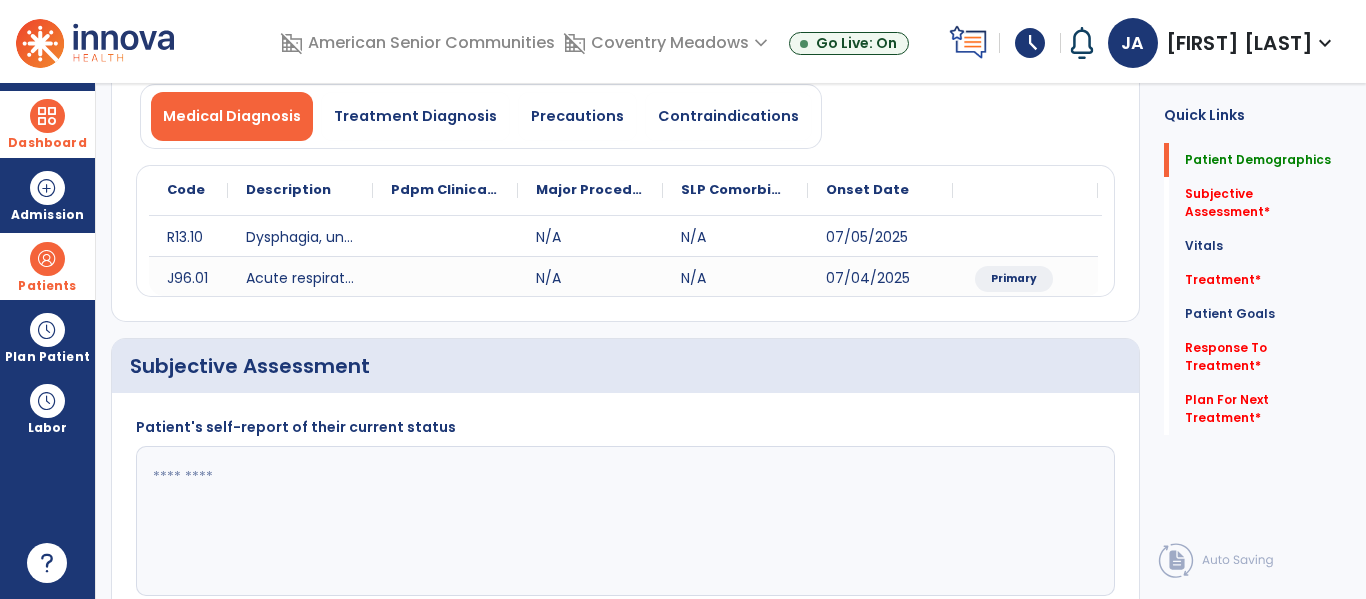 click 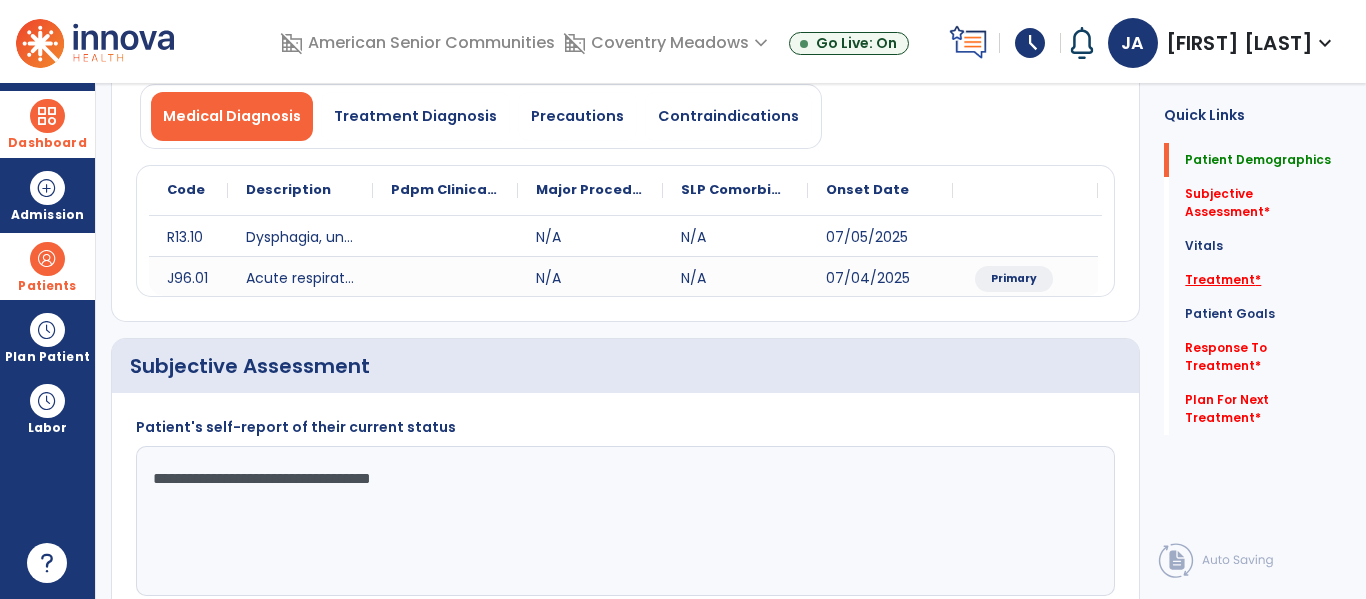 click on "Treatment   *  Treatment   *" 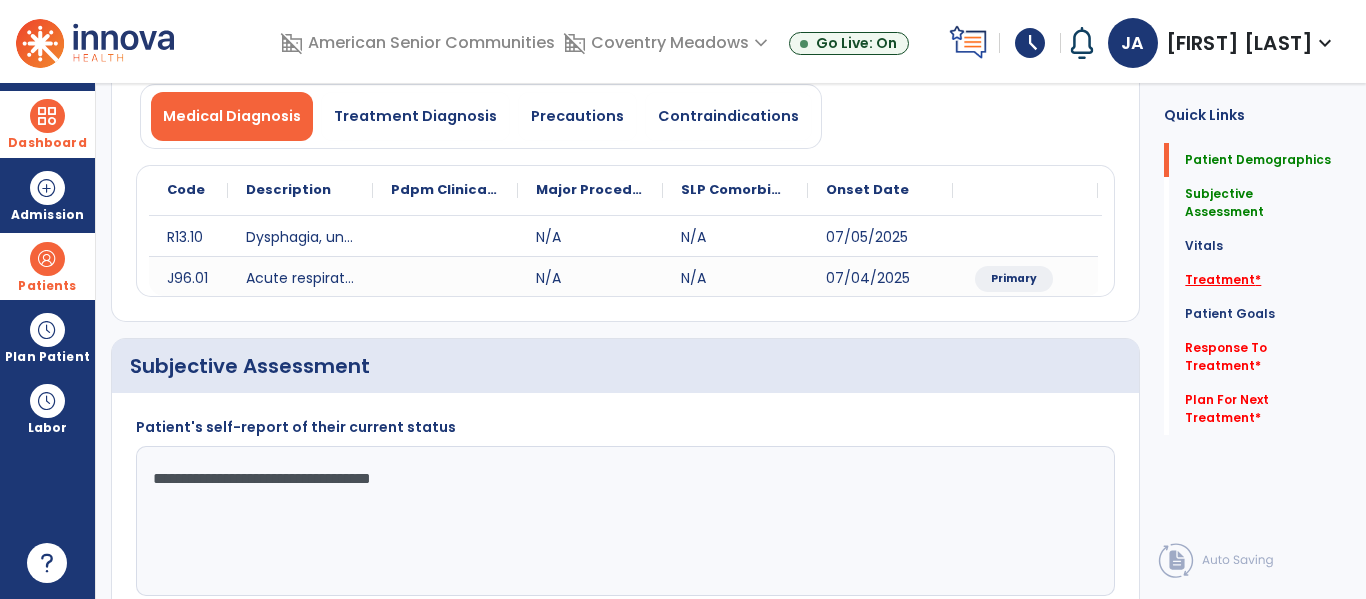 click on "Treatment   *" 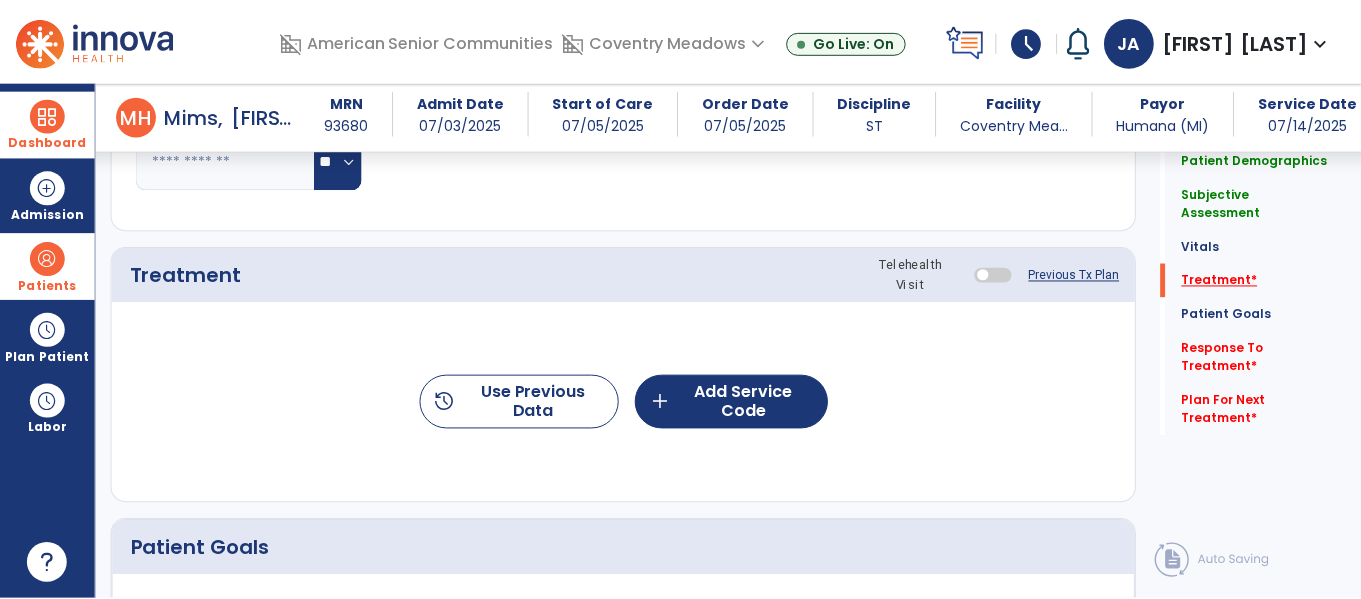 scroll, scrollTop: 1095, scrollLeft: 0, axis: vertical 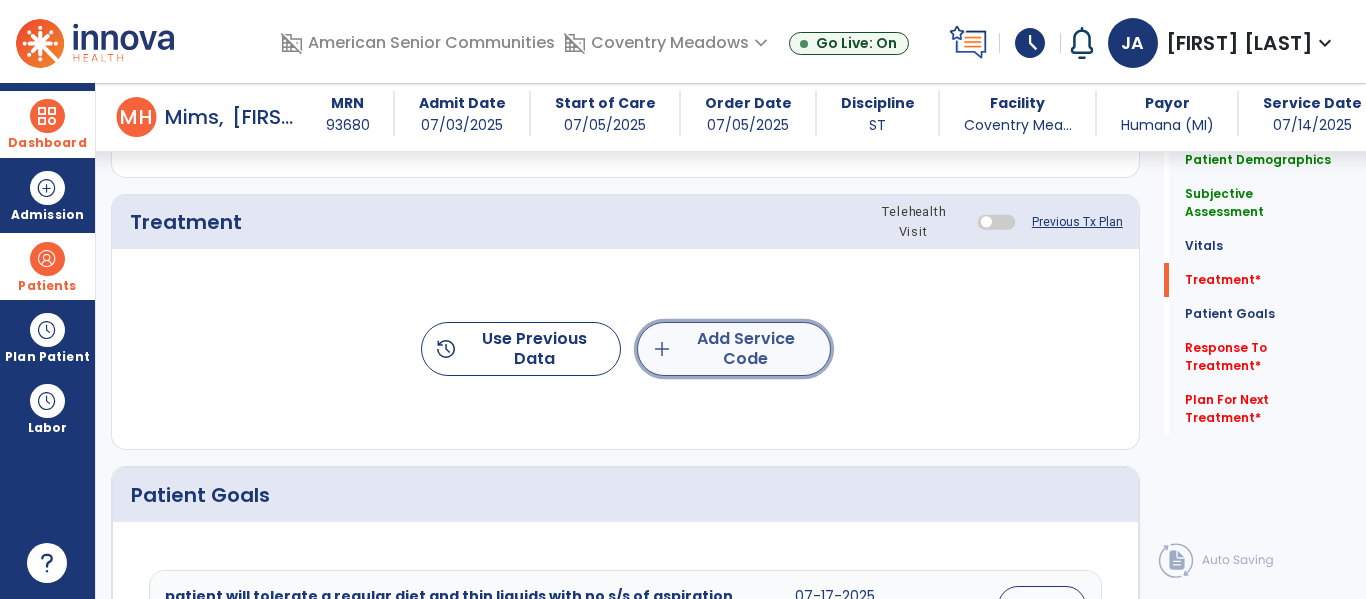 click on "add  Add Service Code" 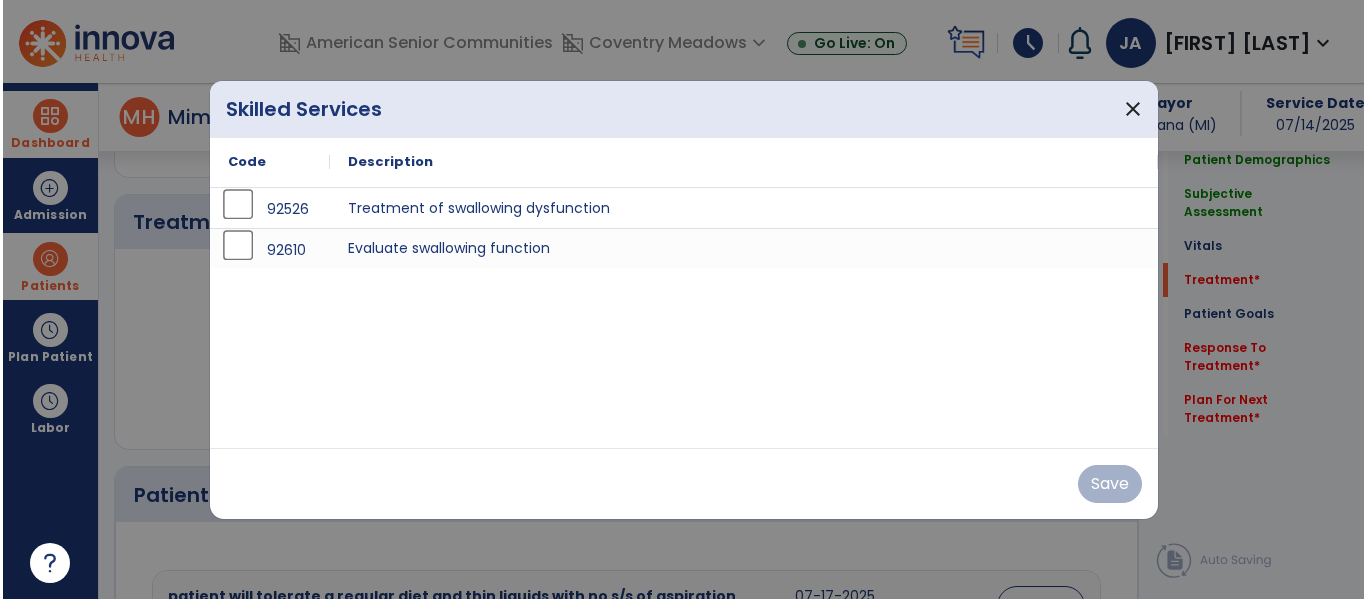 scroll, scrollTop: 1095, scrollLeft: 0, axis: vertical 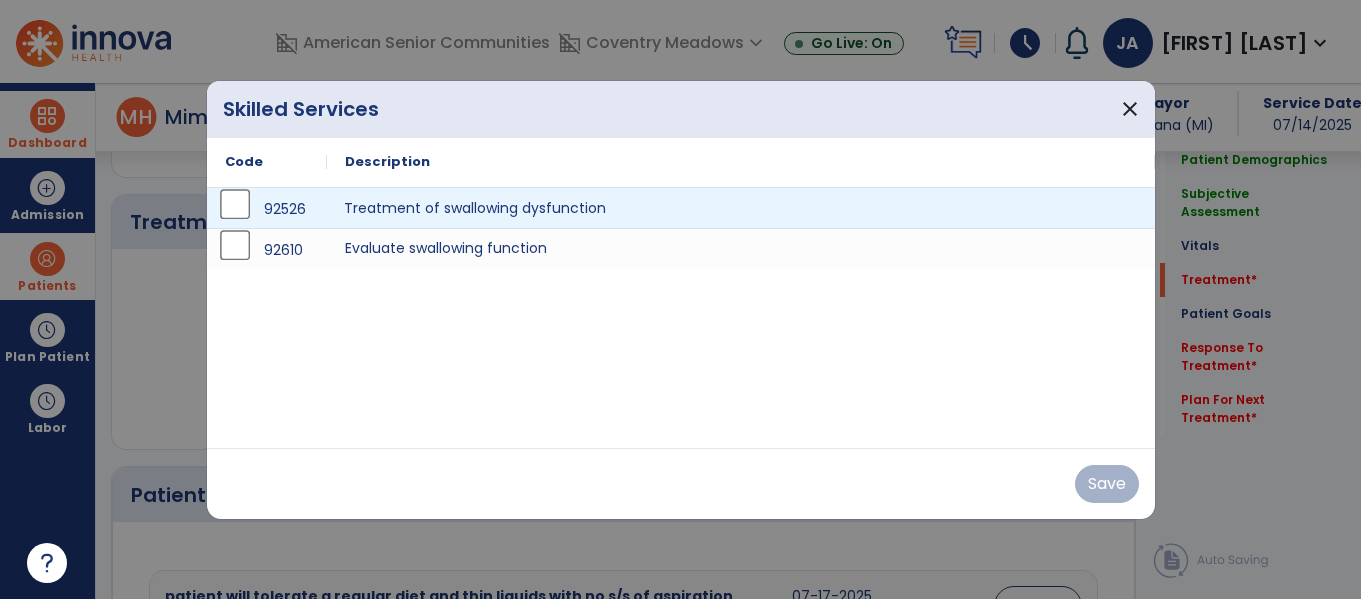 click on "Treatment of swallowing dysfunction" at bounding box center [741, 208] 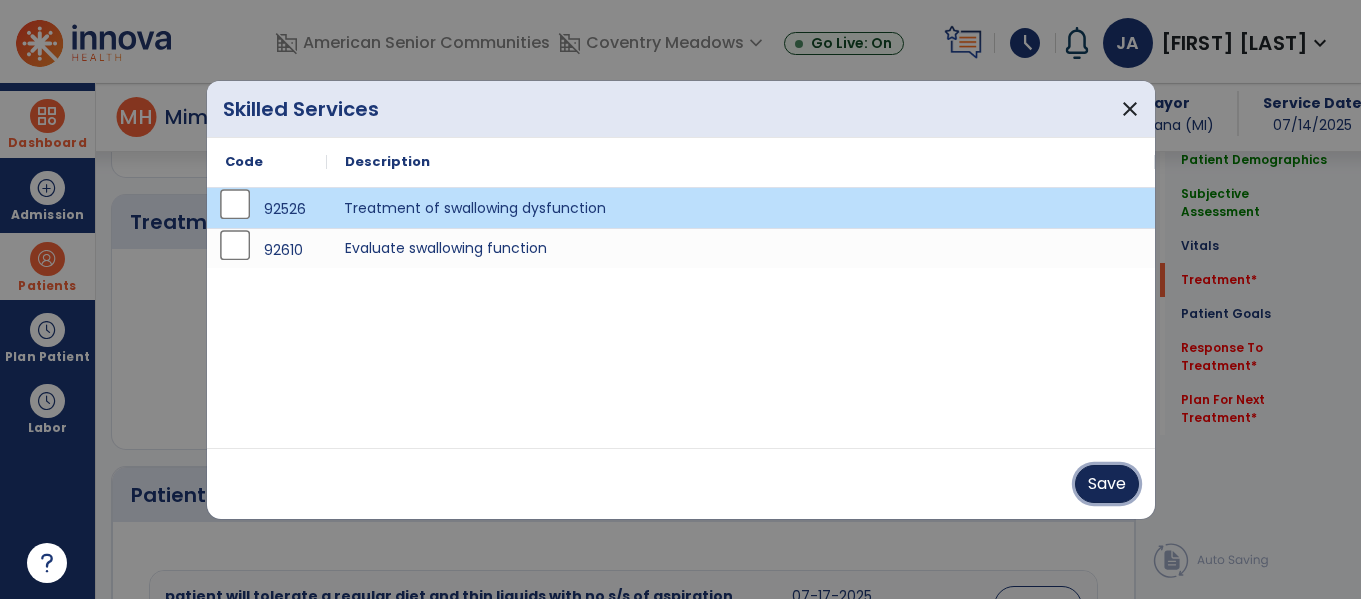 click on "Save" at bounding box center (1107, 484) 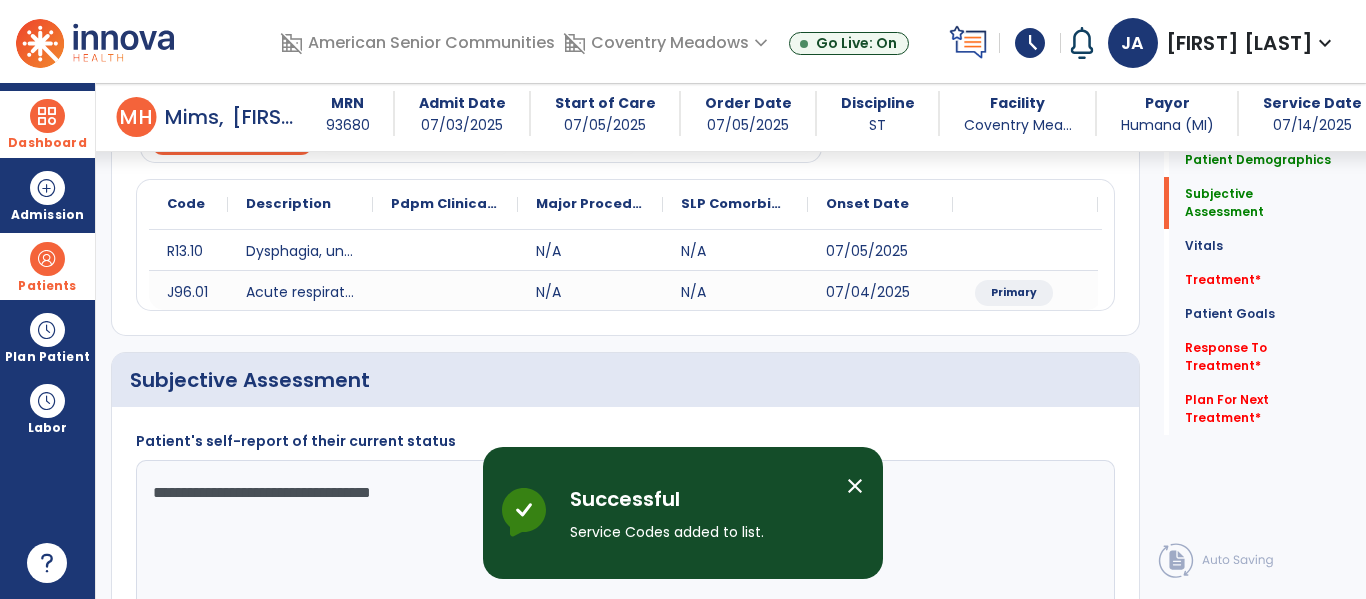 scroll, scrollTop: 295, scrollLeft: 0, axis: vertical 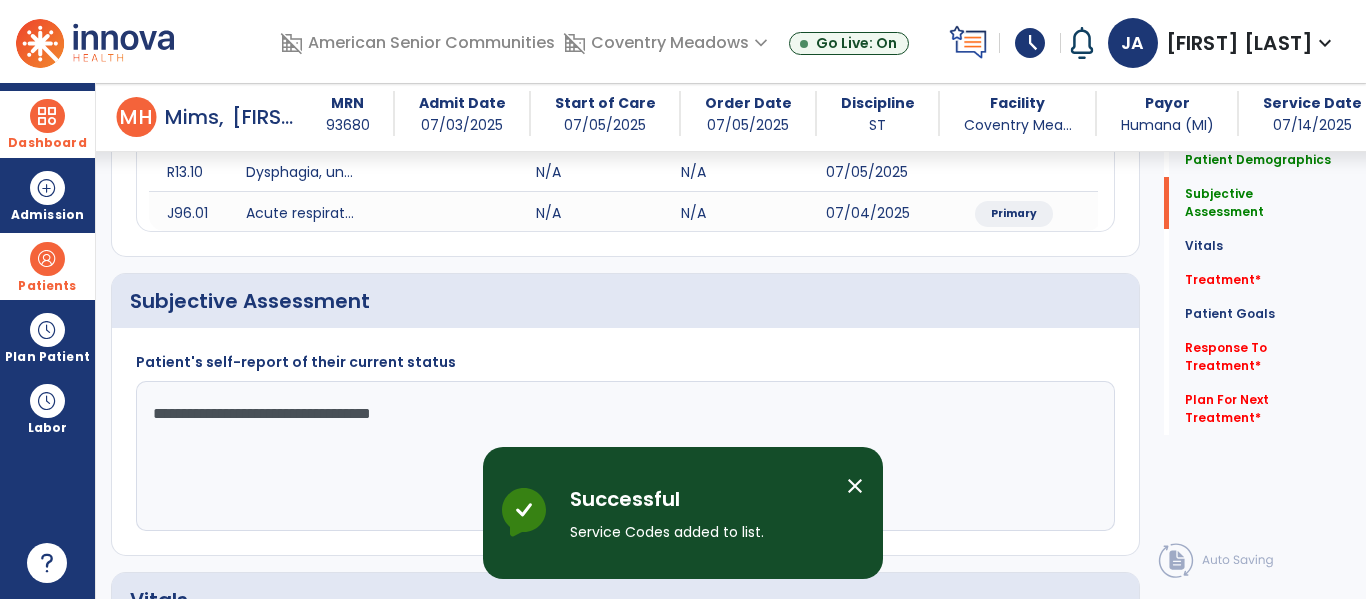 click on "**********" 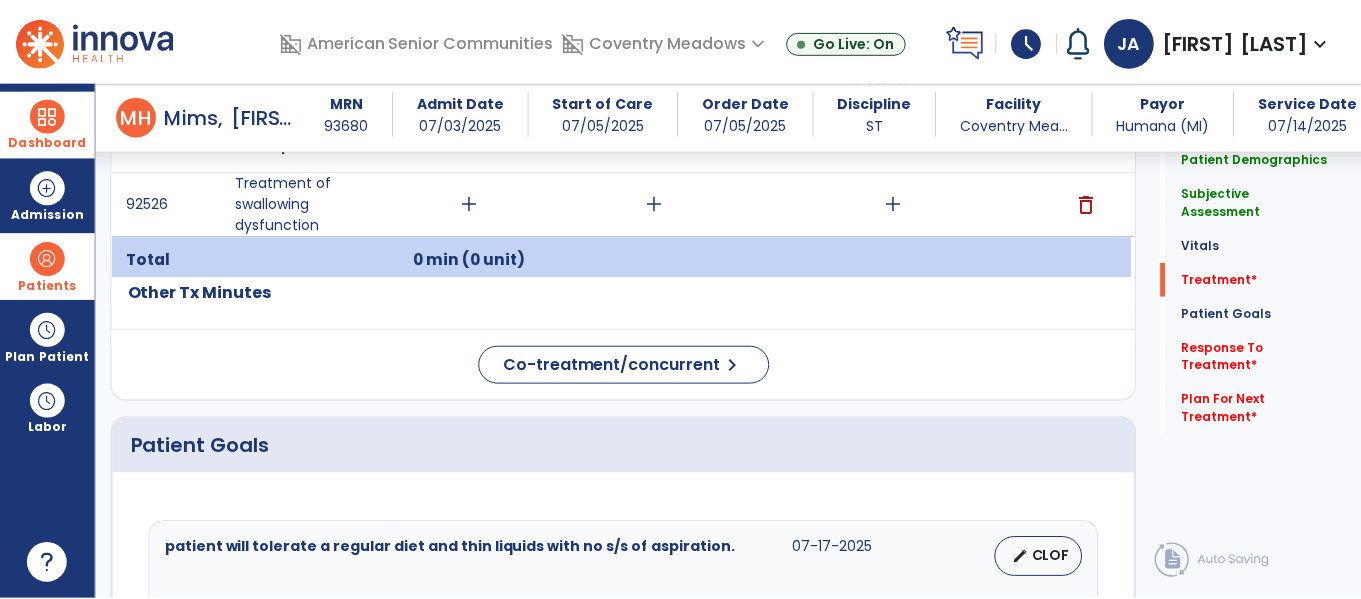 scroll, scrollTop: 1220, scrollLeft: 0, axis: vertical 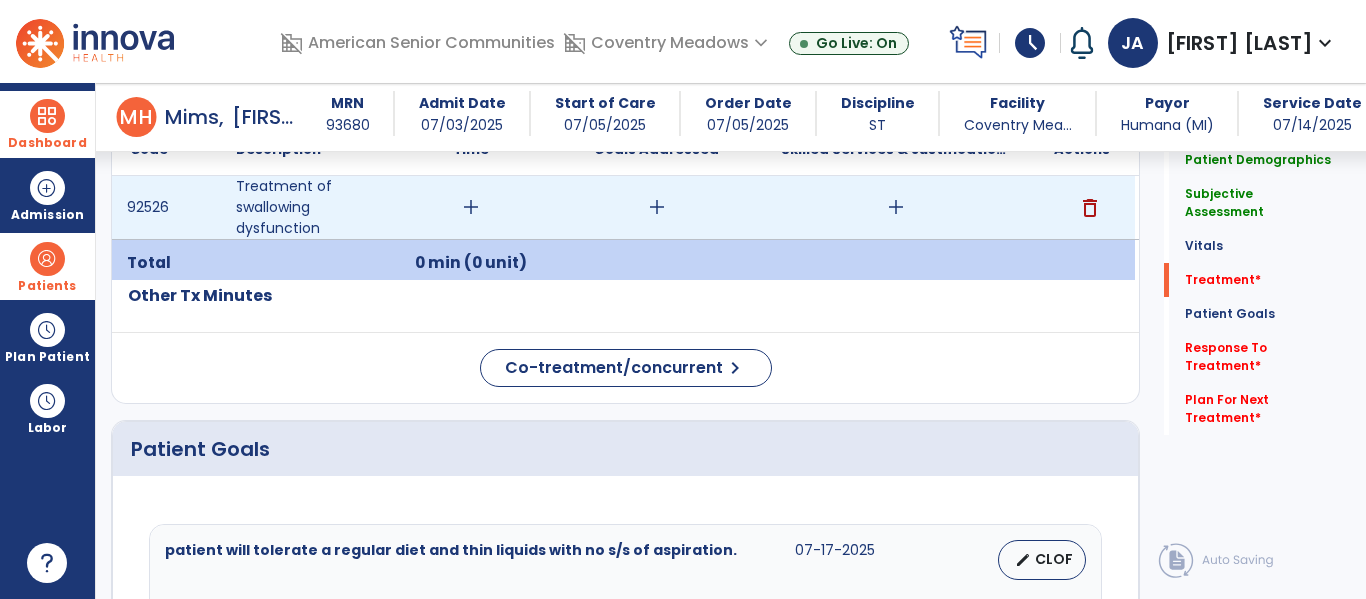 type on "**********" 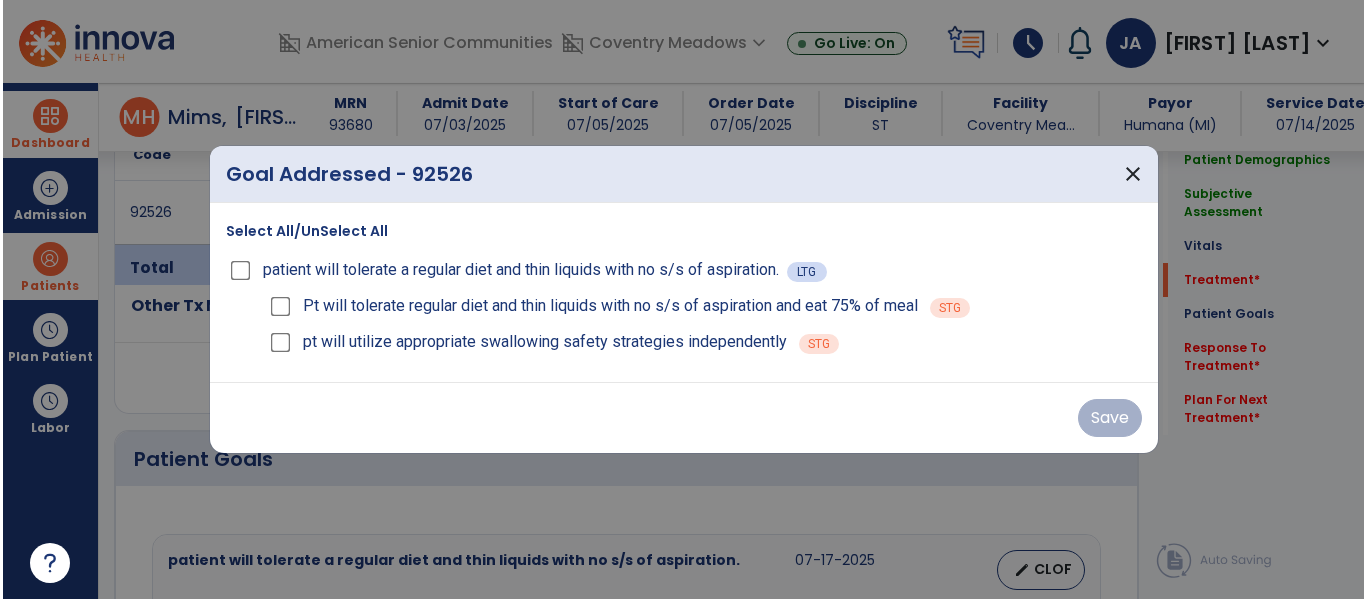 scroll, scrollTop: 1220, scrollLeft: 0, axis: vertical 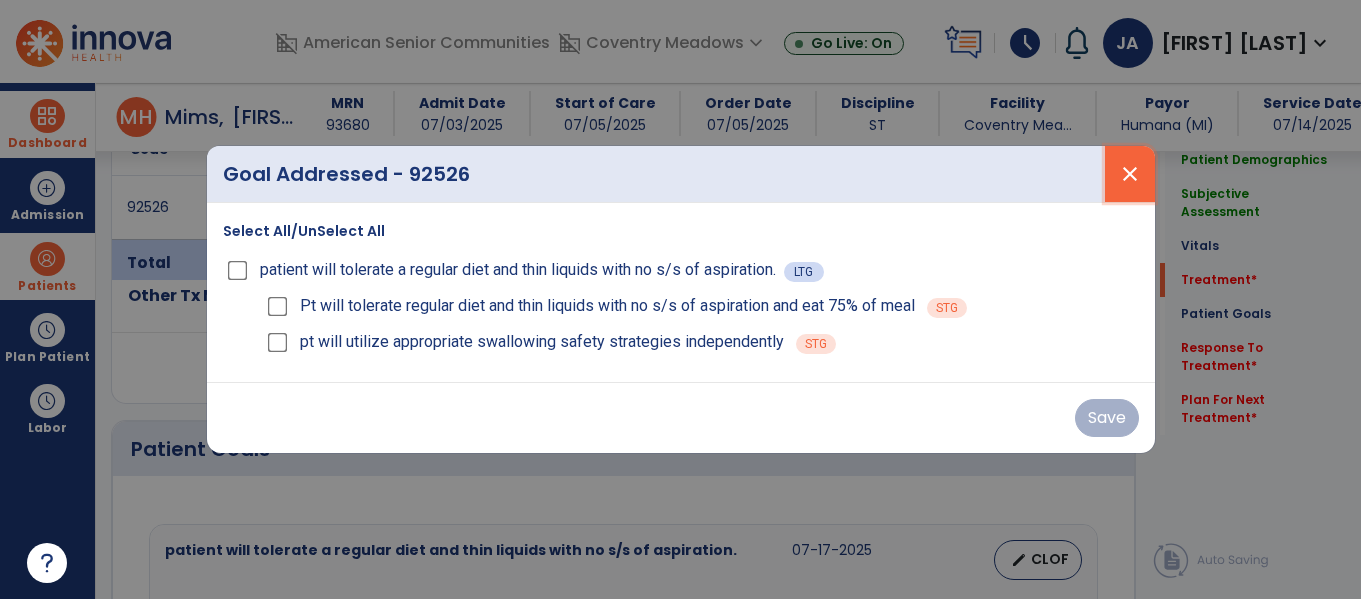 click on "close" at bounding box center (1130, 174) 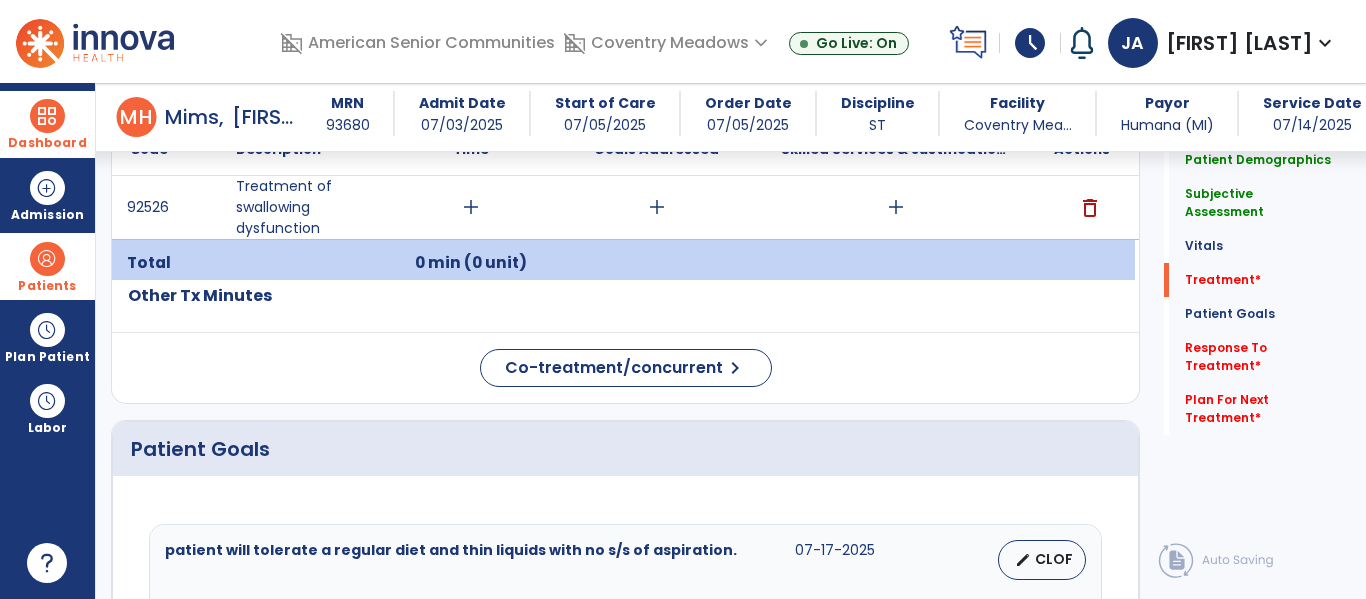 click at bounding box center (47, 259) 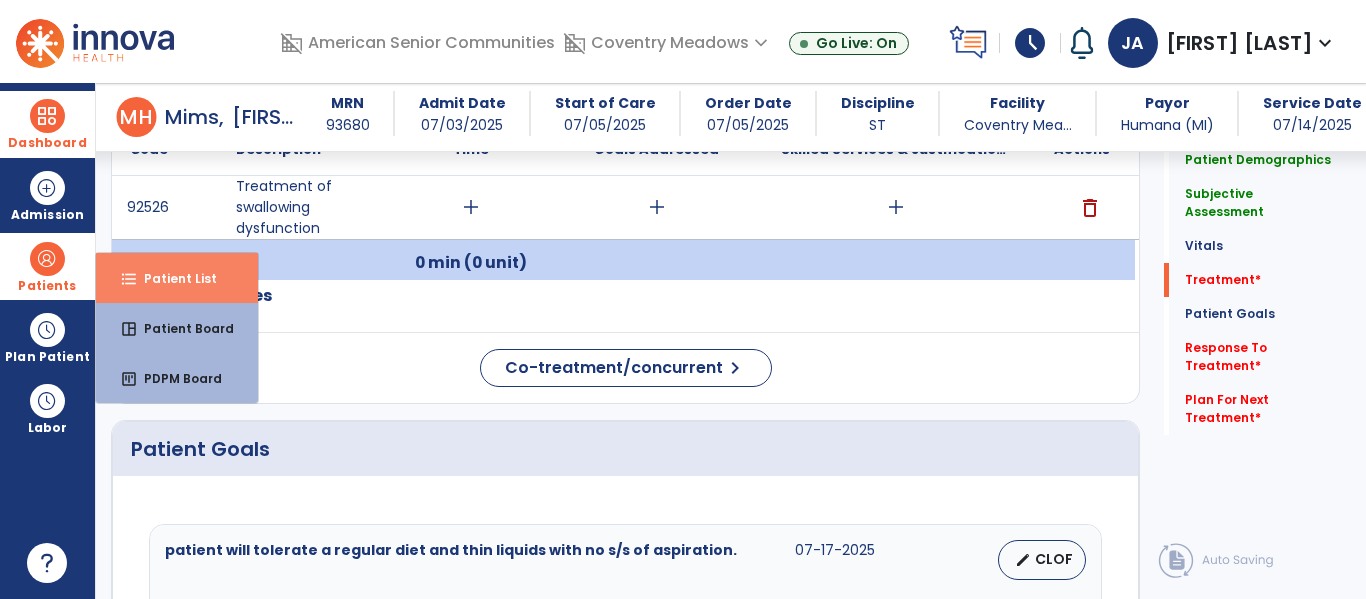 click on "Patient List" at bounding box center (172, 278) 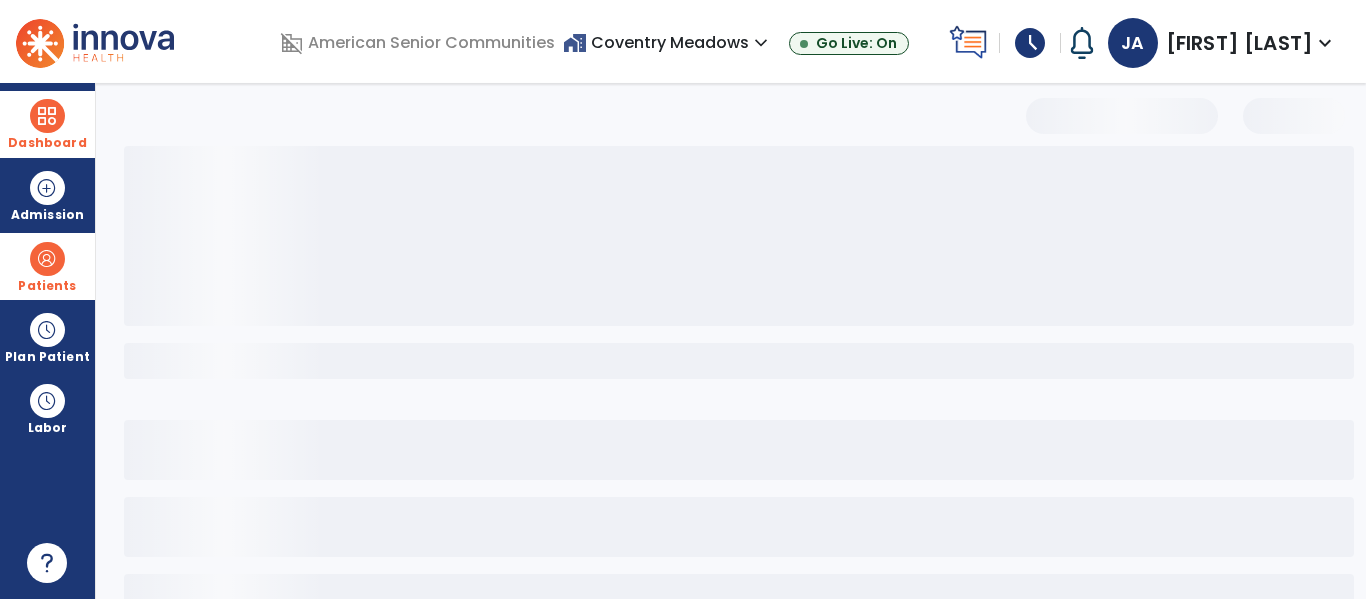 scroll, scrollTop: 144, scrollLeft: 0, axis: vertical 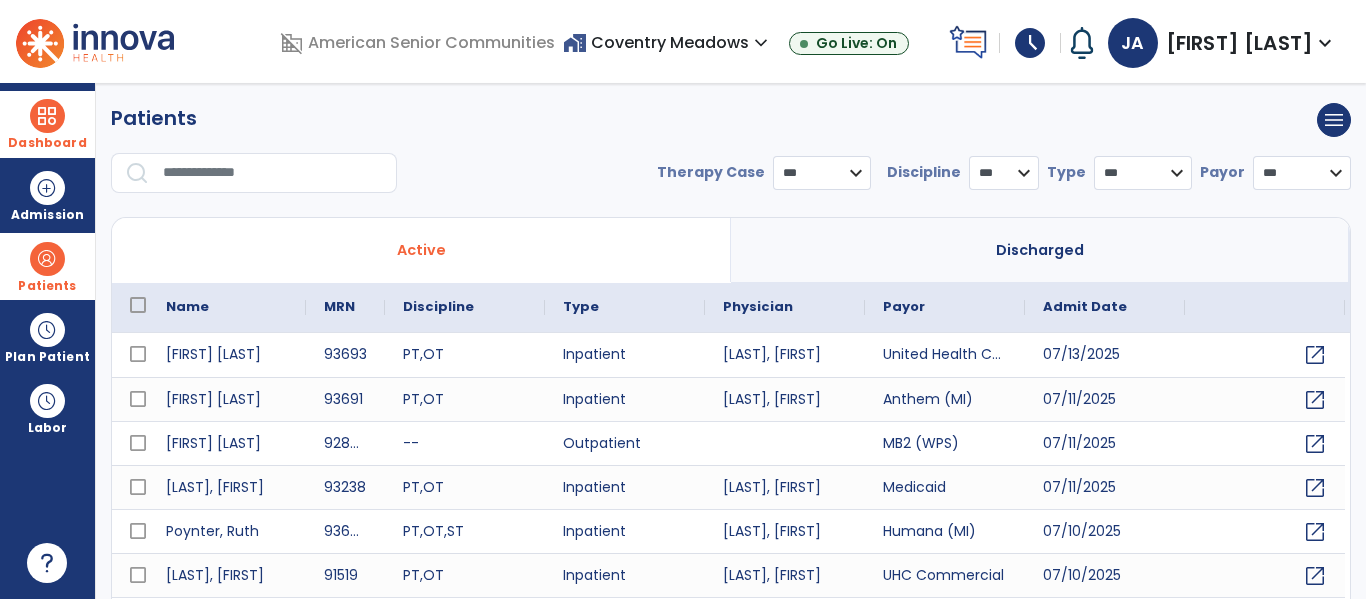 click at bounding box center [273, 173] 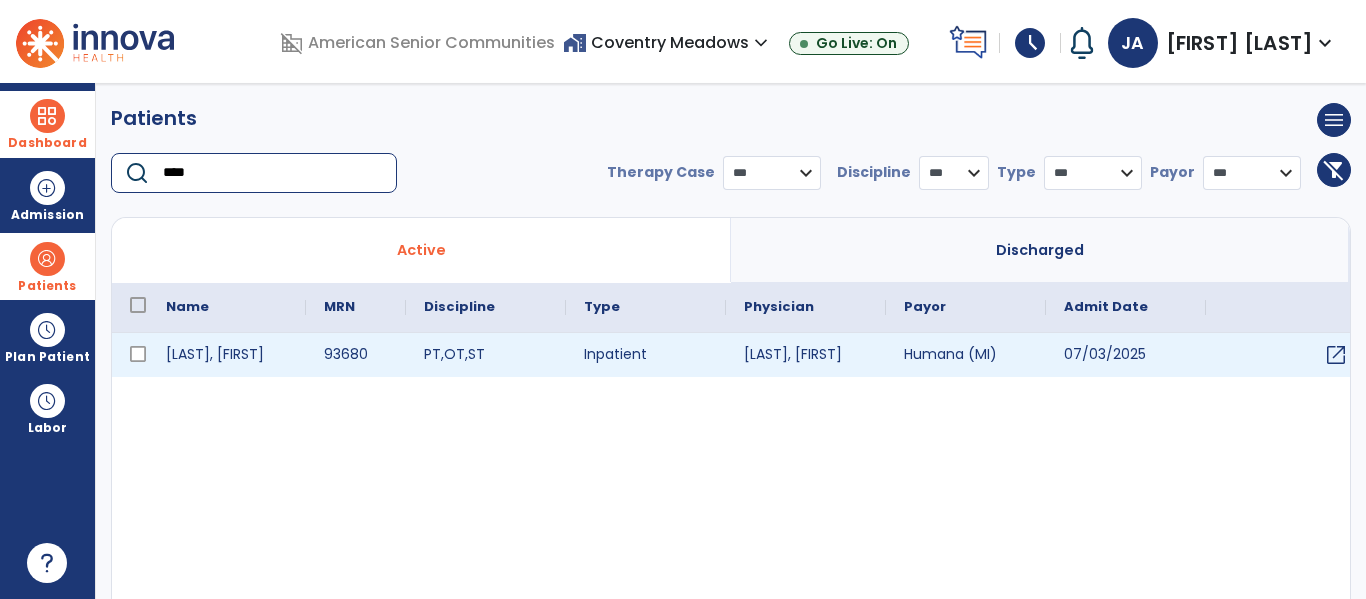 type on "****" 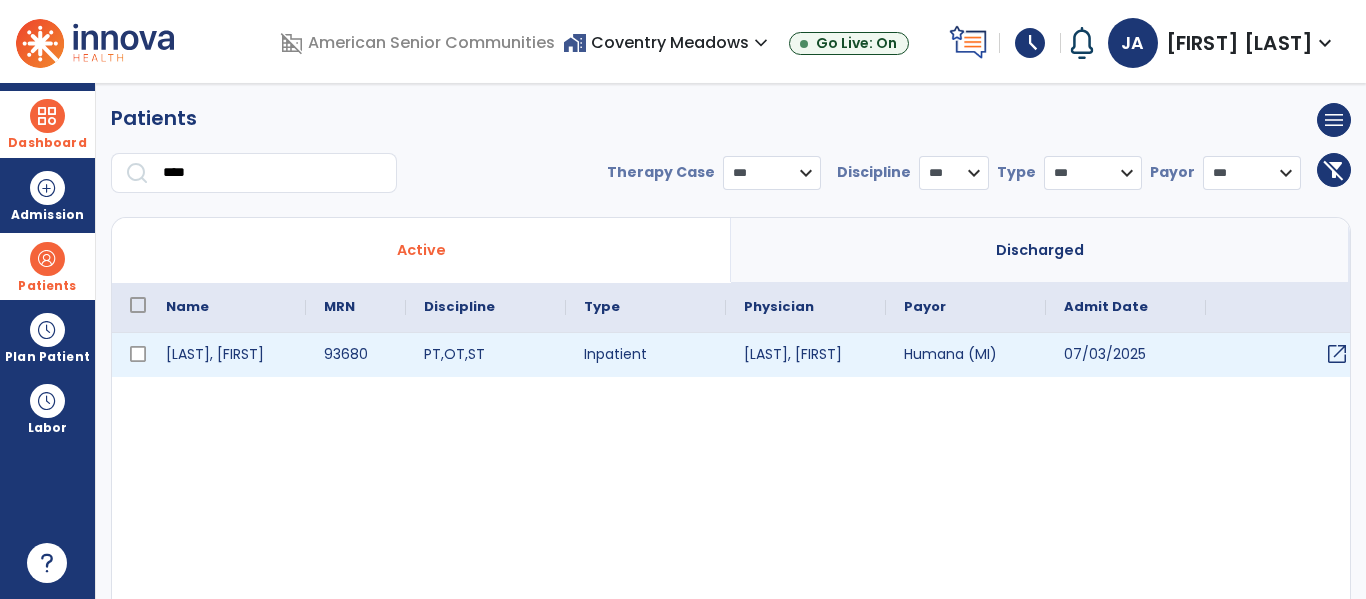 click on "open_in_new" at bounding box center [1337, 354] 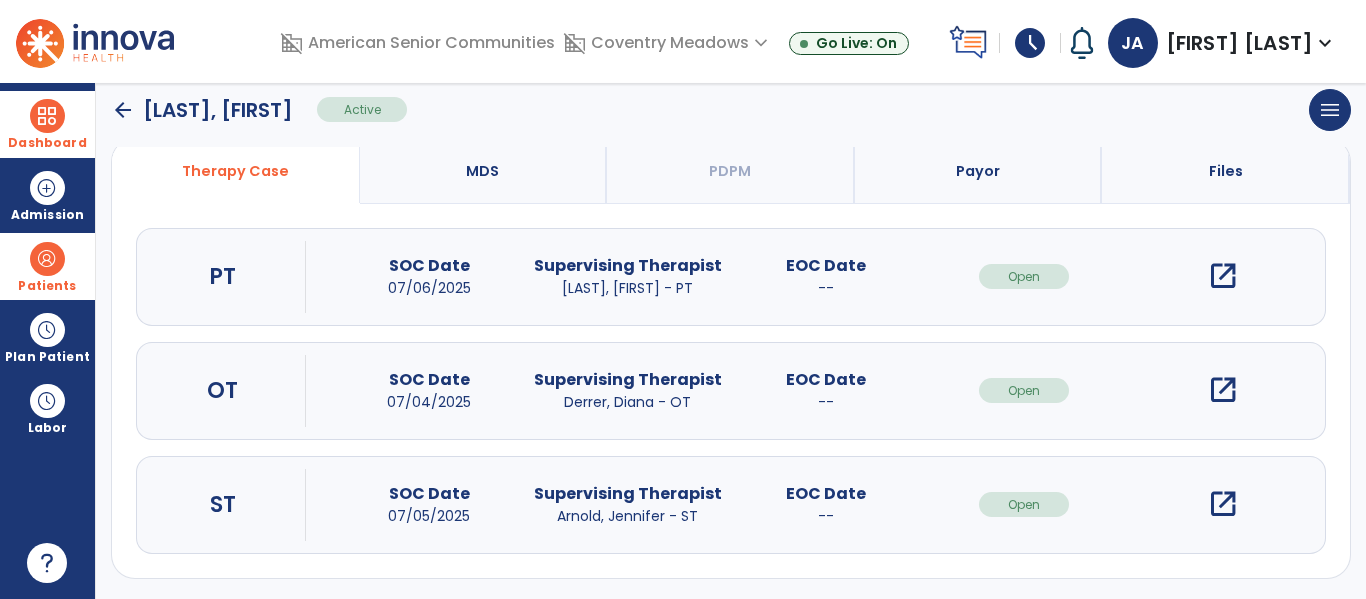 scroll, scrollTop: 162, scrollLeft: 0, axis: vertical 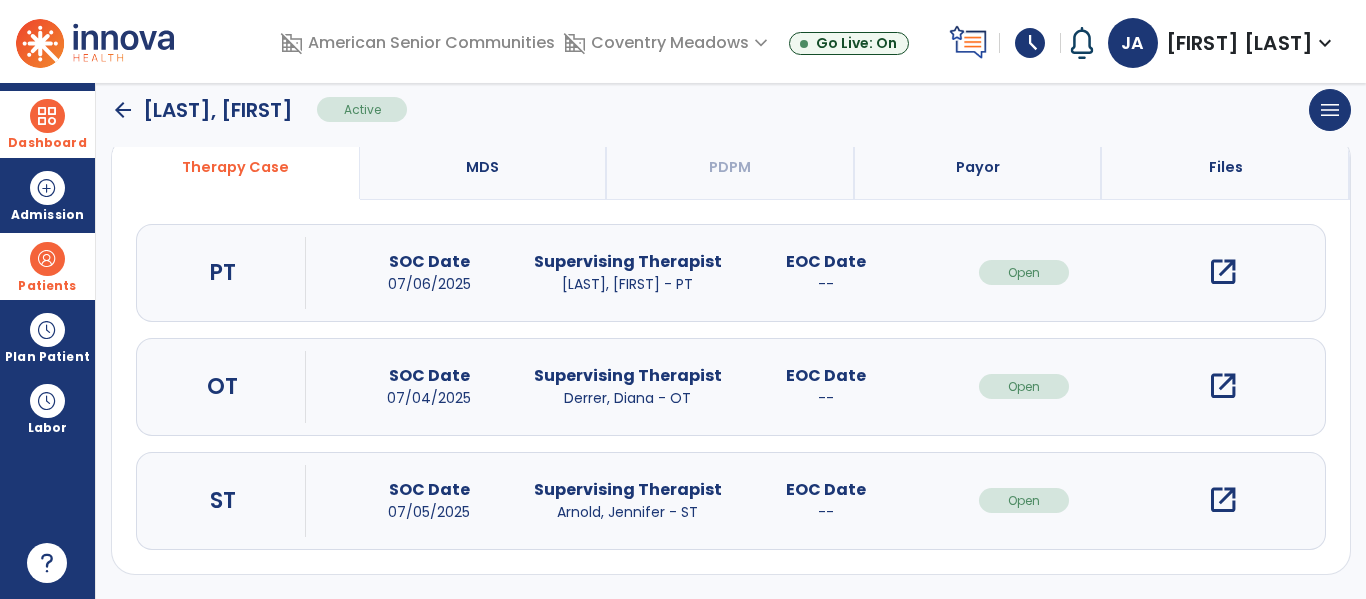 click on "open_in_new" at bounding box center [1223, 500] 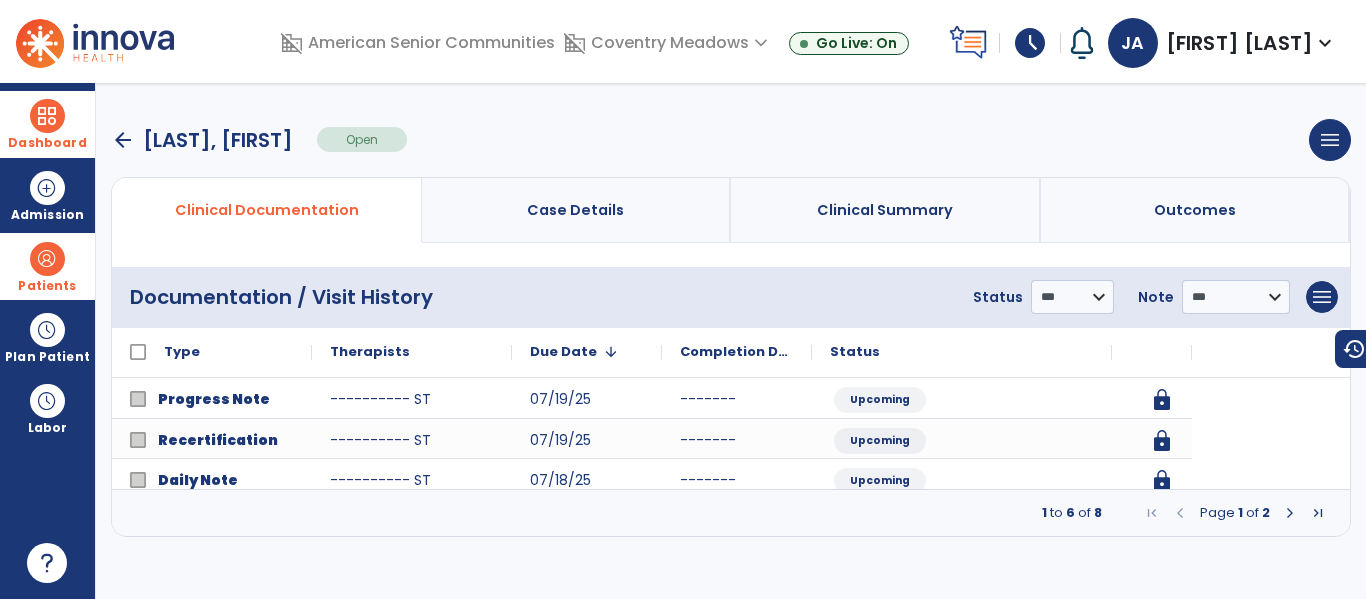 scroll, scrollTop: 0, scrollLeft: 0, axis: both 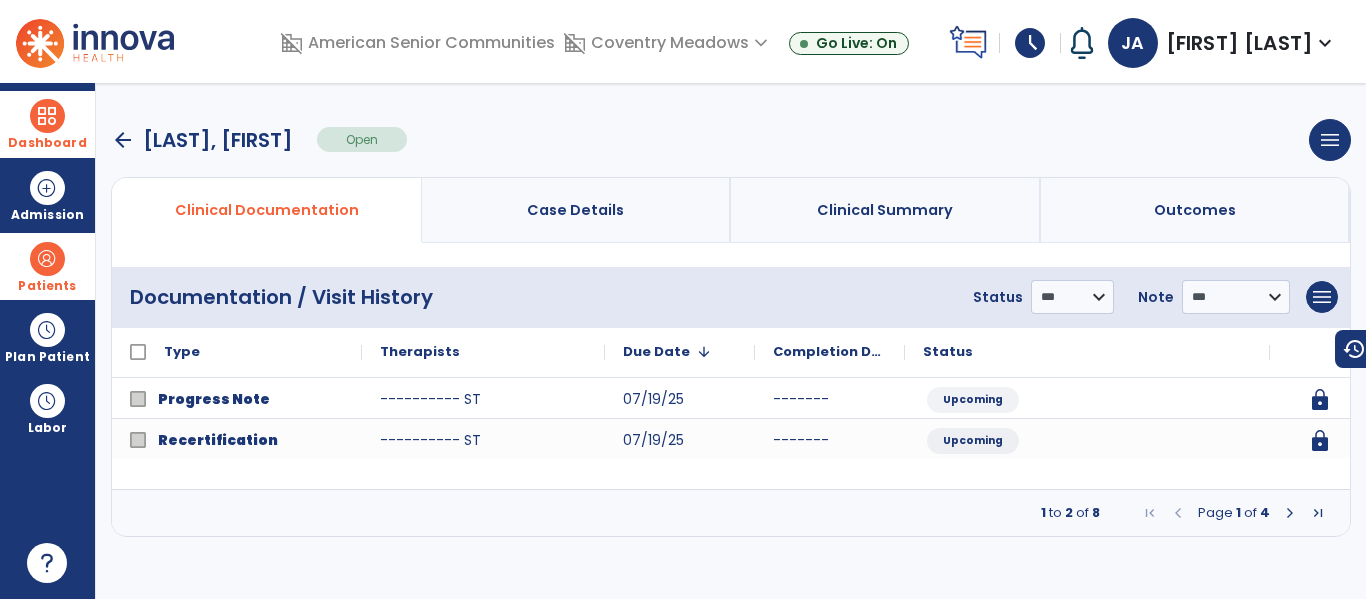 click at bounding box center (1290, 513) 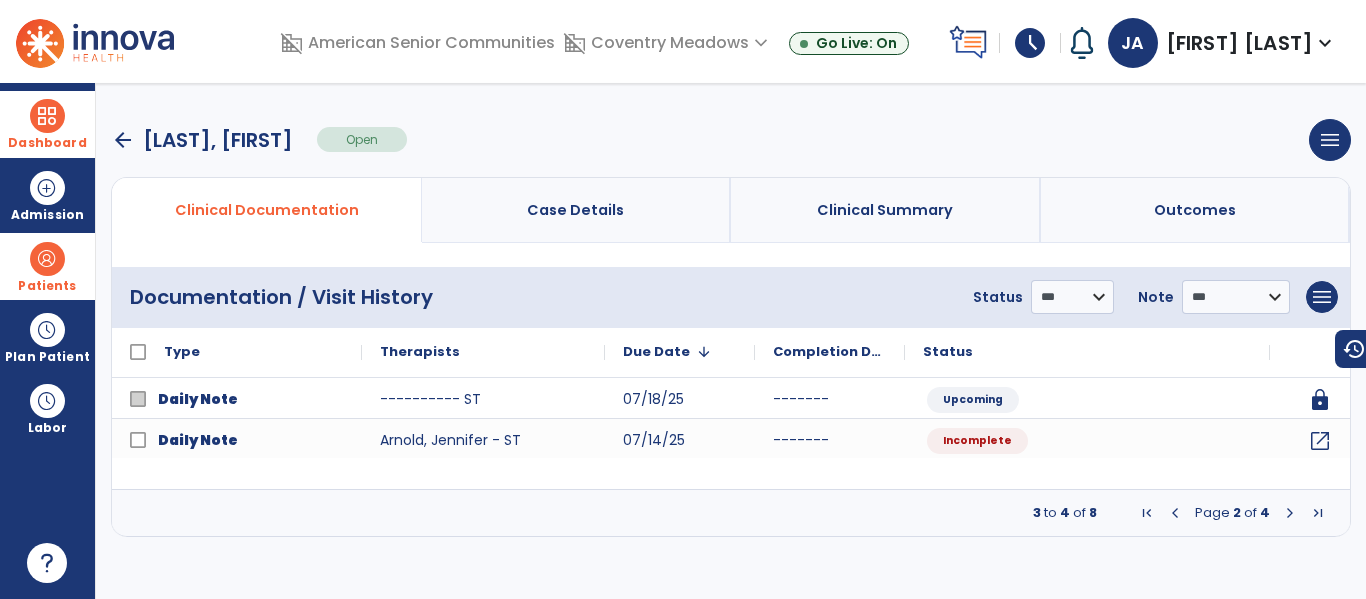 click at bounding box center [1290, 513] 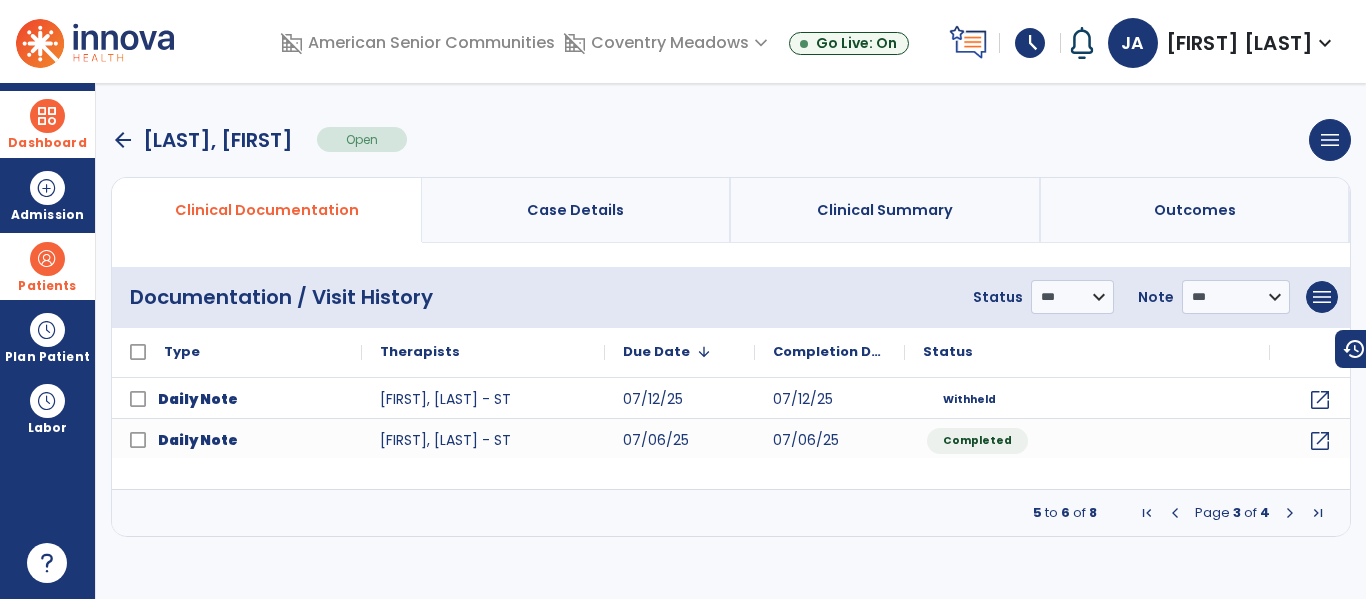 click at bounding box center [1290, 513] 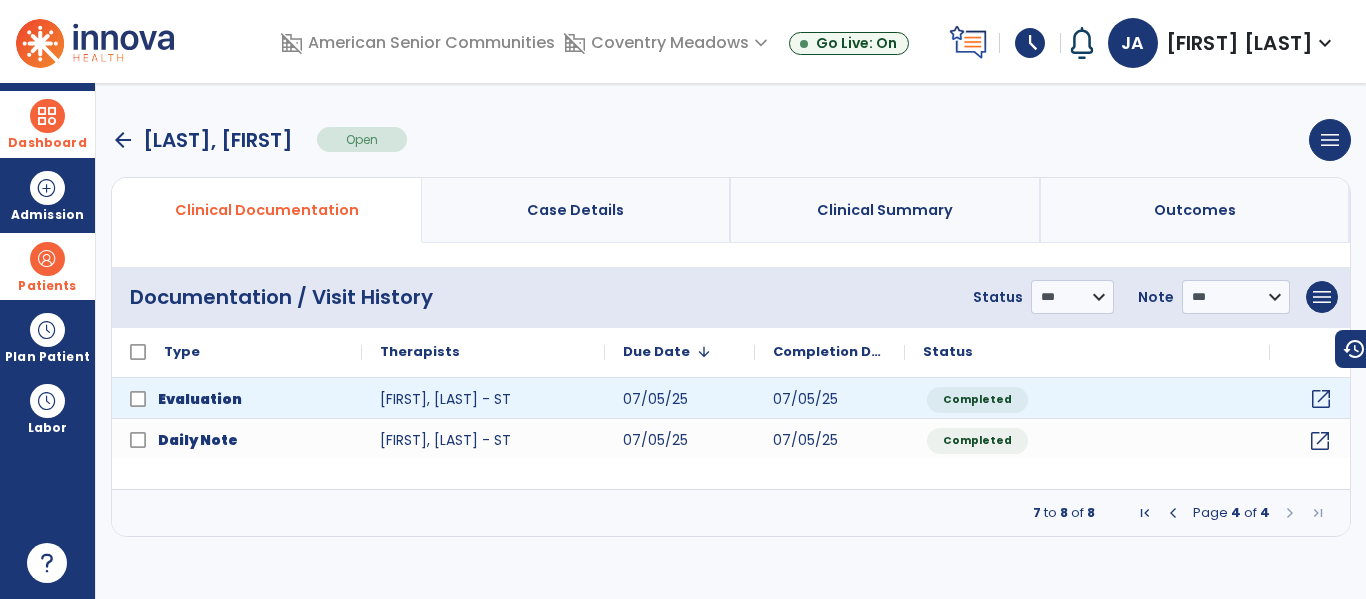 click on "open_in_new" 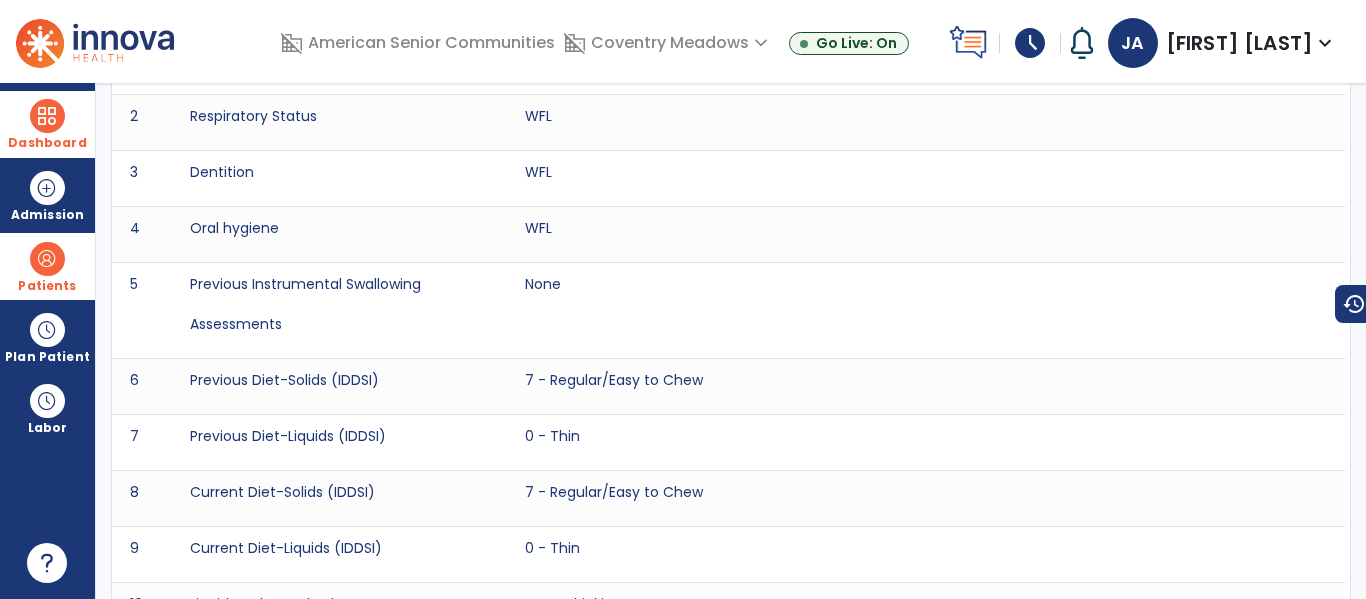 scroll, scrollTop: 0, scrollLeft: 0, axis: both 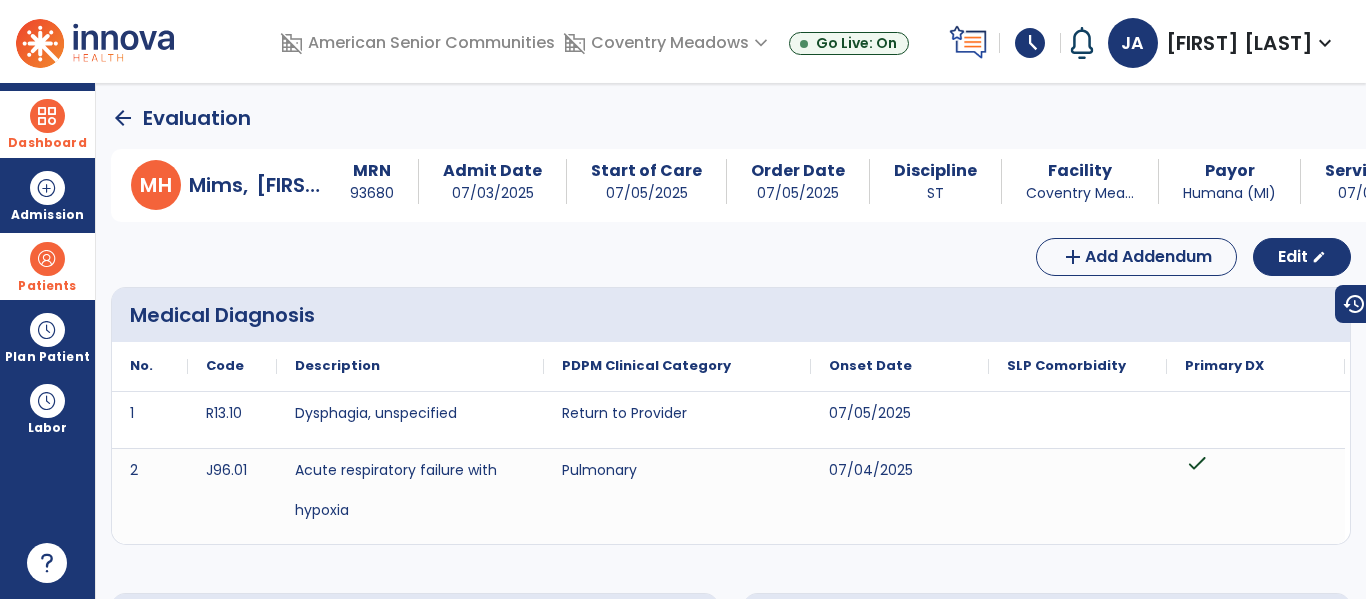 click at bounding box center [47, 116] 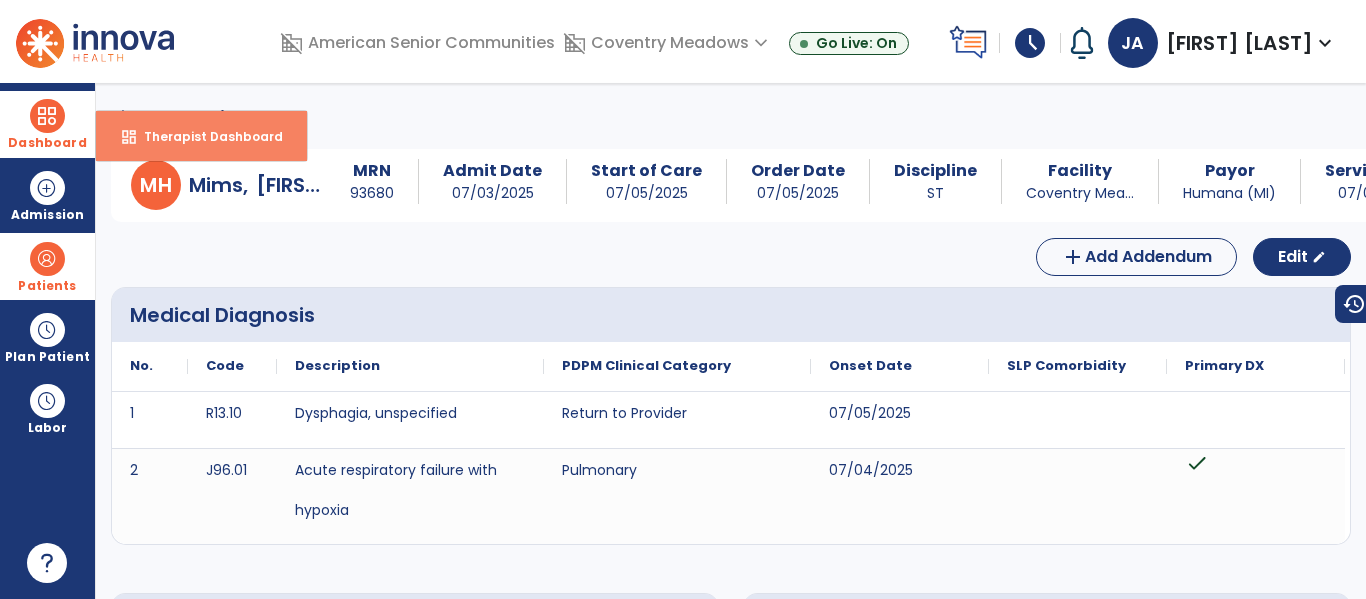click on "dashboard" at bounding box center (129, 137) 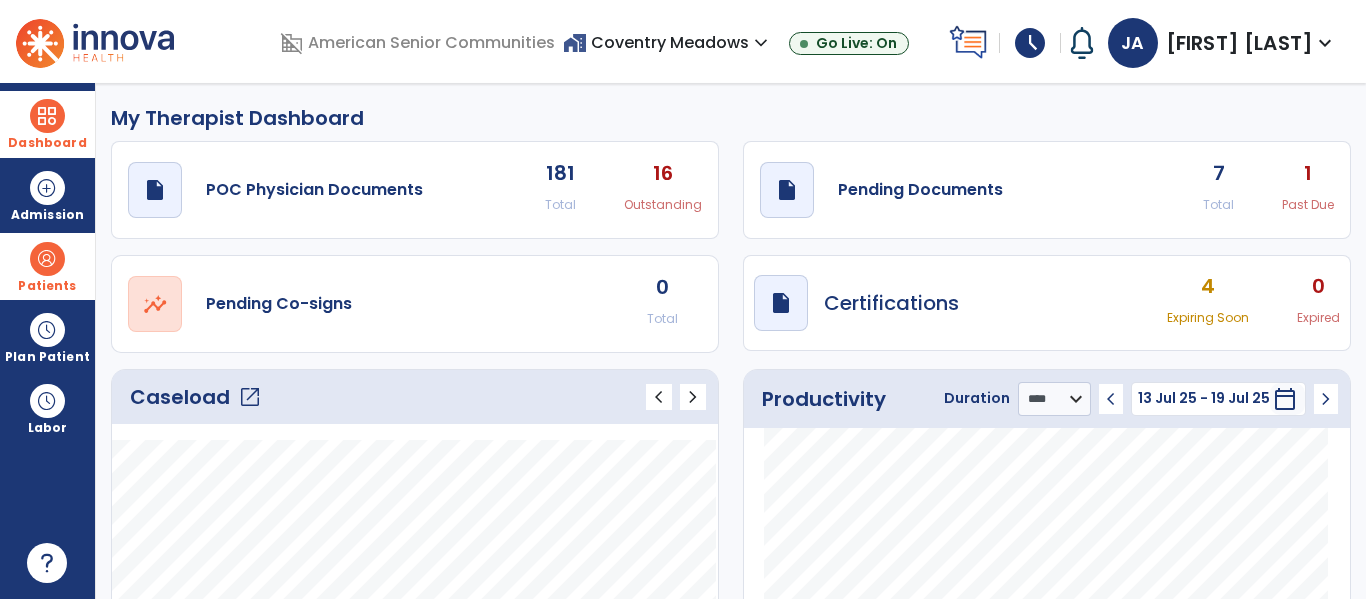 click on "open_in_new" 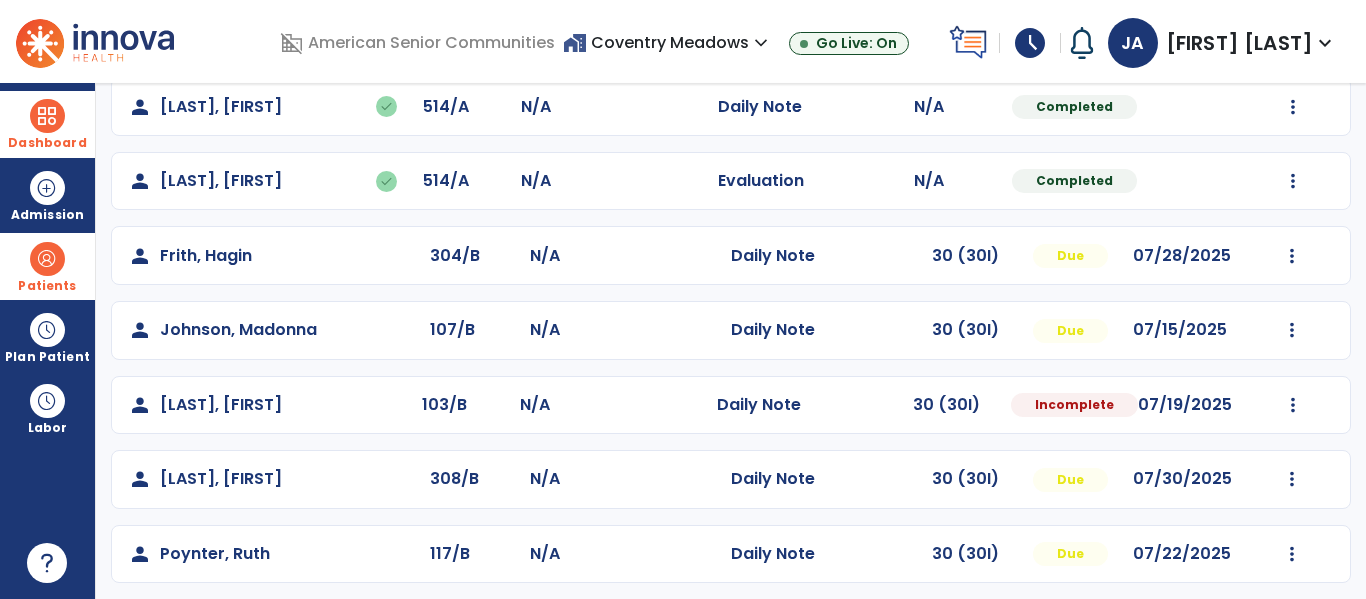 scroll, scrollTop: 361, scrollLeft: 0, axis: vertical 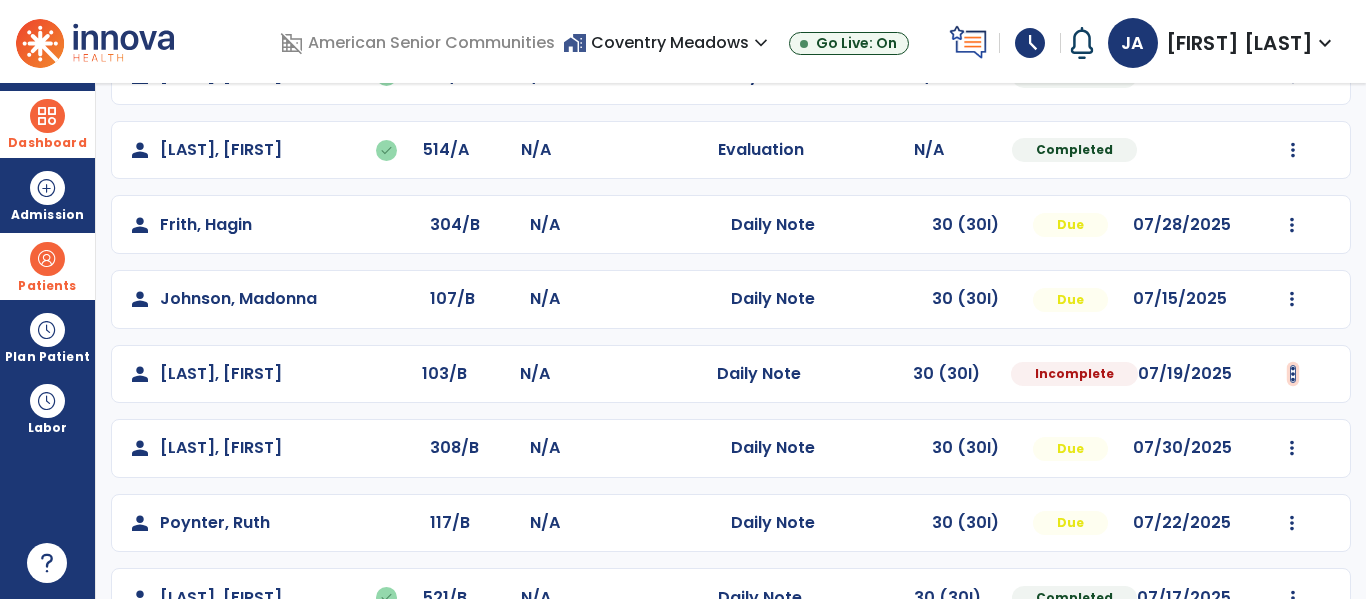 click at bounding box center (1293, 1) 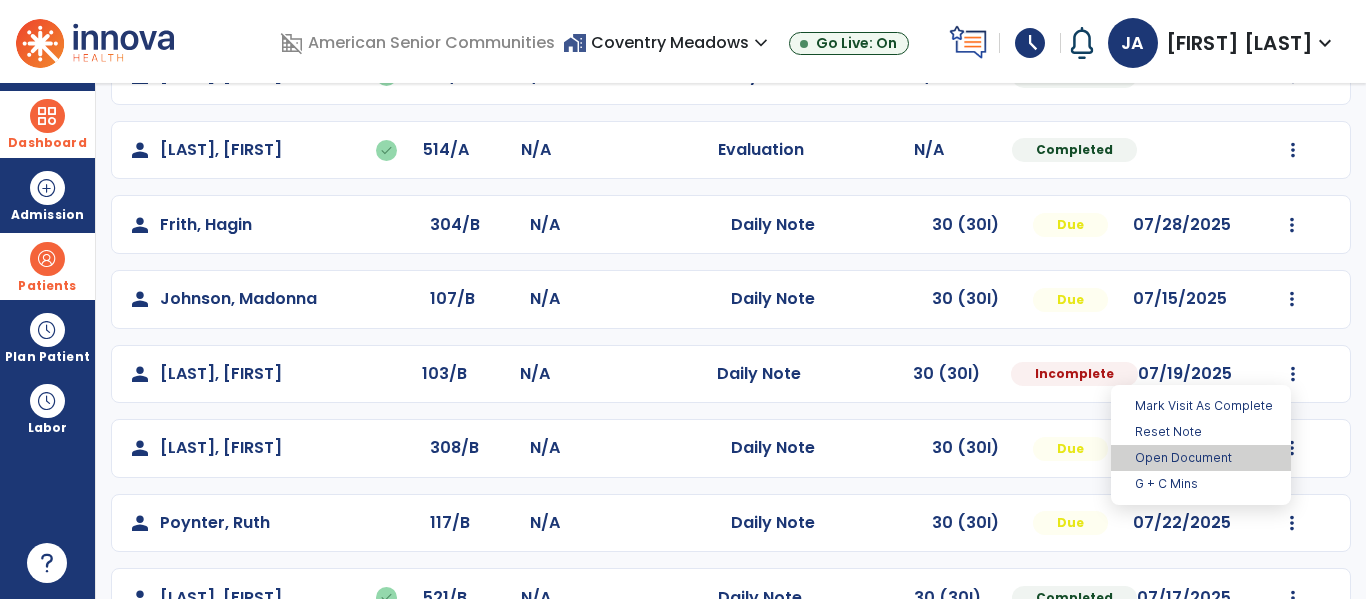 click on "Open Document" at bounding box center (1201, 458) 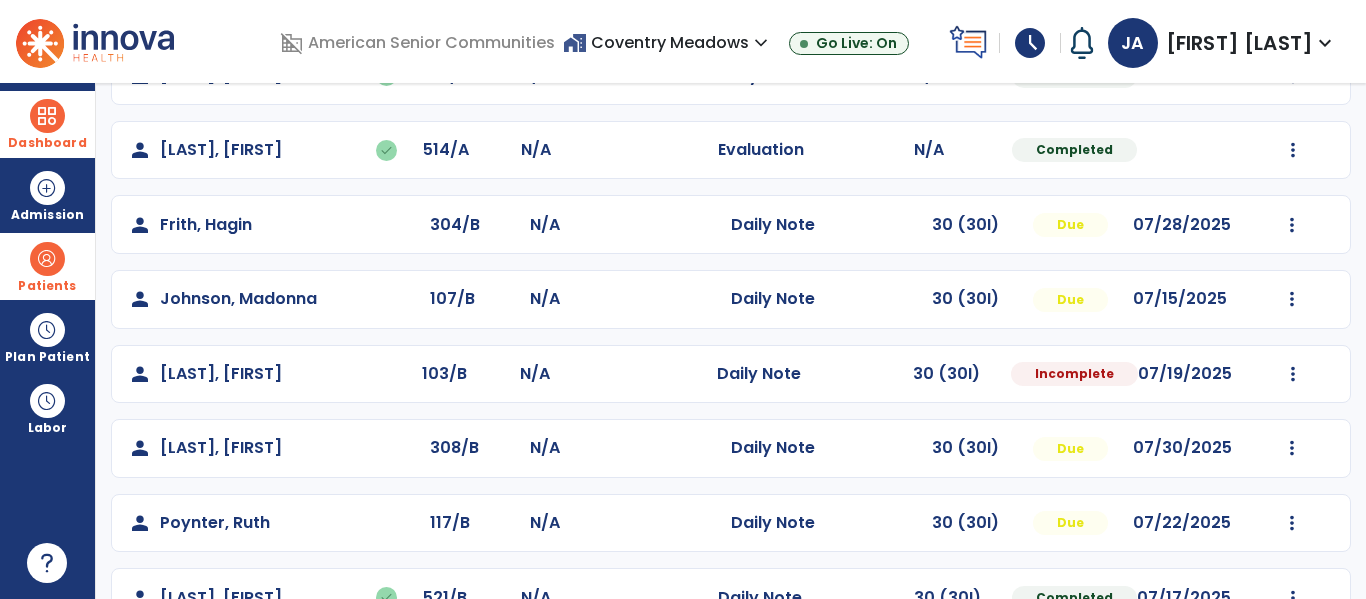 select on "*" 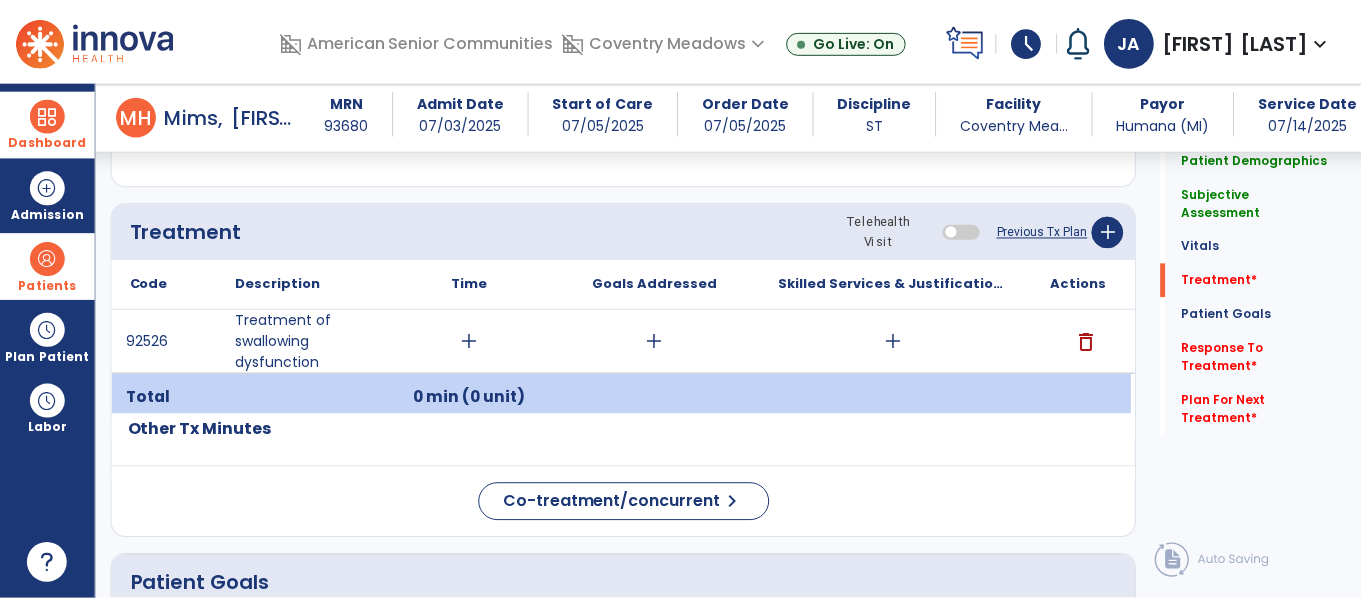 scroll, scrollTop: 1113, scrollLeft: 0, axis: vertical 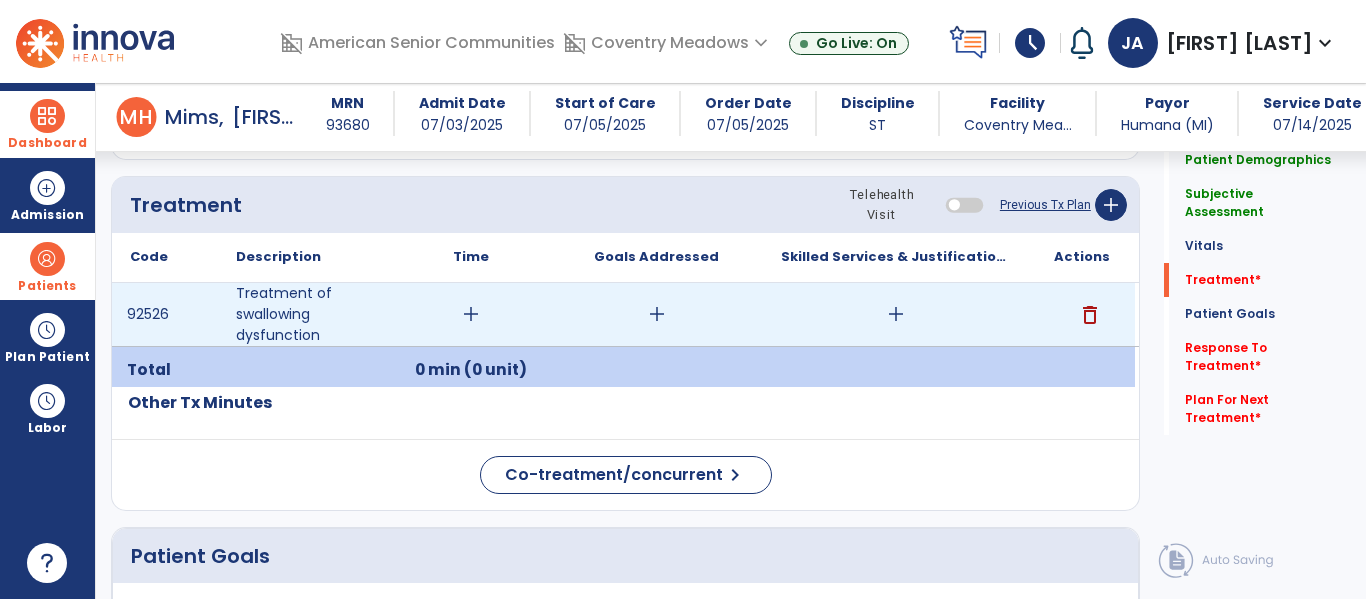 click on "add" at bounding box center (471, 314) 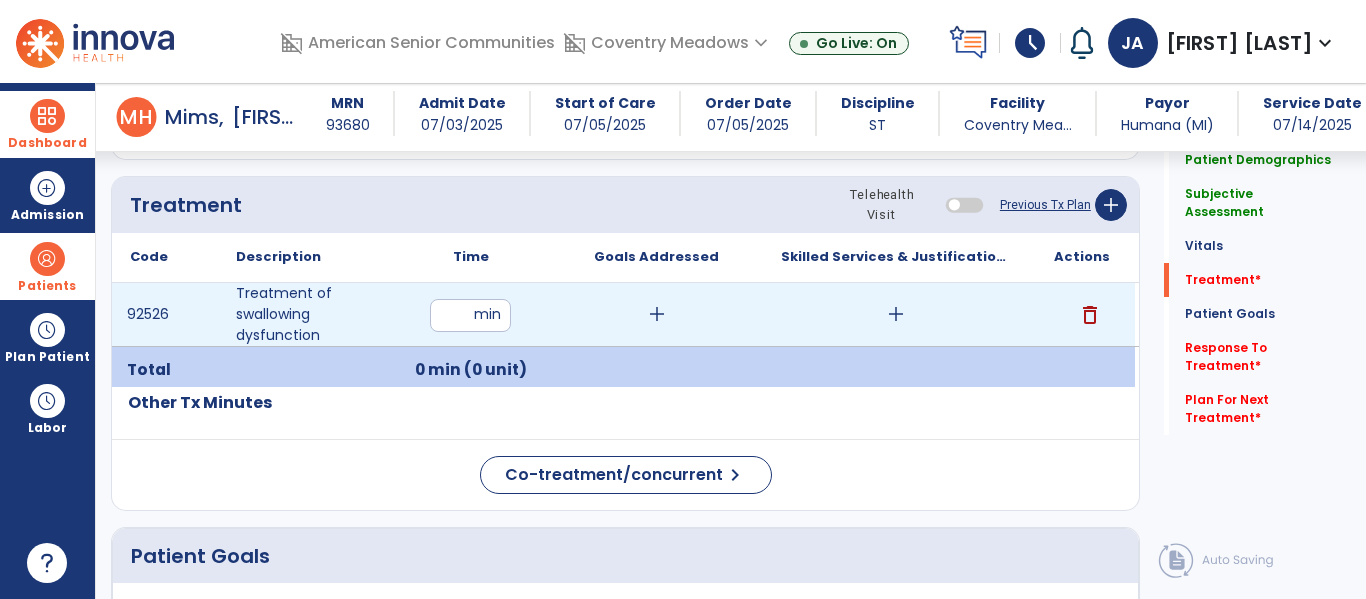 type on "**" 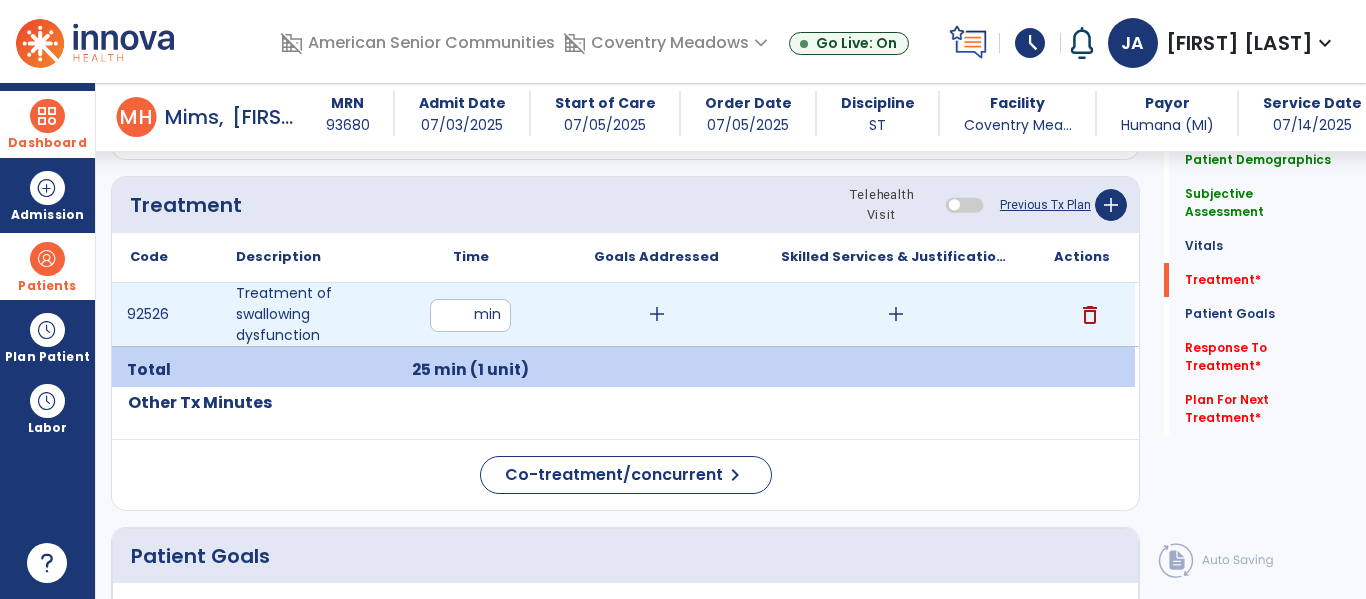 click on "add" at bounding box center [657, 314] 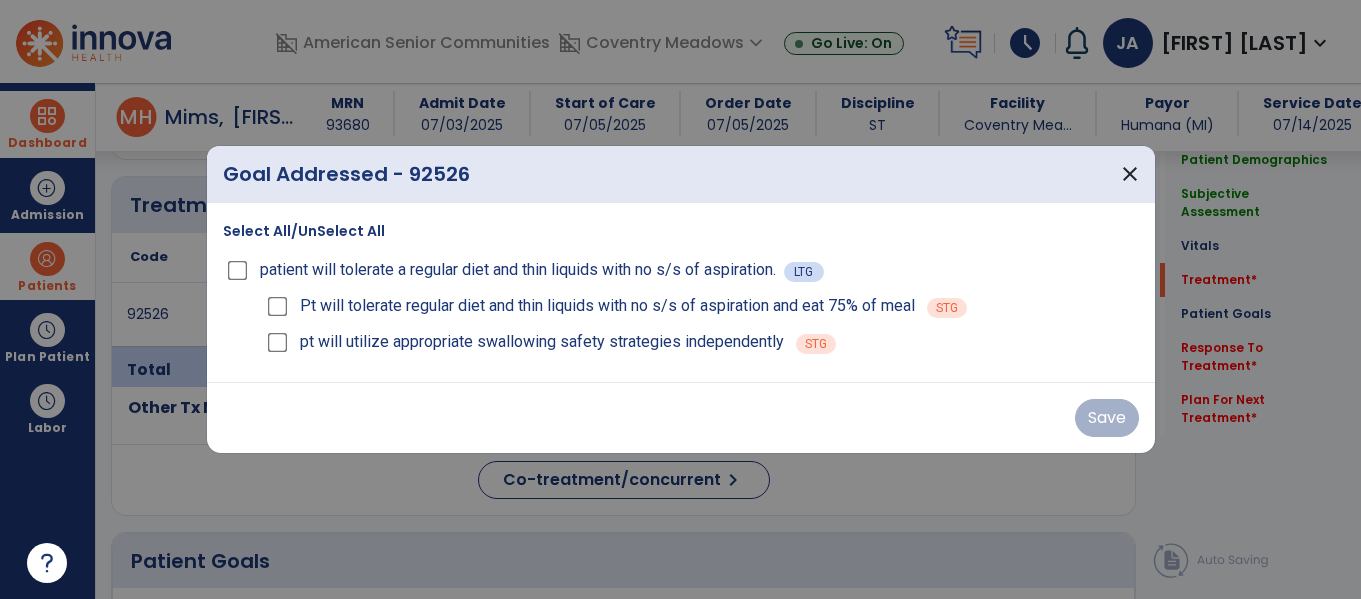 scroll, scrollTop: 1113, scrollLeft: 0, axis: vertical 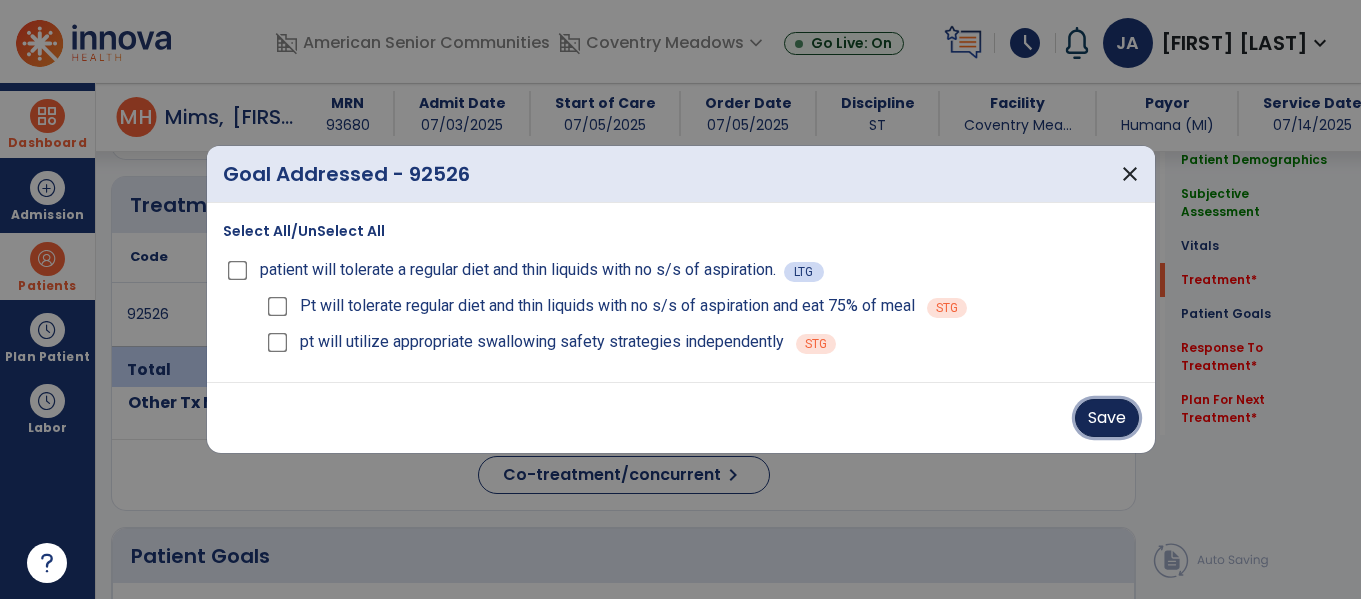 click on "Save" at bounding box center [1107, 418] 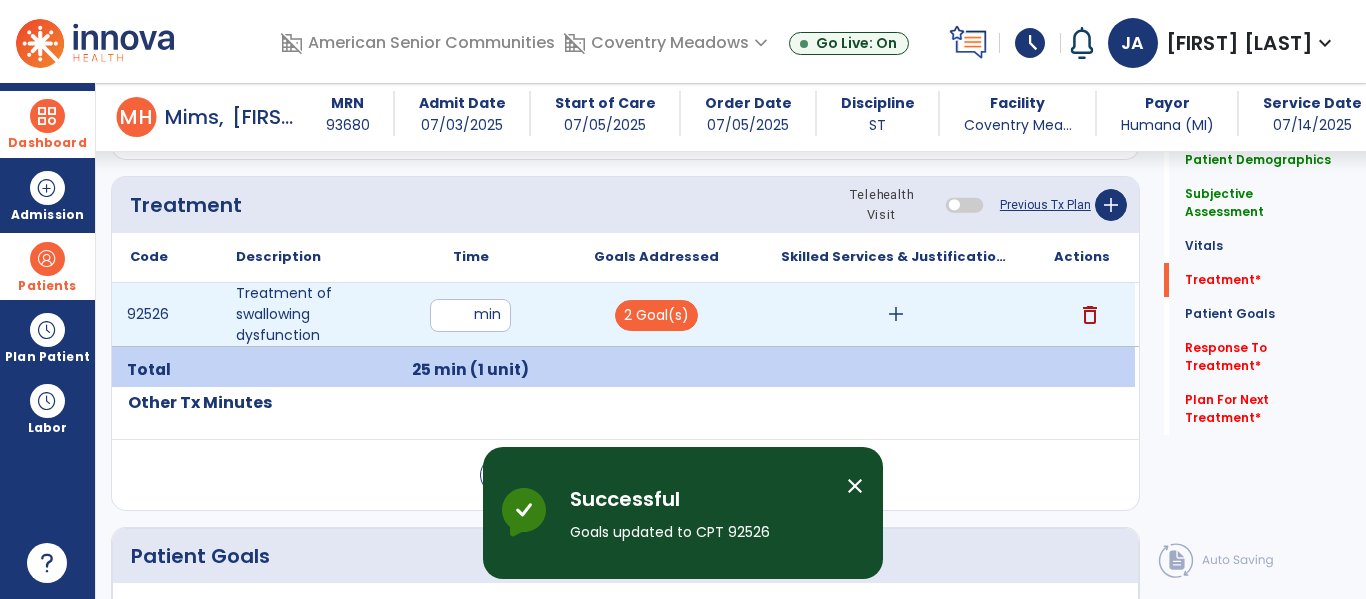 click on "add" at bounding box center [896, 314] 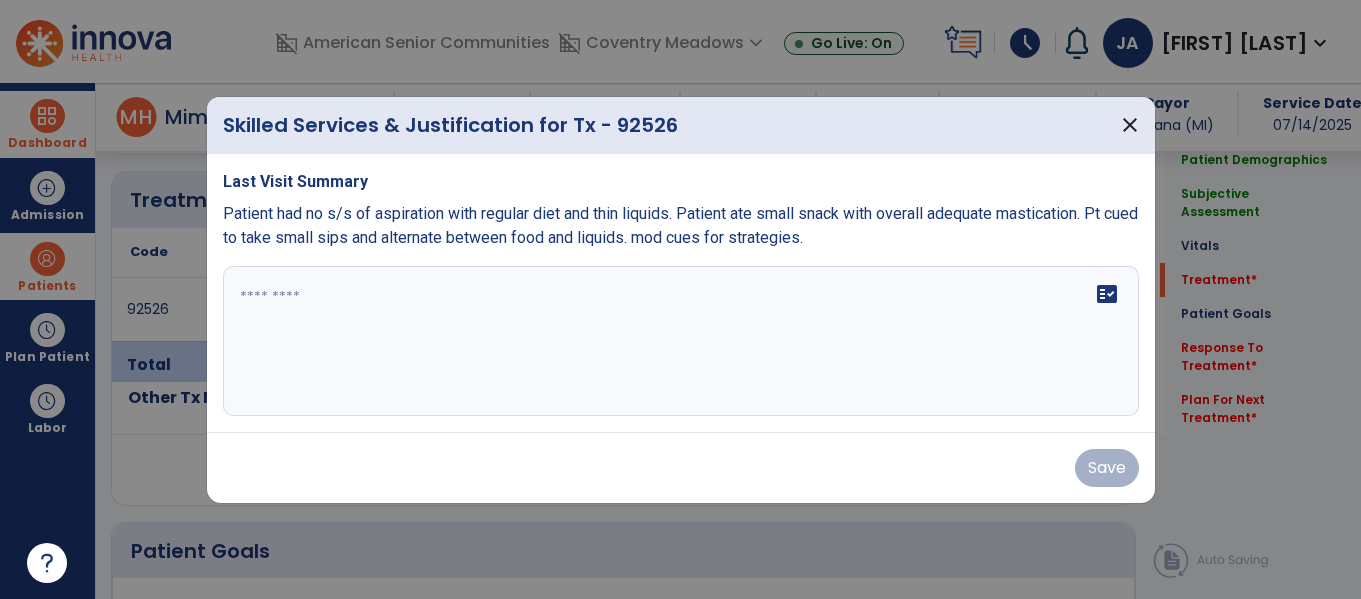 click on "fact_check" at bounding box center (681, 341) 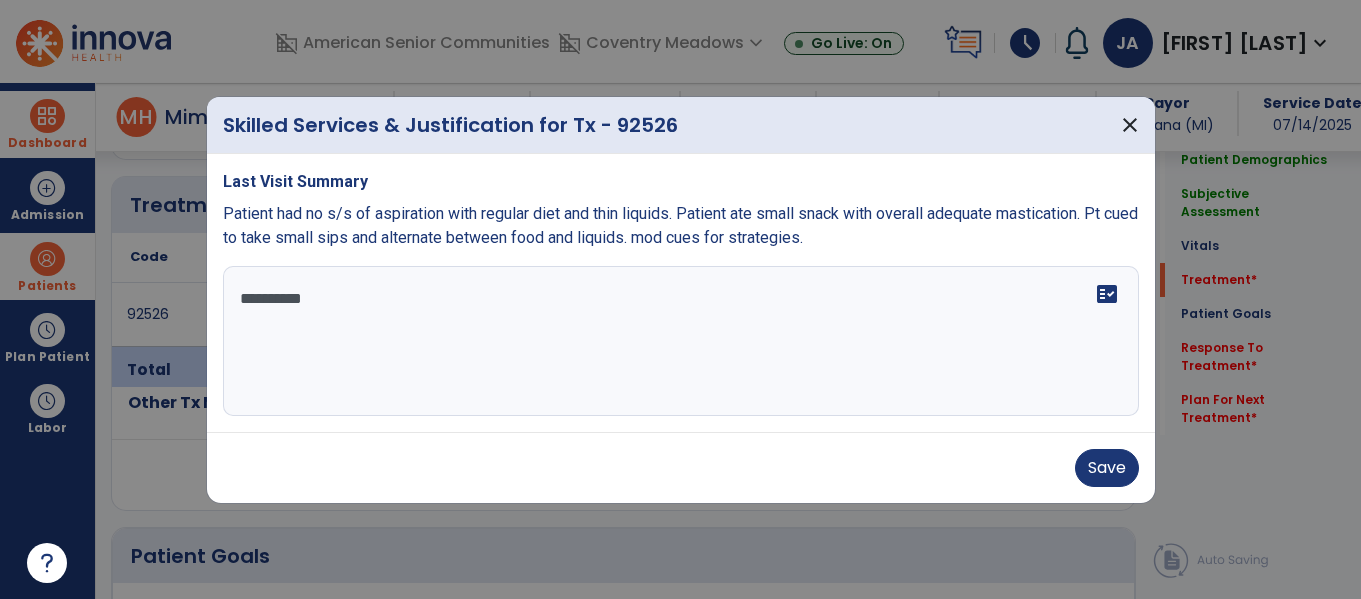 scroll, scrollTop: 0, scrollLeft: 0, axis: both 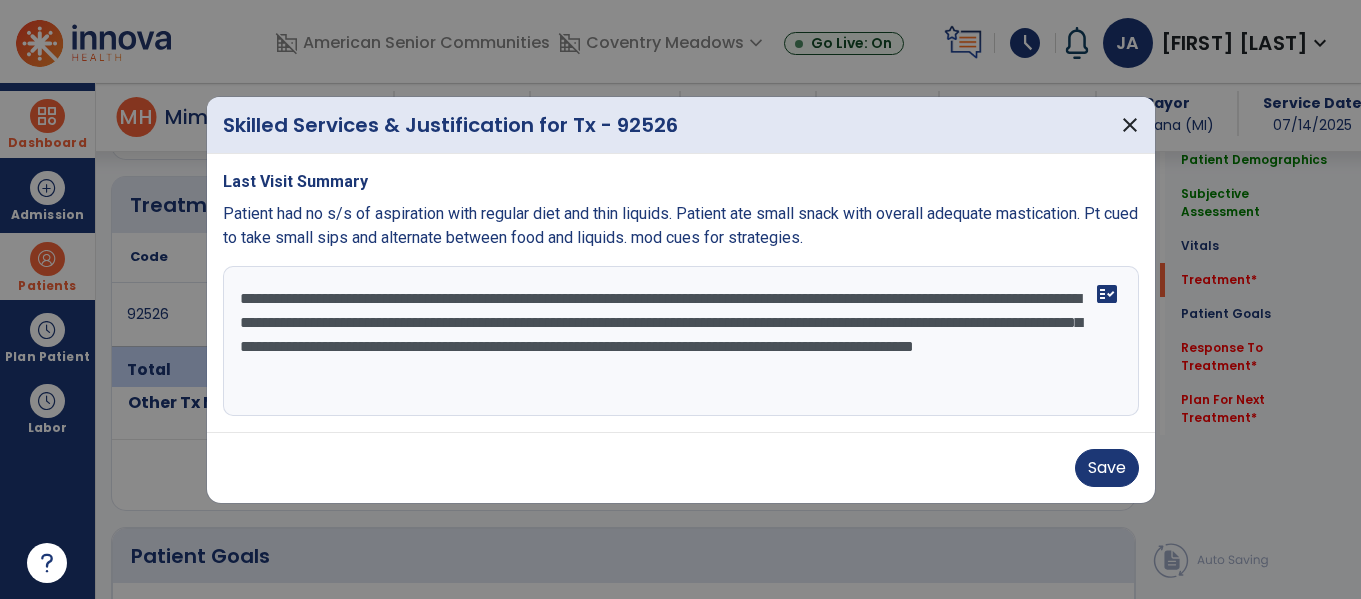 click on "**********" at bounding box center [681, 341] 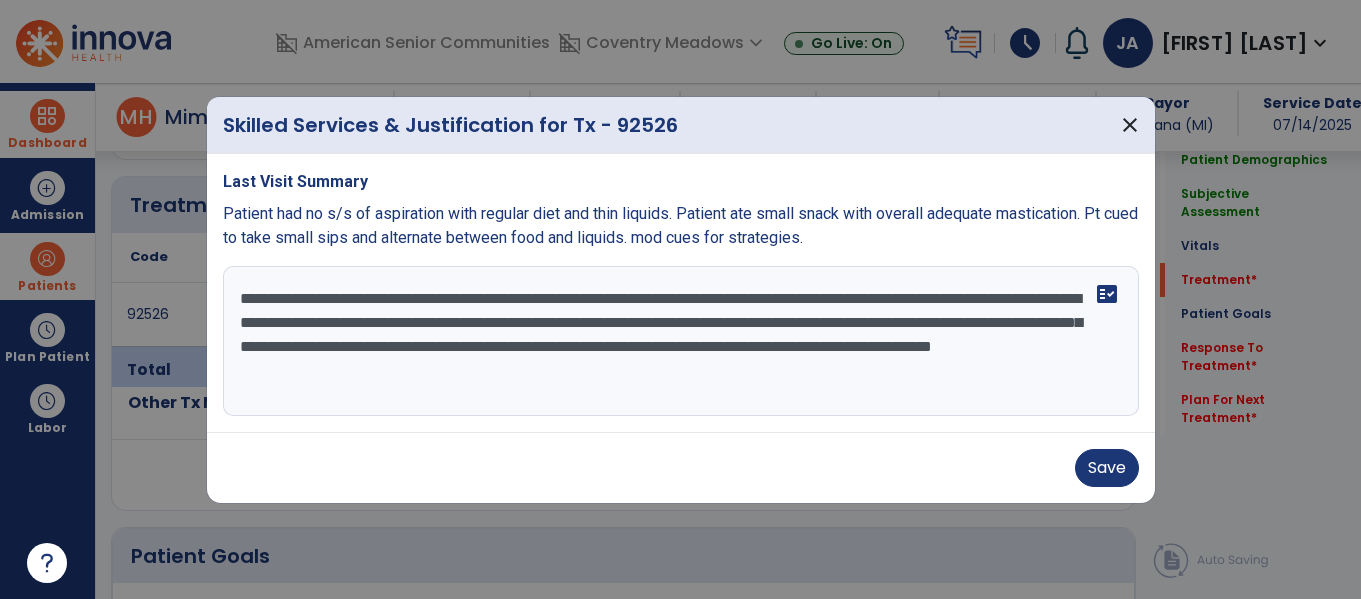 click on "**********" at bounding box center (681, 341) 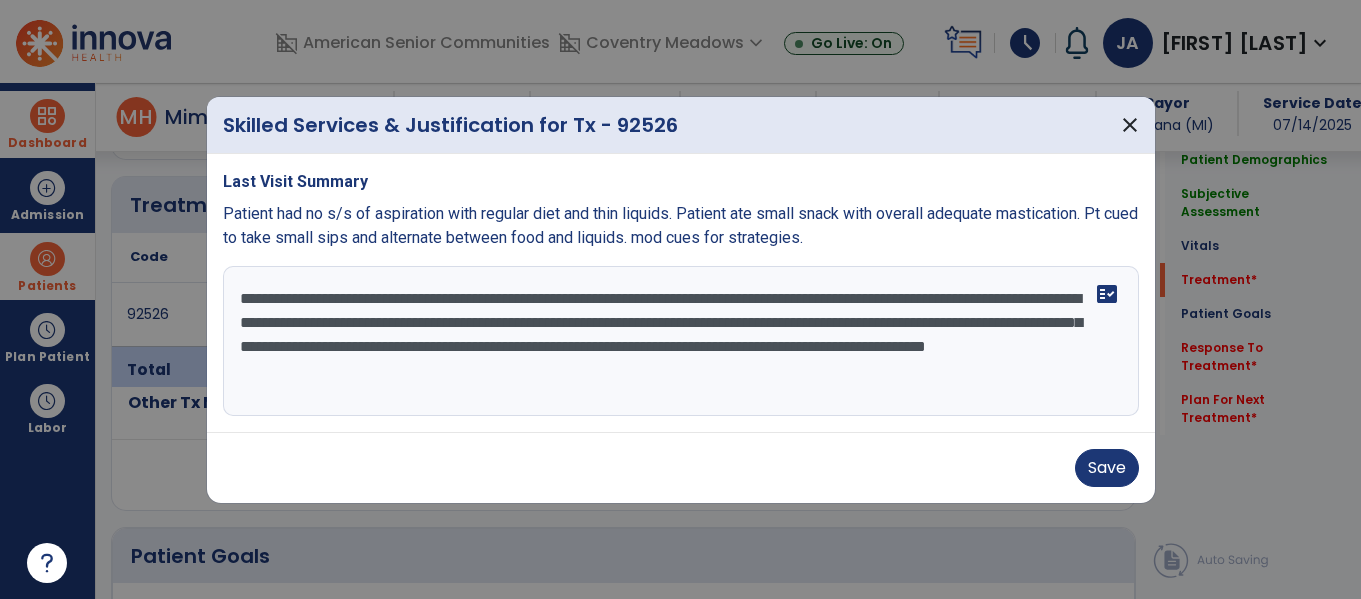 click on "**********" at bounding box center (681, 341) 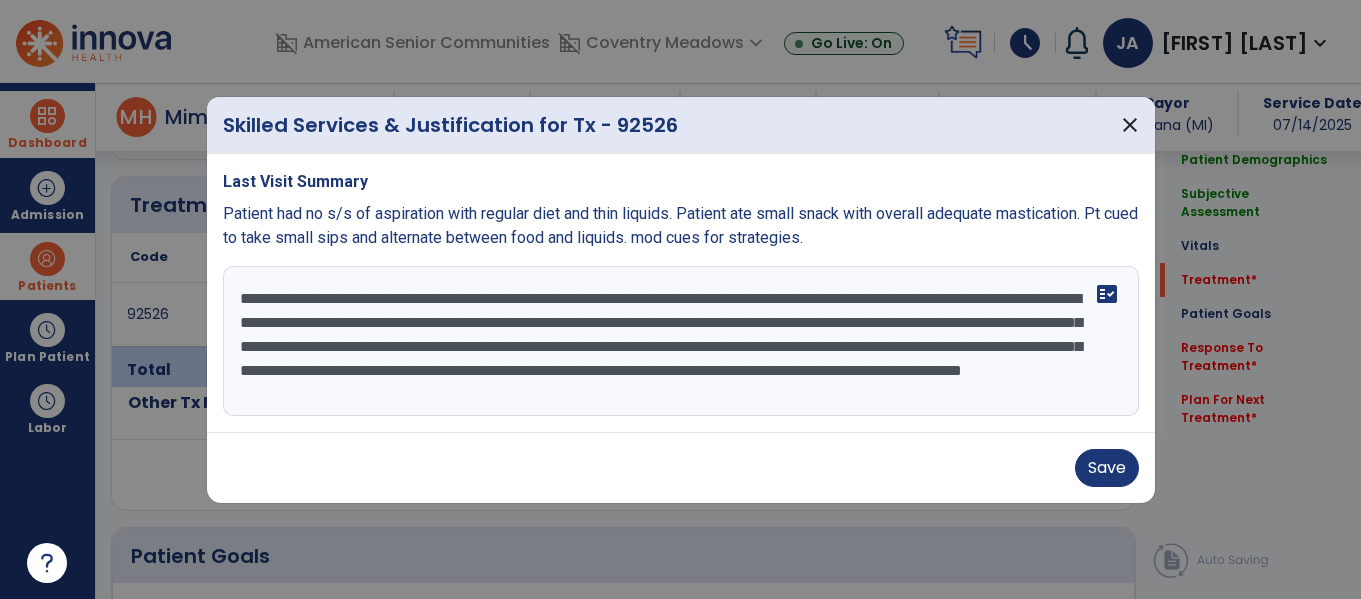 scroll, scrollTop: 16, scrollLeft: 0, axis: vertical 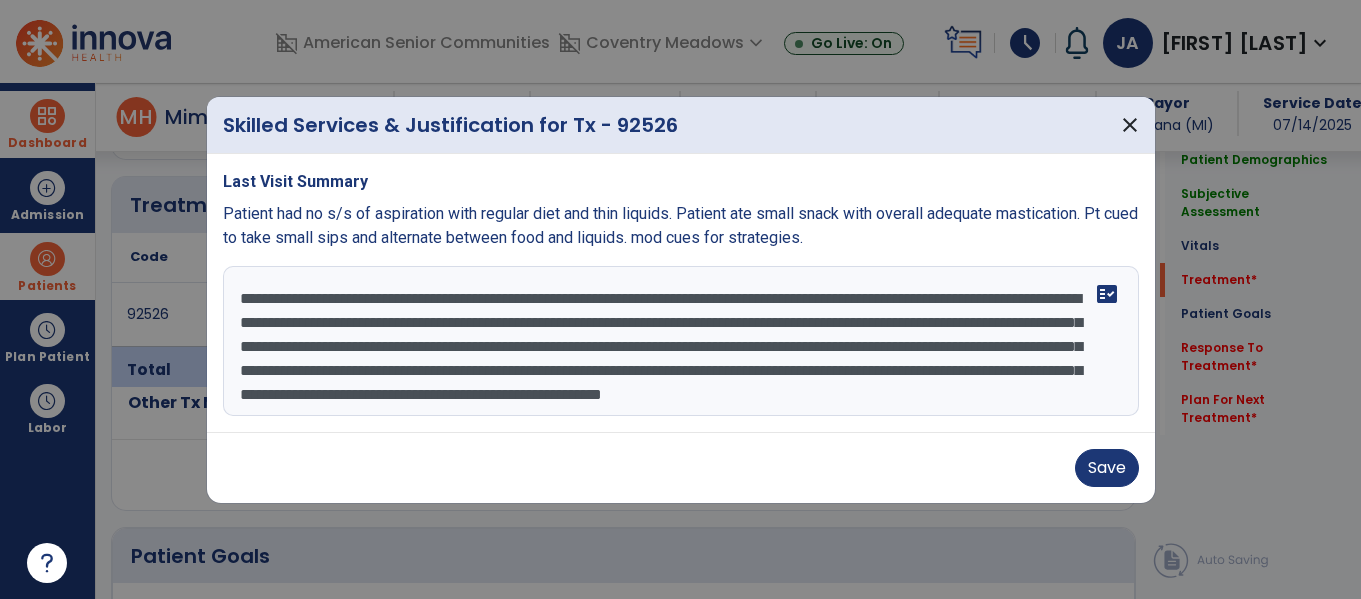 drag, startPoint x: 674, startPoint y: 403, endPoint x: 657, endPoint y: 402, distance: 17.029387 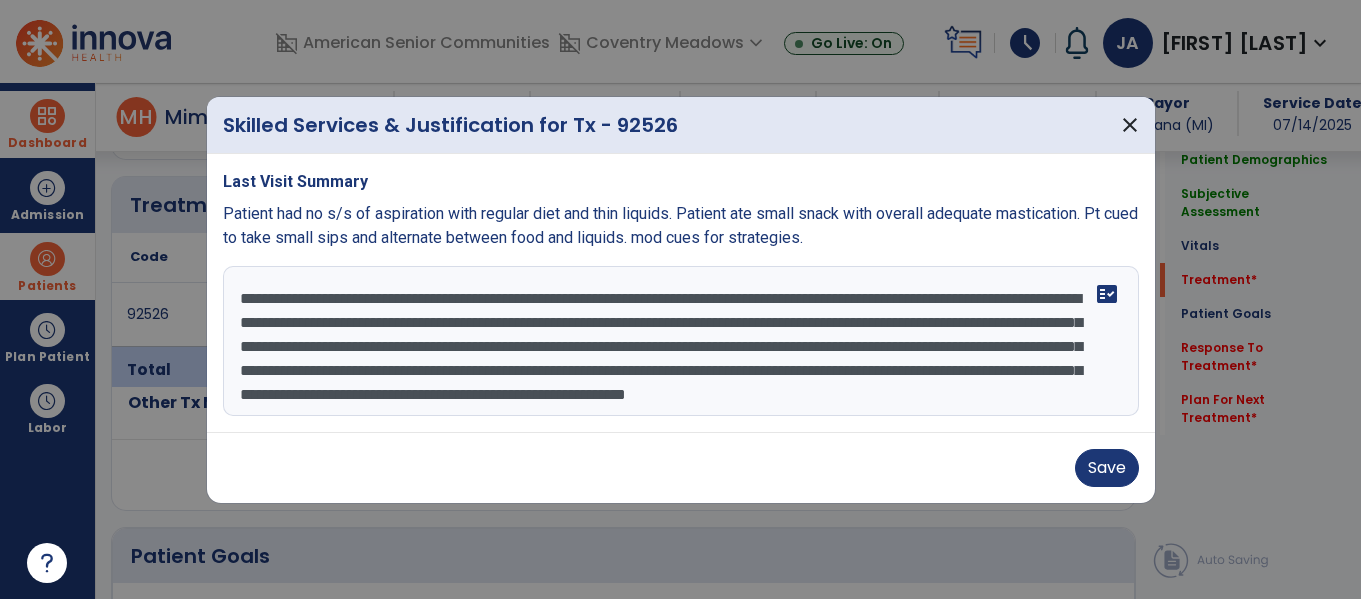 drag, startPoint x: 957, startPoint y: 393, endPoint x: 867, endPoint y: 398, distance: 90.13878 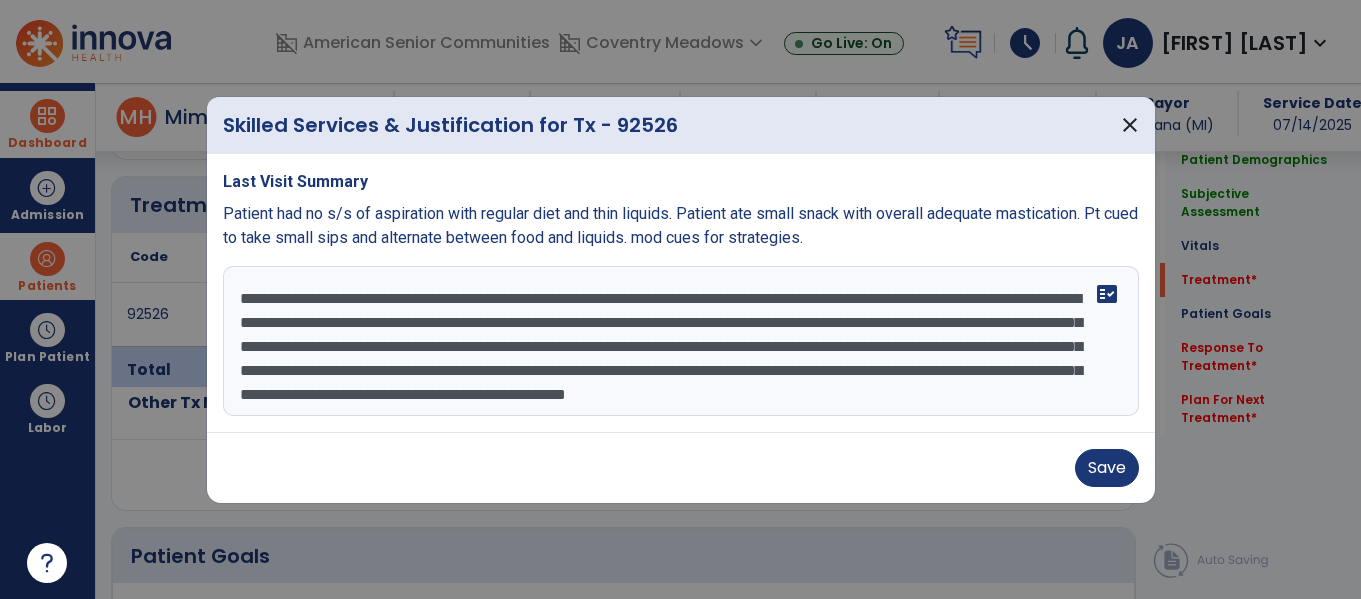 click on "**********" at bounding box center (681, 341) 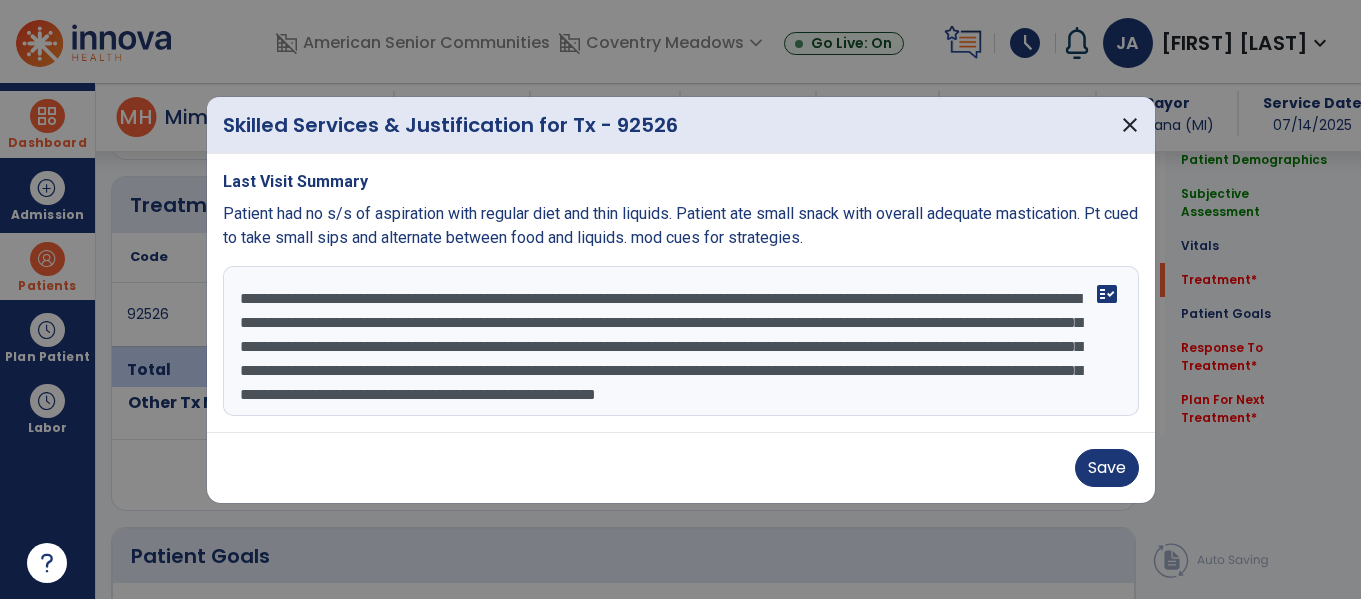 click on "**********" at bounding box center [681, 341] 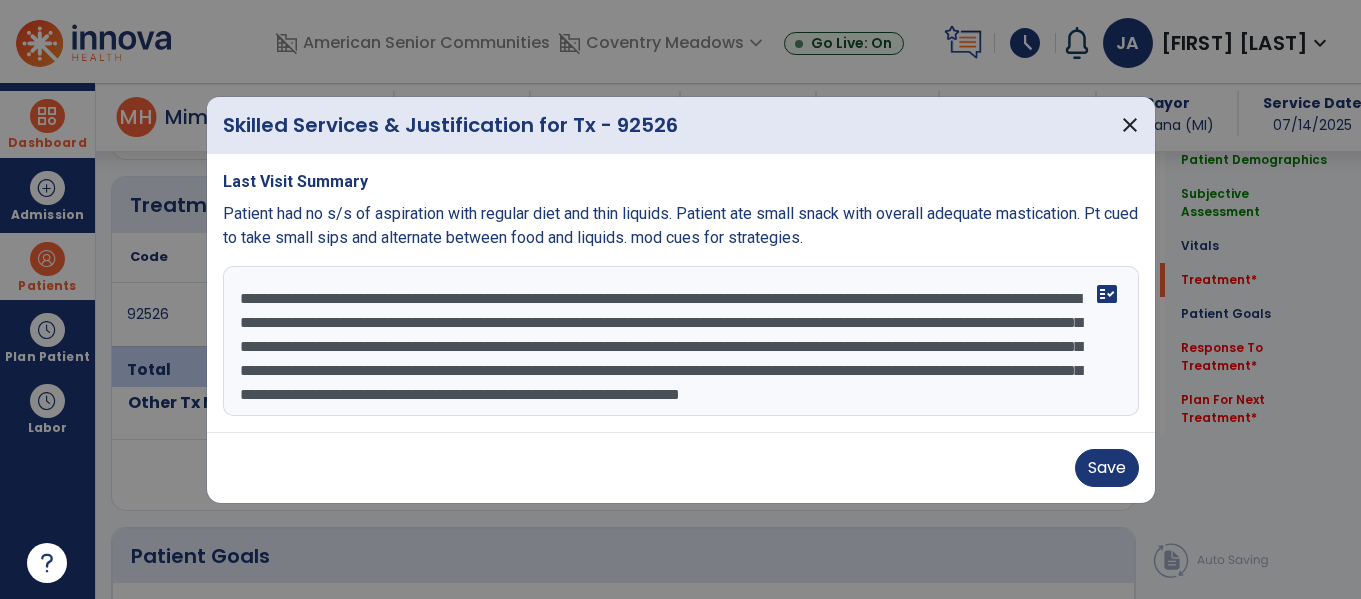 click on "**********" at bounding box center (681, 341) 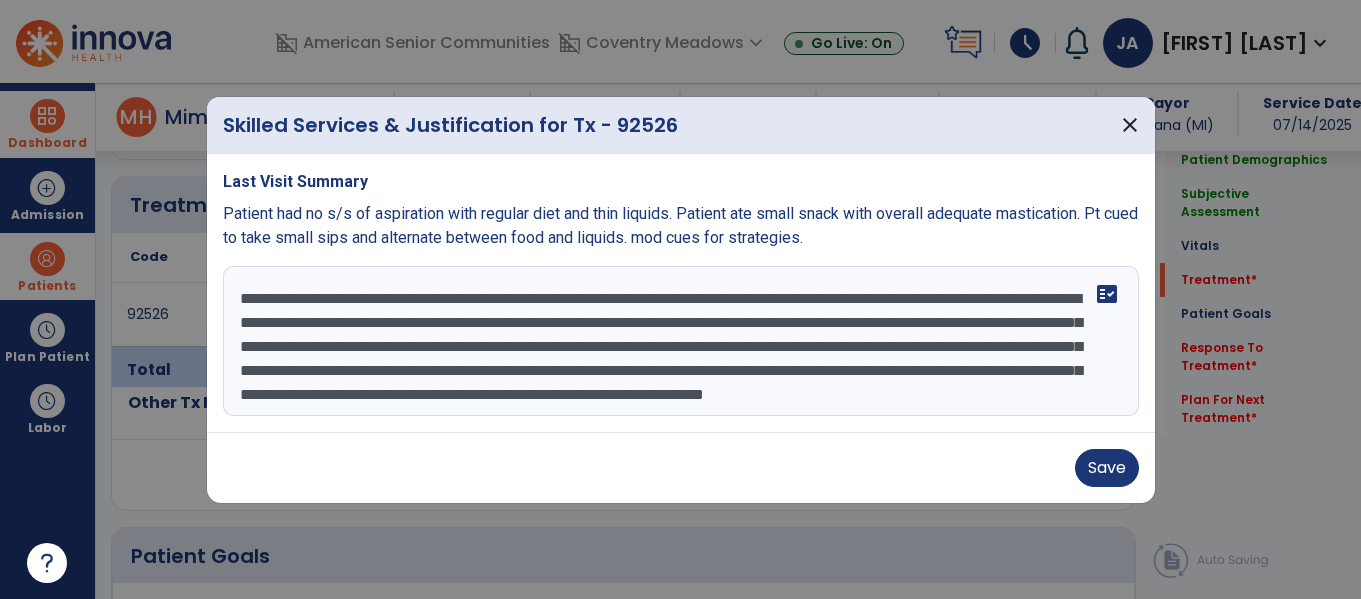 click on "**********" at bounding box center (681, 341) 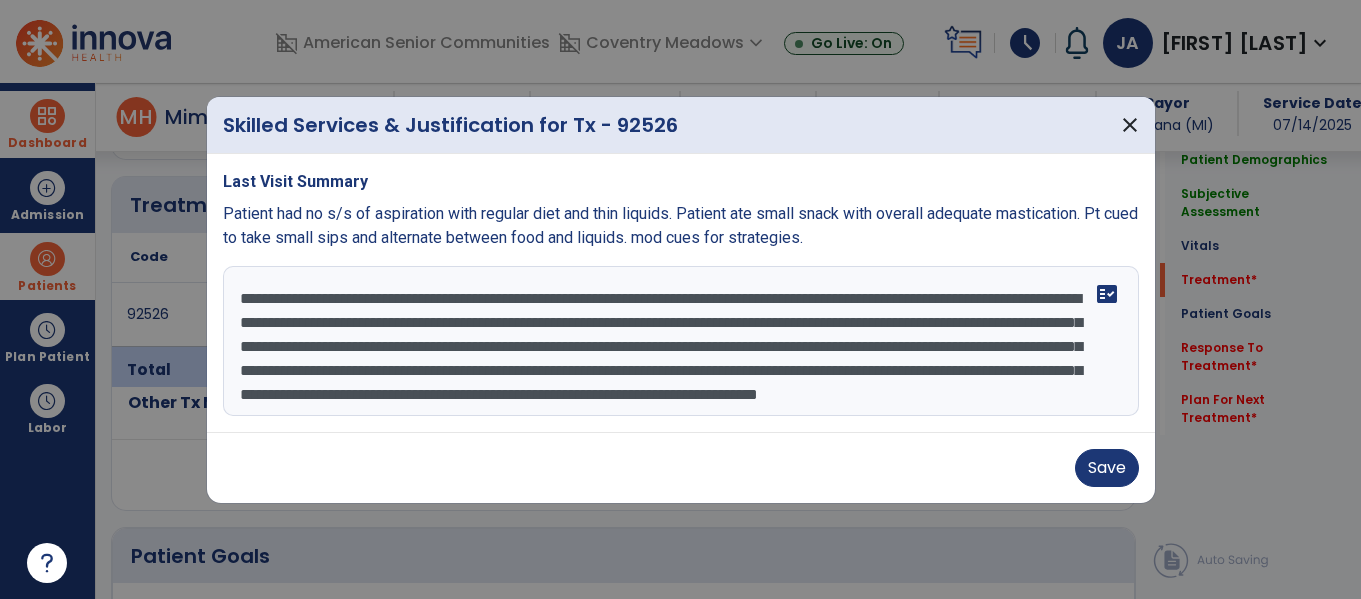 scroll, scrollTop: 40, scrollLeft: 0, axis: vertical 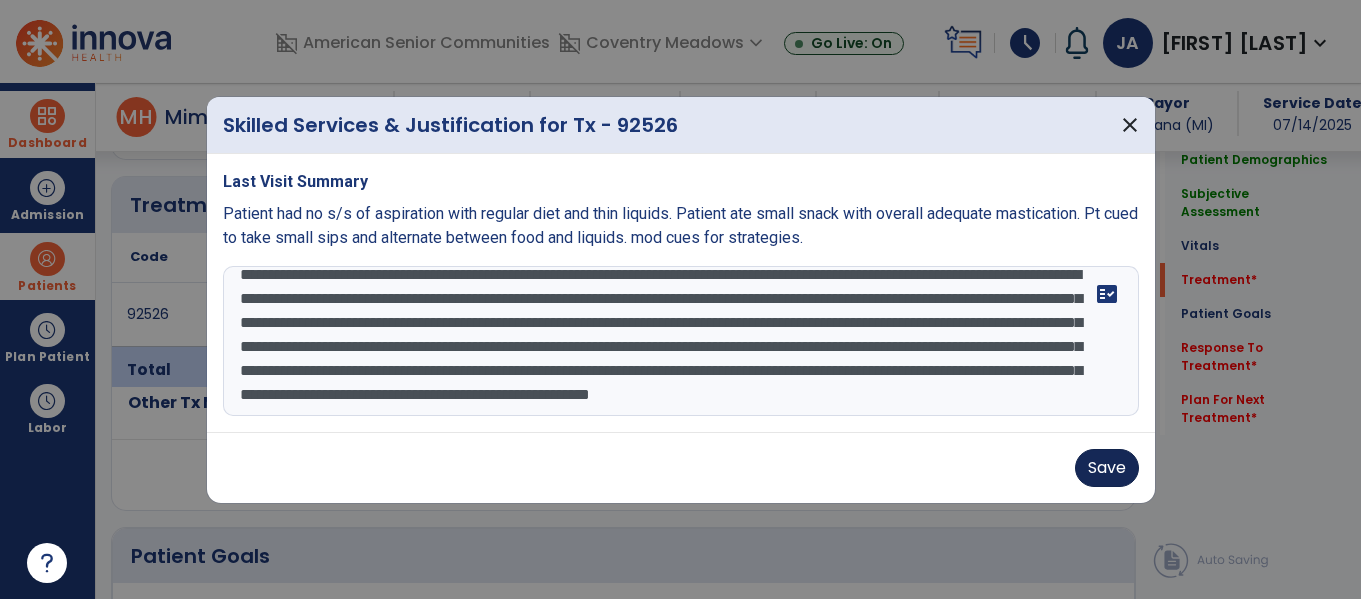 type on "**********" 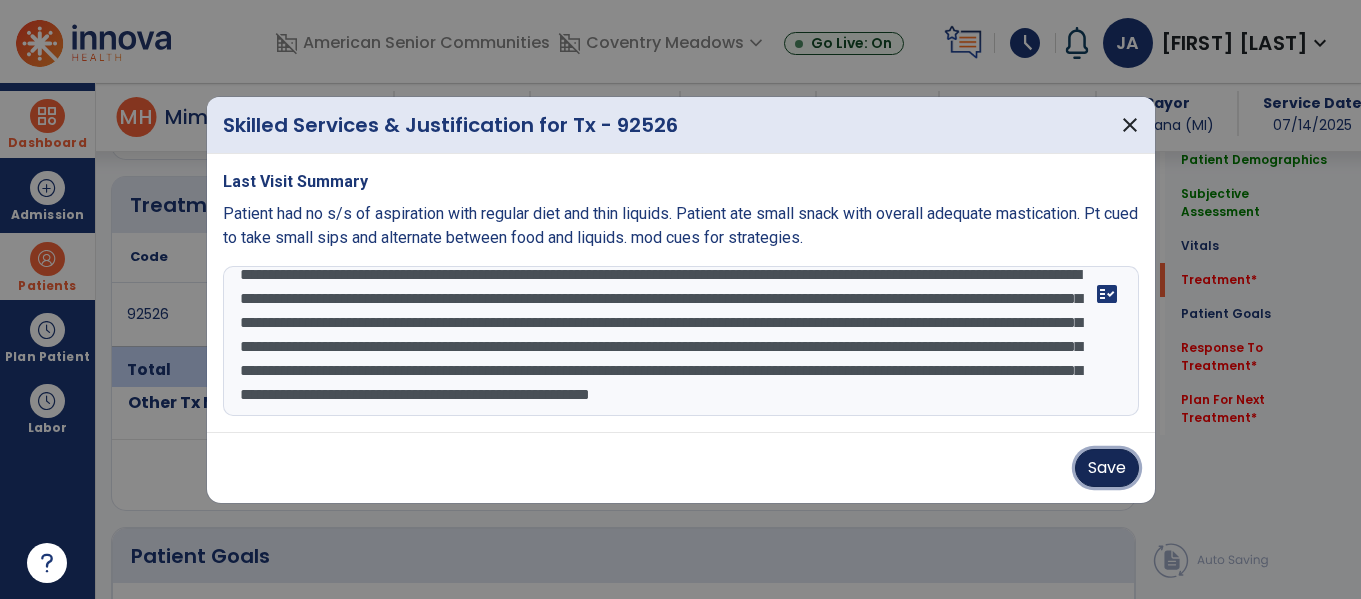 click on "Save" at bounding box center (1107, 468) 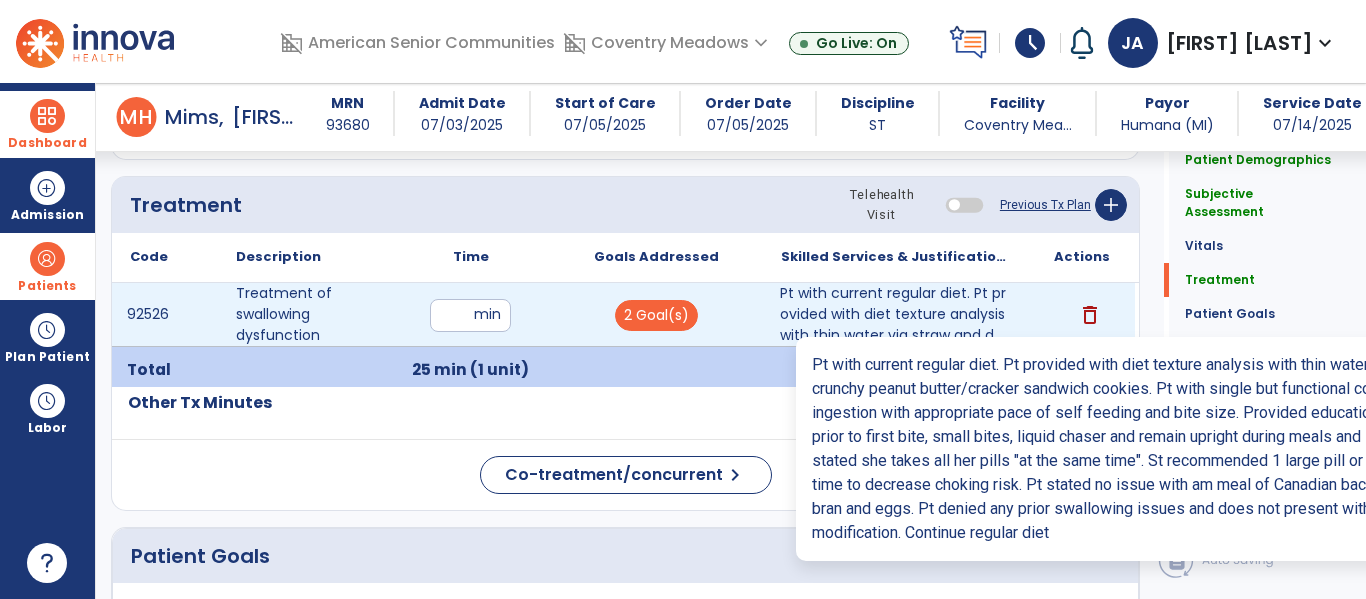 click on "Pt with current regular diet. Pt provided with diet texture analysis with thin water via straw and d..." at bounding box center (896, 314) 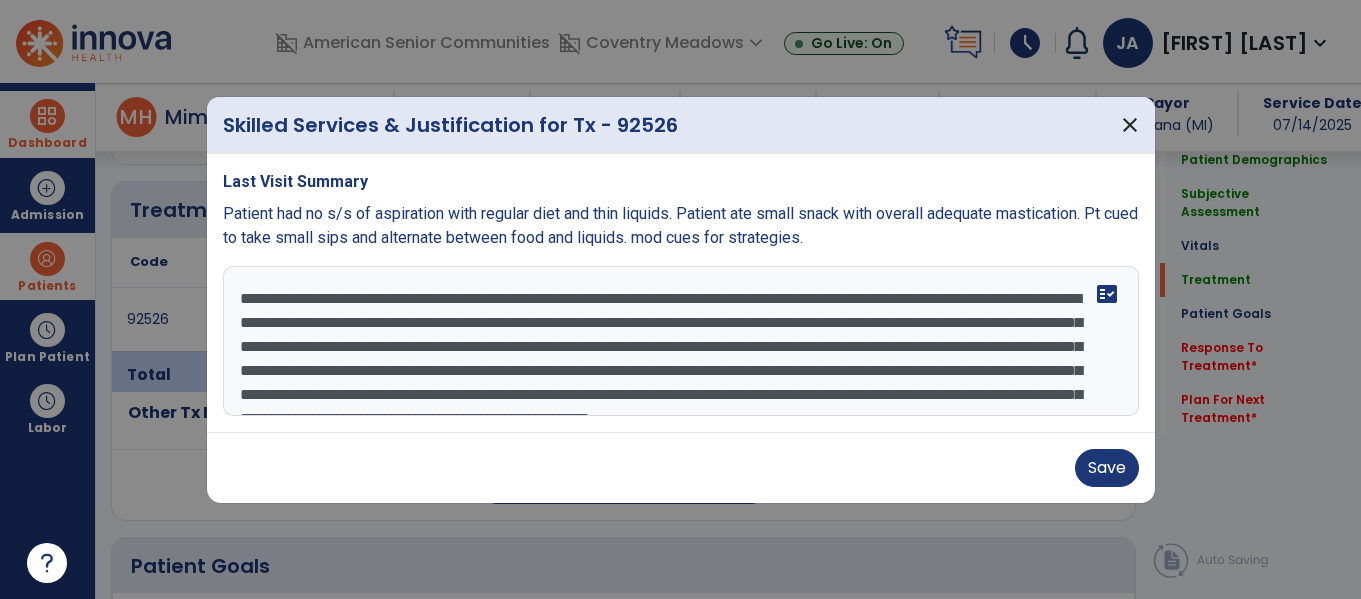 scroll, scrollTop: 1113, scrollLeft: 0, axis: vertical 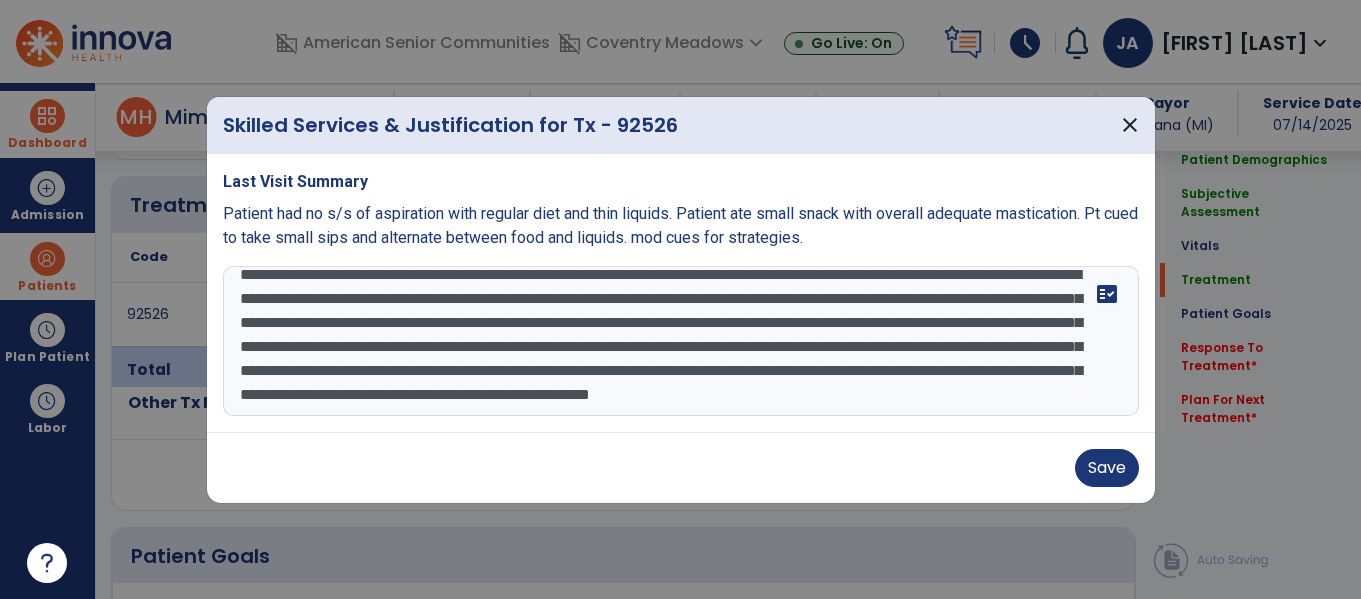 click on "**********" at bounding box center [681, 341] 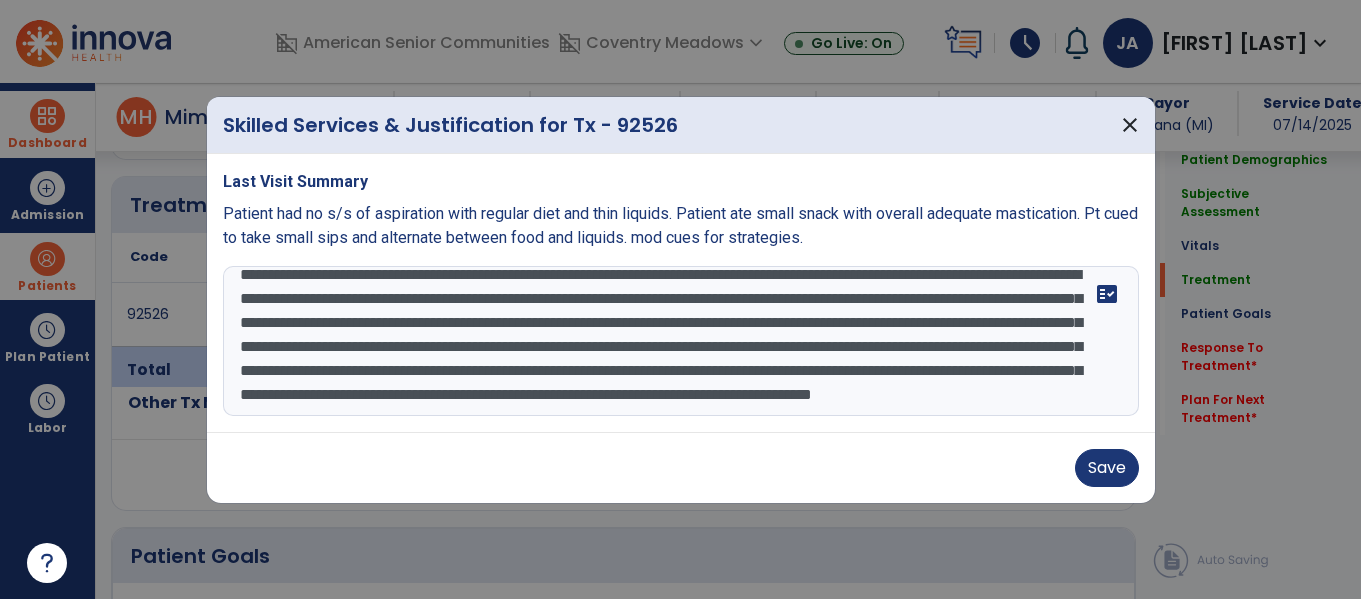 click on "**********" at bounding box center (681, 341) 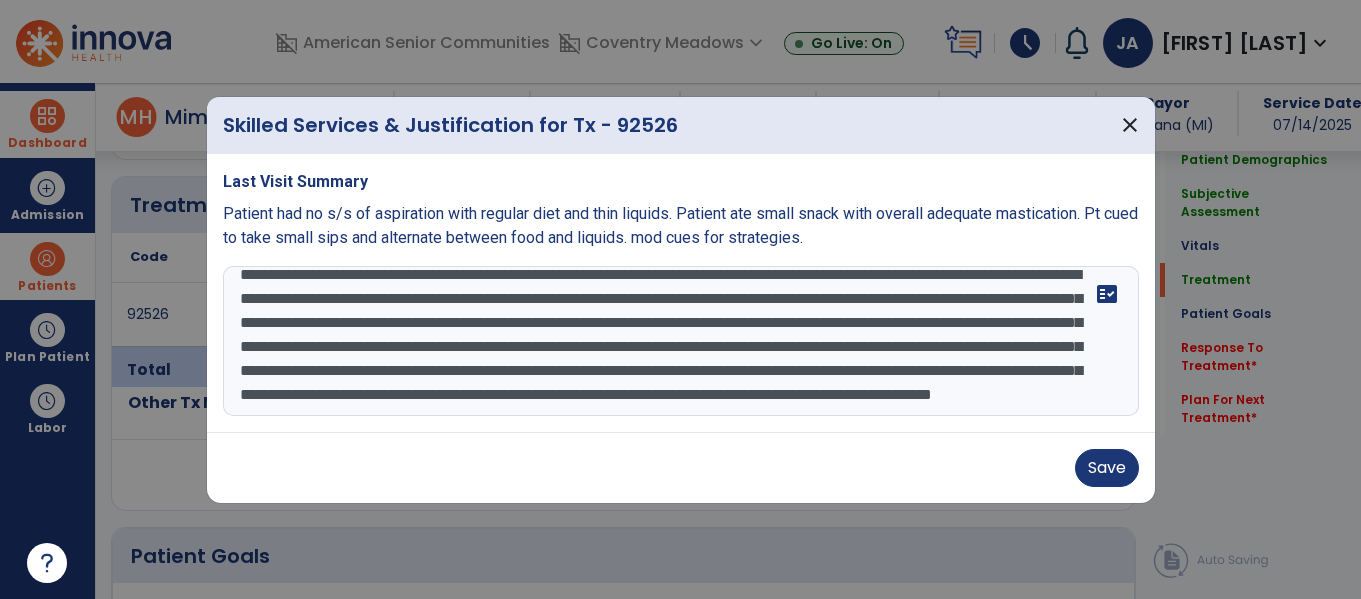 click on "**********" at bounding box center (681, 341) 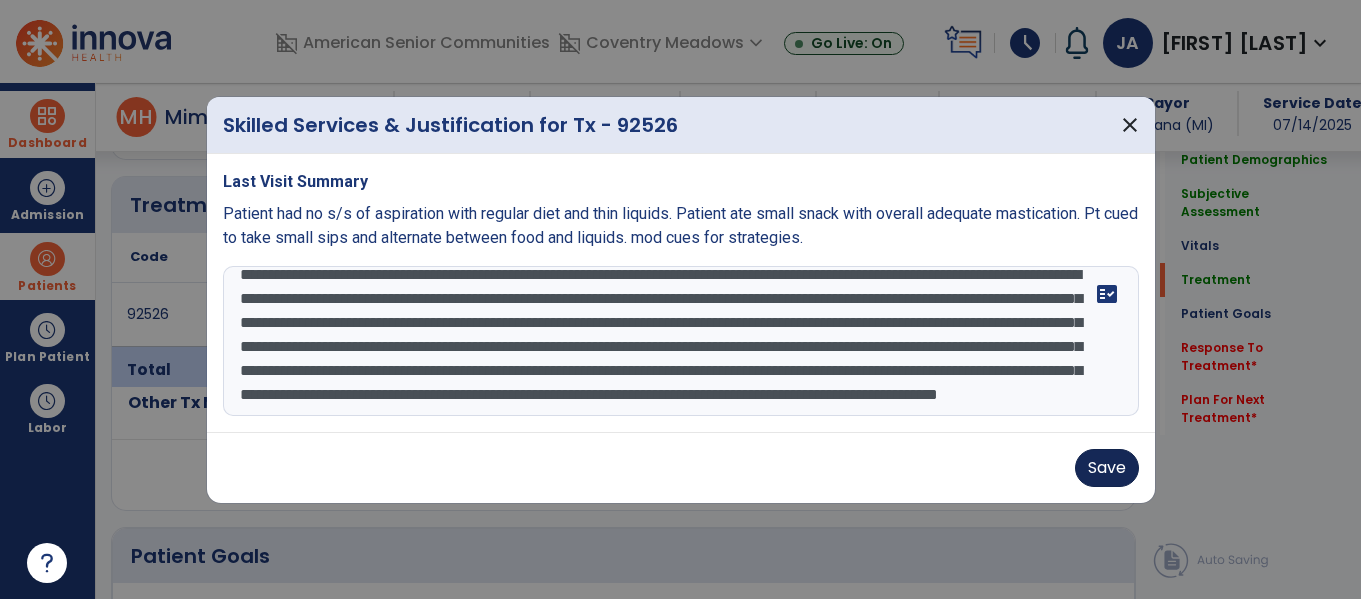 type on "**********" 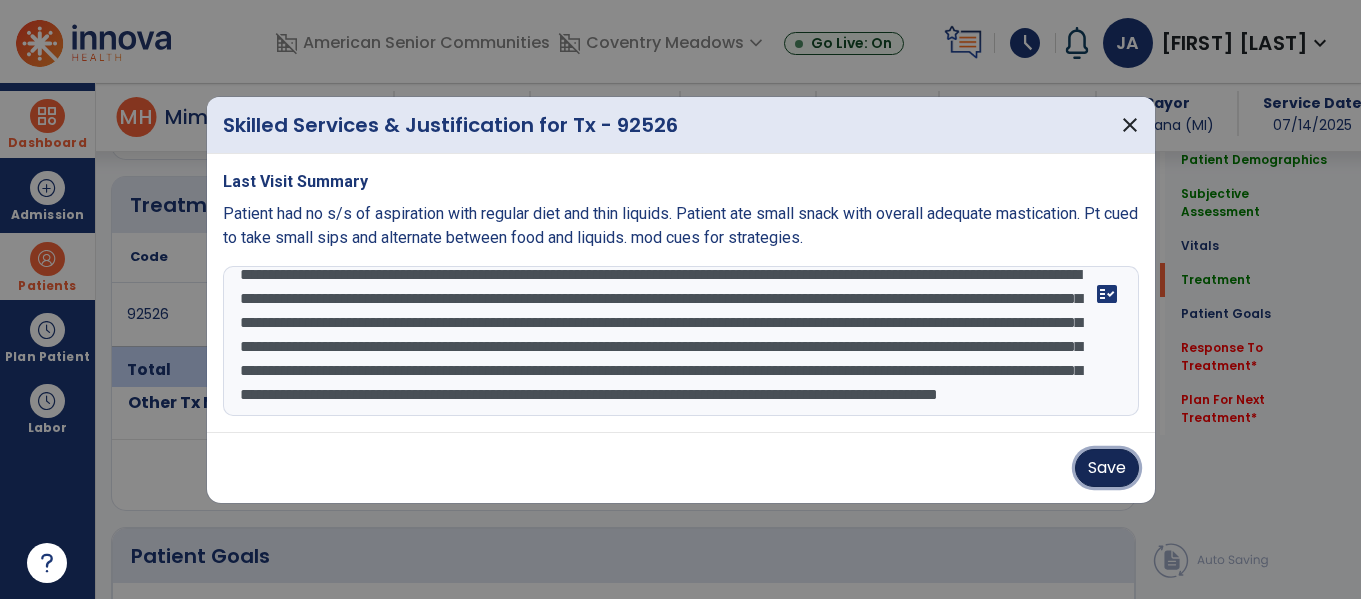 click on "Save" at bounding box center (1107, 468) 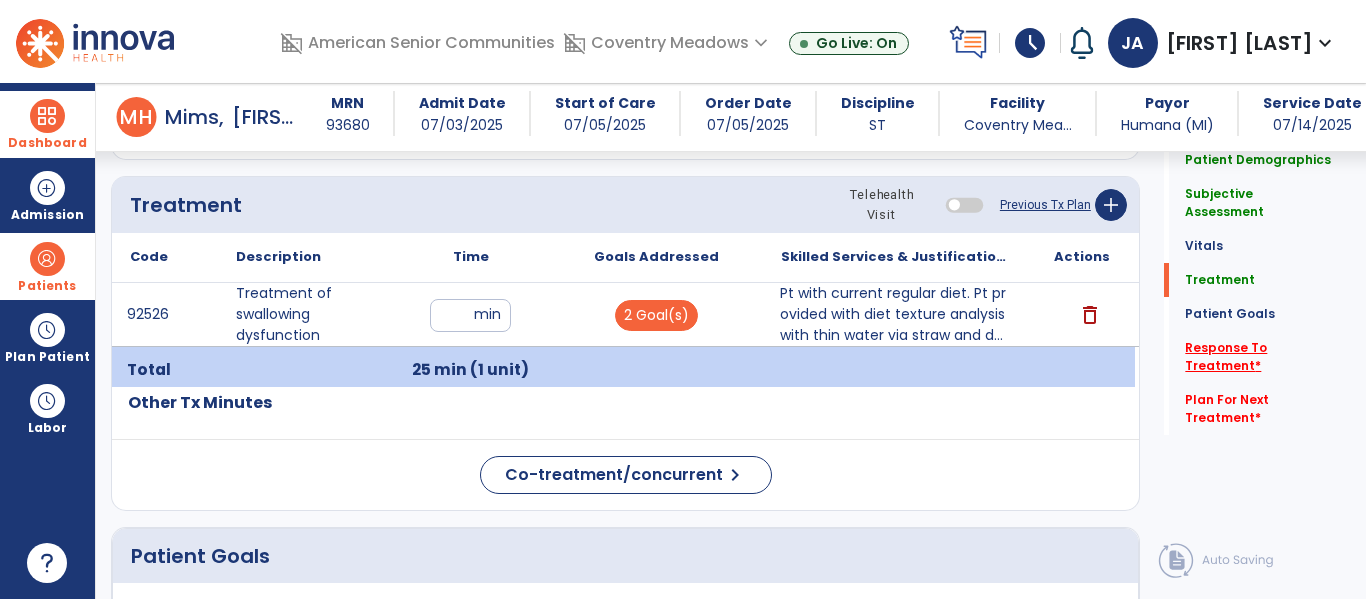 click on "Response To Treatment   *" 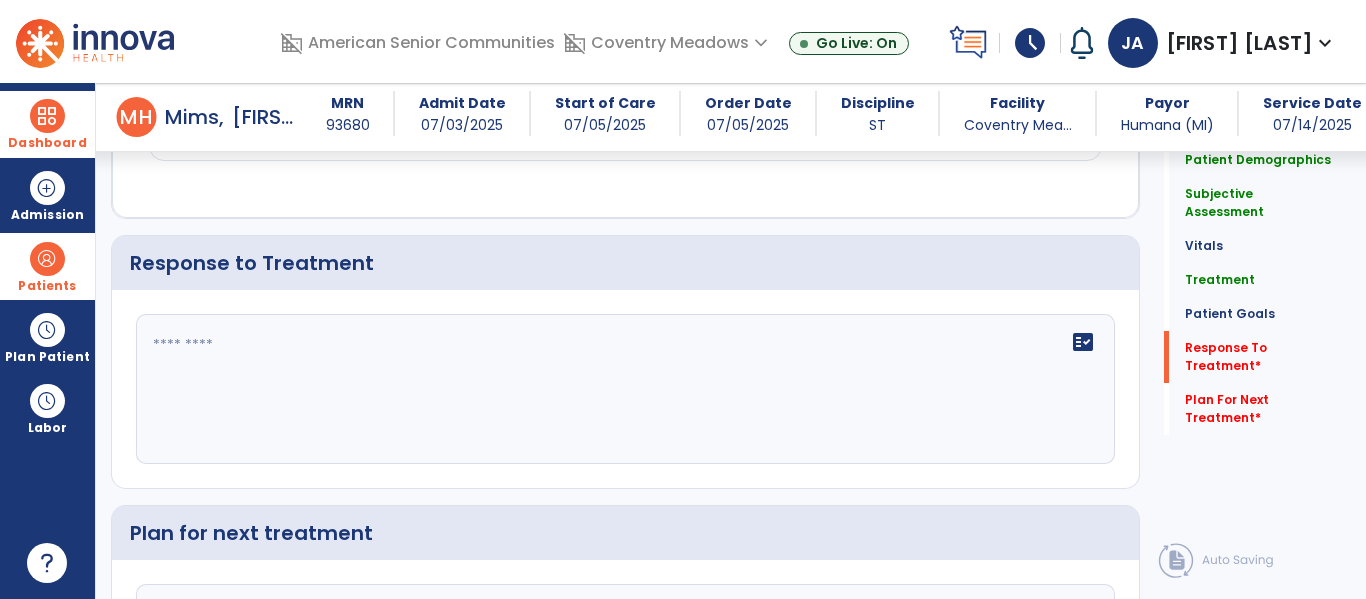 scroll, scrollTop: 2015, scrollLeft: 0, axis: vertical 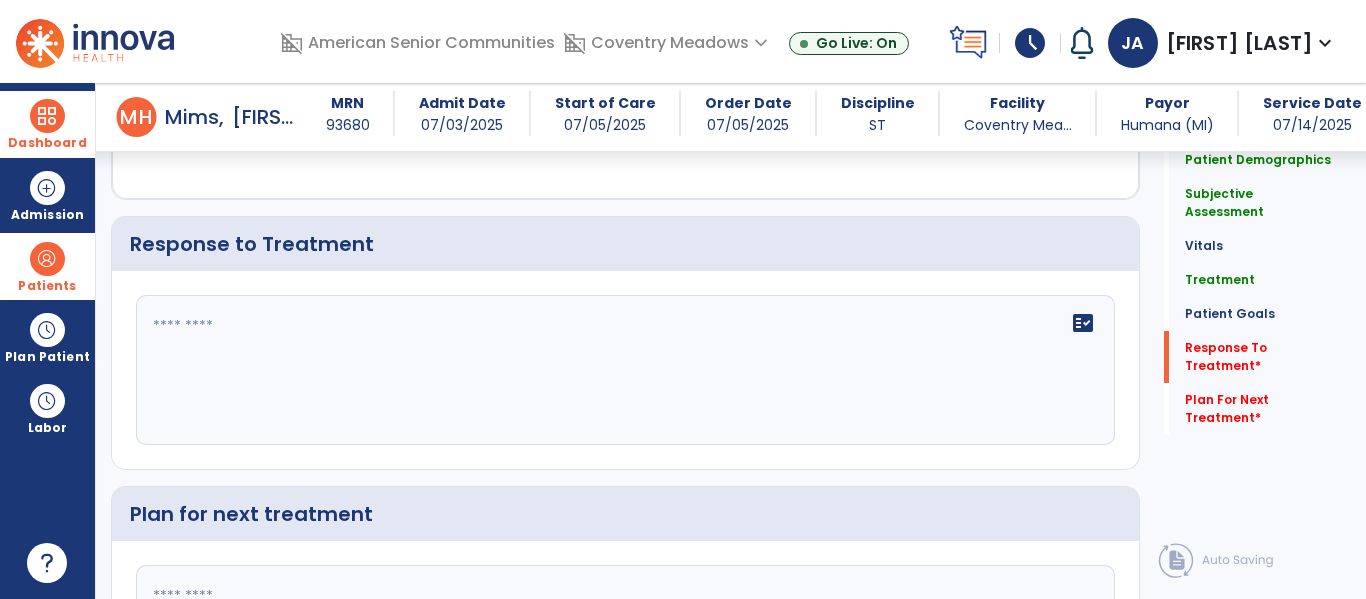 click on "fact_check" 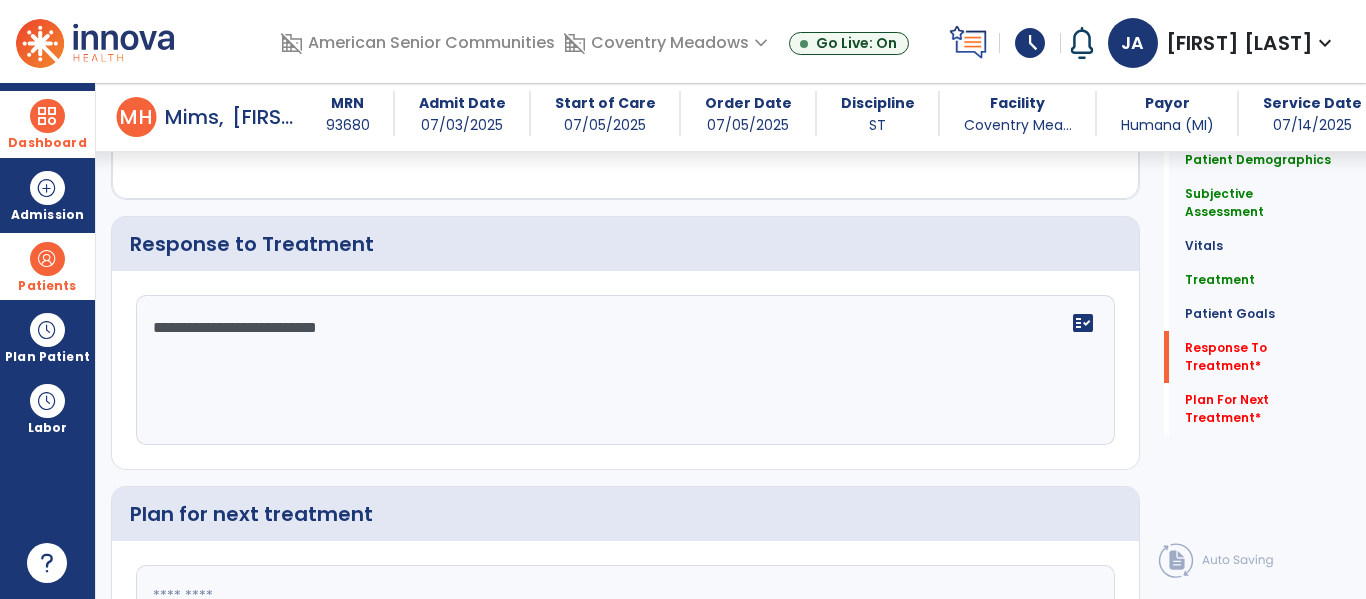 type on "**********" 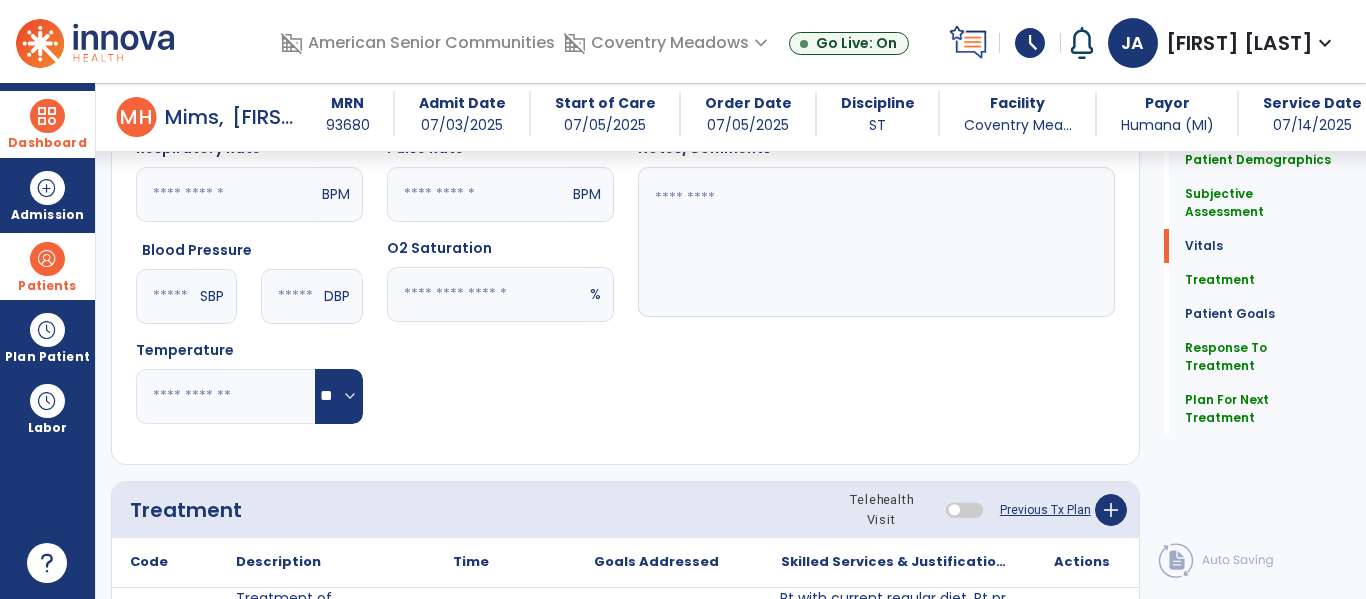 scroll, scrollTop: 795, scrollLeft: 0, axis: vertical 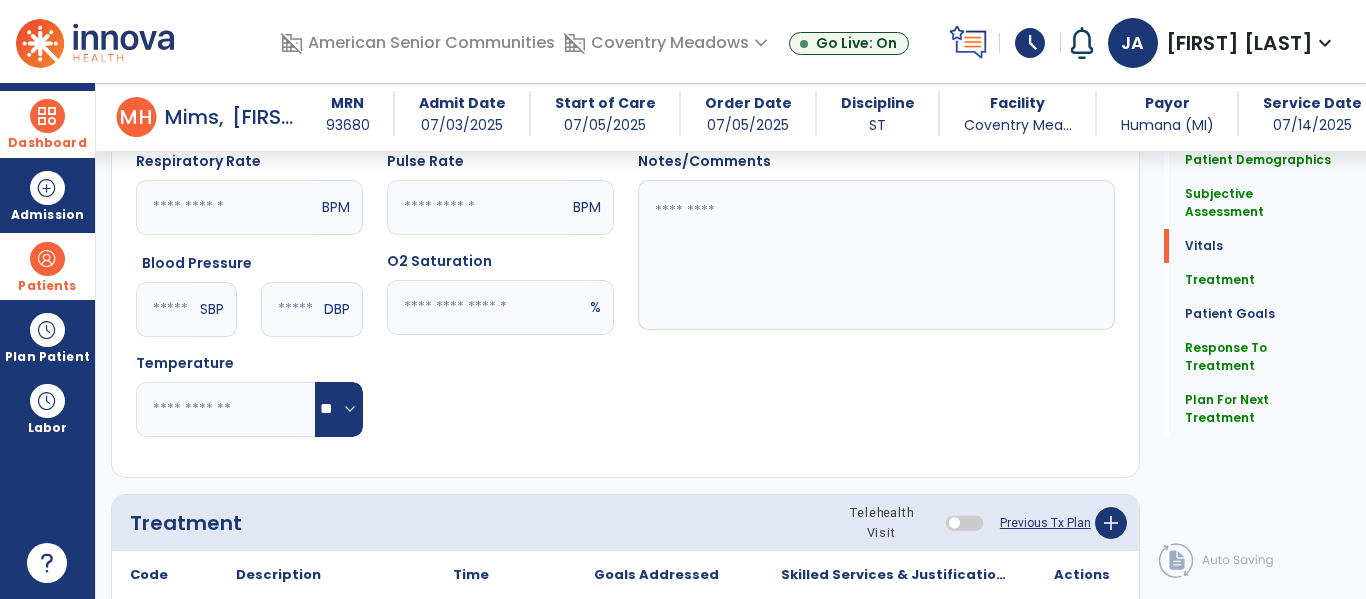 type on "**********" 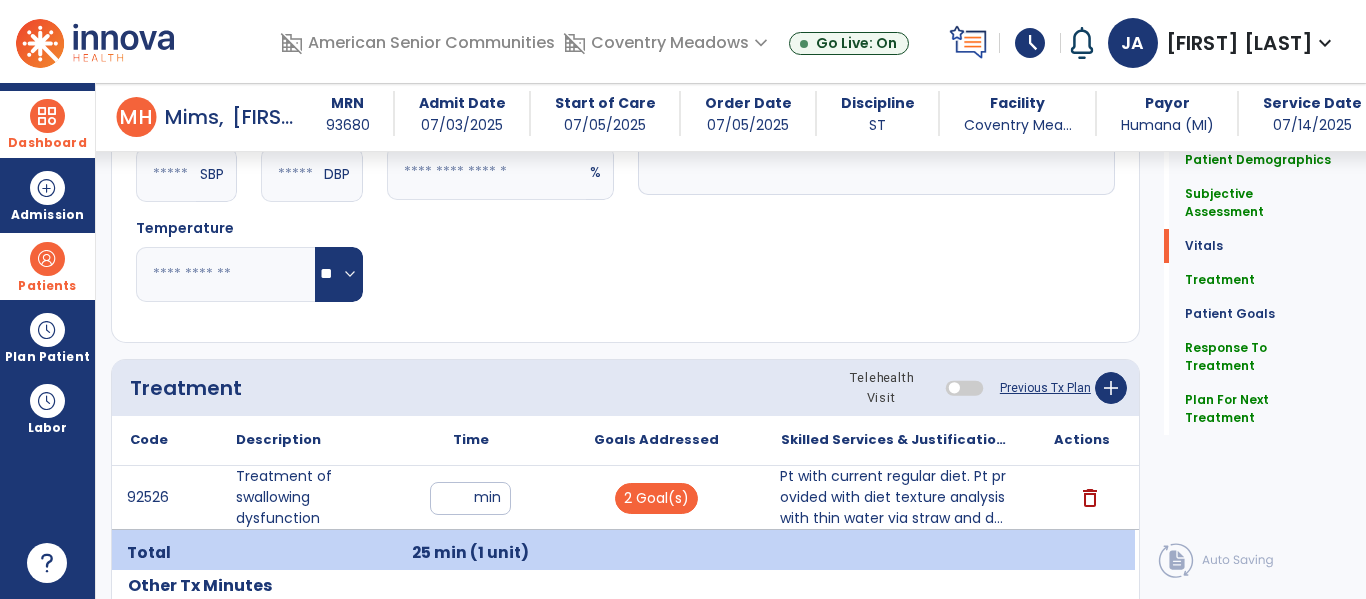scroll, scrollTop: 925, scrollLeft: 0, axis: vertical 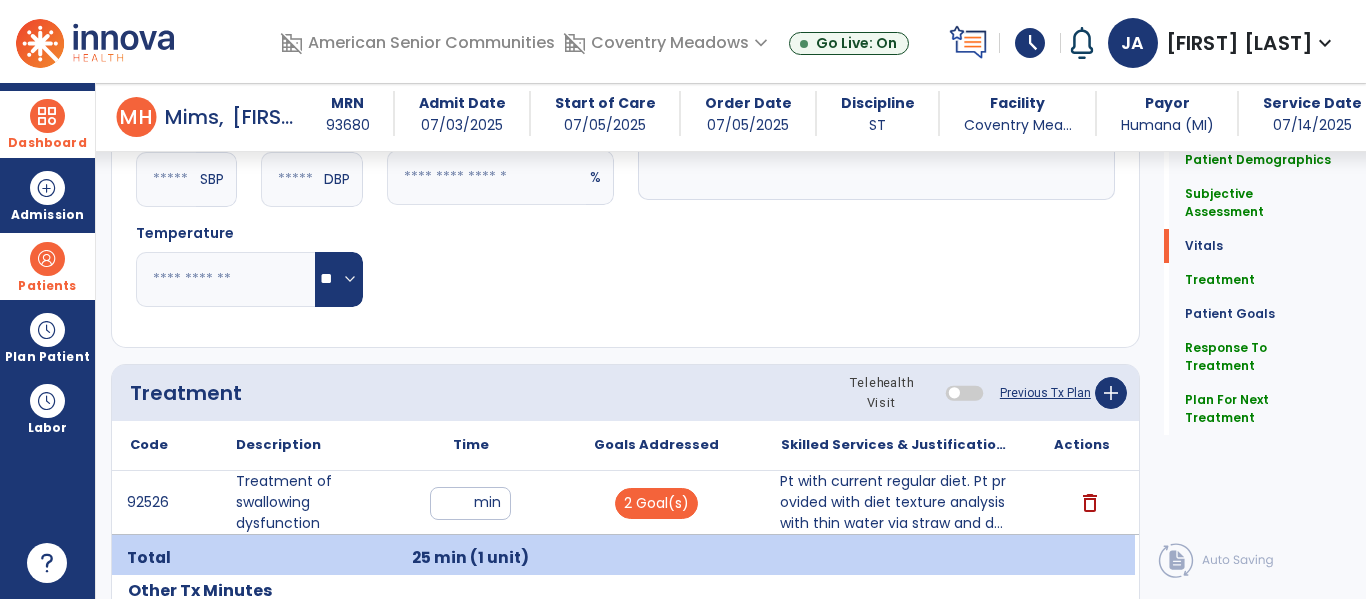 click on "Patients" at bounding box center (47, 266) 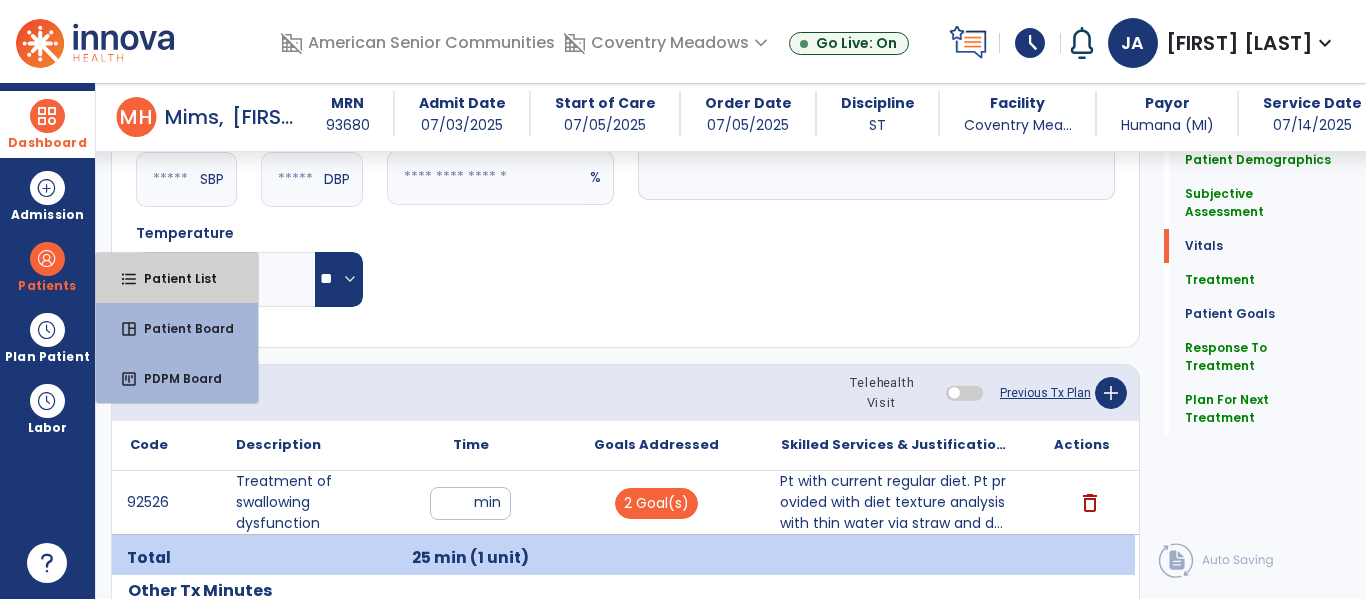 drag, startPoint x: 135, startPoint y: 273, endPoint x: 39, endPoint y: 150, distance: 156.02884 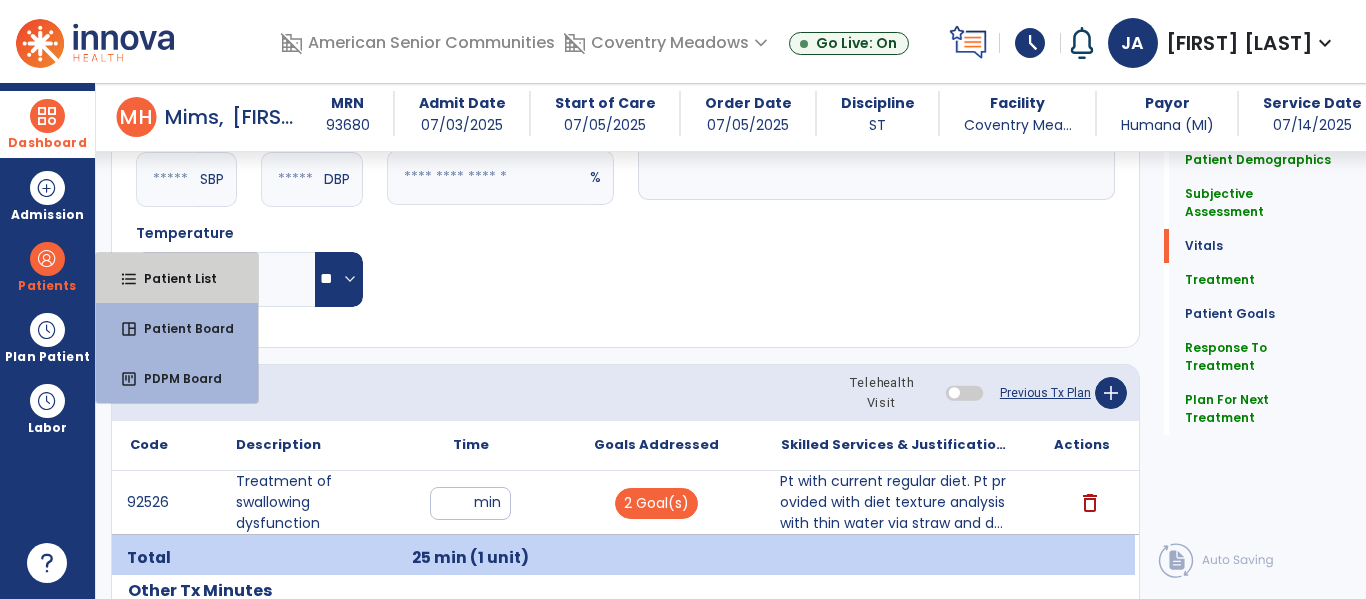 click on "format_list_bulleted" at bounding box center [129, 279] 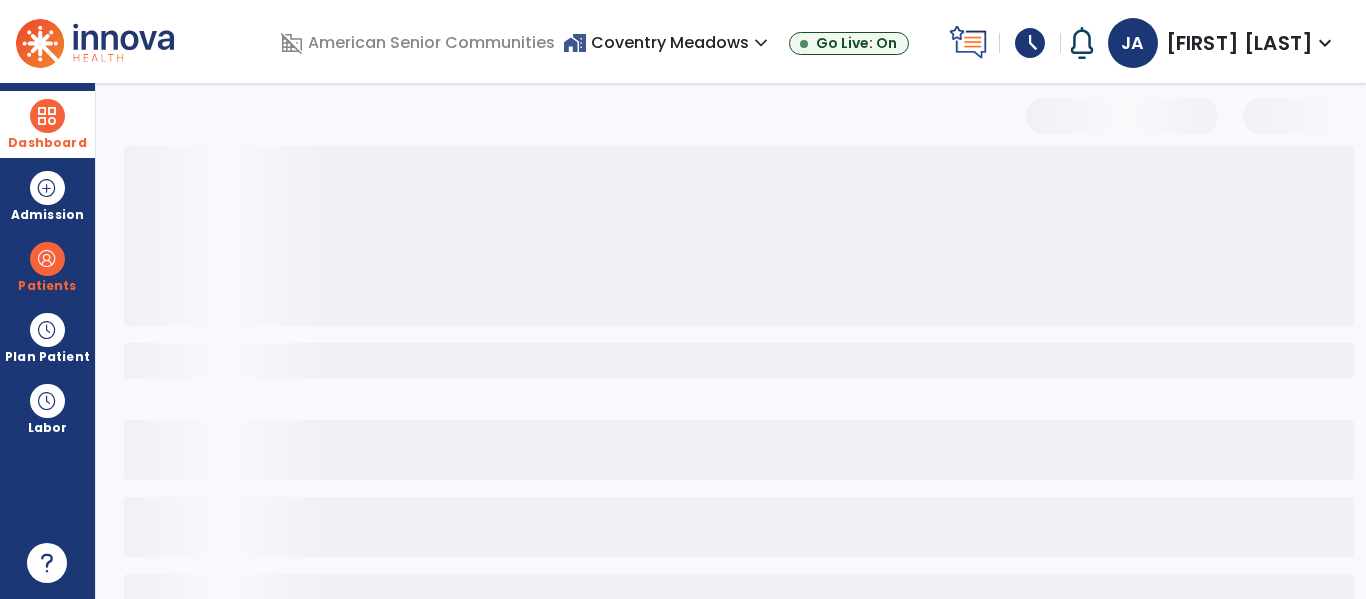 scroll, scrollTop: 144, scrollLeft: 0, axis: vertical 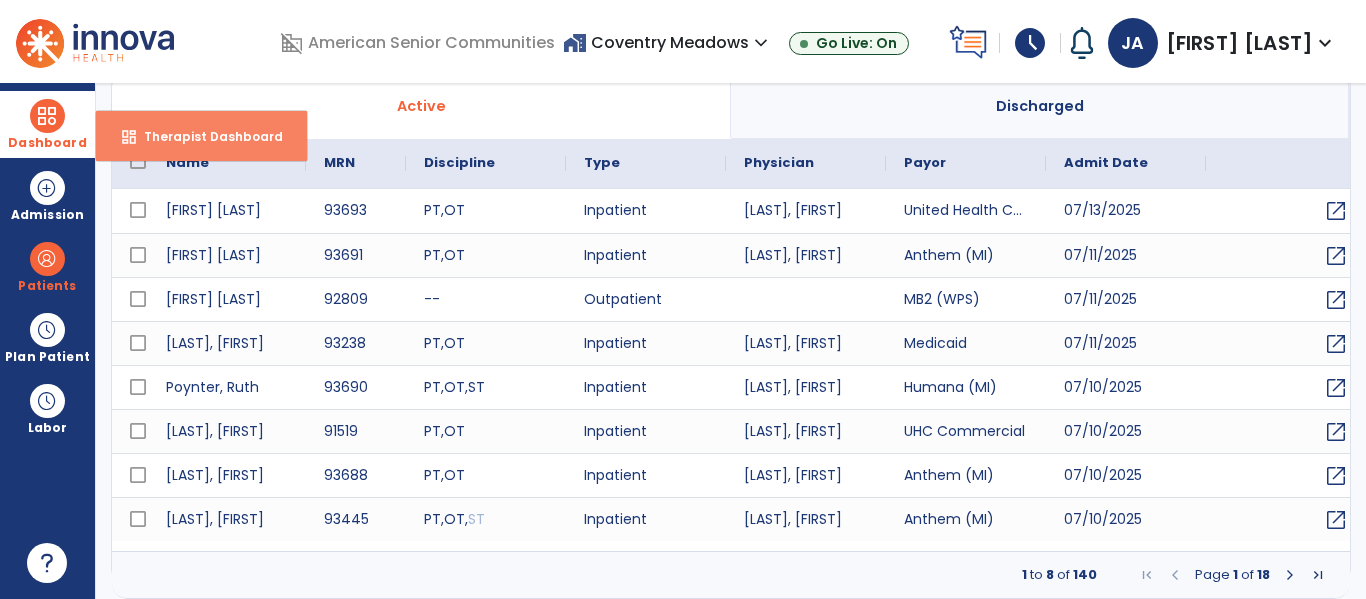 click on "Therapist Dashboard" at bounding box center [205, 136] 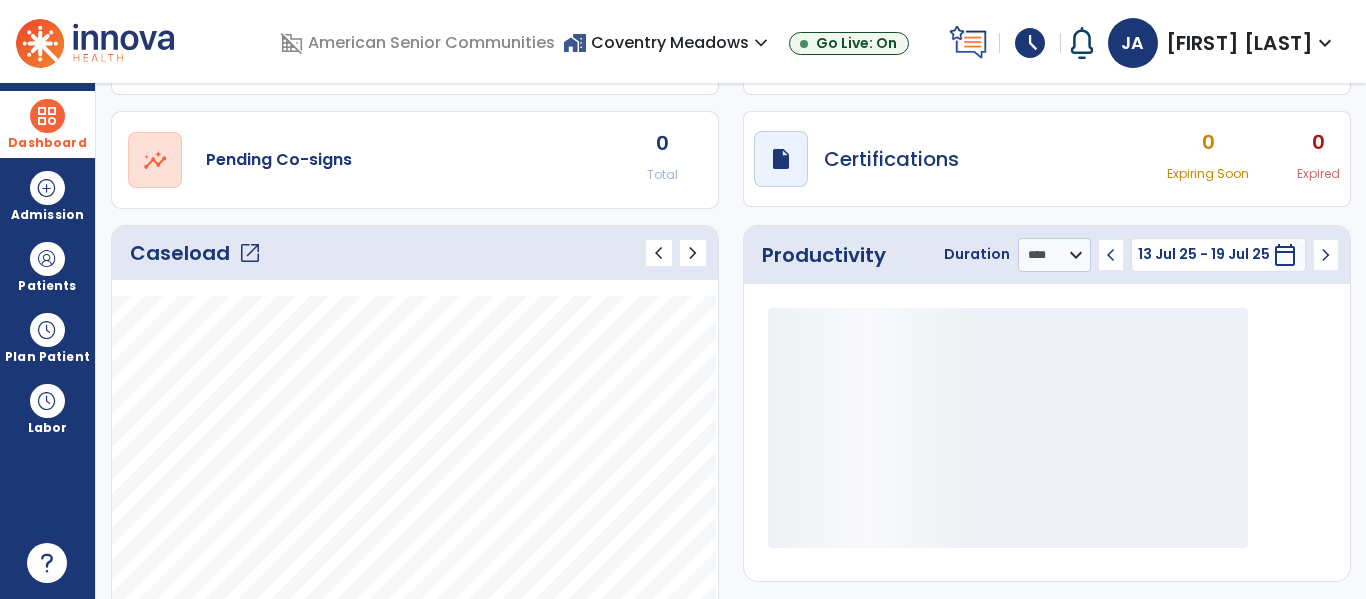 click on "open_in_new" 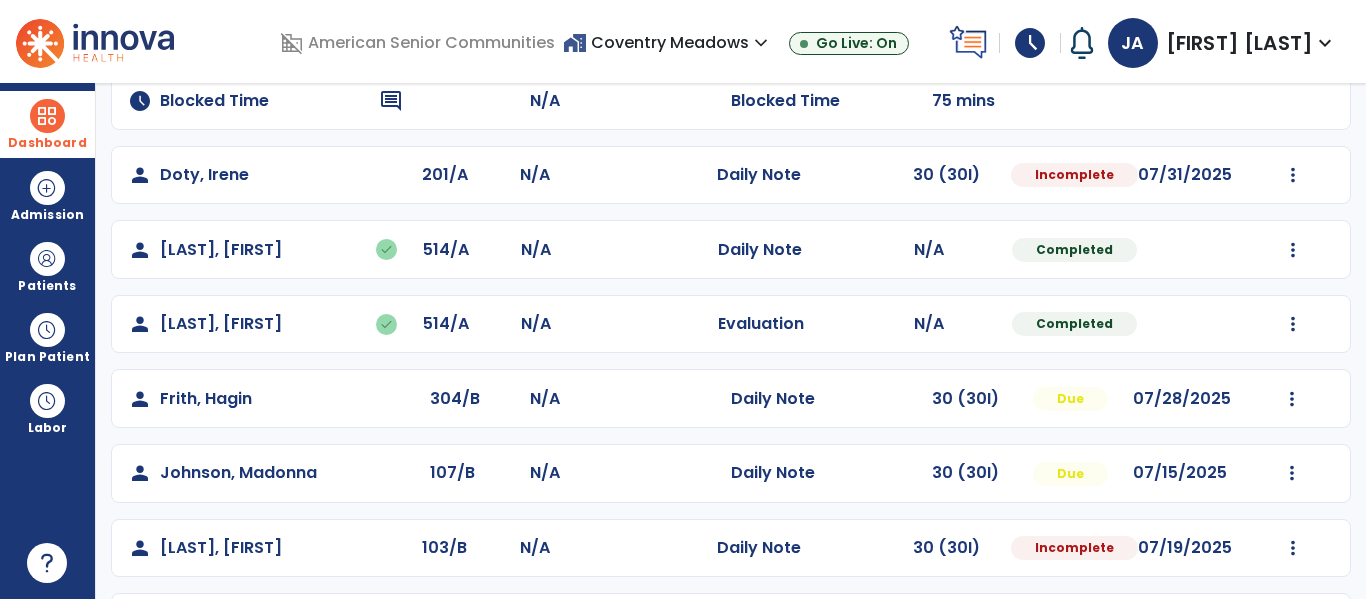 scroll, scrollTop: 202, scrollLeft: 0, axis: vertical 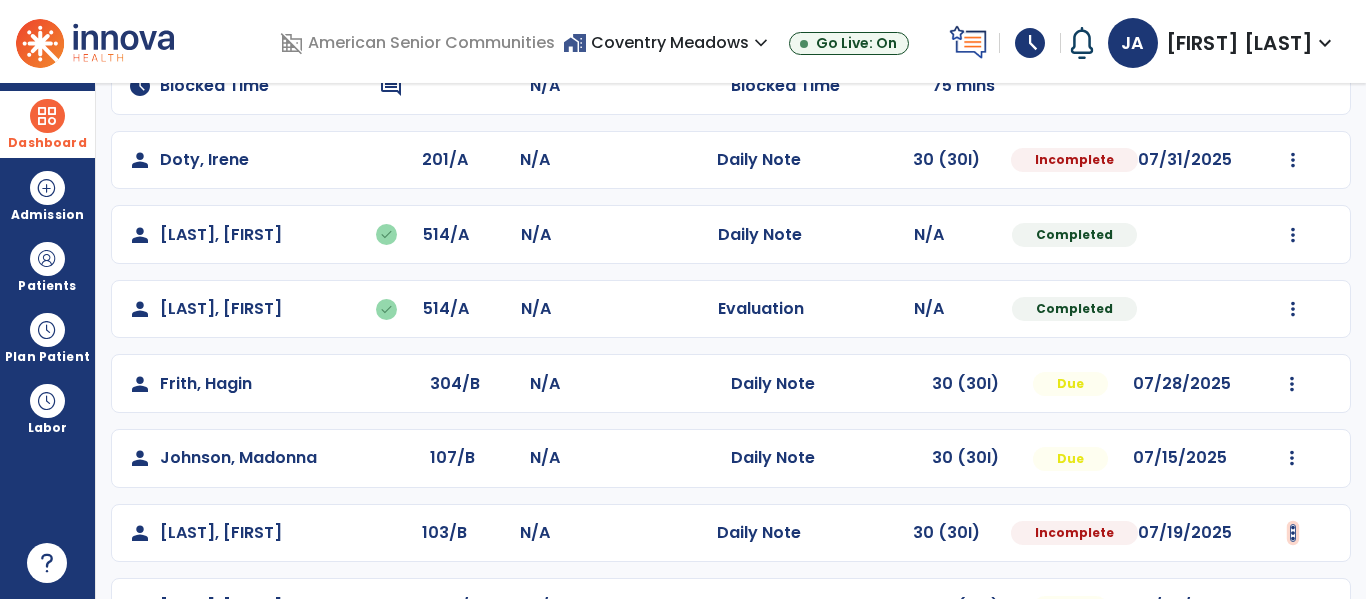 click at bounding box center (1293, 160) 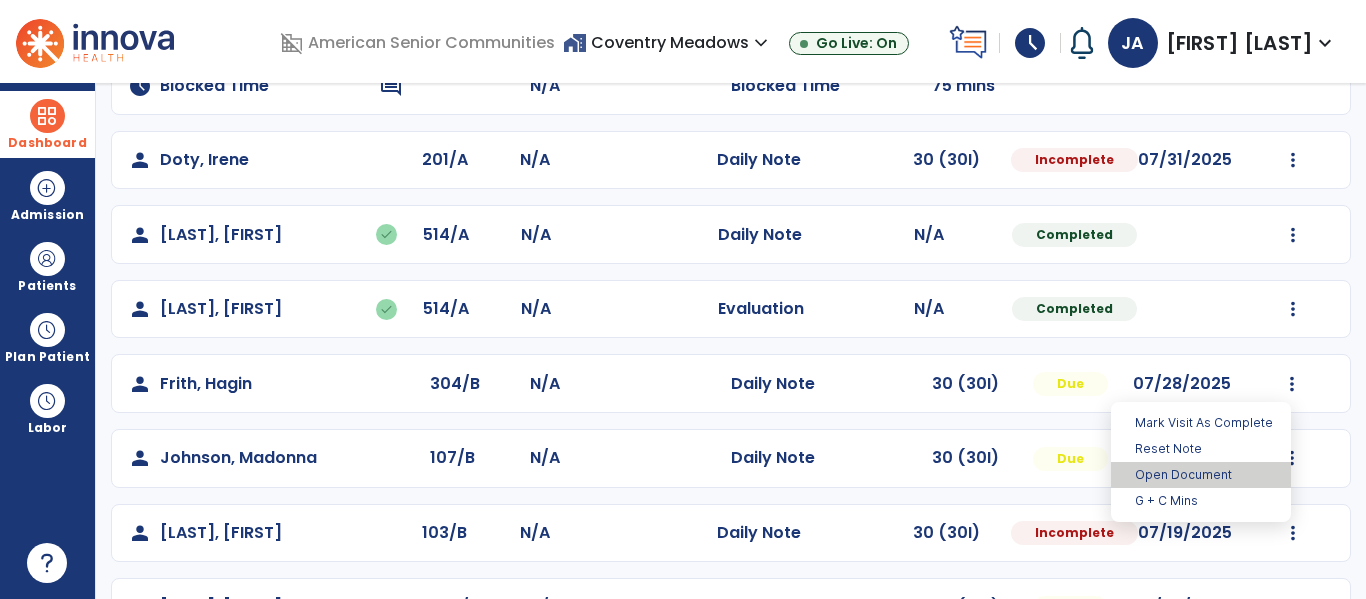click on "Open Document" at bounding box center (1201, 475) 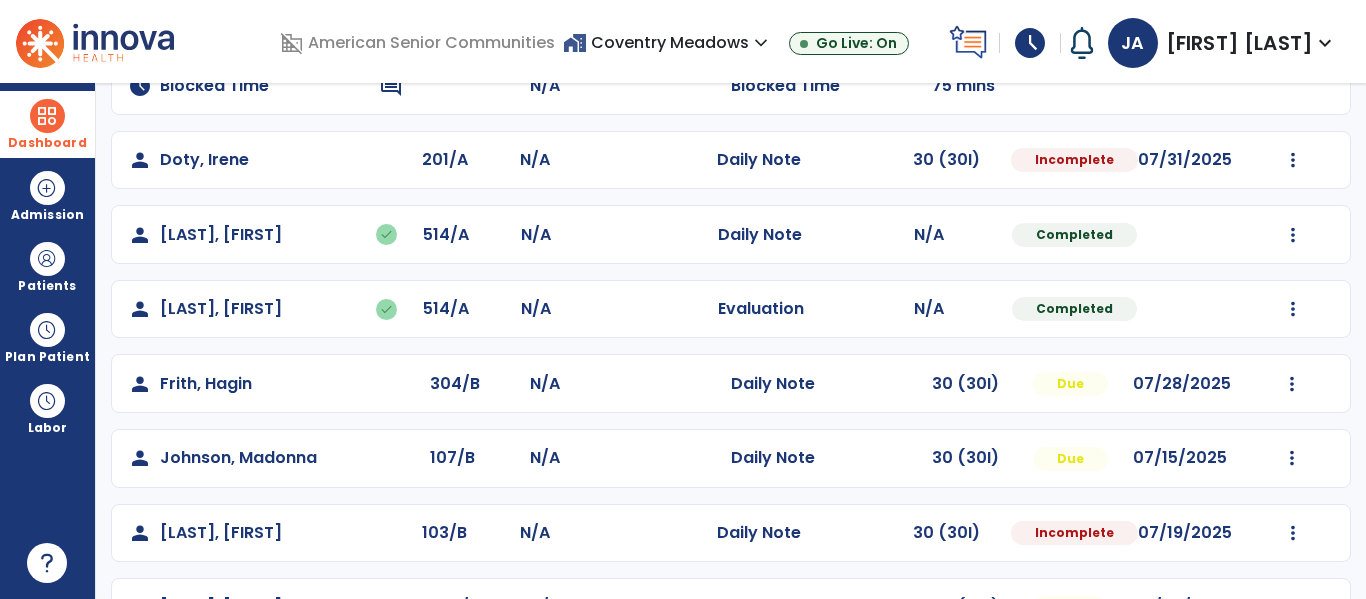 select on "*" 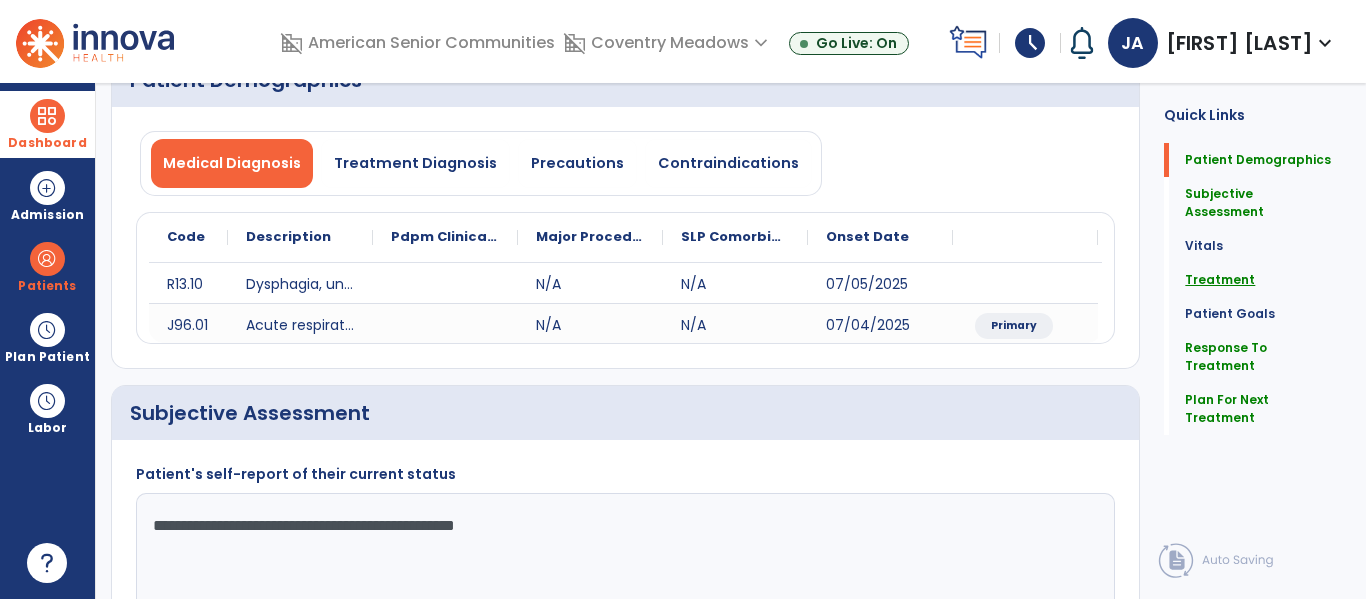 click on "Treatment" 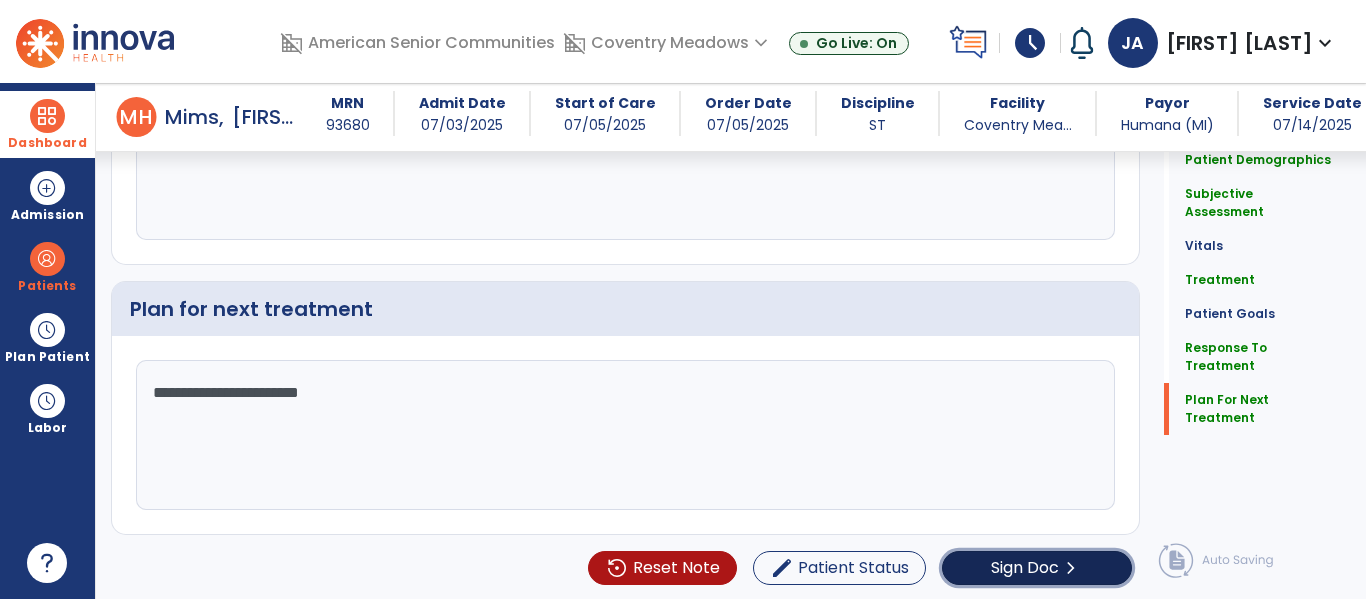 click on "Sign Doc  chevron_right" 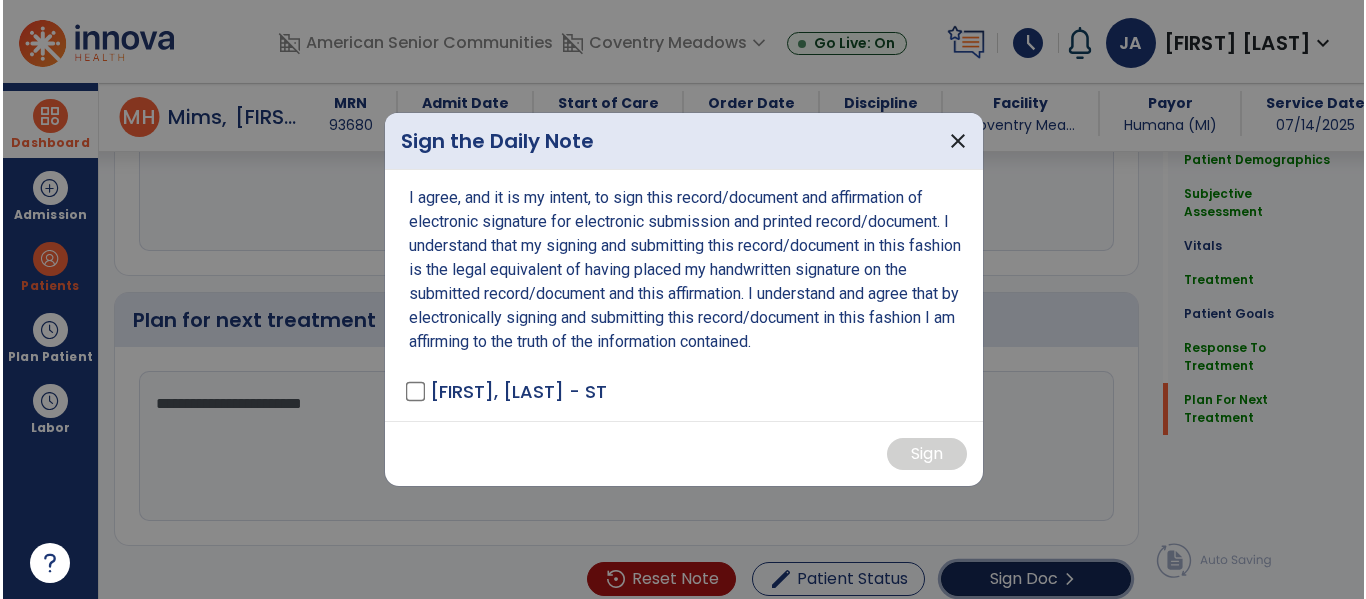 scroll, scrollTop: 2220, scrollLeft: 0, axis: vertical 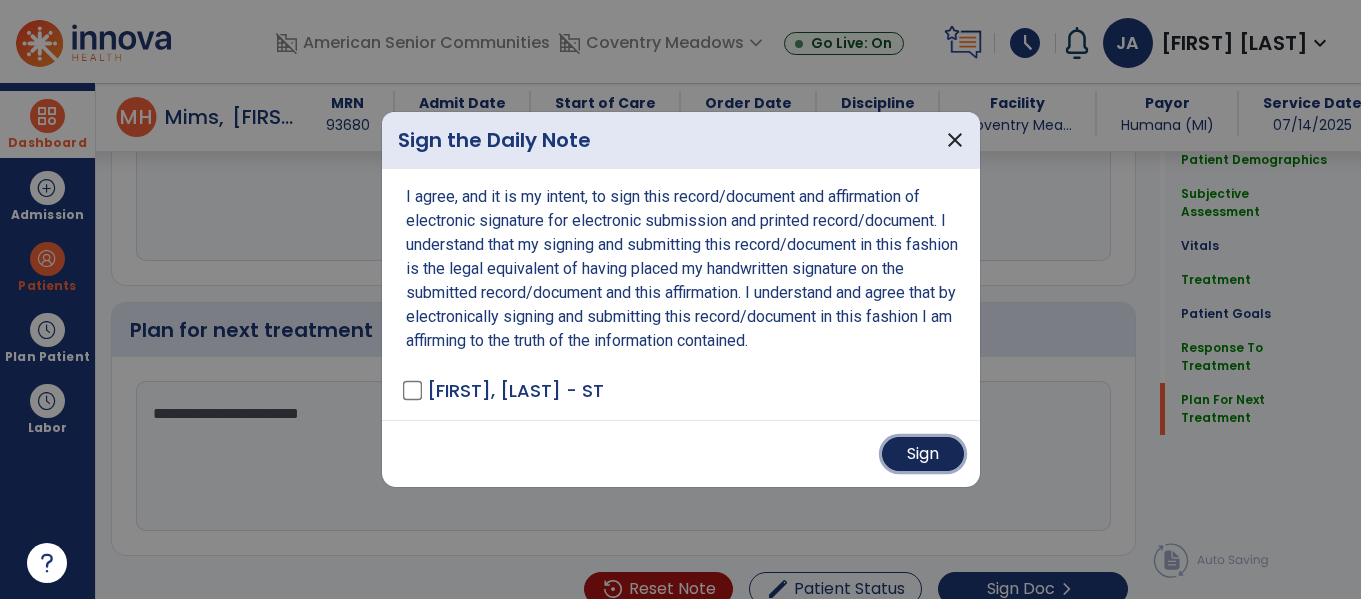 click on "Sign" at bounding box center (923, 454) 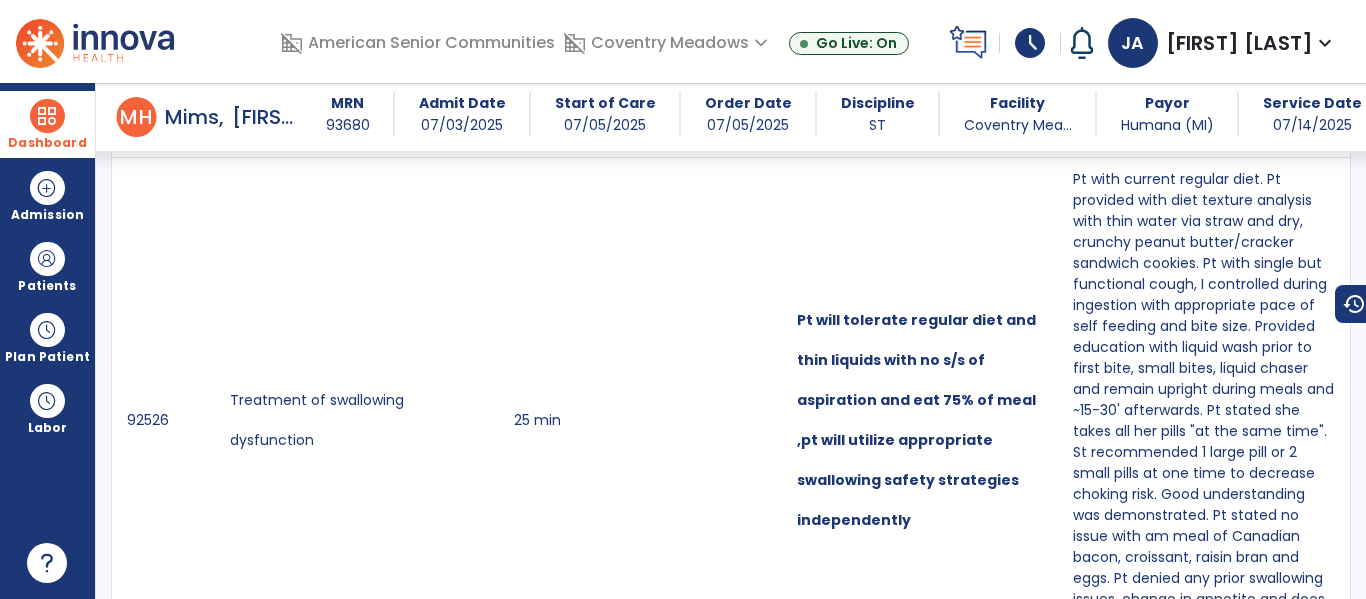scroll, scrollTop: 0, scrollLeft: 0, axis: both 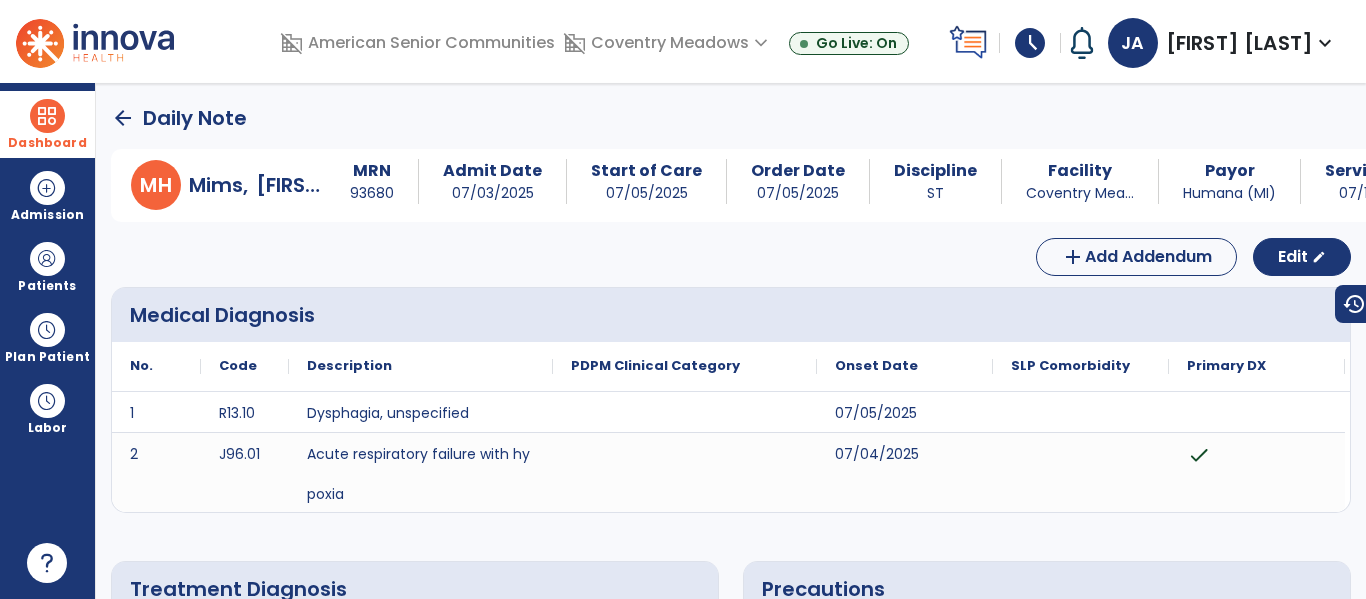 click at bounding box center (47, 116) 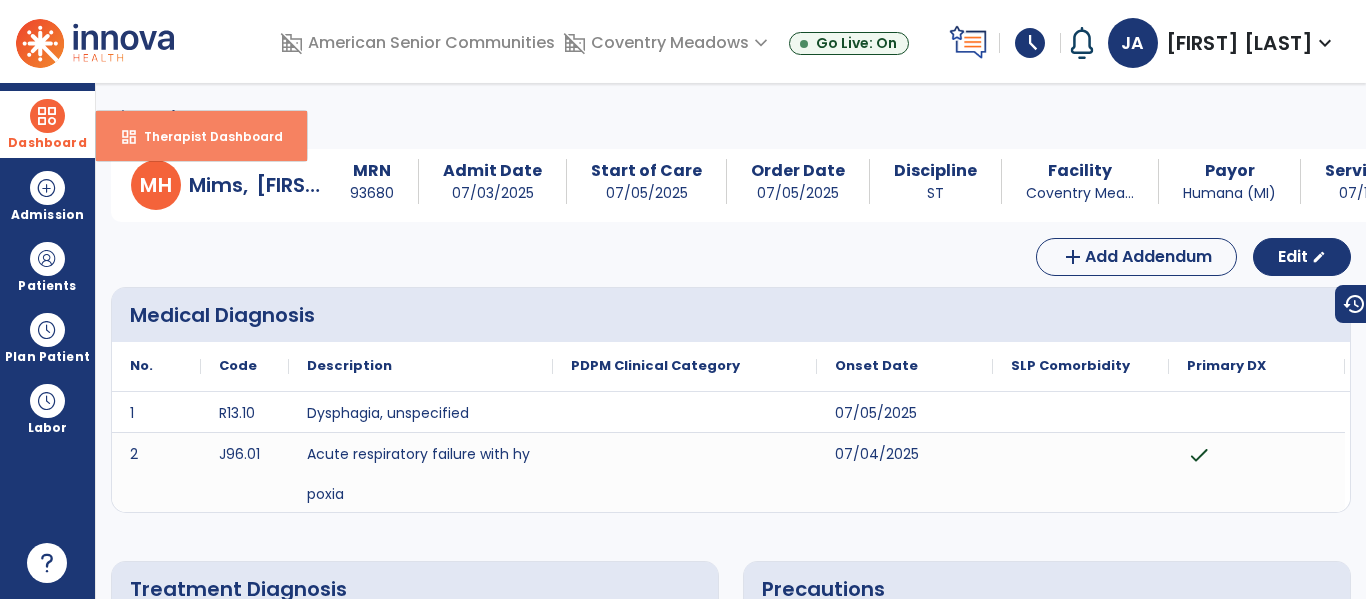 click on "dashboard  Therapist Dashboard" at bounding box center (201, 136) 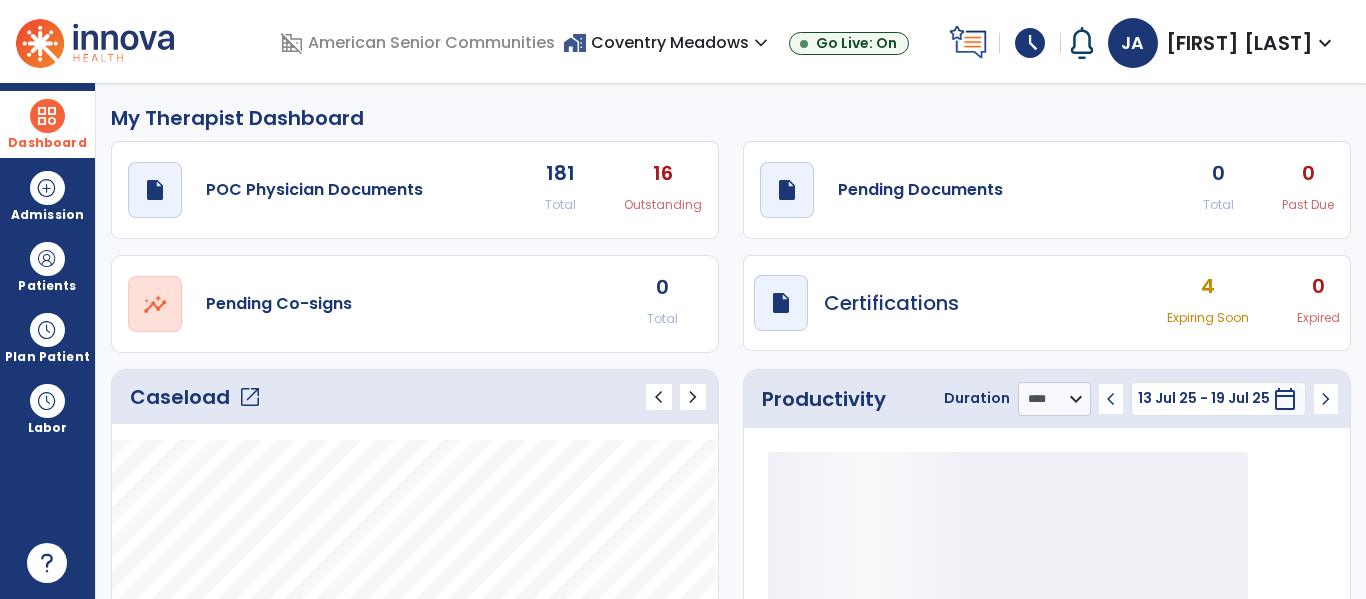 click on "open_in_new" 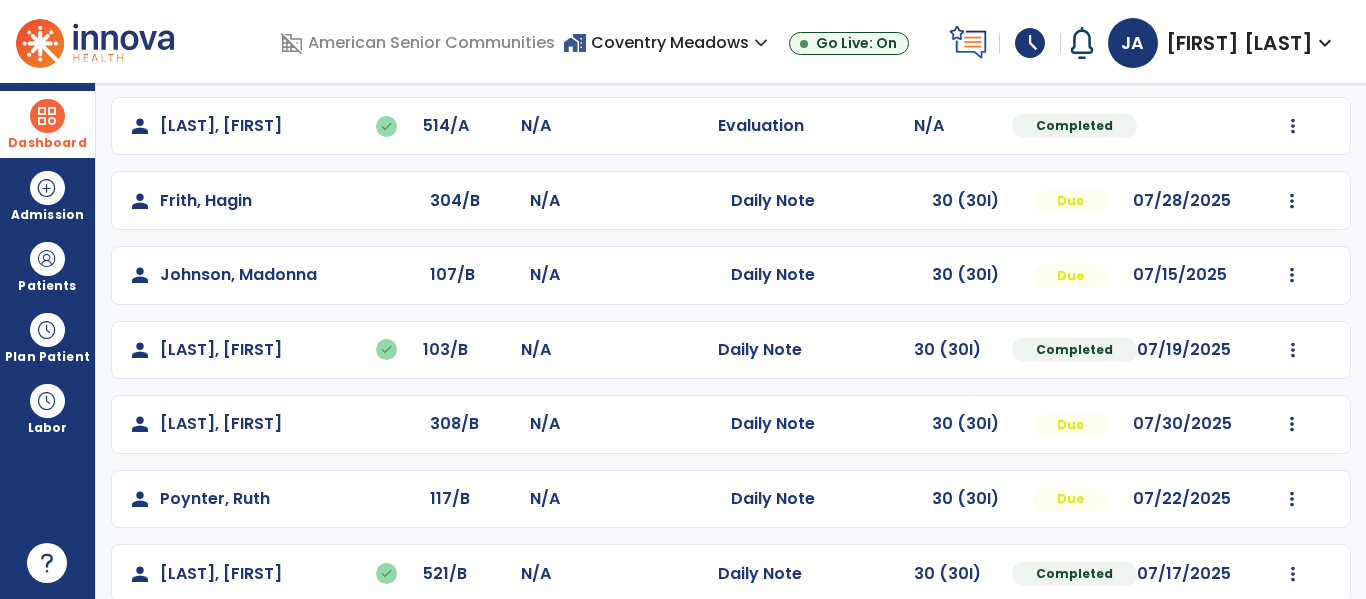 scroll, scrollTop: 382, scrollLeft: 0, axis: vertical 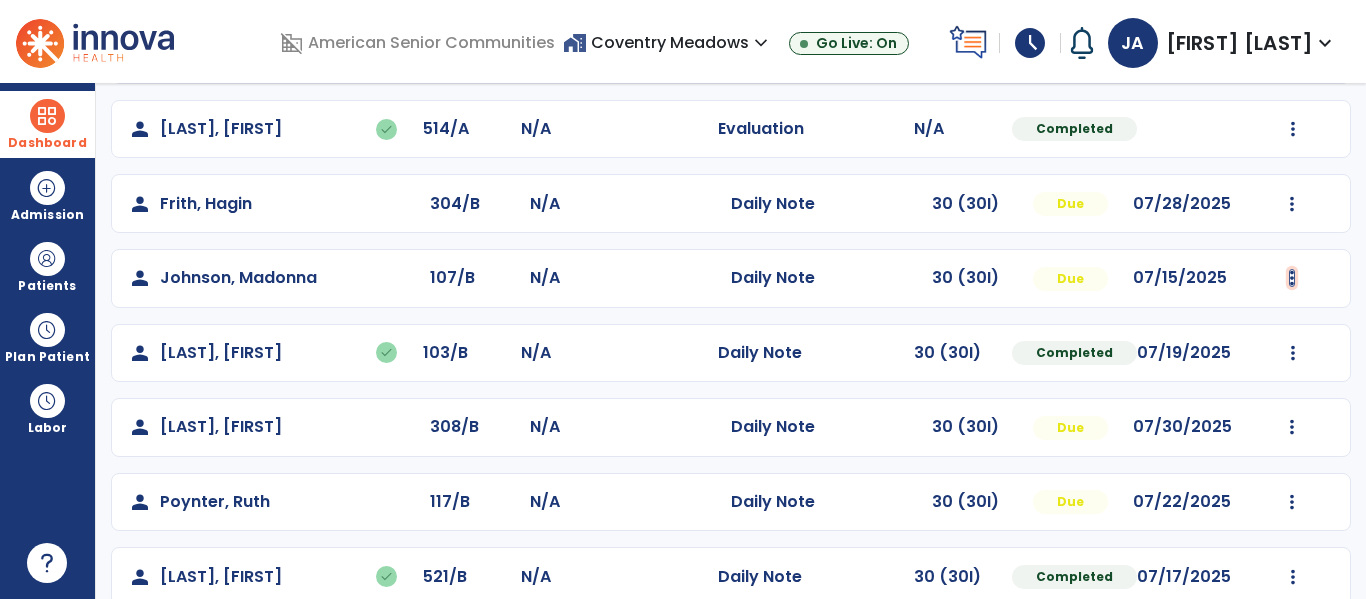 click at bounding box center [1293, -20] 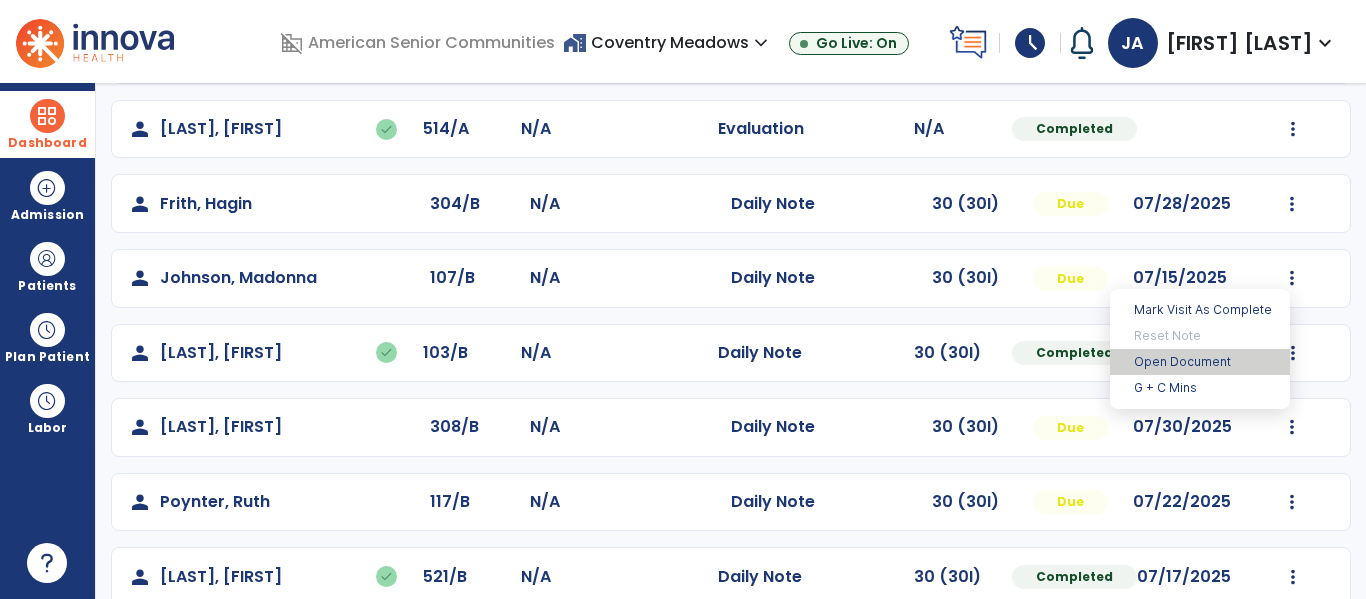click on "Open Document" at bounding box center [1200, 362] 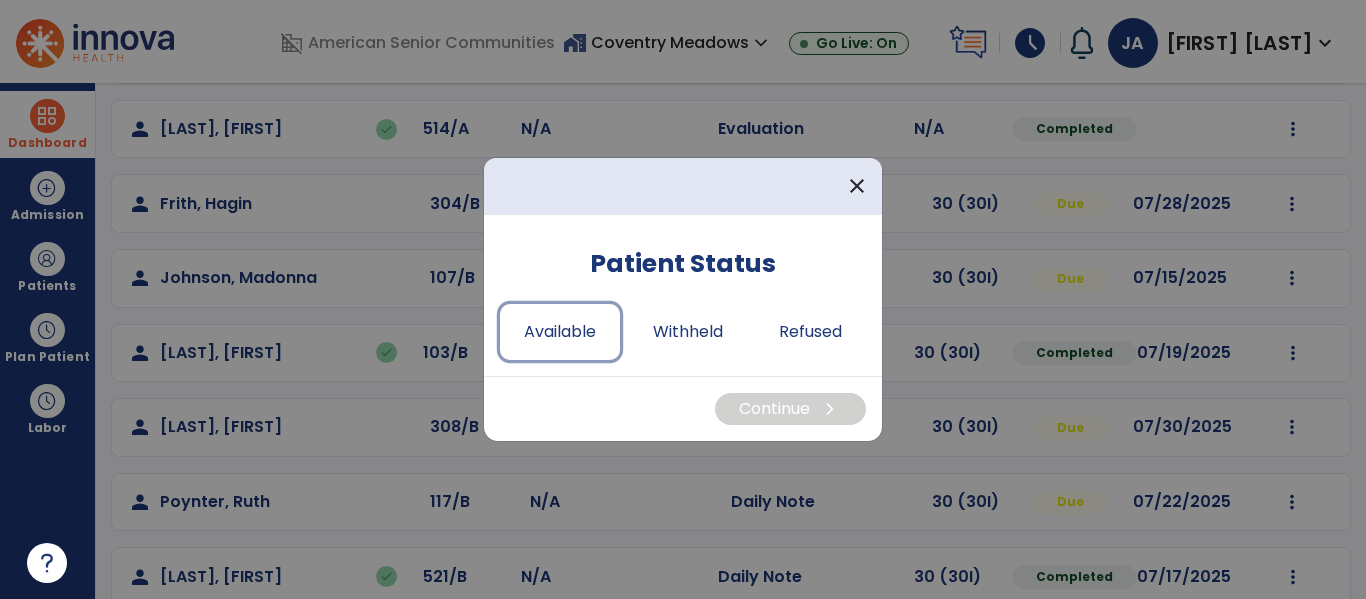 drag, startPoint x: 539, startPoint y: 326, endPoint x: 884, endPoint y: 411, distance: 355.31677 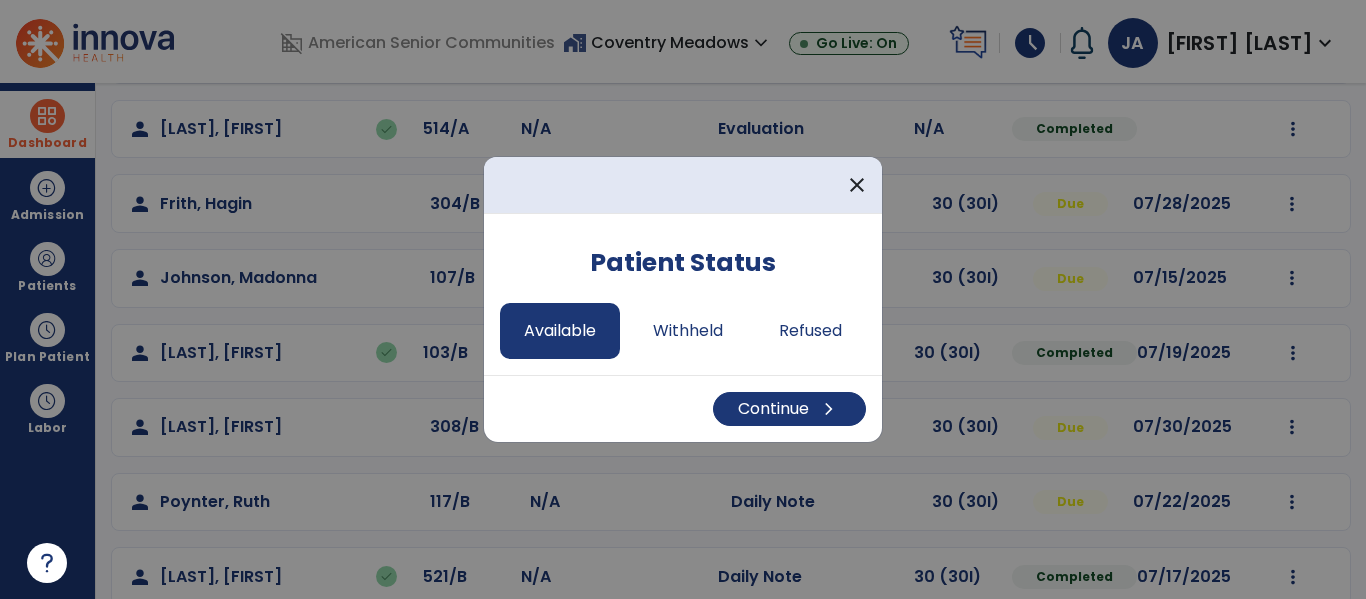 click on "Continue   chevron_right" at bounding box center (683, 408) 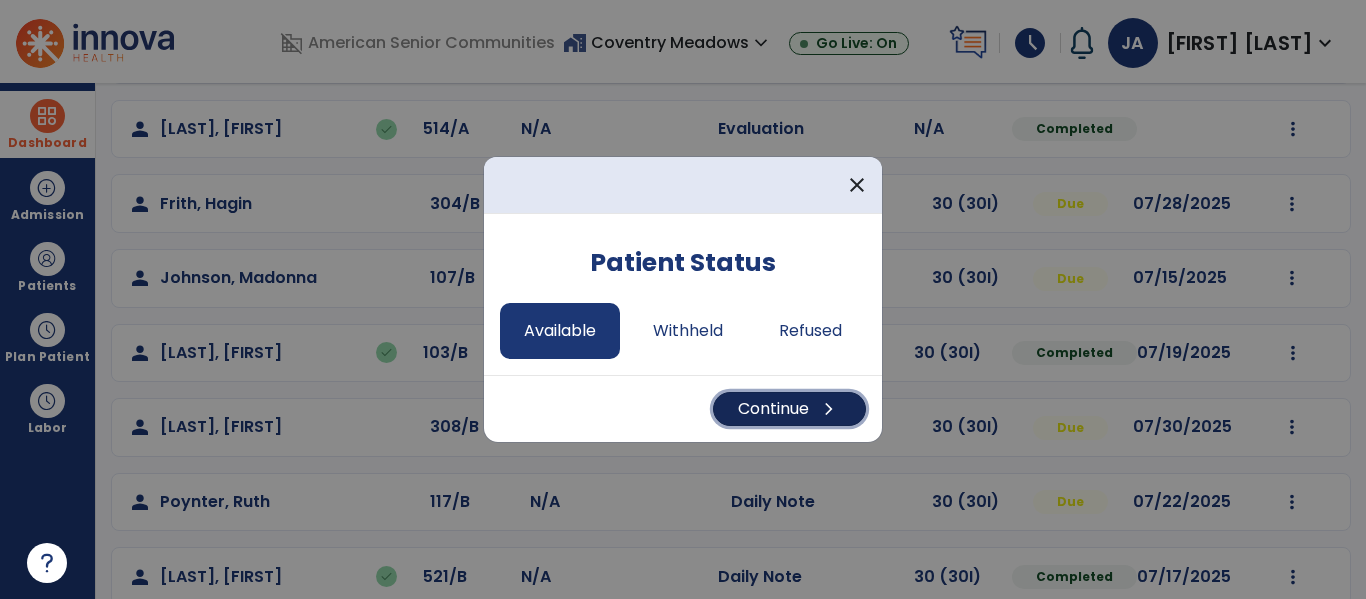 click on "chevron_right" at bounding box center [829, 409] 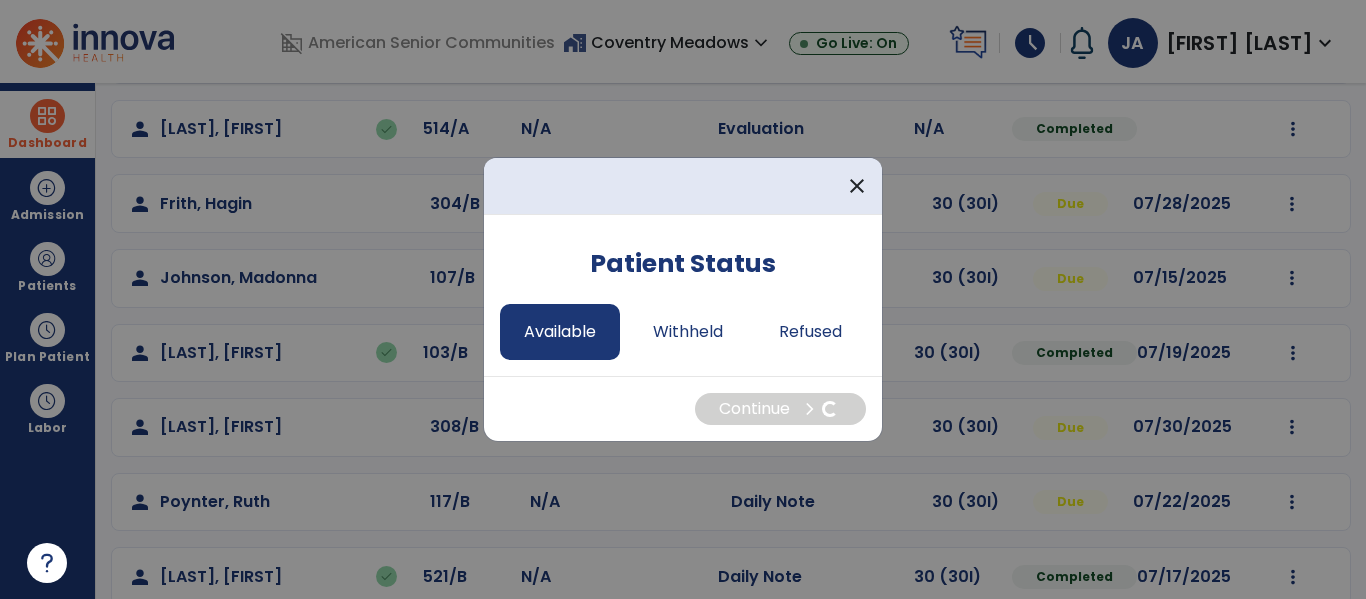 select on "*" 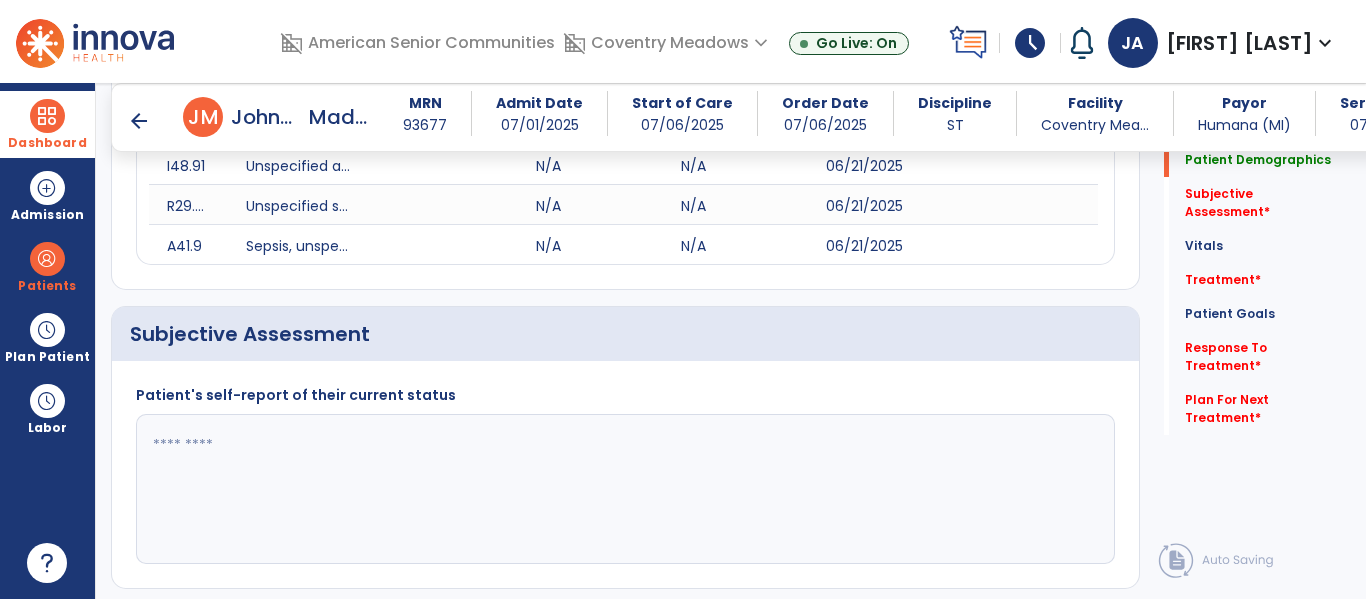 scroll, scrollTop: 0, scrollLeft: 0, axis: both 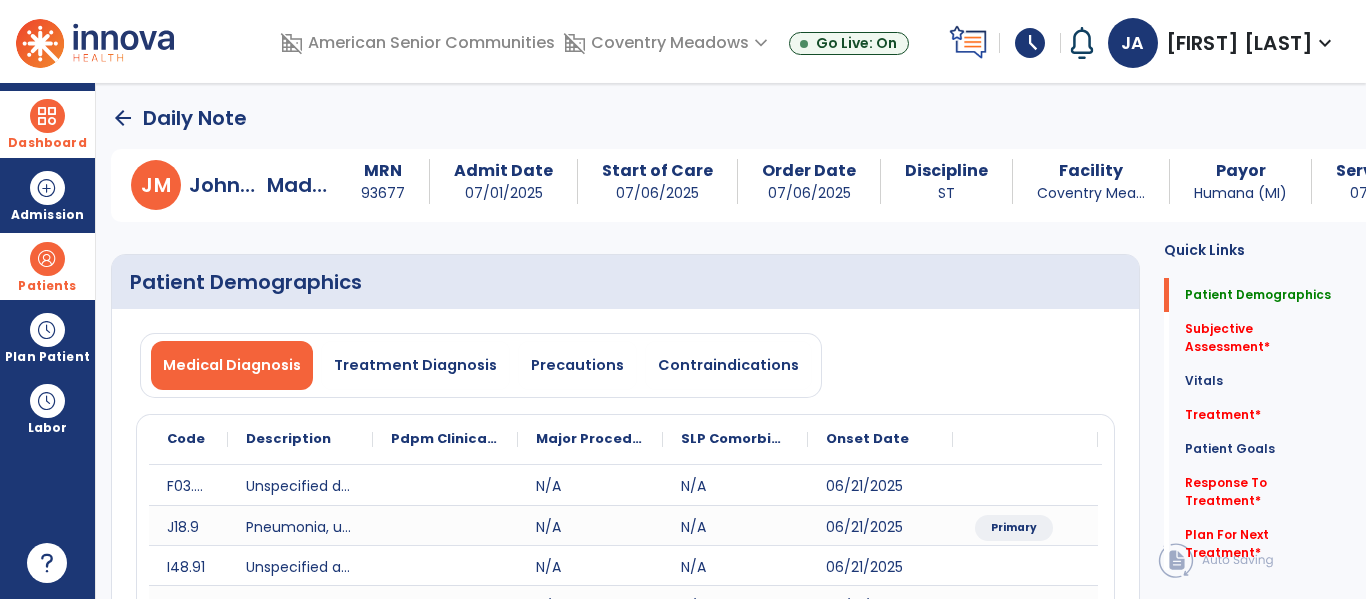 click at bounding box center (47, 259) 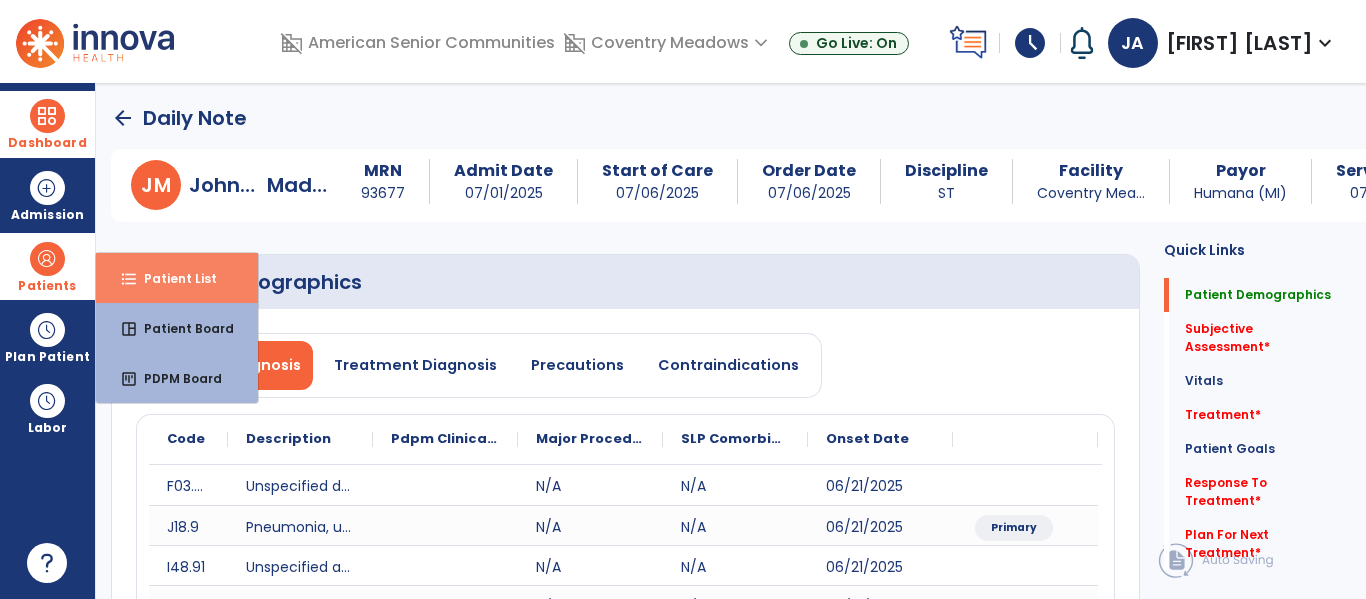 click on "format_list_bulleted  Patient List" at bounding box center [177, 278] 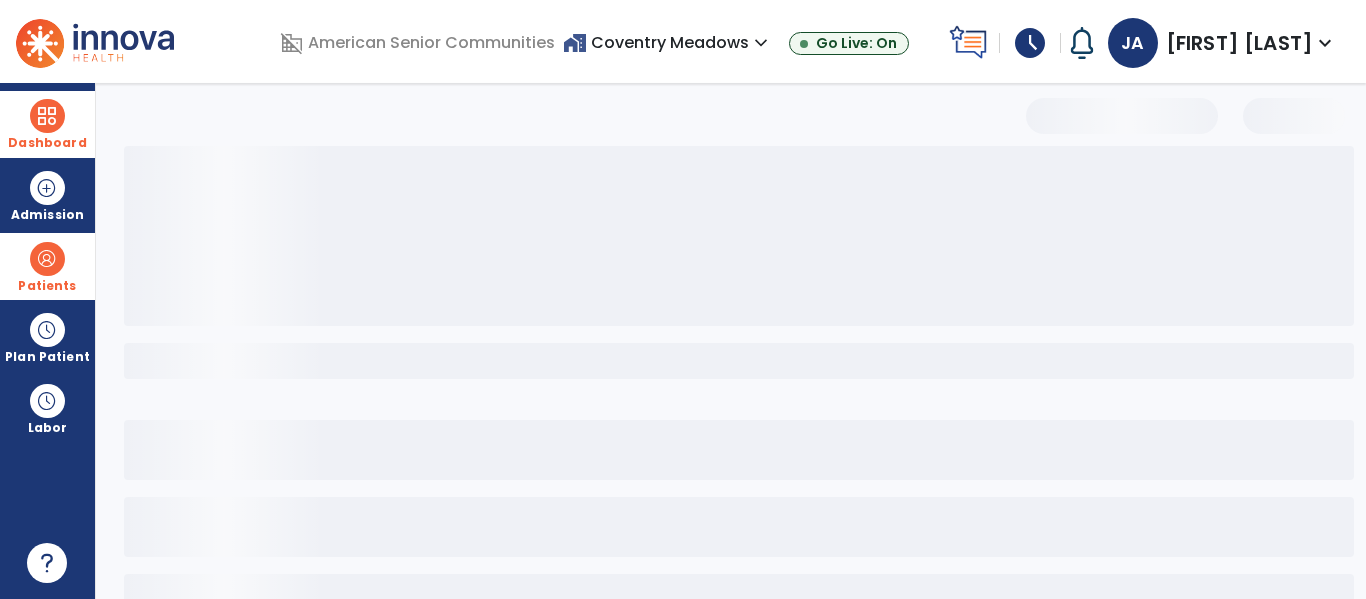 select on "***" 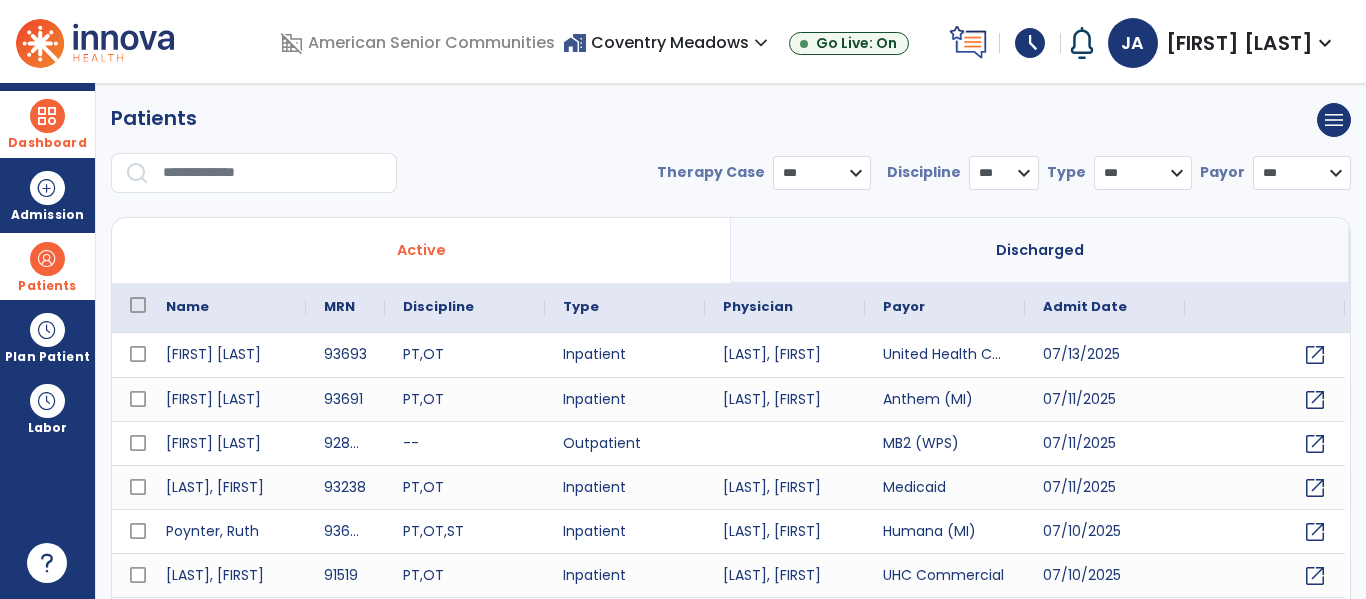 click at bounding box center [273, 173] 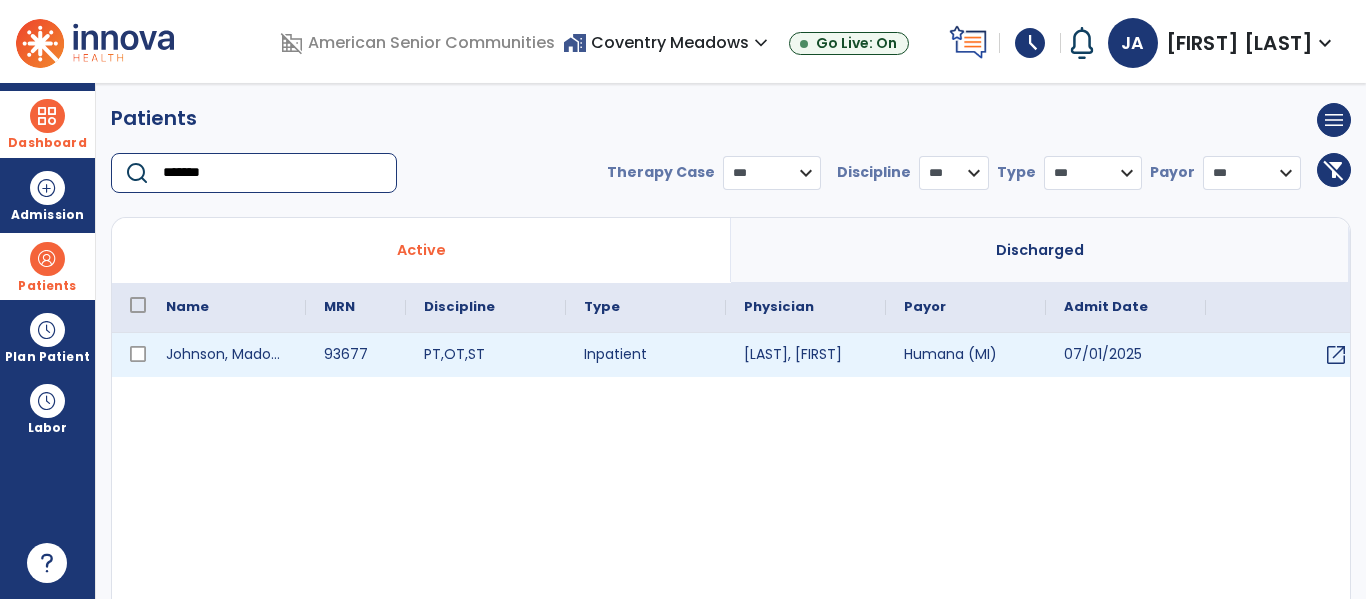 type on "*******" 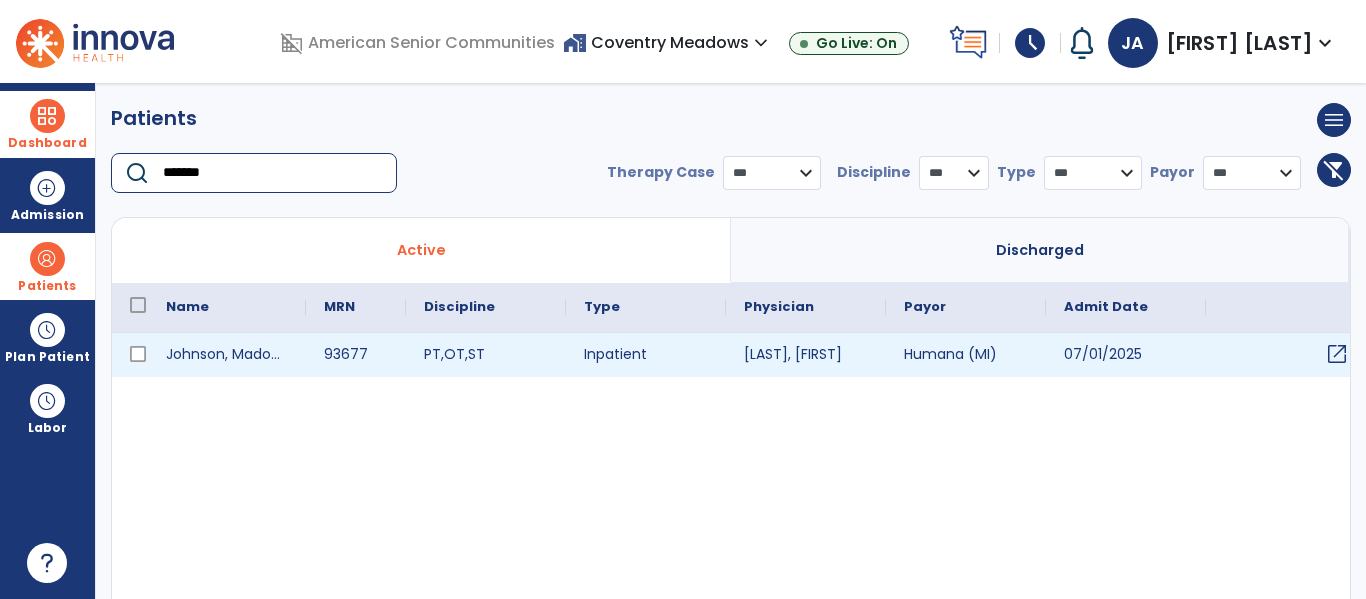click on "open_in_new" at bounding box center [1337, 354] 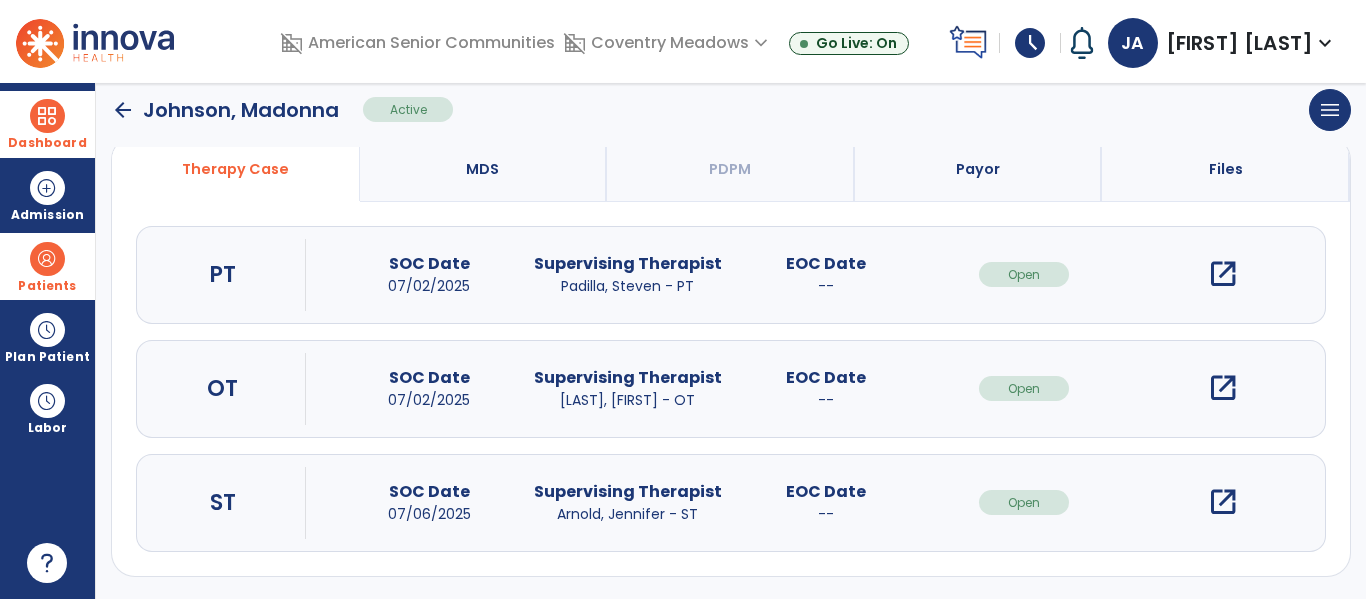 scroll, scrollTop: 162, scrollLeft: 0, axis: vertical 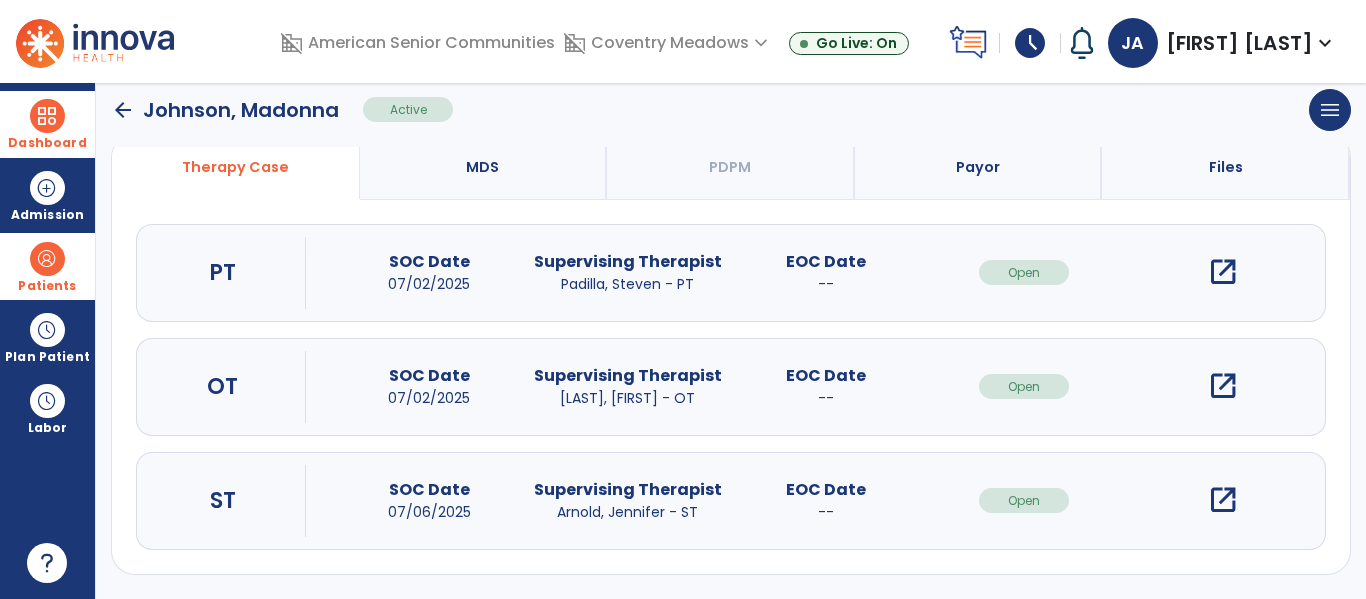 click on "open_in_new" at bounding box center (1223, 500) 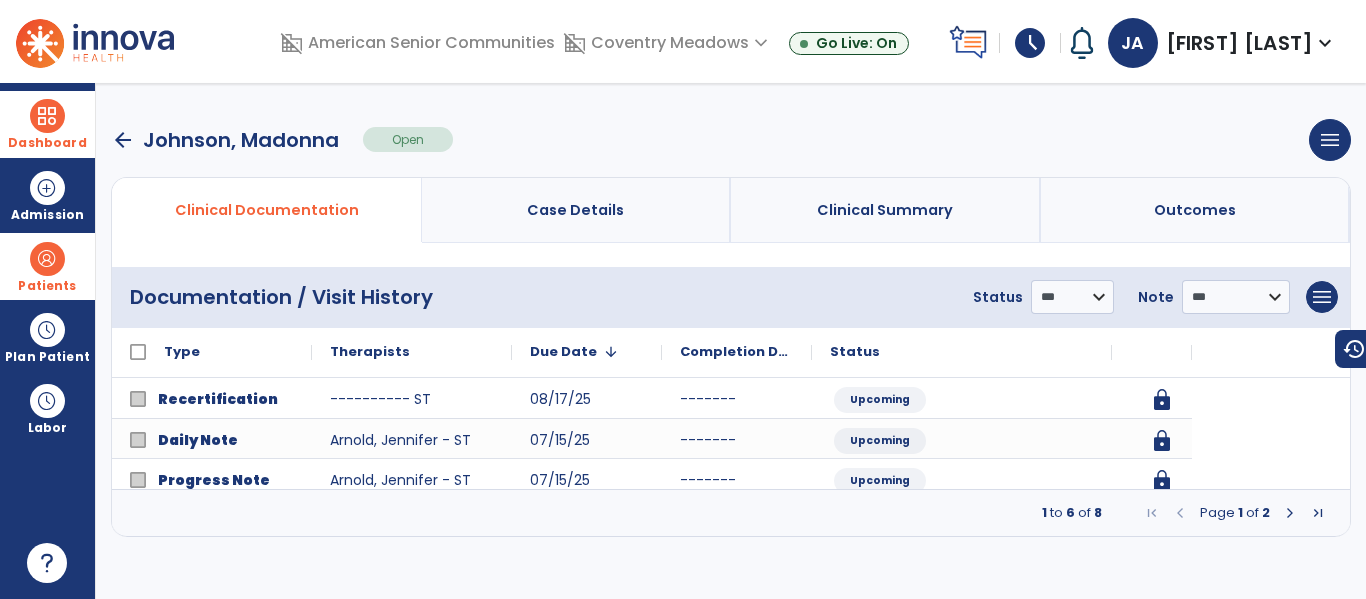 scroll, scrollTop: 0, scrollLeft: 0, axis: both 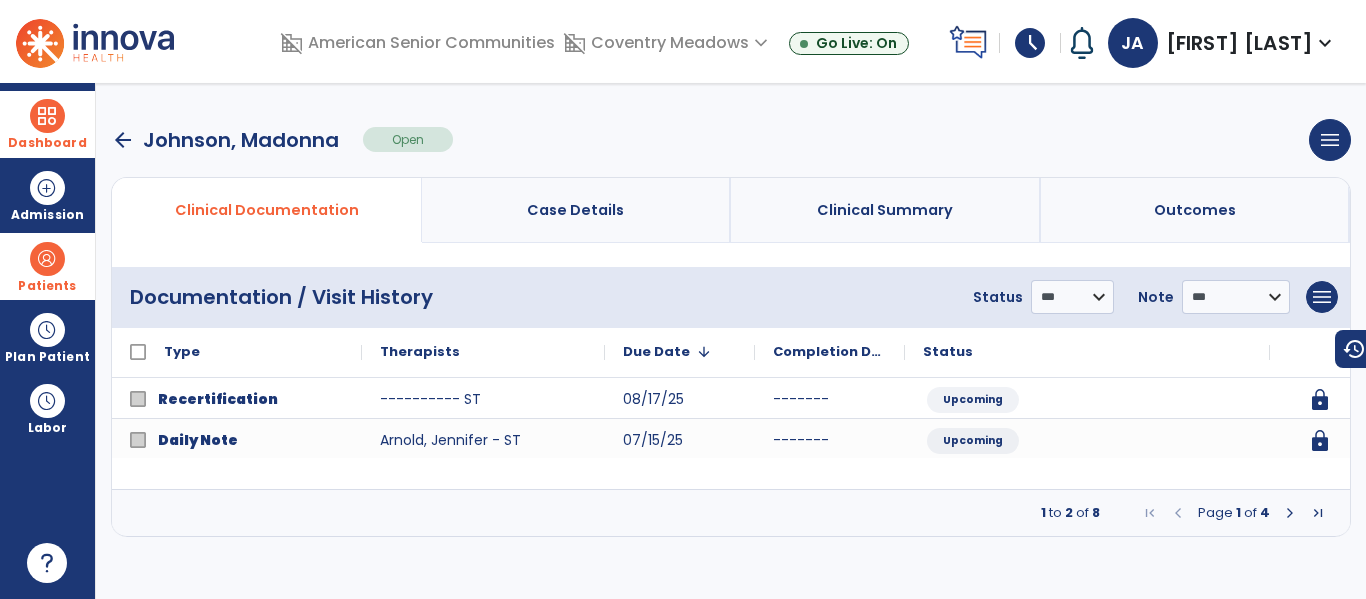 click at bounding box center (1290, 513) 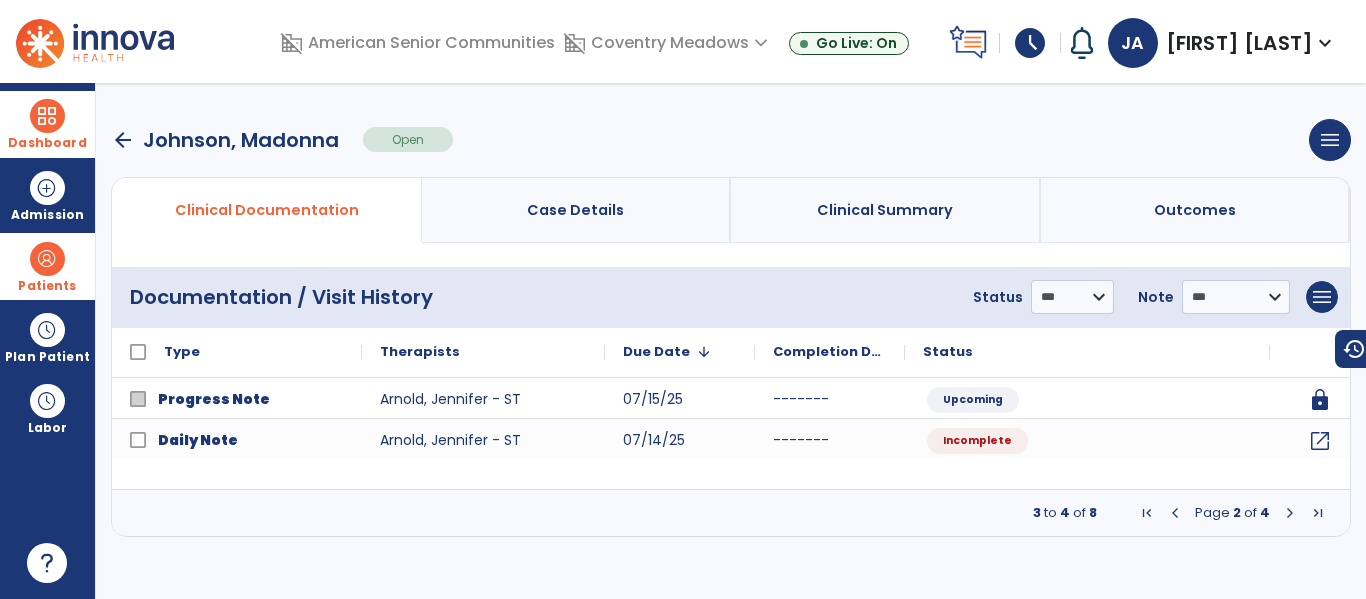 click at bounding box center (1290, 513) 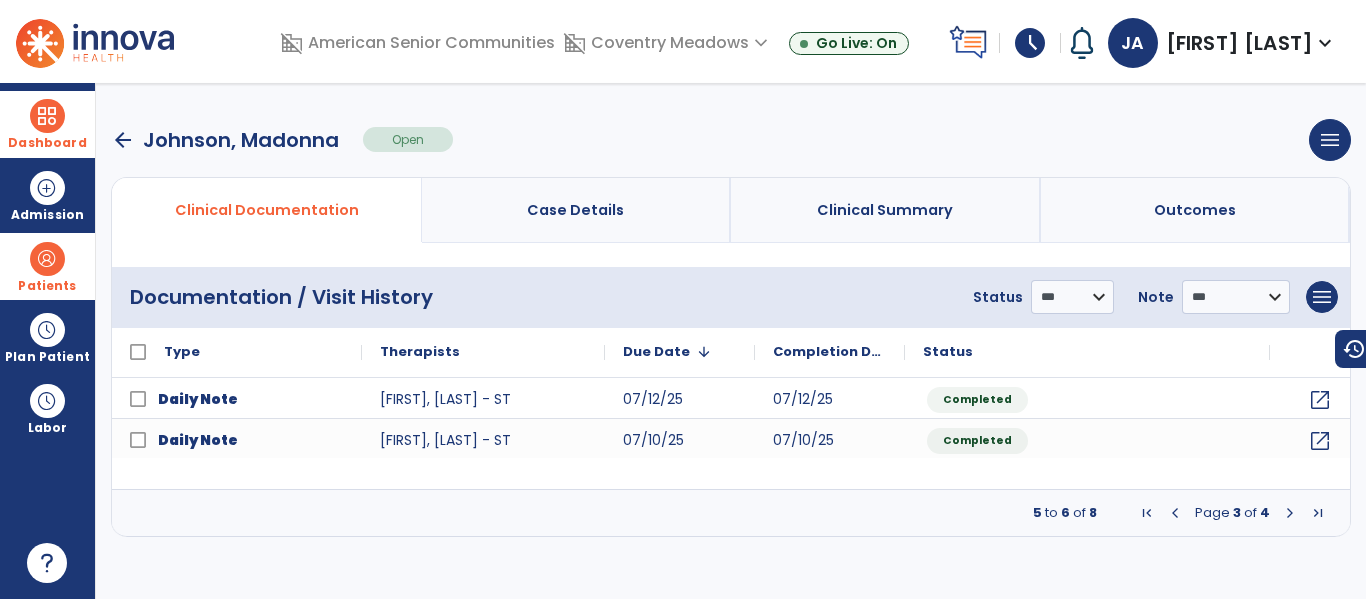 click at bounding box center (1290, 513) 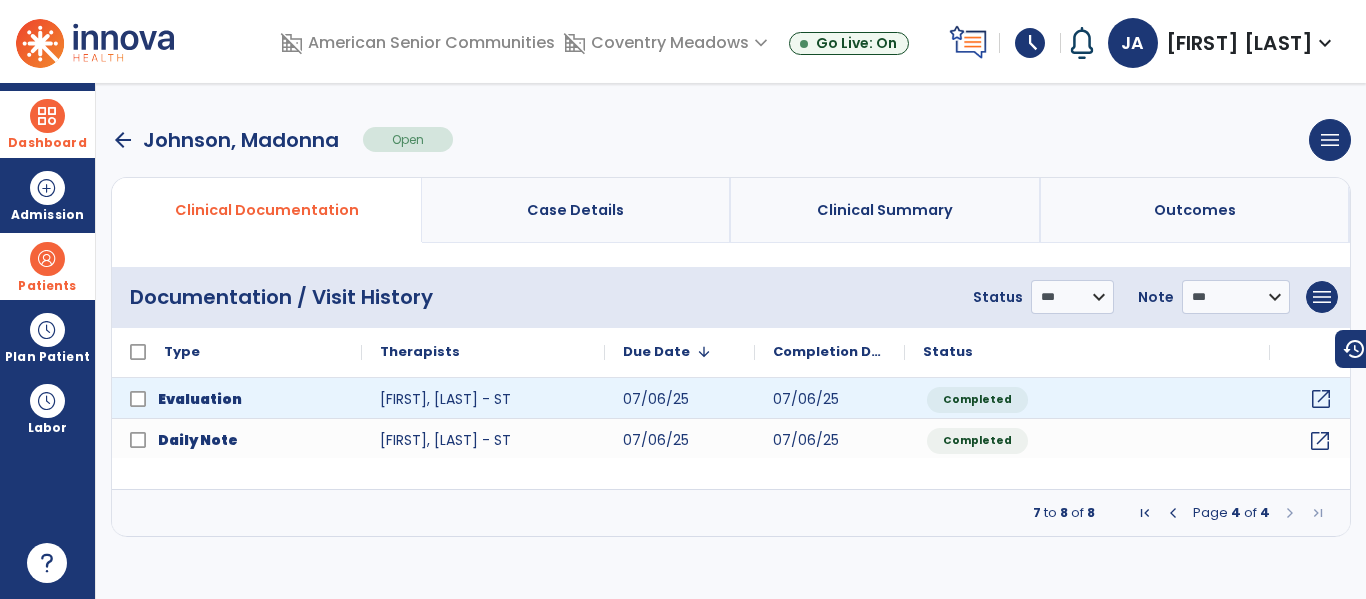 click on "open_in_new" 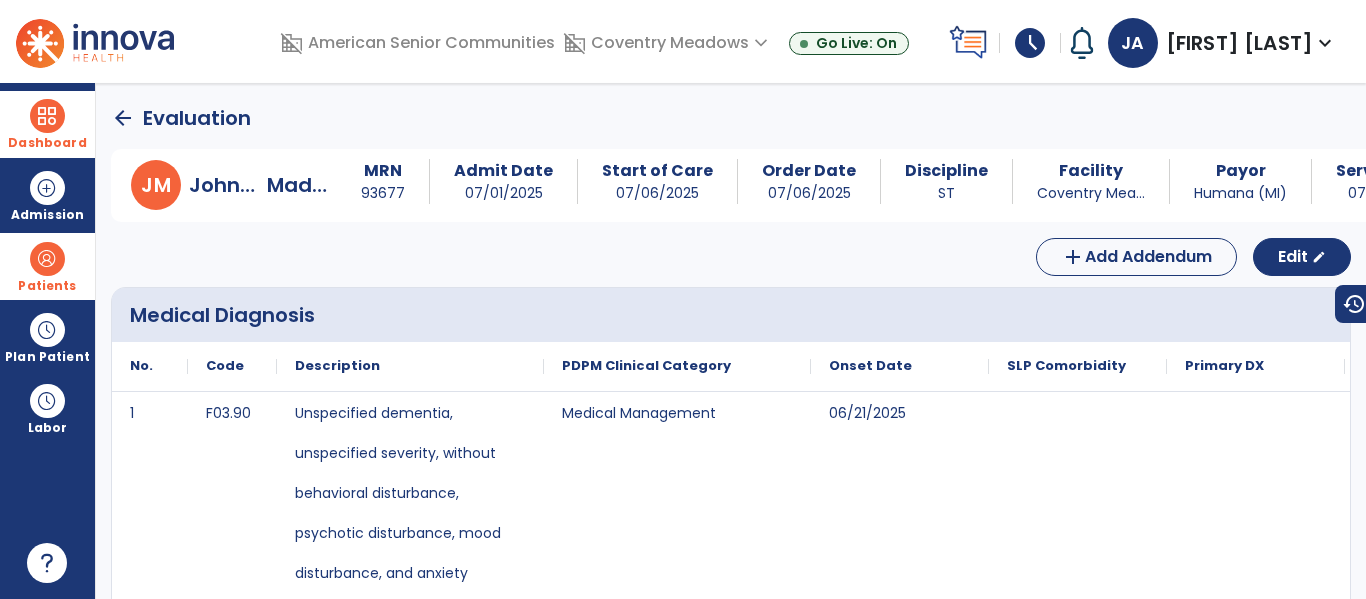 scroll, scrollTop: 20, scrollLeft: 0, axis: vertical 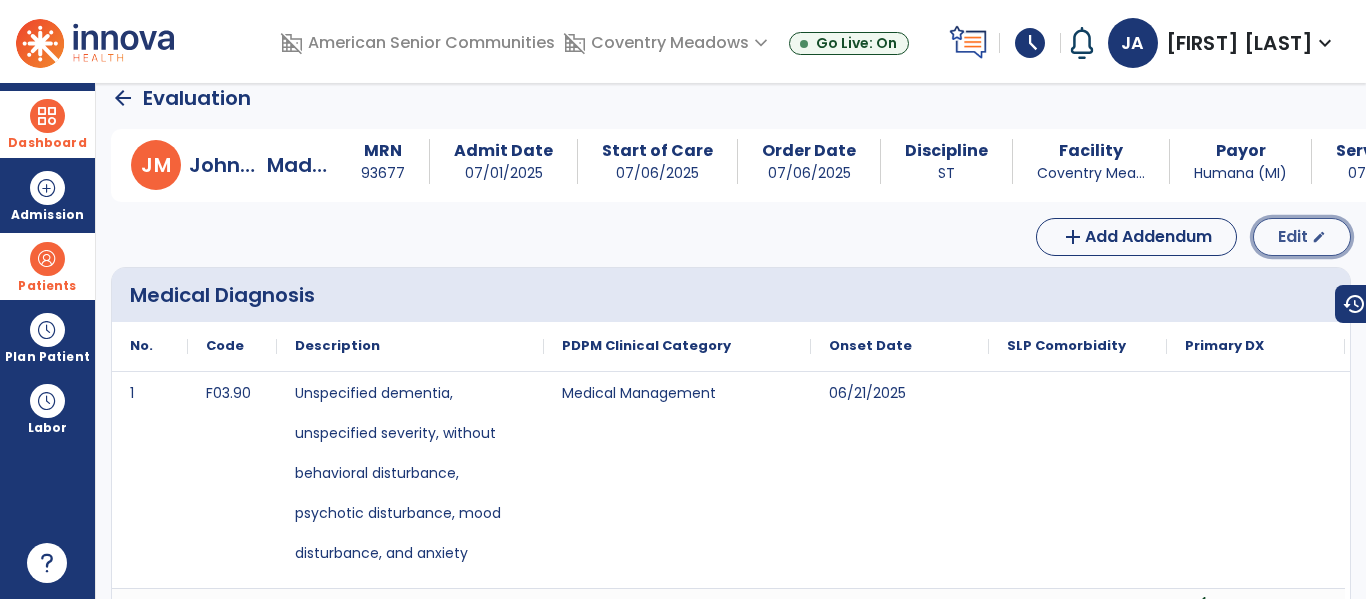 click on "Edit" 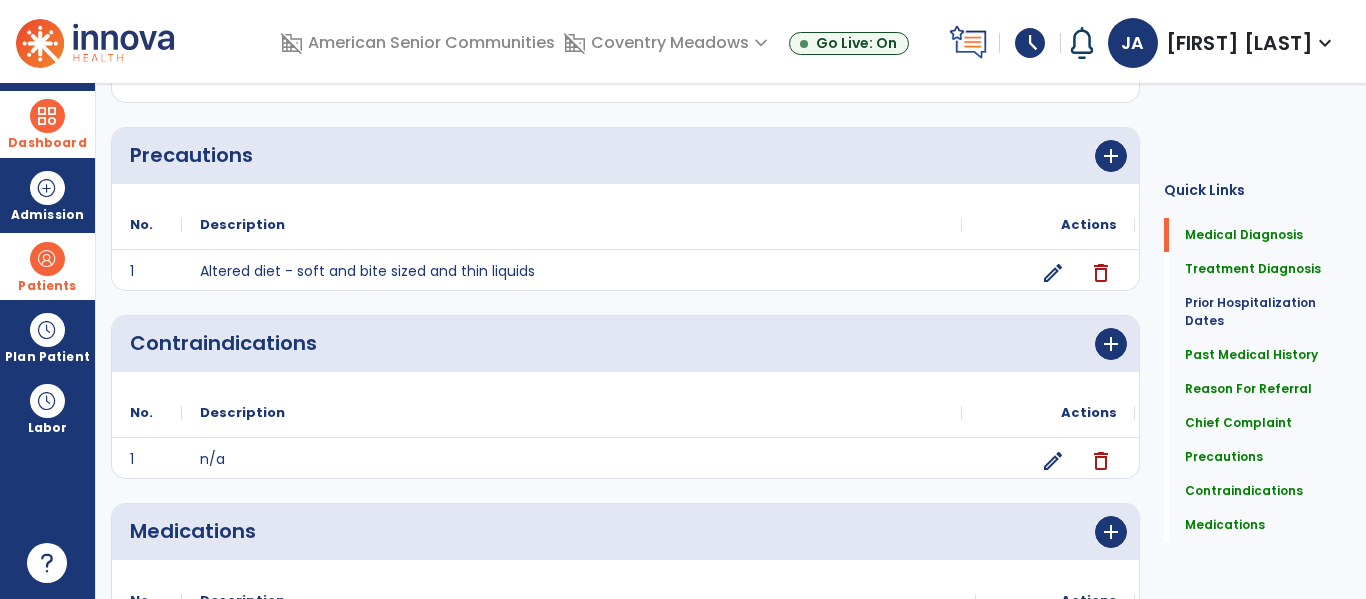 scroll, scrollTop: 0, scrollLeft: 0, axis: both 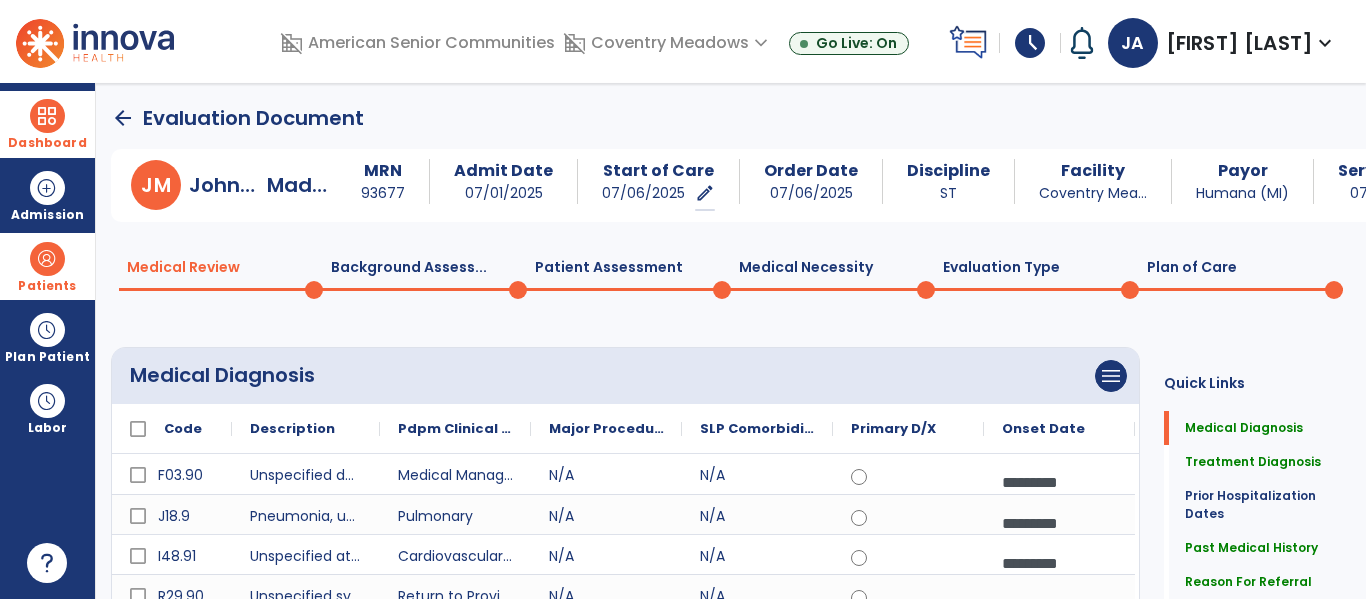 click 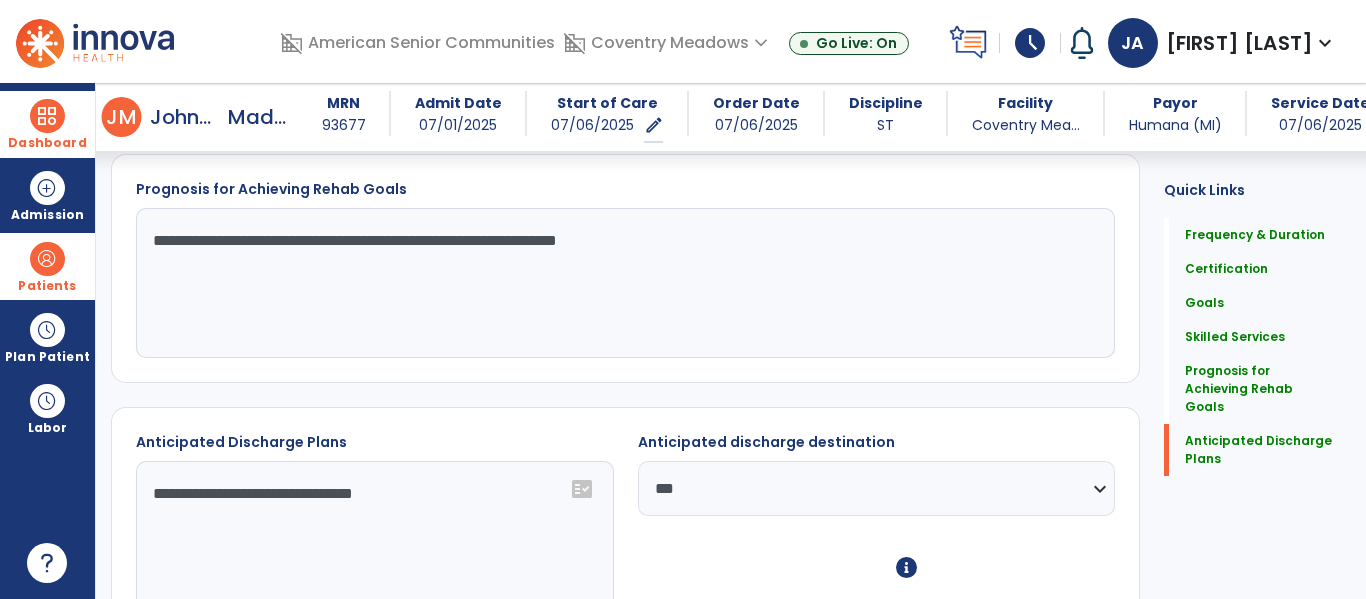 scroll, scrollTop: 1821, scrollLeft: 0, axis: vertical 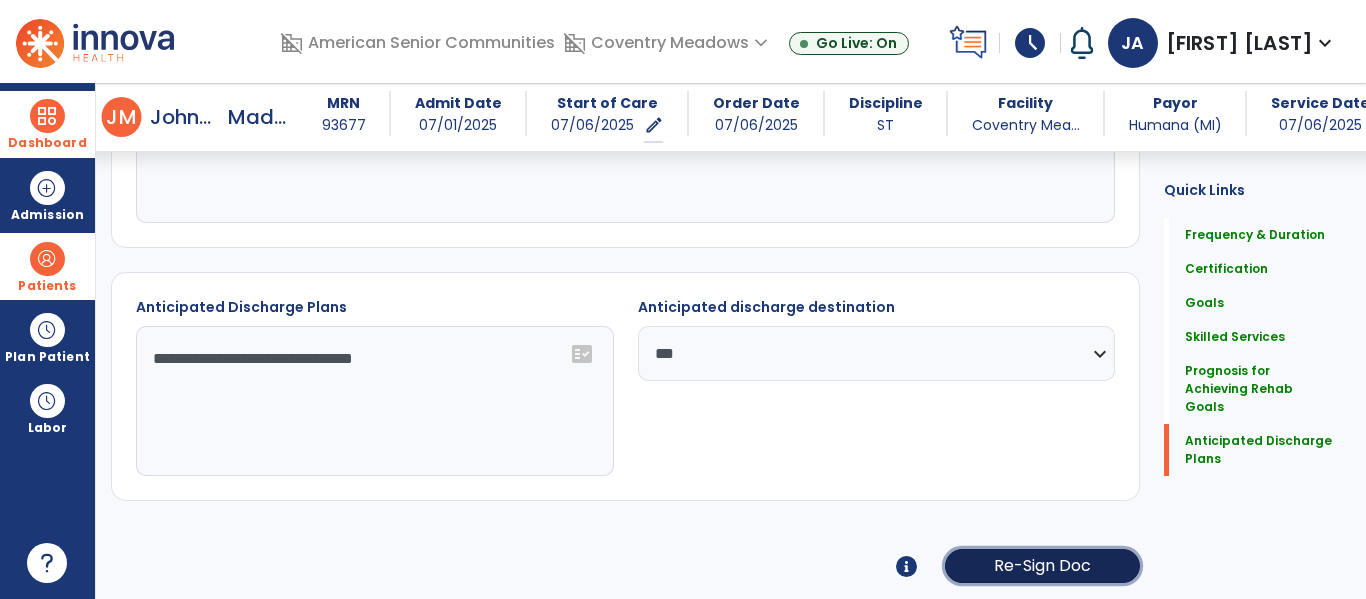 click on "Re-Sign Doc" 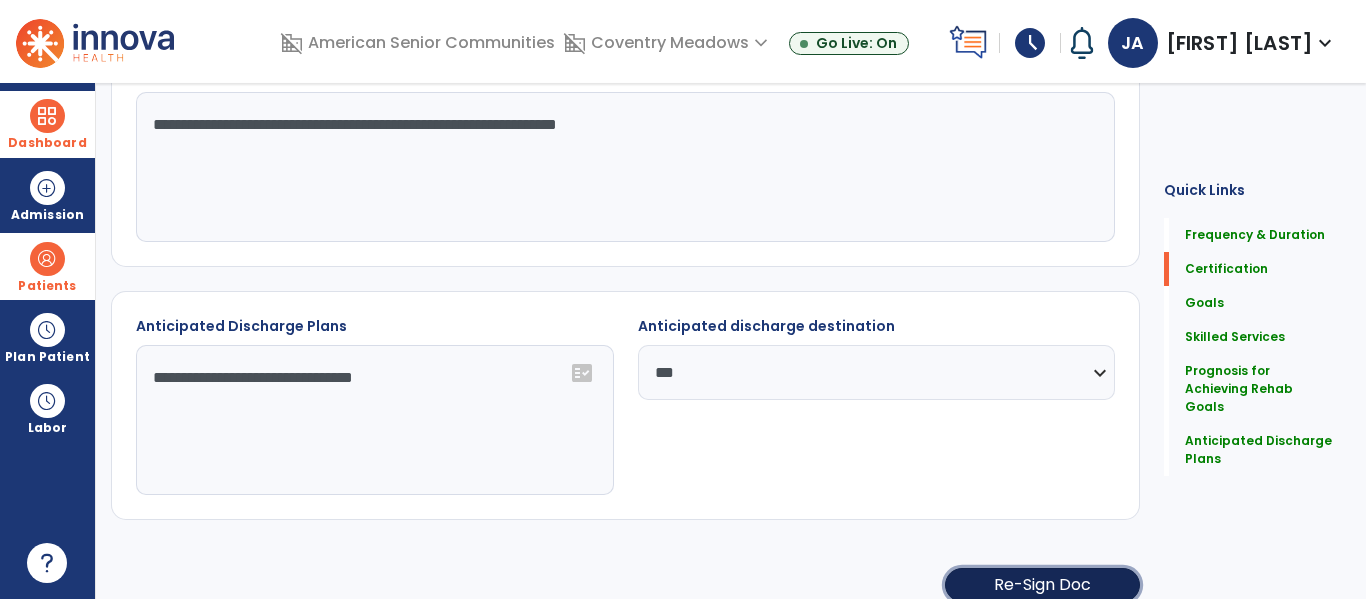 scroll, scrollTop: 0, scrollLeft: 0, axis: both 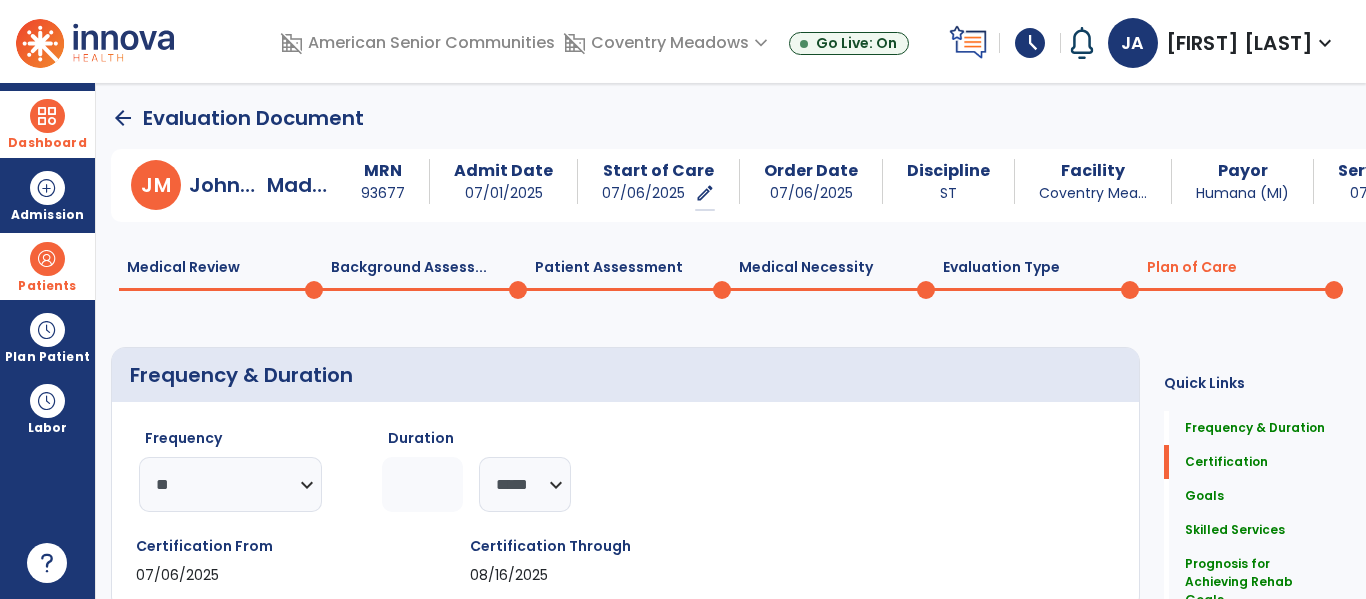 click at bounding box center (47, 116) 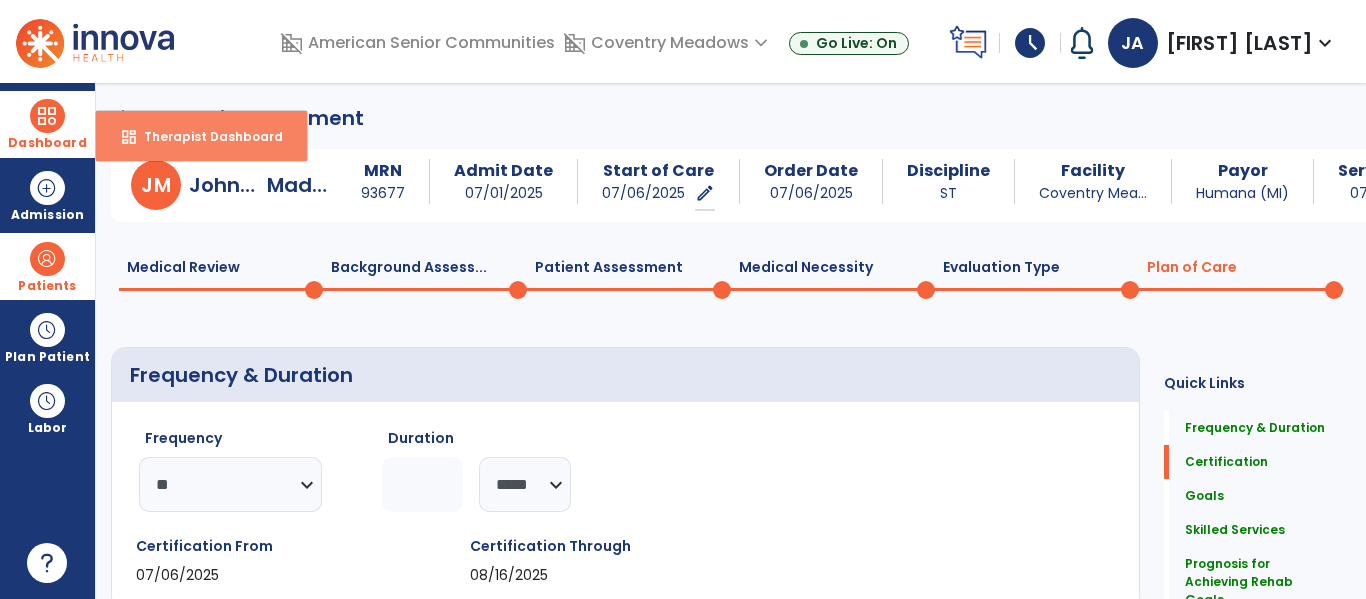click on "Therapist Dashboard" at bounding box center [205, 136] 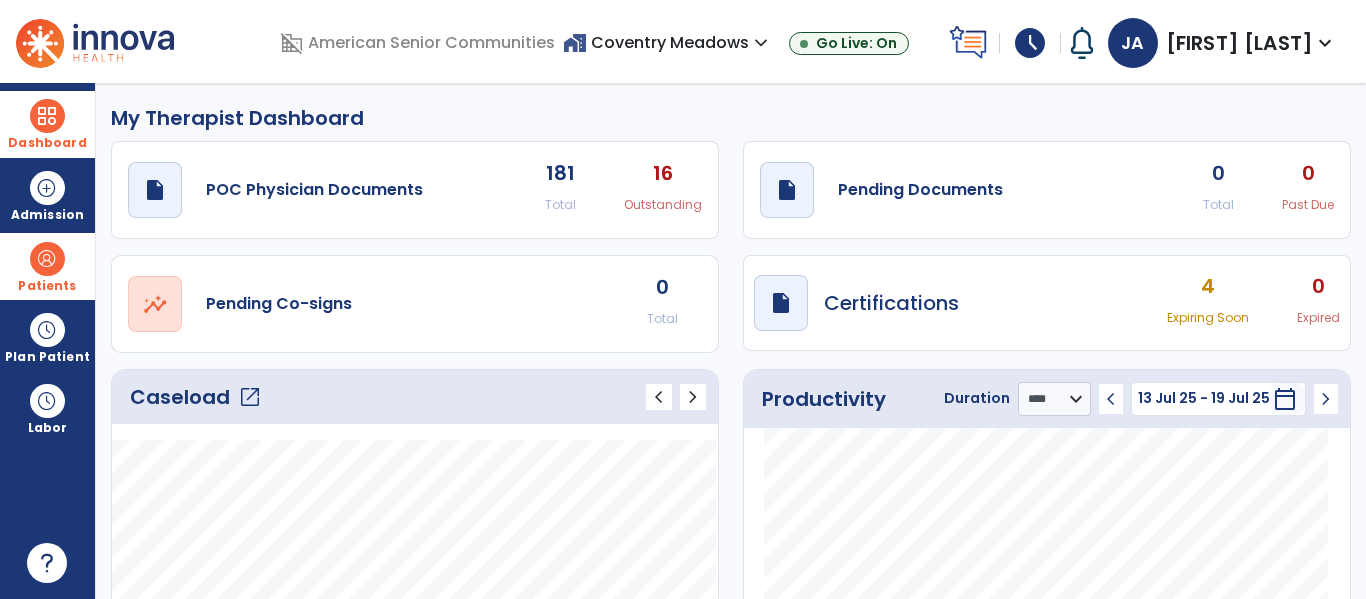 click on "open_in_new" 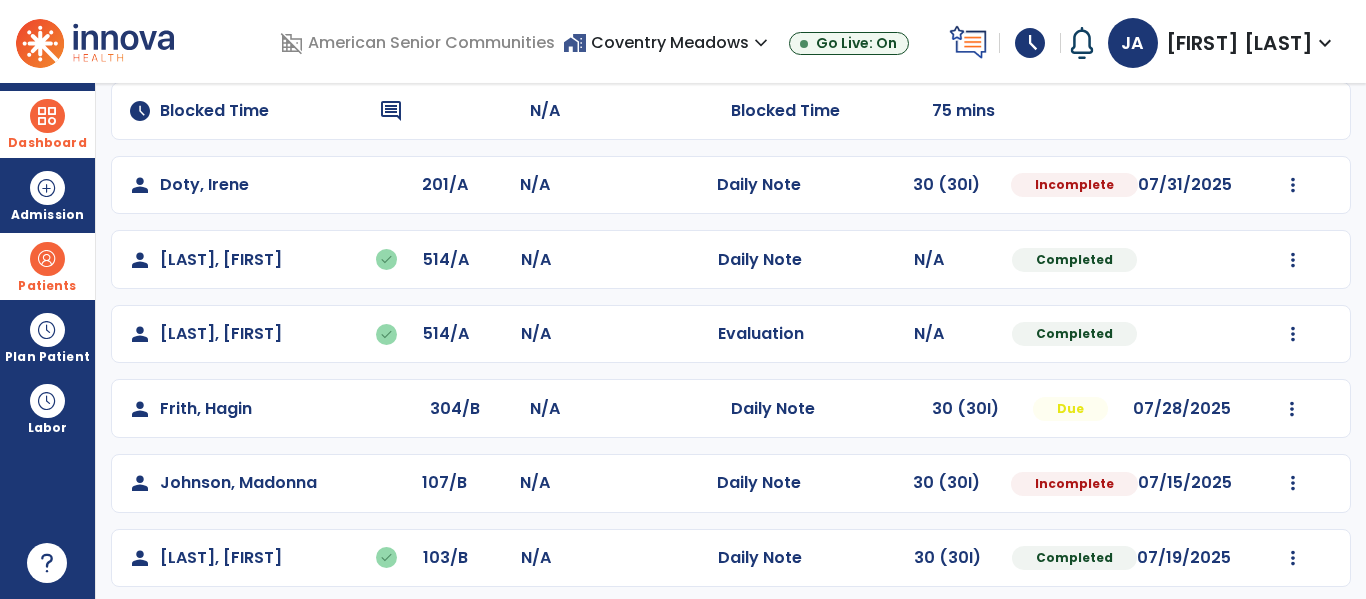 scroll, scrollTop: 183, scrollLeft: 0, axis: vertical 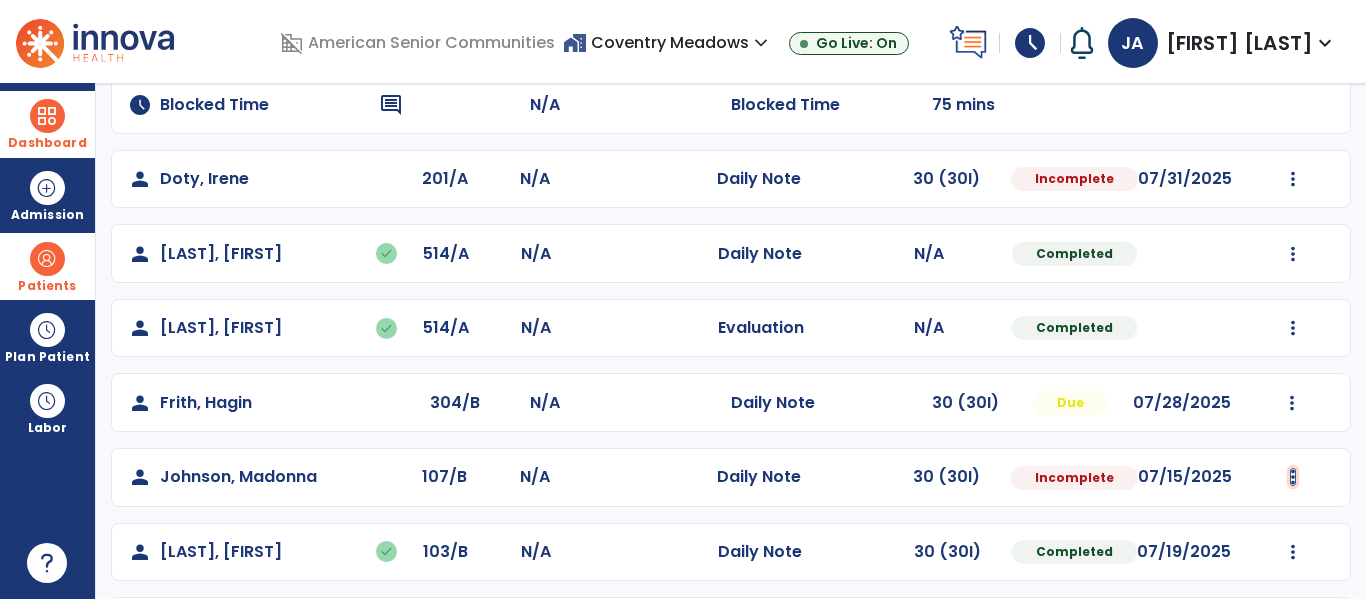 click at bounding box center (1293, 179) 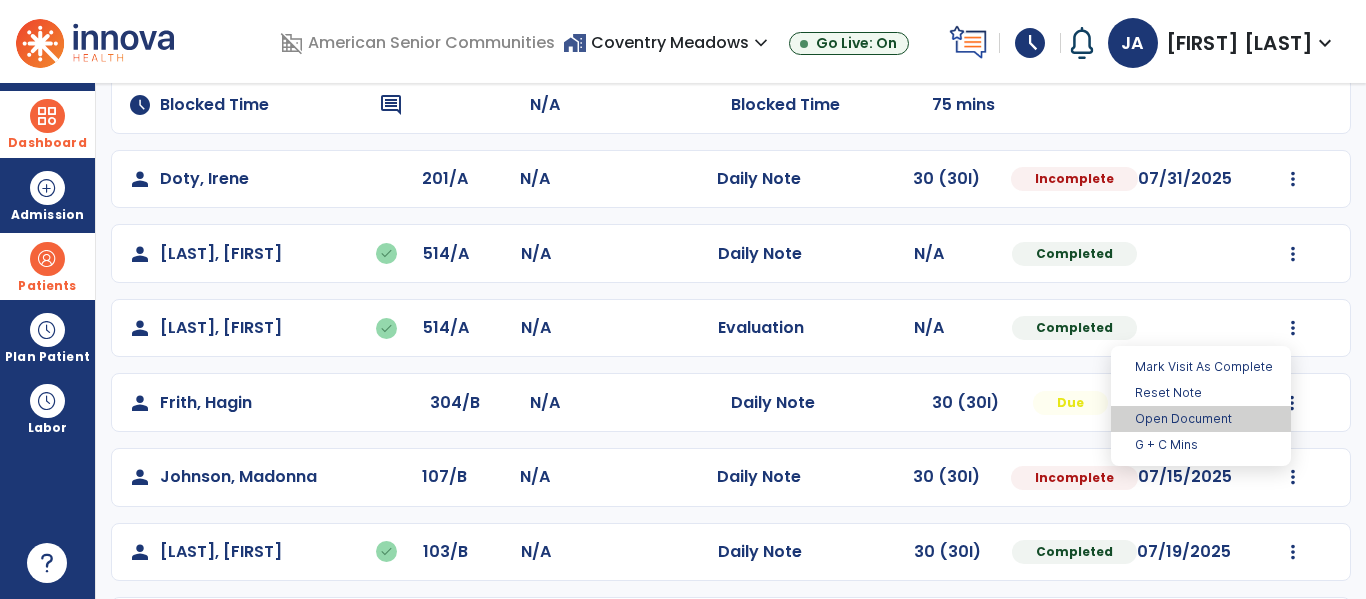 click on "Open Document" at bounding box center [1201, 419] 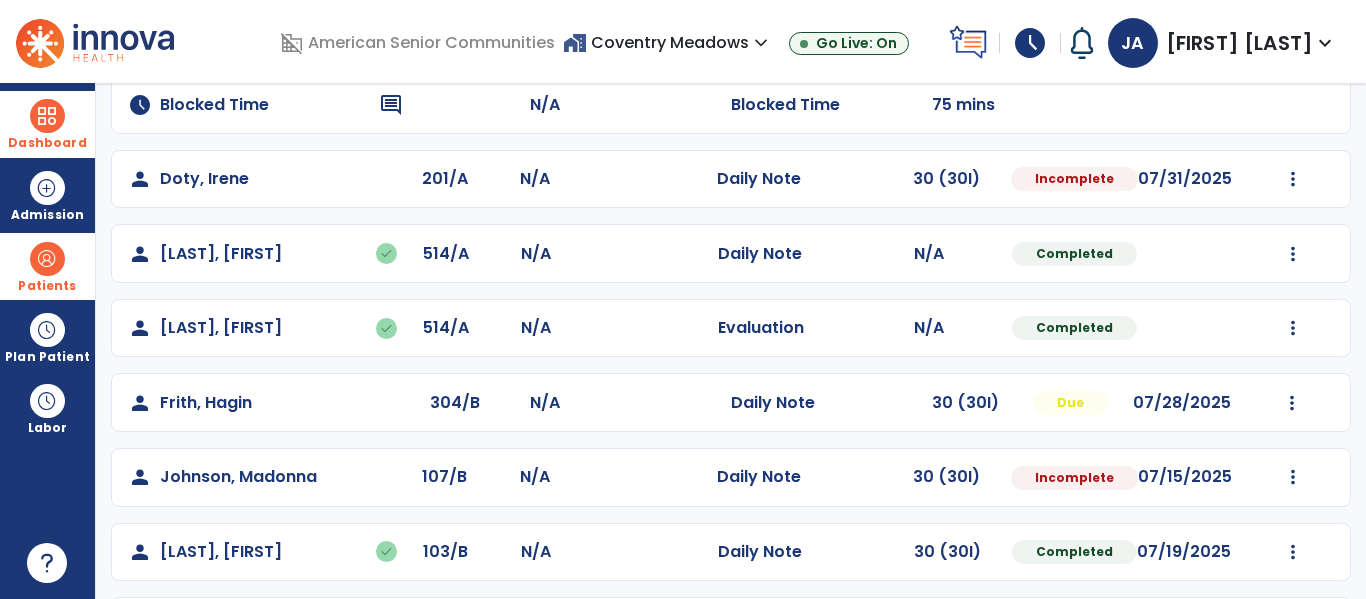 select on "*" 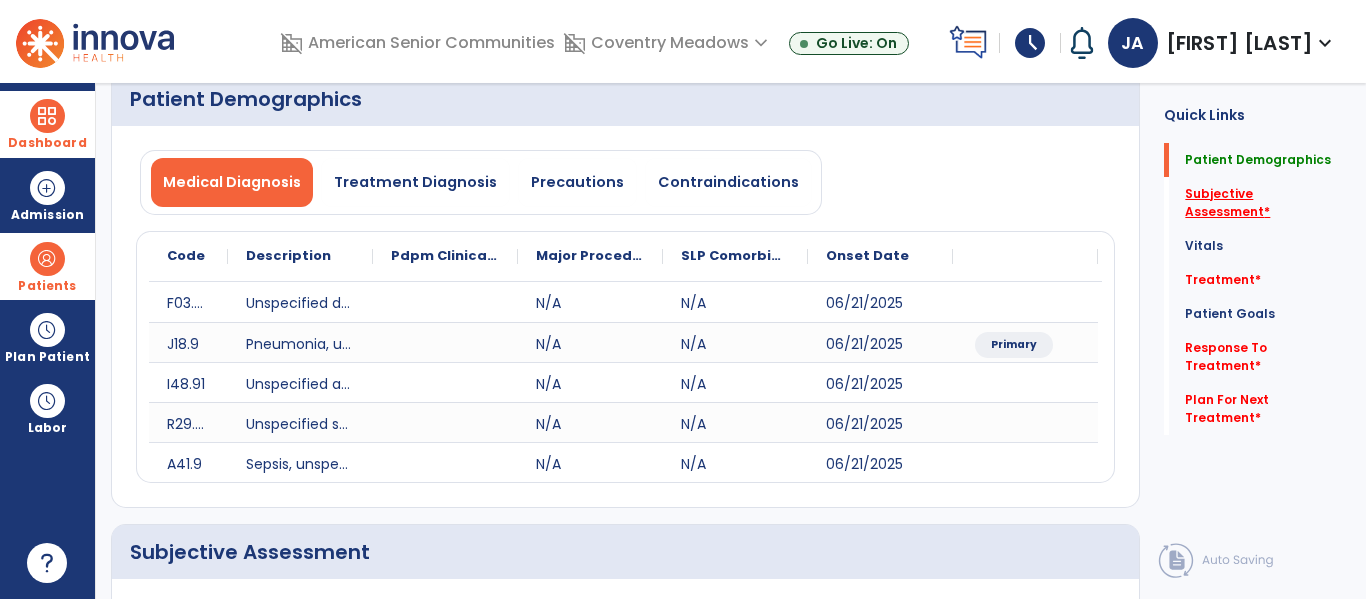 click on "Subjective Assessment   *" 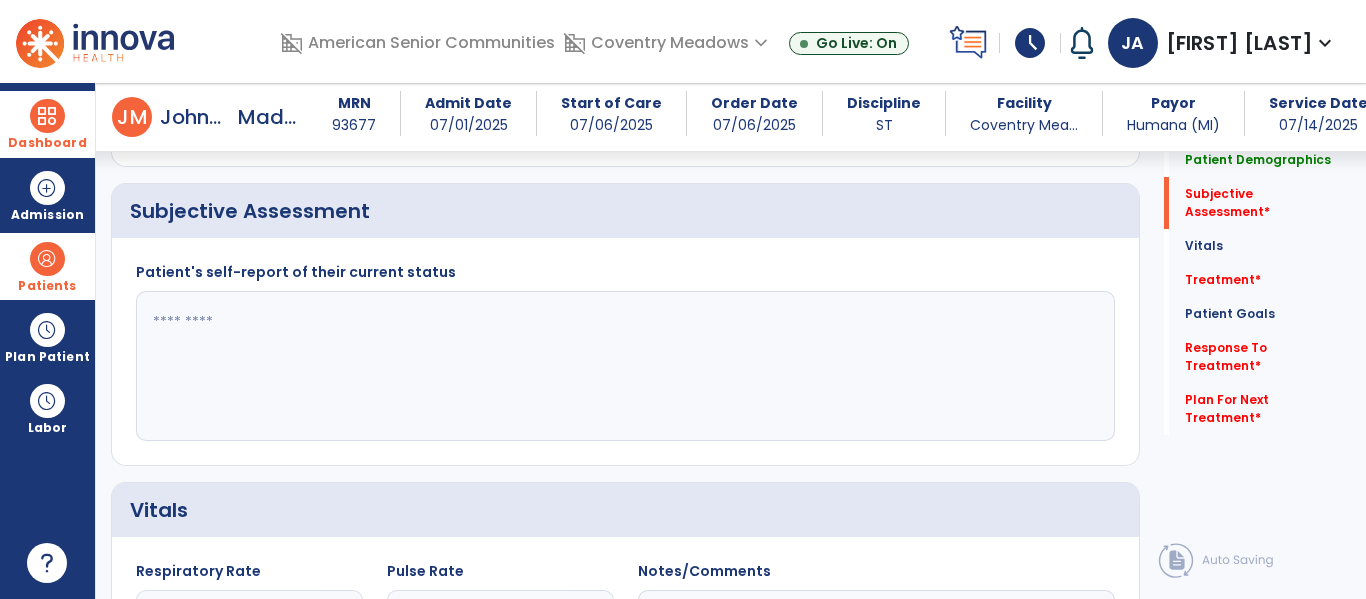 scroll, scrollTop: 507, scrollLeft: 0, axis: vertical 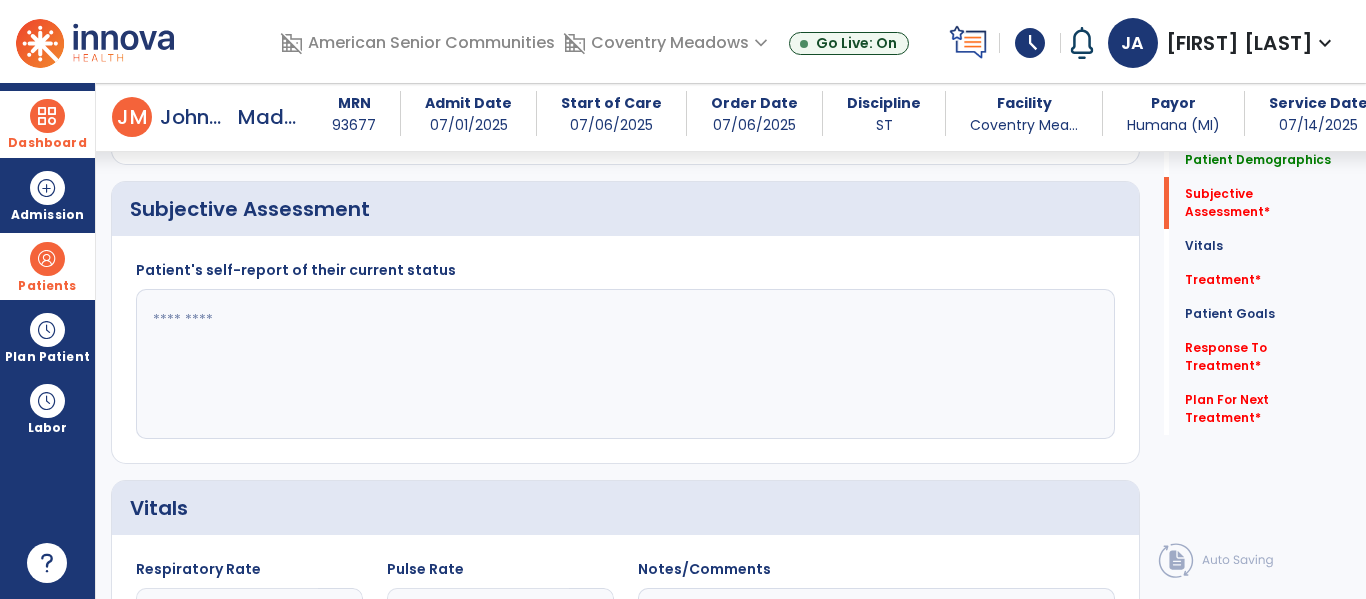 click 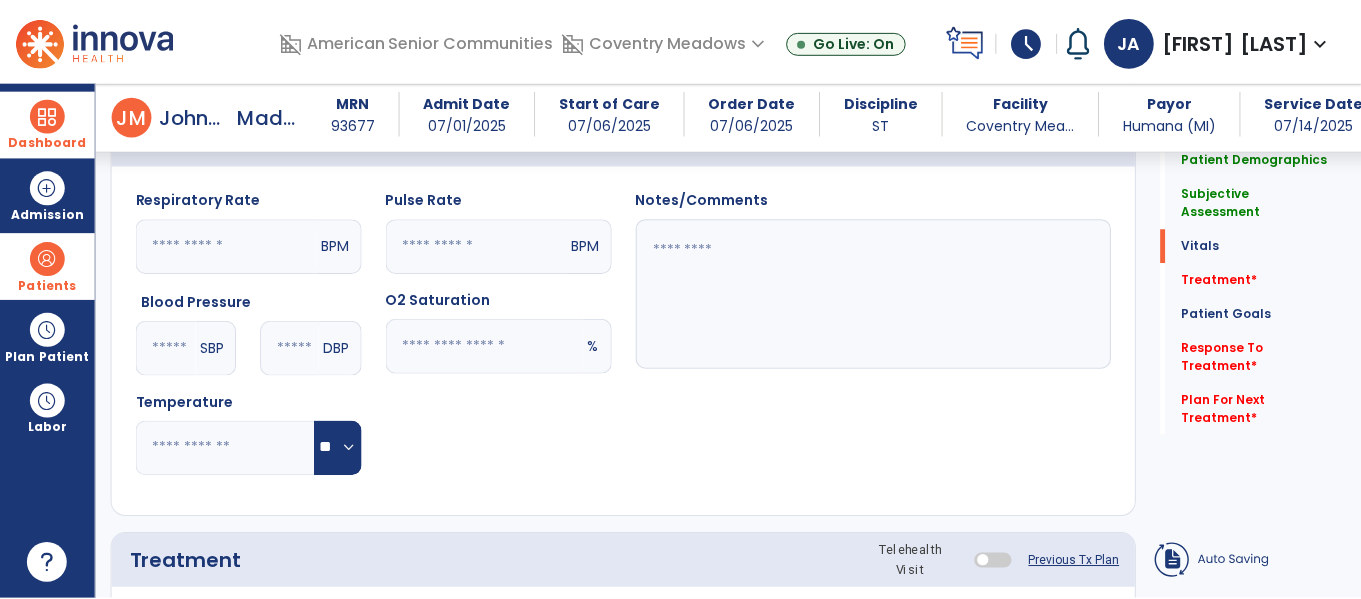 scroll, scrollTop: 1244, scrollLeft: 0, axis: vertical 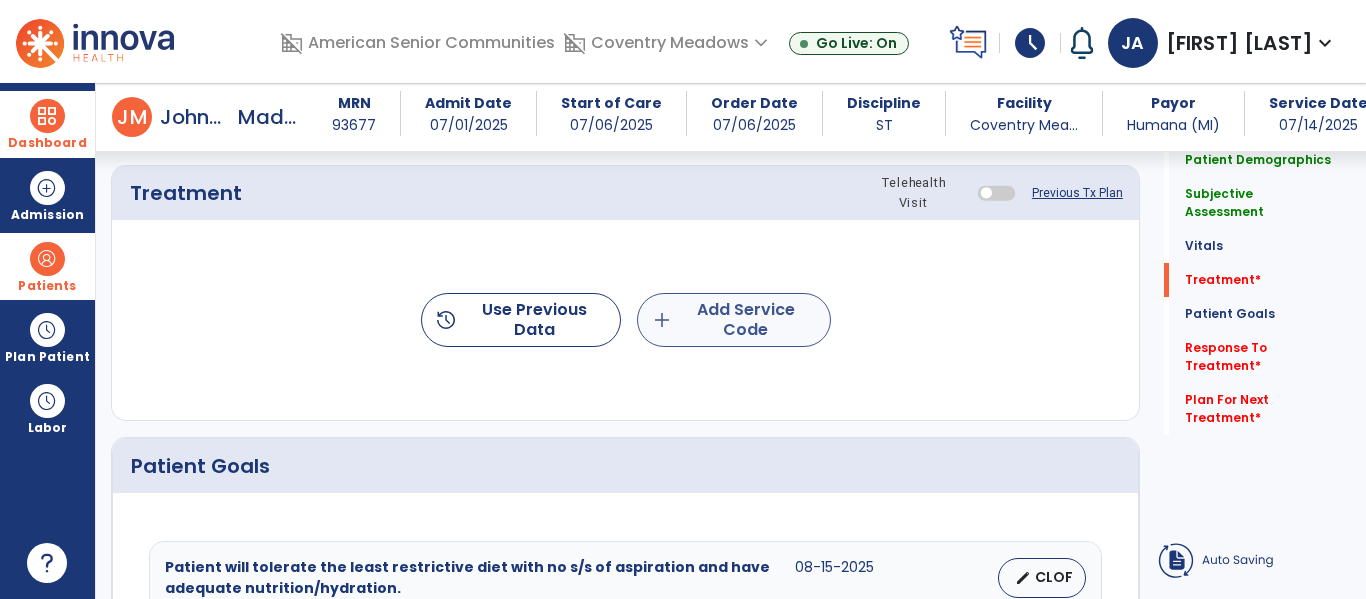 type on "**********" 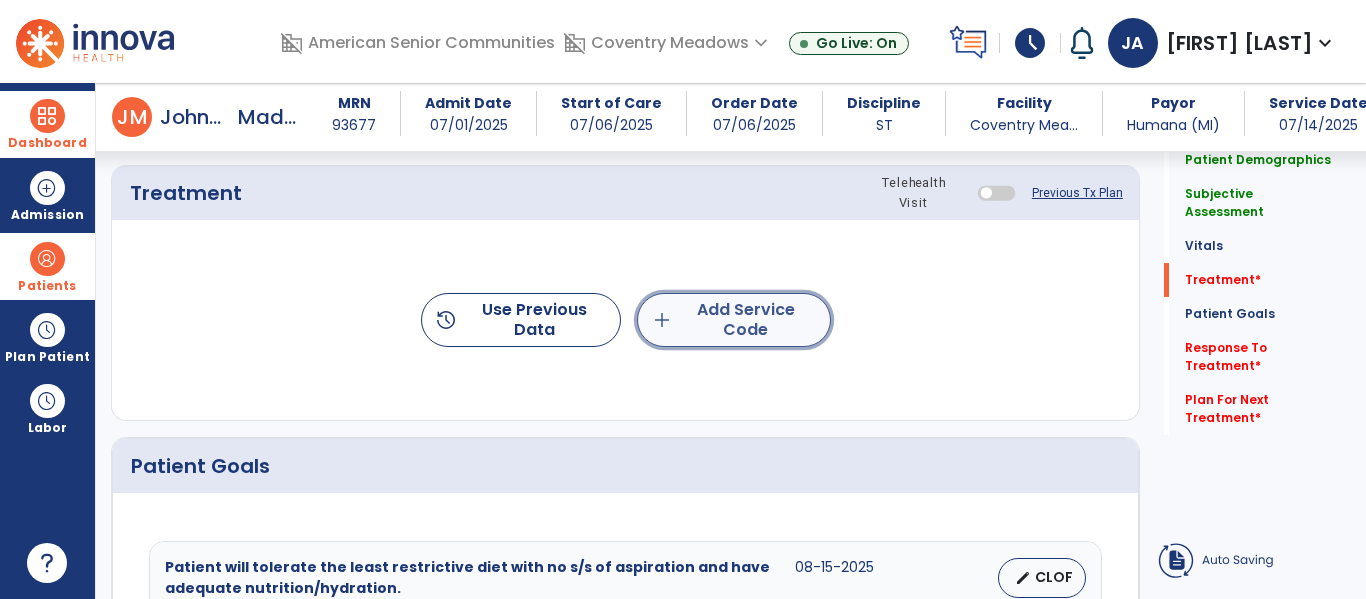 click on "add  Add Service Code" 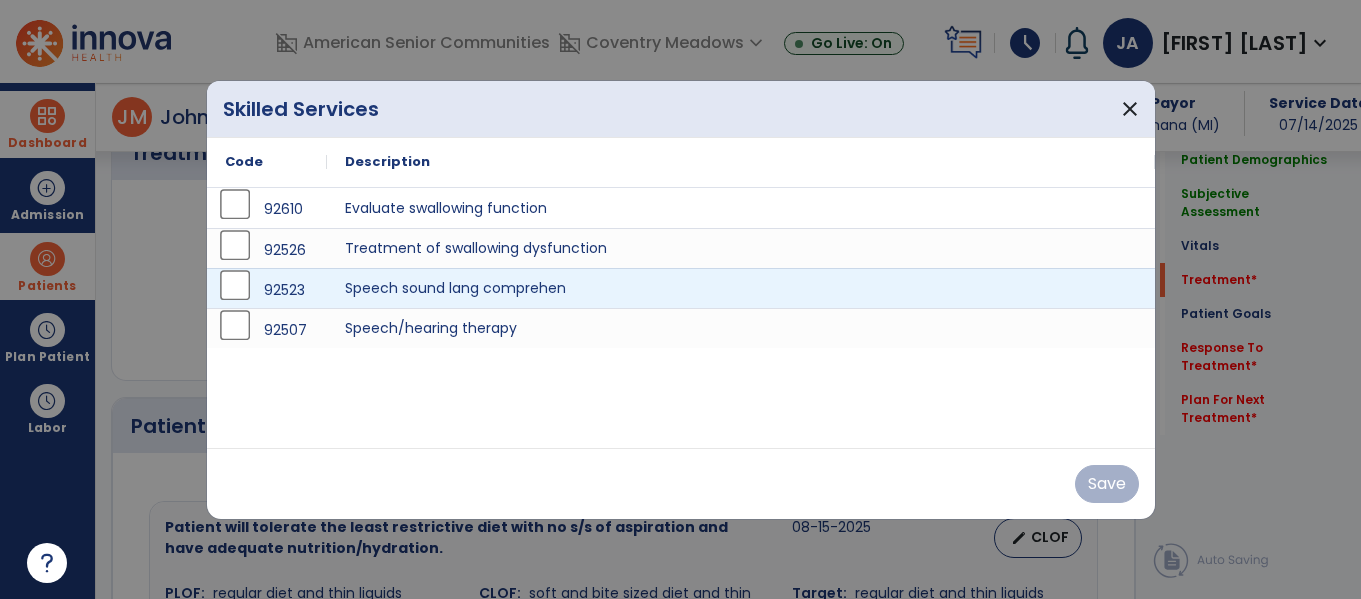 scroll, scrollTop: 1279, scrollLeft: 0, axis: vertical 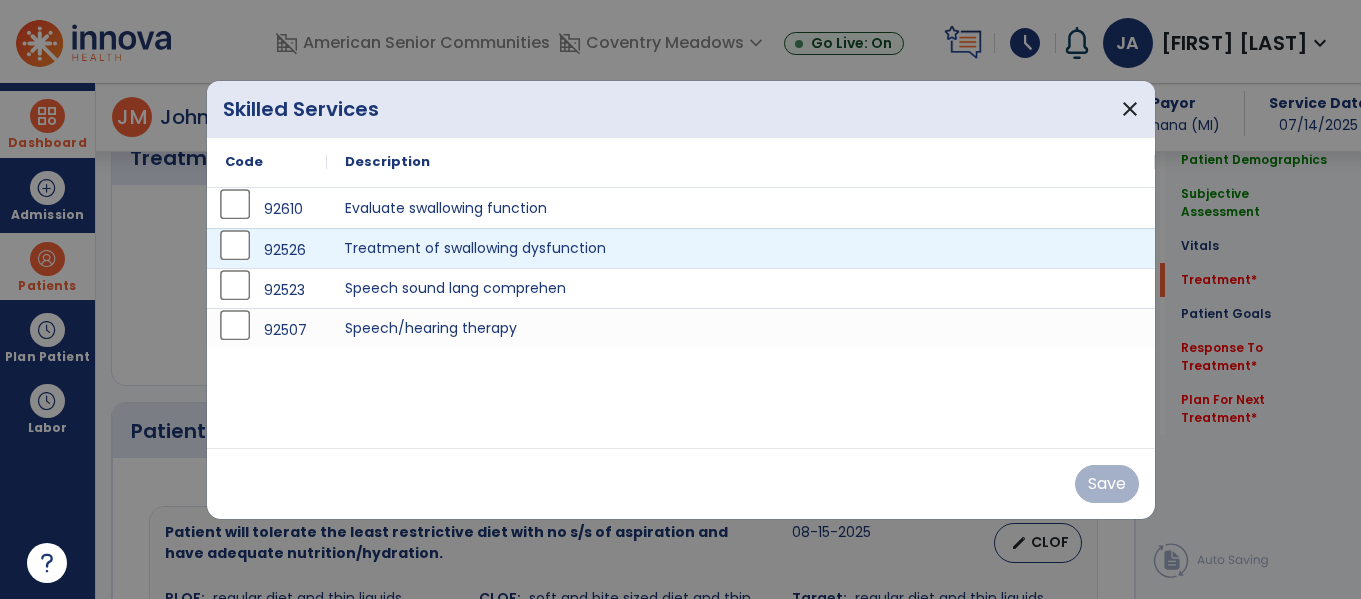 click on "Treatment of swallowing dysfunction" at bounding box center (741, 248) 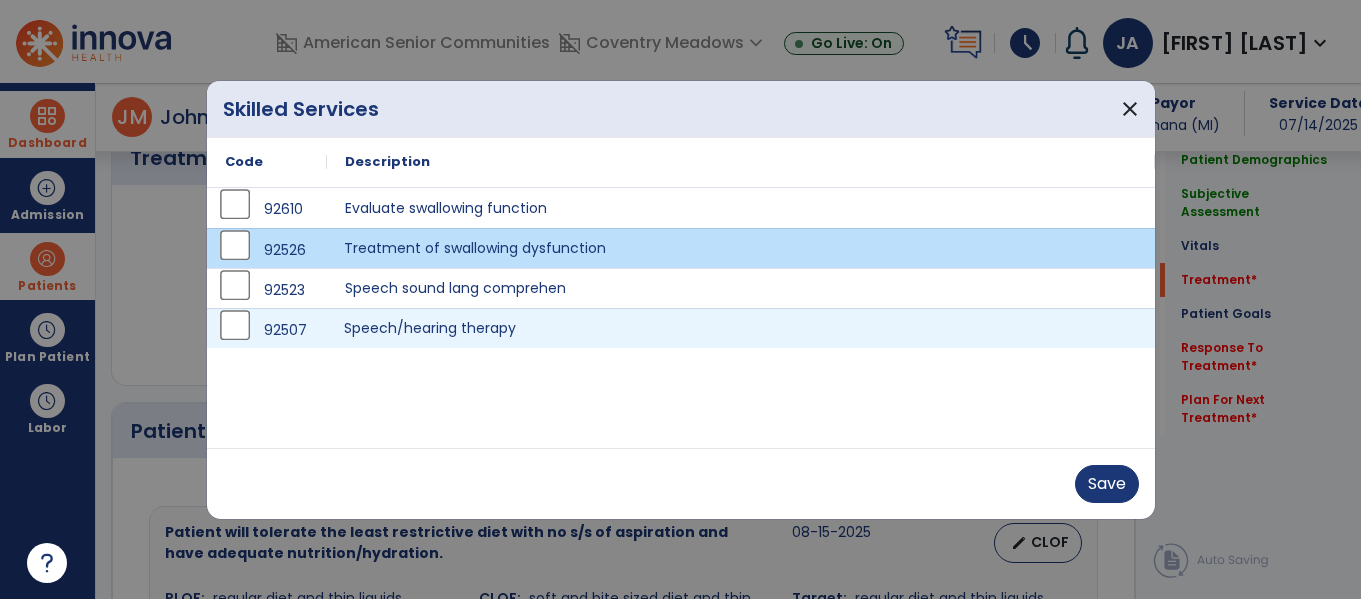 click on "Speech/hearing therapy" at bounding box center (741, 328) 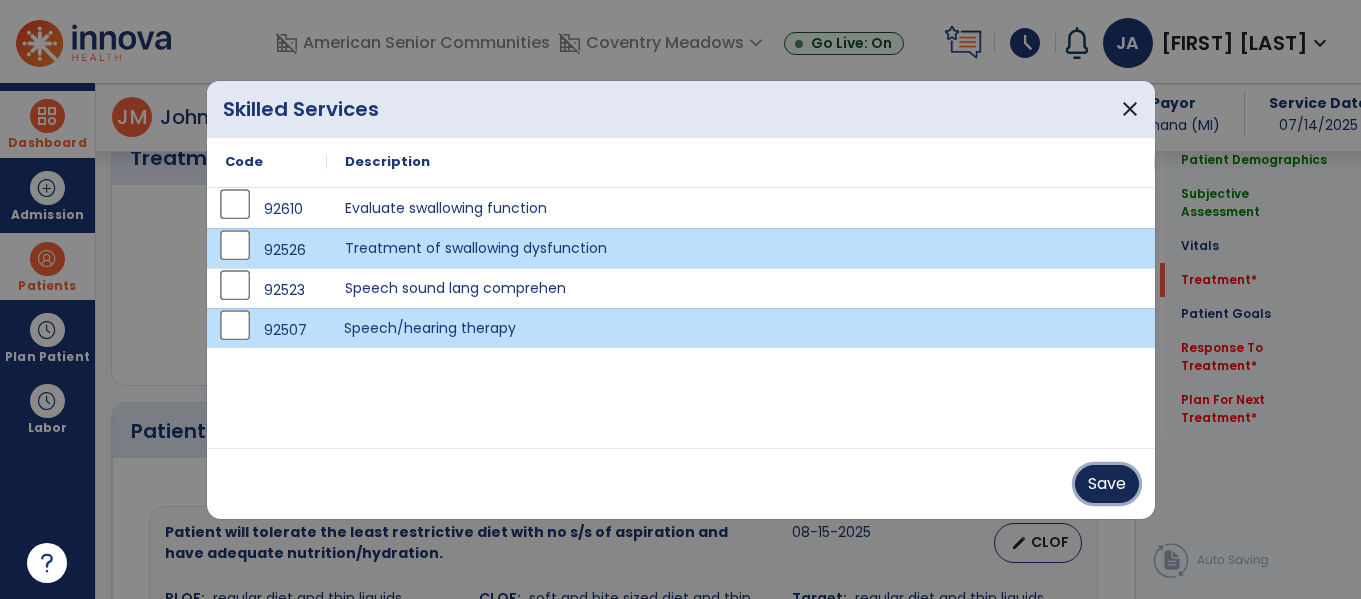 click on "Save" at bounding box center (1107, 484) 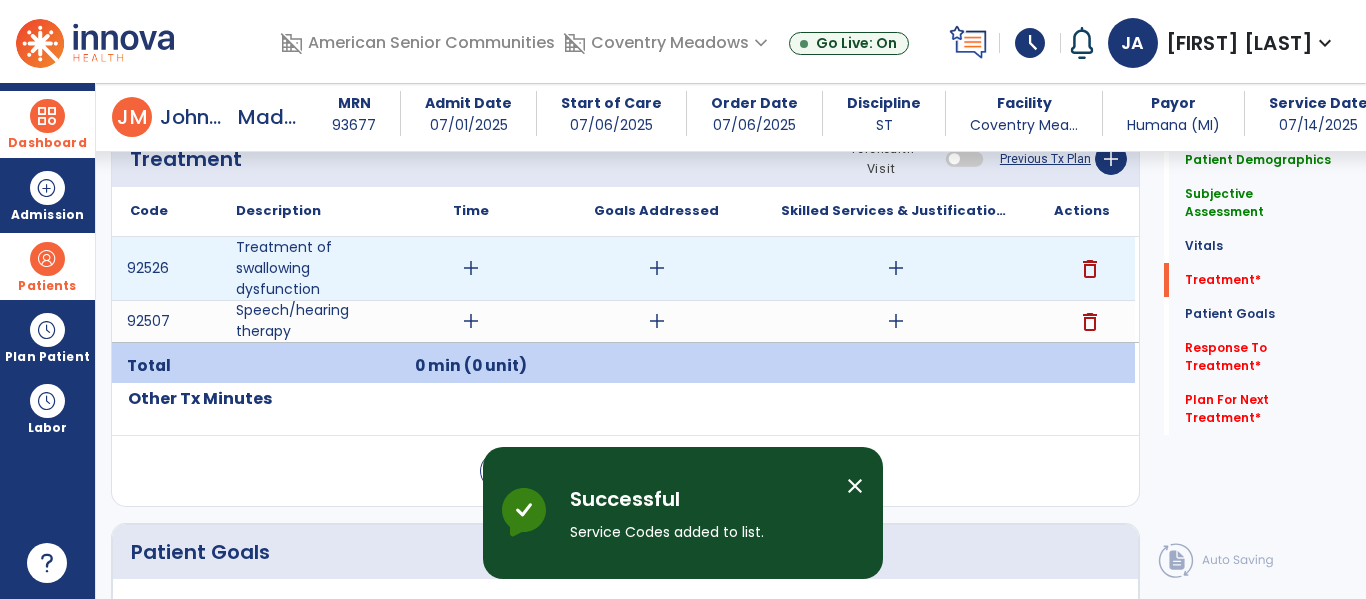 click on "add" at bounding box center (471, 268) 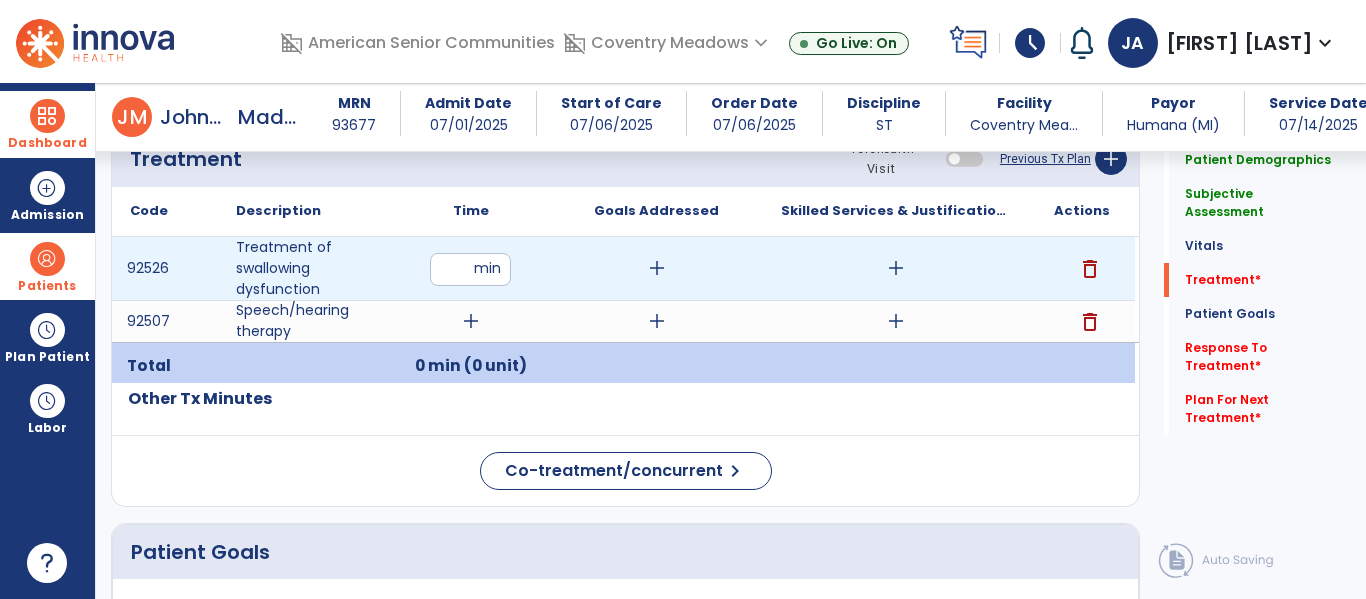 type on "**" 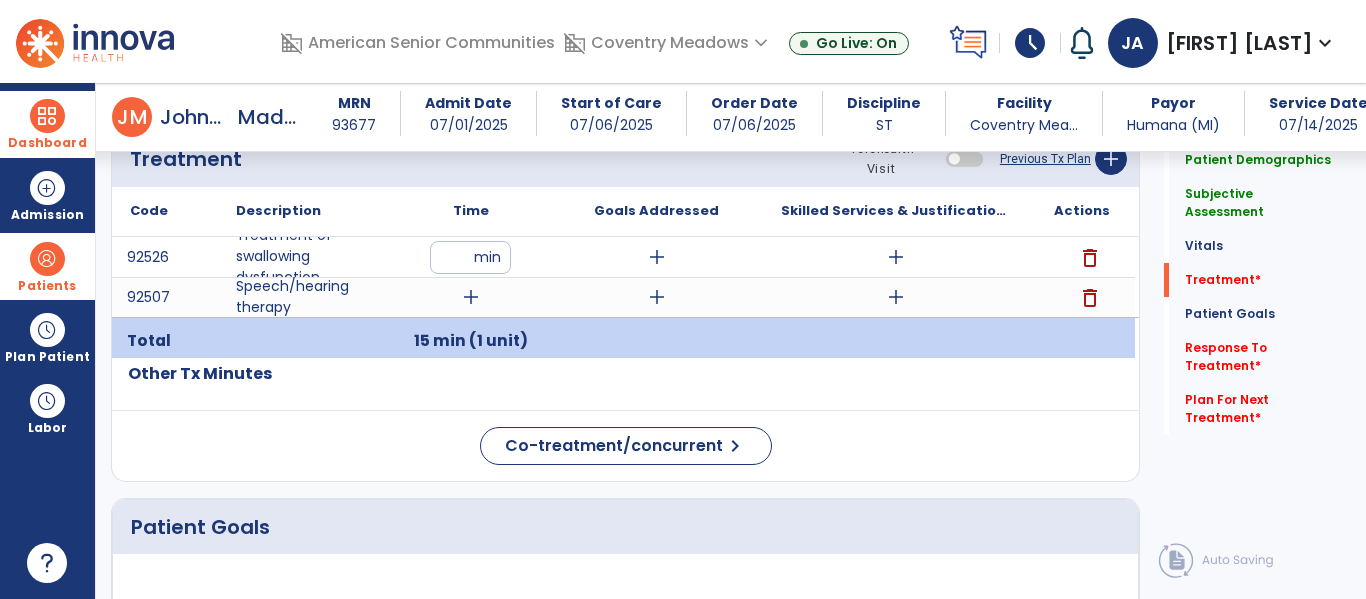 click on "15 min (1 unit)" at bounding box center [470, 341] 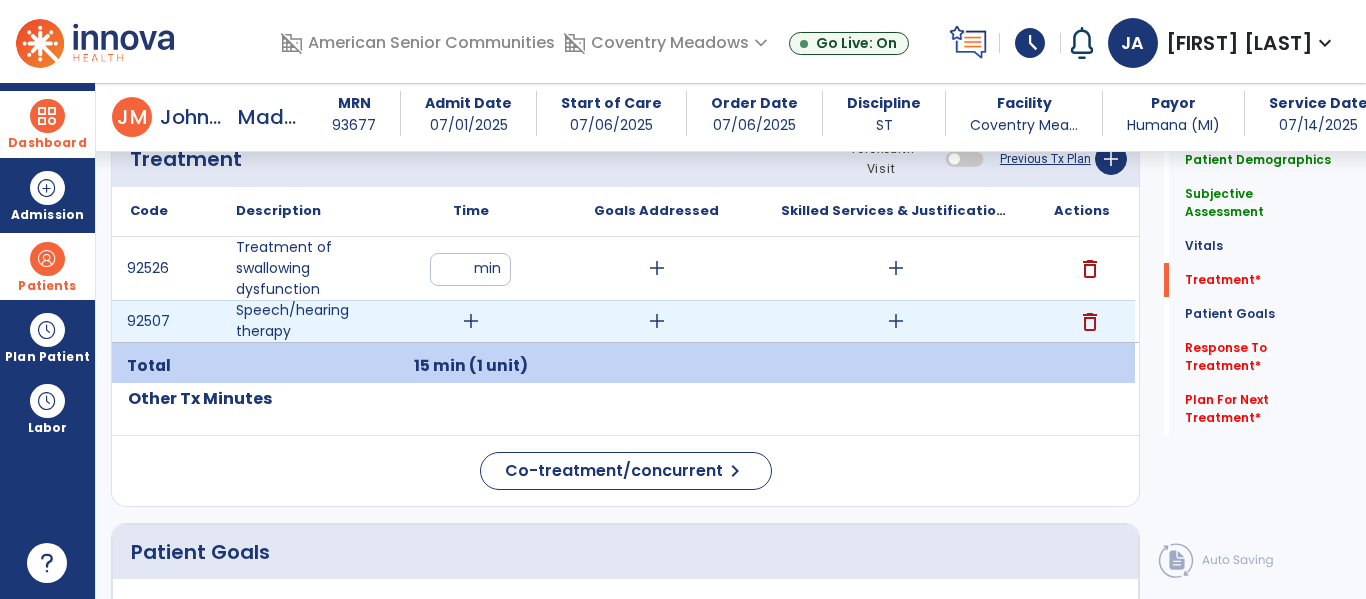 click on "add" at bounding box center [471, 321] 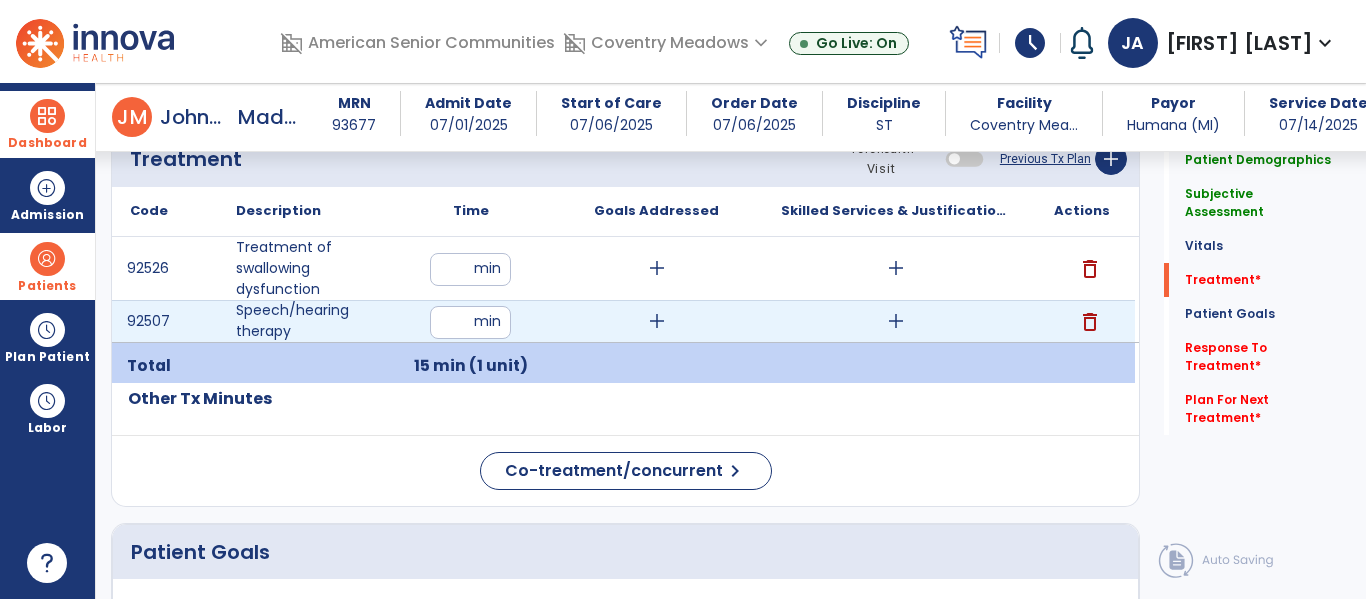type on "**" 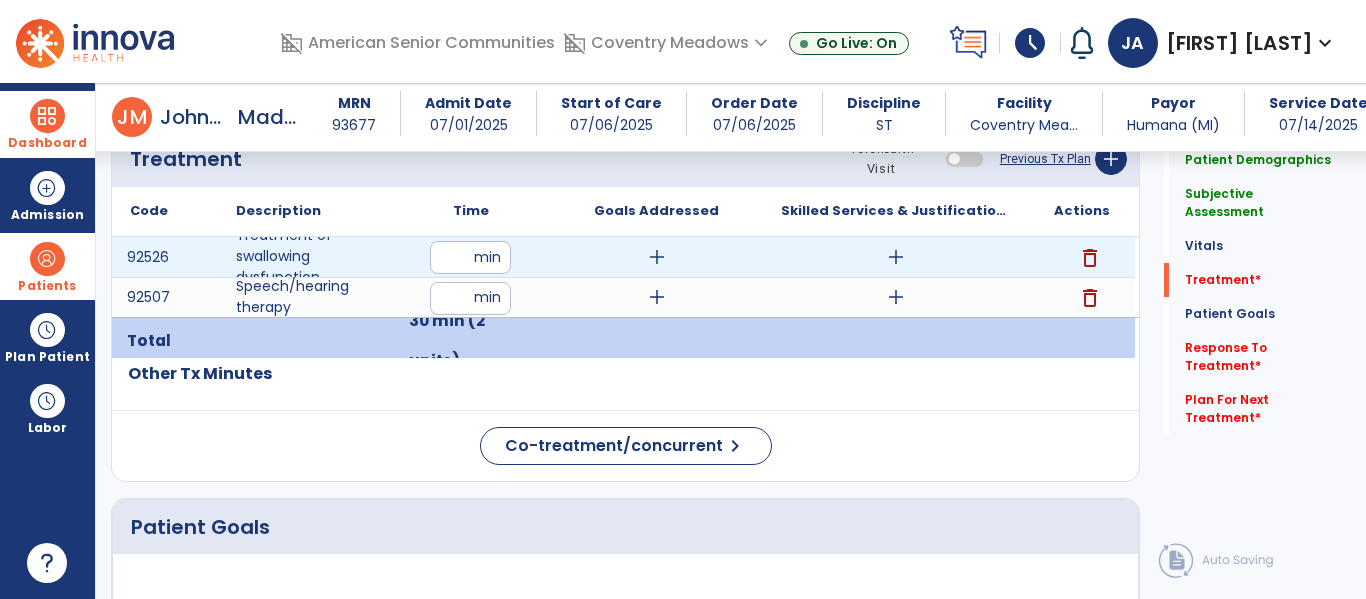 click on "**" at bounding box center (470, 257) 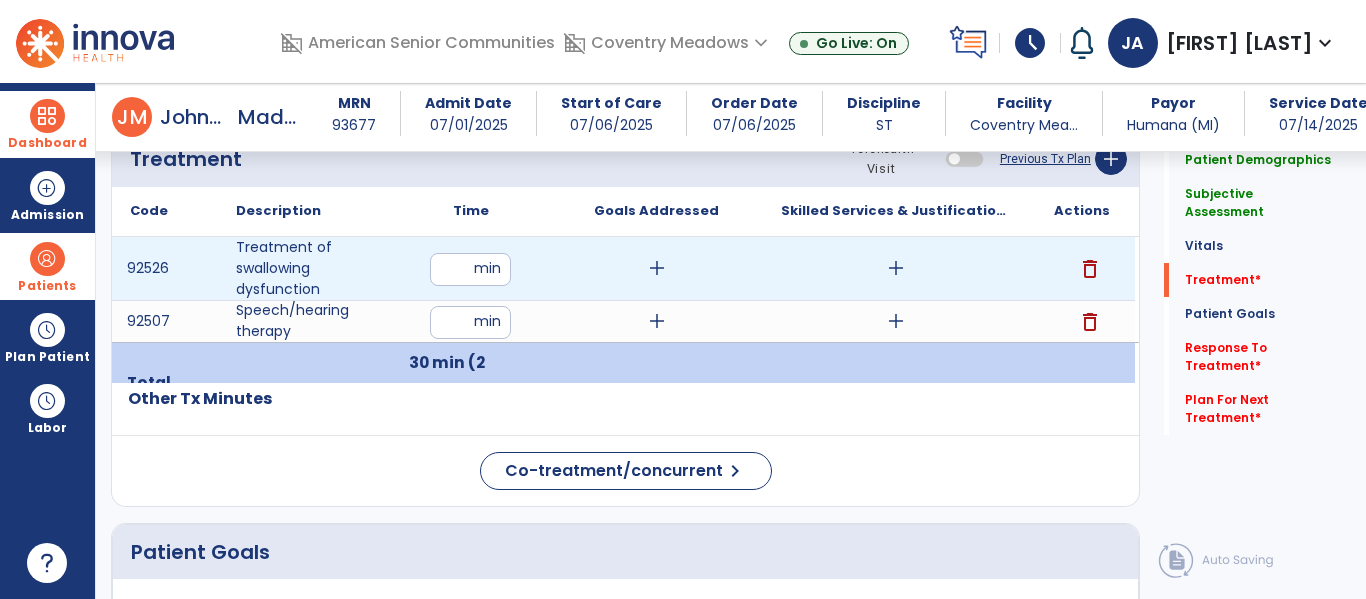 type on "**" 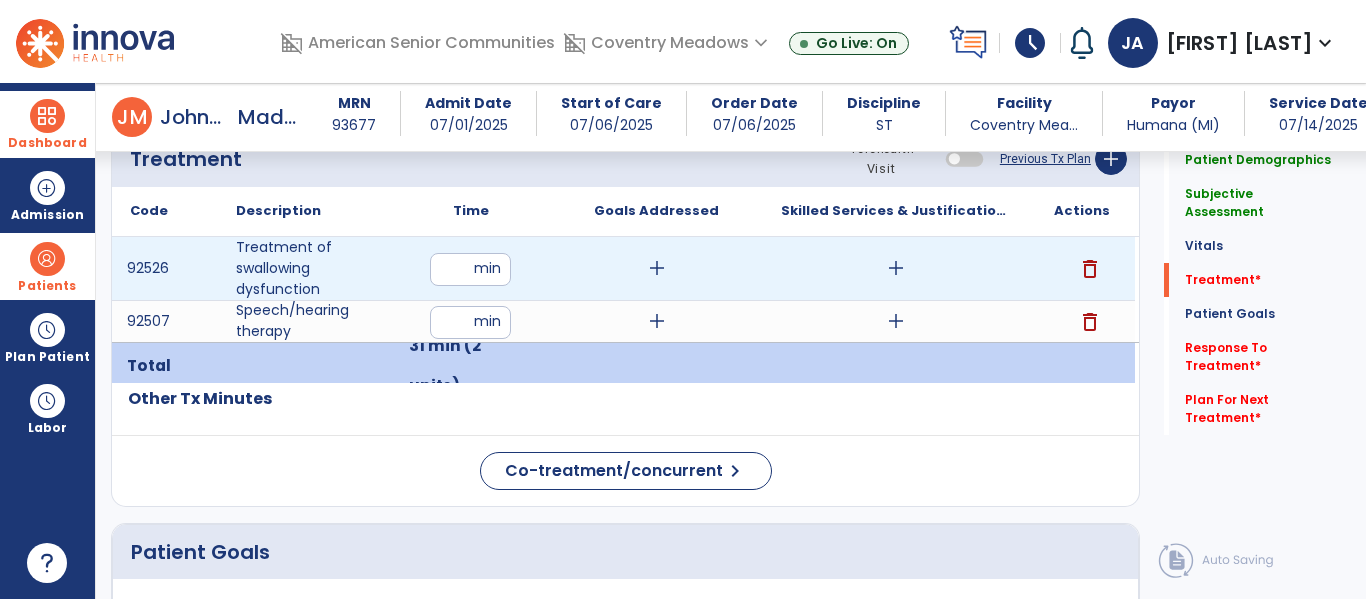 click on "add" at bounding box center [657, 268] 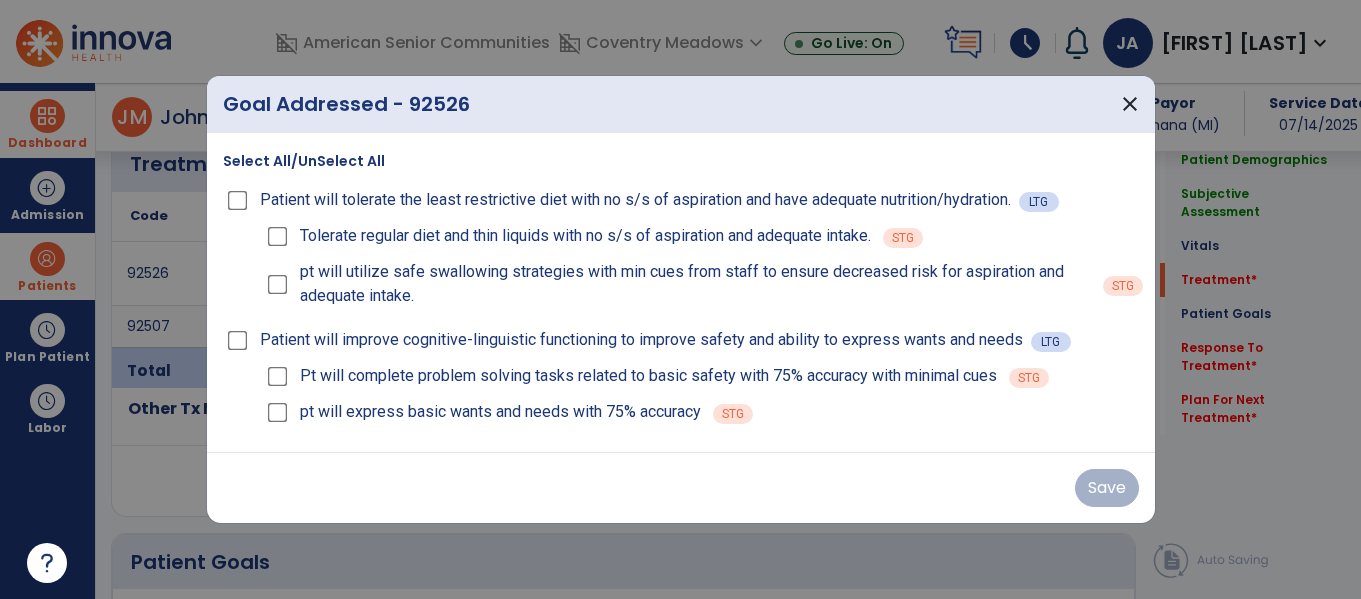 scroll, scrollTop: 1279, scrollLeft: 0, axis: vertical 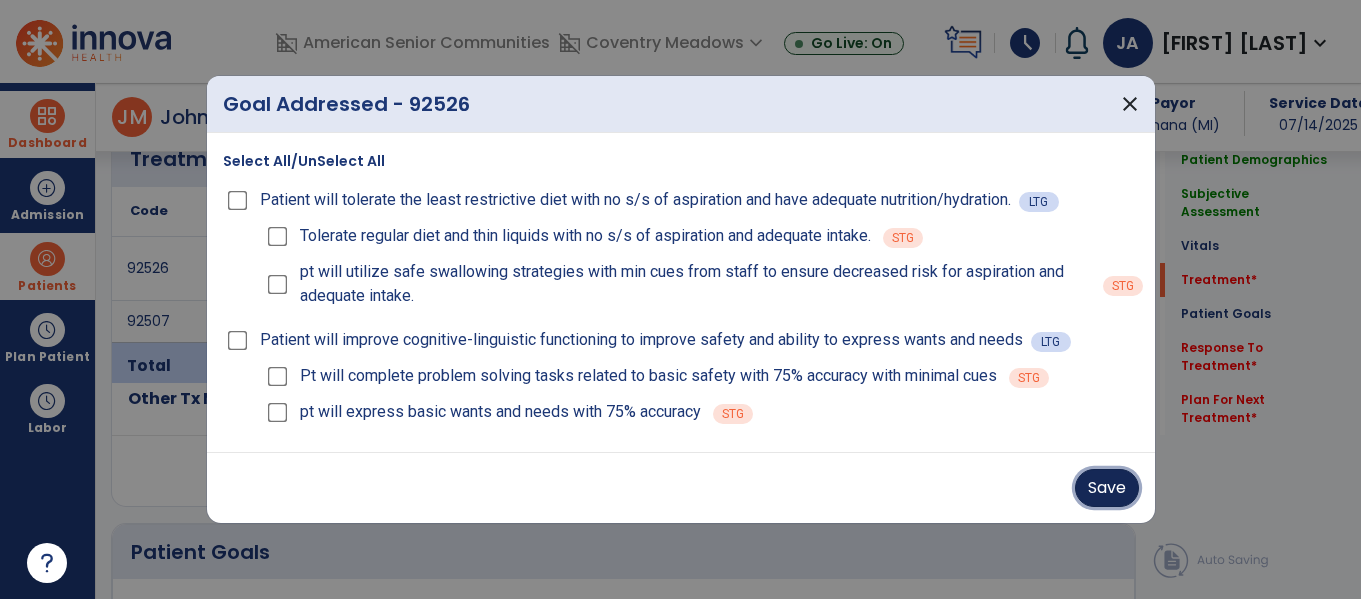 click on "Save" at bounding box center (1107, 488) 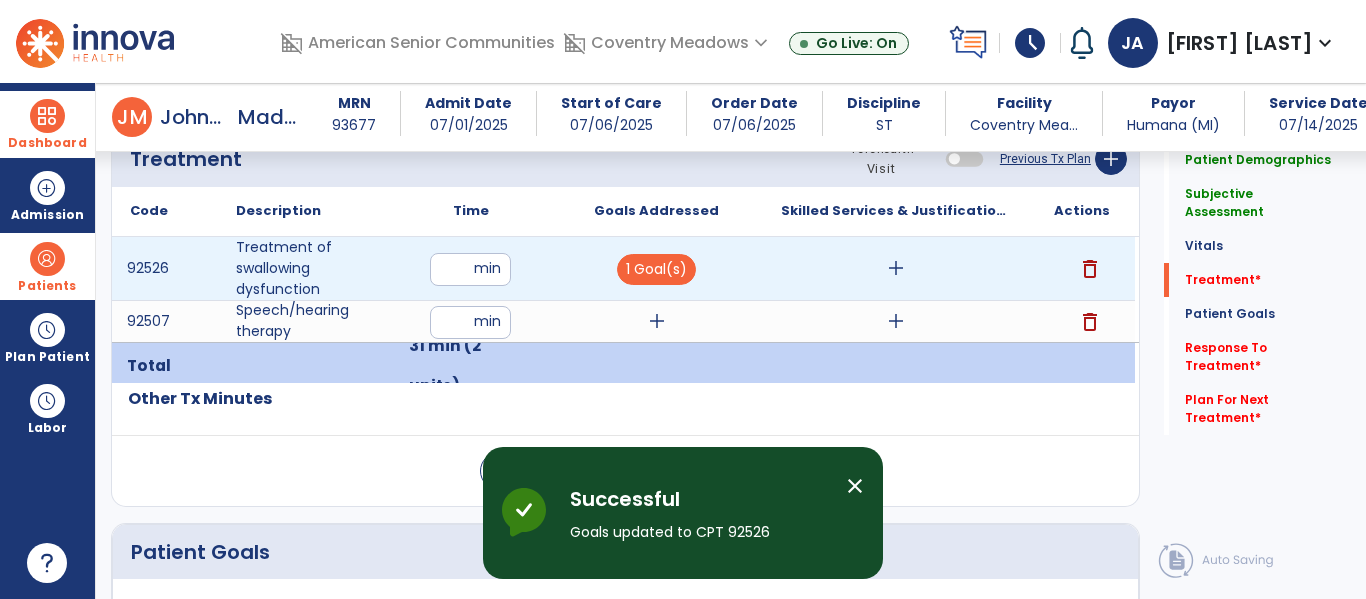 click on "add" at bounding box center [896, 268] 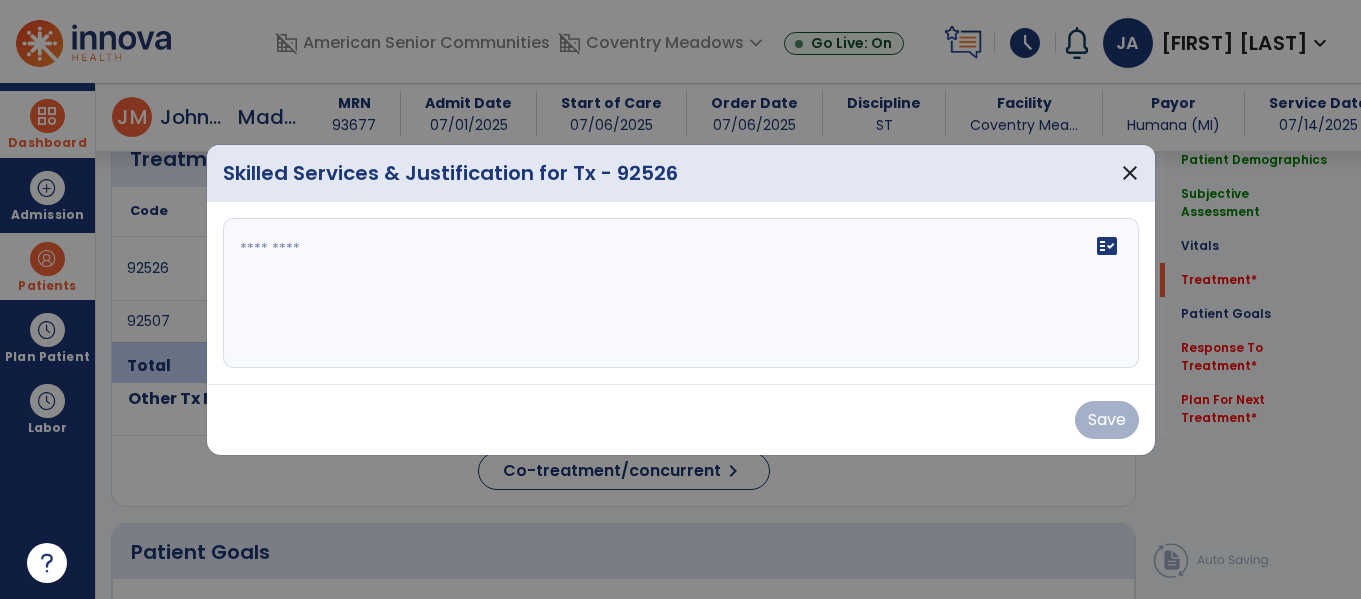 scroll, scrollTop: 1279, scrollLeft: 0, axis: vertical 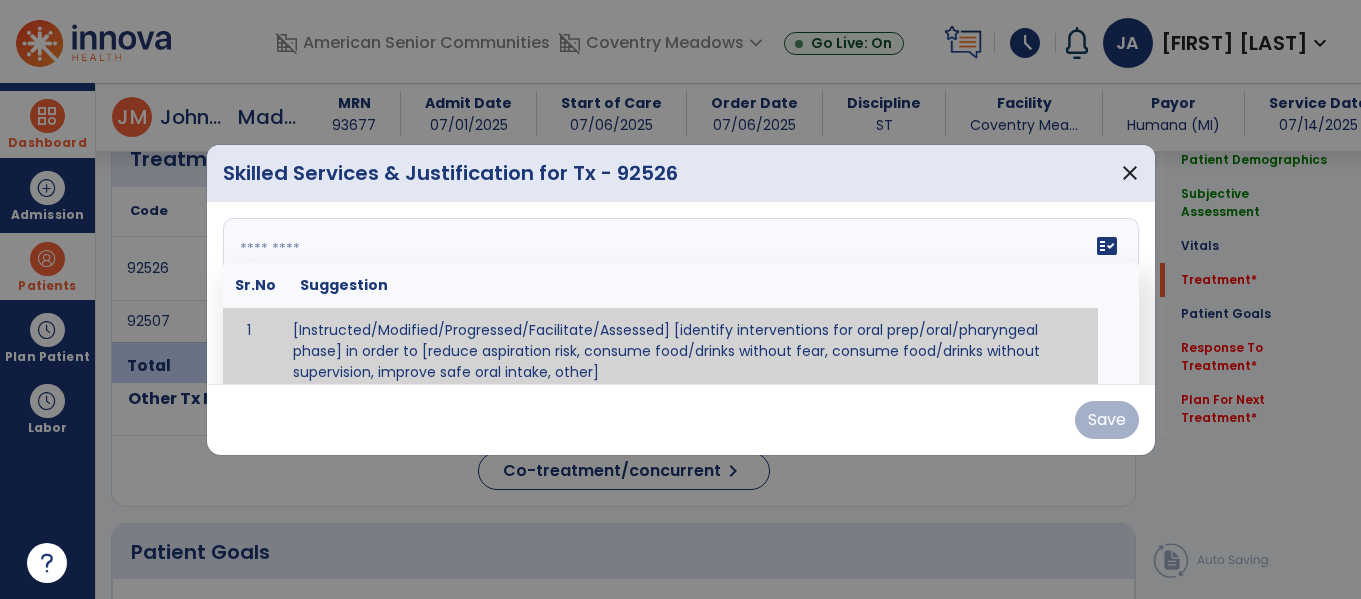 click on "fact_check  Sr.No Suggestion 1 [Instructed/Modified/Progressed/Facilitate/Assessed] [identify interventions for oral prep/oral/pharyngeal phase] in order to [reduce aspiration risk, consume food/drinks without fear, consume food/drinks without supervision, improve safe oral intake, other] 2 [Instructed/Modified/Progressed/Facilitate/Assessed] [identify compensatory methods such as alternating bites/sips, effortful swallow, other] in order to [reduce aspiration risk, consume food/drinks without fear, consume food/drinks without supervision, improve safe oral intake, other] 3 [Instructed/Modified/Progressed/Assessed] trials of [identify IDDSI Food/Drink Level or NDD Solid/Liquid Level] in order to [reduce aspiration risk, consume food/drinks without fear, consume food/drinks without supervision, improve safe oral intake, other] 4 5 Assessed swallow with administration of [identify test]" at bounding box center (681, 293) 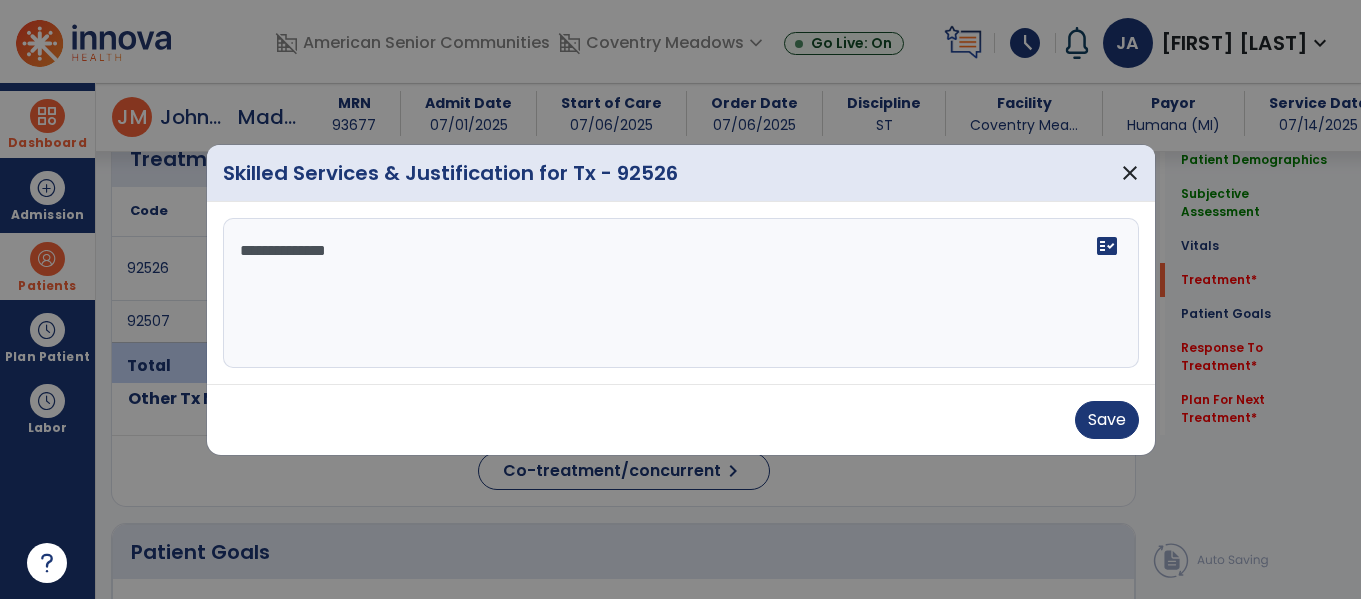 scroll, scrollTop: 0, scrollLeft: 0, axis: both 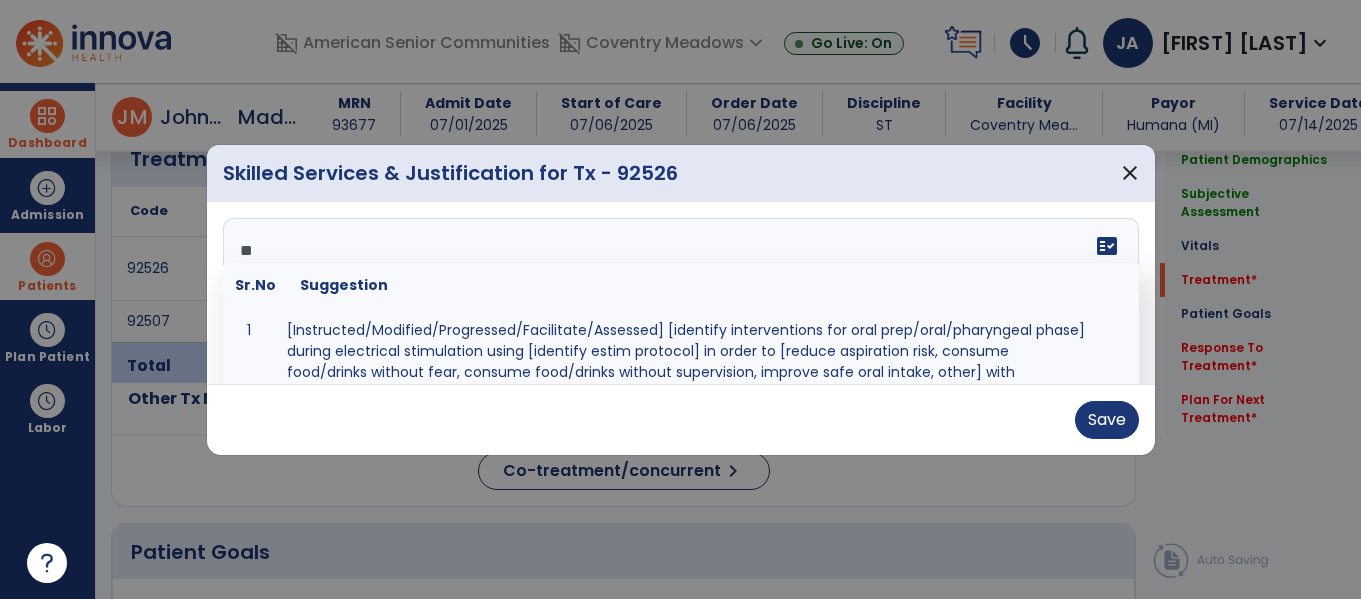 type on "*" 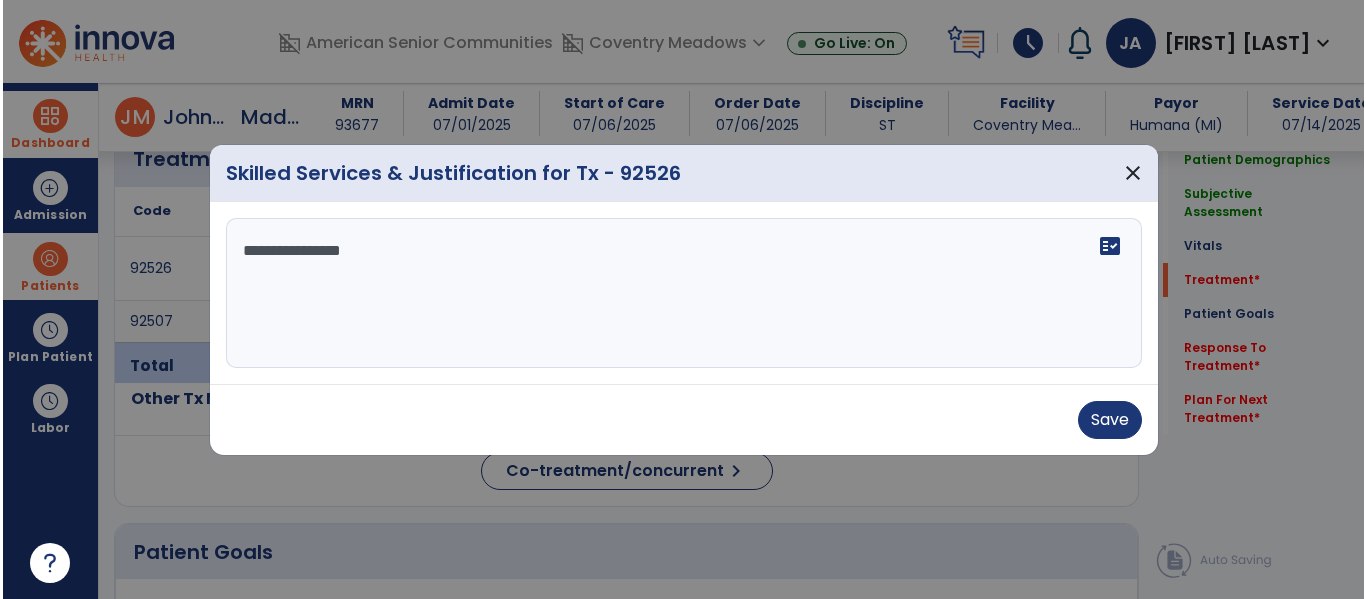 scroll, scrollTop: 0, scrollLeft: 0, axis: both 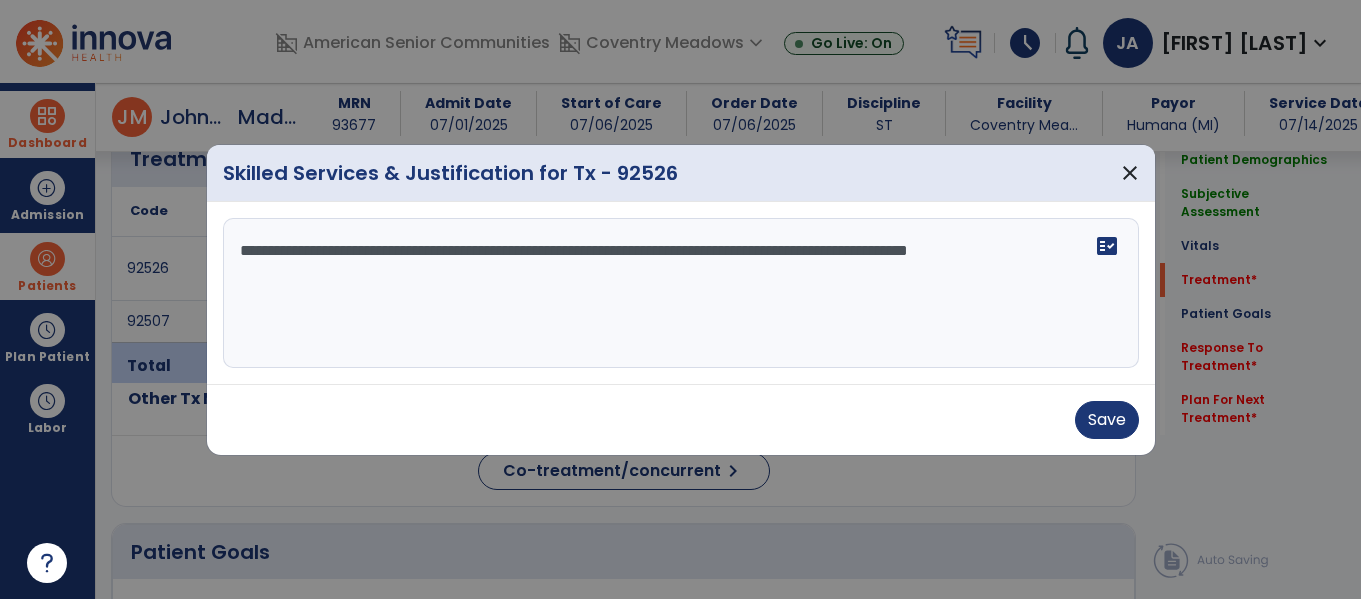 click on "**********" at bounding box center [681, 293] 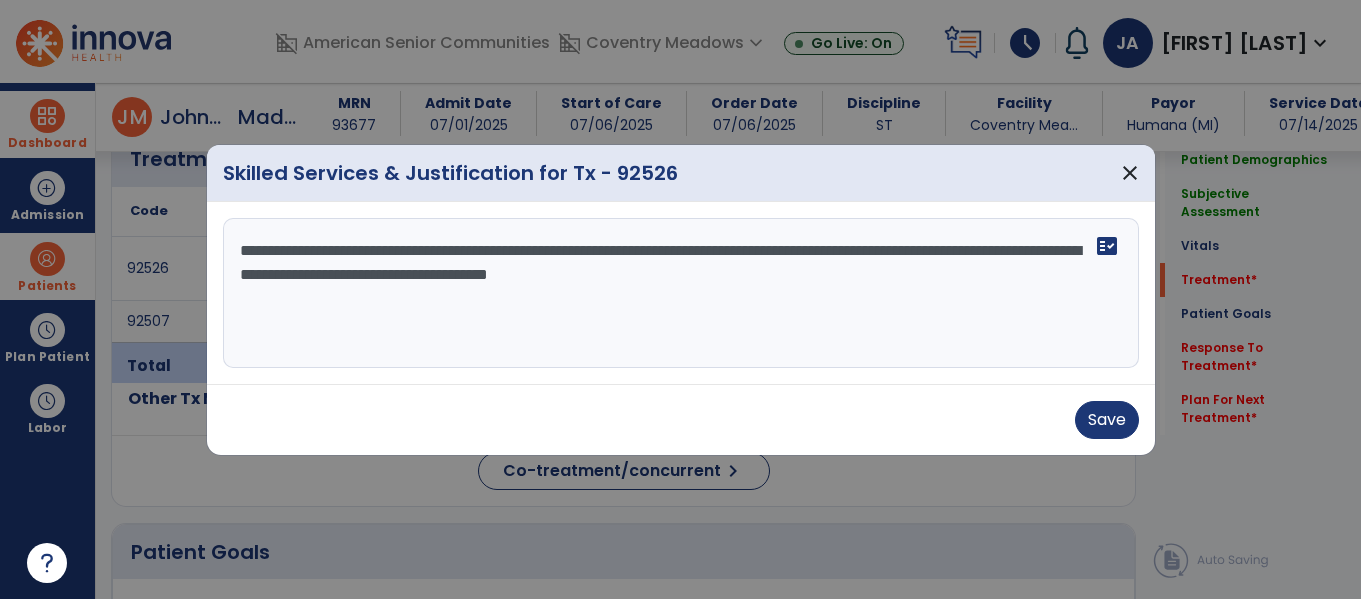 click on "**********" at bounding box center [681, 293] 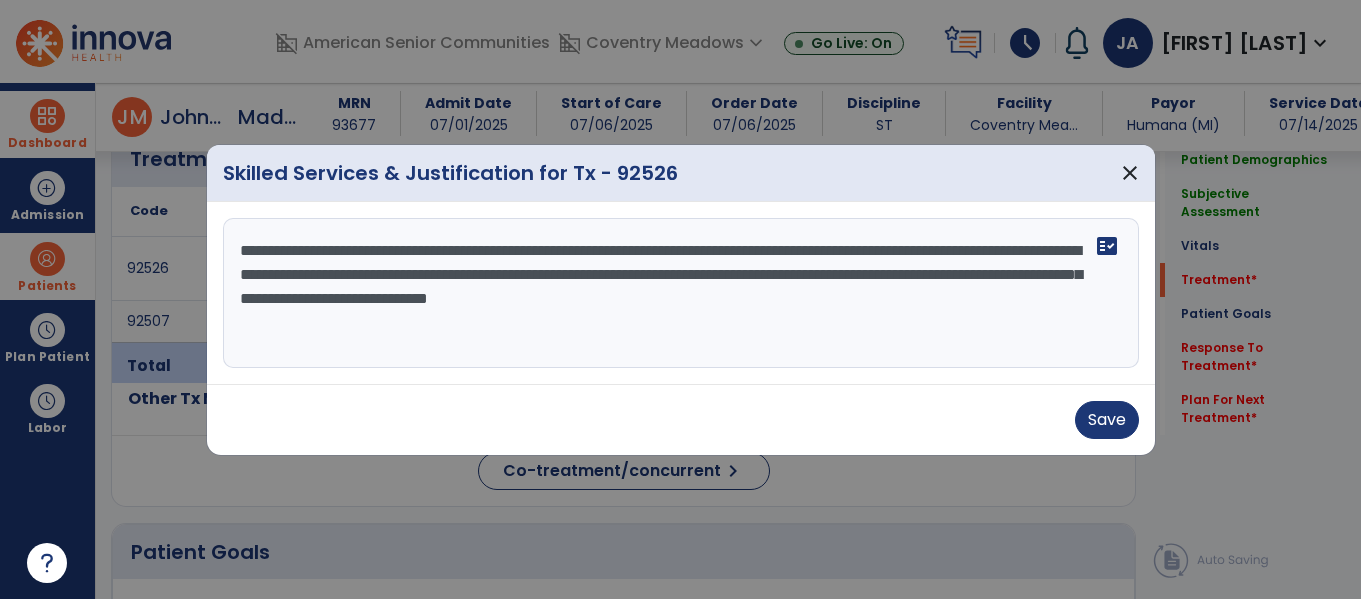 drag, startPoint x: 810, startPoint y: 299, endPoint x: 720, endPoint y: 303, distance: 90.088844 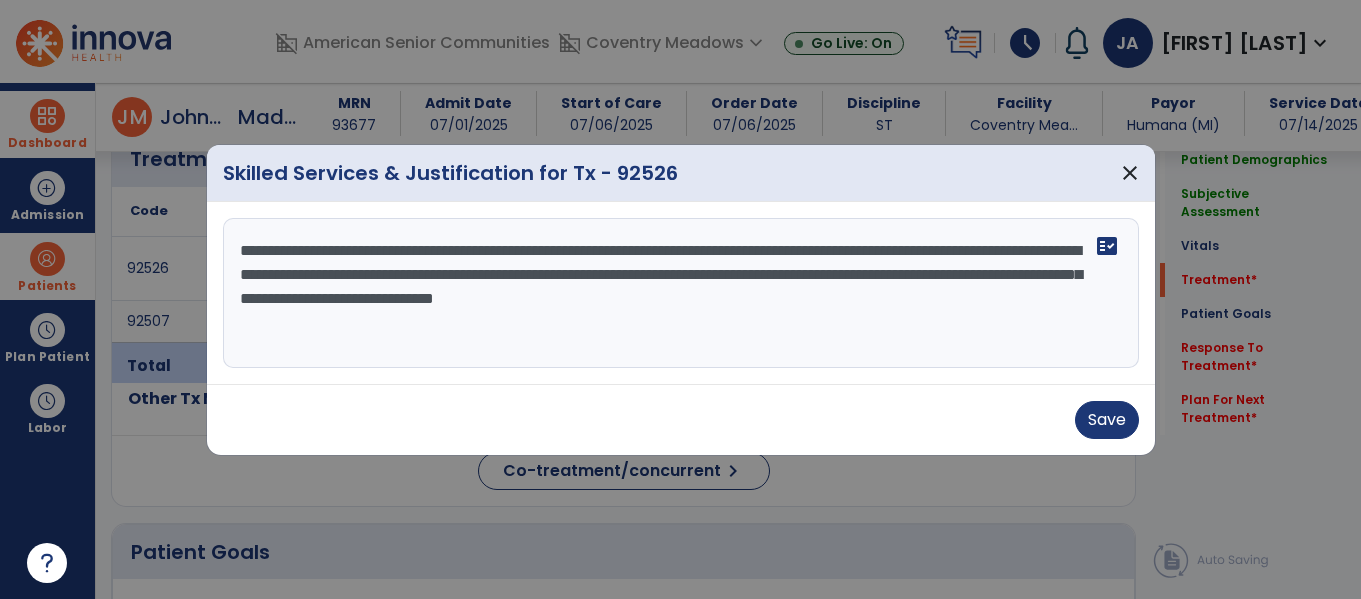 click on "**********" at bounding box center [681, 293] 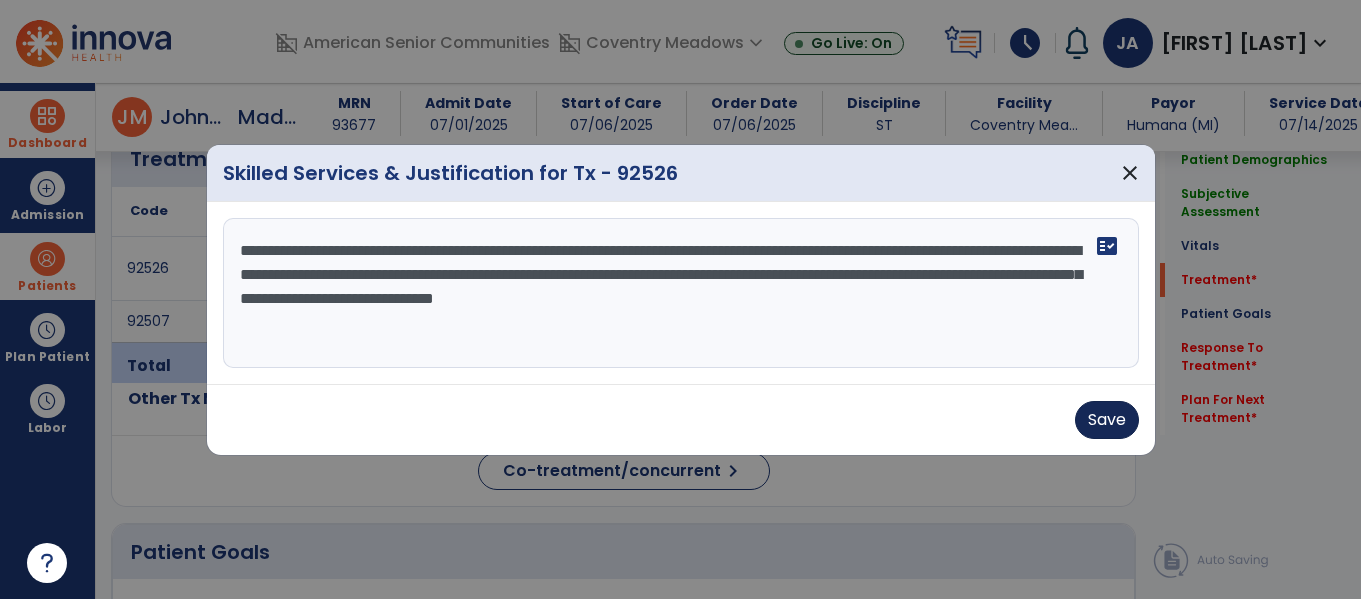 type on "**********" 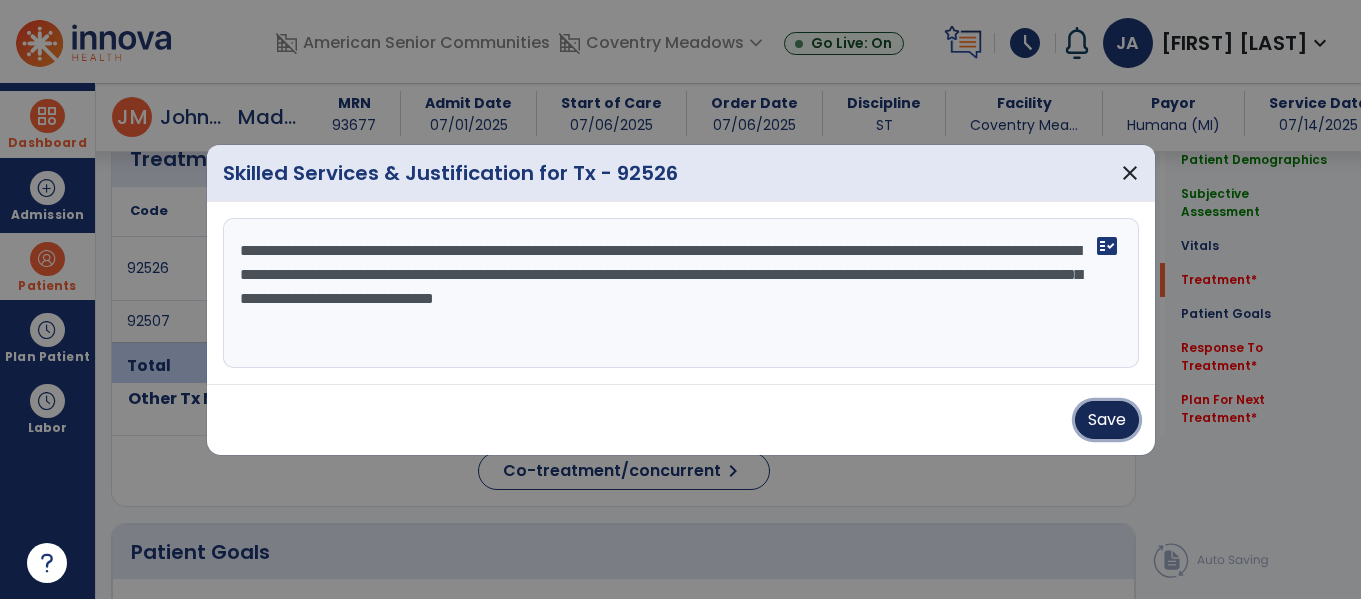 click on "Save" at bounding box center [1107, 420] 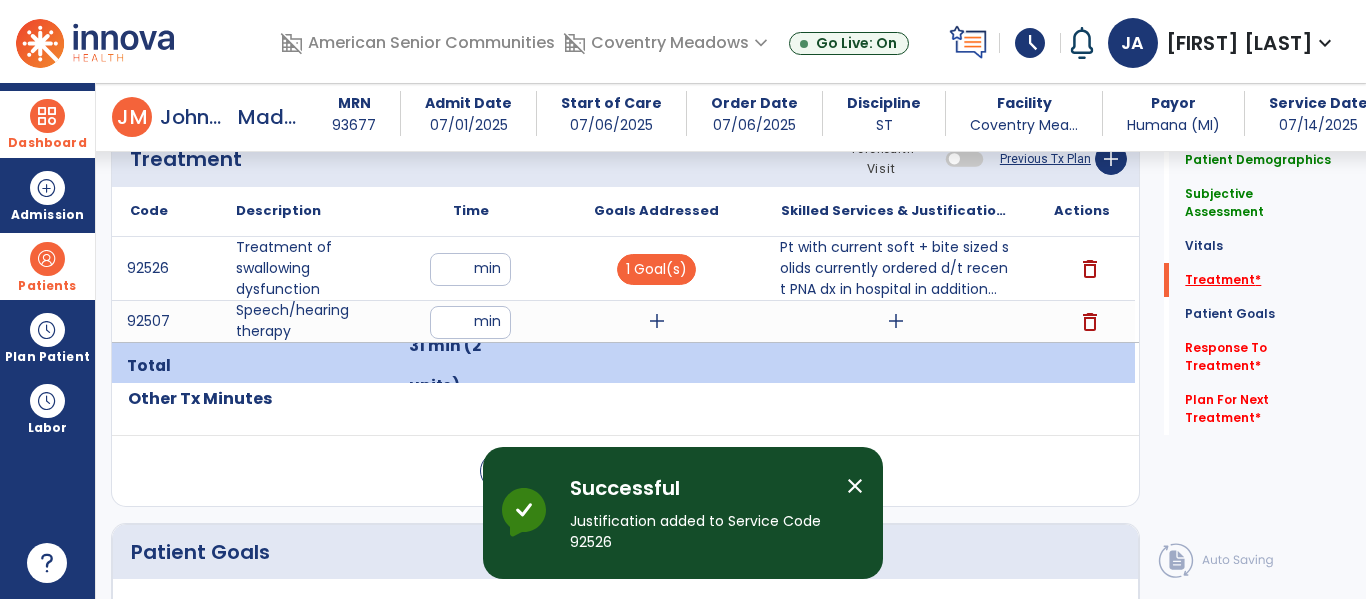 click on "Treatment   *" 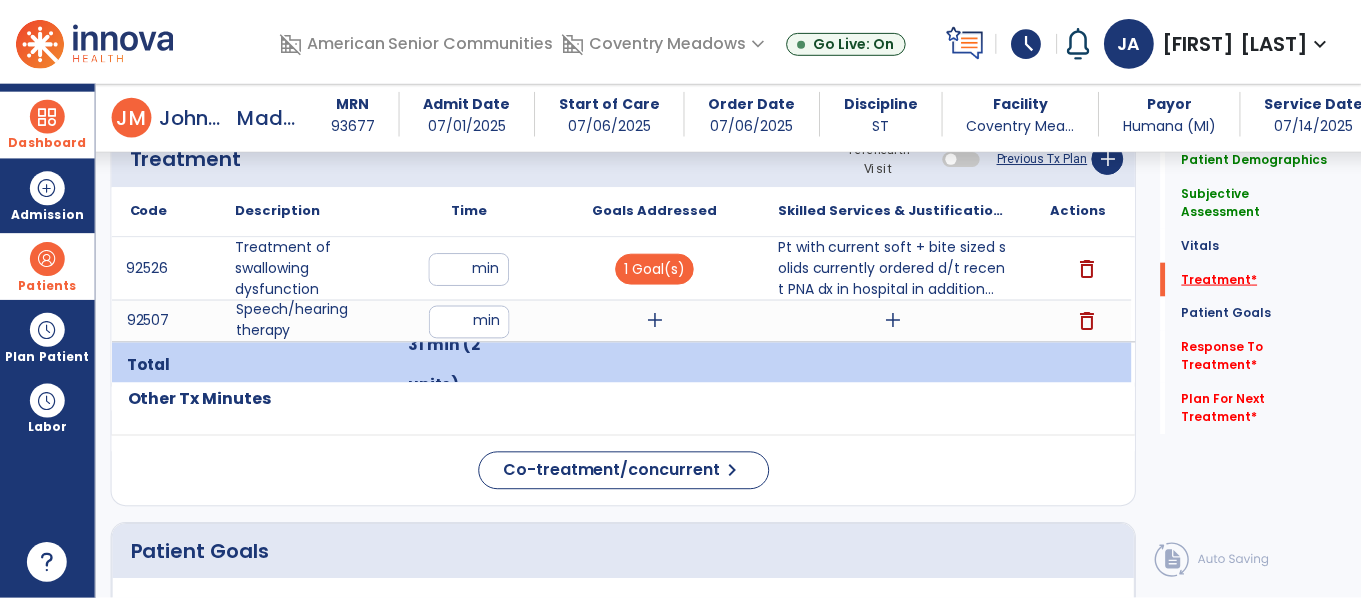 scroll, scrollTop: 1256, scrollLeft: 0, axis: vertical 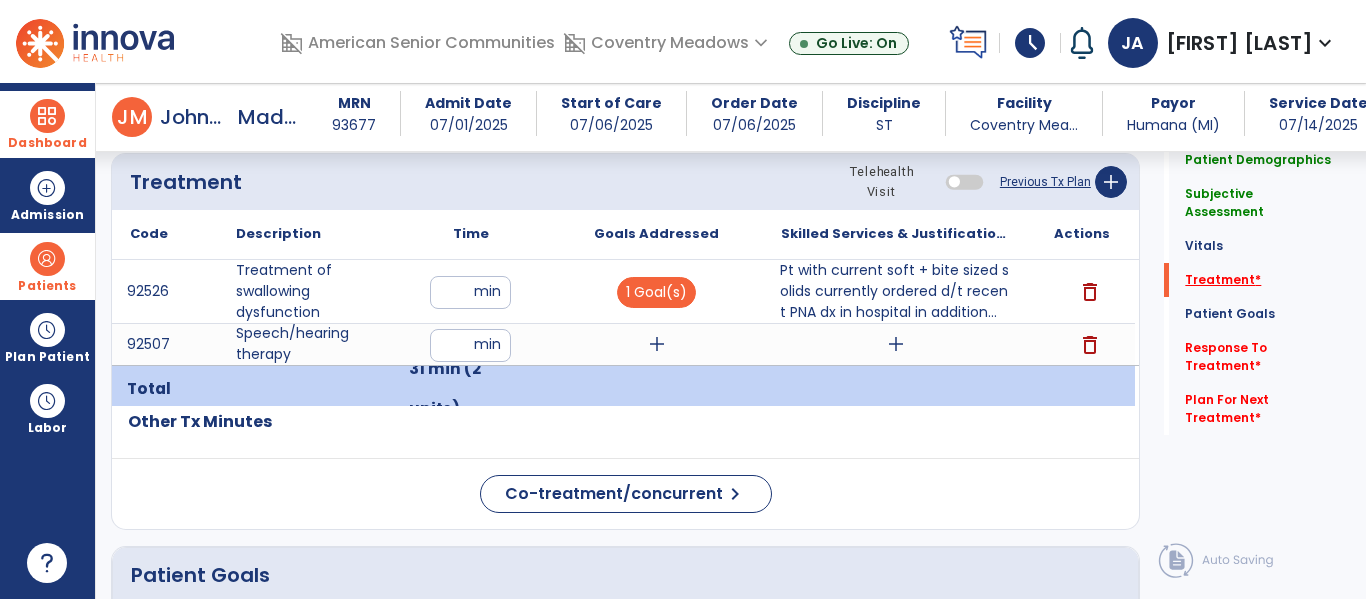 click on "Treatment   *" 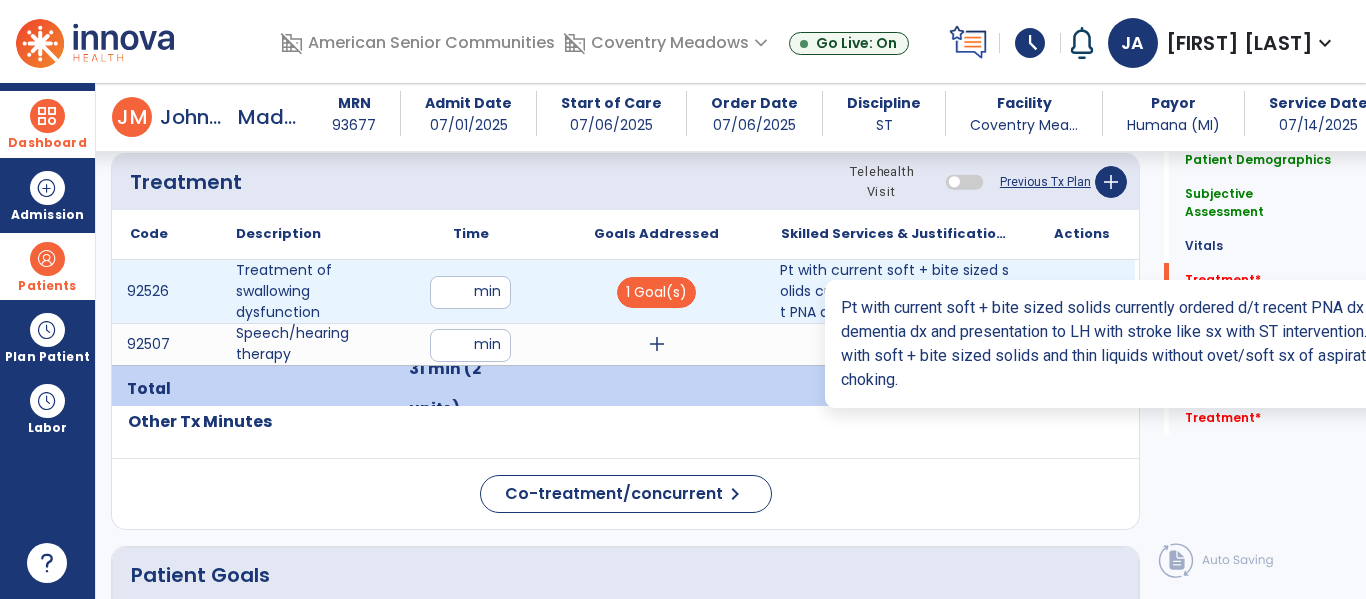 click on "Pt with current soft + bite sized solids currently ordered d/t recent PNA dx in hospital in addition..." at bounding box center [896, 291] 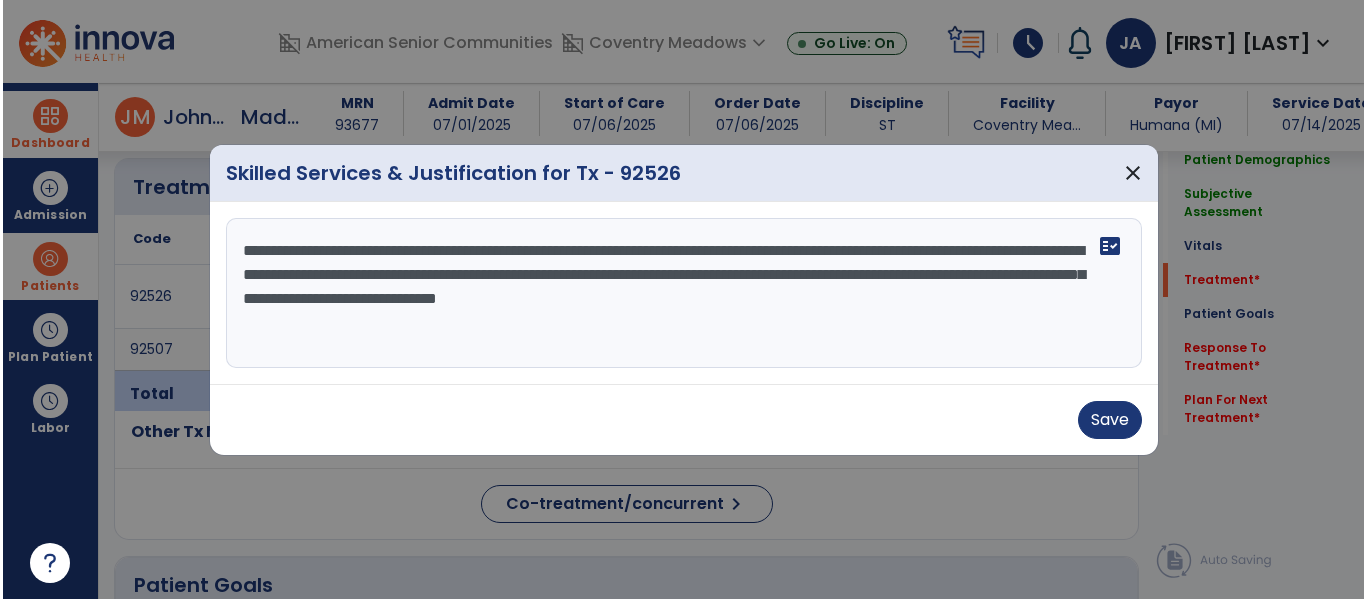 scroll, scrollTop: 1256, scrollLeft: 0, axis: vertical 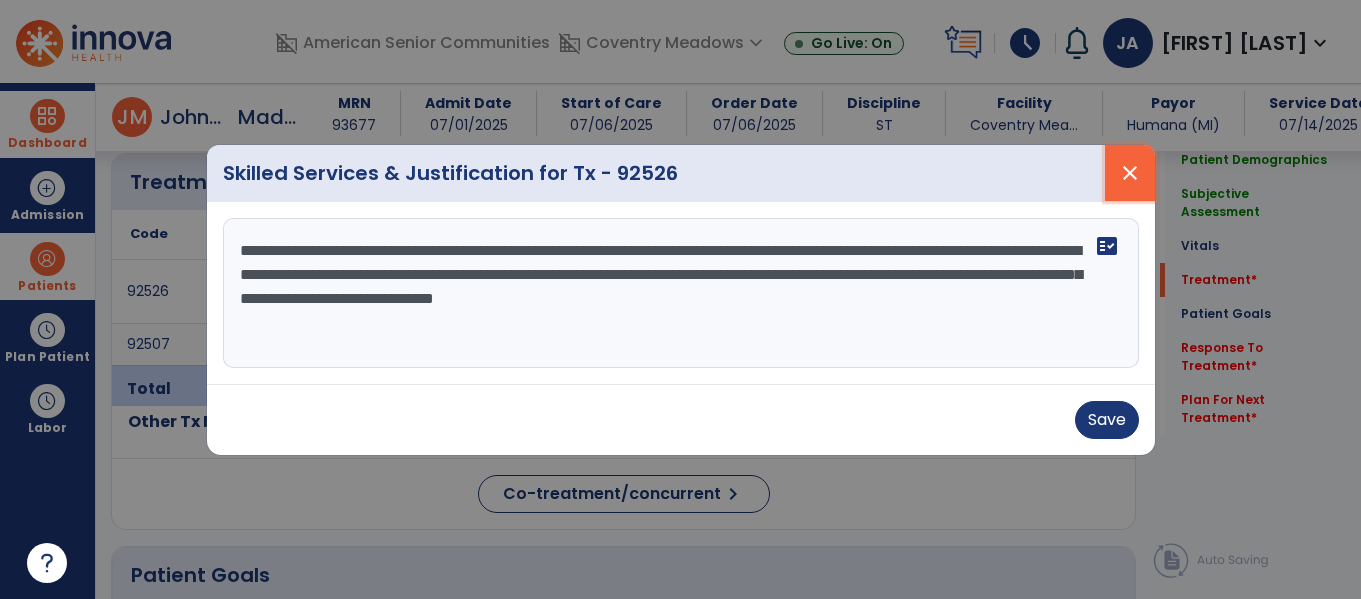 click on "close" at bounding box center (1130, 173) 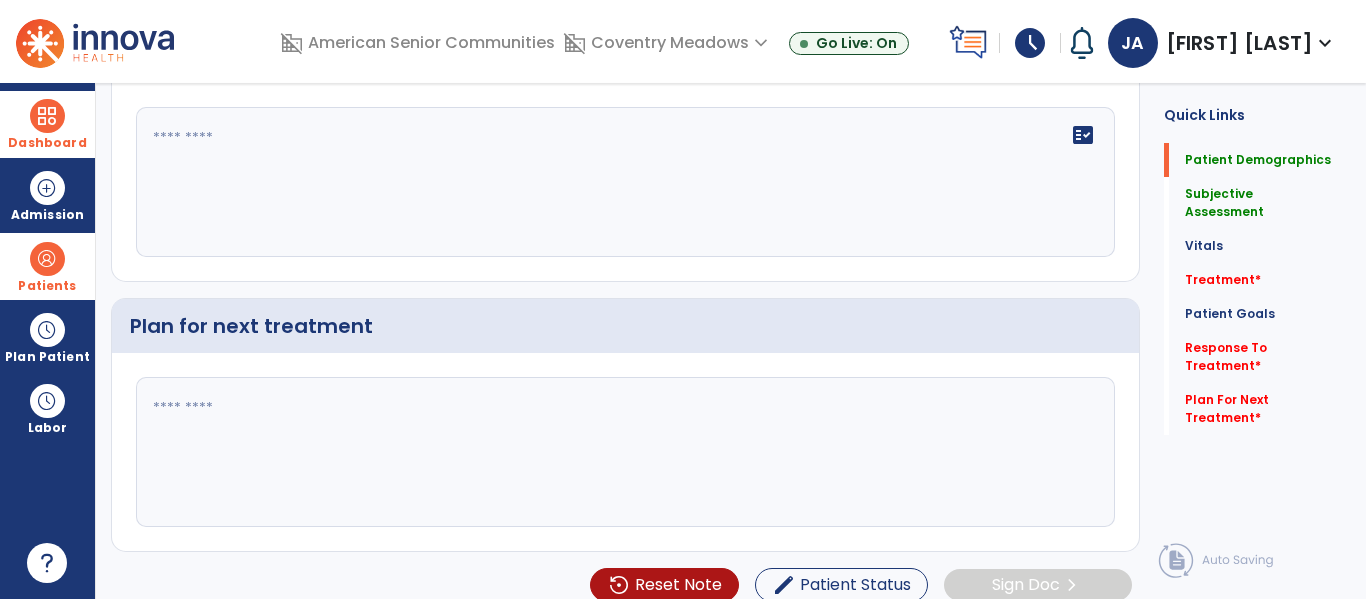 scroll, scrollTop: 0, scrollLeft: 0, axis: both 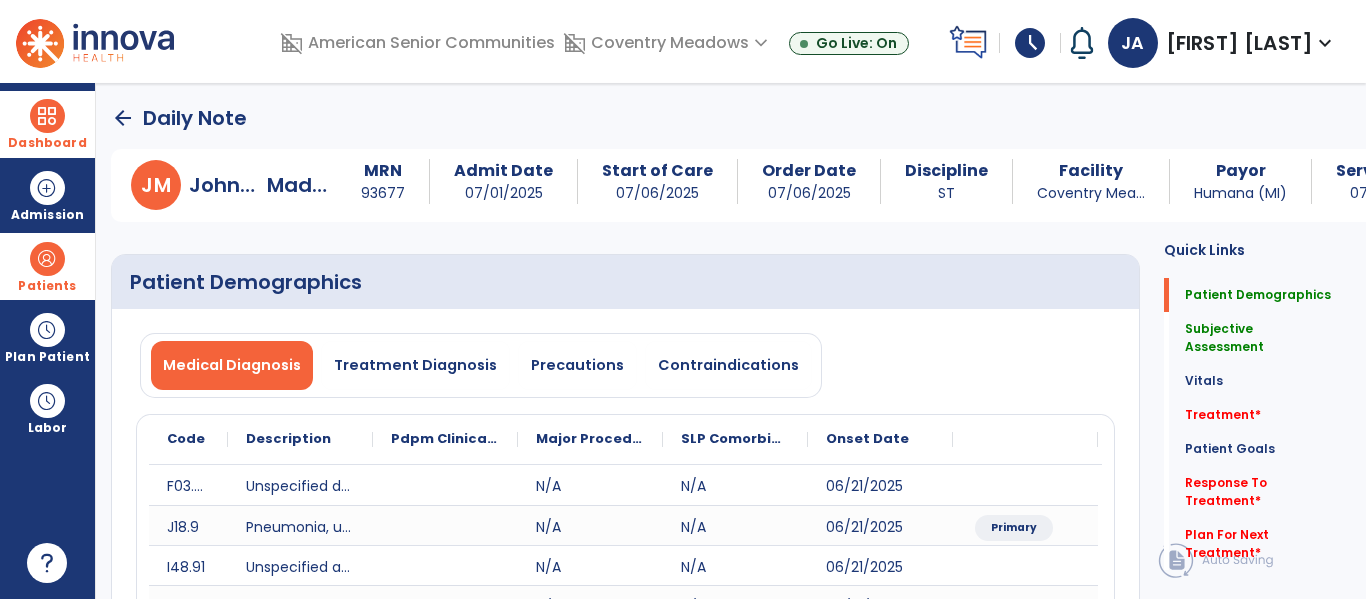 click at bounding box center (47, 259) 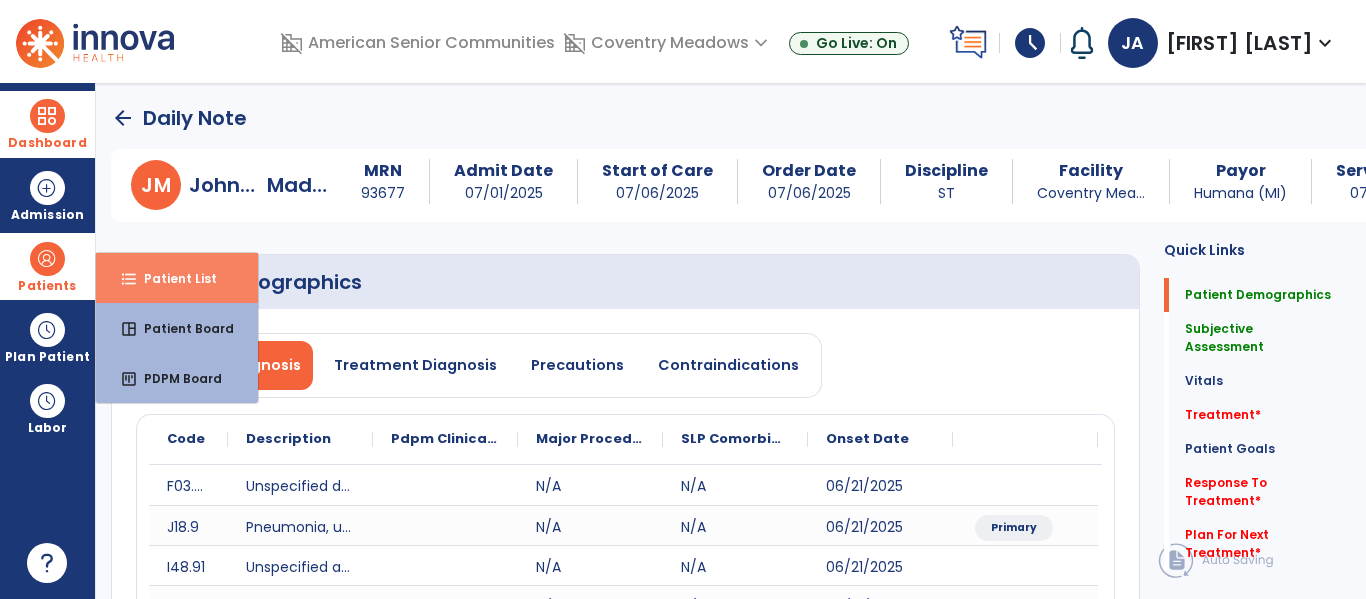 click on "format_list_bulleted  Patient List" at bounding box center (177, 278) 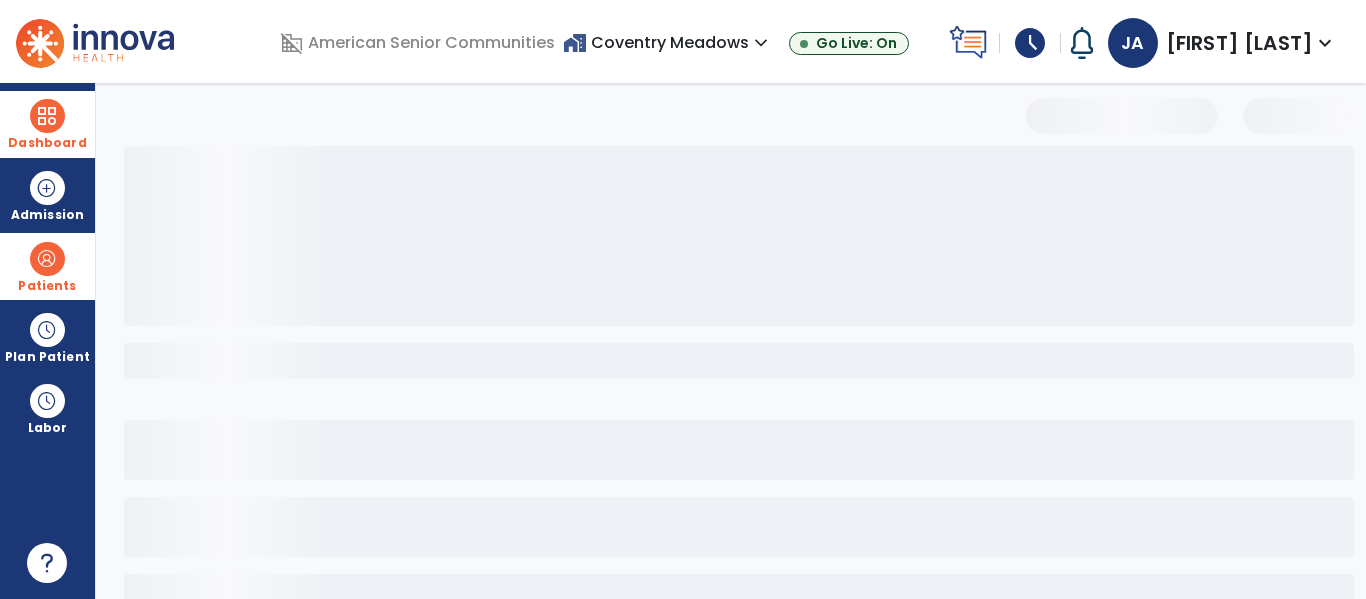 select on "***" 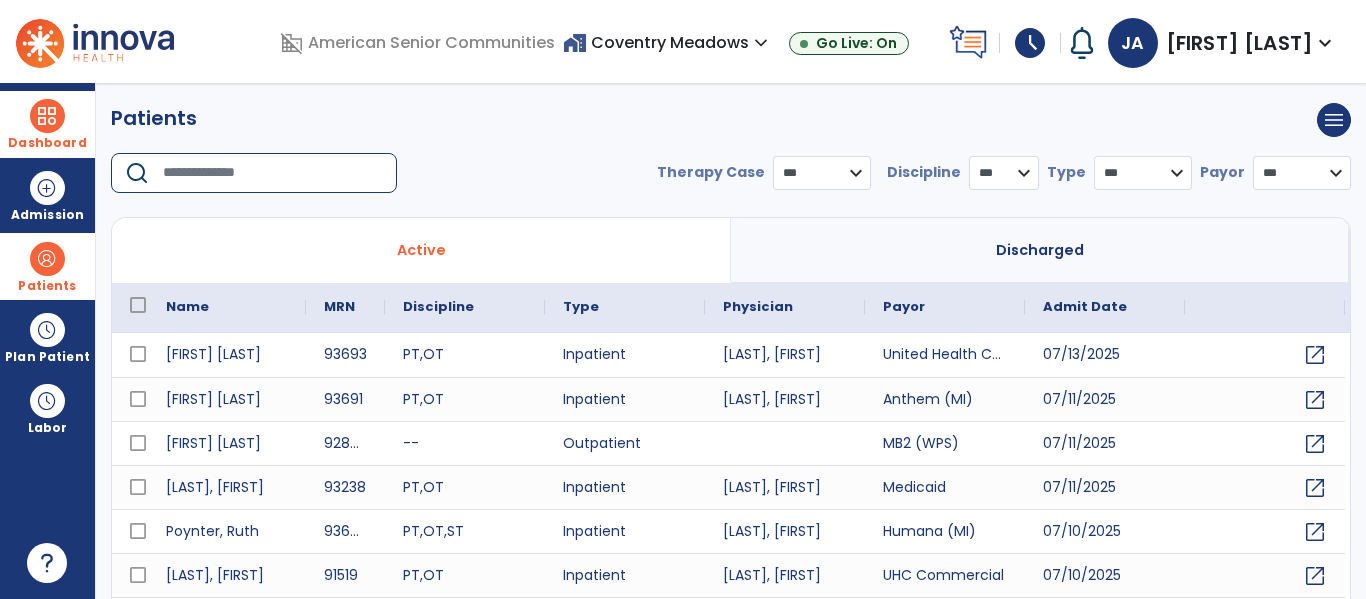 click at bounding box center [273, 173] 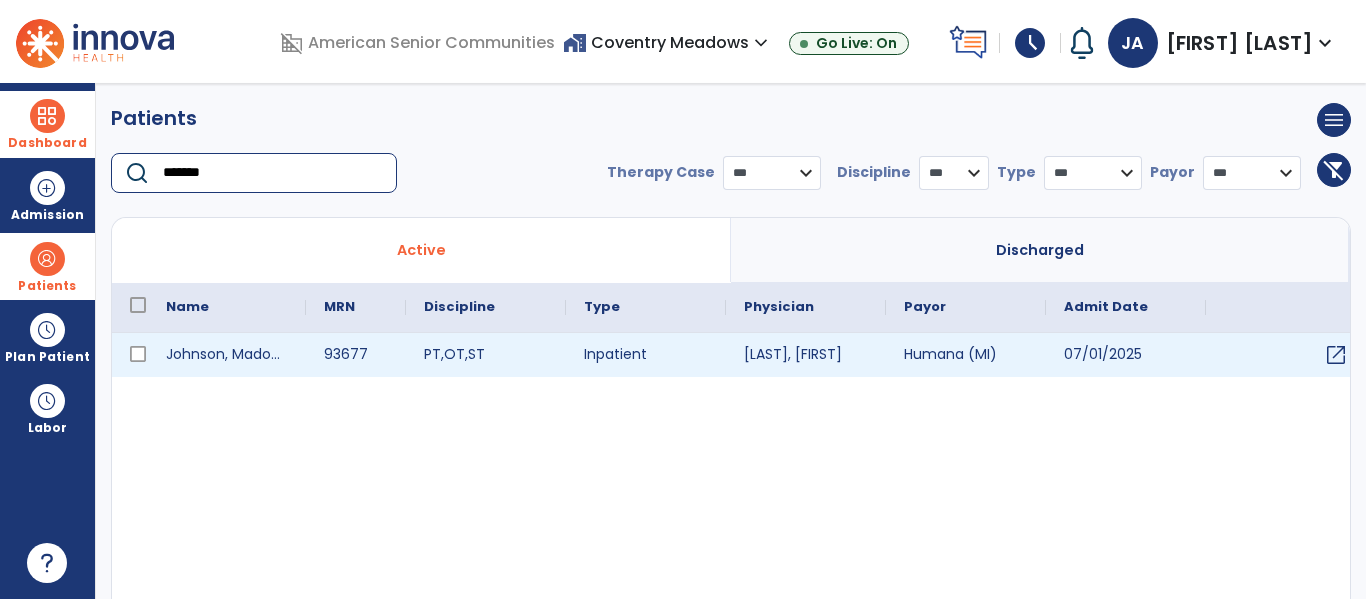 type on "*******" 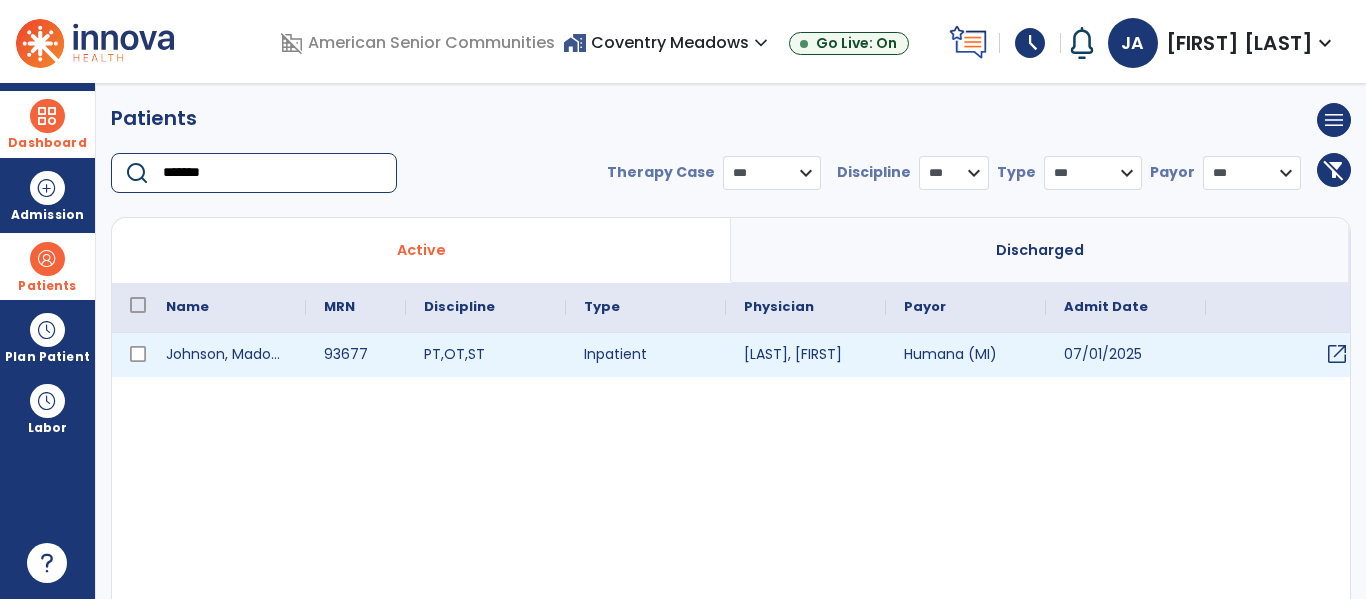 click on "open_in_new" at bounding box center [1337, 354] 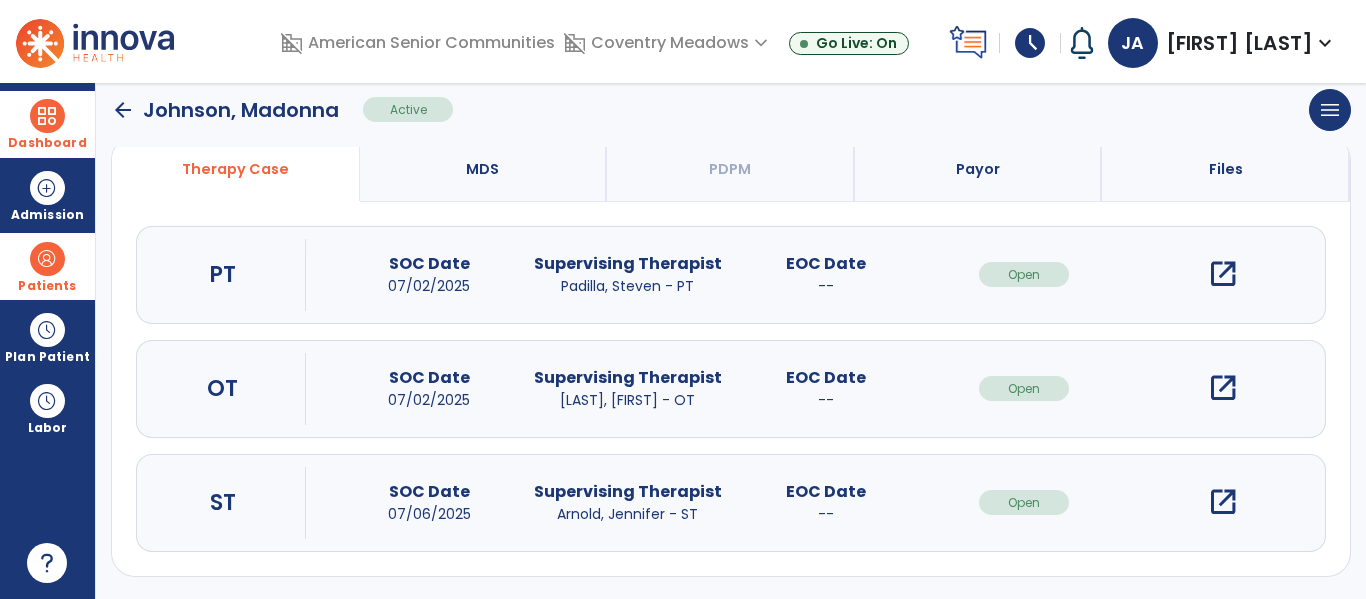scroll, scrollTop: 162, scrollLeft: 0, axis: vertical 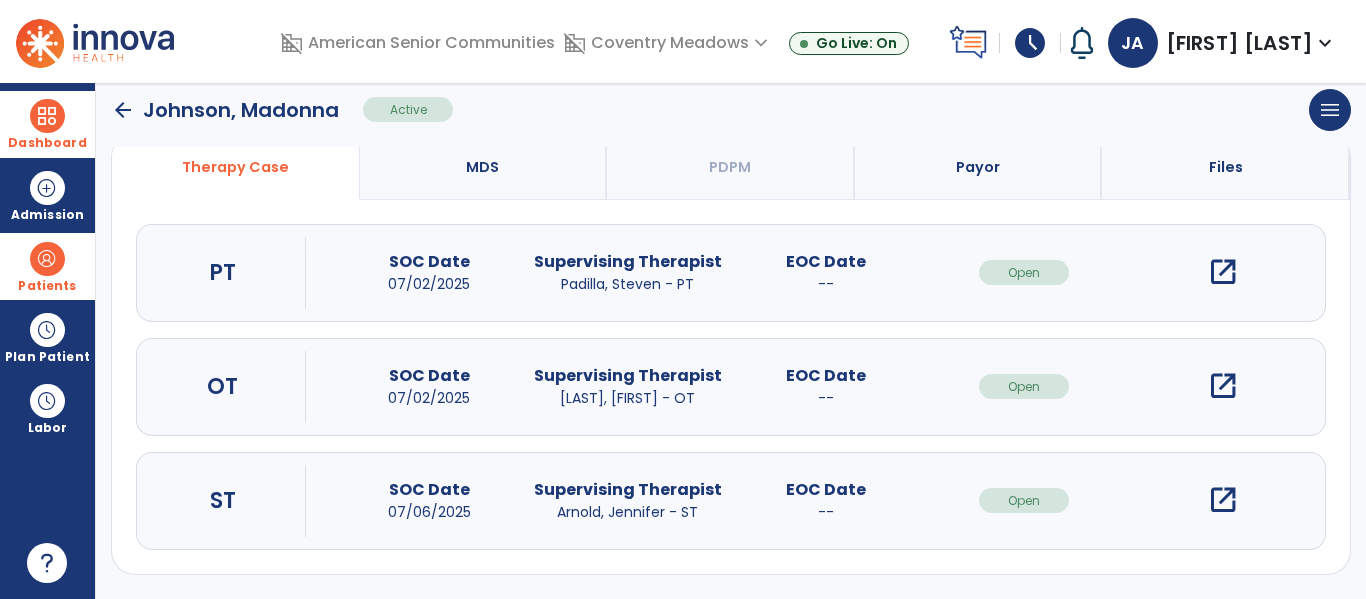 click on "open_in_new" at bounding box center [1223, 500] 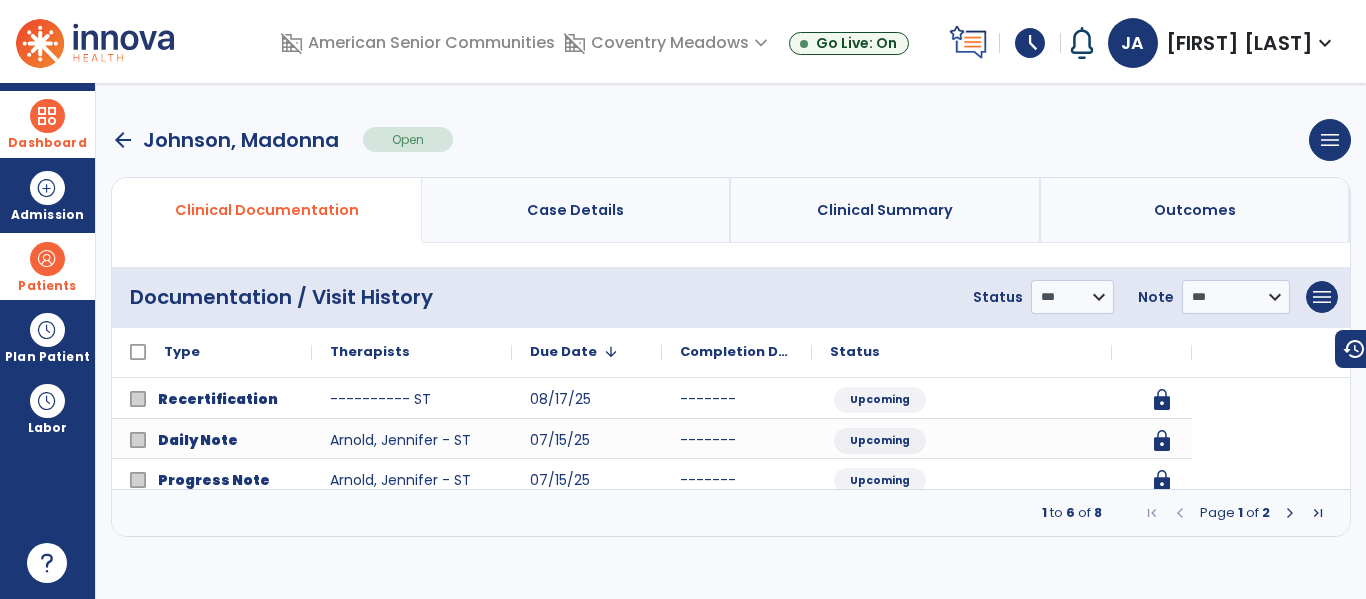 scroll, scrollTop: 0, scrollLeft: 0, axis: both 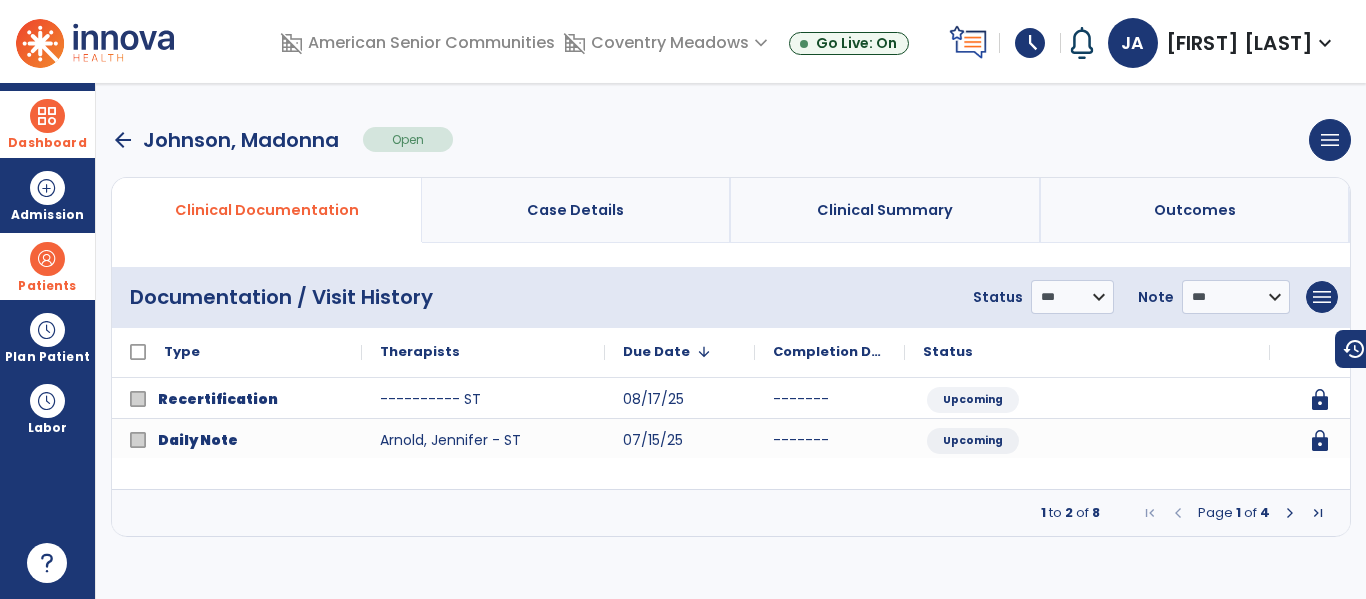 click at bounding box center [1290, 513] 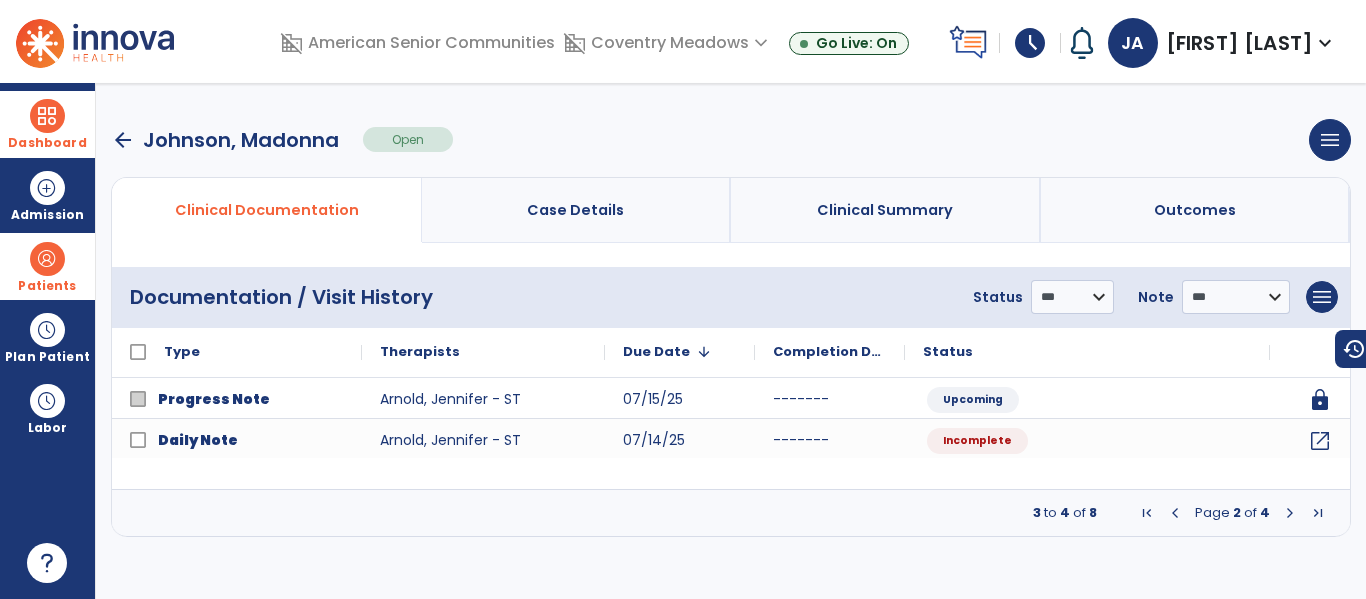click at bounding box center (1290, 513) 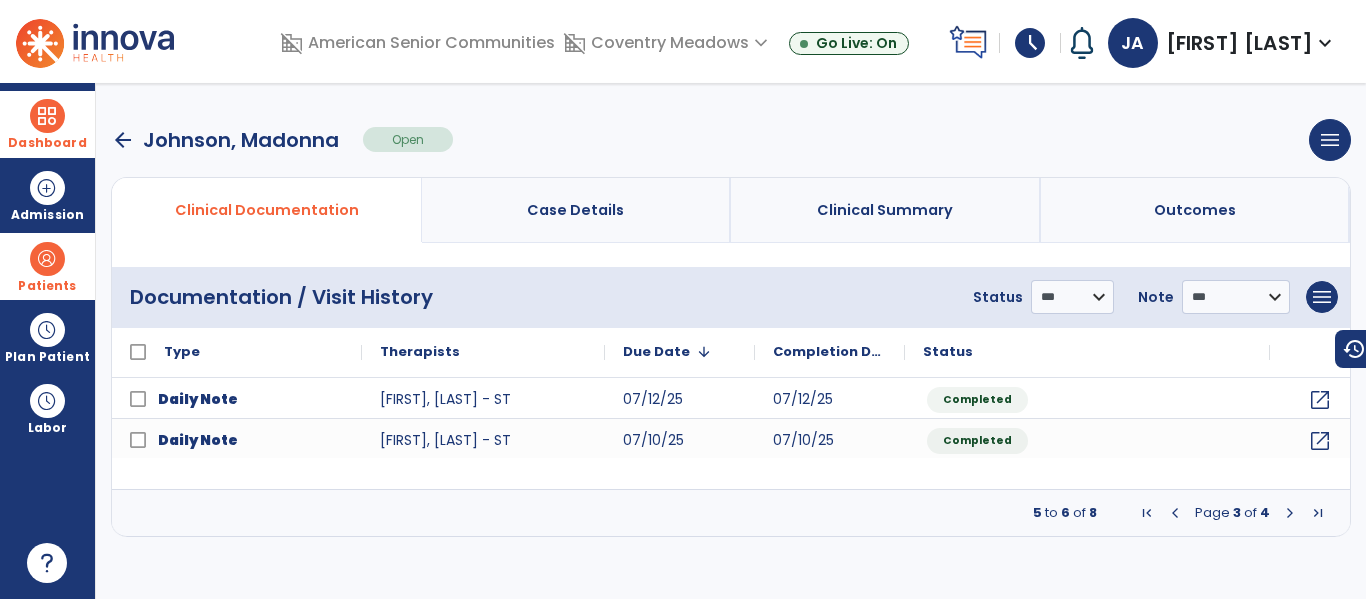 click at bounding box center (1290, 513) 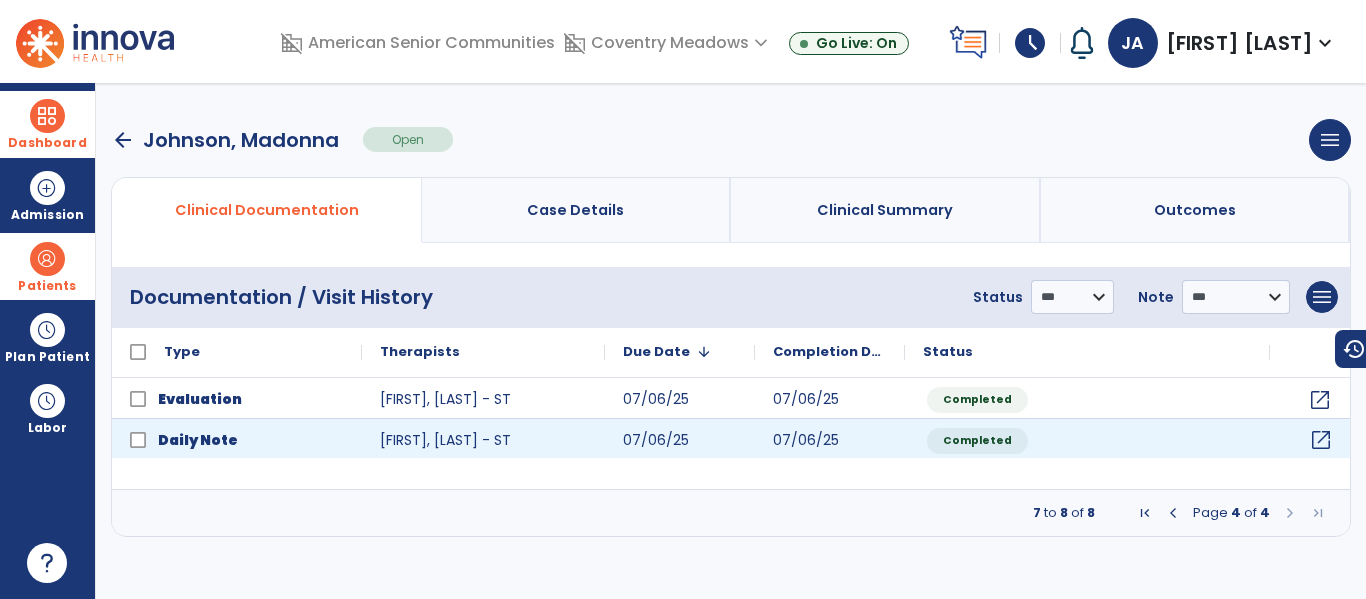 click on "open_in_new" 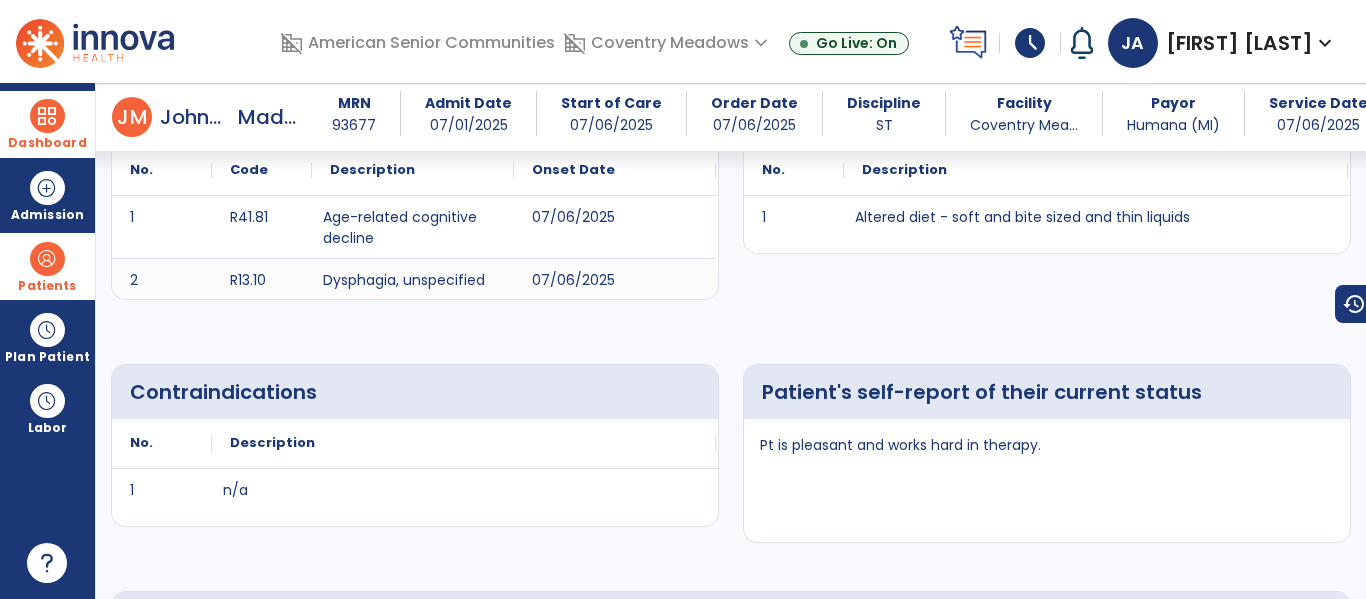 scroll, scrollTop: 0, scrollLeft: 0, axis: both 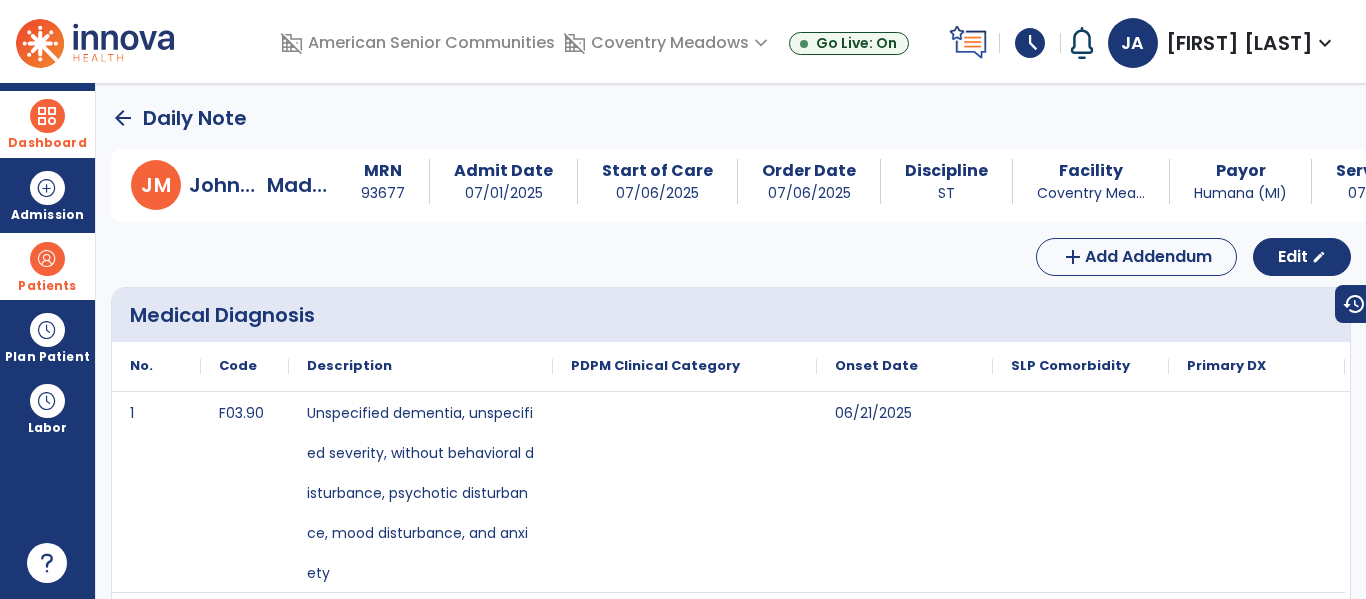 click on "arrow_back" 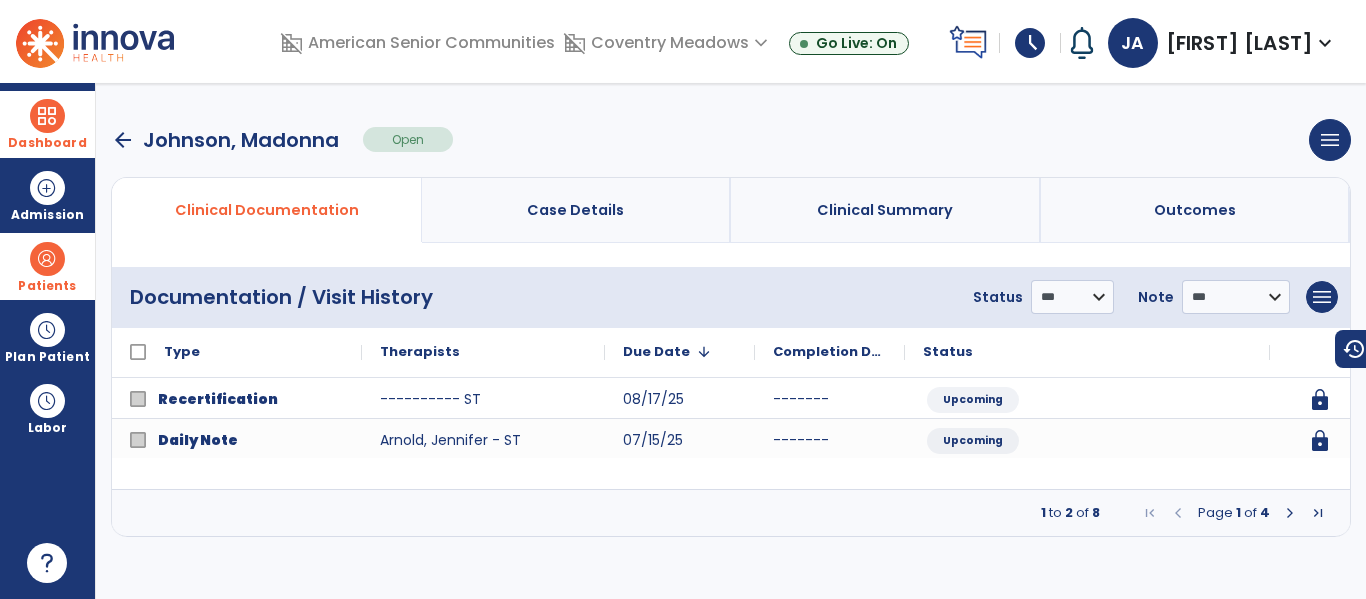 click at bounding box center (1290, 513) 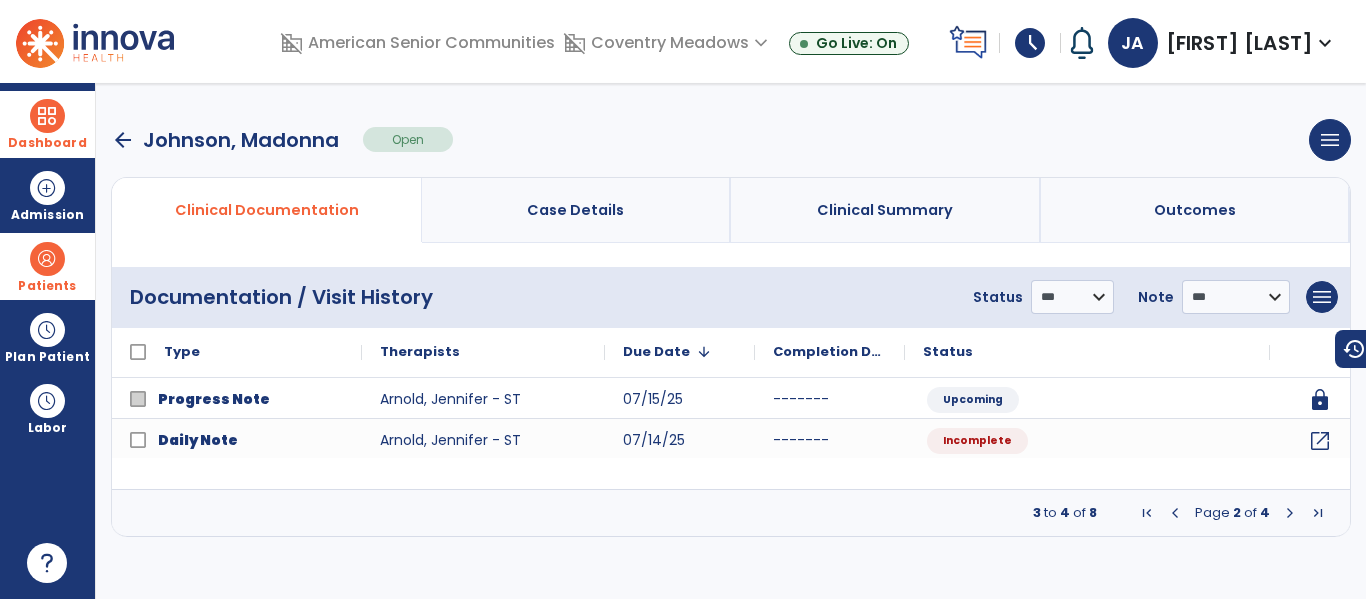 click at bounding box center (1290, 513) 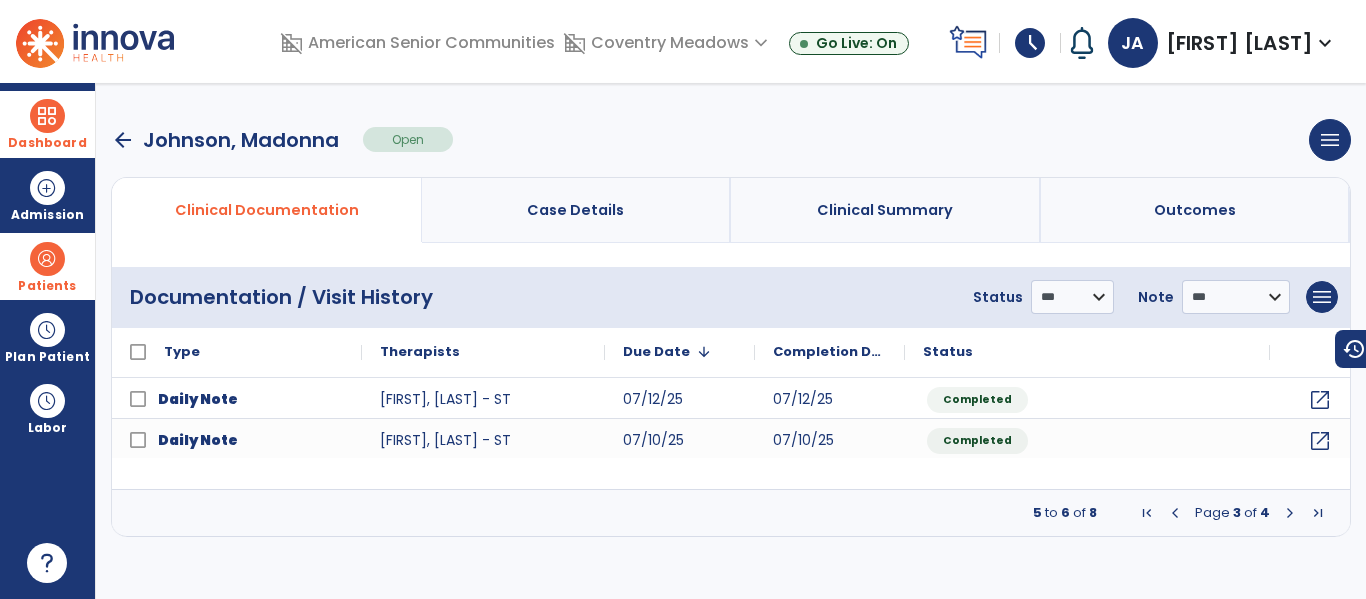 click at bounding box center (1290, 513) 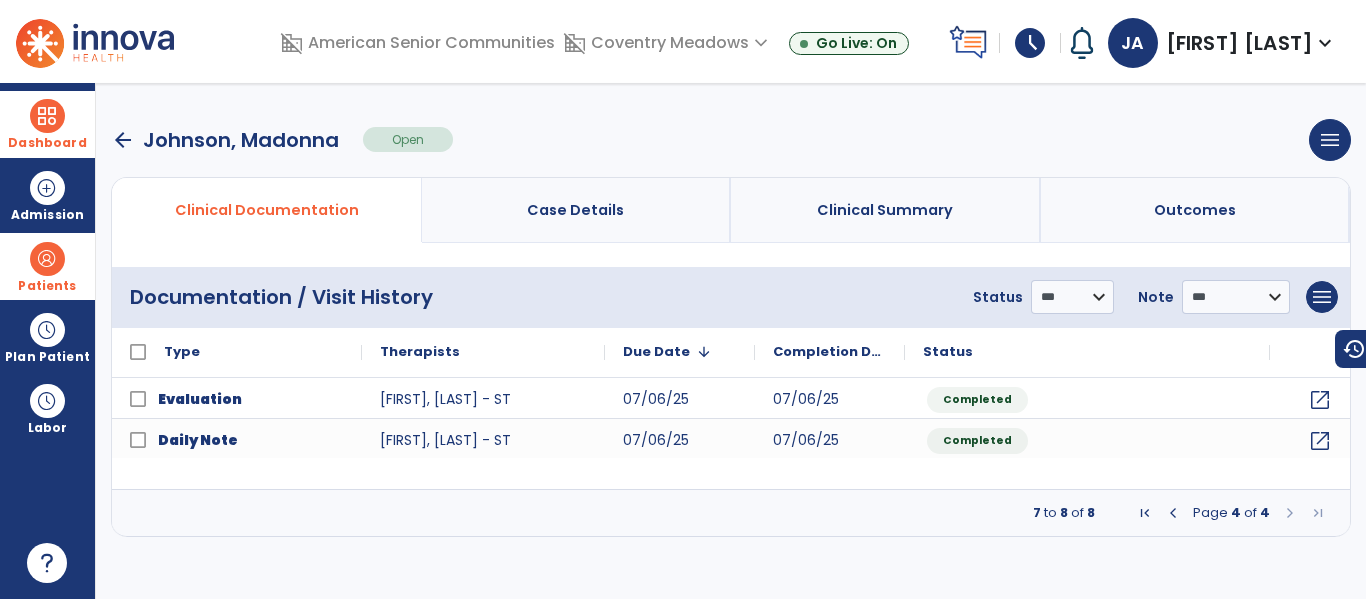 click at bounding box center [1173, 513] 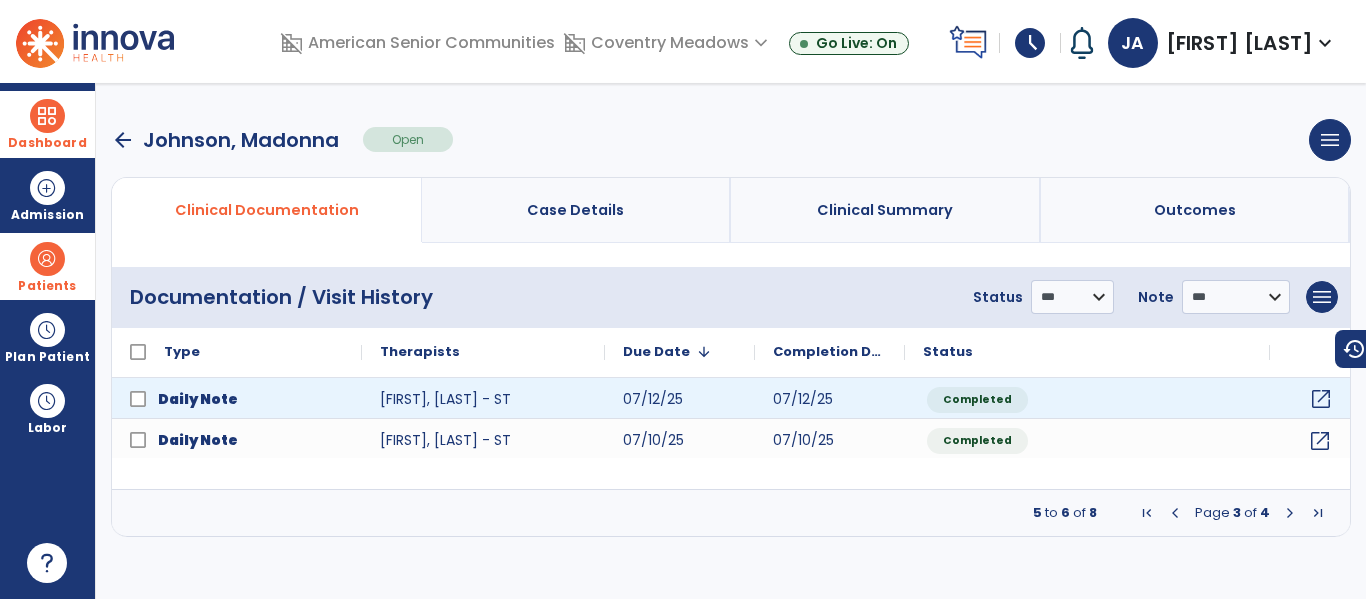 click on "open_in_new" 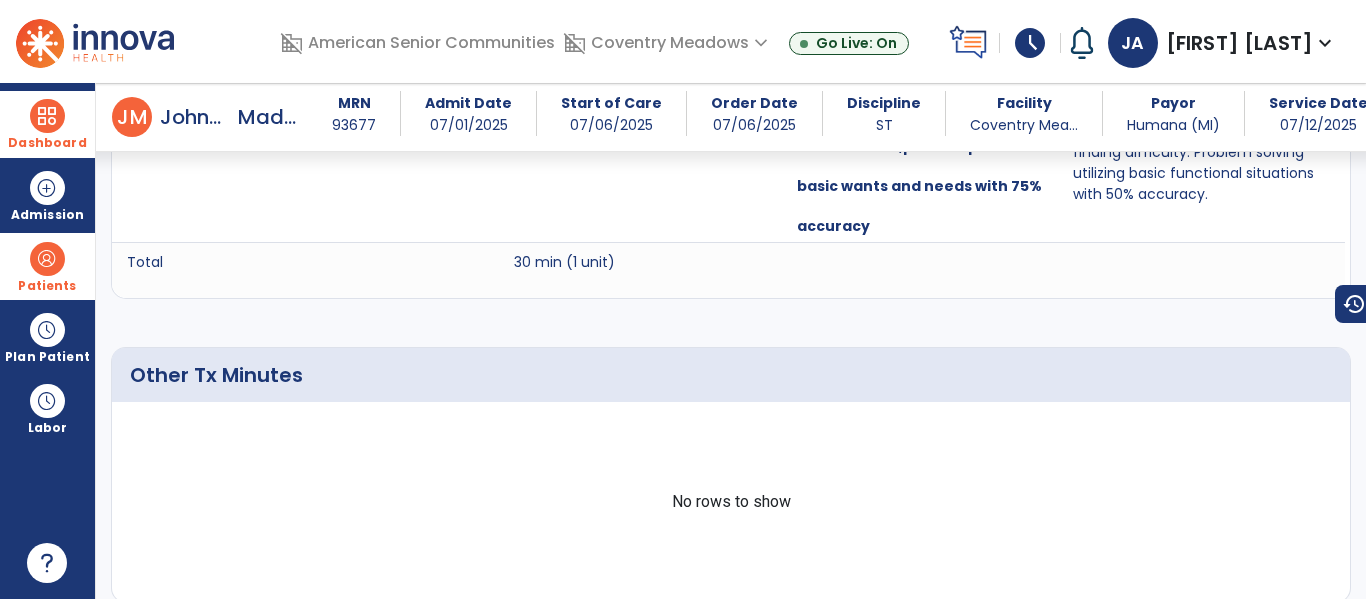 scroll, scrollTop: 0, scrollLeft: 0, axis: both 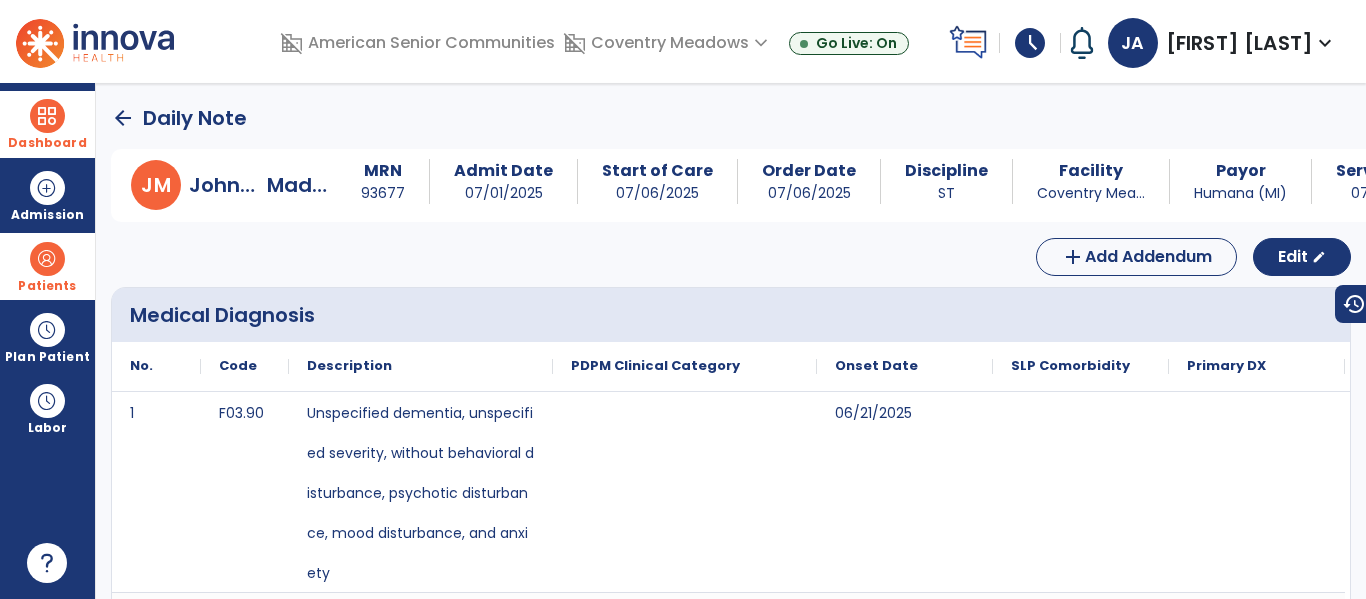 click on "arrow_back" 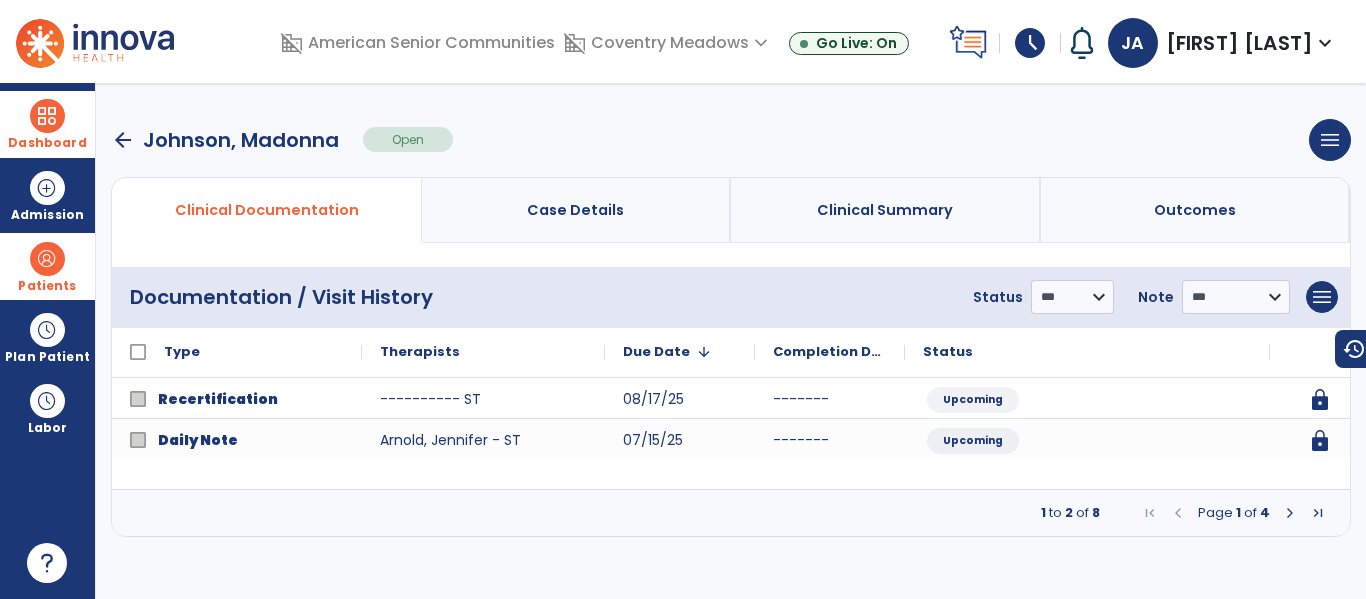 click at bounding box center (1290, 513) 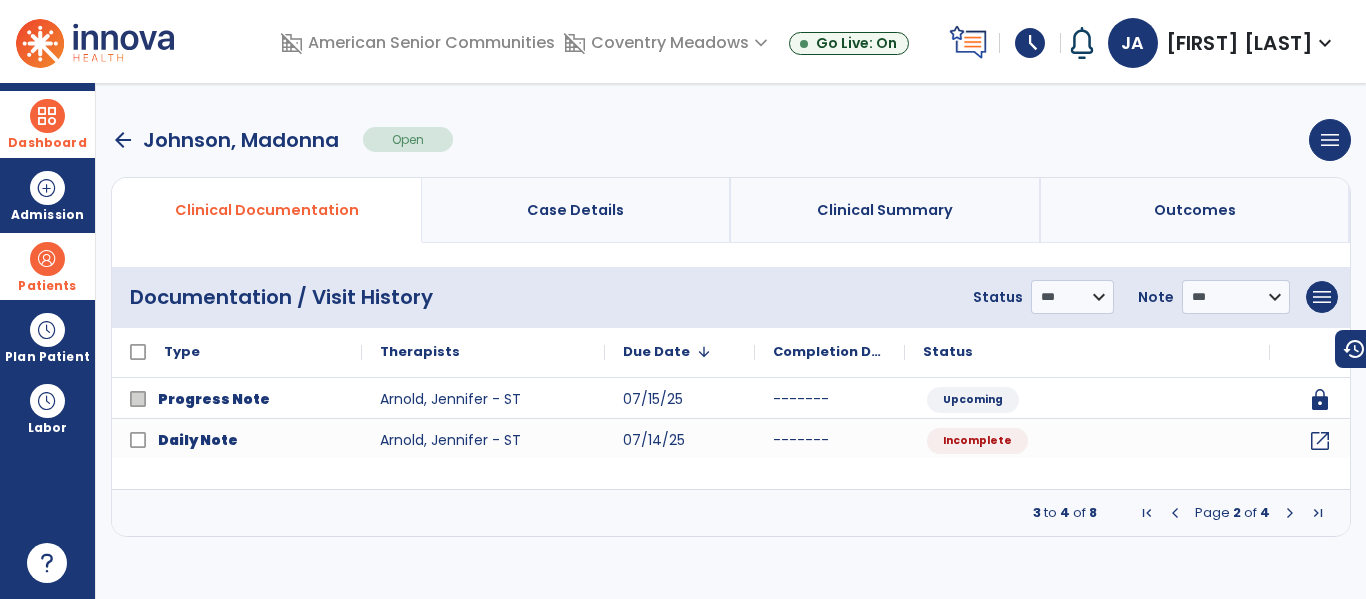 click at bounding box center [1290, 513] 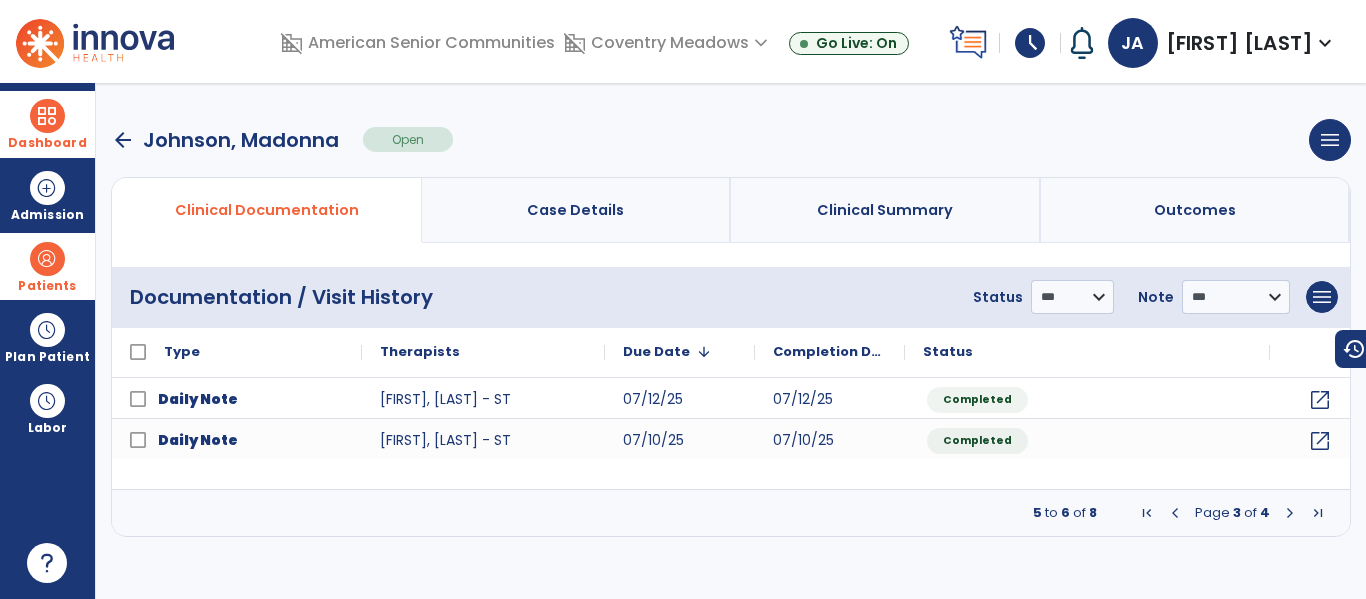 click at bounding box center (1290, 513) 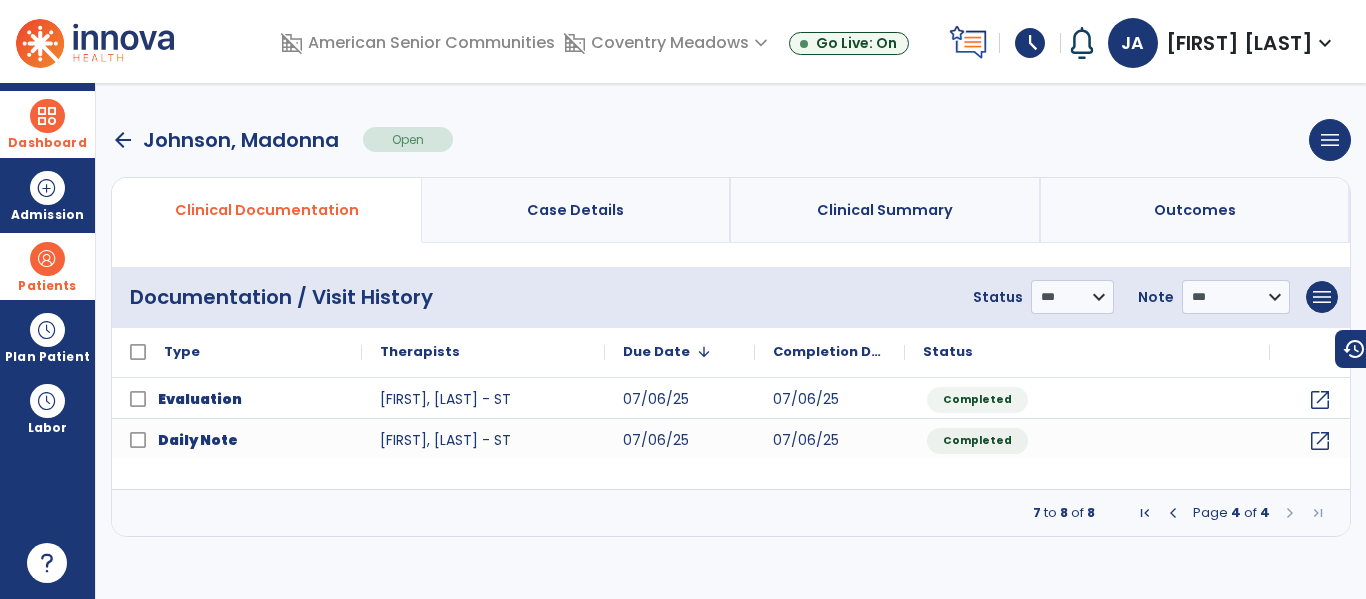 click at bounding box center [1173, 513] 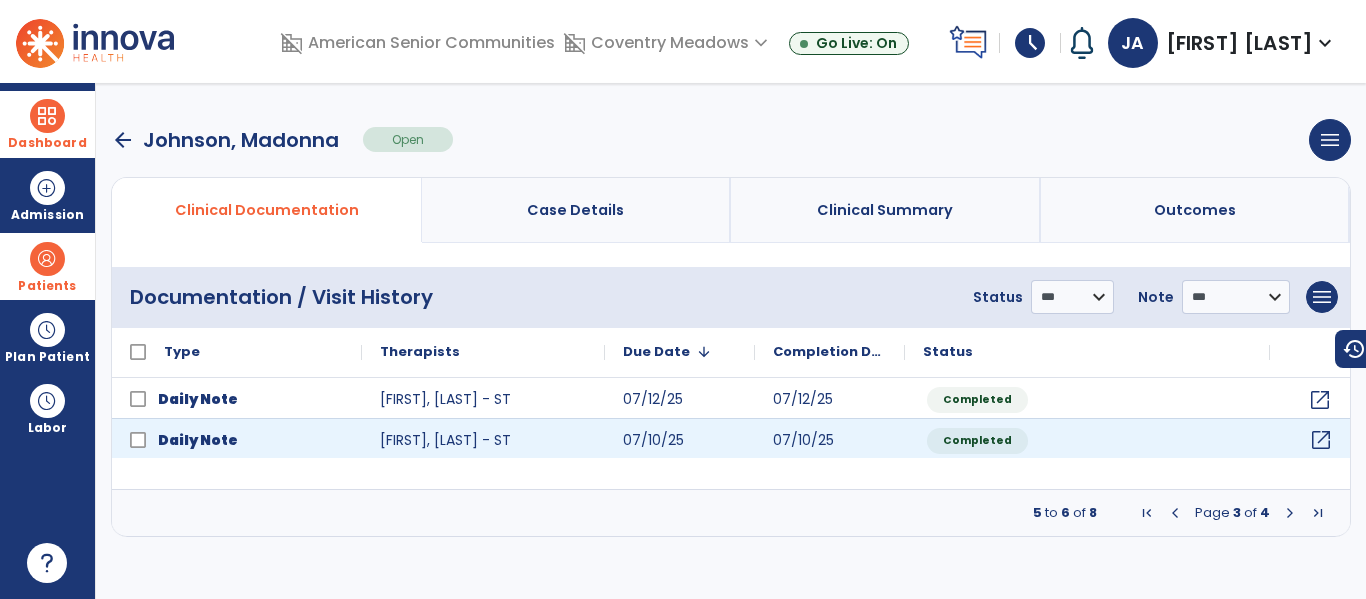 click on "open_in_new" 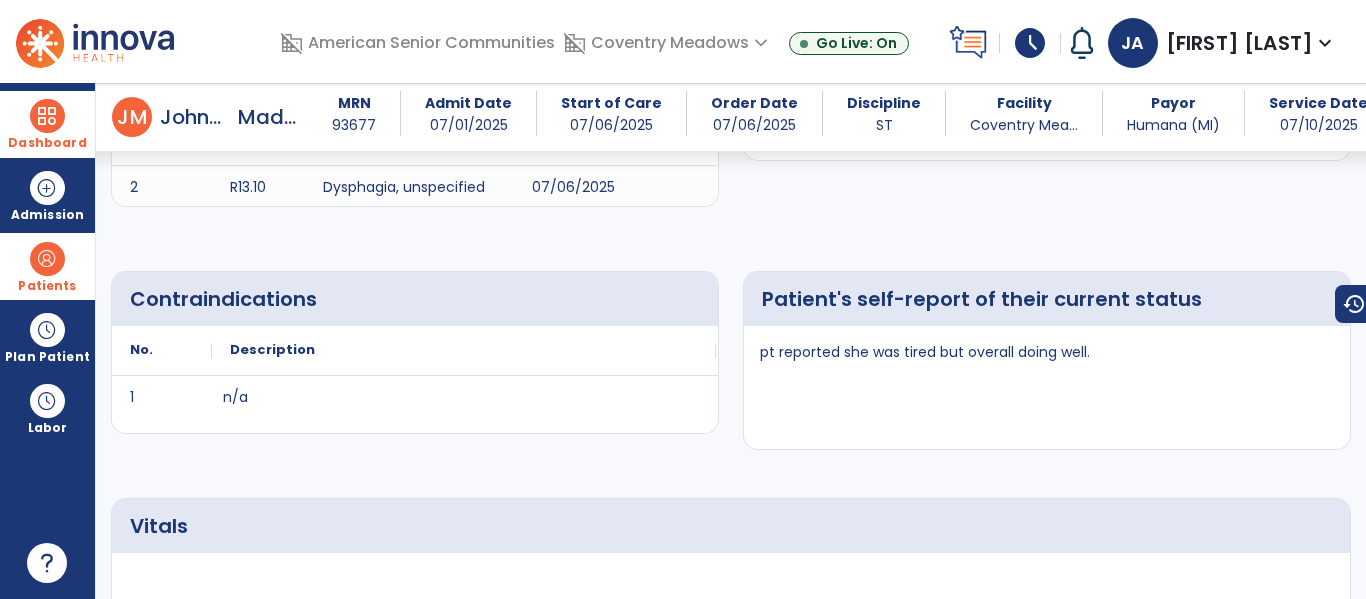 scroll, scrollTop: 1274, scrollLeft: 0, axis: vertical 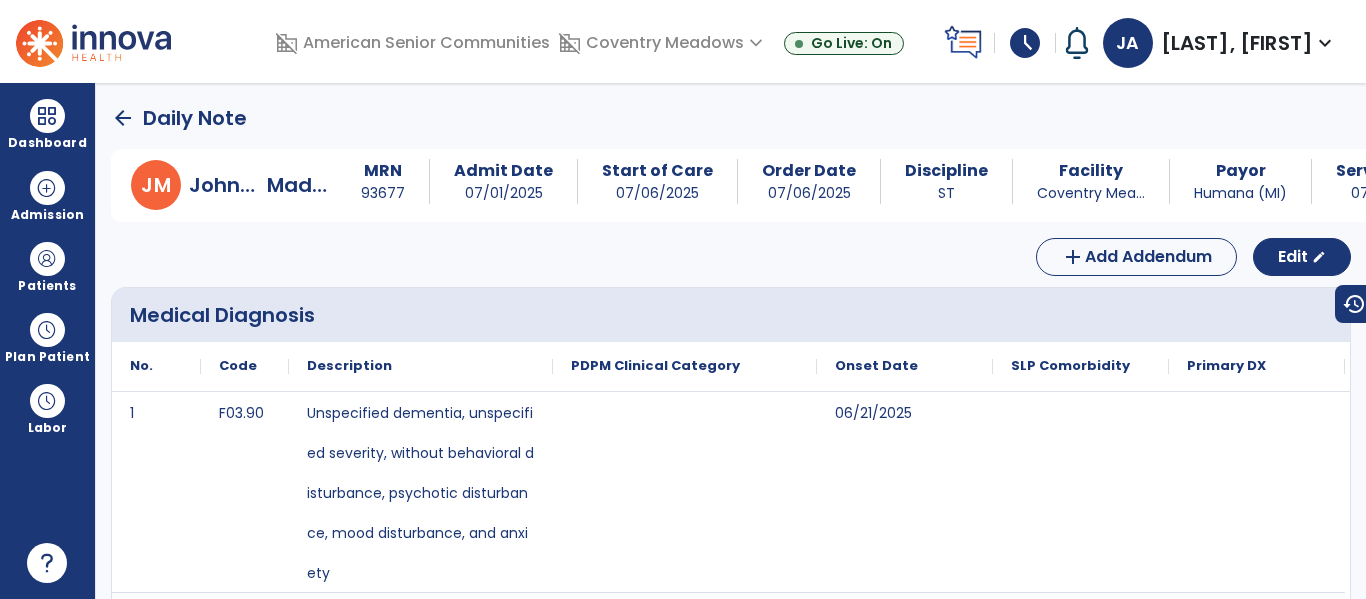 click on "arrow_back" 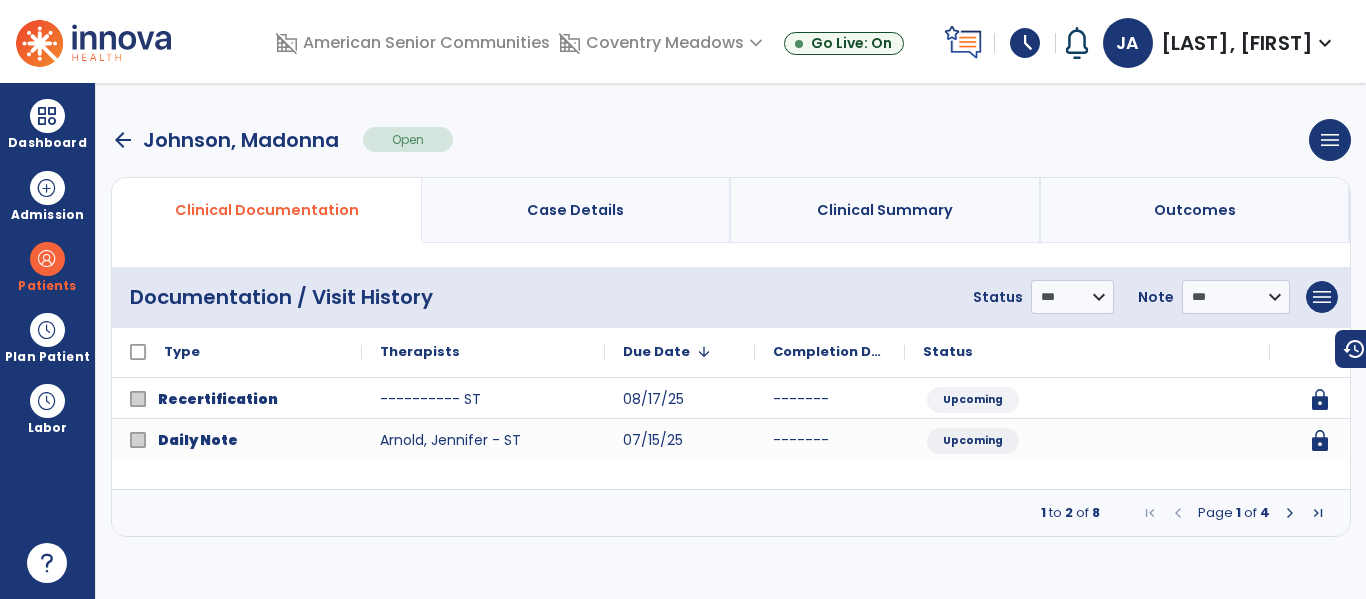 click at bounding box center [1290, 513] 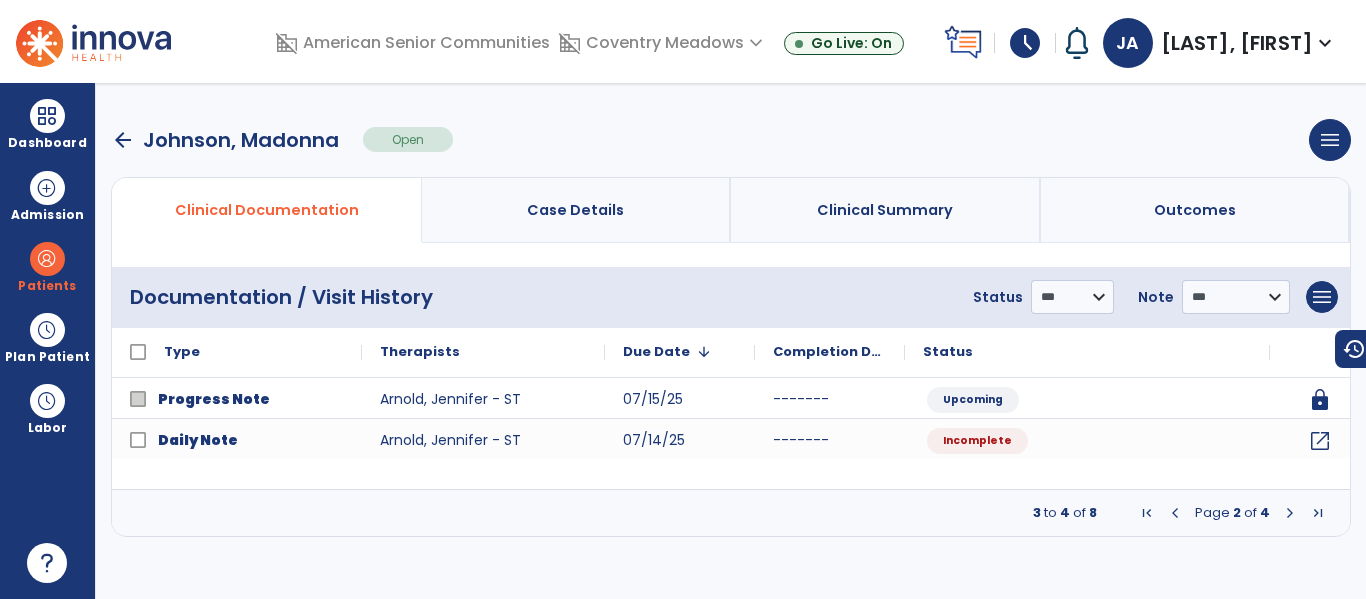 click at bounding box center (1290, 513) 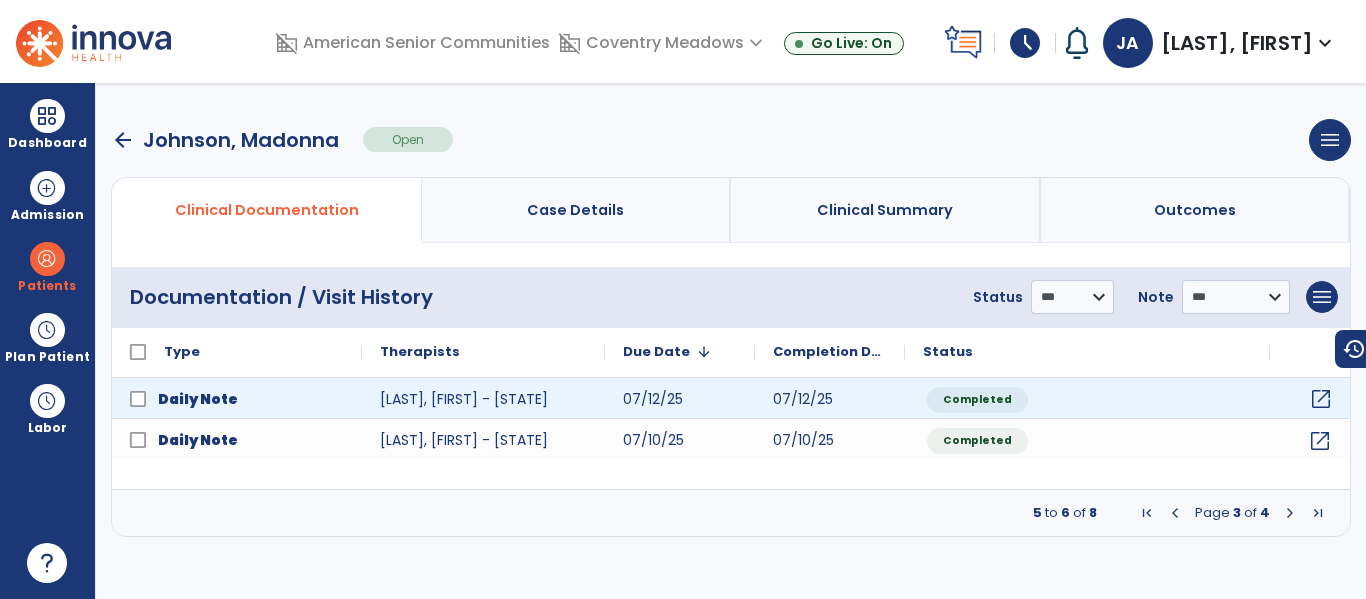 click on "open_in_new" 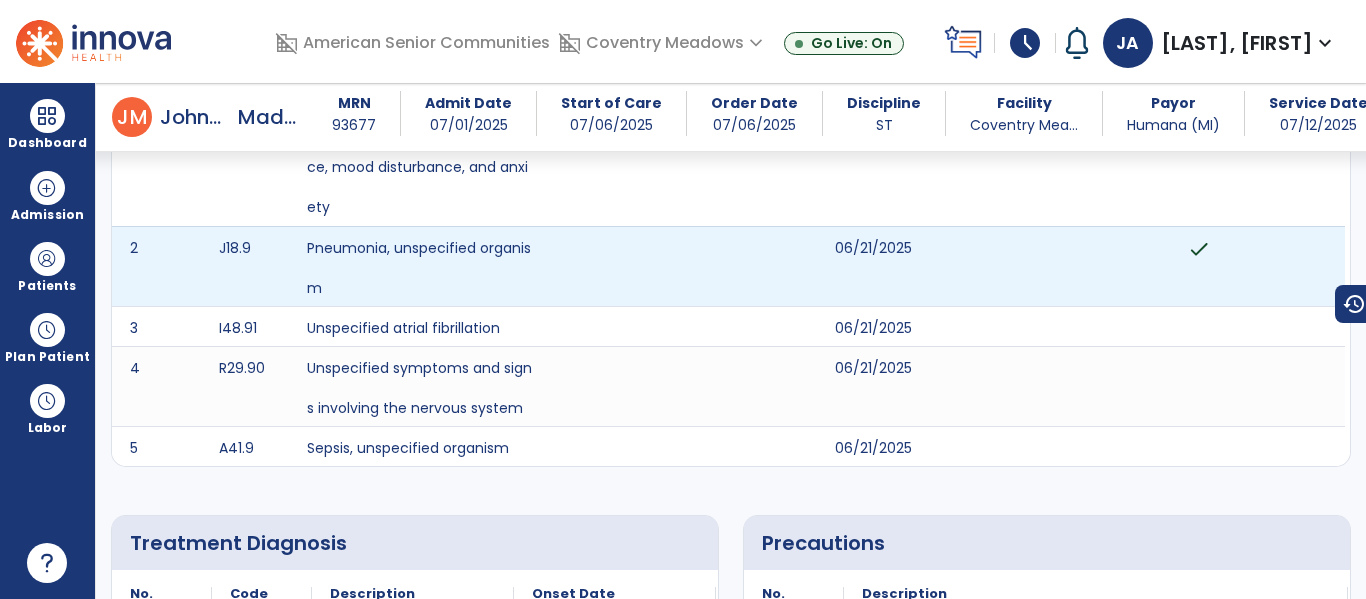 scroll, scrollTop: 0, scrollLeft: 0, axis: both 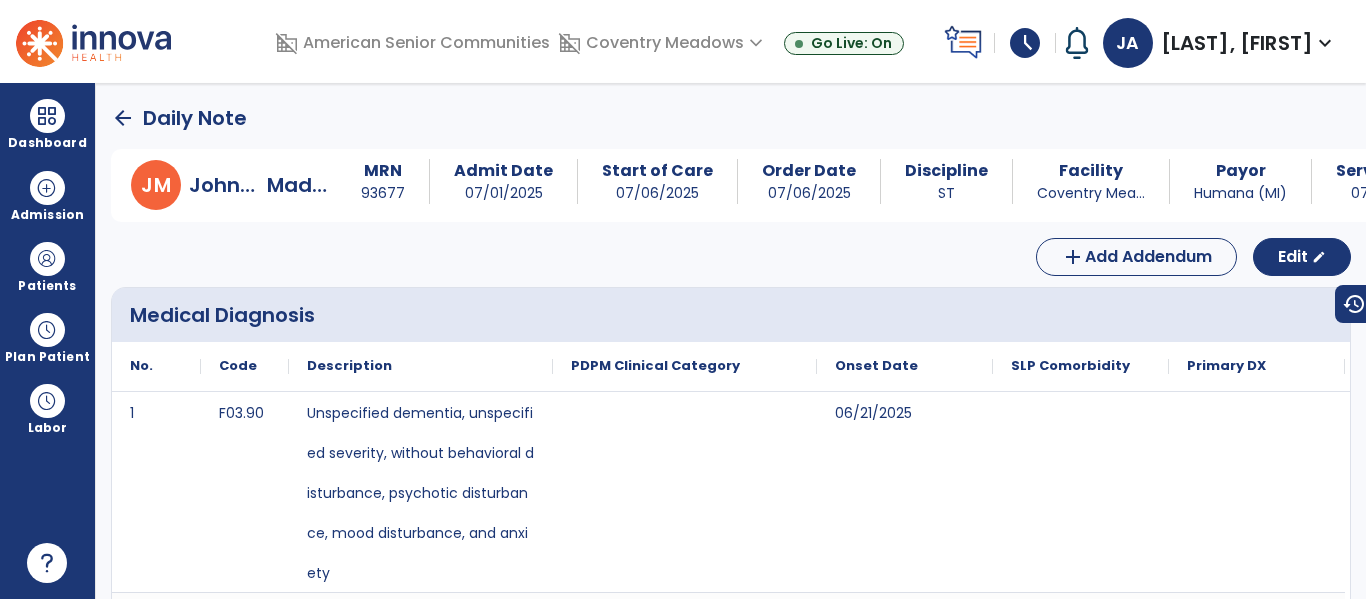 click on "arrow_back" 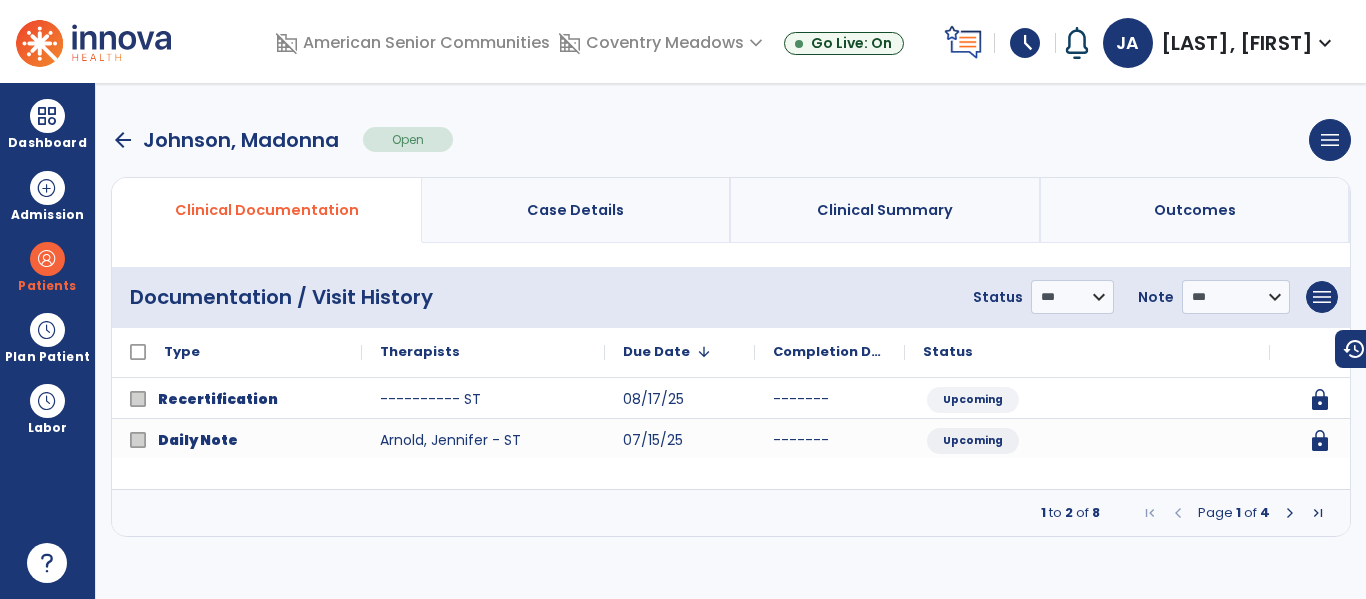click at bounding box center [1290, 513] 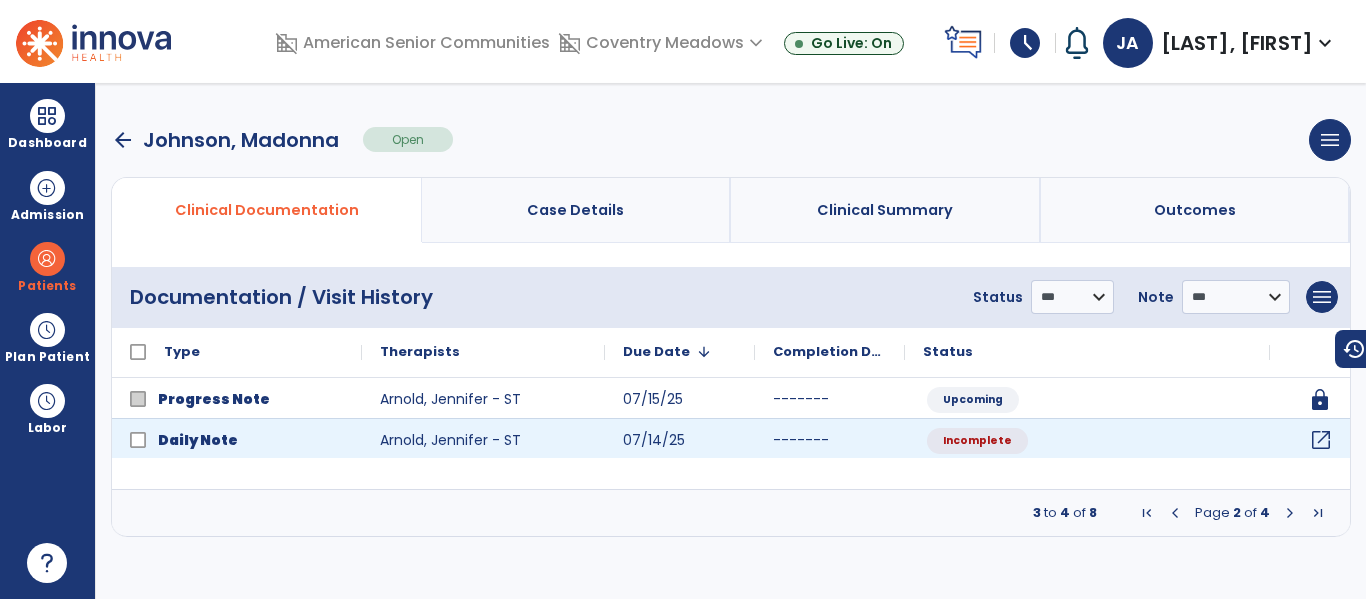 click on "open_in_new" 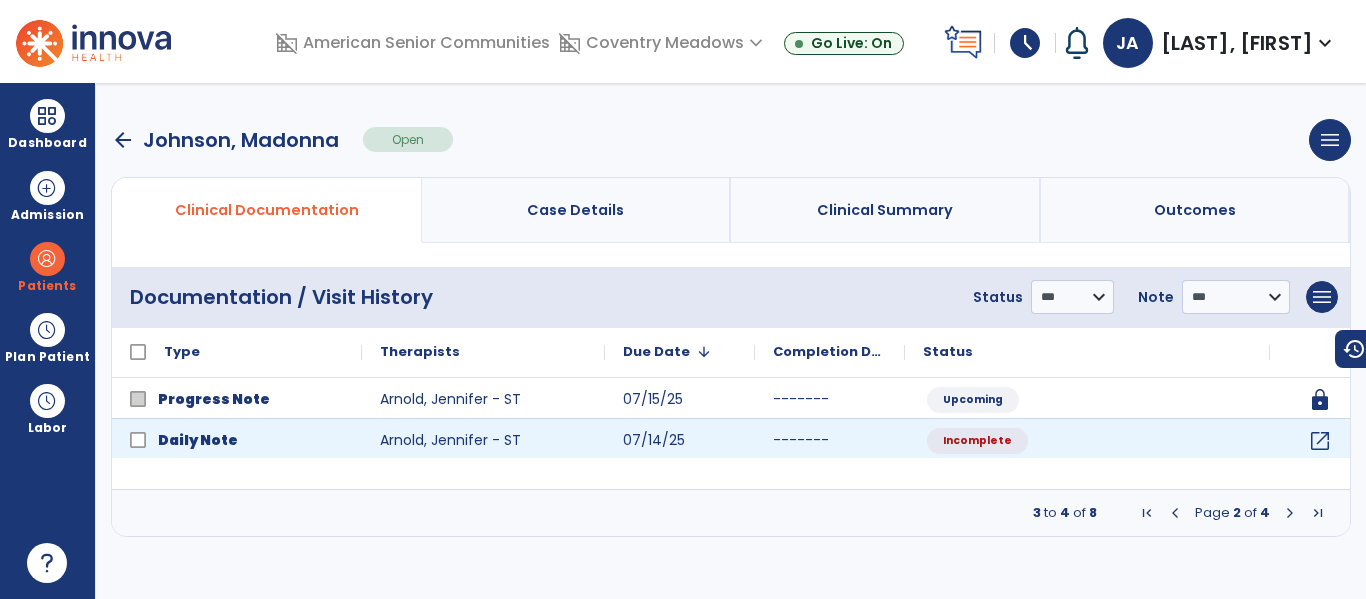 select on "*" 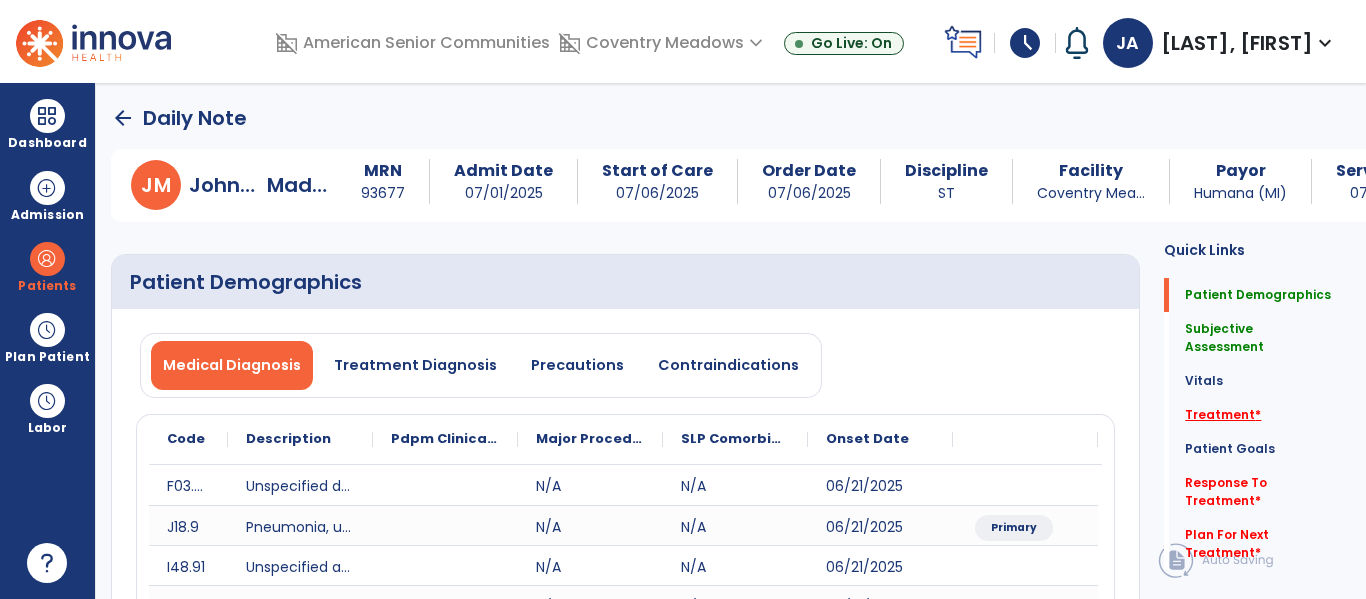 click on "Treatment   *" 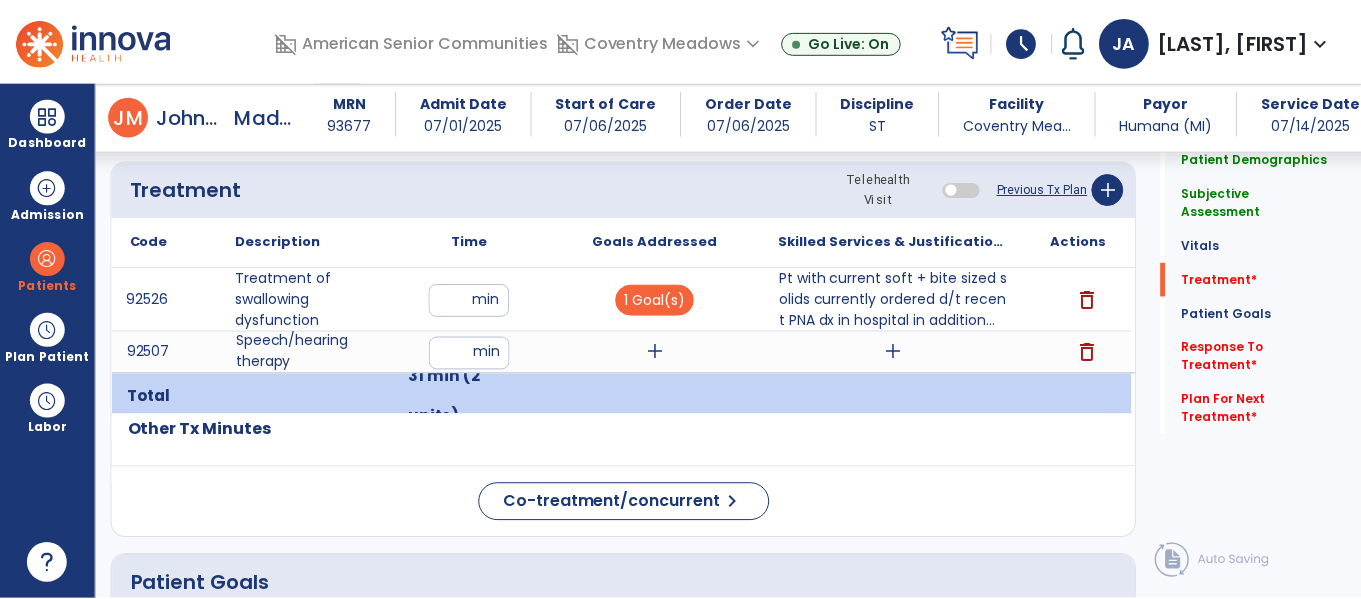 scroll, scrollTop: 1275, scrollLeft: 0, axis: vertical 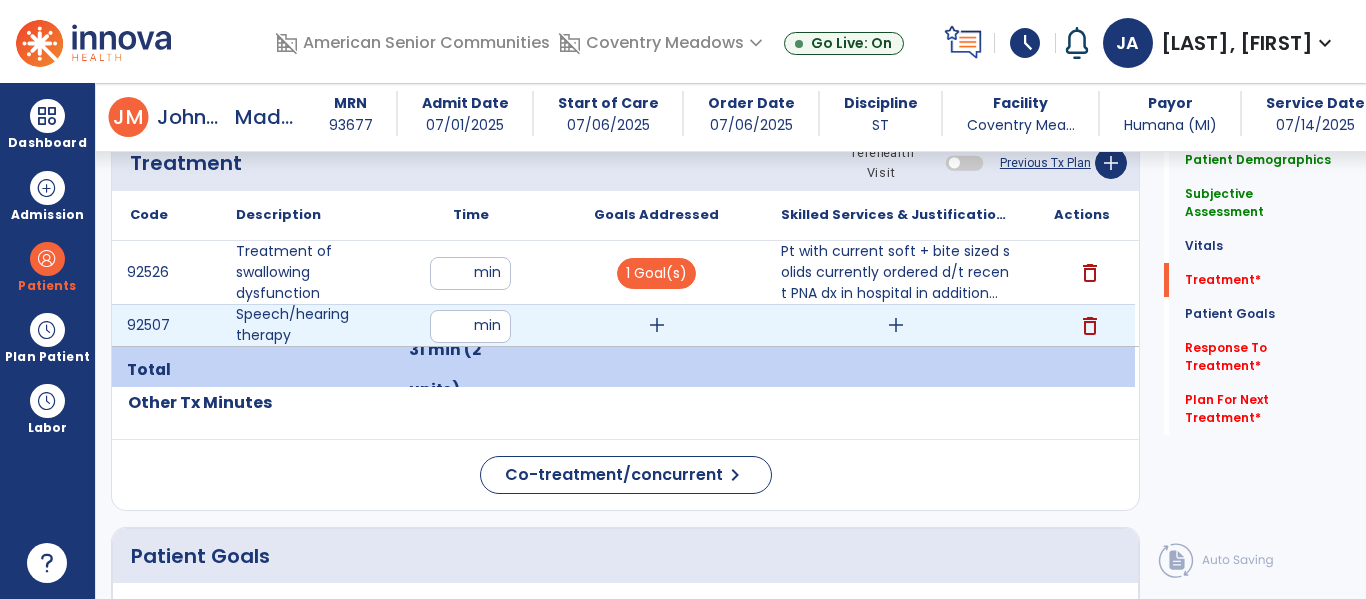 click on "delete" at bounding box center (1090, 326) 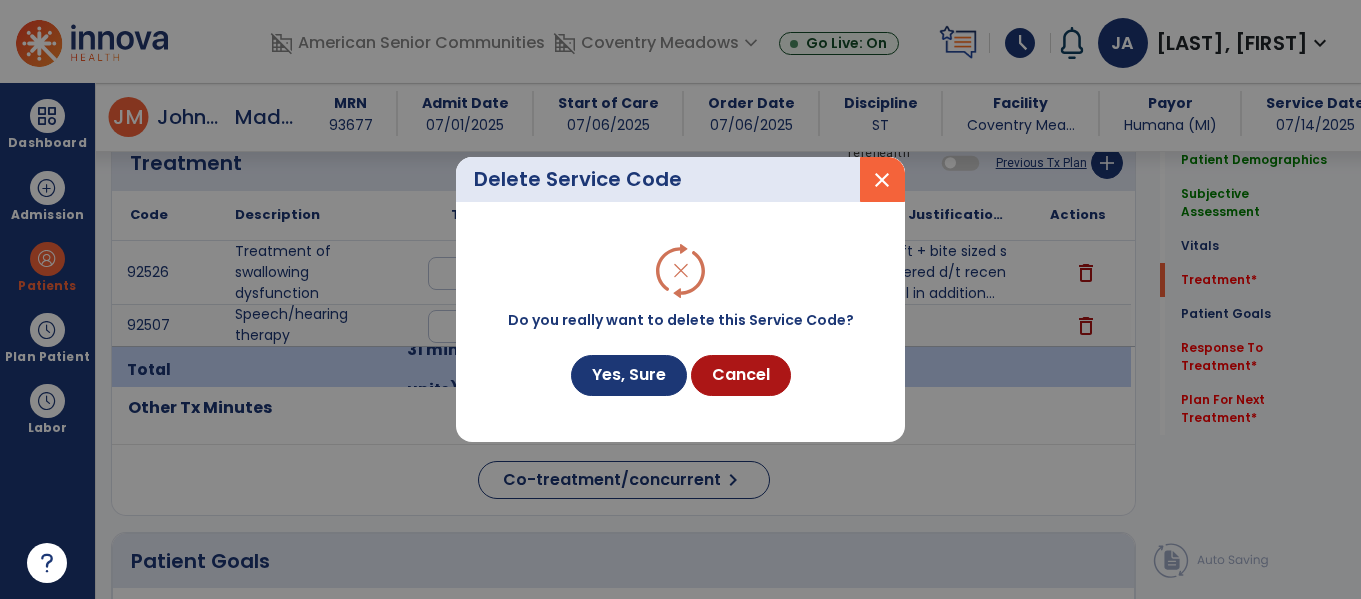 scroll, scrollTop: 1275, scrollLeft: 0, axis: vertical 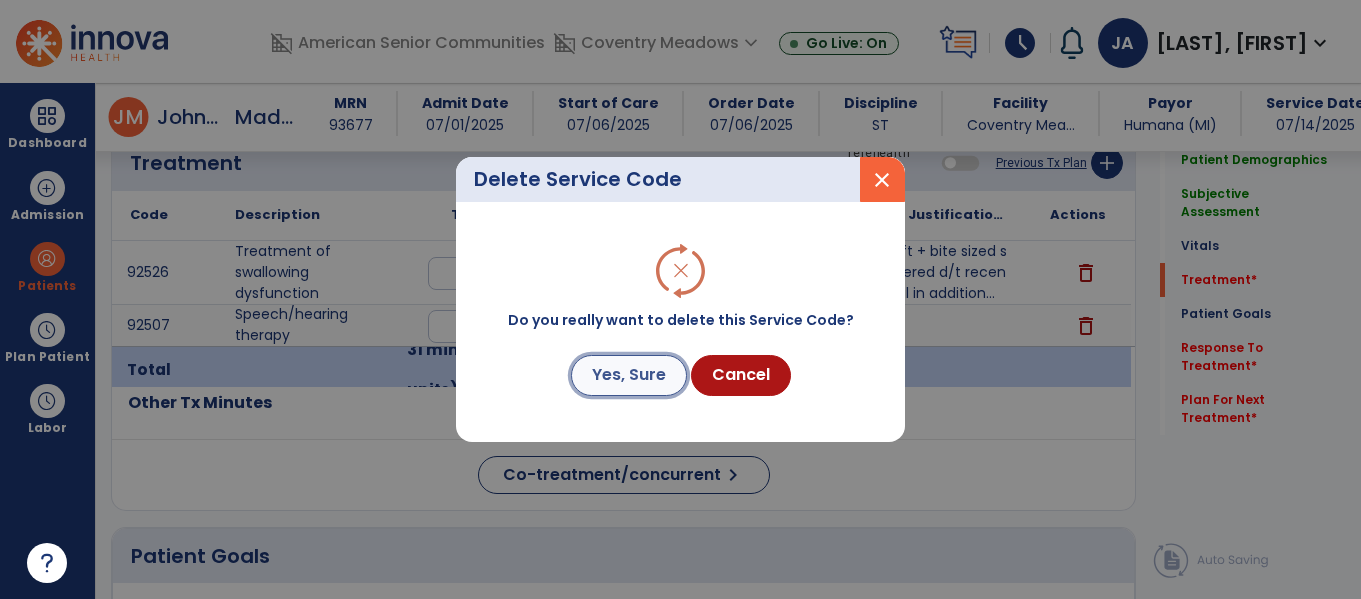 click on "Yes, Sure" at bounding box center (629, 375) 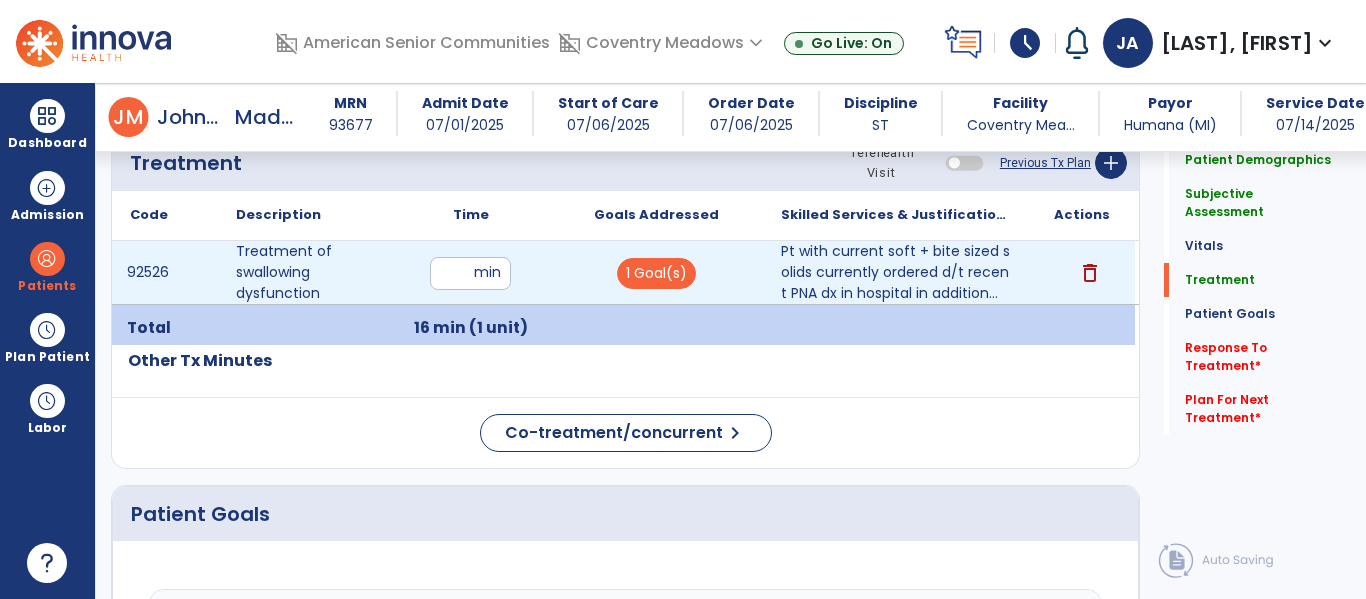 click on "**" at bounding box center (470, 273) 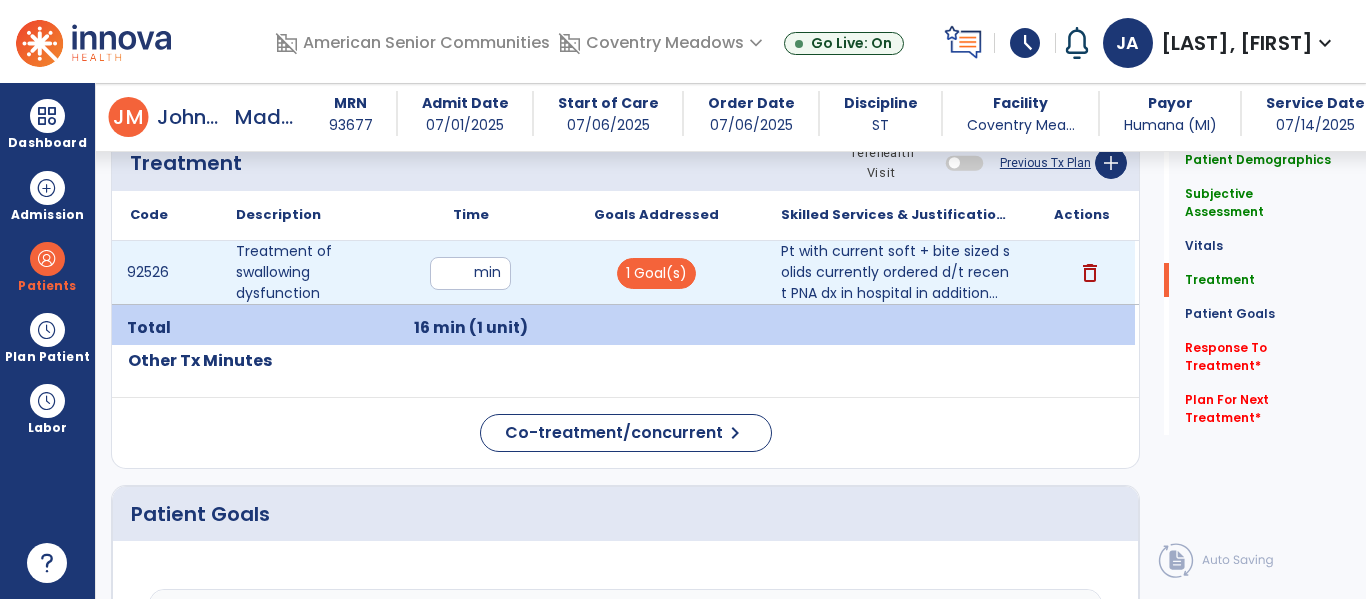 type 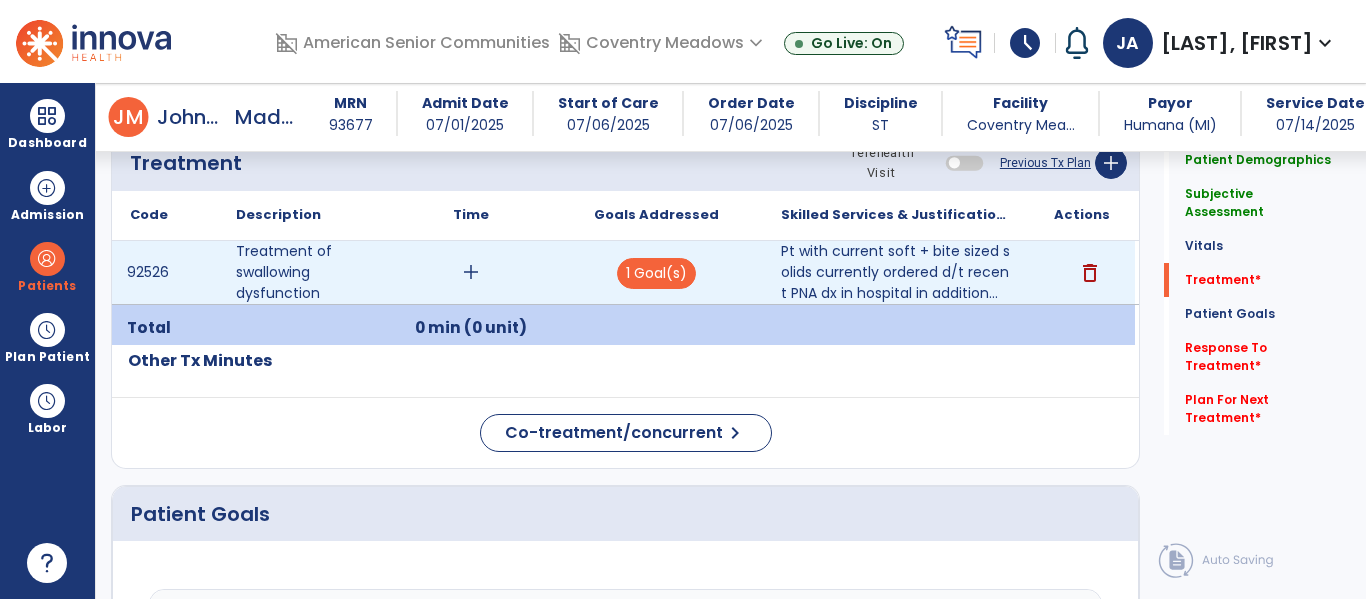click on "add" at bounding box center (471, 272) 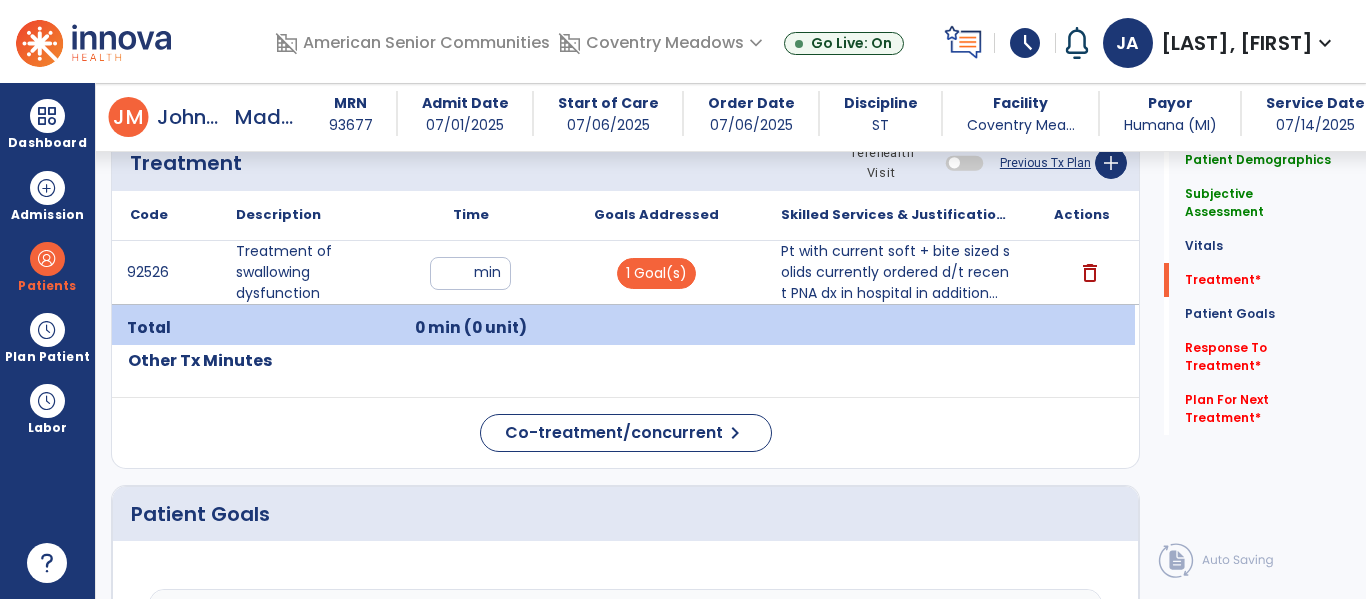 type on "**" 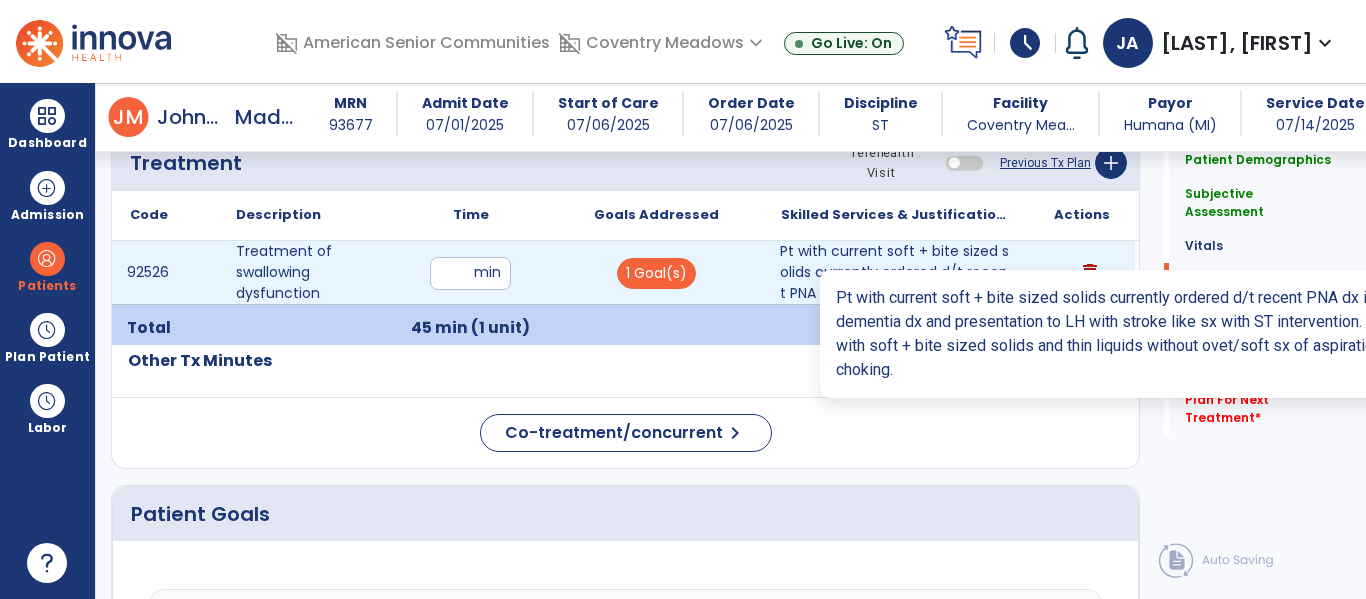 click on "Pt with current soft + bite sized solids currently ordered d/t recent PNA dx in hospital in addition..." at bounding box center [896, 272] 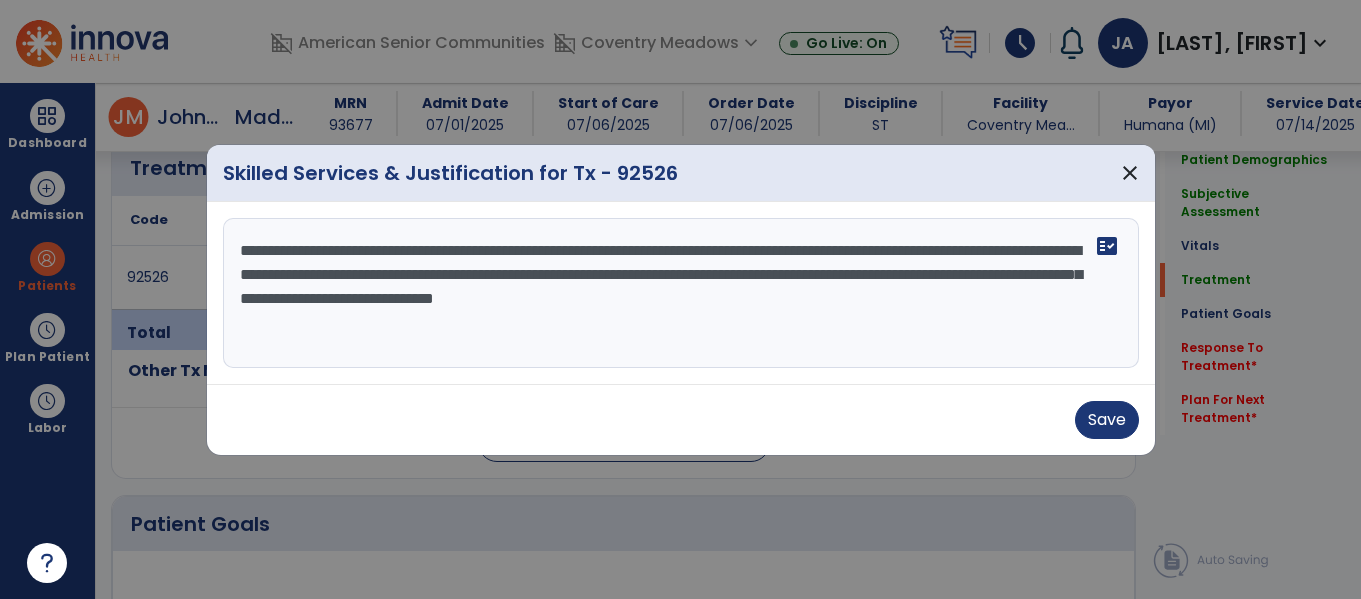scroll, scrollTop: 1275, scrollLeft: 0, axis: vertical 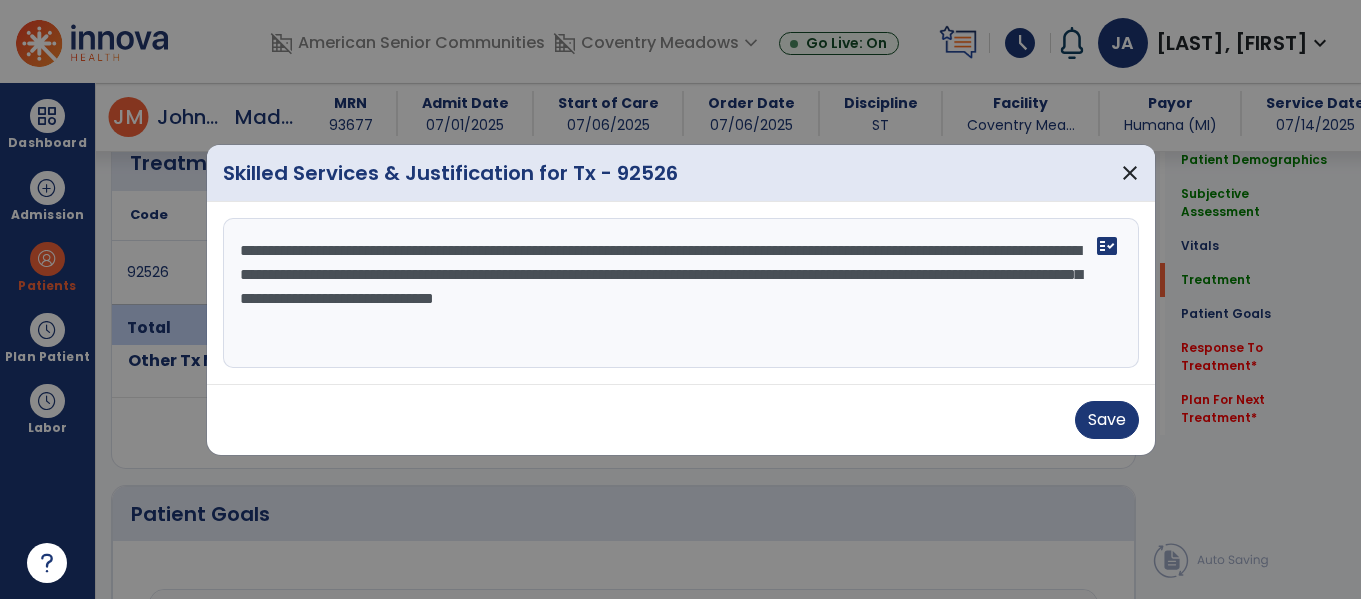 click on "**********" at bounding box center [681, 293] 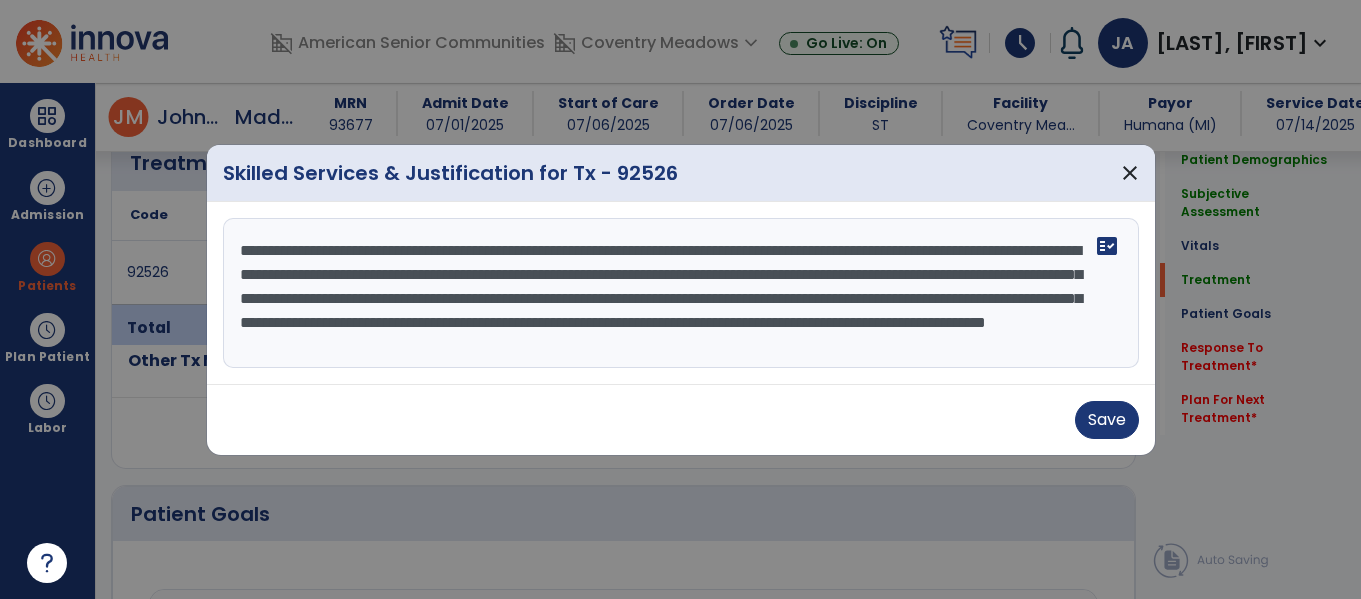 scroll, scrollTop: 16, scrollLeft: 0, axis: vertical 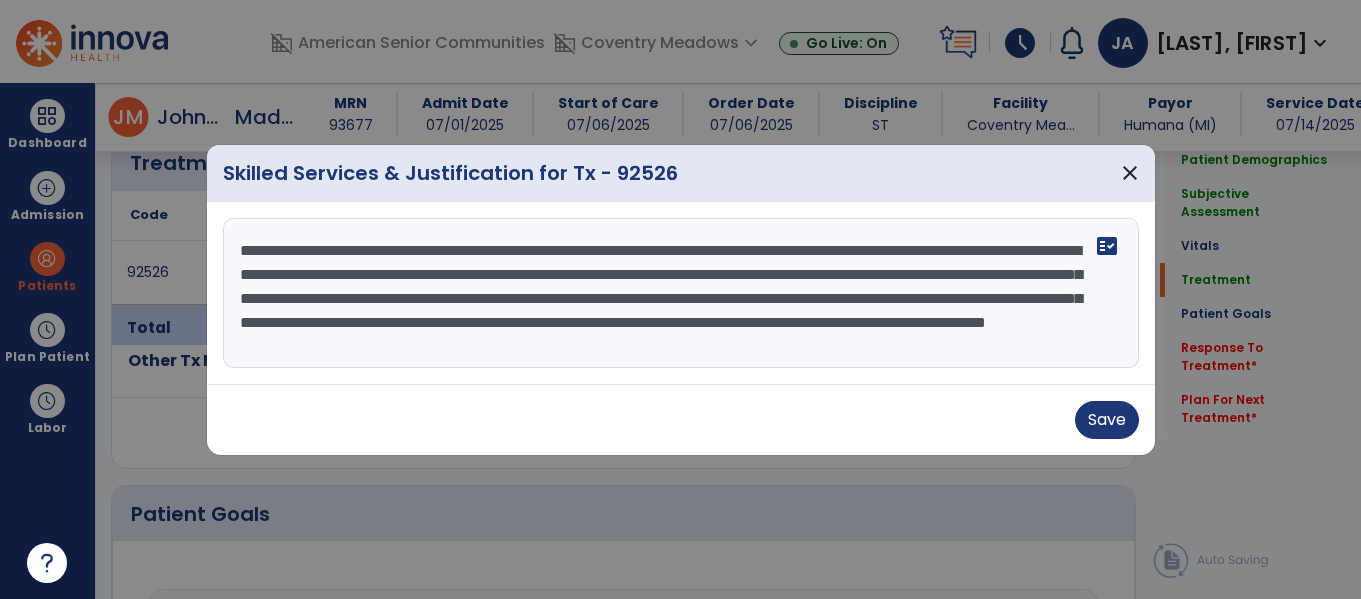 drag, startPoint x: 301, startPoint y: 352, endPoint x: 288, endPoint y: 347, distance: 13.928389 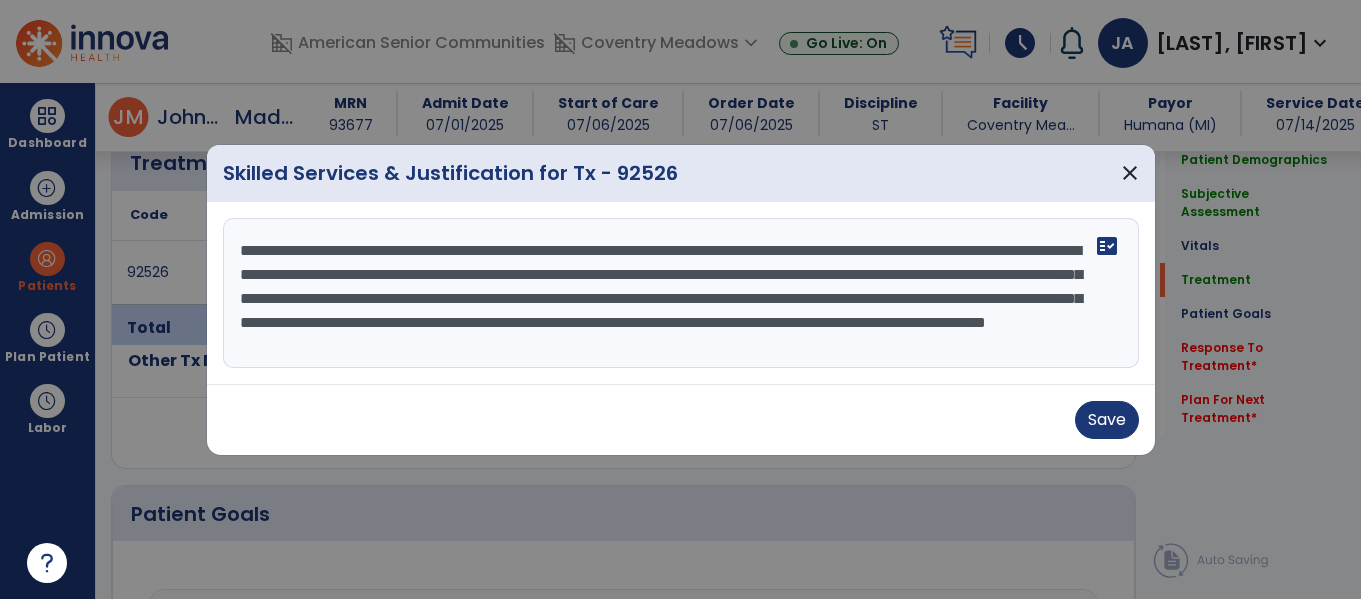 click on "**********" at bounding box center (681, 293) 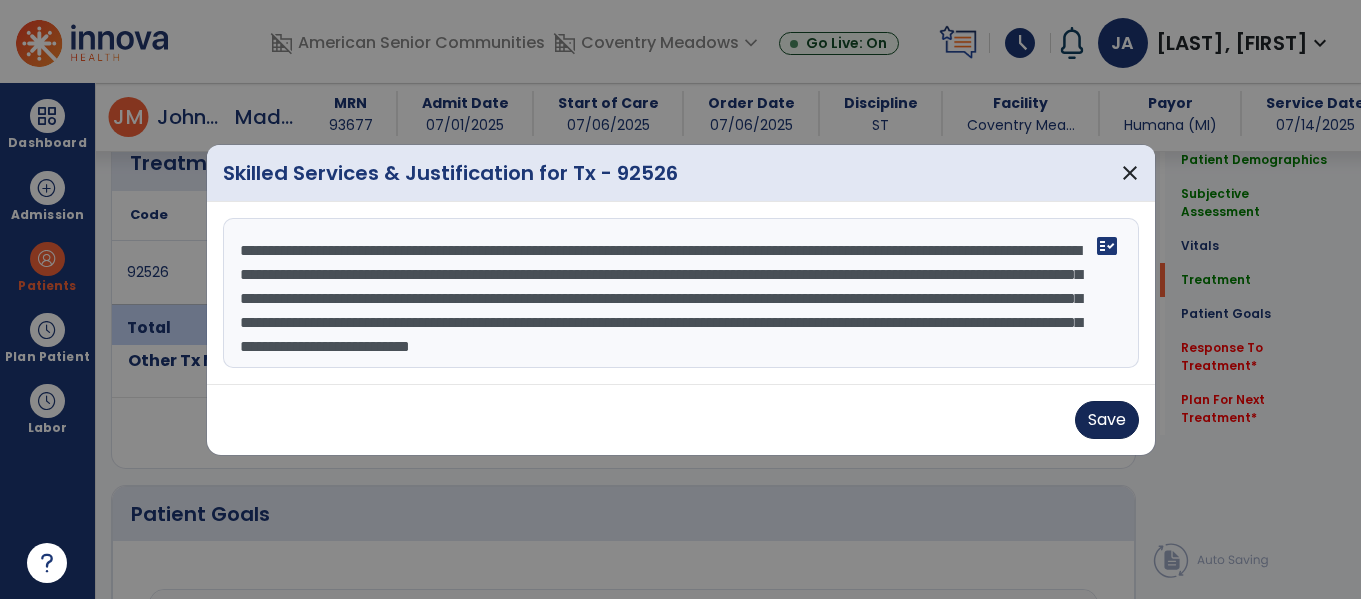 type on "**********" 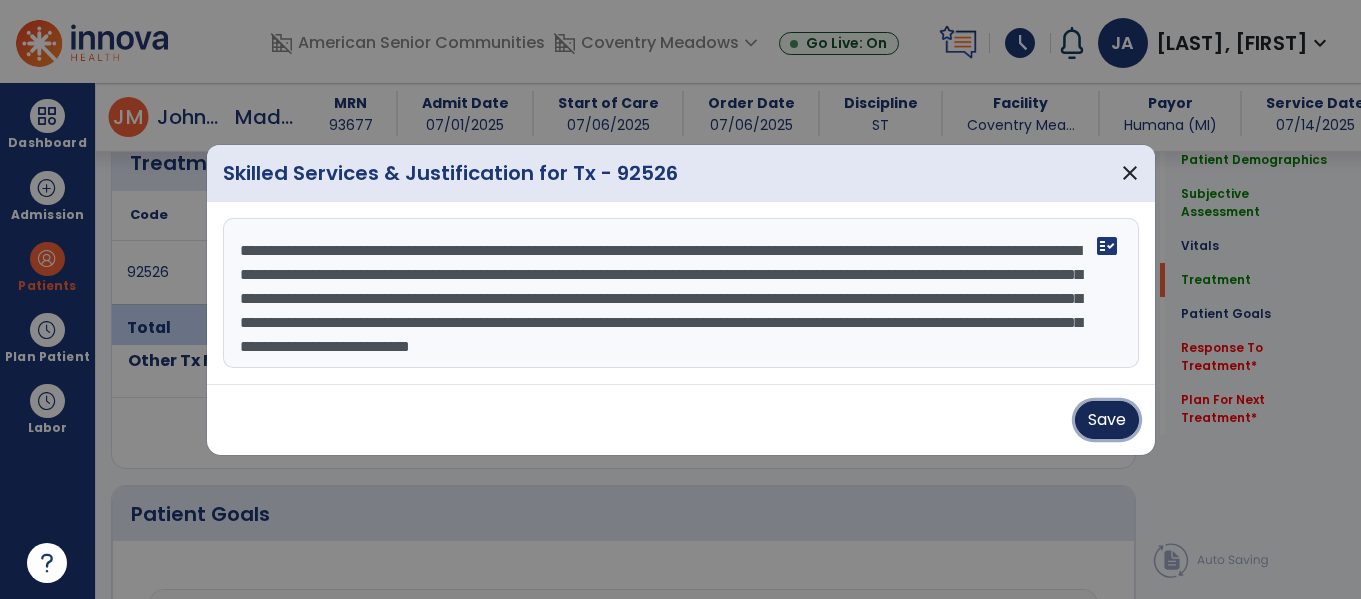 click on "Save" at bounding box center (1107, 420) 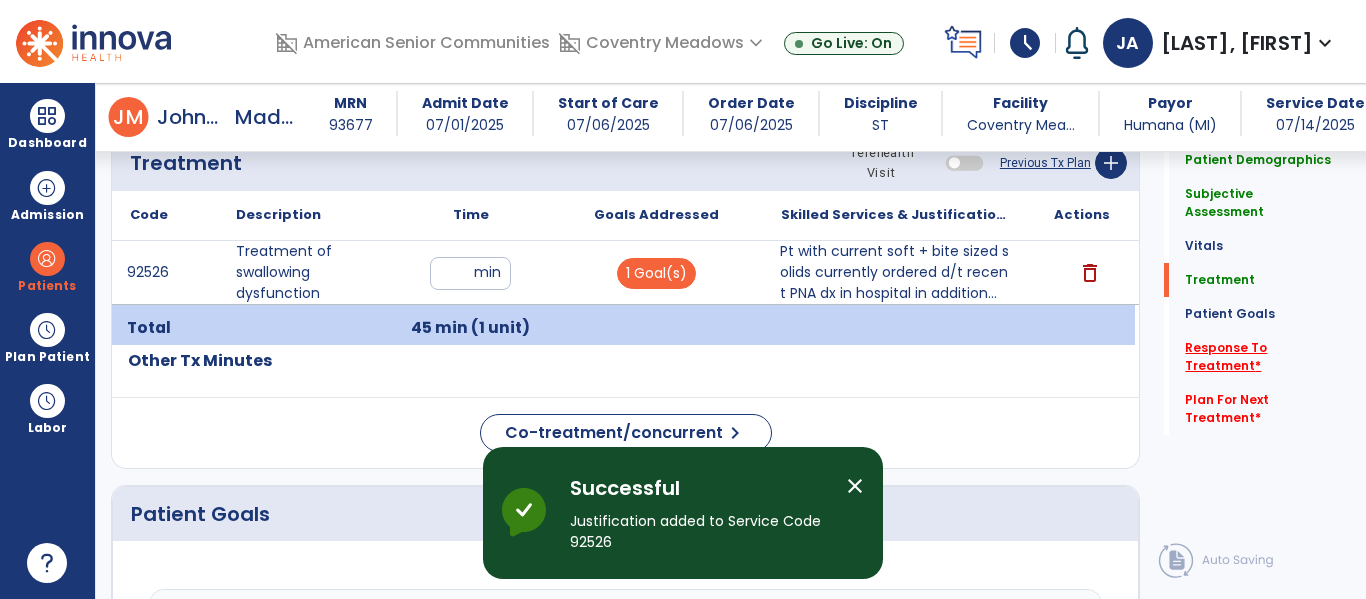 click on "Response To Treatment   *" 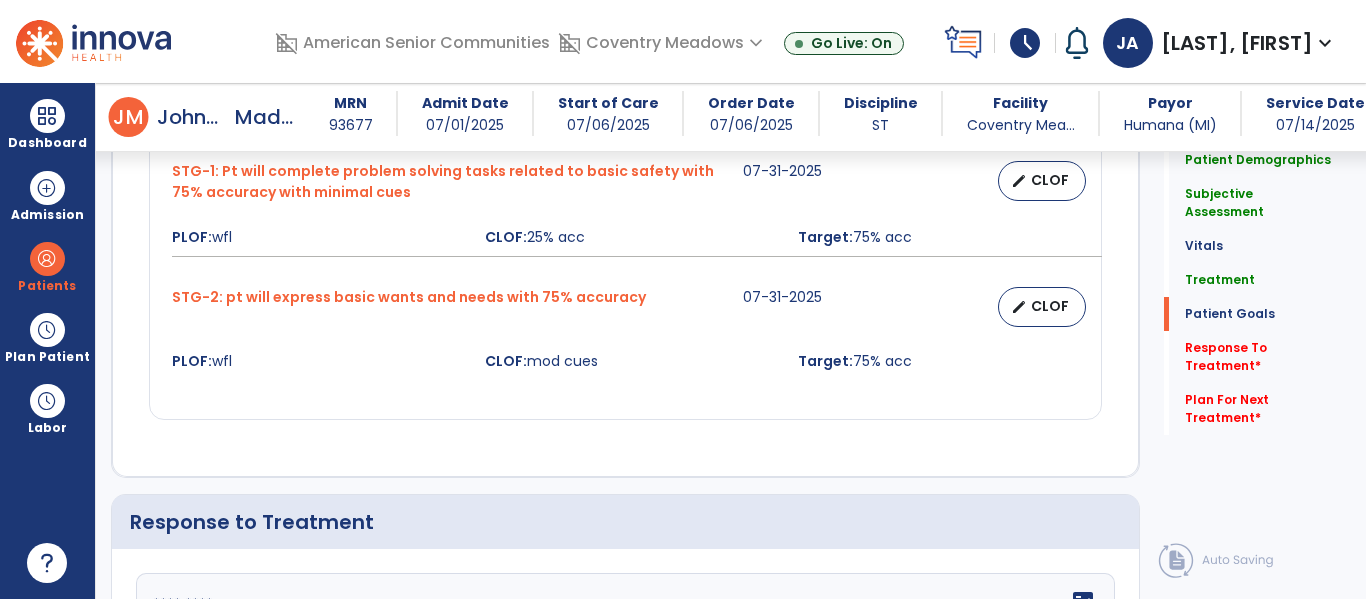 scroll, scrollTop: 2539, scrollLeft: 0, axis: vertical 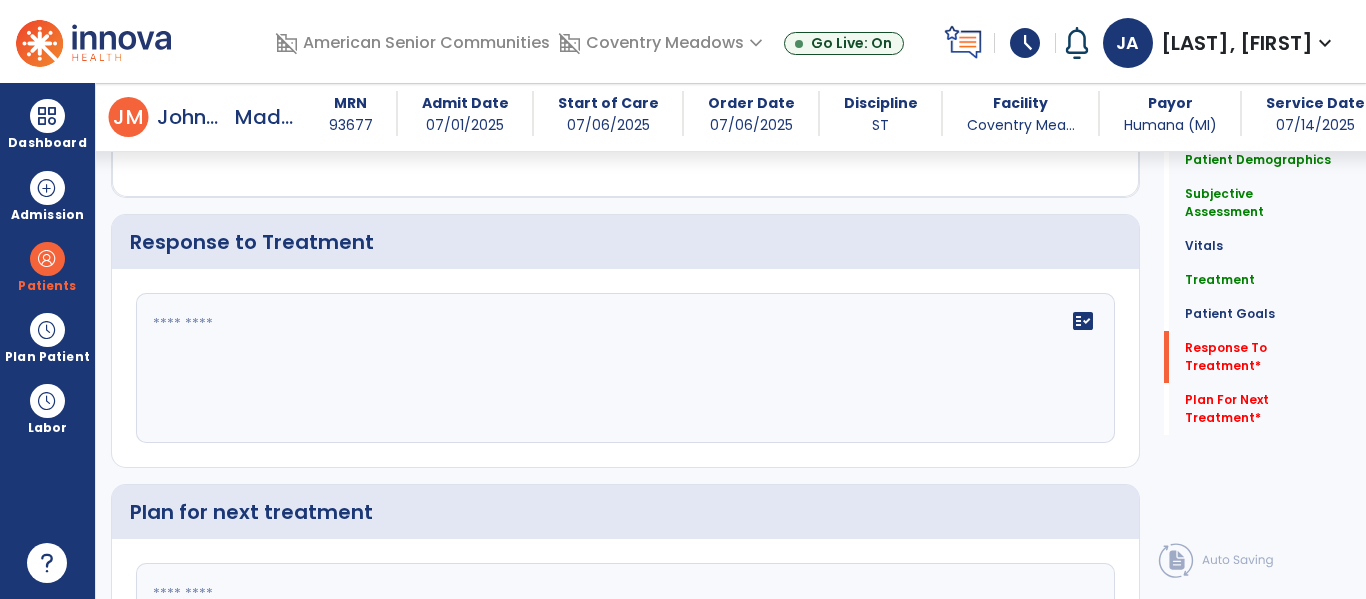 click on "fact_check" 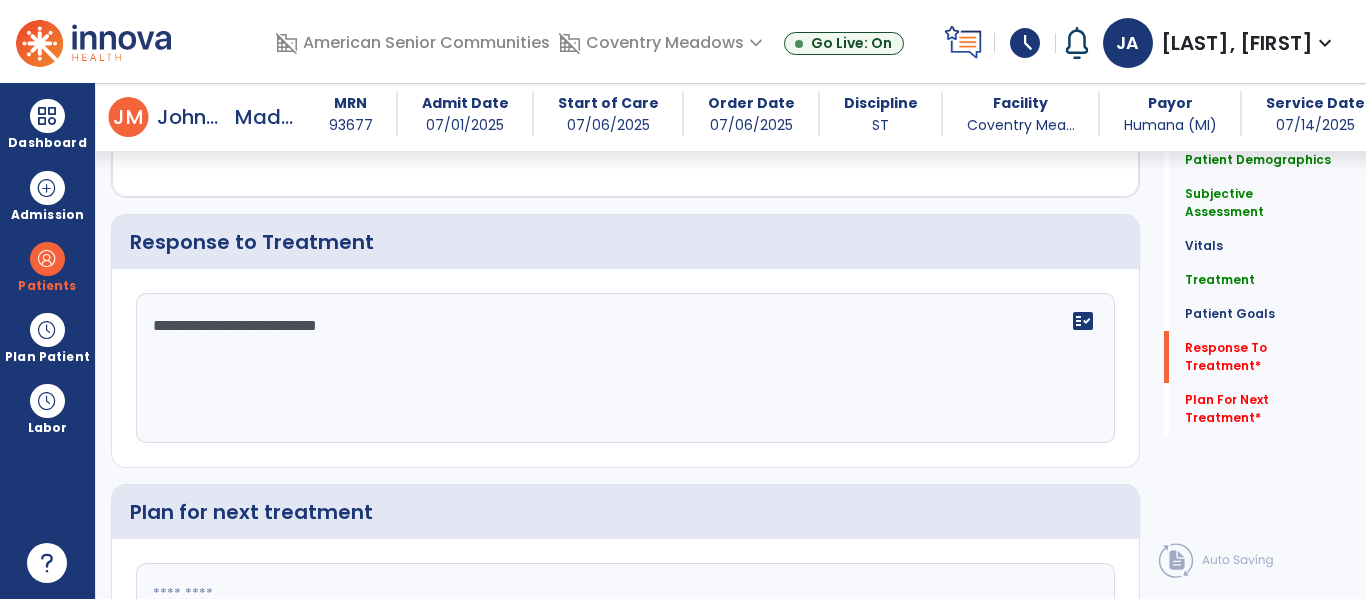 type on "**********" 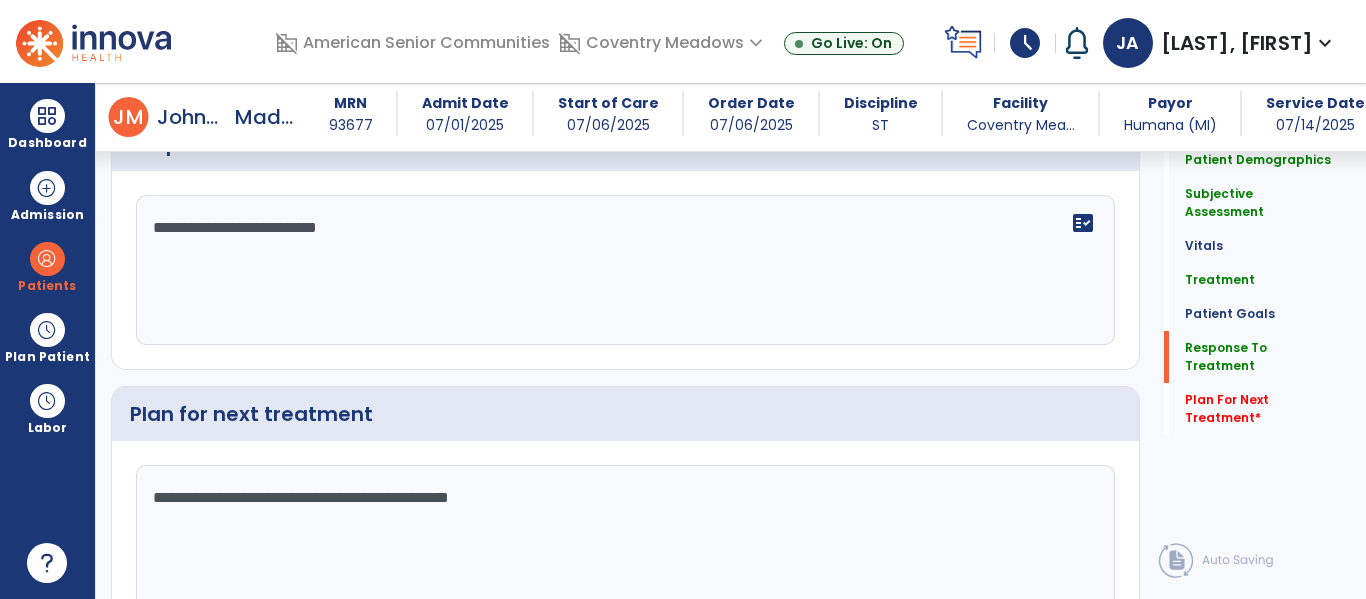 scroll, scrollTop: 2710, scrollLeft: 0, axis: vertical 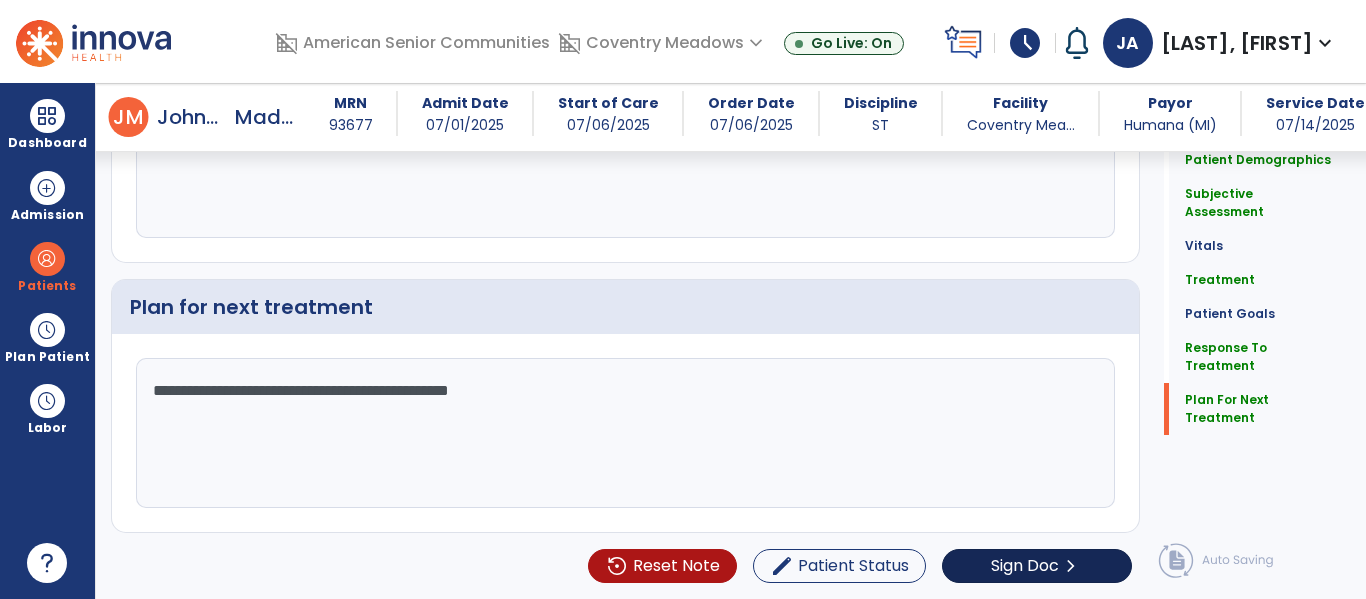 type on "**********" 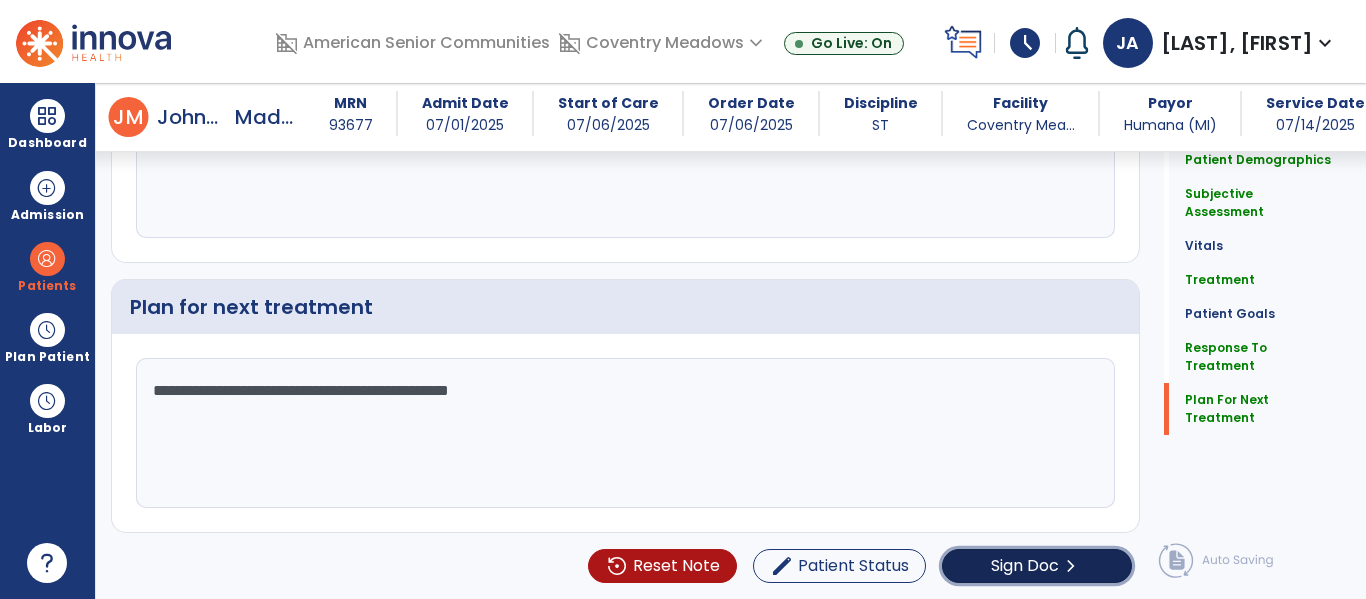 click on "Sign Doc" 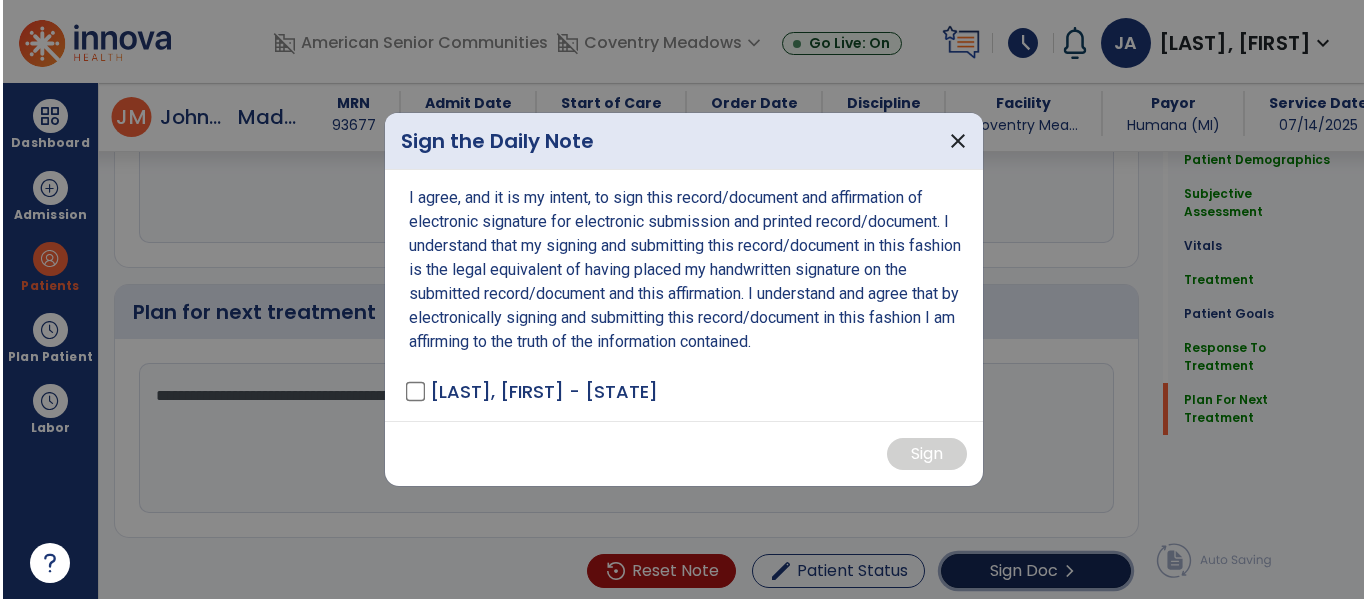 scroll, scrollTop: 2744, scrollLeft: 0, axis: vertical 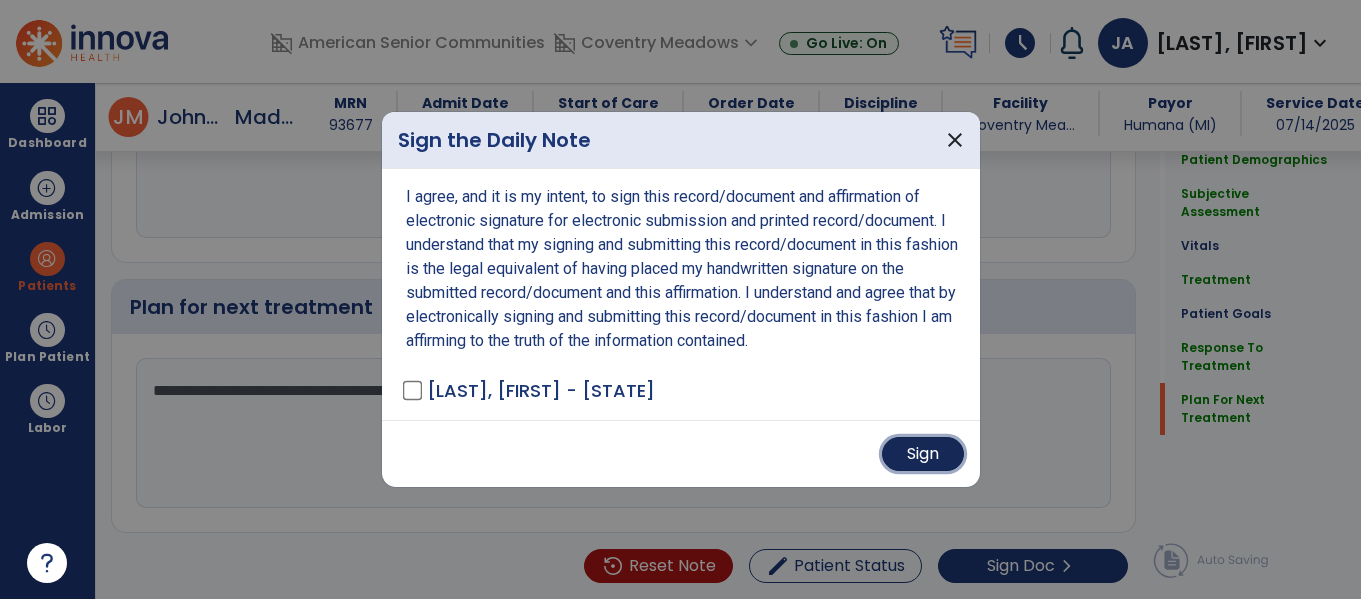 click on "Sign" at bounding box center (923, 454) 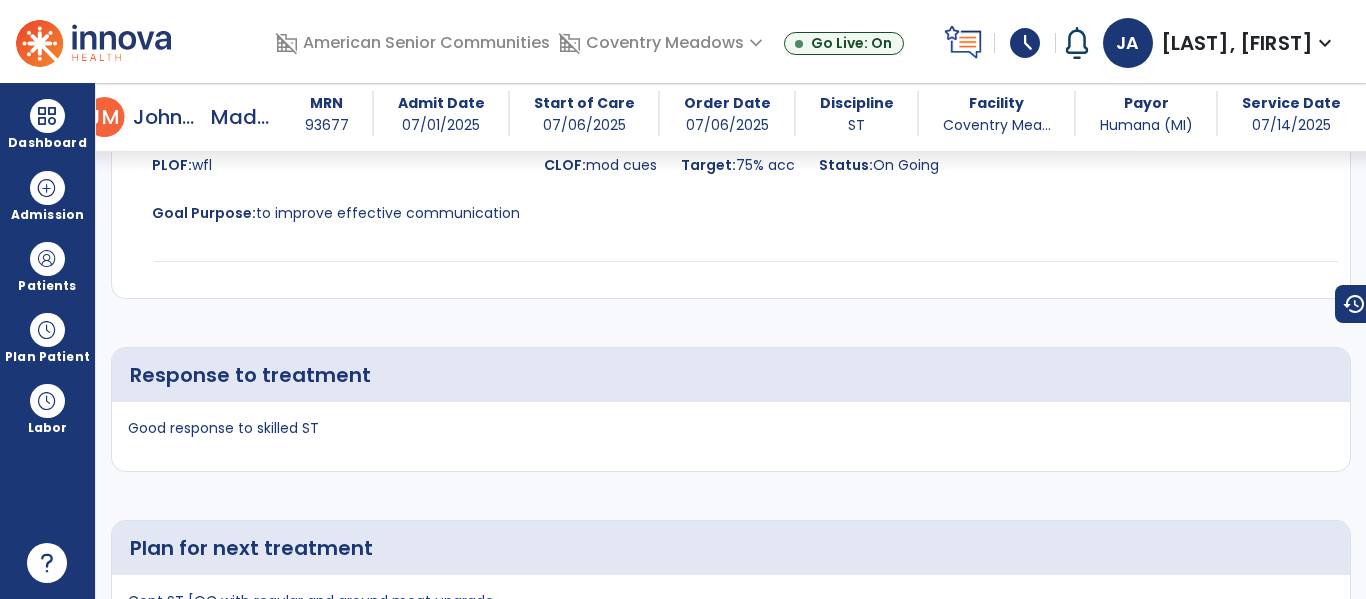 scroll, scrollTop: 4176, scrollLeft: 0, axis: vertical 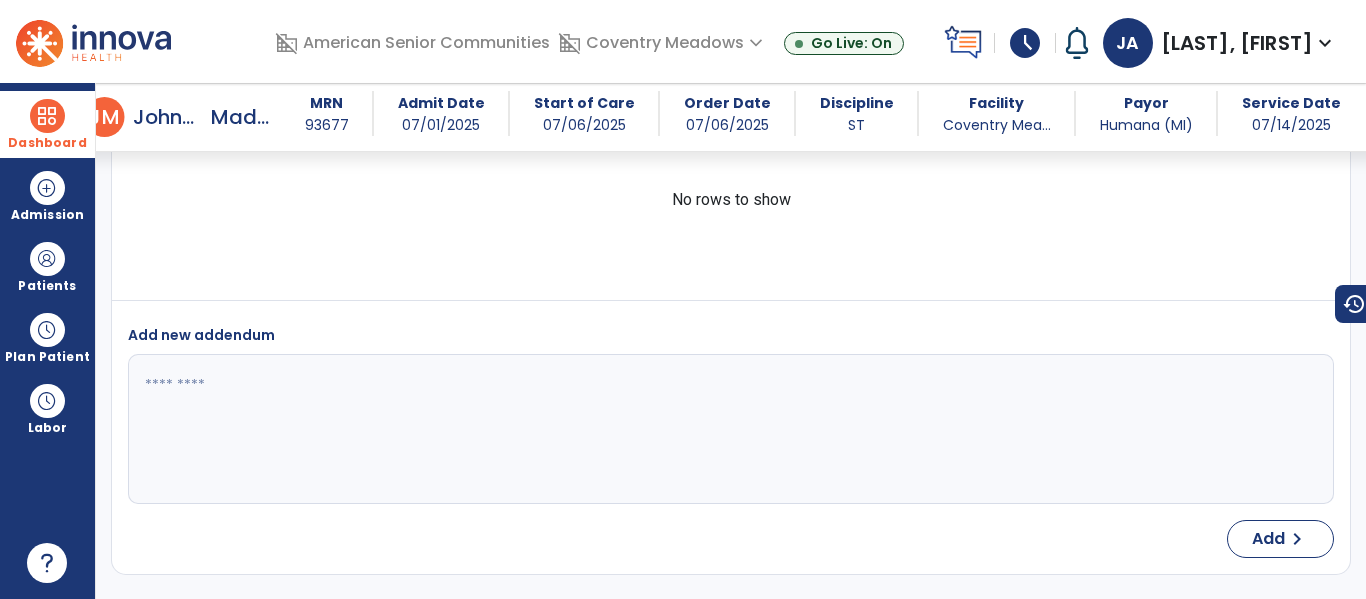 click at bounding box center (47, 116) 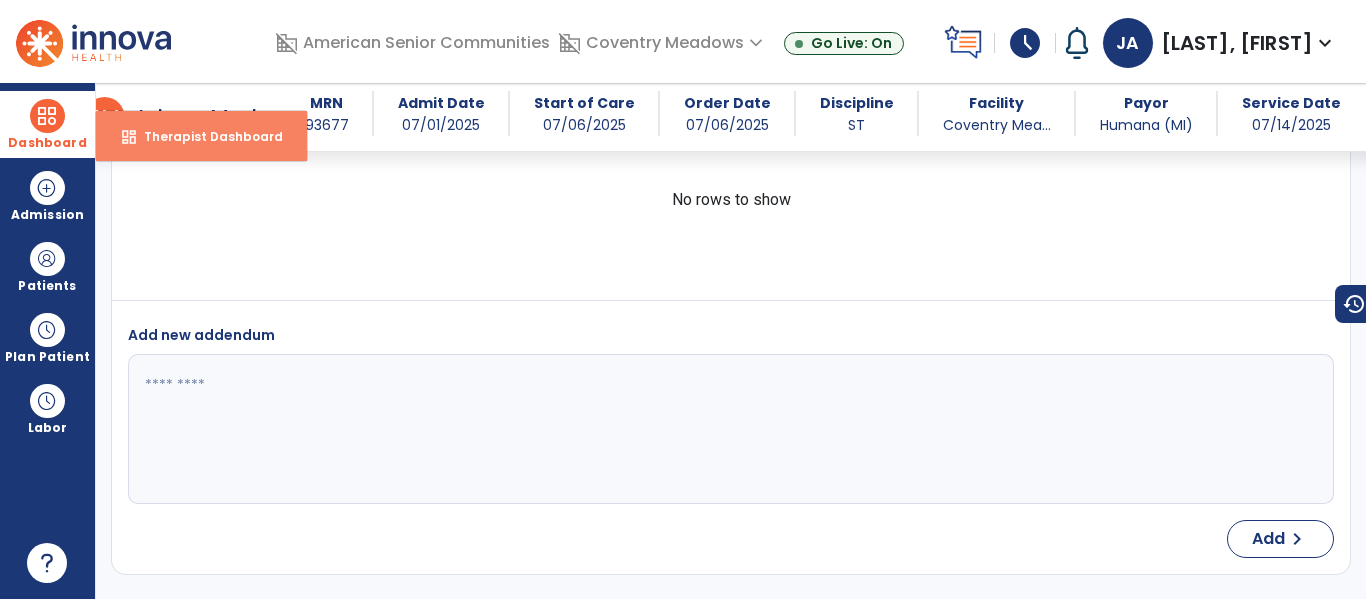 click on "Therapist Dashboard" at bounding box center (205, 136) 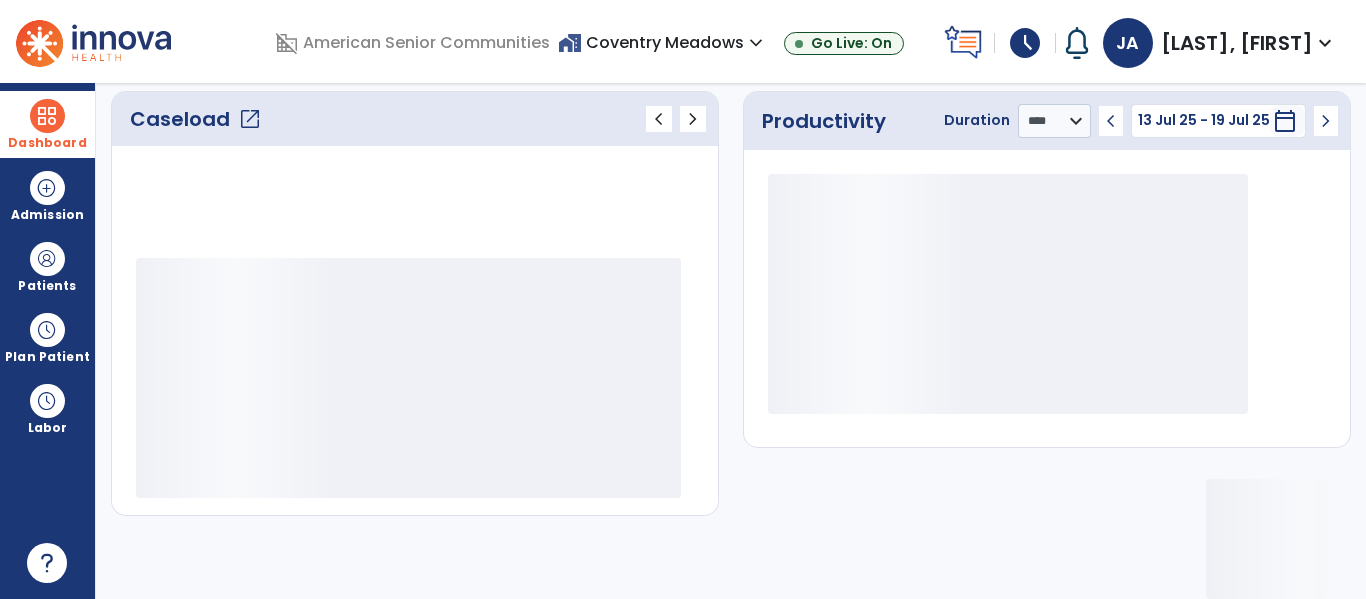 scroll, scrollTop: 278, scrollLeft: 0, axis: vertical 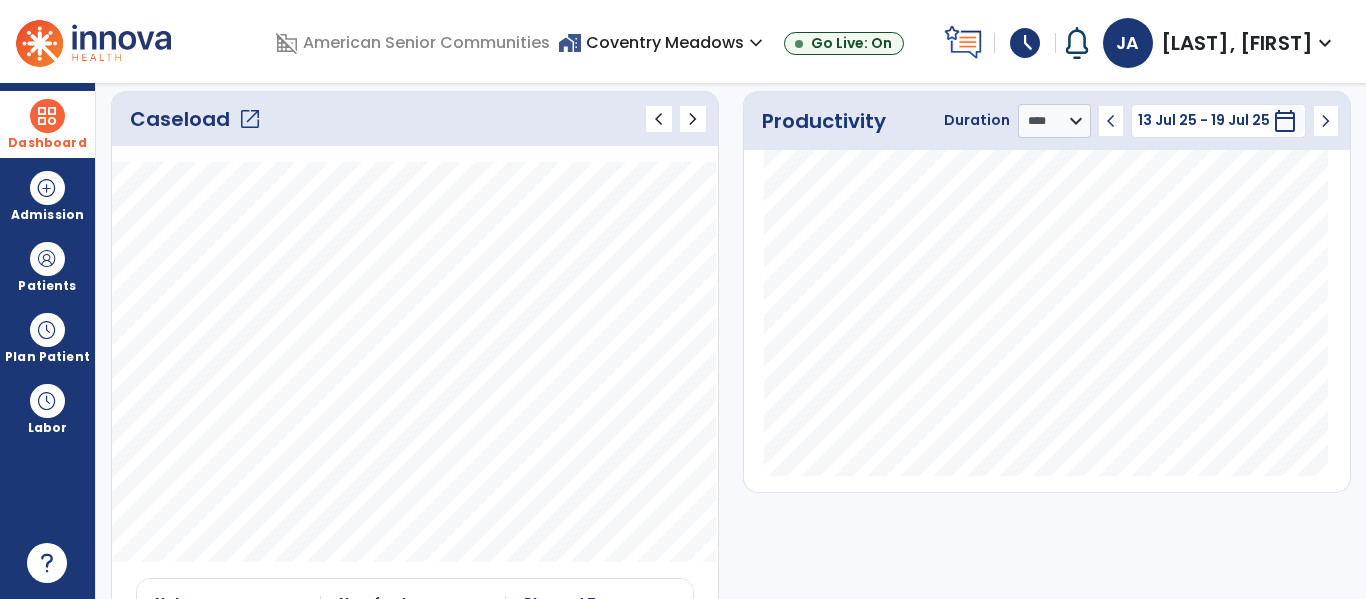 click on "open_in_new" 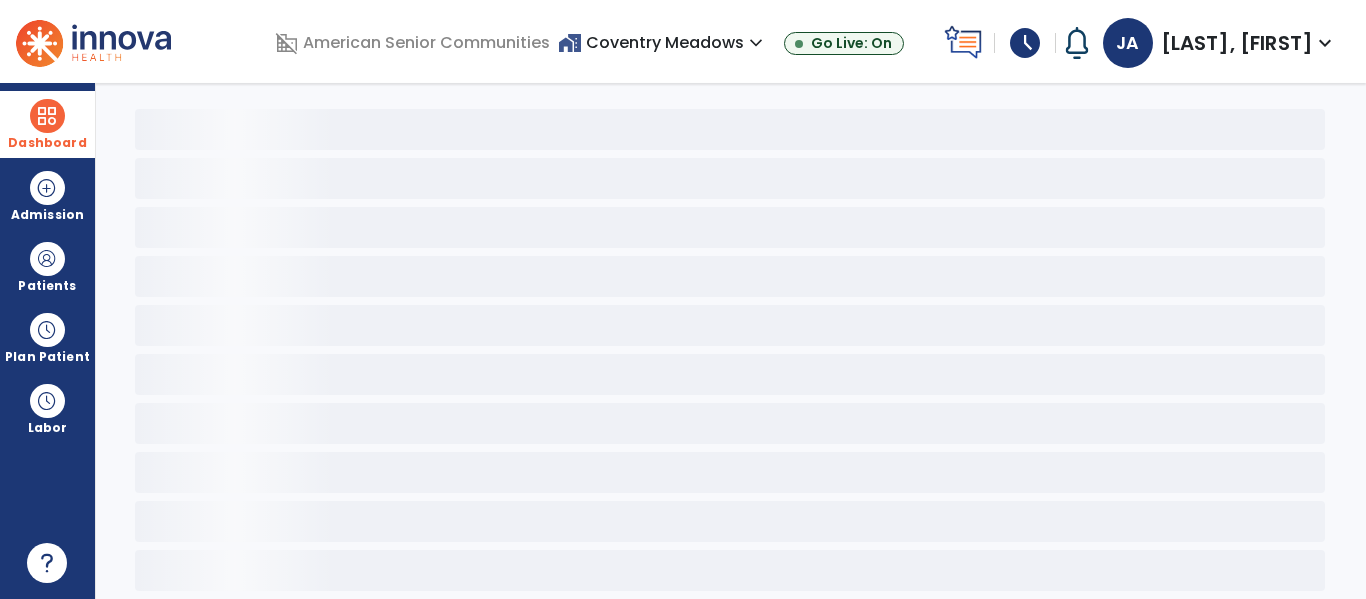 scroll, scrollTop: 78, scrollLeft: 0, axis: vertical 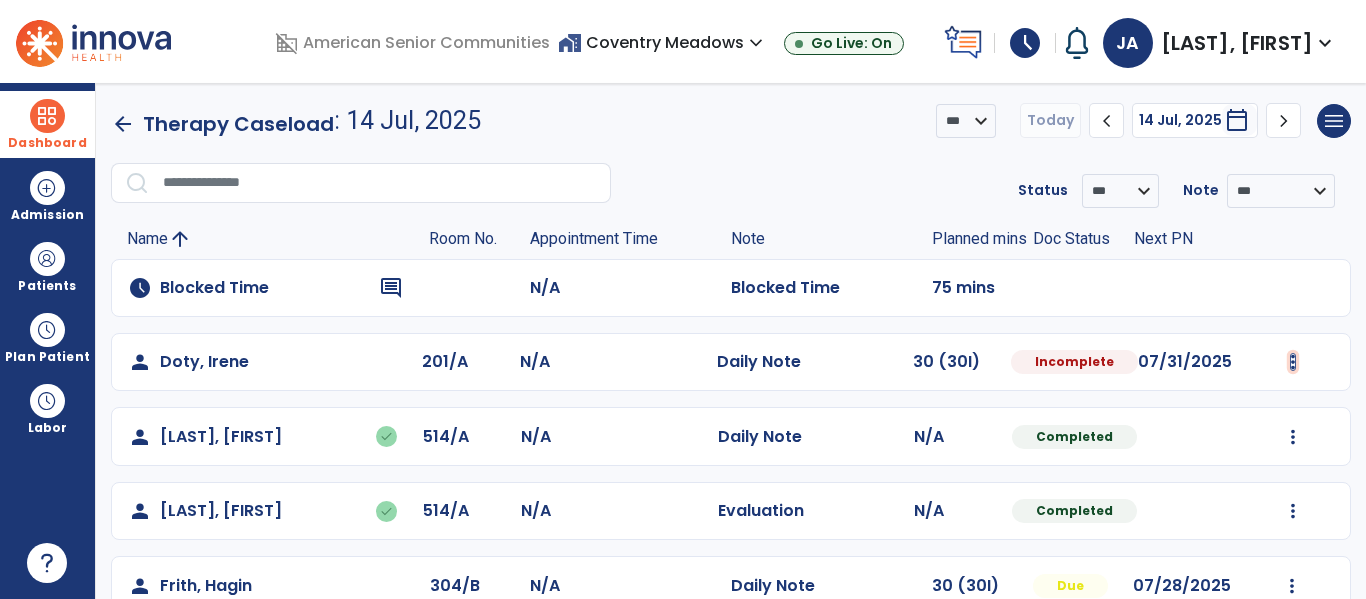 click at bounding box center (1293, 362) 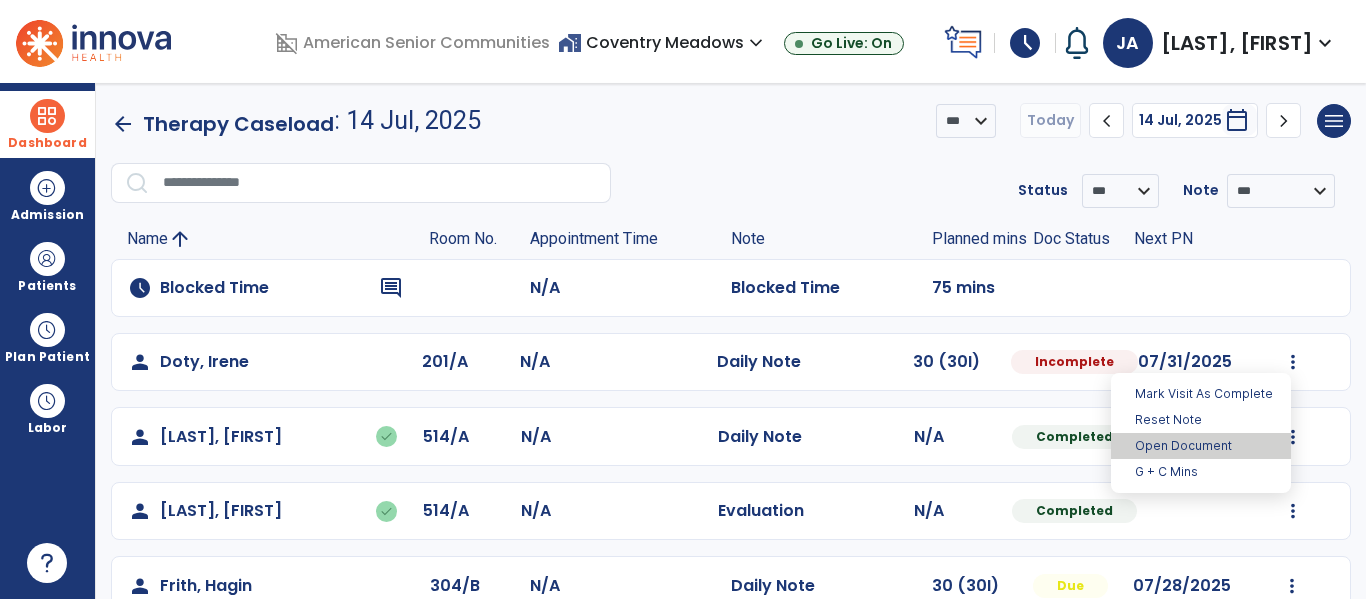 click on "Open Document" at bounding box center [1201, 446] 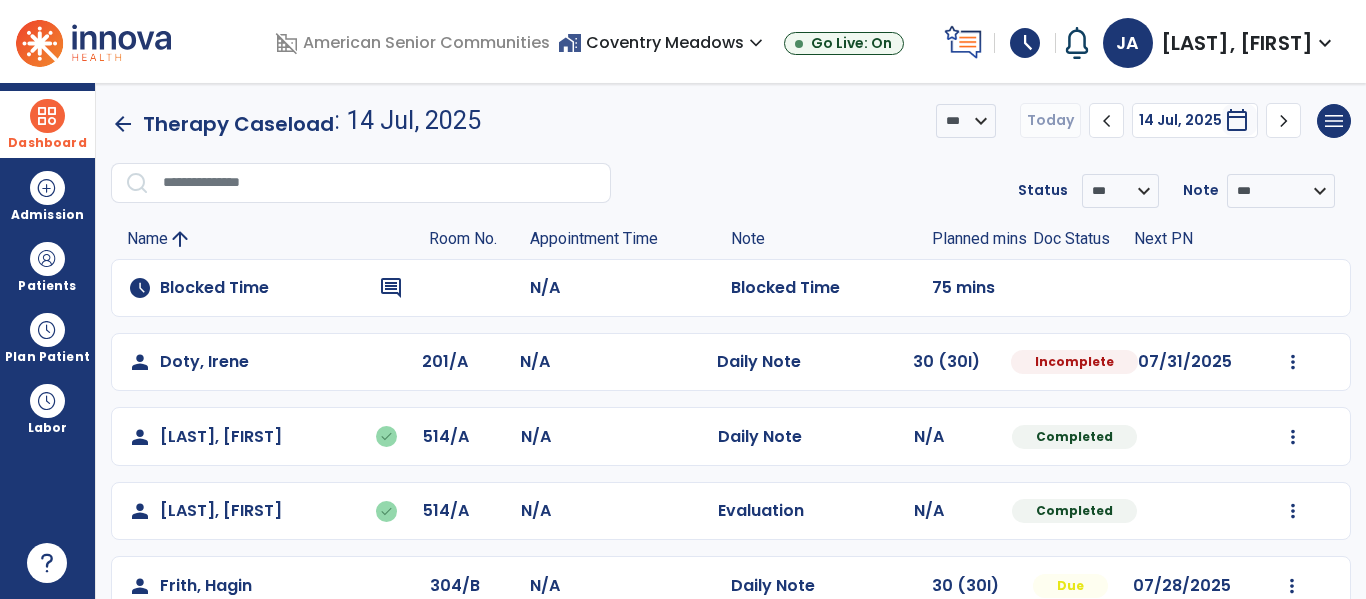 select on "*" 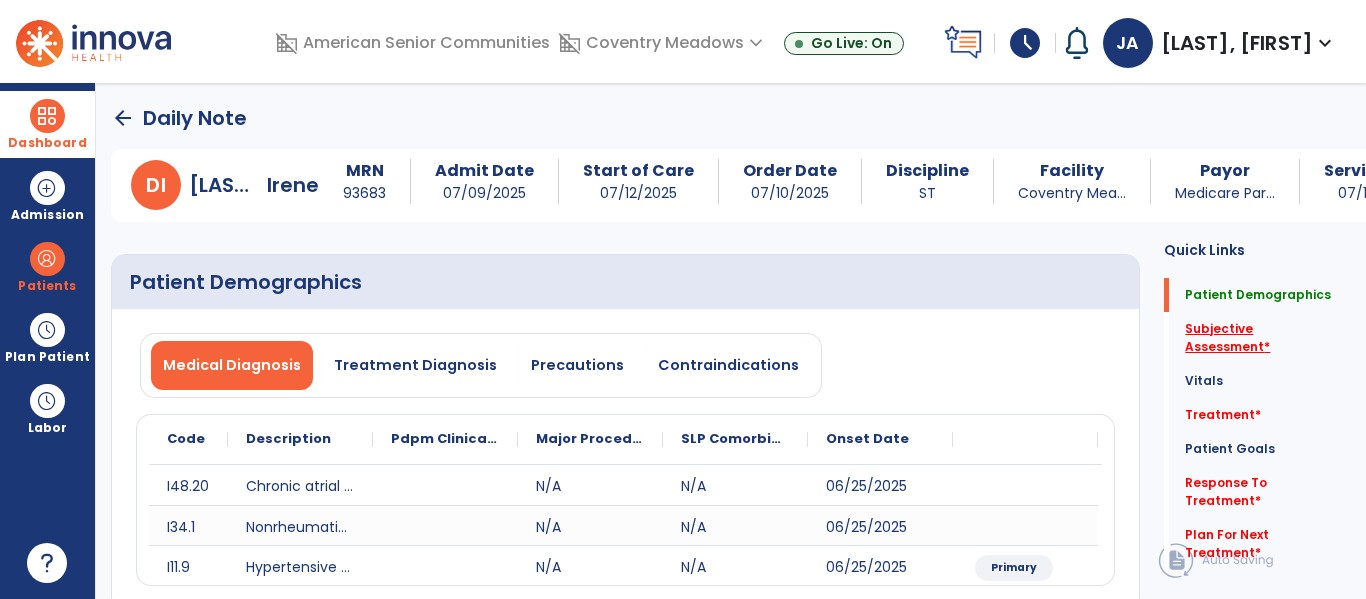 click on "Subjective Assessment   *" 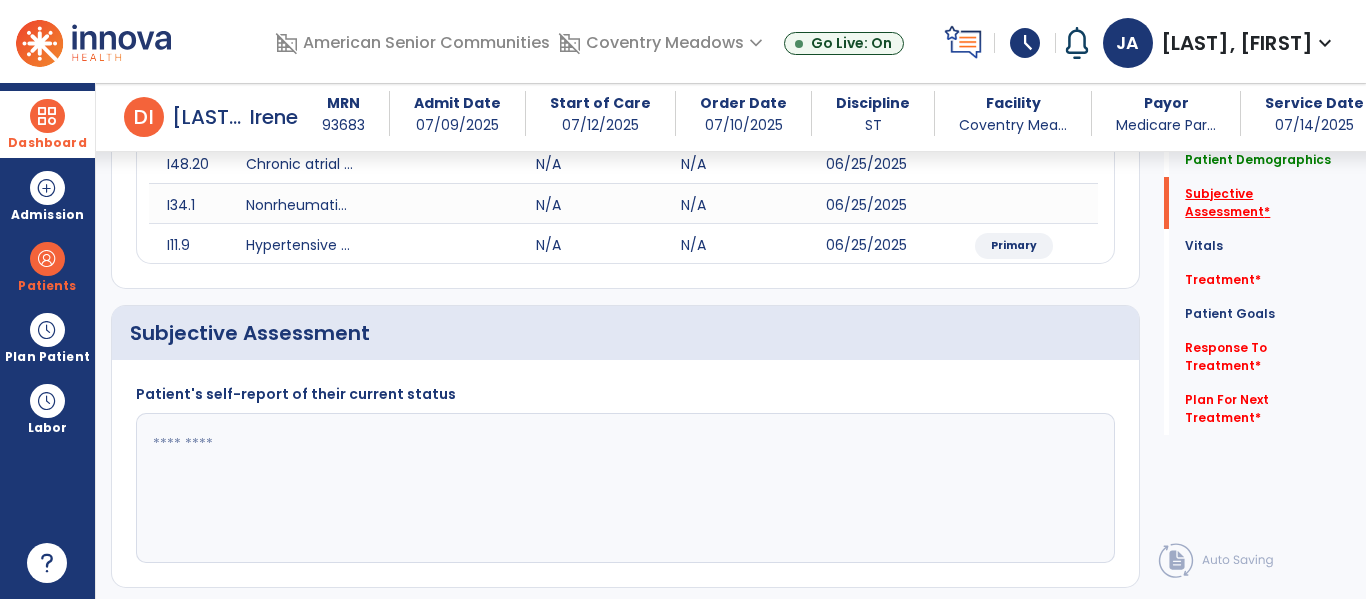 scroll, scrollTop: 427, scrollLeft: 0, axis: vertical 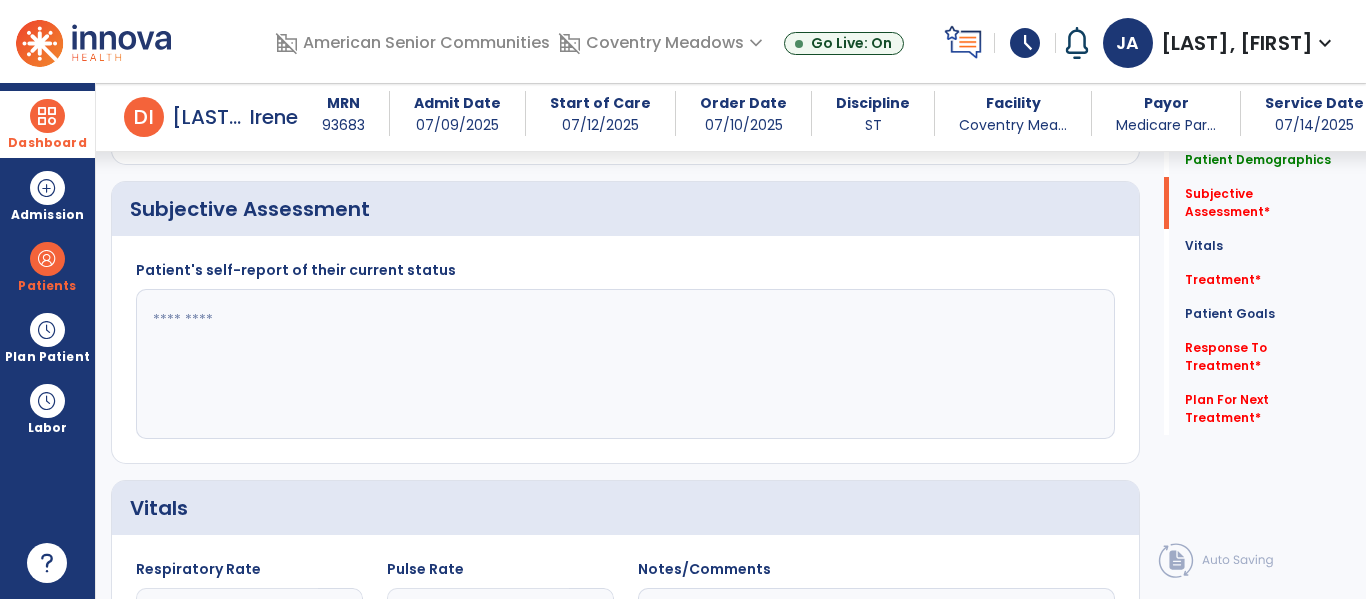 click 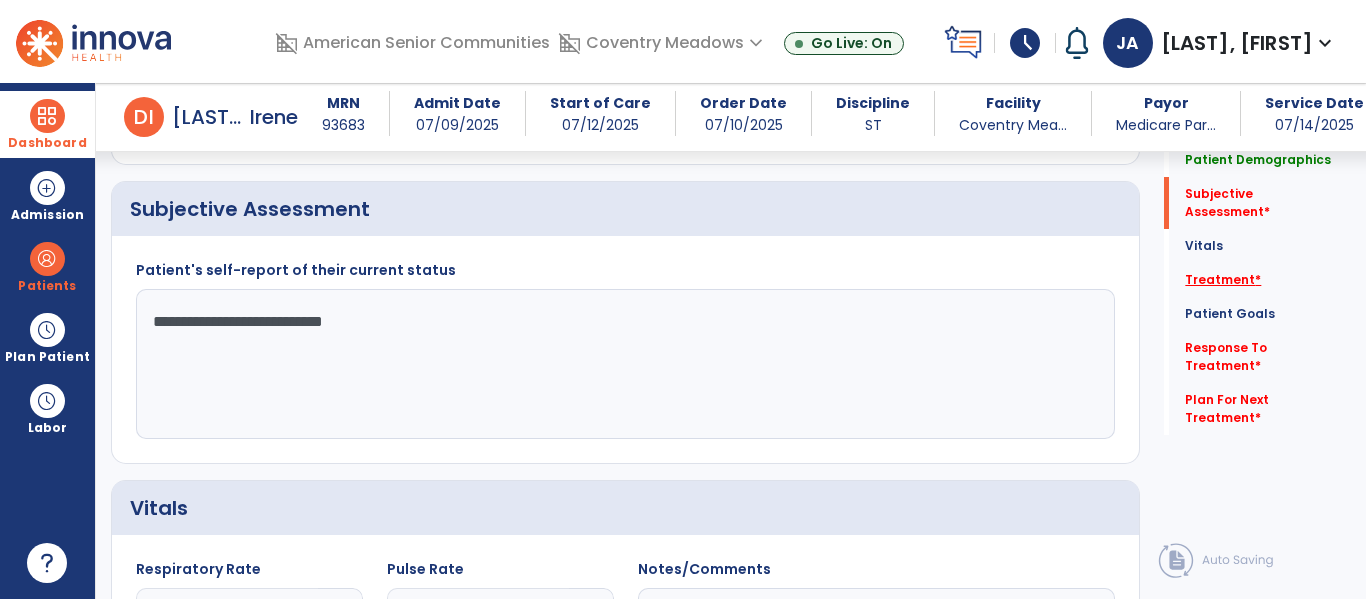 type on "**********" 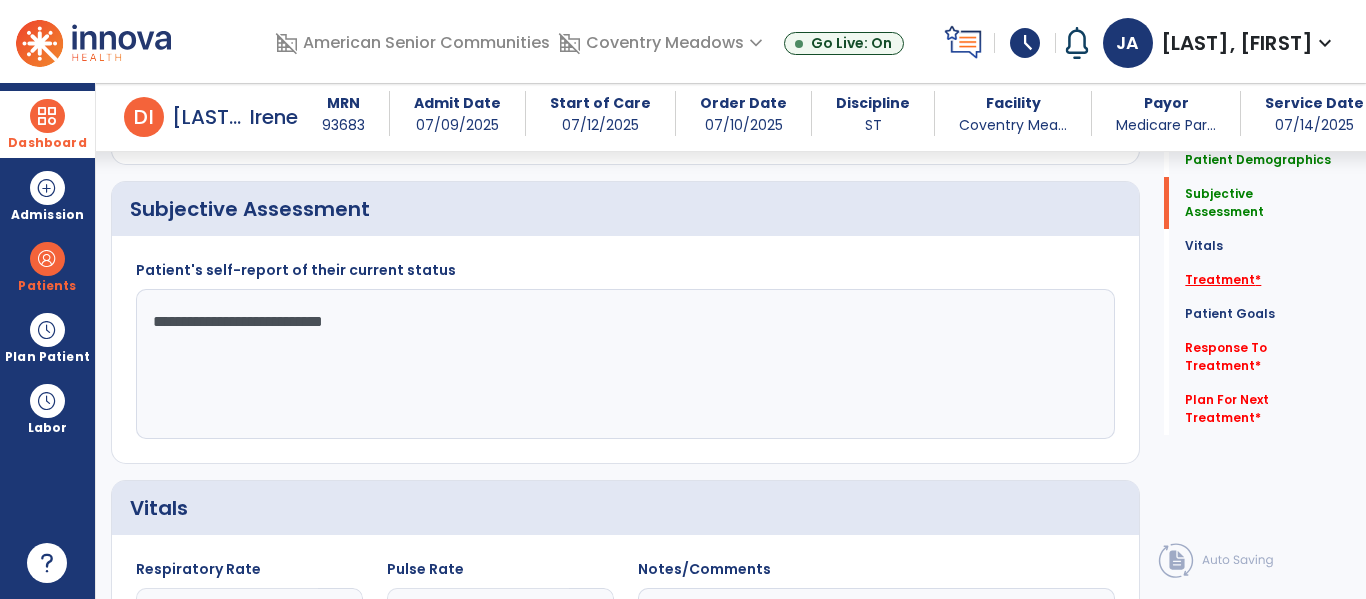 click on "Treatment   *" 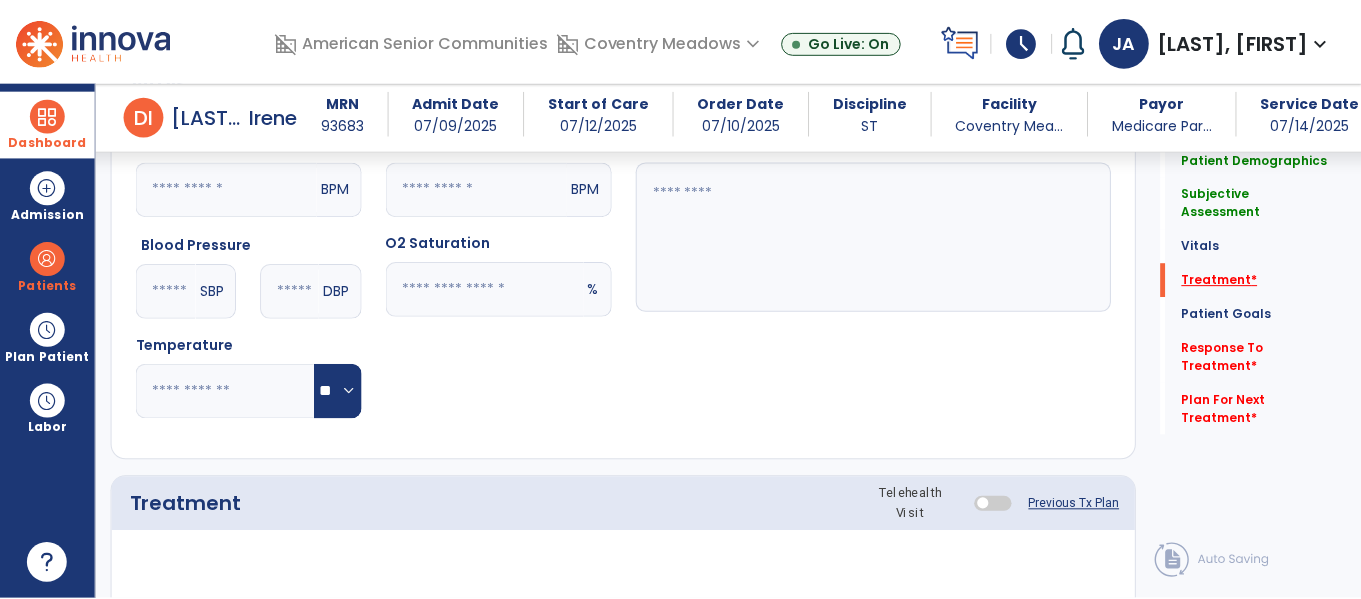 scroll, scrollTop: 1116, scrollLeft: 0, axis: vertical 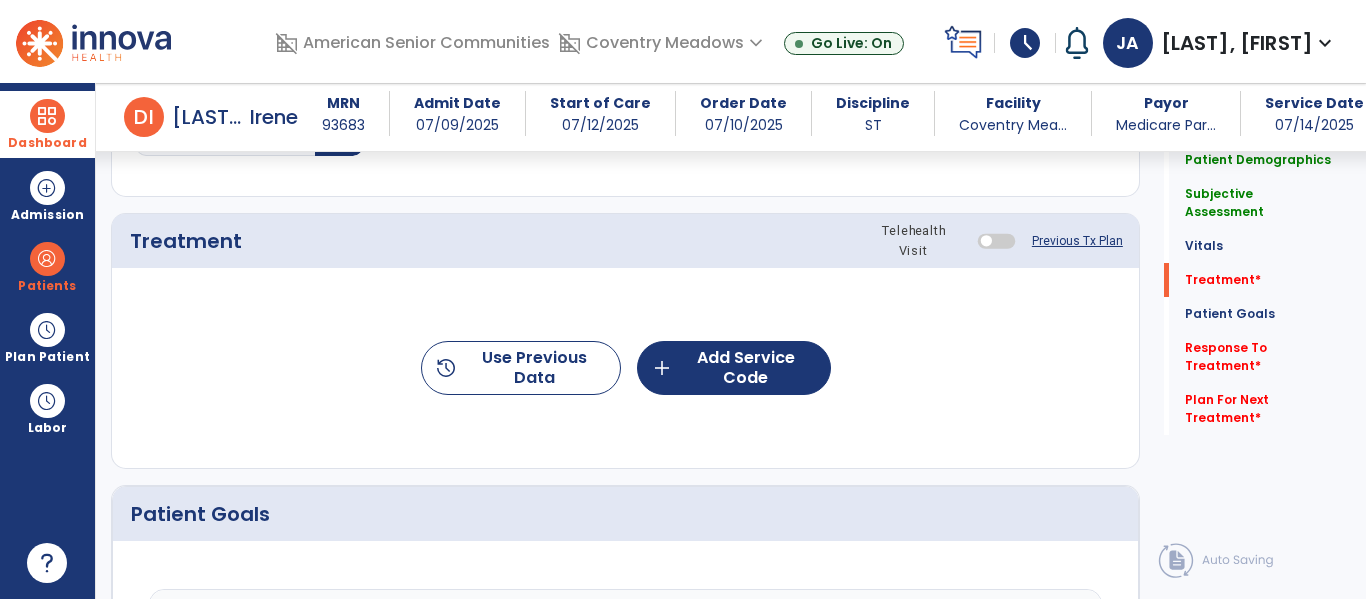 click on "history  Use Previous Data  add  Add Service Code" 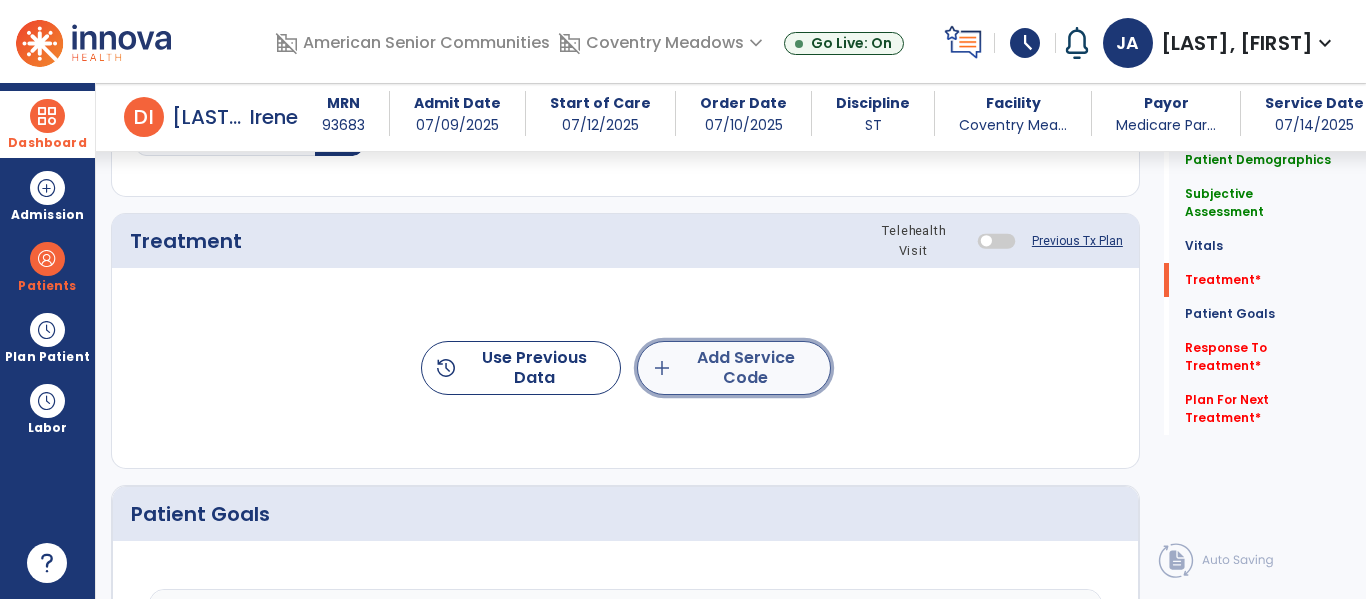 click on "add  Add Service Code" 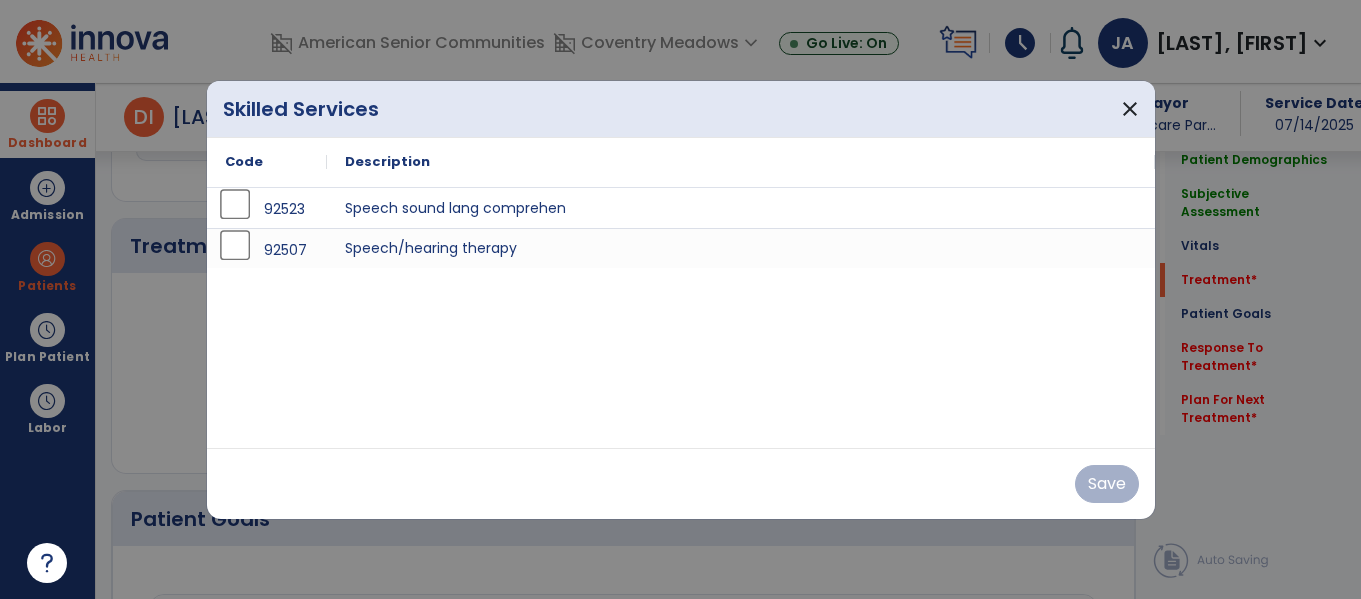 scroll, scrollTop: 1116, scrollLeft: 0, axis: vertical 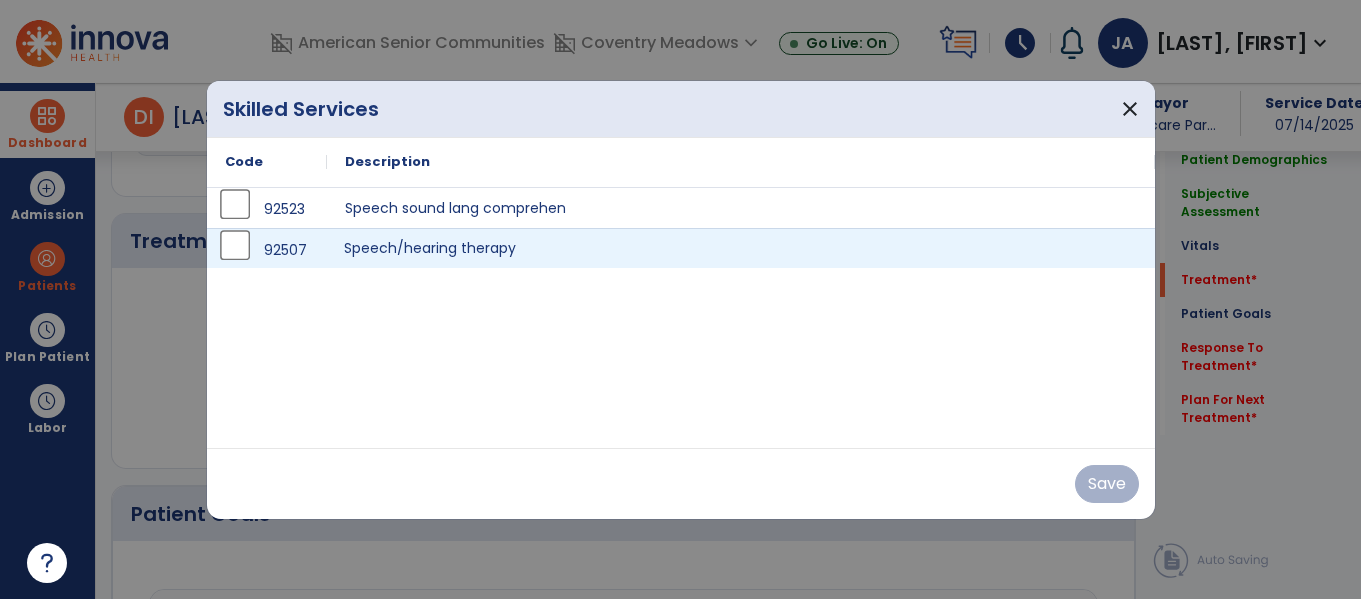 click on "Speech/hearing therapy" at bounding box center (741, 248) 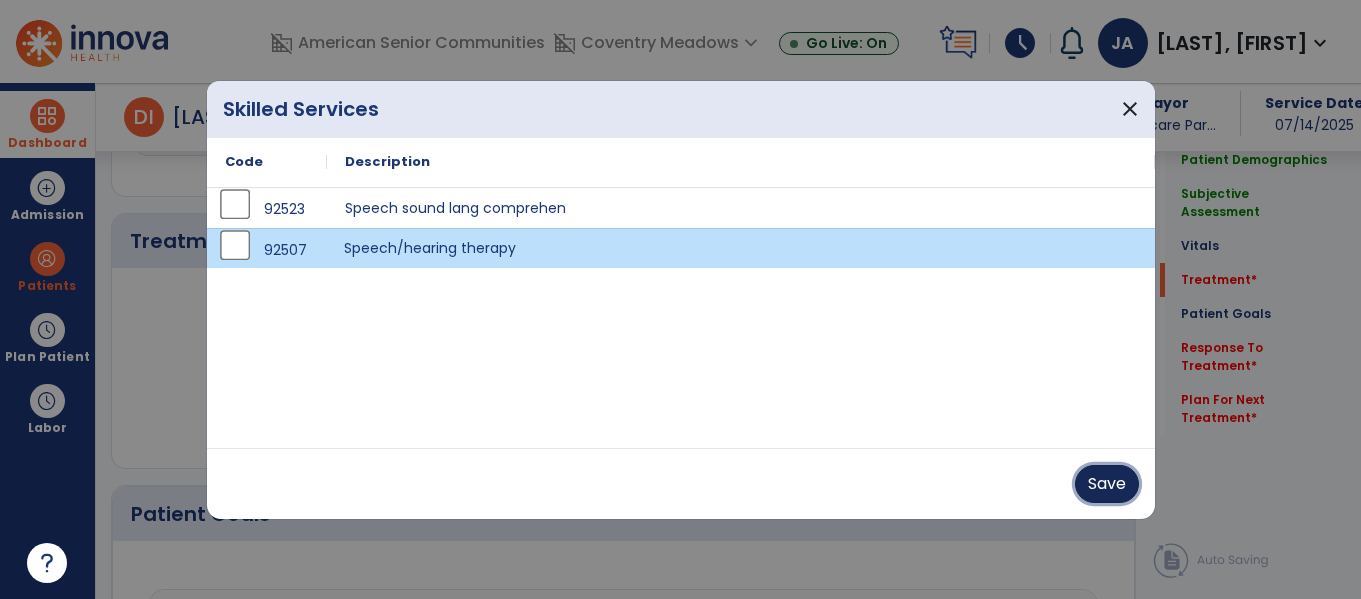 click on "Save" at bounding box center [1107, 484] 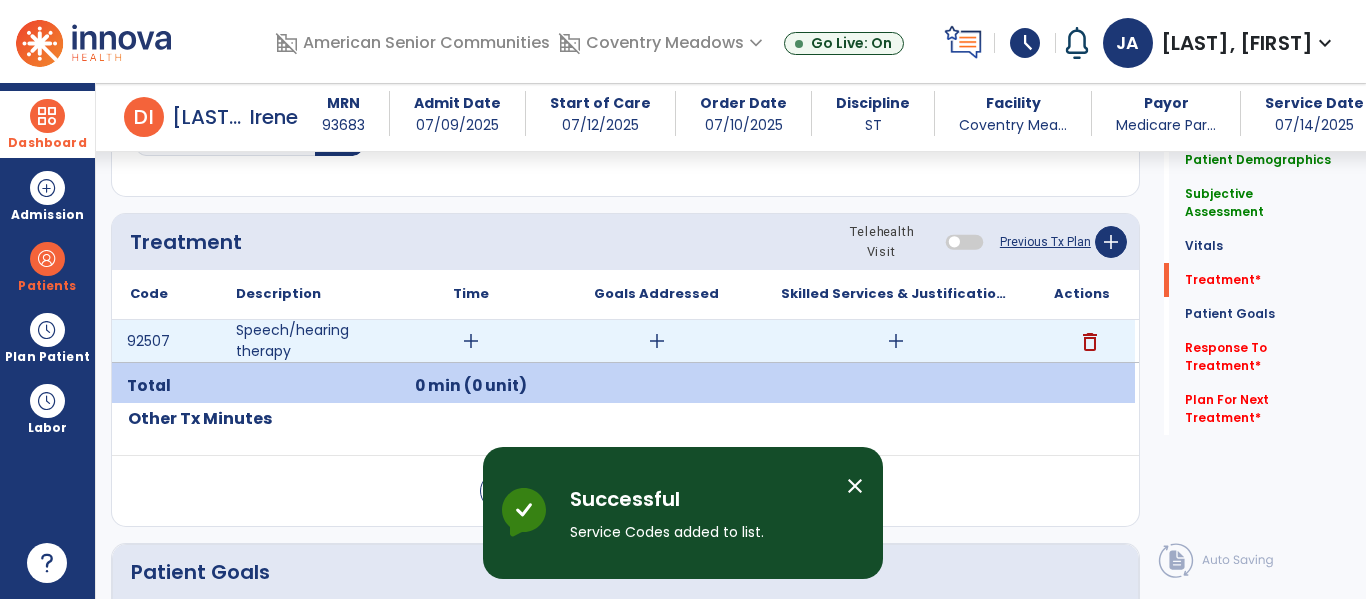 click on "add" at bounding box center (471, 341) 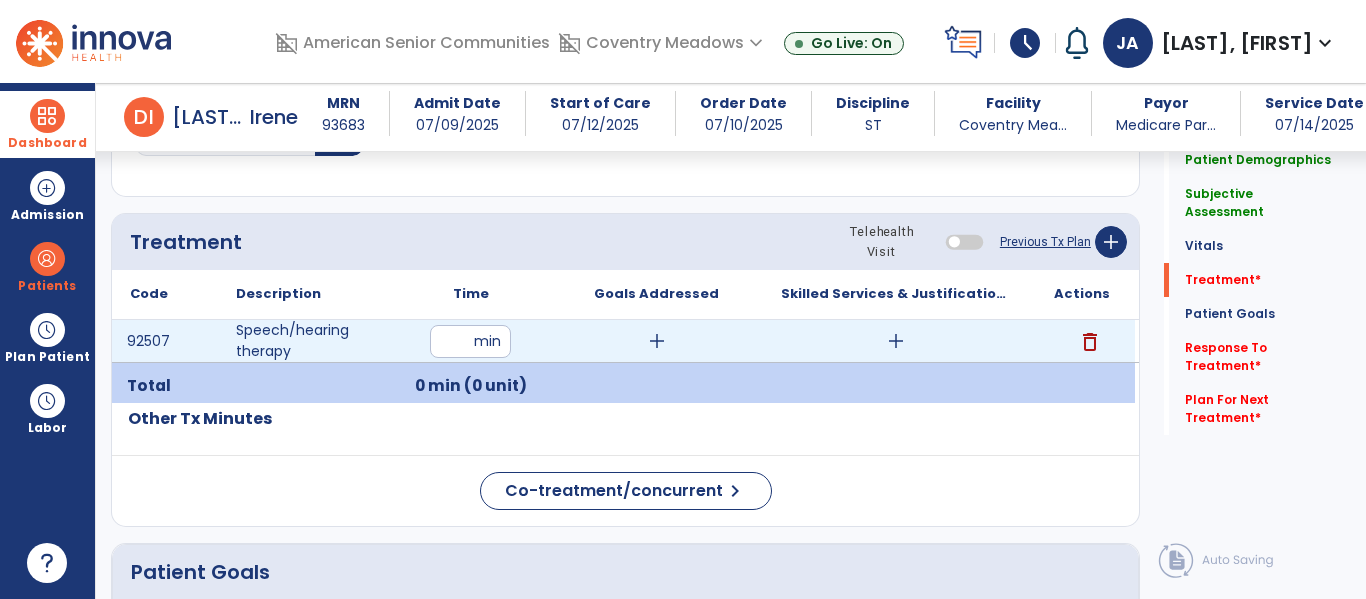 type on "**" 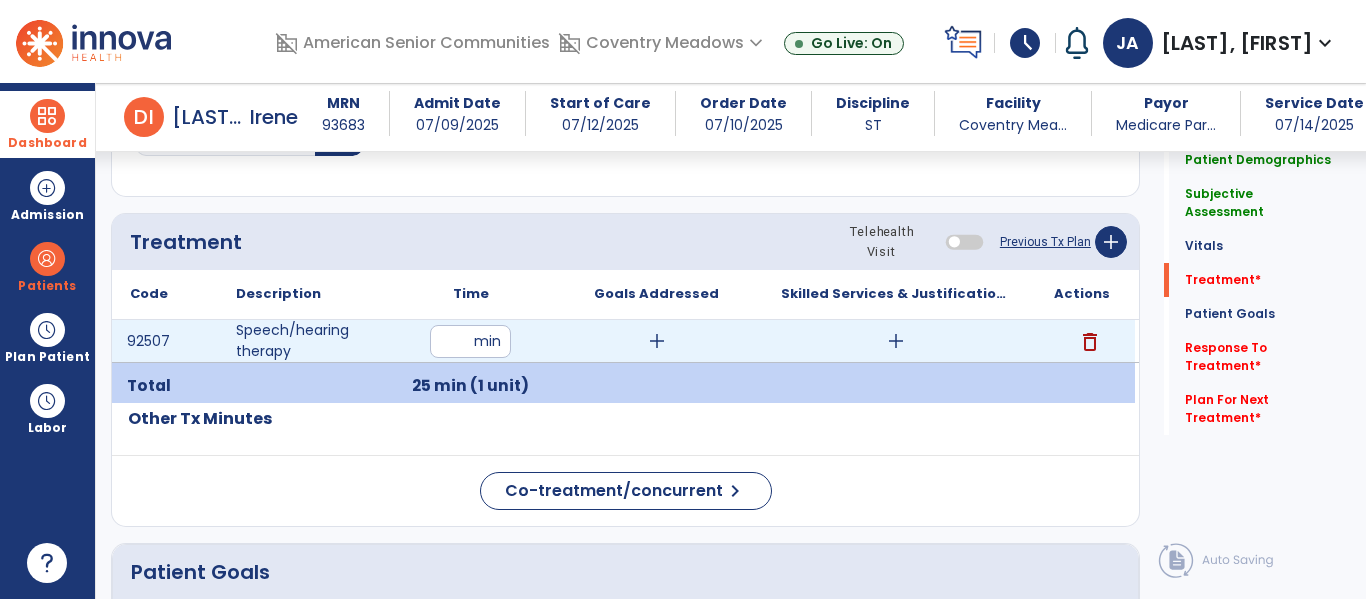 click on "add" at bounding box center (657, 341) 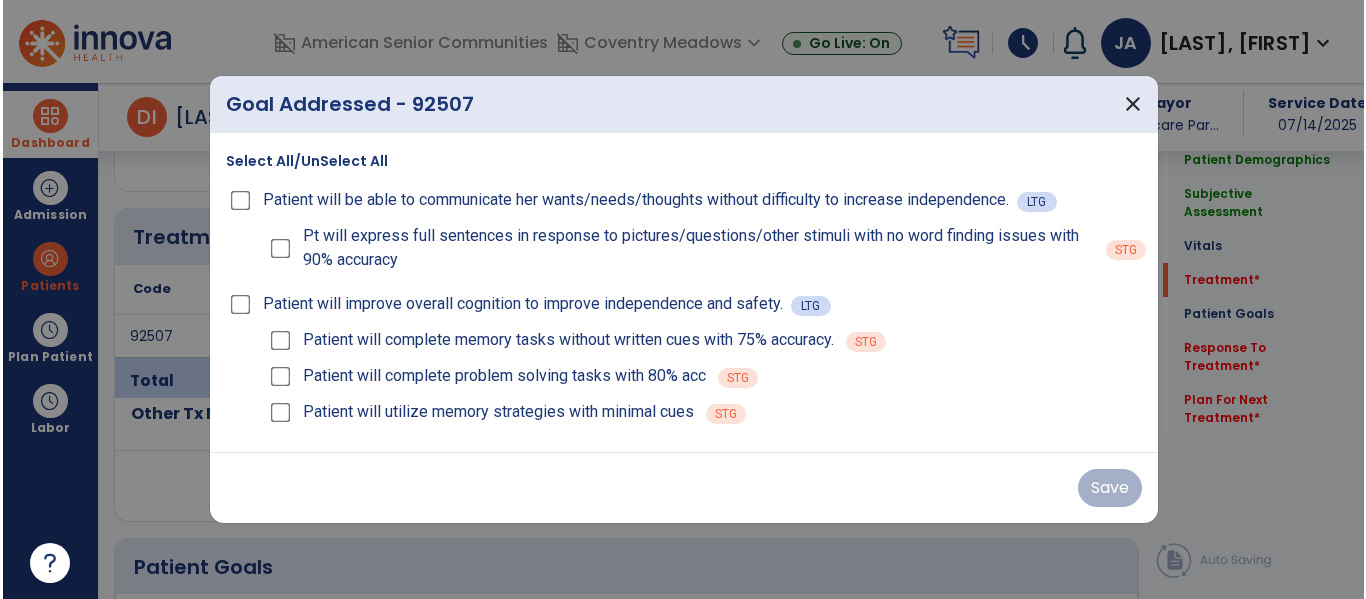 scroll, scrollTop: 1116, scrollLeft: 0, axis: vertical 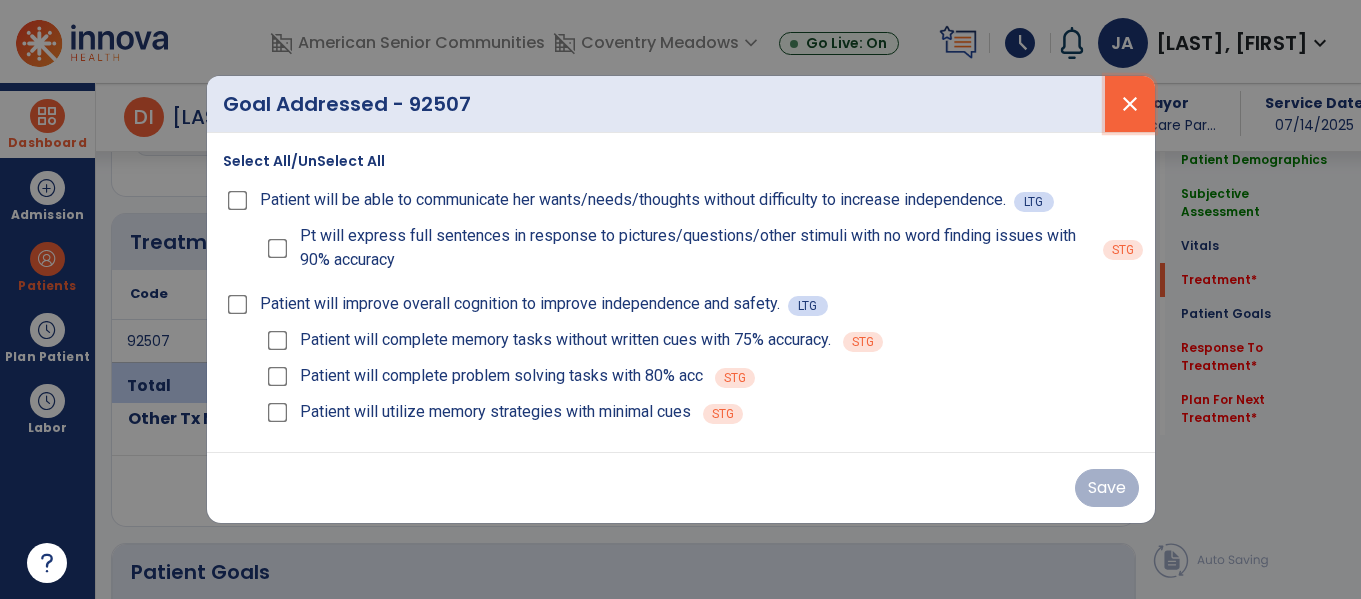 click on "close" at bounding box center [1130, 104] 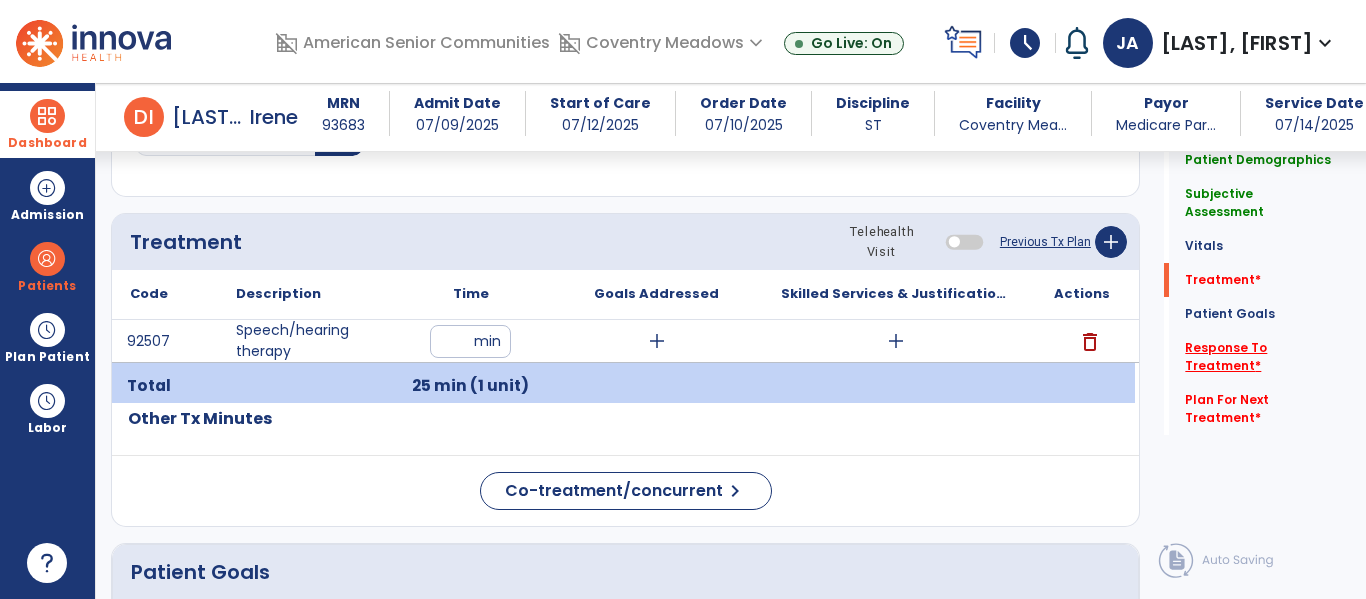 click on "Response To Treatment   *" 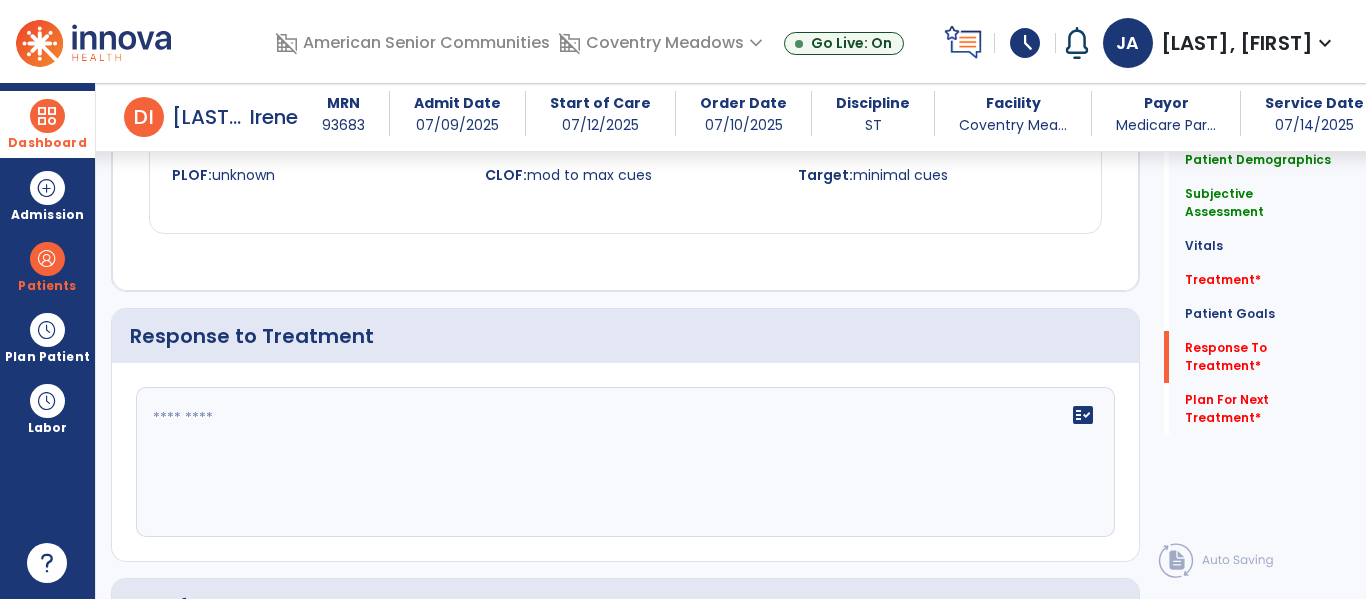 scroll, scrollTop: 2413, scrollLeft: 0, axis: vertical 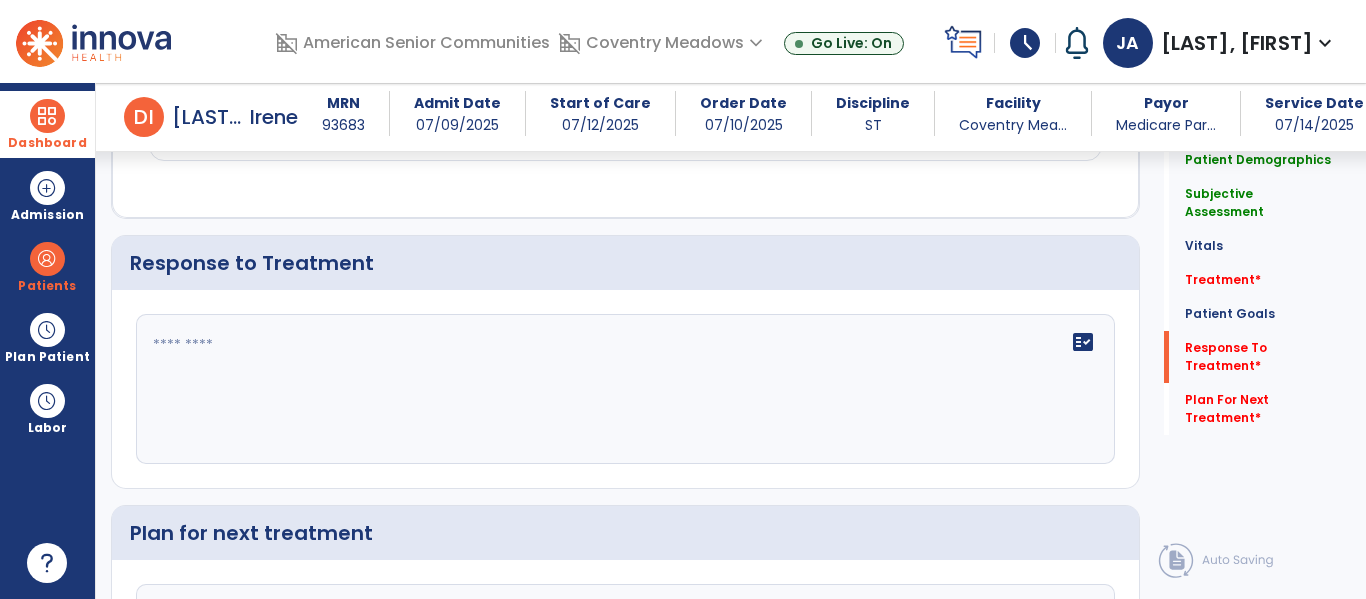 click on "fact_check" 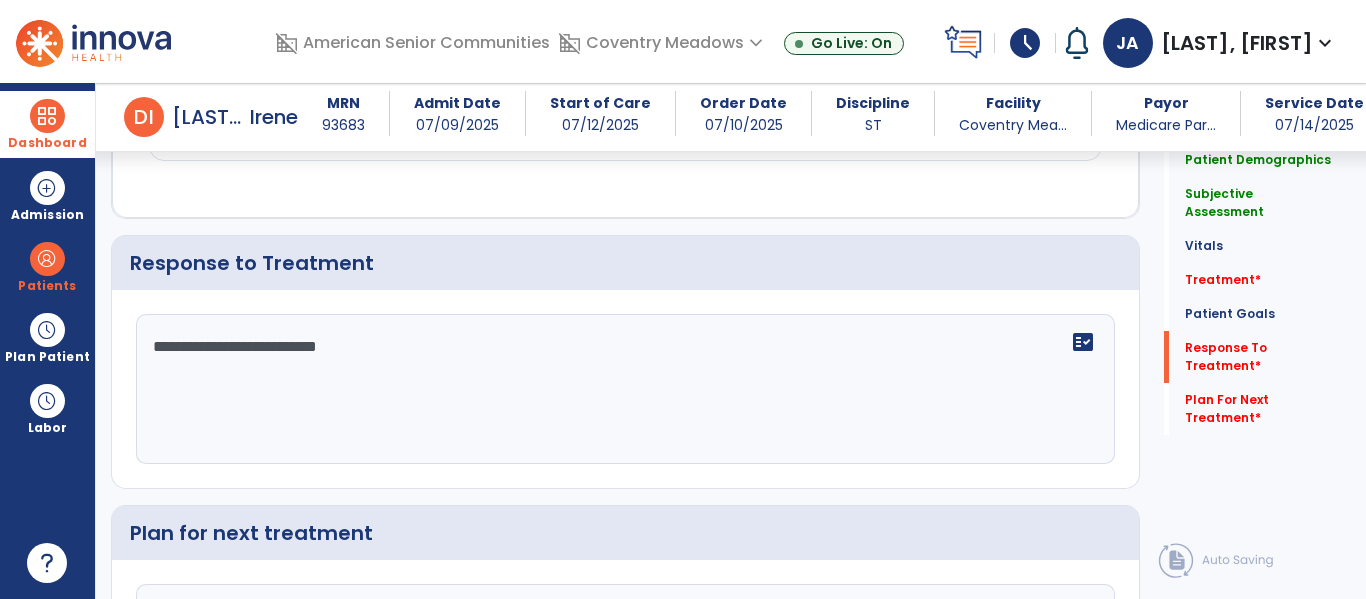 type on "**********" 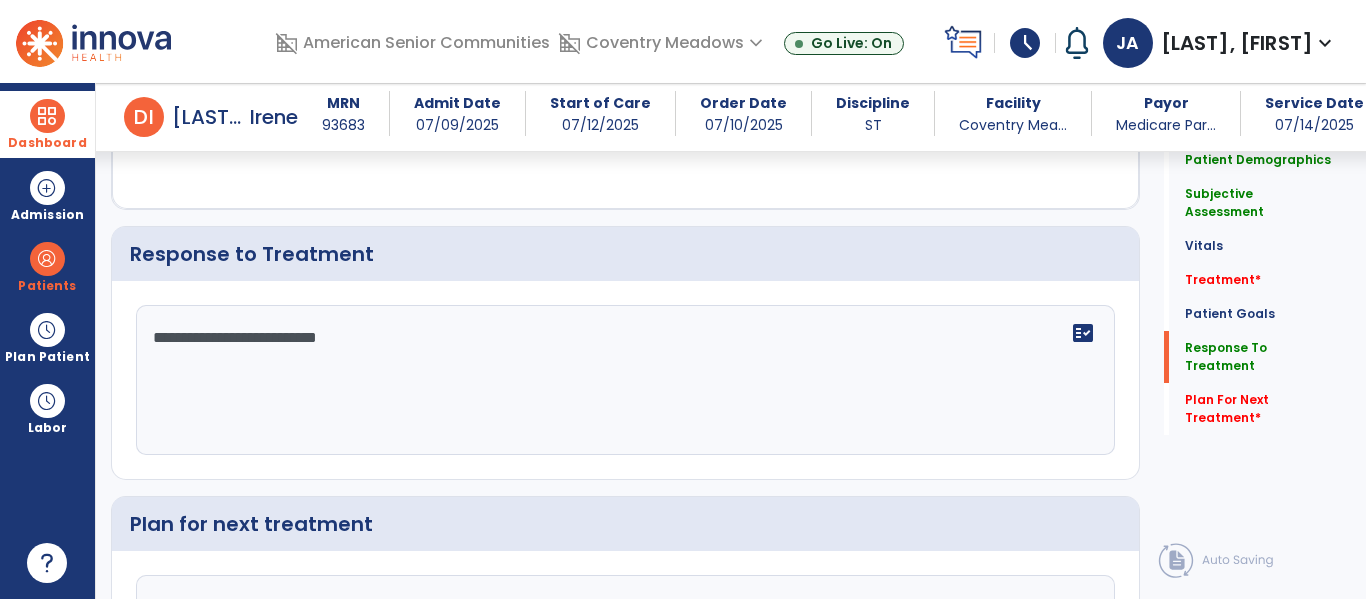 scroll, scrollTop: 2461, scrollLeft: 0, axis: vertical 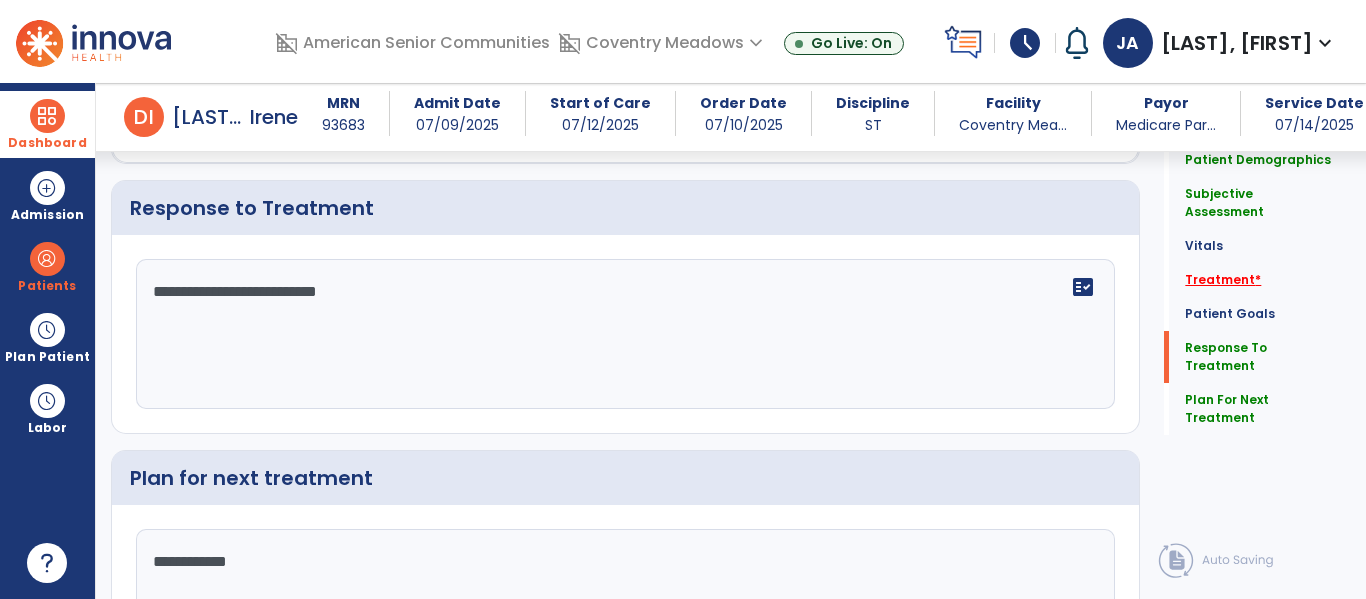 type on "**********" 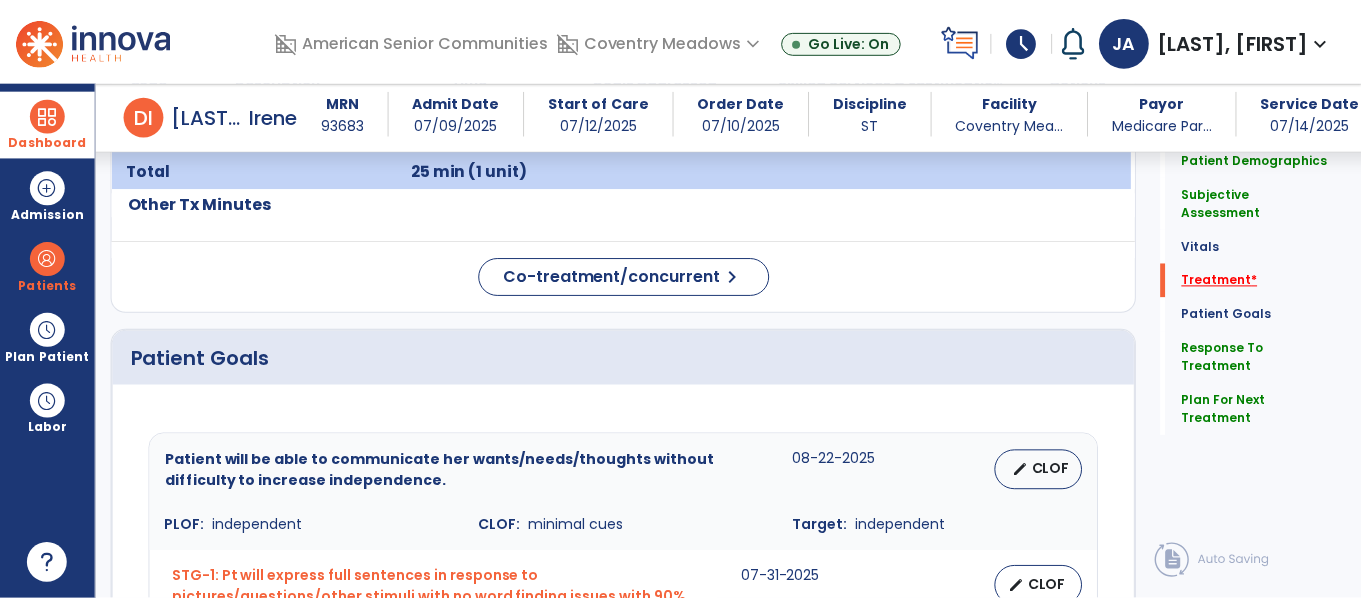 scroll, scrollTop: 1145, scrollLeft: 0, axis: vertical 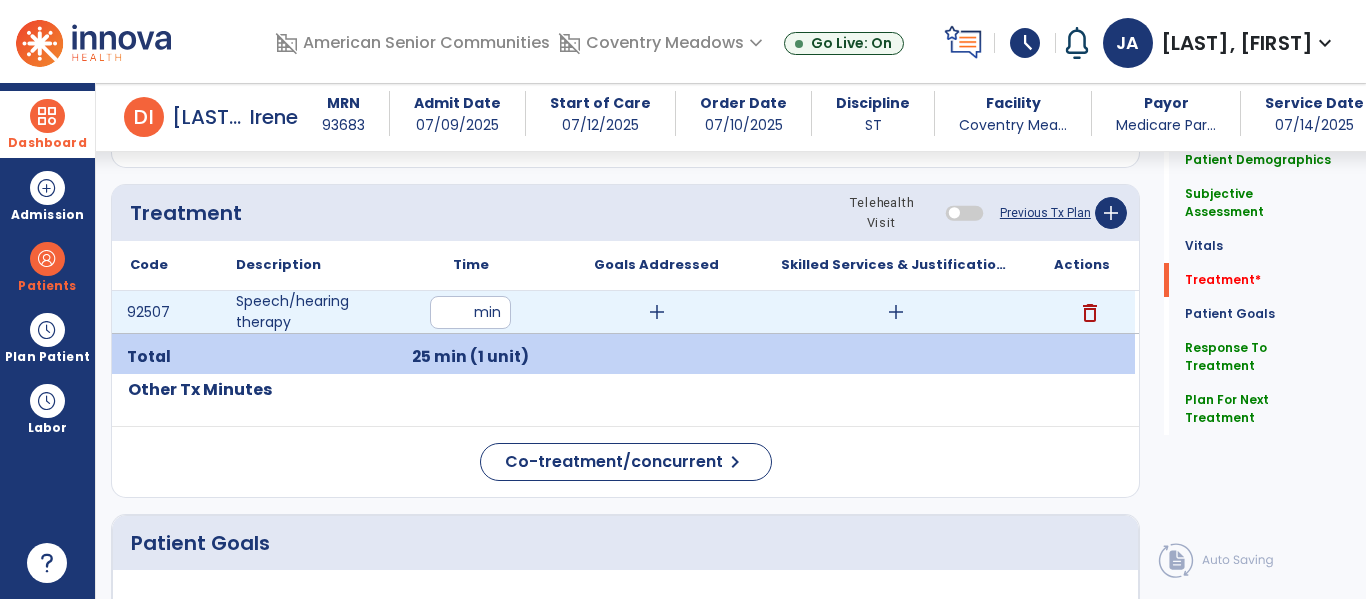 click on "add" at bounding box center [657, 312] 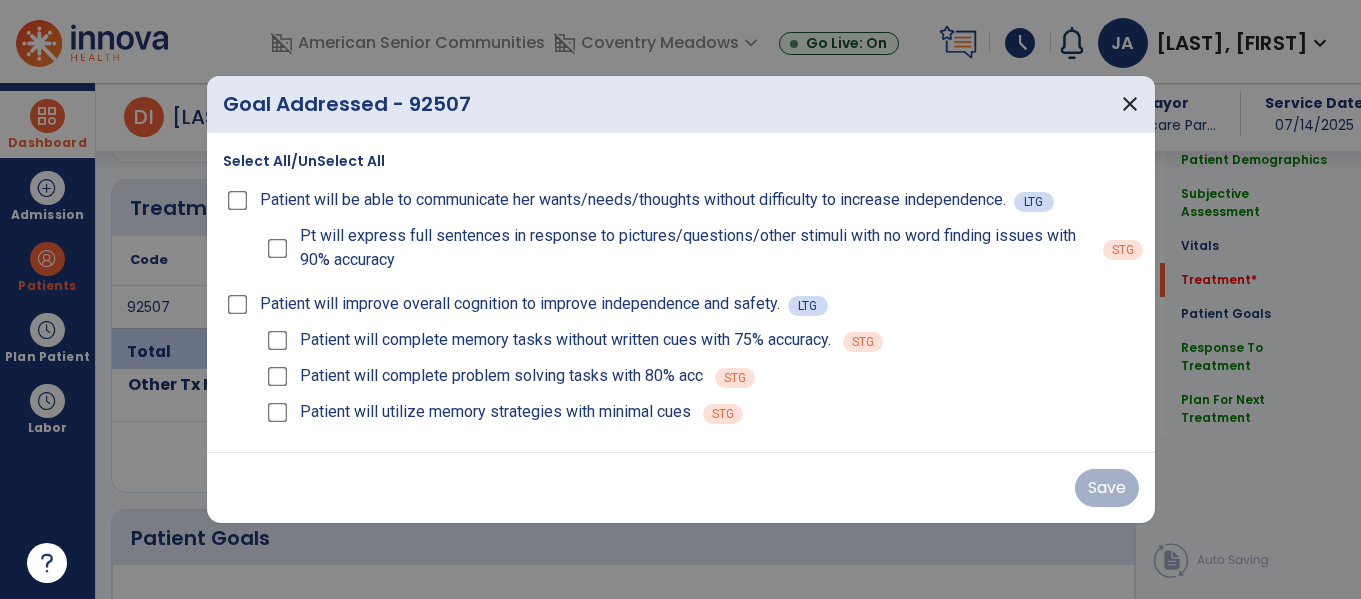 scroll, scrollTop: 1145, scrollLeft: 0, axis: vertical 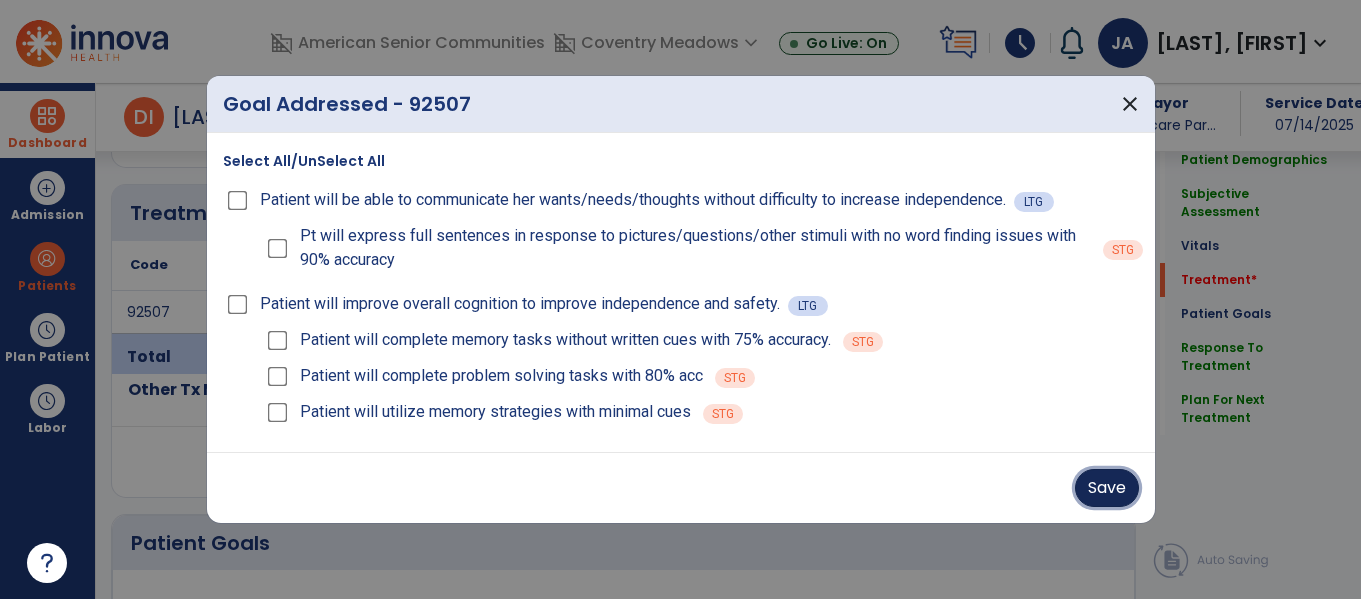click on "Save" at bounding box center [1107, 488] 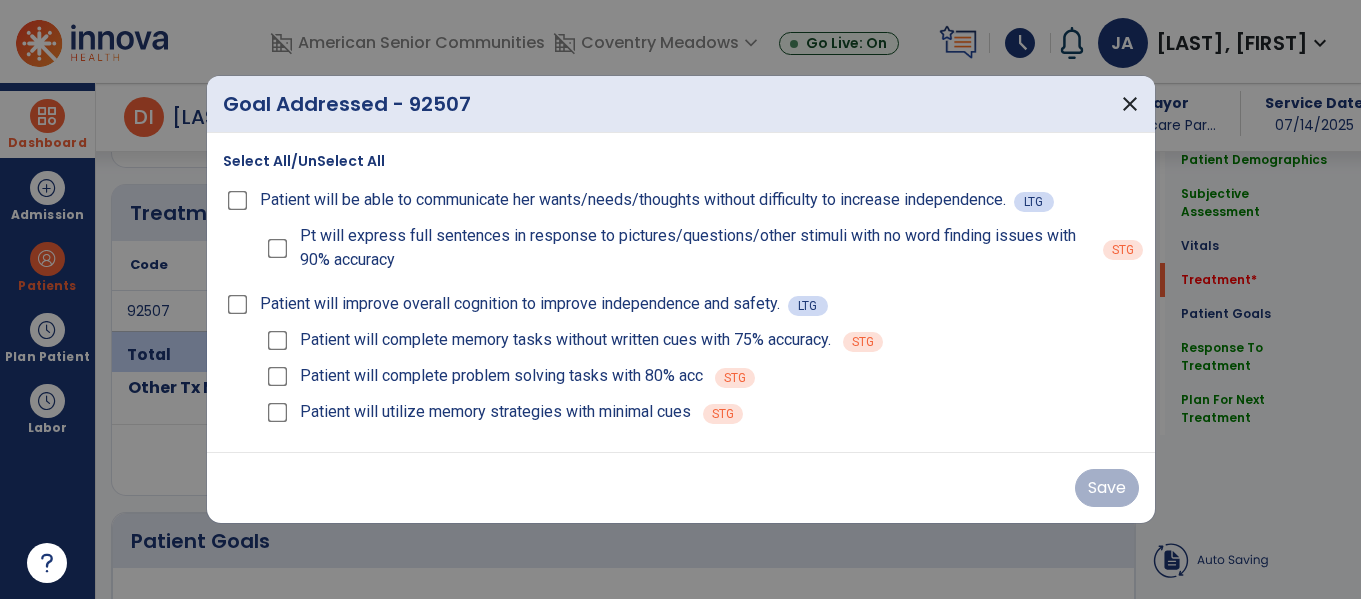 click on "Save" at bounding box center [681, 488] 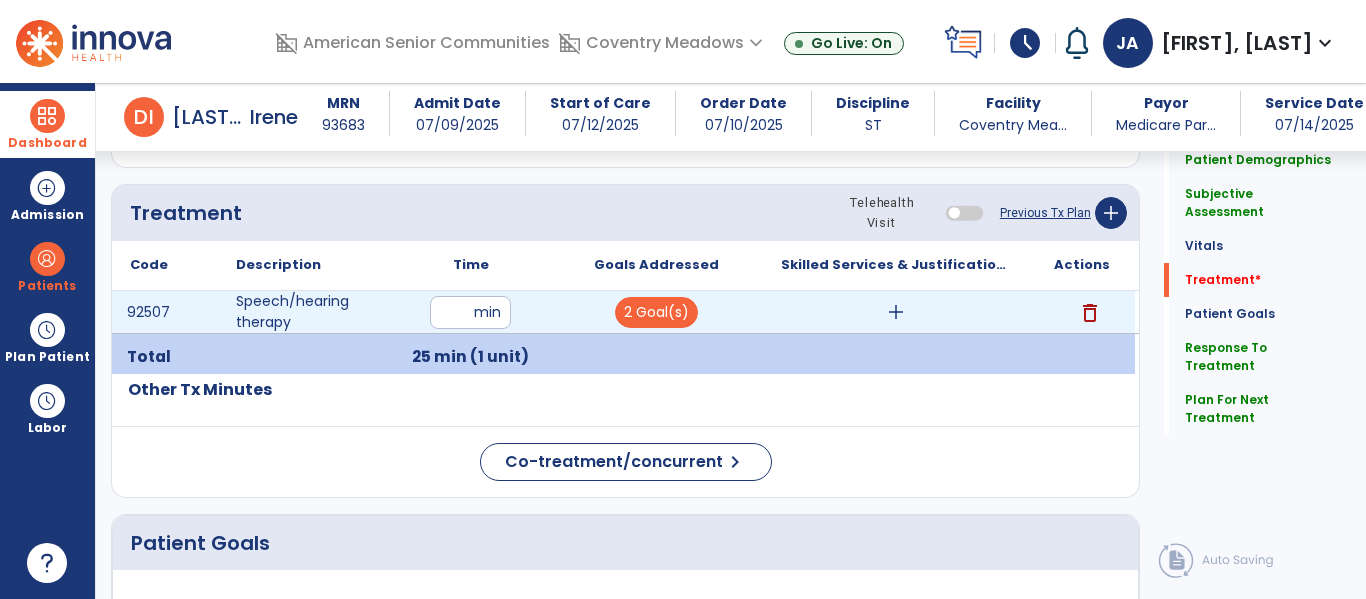 click on "add" 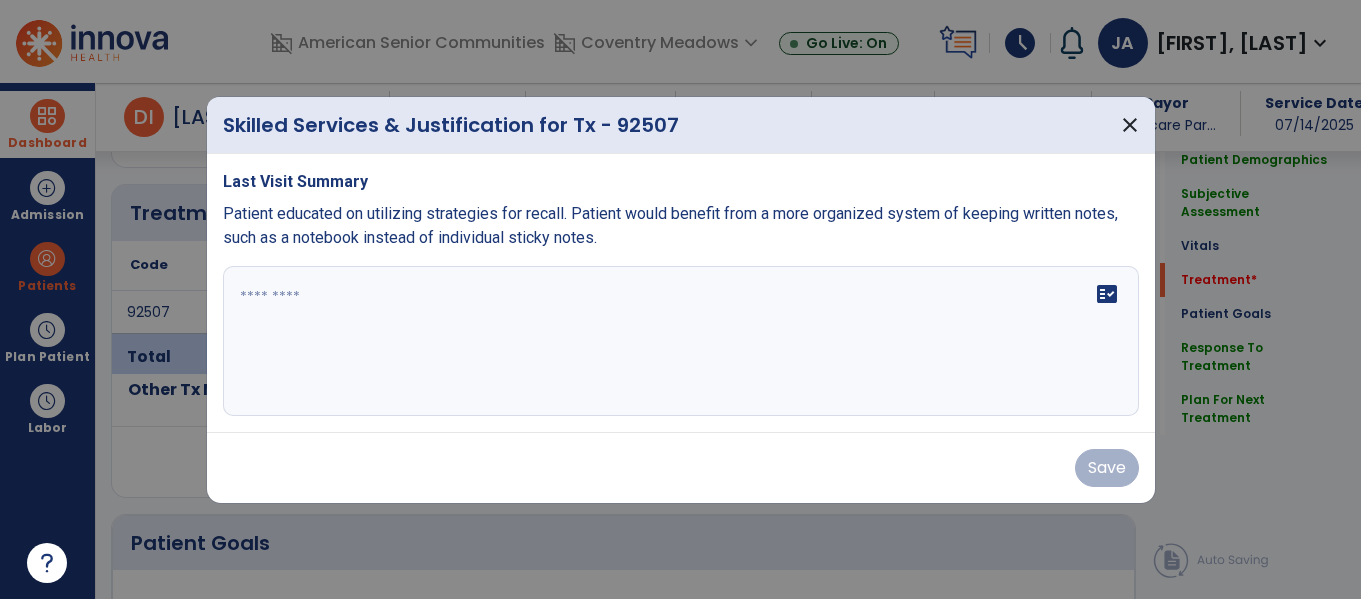scroll, scrollTop: 1145, scrollLeft: 0, axis: vertical 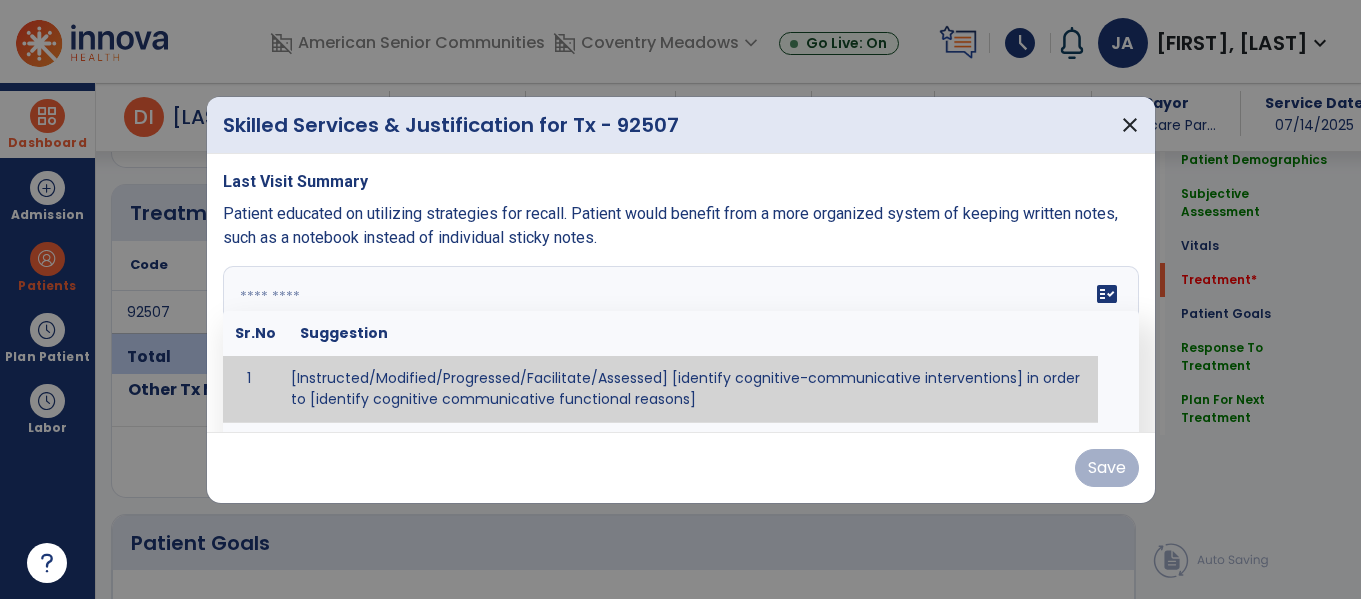 click on "fact_check  Sr.No Suggestion 1 [Instructed/Modified/Progressed/Facilitate/Assessed] [identify cognitive-communicative interventions] in order to [identify cognitive communicative functional reasons] 2 Assessed cognitive-communicative skills using [identify test]." 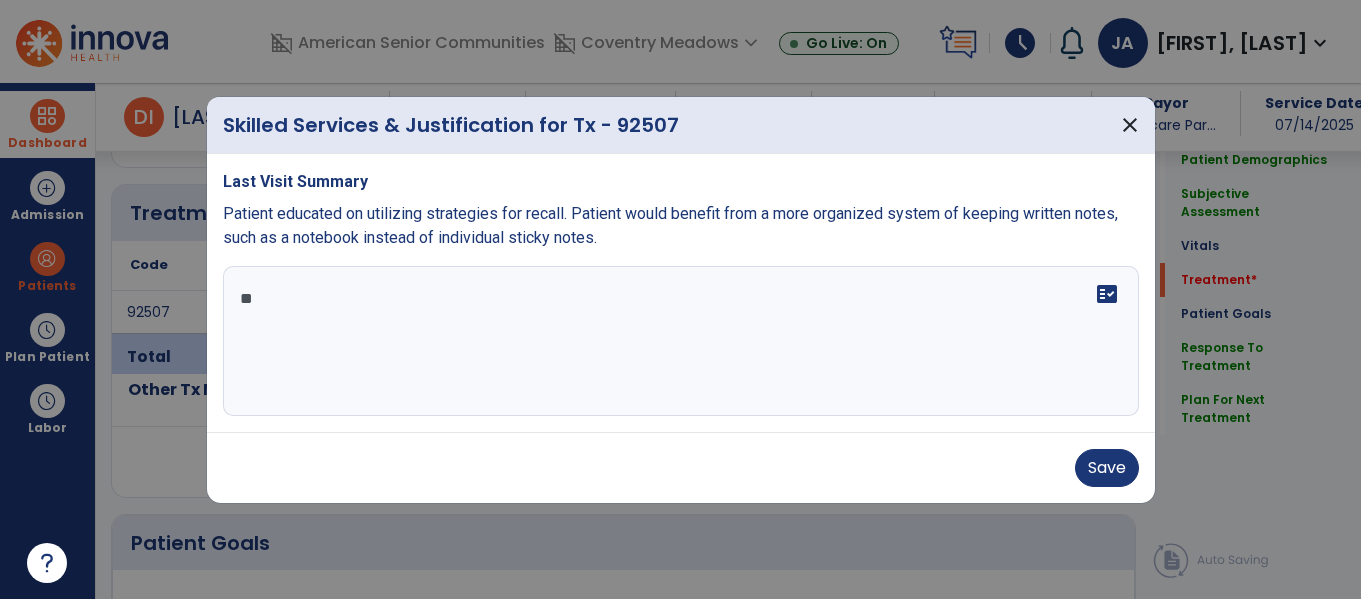 type on "*" 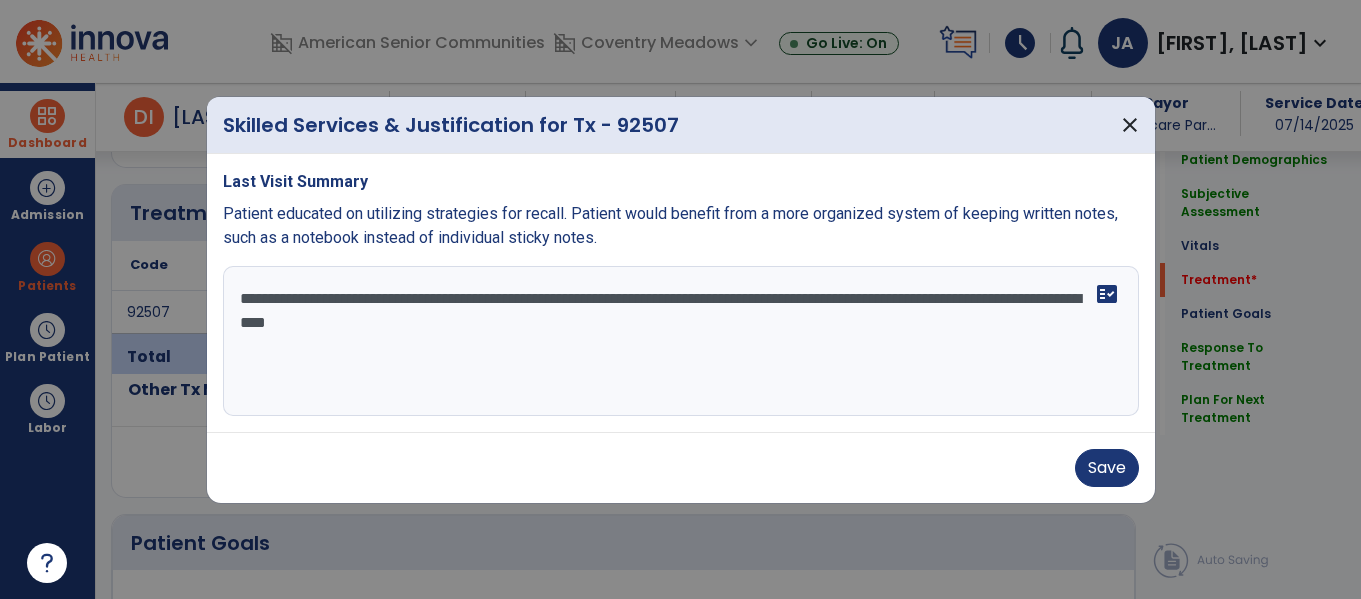 type on "**********" 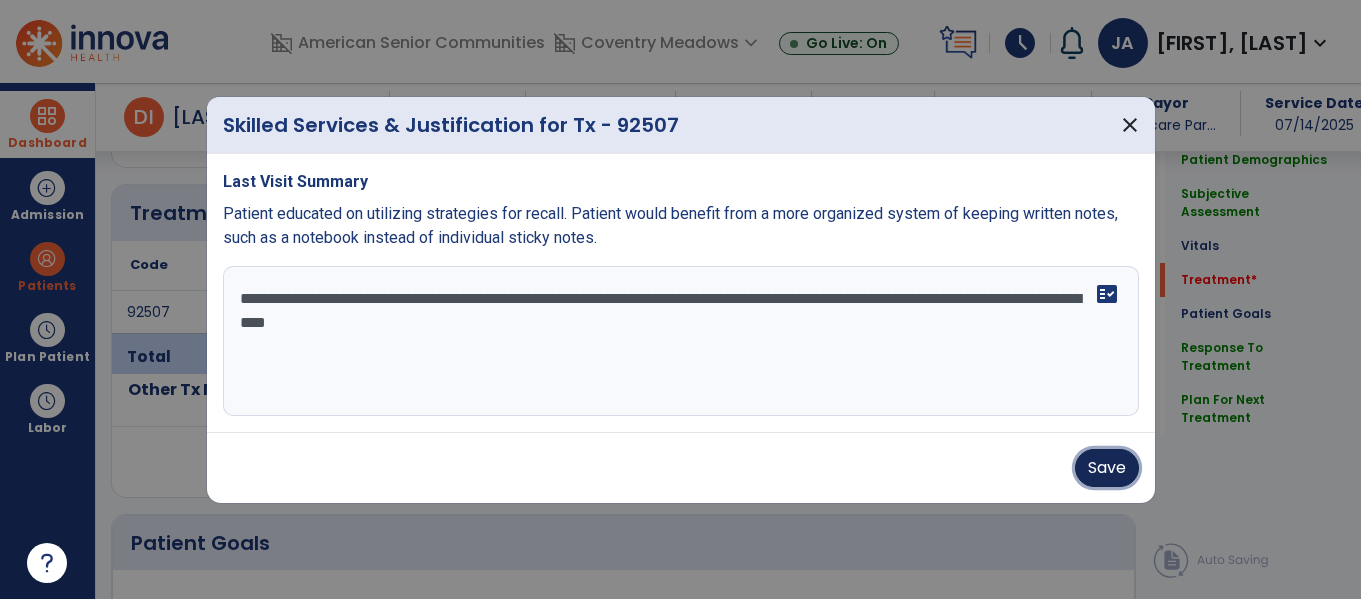 drag, startPoint x: 1106, startPoint y: 466, endPoint x: 1100, endPoint y: 445, distance: 21.84033 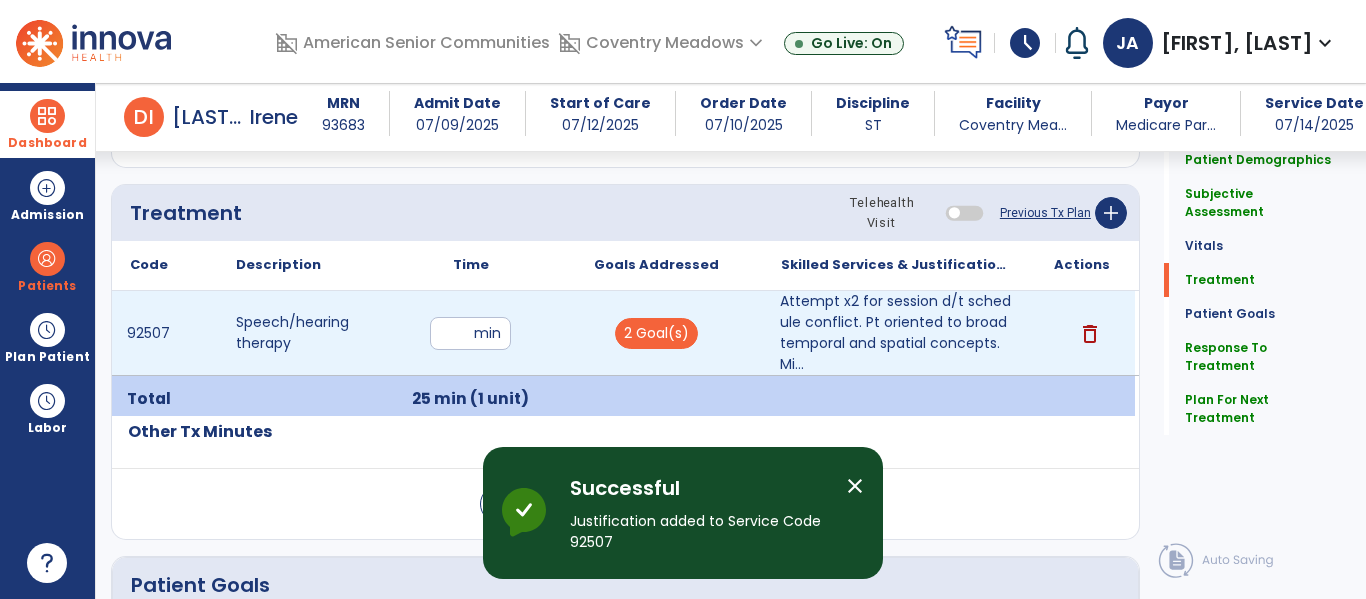 click on "**" 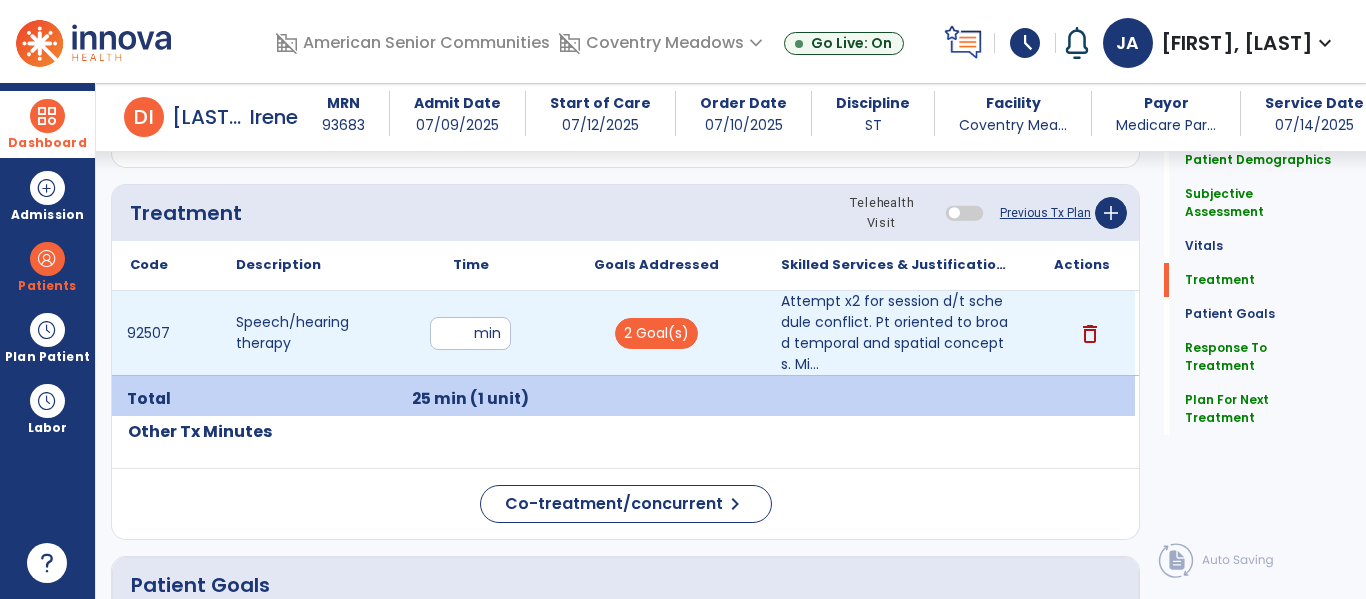 type on "*" 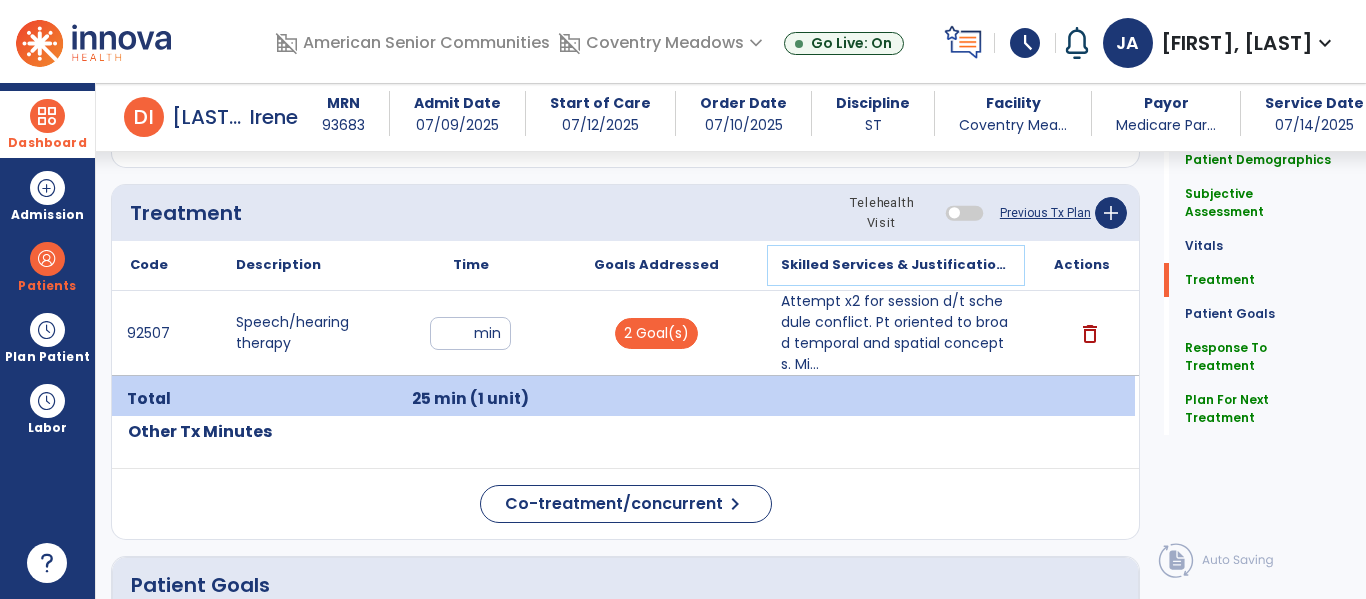 click on "Skilled Services & Justification for Tx" 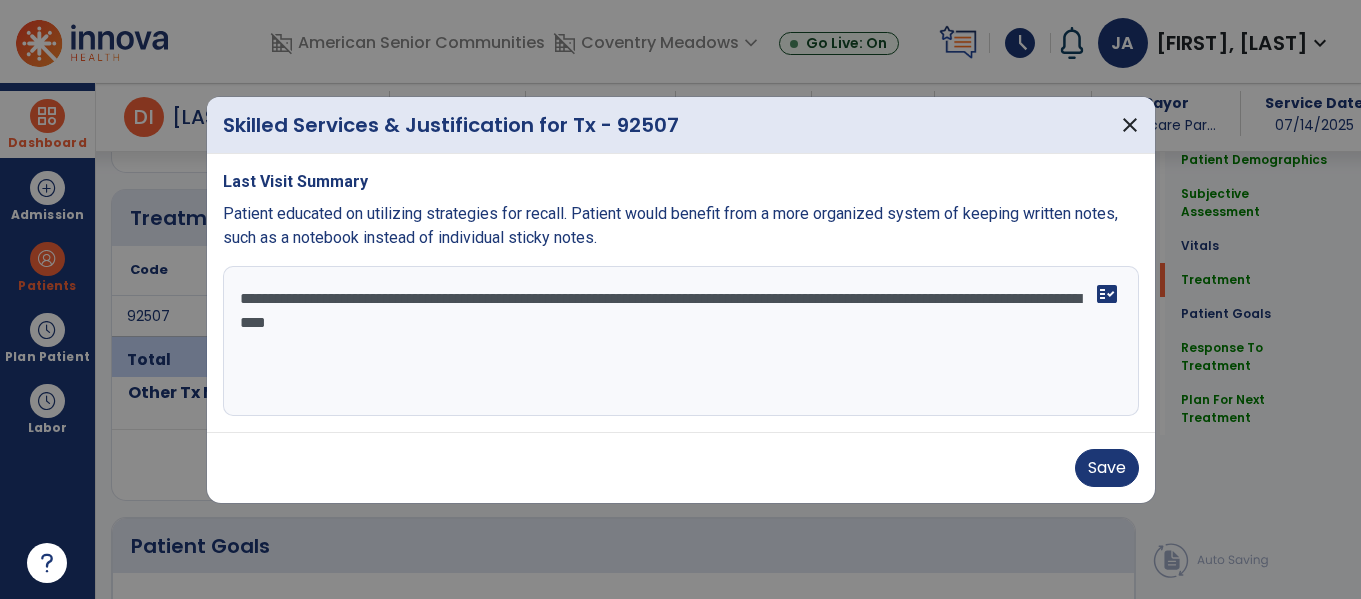 scroll, scrollTop: 1150, scrollLeft: 0, axis: vertical 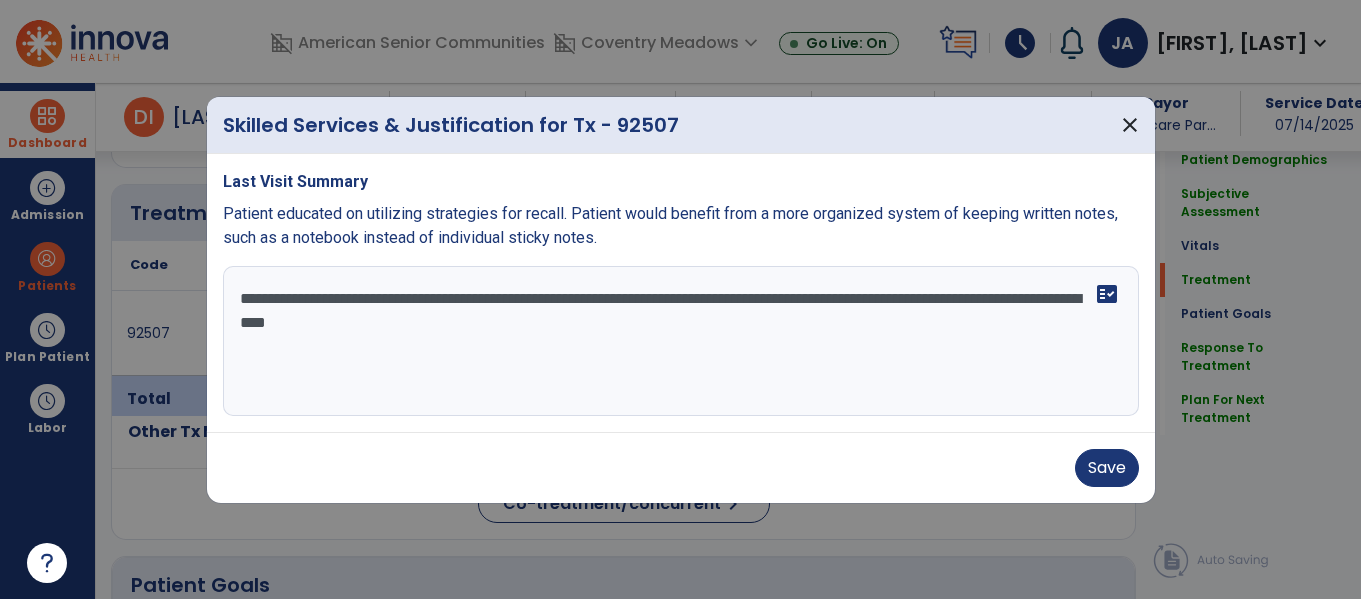 click on "**********" 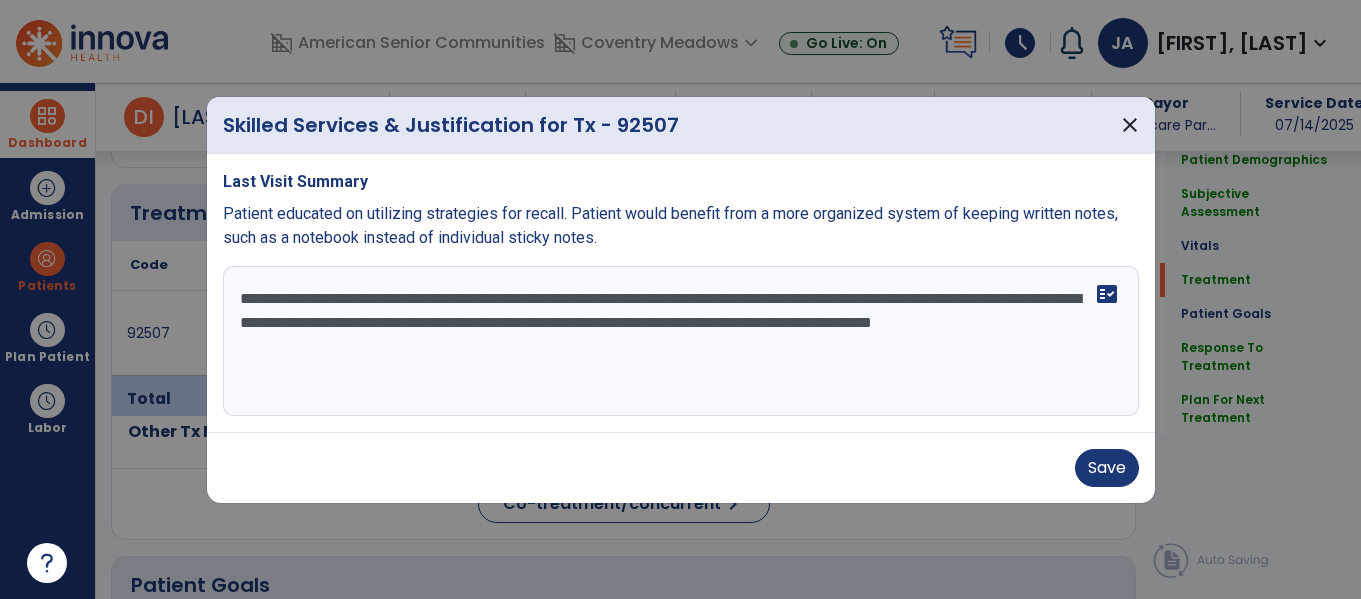 click on "**********" 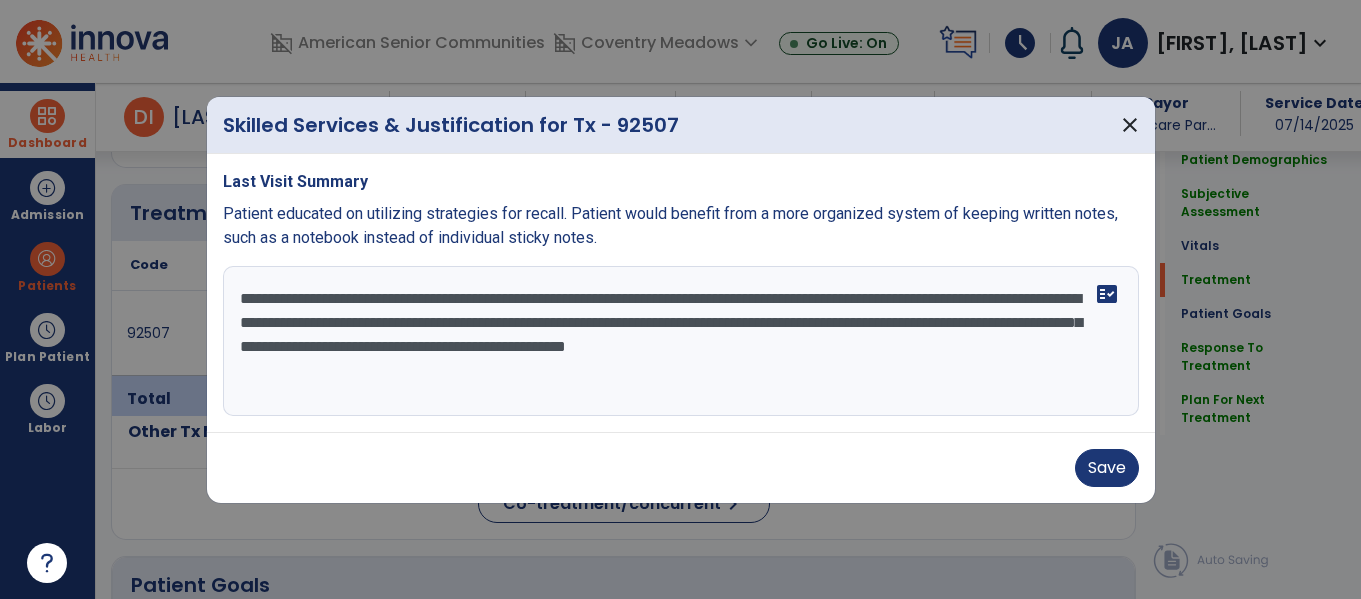 click on "**********" 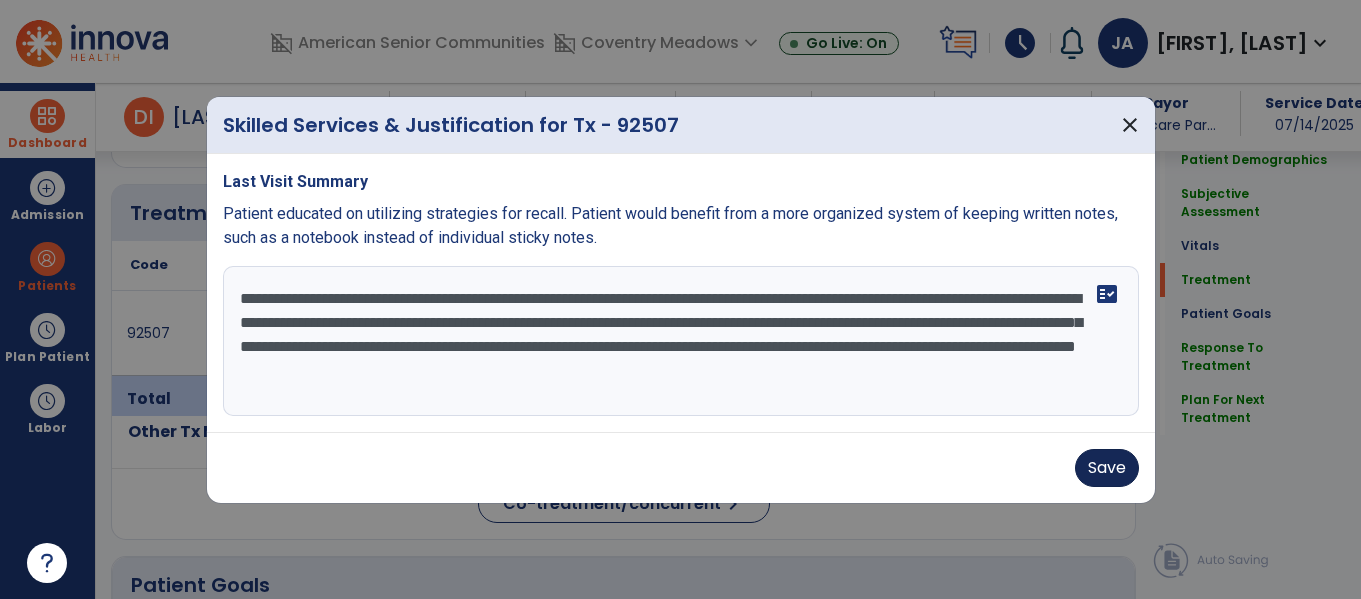 type on "**********" 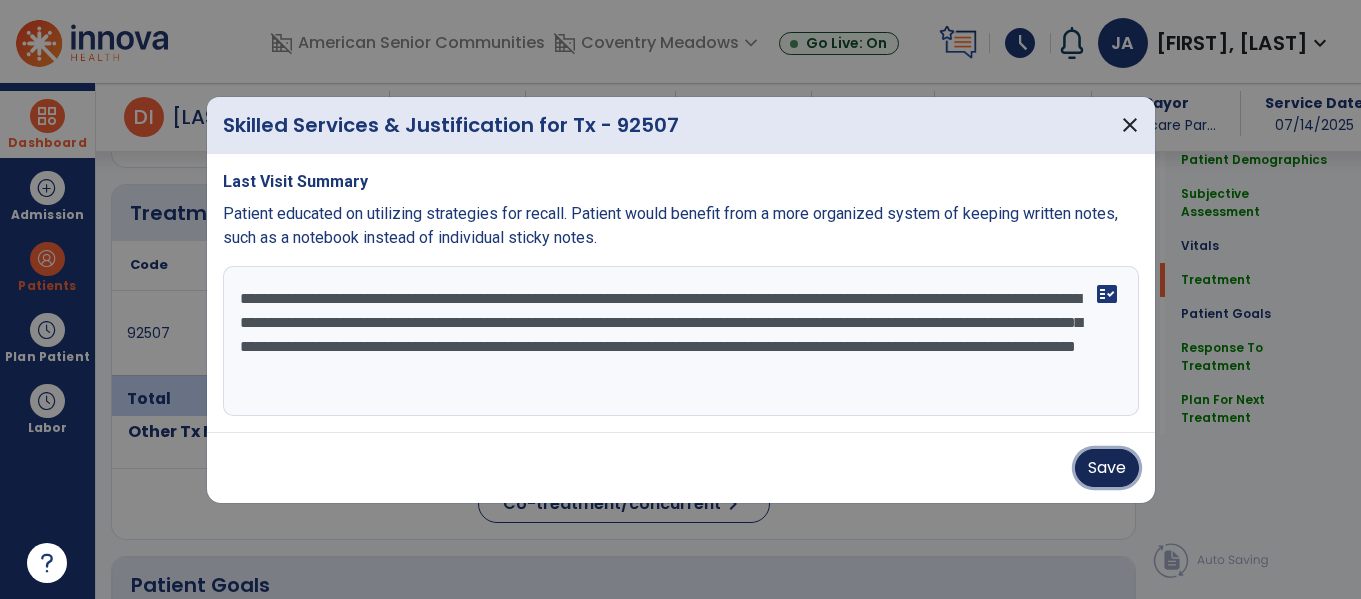 click on "Save" 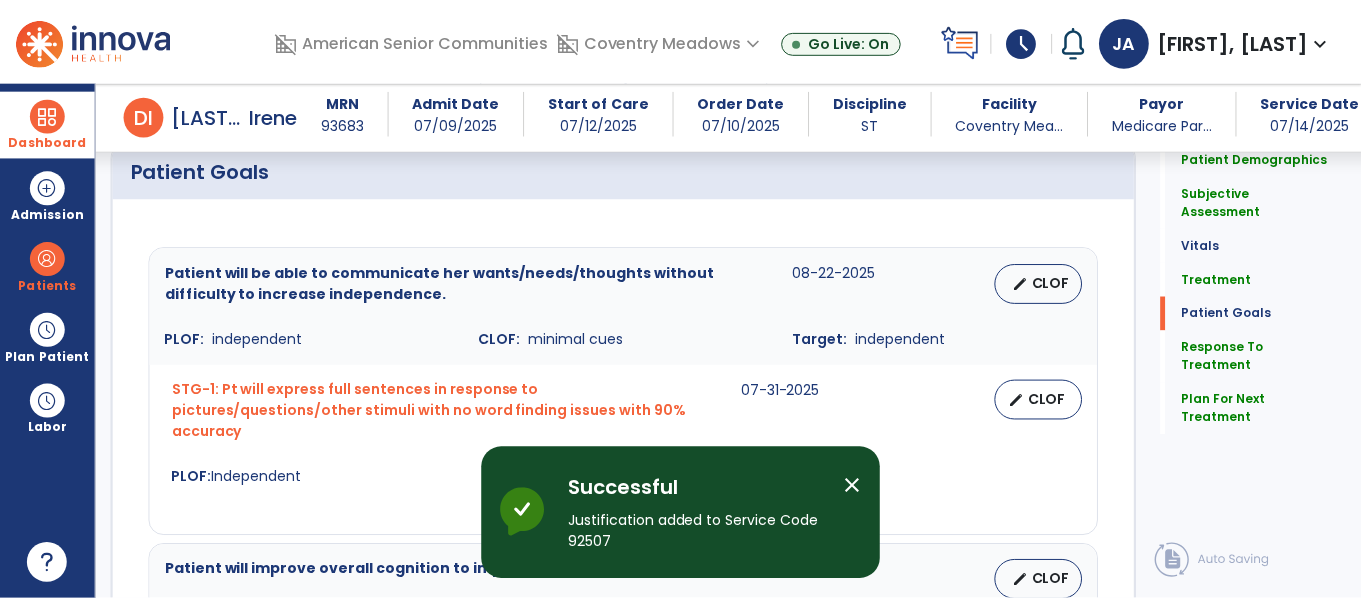 scroll, scrollTop: 2660, scrollLeft: 0, axis: vertical 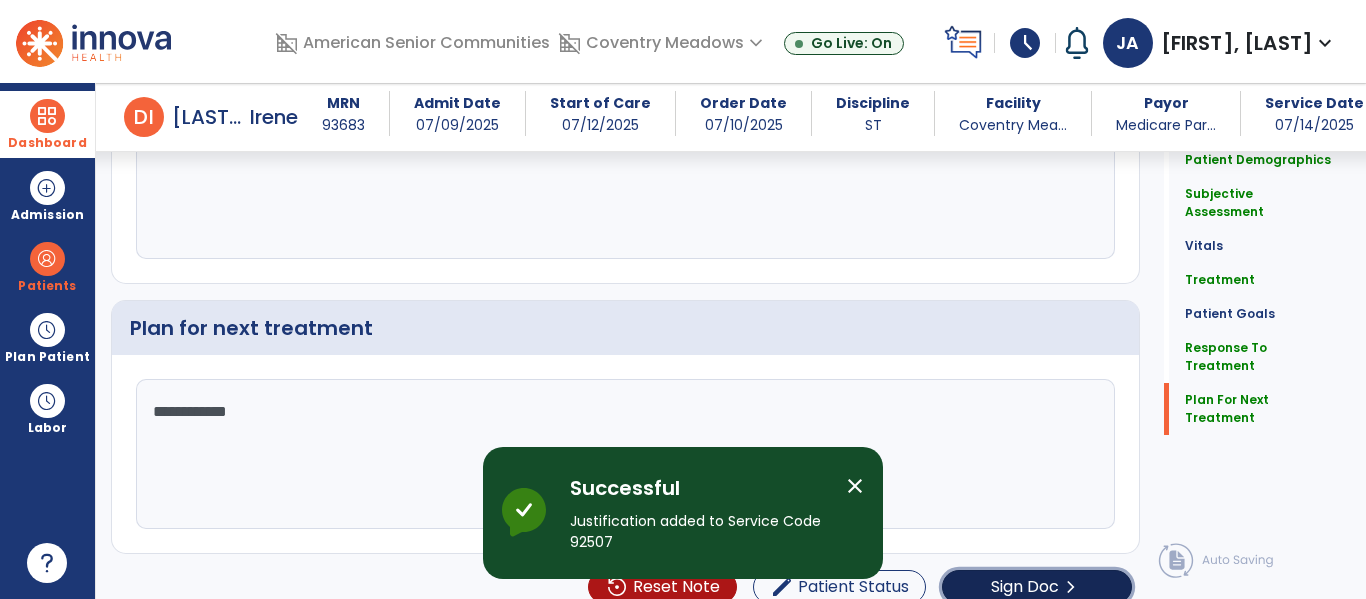 click on "Sign Doc" 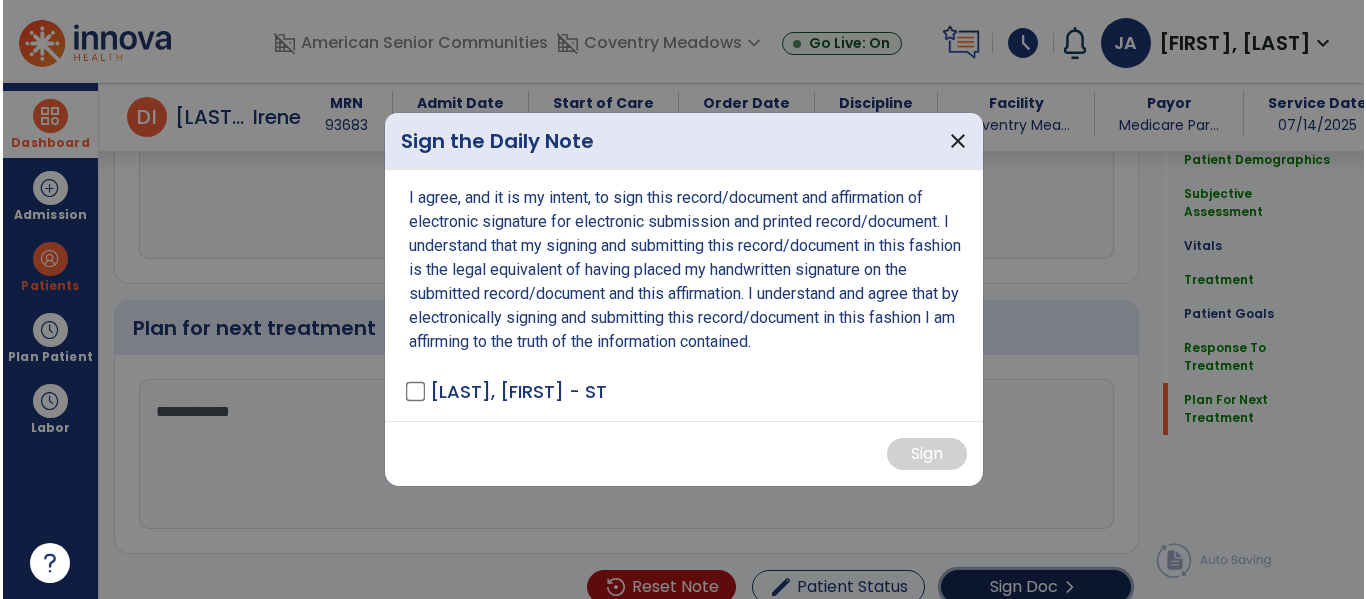 scroll, scrollTop: 2660, scrollLeft: 0, axis: vertical 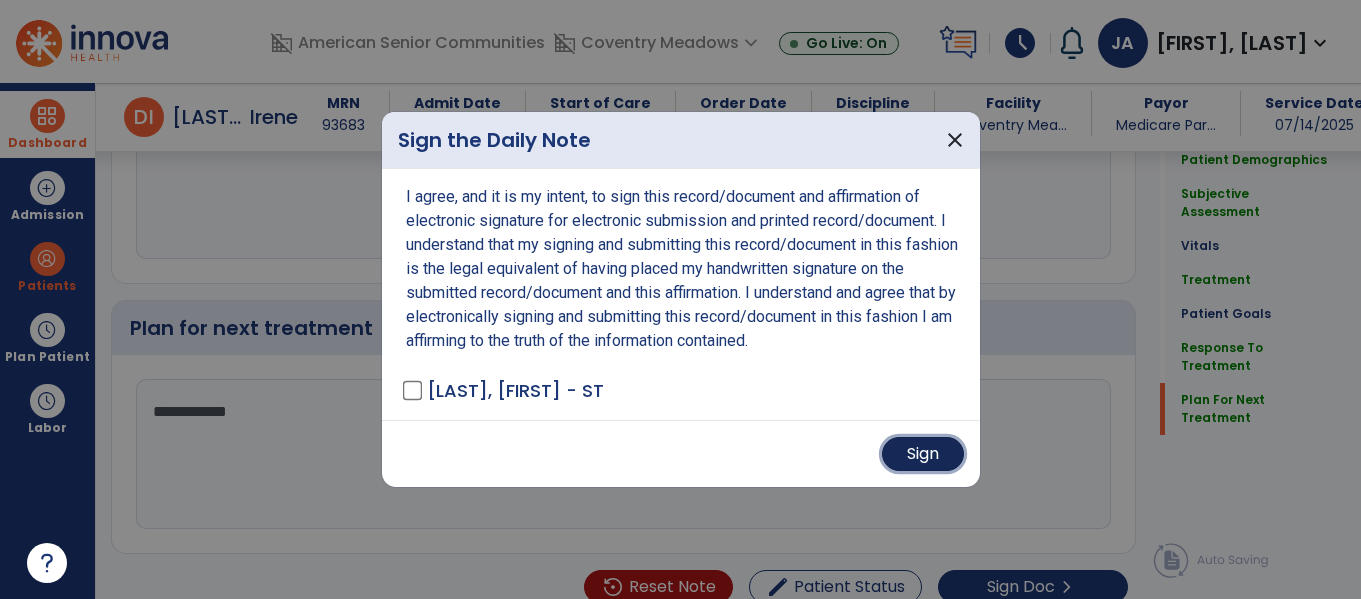 click on "Sign" 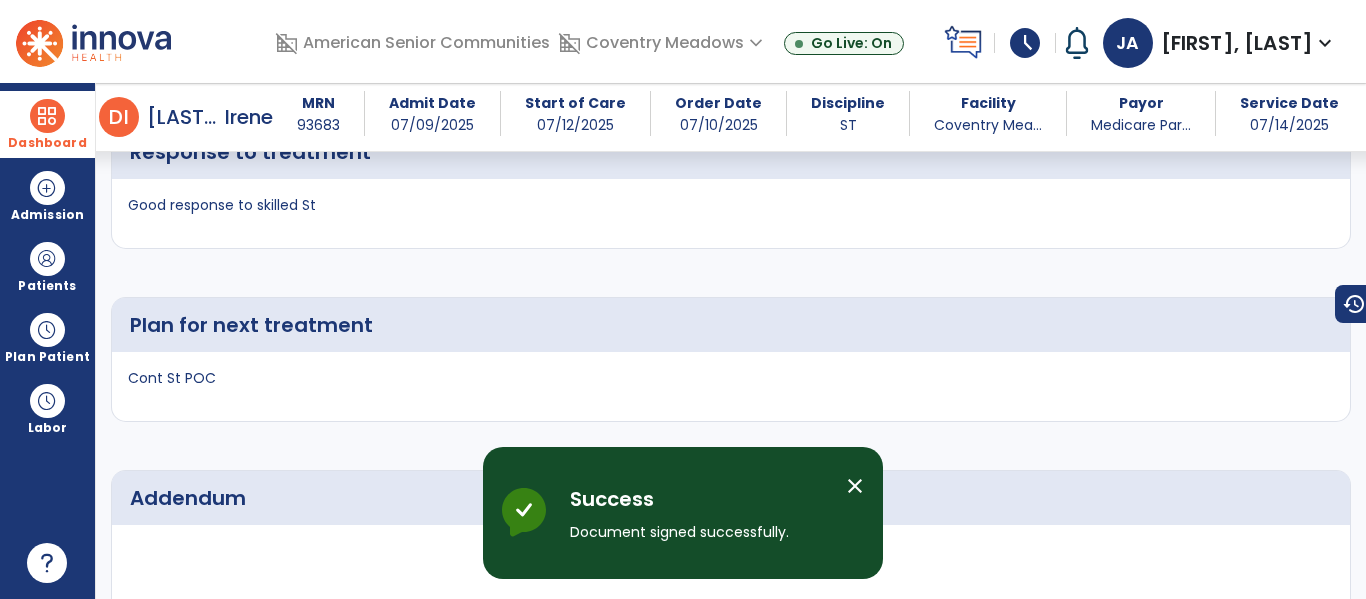 click on "Dashboard" 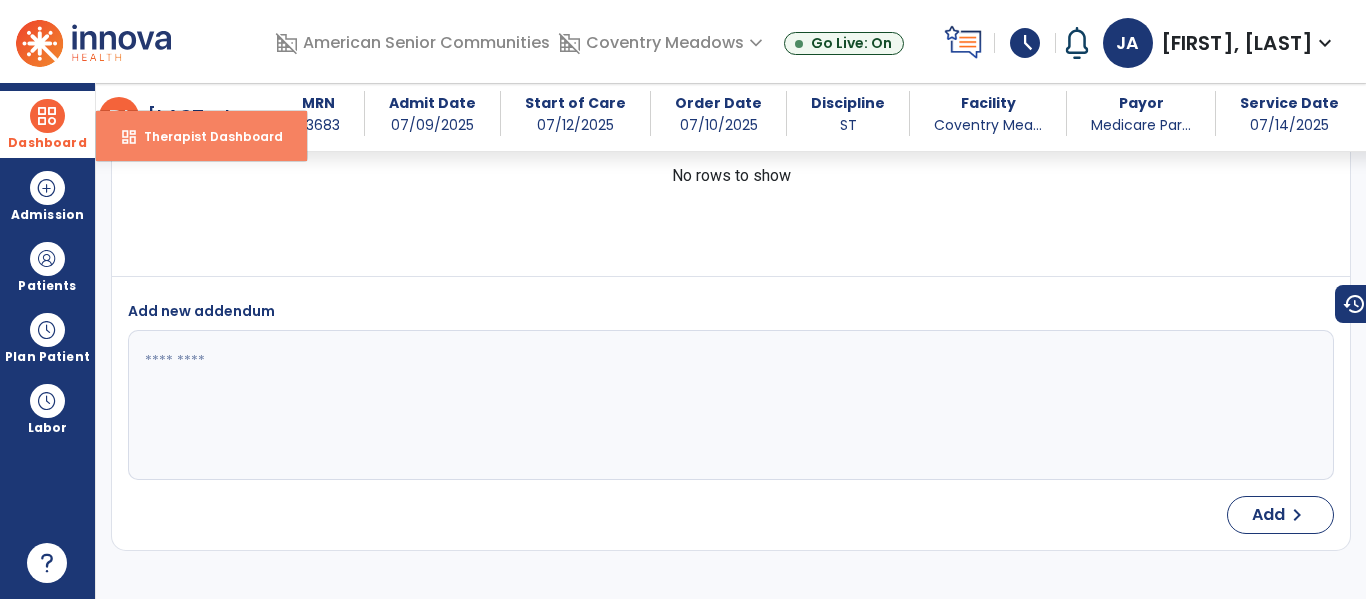 click on "Therapist Dashboard" 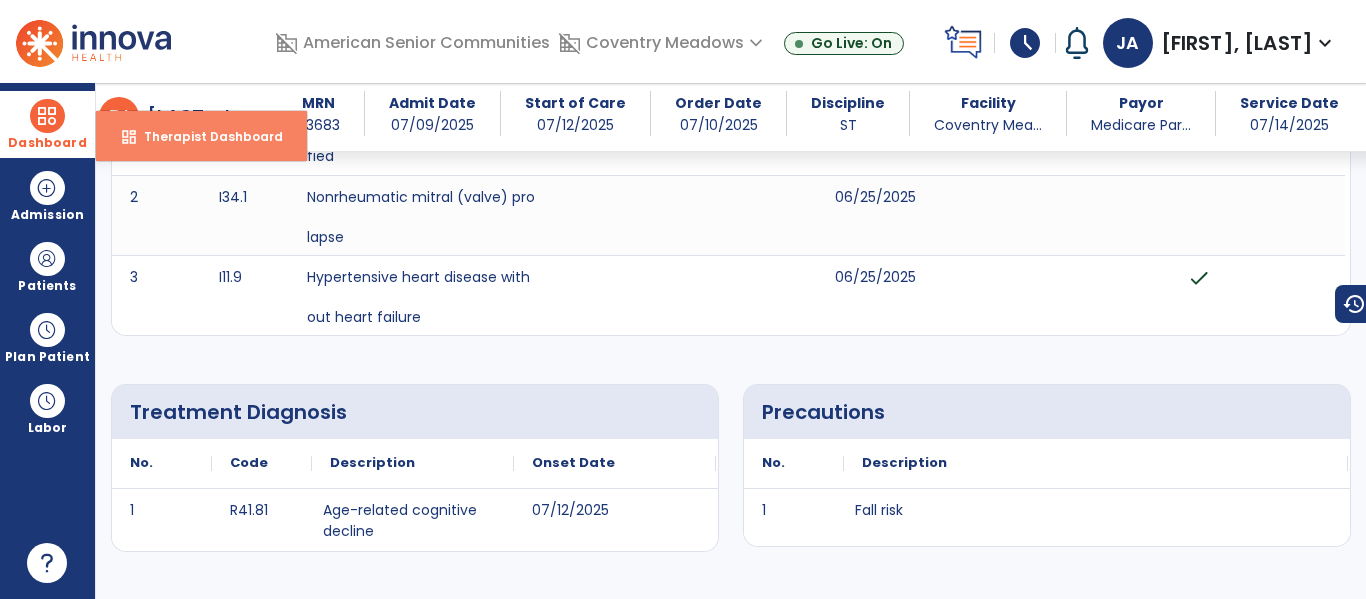 select on "****" 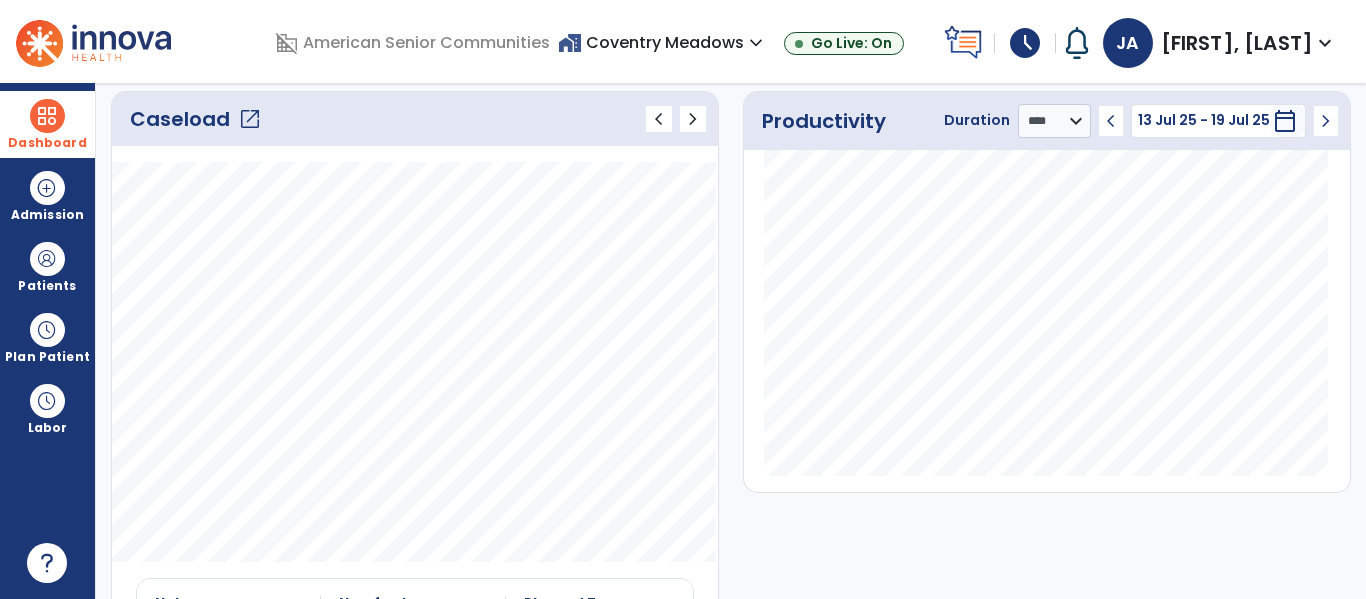 click on "open_in_new" 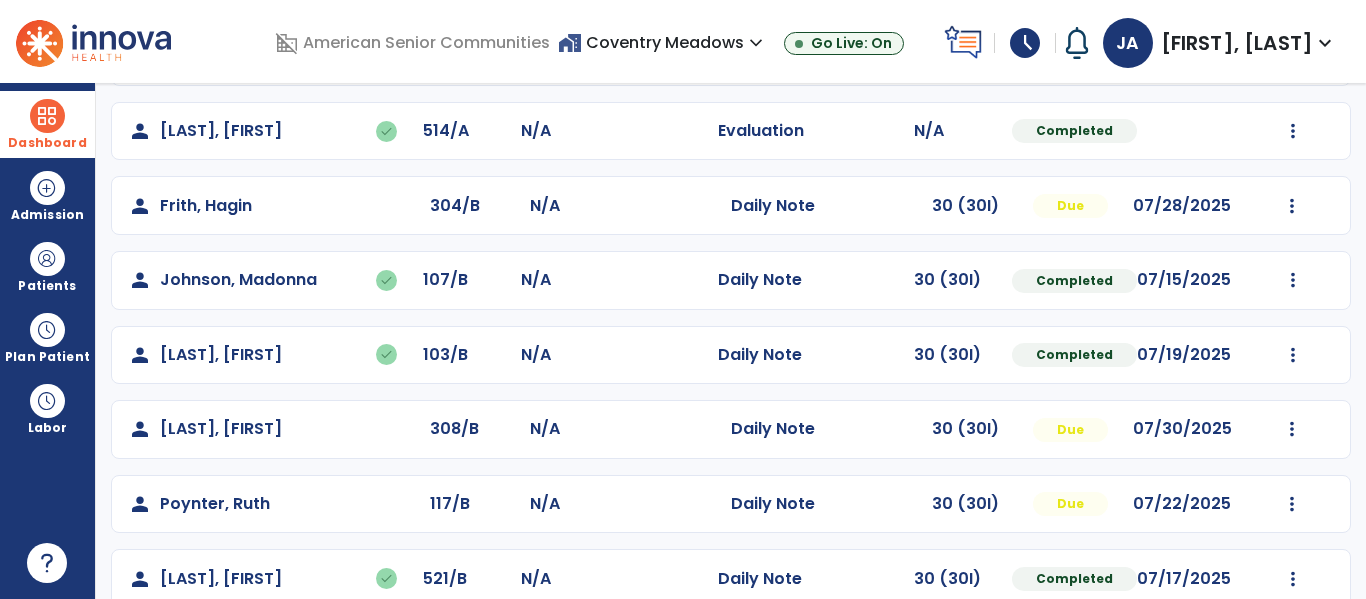scroll, scrollTop: 413, scrollLeft: 0, axis: vertical 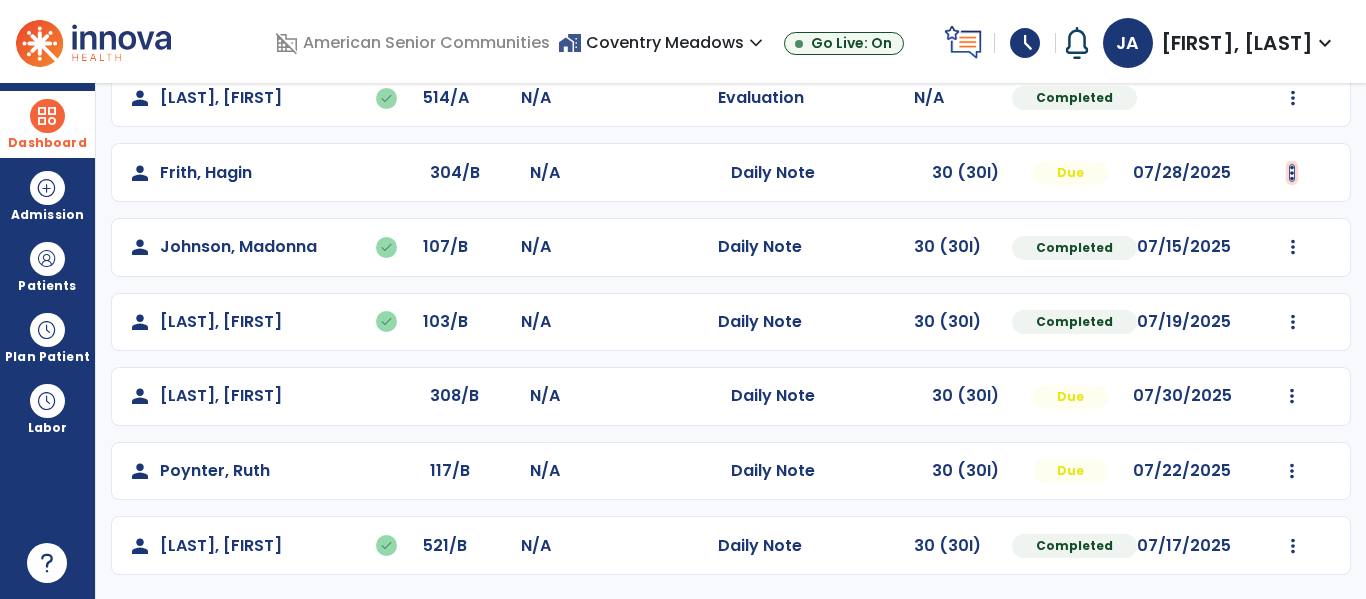 click 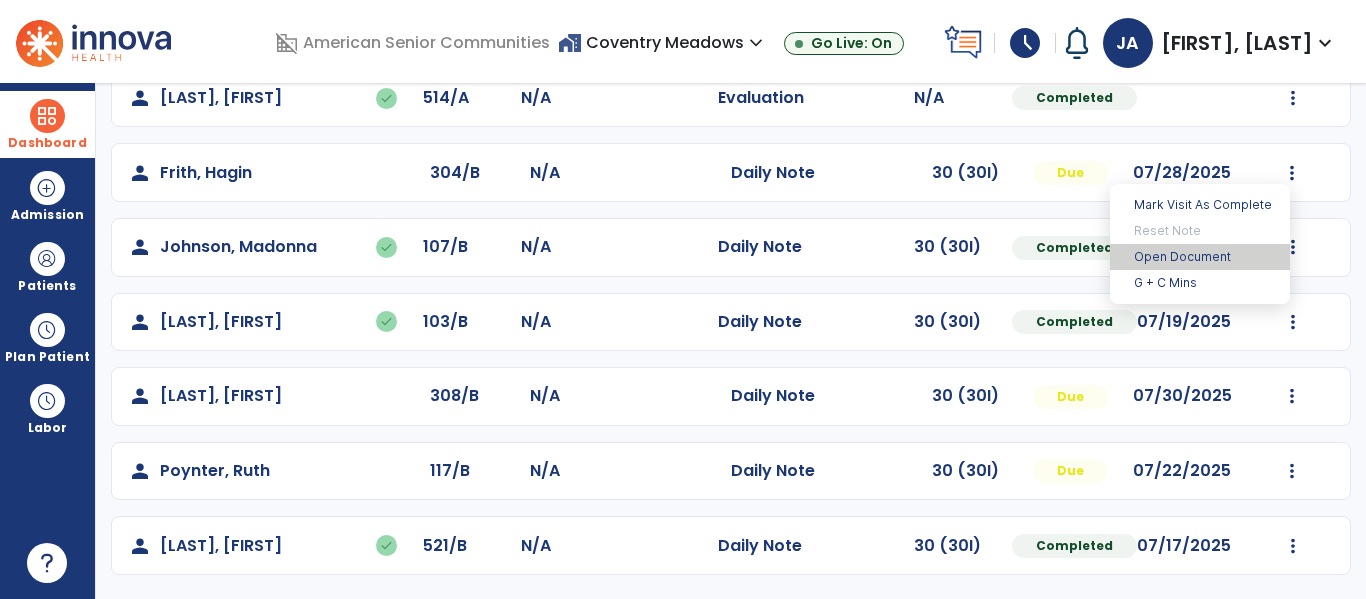 click on "Open Document" 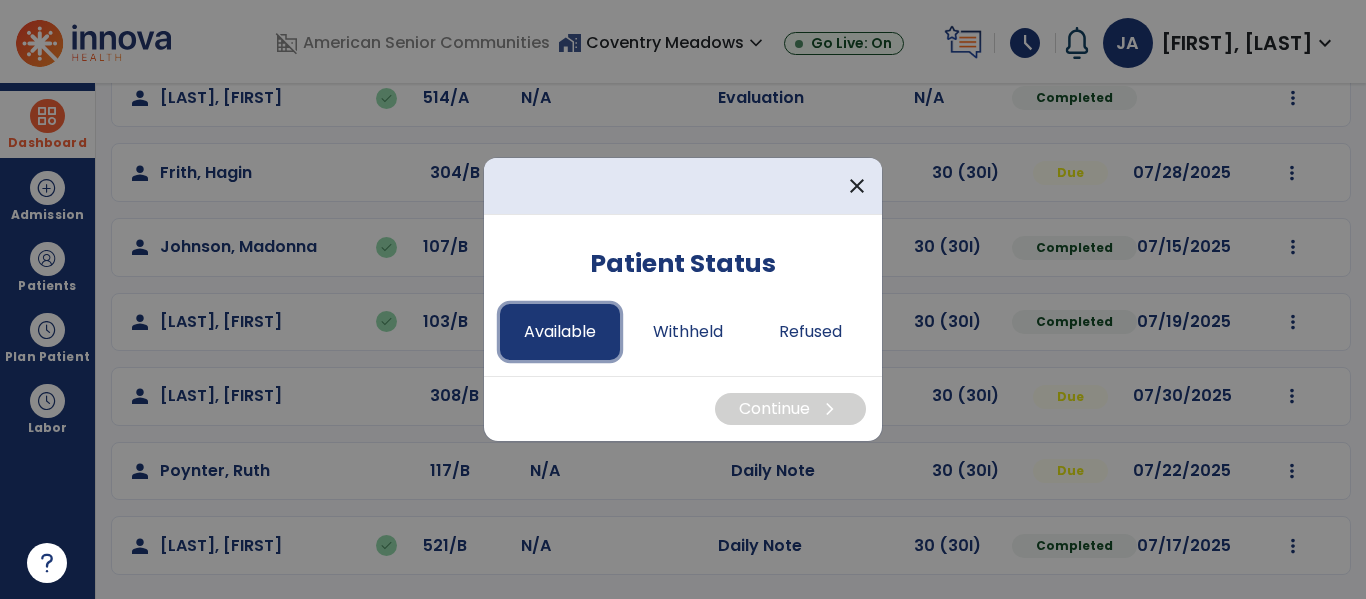 click on "Available" 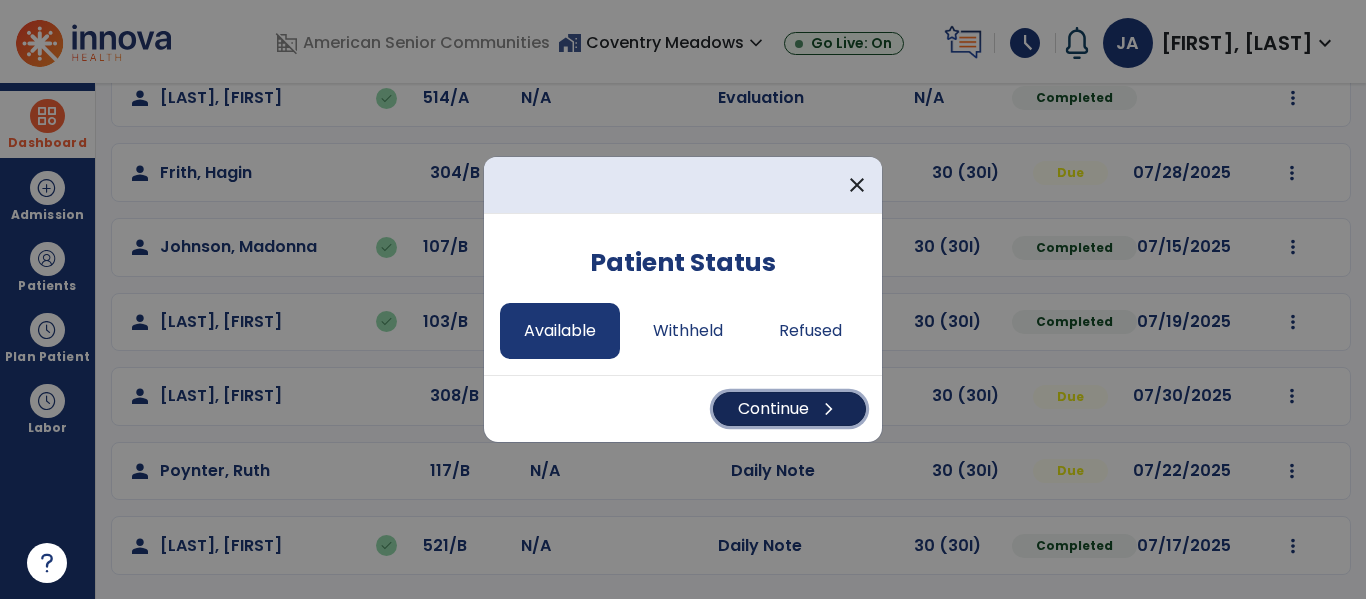 click on "Continue   chevron_right" 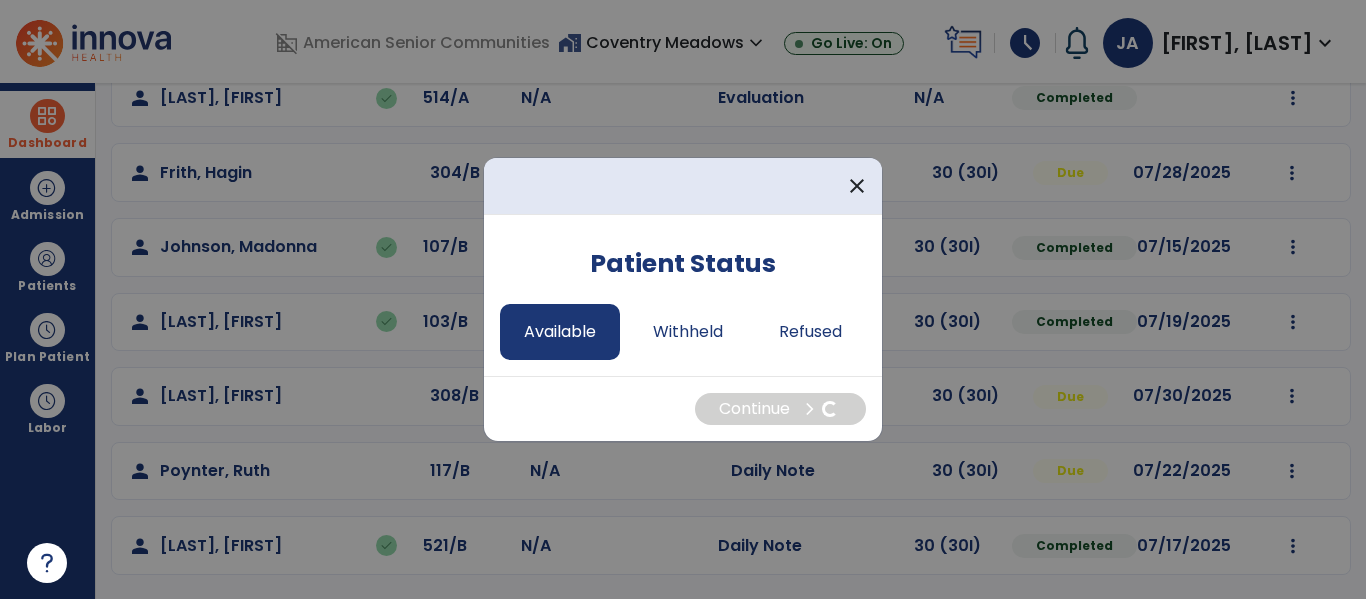 select on "*" 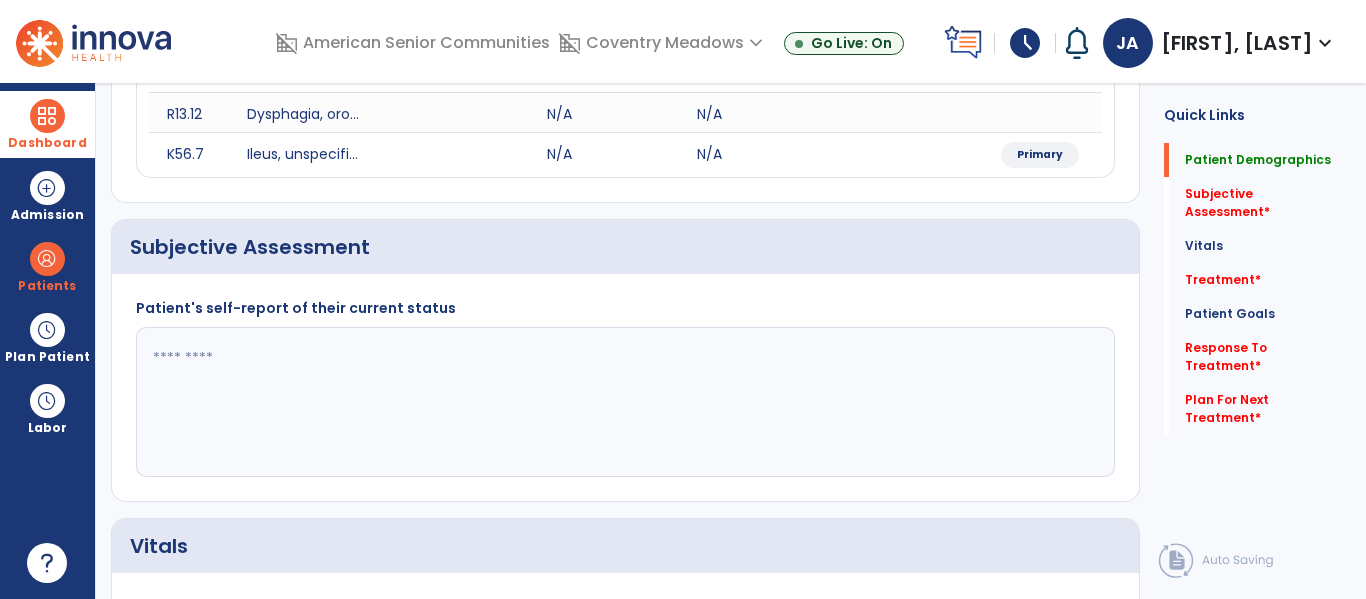 scroll, scrollTop: 0, scrollLeft: 0, axis: both 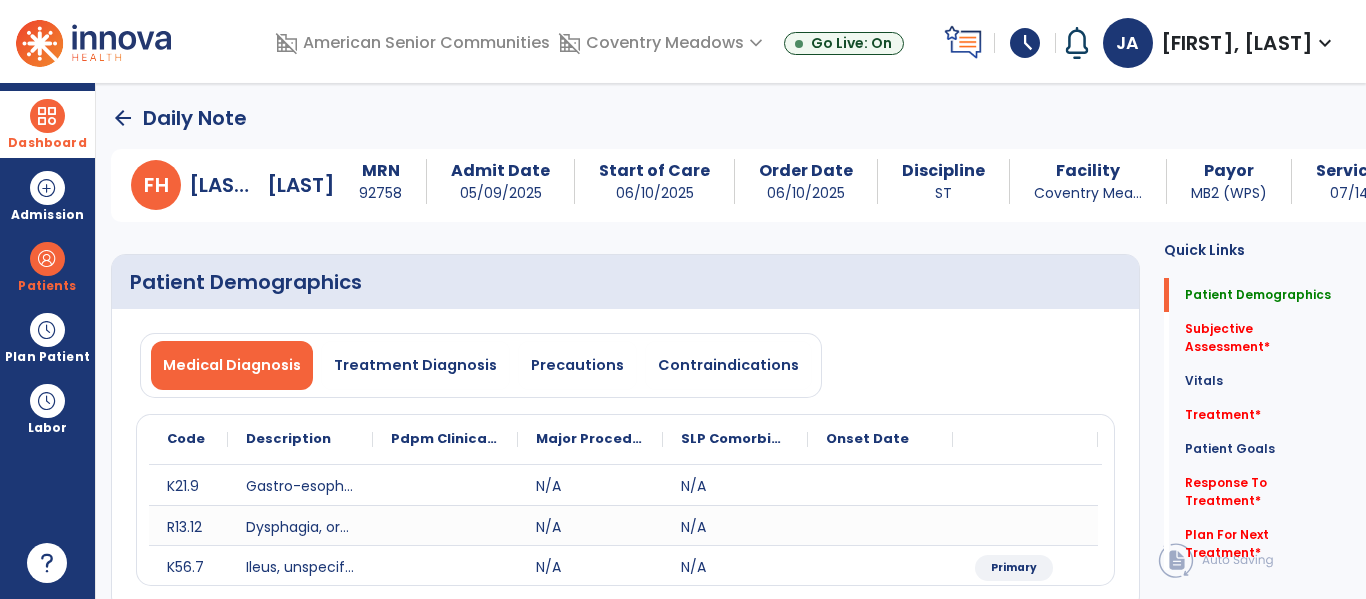 click 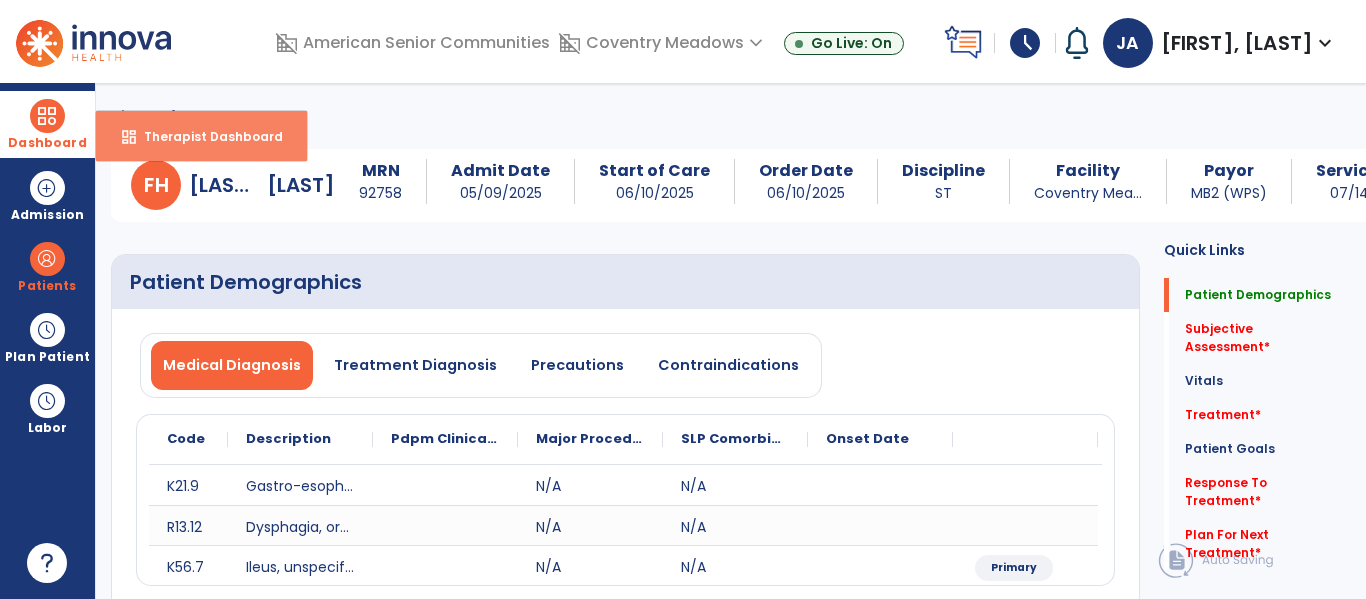 click on "Therapist Dashboard" 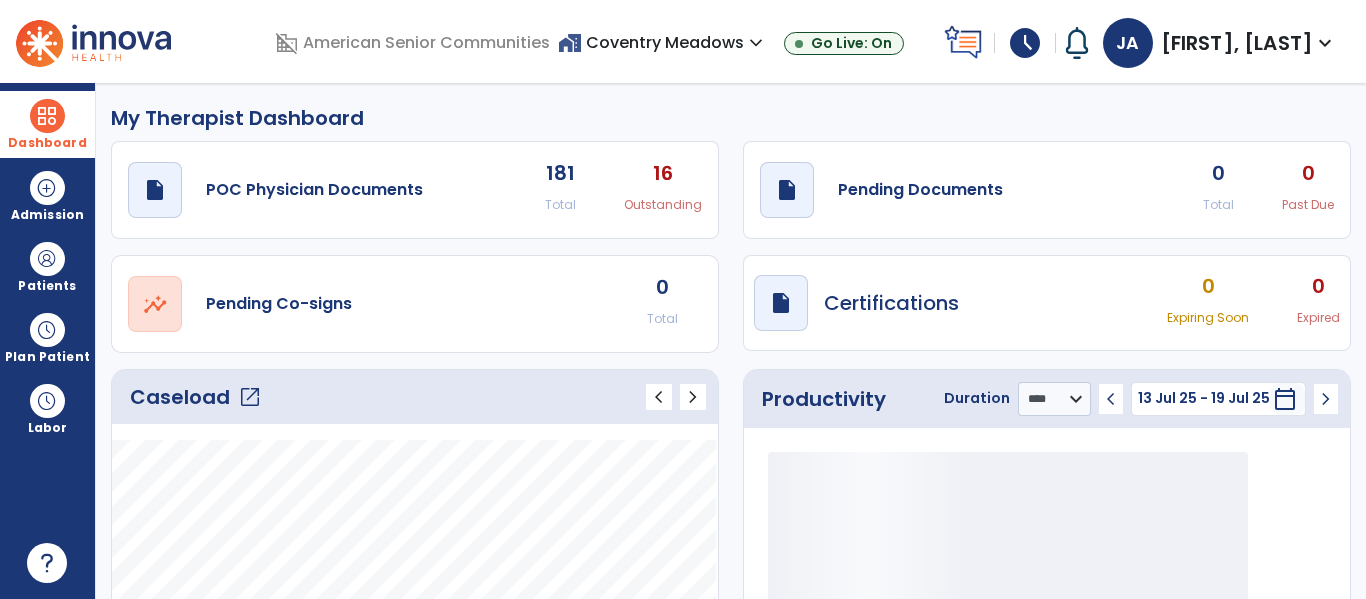 click on "home_work   Coventry Meadows   expand_more" 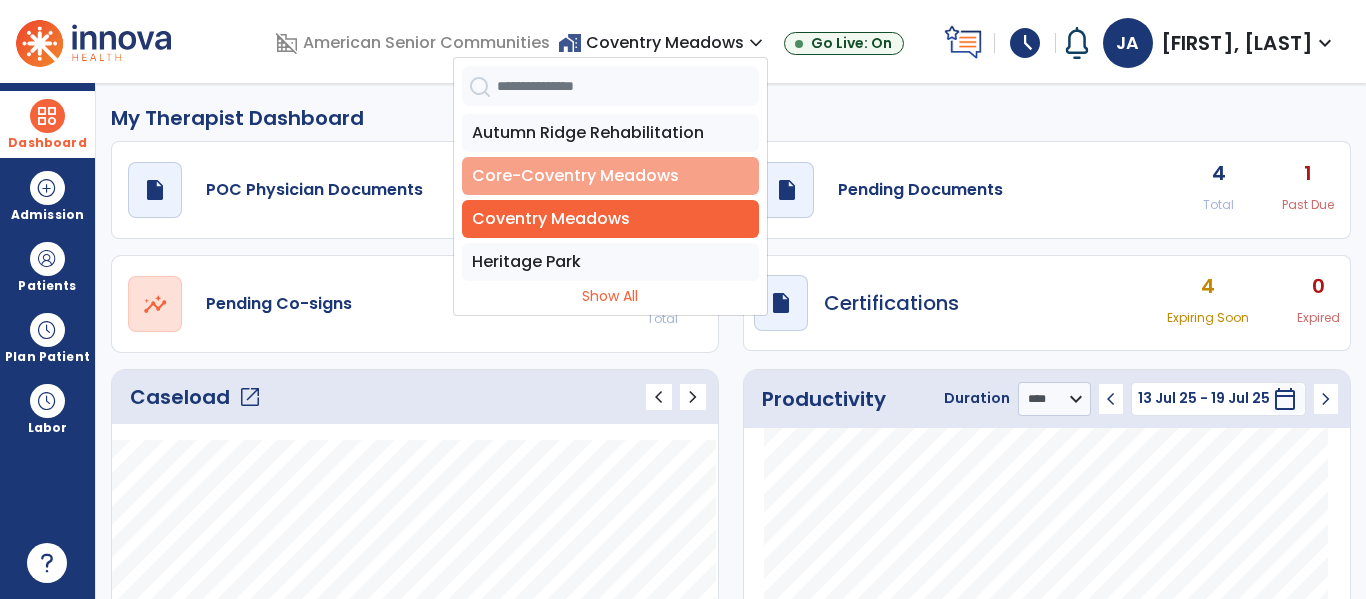 click on "Core-Coventry Meadows" 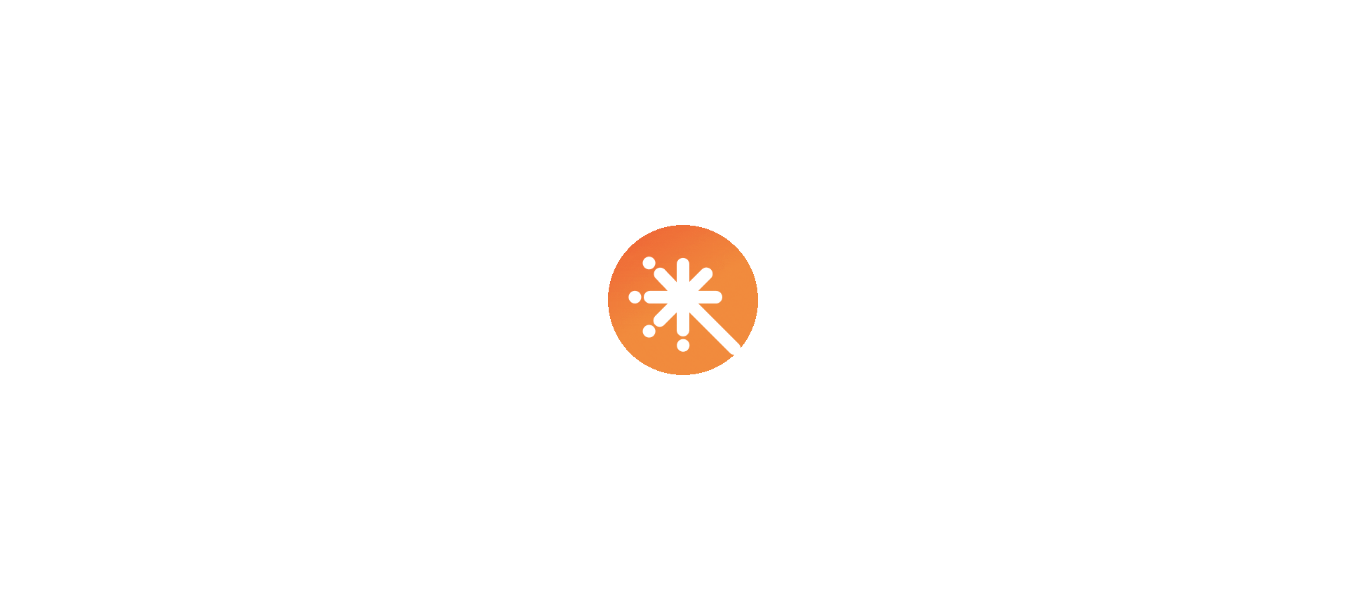 scroll, scrollTop: 0, scrollLeft: 0, axis: both 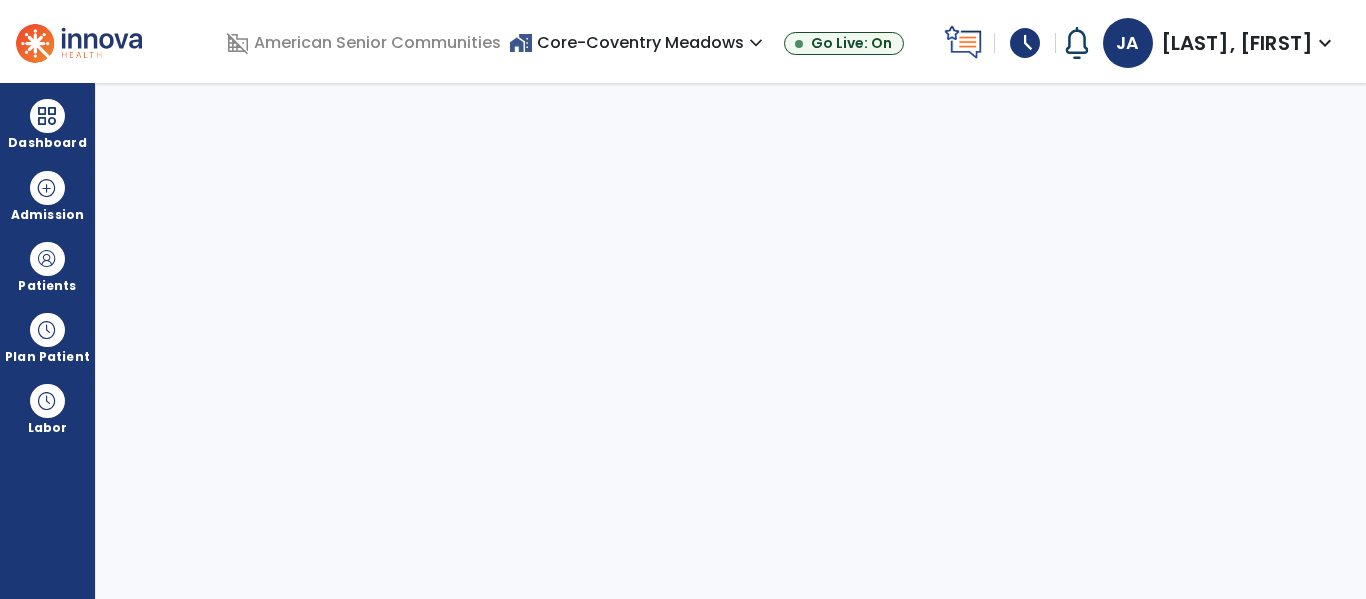 select on "****" 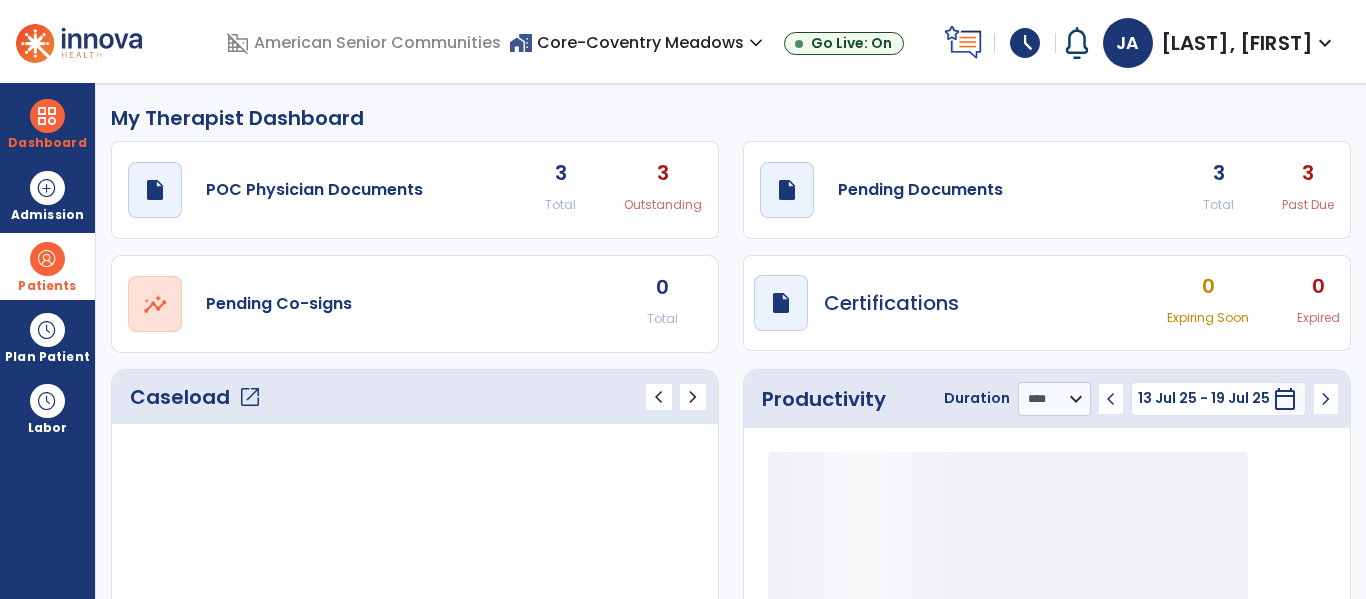 click on "Patients" at bounding box center [47, 266] 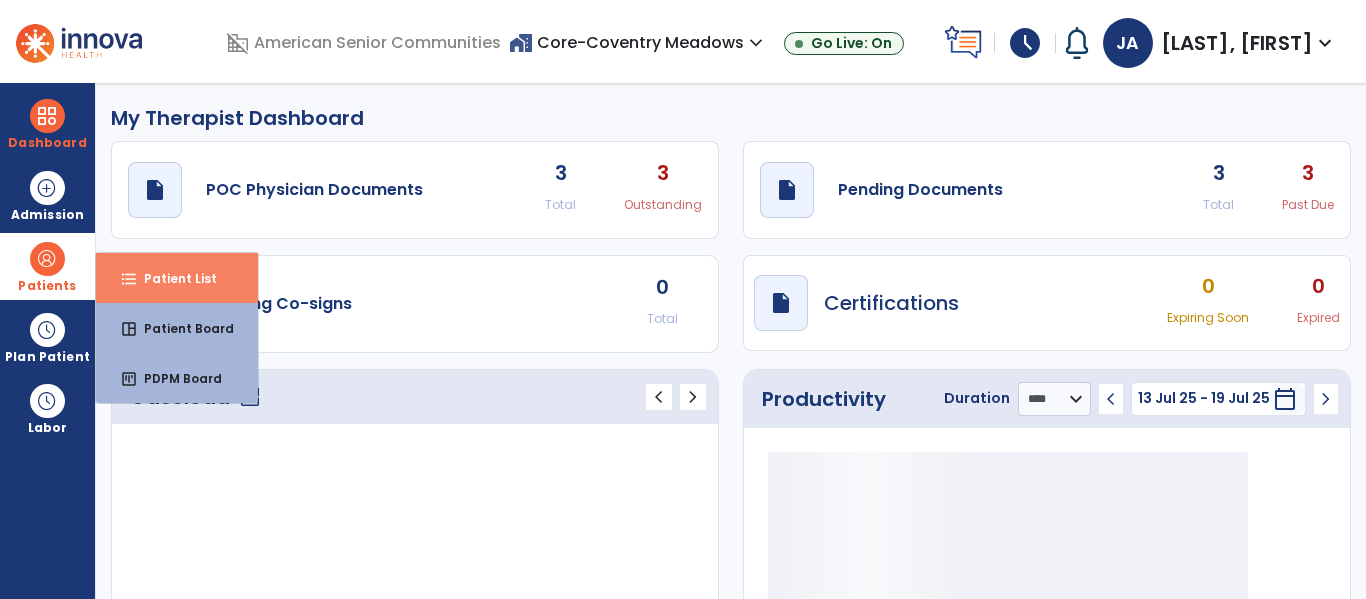 click on "Patient List" at bounding box center (172, 278) 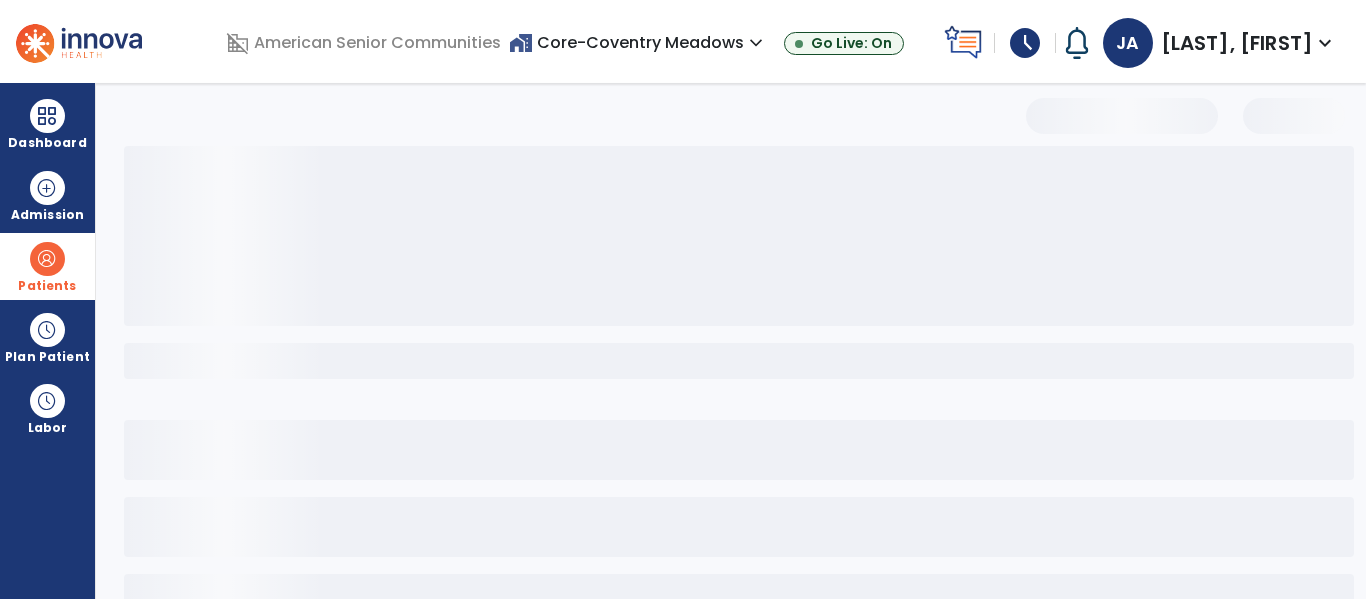 select on "***" 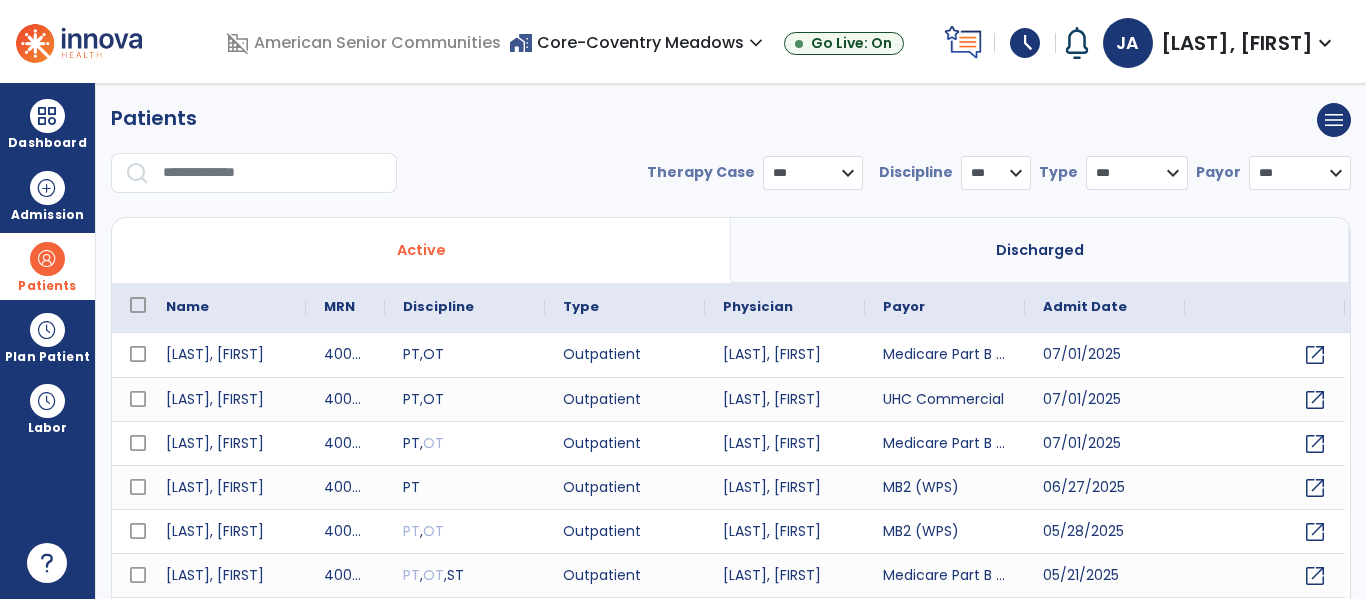click at bounding box center (273, 173) 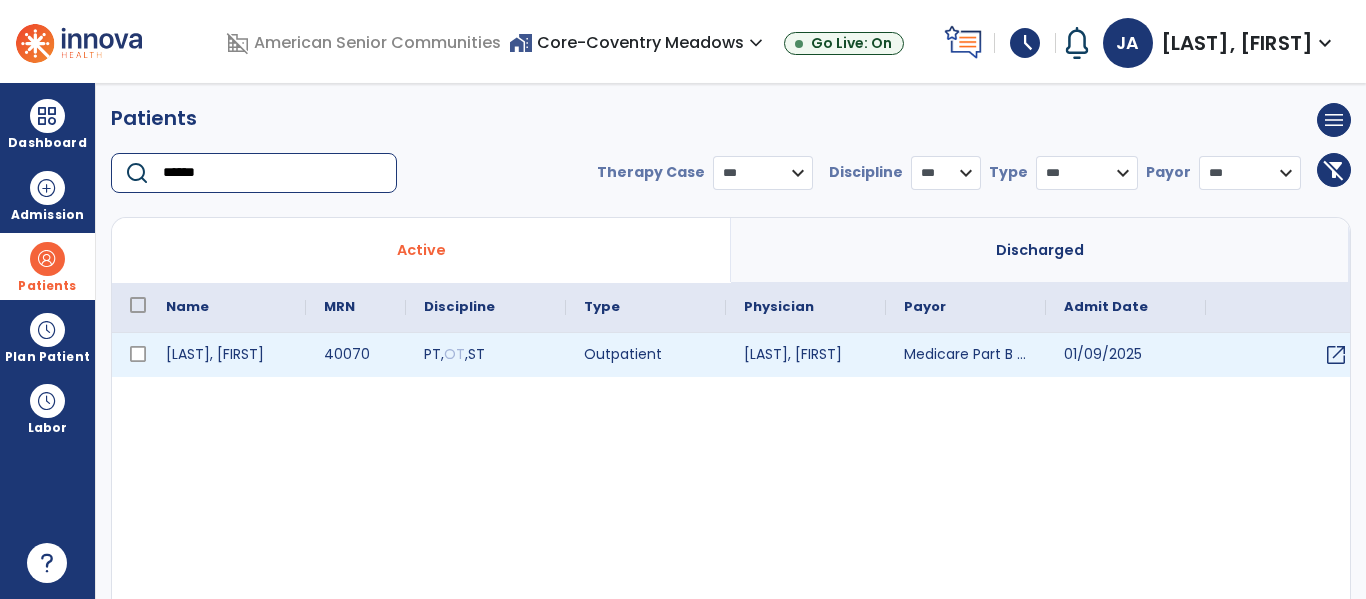 type on "******" 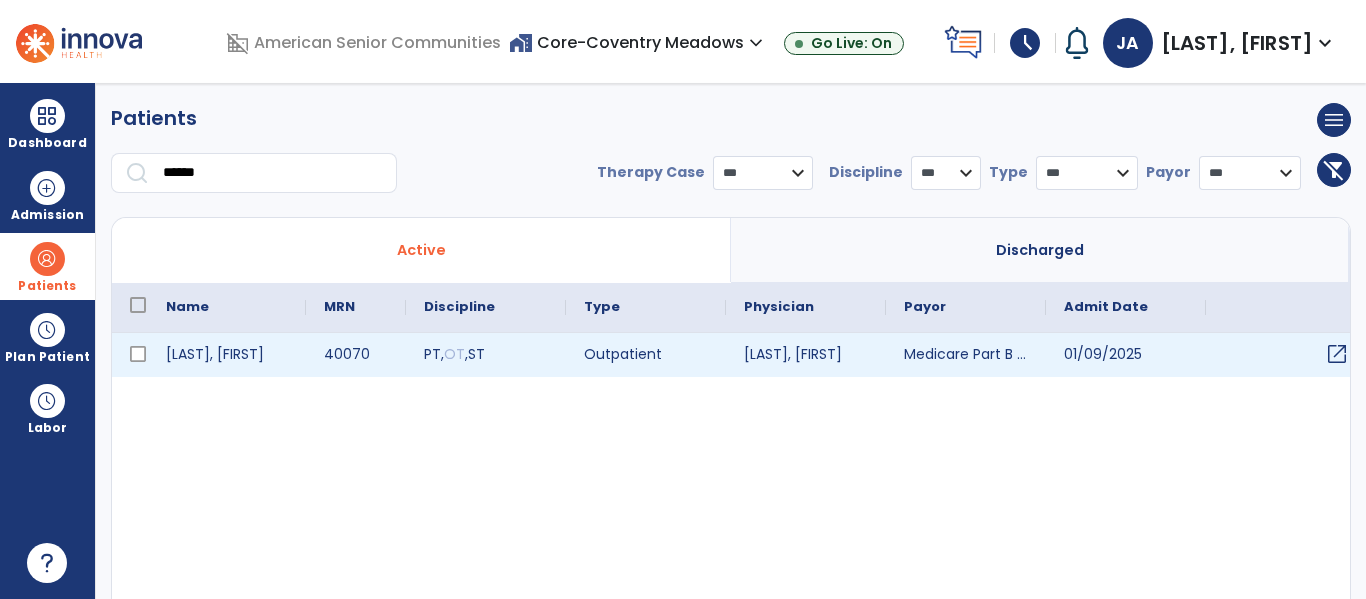 click on "open_in_new" at bounding box center (1337, 354) 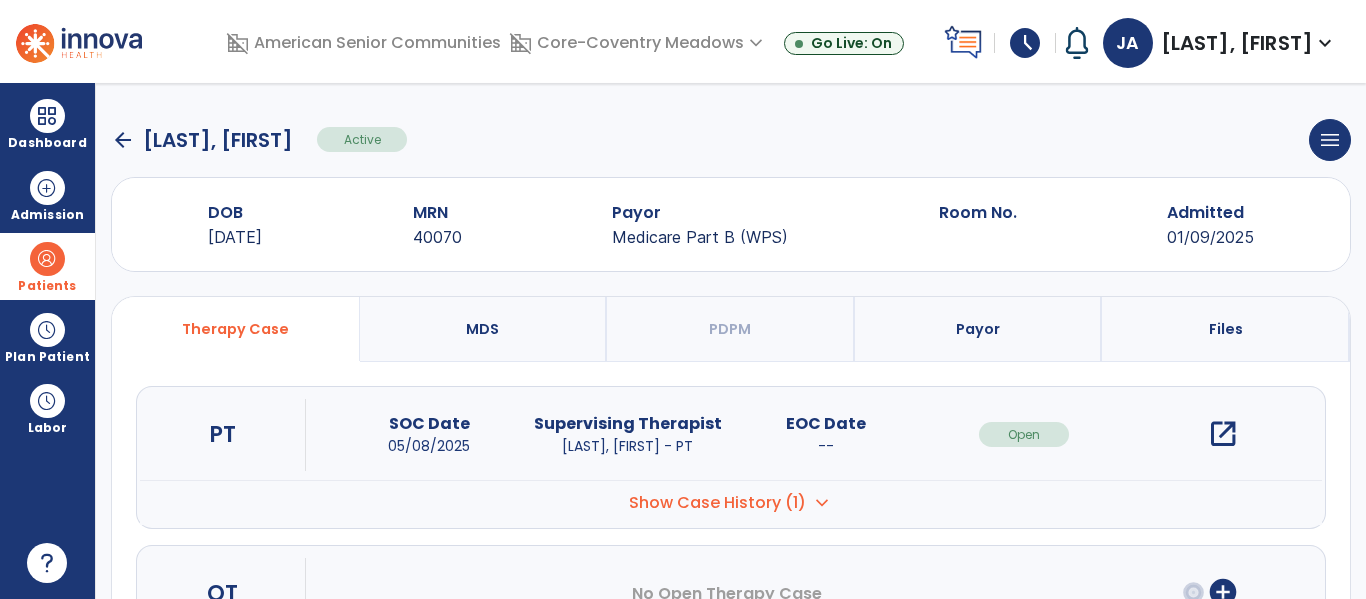 scroll, scrollTop: 252, scrollLeft: 0, axis: vertical 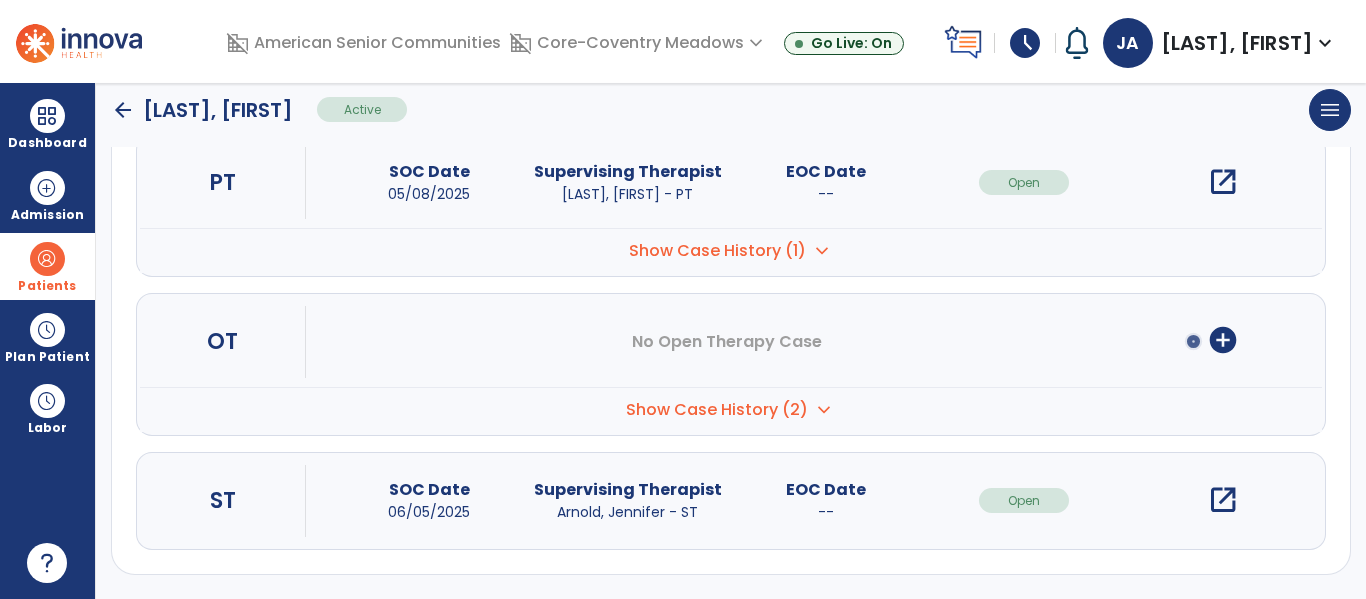 click on "open_in_new" at bounding box center (1223, 500) 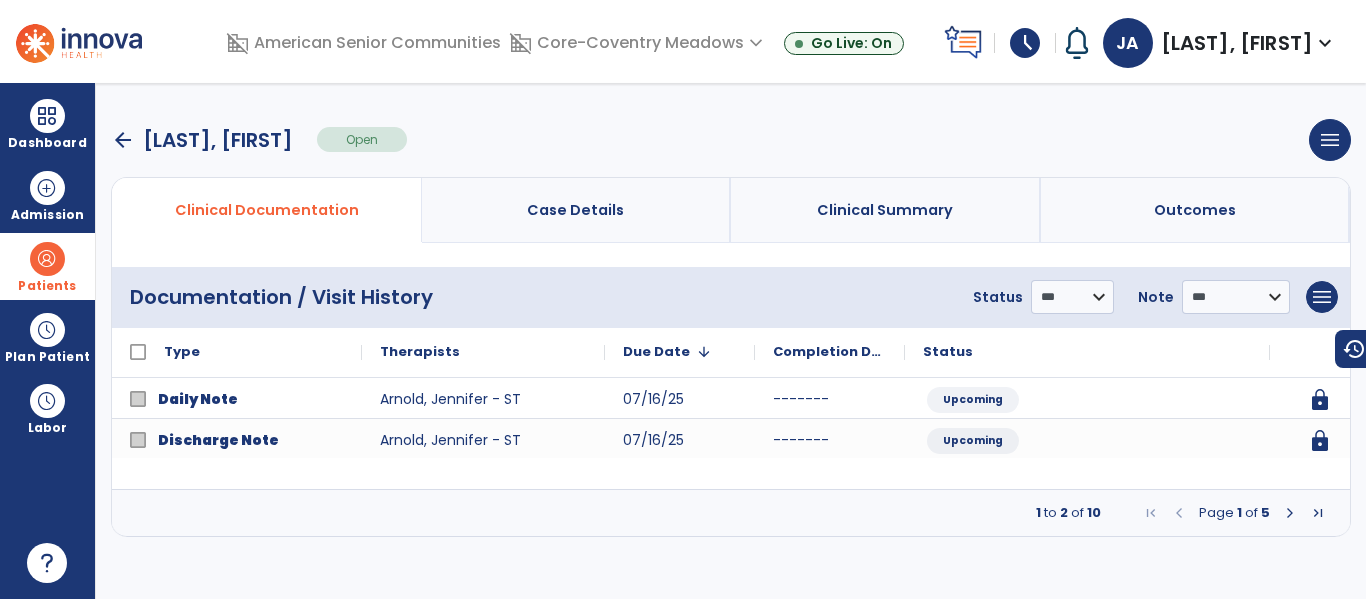 scroll, scrollTop: 0, scrollLeft: 0, axis: both 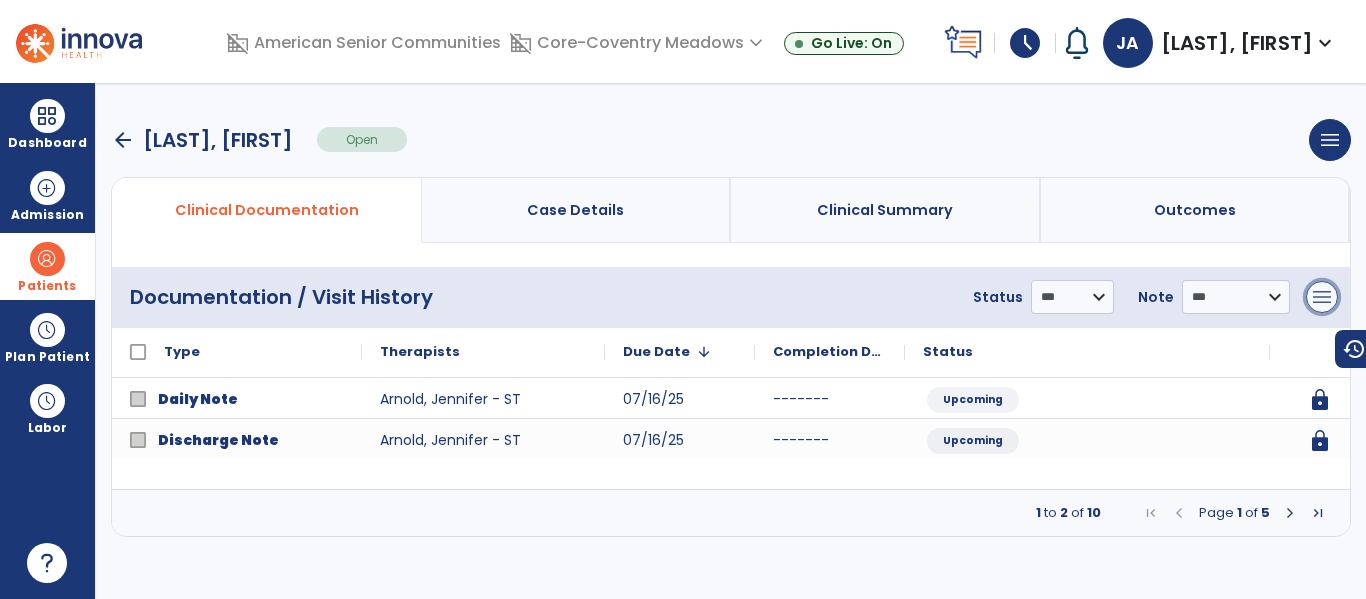 click on "menu" at bounding box center (1322, 297) 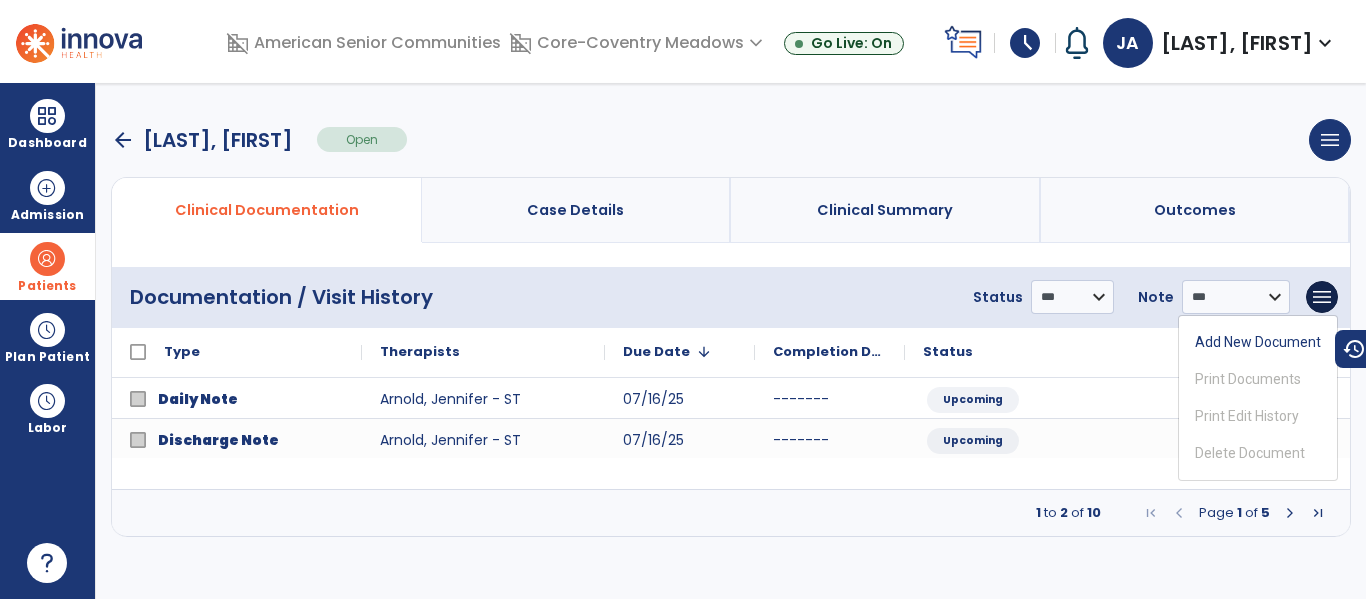 click on "Clinical Summary" at bounding box center (886, 210) 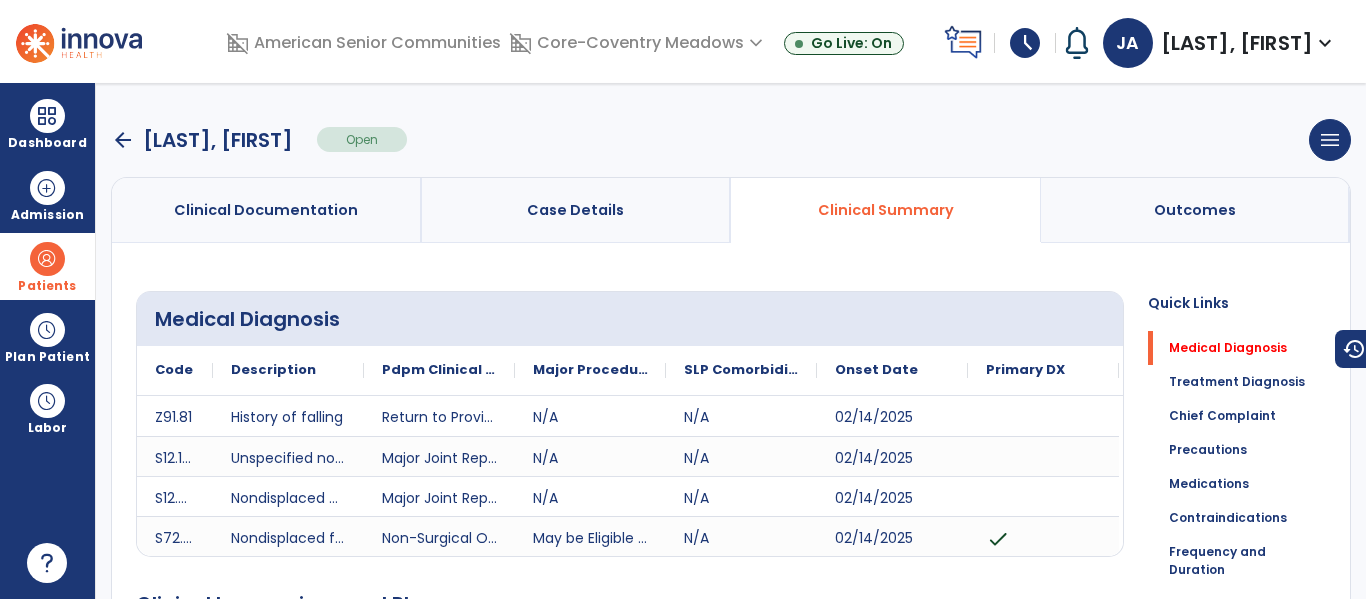 click on "arrow_back" at bounding box center [123, 140] 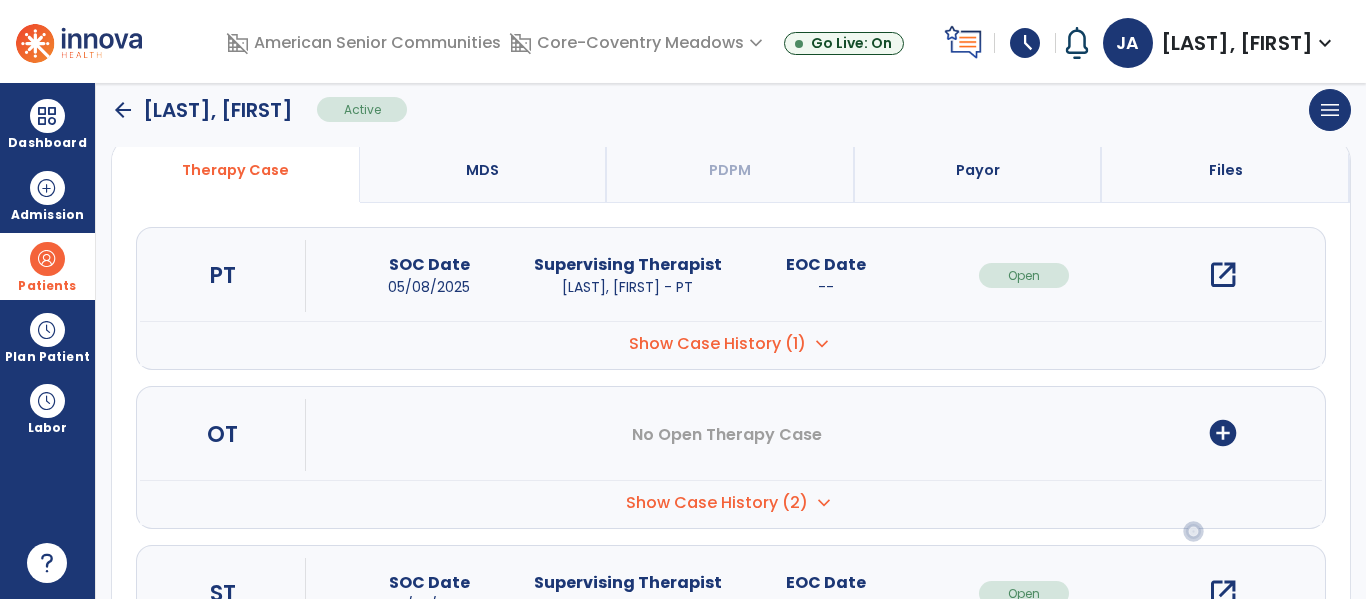 scroll, scrollTop: 252, scrollLeft: 0, axis: vertical 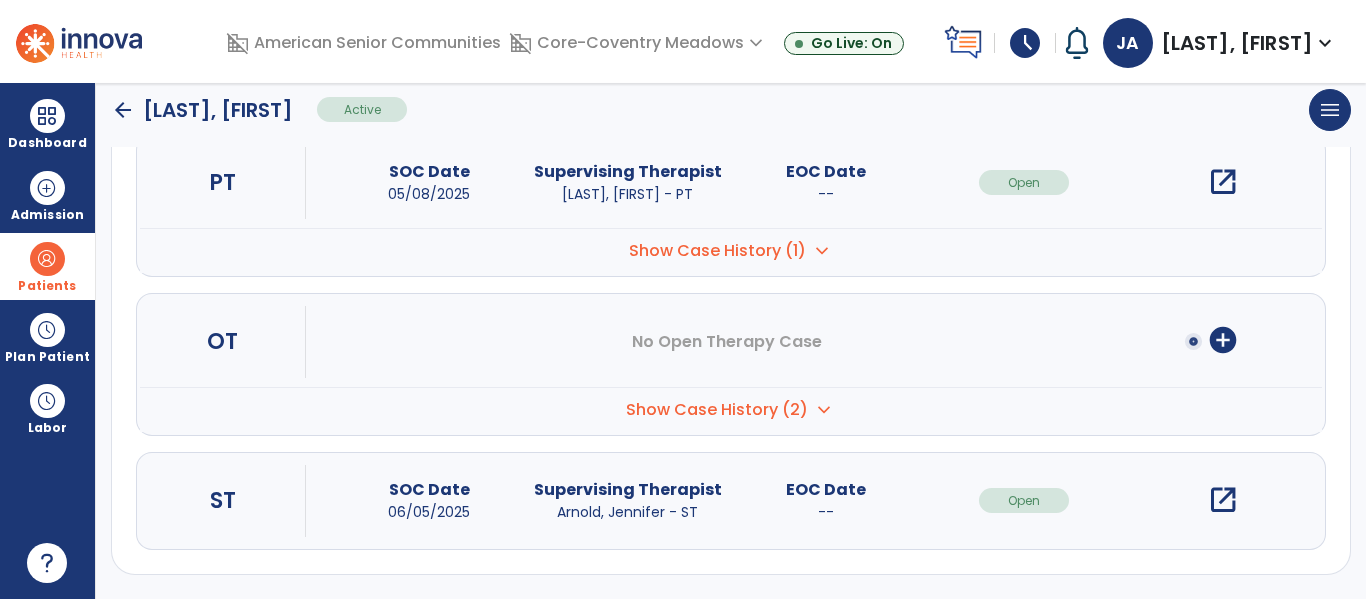 click on "open_in_new" at bounding box center (1223, 500) 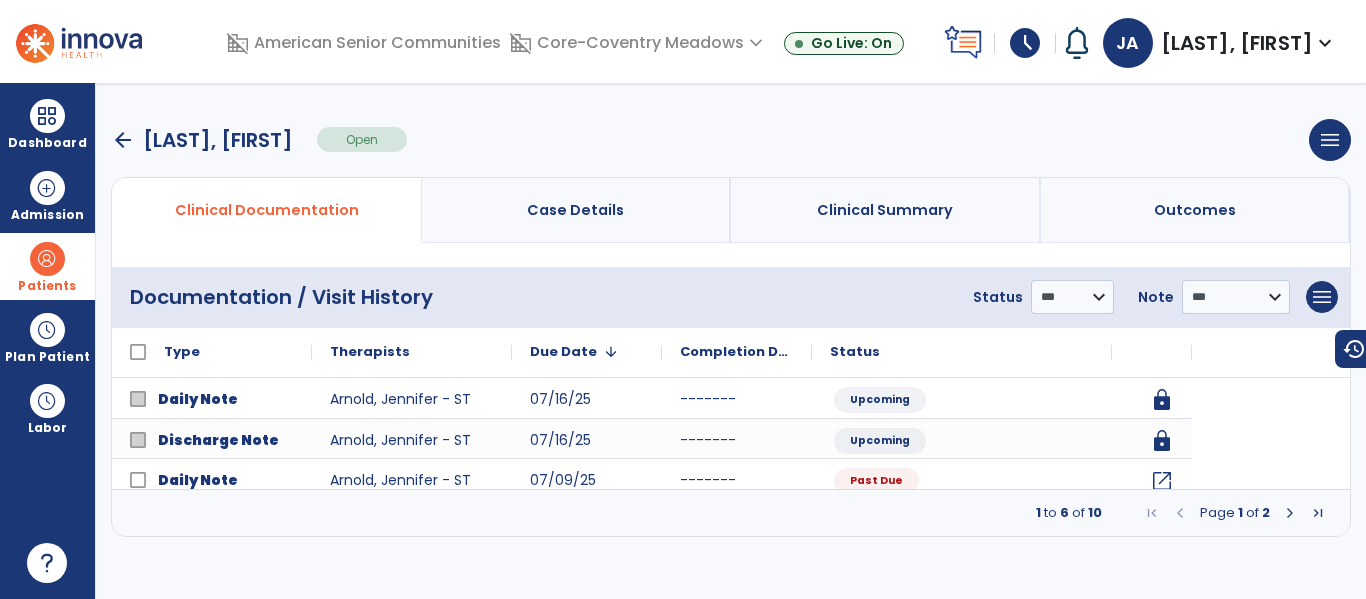 scroll, scrollTop: 0, scrollLeft: 0, axis: both 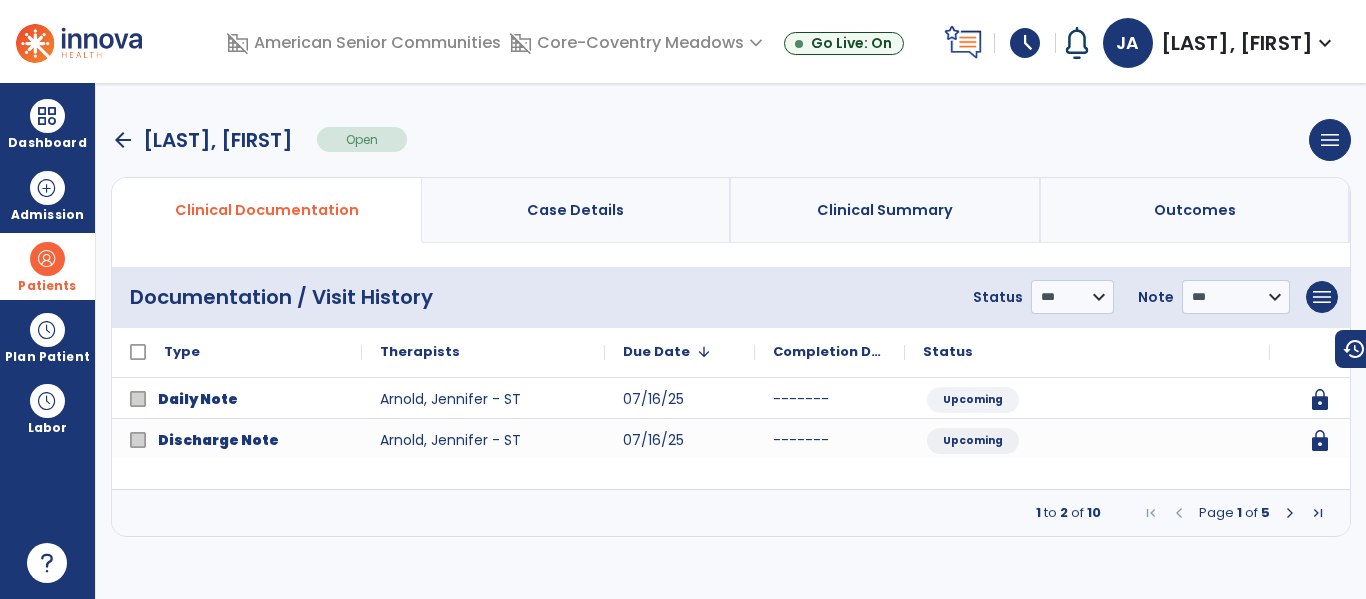 click at bounding box center (1290, 513) 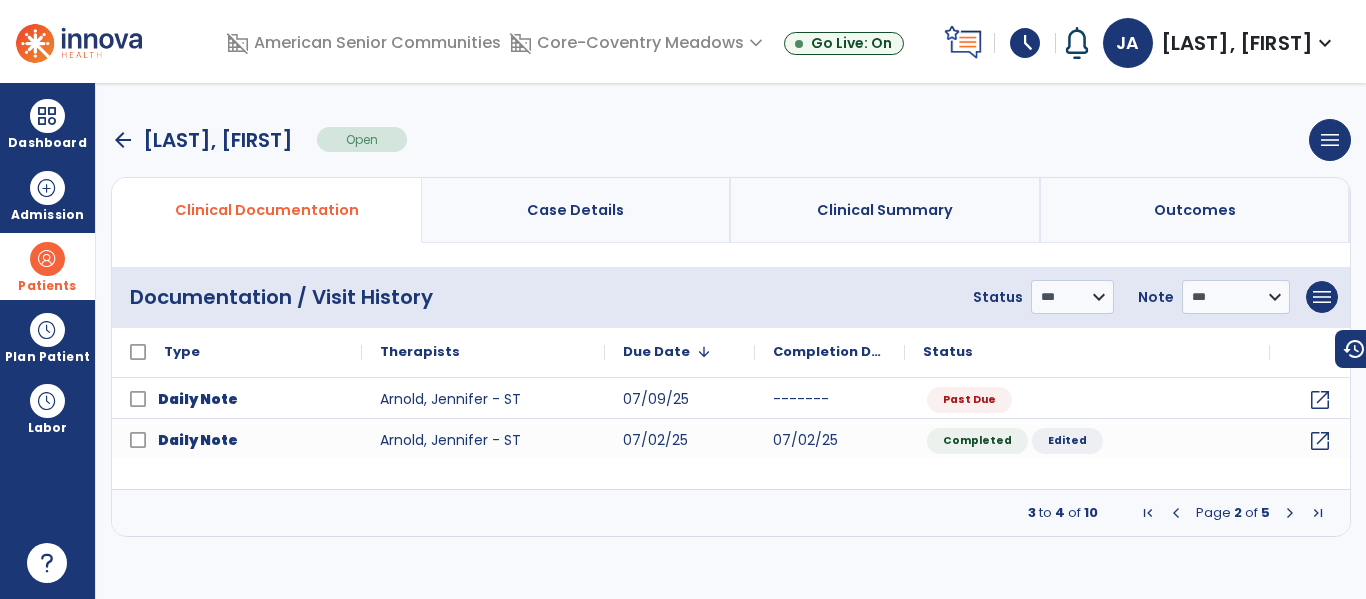 click at bounding box center (1290, 513) 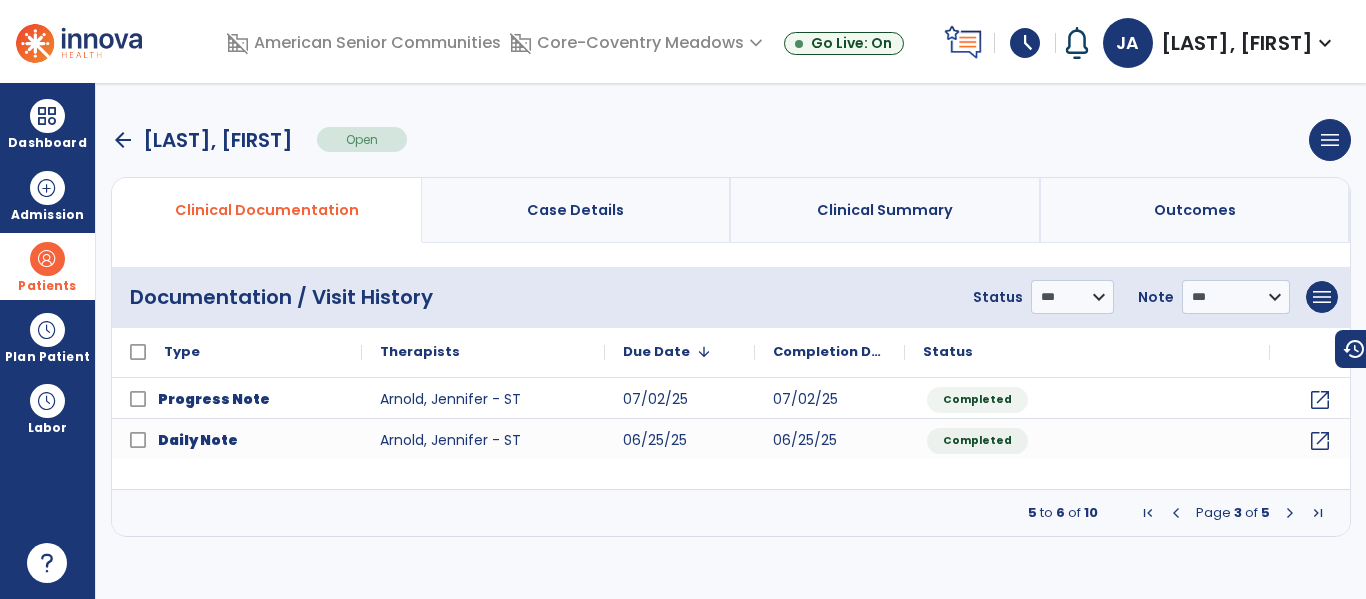 click at bounding box center [1176, 513] 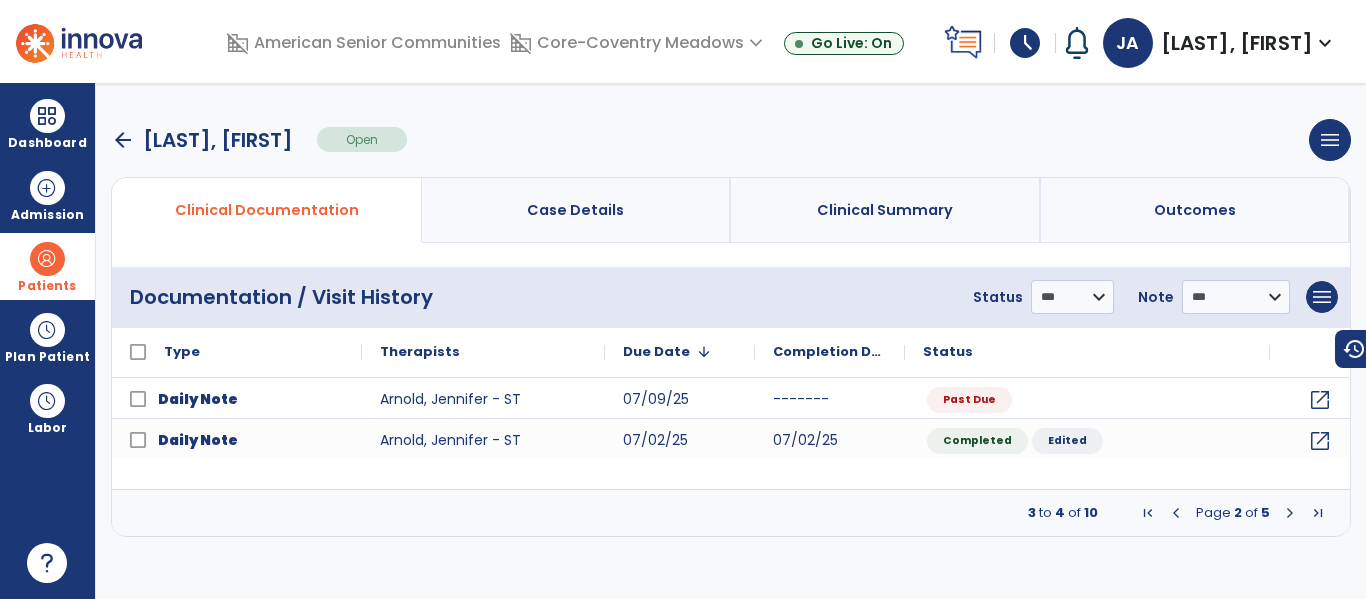 click on "arrow_back   Speicher, Carol  Open  menu   Edit Therapy Case   Delete Therapy Case   Close Therapy Case" at bounding box center (731, 140) 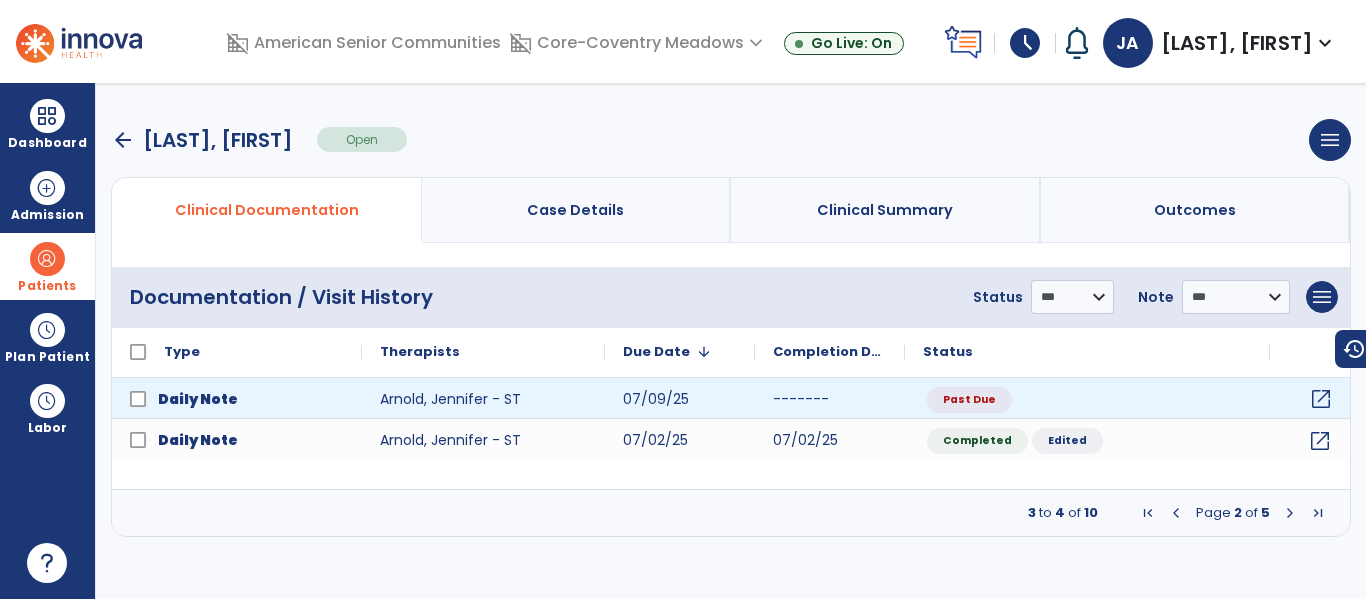 click on "open_in_new" 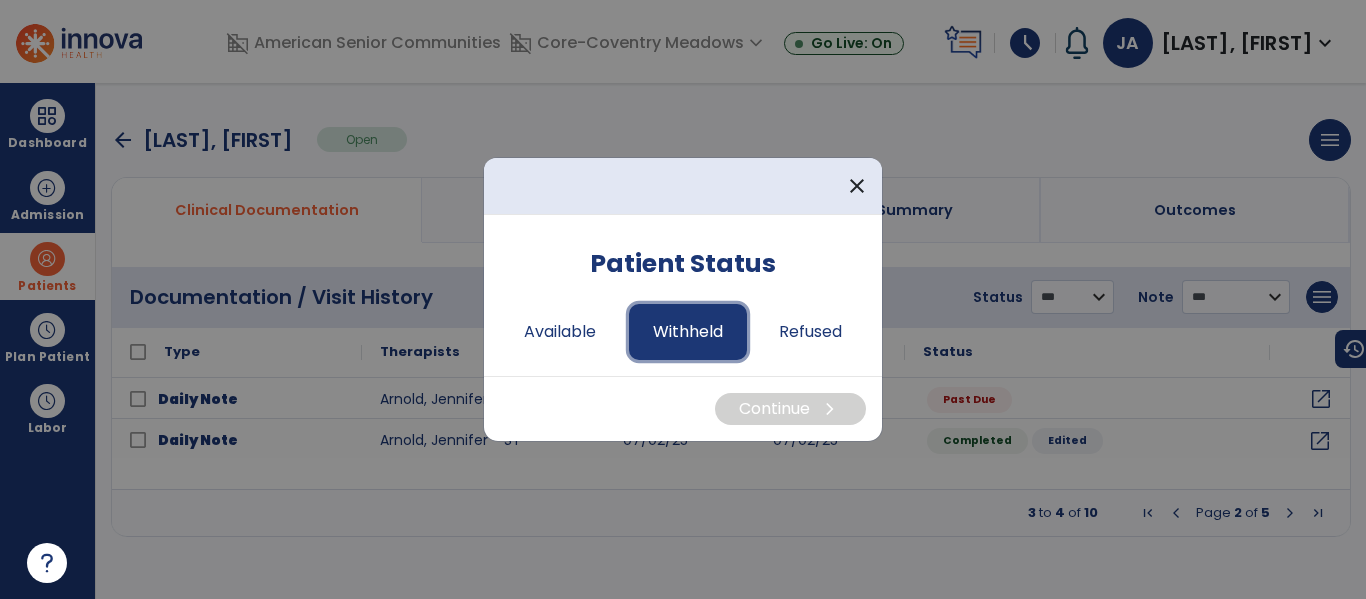 click on "Withheld" at bounding box center [688, 332] 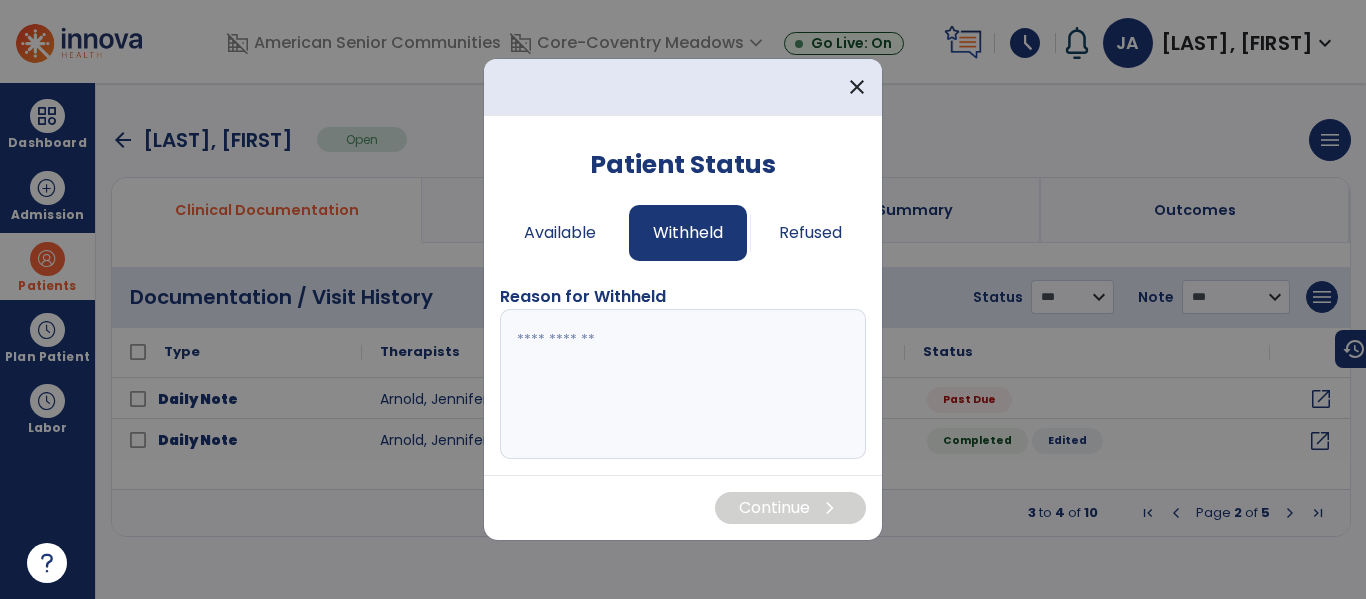 click at bounding box center (683, 384) 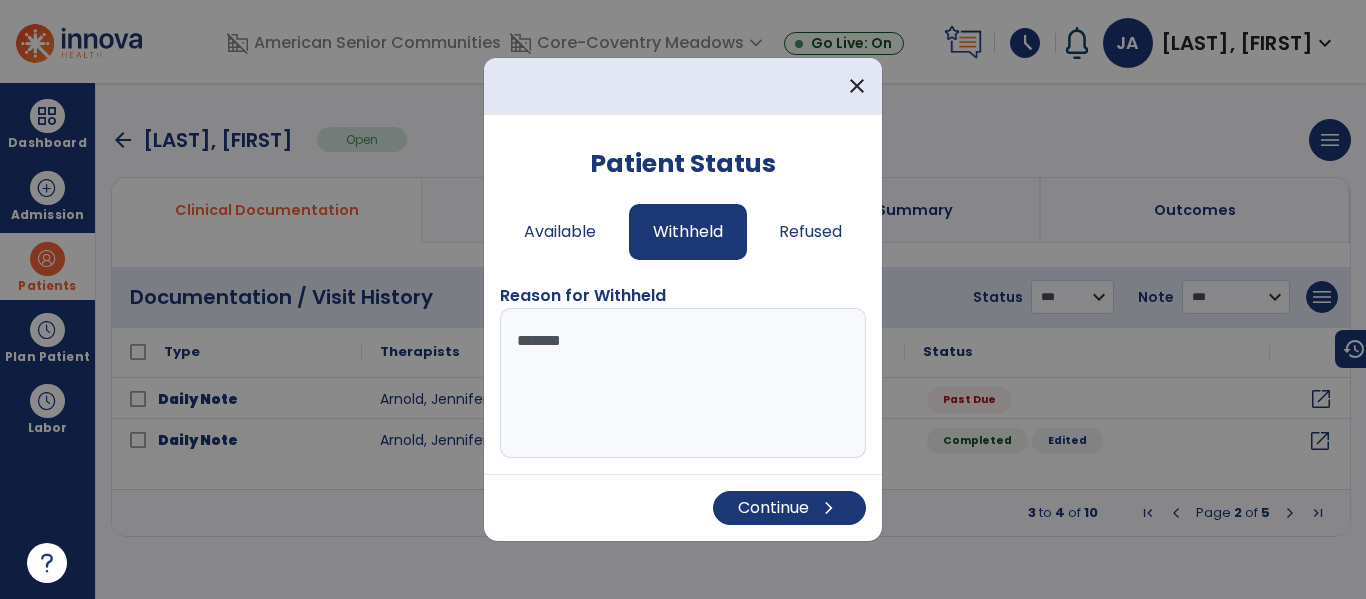 type on "********" 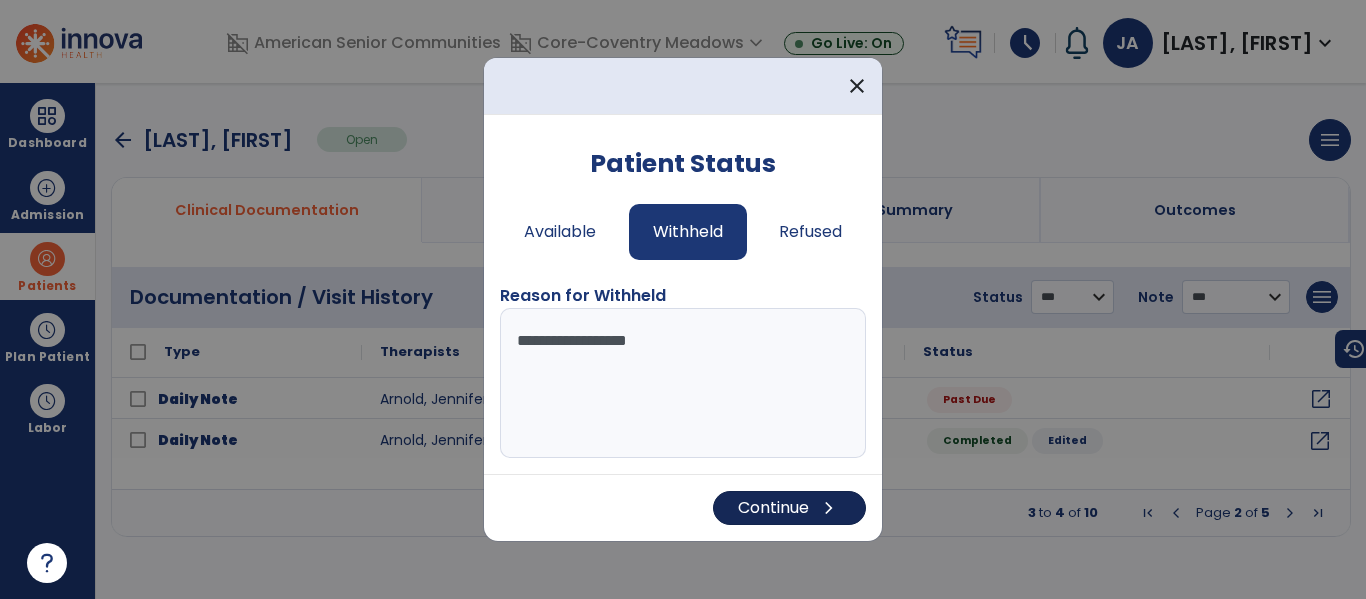 type on "**********" 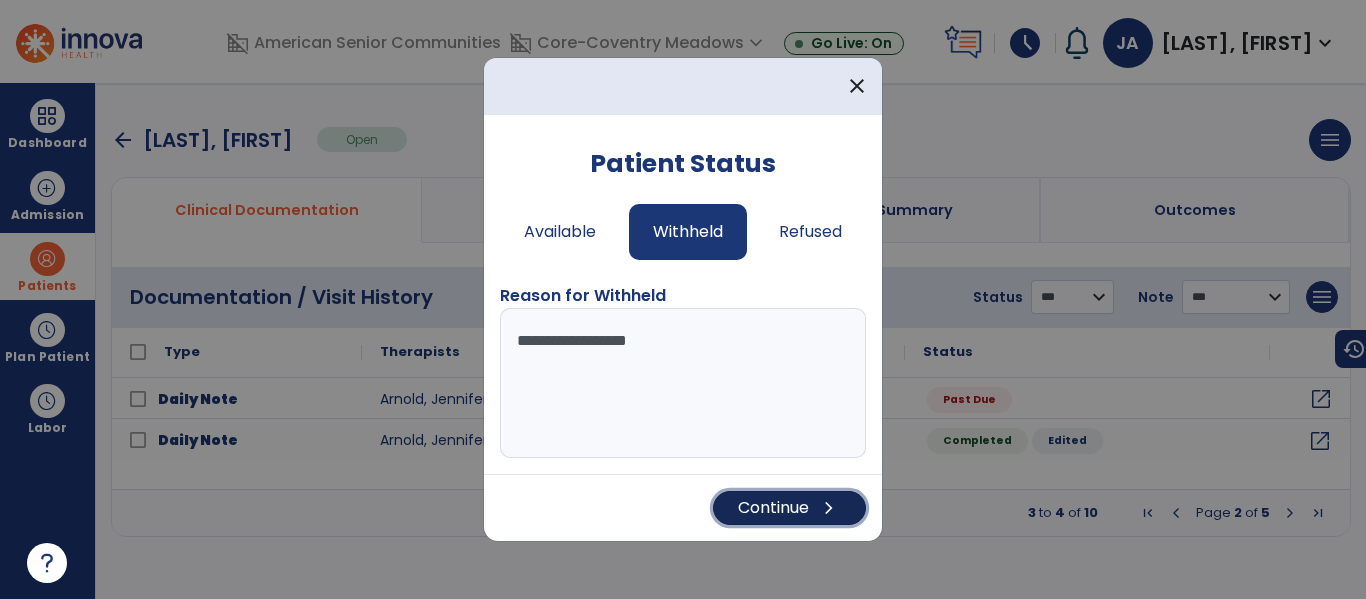 click on "Continue   chevron_right" at bounding box center (789, 508) 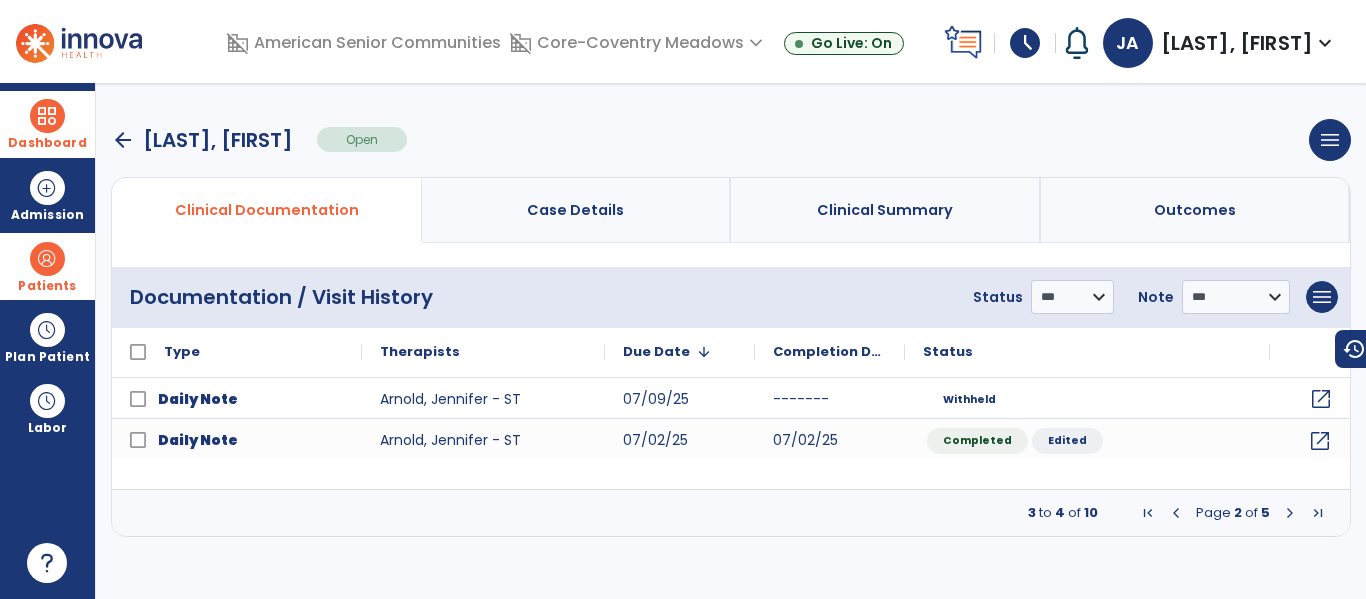 click at bounding box center [47, 116] 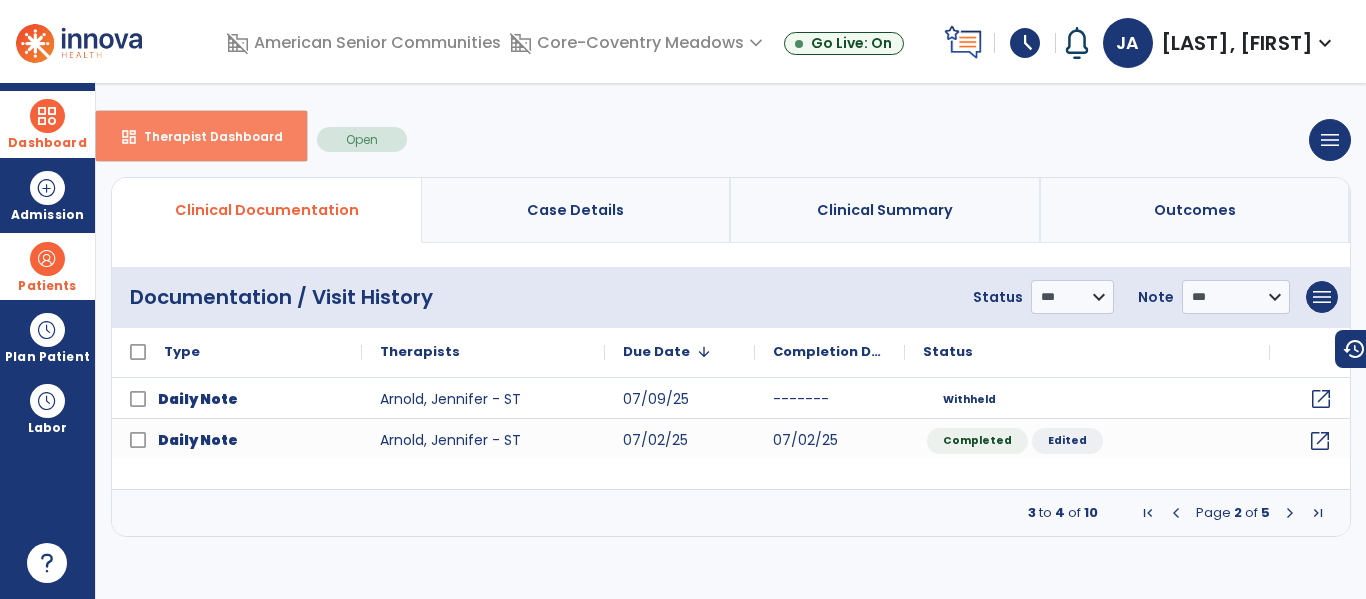 click on "Therapist Dashboard" at bounding box center (205, 136) 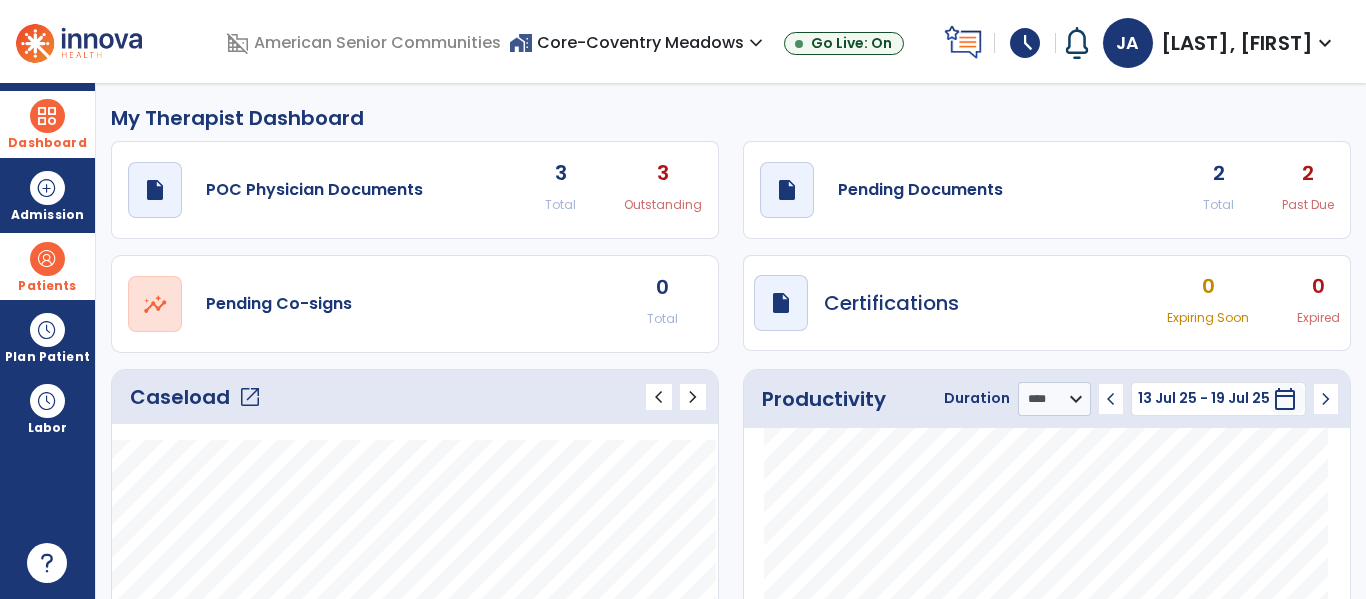 click on "open_in_new" 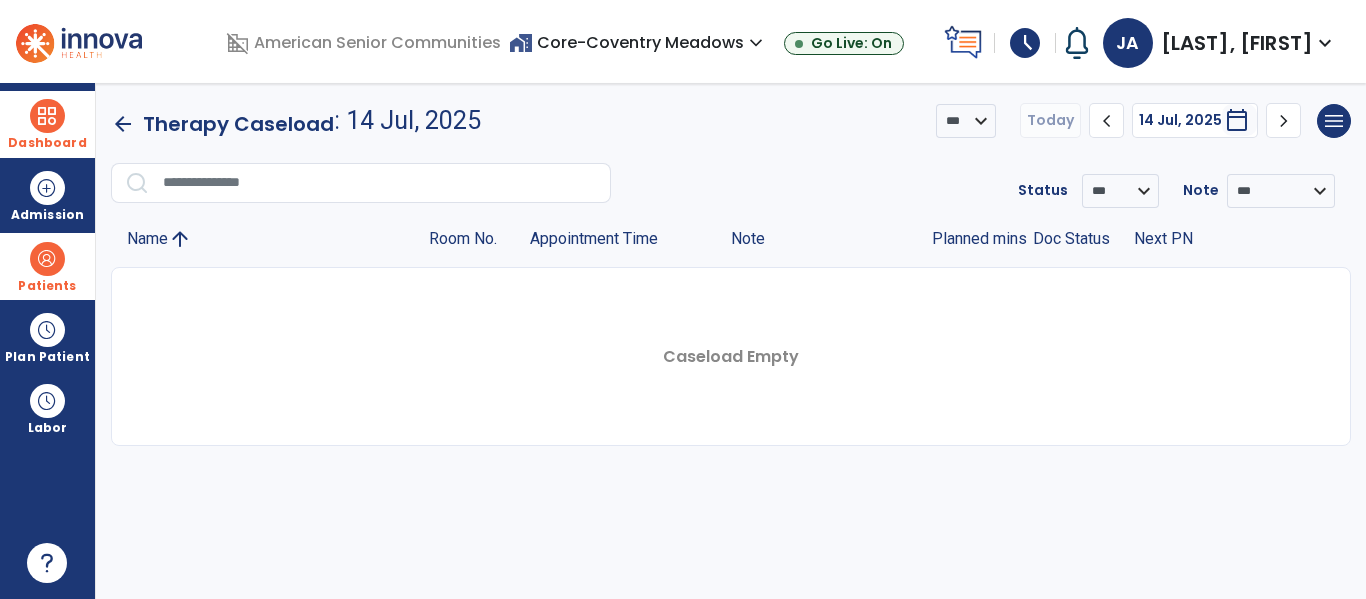click 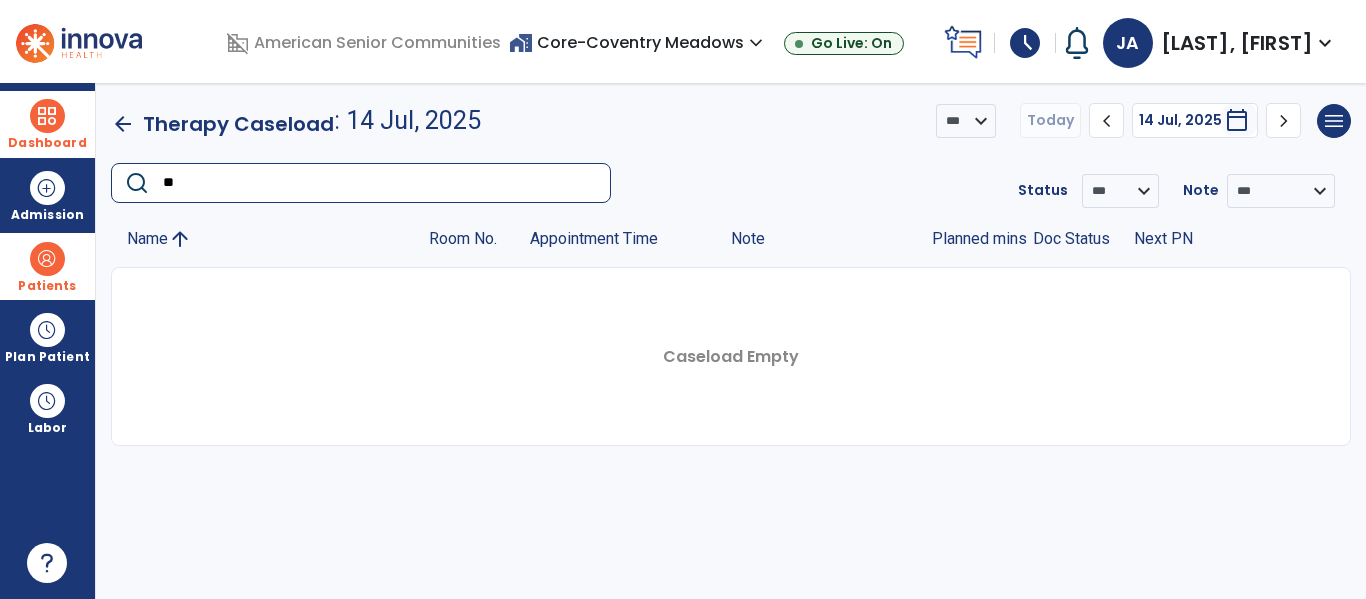 type on "*" 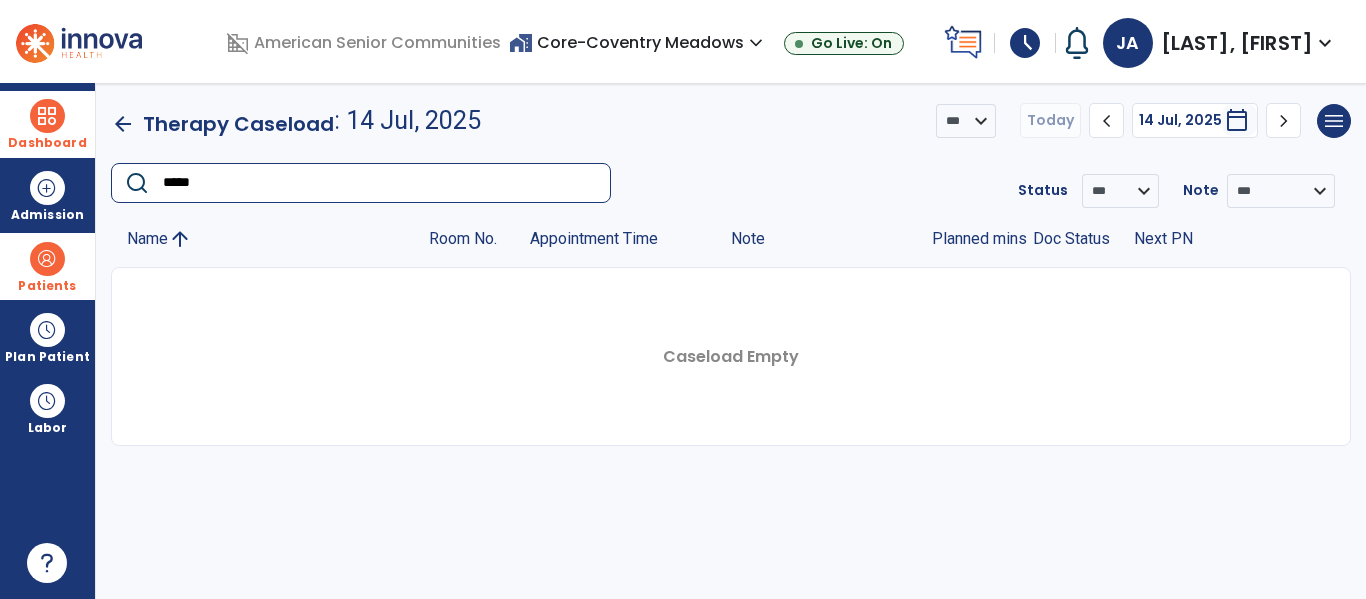 type on "*****" 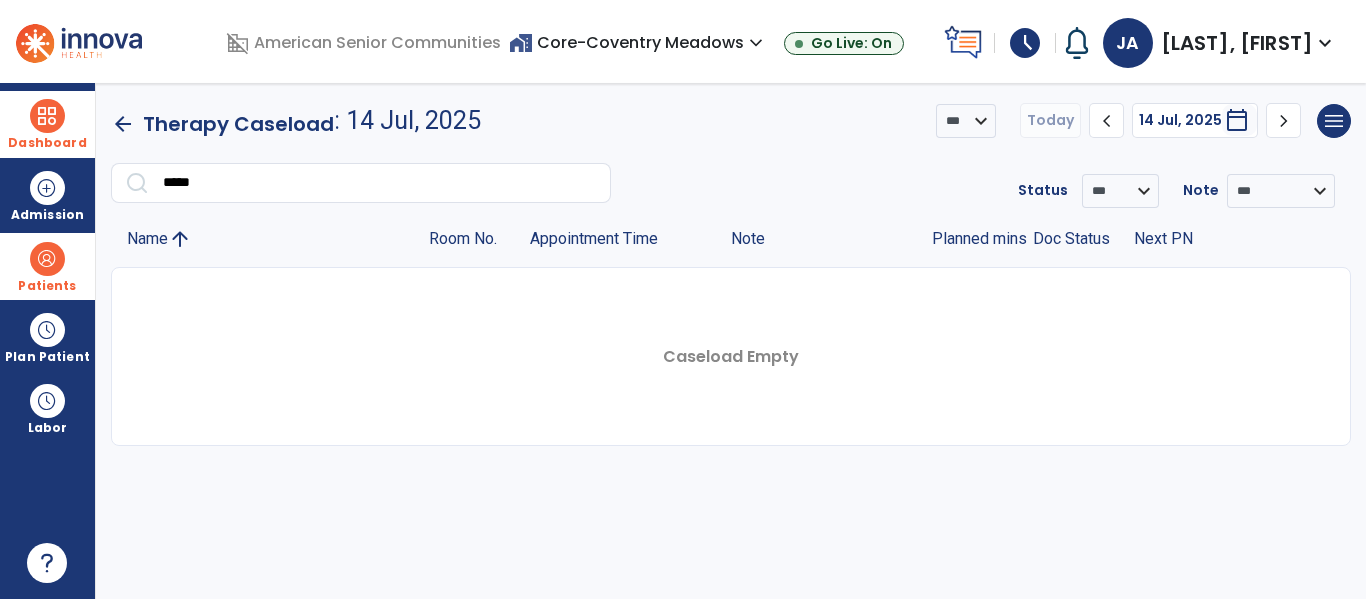 click on "arrow_back" 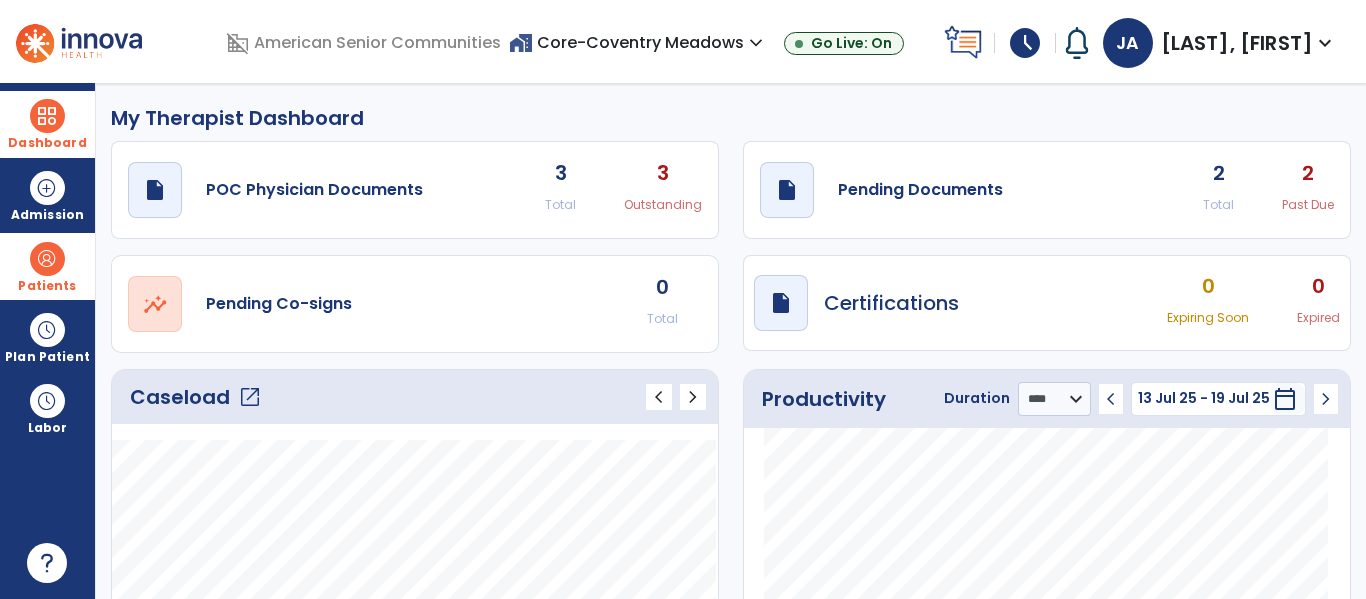 click on "Patients" at bounding box center [47, 266] 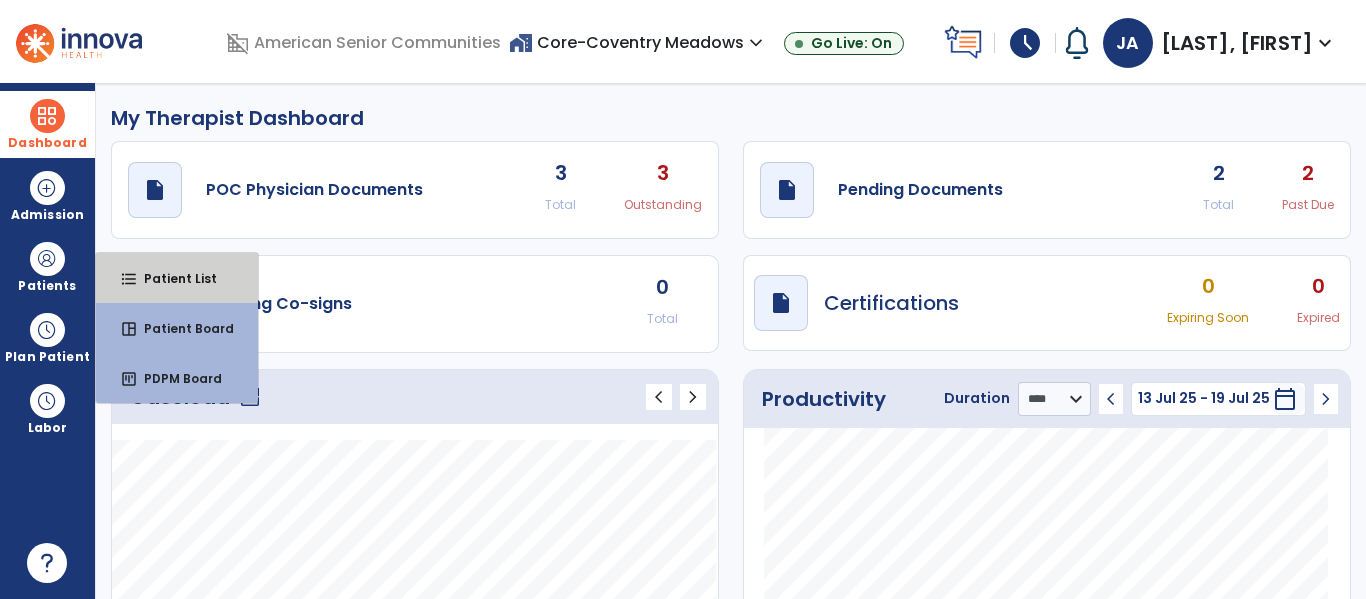 click on "Patient List" at bounding box center [172, 278] 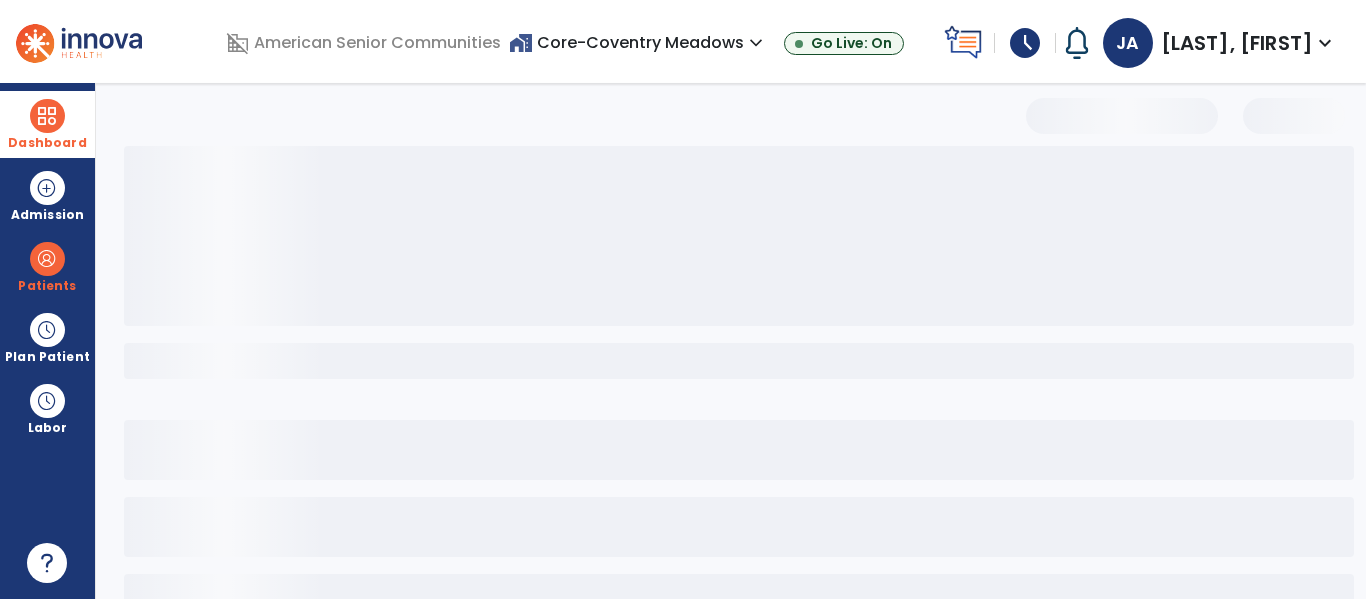 select on "***" 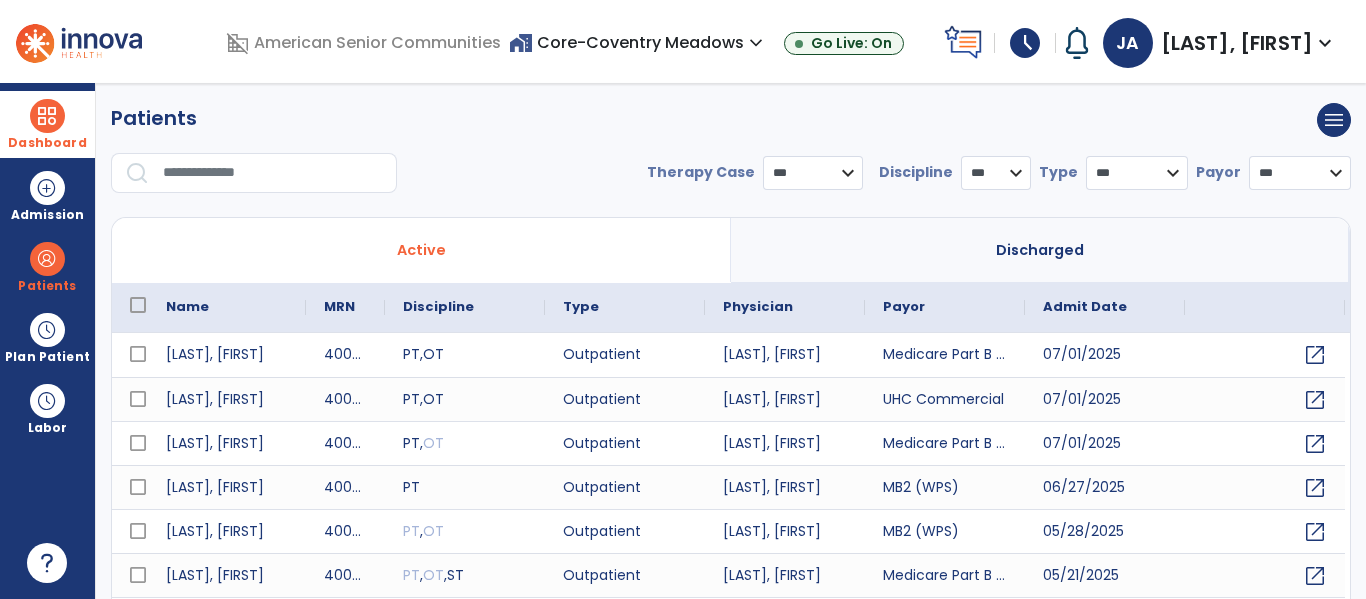 click at bounding box center (273, 173) 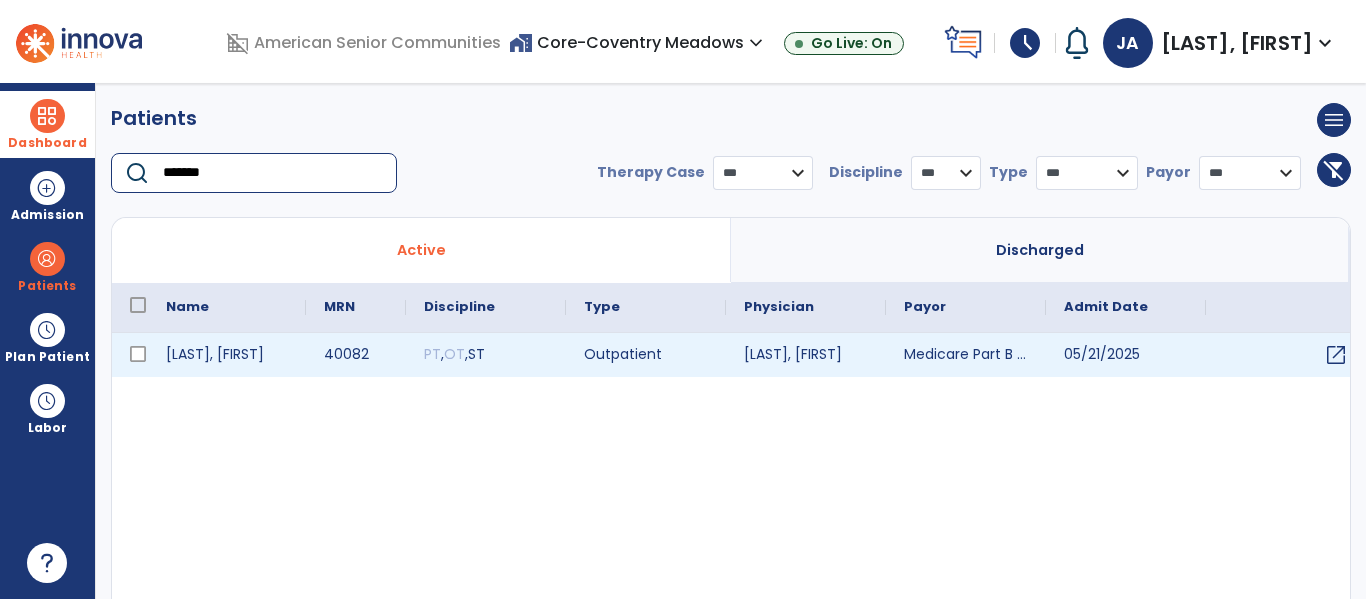 type on "*******" 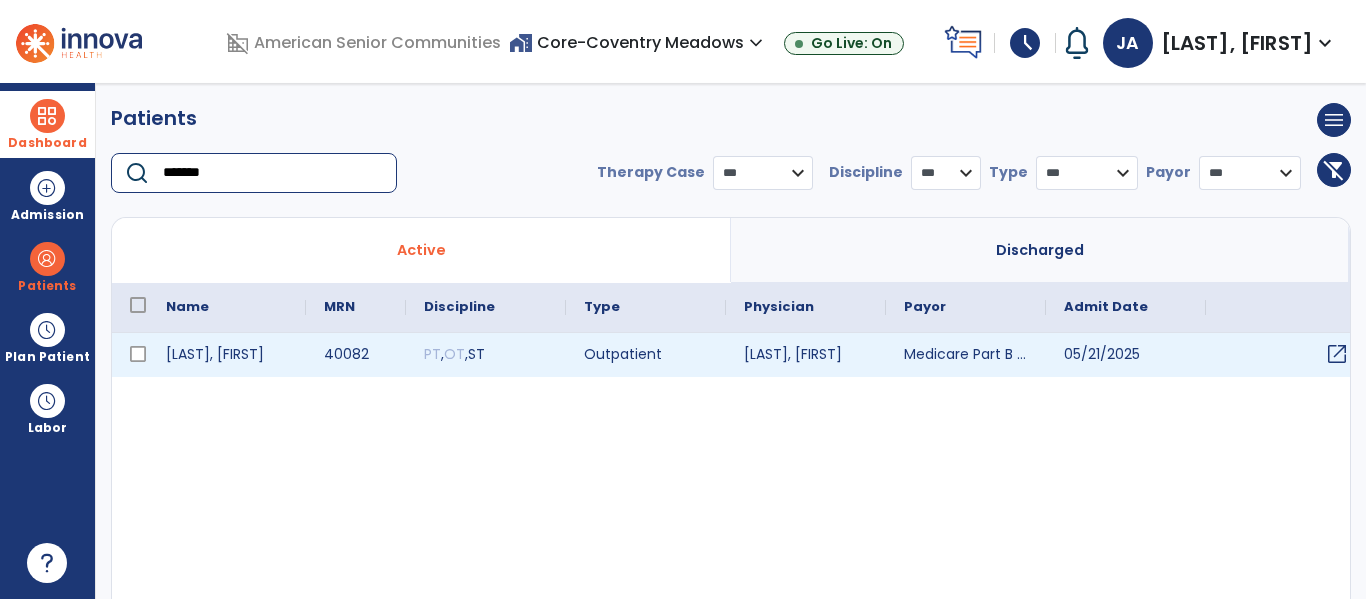 click on "open_in_new" at bounding box center [1337, 354] 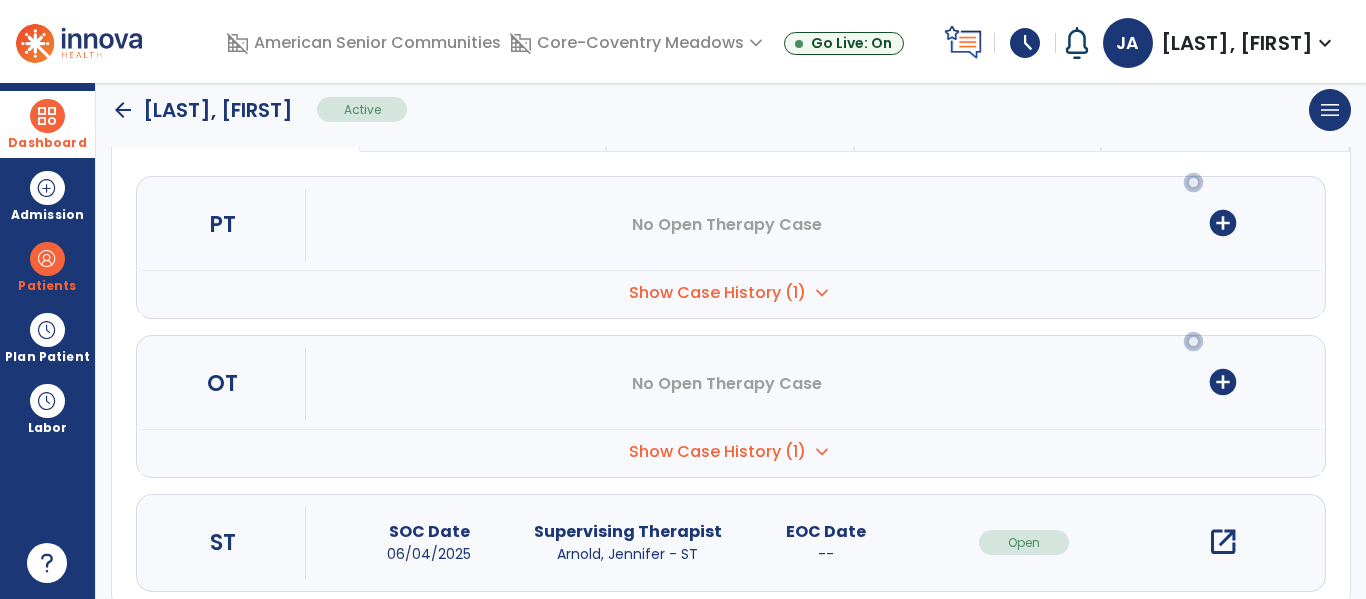 scroll, scrollTop: 252, scrollLeft: 0, axis: vertical 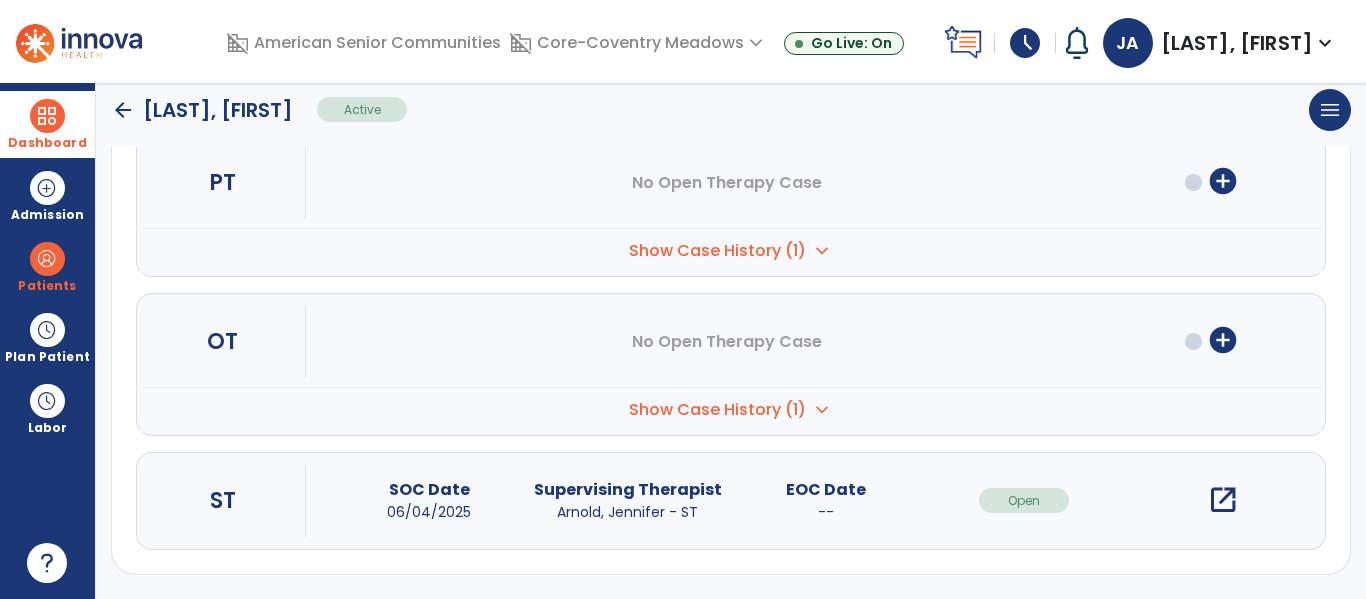 click on "open_in_new" at bounding box center (1223, 500) 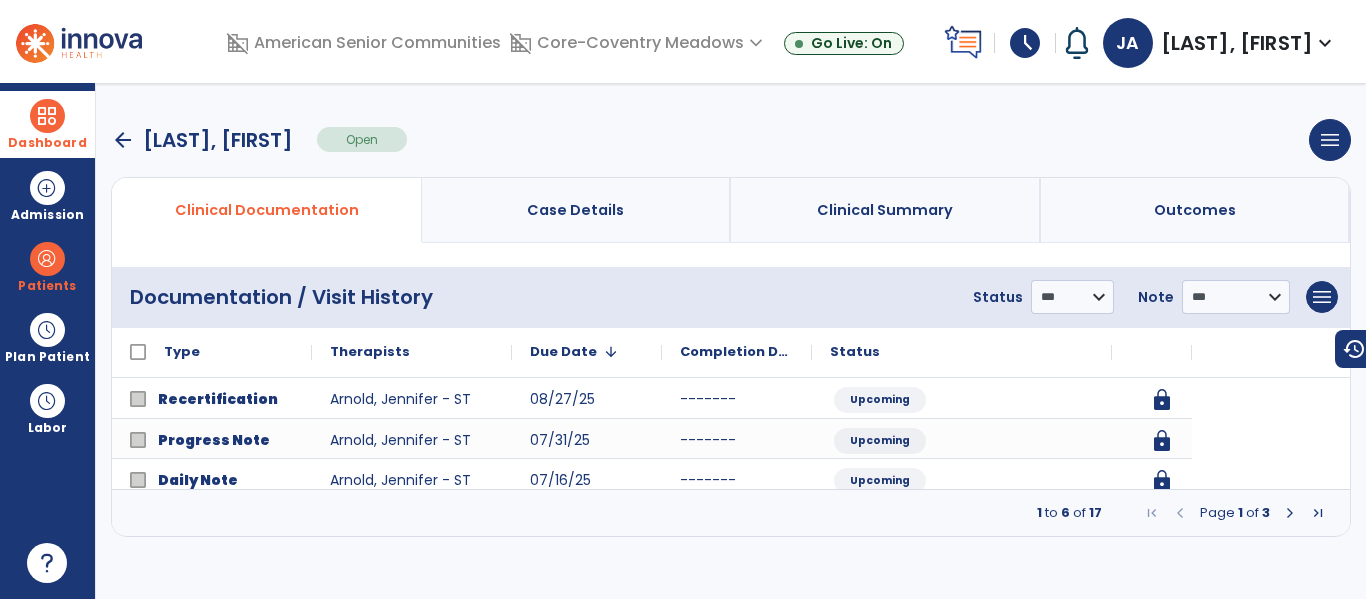 scroll, scrollTop: 0, scrollLeft: 0, axis: both 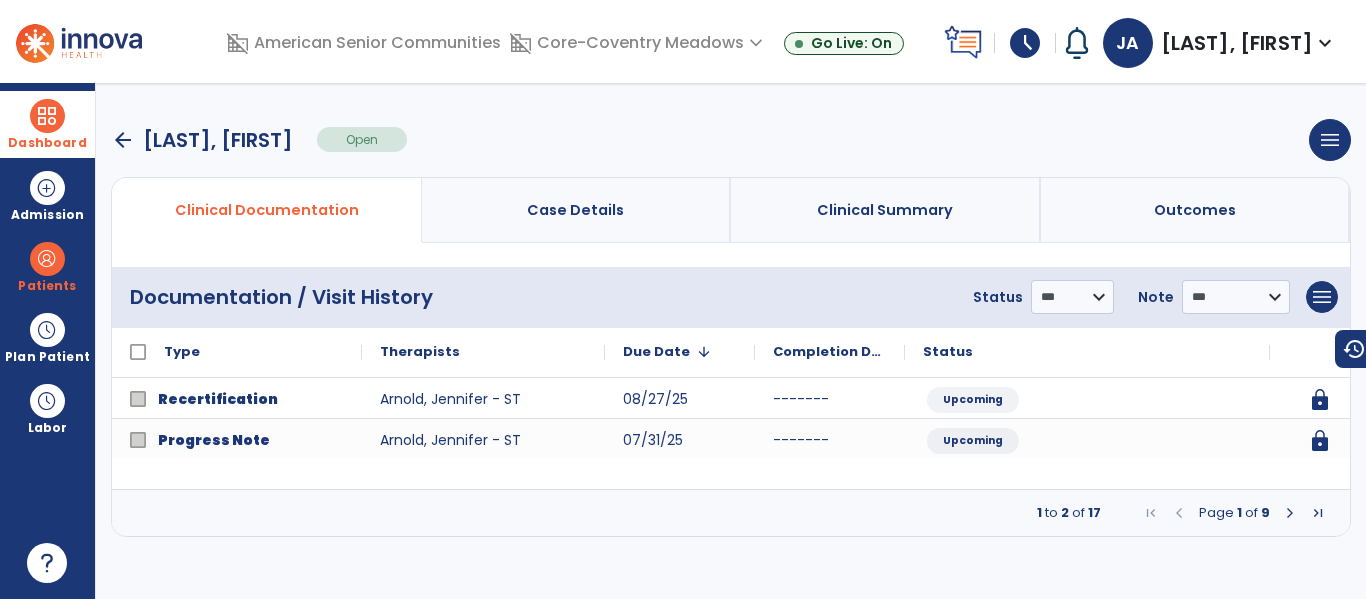 click at bounding box center (1290, 513) 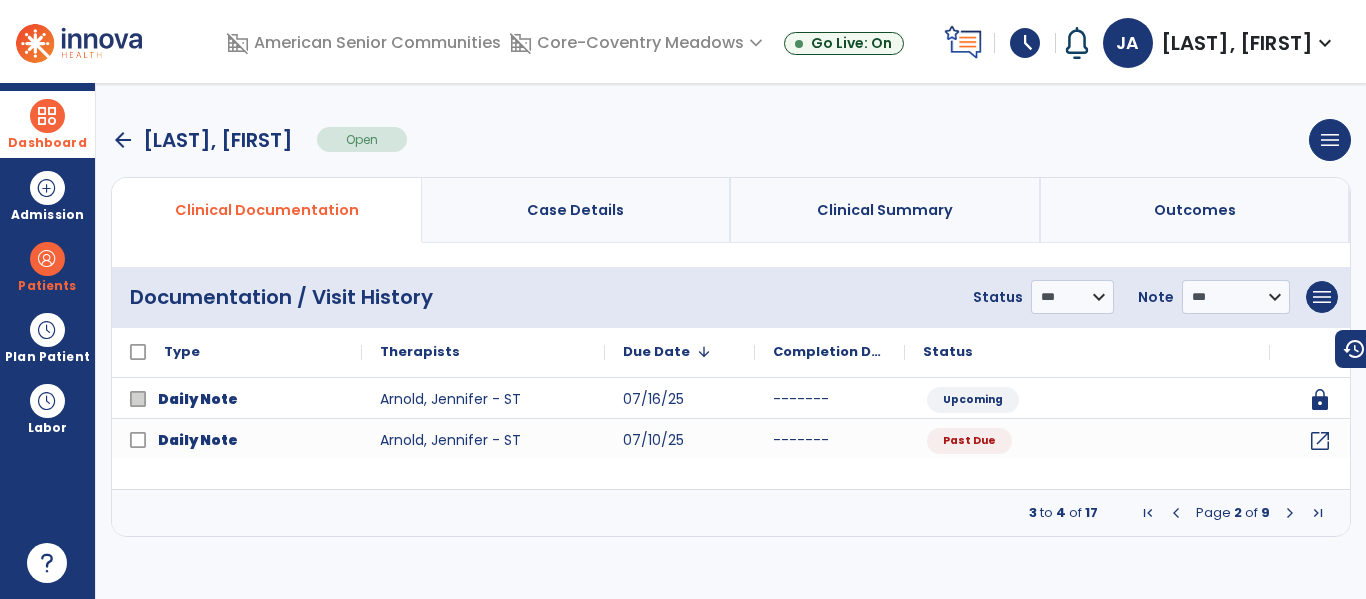 click at bounding box center (1290, 513) 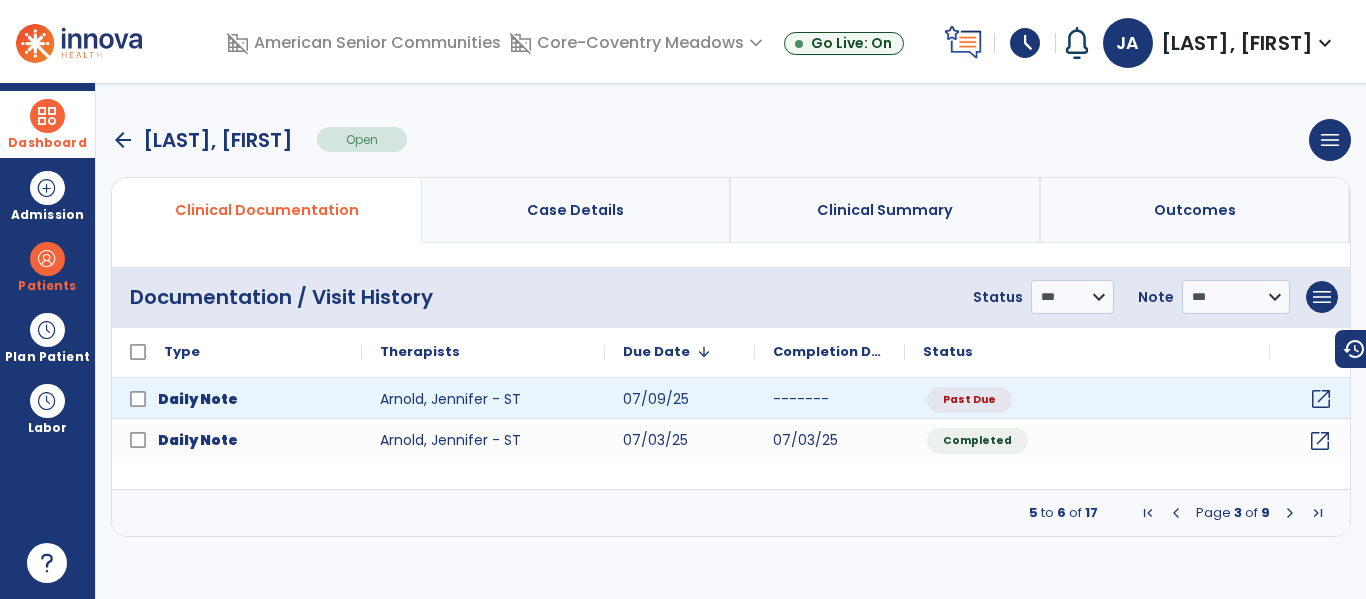 click on "open_in_new" 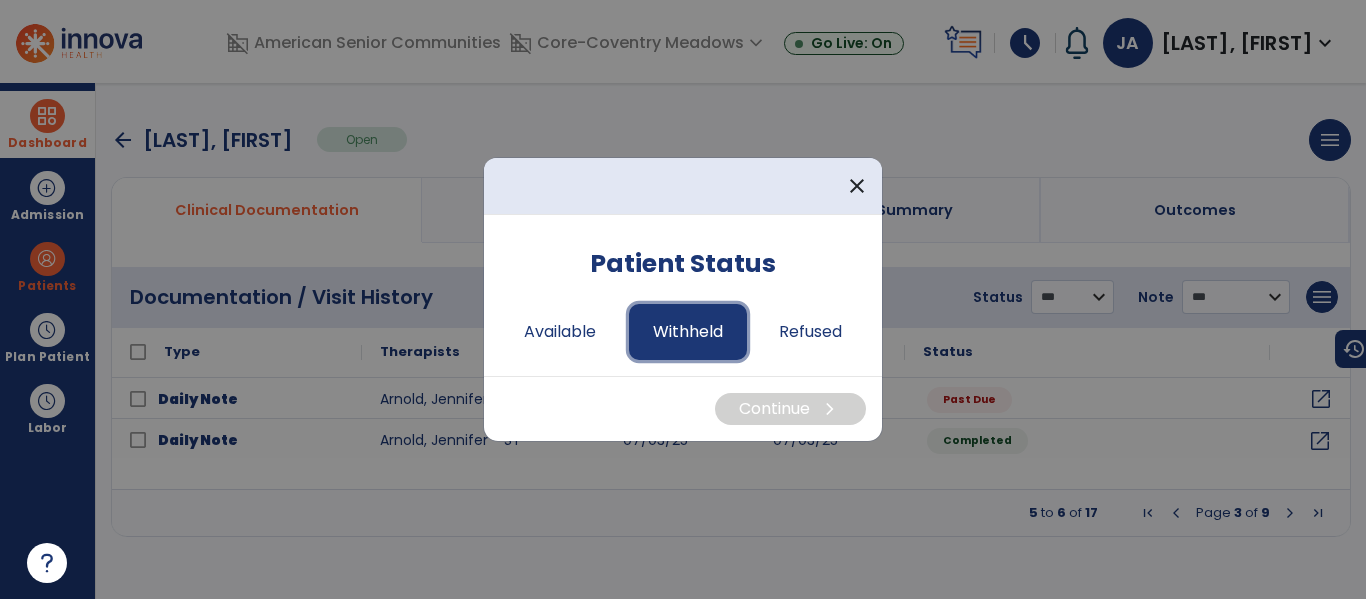 click on "Withheld" at bounding box center [688, 332] 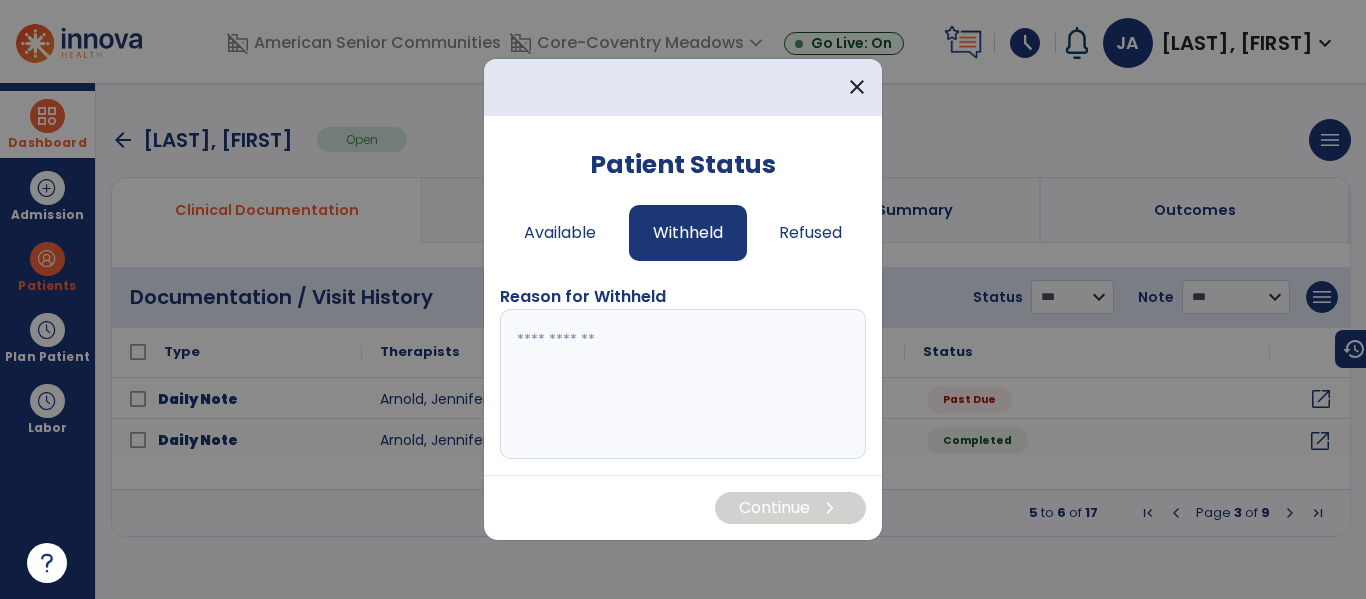 click at bounding box center [683, 384] 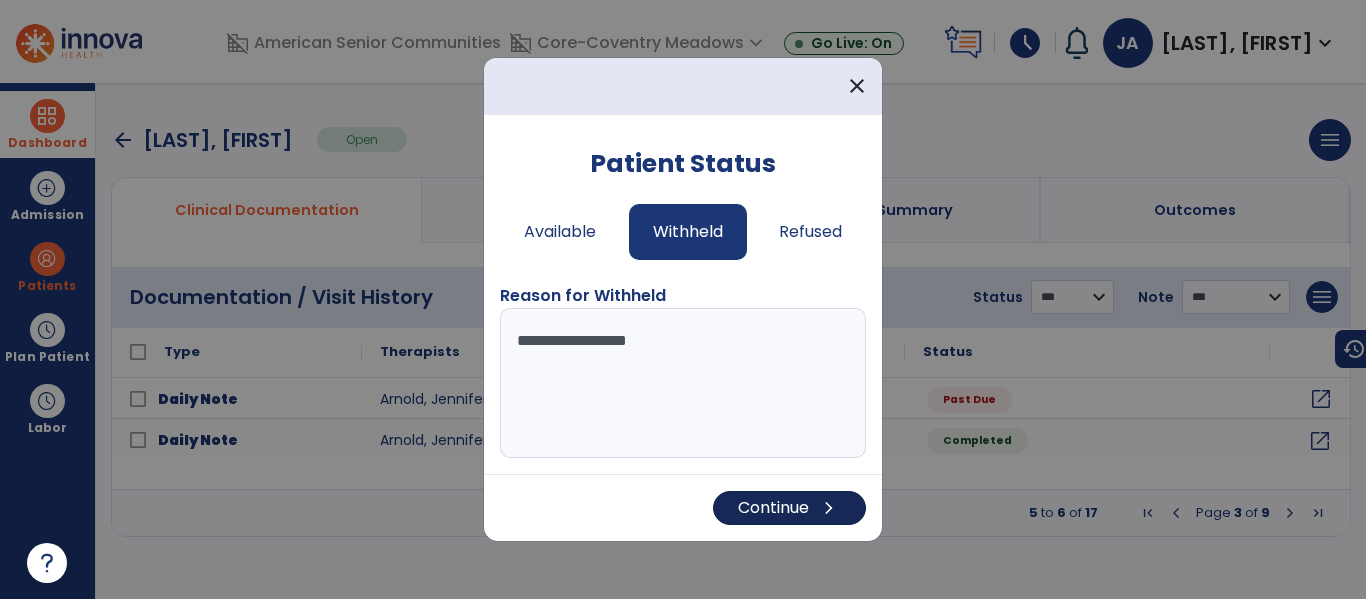type on "**********" 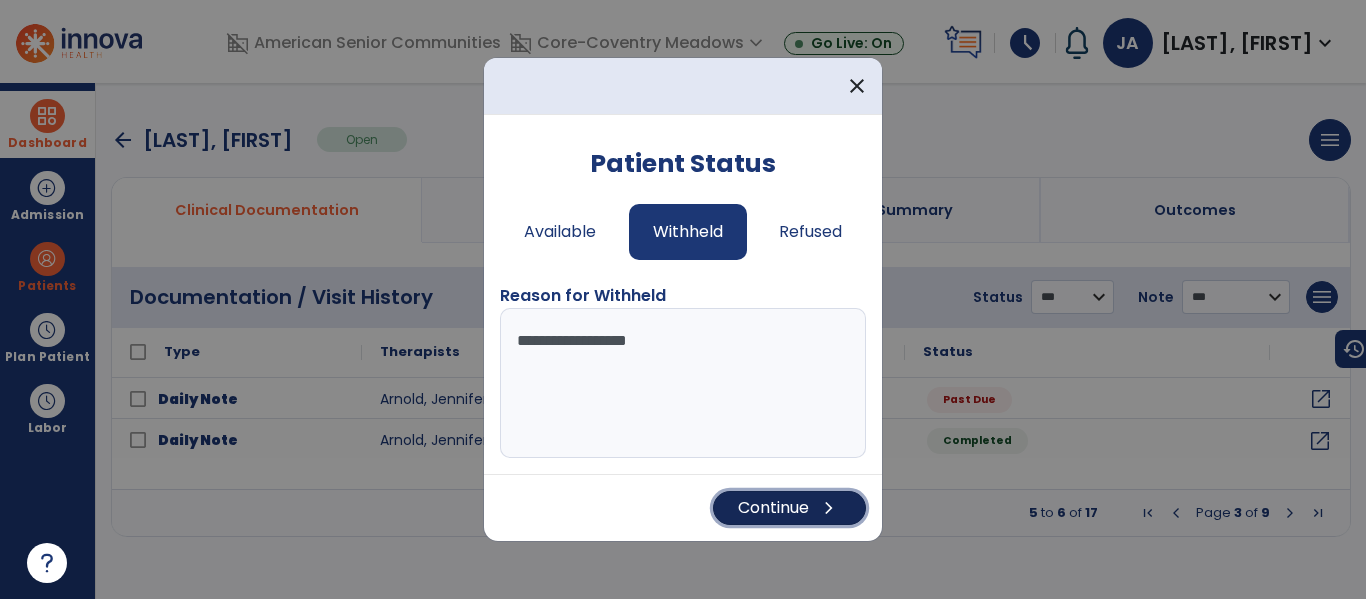 click on "Continue   chevron_right" at bounding box center (789, 508) 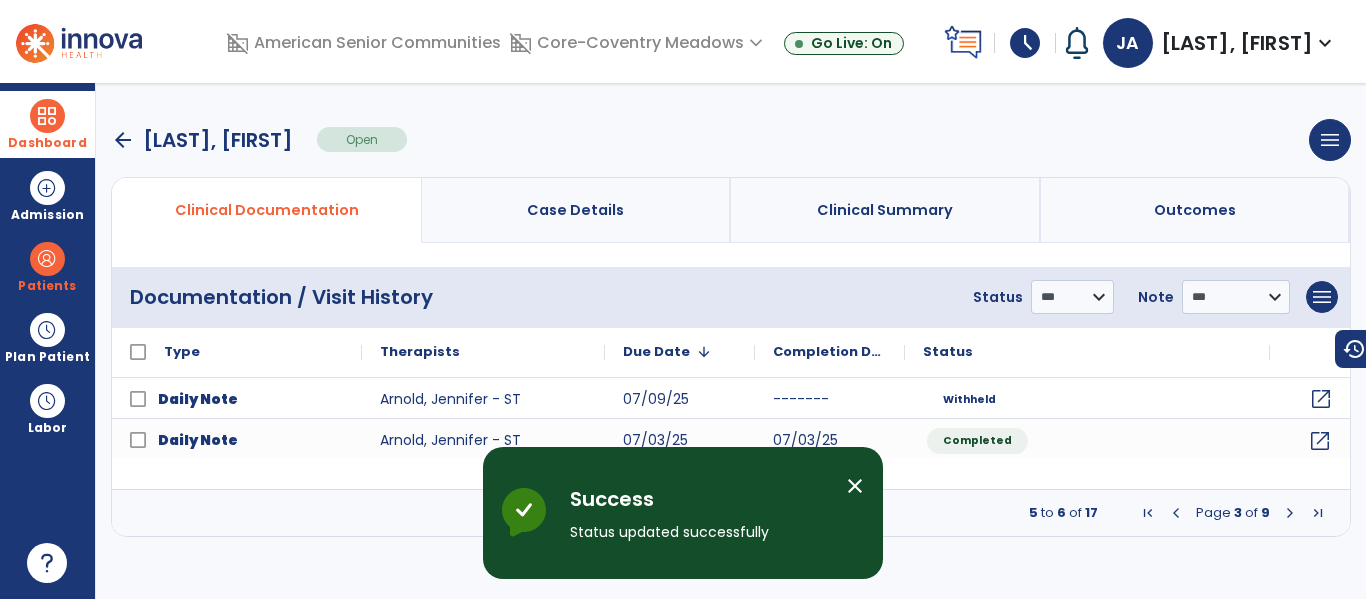 click at bounding box center [1290, 513] 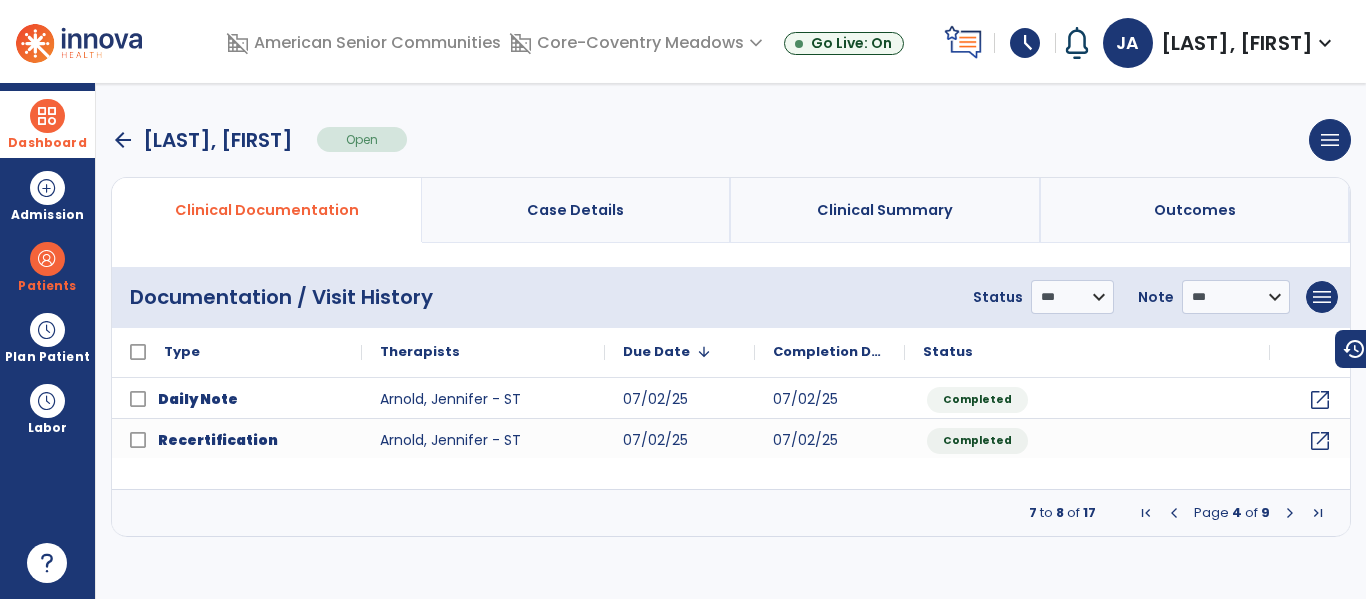 click at bounding box center [1290, 513] 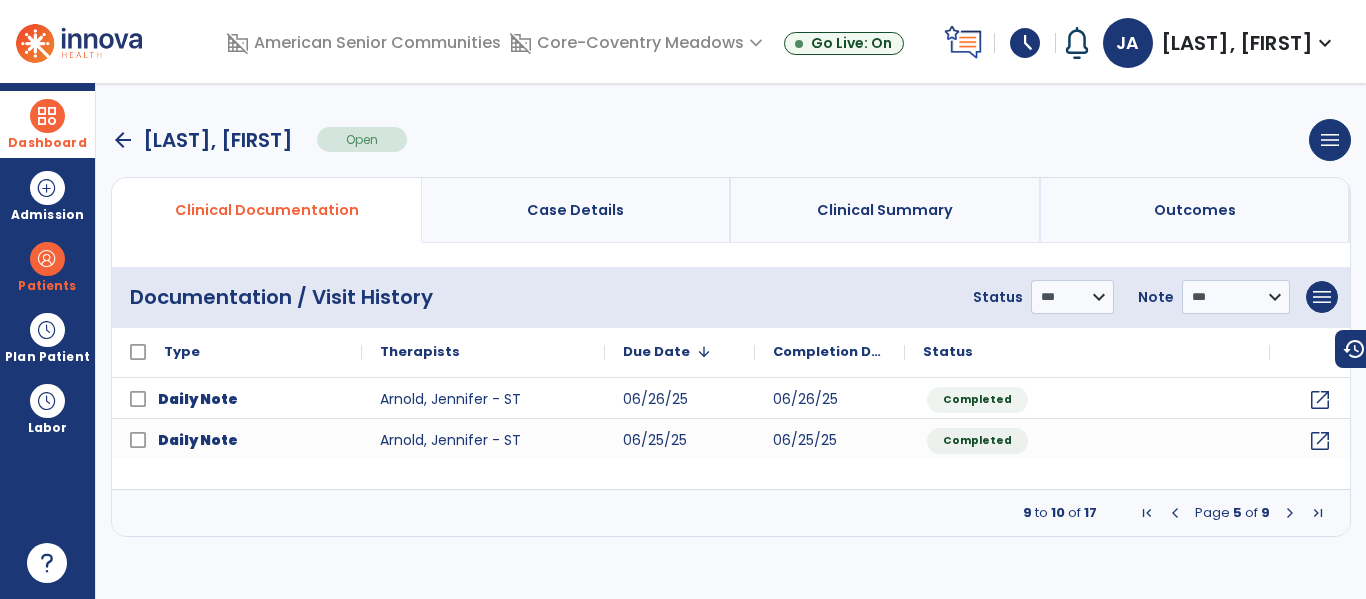 click at bounding box center [1175, 513] 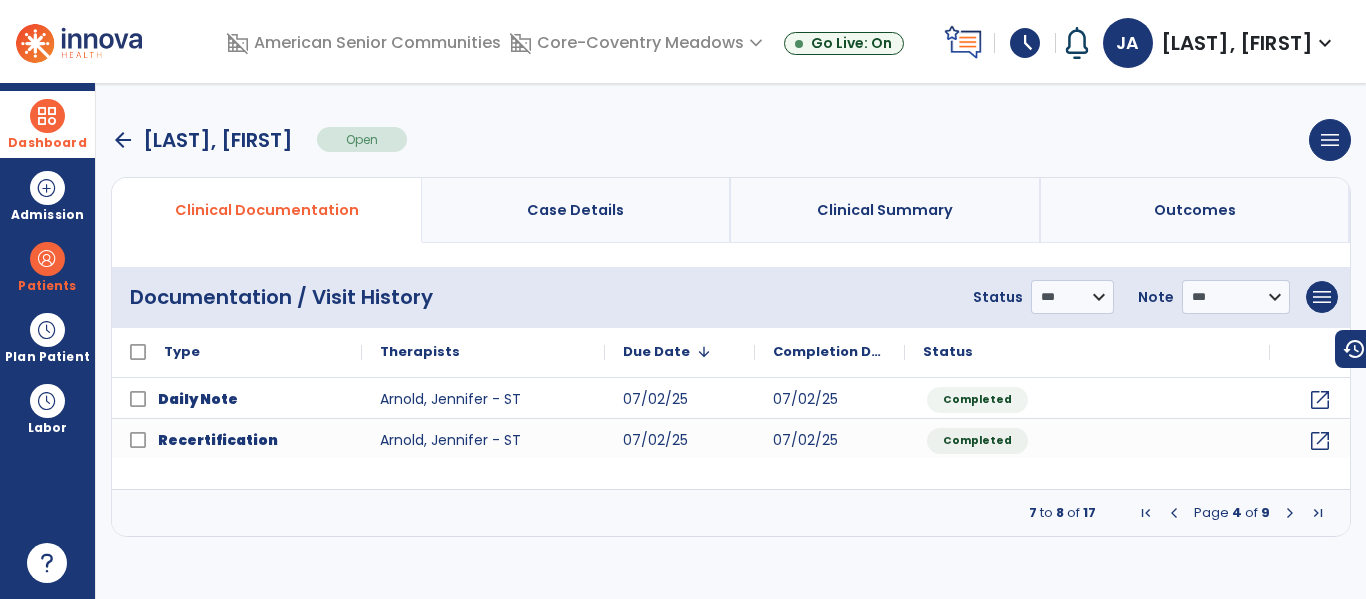 click at bounding box center (1174, 513) 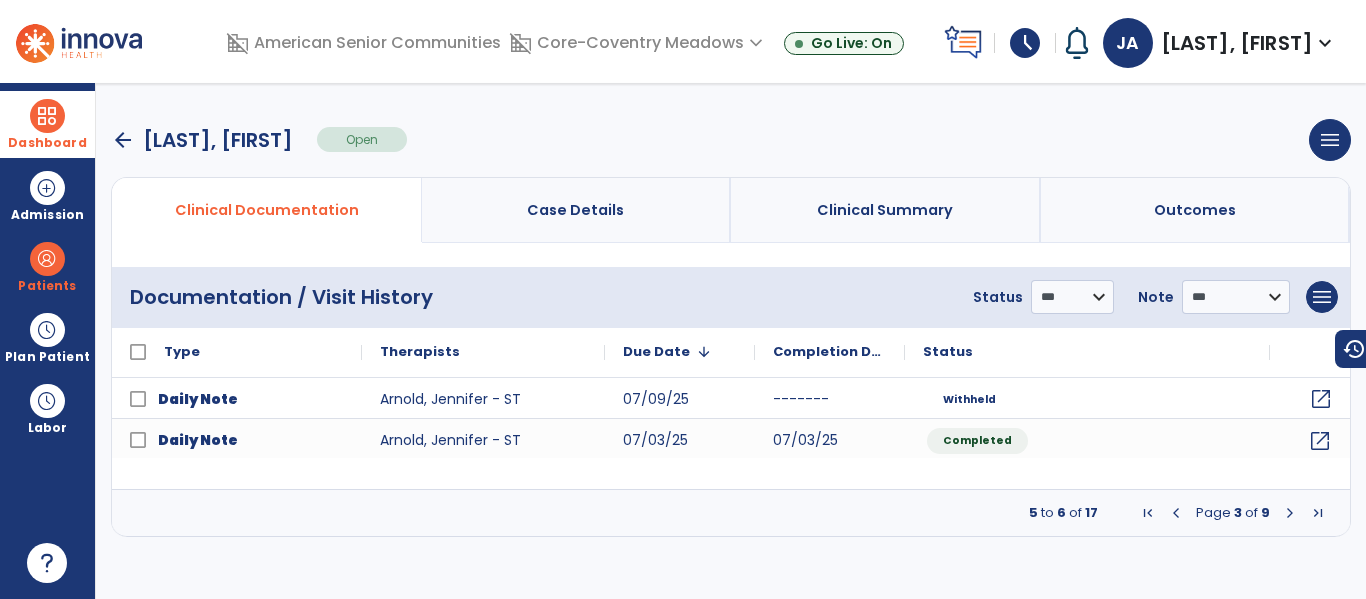 click at bounding box center [1176, 513] 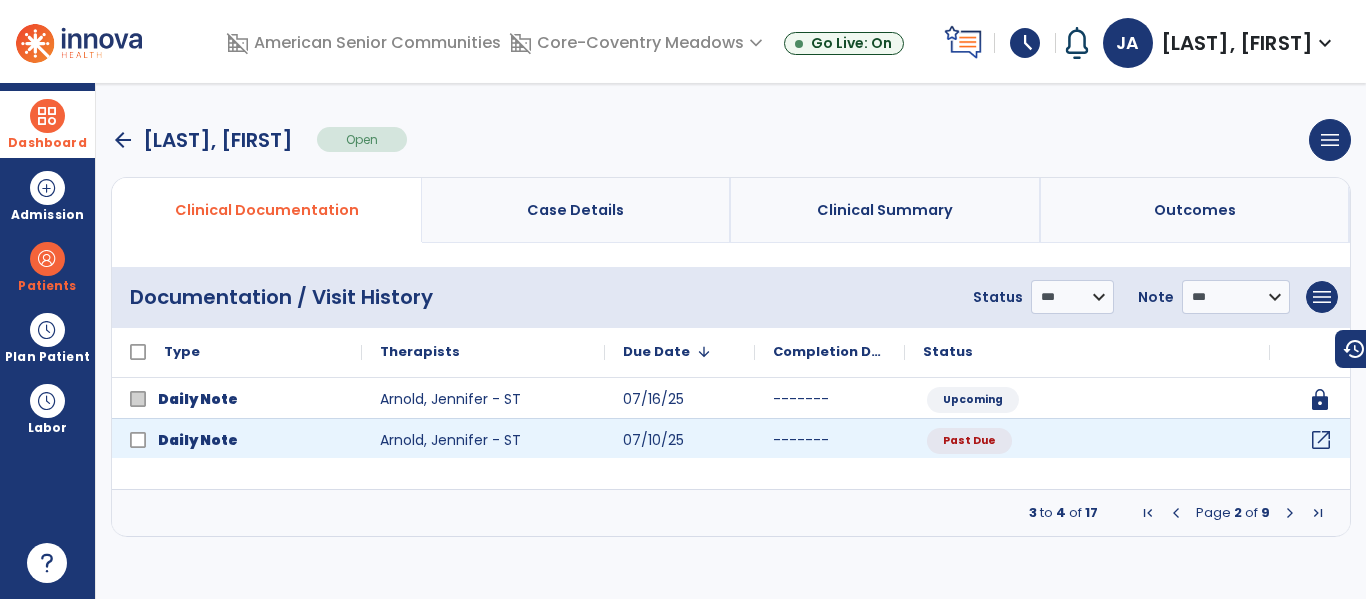click on "open_in_new" 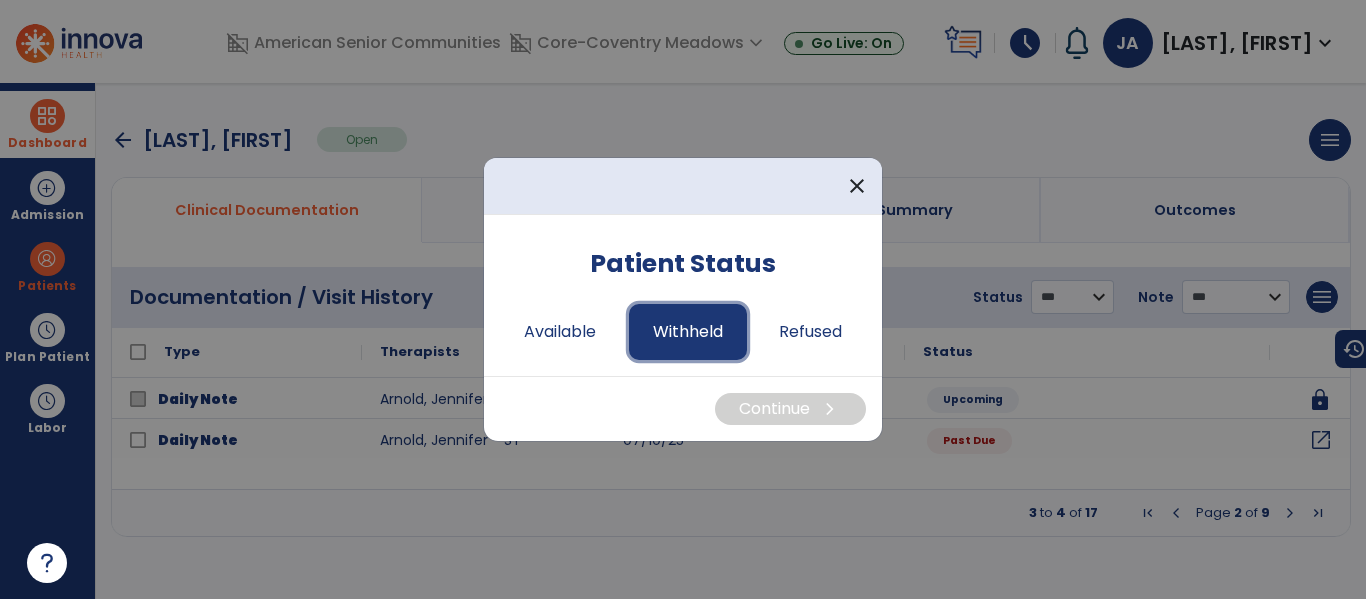click on "Withheld" at bounding box center [688, 332] 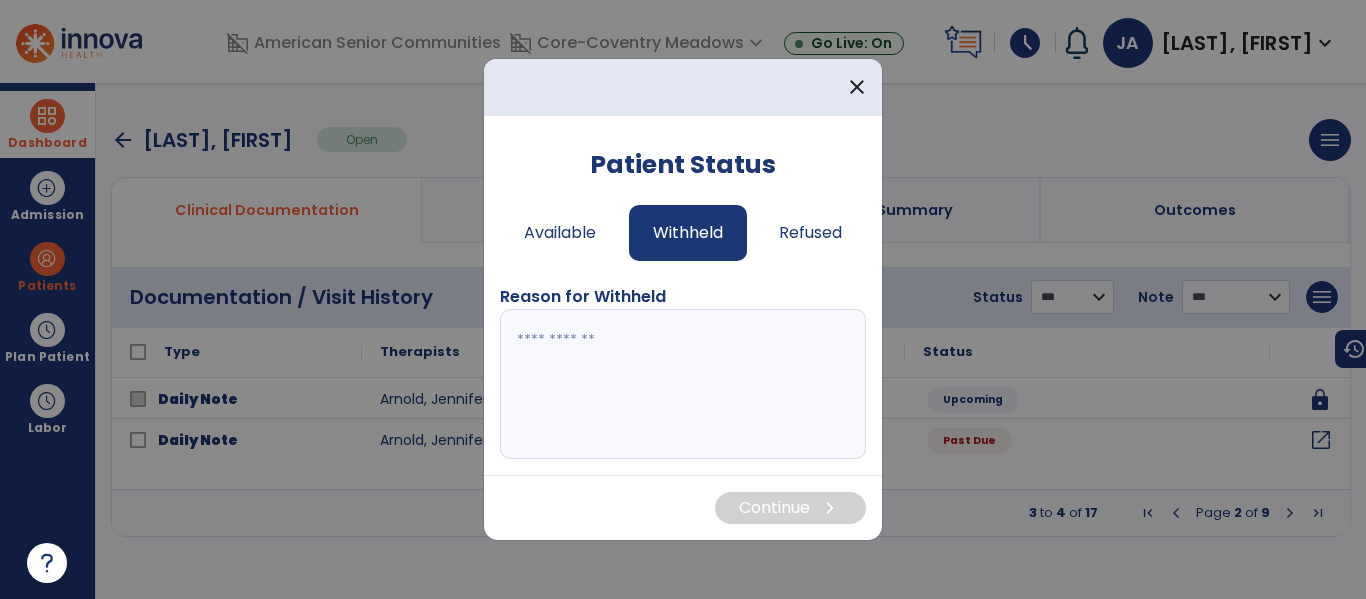 click at bounding box center [683, 384] 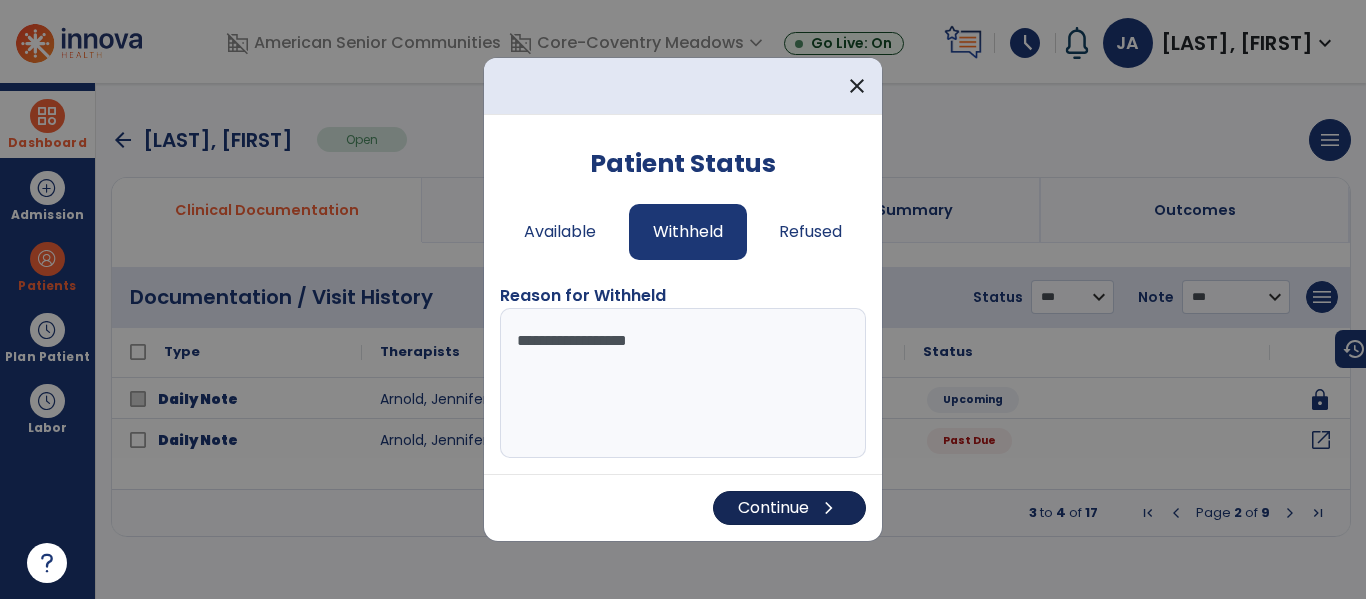 type on "**********" 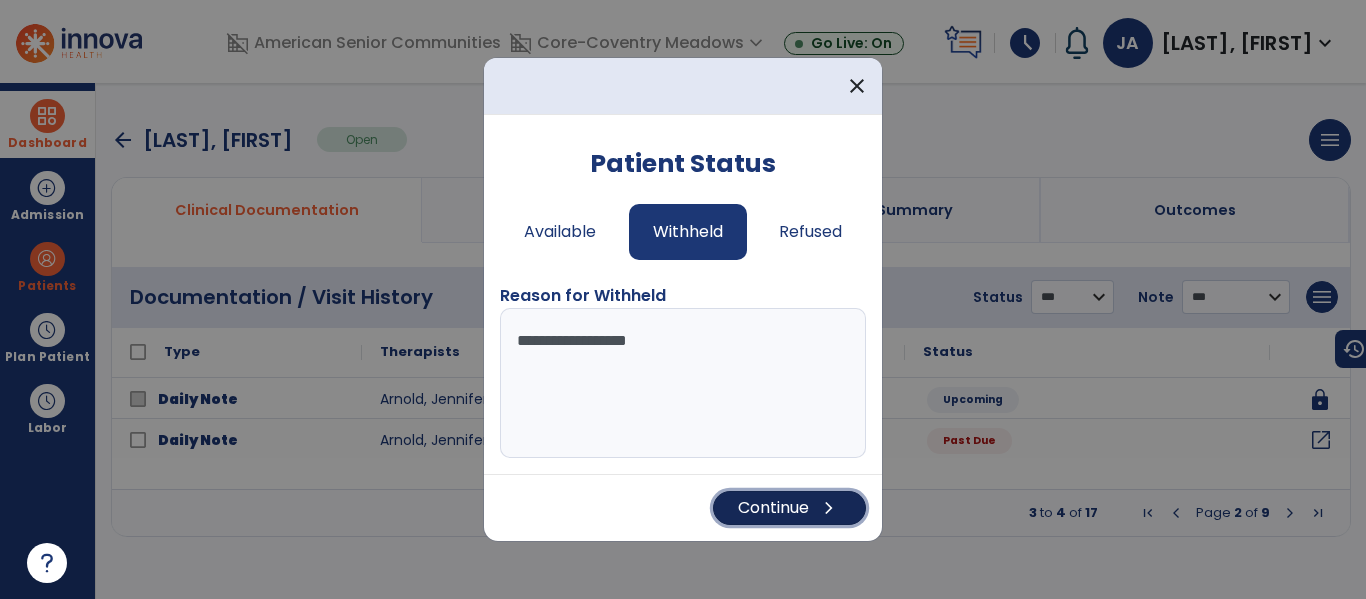 click on "chevron_right" at bounding box center [829, 508] 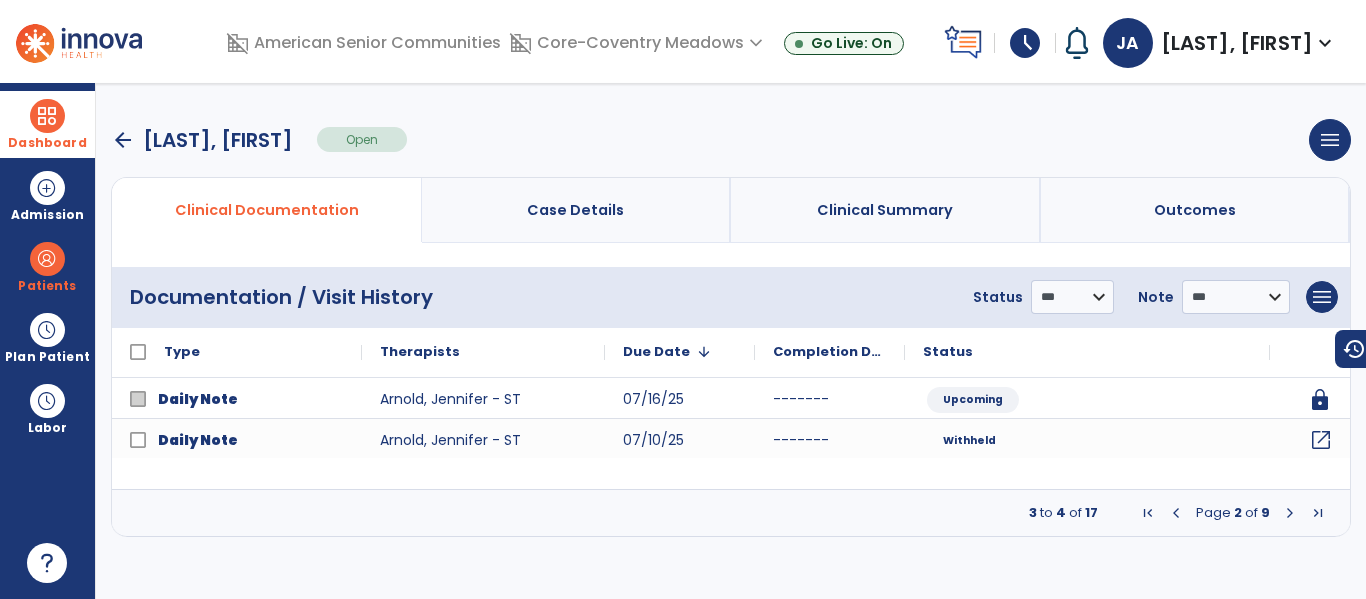 click at bounding box center [1290, 513] 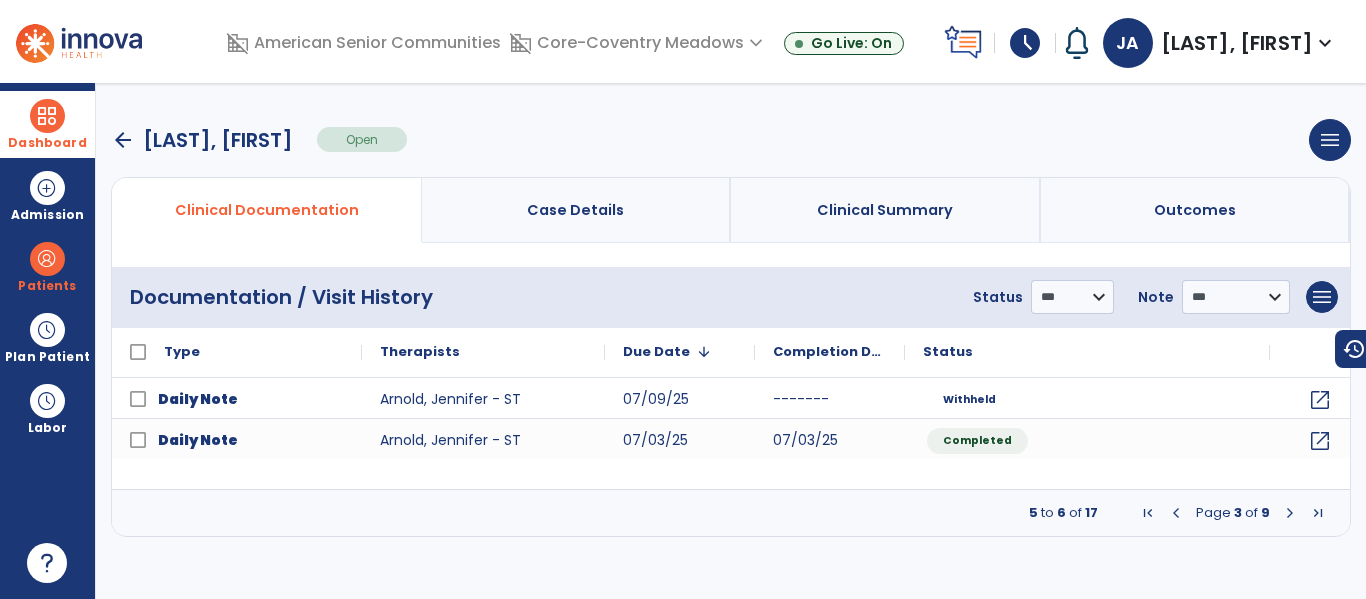 click at bounding box center (1290, 513) 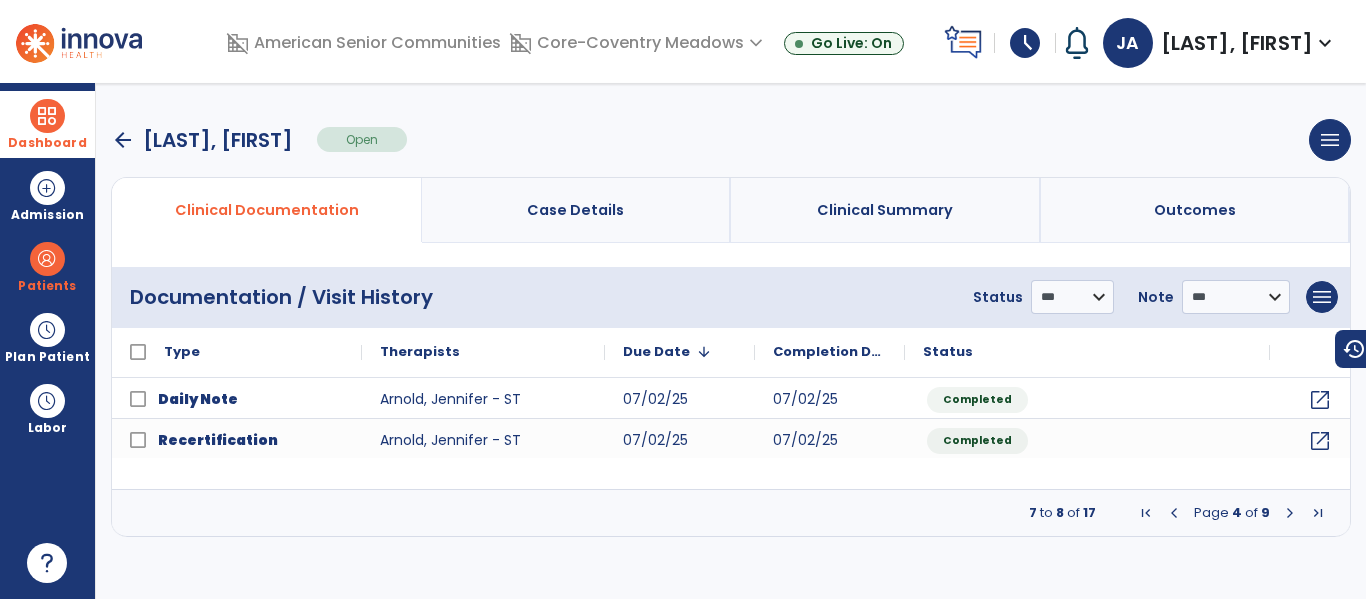click on "Dashboard" at bounding box center (47, 124) 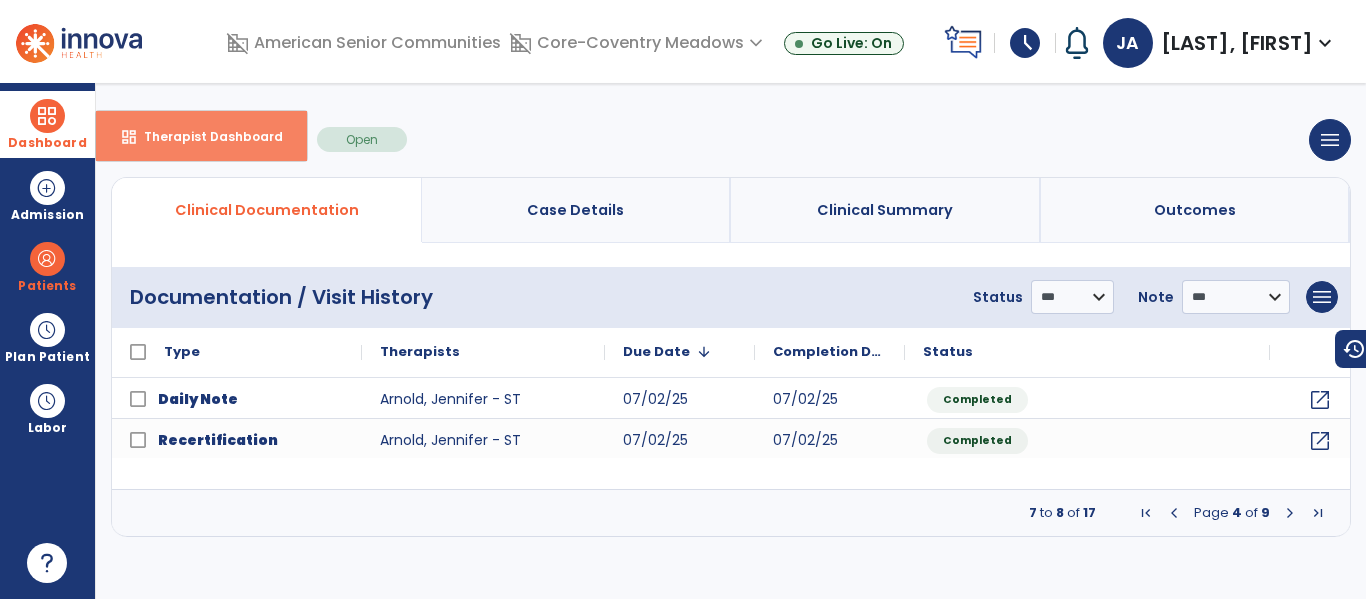 click on "dashboard  Therapist Dashboard" at bounding box center (201, 136) 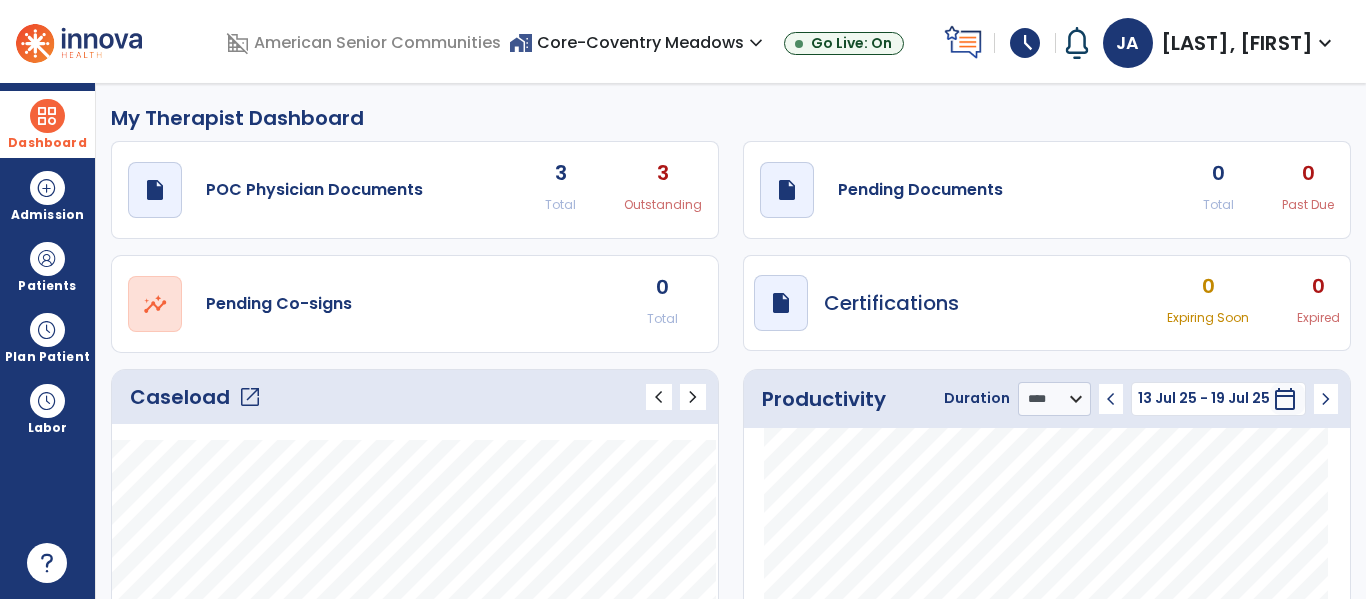 click on "open_in_new" 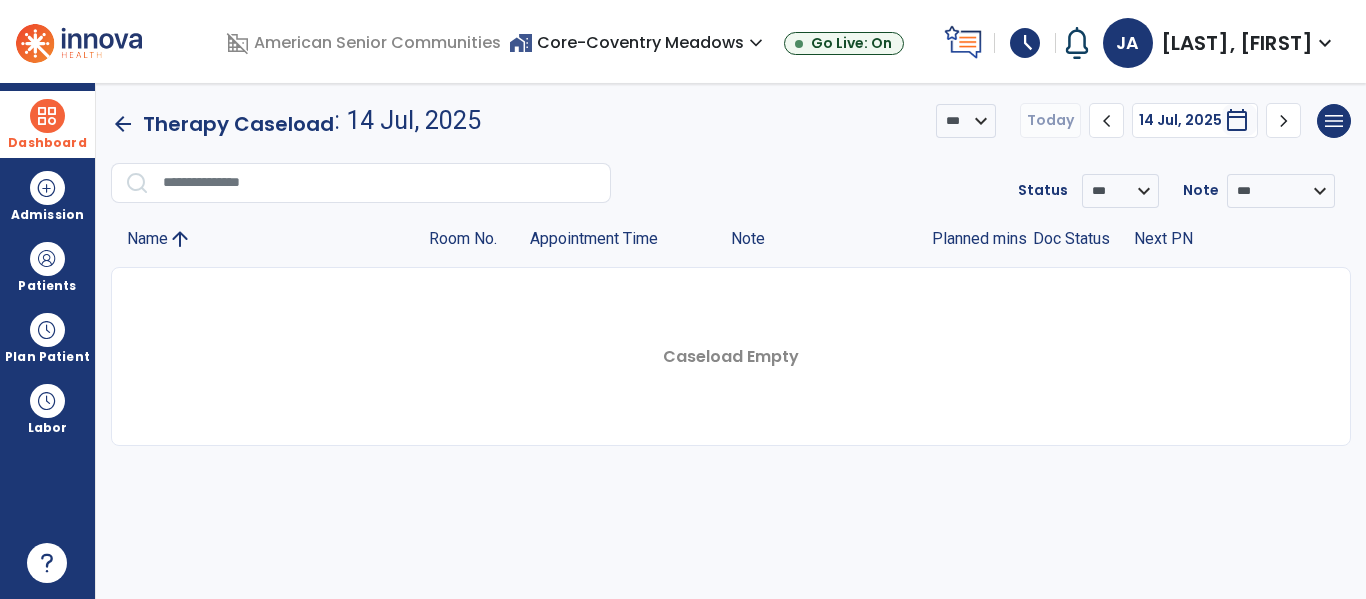 click on "home_work   Core-Coventry Meadows   expand_more" at bounding box center [638, 42] 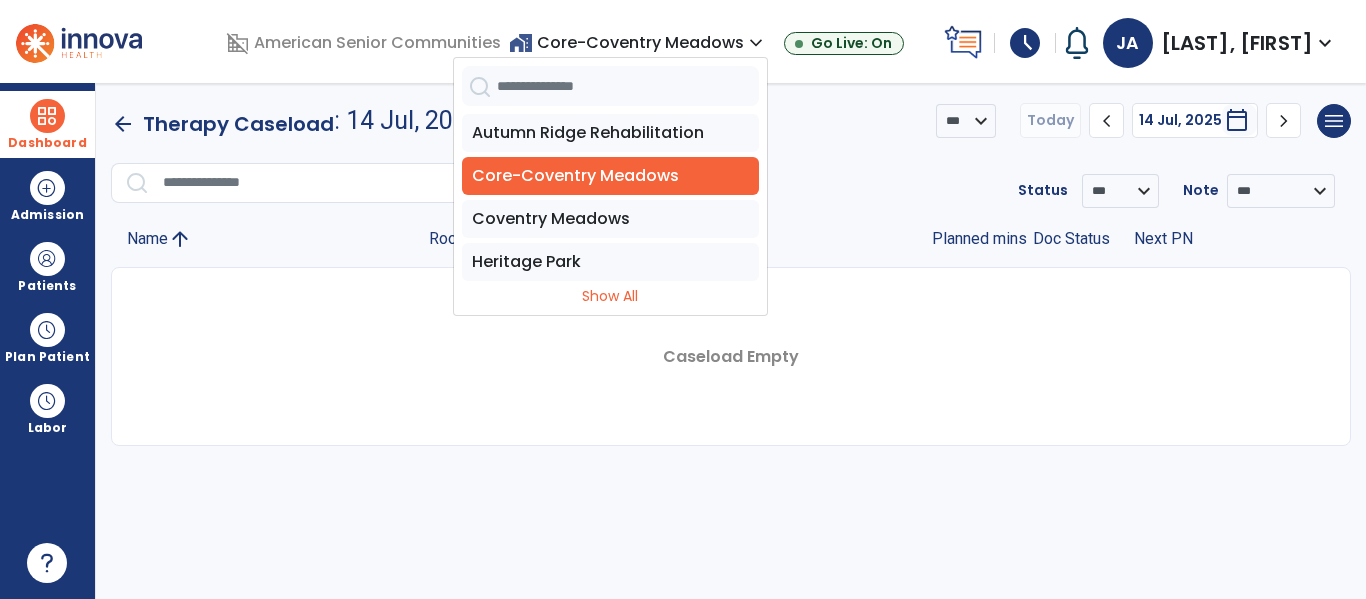 click on "Coventry Meadows" at bounding box center [610, 219] 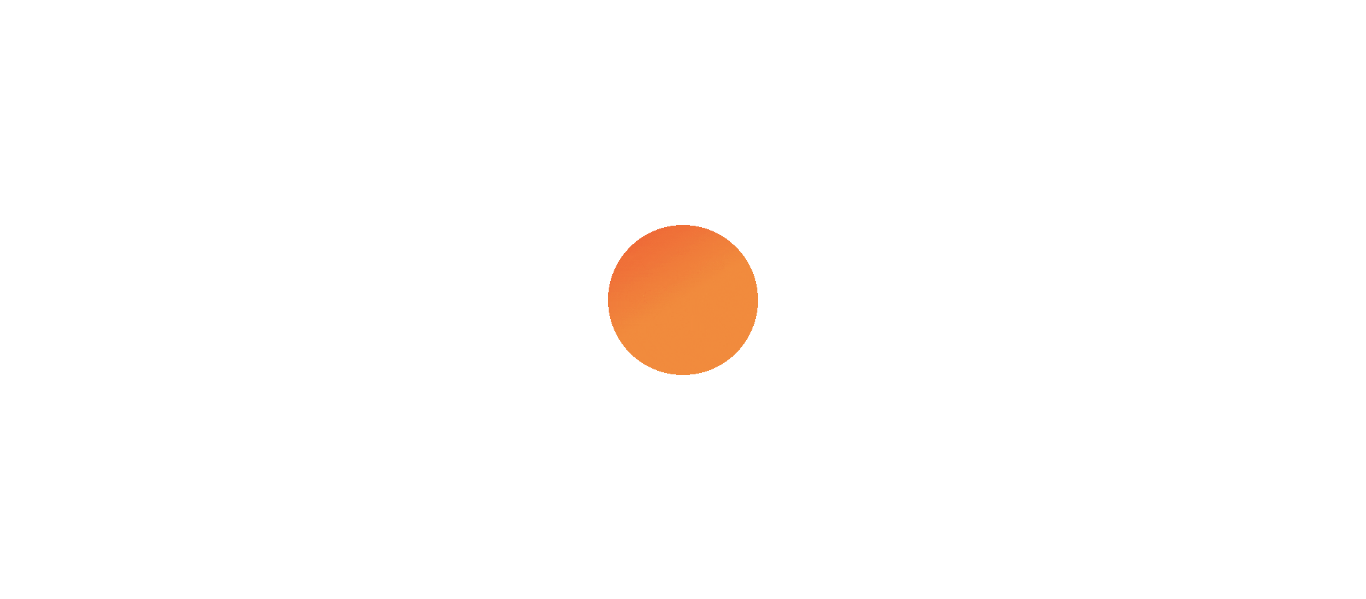 scroll, scrollTop: 0, scrollLeft: 0, axis: both 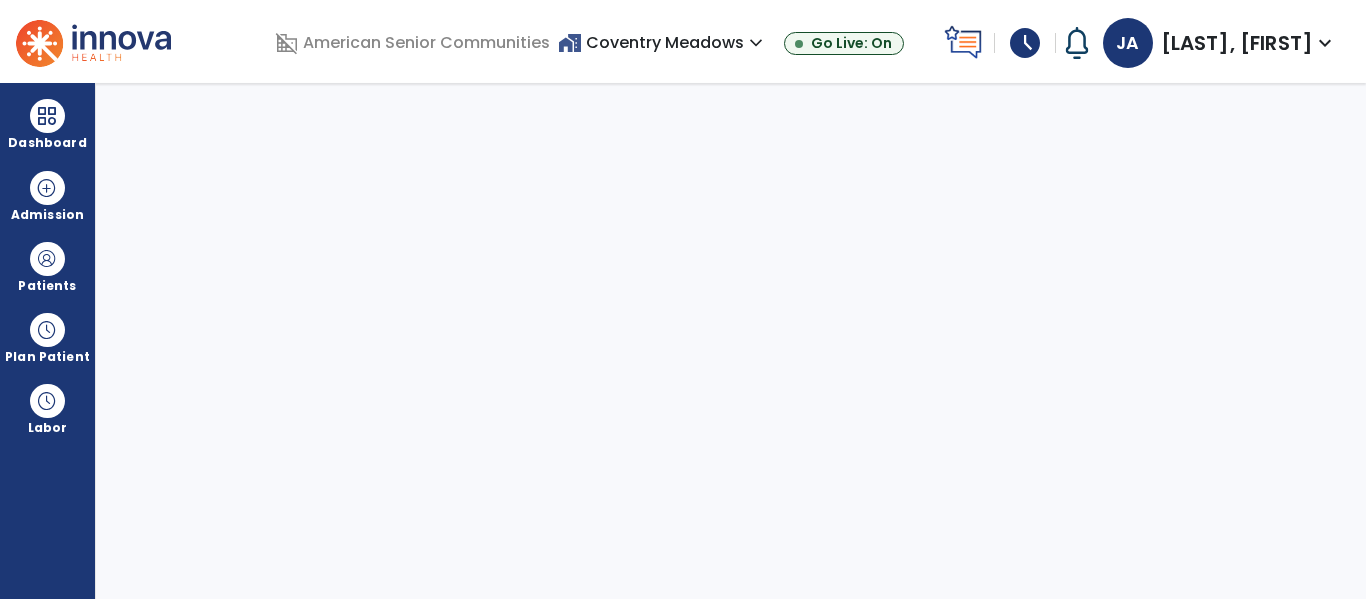select on "****" 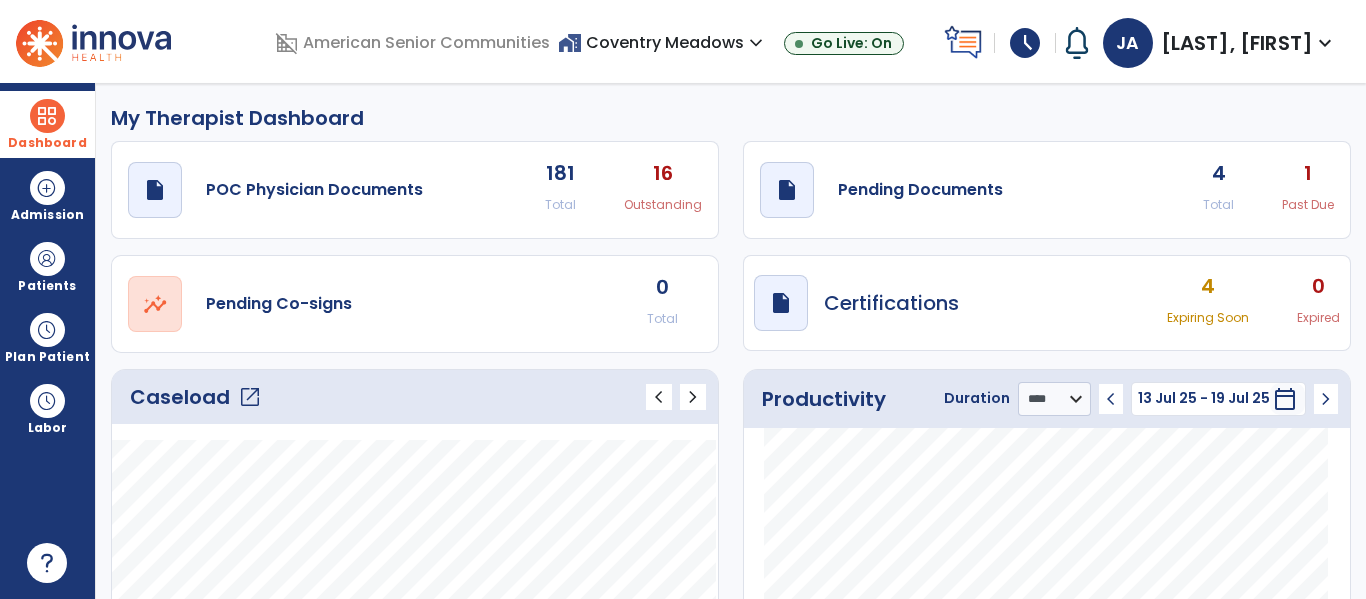 click at bounding box center (47, 116) 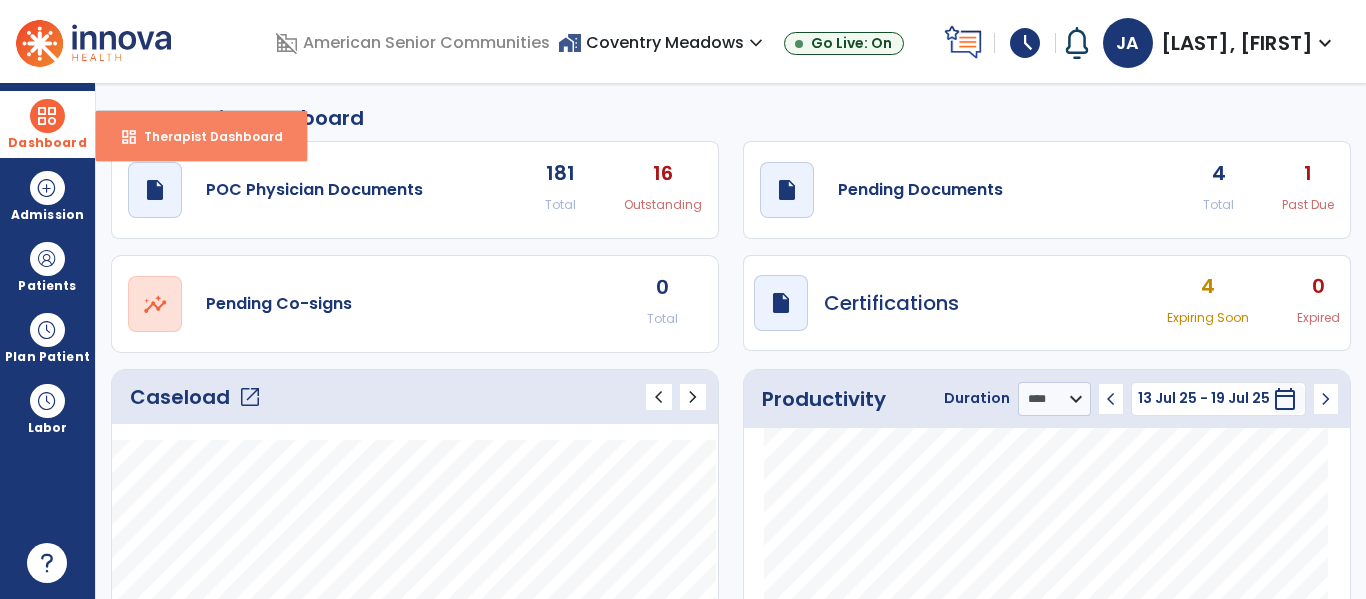 click on "dashboard  Therapist Dashboard" at bounding box center [201, 136] 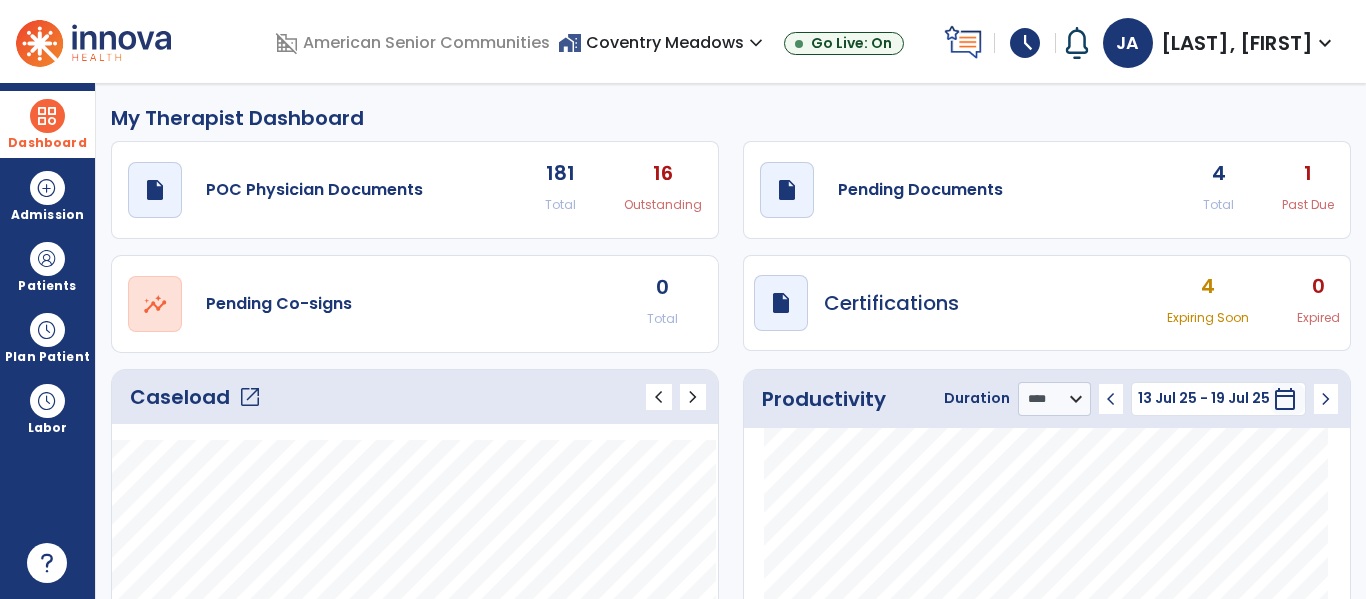 click on "open_in_new" 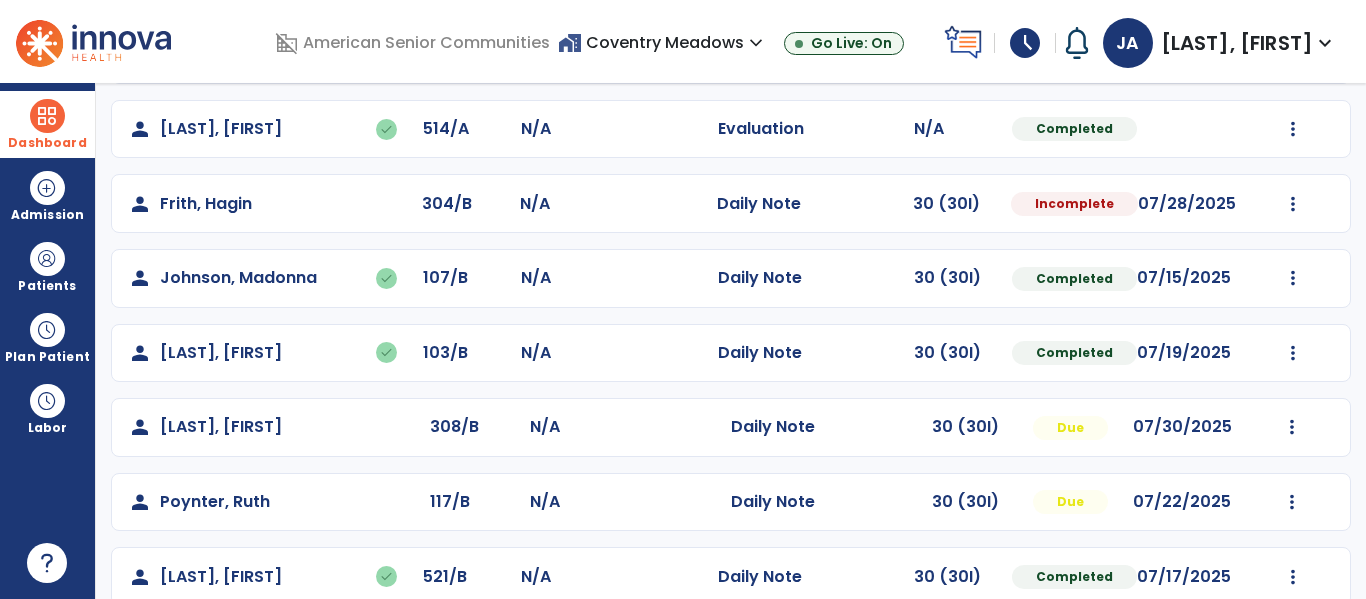 scroll, scrollTop: 402, scrollLeft: 0, axis: vertical 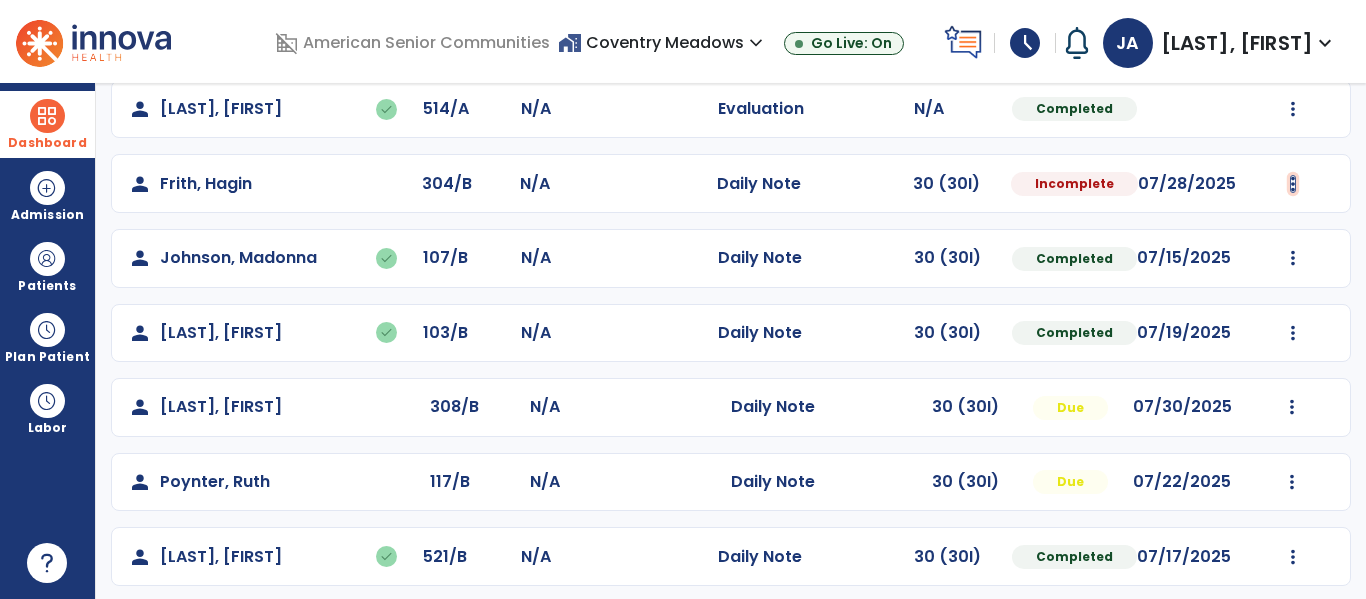 click at bounding box center [1293, -40] 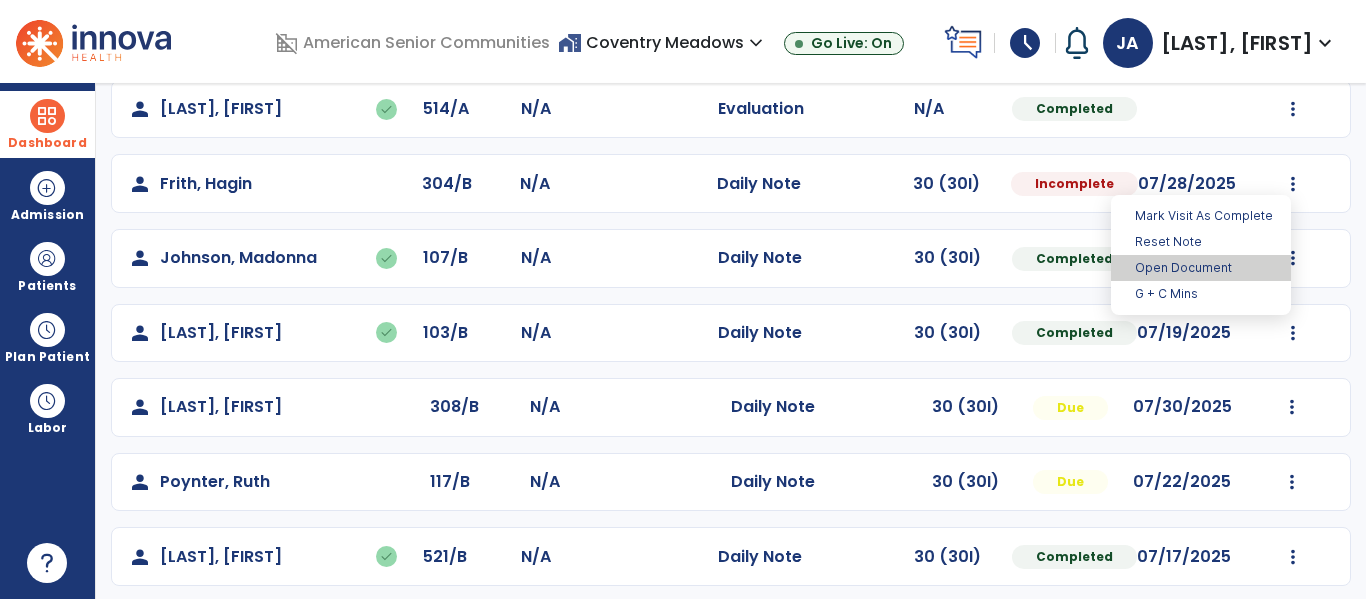 click on "Open Document" at bounding box center [1201, 268] 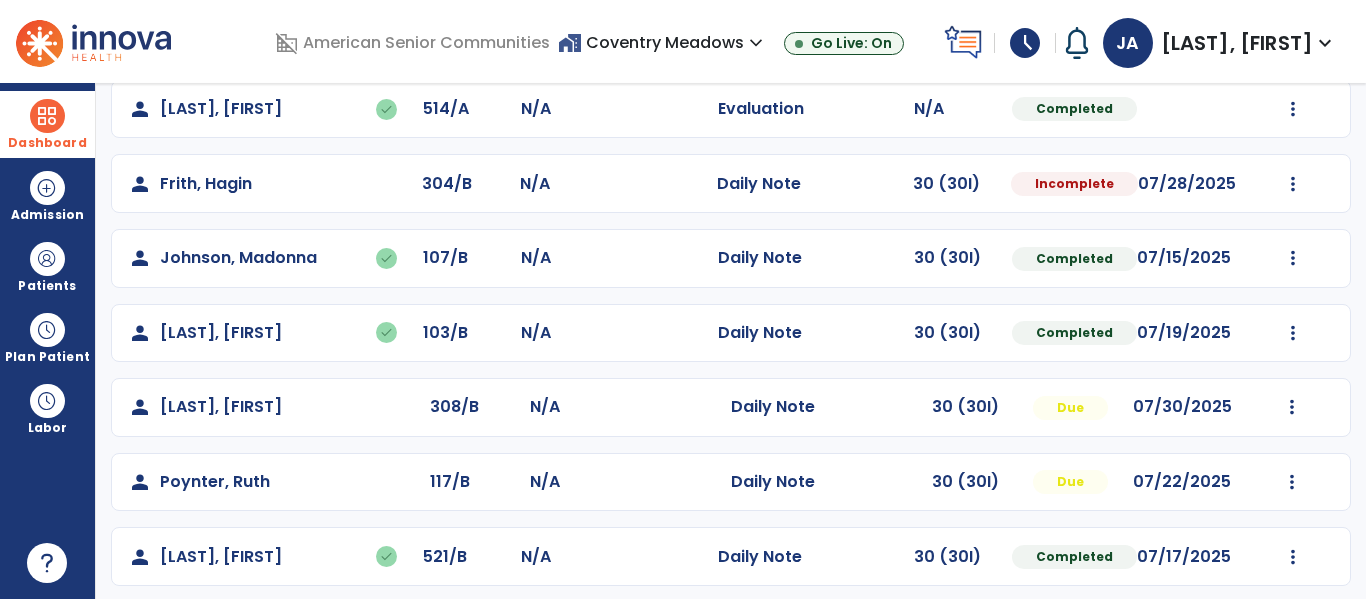 select on "*" 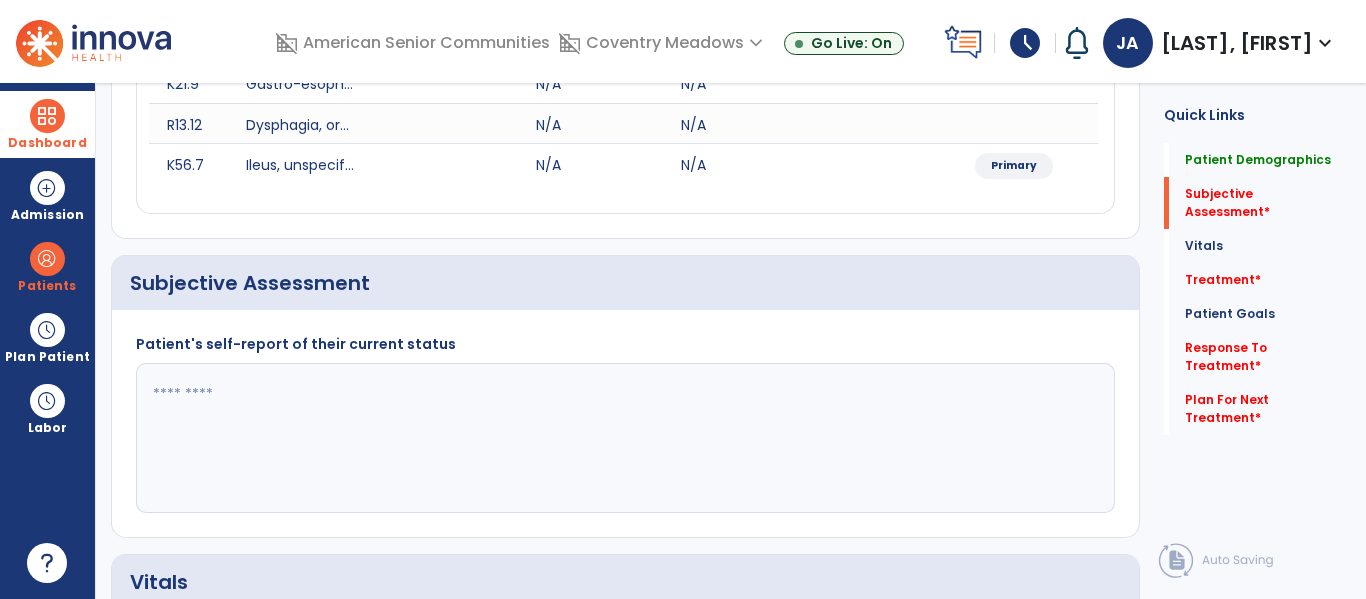 click 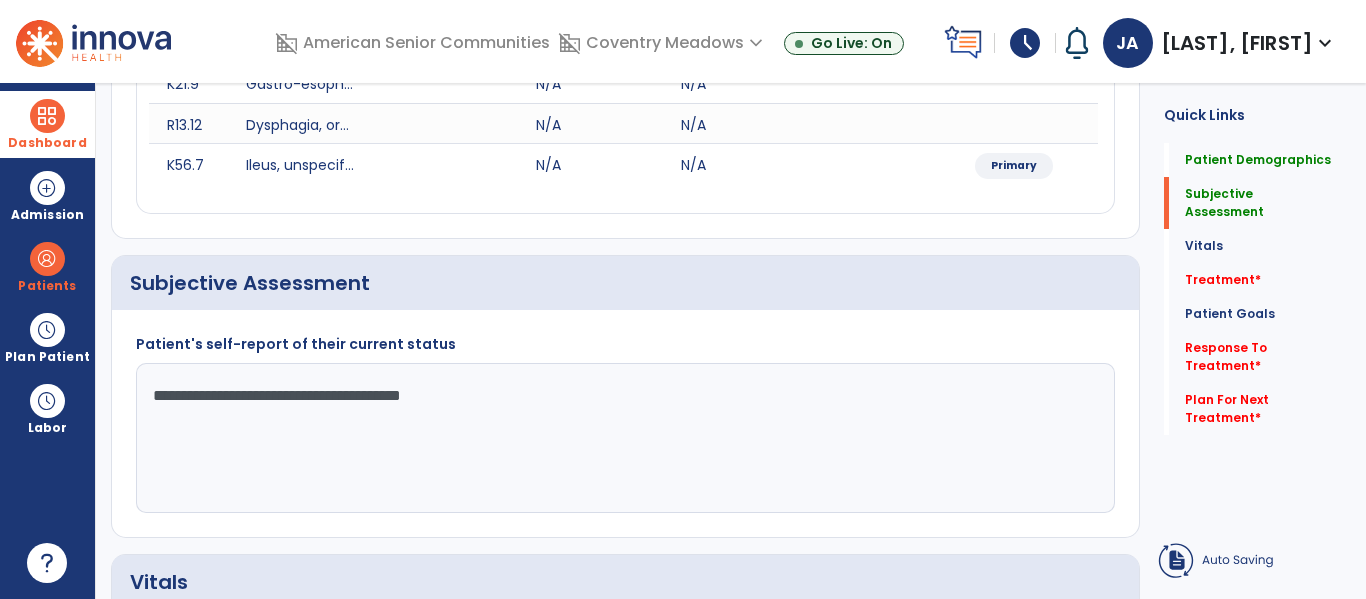 type on "**********" 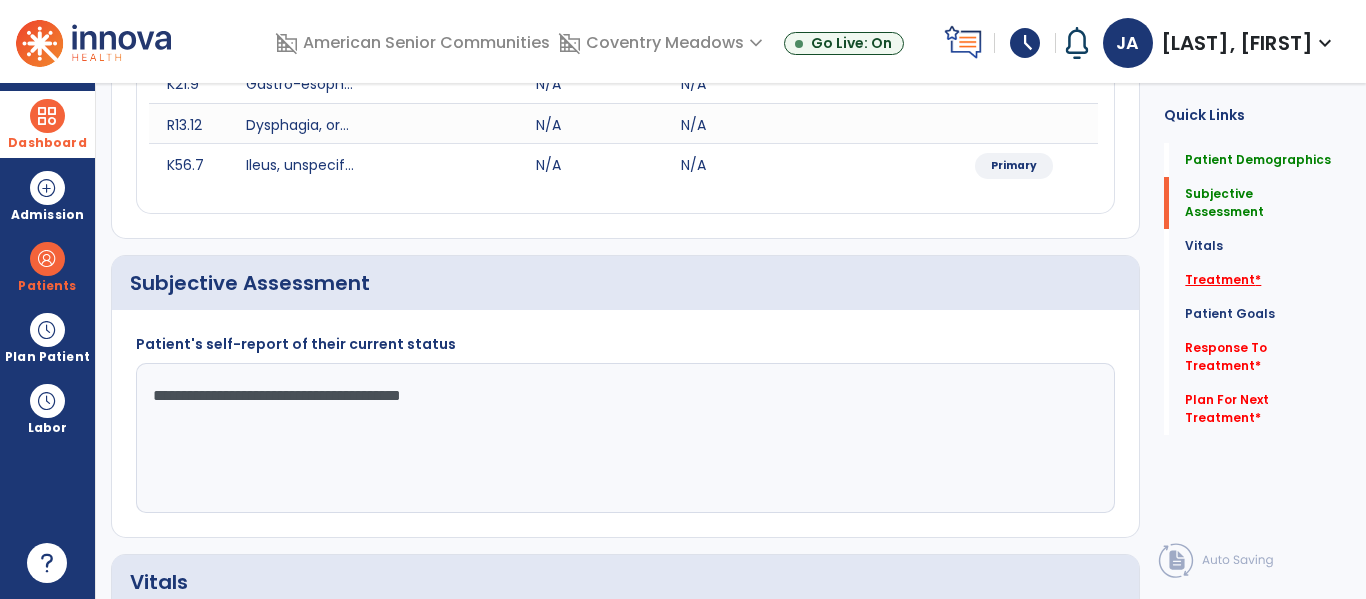 click on "Treatment   *" 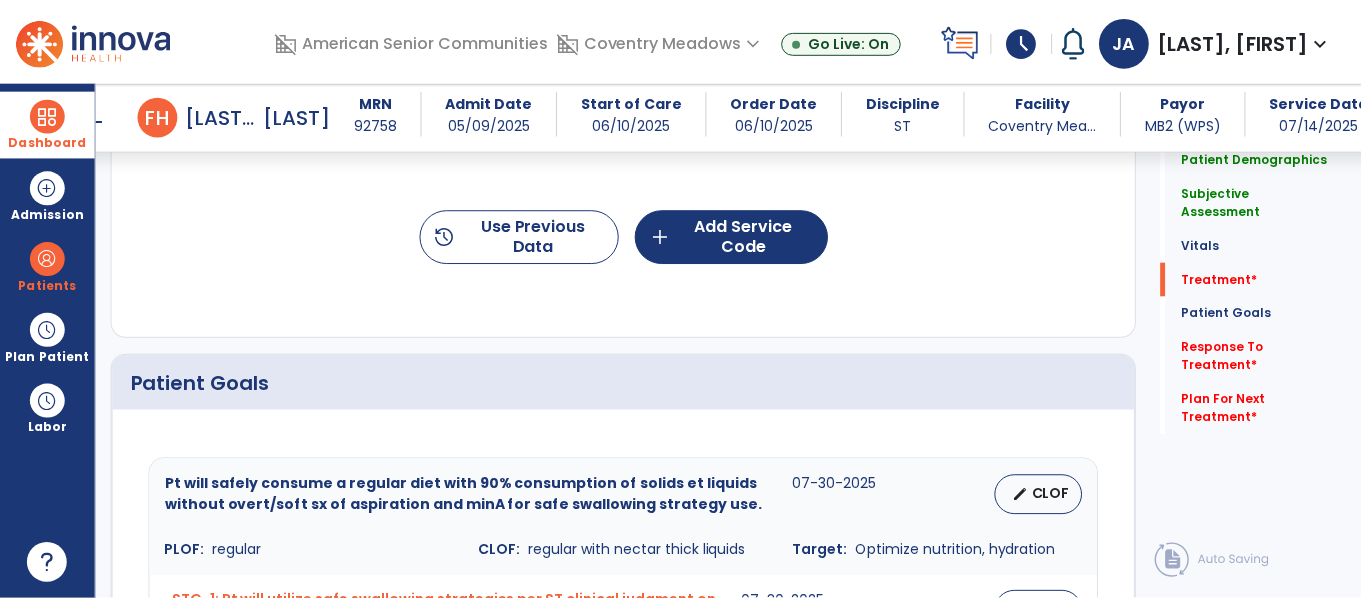 scroll, scrollTop: 1267, scrollLeft: 0, axis: vertical 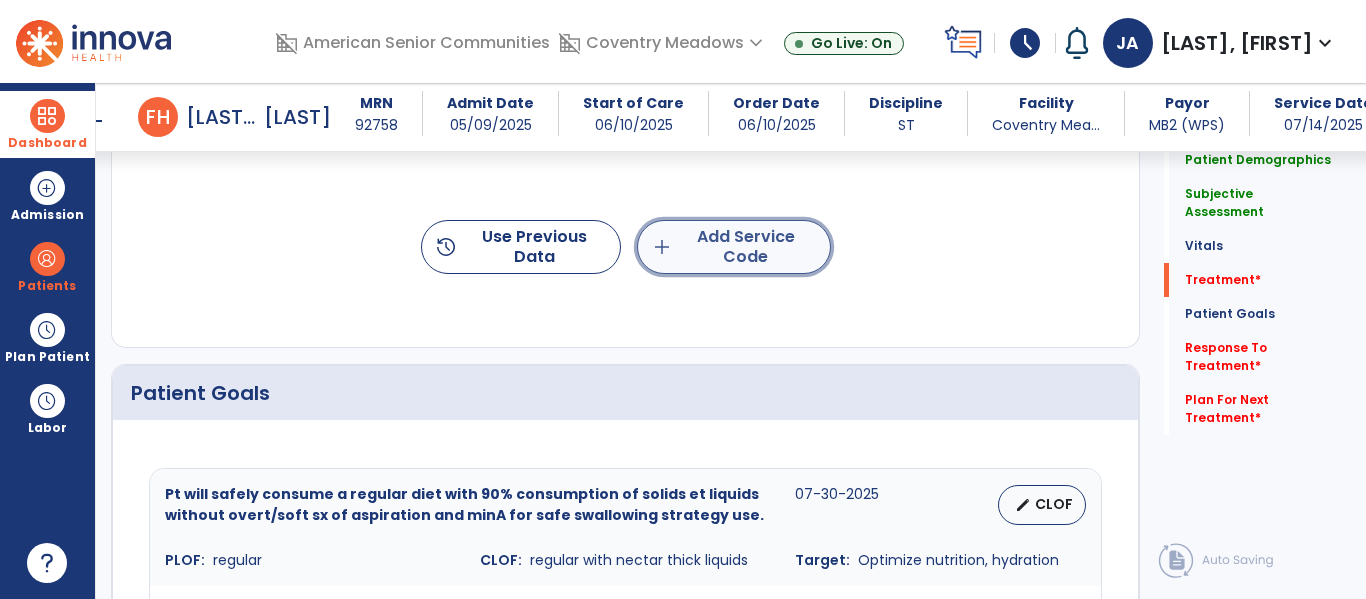 click on "add  Add Service Code" 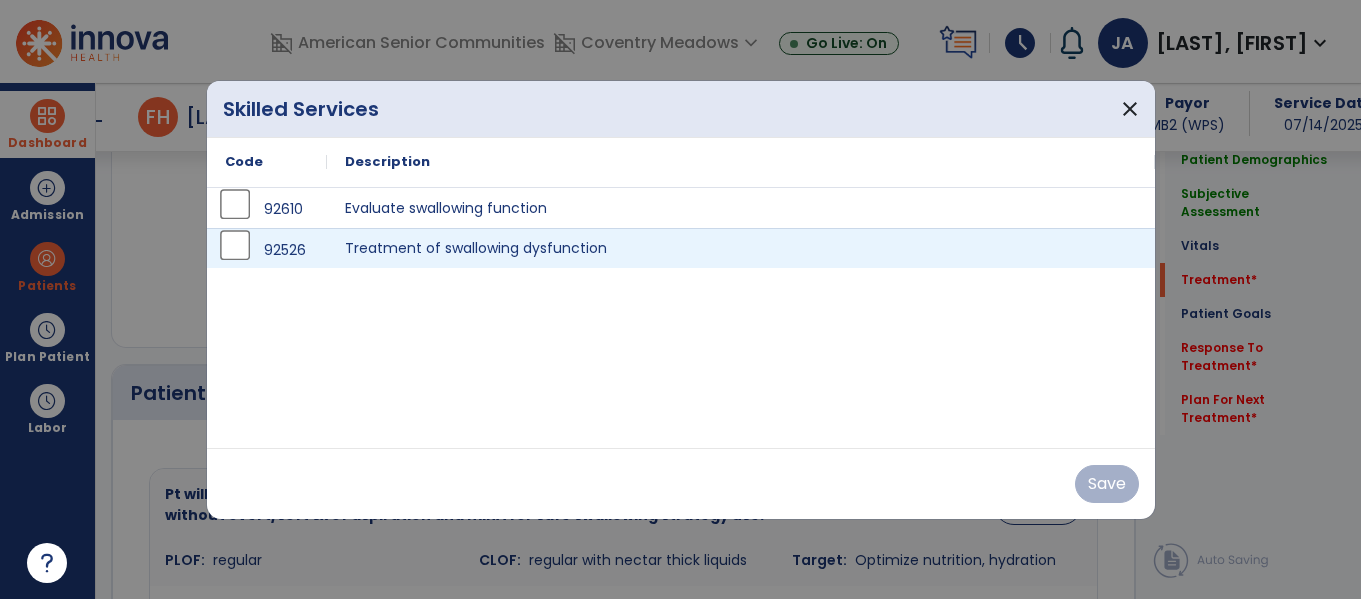 scroll, scrollTop: 1267, scrollLeft: 0, axis: vertical 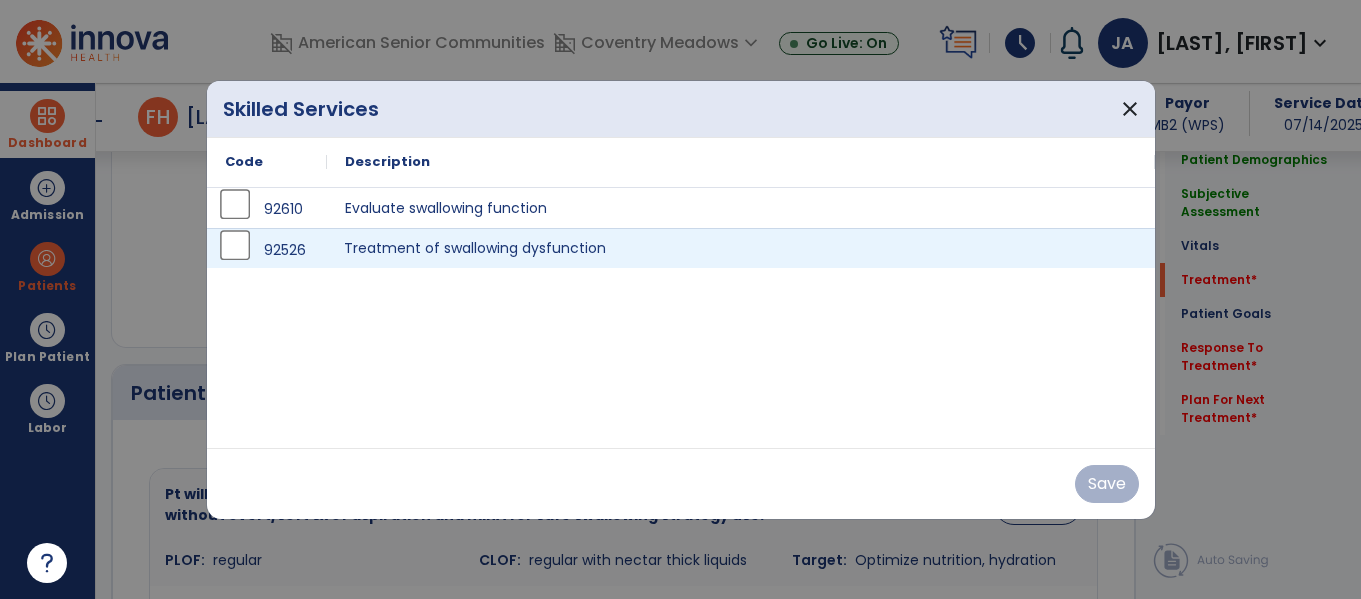 click on "Treatment of swallowing dysfunction" at bounding box center (741, 248) 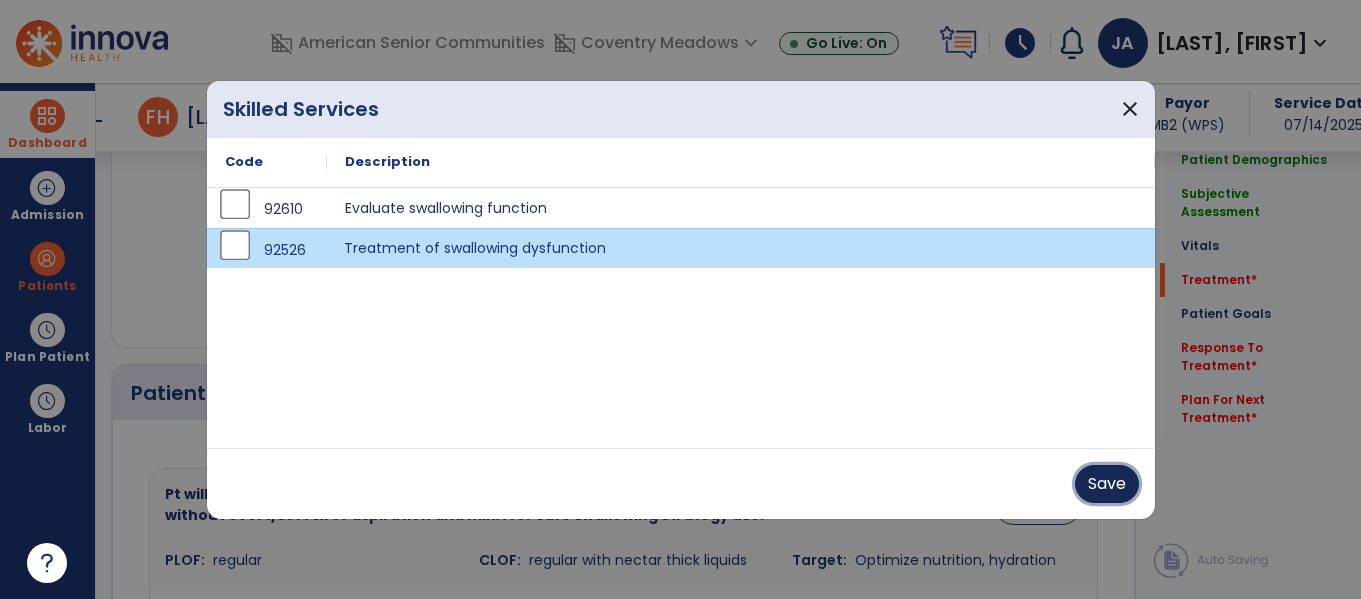 click on "Save" at bounding box center (1107, 484) 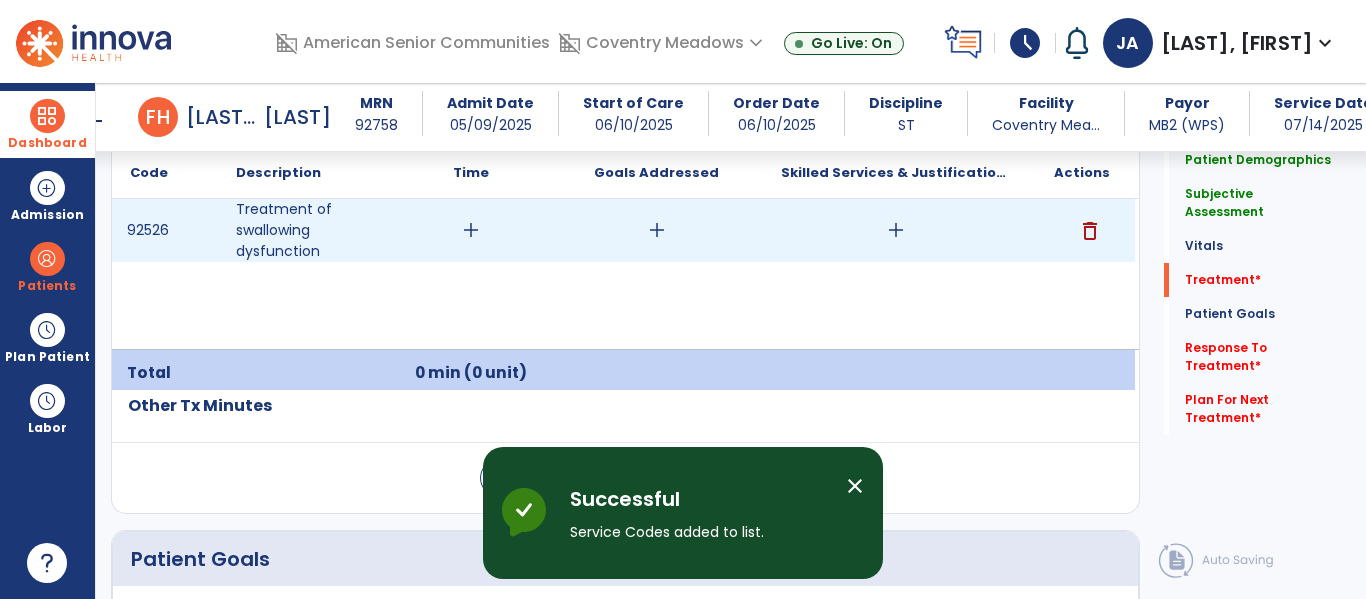 click on "add" at bounding box center [471, 230] 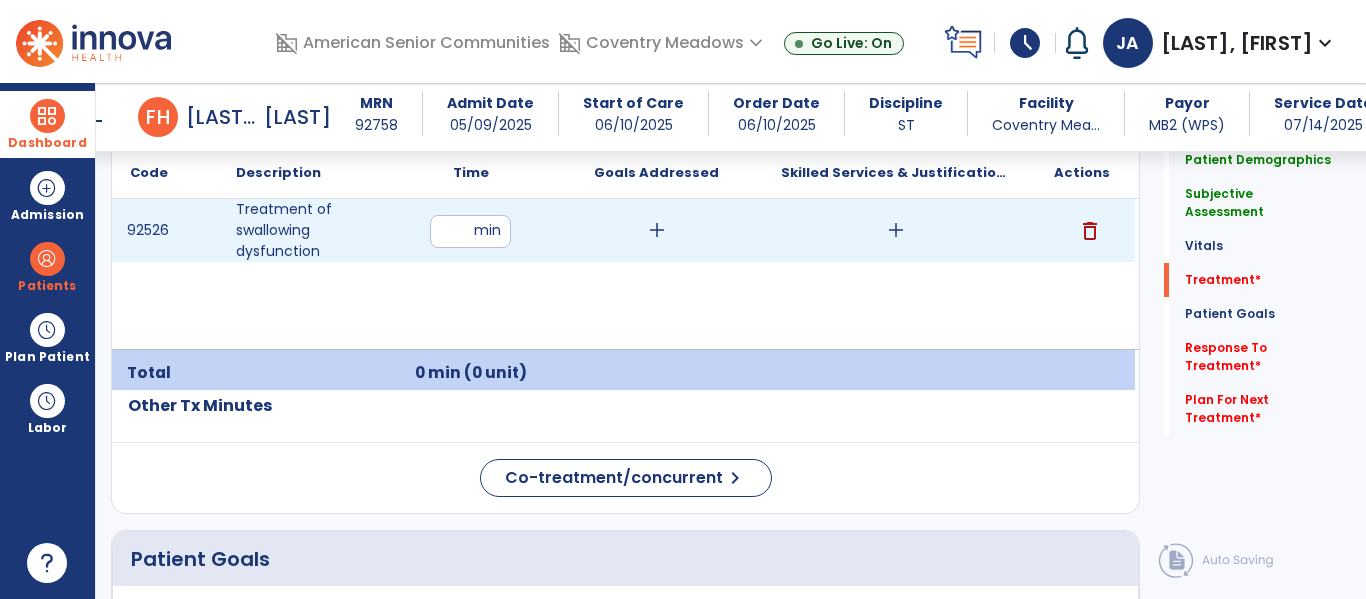 type on "**" 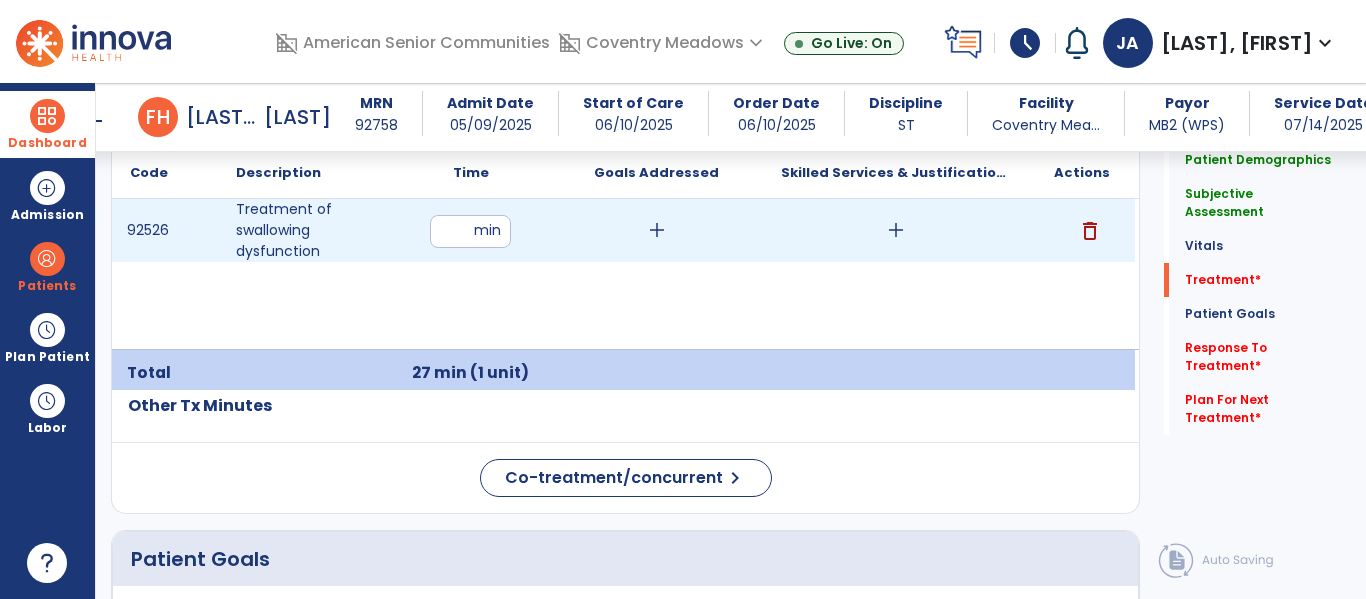 click on "add" at bounding box center (657, 230) 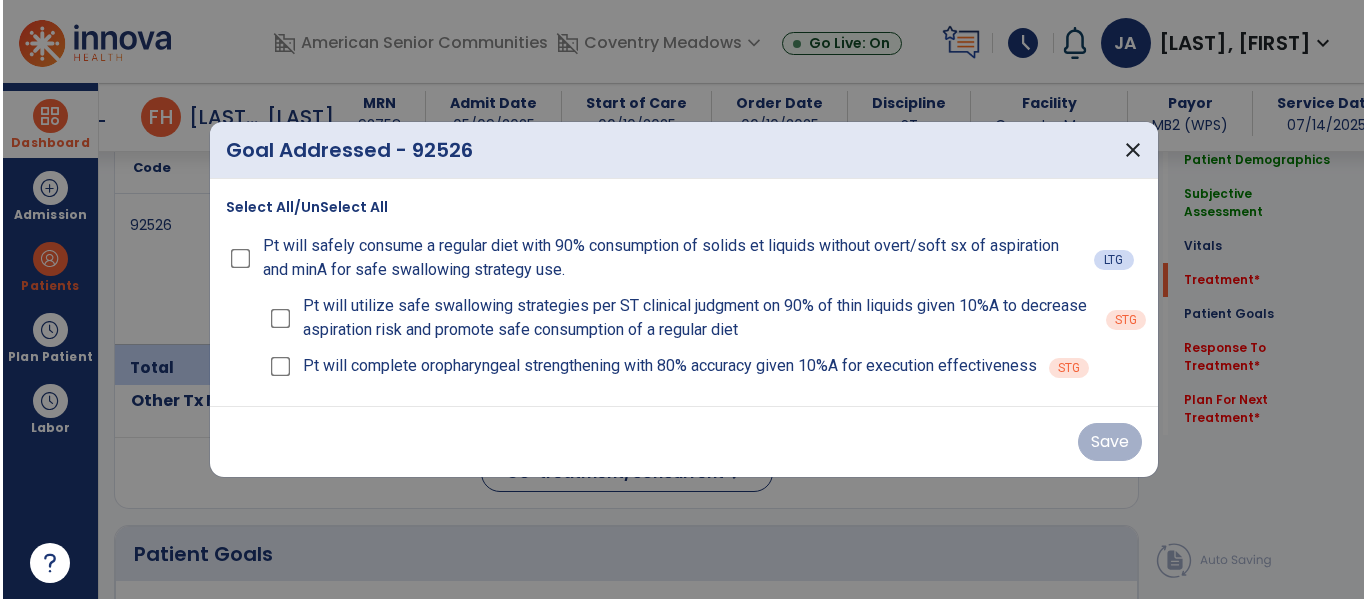 scroll, scrollTop: 1267, scrollLeft: 0, axis: vertical 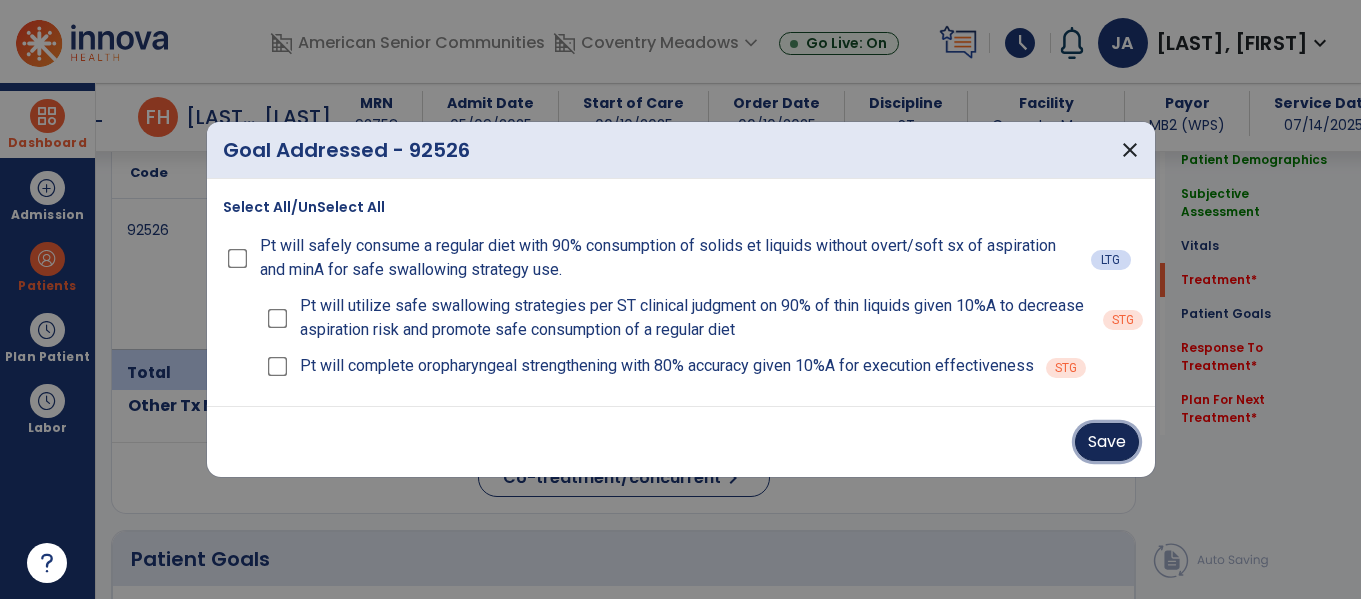 click on "Save" at bounding box center (1107, 442) 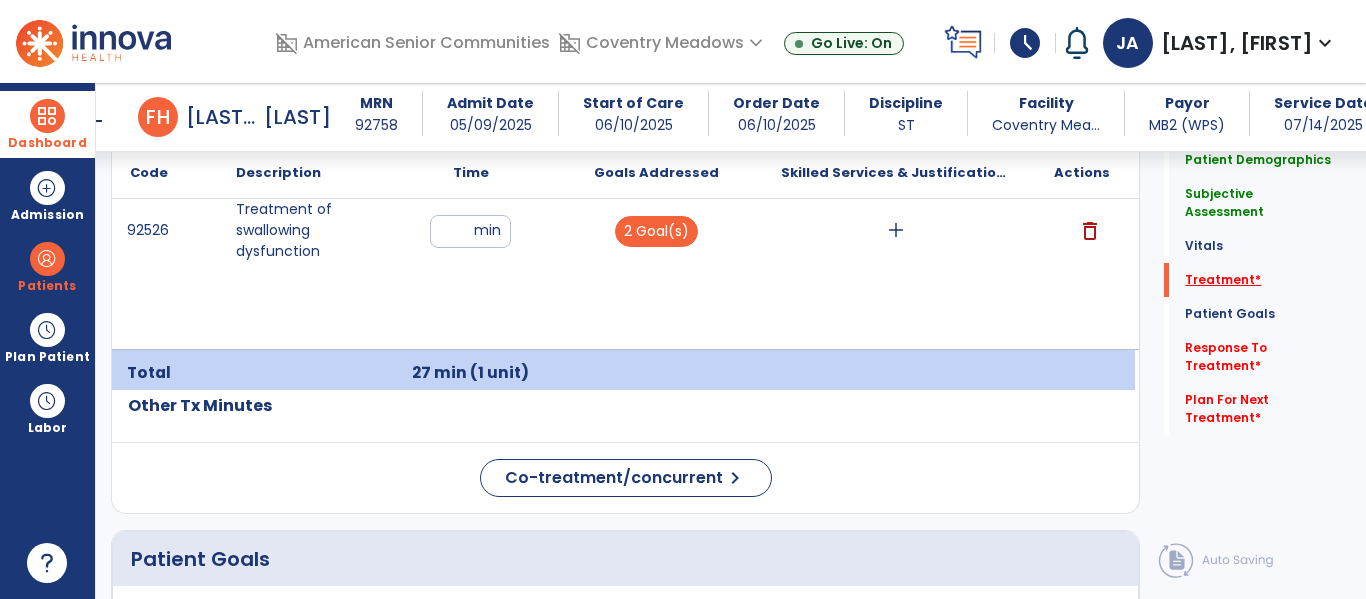 click on "Treatment   *" 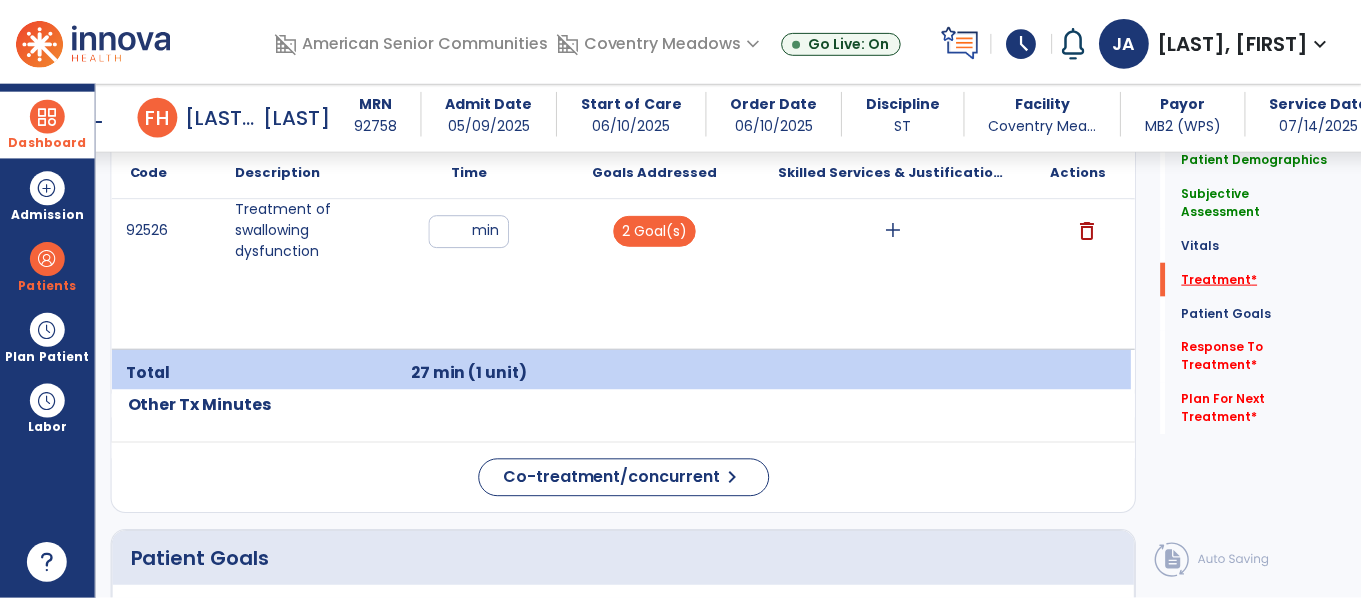 scroll, scrollTop: 1229, scrollLeft: 0, axis: vertical 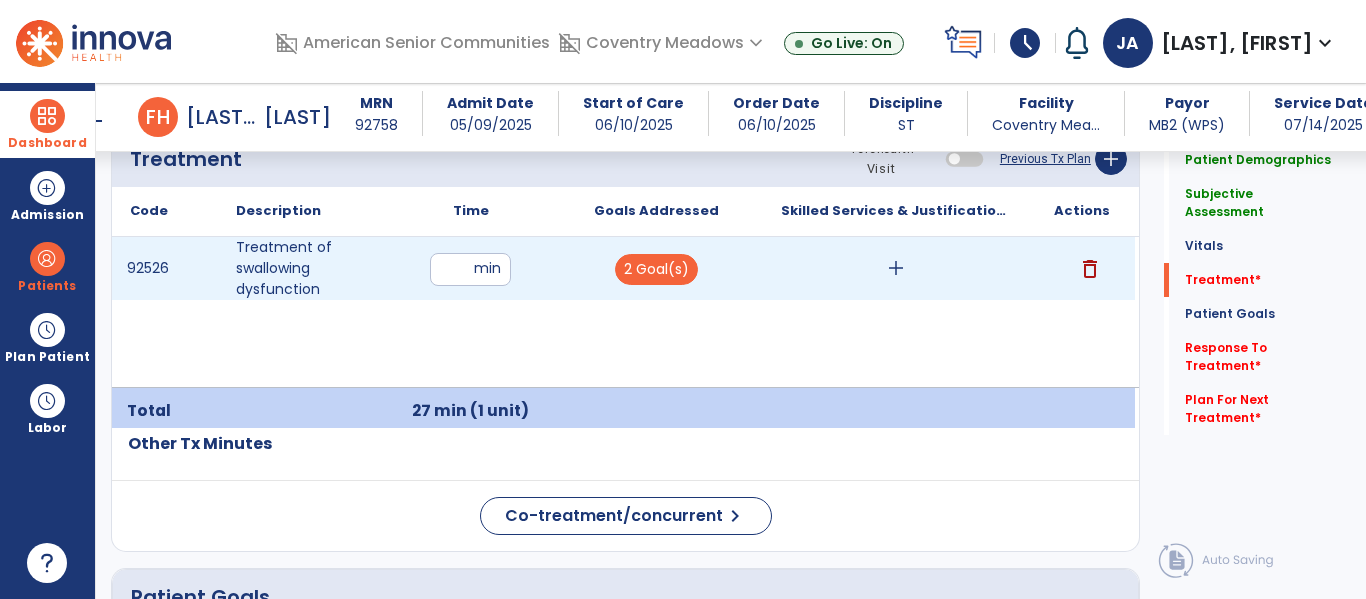 click on "add" at bounding box center [896, 268] 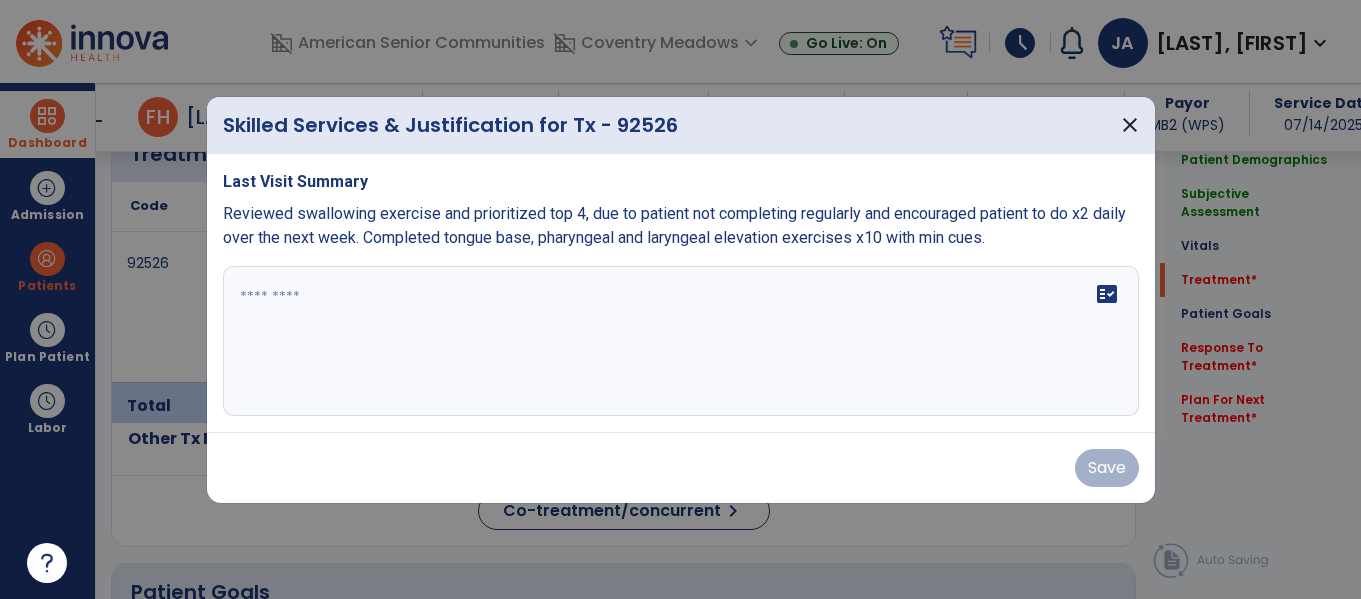 scroll, scrollTop: 1229, scrollLeft: 0, axis: vertical 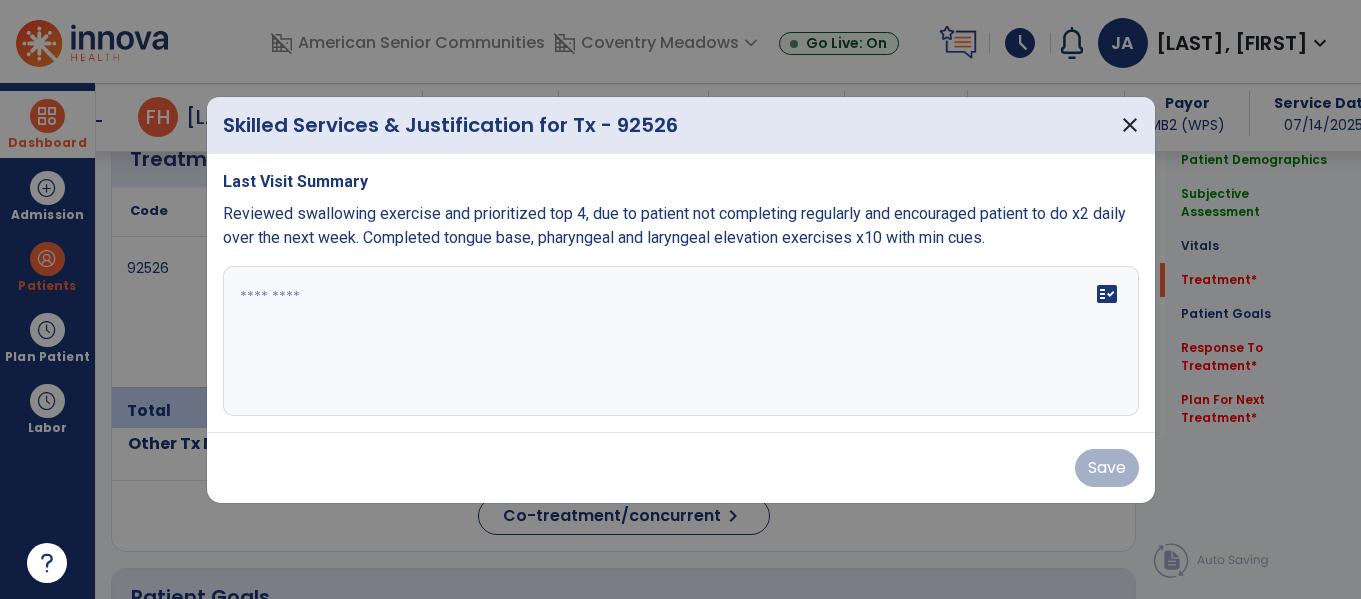 click at bounding box center (681, 341) 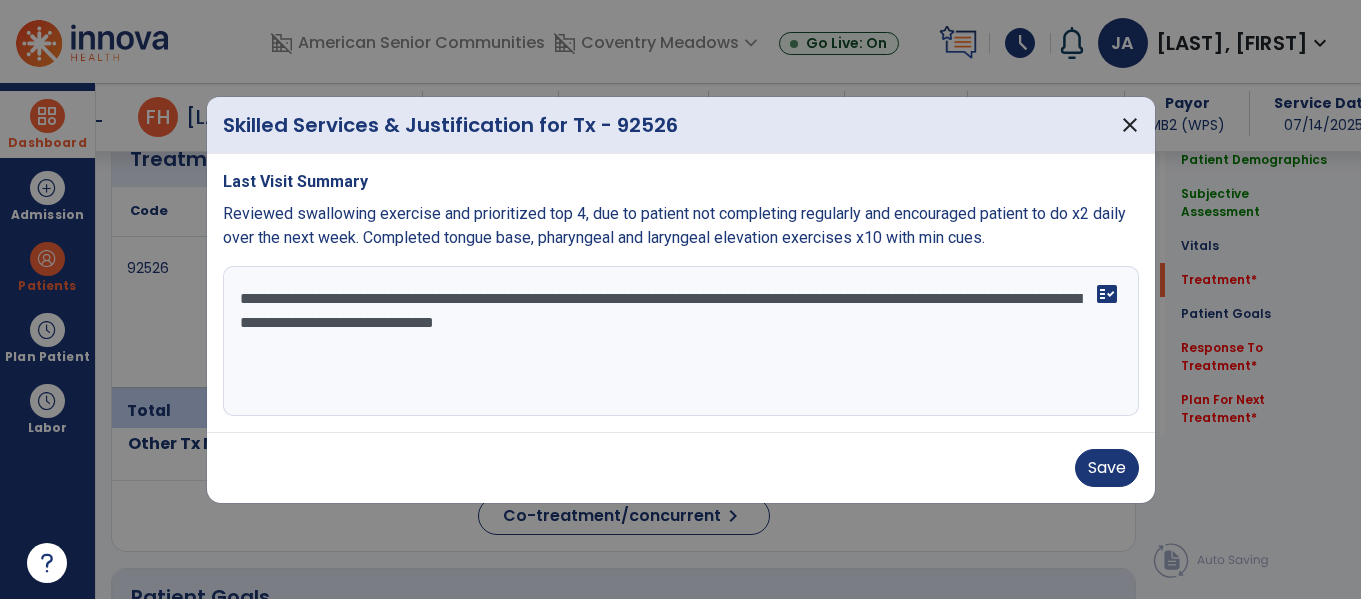 click on "**********" at bounding box center [681, 341] 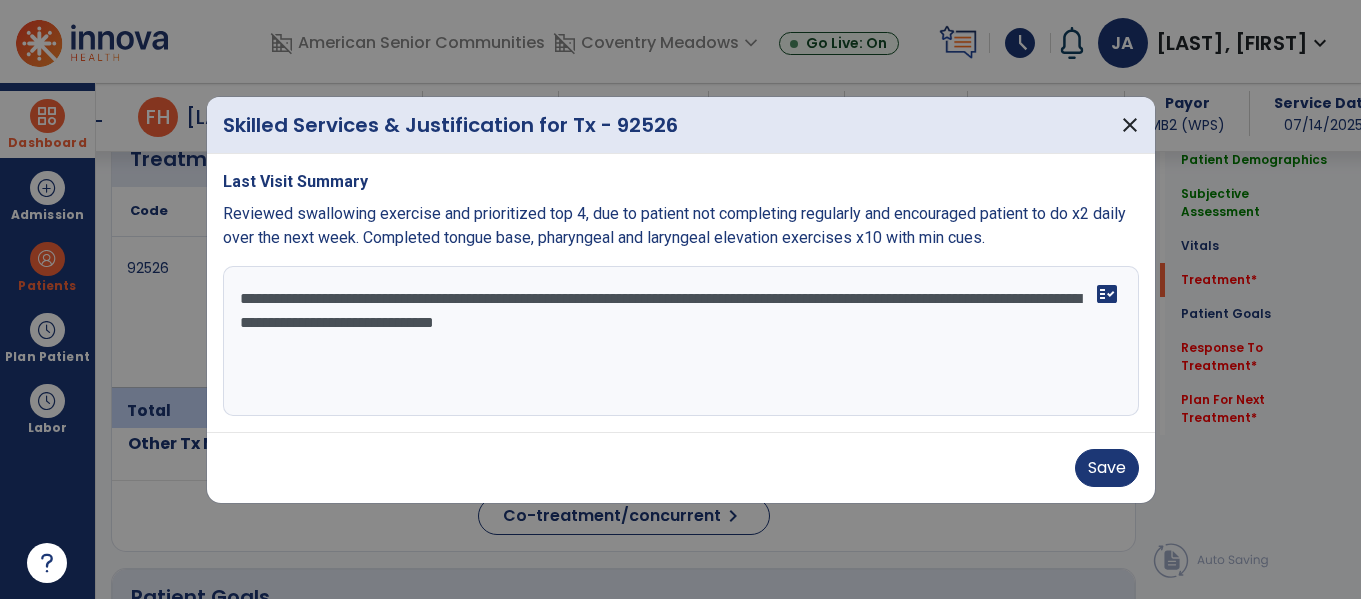 click on "**********" at bounding box center (681, 341) 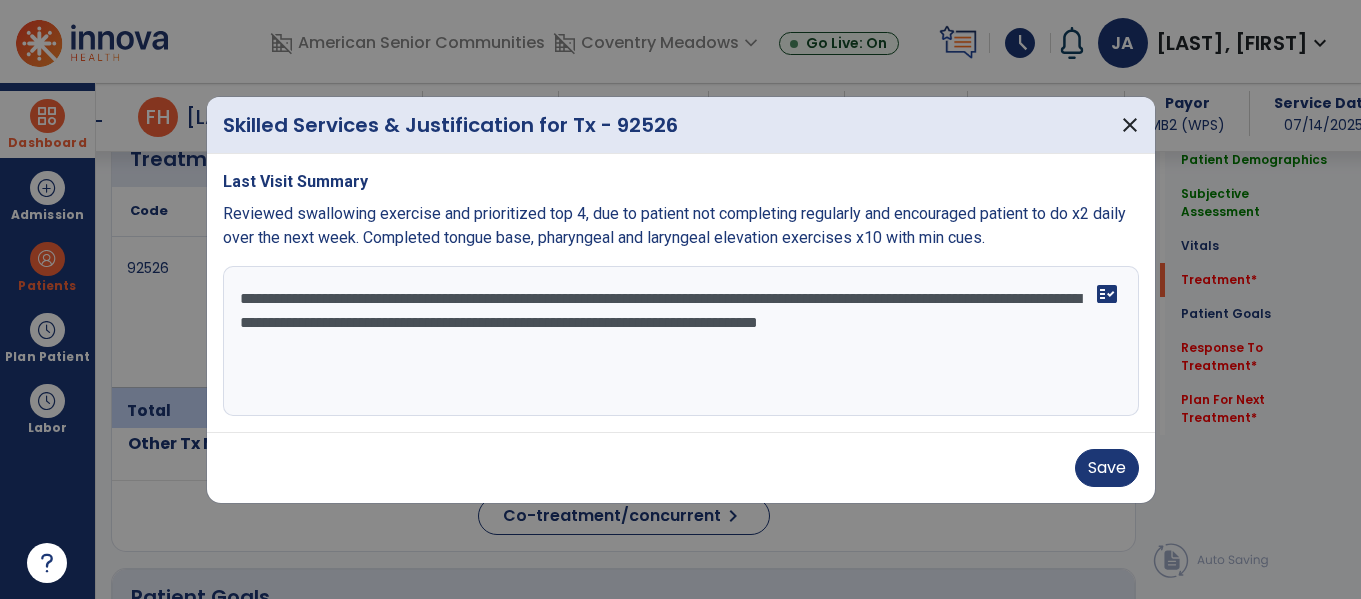 click on "**********" at bounding box center [681, 341] 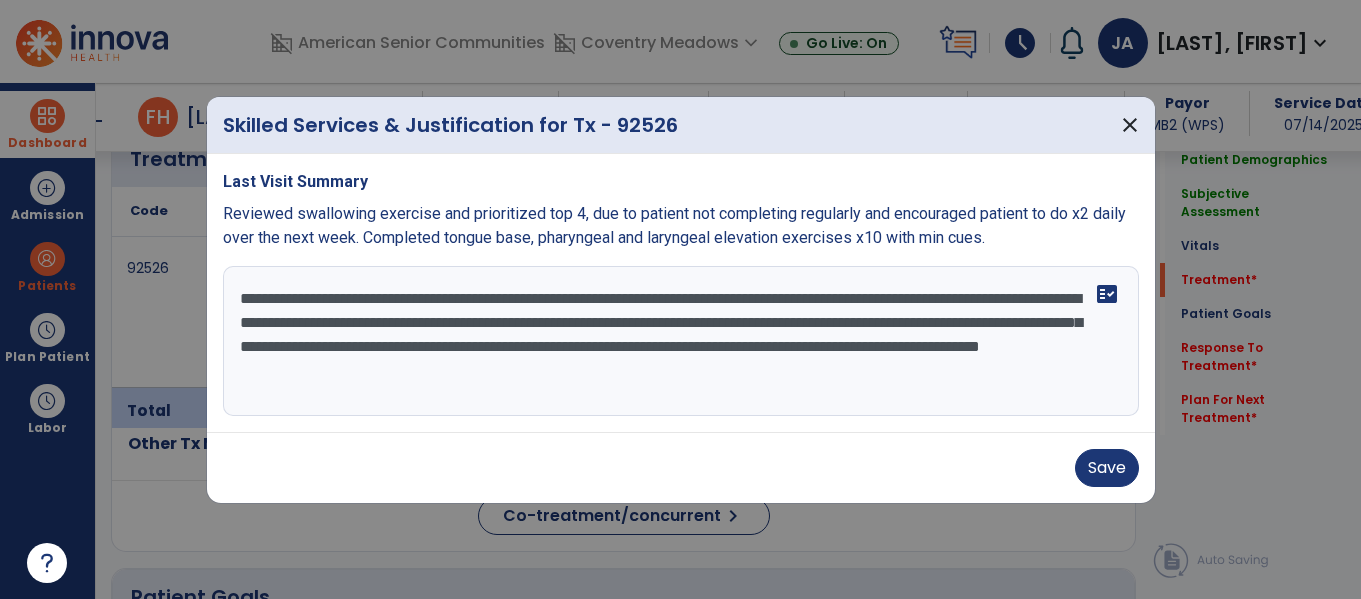 click on "**********" at bounding box center [681, 341] 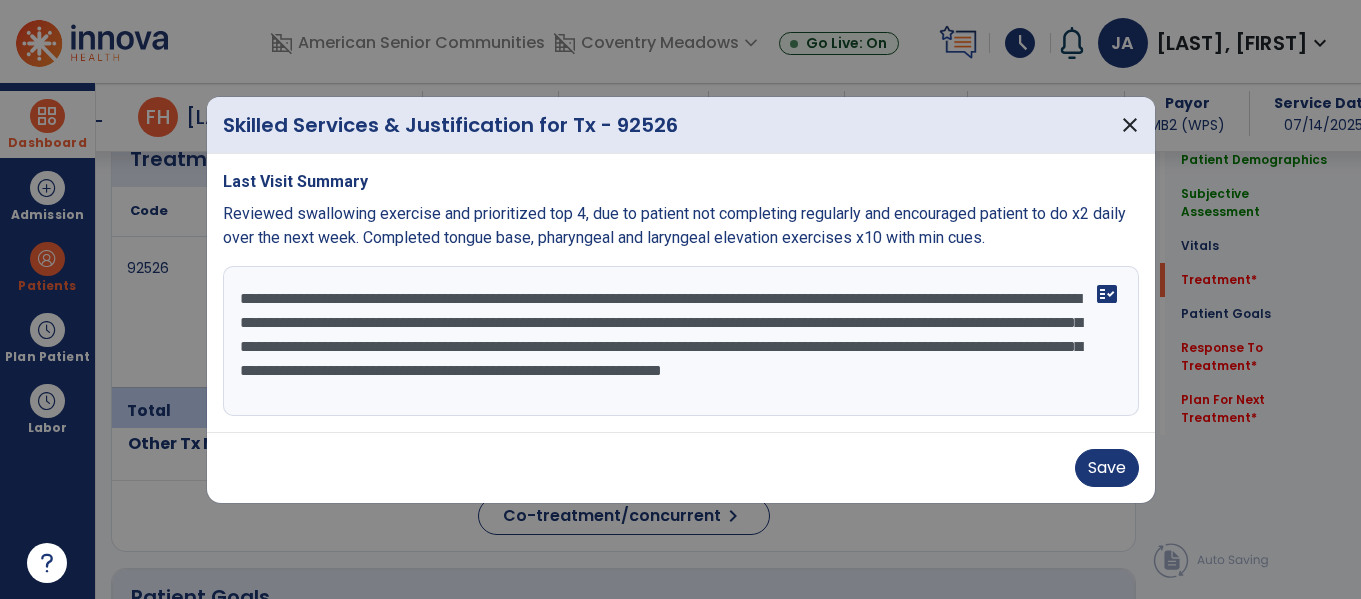 click on "**********" at bounding box center [681, 341] 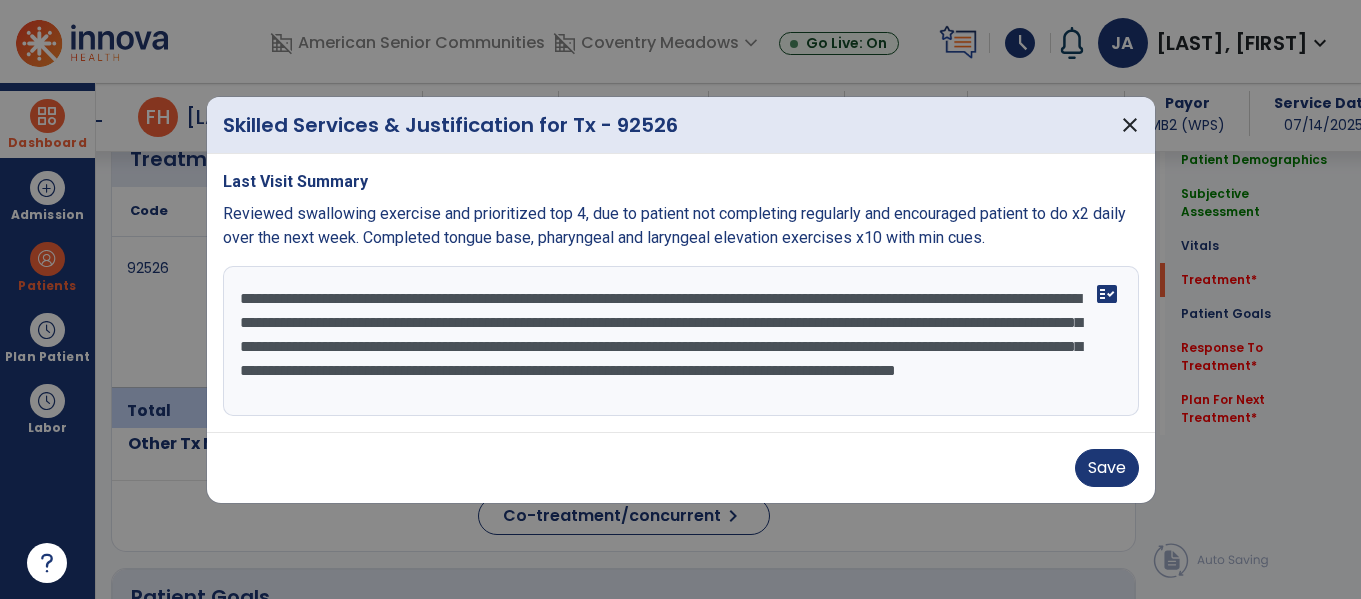 scroll, scrollTop: 16, scrollLeft: 0, axis: vertical 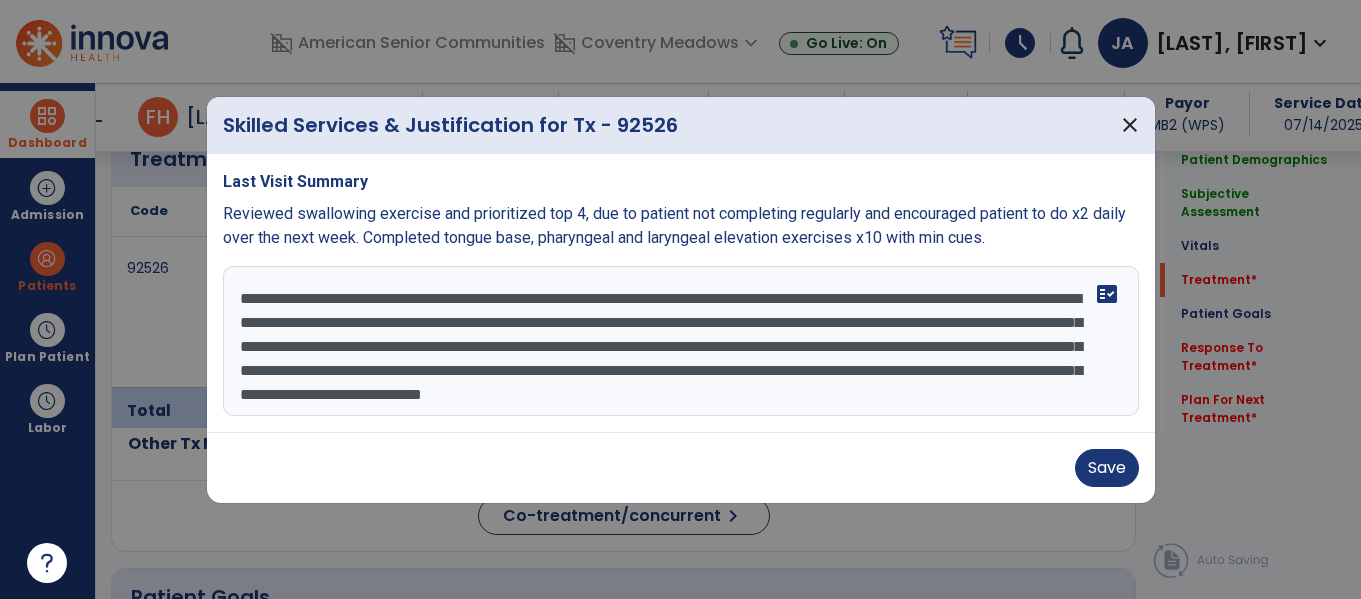 click on "**********" at bounding box center (681, 341) 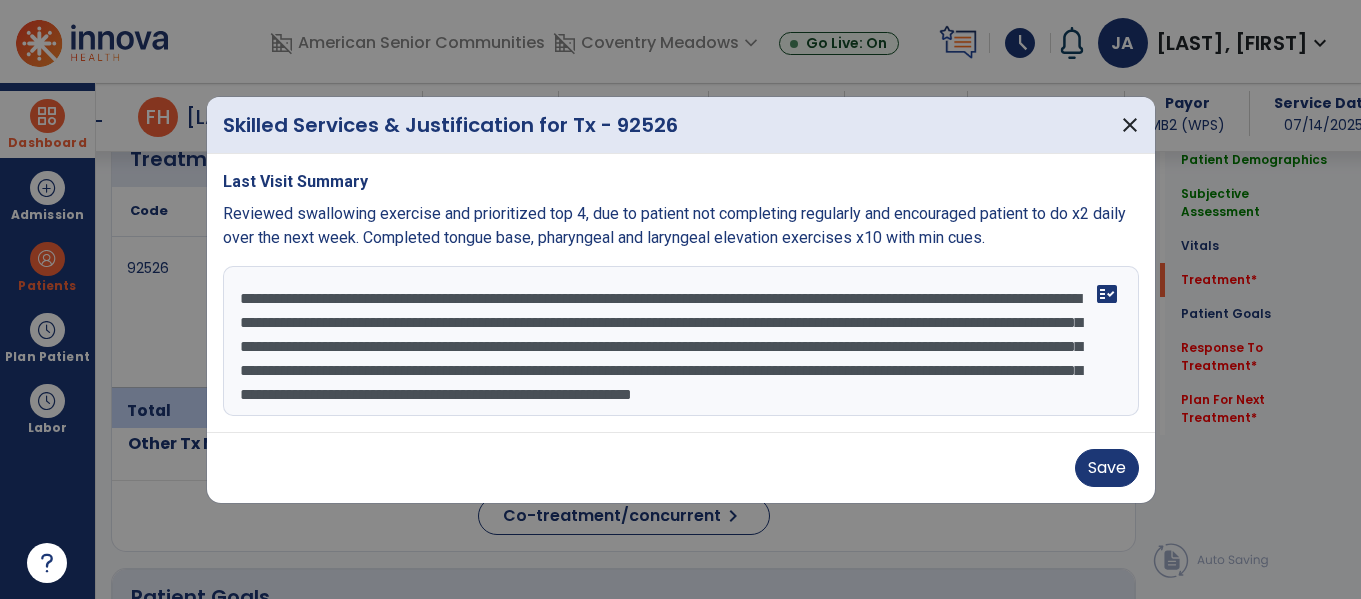 scroll, scrollTop: 40, scrollLeft: 0, axis: vertical 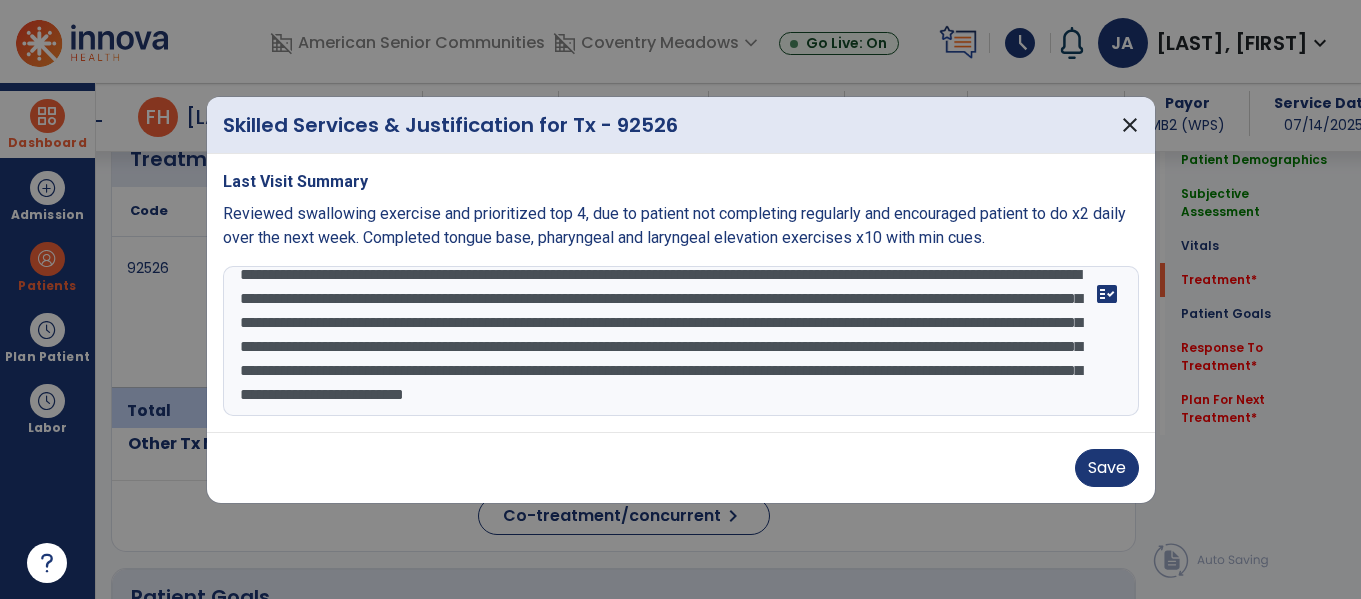 click on "**********" at bounding box center (681, 341) 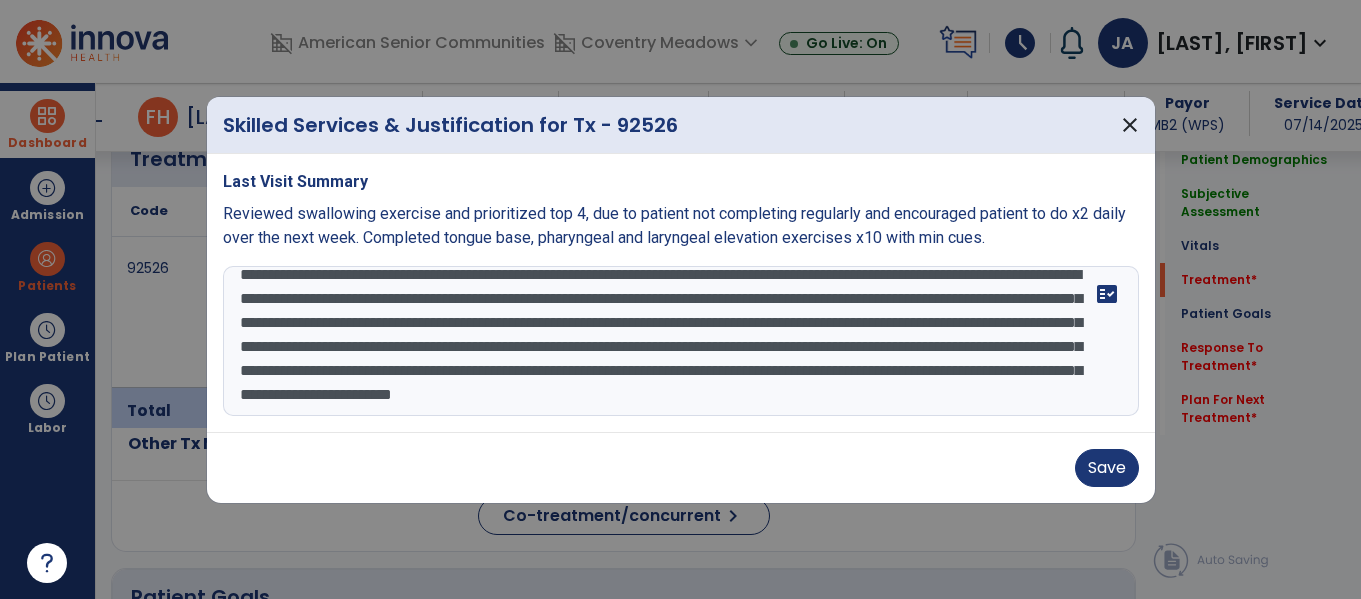 type on "**********" 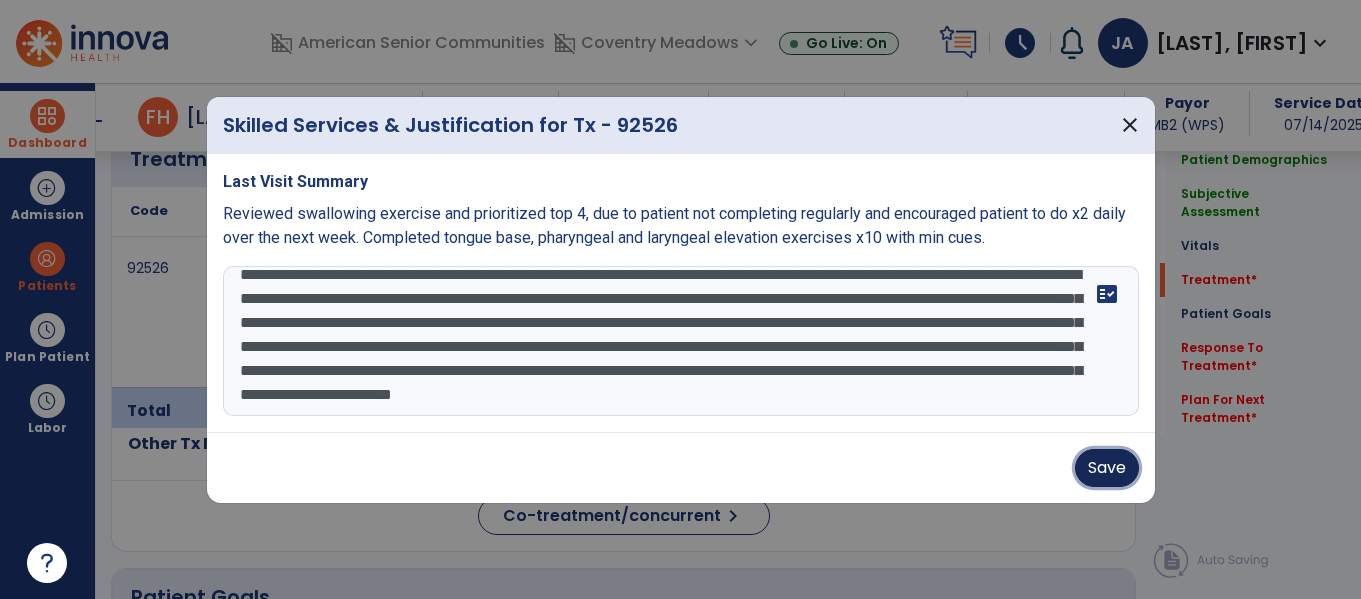 click on "Save" at bounding box center (1107, 468) 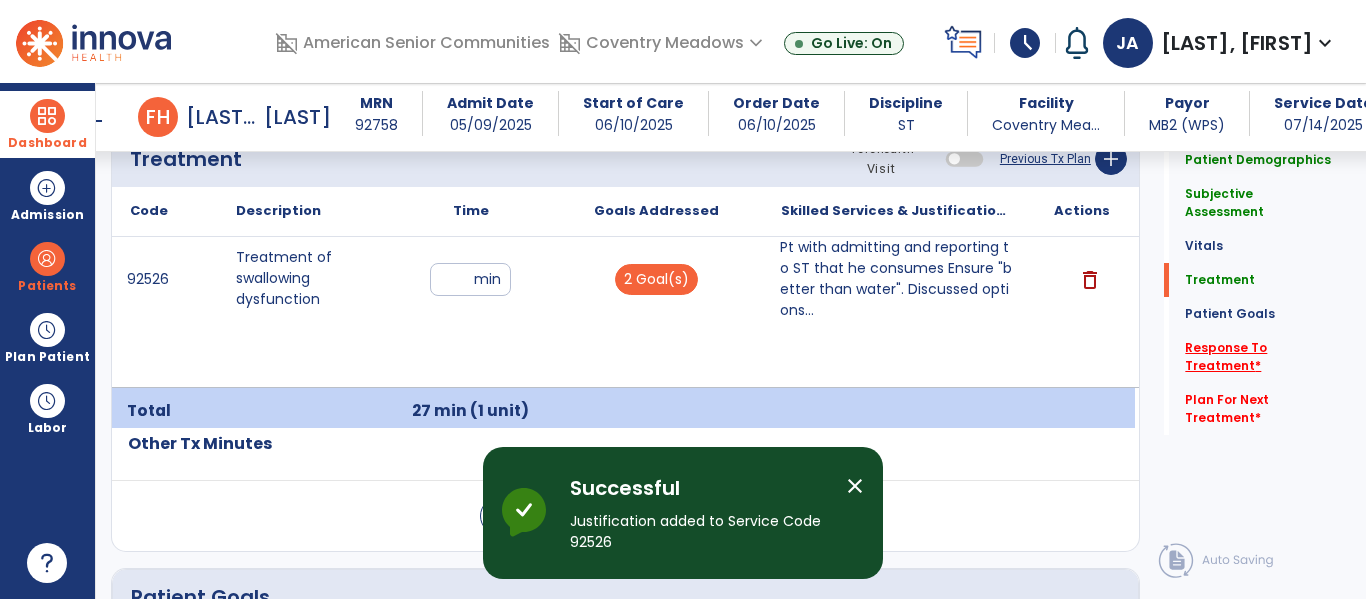 click on "Response To Treatment   *" 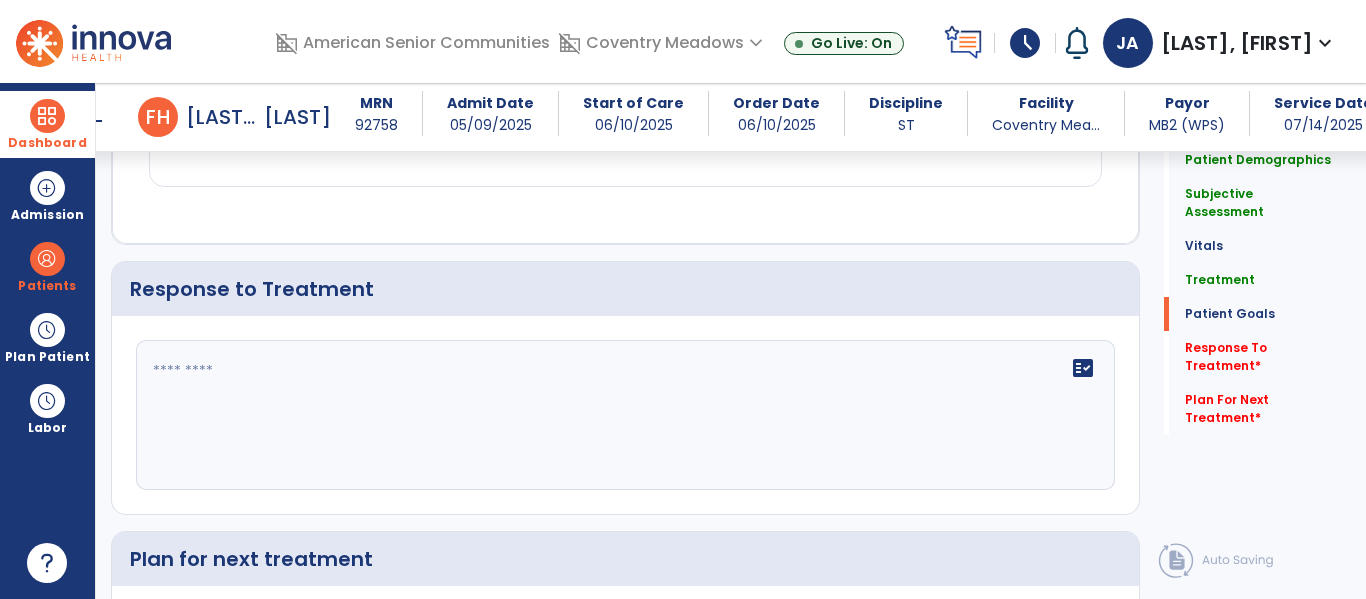scroll, scrollTop: 2176, scrollLeft: 0, axis: vertical 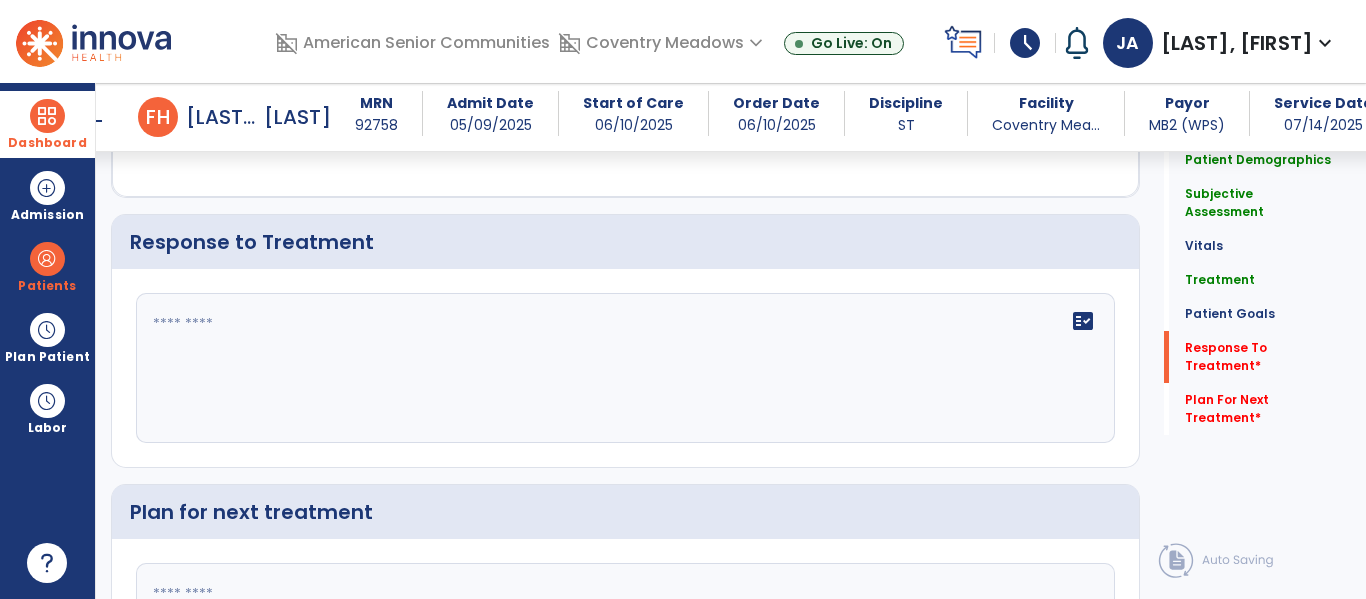 click on "fact_check" 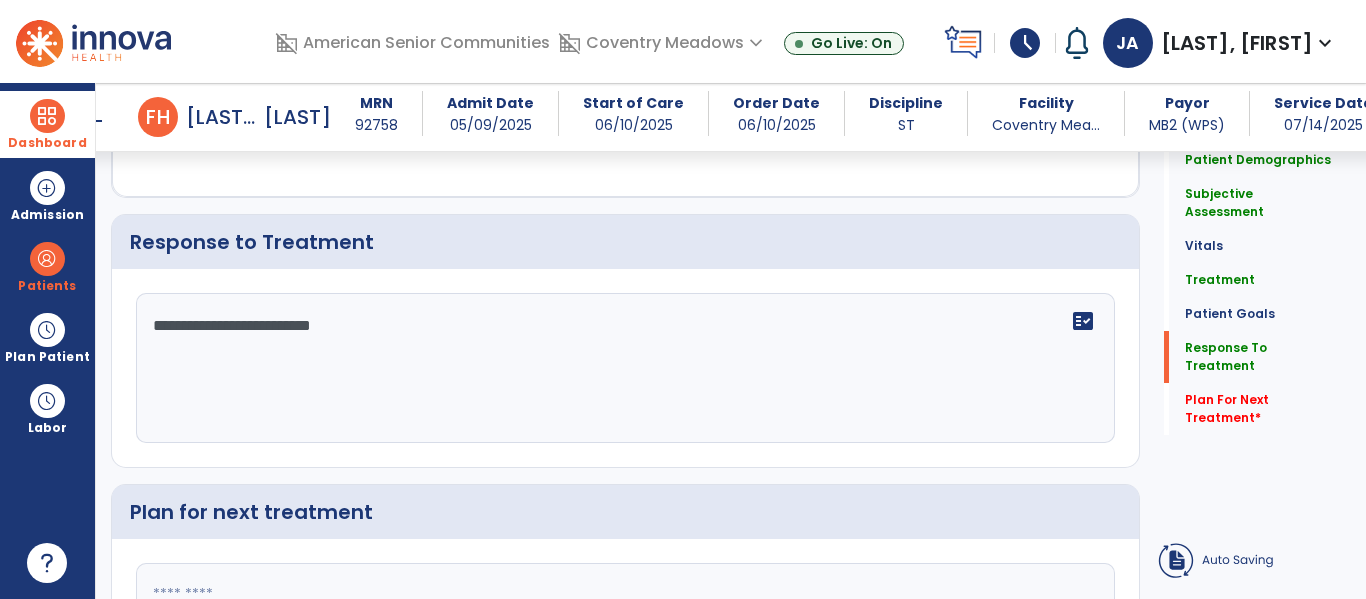 click on "**********" 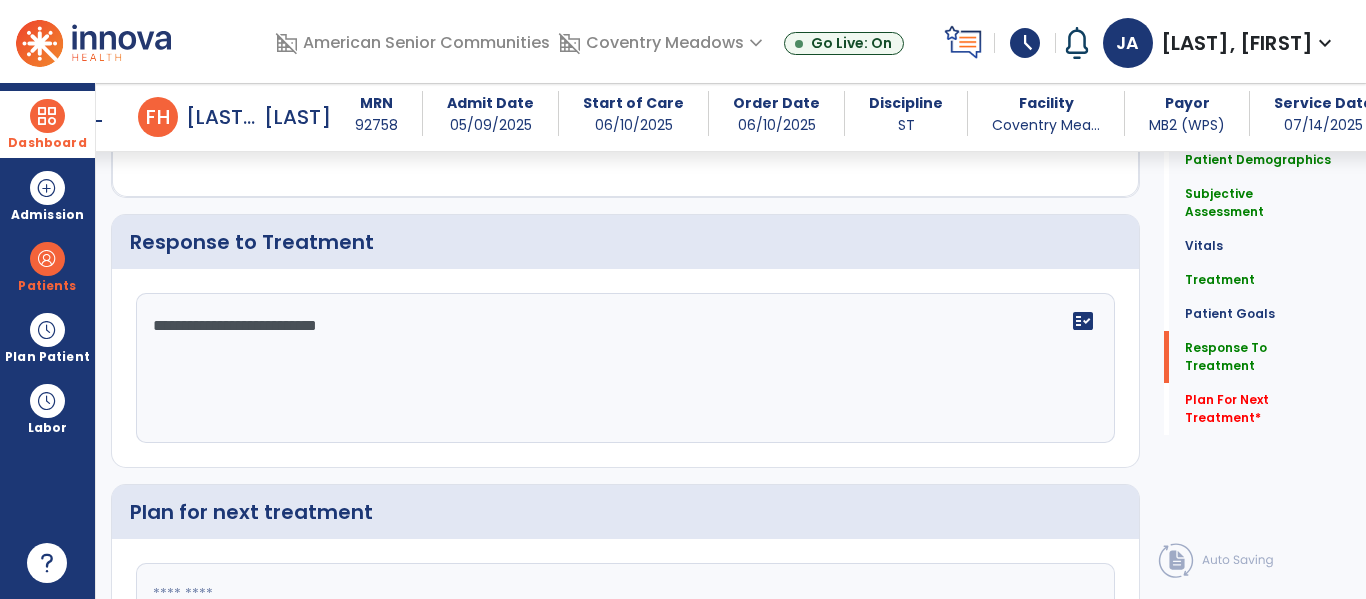 type on "**********" 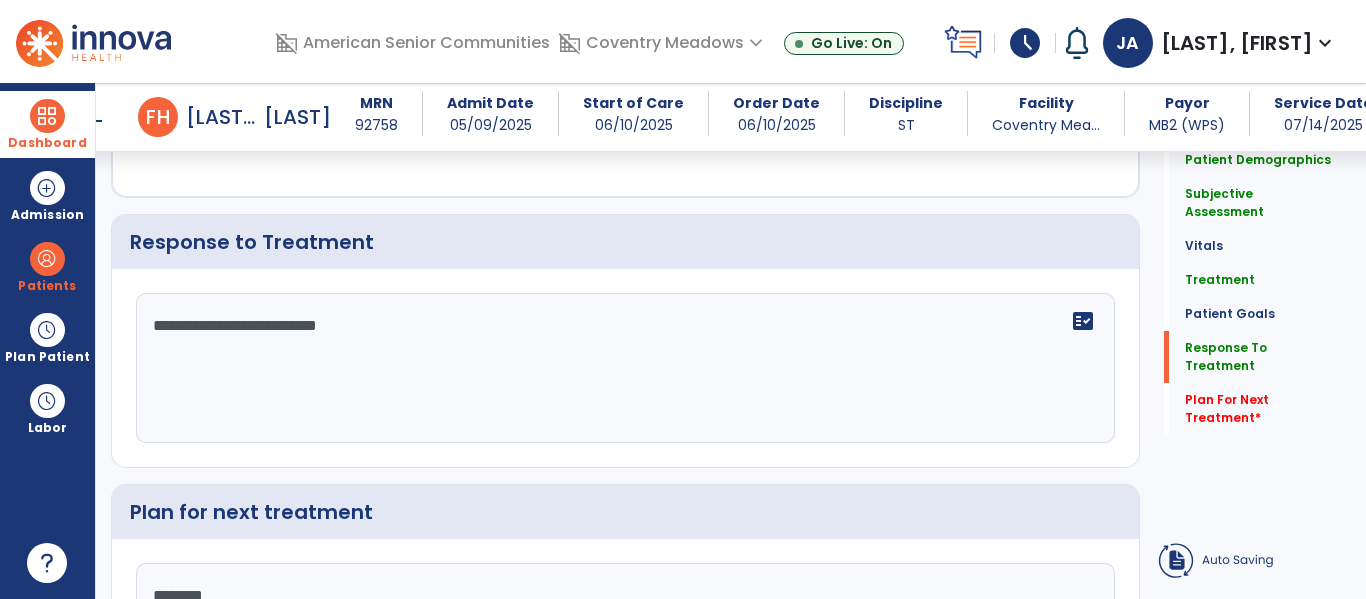 type on "*********" 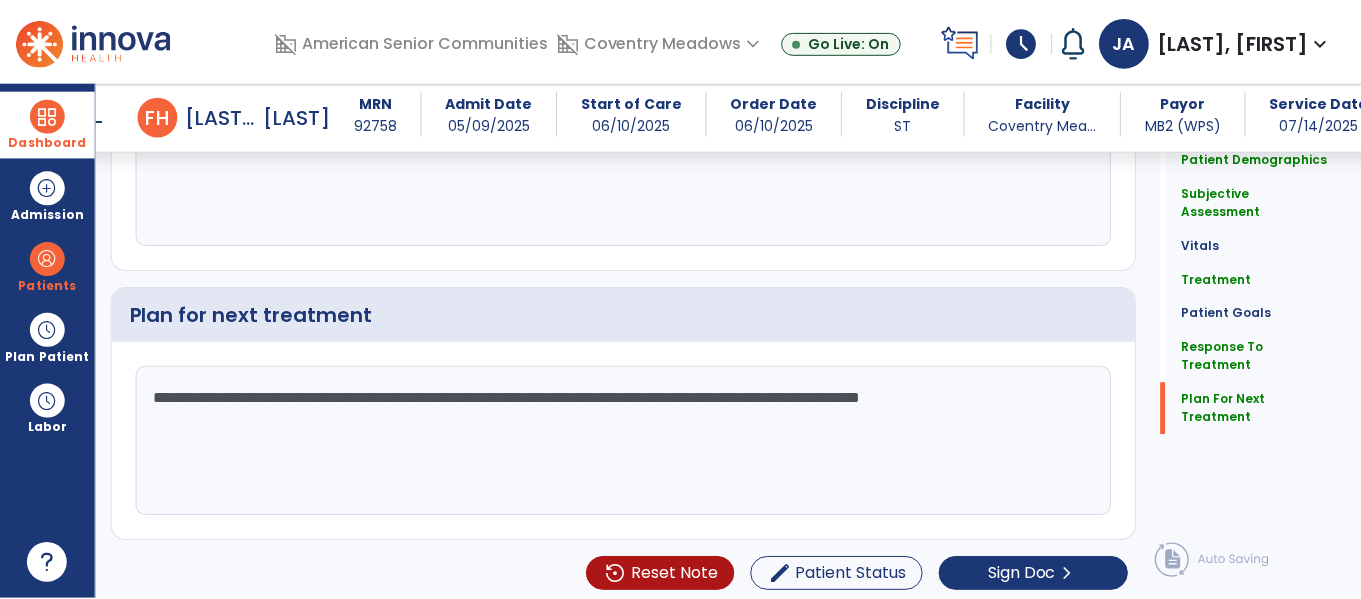 scroll, scrollTop: 2381, scrollLeft: 0, axis: vertical 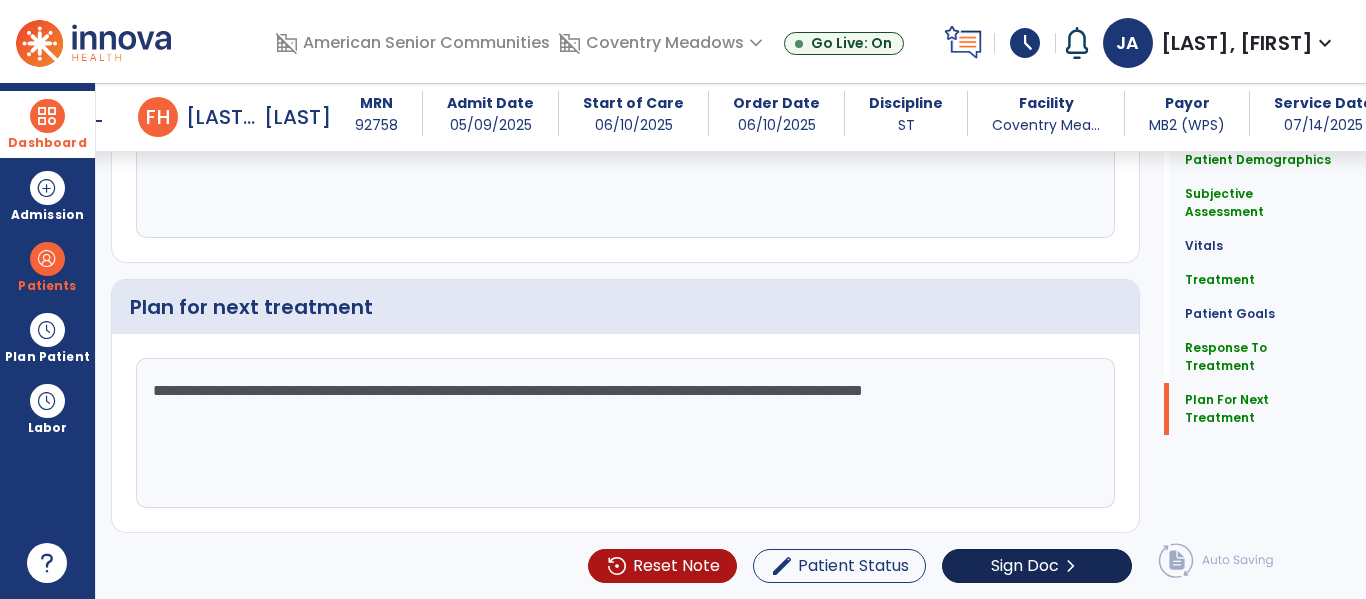 type on "**********" 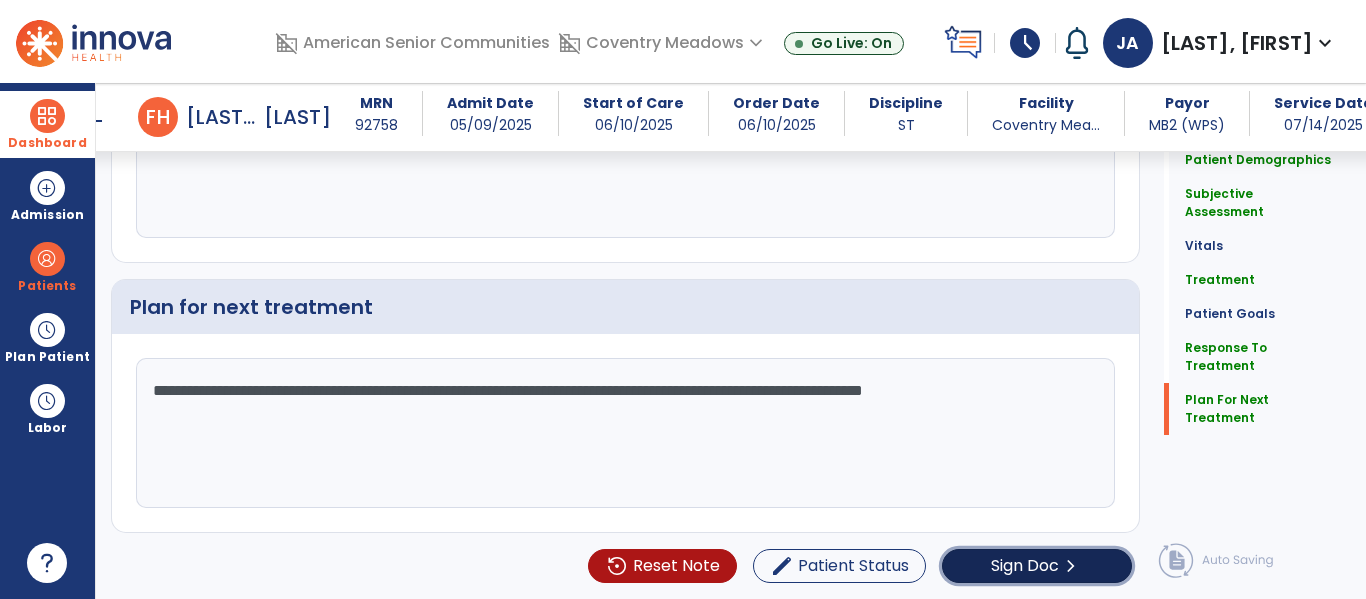 click on "Sign Doc" 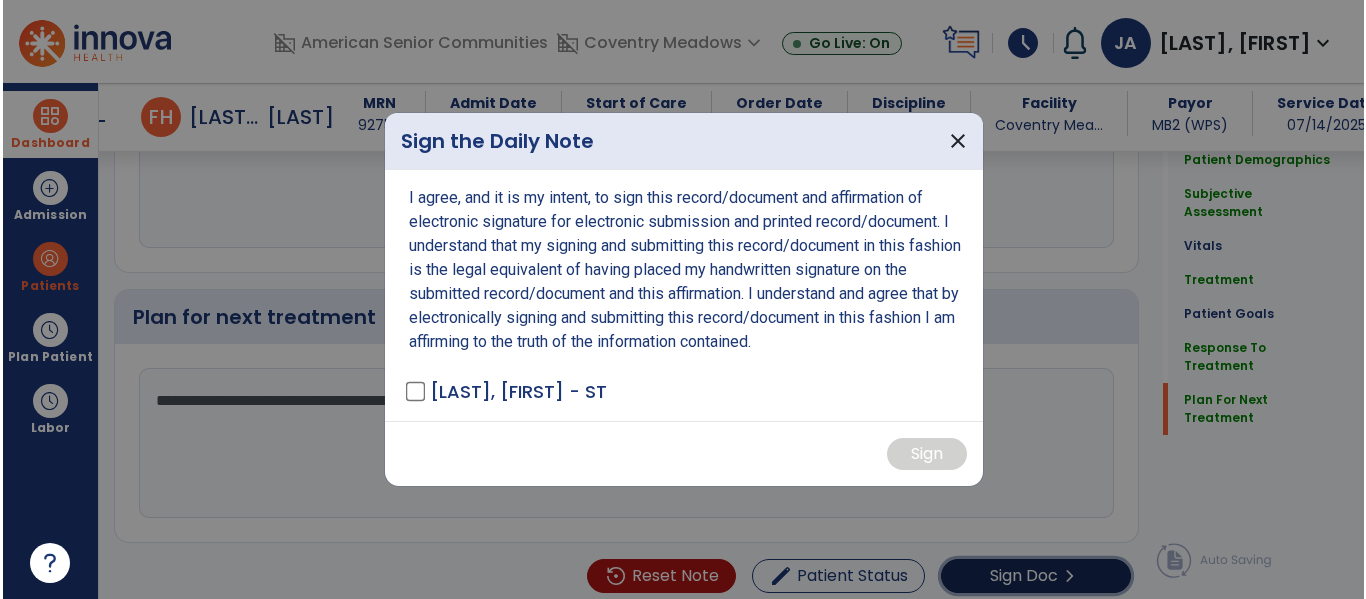 scroll, scrollTop: 2381, scrollLeft: 0, axis: vertical 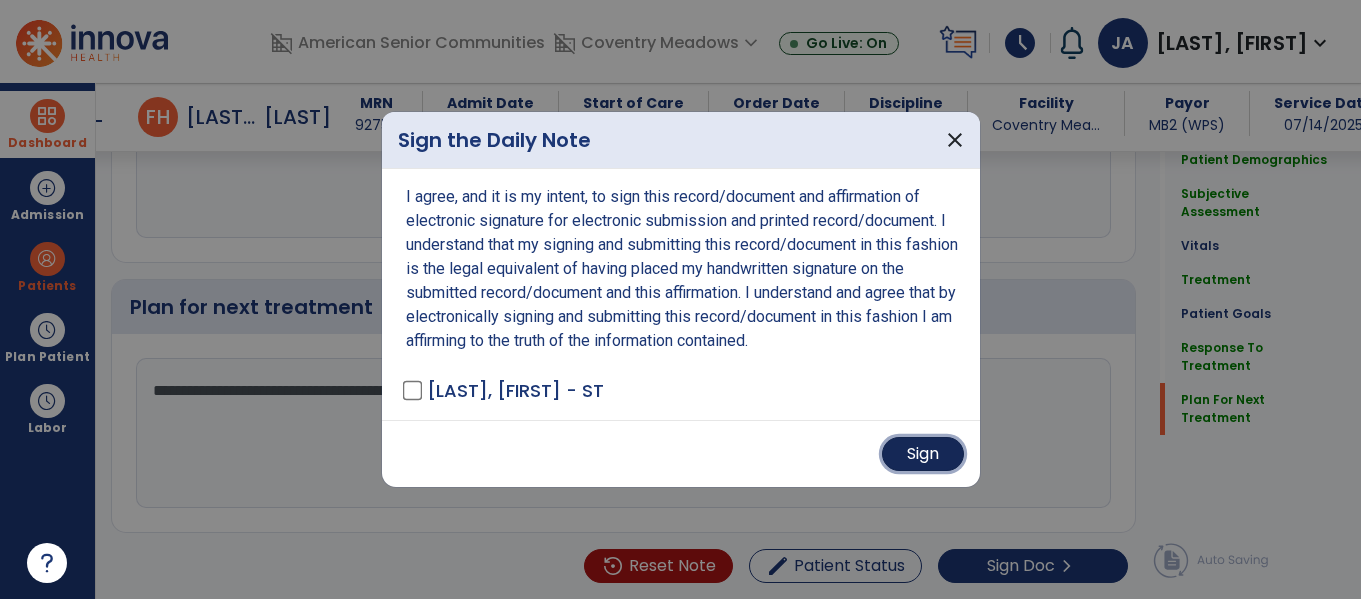 click on "Sign" at bounding box center (923, 454) 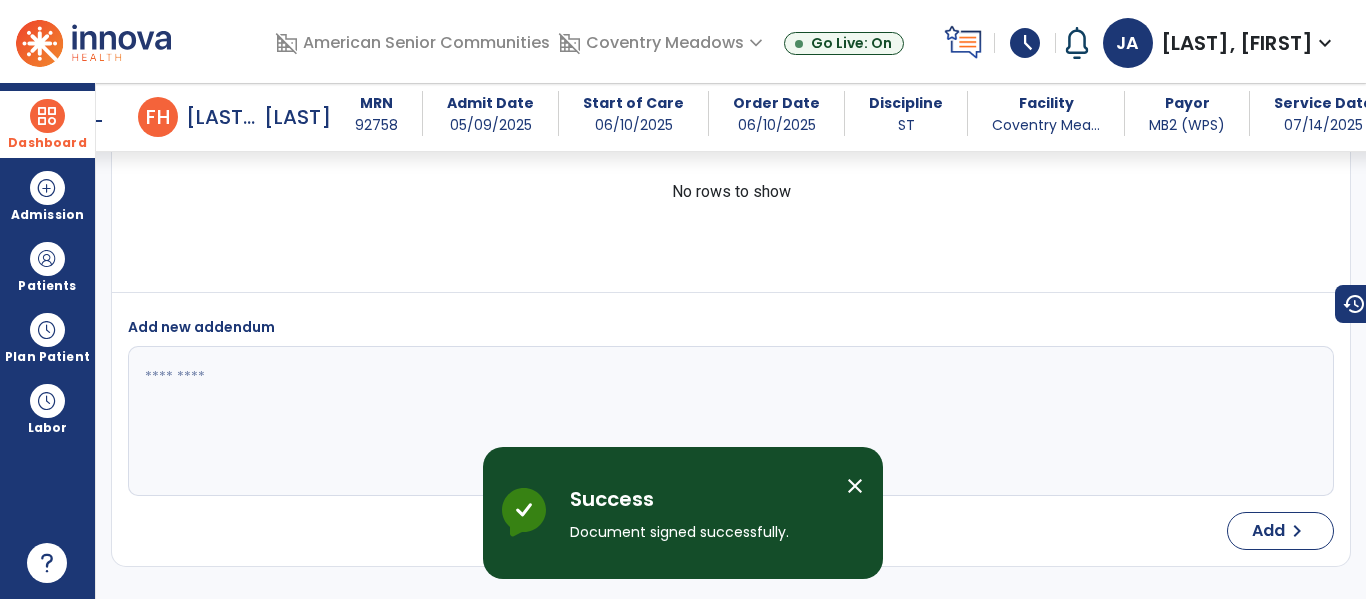 scroll, scrollTop: 3308, scrollLeft: 0, axis: vertical 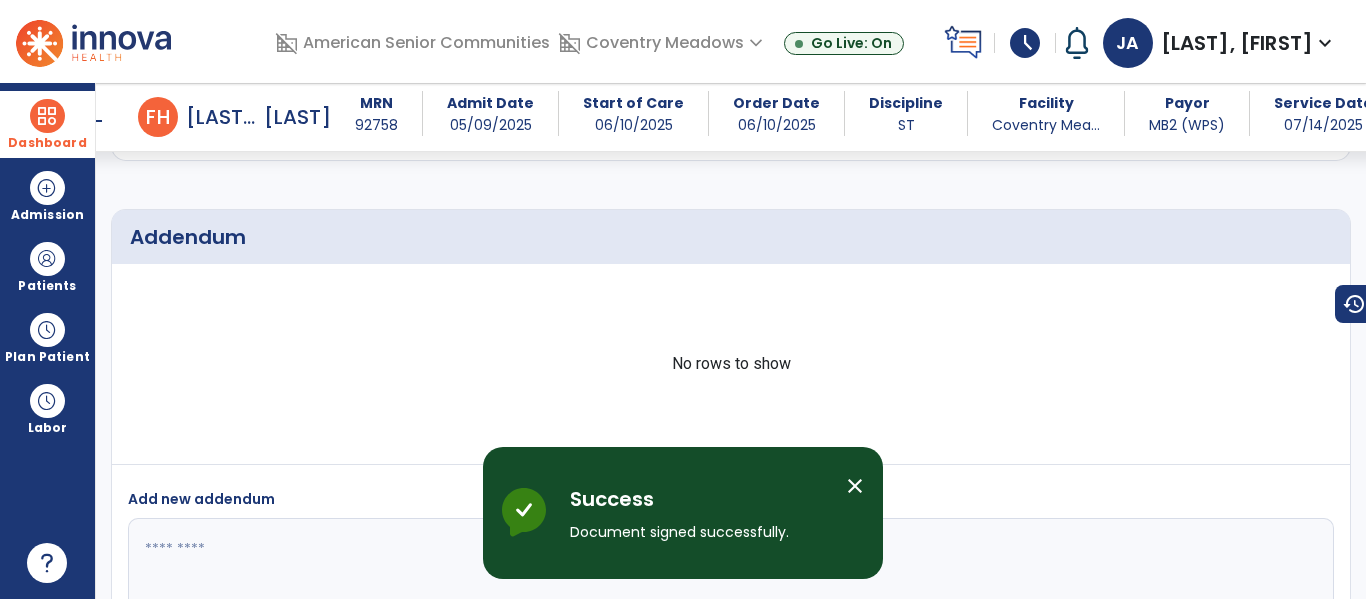 drag, startPoint x: 68, startPoint y: 119, endPoint x: 83, endPoint y: 132, distance: 19.849434 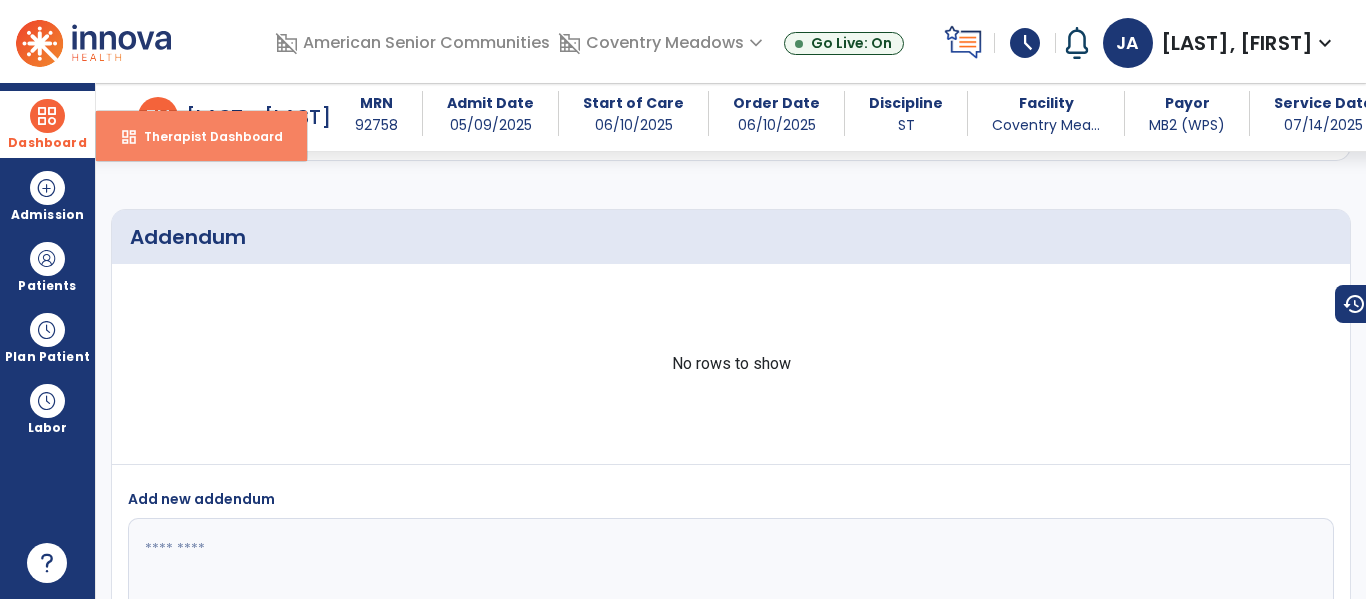 click on "Therapist Dashboard" at bounding box center [205, 136] 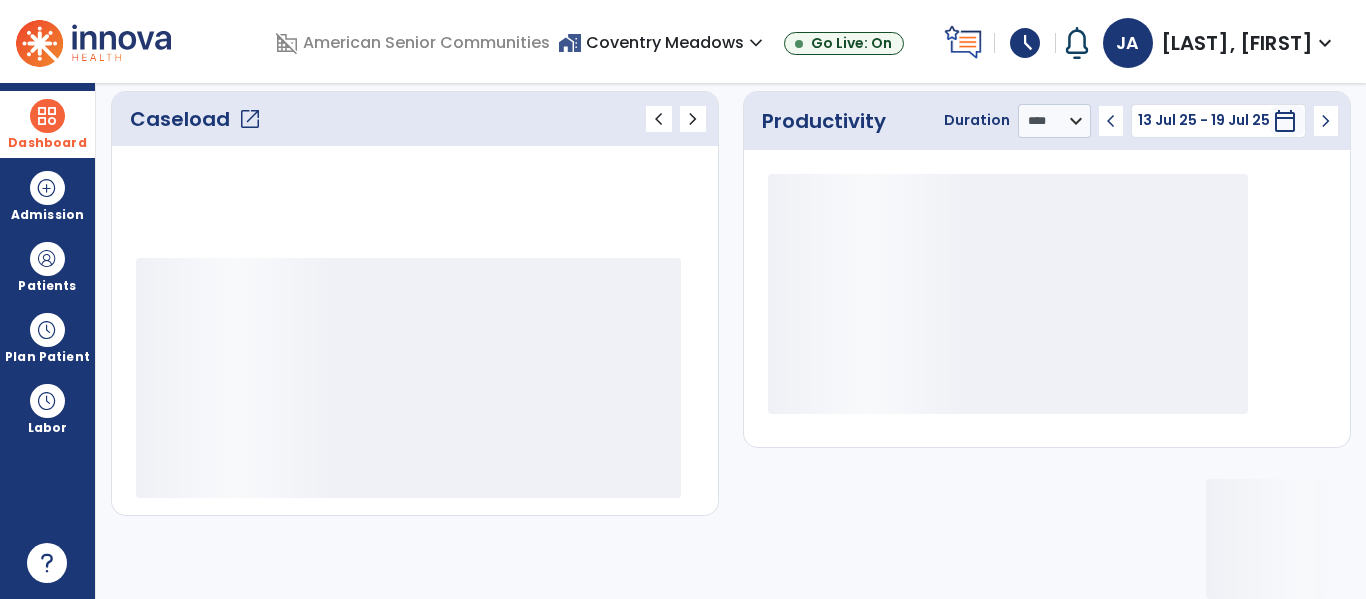 scroll, scrollTop: 278, scrollLeft: 0, axis: vertical 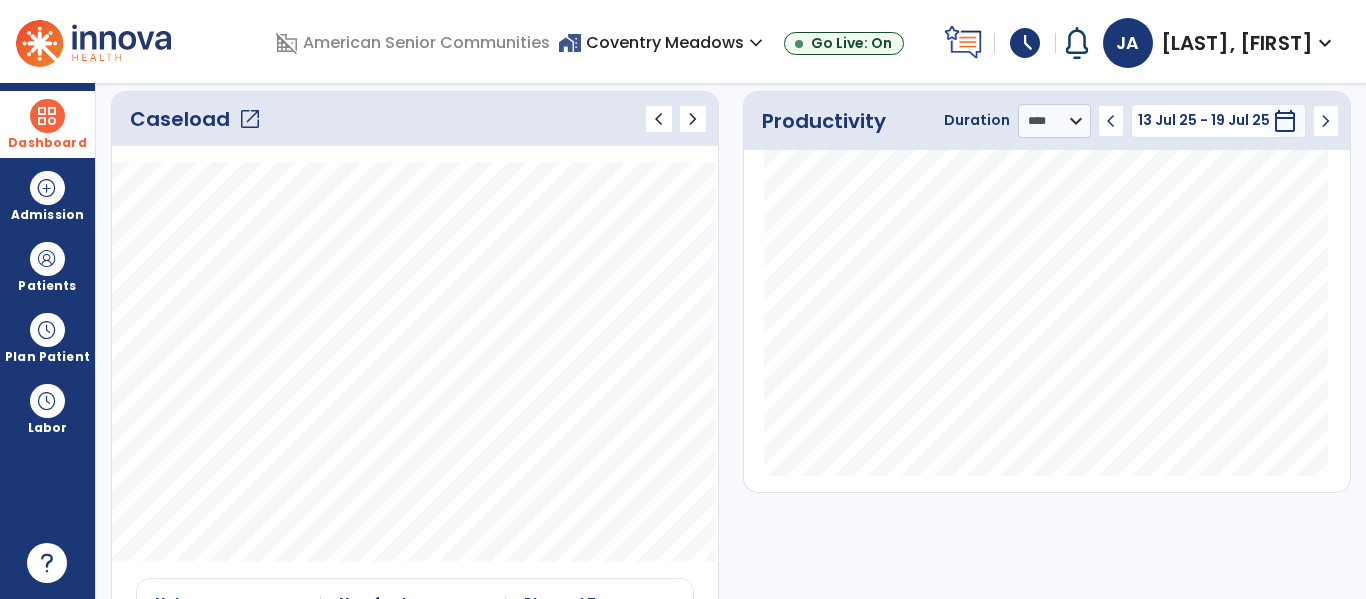 click on "open_in_new" 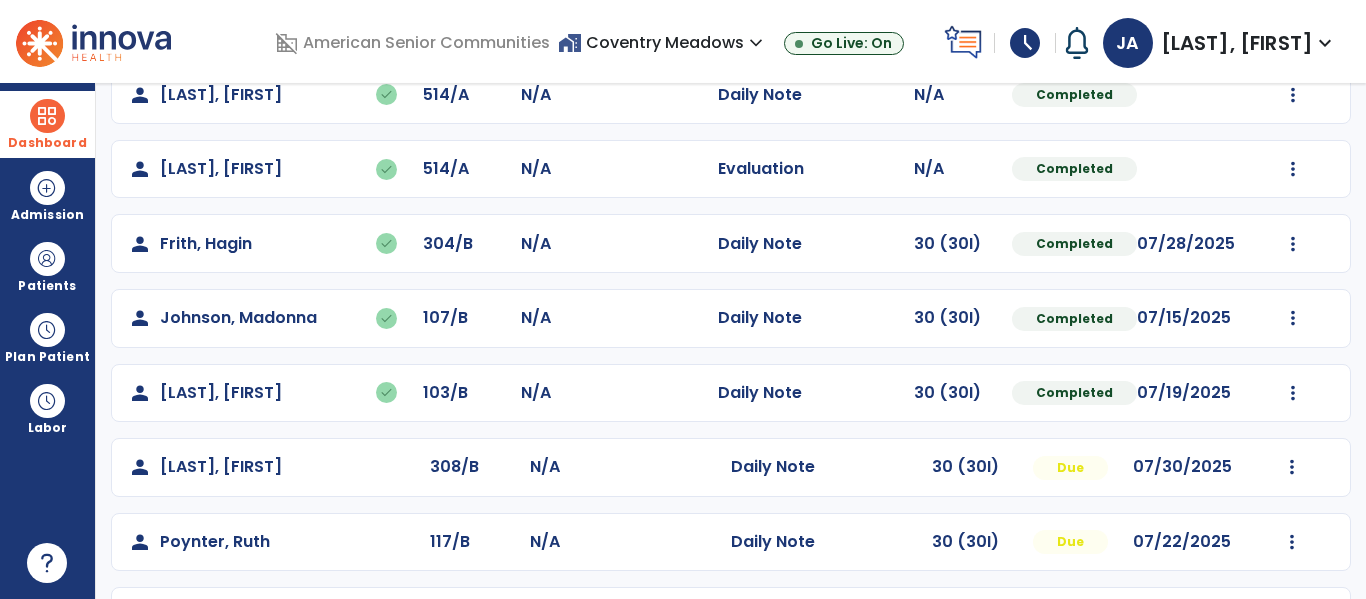scroll, scrollTop: 413, scrollLeft: 0, axis: vertical 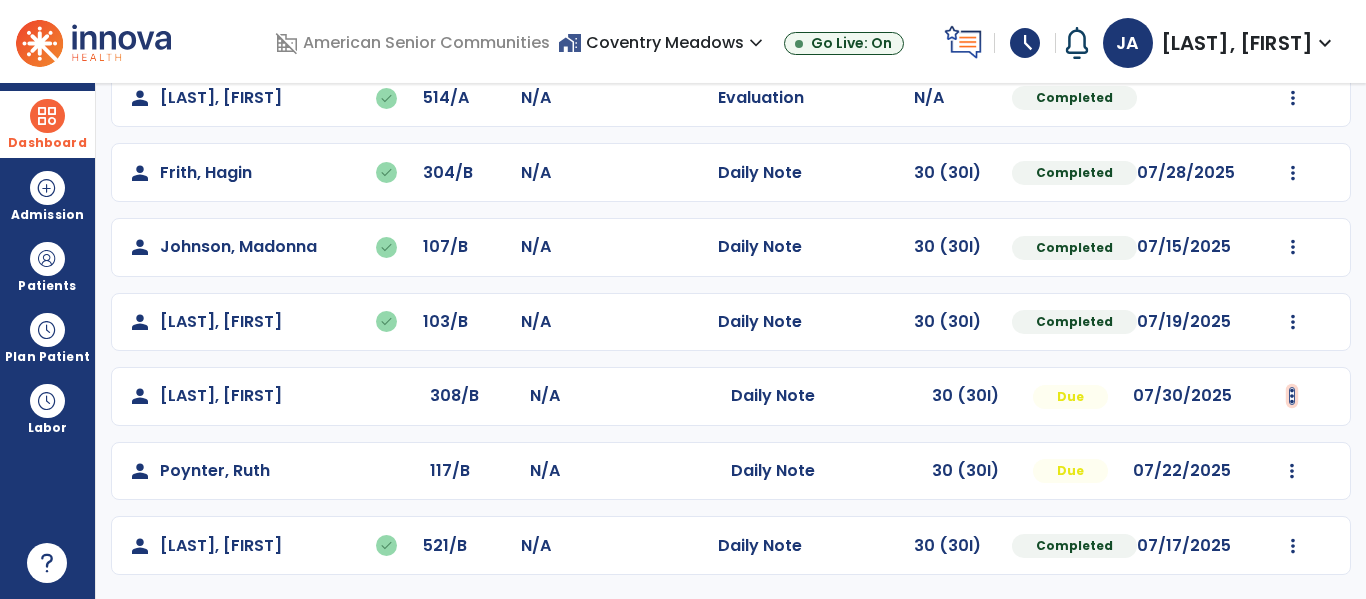 click at bounding box center (1293, -51) 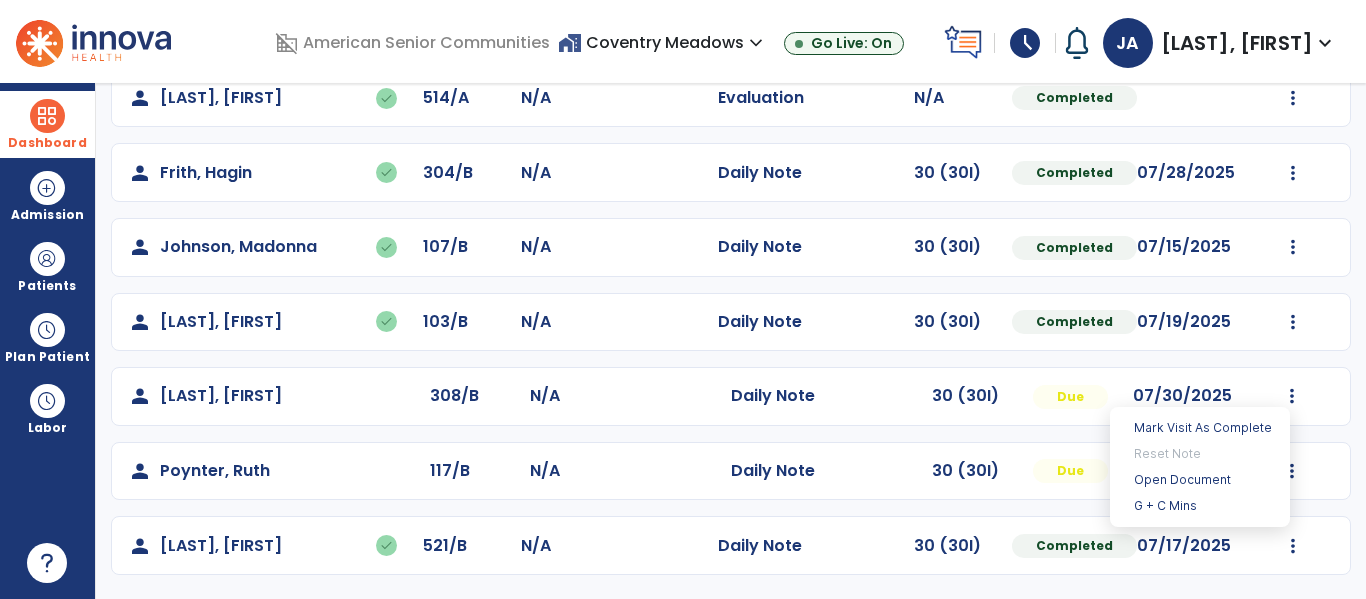 click on "Undo Visit Status   Reset Note   Open Document   G + C Mins" 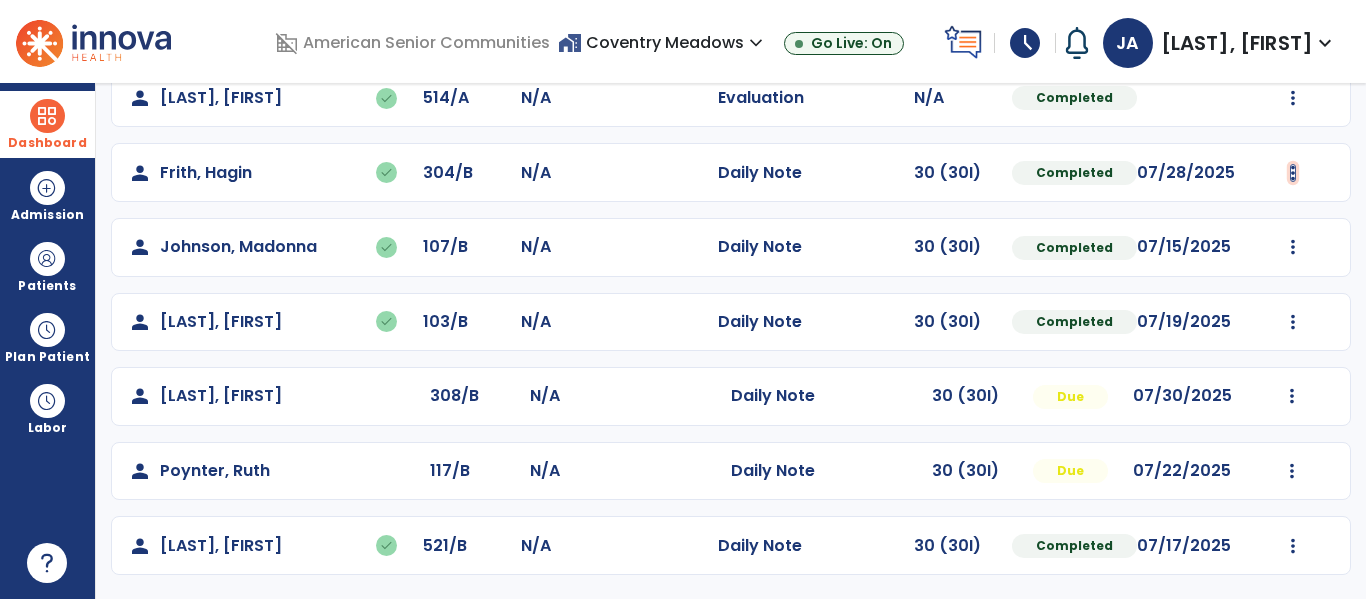 click at bounding box center [1293, -51] 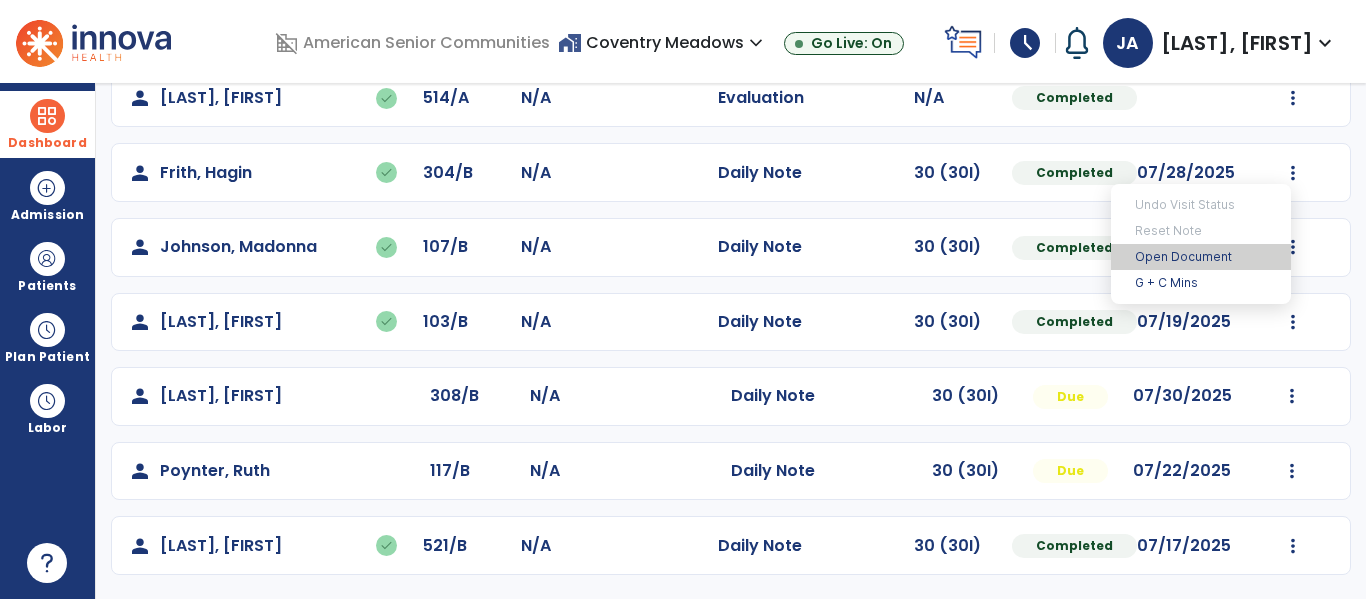 click on "Open Document" at bounding box center [1201, 257] 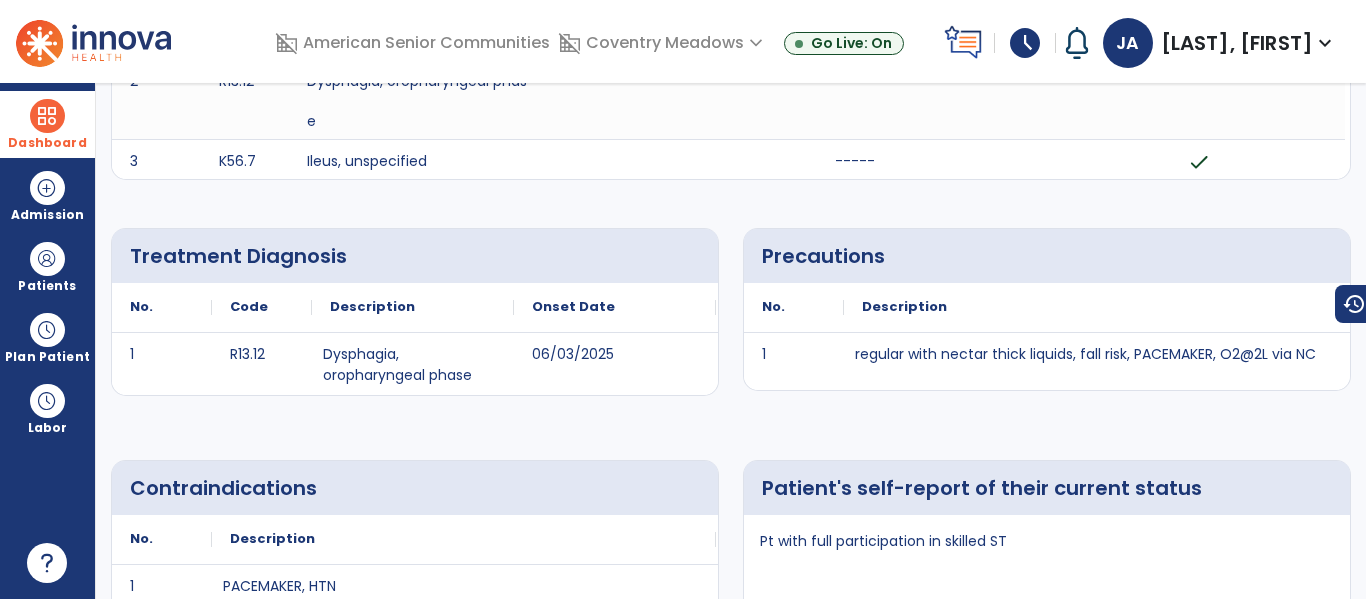 scroll, scrollTop: 0, scrollLeft: 0, axis: both 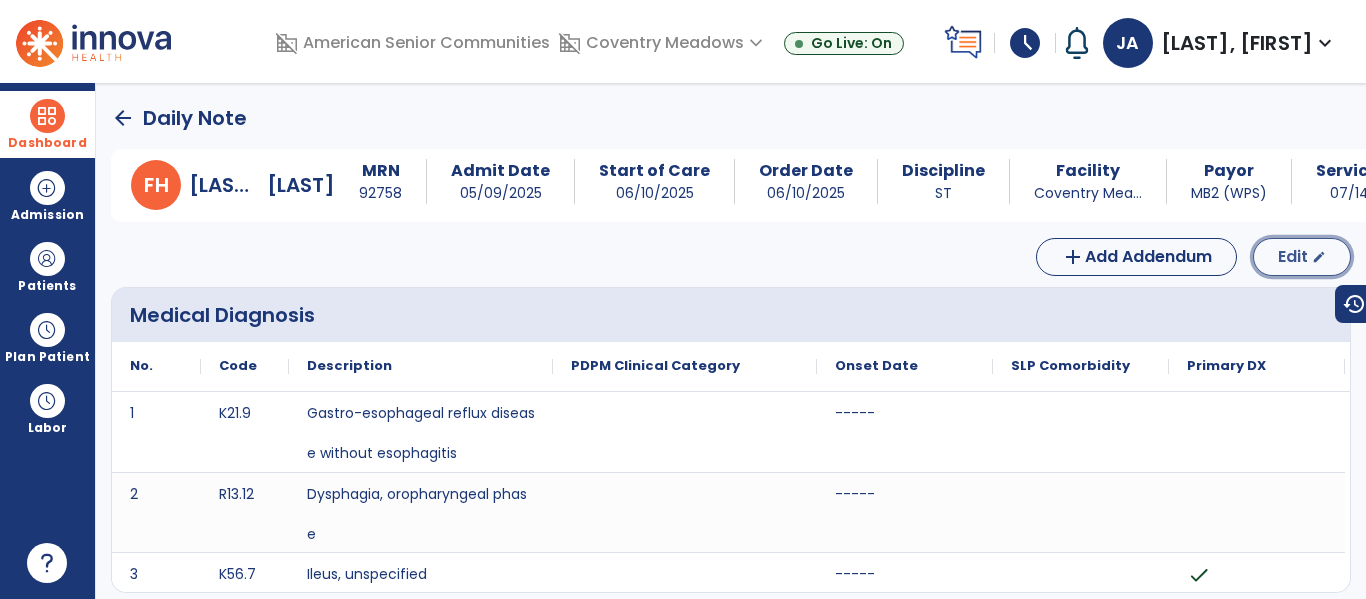 click on "Edit  edit" 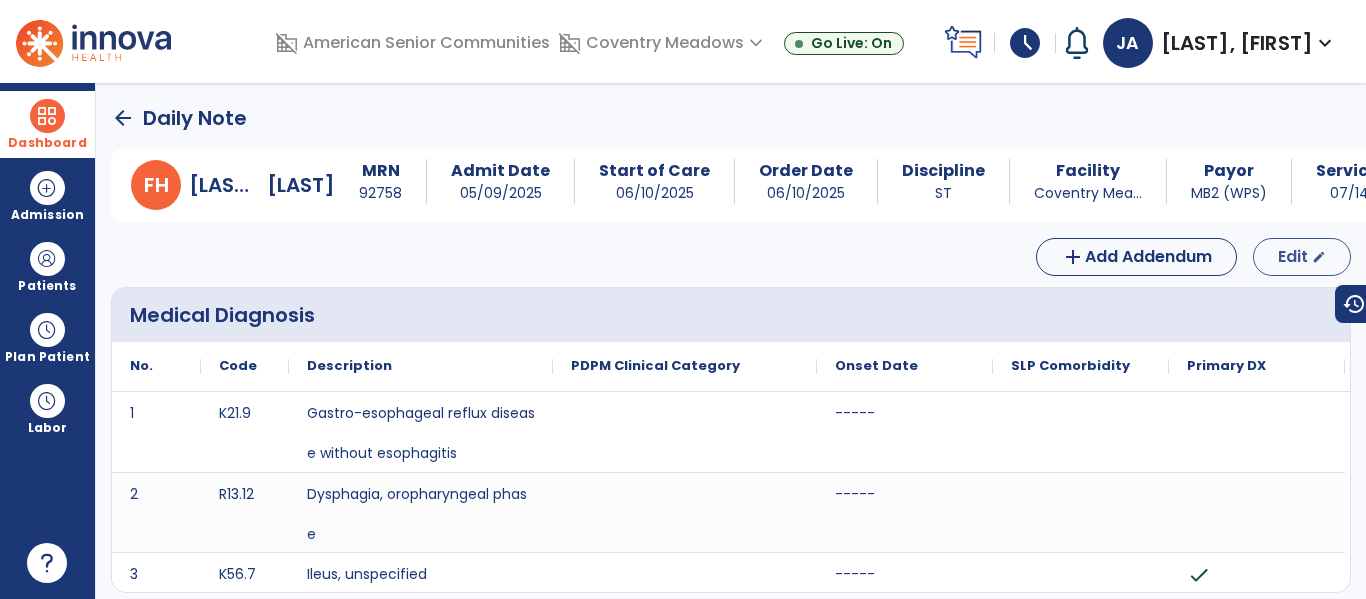 select on "*" 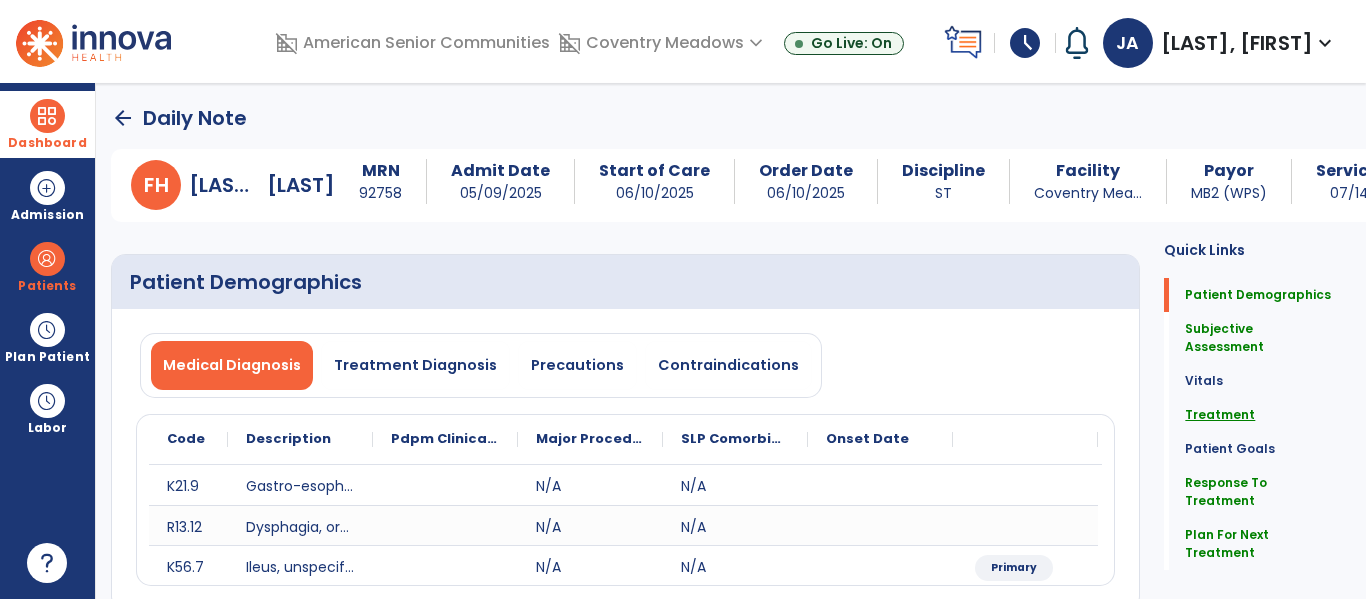click on "Treatment" 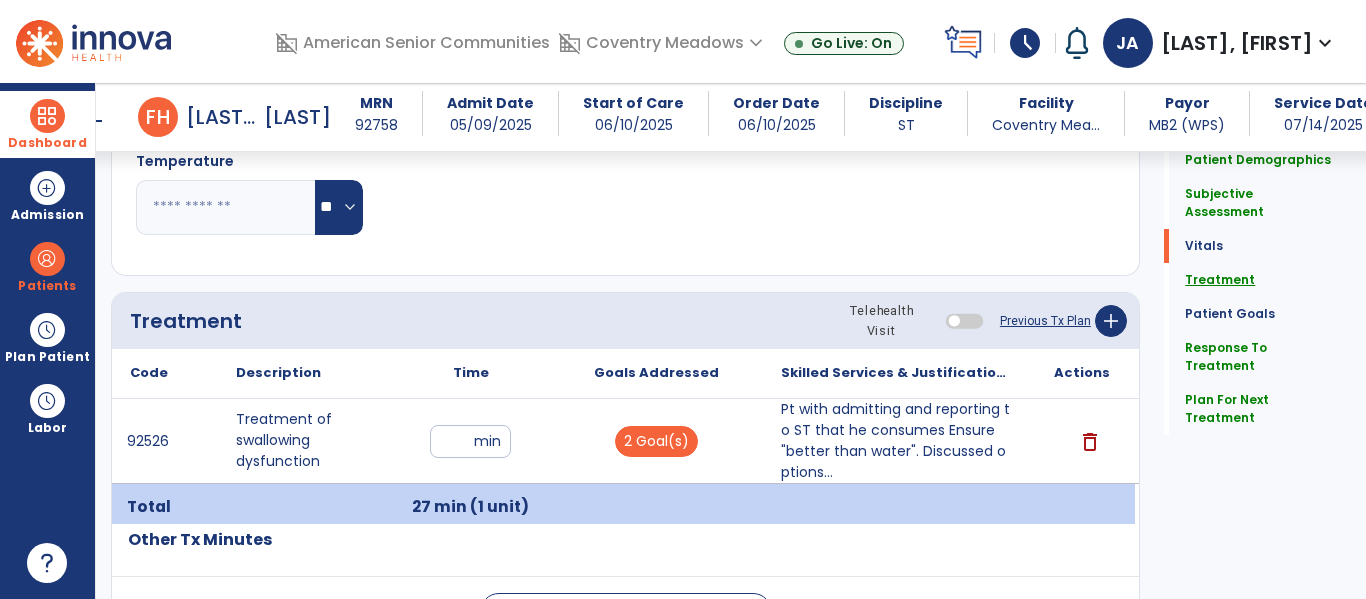 scroll, scrollTop: 1185, scrollLeft: 0, axis: vertical 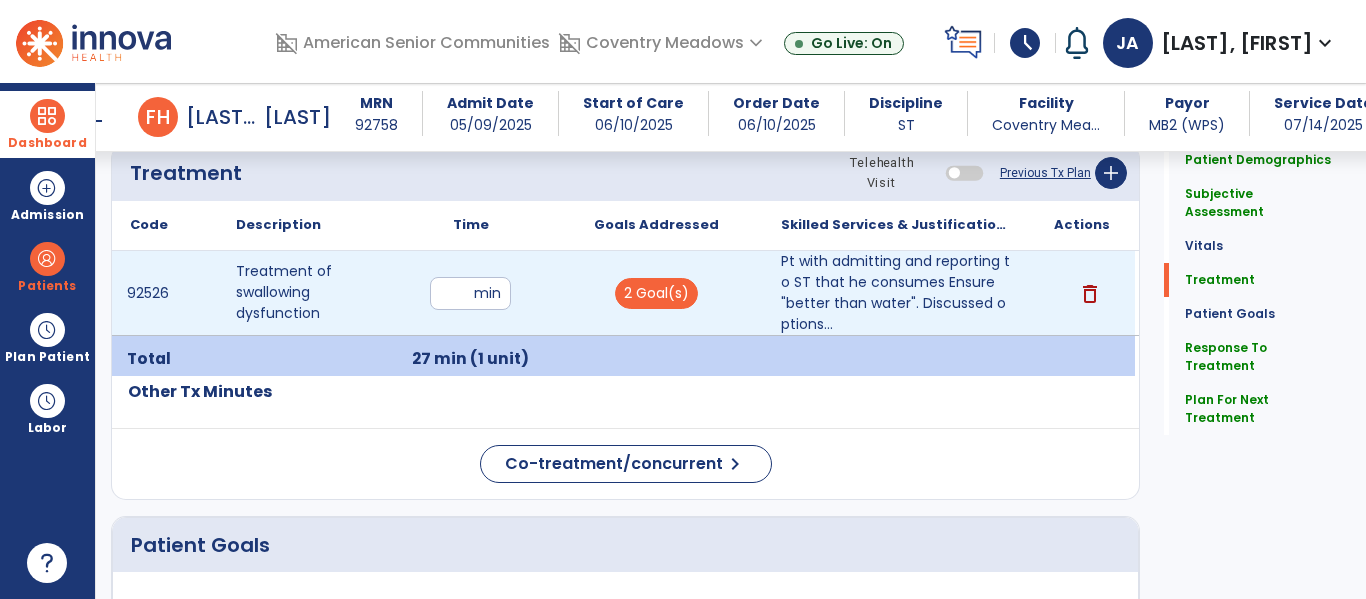 click on "**" at bounding box center (470, 293) 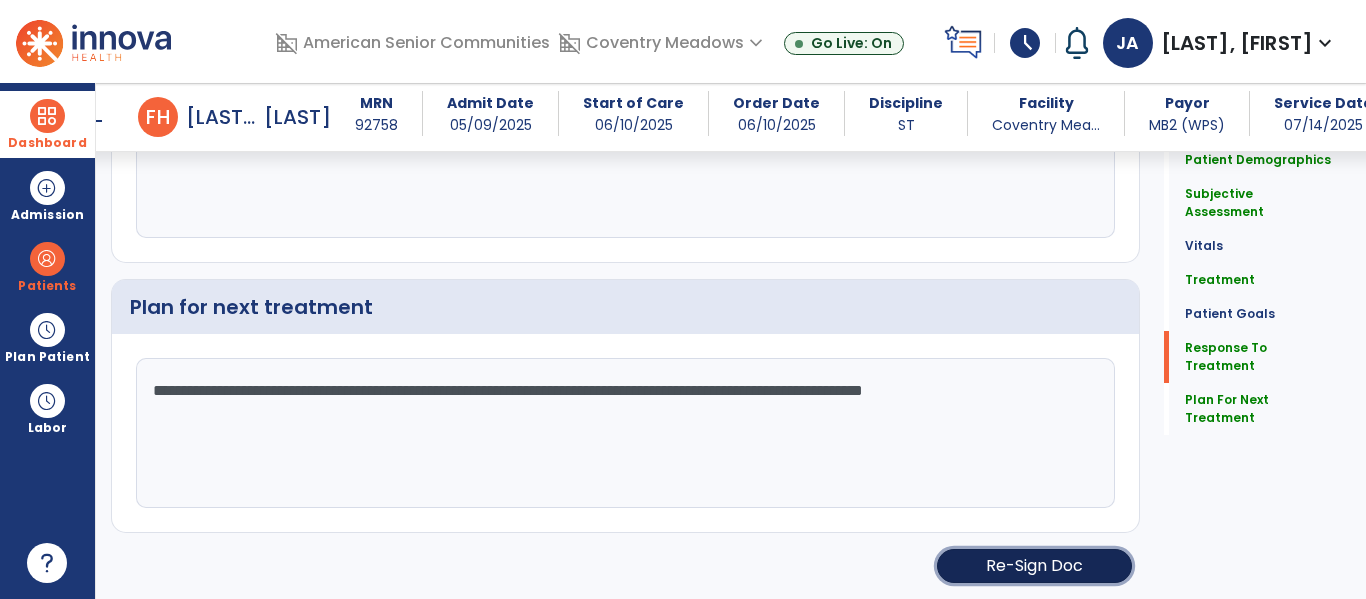 click on "Re-Sign Doc" 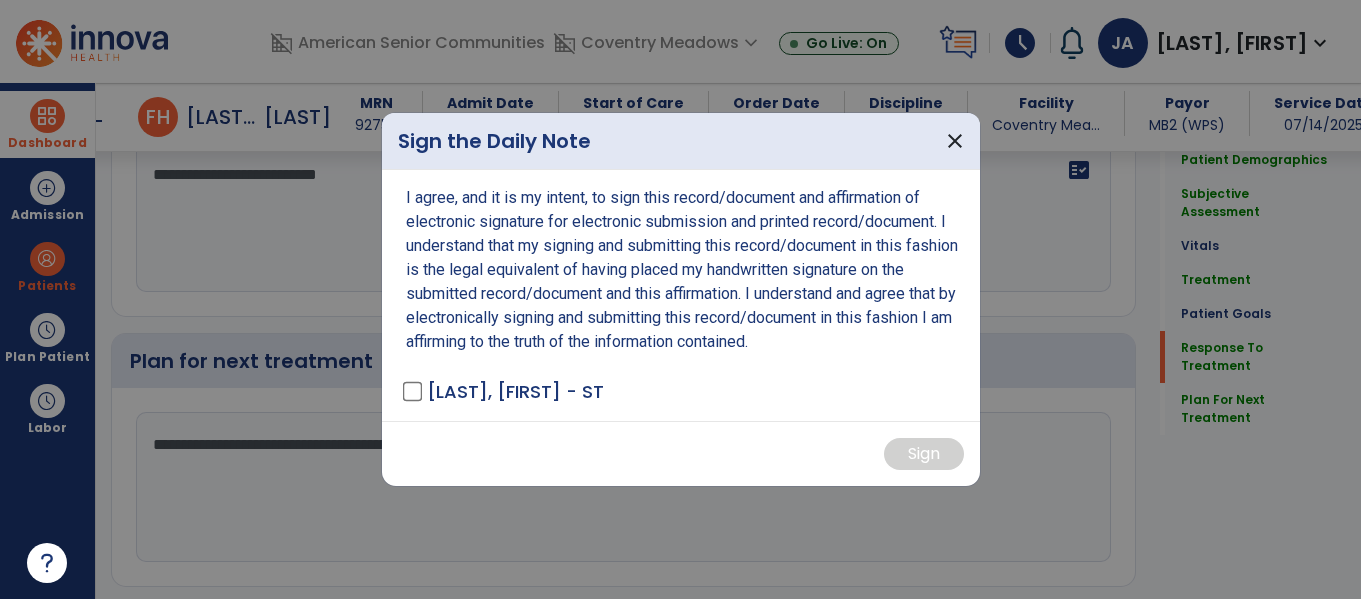 scroll, scrollTop: 2285, scrollLeft: 0, axis: vertical 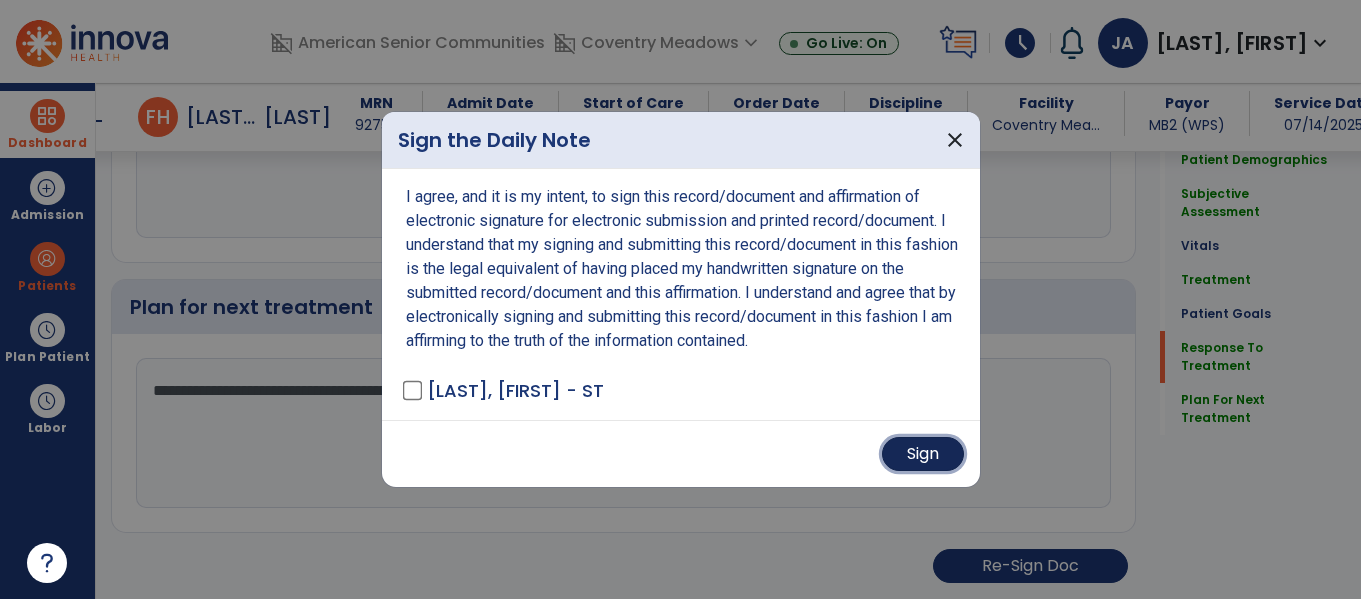 click on "Sign" at bounding box center (923, 454) 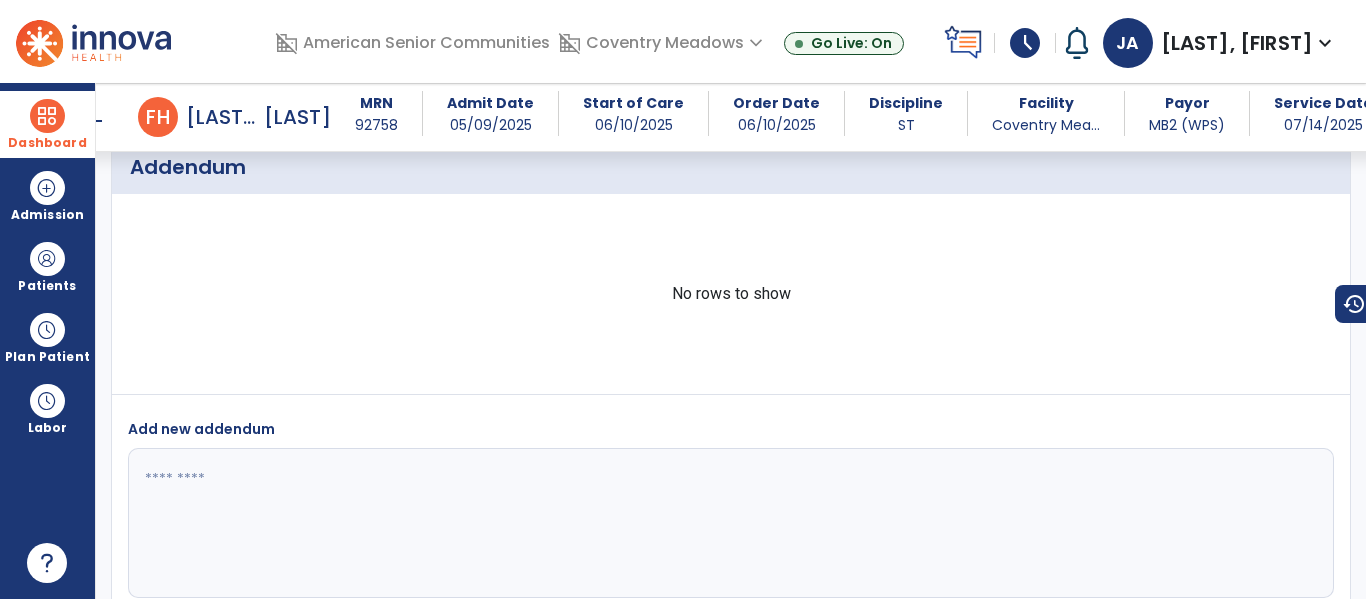 scroll, scrollTop: 3168, scrollLeft: 0, axis: vertical 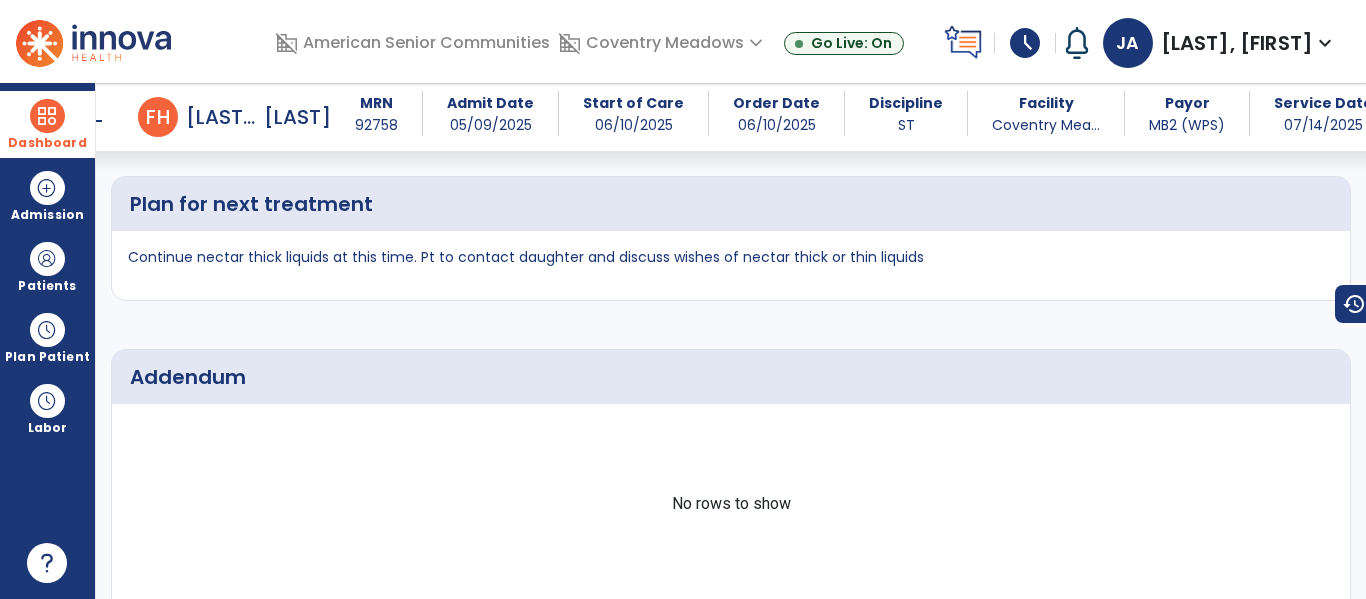 click at bounding box center (47, 116) 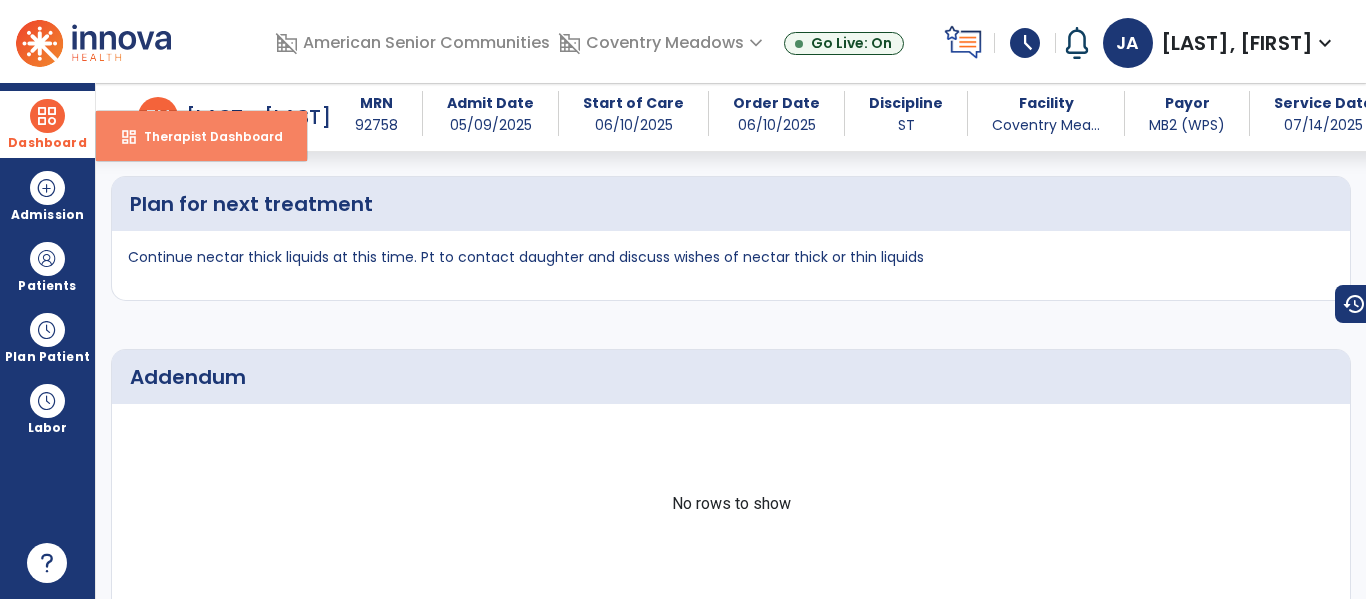 click on "dashboard  Therapist Dashboard" at bounding box center [201, 136] 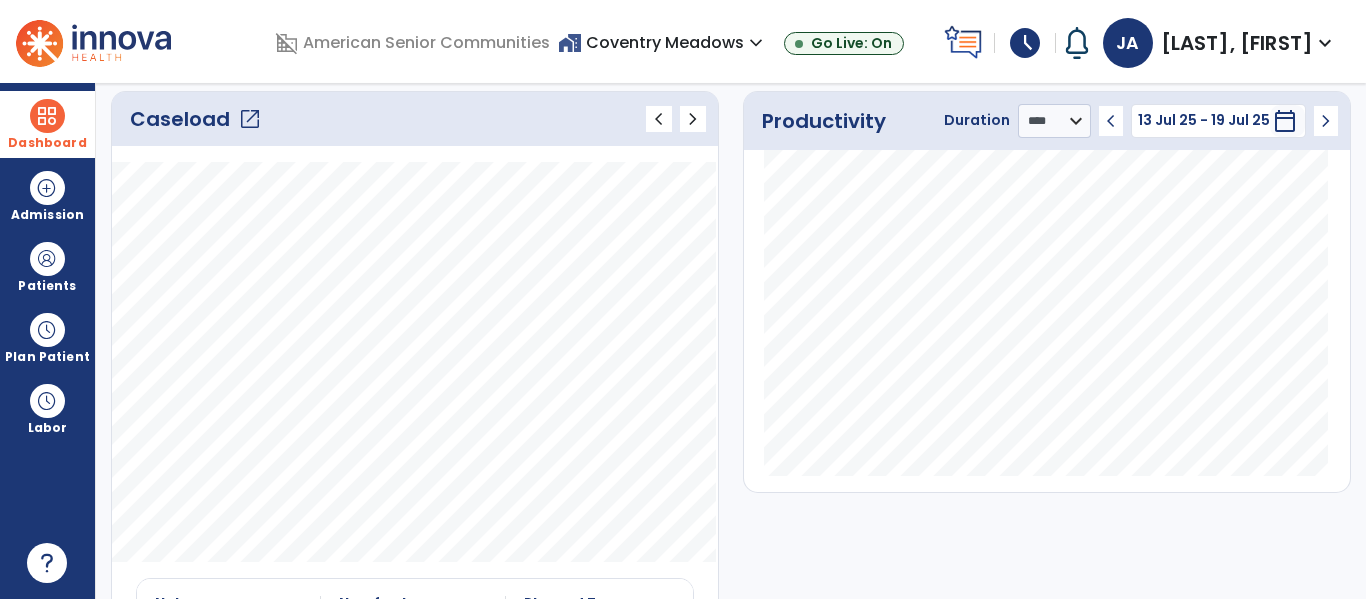click on "open_in_new" 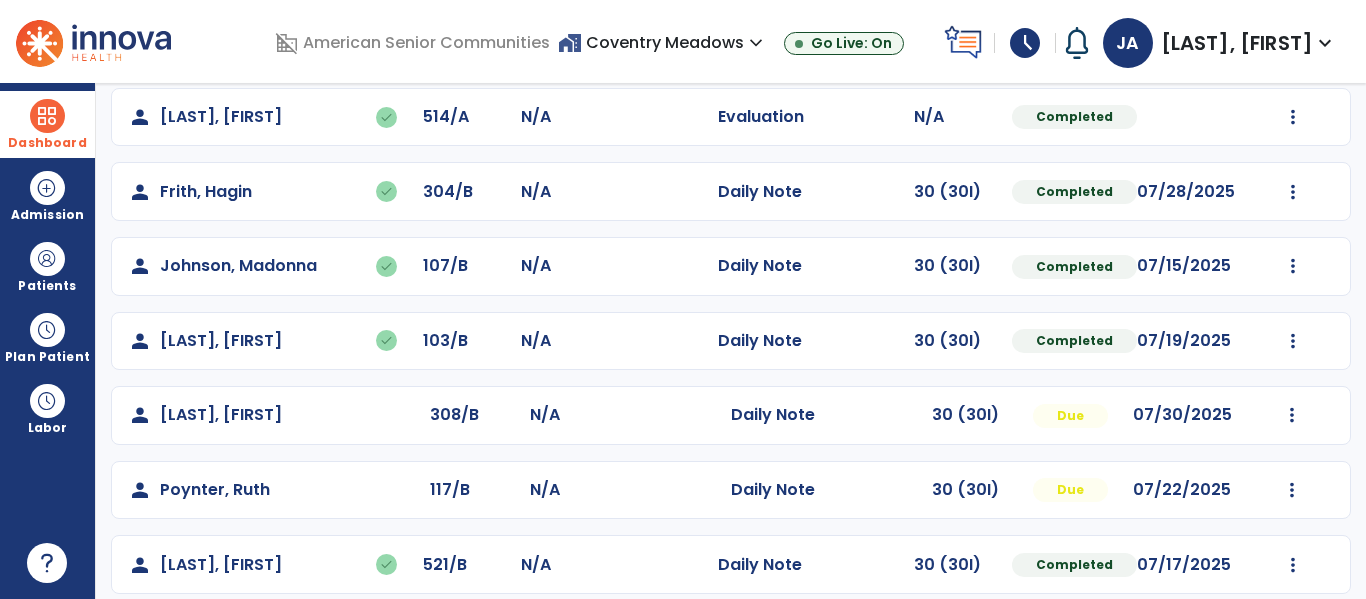 scroll, scrollTop: 413, scrollLeft: 0, axis: vertical 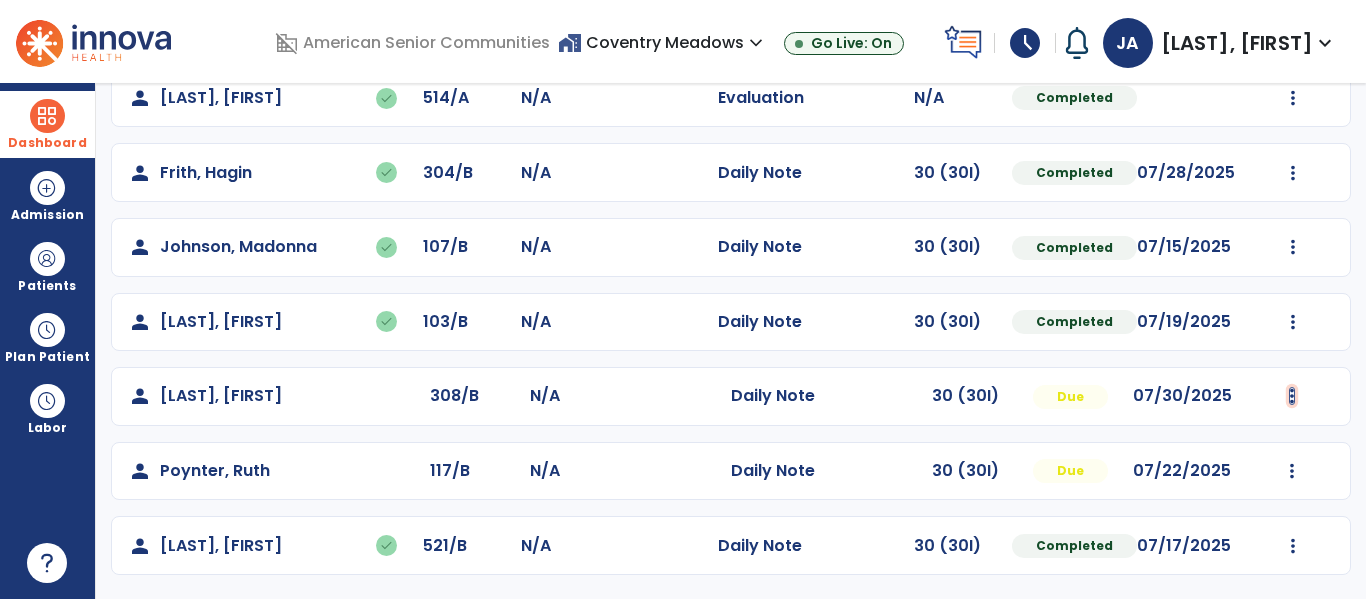 click at bounding box center [1293, -51] 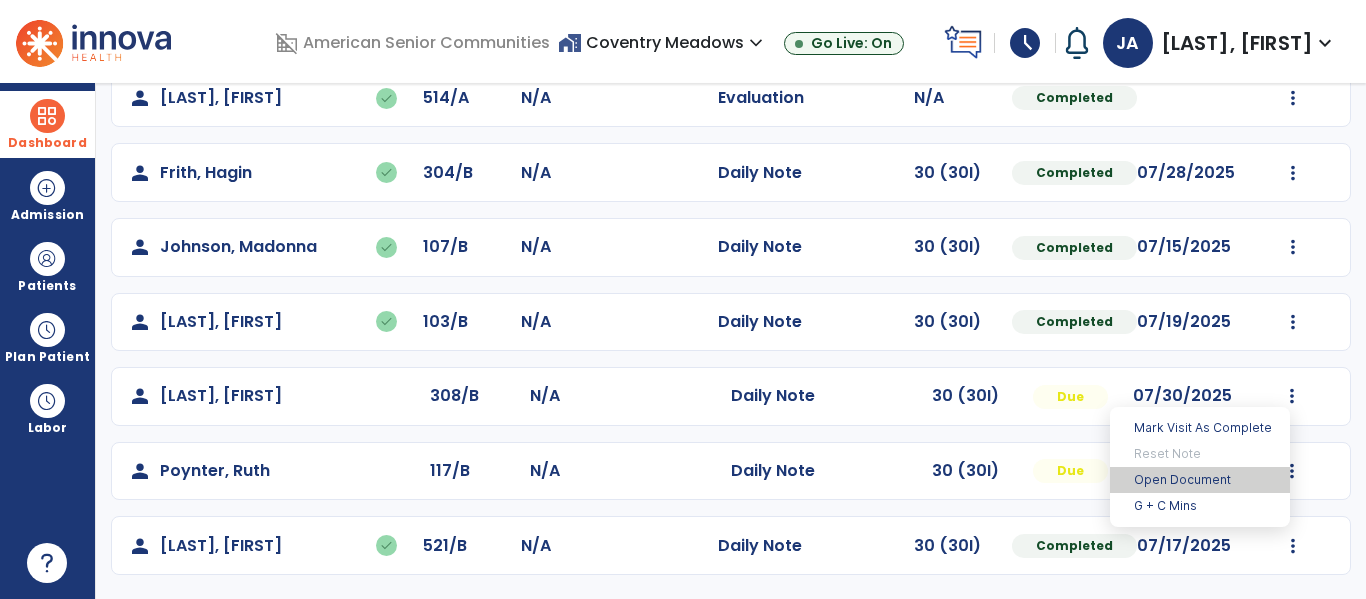 click on "Open Document" at bounding box center [1200, 480] 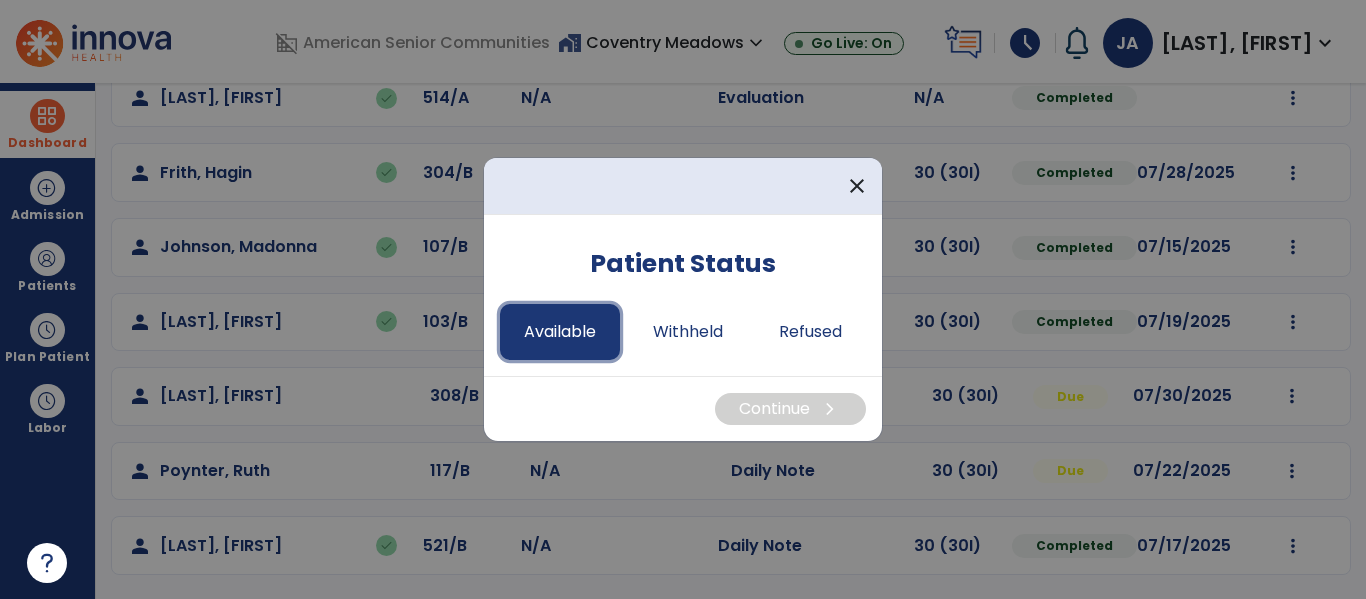 click on "Available" at bounding box center [560, 332] 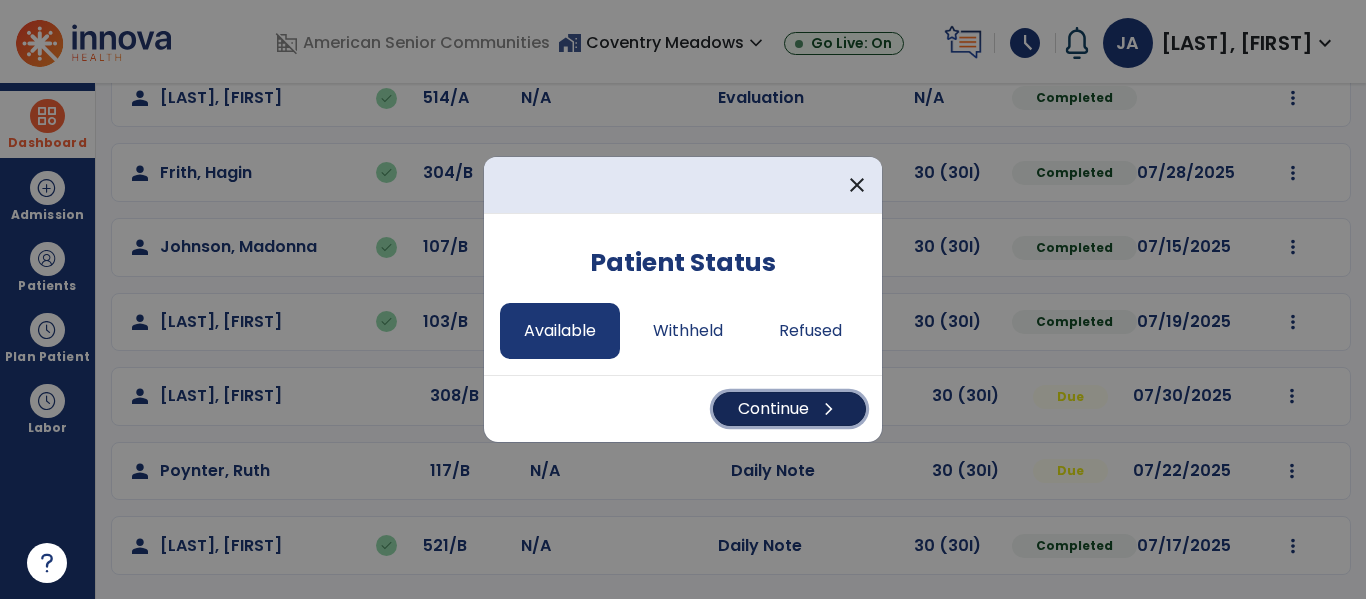 drag, startPoint x: 810, startPoint y: 391, endPoint x: 821, endPoint y: 405, distance: 17.804493 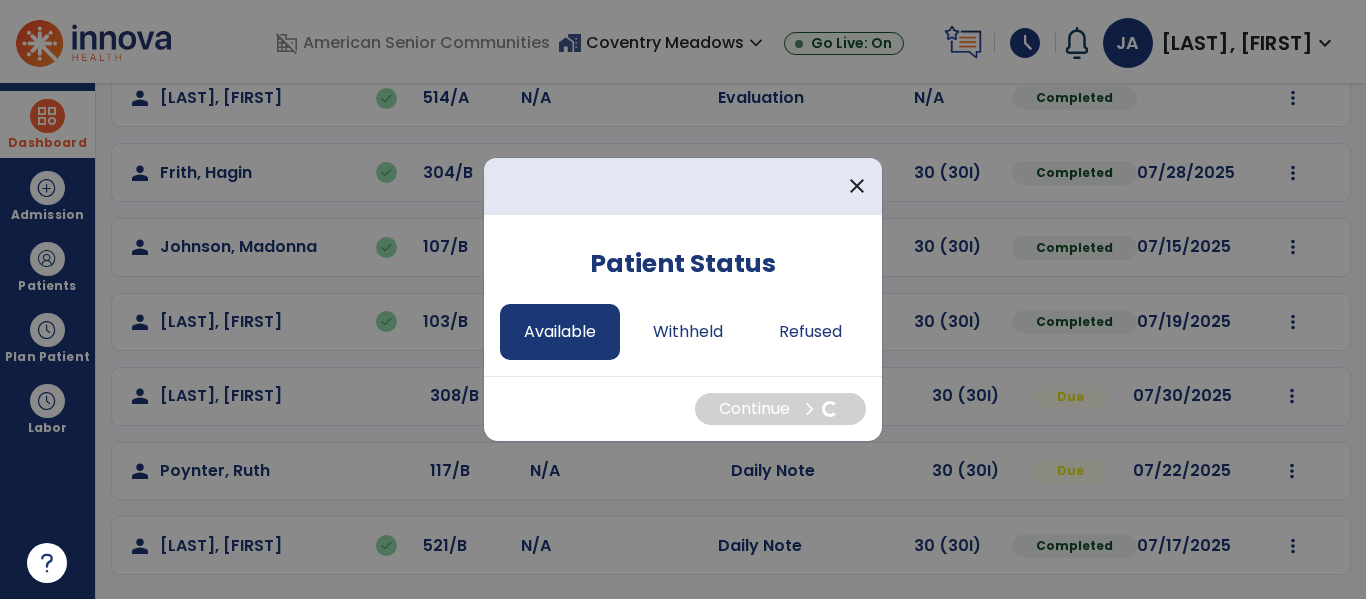 select on "*" 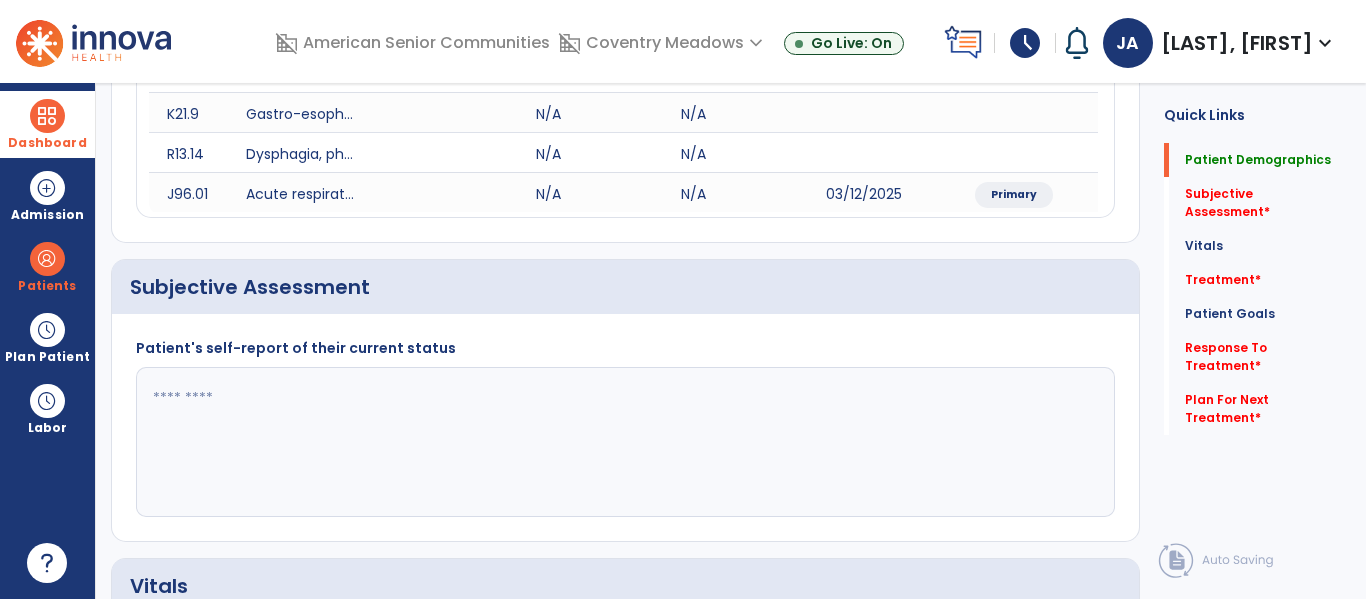 scroll, scrollTop: 0, scrollLeft: 0, axis: both 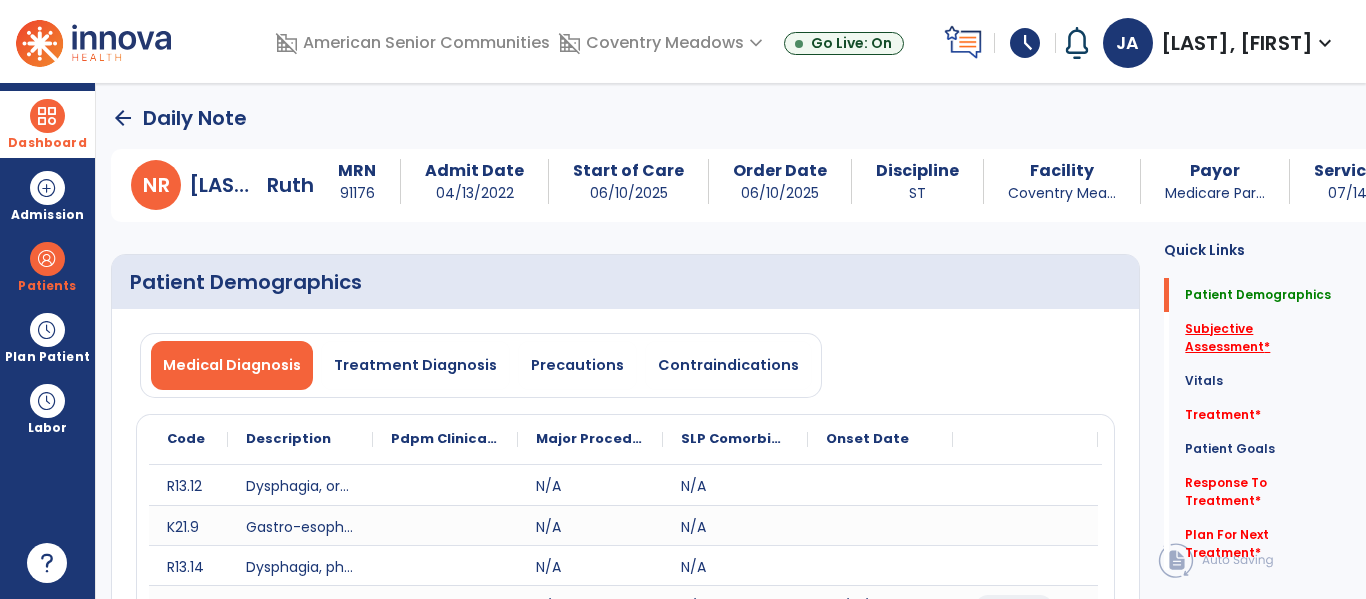 click on "Subjective Assessment   *" 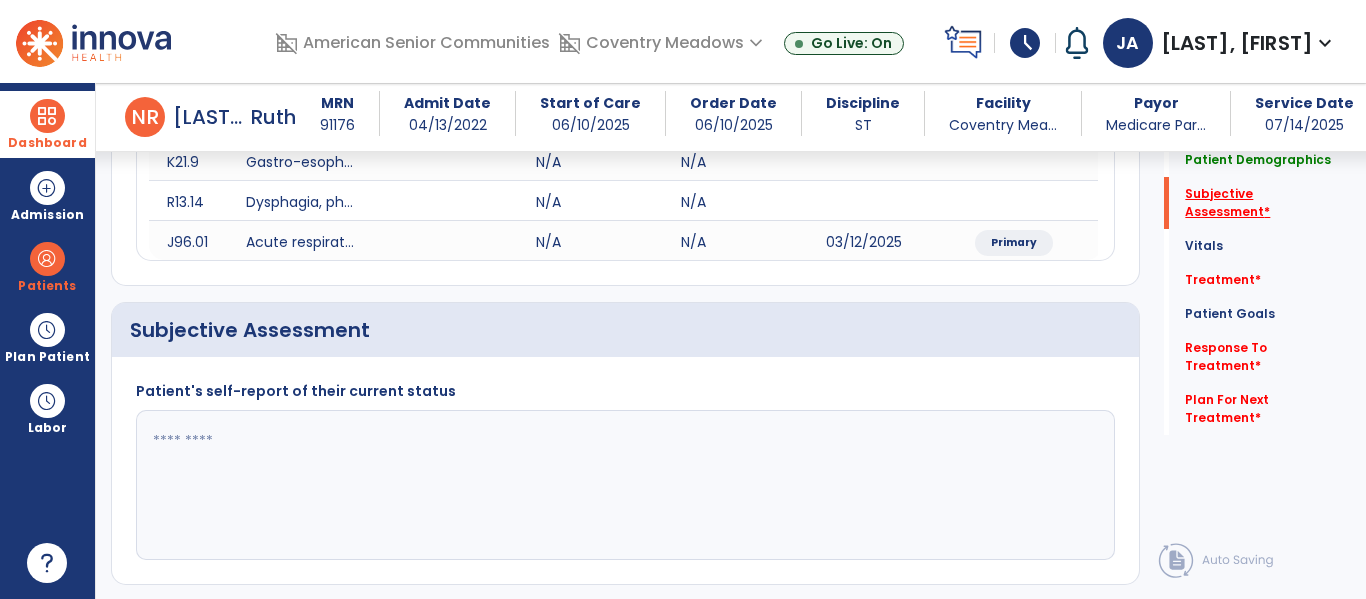 scroll, scrollTop: 467, scrollLeft: 0, axis: vertical 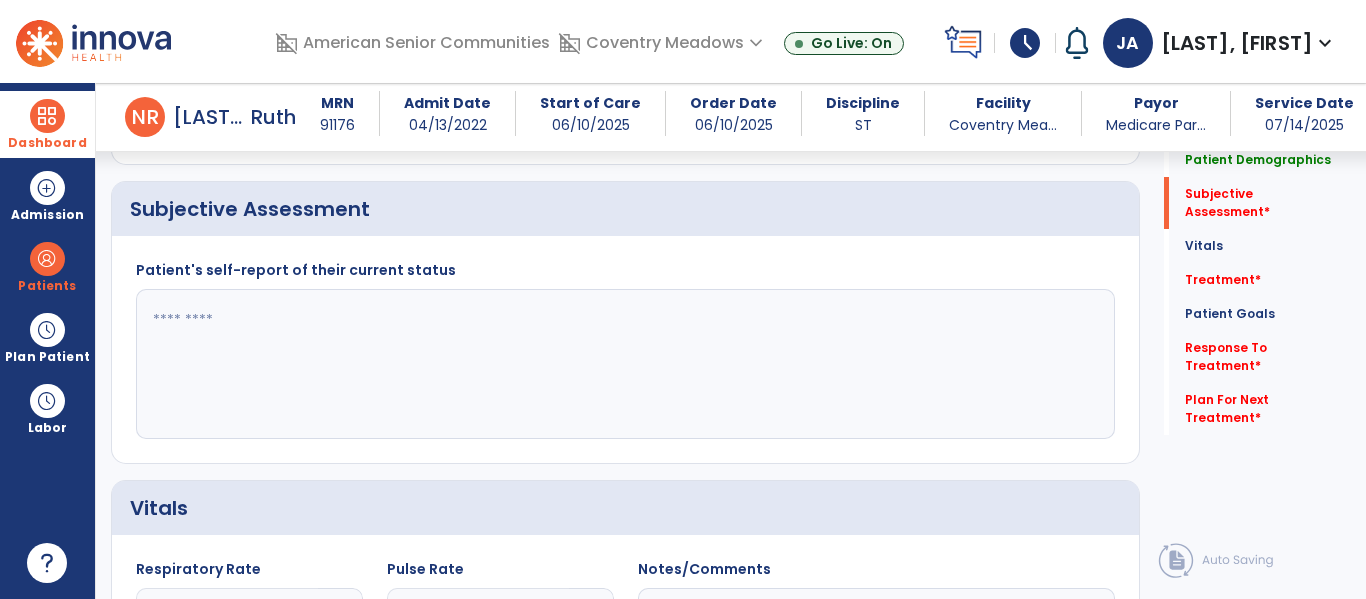 click 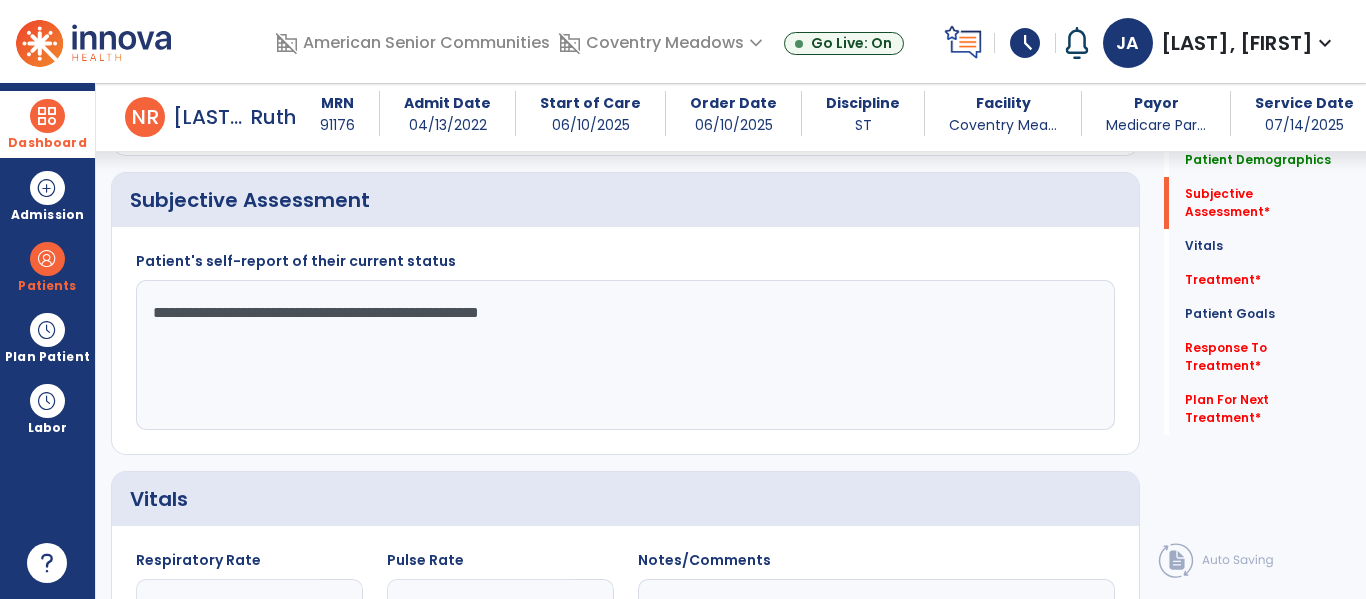 scroll, scrollTop: 477, scrollLeft: 0, axis: vertical 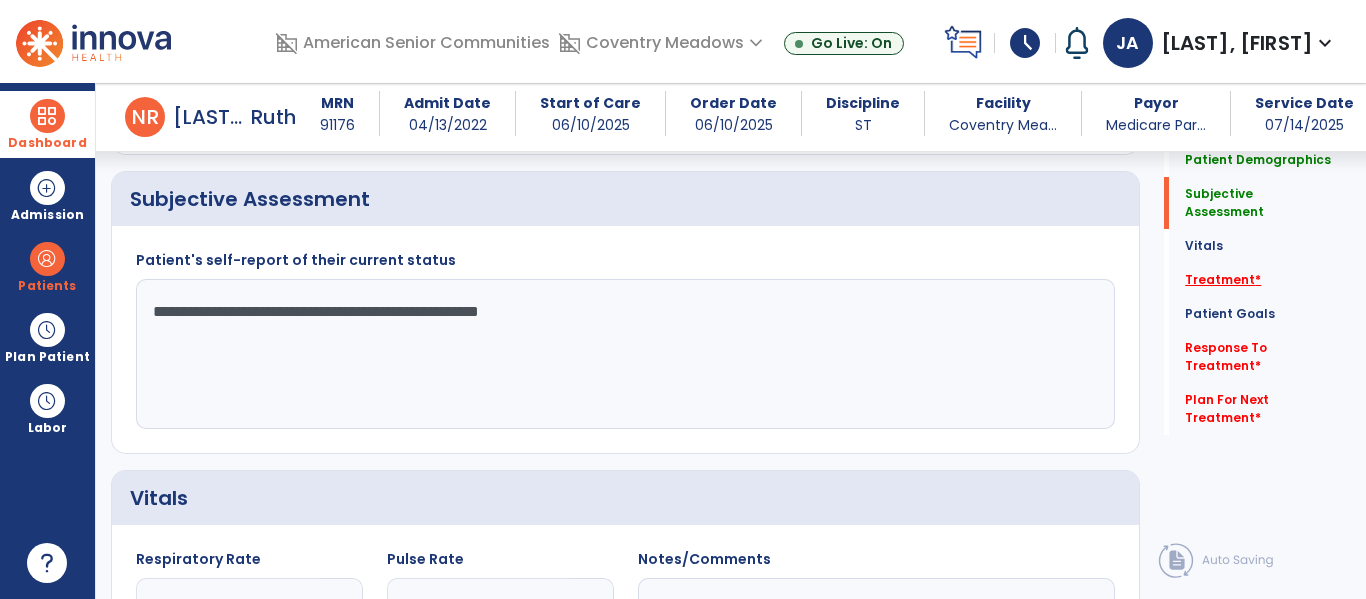 type on "**********" 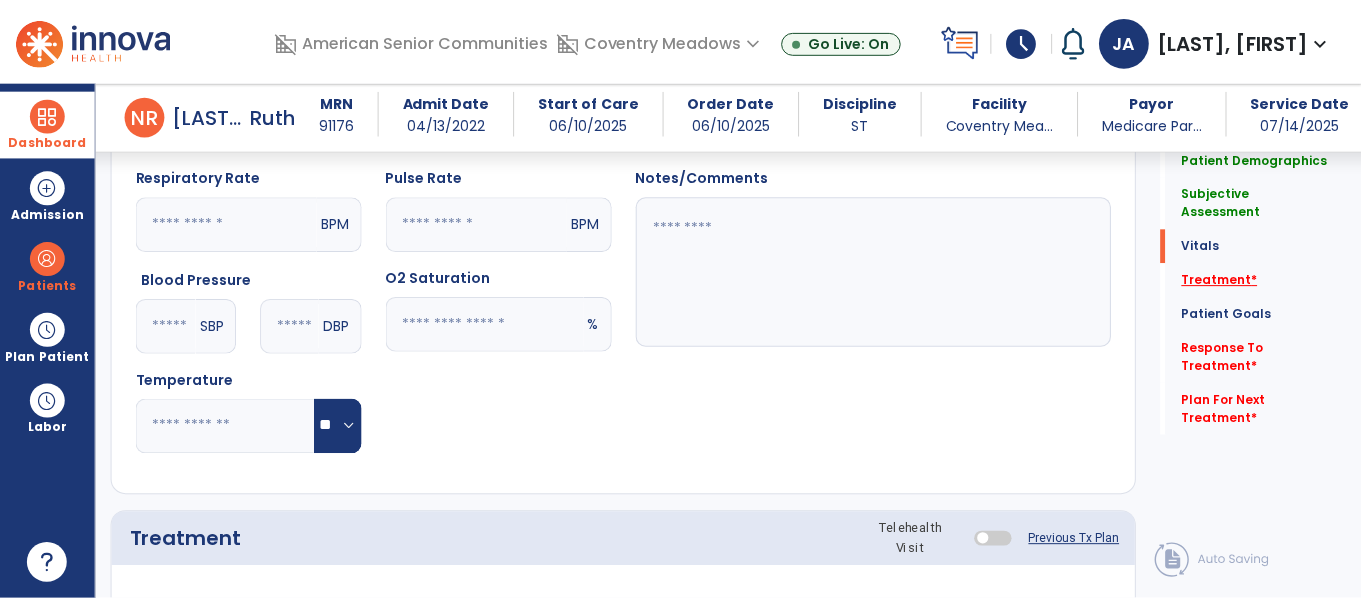 scroll, scrollTop: 1156, scrollLeft: 0, axis: vertical 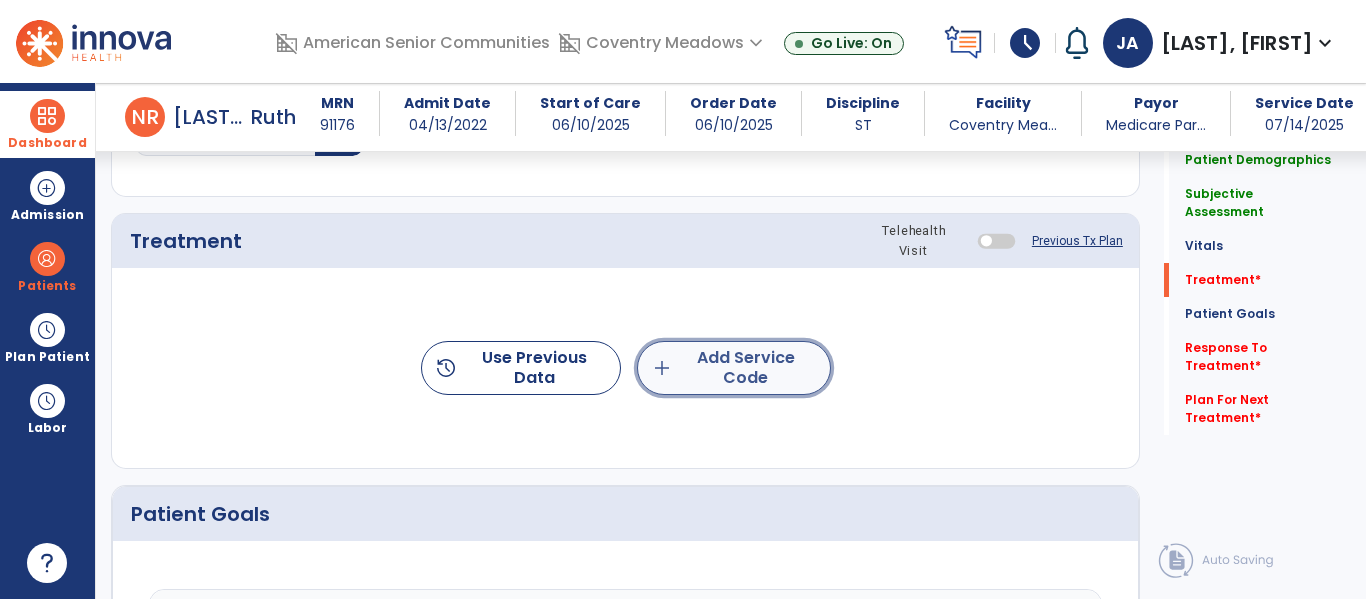 click on "add  Add Service Code" 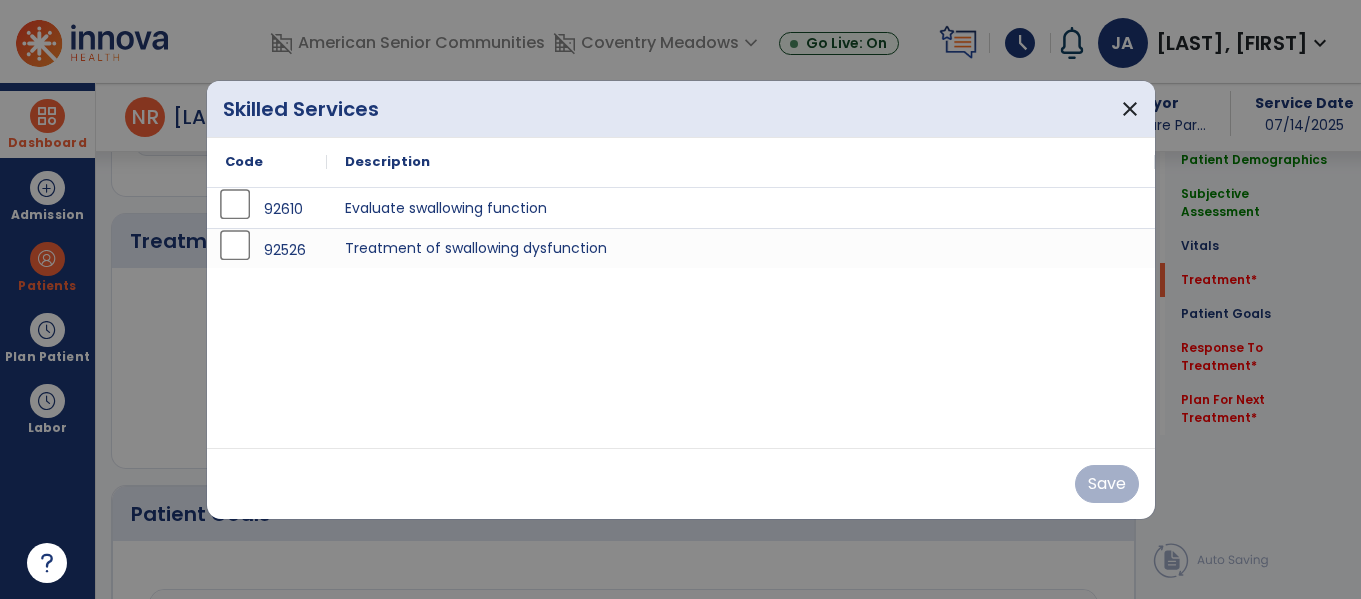 scroll, scrollTop: 1156, scrollLeft: 0, axis: vertical 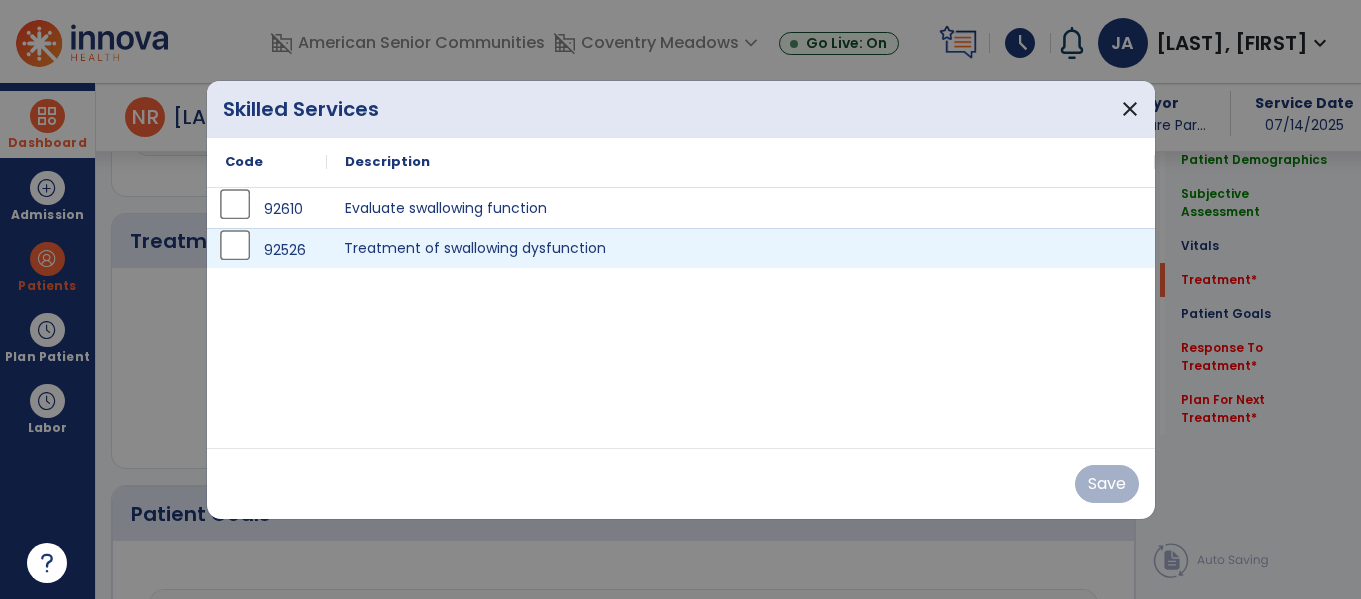 click on "Treatment of swallowing dysfunction" at bounding box center [741, 248] 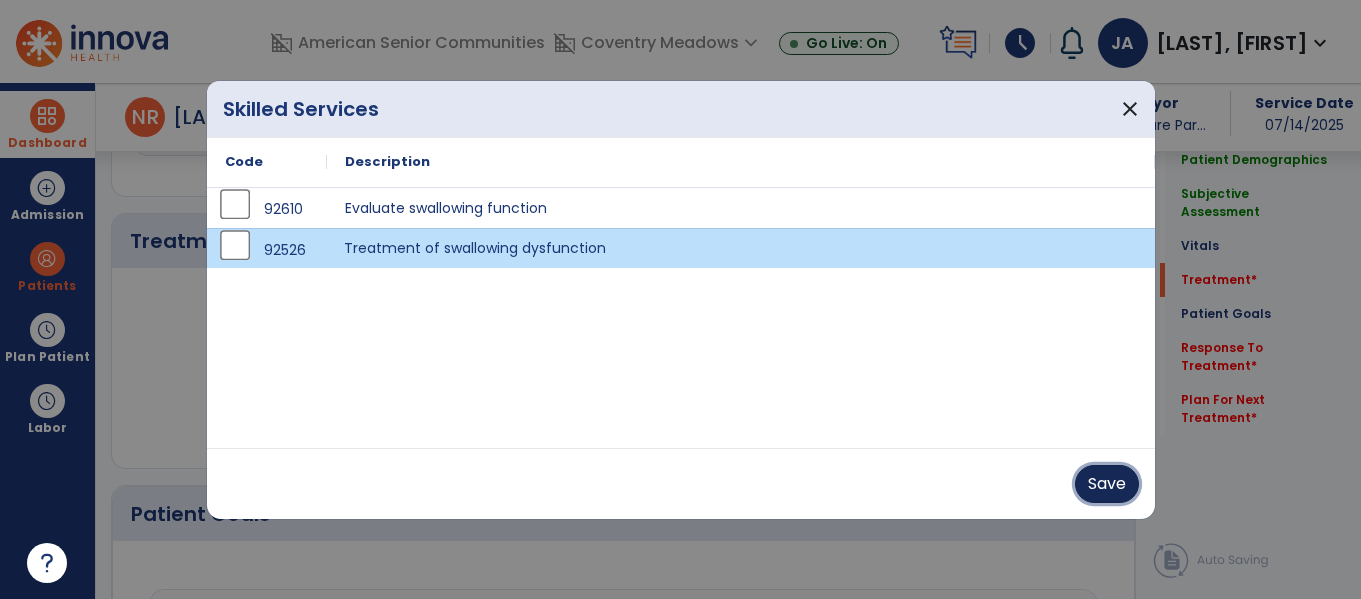 click on "Save" at bounding box center [1107, 484] 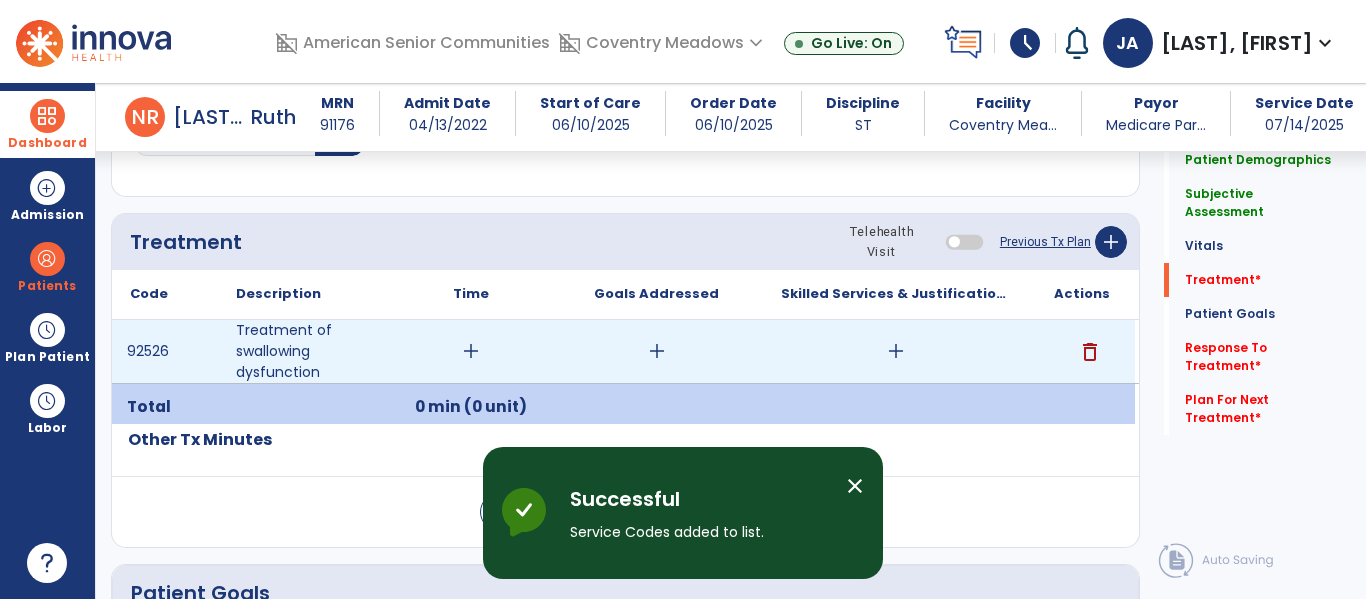 click on "add" at bounding box center (470, 351) 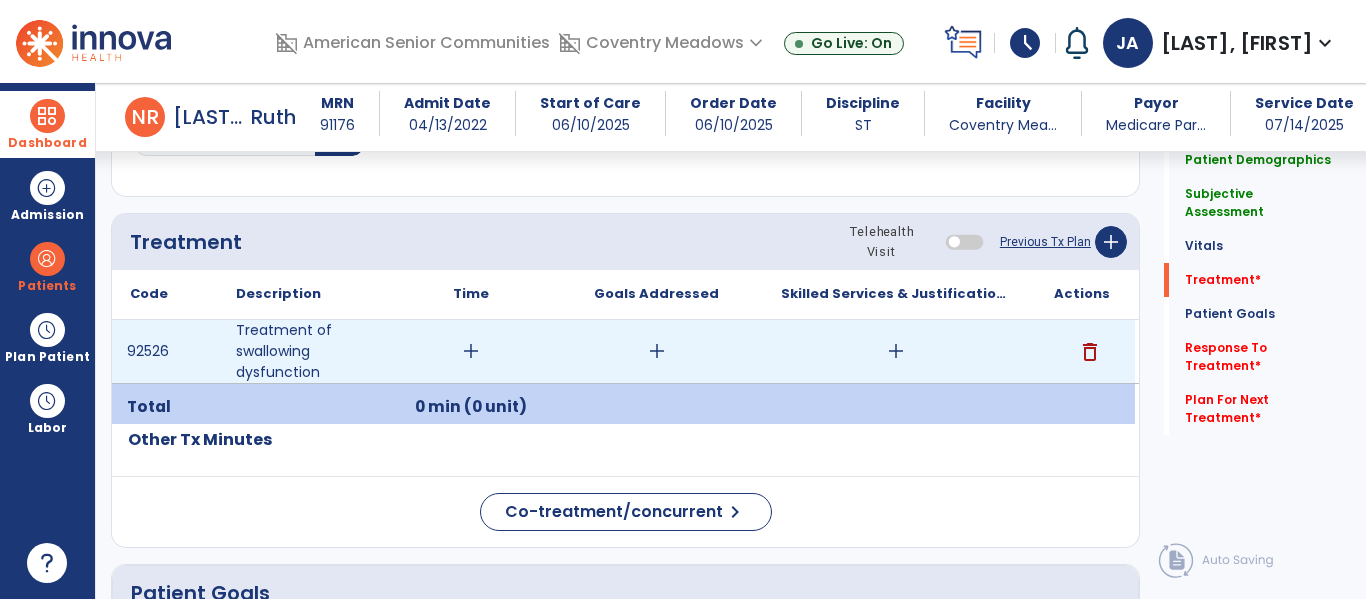 click on "add" at bounding box center (471, 351) 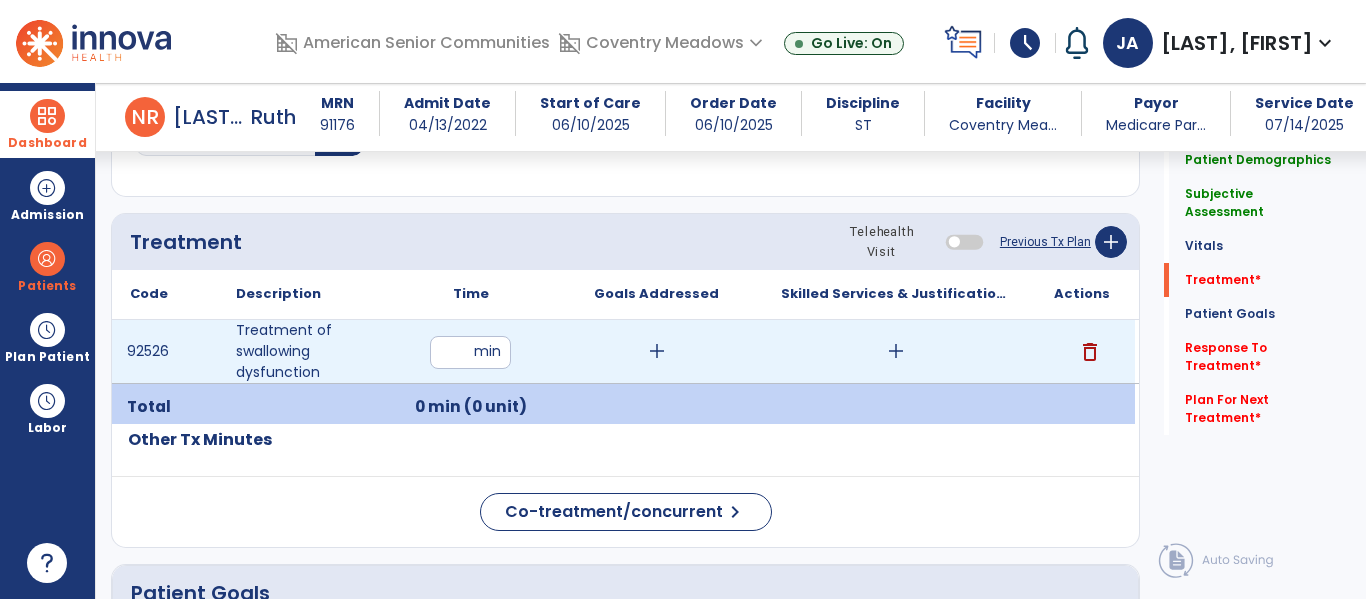 type on "**" 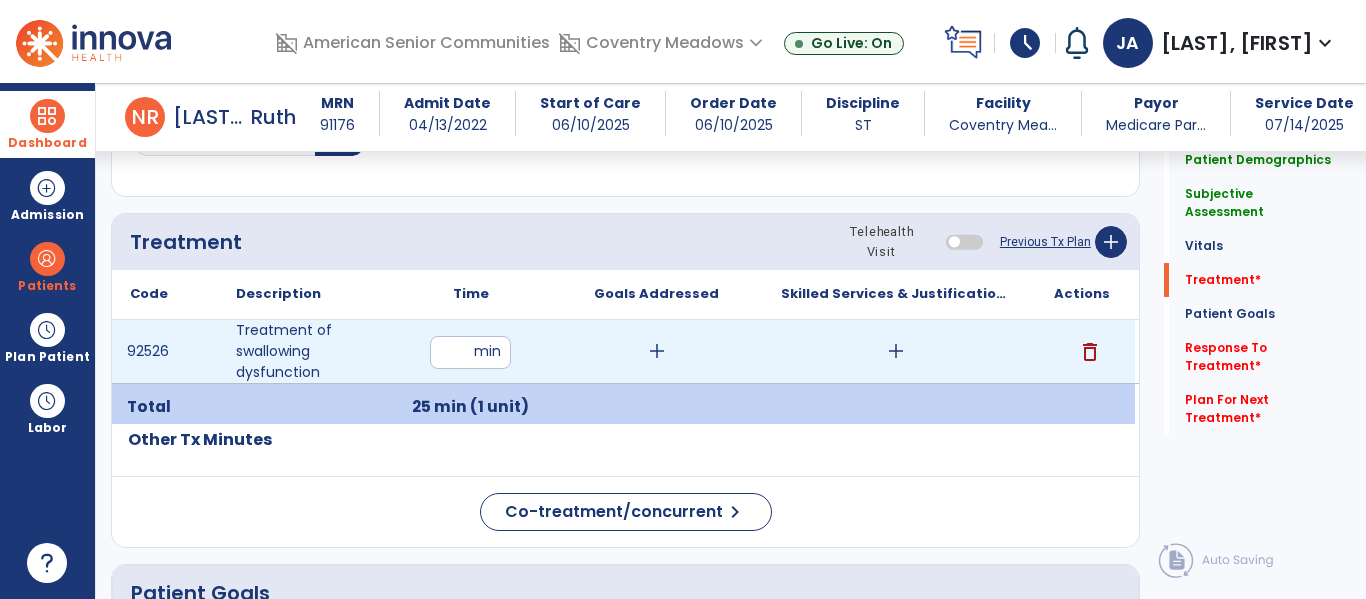 click on "add" at bounding box center [657, 351] 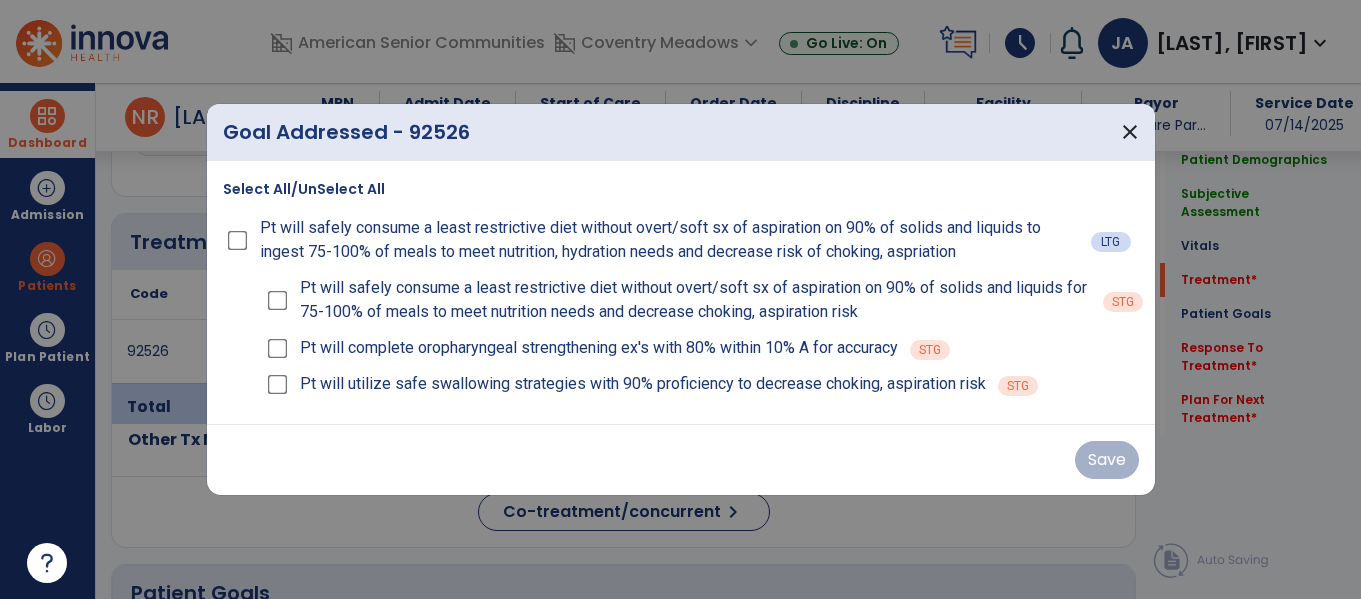 scroll, scrollTop: 1156, scrollLeft: 0, axis: vertical 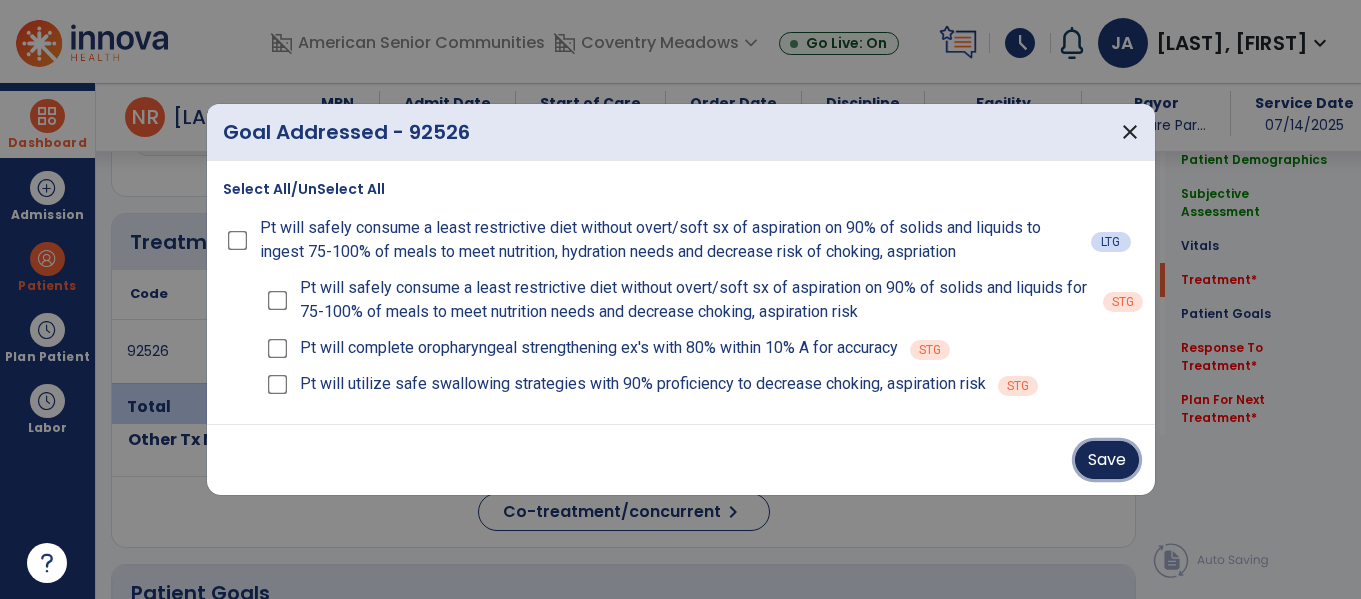 click on "Save" at bounding box center (1107, 460) 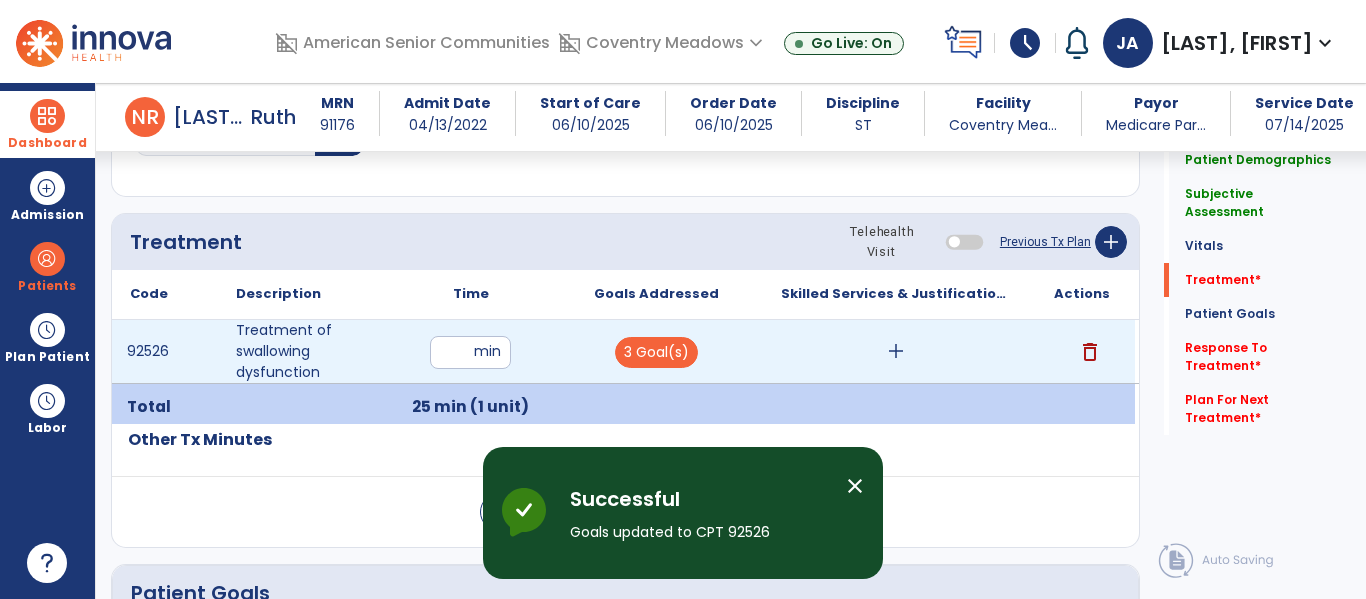 click on "add" at bounding box center [896, 351] 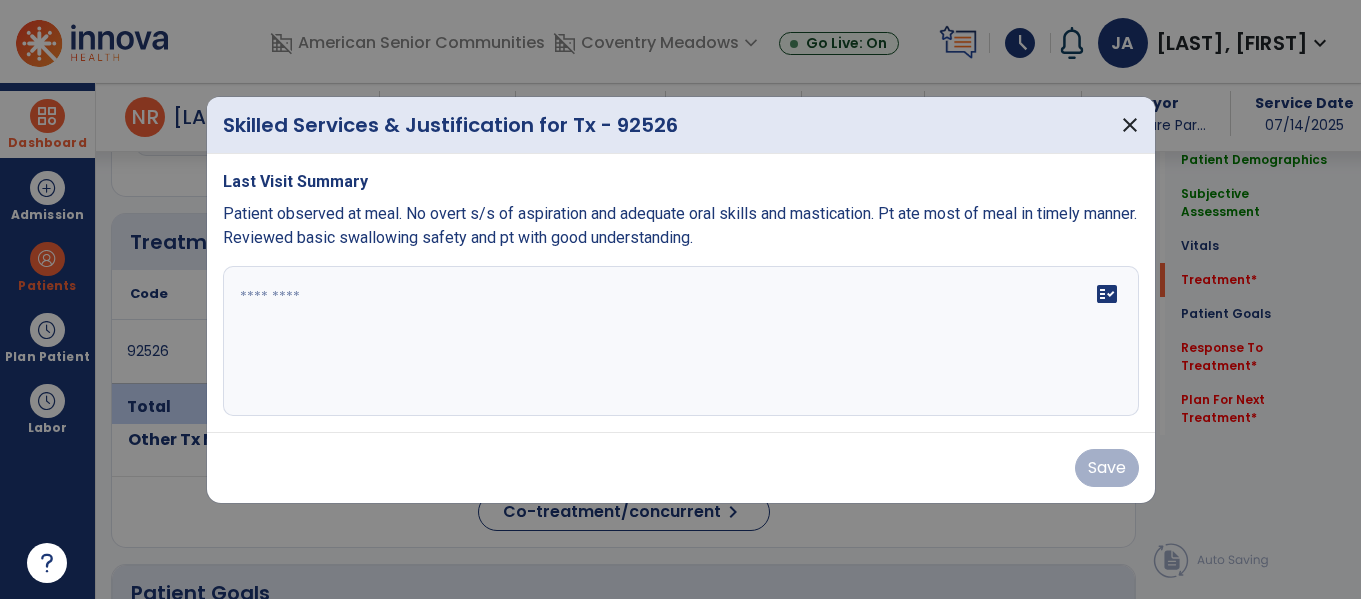scroll, scrollTop: 1156, scrollLeft: 0, axis: vertical 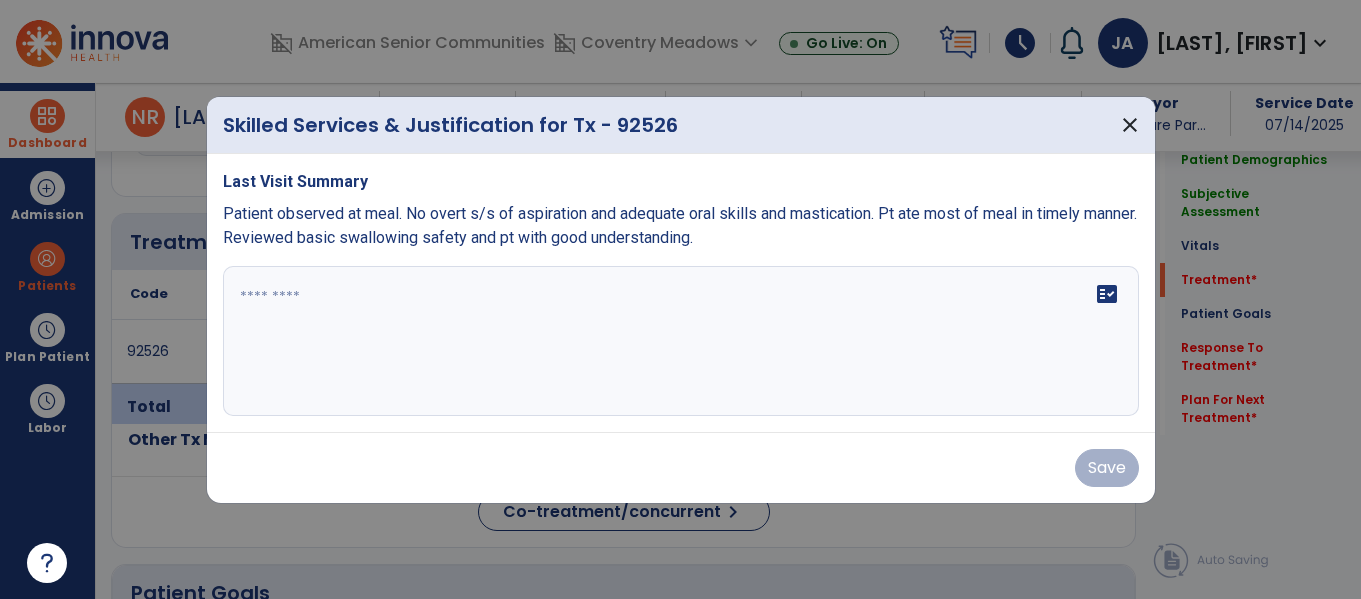 click on "fact_check" at bounding box center (681, 341) 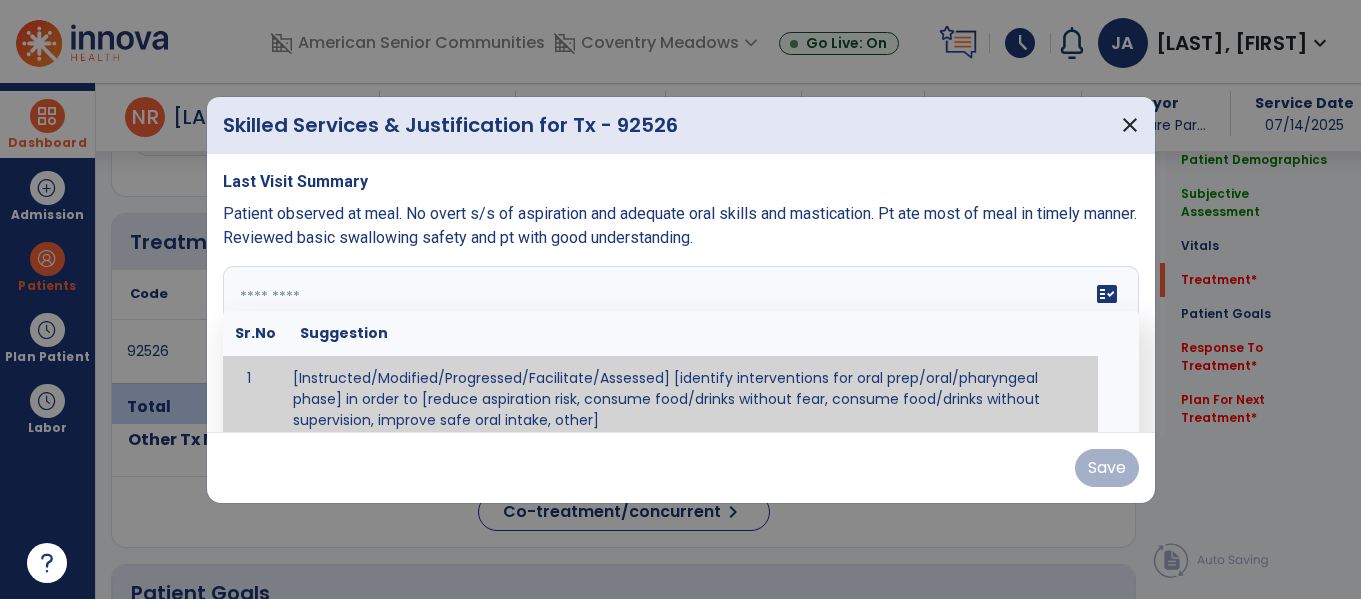 click at bounding box center (678, 341) 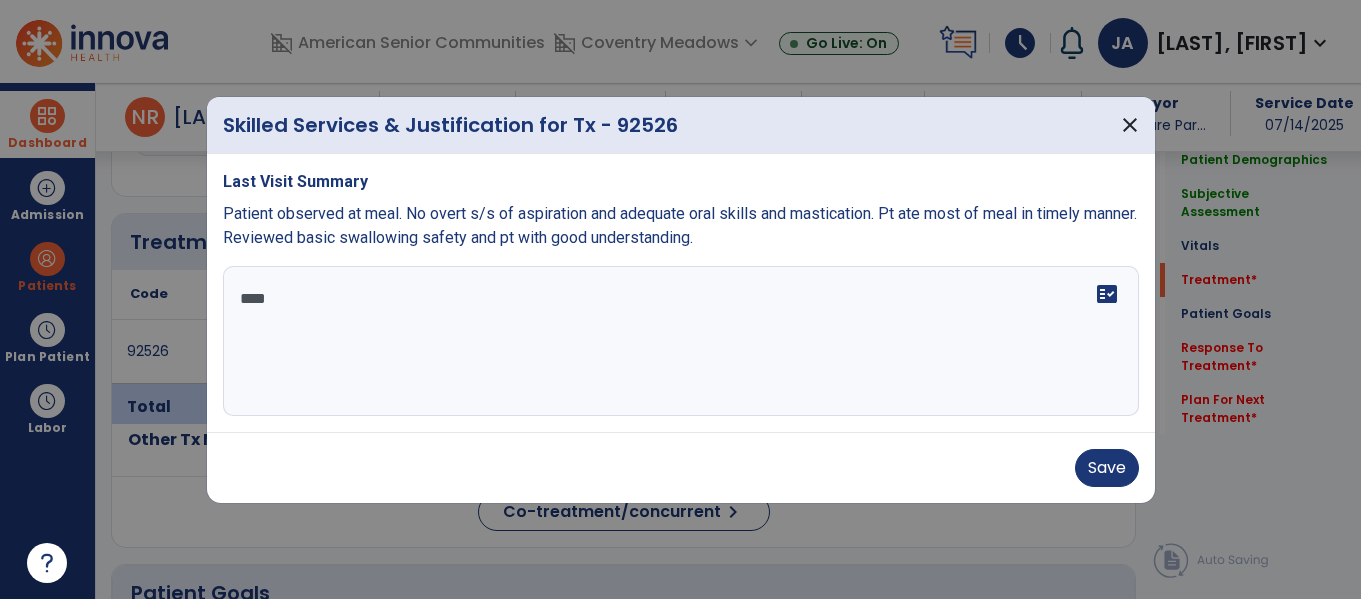 scroll, scrollTop: 0, scrollLeft: 0, axis: both 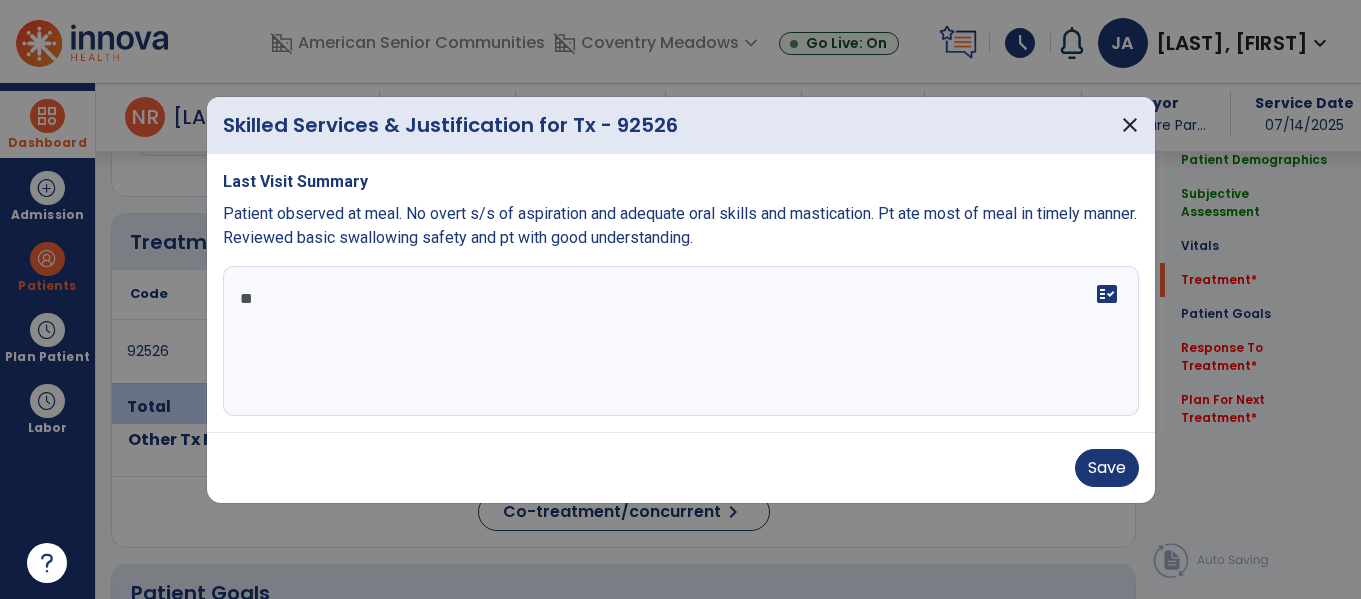 type on "*" 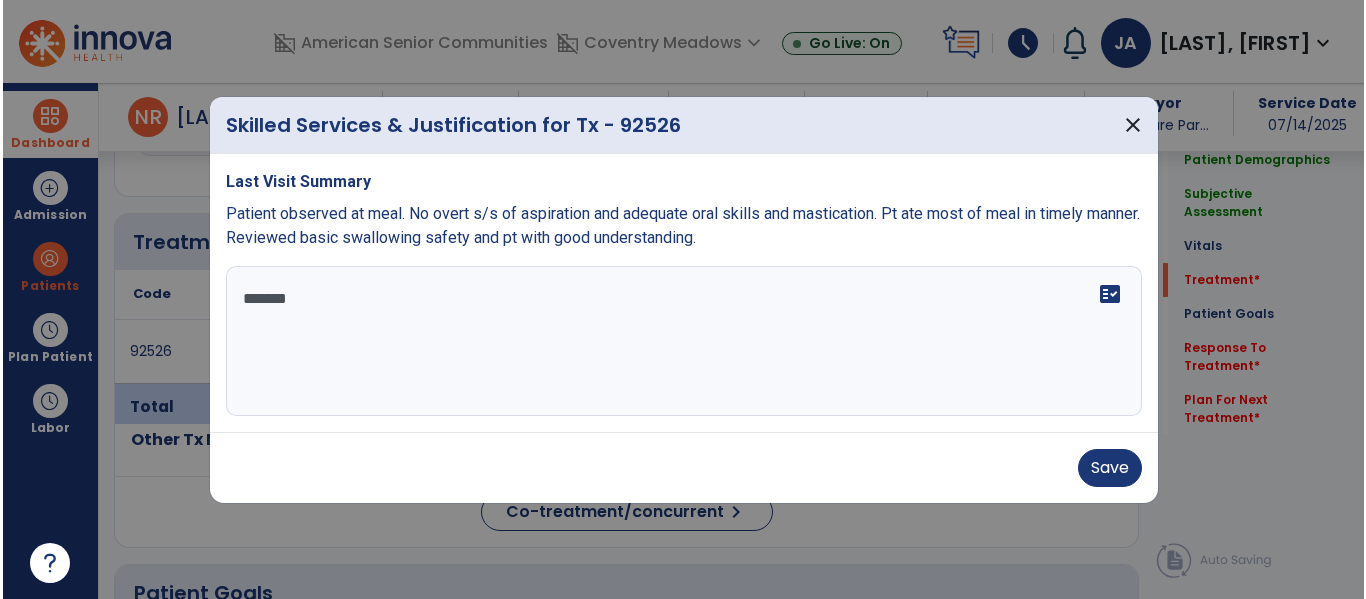 scroll, scrollTop: 0, scrollLeft: 0, axis: both 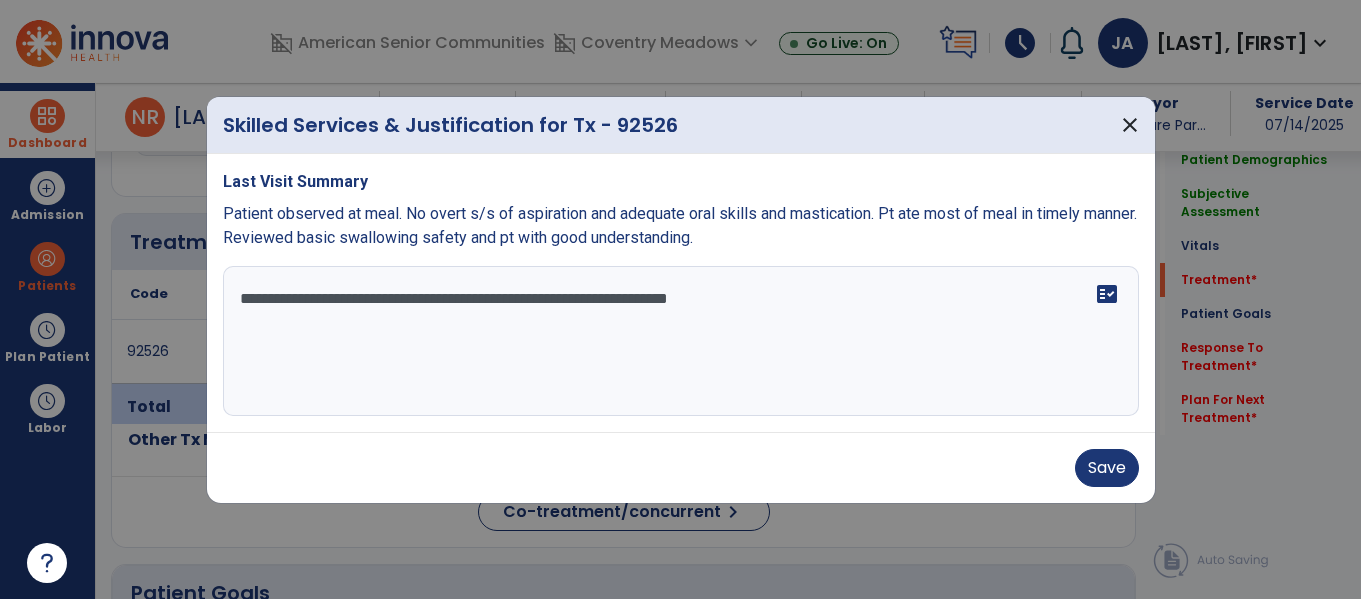 click on "**********" at bounding box center [681, 341] 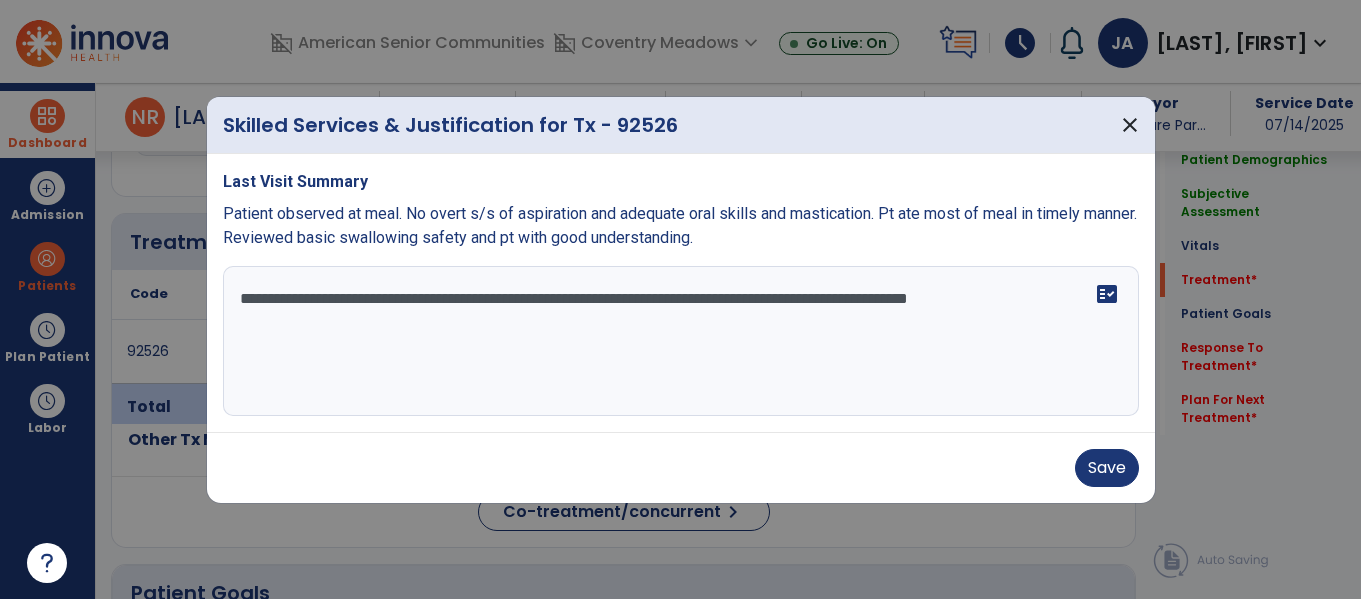 click on "**********" at bounding box center [681, 341] 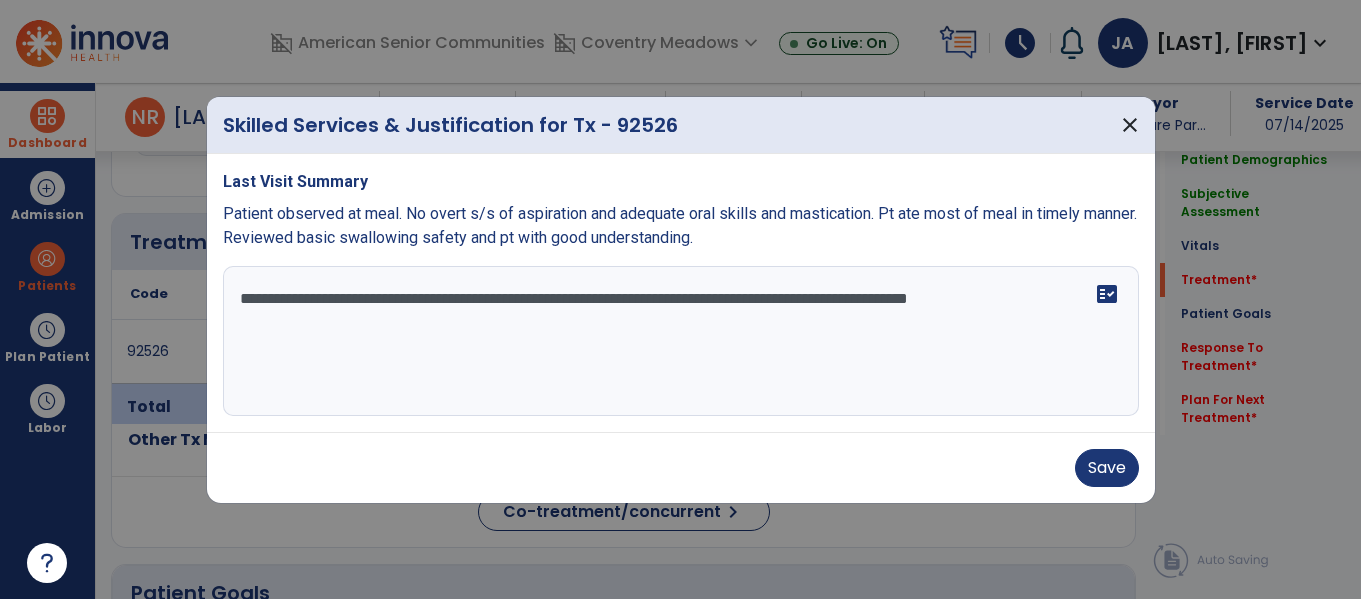 click on "**********" at bounding box center [681, 341] 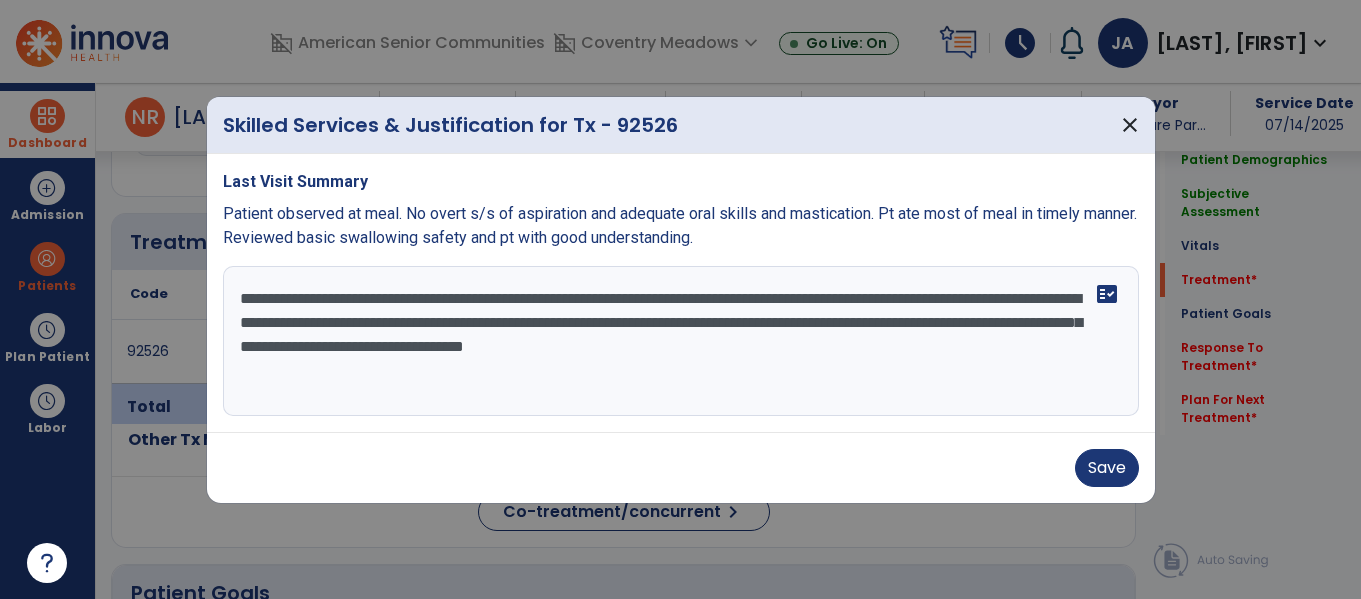 click on "**********" at bounding box center (681, 341) 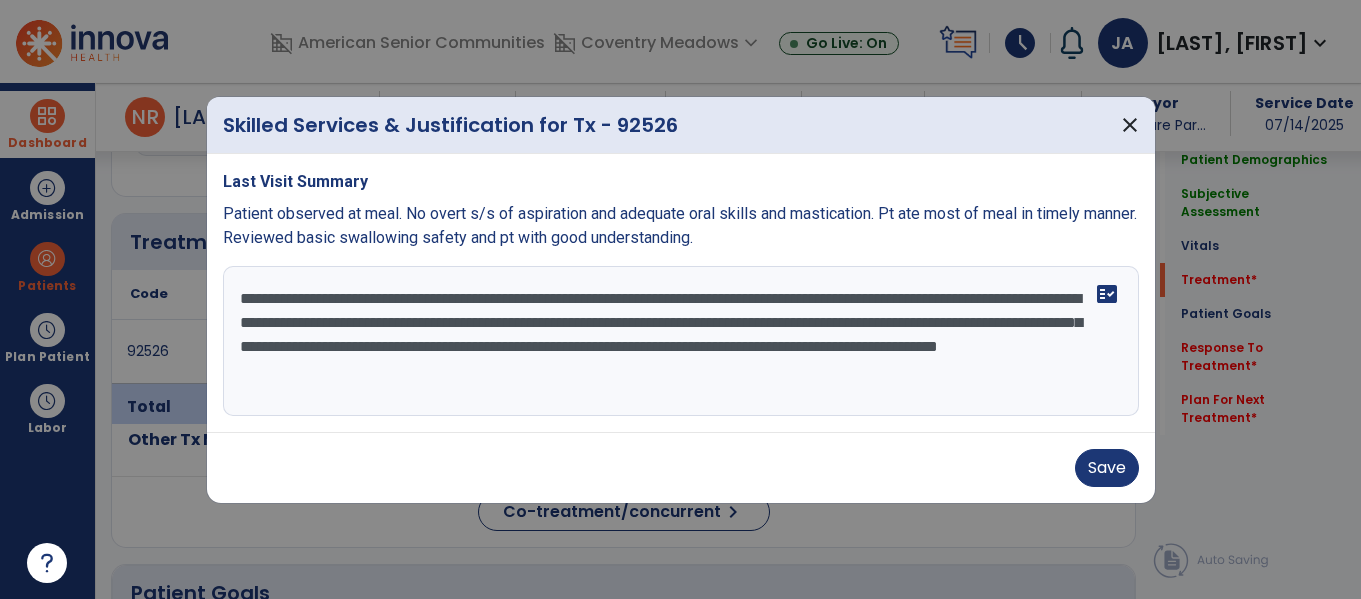 click on "**********" at bounding box center (681, 341) 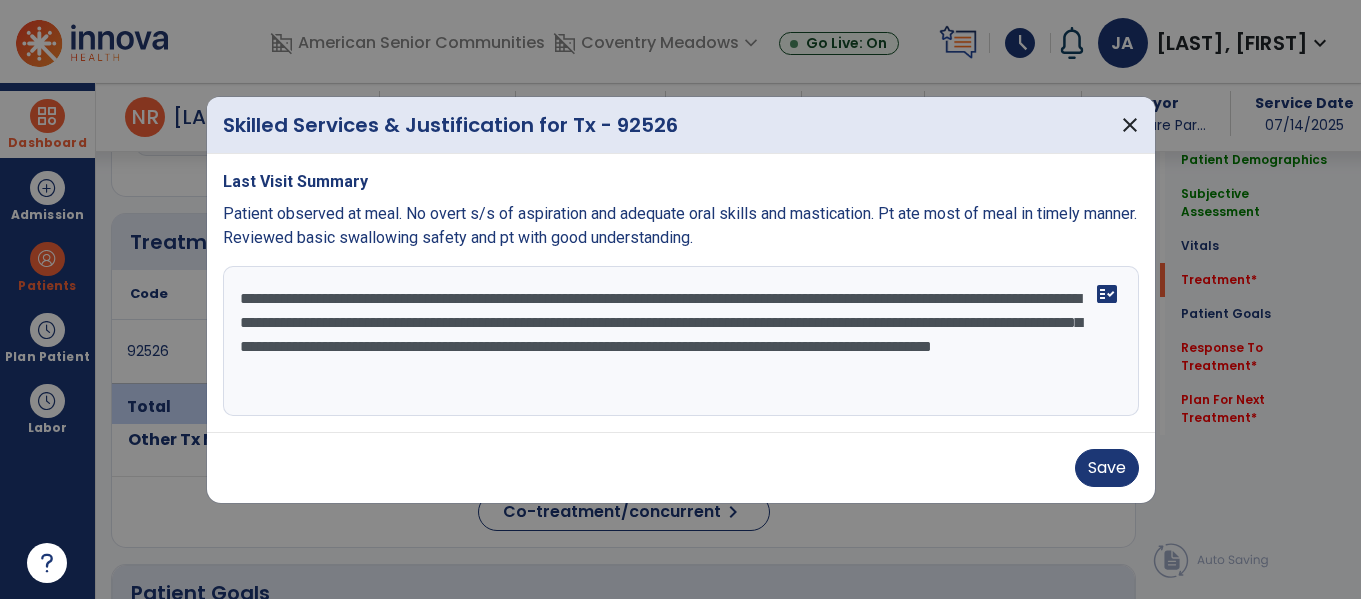 click on "**********" at bounding box center (681, 341) 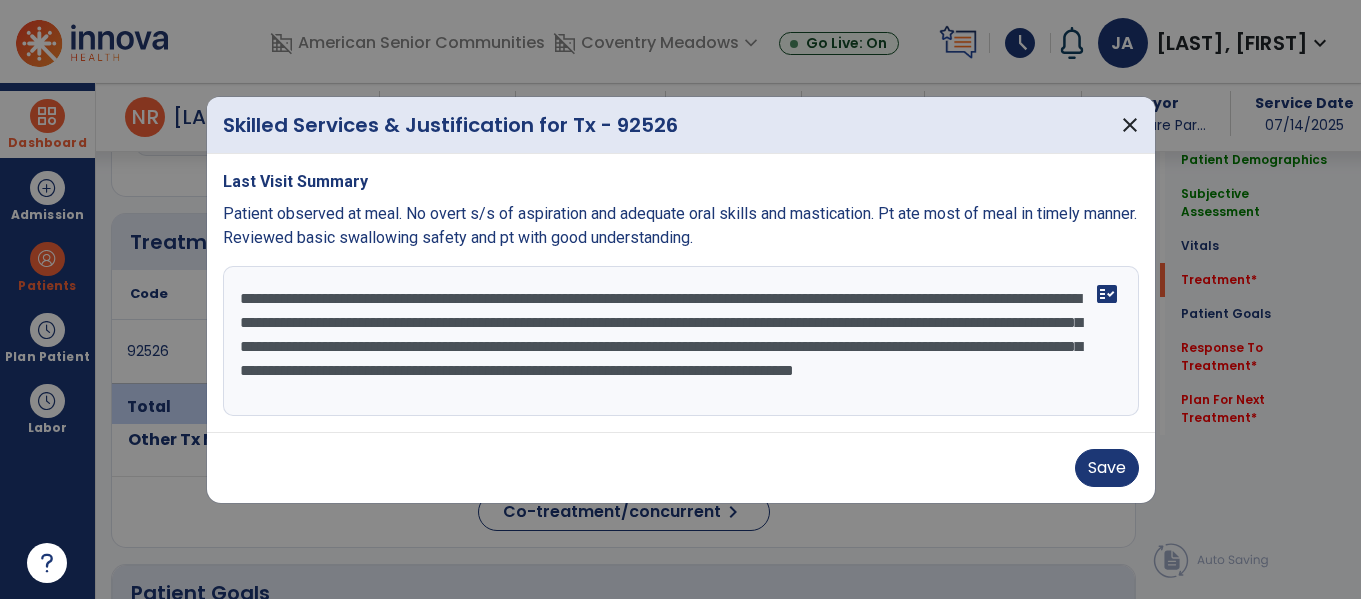 click on "**********" at bounding box center (681, 341) 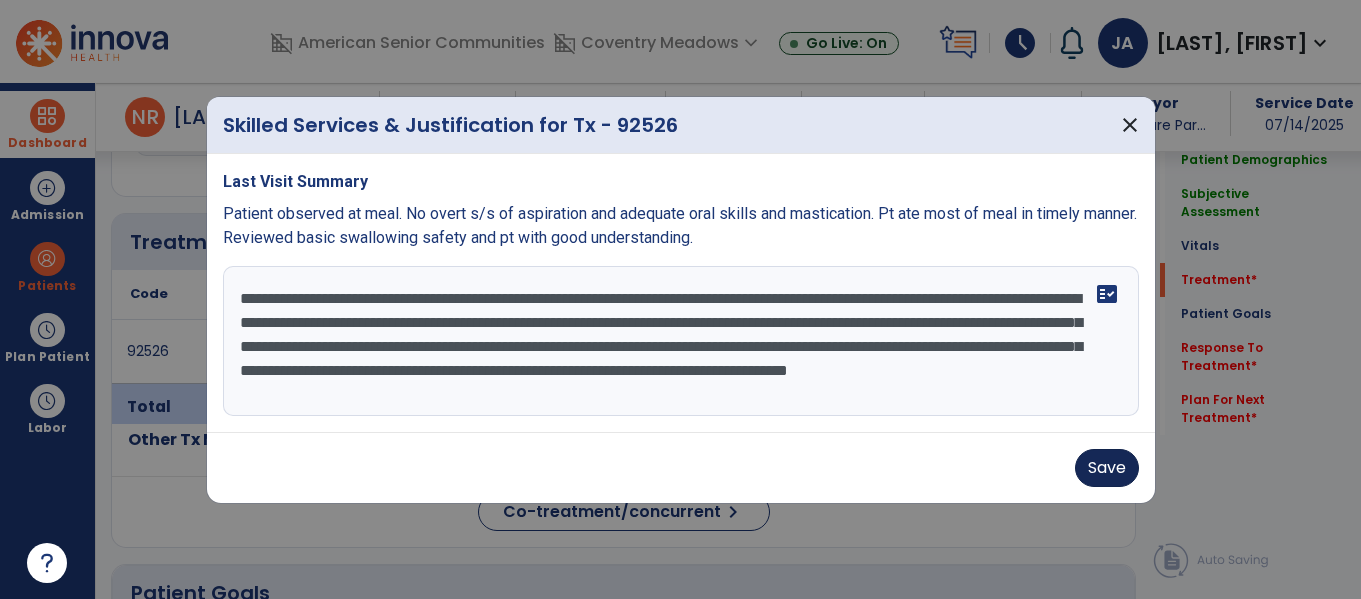 type on "**********" 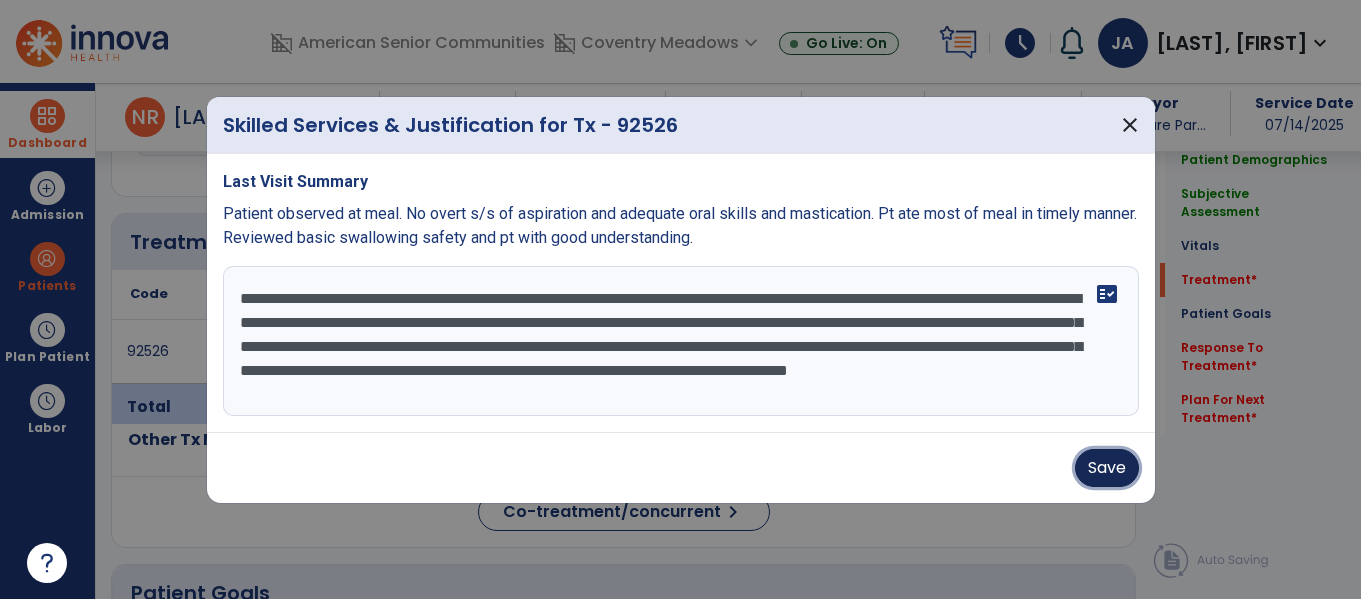click on "Save" at bounding box center (1107, 468) 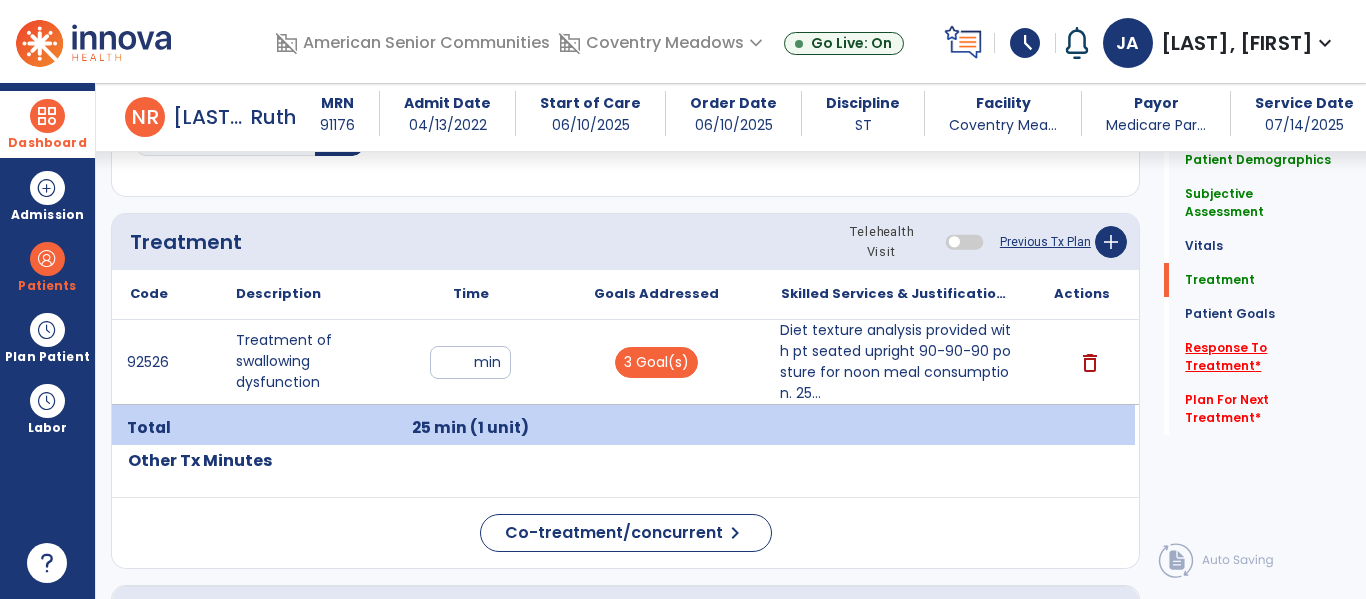 click on "Response To Treatment   *" 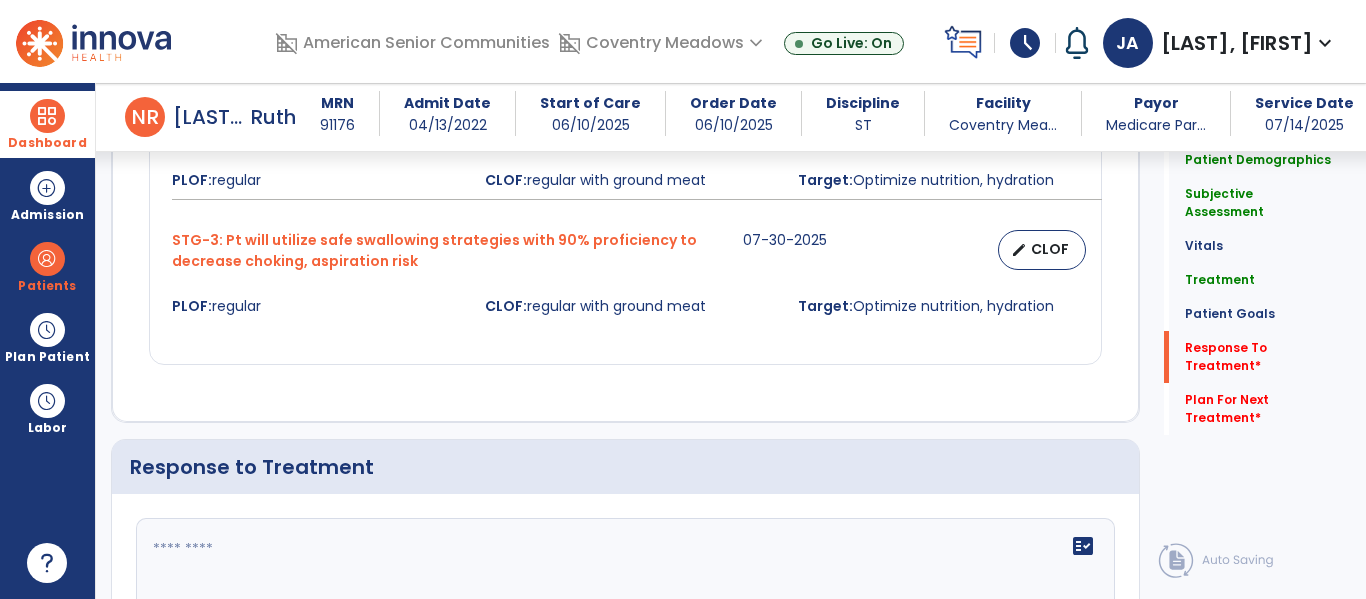 scroll, scrollTop: 2267, scrollLeft: 0, axis: vertical 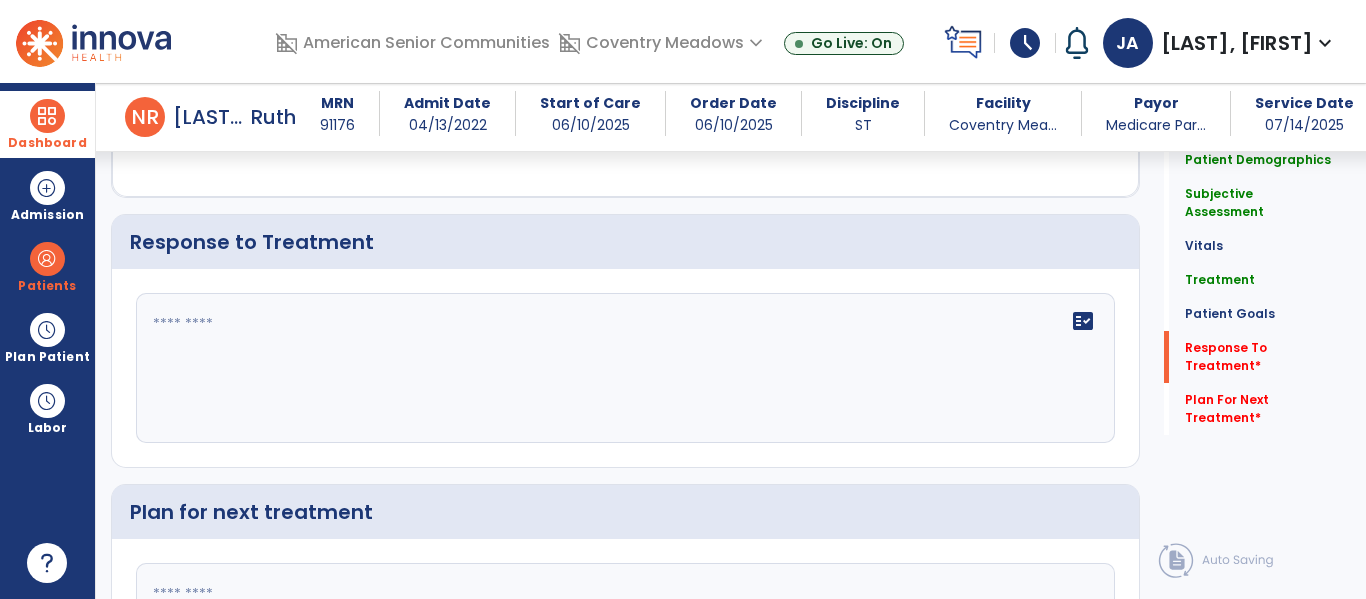click on "fact_check" 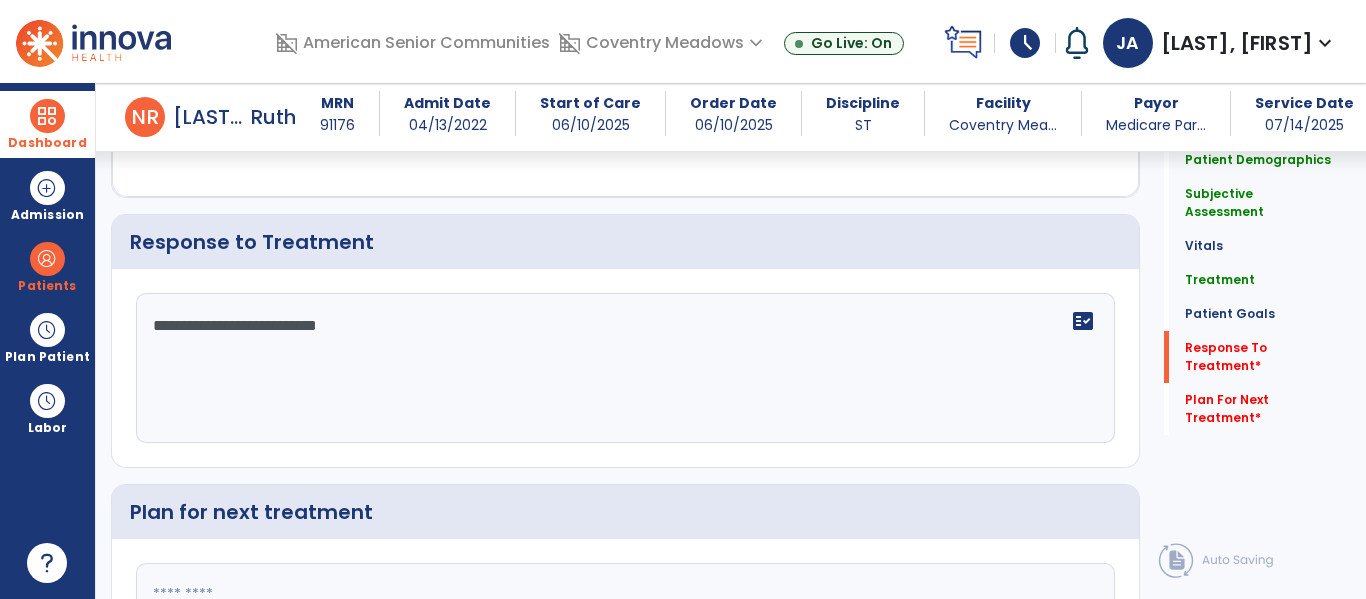 type on "**********" 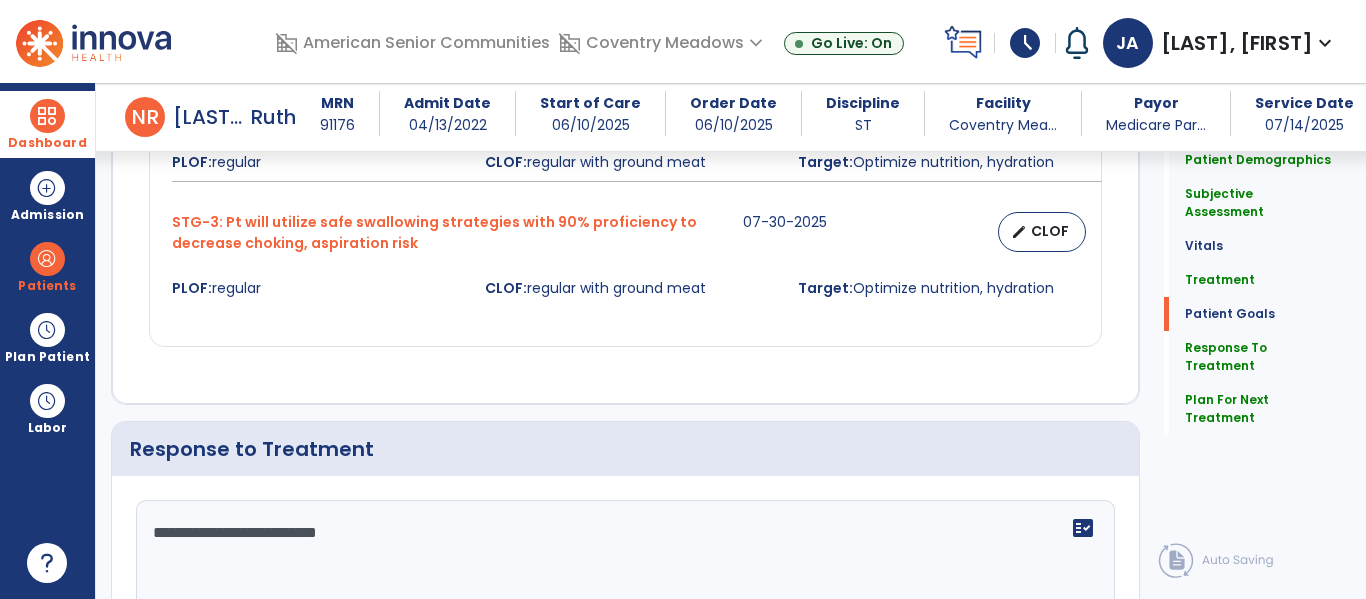 scroll, scrollTop: 2049, scrollLeft: 0, axis: vertical 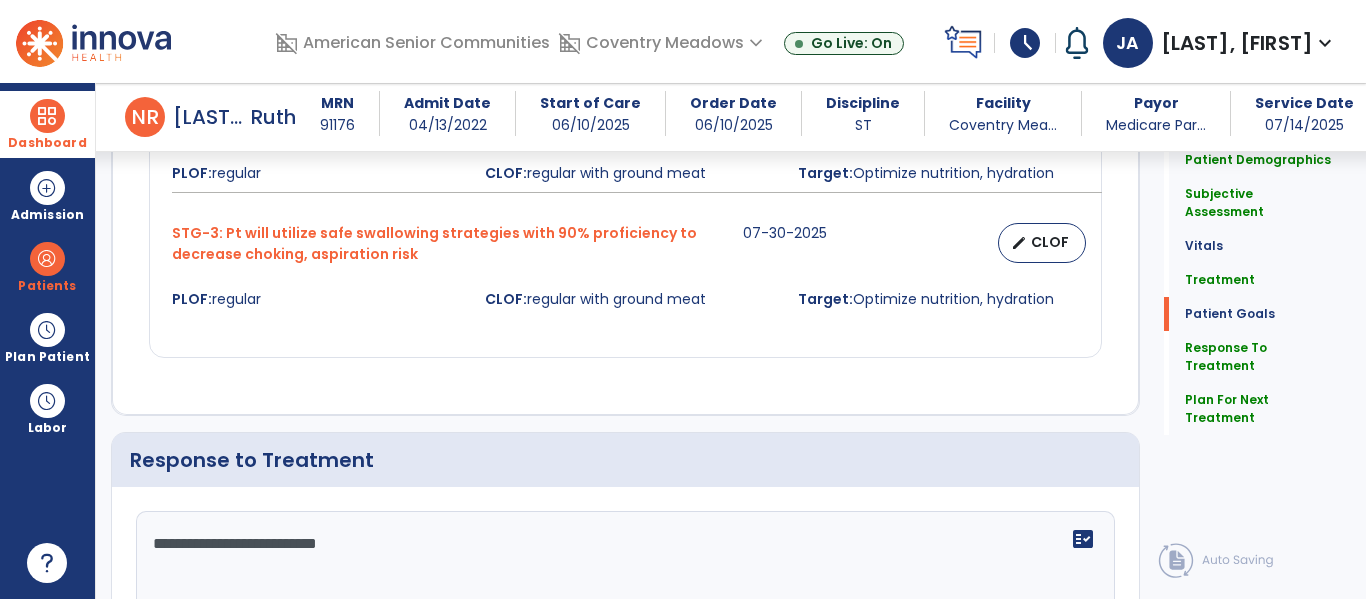 type on "**********" 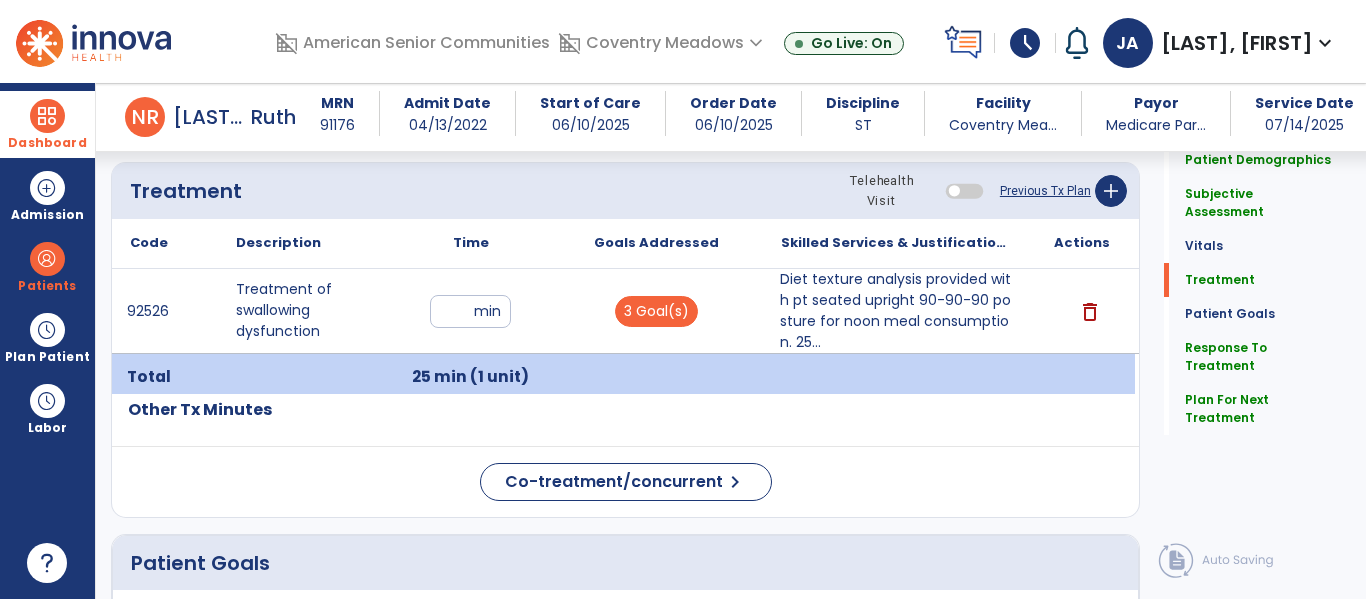 scroll, scrollTop: 1171, scrollLeft: 0, axis: vertical 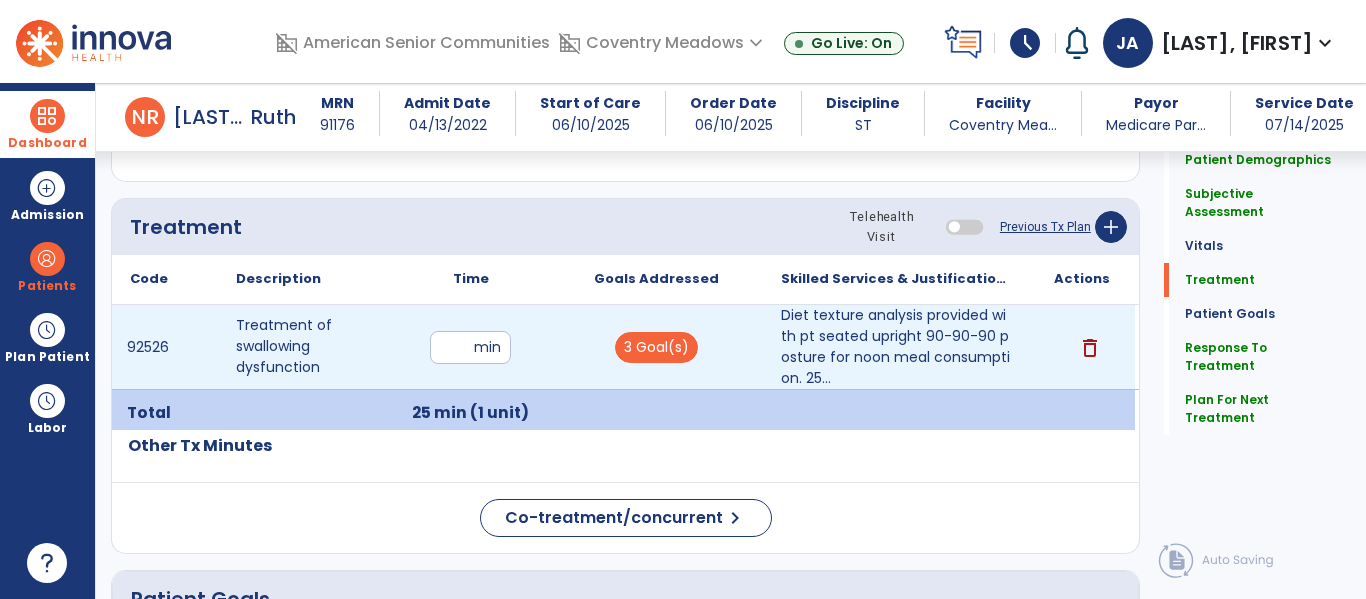 click on "**" at bounding box center (470, 347) 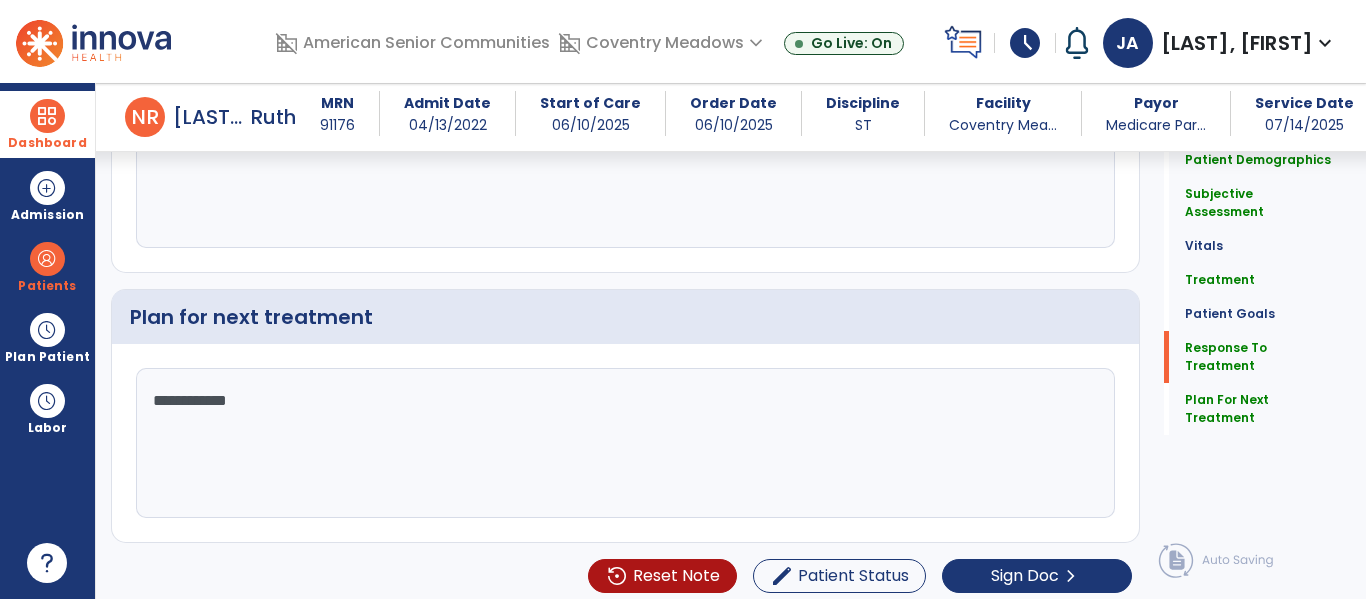 scroll, scrollTop: 2462, scrollLeft: 0, axis: vertical 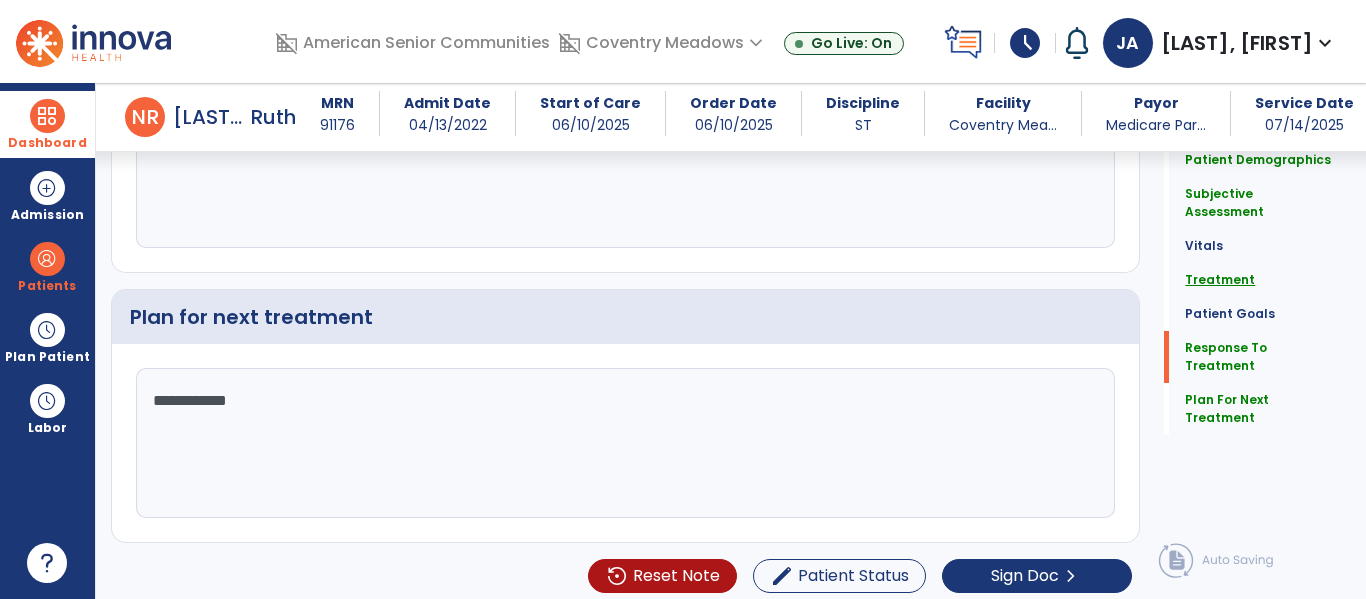 click on "Treatment" 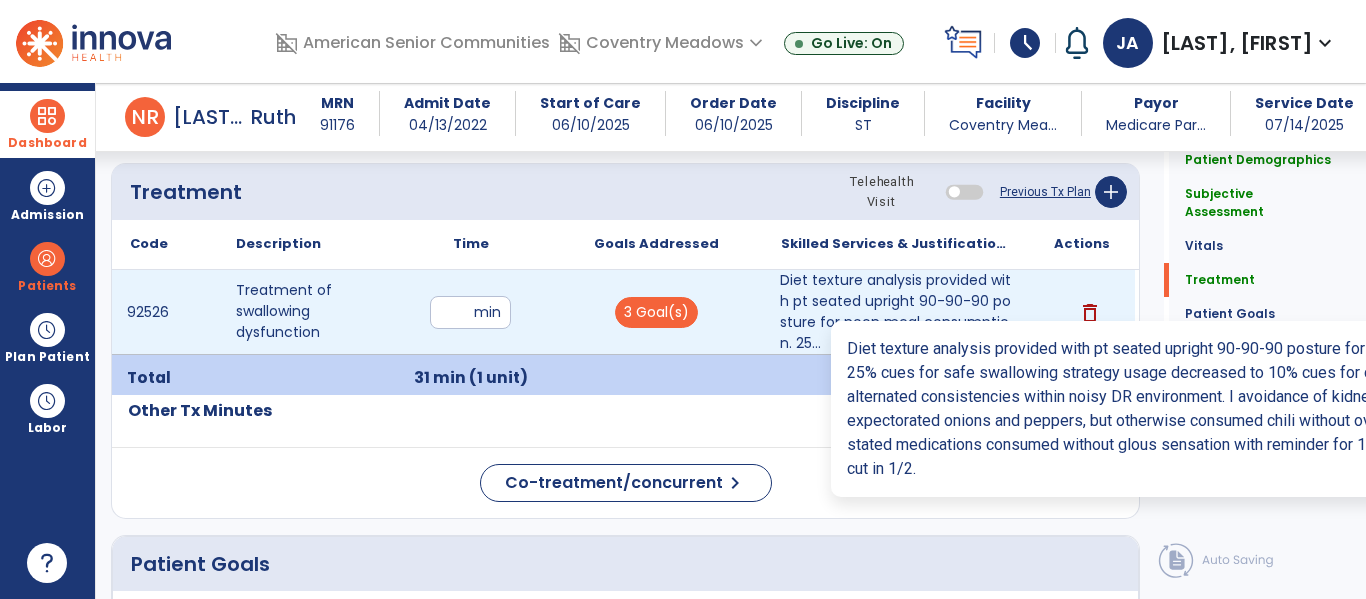 click on "Diet texture analysis provided with pt seated upright 90-90-90 posture for noon meal consumption. 25..." at bounding box center [896, 312] 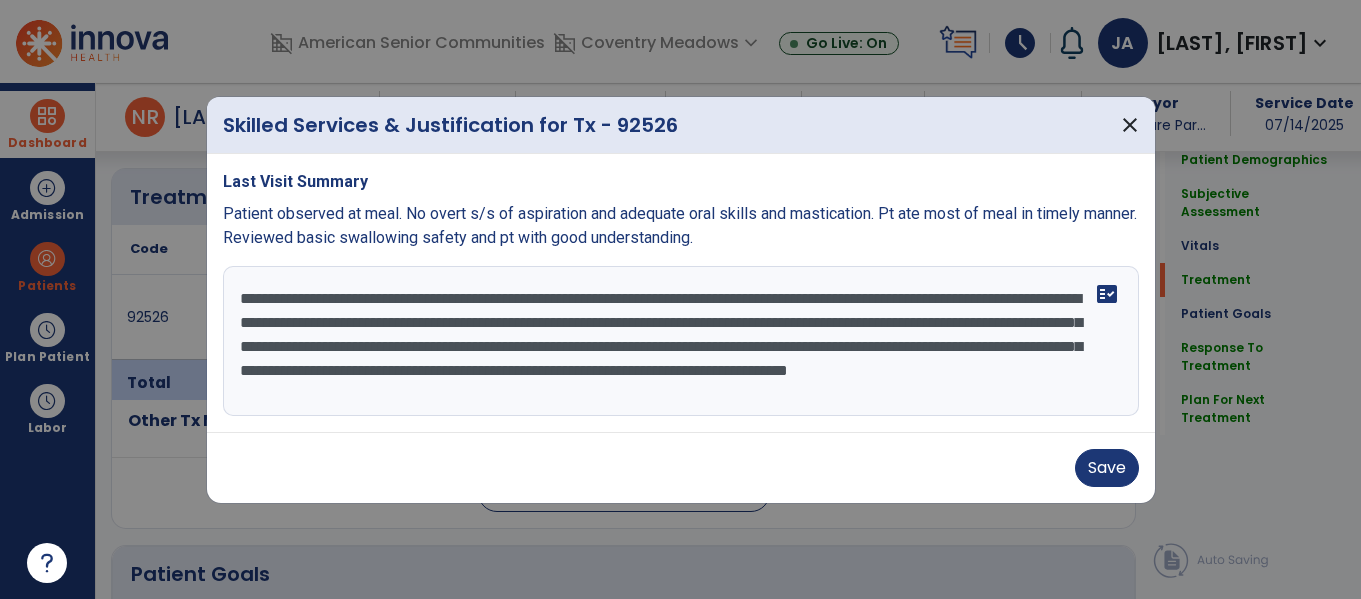 scroll, scrollTop: 1206, scrollLeft: 0, axis: vertical 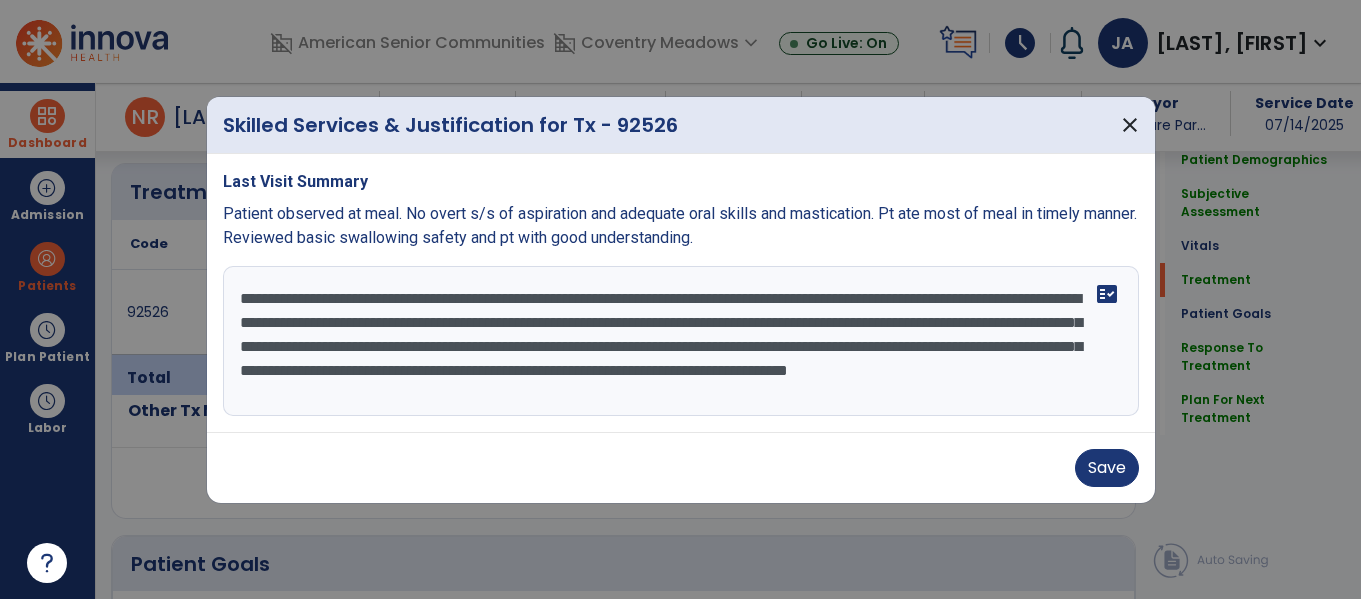 click on "**********" at bounding box center [681, 341] 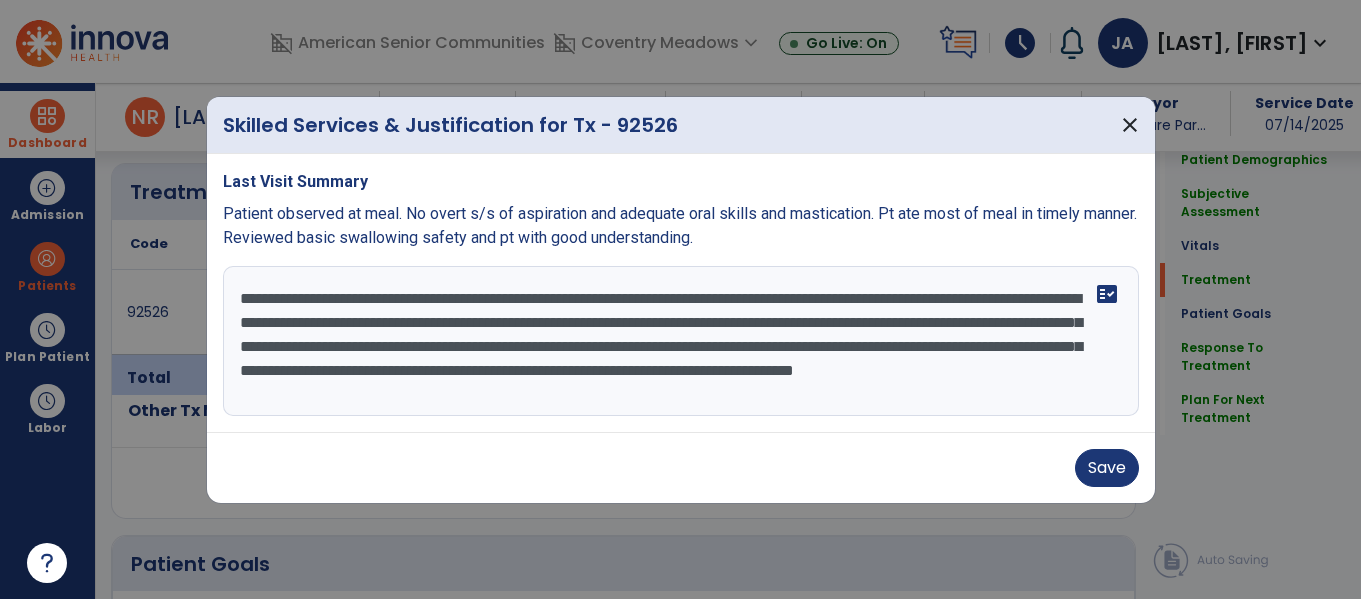 click on "**********" at bounding box center [681, 341] 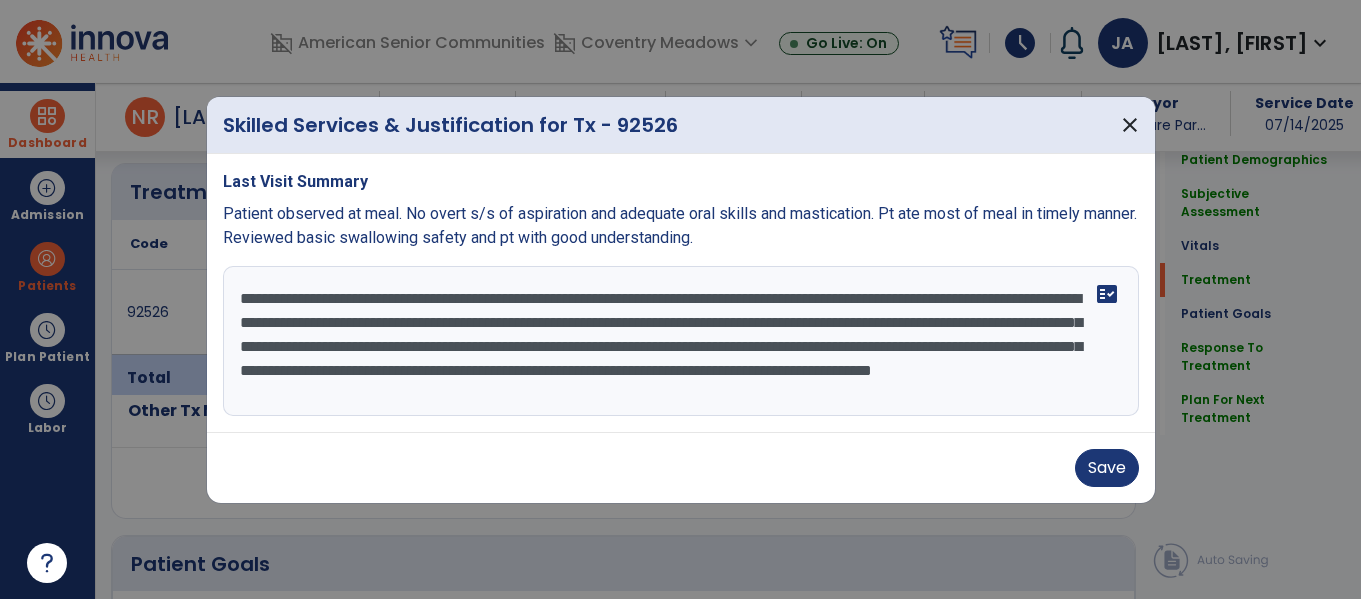 drag, startPoint x: 1043, startPoint y: 320, endPoint x: 954, endPoint y: 318, distance: 89.02247 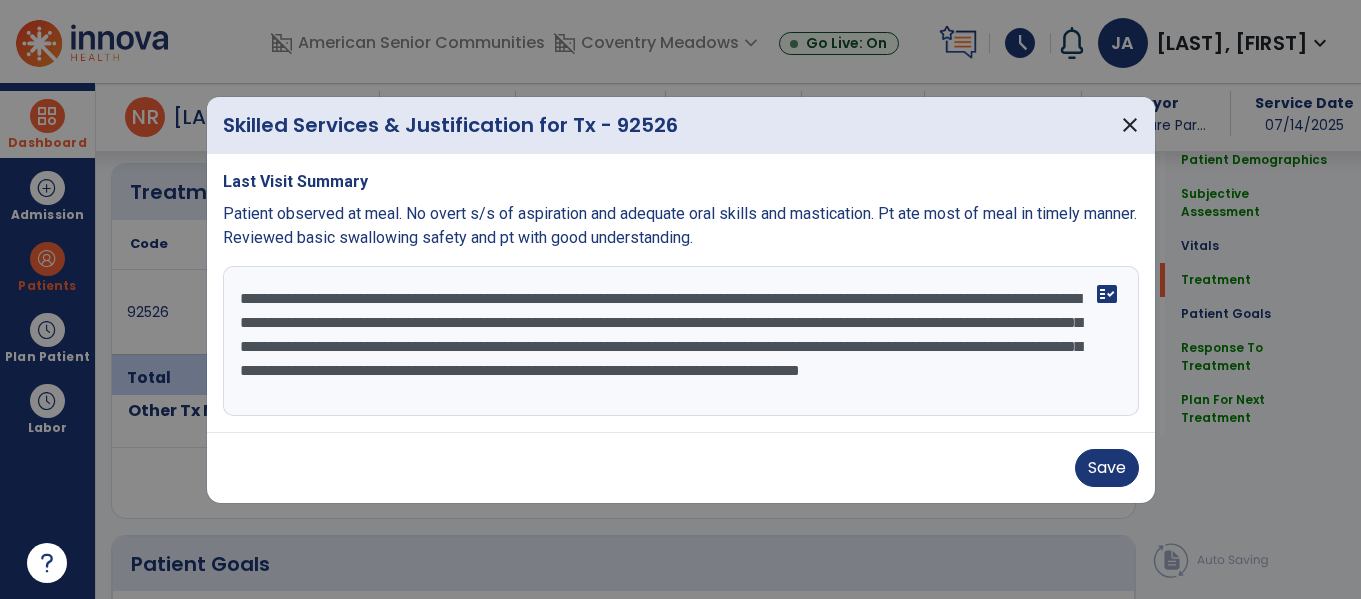 click on "**********" at bounding box center (681, 341) 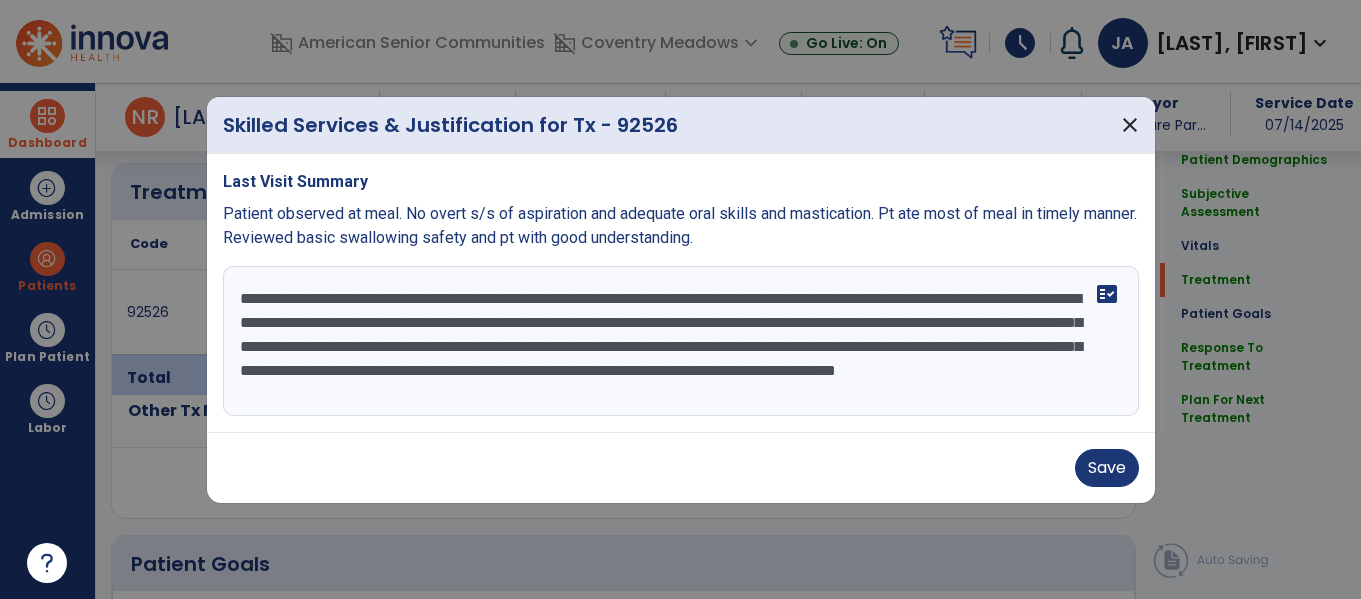 scroll, scrollTop: 16, scrollLeft: 0, axis: vertical 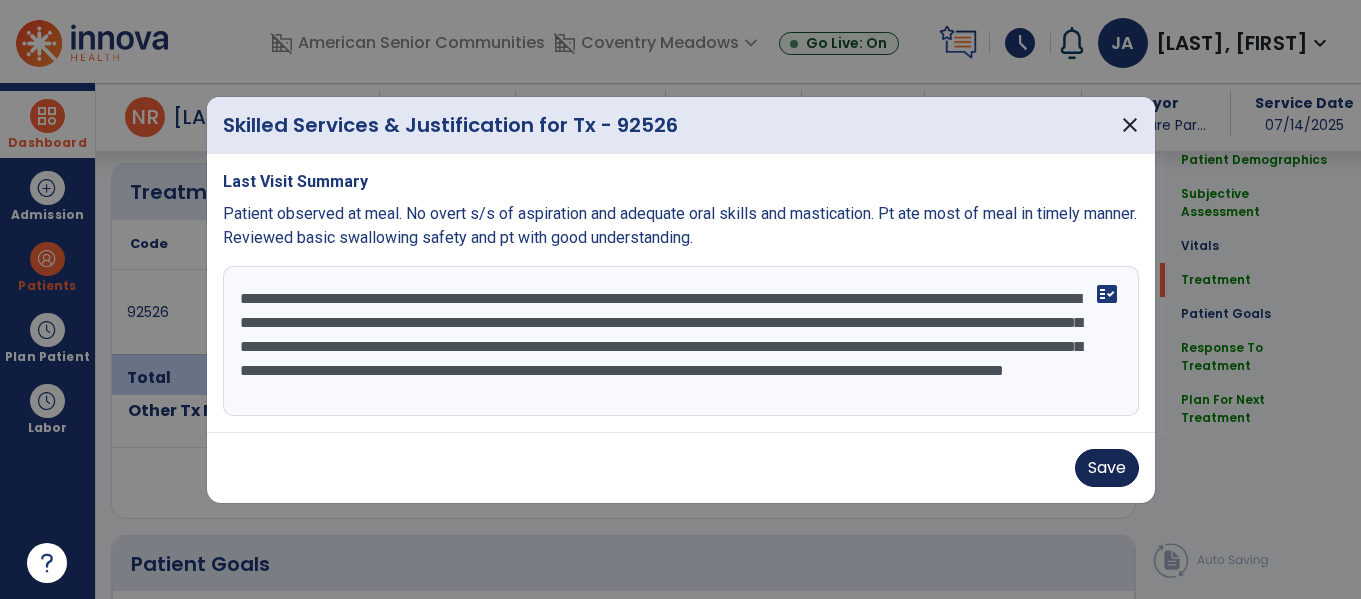 type on "**********" 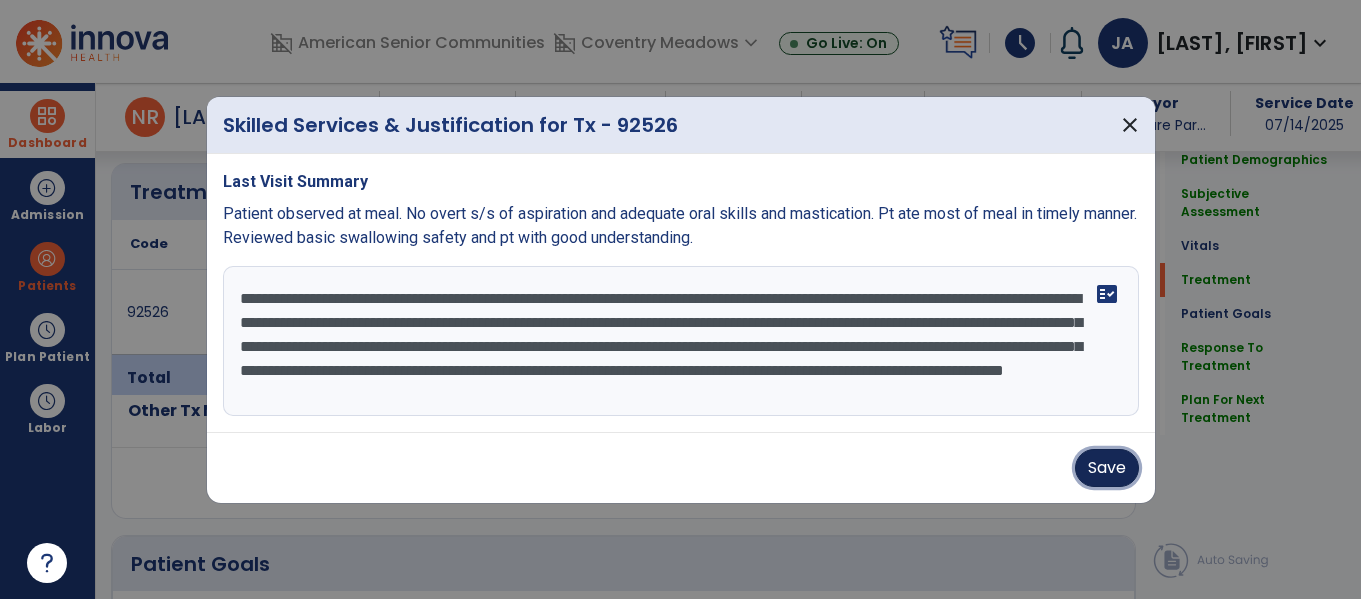 click on "Save" at bounding box center [1107, 468] 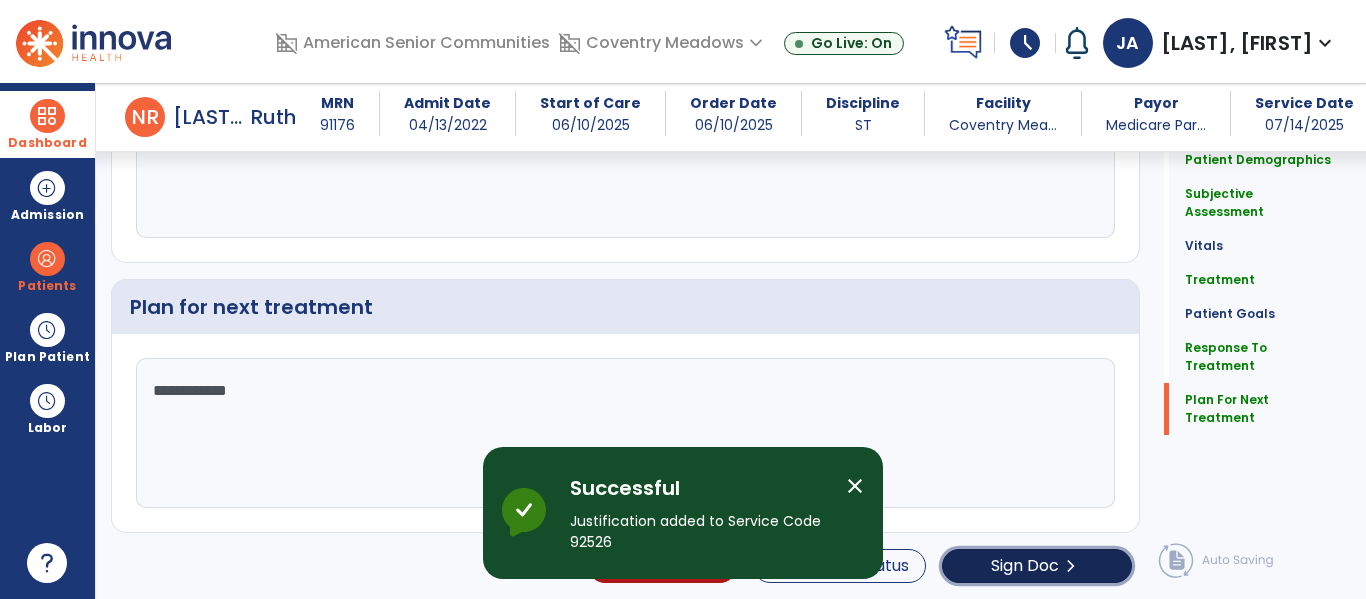click on "chevron_right" 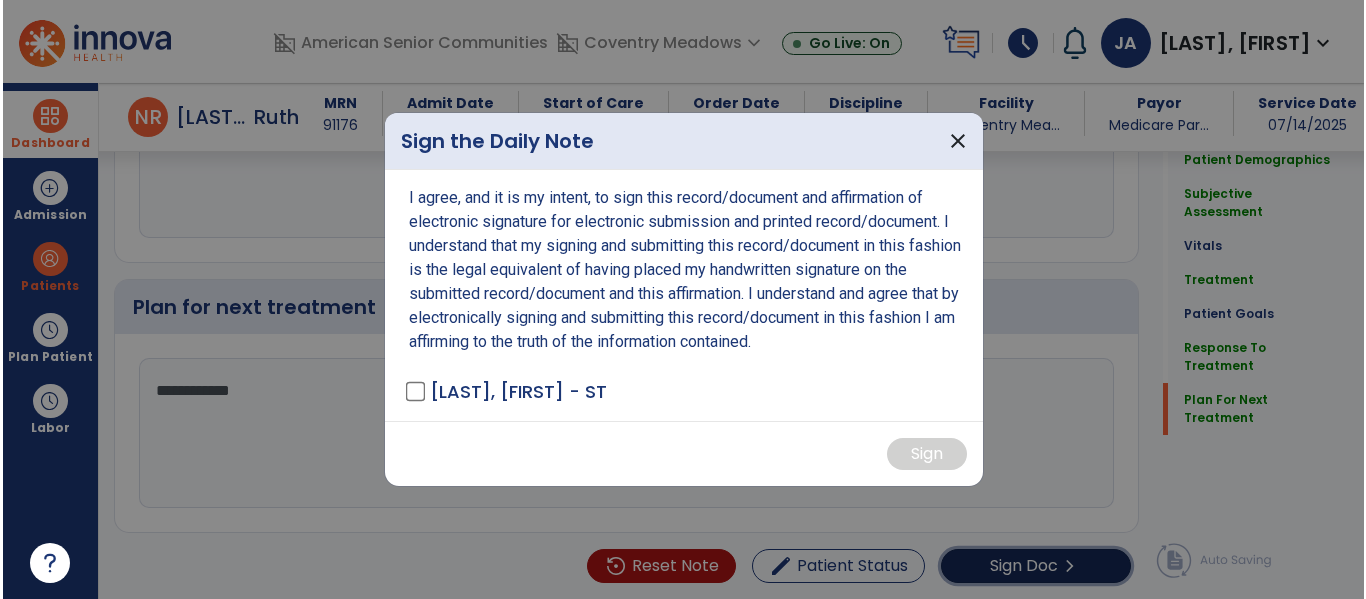 scroll, scrollTop: 2472, scrollLeft: 0, axis: vertical 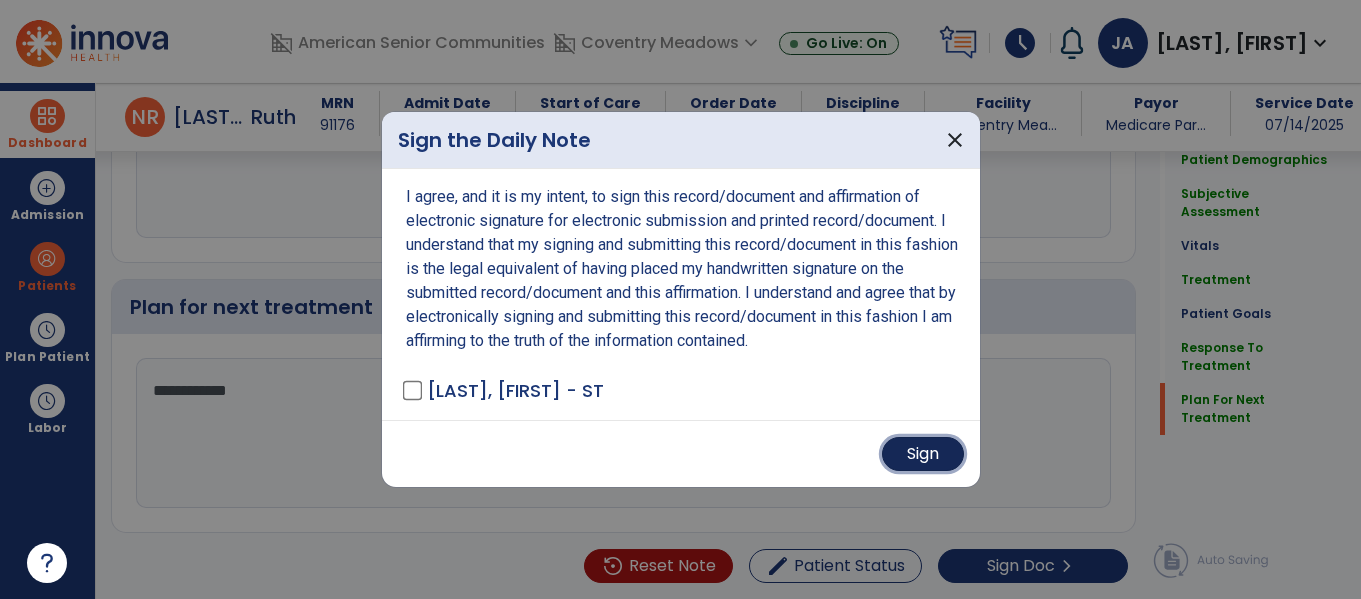 click on "Sign" at bounding box center [923, 454] 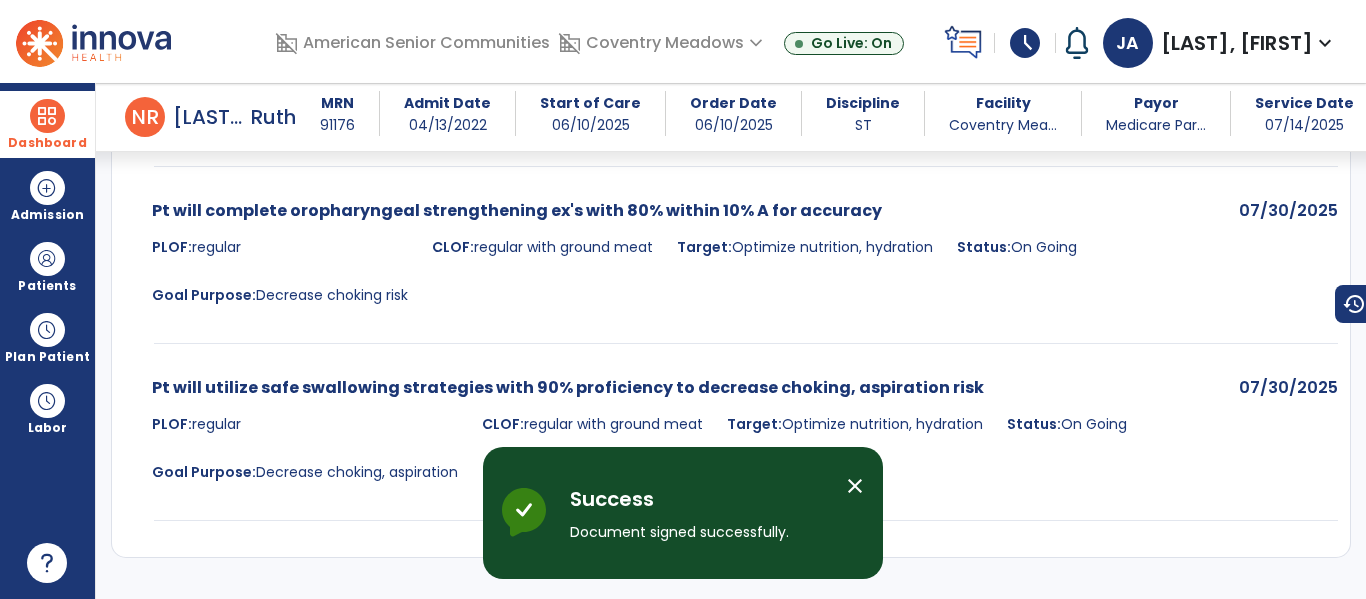 scroll, scrollTop: 3726, scrollLeft: 0, axis: vertical 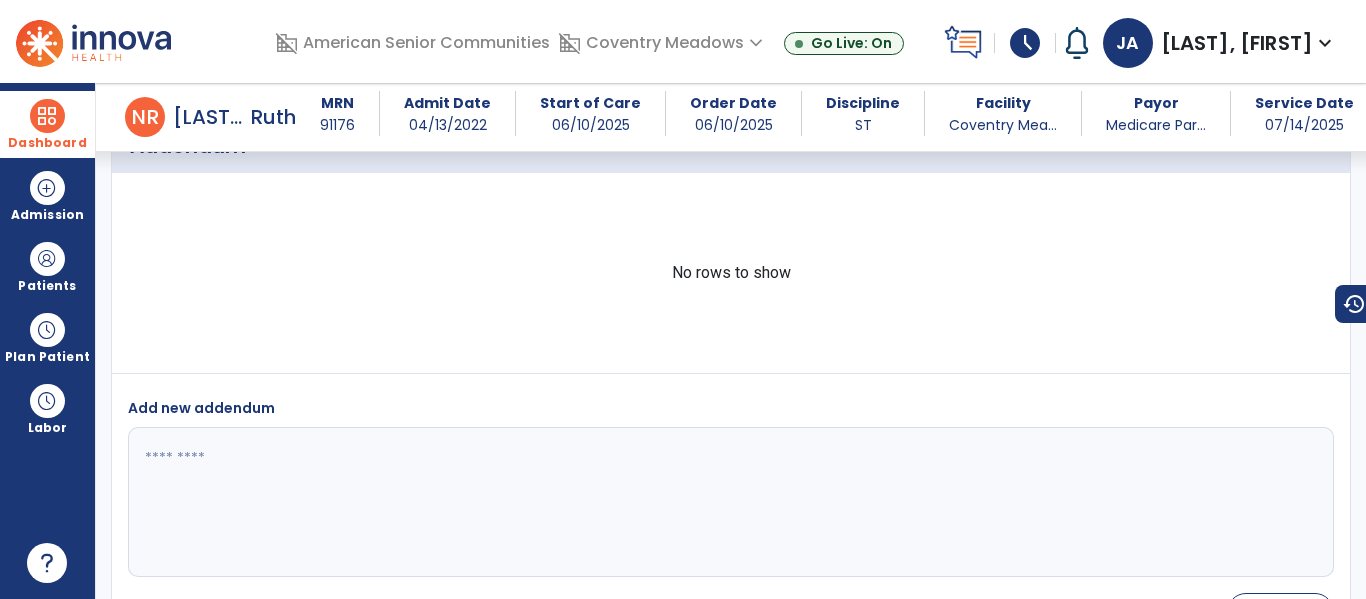 click at bounding box center [47, 116] 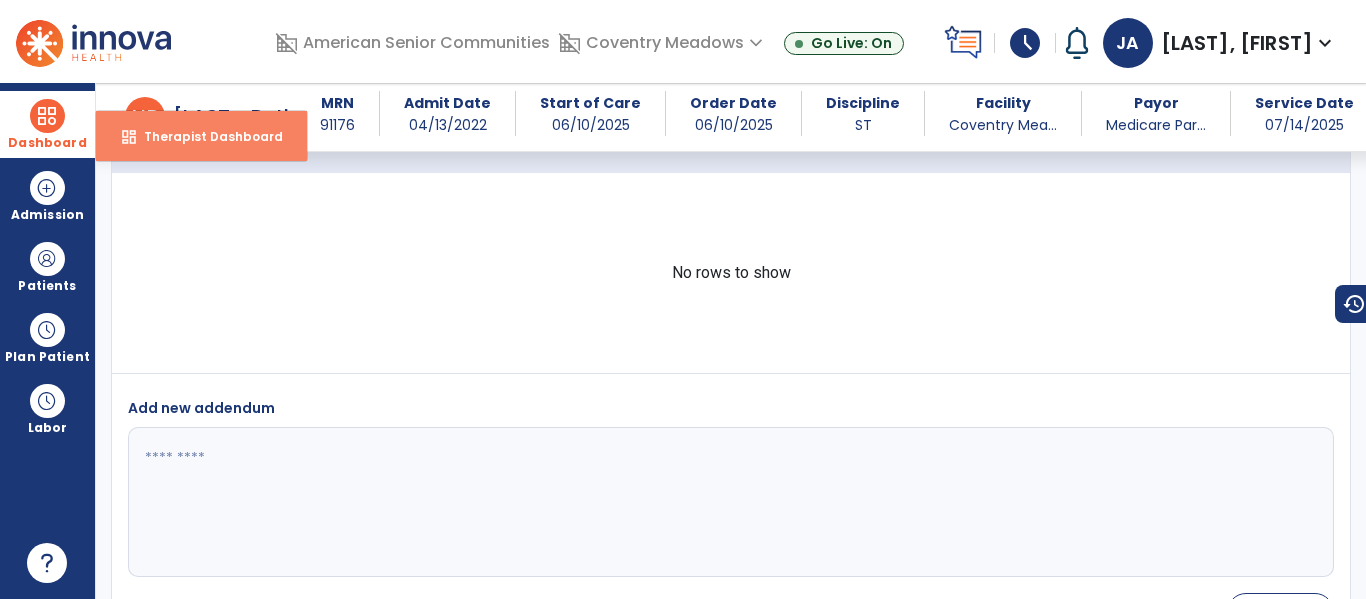 click on "Therapist Dashboard" at bounding box center [205, 136] 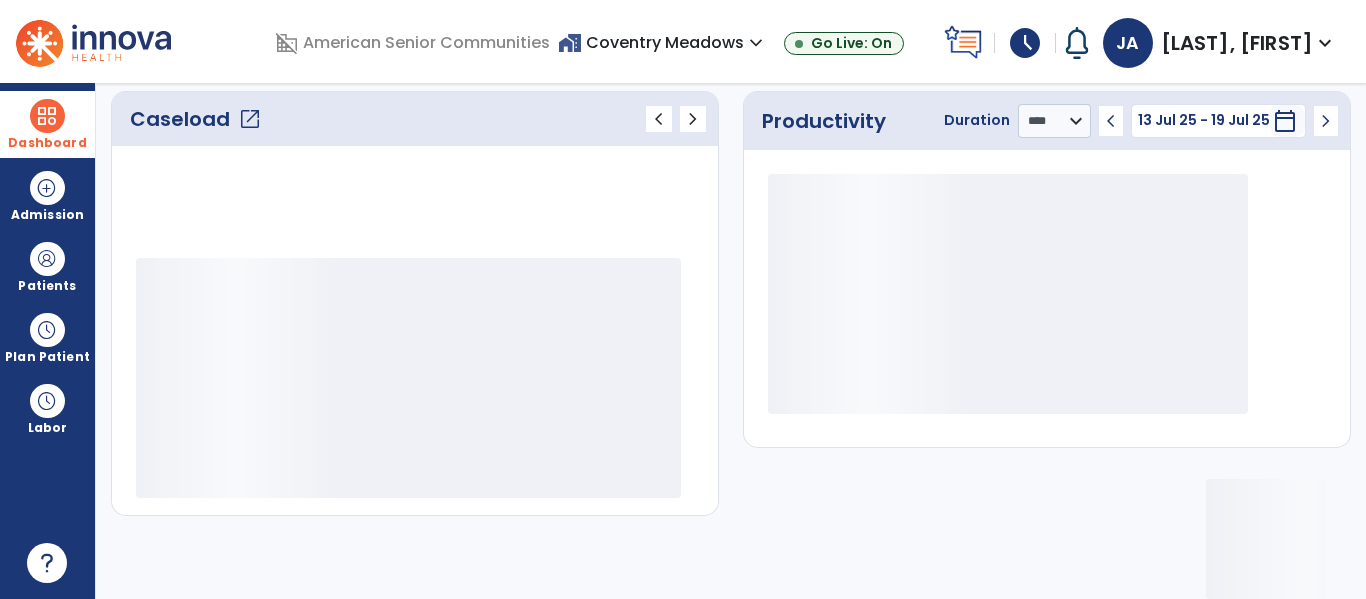 scroll, scrollTop: 278, scrollLeft: 0, axis: vertical 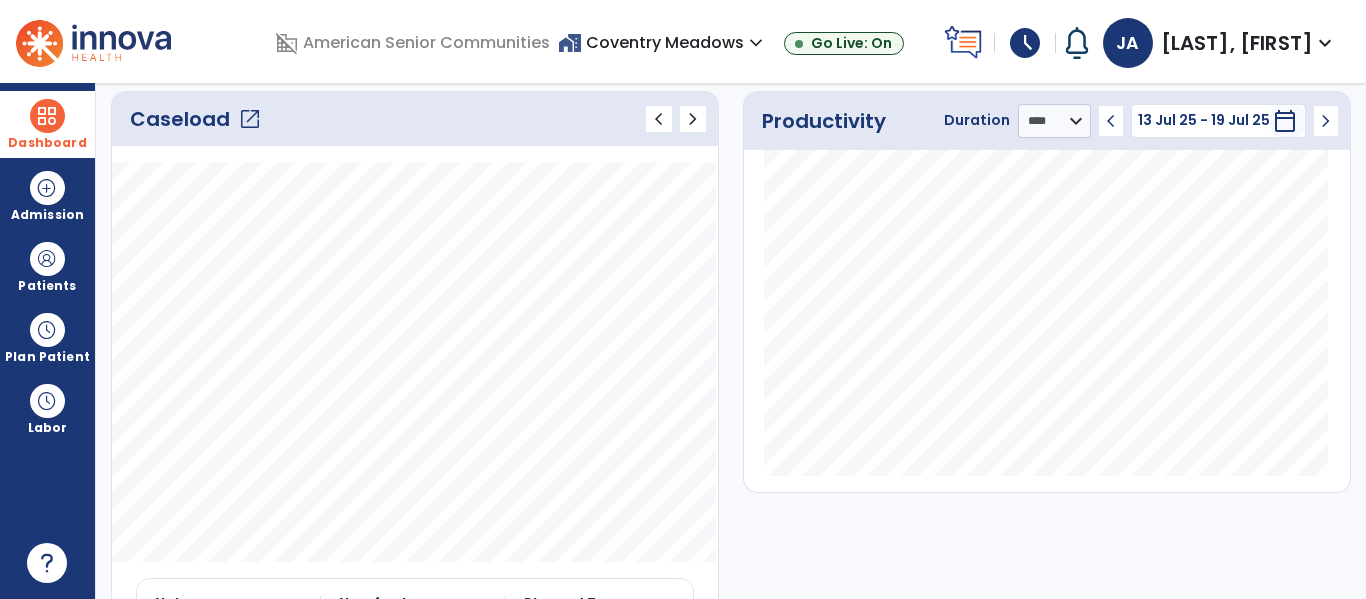 click on "open_in_new" 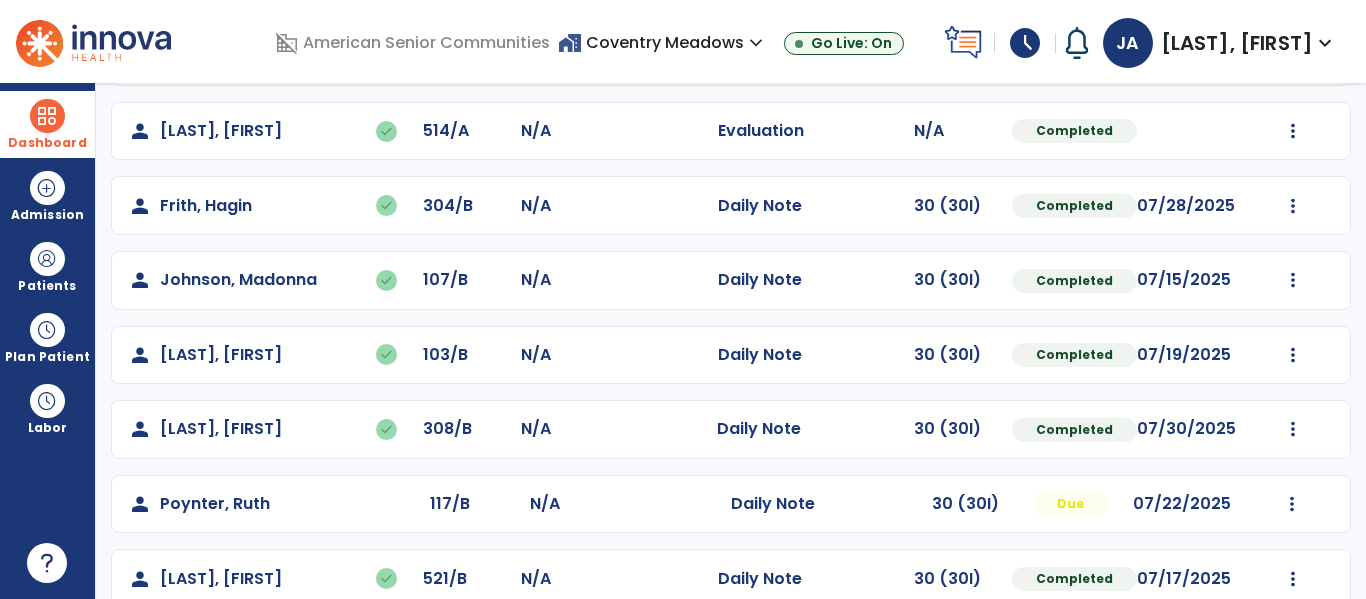 scroll, scrollTop: 413, scrollLeft: 0, axis: vertical 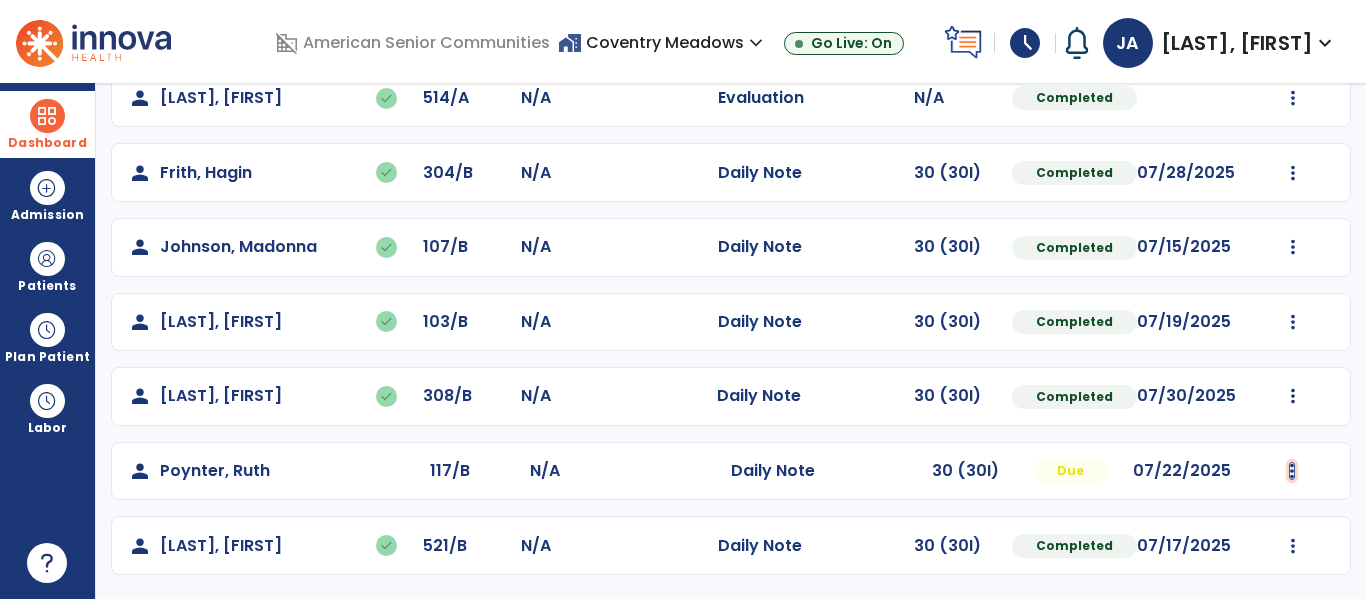 click at bounding box center [1293, -51] 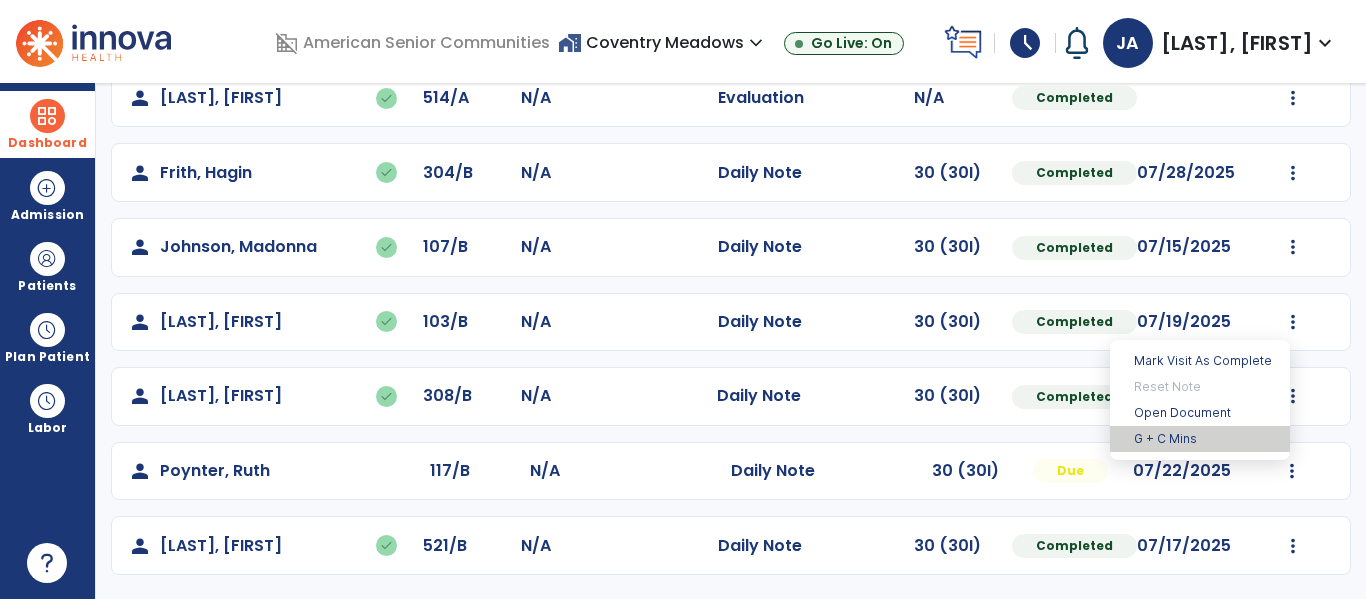 click on "G + C Mins" at bounding box center (1200, 439) 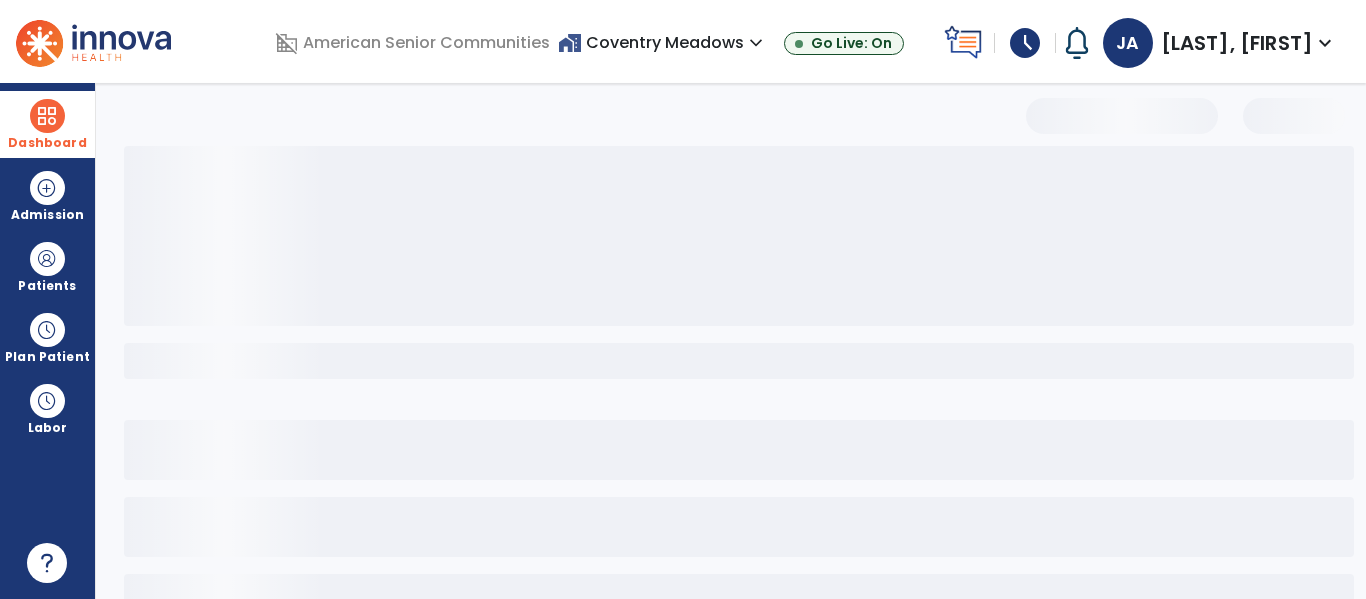 select on "***" 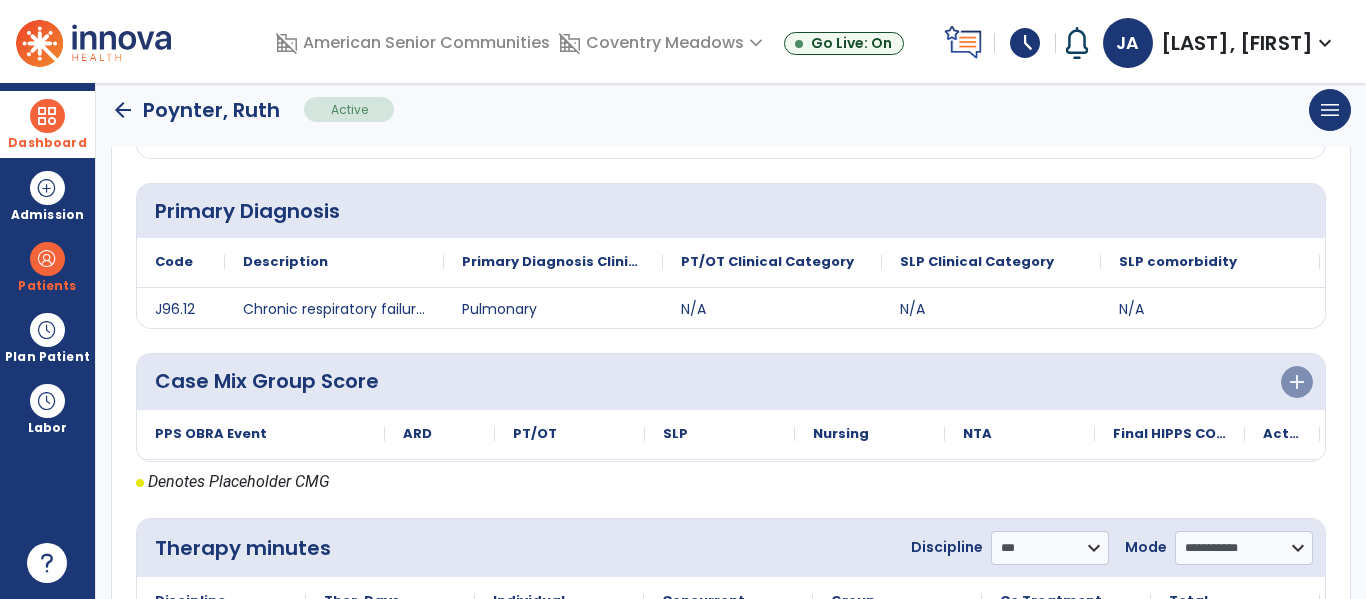 scroll, scrollTop: 444, scrollLeft: 0, axis: vertical 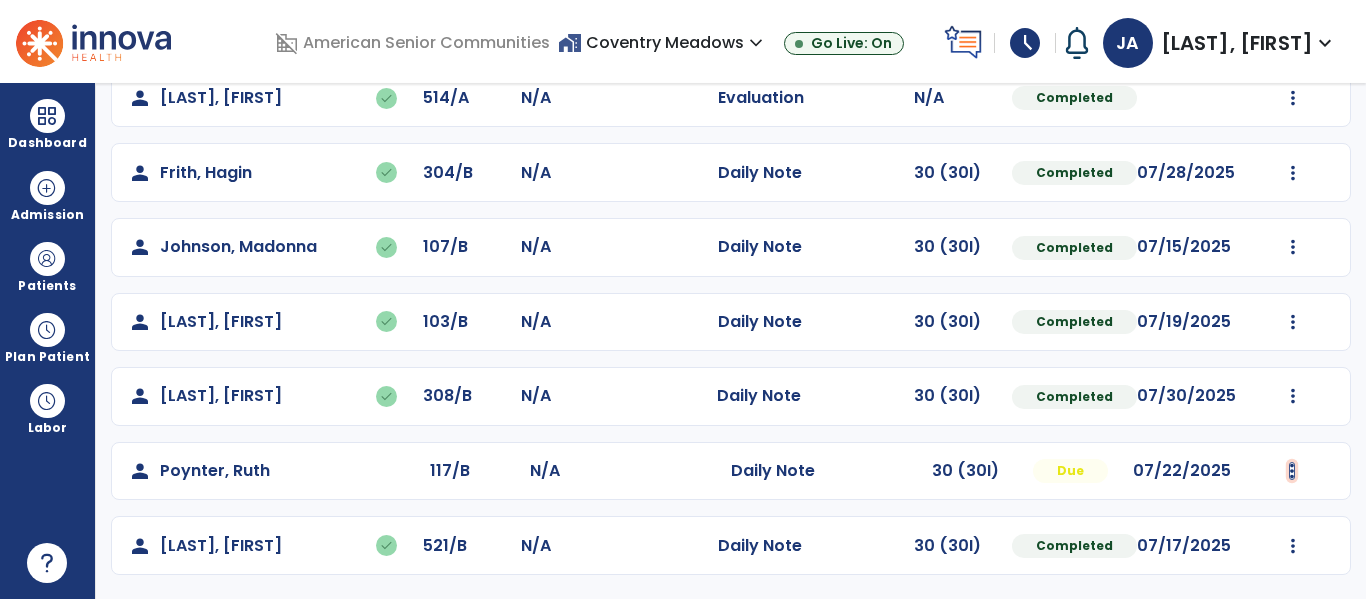 click at bounding box center (1293, -51) 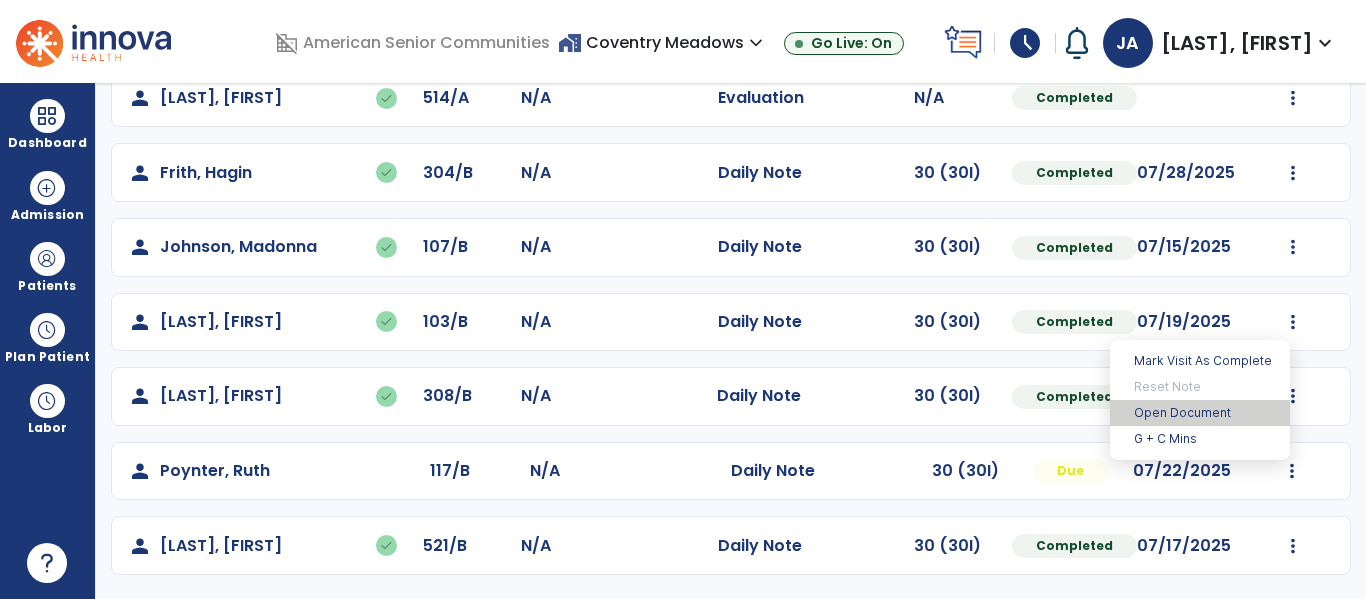 click on "Open Document" at bounding box center [1200, 413] 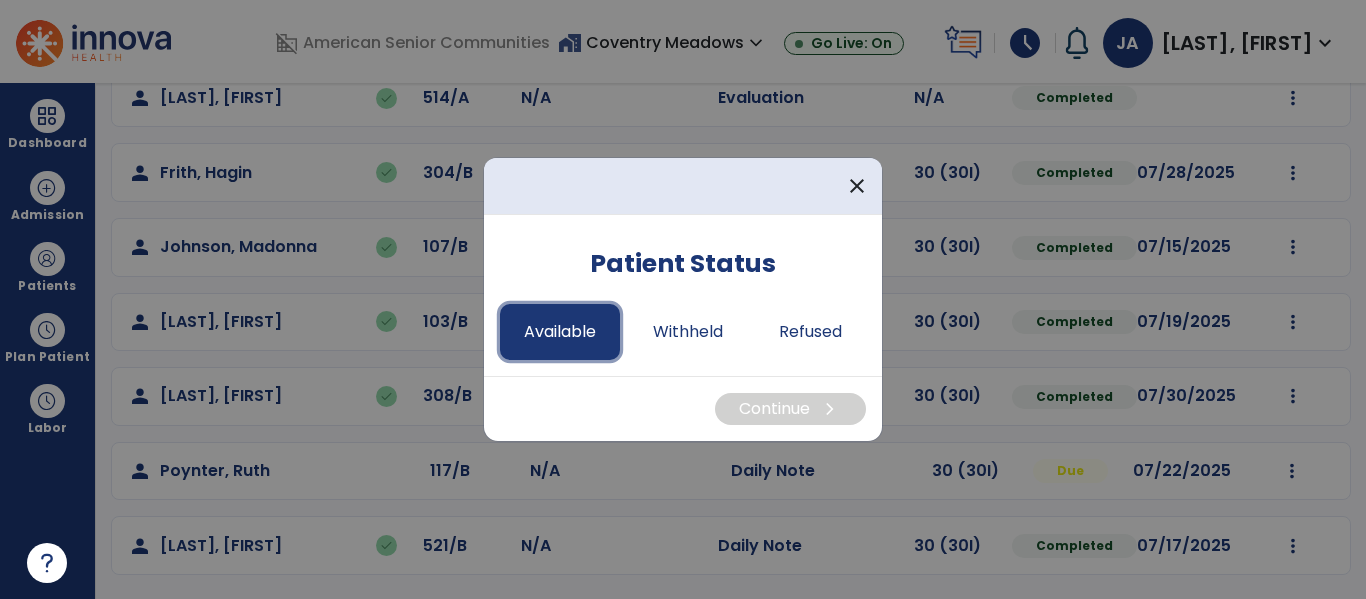 click on "Available" at bounding box center (560, 332) 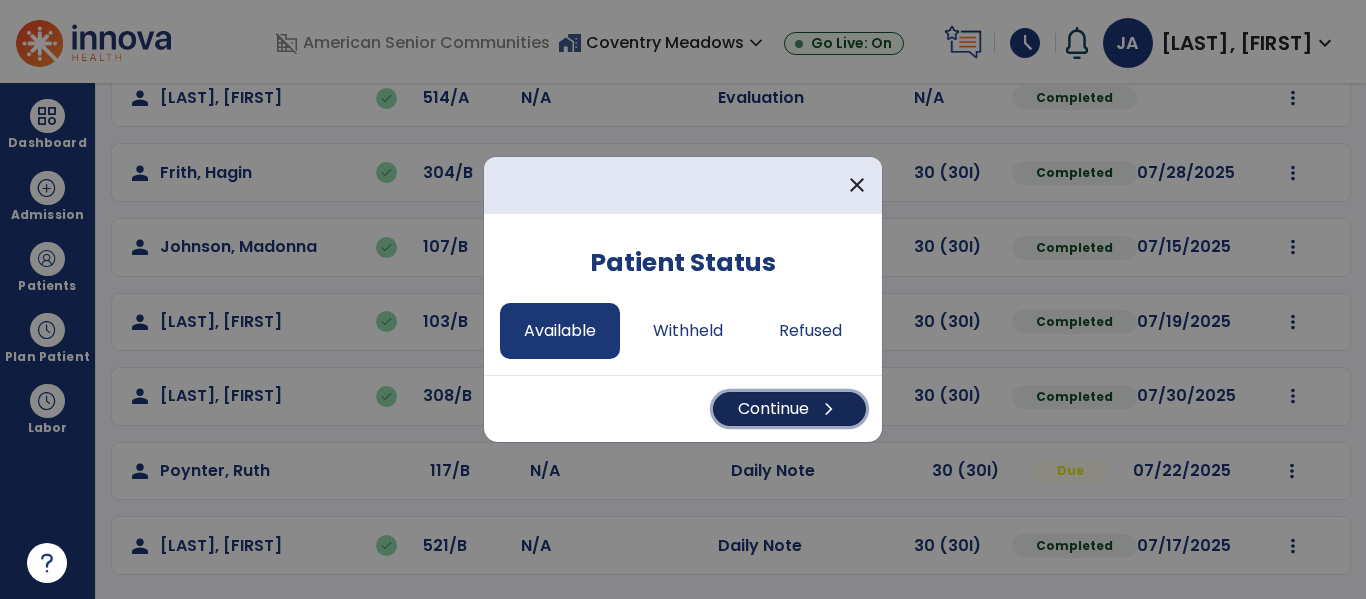 click on "Continue   chevron_right" at bounding box center [789, 409] 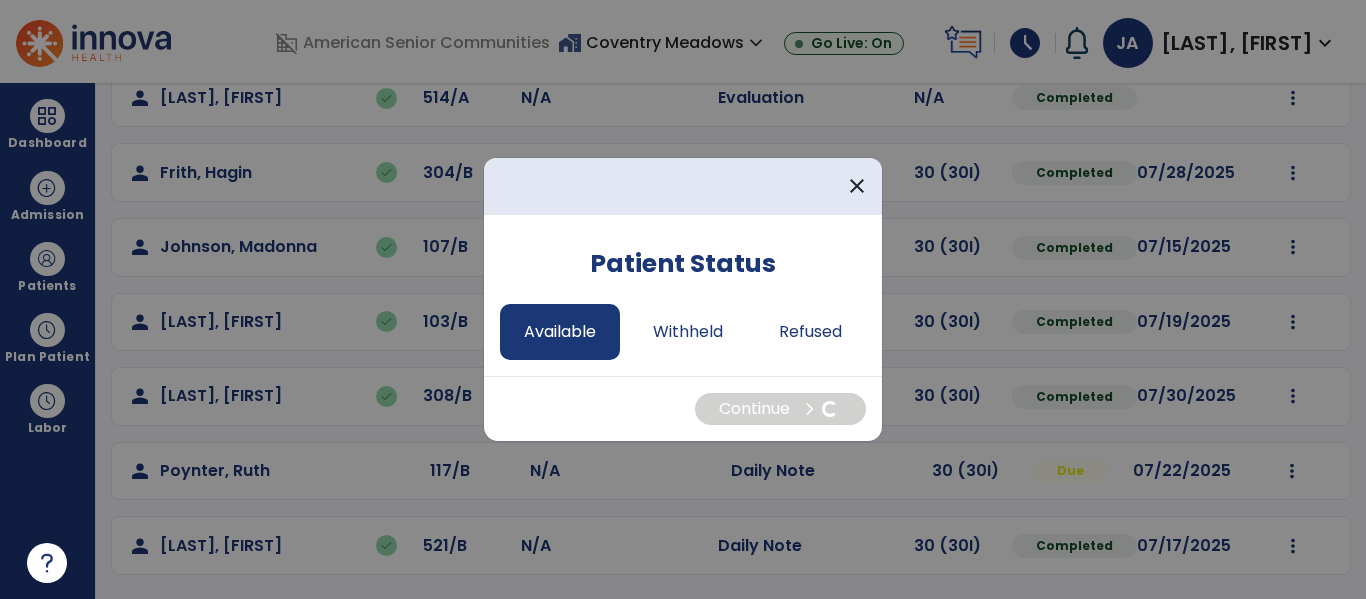select on "*" 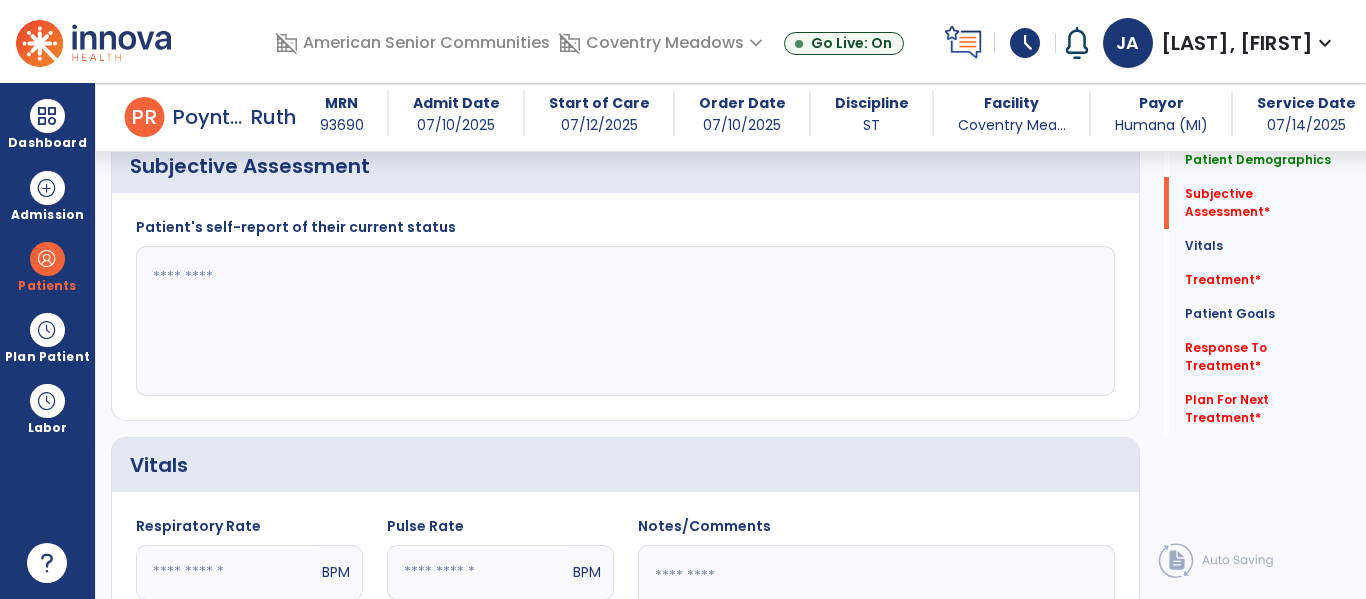 scroll, scrollTop: 516, scrollLeft: 0, axis: vertical 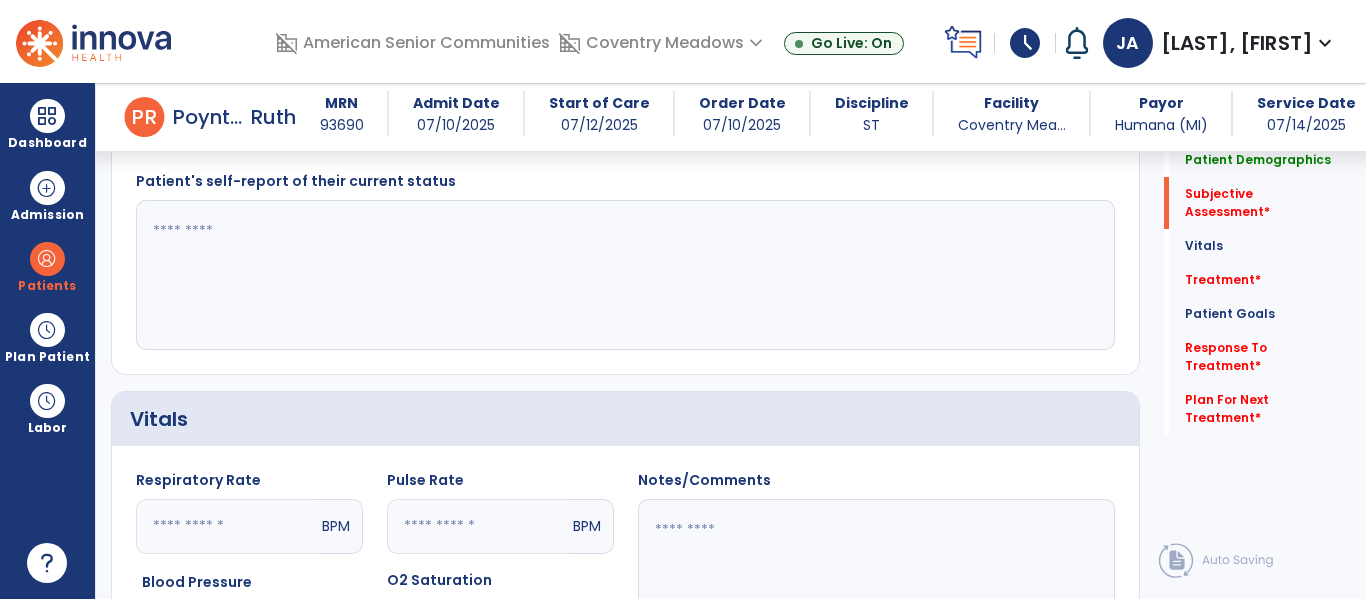 click 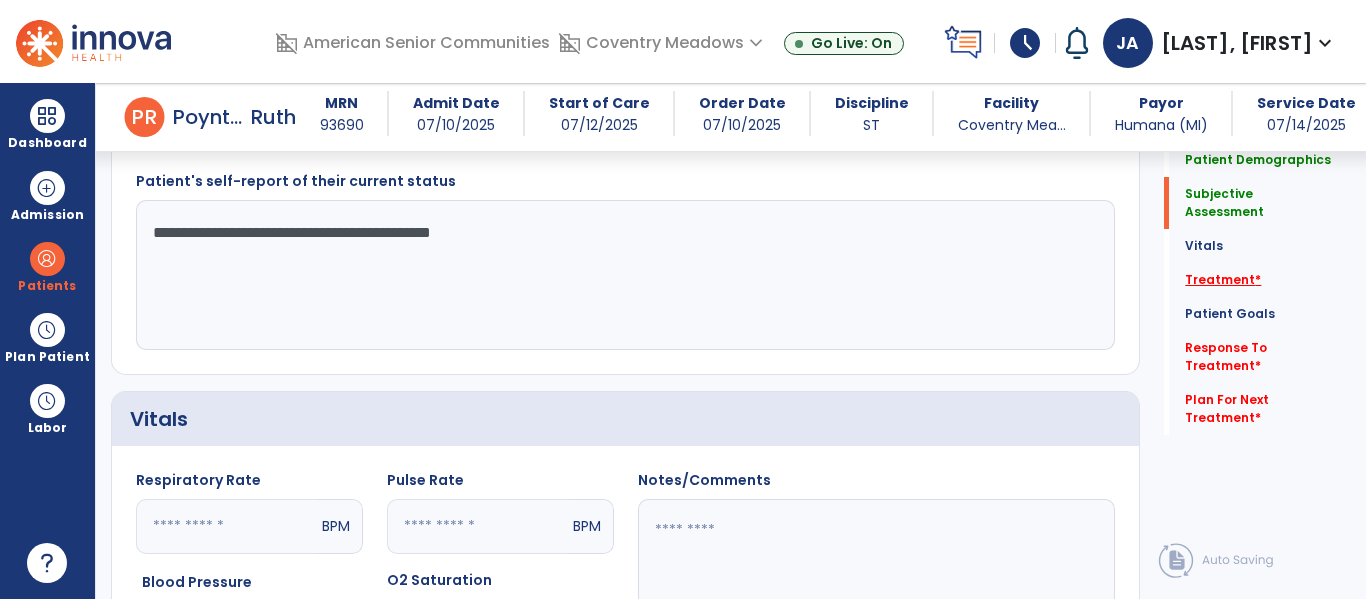 type on "**********" 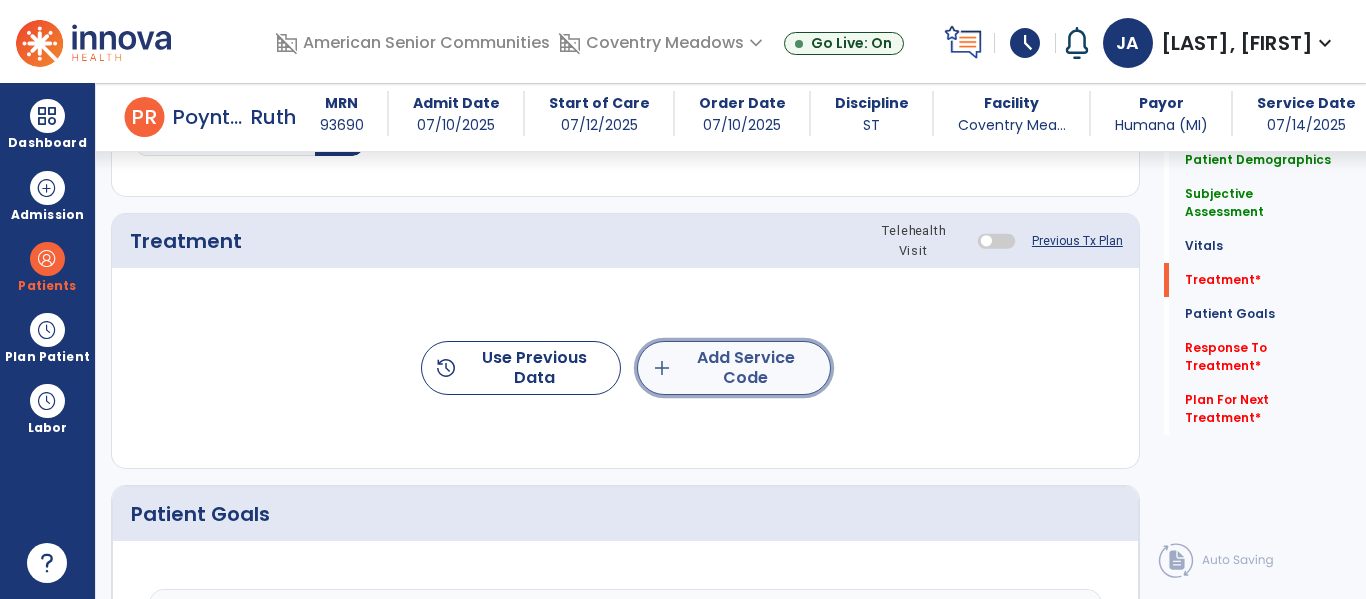 click on "add  Add Service Code" 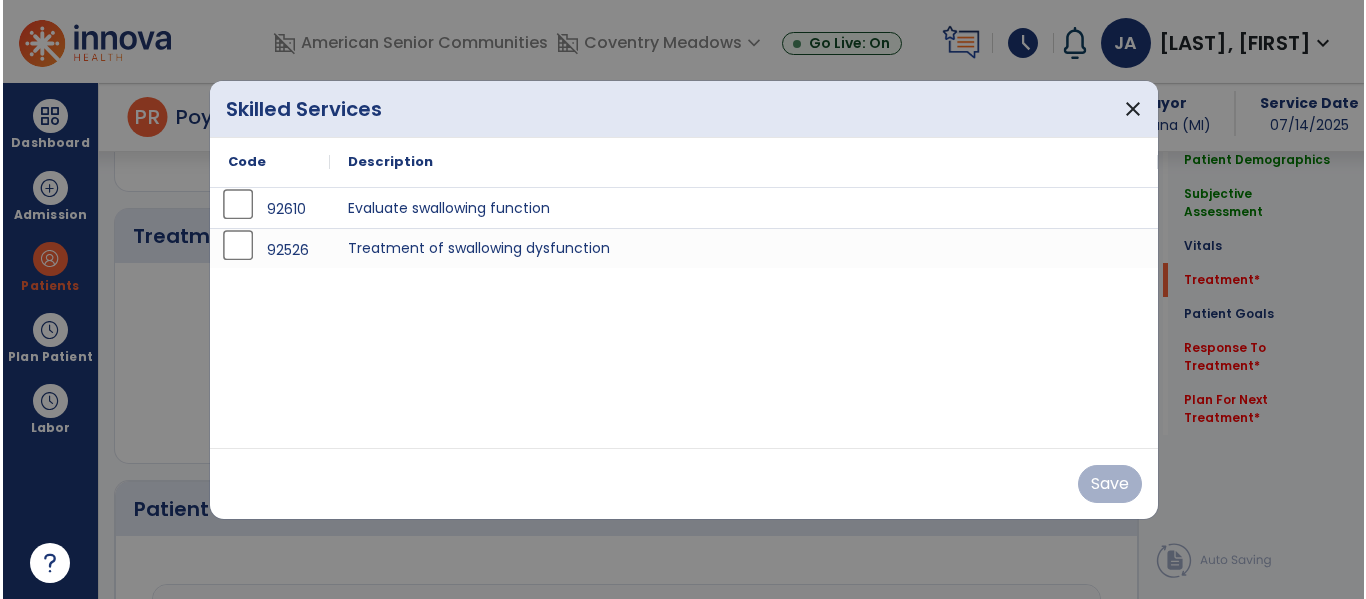 scroll, scrollTop: 1116, scrollLeft: 0, axis: vertical 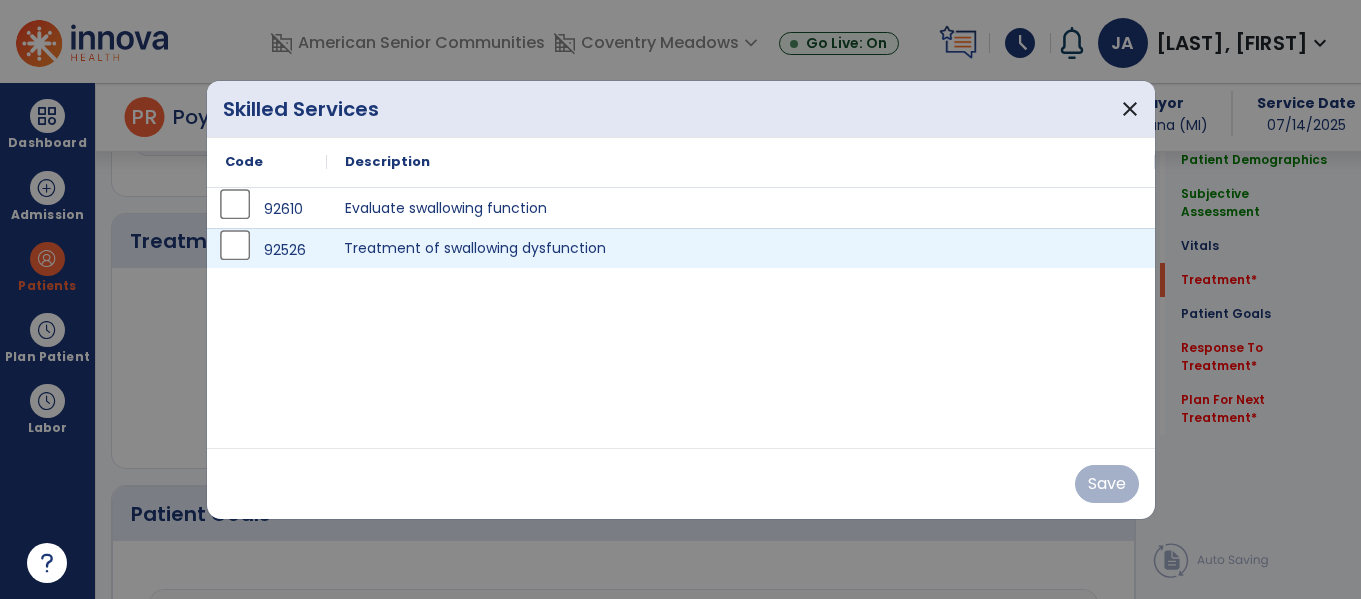 click on "Treatment of swallowing dysfunction" at bounding box center (741, 248) 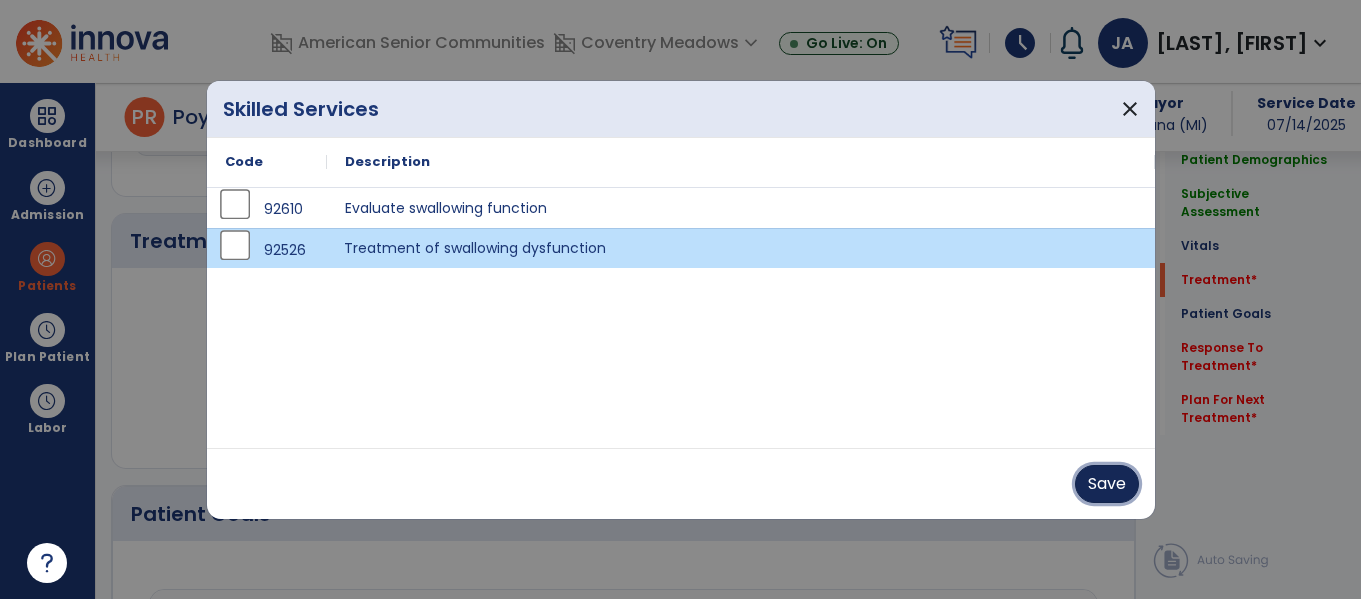 click on "Save" at bounding box center [1107, 484] 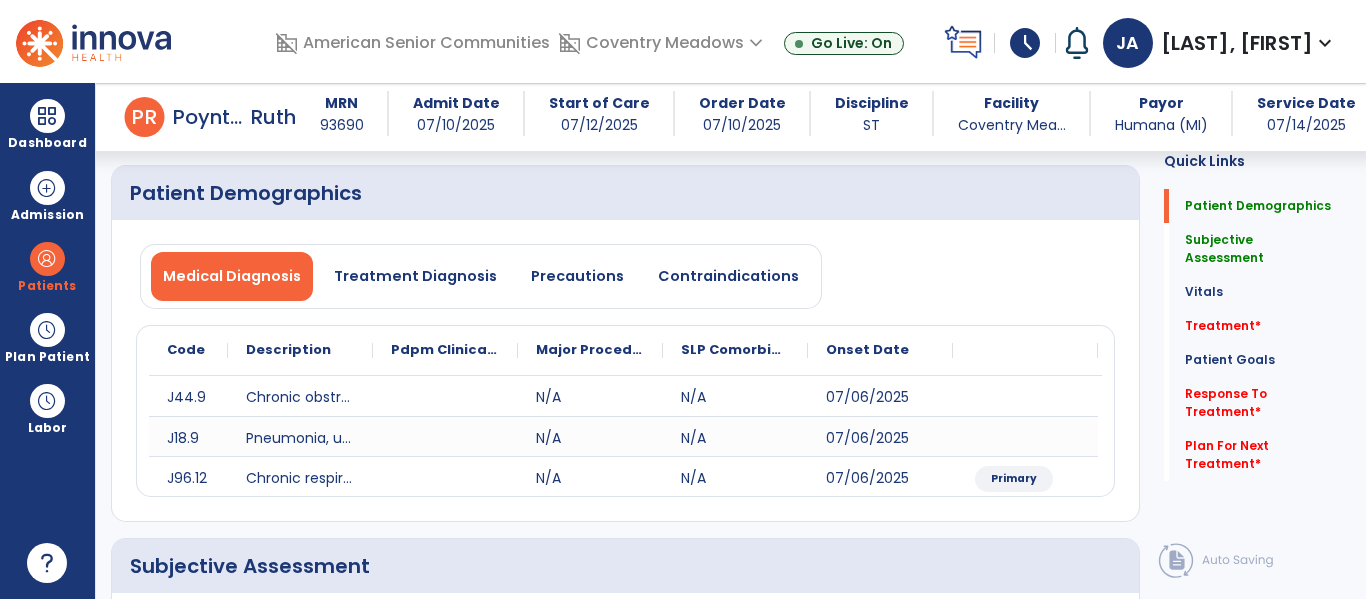 scroll, scrollTop: 62, scrollLeft: 0, axis: vertical 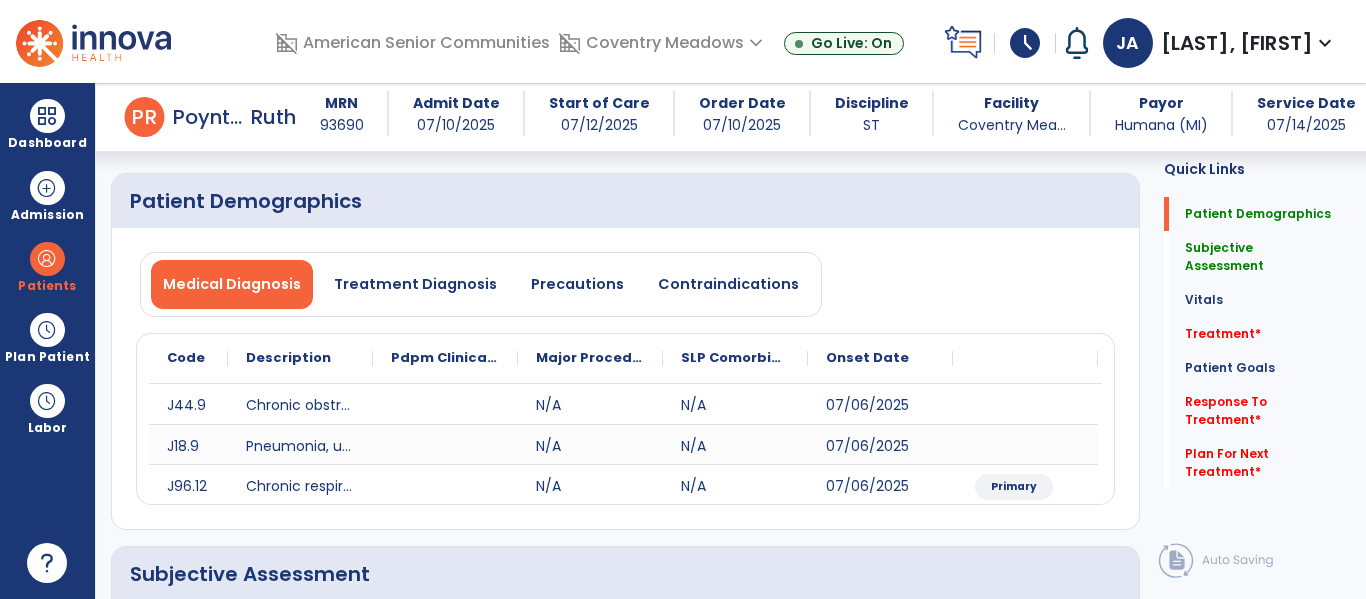 click on "Patient Demographics" 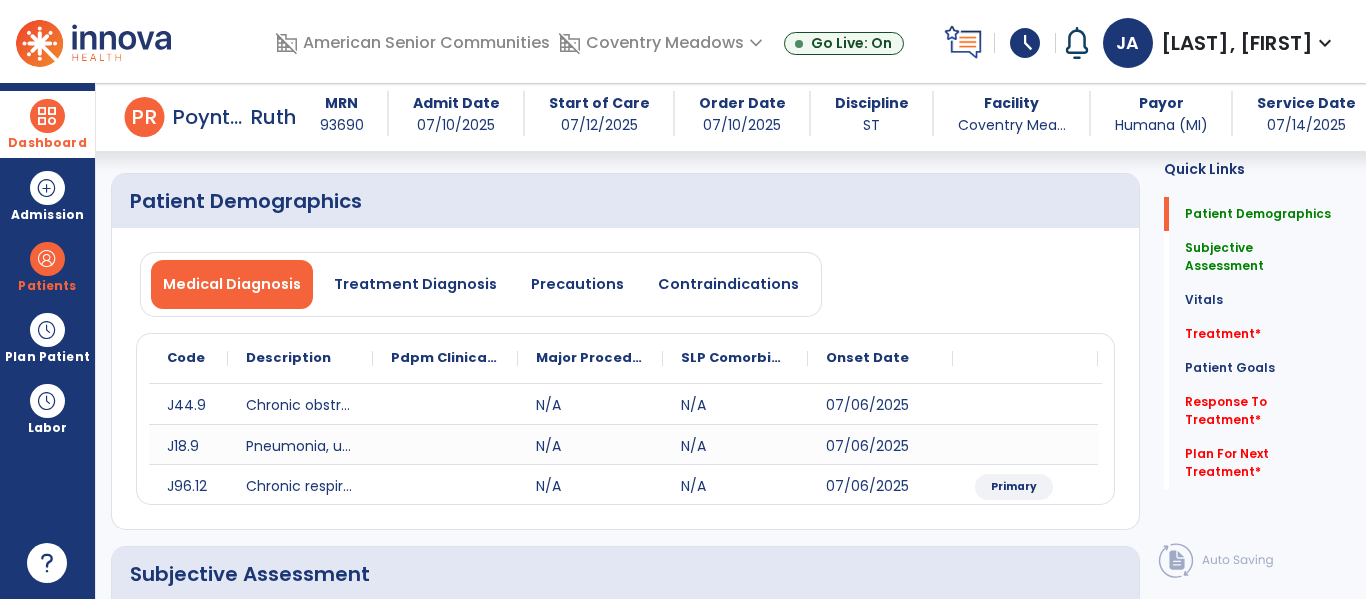 click at bounding box center (47, 116) 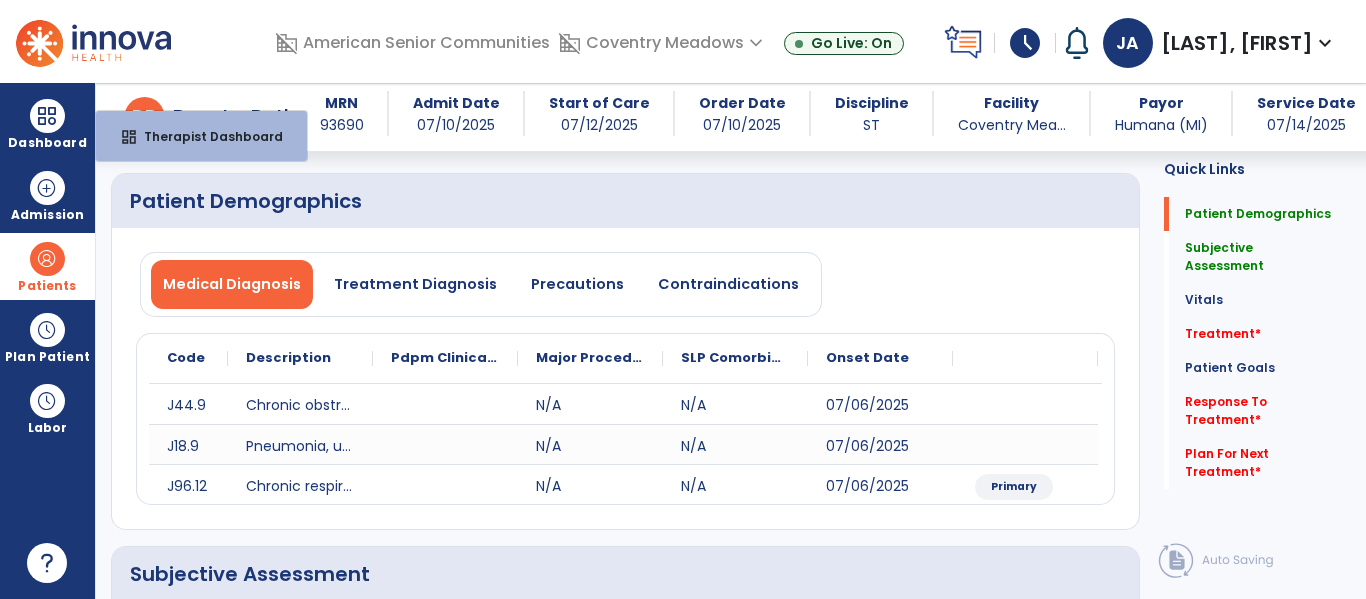 drag, startPoint x: 39, startPoint y: 270, endPoint x: 81, endPoint y: 274, distance: 42.190044 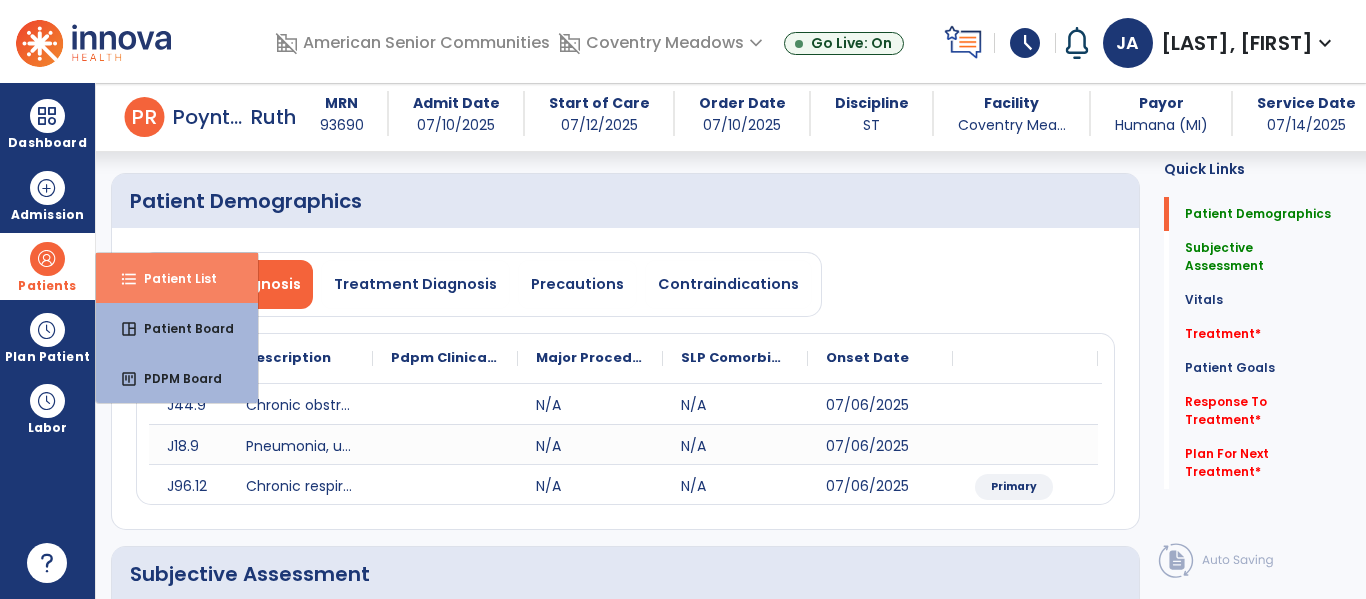 click on "format_list_bulleted  Patient List" at bounding box center (177, 278) 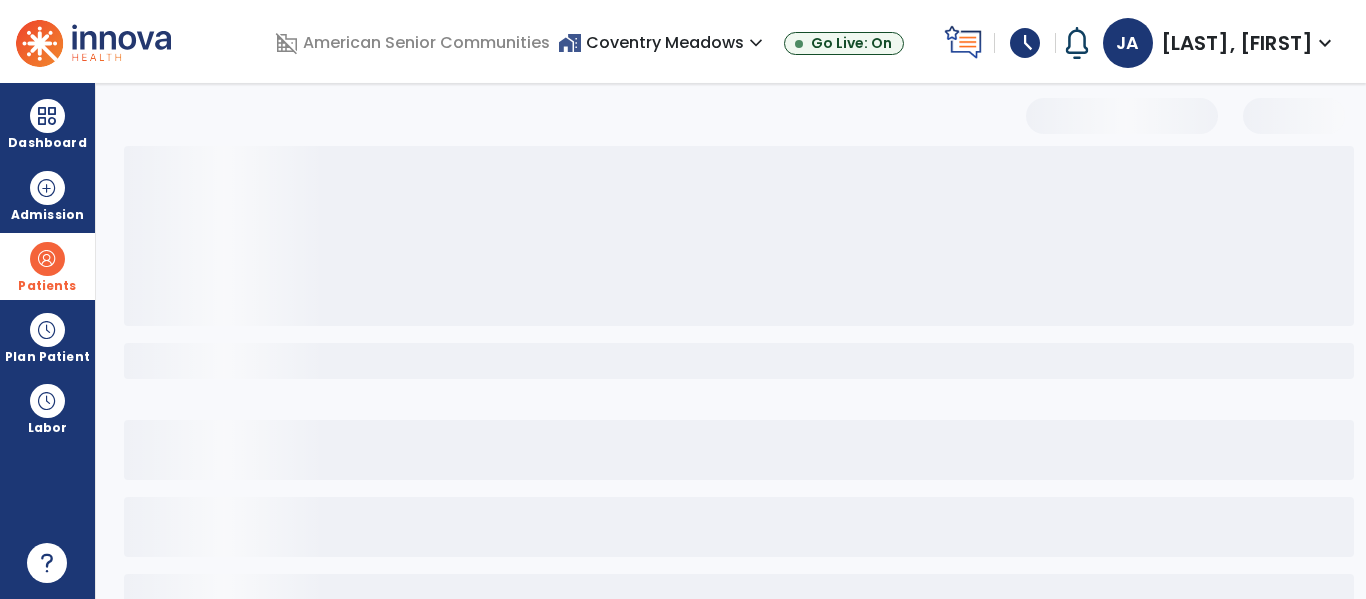 select on "***" 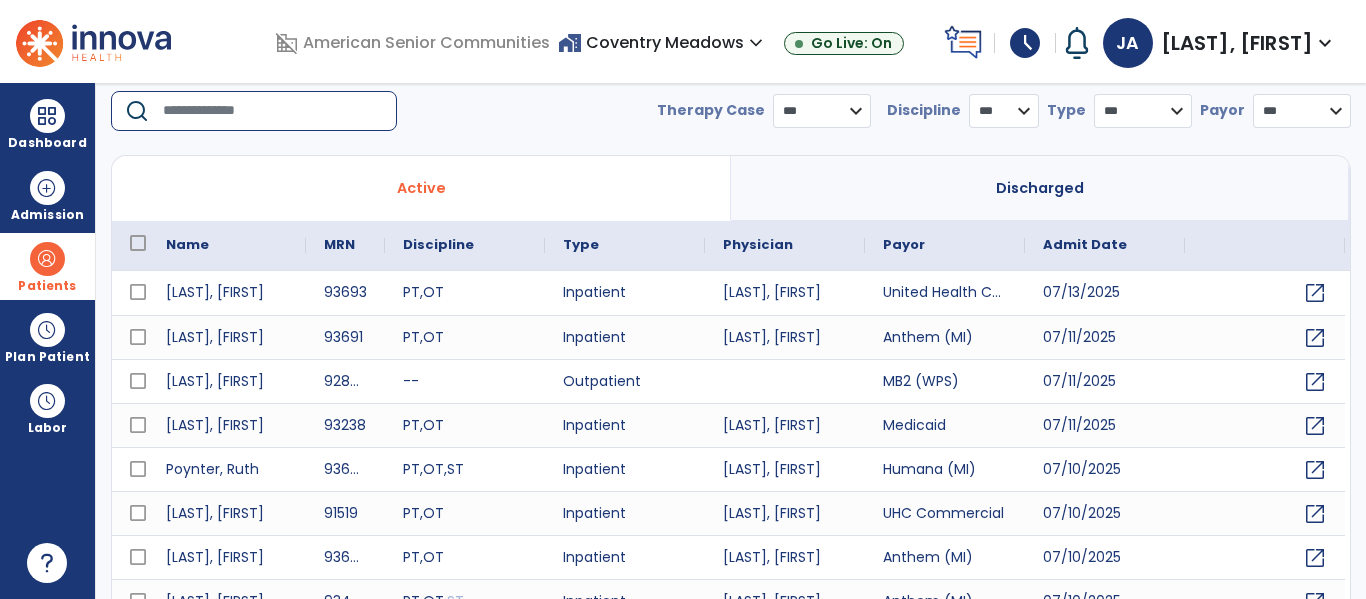 click at bounding box center (273, 111) 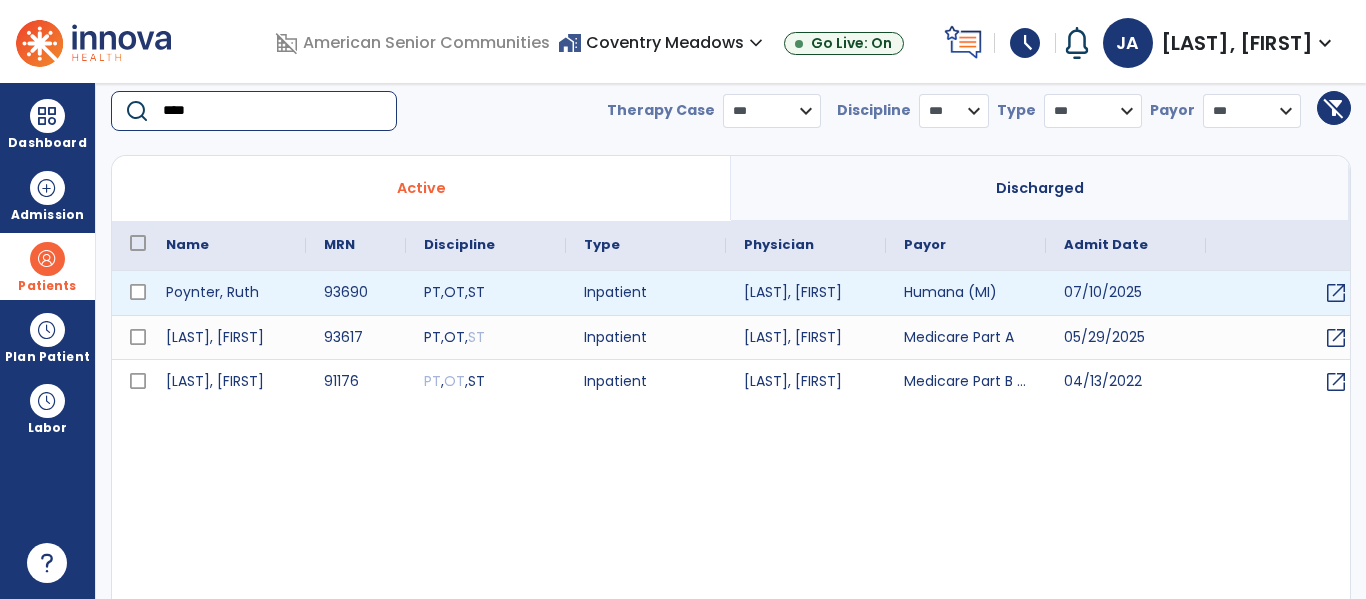 type on "****" 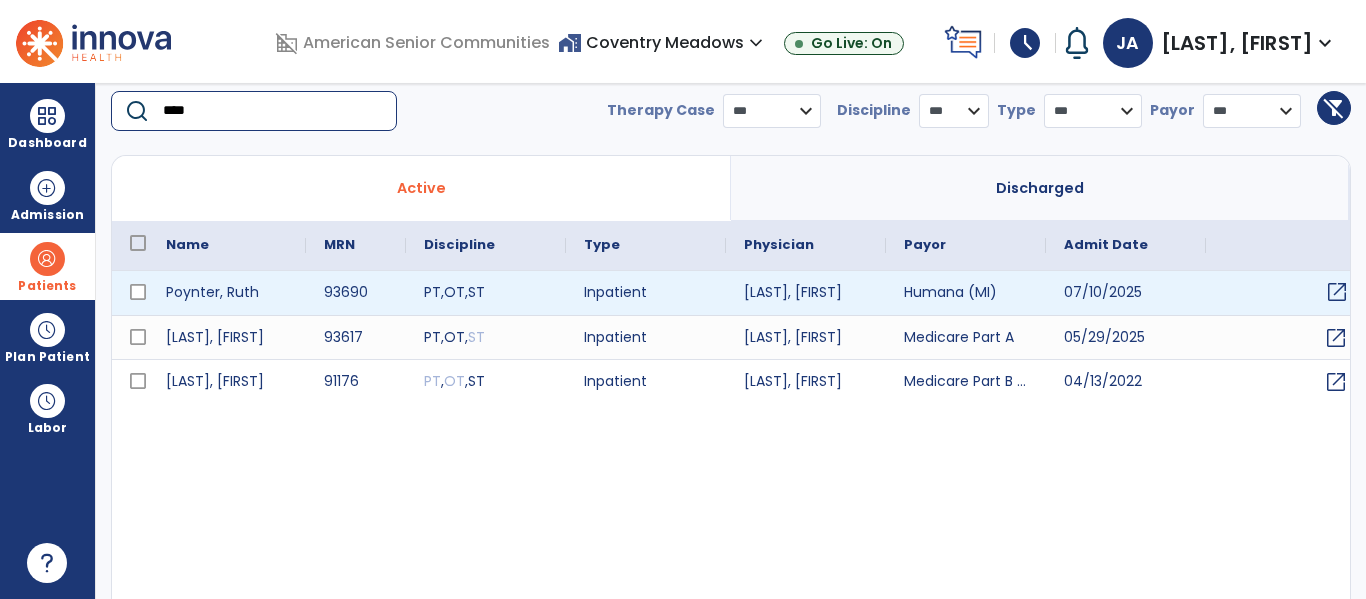 click on "open_in_new" at bounding box center (1337, 292) 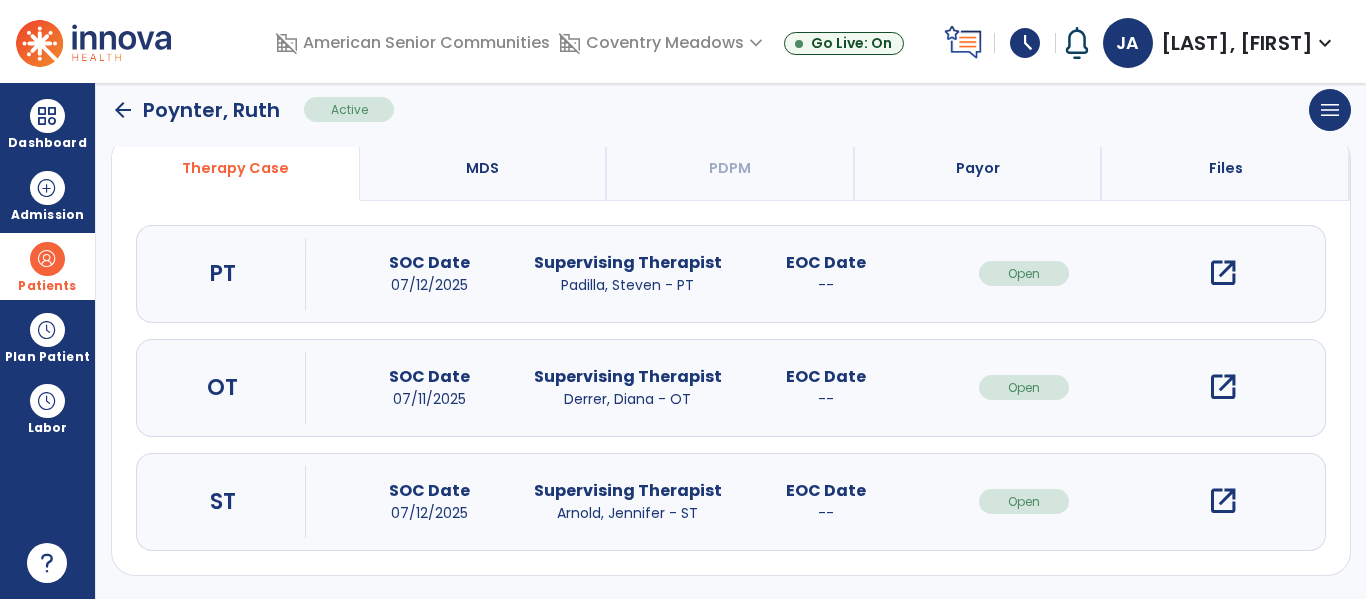 scroll, scrollTop: 162, scrollLeft: 0, axis: vertical 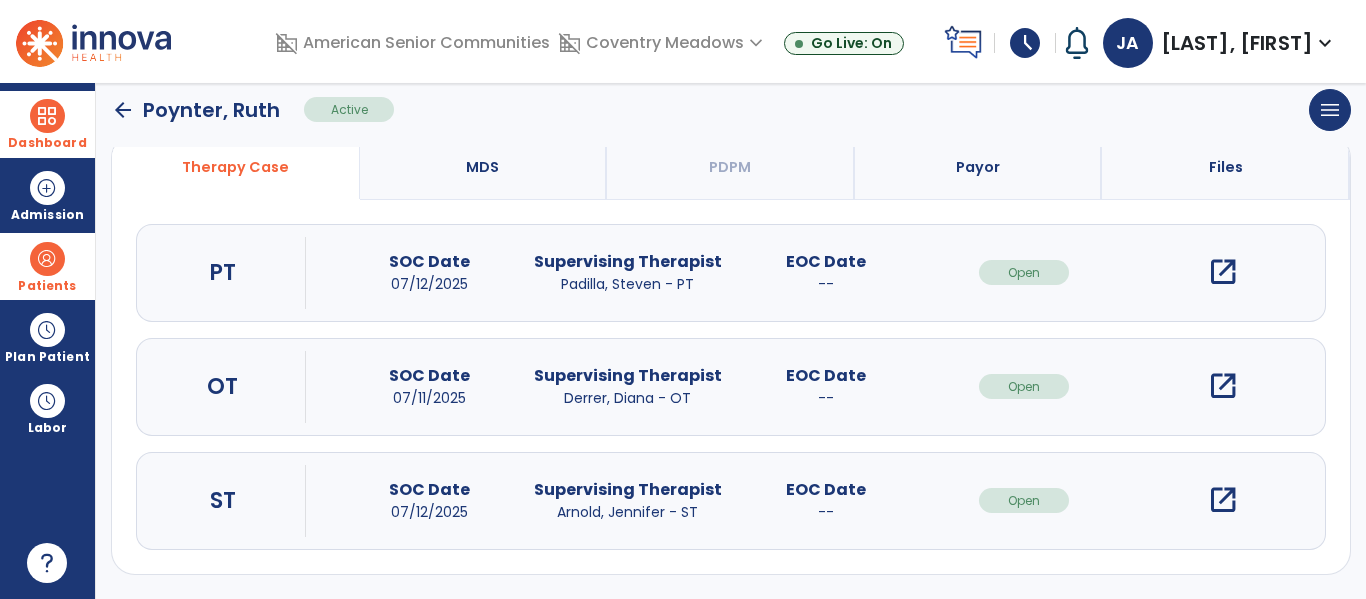 click on "Dashboard" at bounding box center (47, 124) 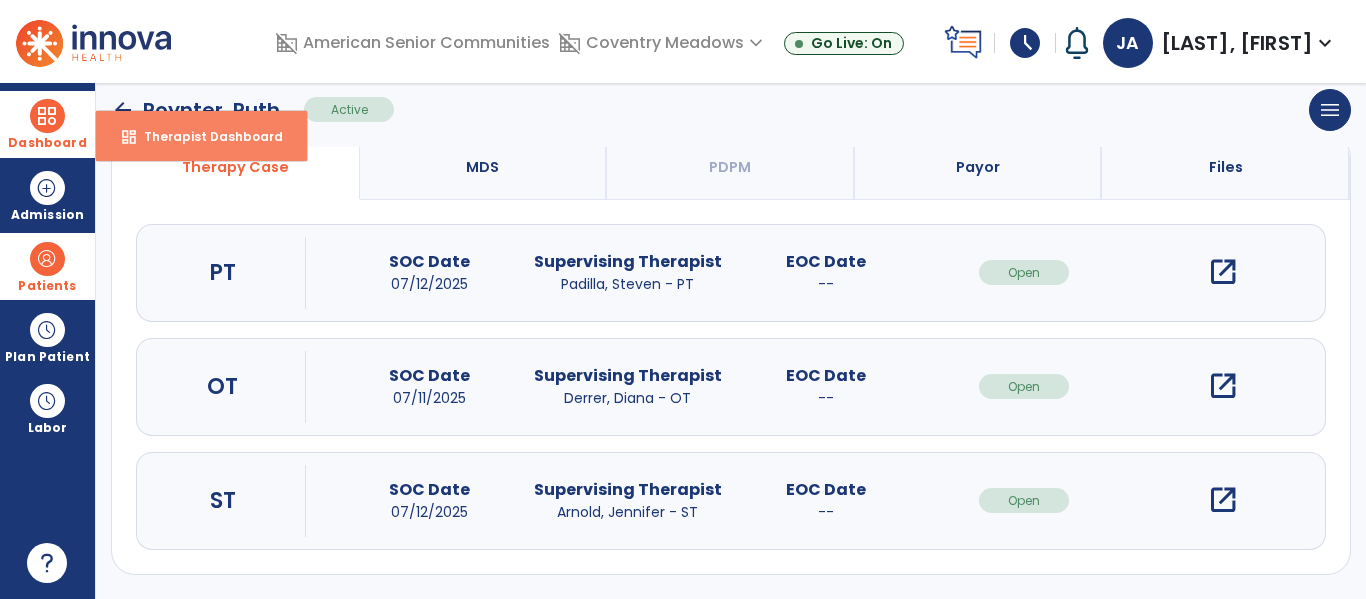 click on "dashboard  Therapist Dashboard" at bounding box center [201, 136] 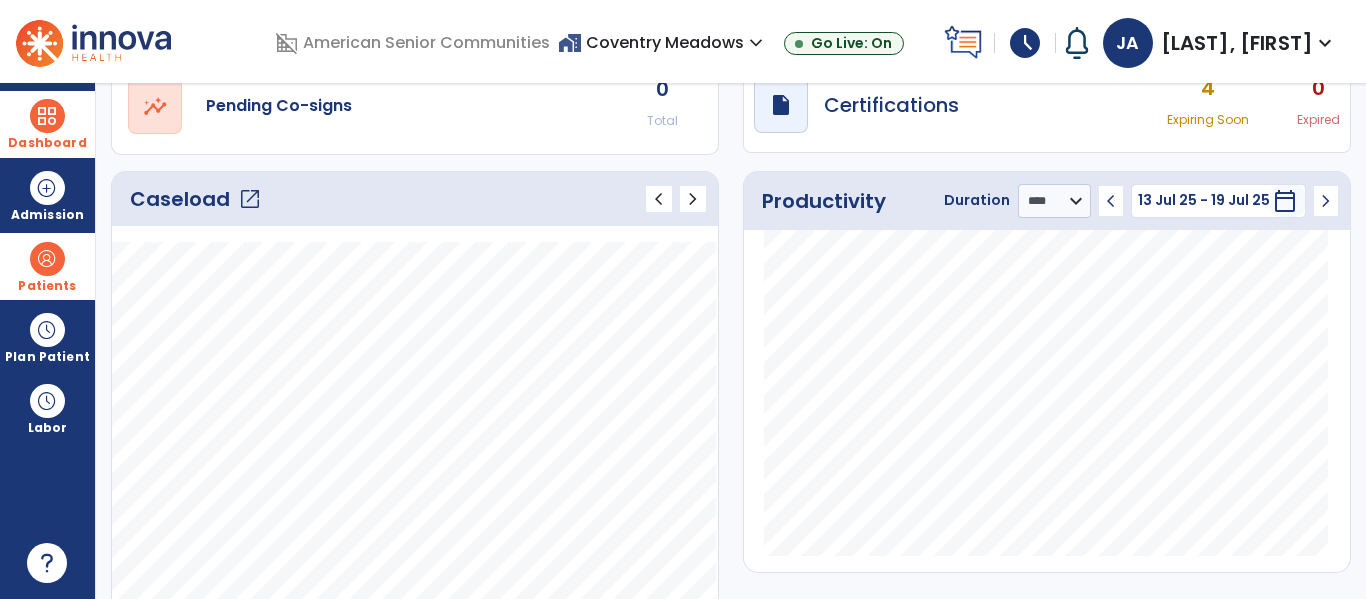 click on "open_in_new" 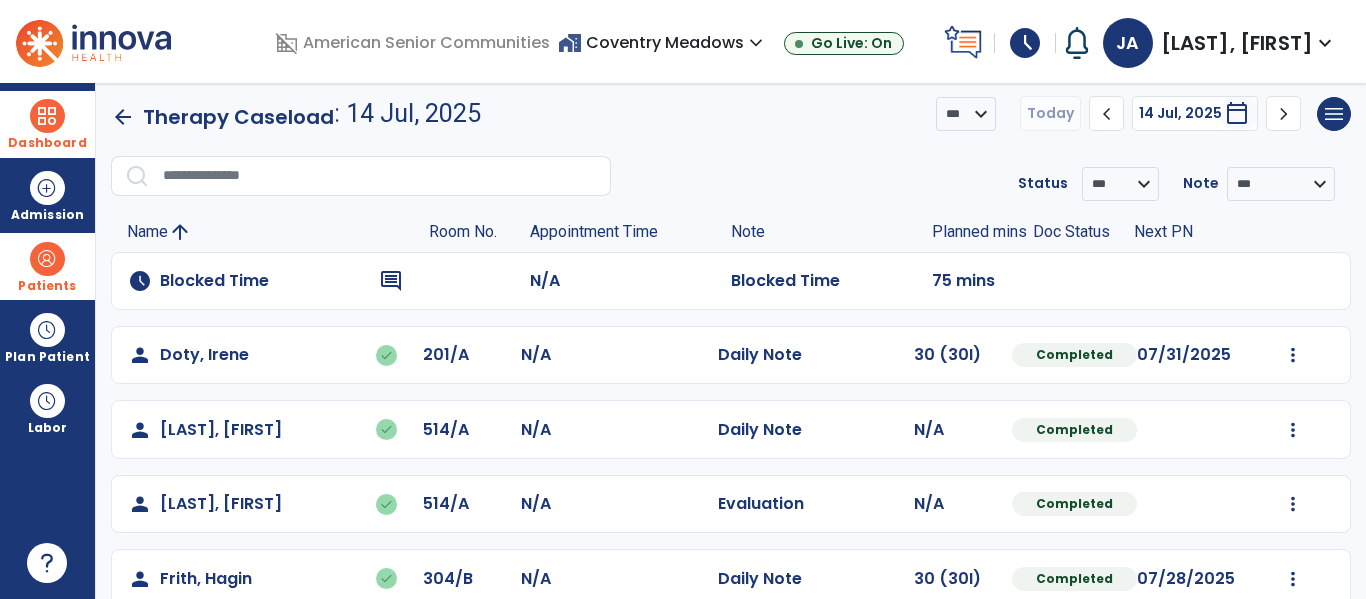 scroll, scrollTop: 0, scrollLeft: 0, axis: both 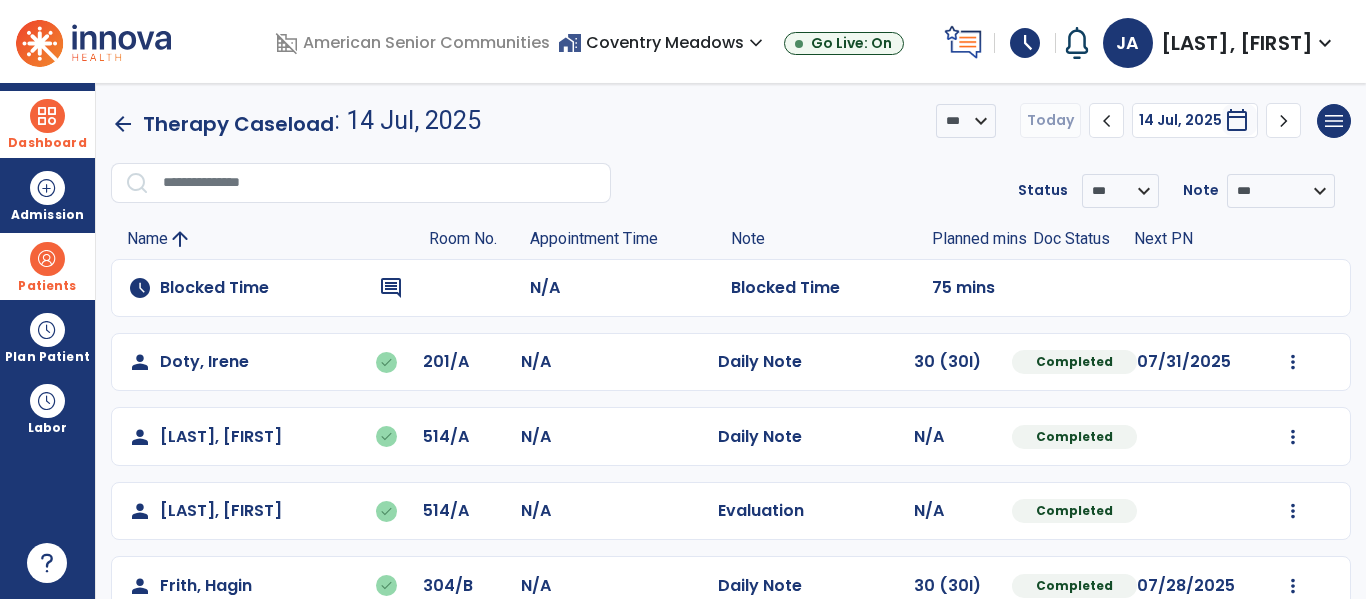 click on "chevron_right" 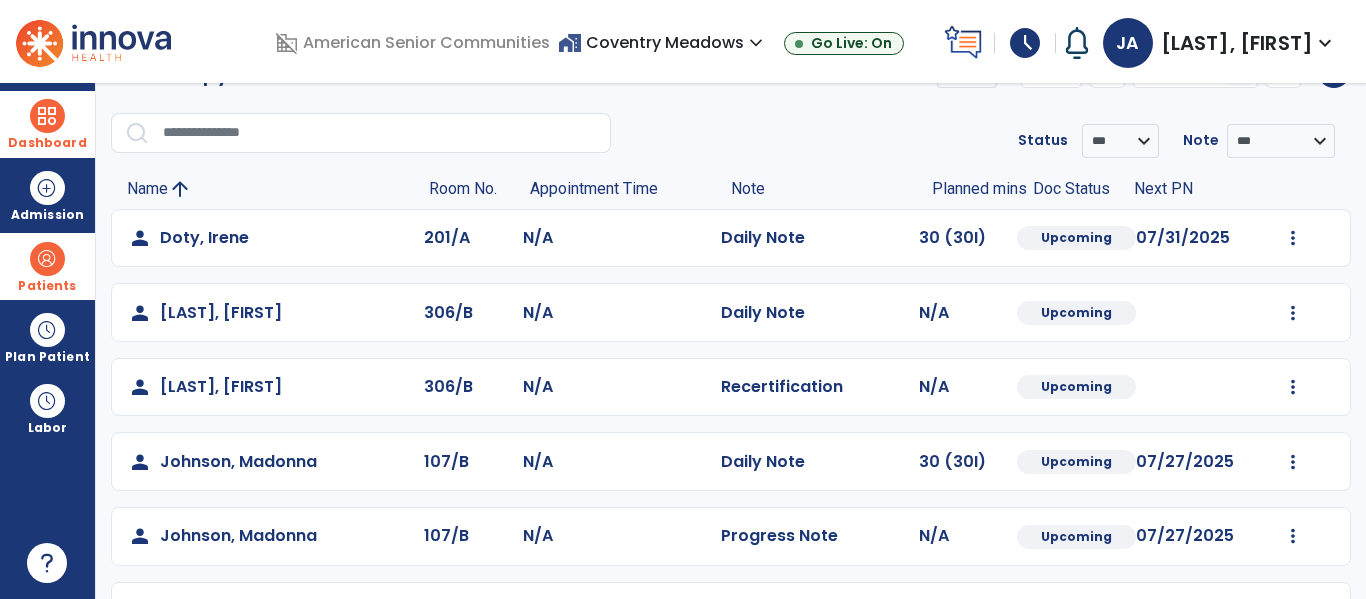 scroll, scrollTop: 0, scrollLeft: 0, axis: both 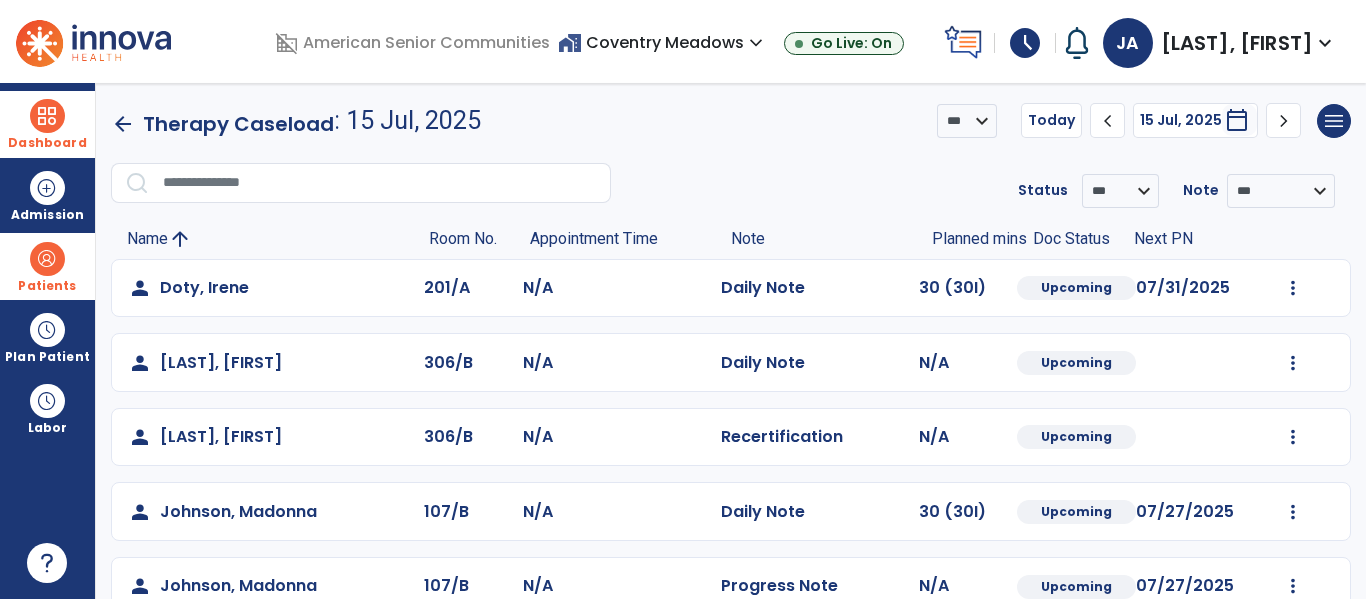 click at bounding box center [47, 259] 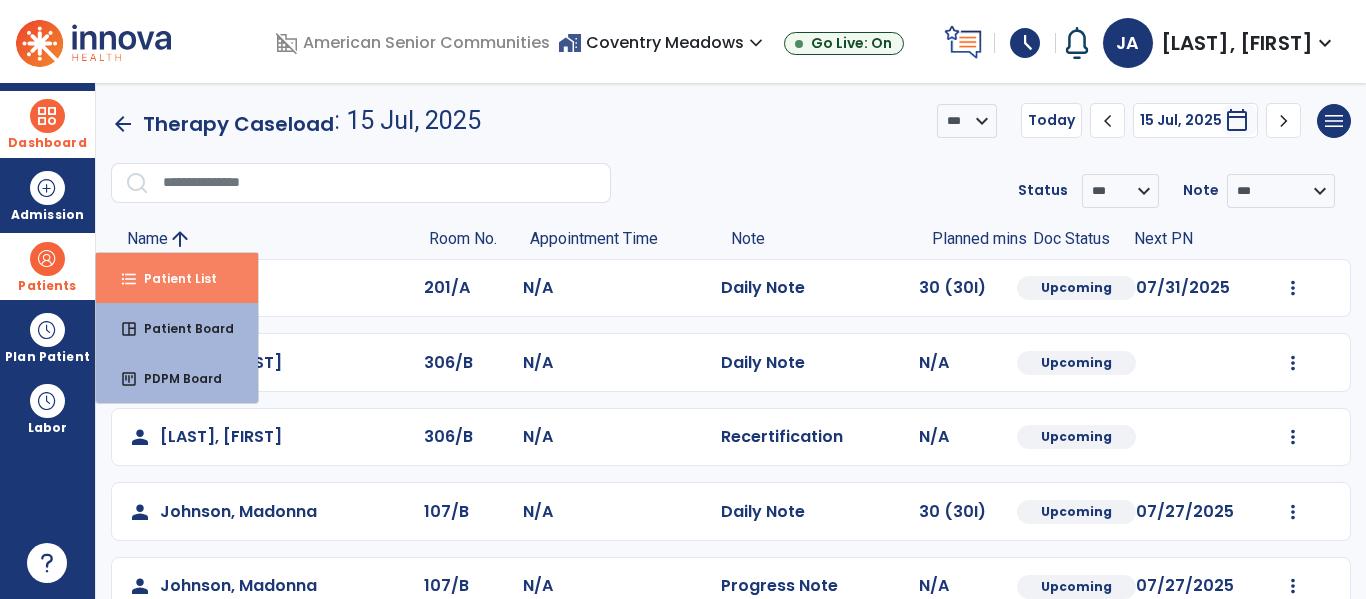 click on "format_list_bulleted  Patient List" at bounding box center [177, 278] 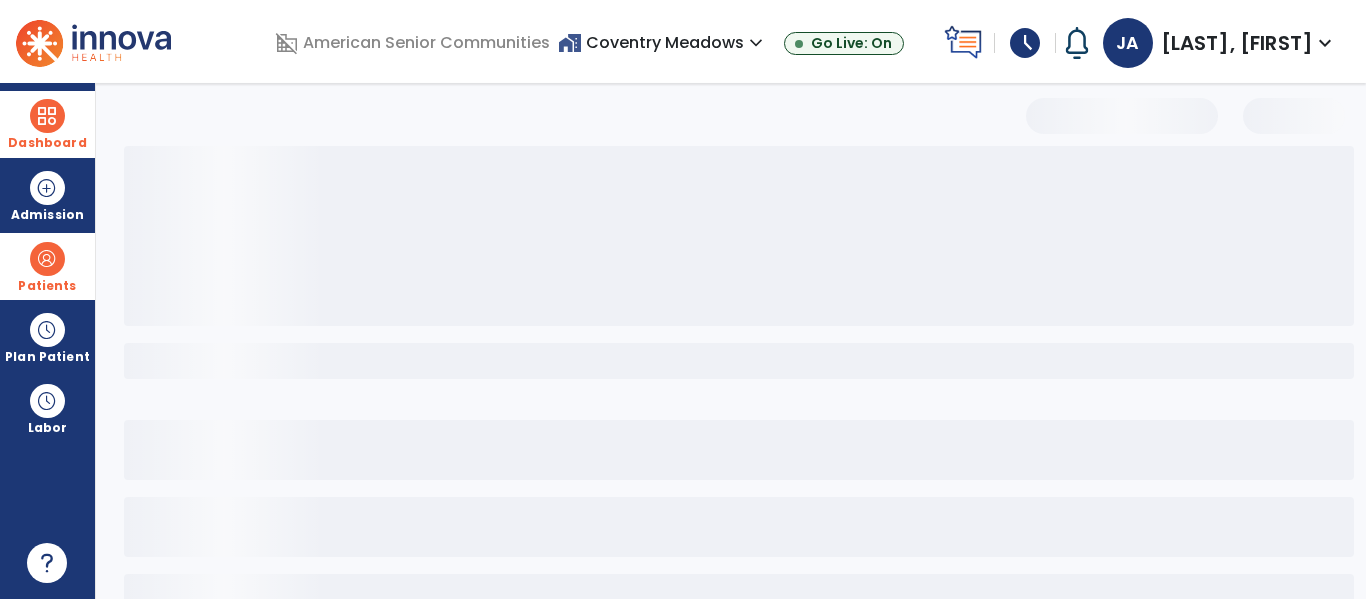select on "***" 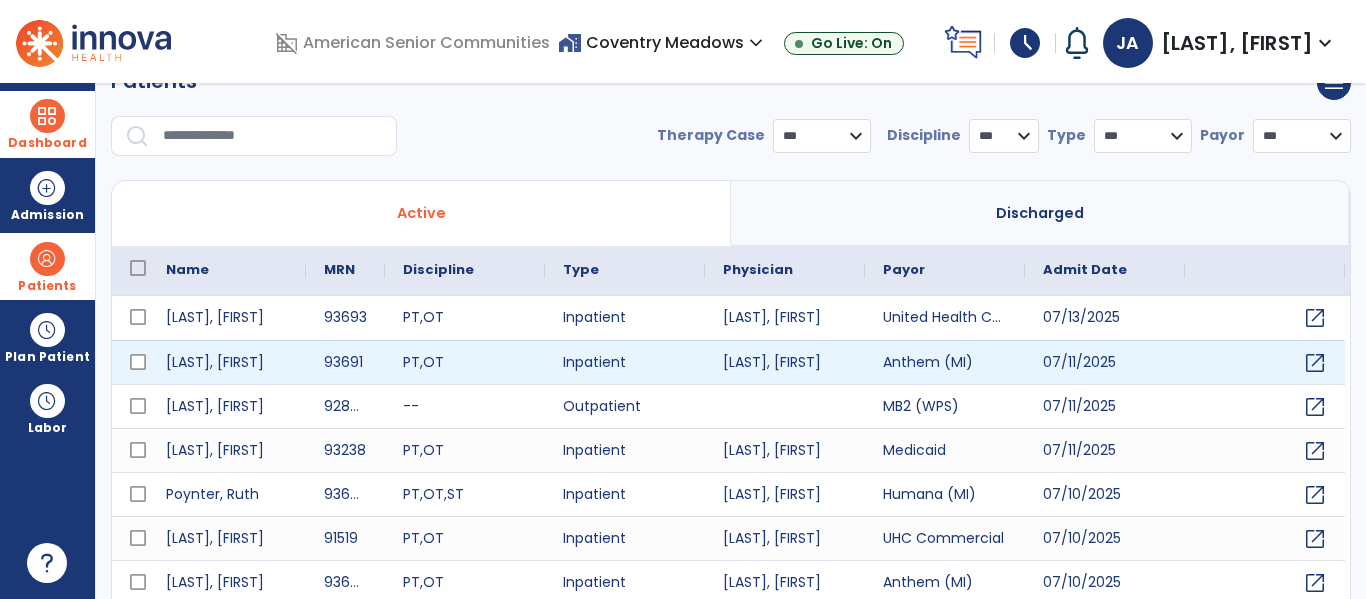 scroll, scrollTop: 0, scrollLeft: 0, axis: both 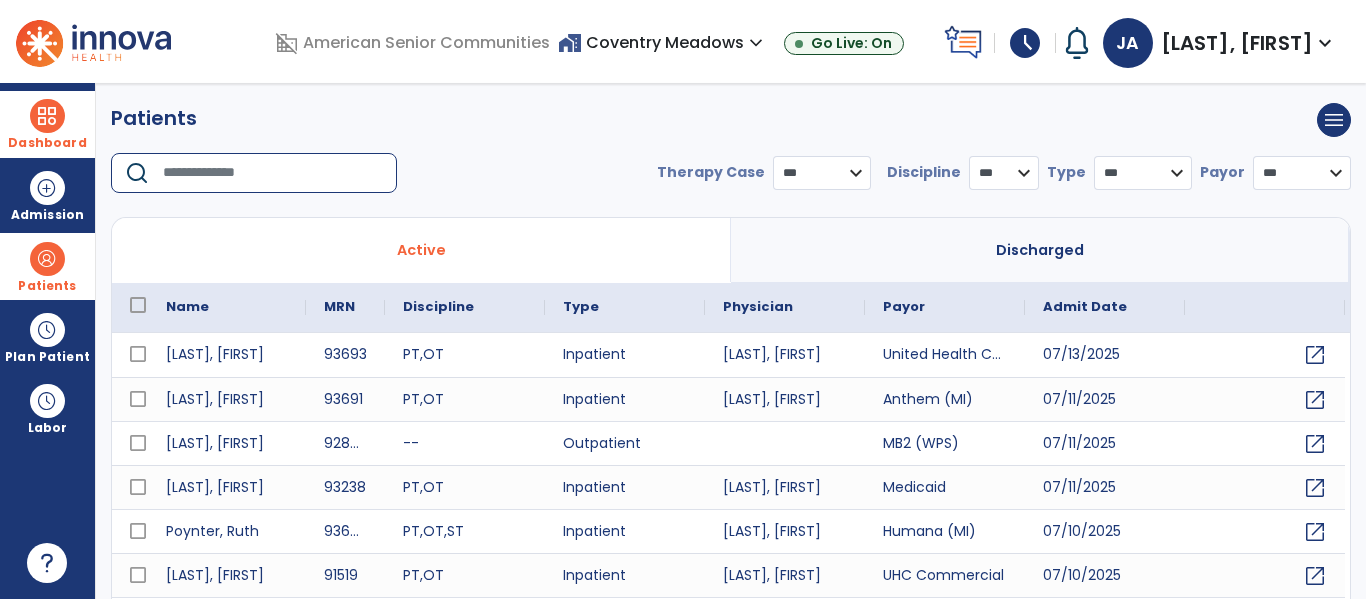 click at bounding box center (273, 173) 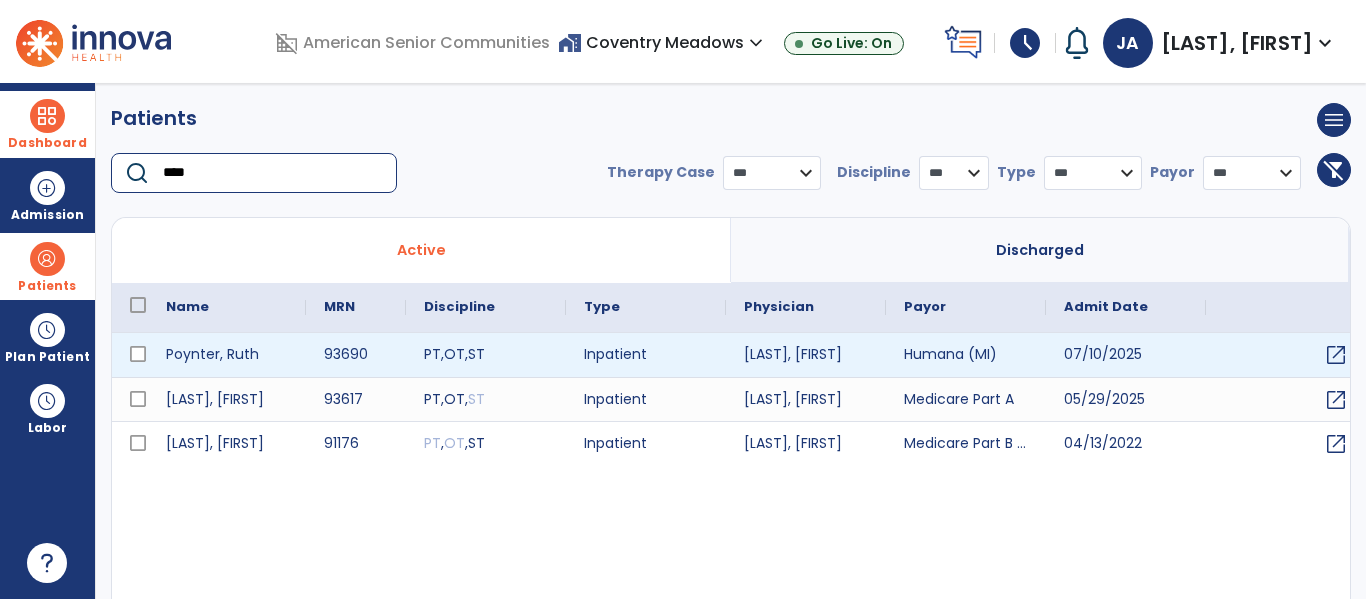 type on "****" 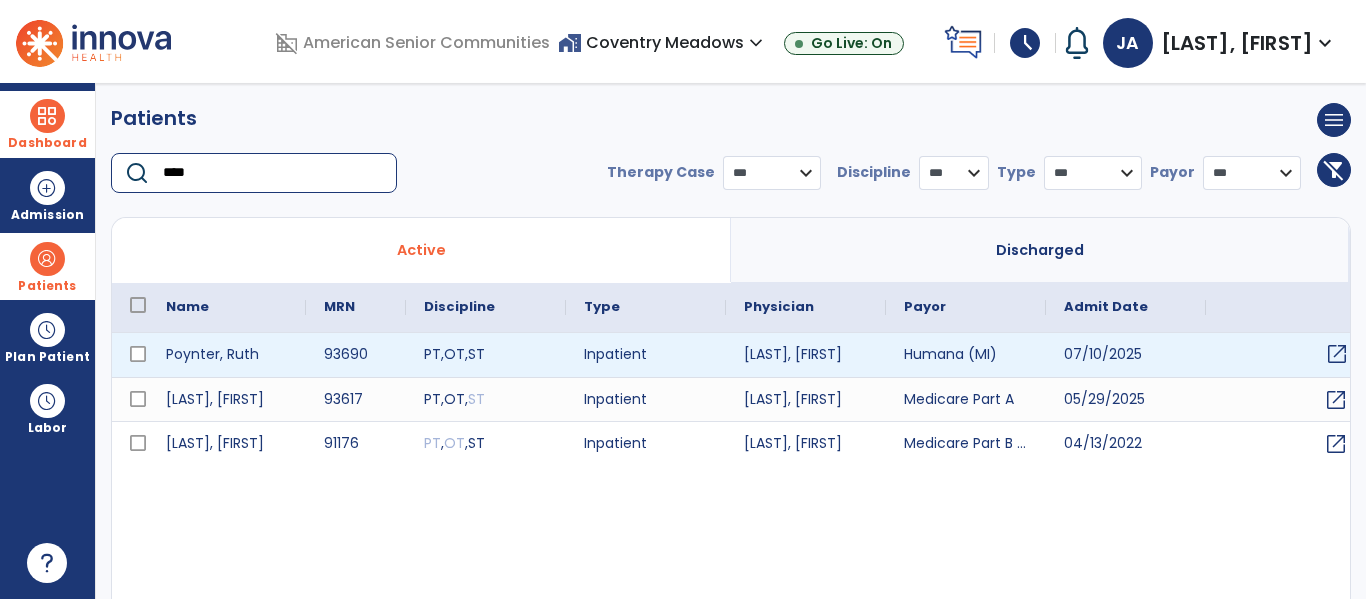 click on "open_in_new" at bounding box center [1337, 354] 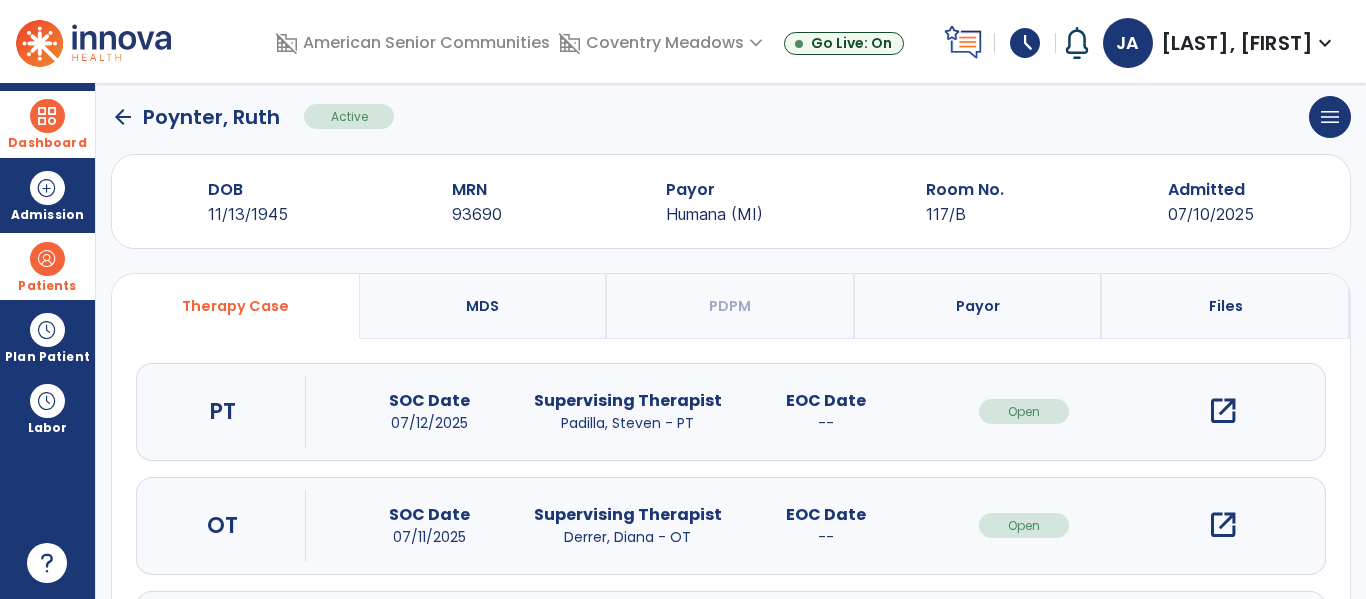 scroll, scrollTop: 162, scrollLeft: 0, axis: vertical 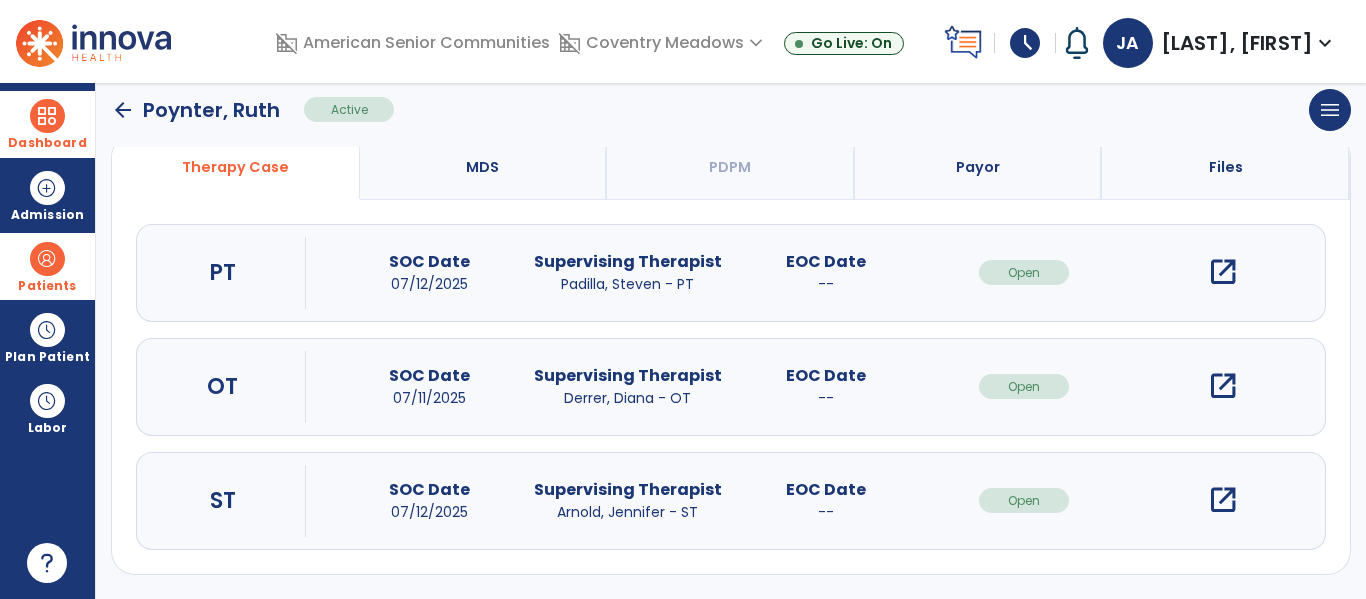 click on "arrow_back   [LAST], [FIRST]  Active  menu   Edit Admission   View OBRA Report" 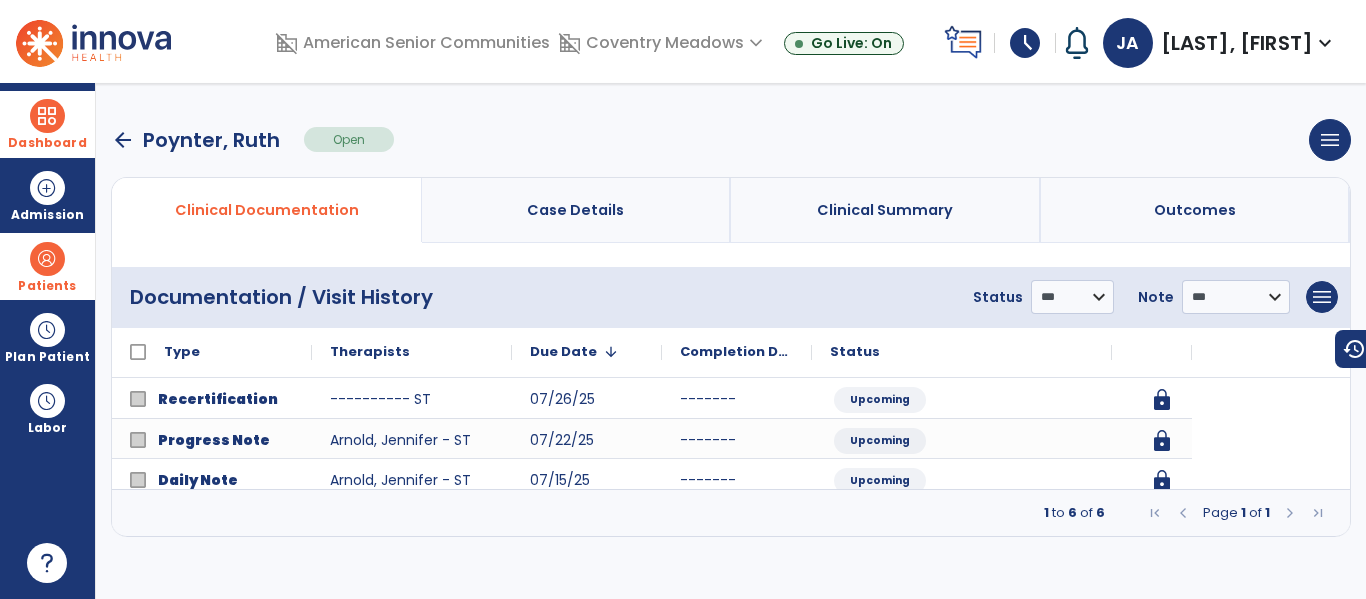scroll, scrollTop: 0, scrollLeft: 0, axis: both 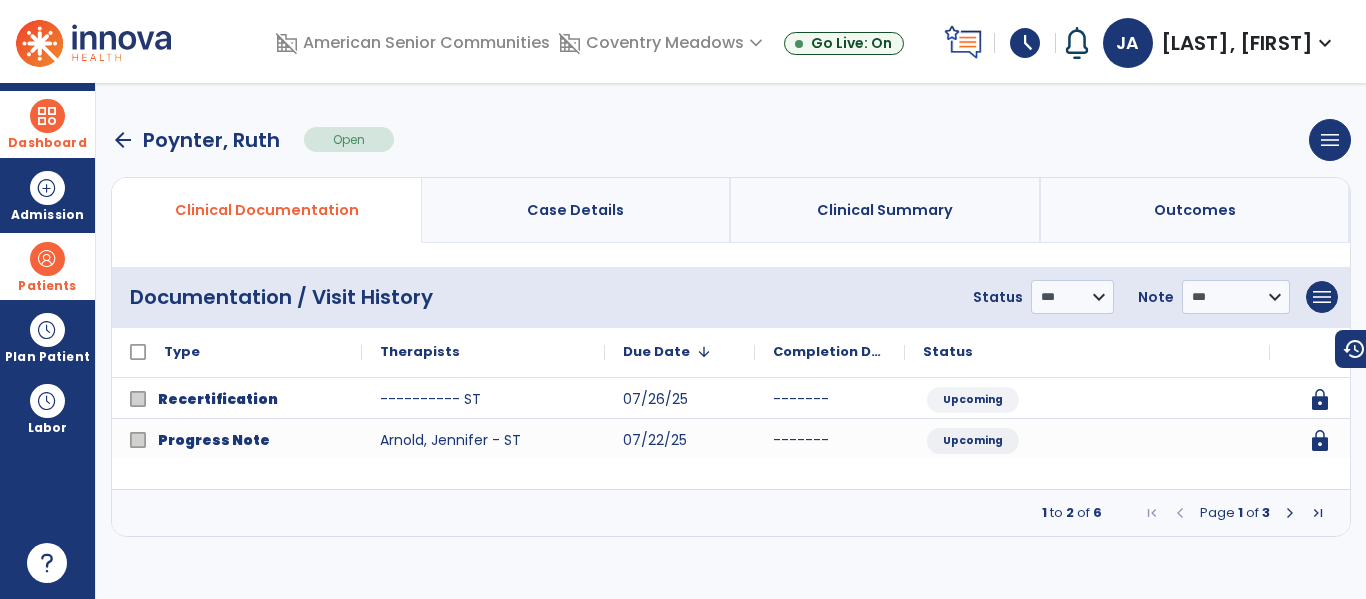 click at bounding box center [1290, 513] 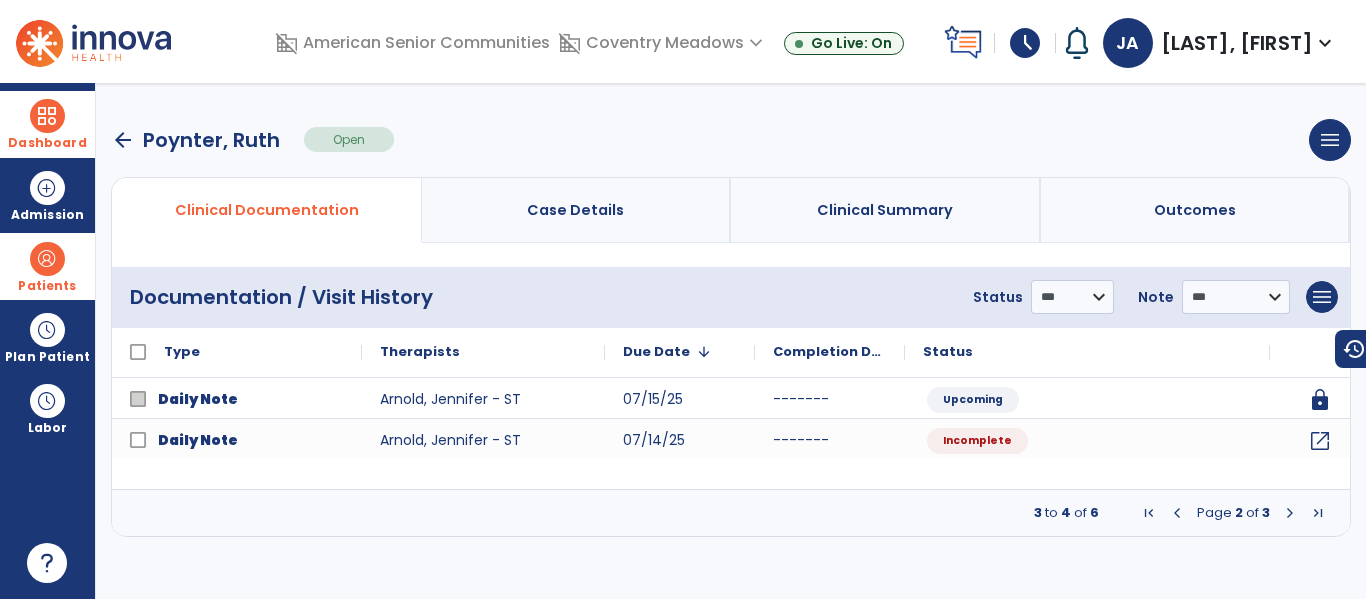 click at bounding box center [1290, 513] 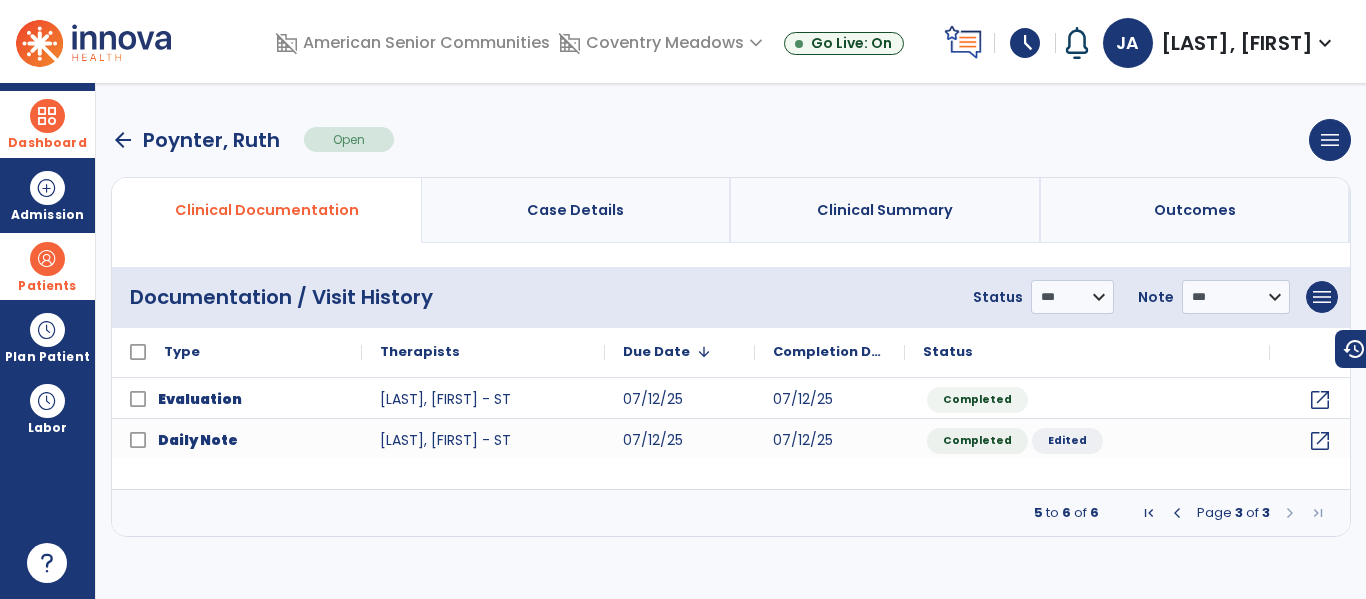 click at bounding box center (1290, 513) 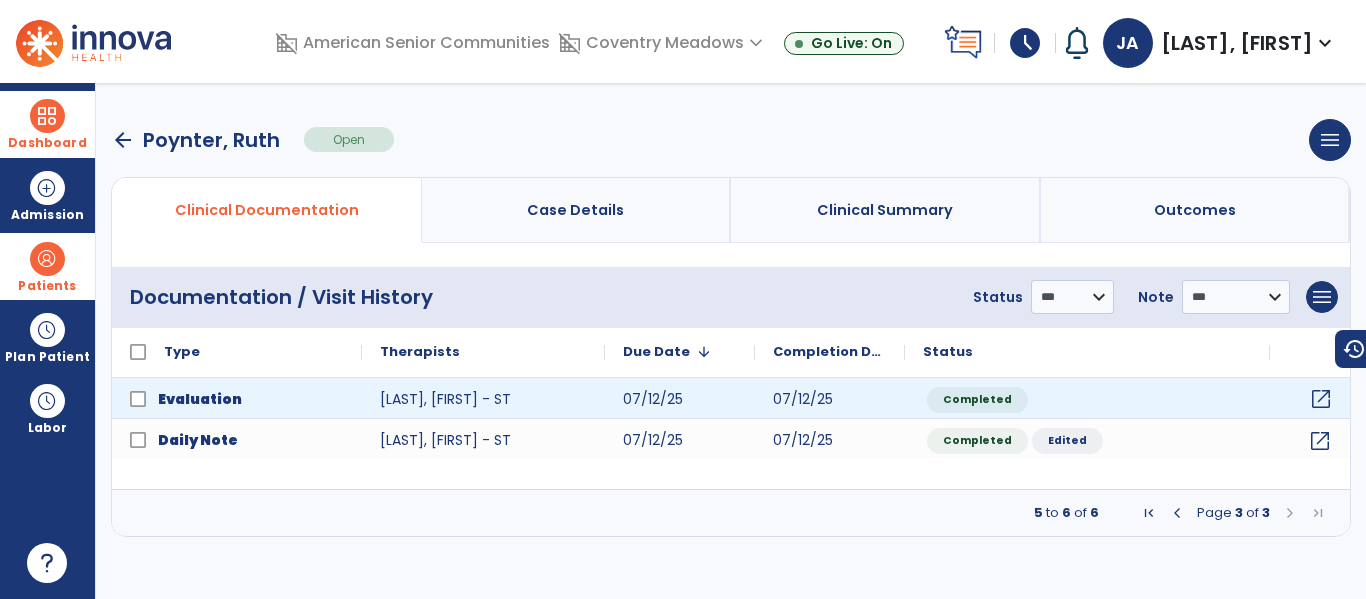 click on "open_in_new" 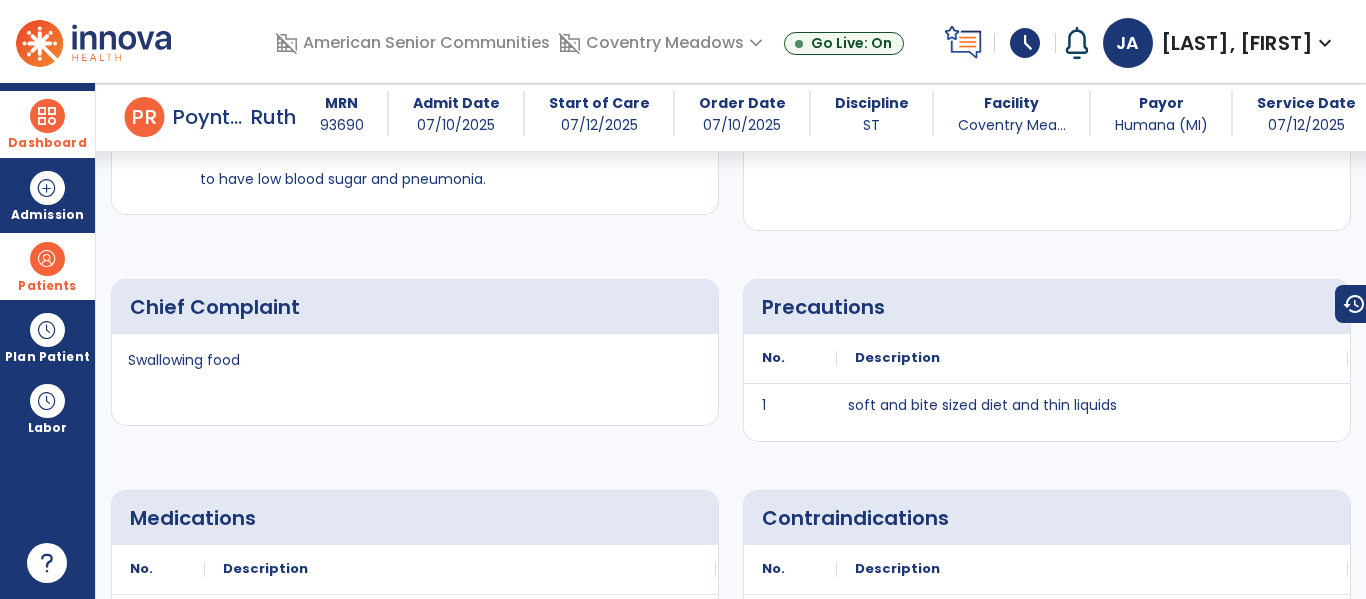 scroll, scrollTop: 0, scrollLeft: 0, axis: both 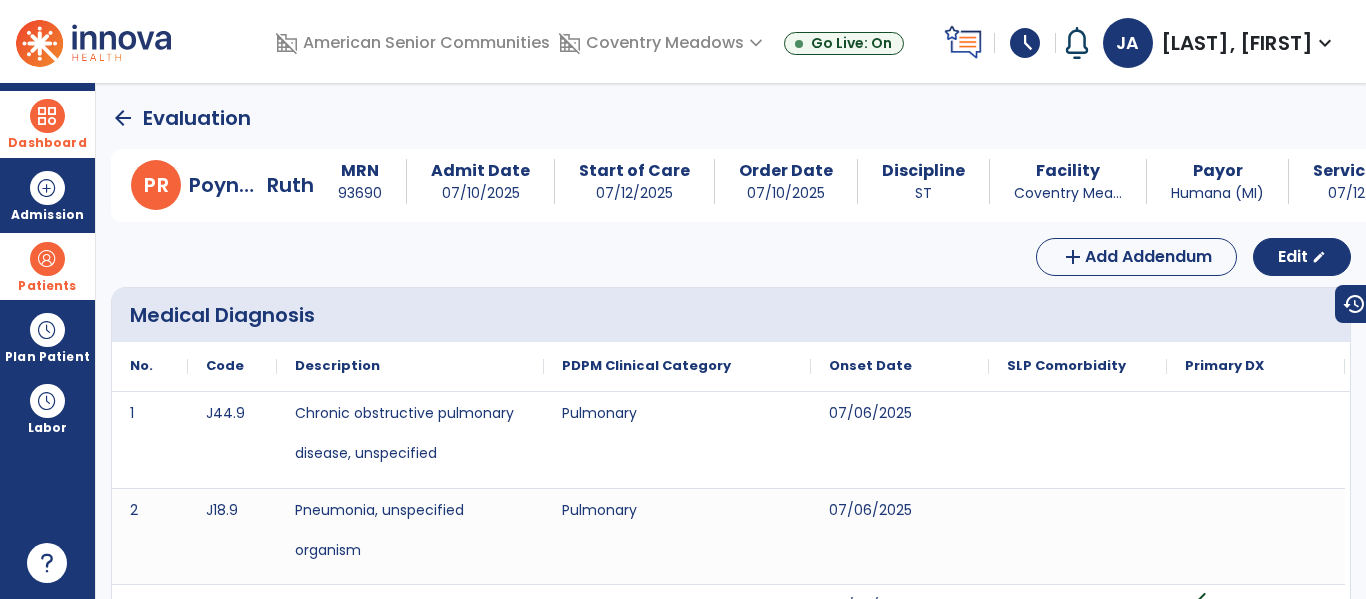click on "arrow_back" 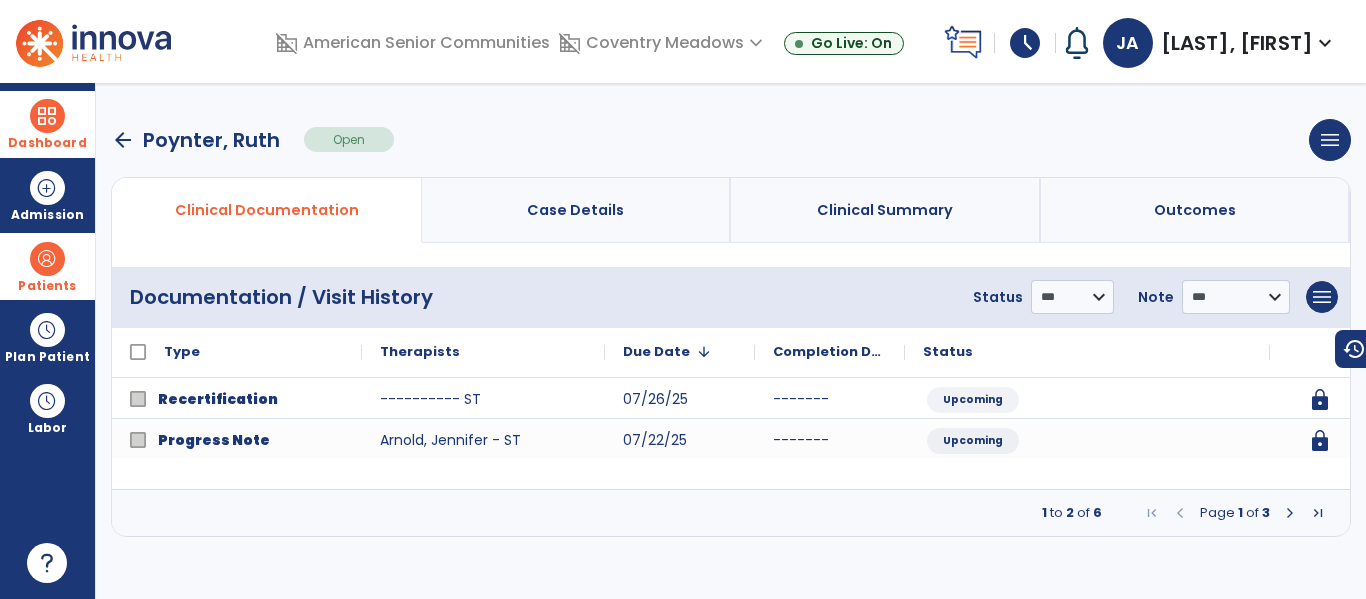 click on "arrow_back" at bounding box center [123, 140] 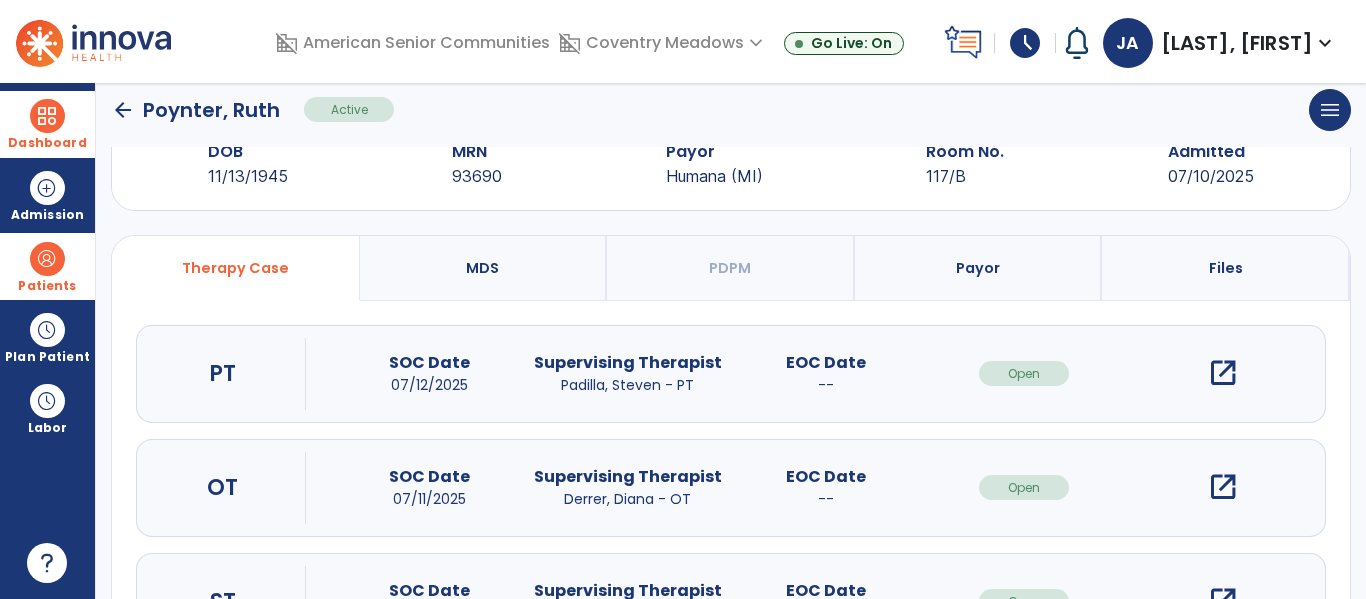 scroll, scrollTop: 162, scrollLeft: 0, axis: vertical 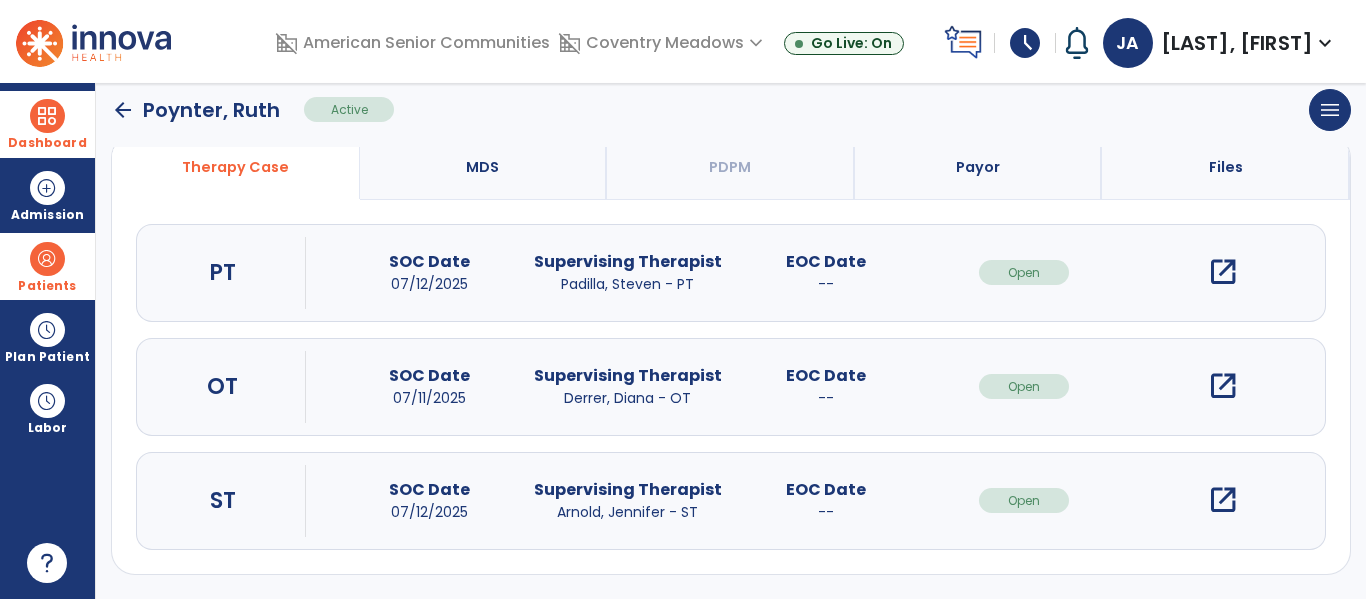 click on "open_in_new" at bounding box center (1223, 272) 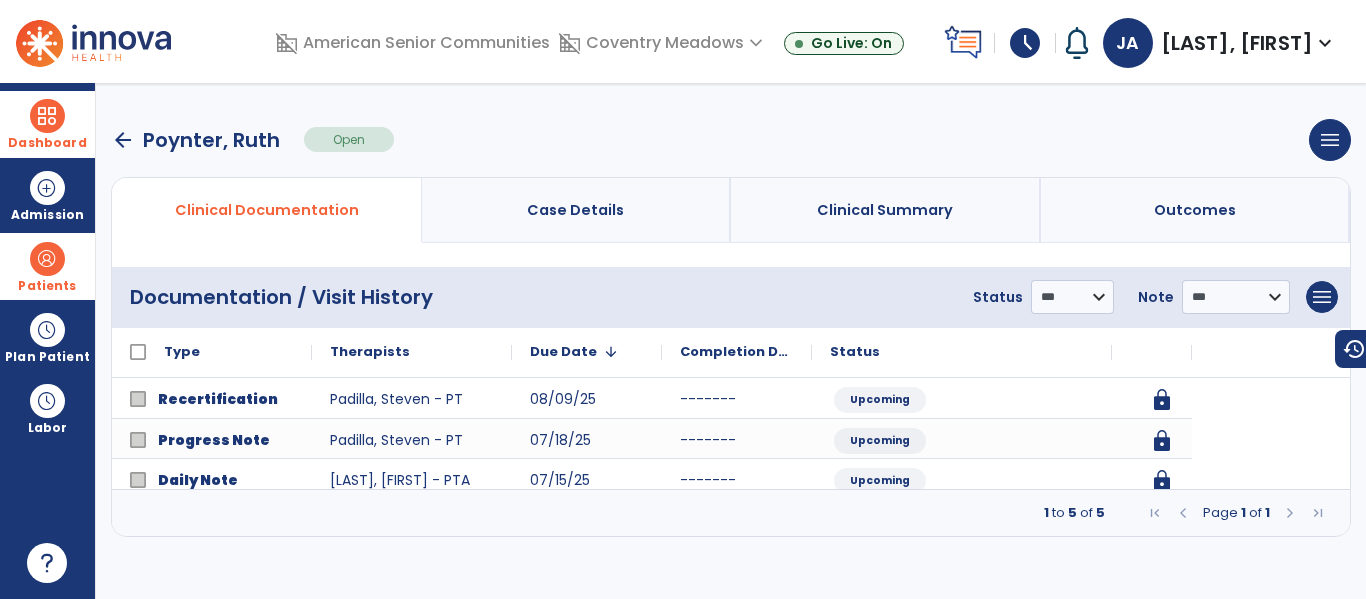 scroll, scrollTop: 0, scrollLeft: 0, axis: both 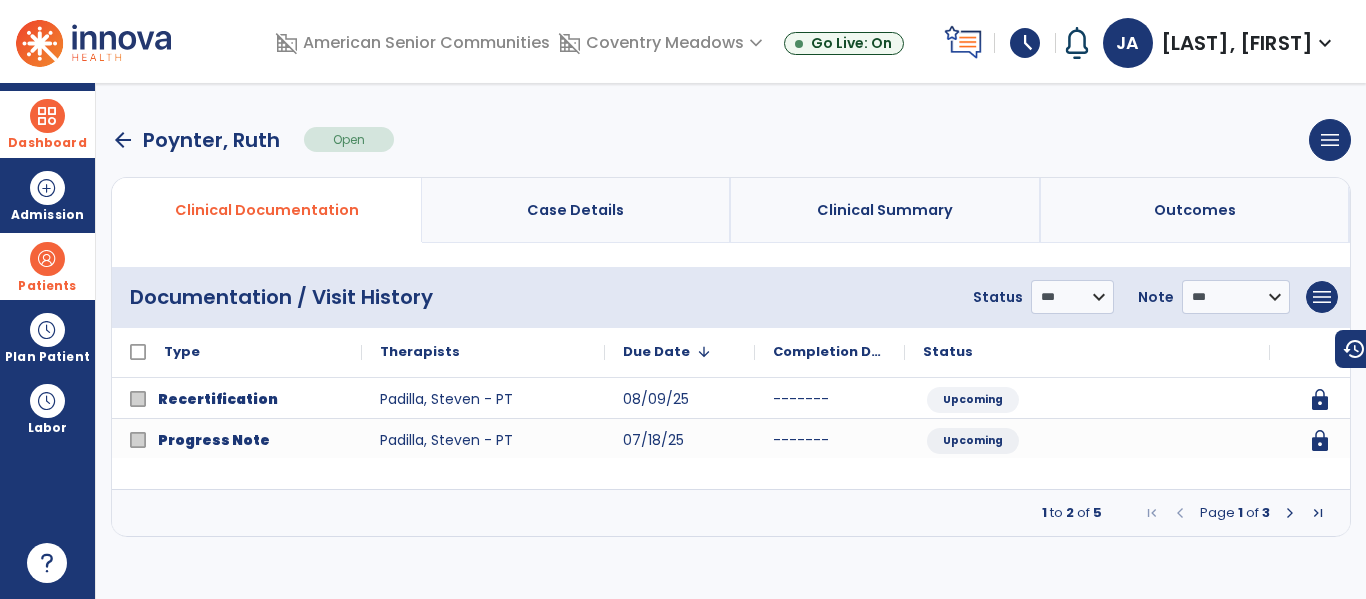 click at bounding box center [1290, 513] 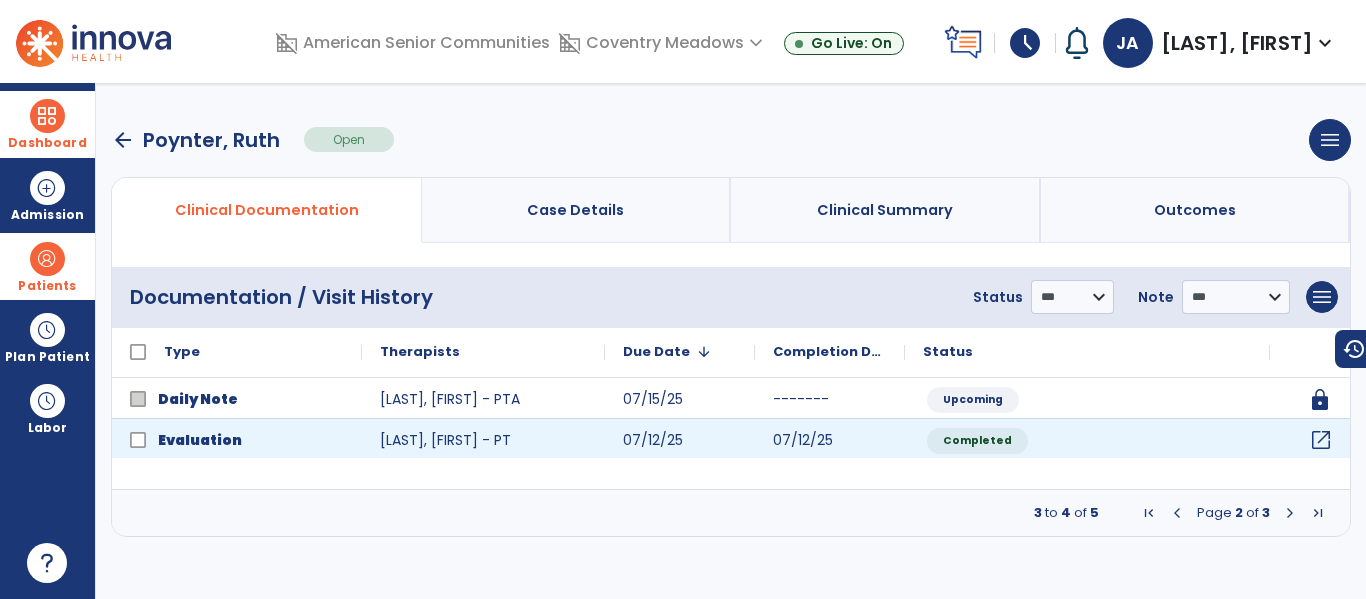 click on "open_in_new" 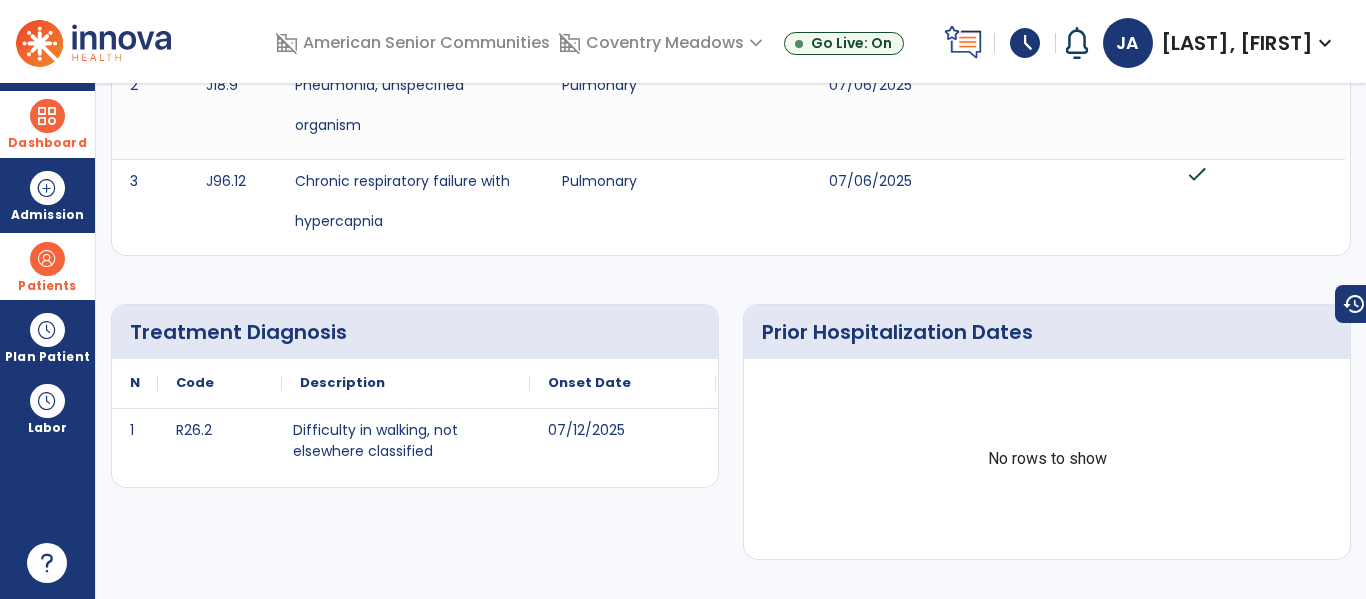 scroll, scrollTop: 0, scrollLeft: 0, axis: both 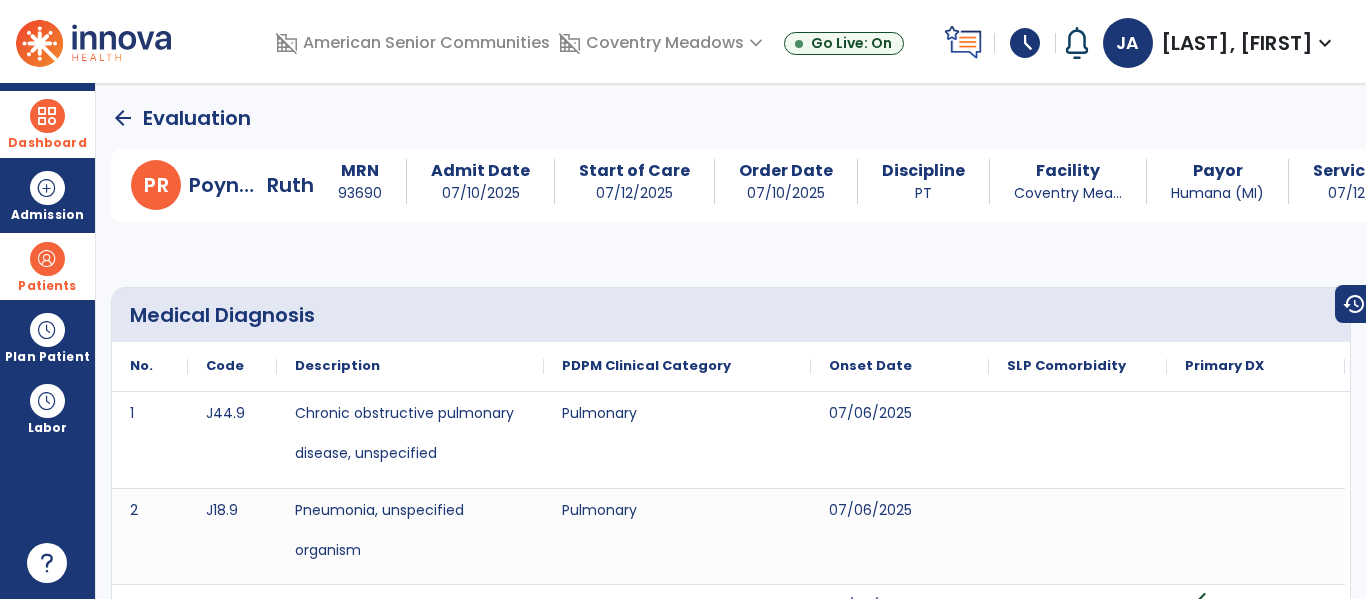 click at bounding box center (47, 116) 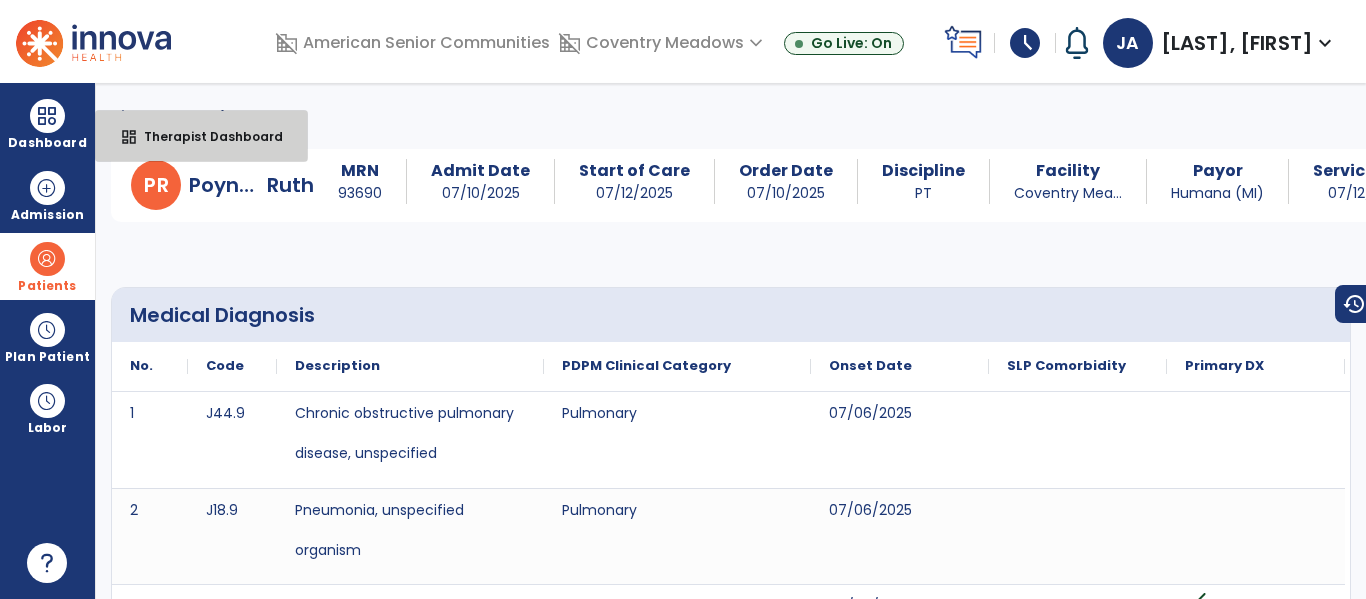 click on "dashboard" at bounding box center [129, 137] 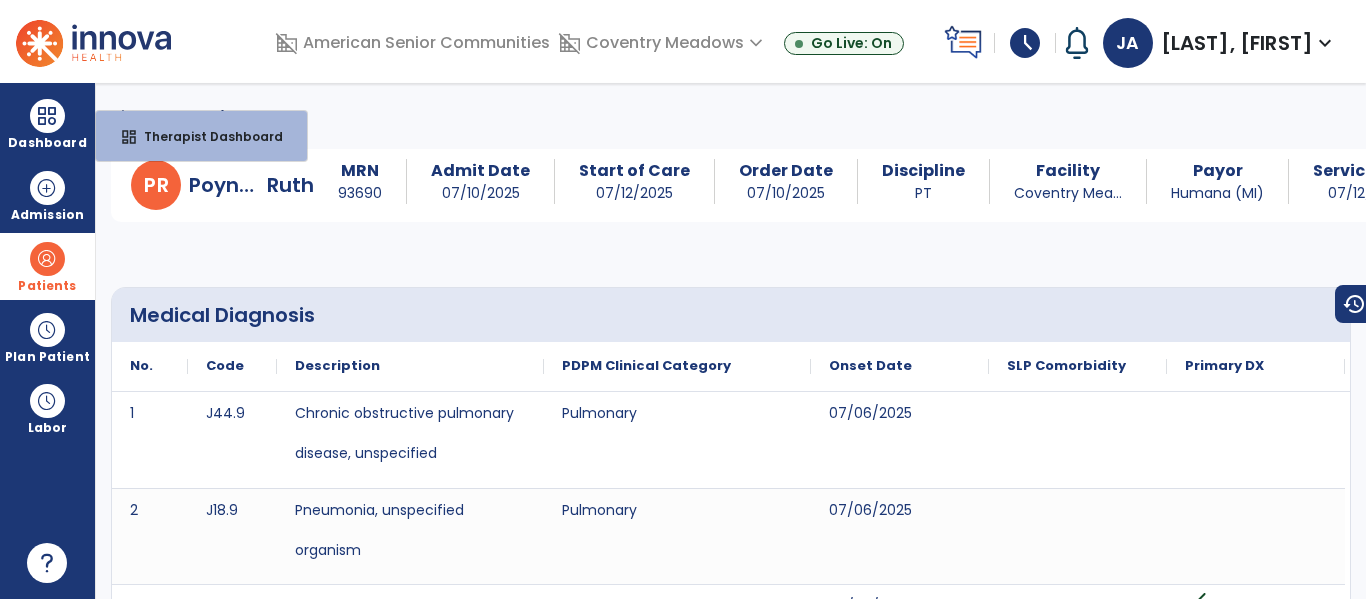select on "****" 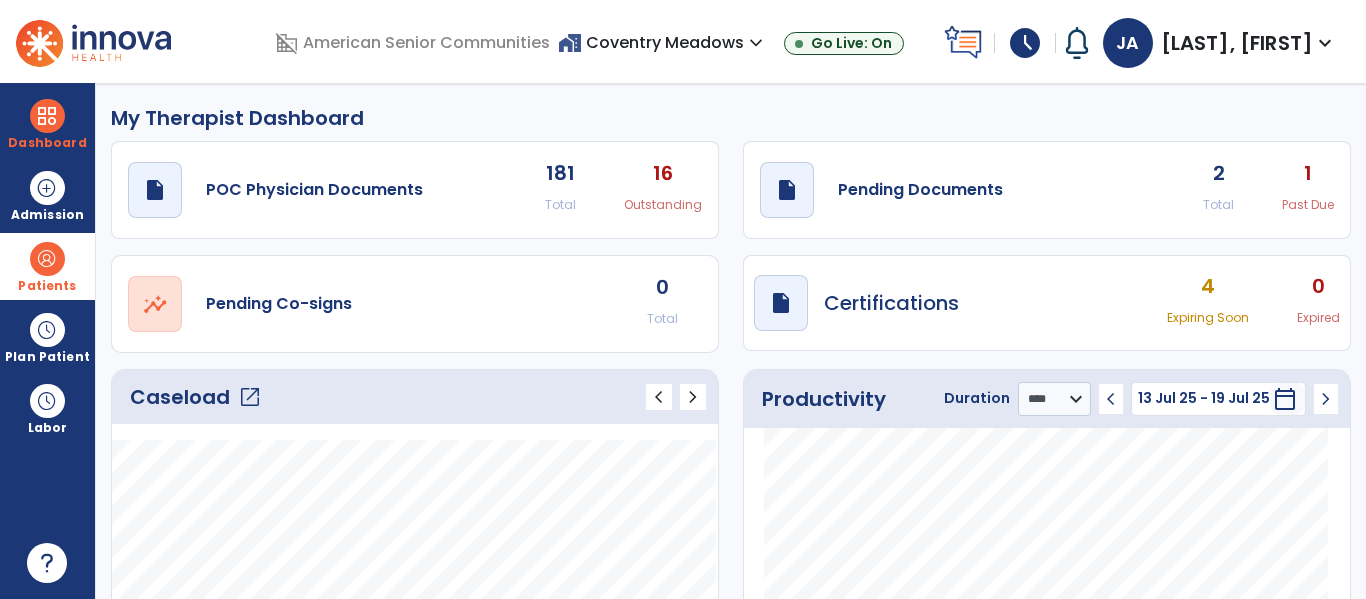 click on "open_in_new" 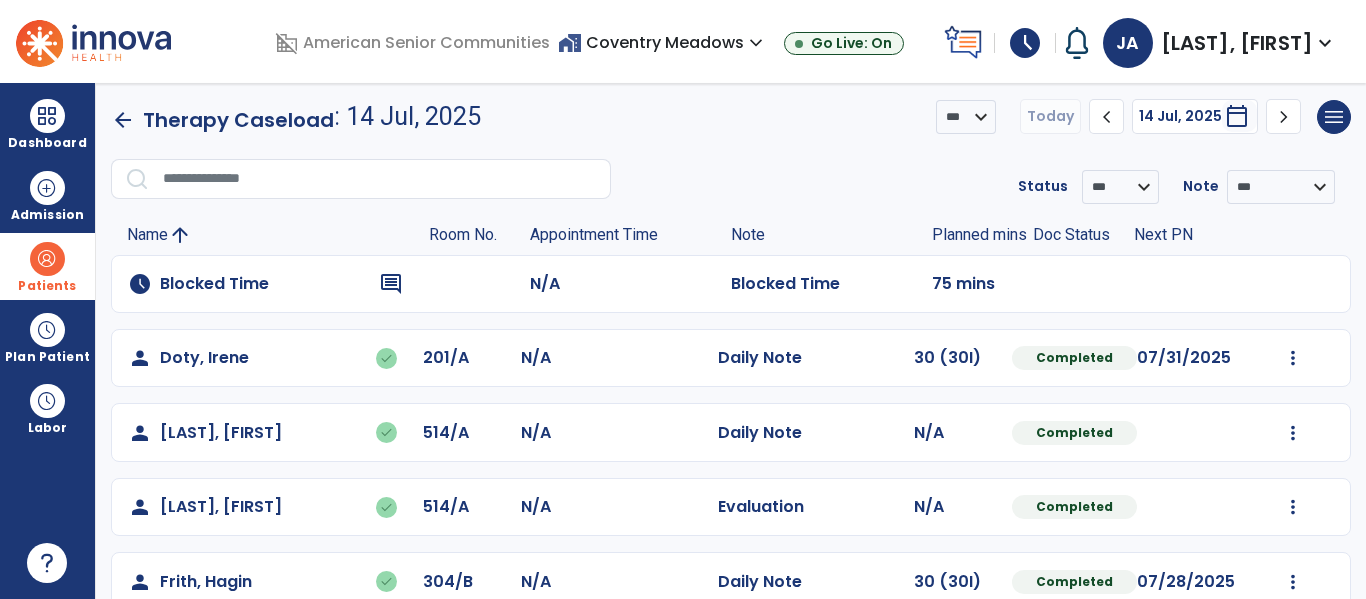 scroll, scrollTop: 0, scrollLeft: 0, axis: both 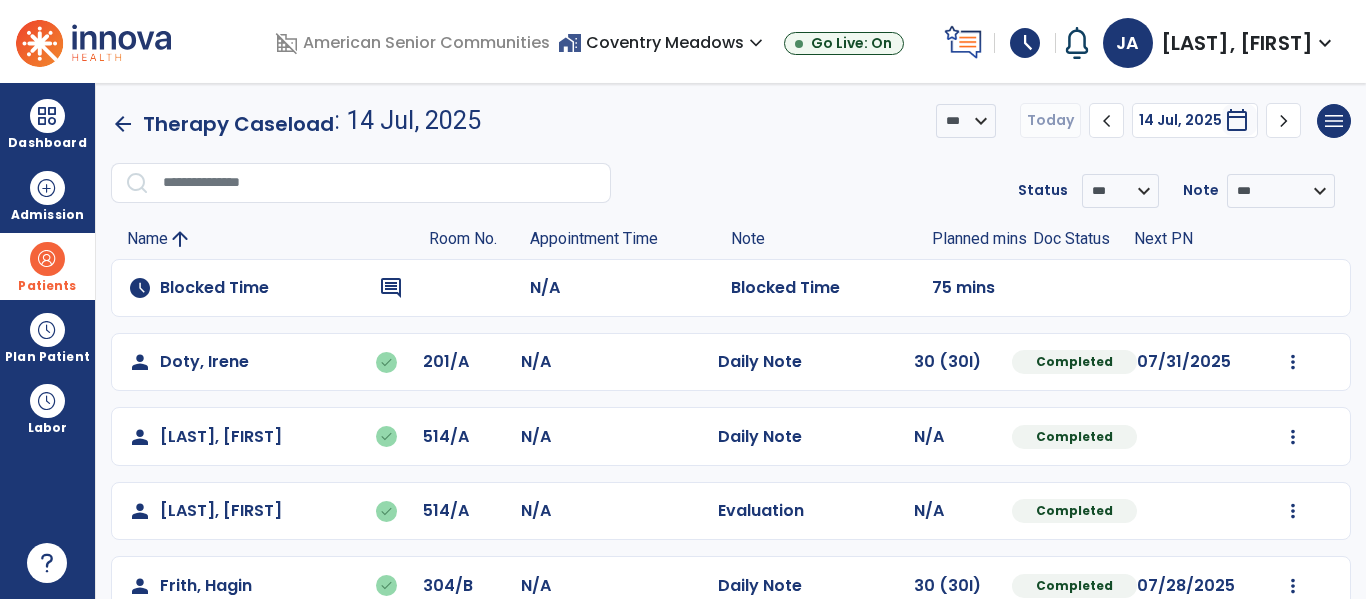 click on "chevron_left" 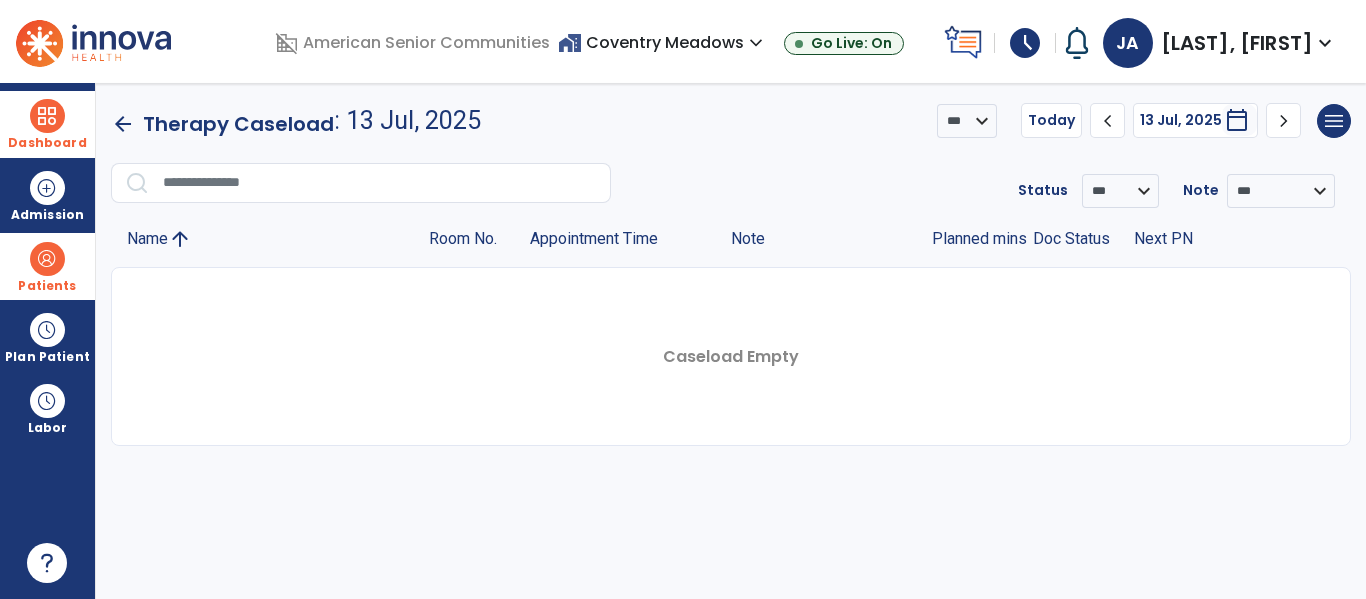 click at bounding box center (47, 116) 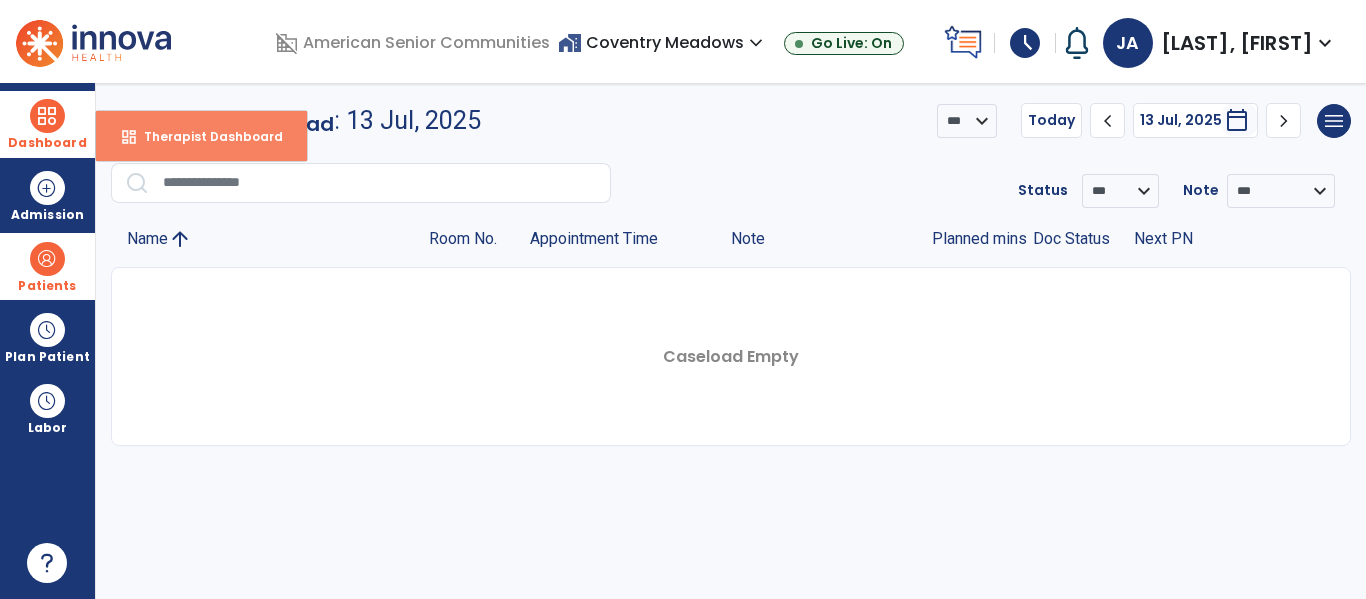 click on "dashboard  Therapist Dashboard" at bounding box center (201, 136) 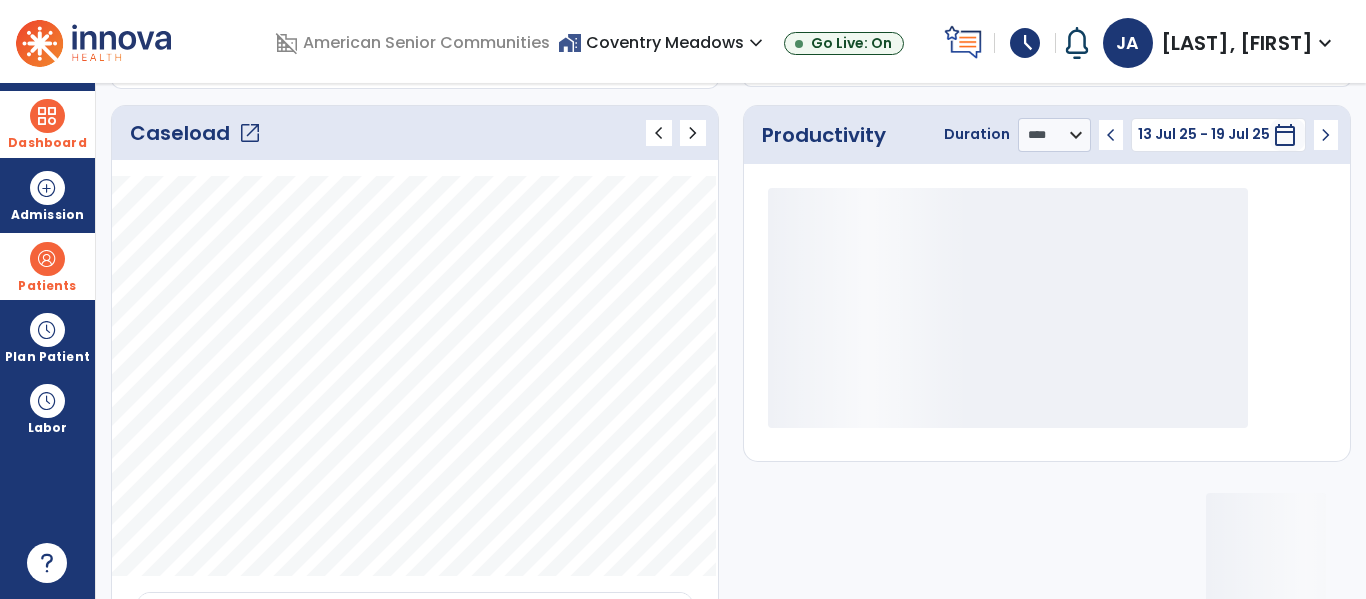 scroll, scrollTop: 278, scrollLeft: 0, axis: vertical 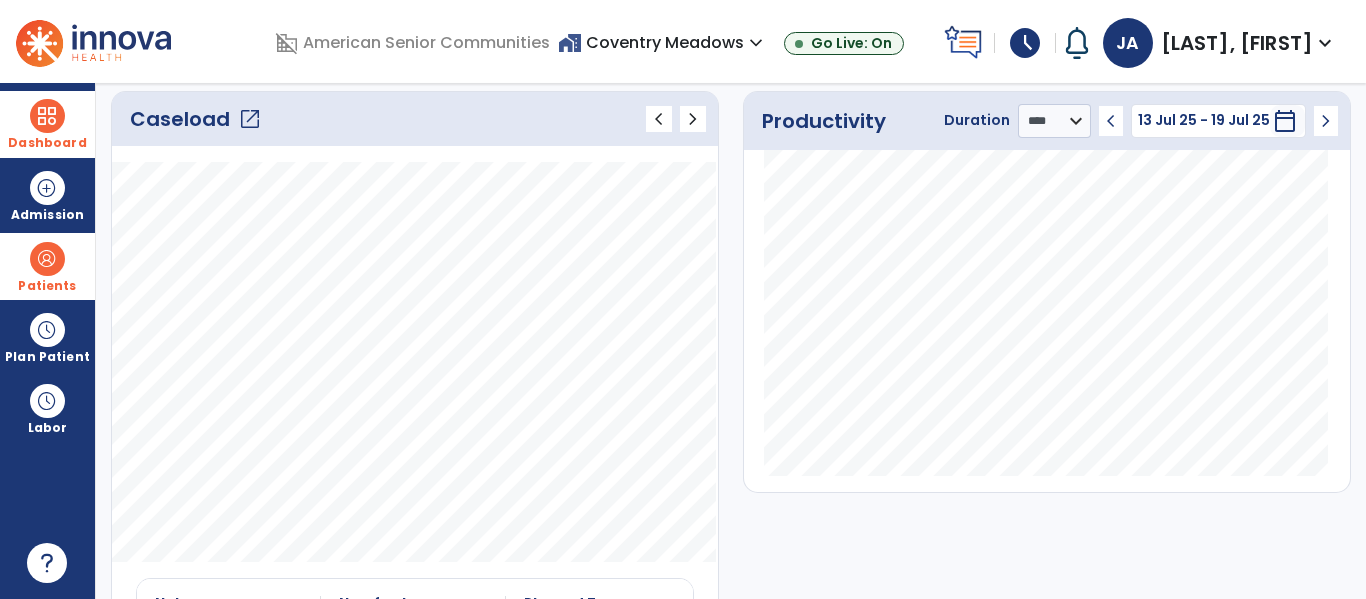 click on "open_in_new" 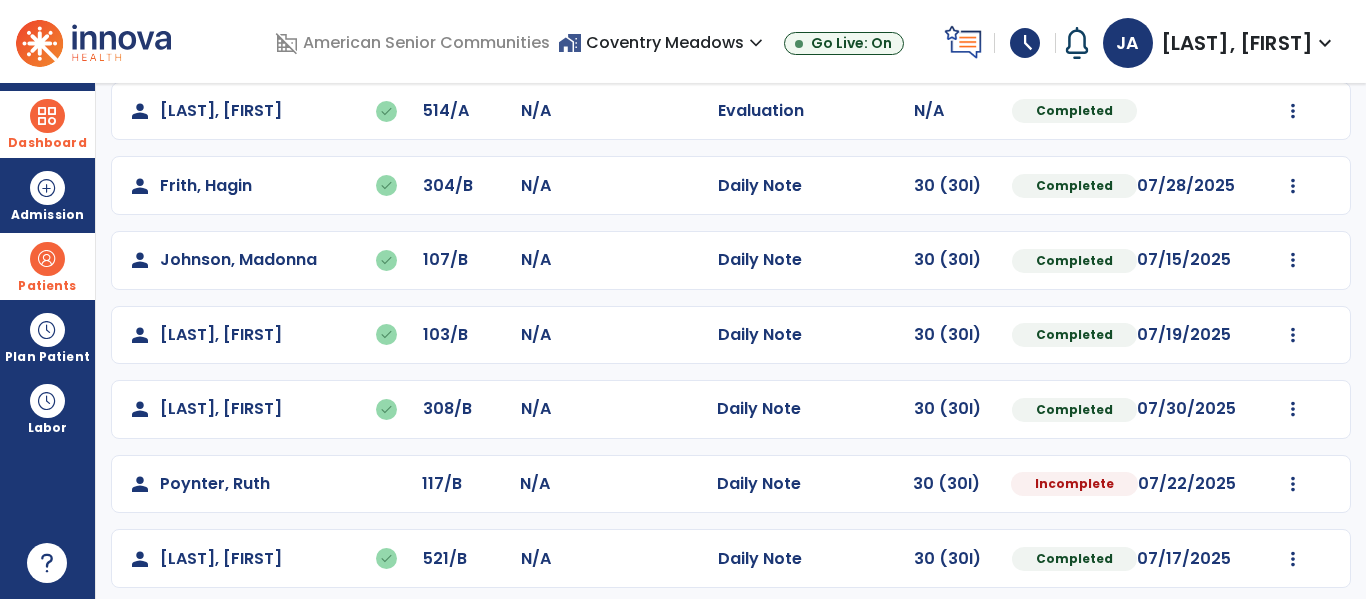 scroll, scrollTop: 413, scrollLeft: 0, axis: vertical 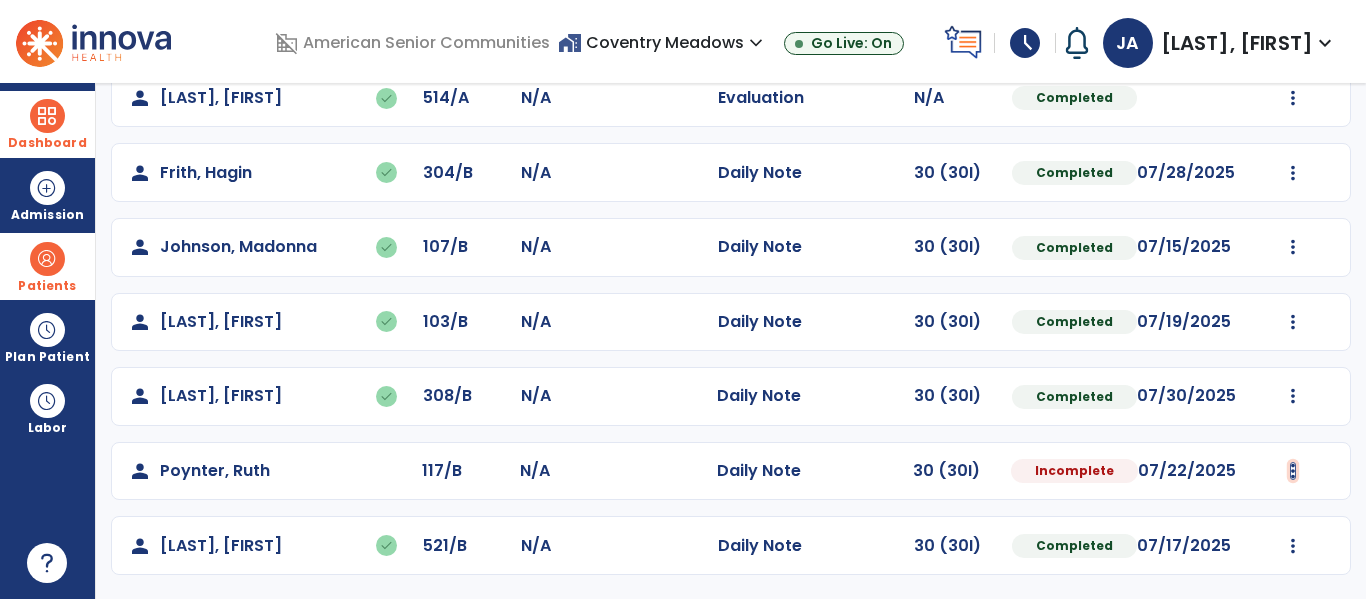 click at bounding box center (1293, -51) 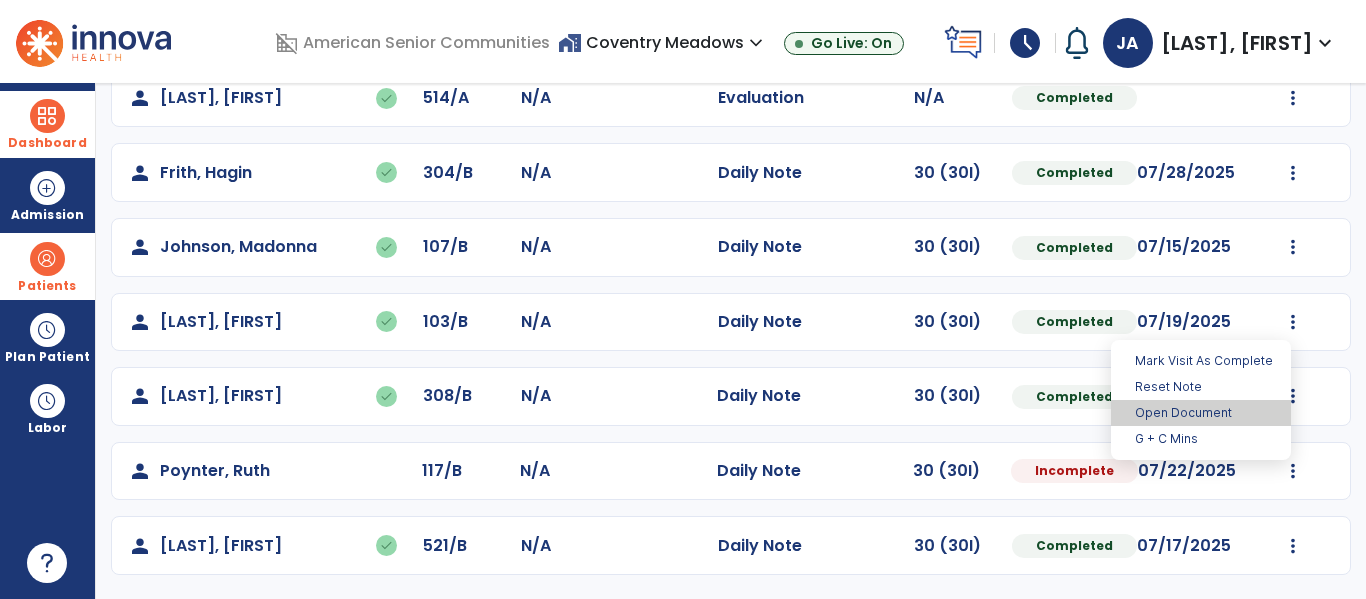 click on "Open Document" at bounding box center [1201, 413] 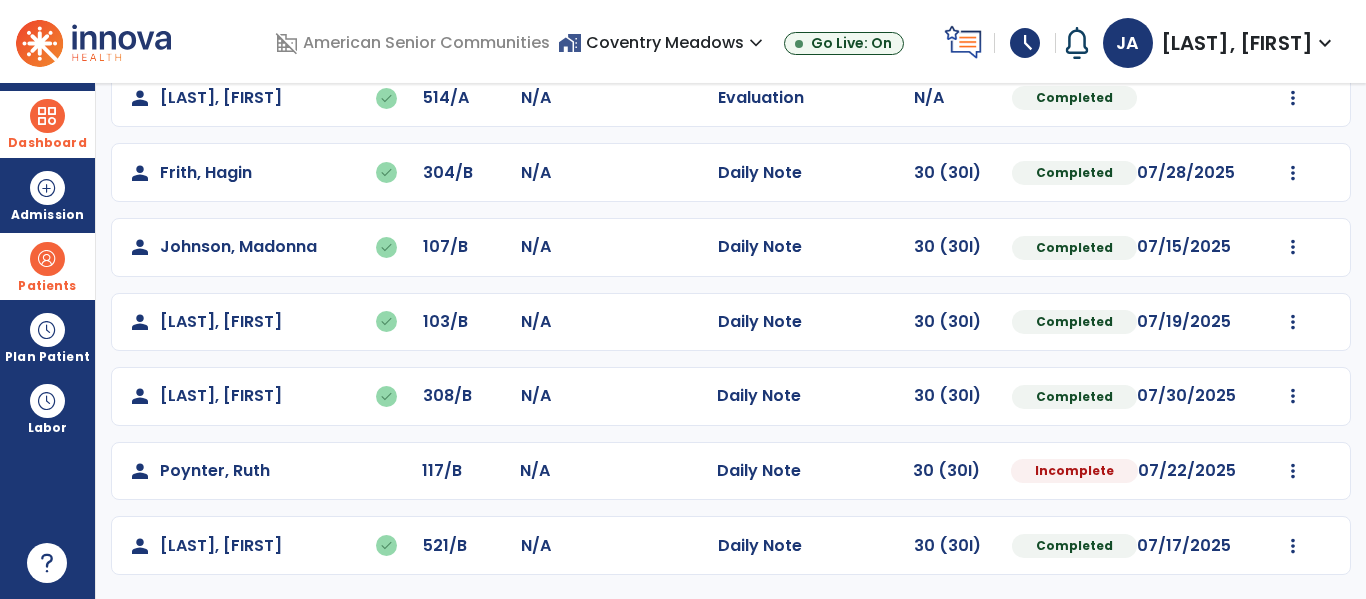 select on "*" 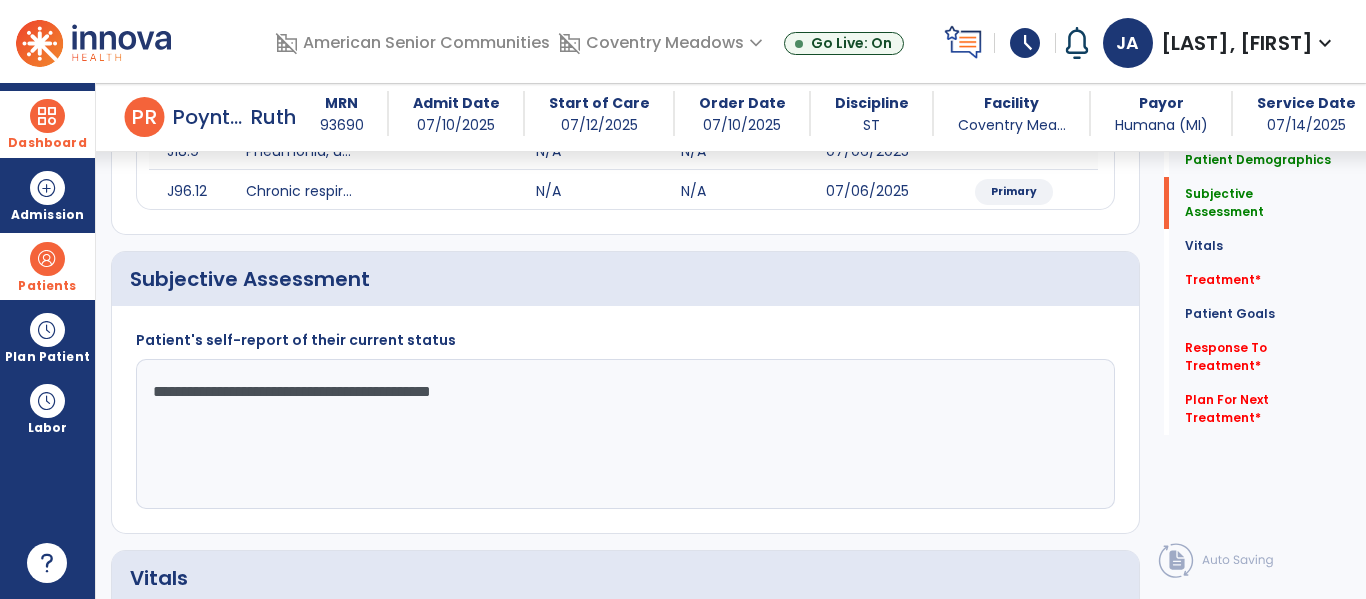 scroll, scrollTop: 516, scrollLeft: 0, axis: vertical 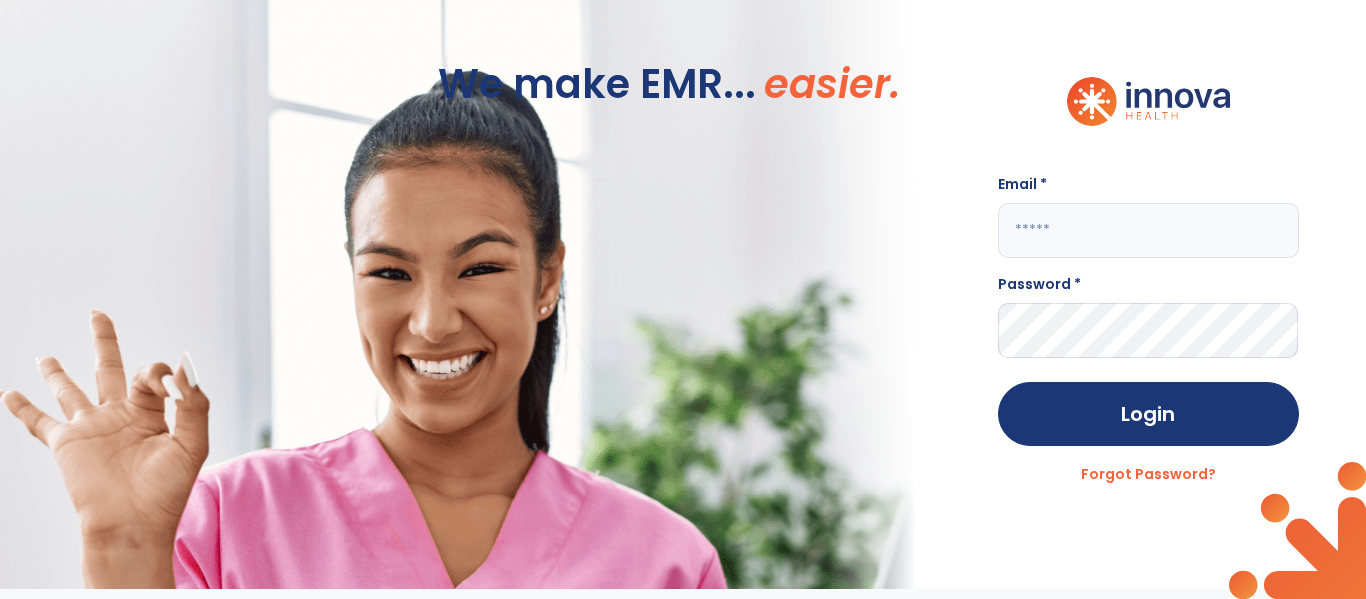 click 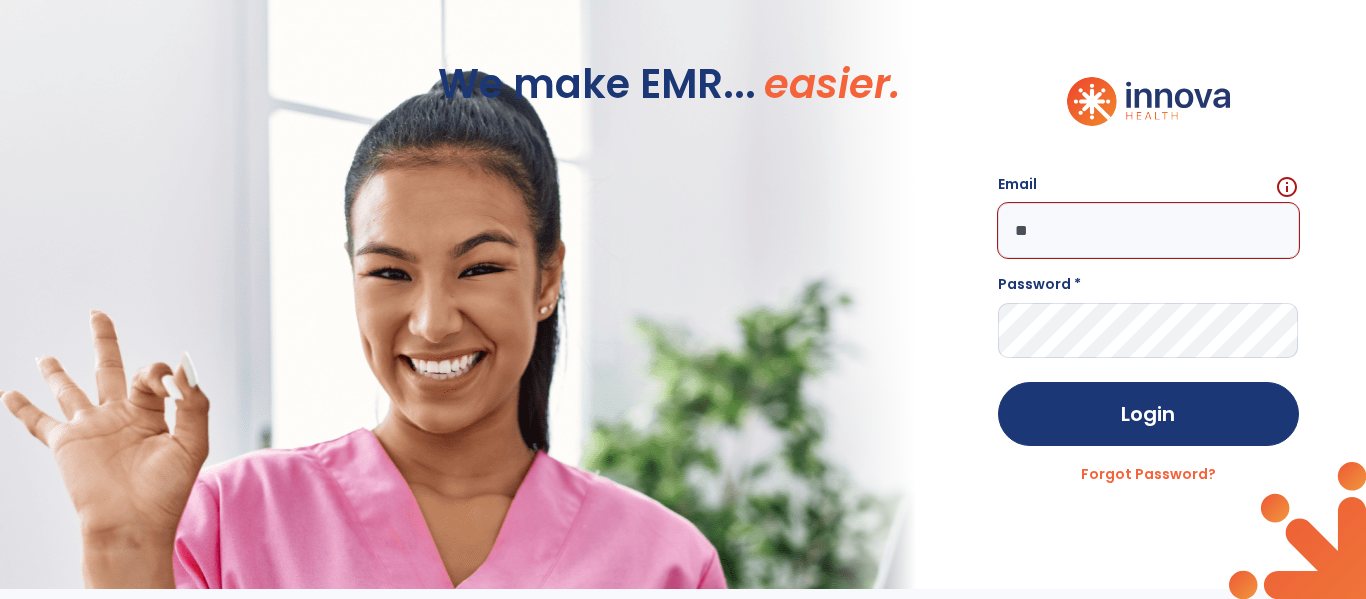 type on "*" 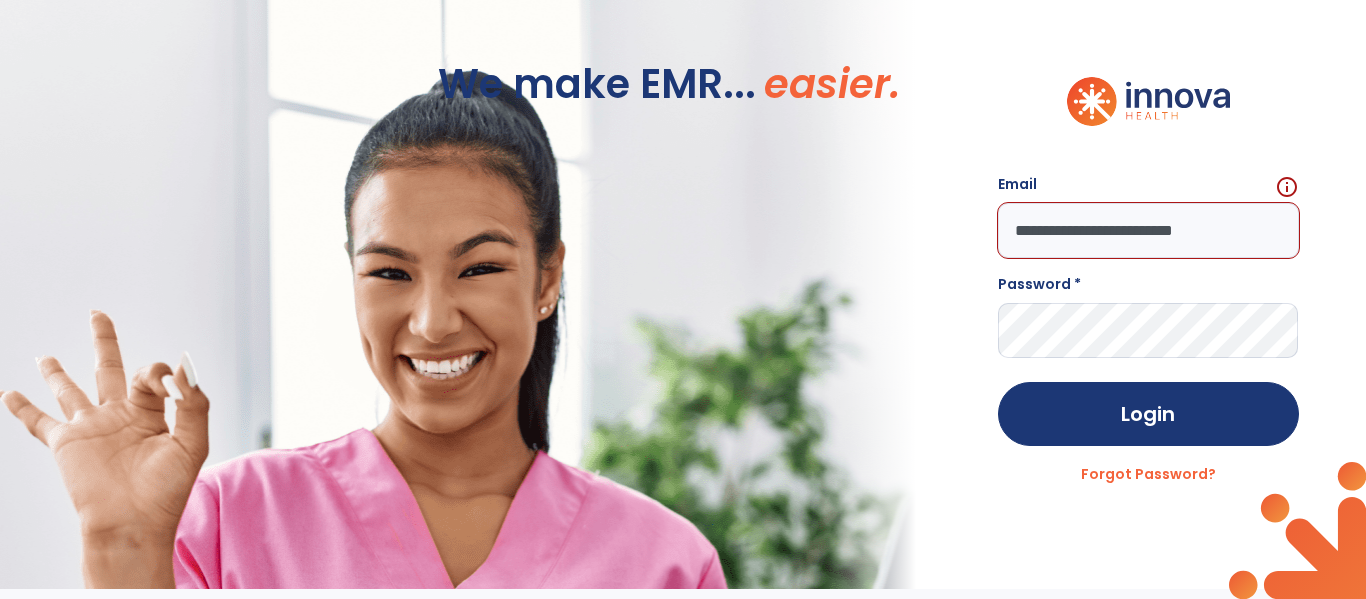 type on "**********" 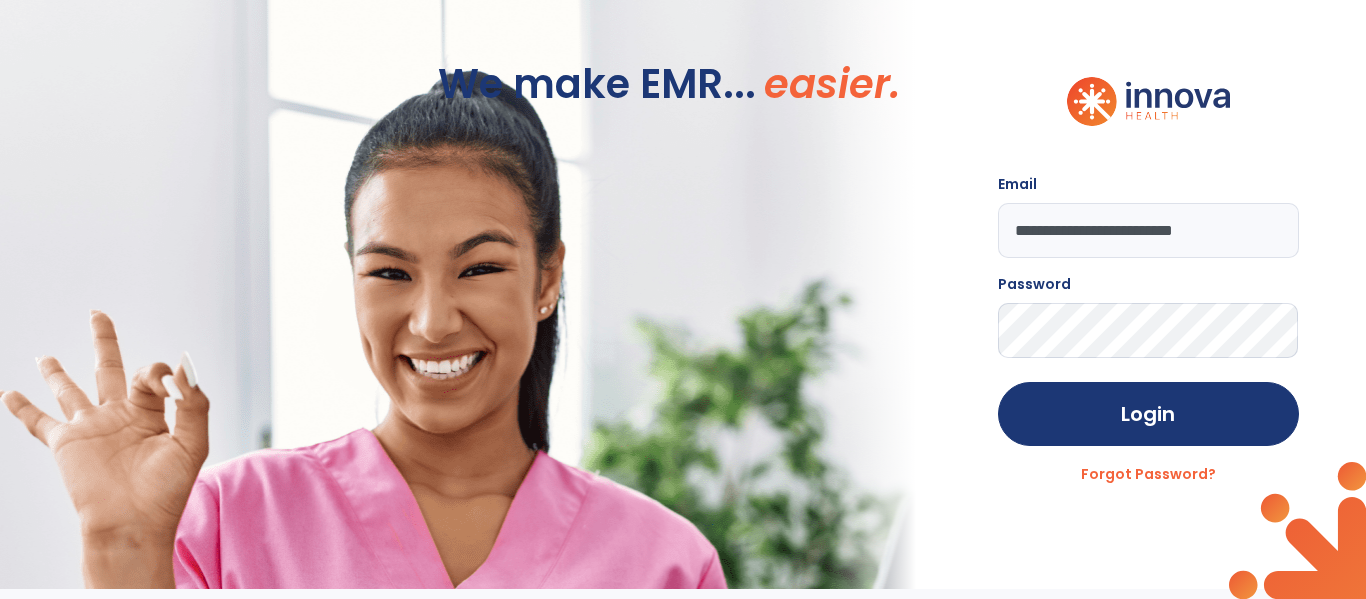 click on "Login" 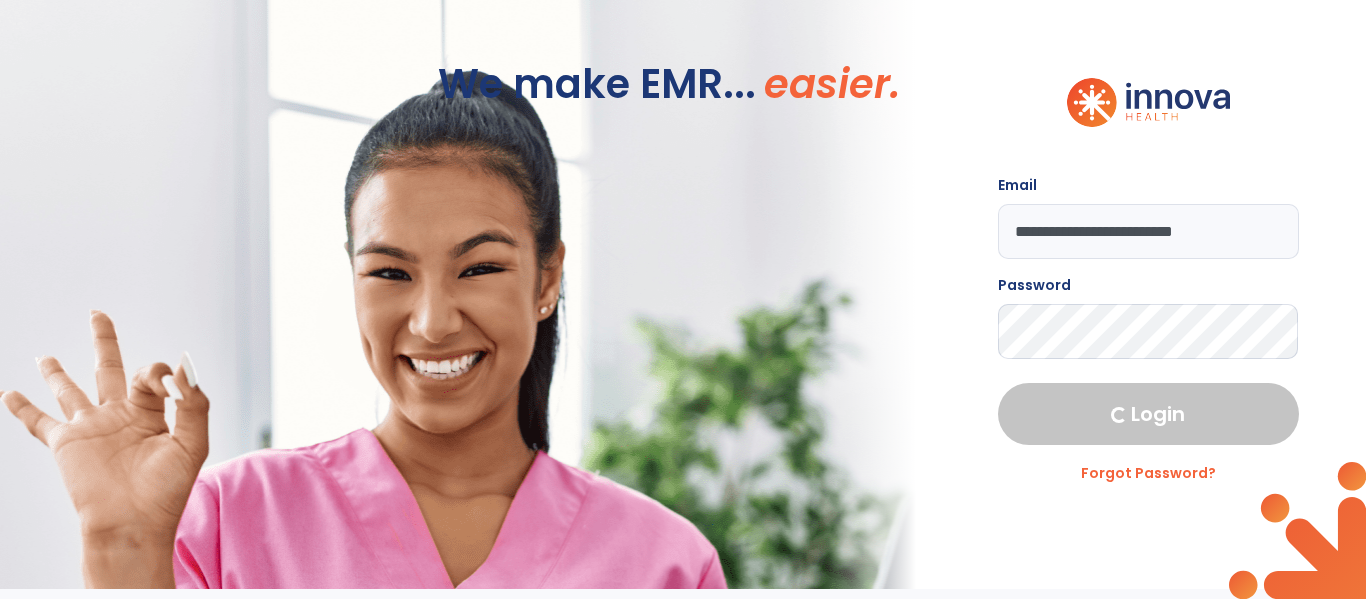 select on "****" 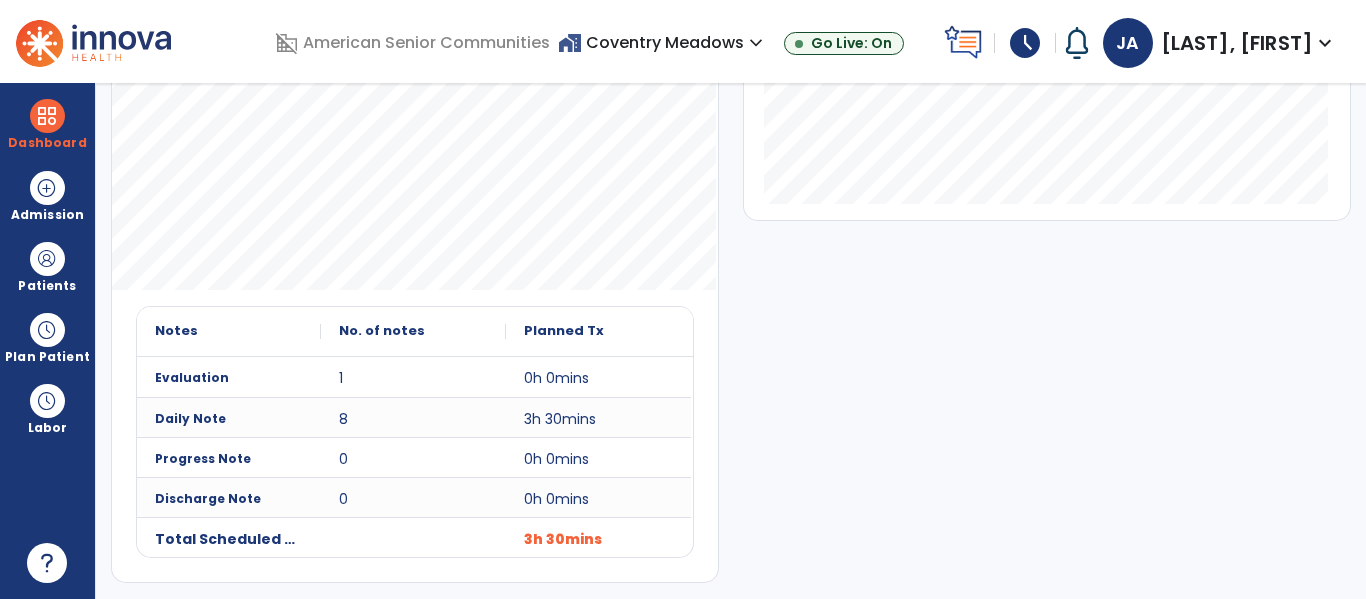 scroll, scrollTop: 0, scrollLeft: 0, axis: both 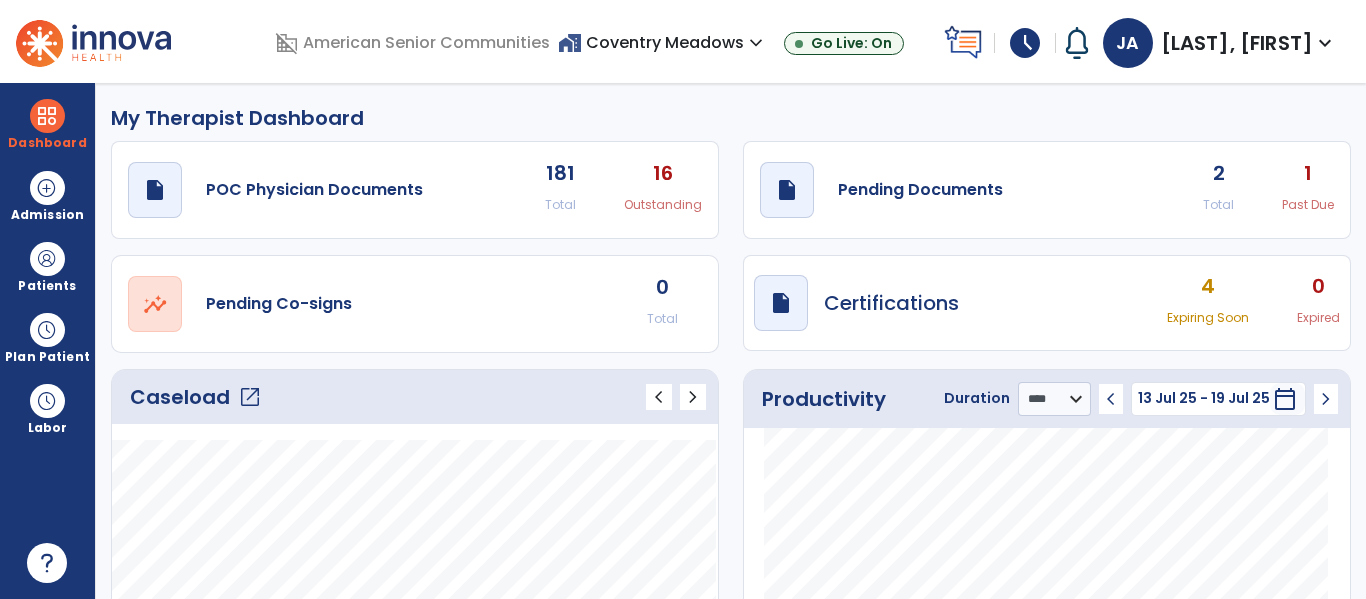 click on "open_in_new" 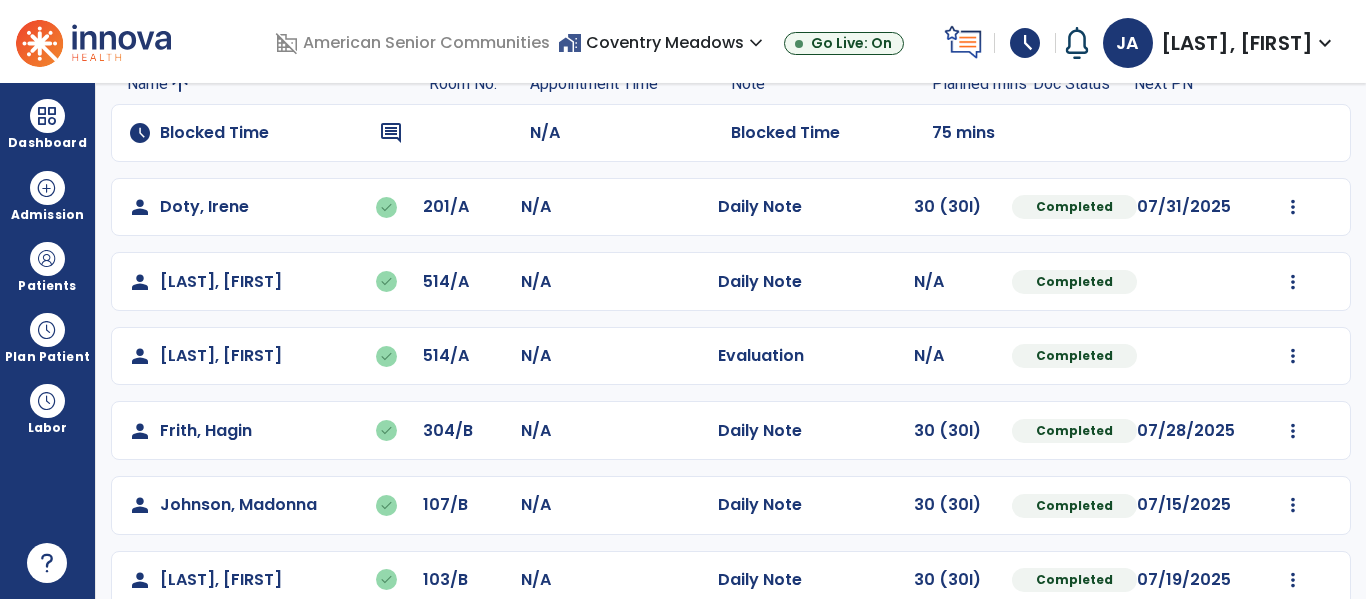 scroll, scrollTop: 413, scrollLeft: 0, axis: vertical 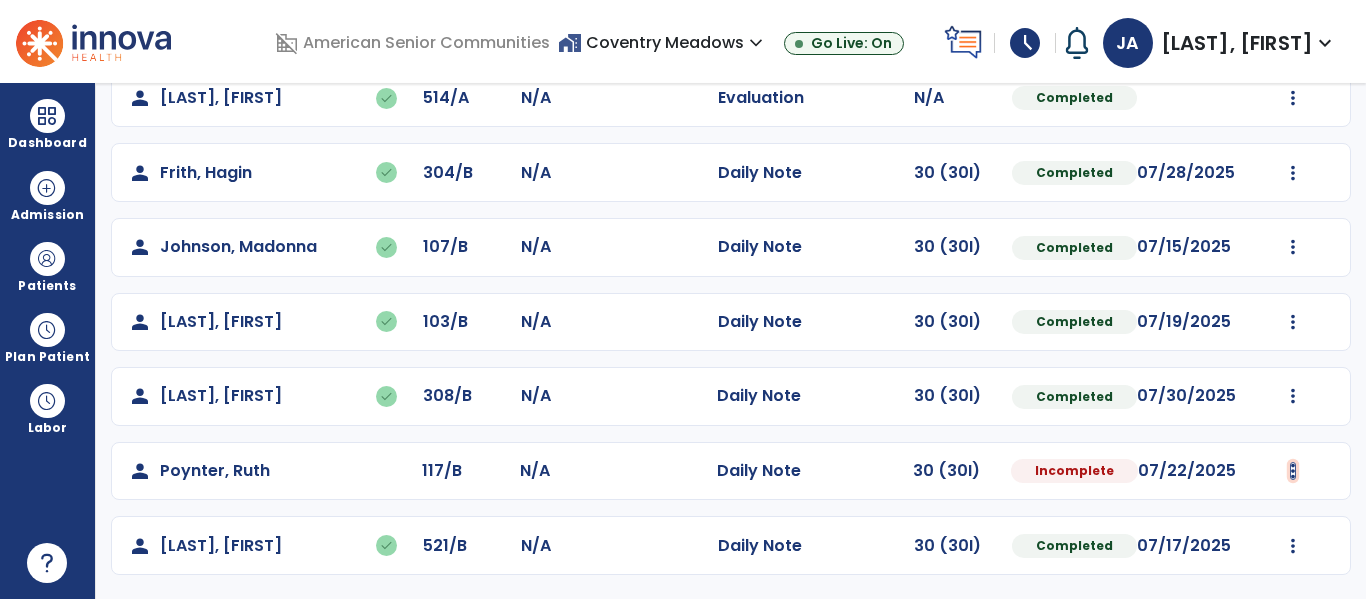 click at bounding box center (1293, -51) 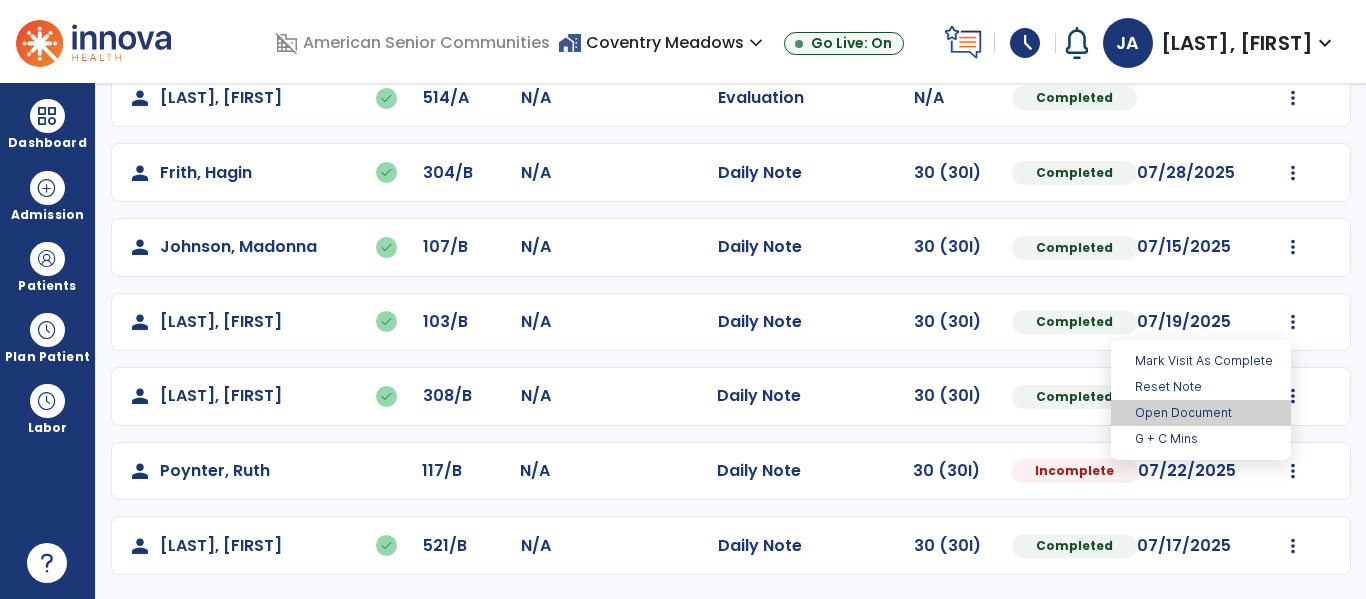 click on "Open Document" at bounding box center (1201, 413) 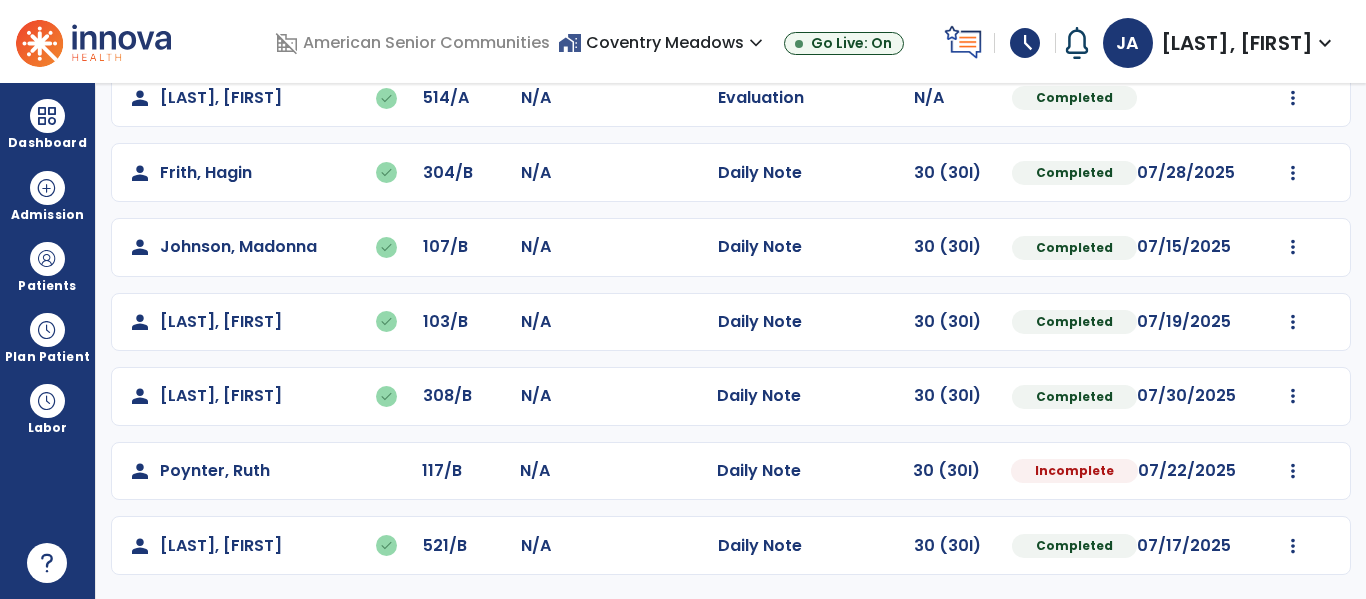 select on "*" 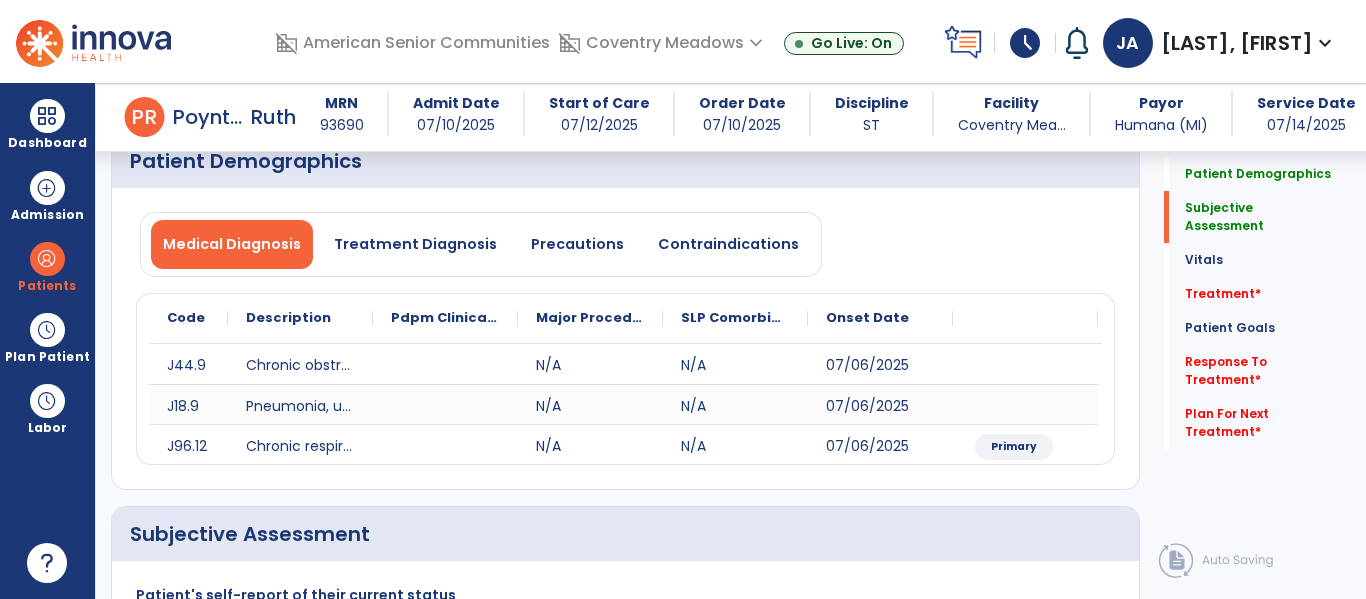scroll, scrollTop: 516, scrollLeft: 0, axis: vertical 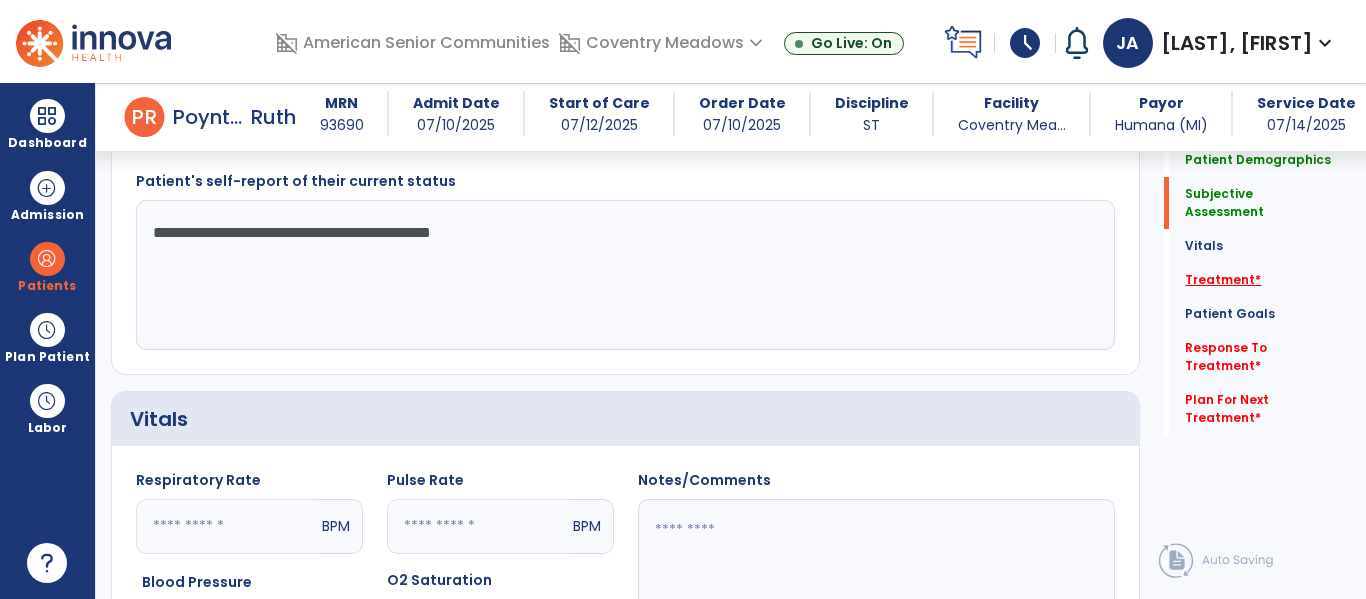 click on "Treatment   *" 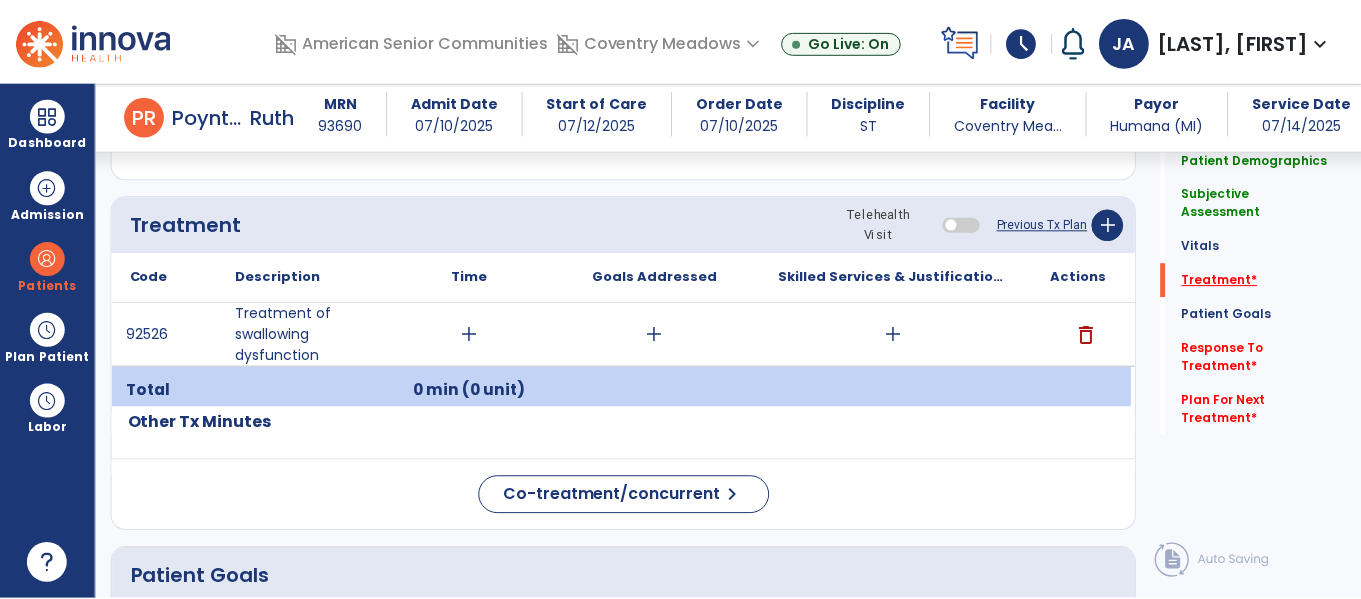 scroll, scrollTop: 1155, scrollLeft: 0, axis: vertical 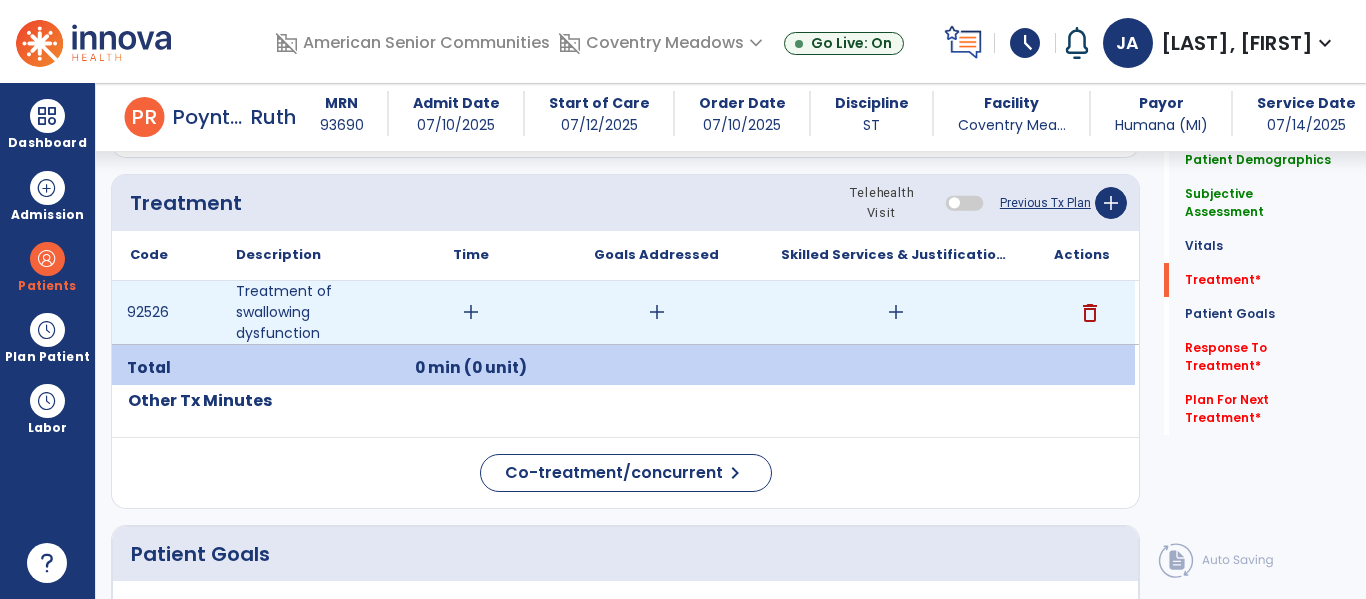 click on "add" at bounding box center [471, 312] 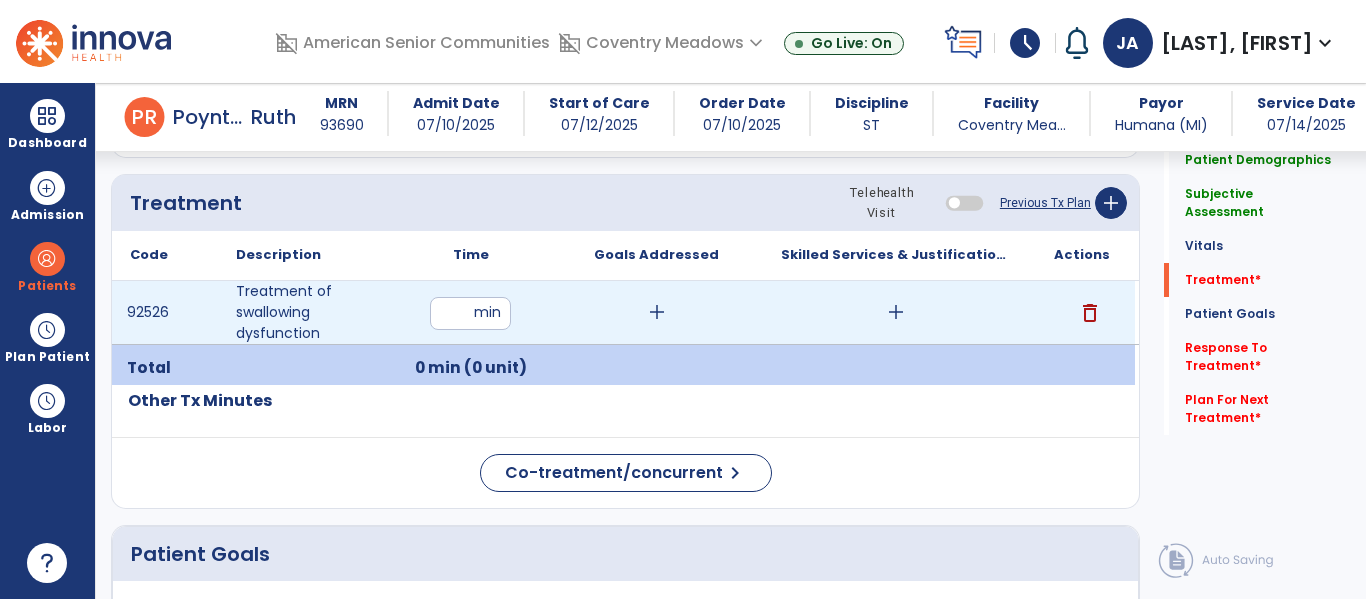 type on "*" 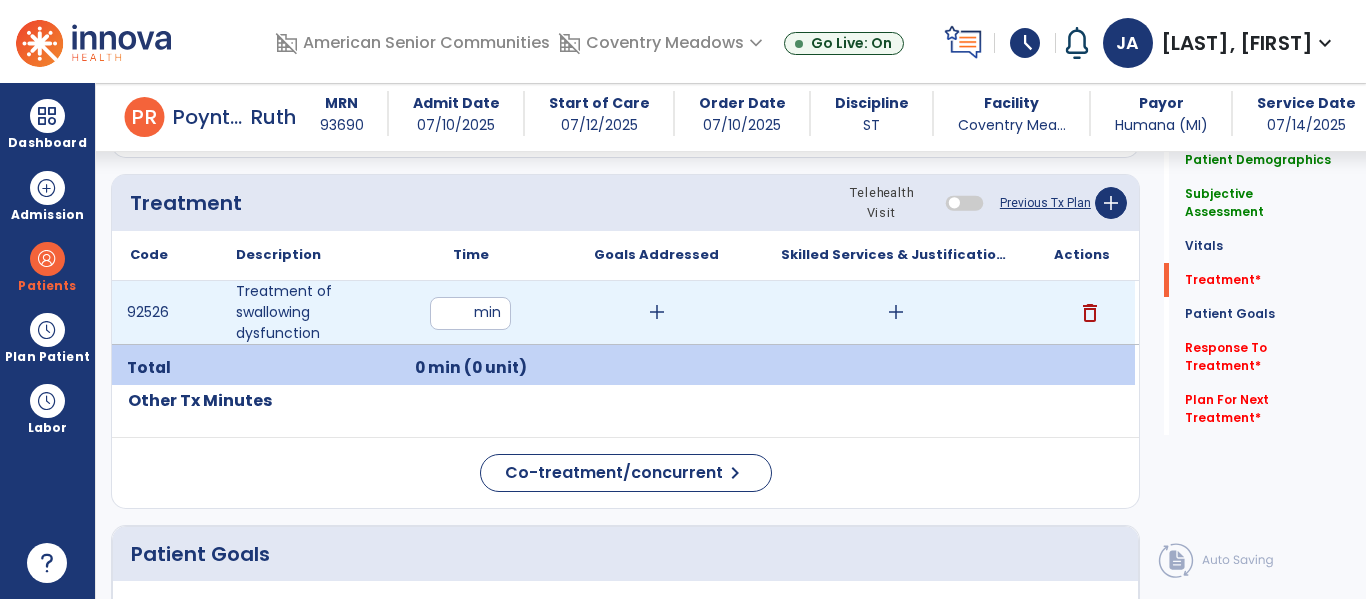 type on "*" 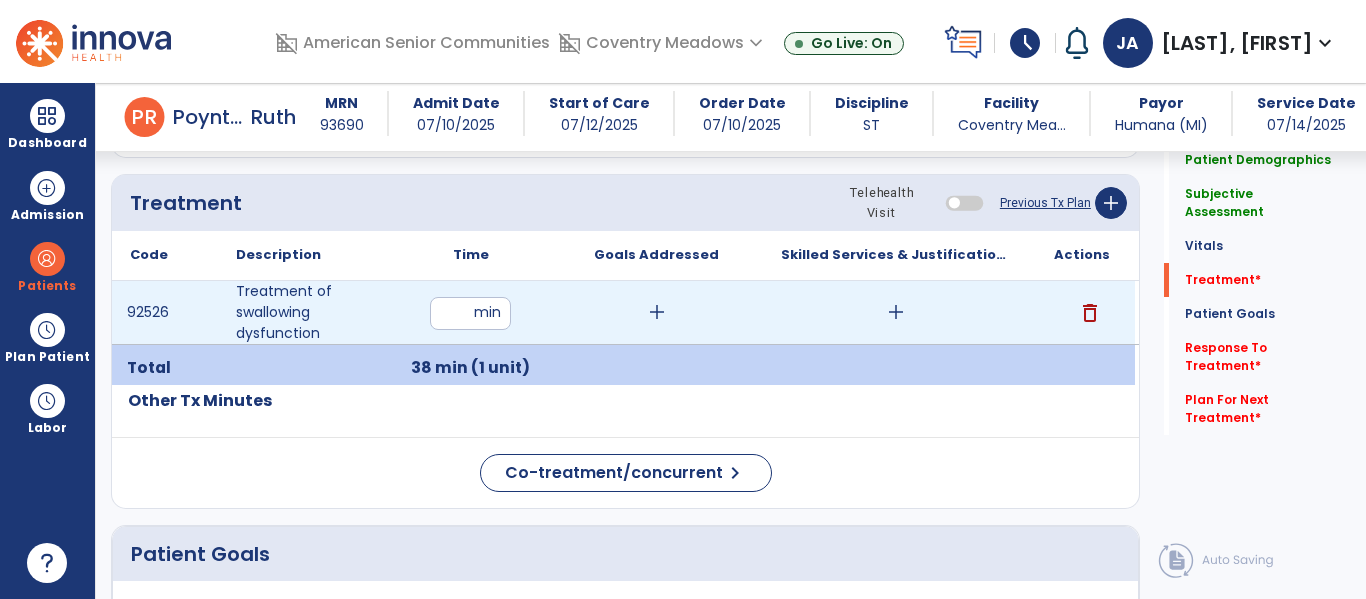 click on "add" at bounding box center [657, 312] 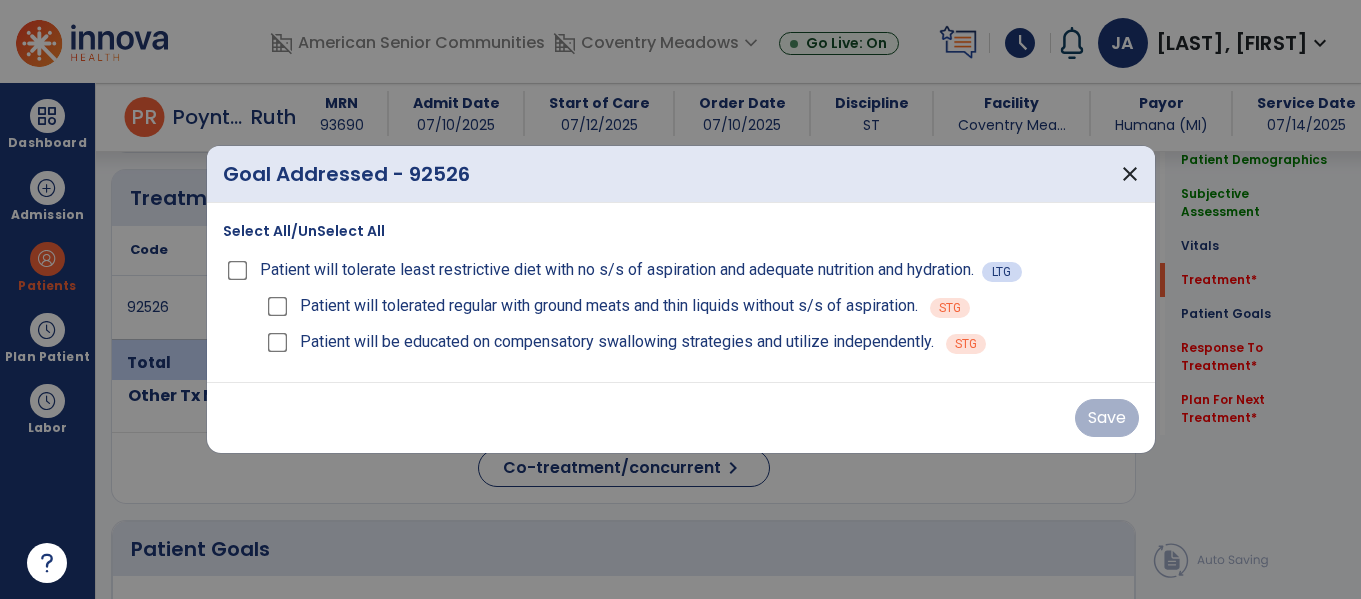 scroll, scrollTop: 1155, scrollLeft: 0, axis: vertical 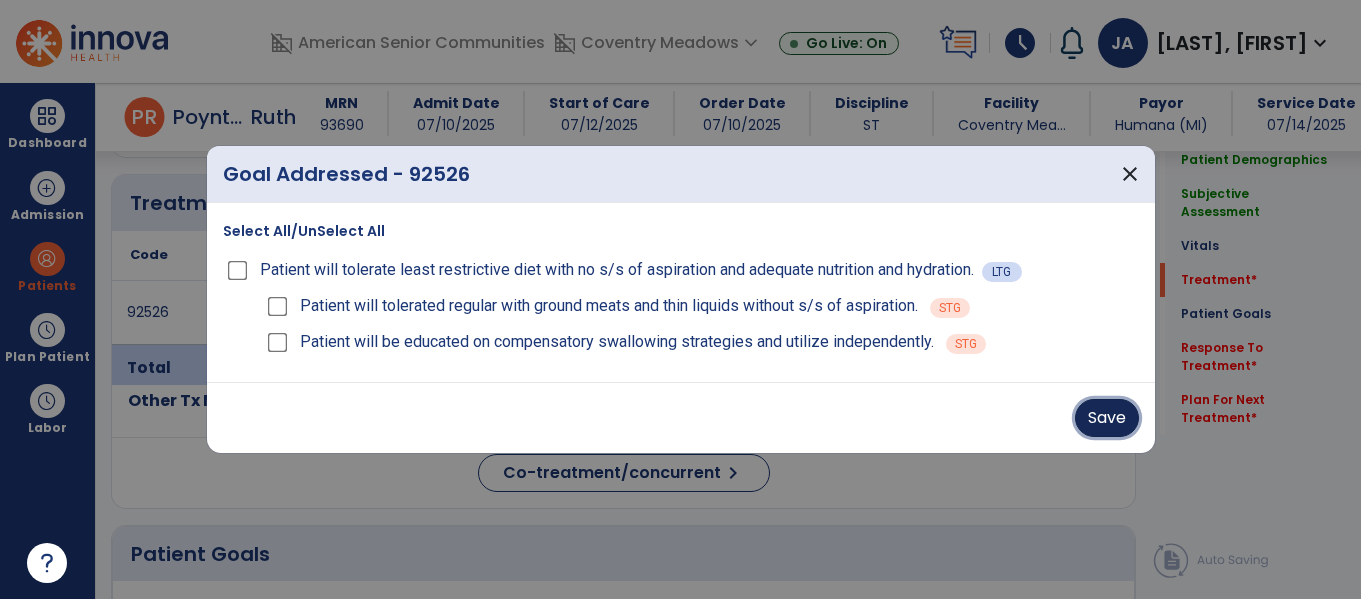 click on "Save" at bounding box center (1107, 418) 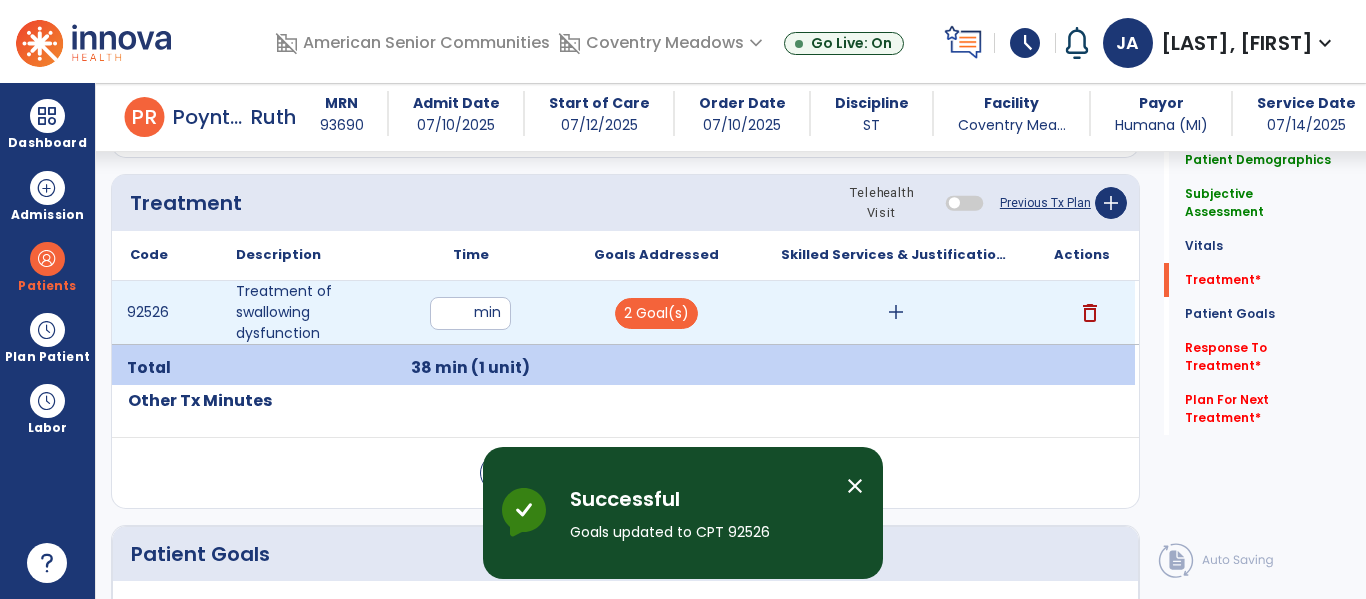 click on "add" at bounding box center (896, 312) 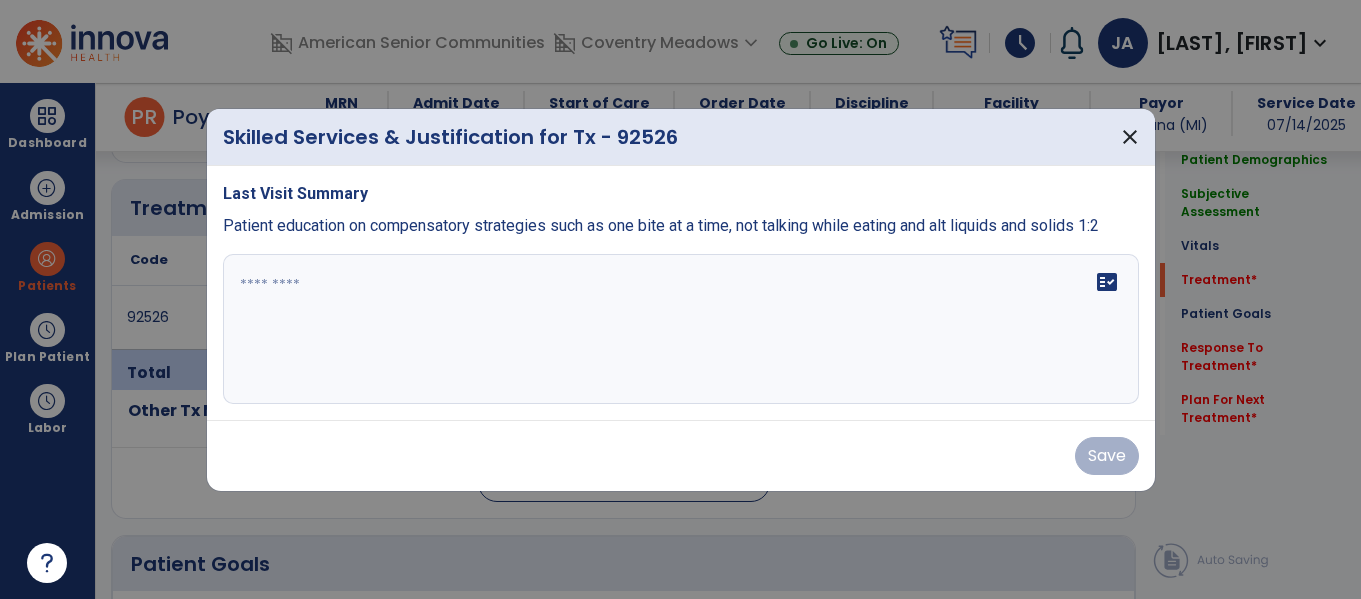scroll, scrollTop: 1155, scrollLeft: 0, axis: vertical 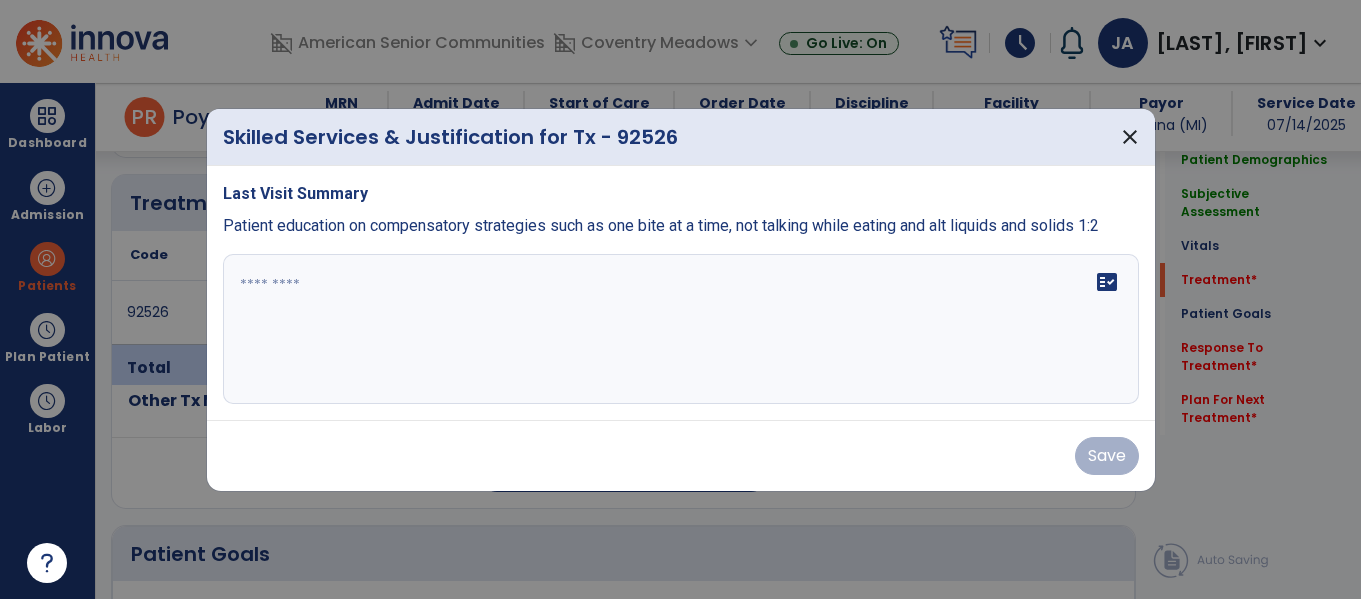click at bounding box center (681, 329) 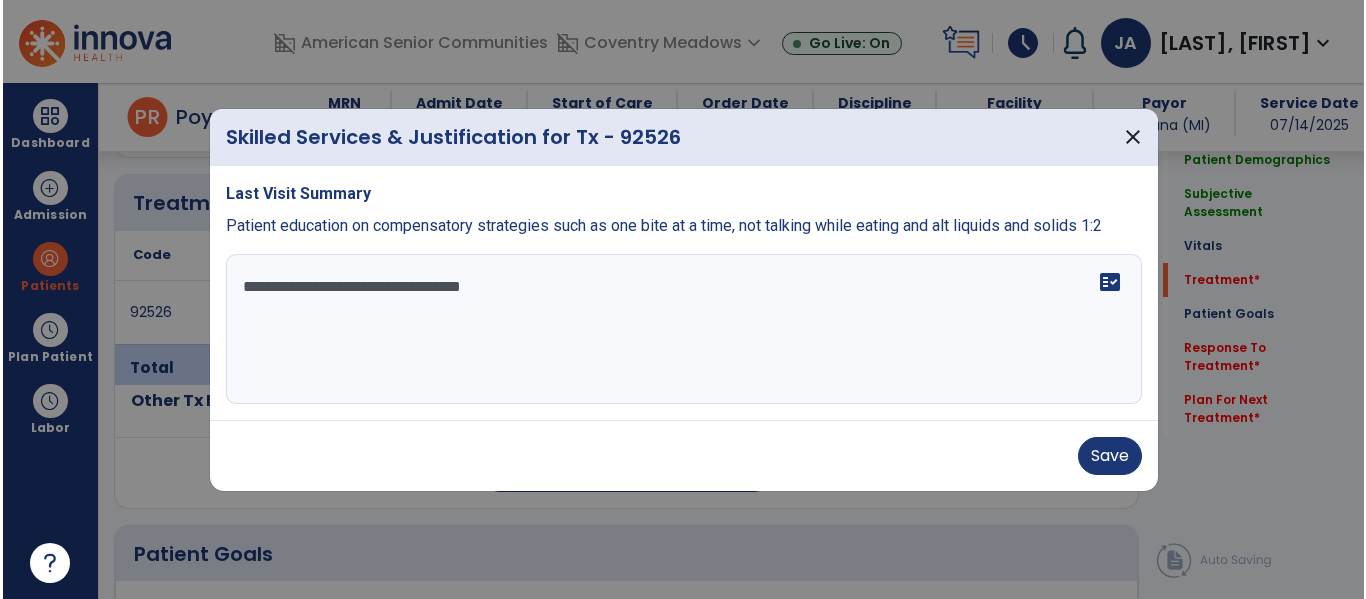 scroll, scrollTop: 0, scrollLeft: 0, axis: both 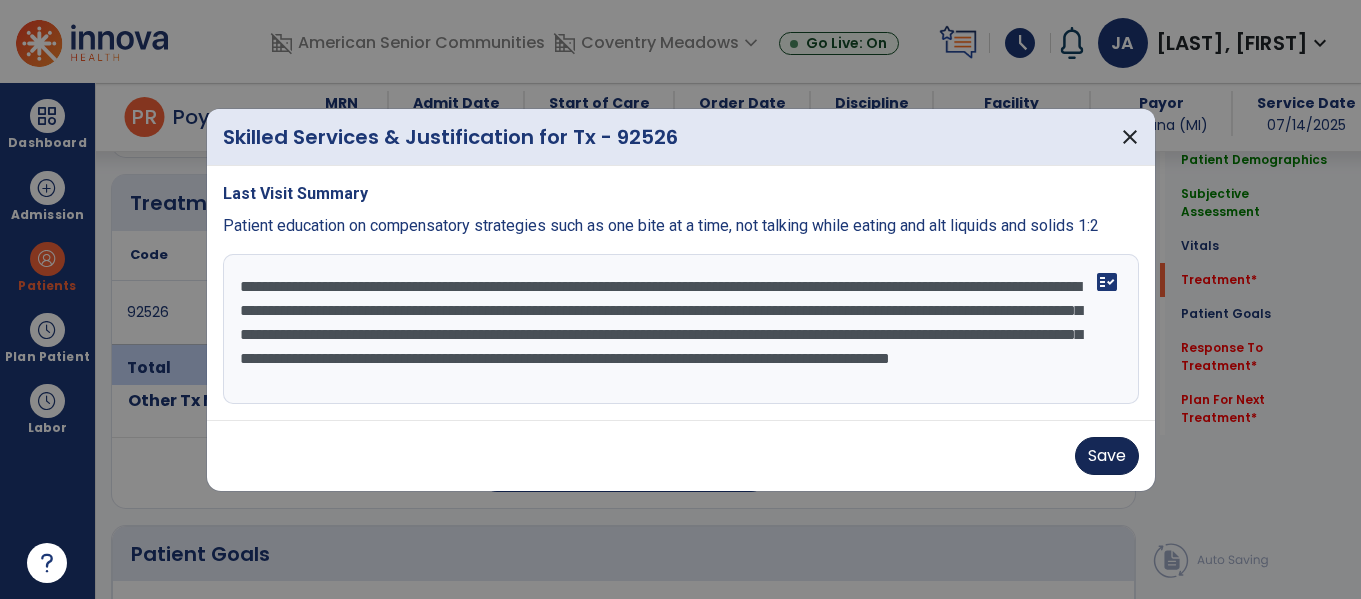 type on "**********" 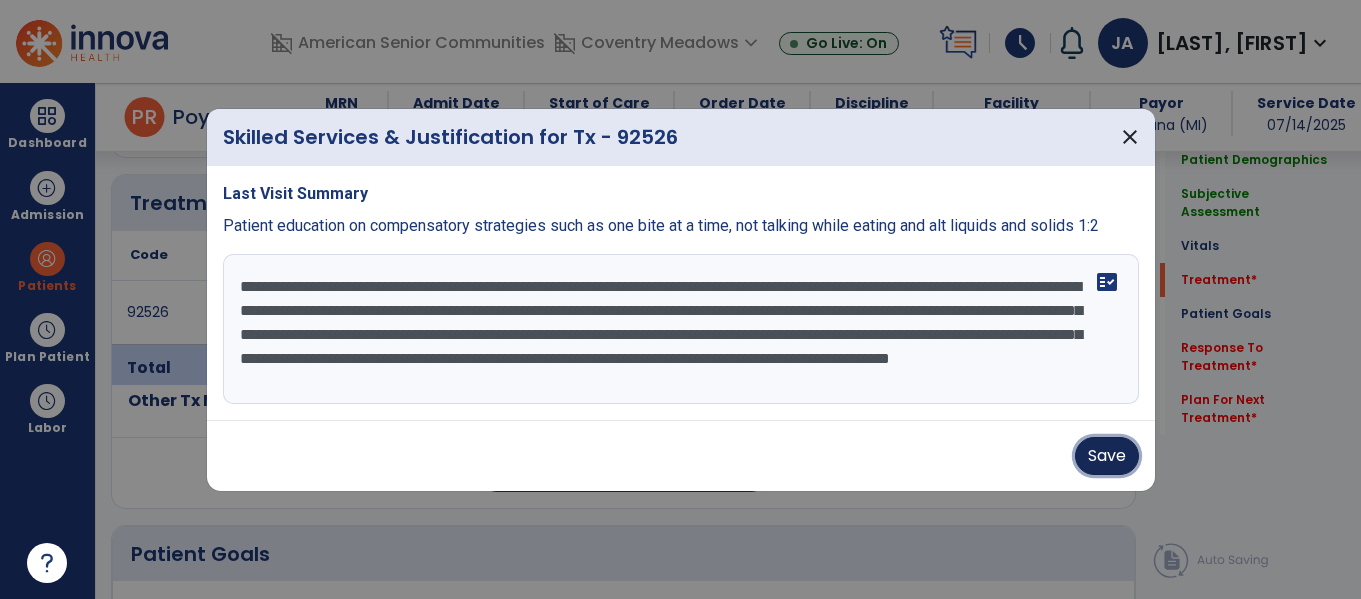 drag, startPoint x: 1085, startPoint y: 455, endPoint x: 1085, endPoint y: 444, distance: 11 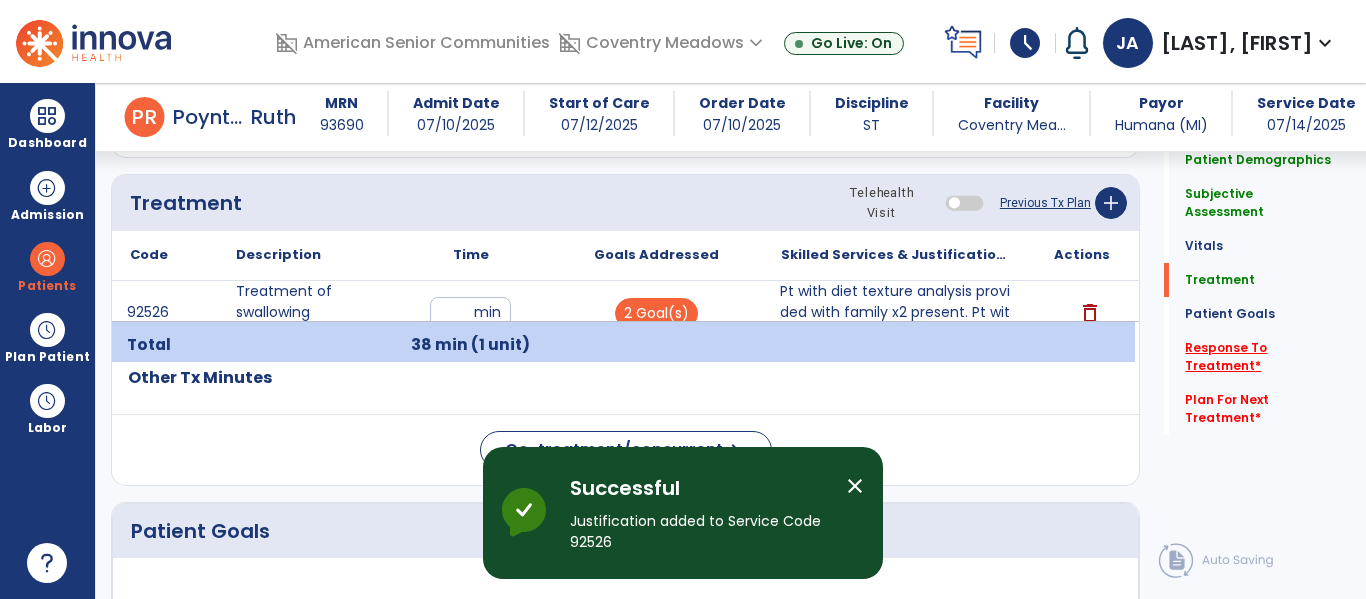 click on "Response To Treatment   *" 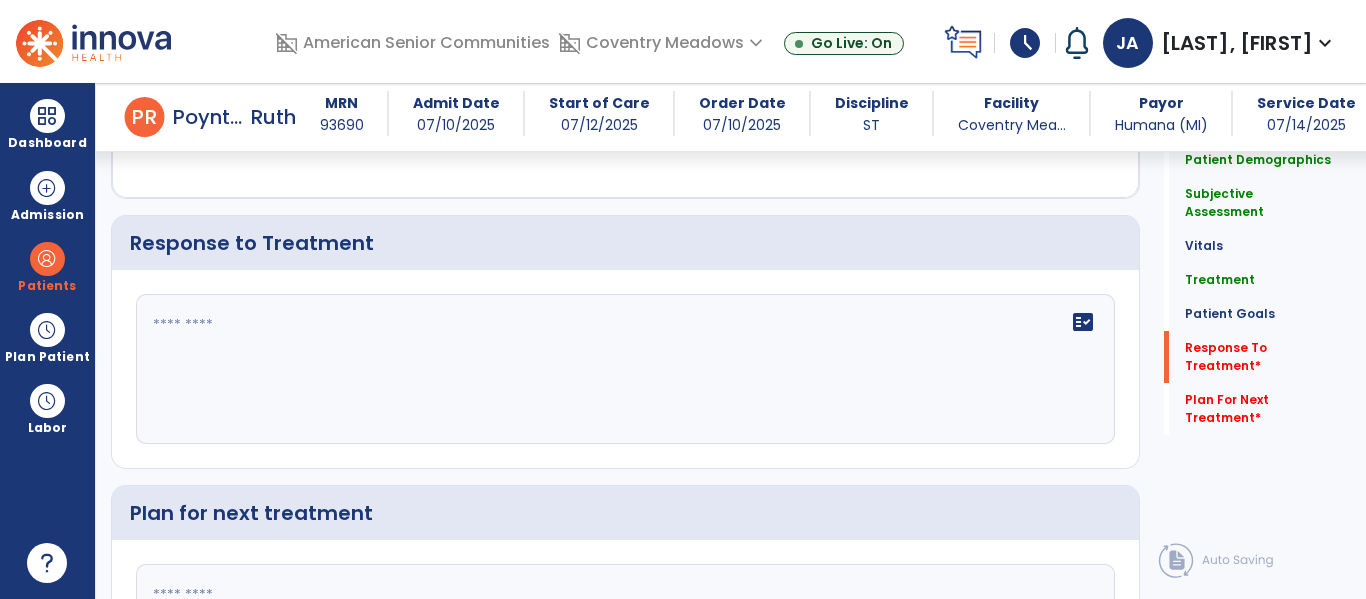 scroll, scrollTop: 2038, scrollLeft: 0, axis: vertical 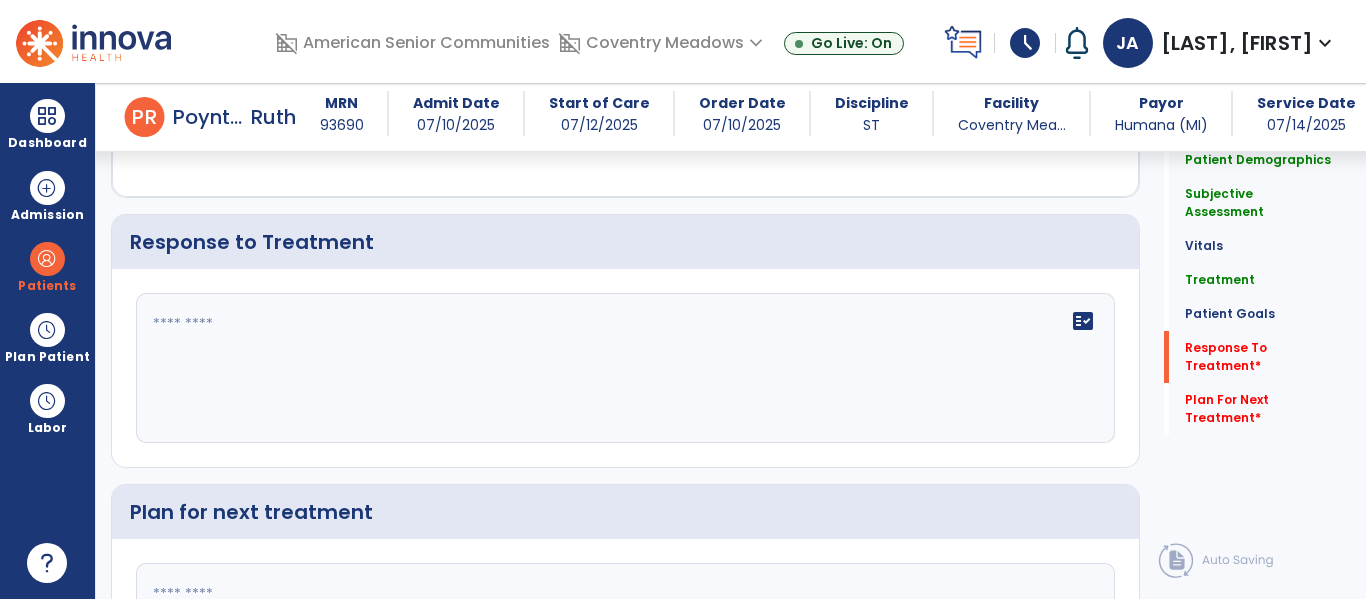 click on "fact_check" 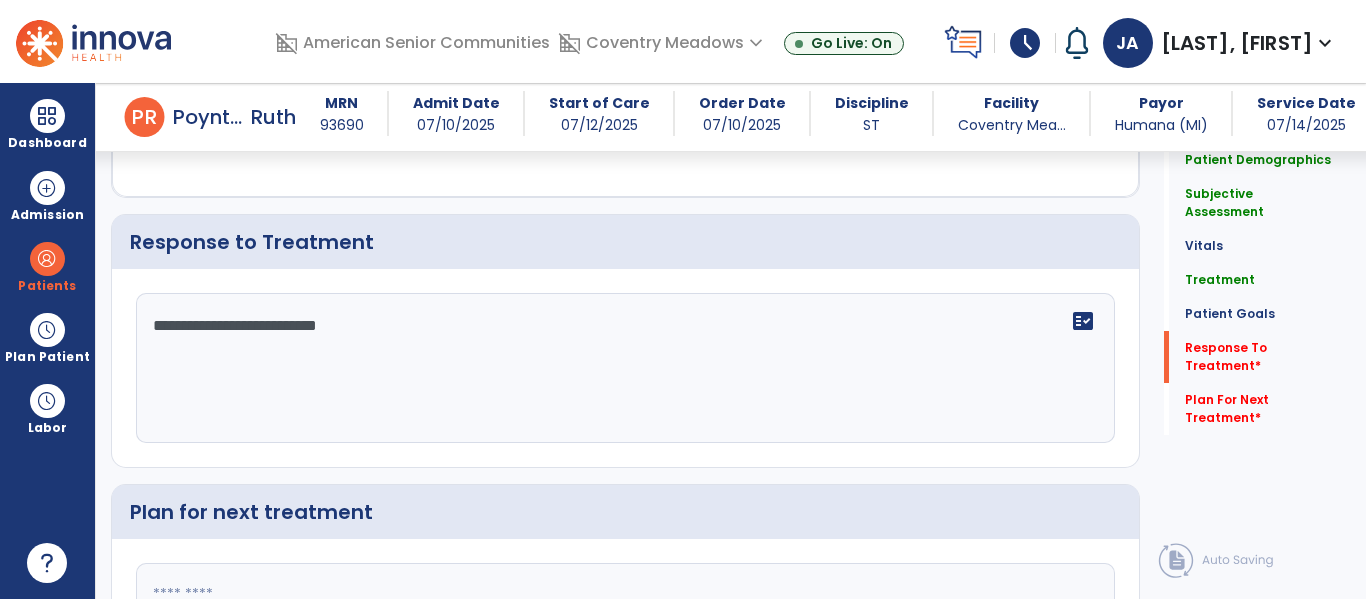 type on "**********" 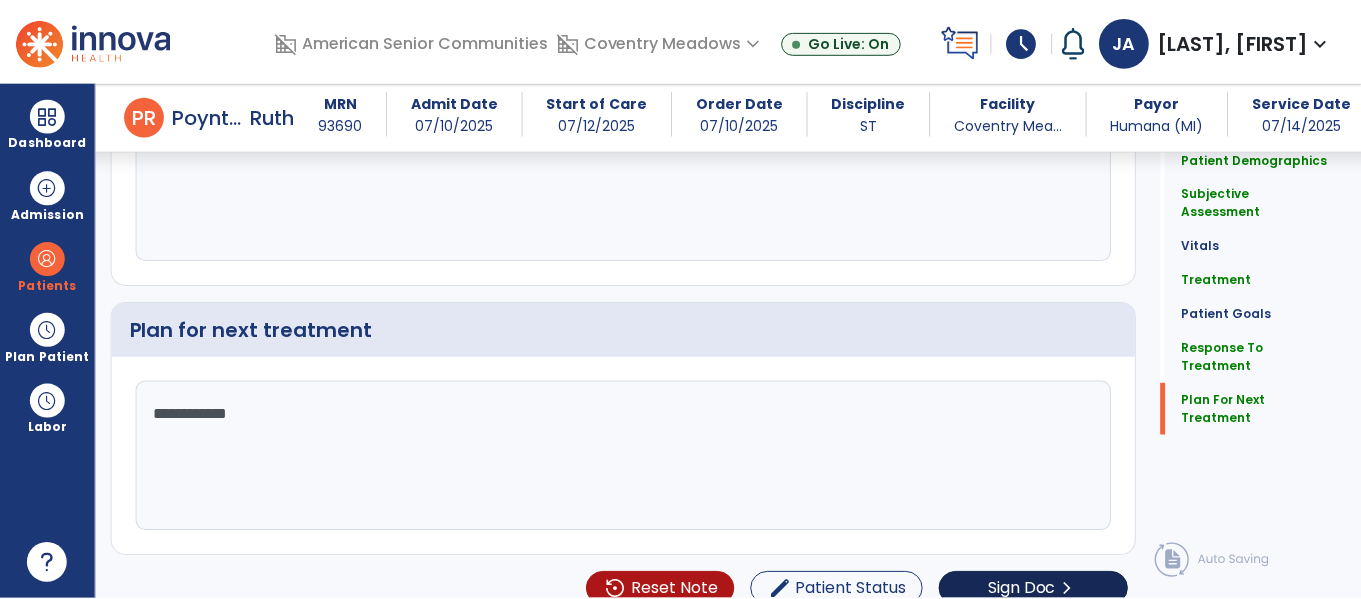 scroll, scrollTop: 2243, scrollLeft: 0, axis: vertical 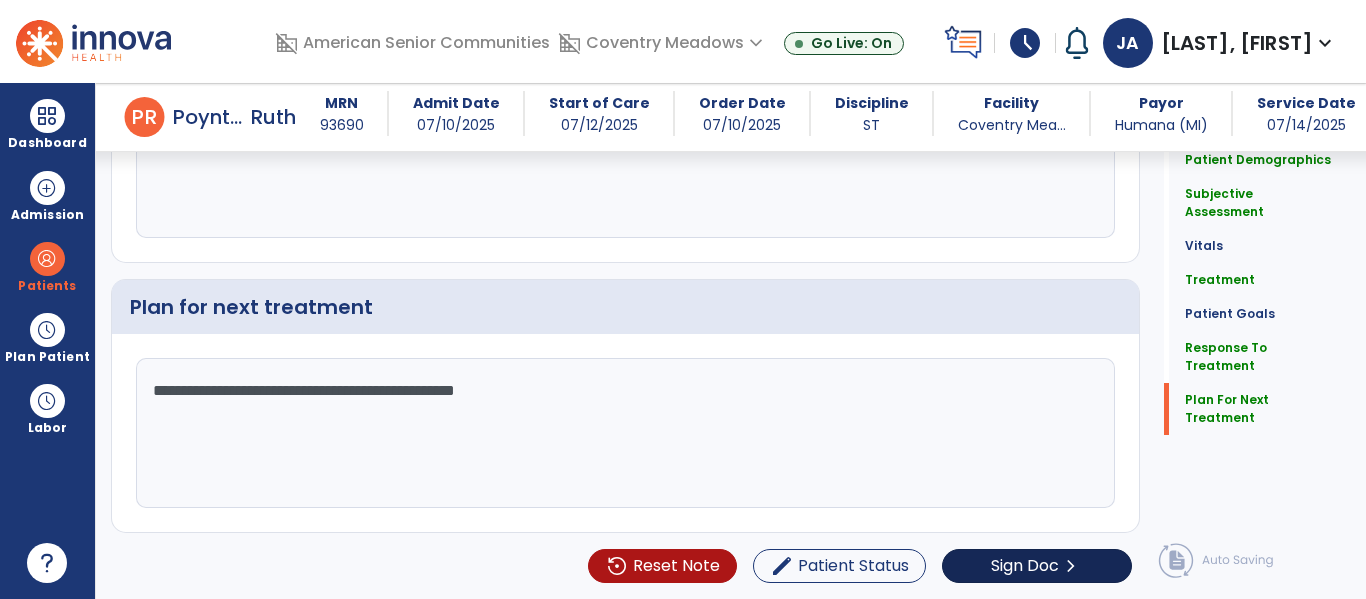 type on "**********" 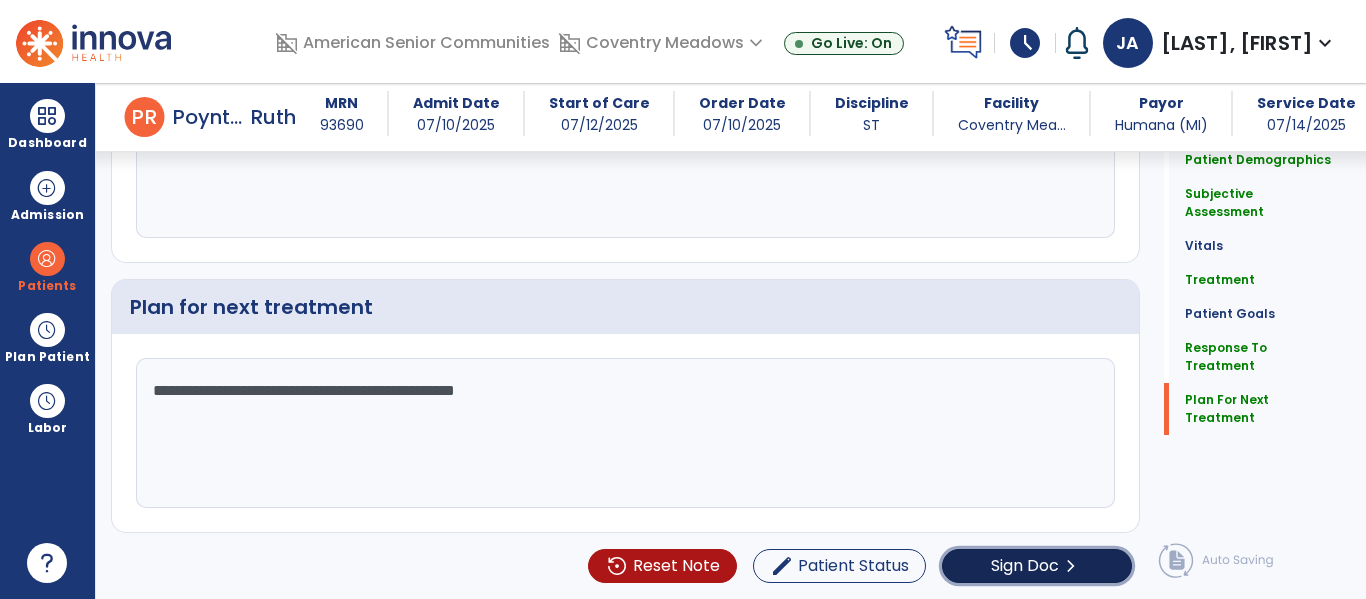 click on "Sign Doc  chevron_right" 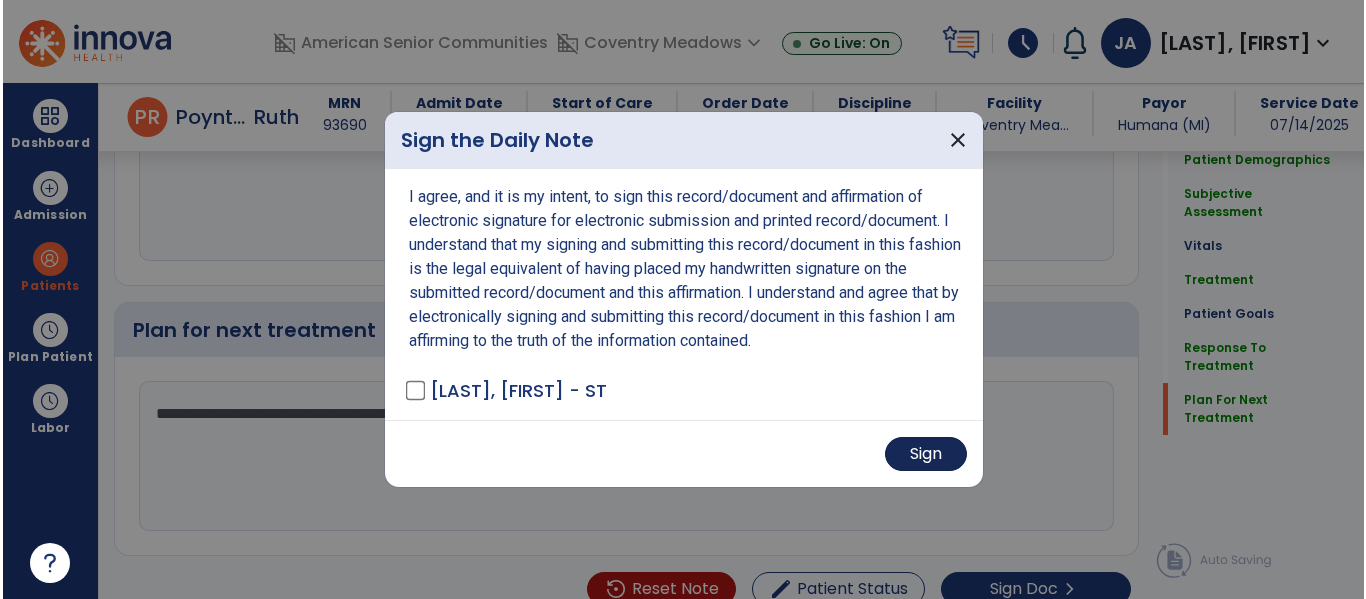 scroll, scrollTop: 2243, scrollLeft: 0, axis: vertical 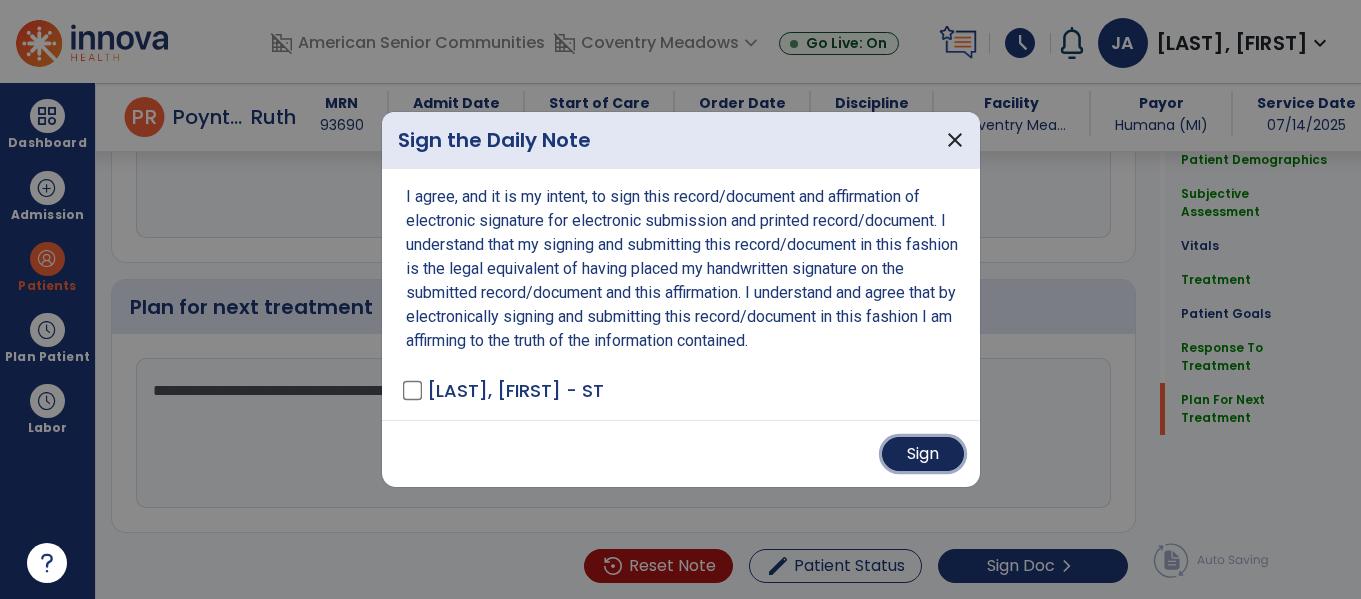 click on "Sign" at bounding box center [923, 454] 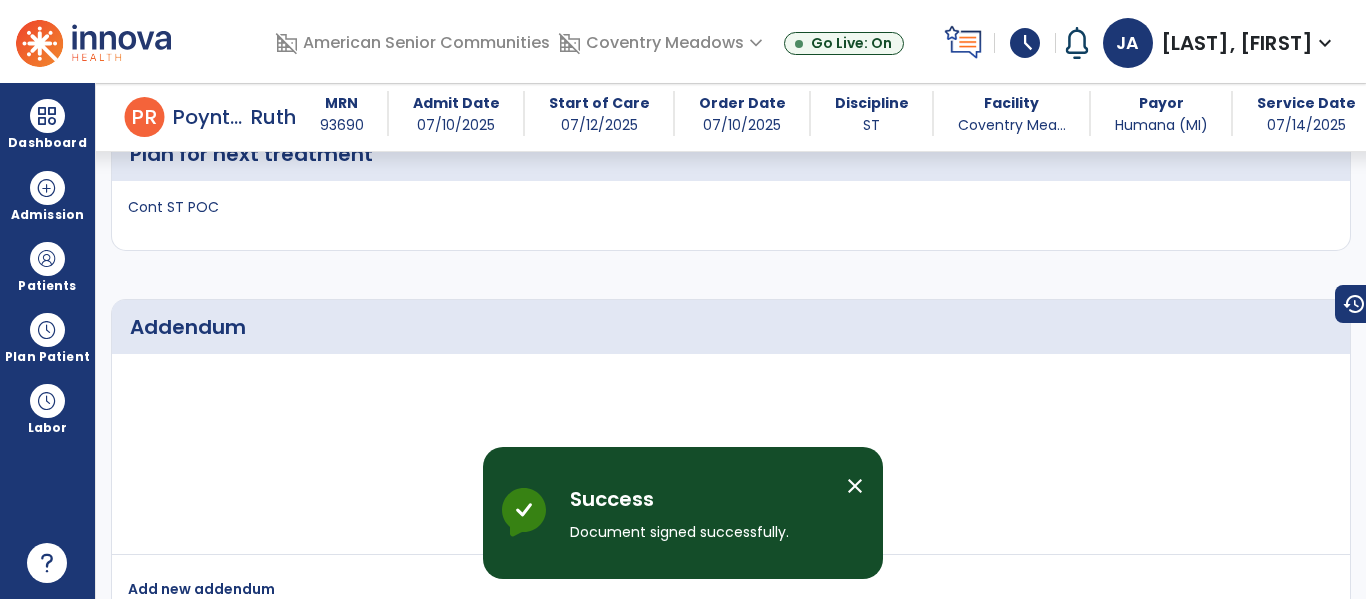scroll, scrollTop: 2988, scrollLeft: 0, axis: vertical 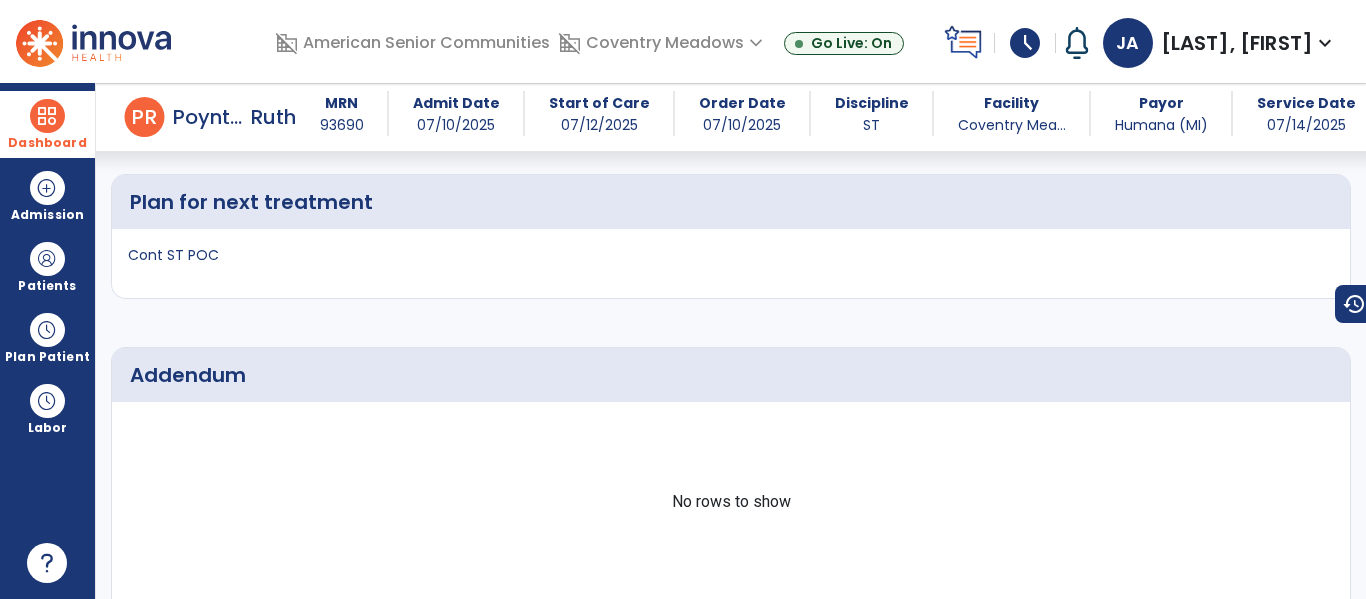 click at bounding box center (47, 116) 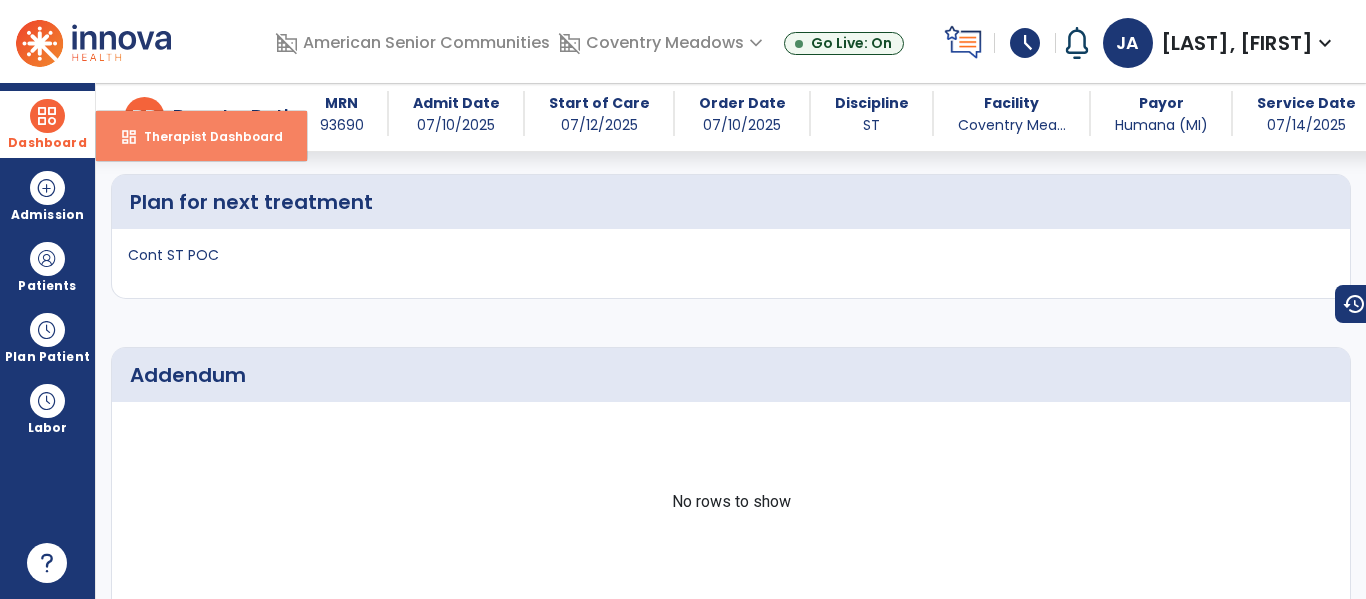 click on "Therapist Dashboard" at bounding box center (205, 136) 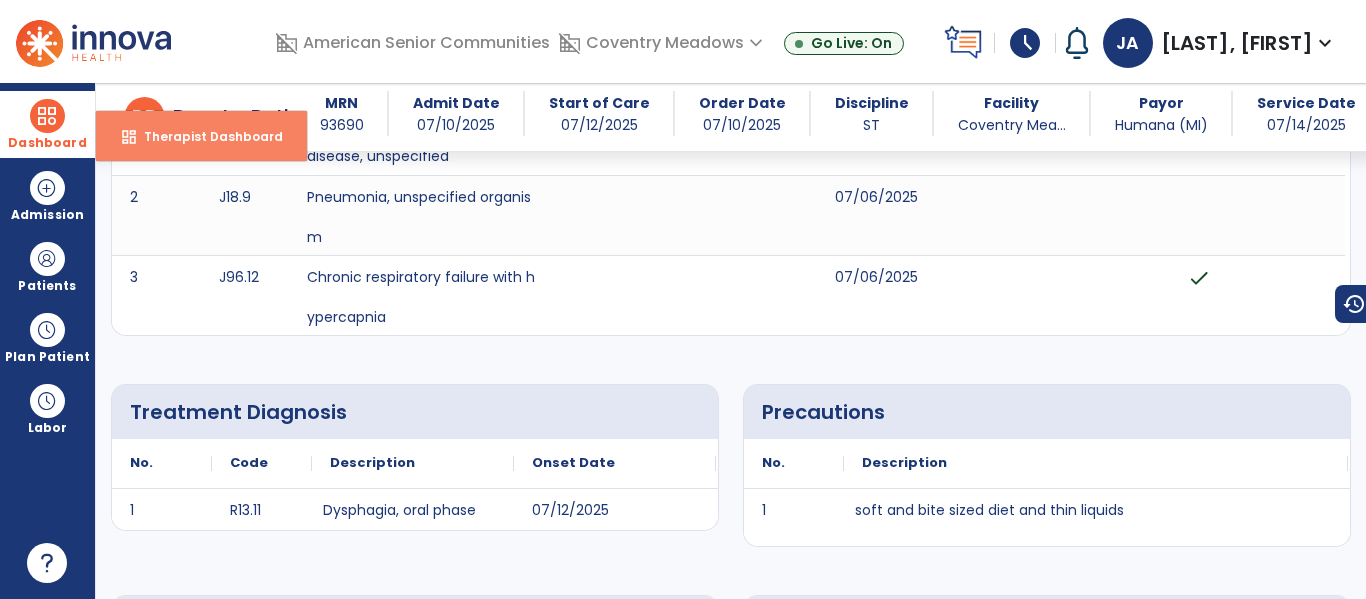 select on "****" 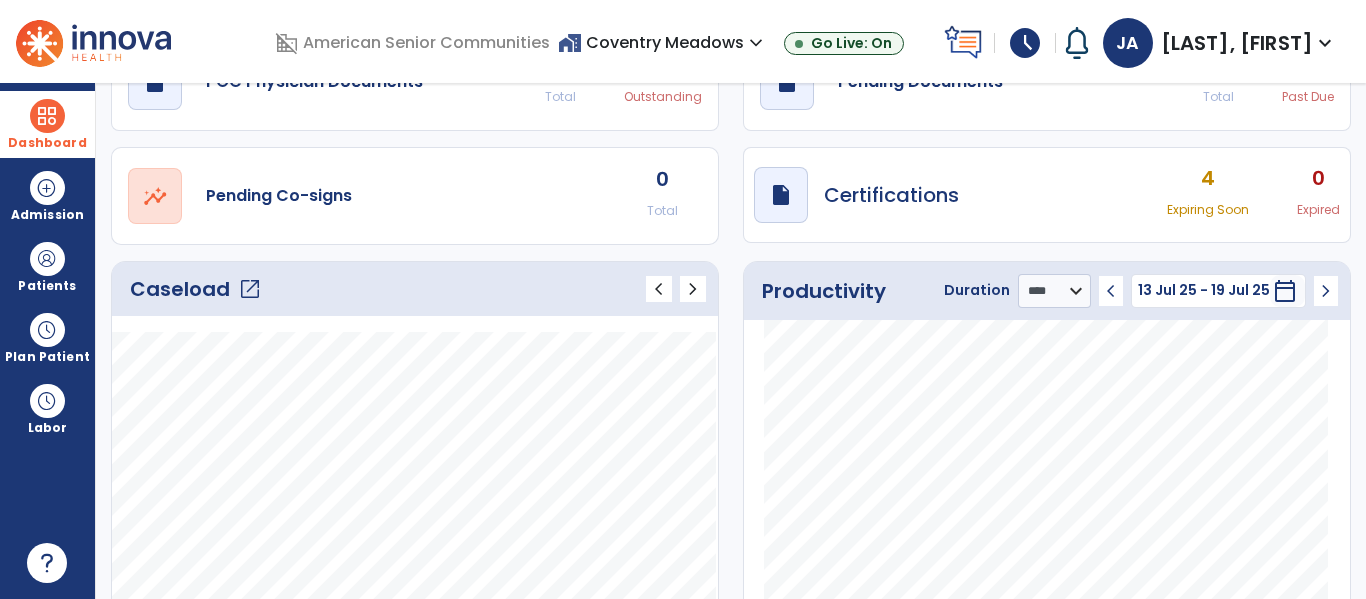 scroll, scrollTop: 0, scrollLeft: 0, axis: both 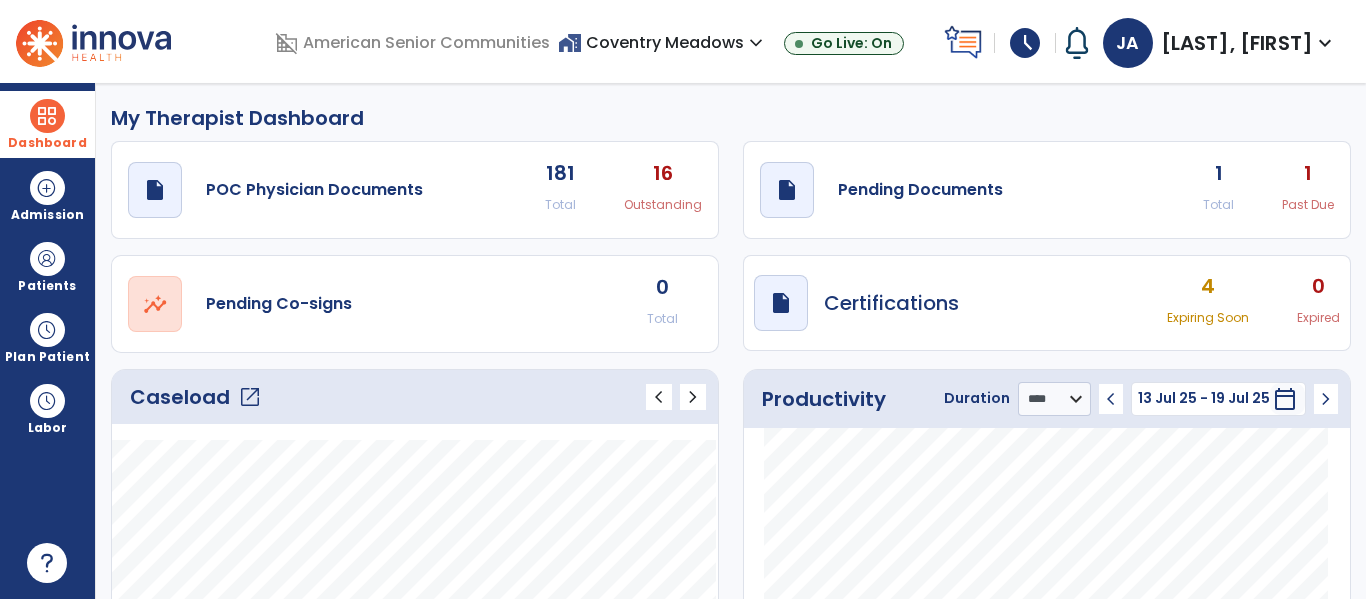 click on "[LAST], [FIRST]" at bounding box center (1237, 43) 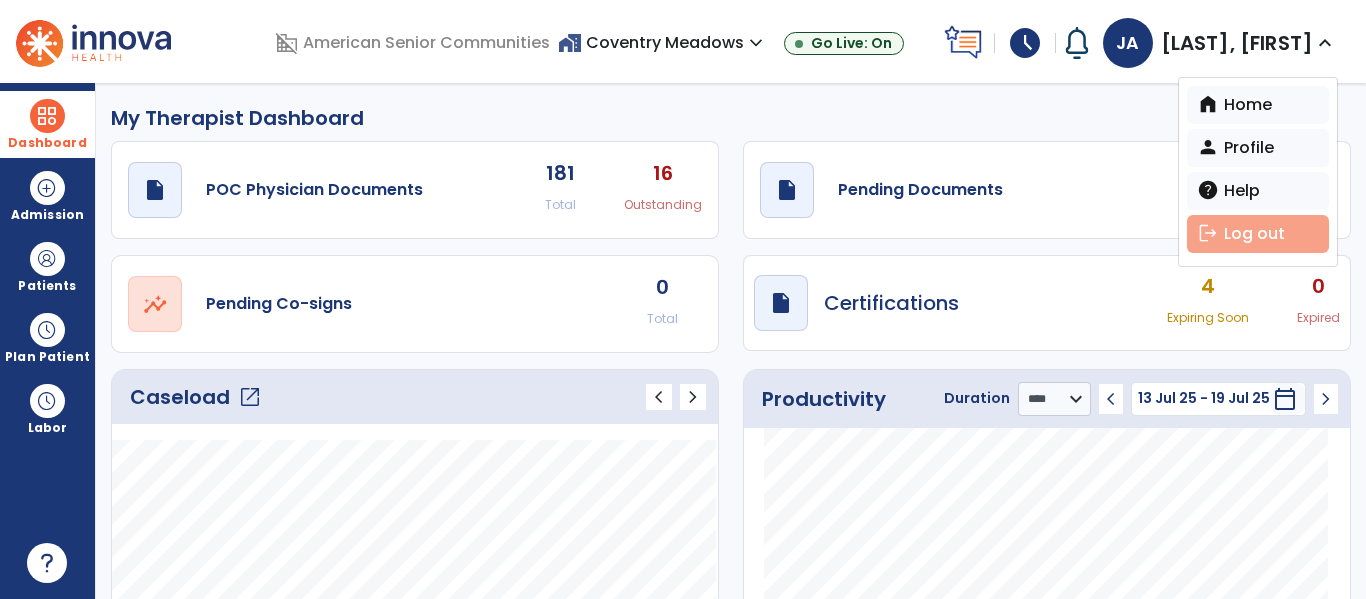 click on "logout   Log out" at bounding box center (1258, 234) 